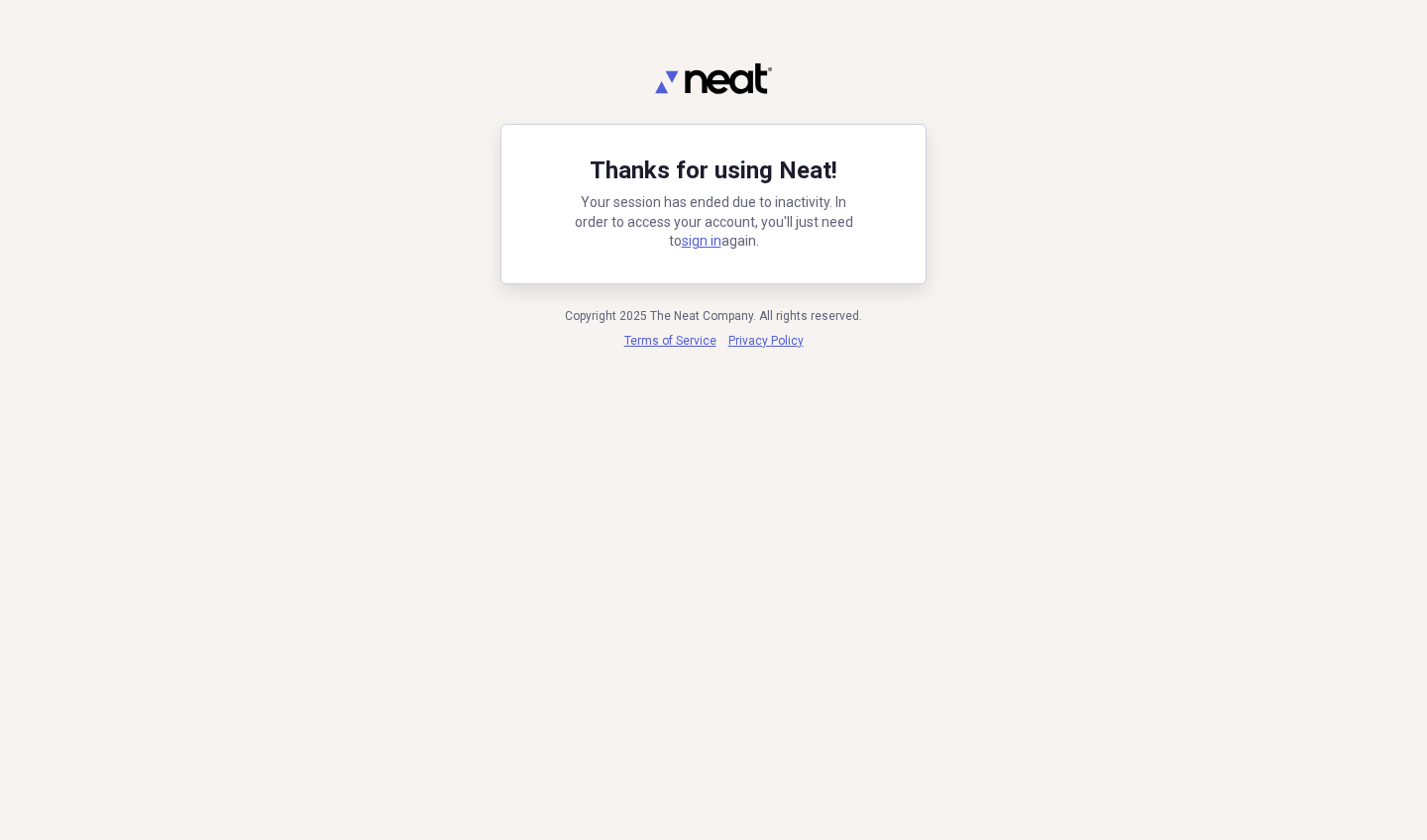 scroll, scrollTop: 0, scrollLeft: 0, axis: both 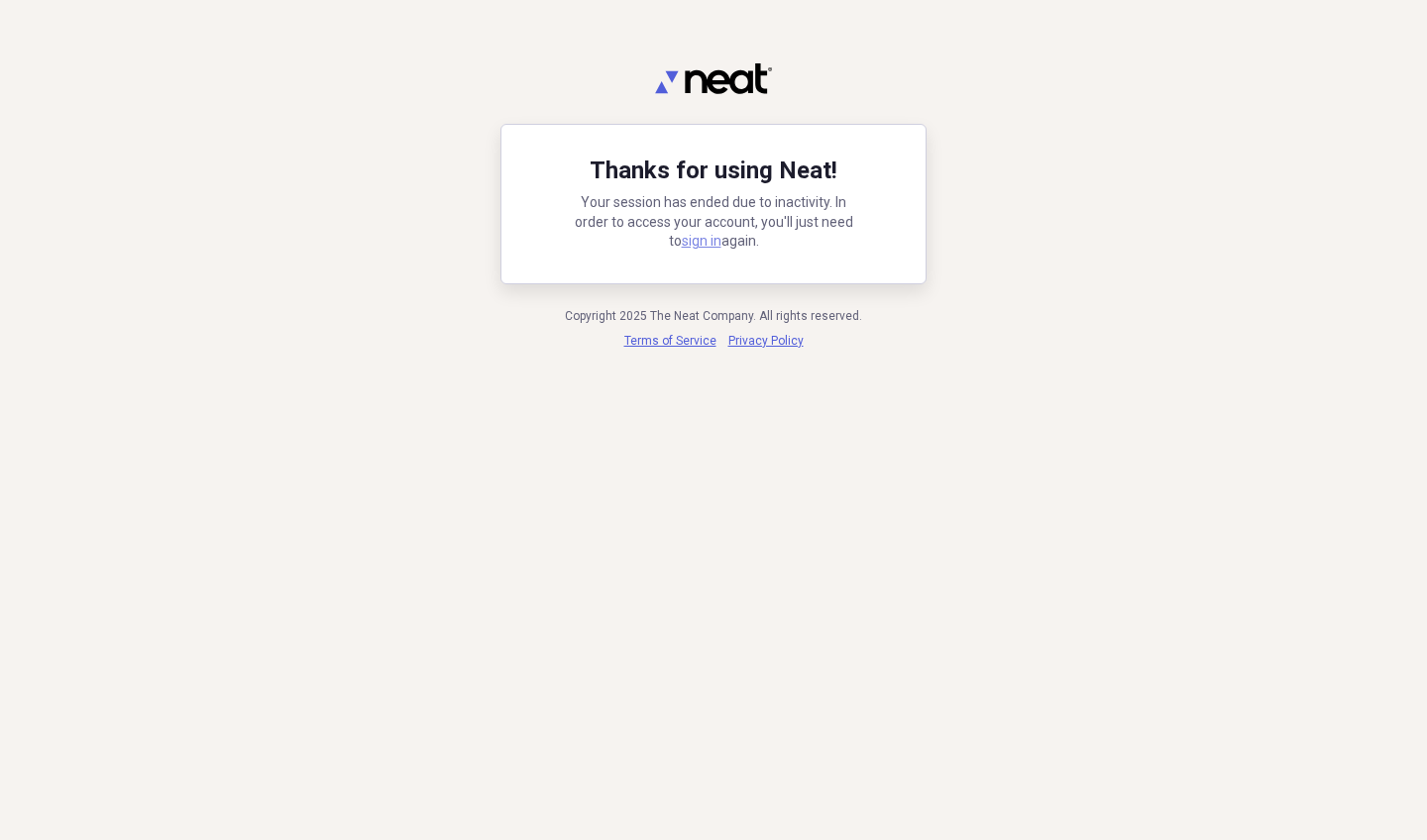 click on "sign in" at bounding box center (702, 241) 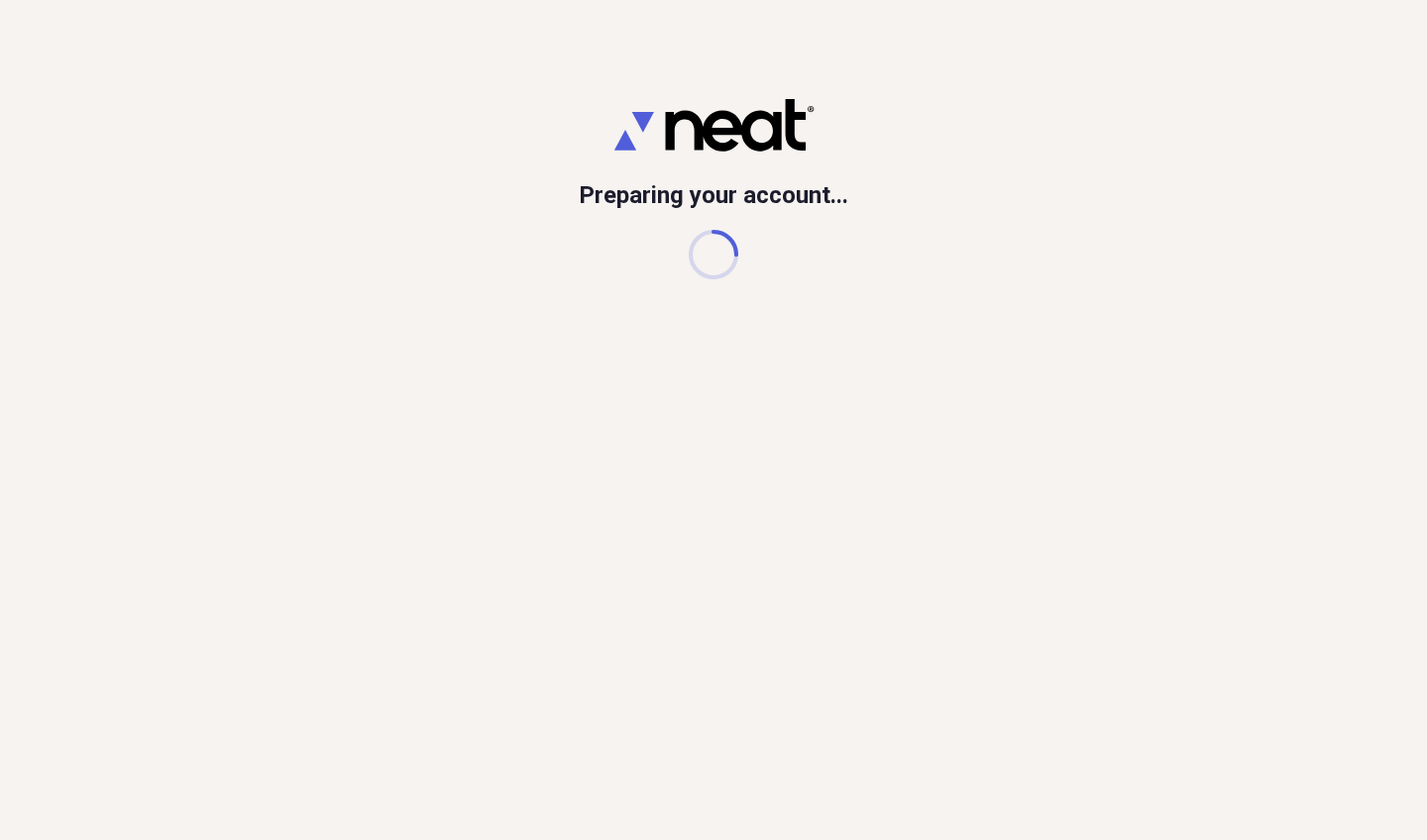 scroll, scrollTop: 0, scrollLeft: 0, axis: both 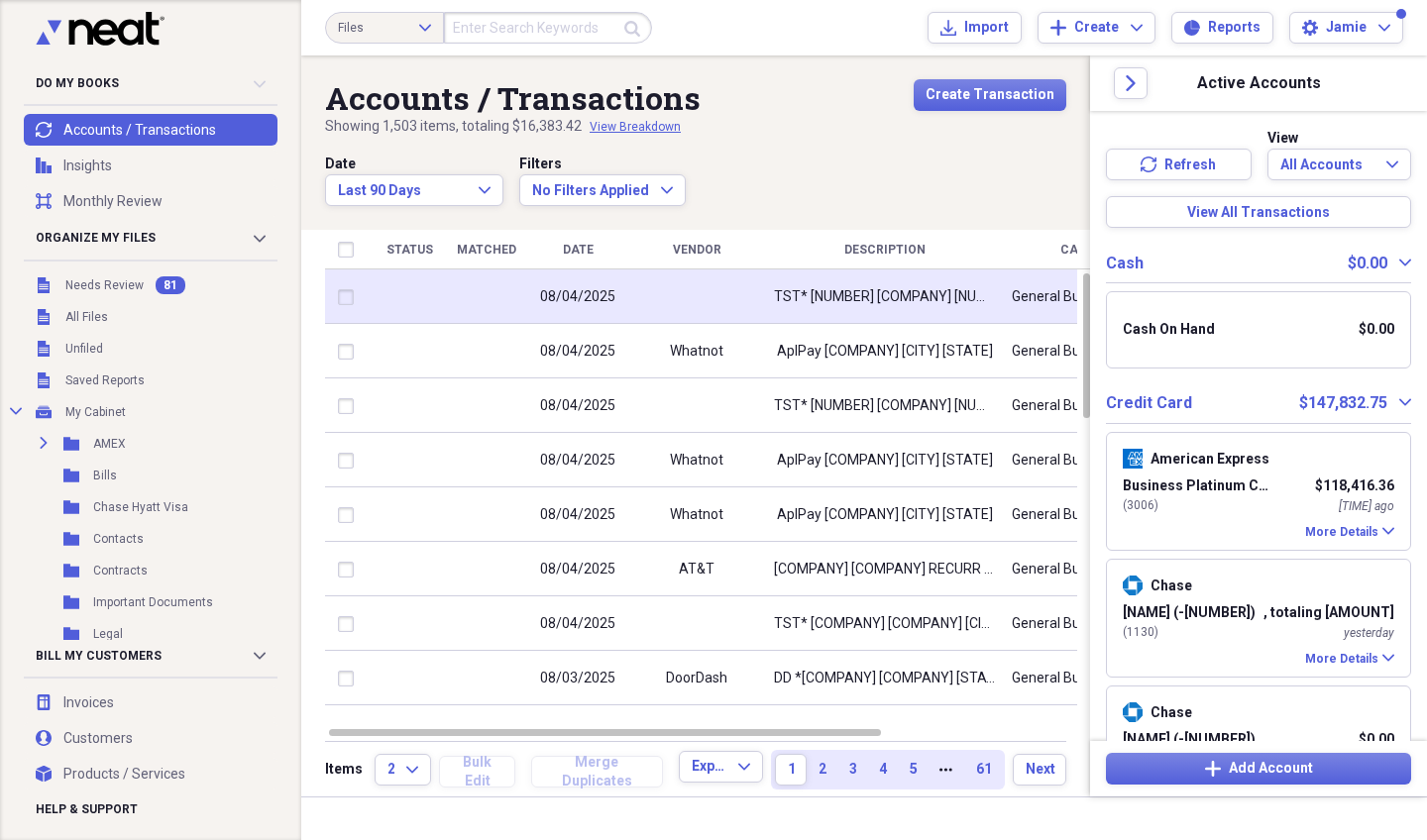 click on "08/04/2025" at bounding box center [578, 297] 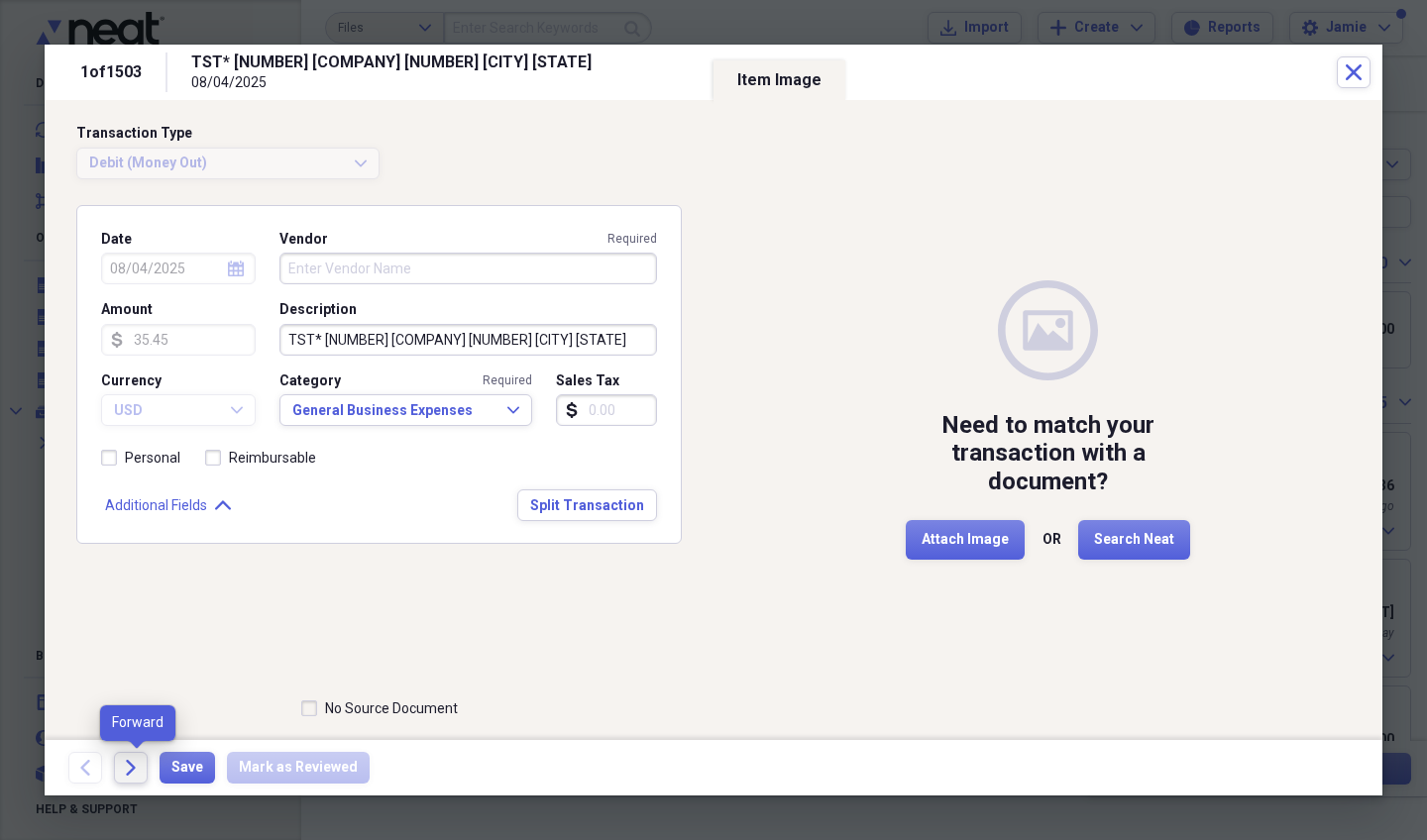 click on "Forward" 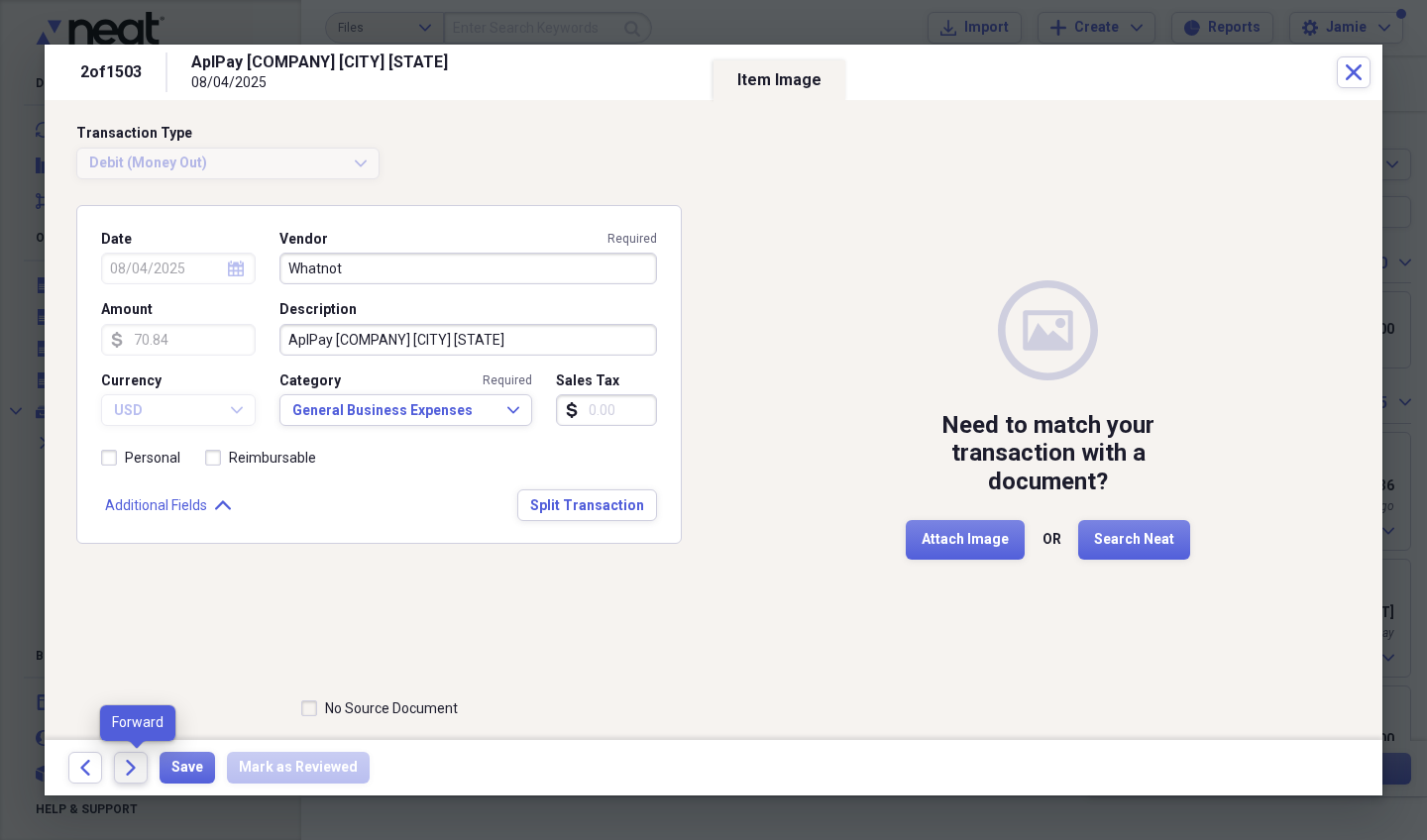 click on "Forward" 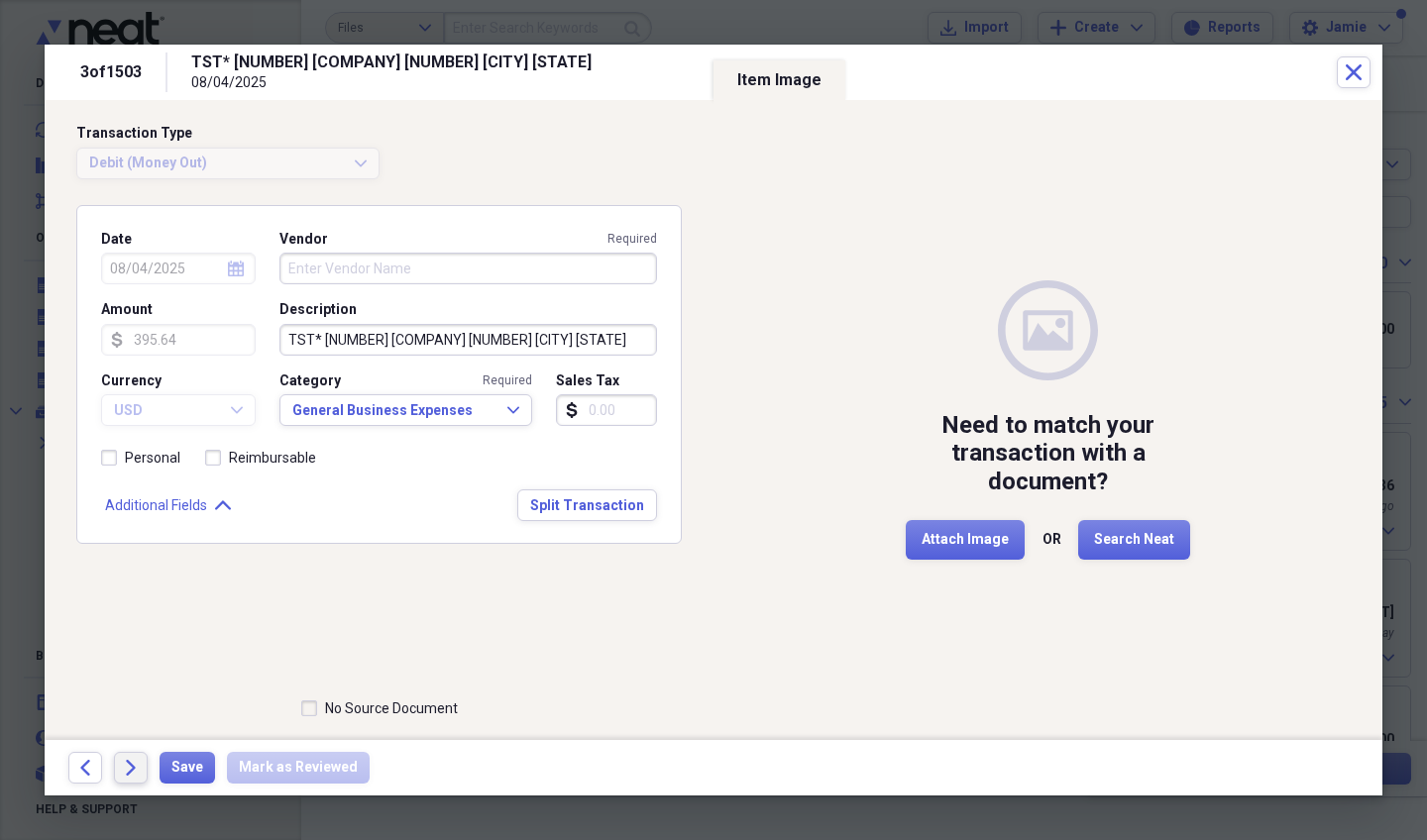click on "Forward" 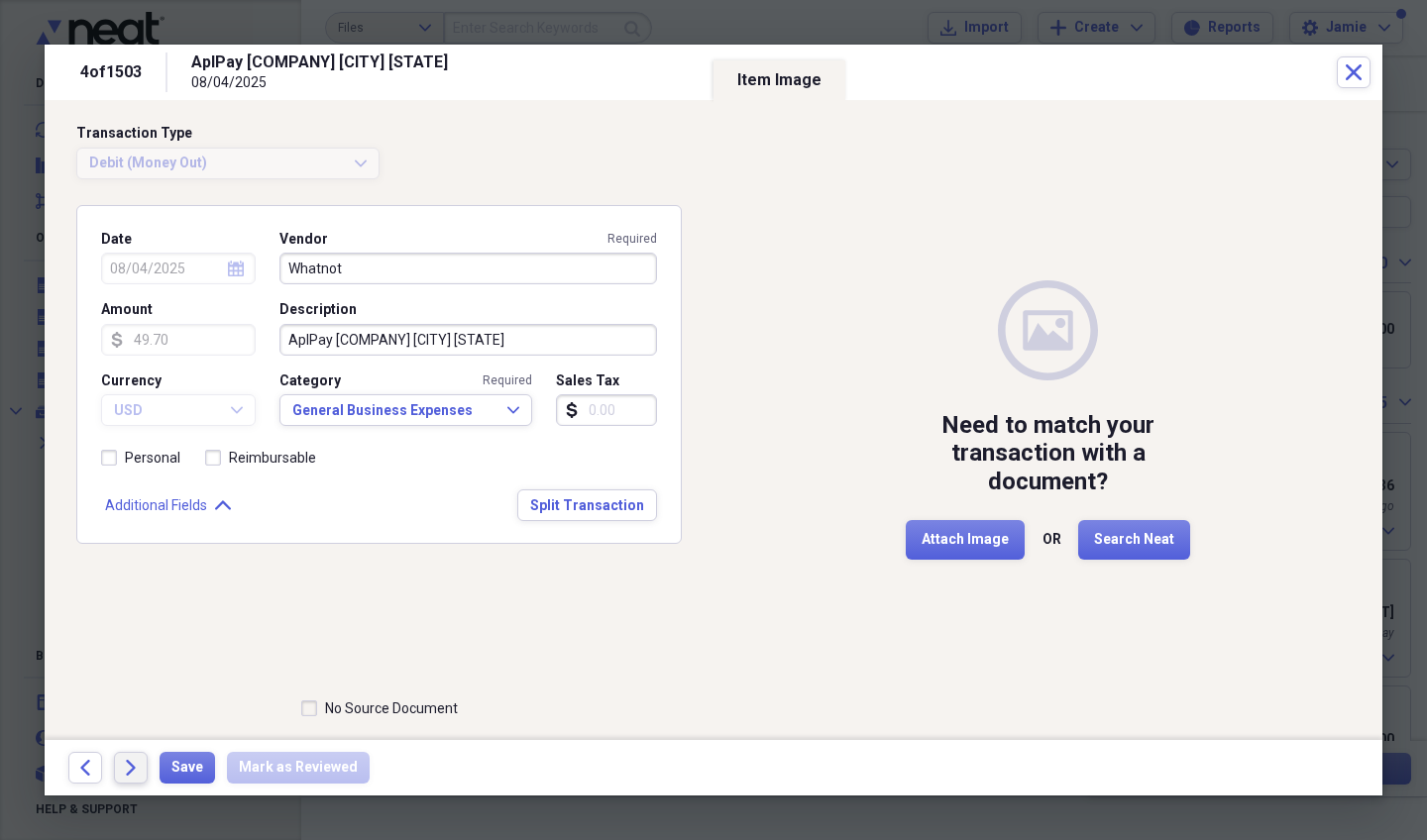 click on "Forward" 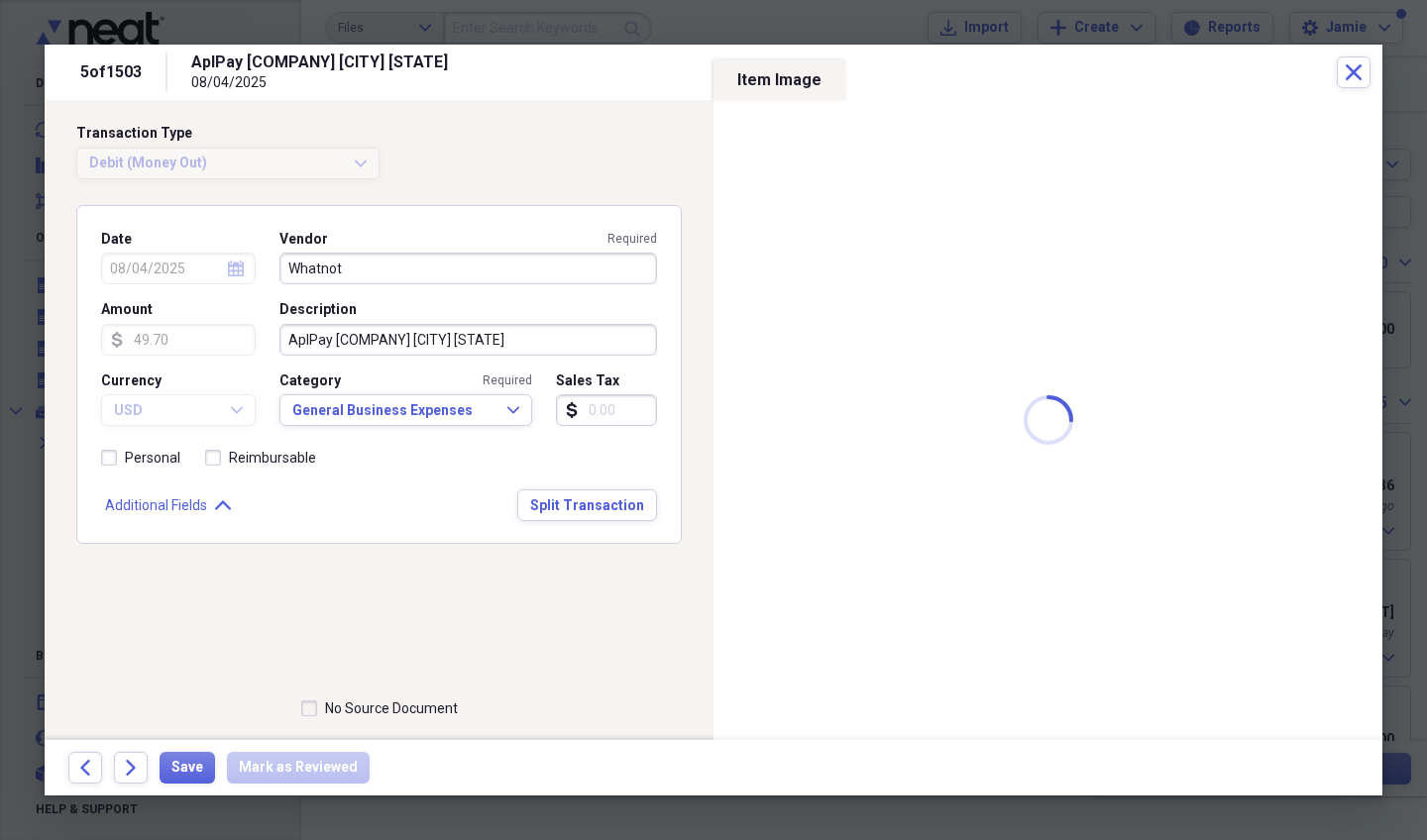 type on "53.92" 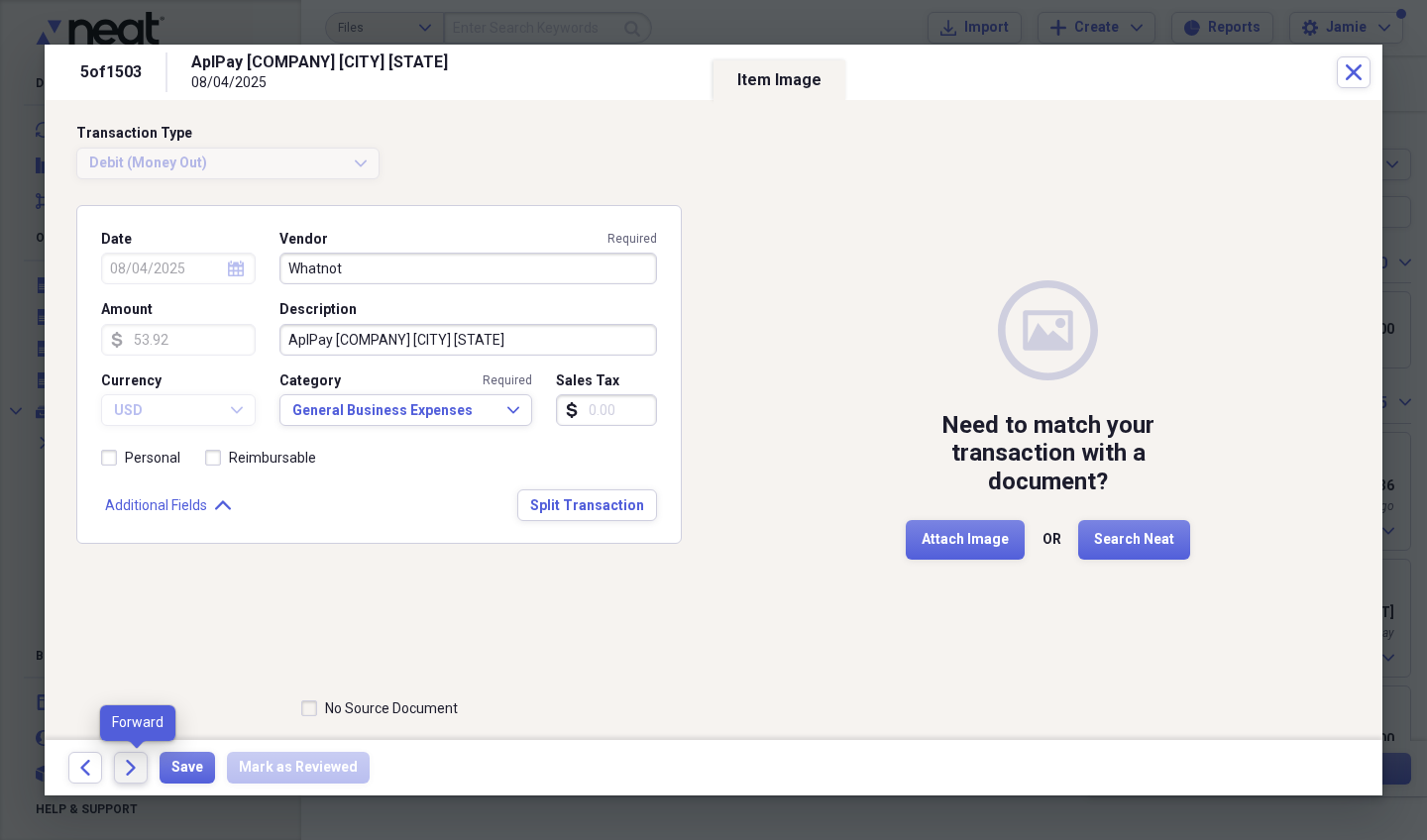 click on "Forward" 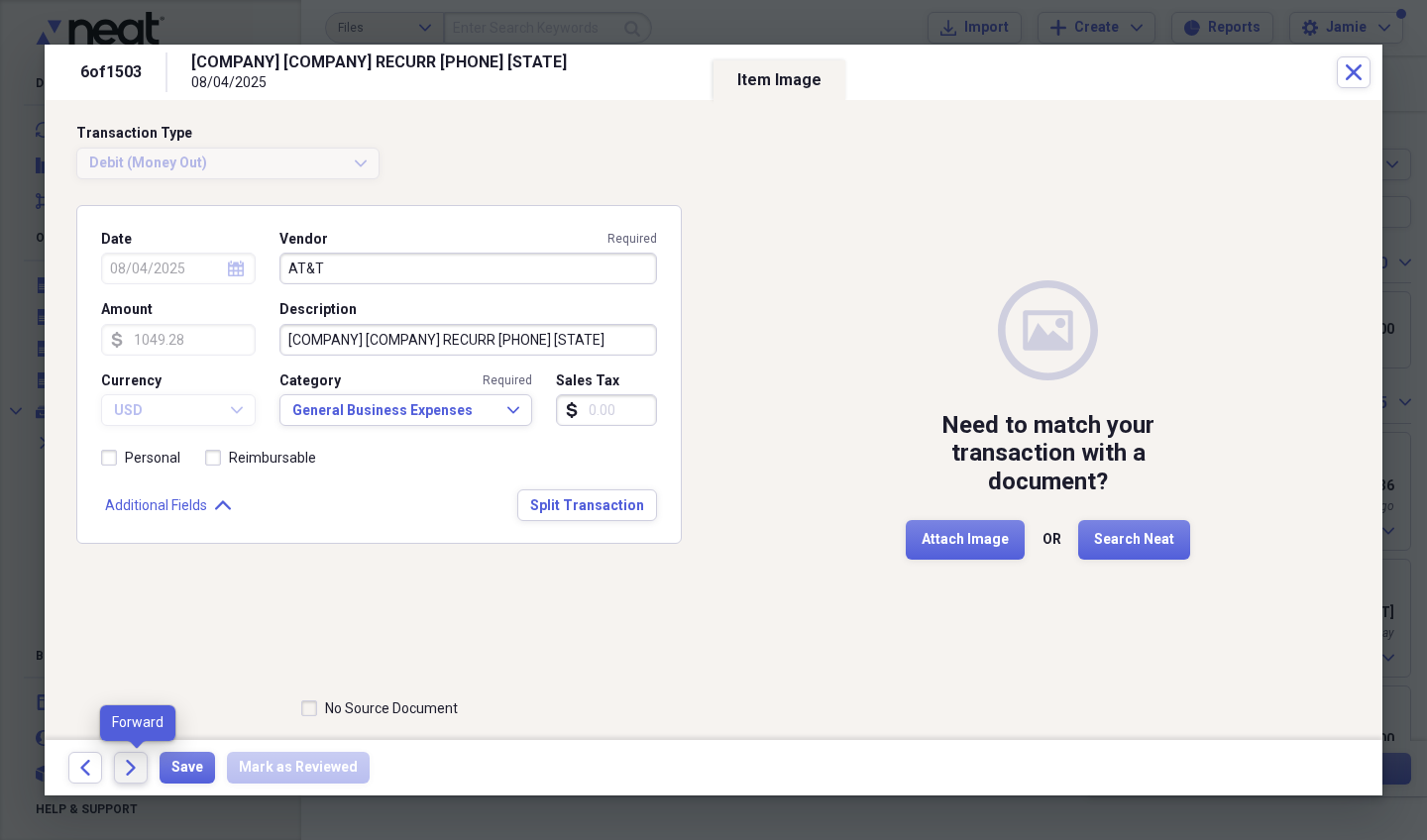 click on "Forward" 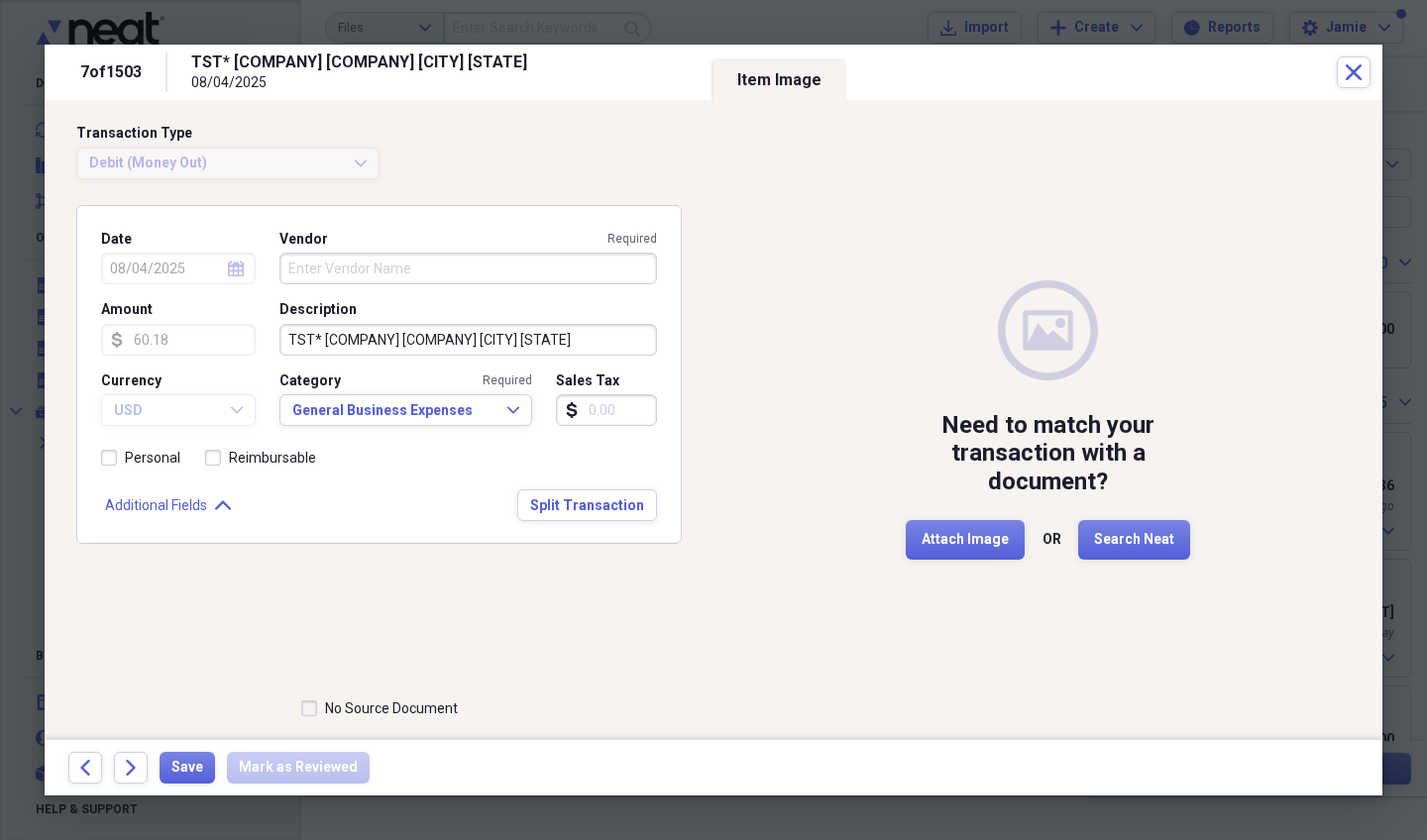 click on "Forward" 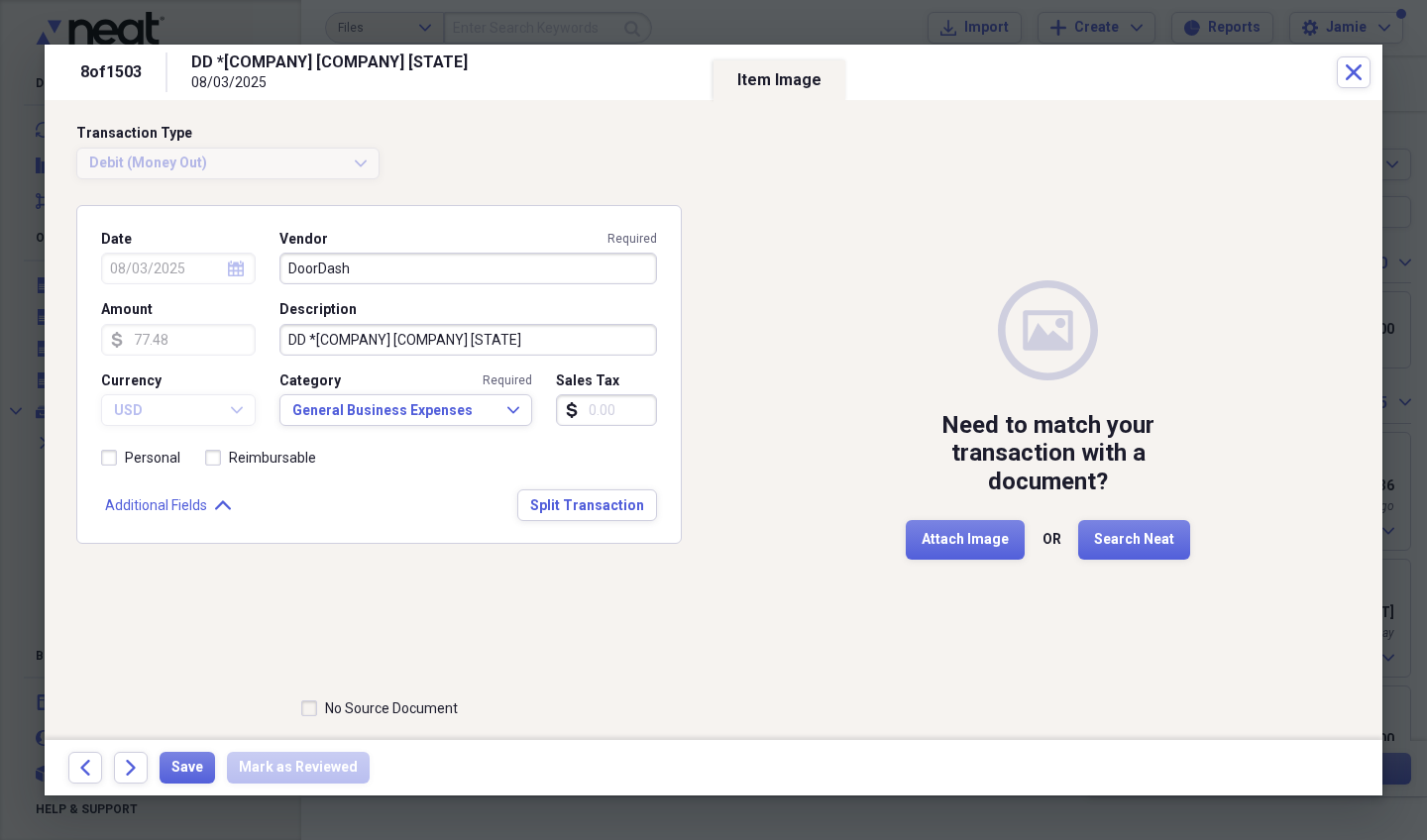 click on "Forward" 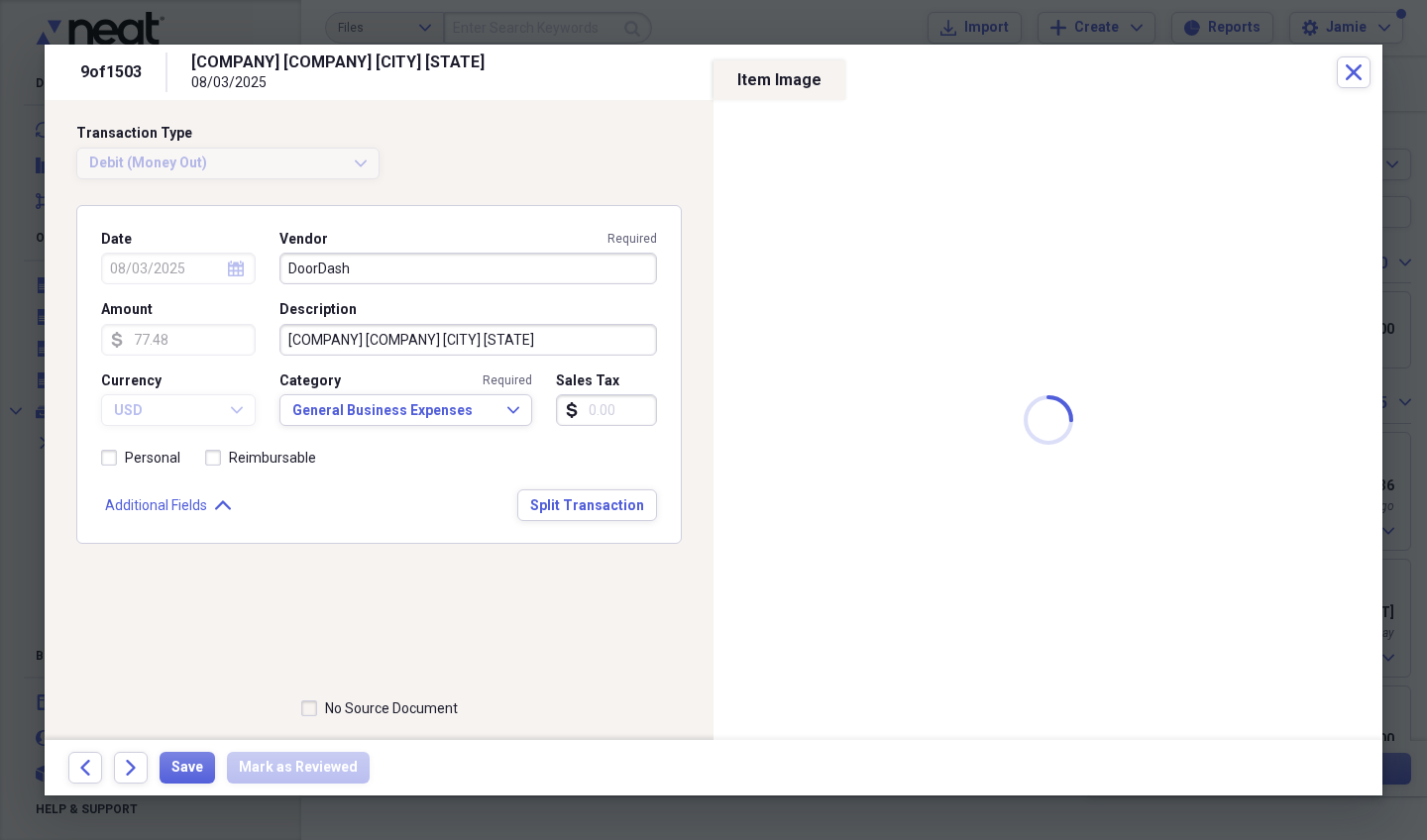 type 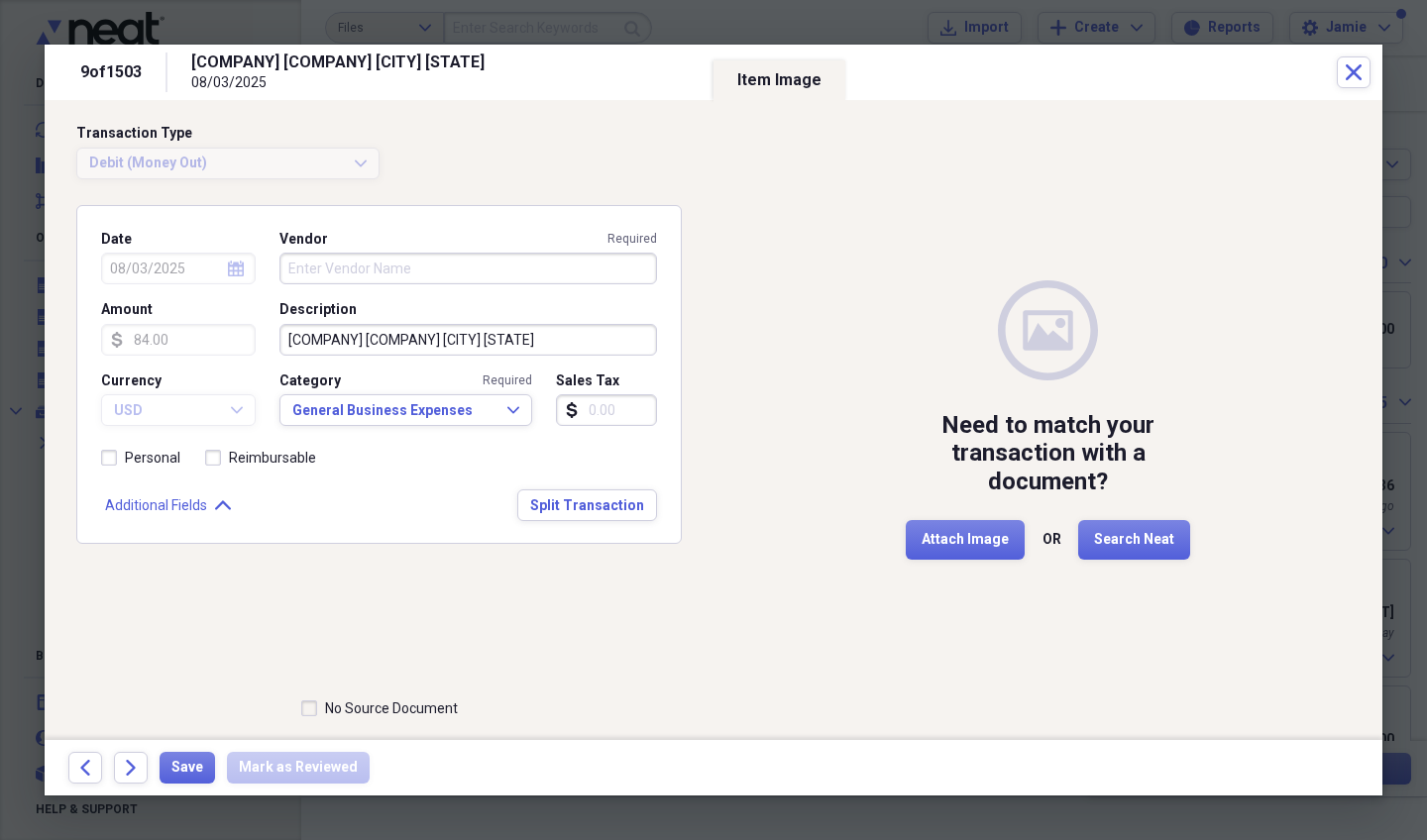 click on "Forward" 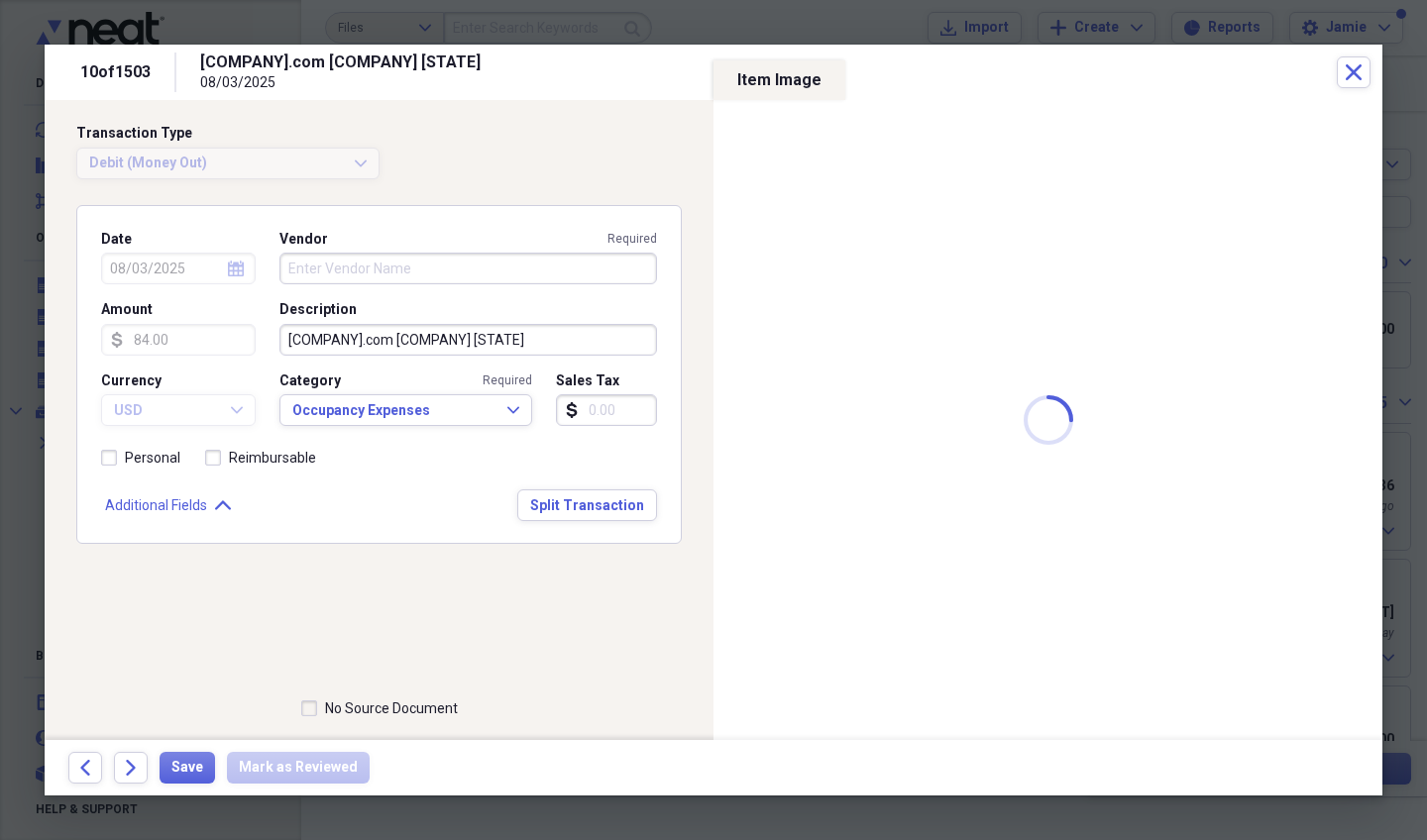type on "Amazon" 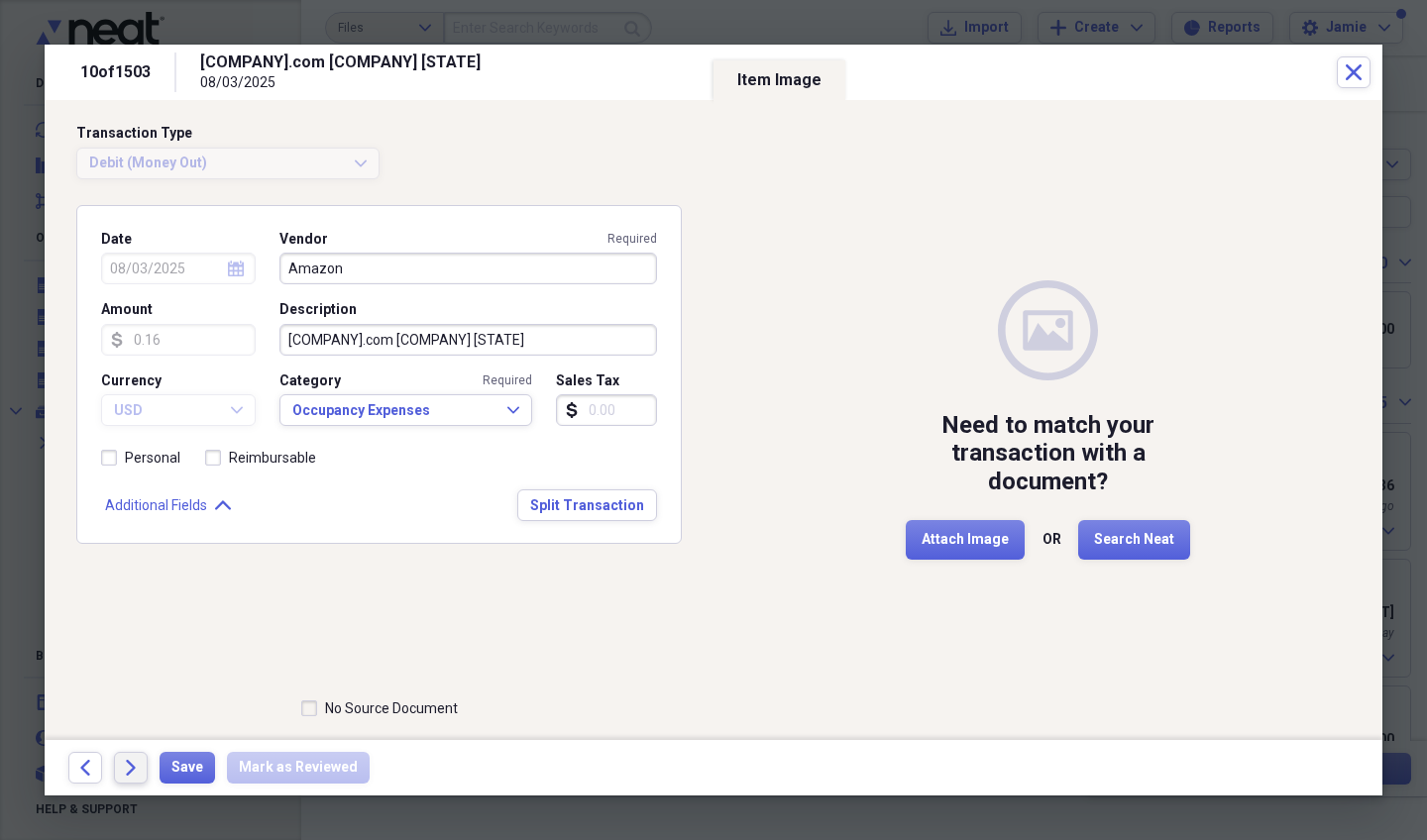 click on "Forward" 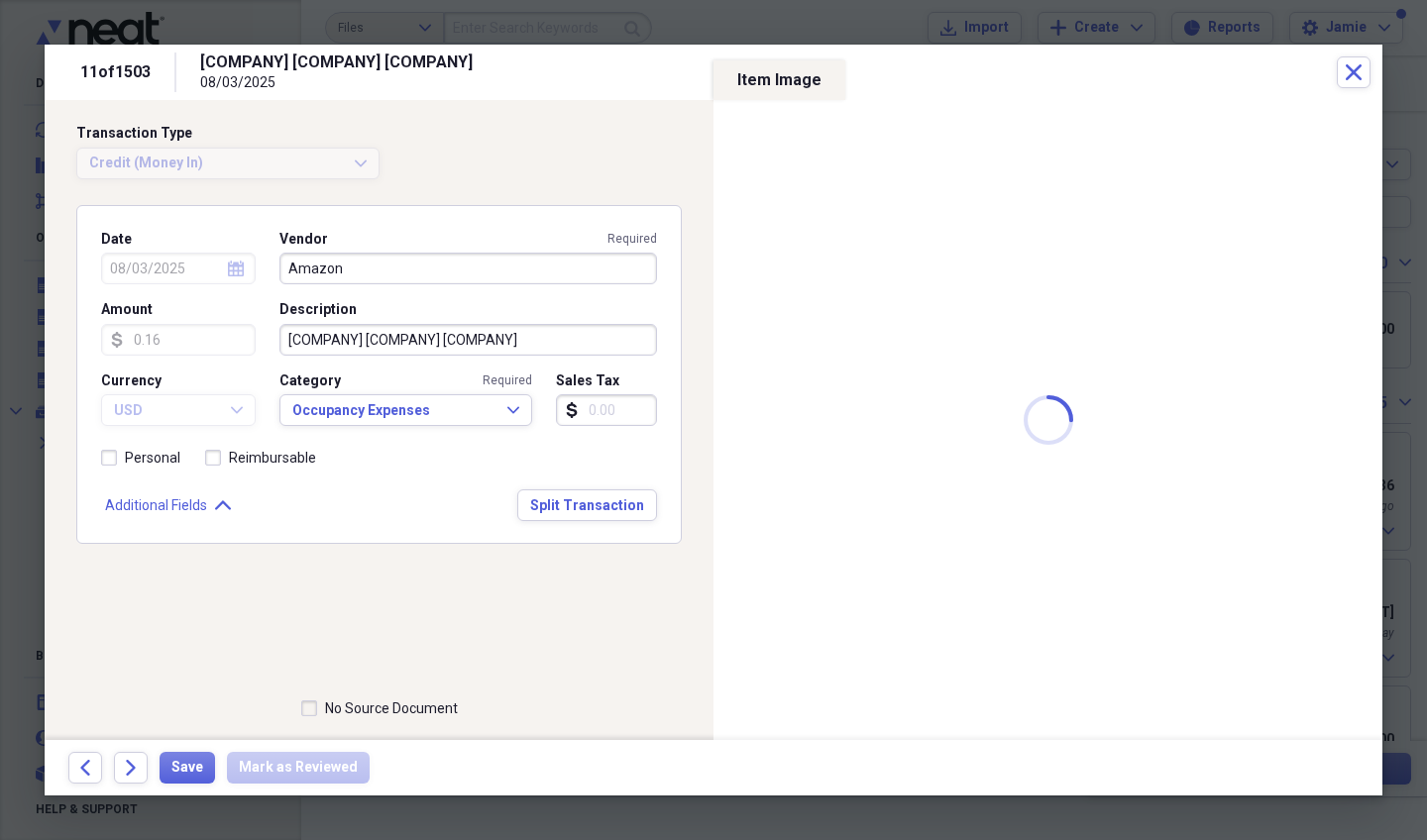 type on "130.65" 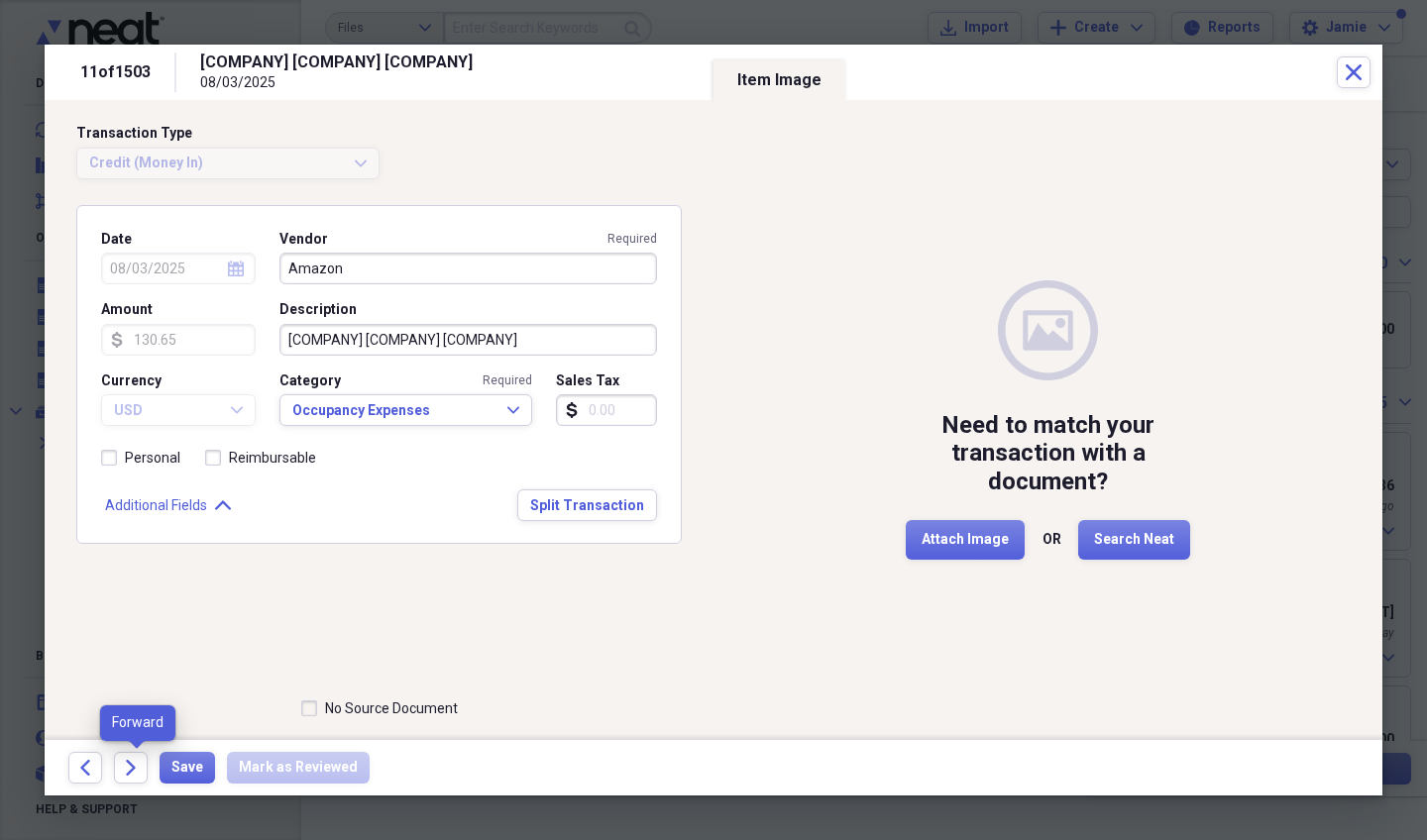 click on "Forward" 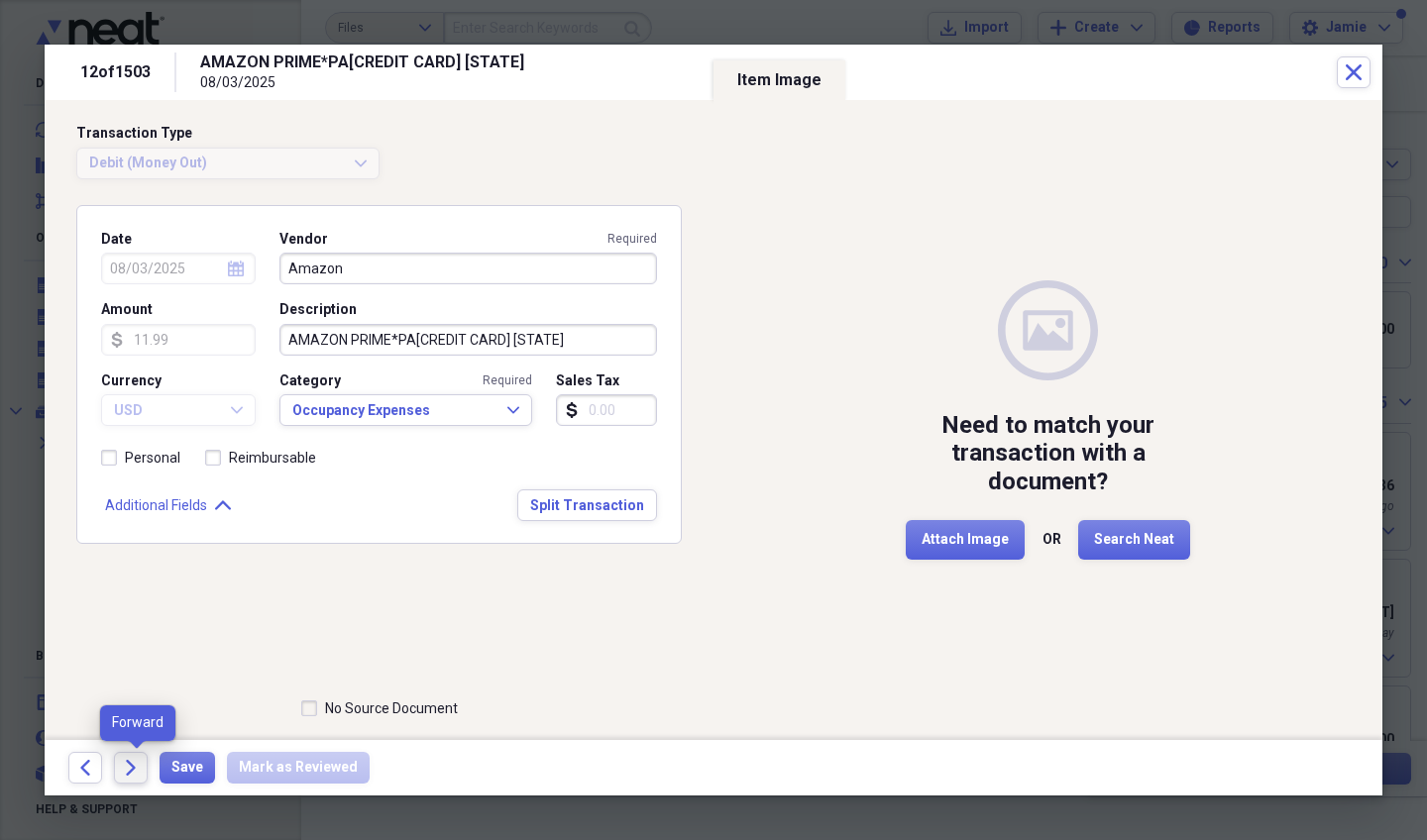click on "Forward" 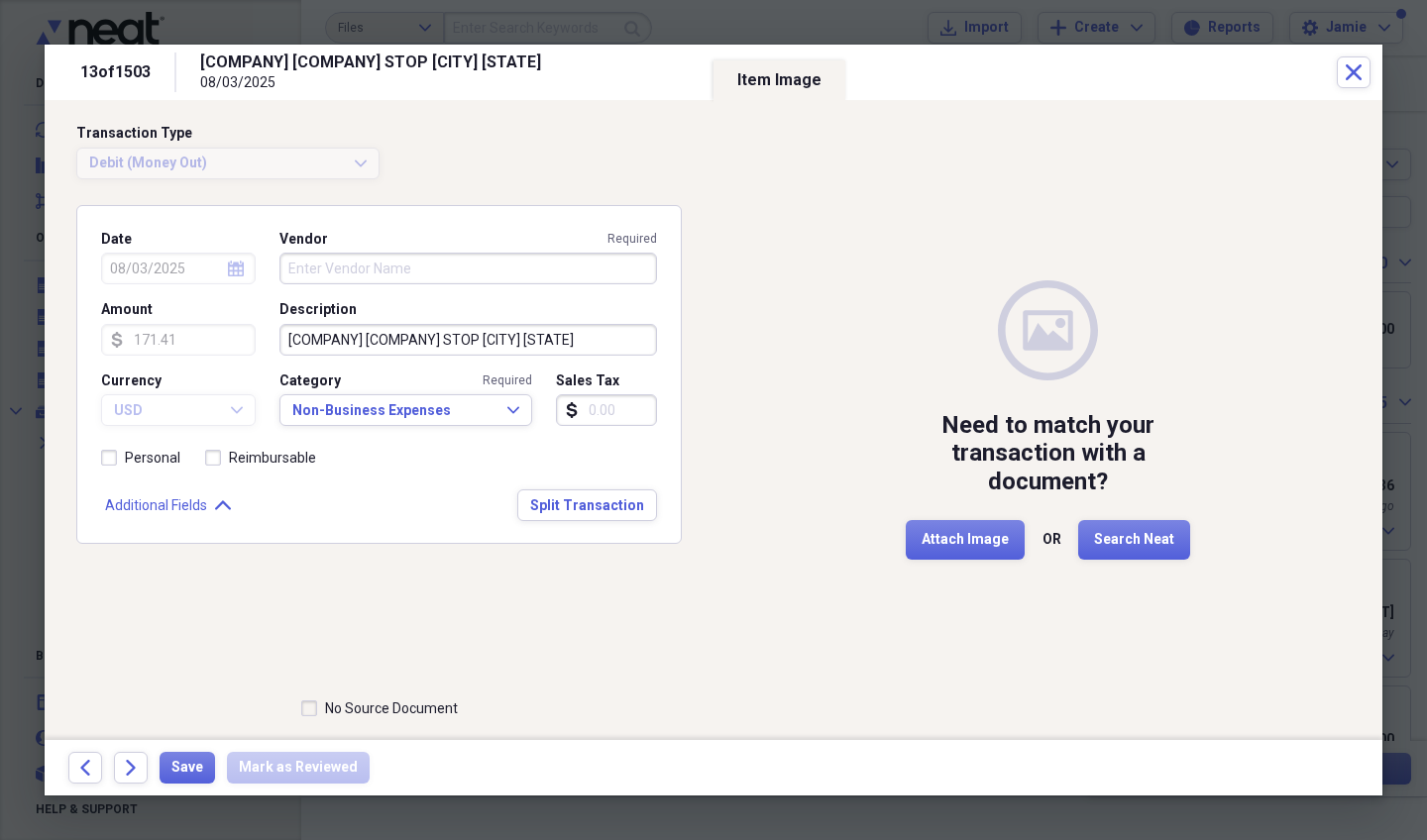 click on "Forward" 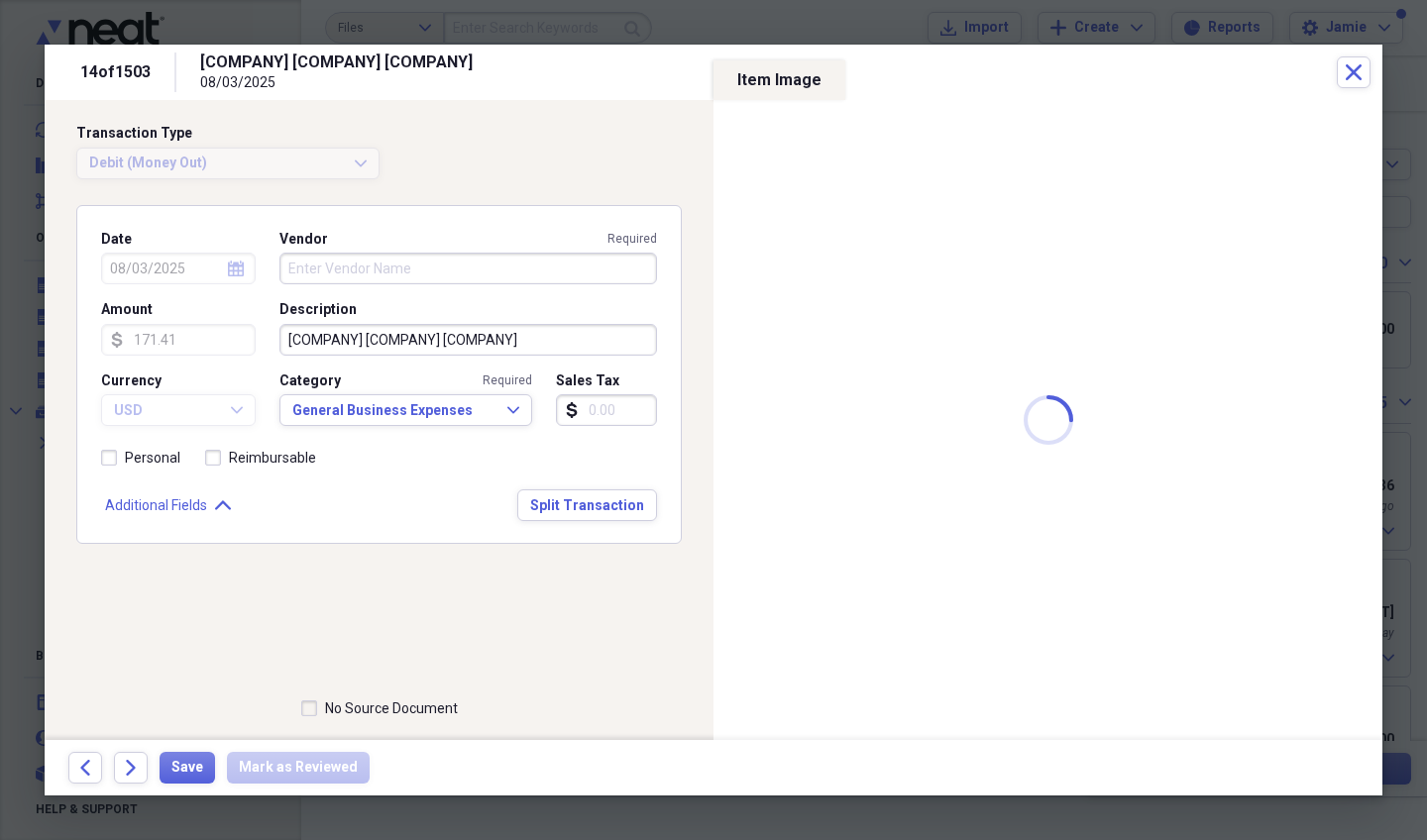 type on "161.00" 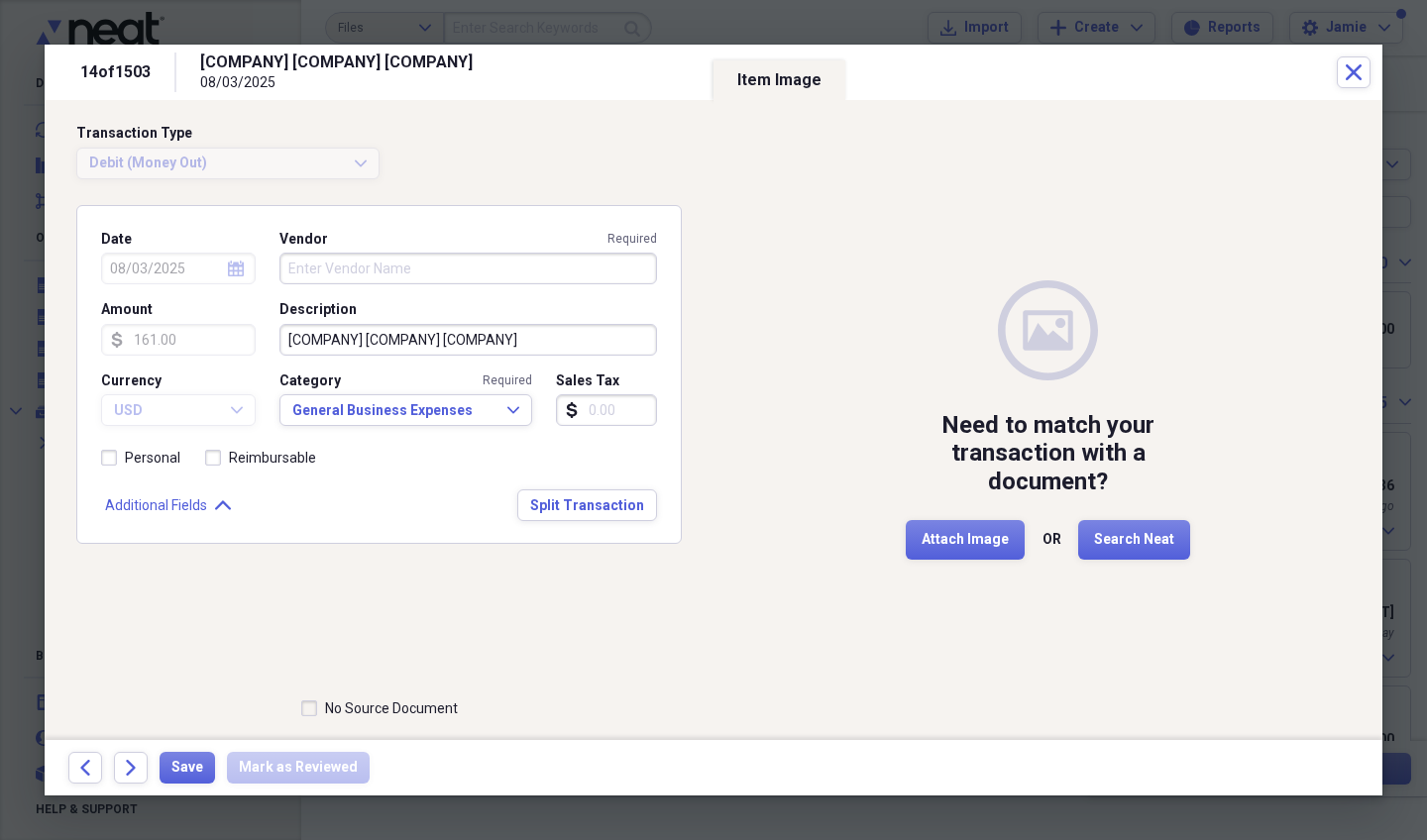 click on "Forward" 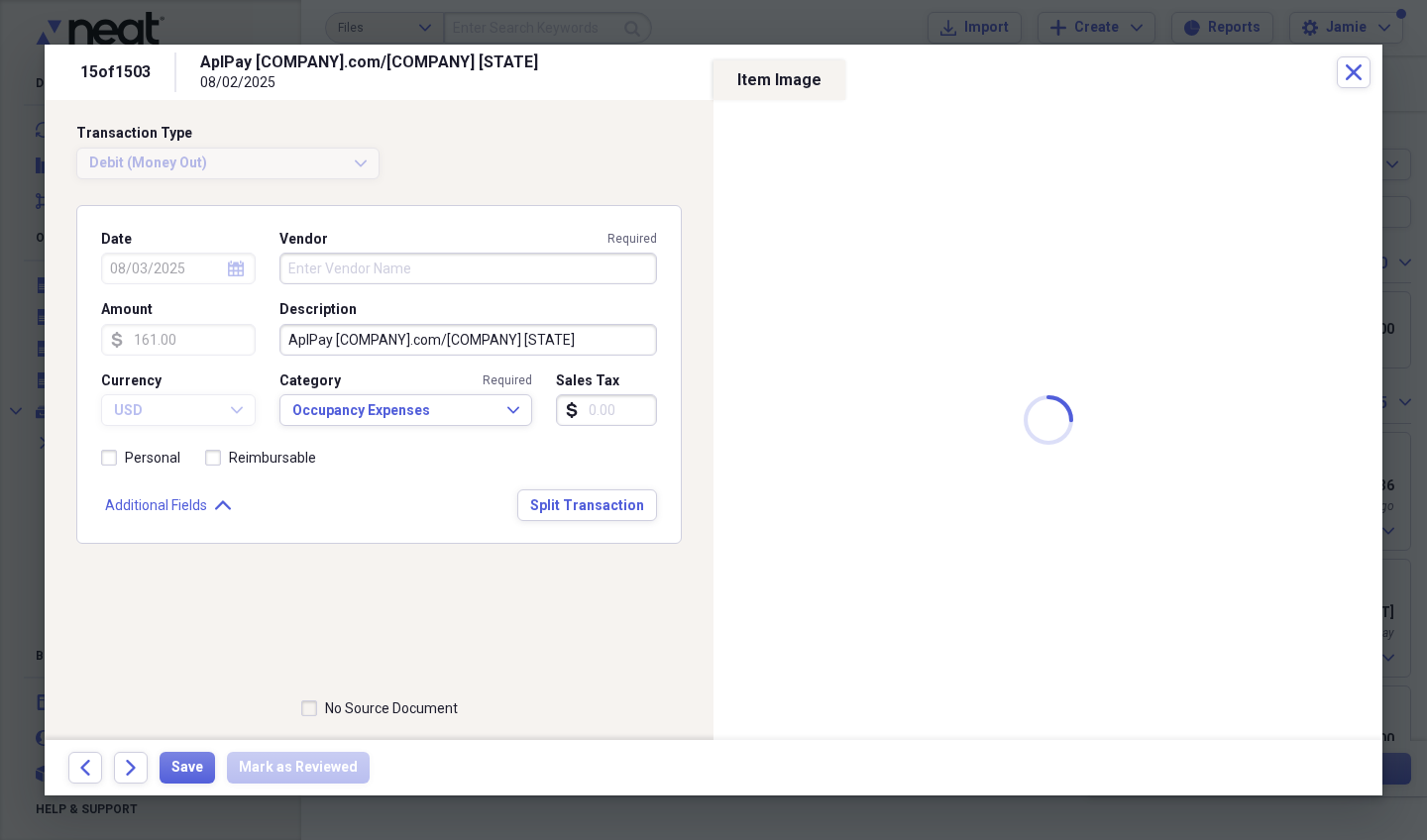 type on "08/02/2025" 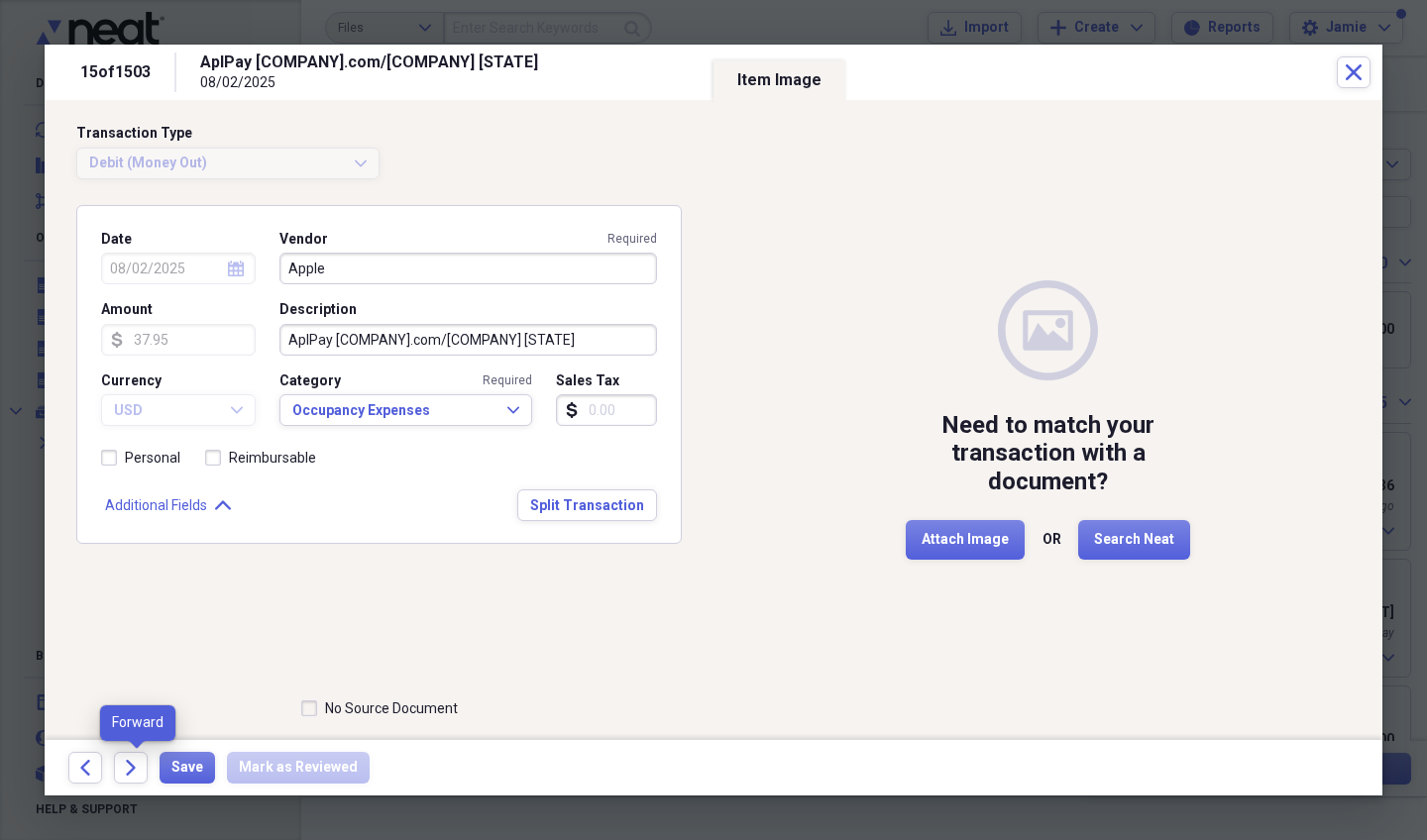 click on "Forward" 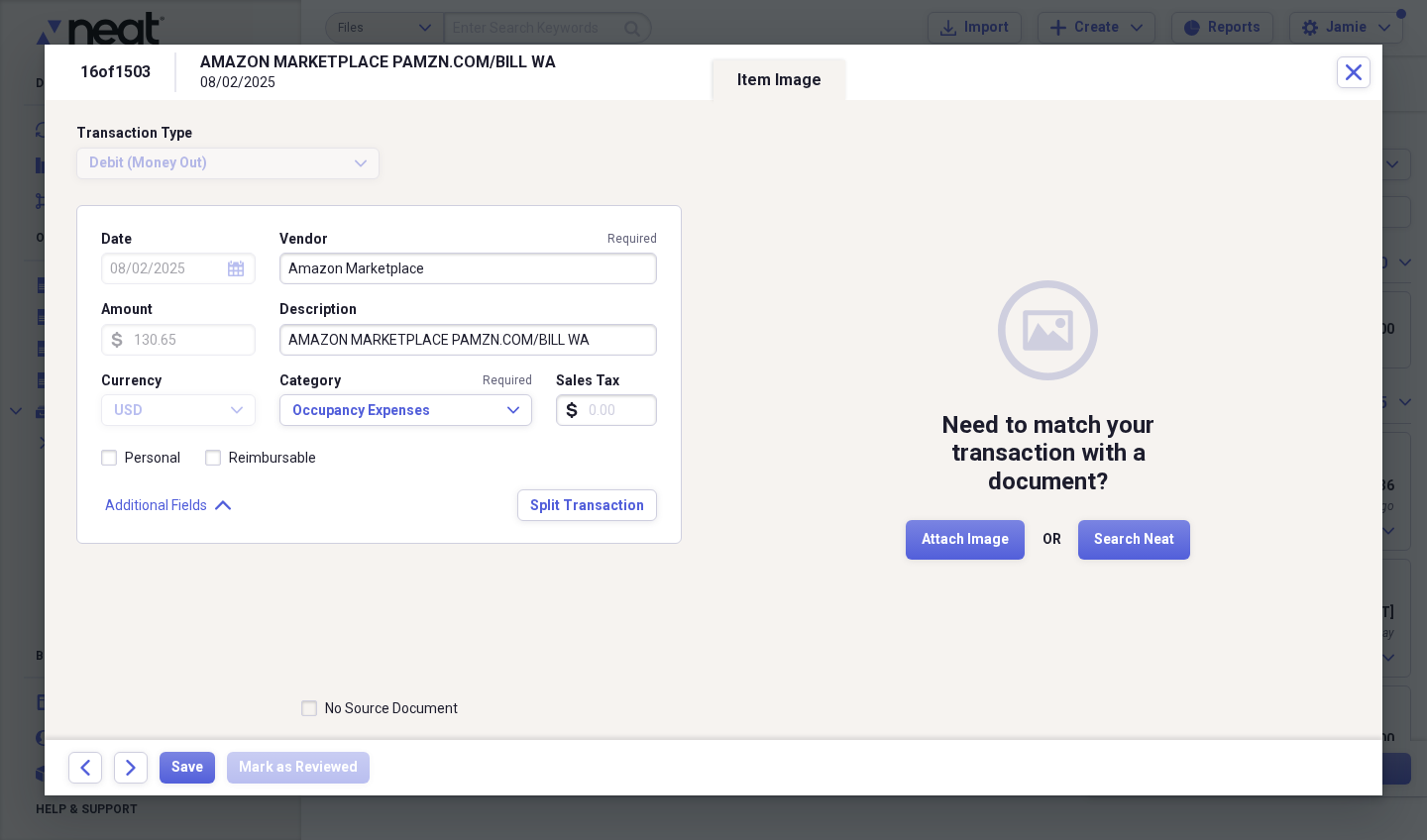 click on "Forward" 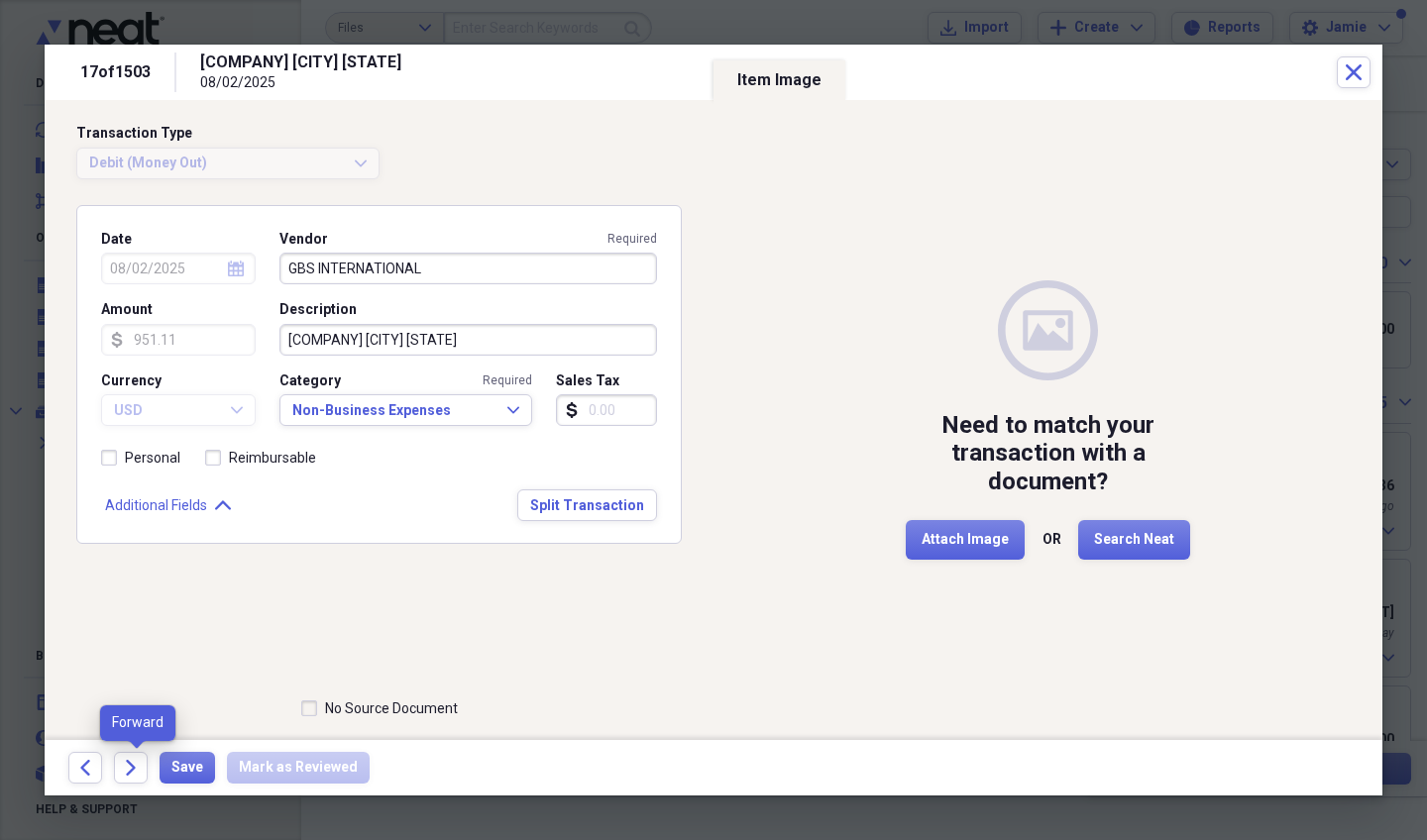 click on "Forward" 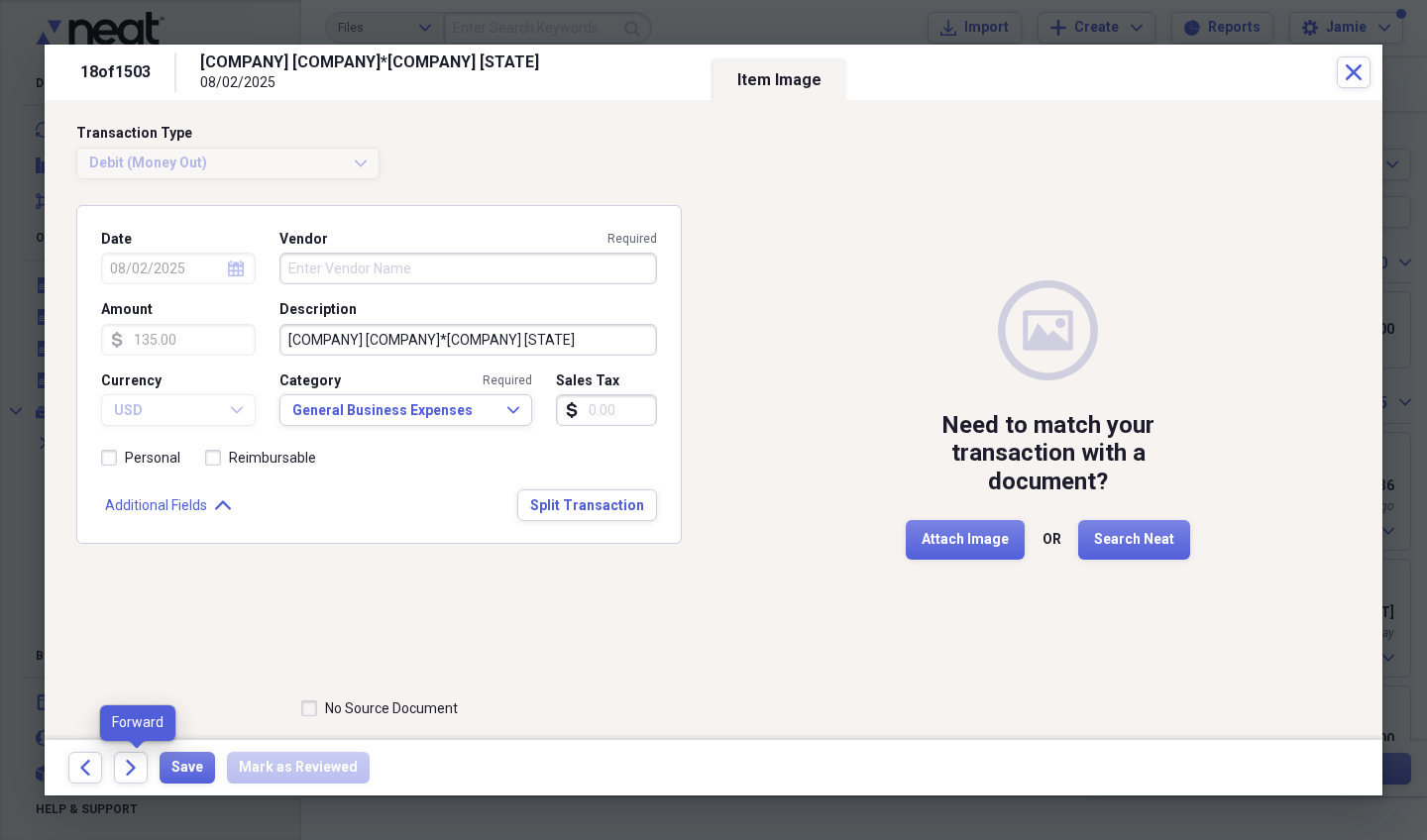 click on "Forward" 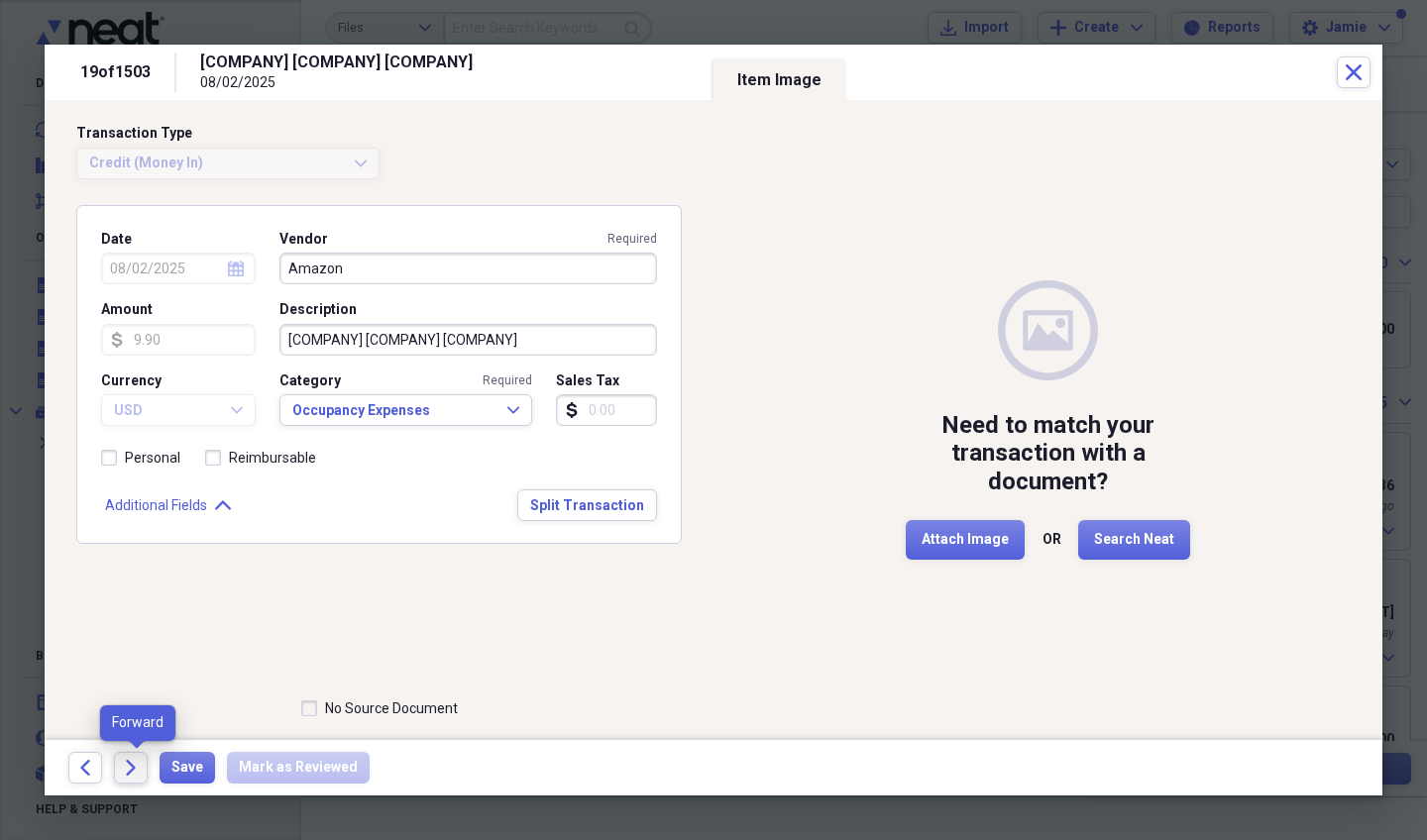 click on "Forward" 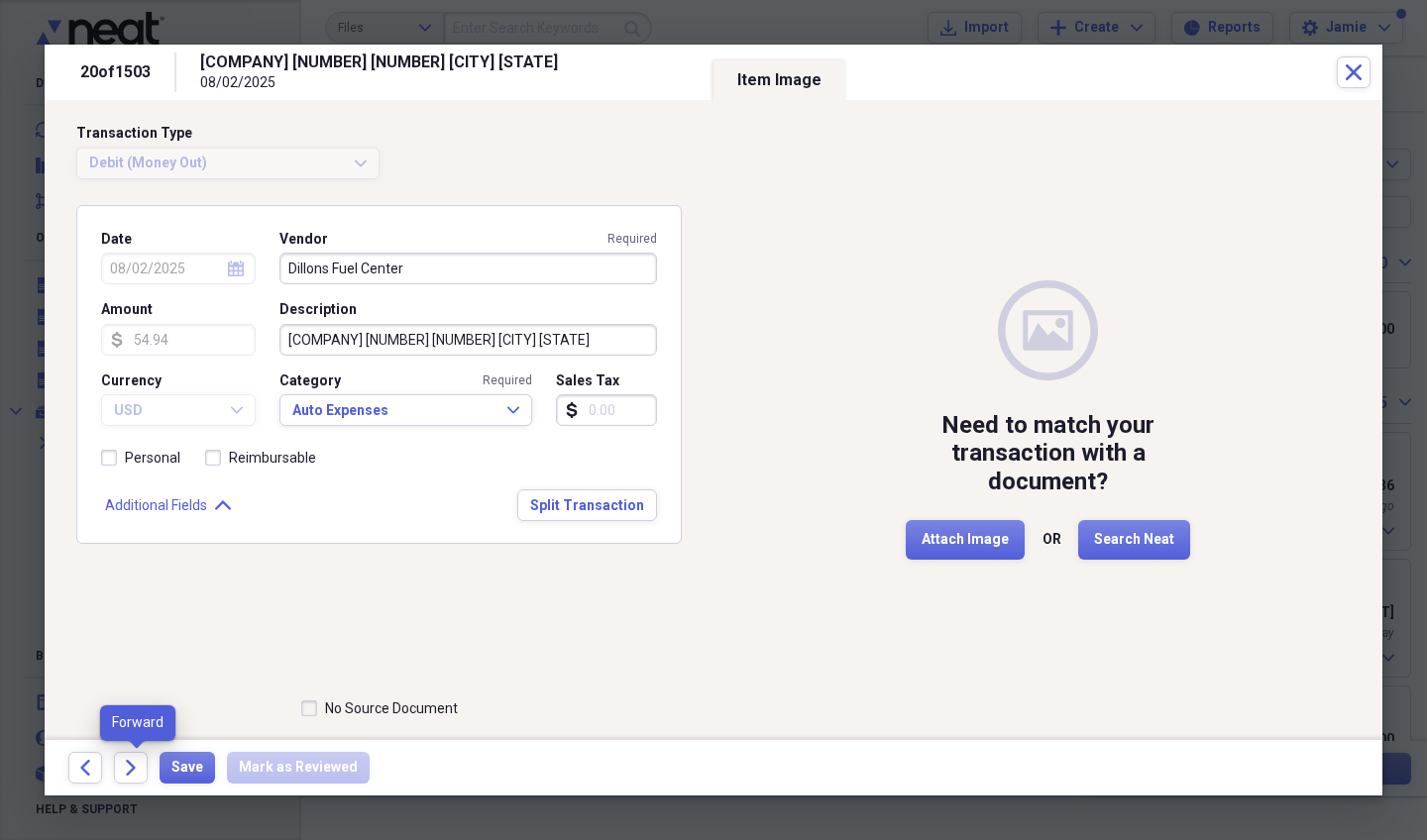 click on "Forward" 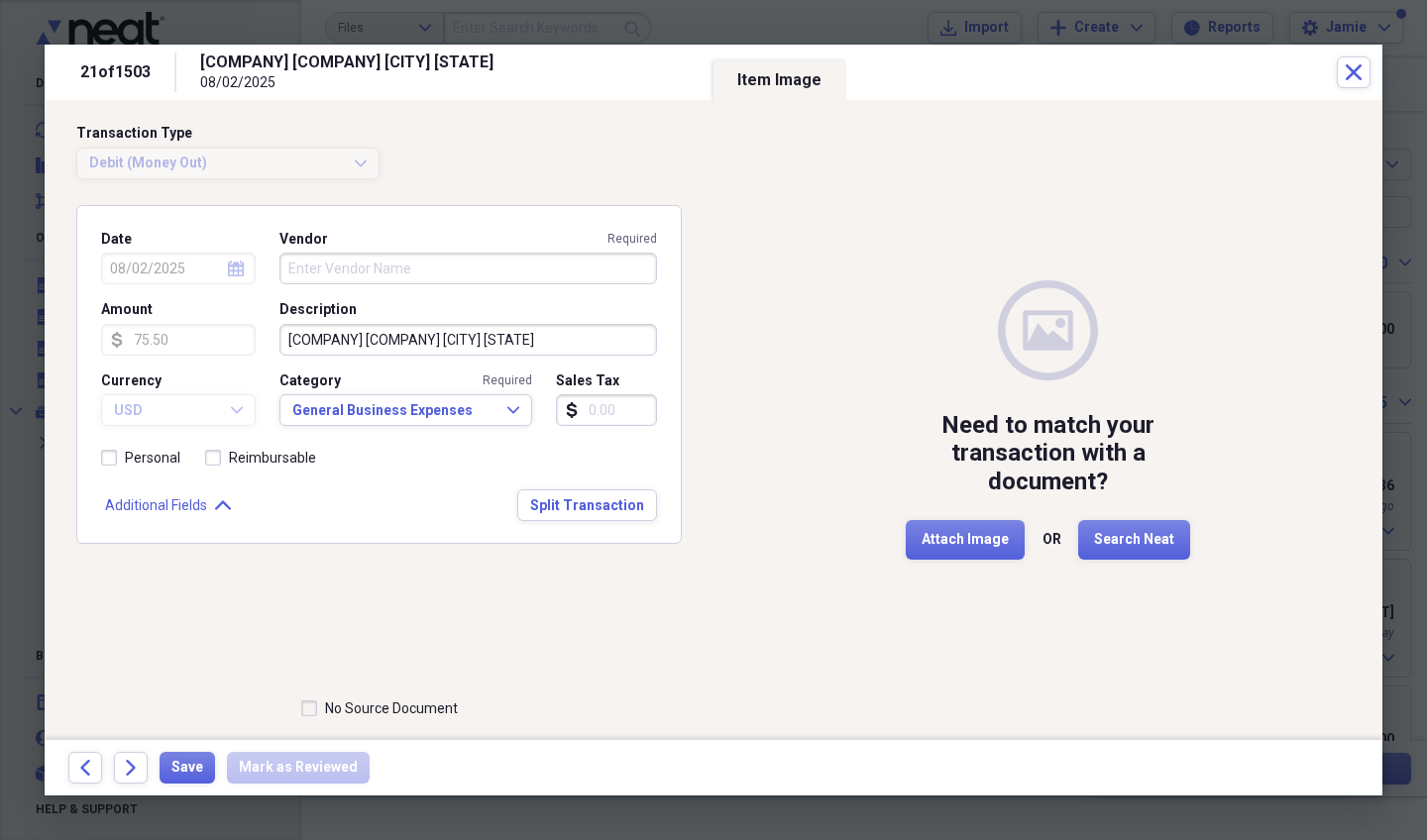 click on "Forward" 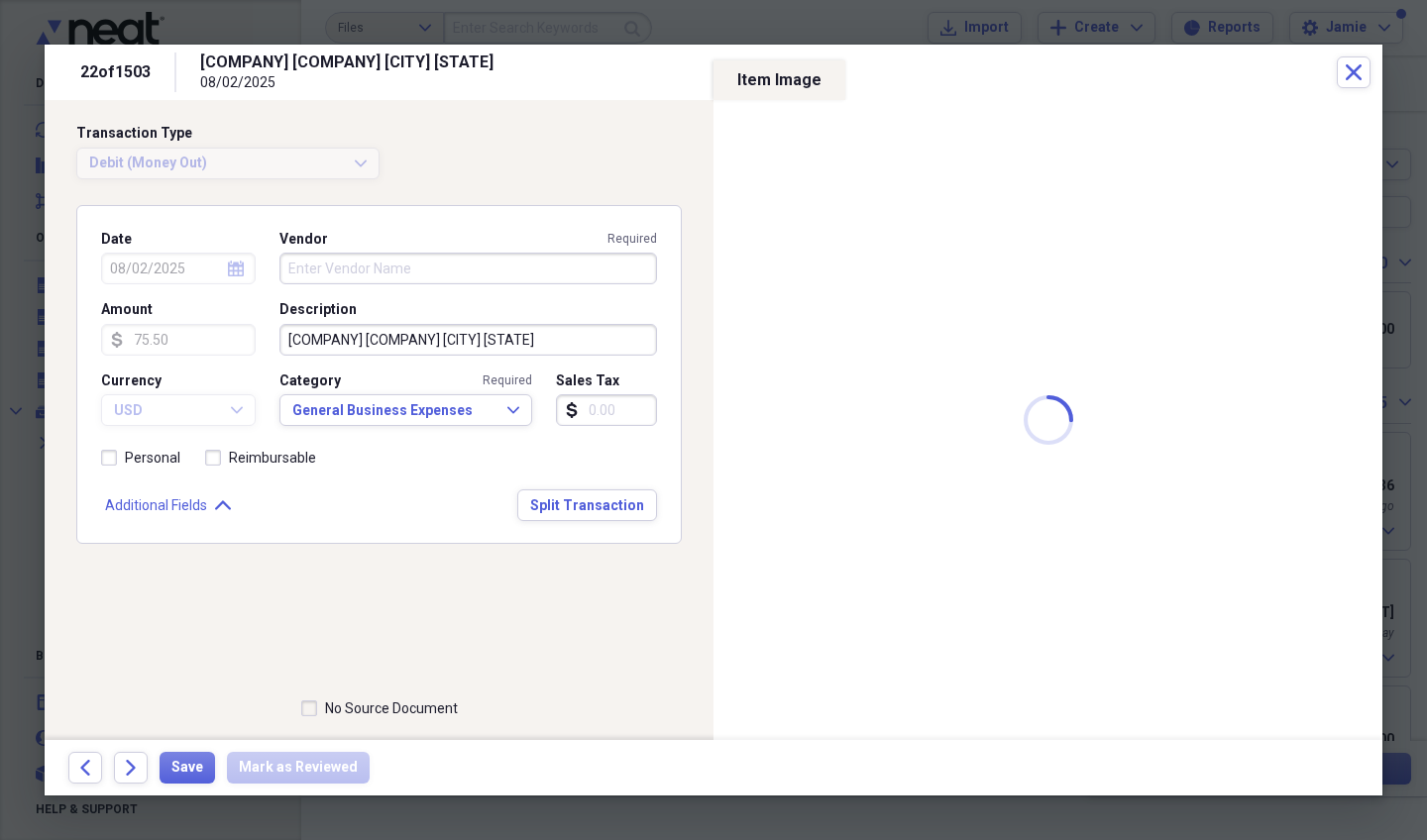 type on "Pizza Hut" 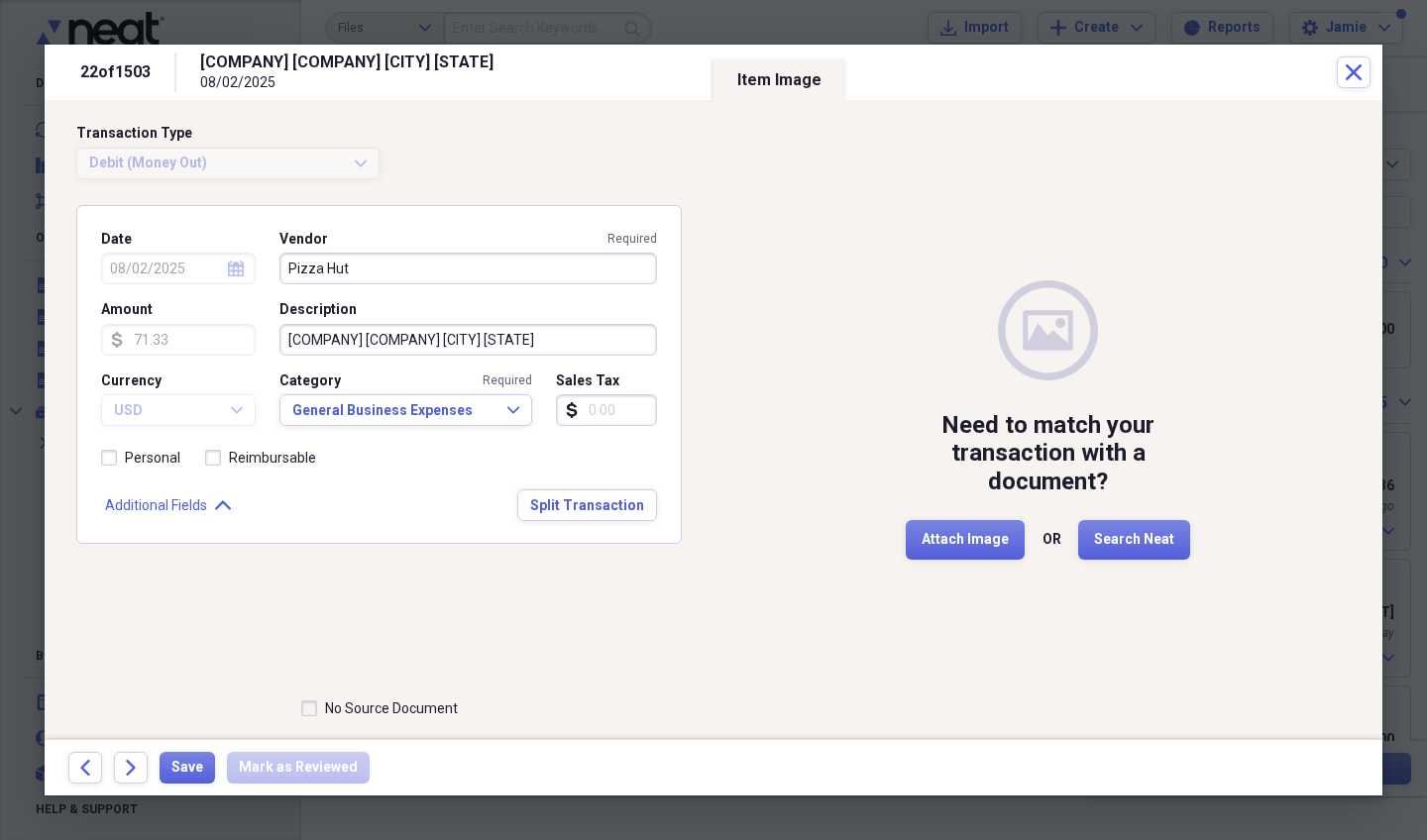 click on "Forward" 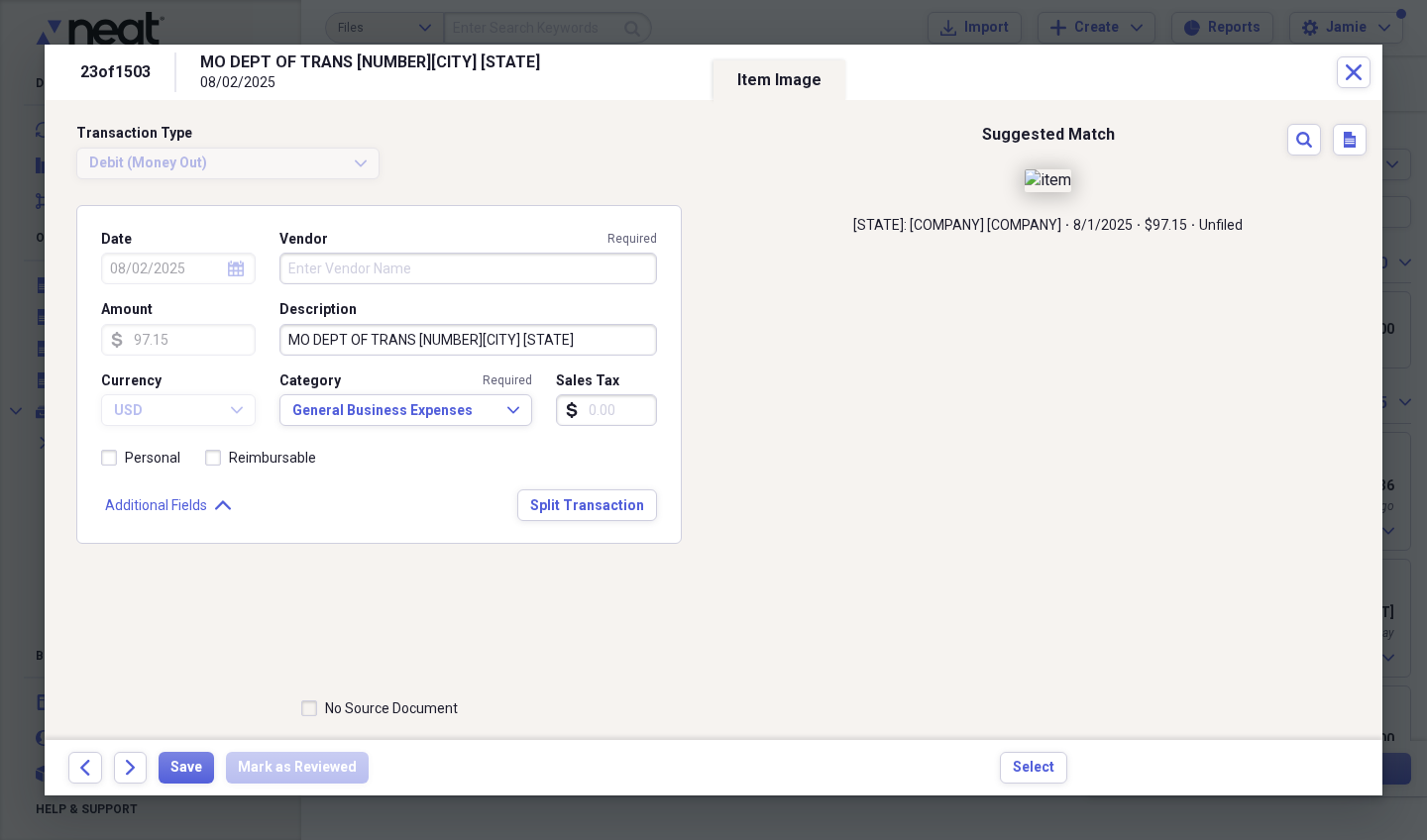 click on "Forward" 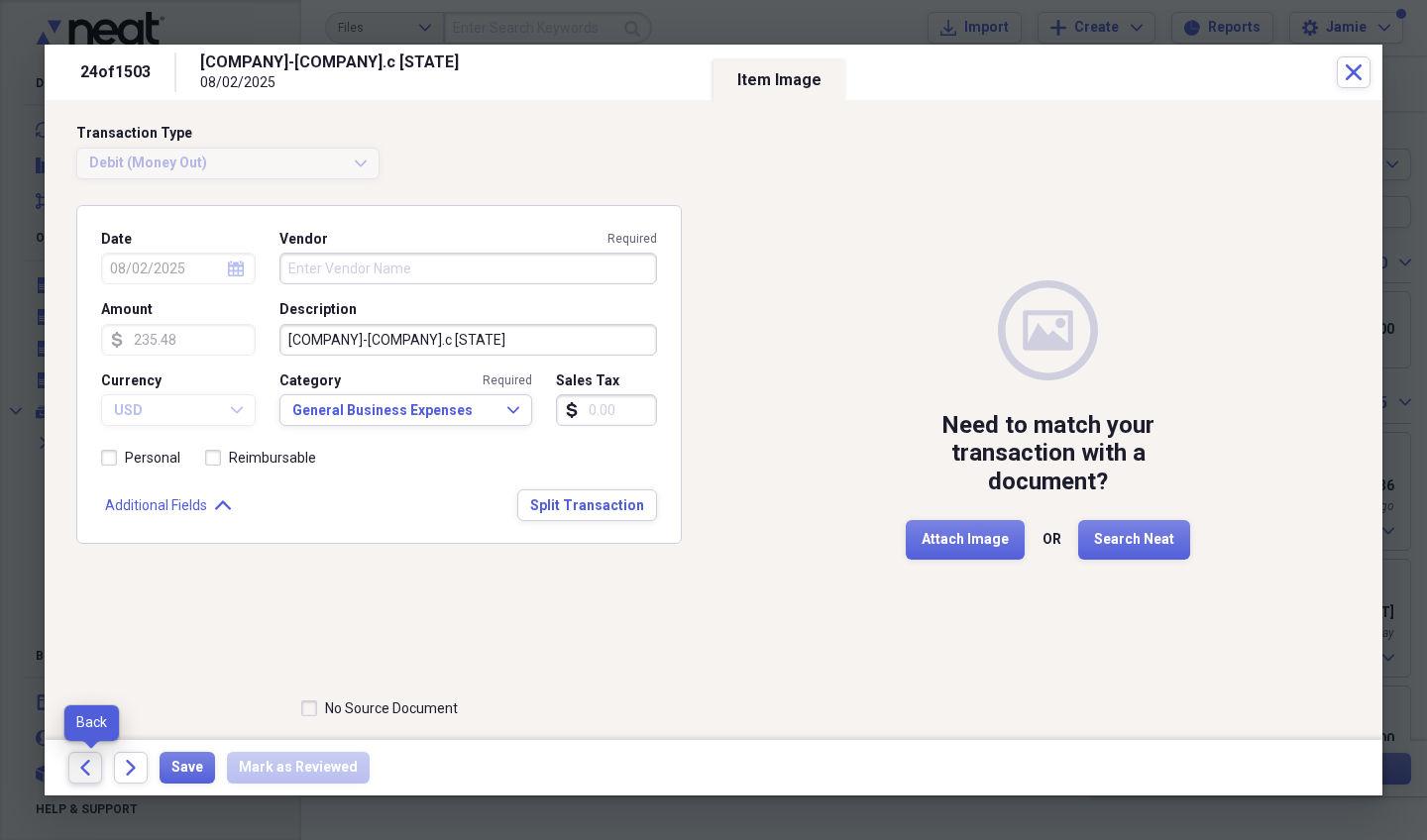 click on "Back" 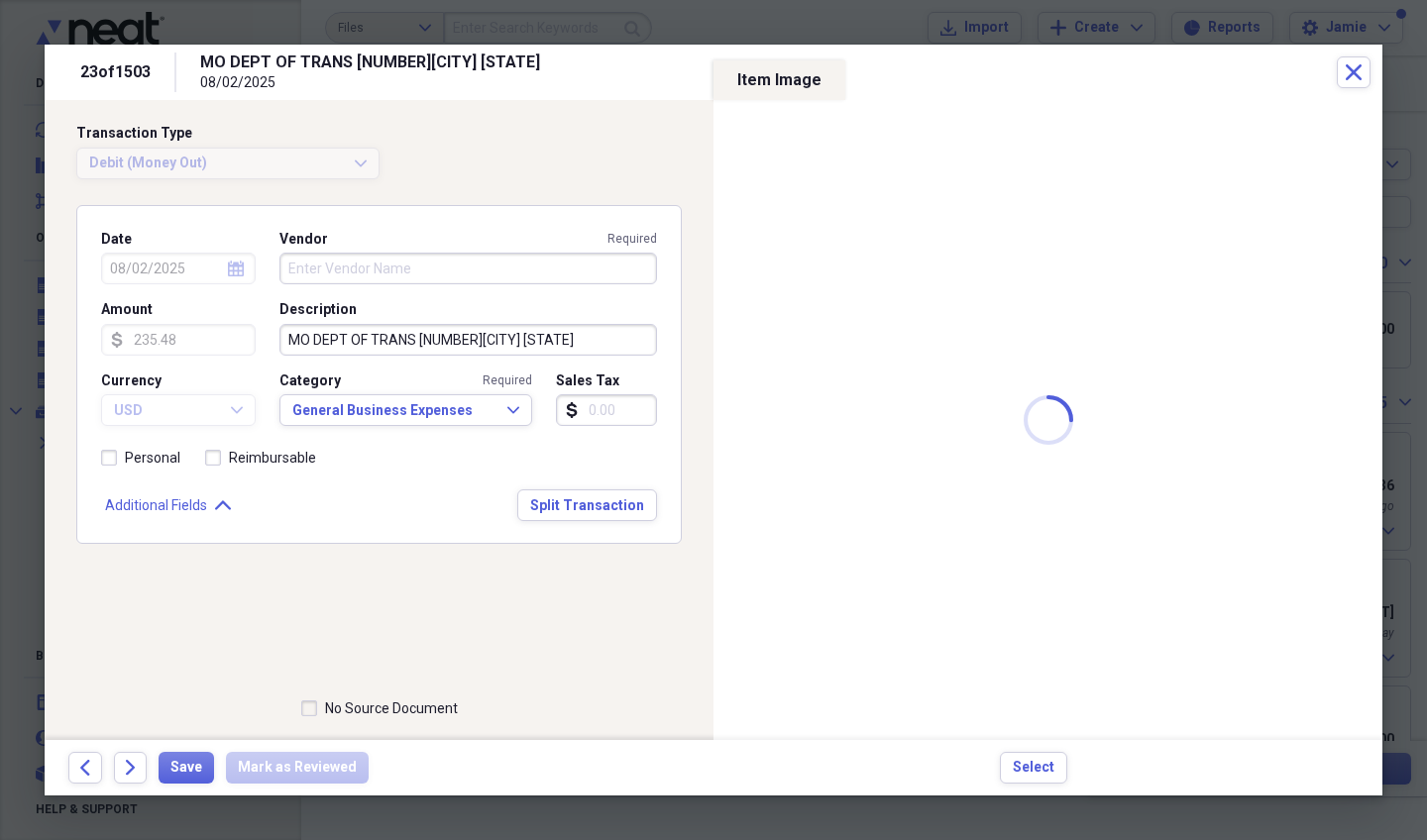 type on "97.15" 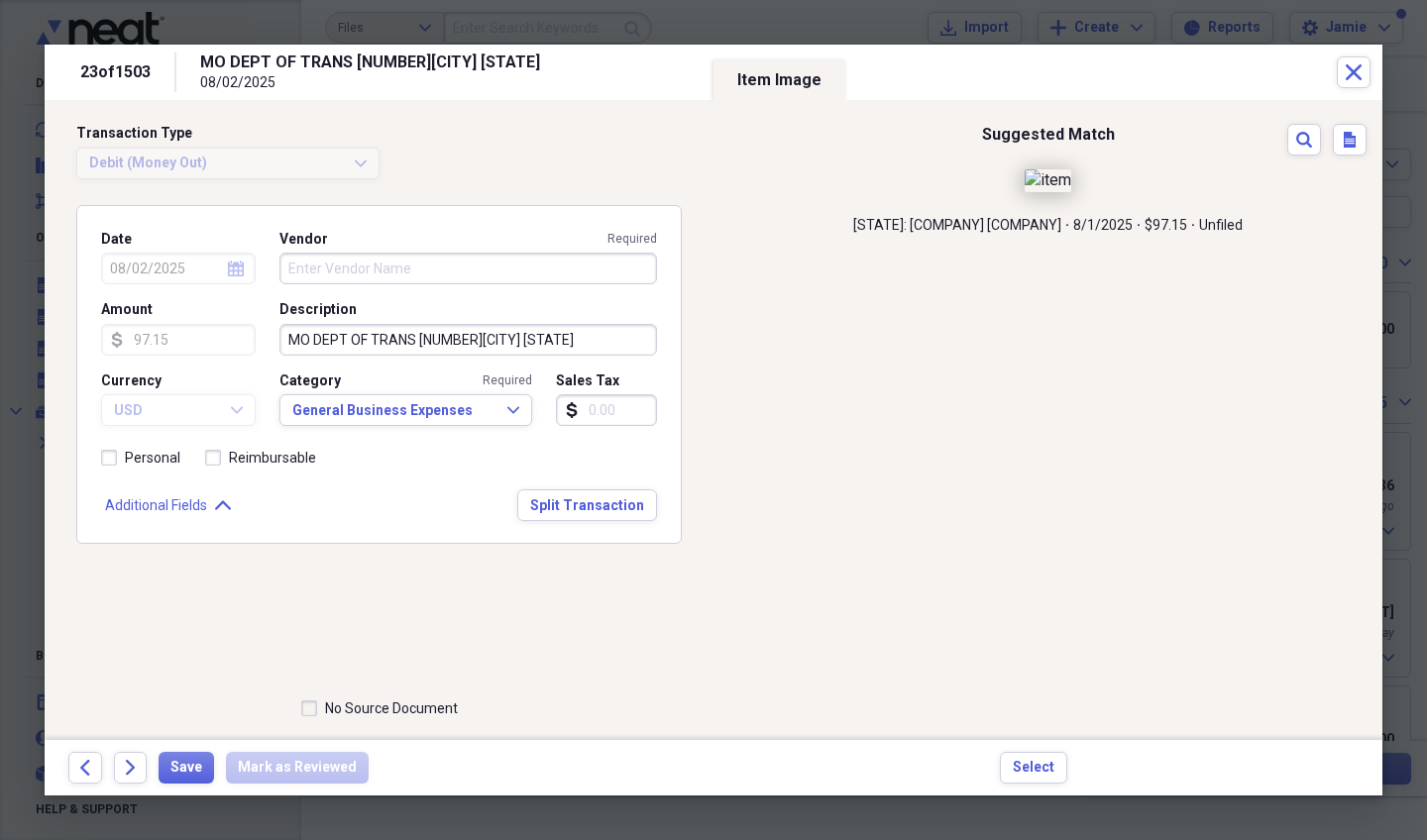 click on "Vendor Required" at bounding box center (468, 268) 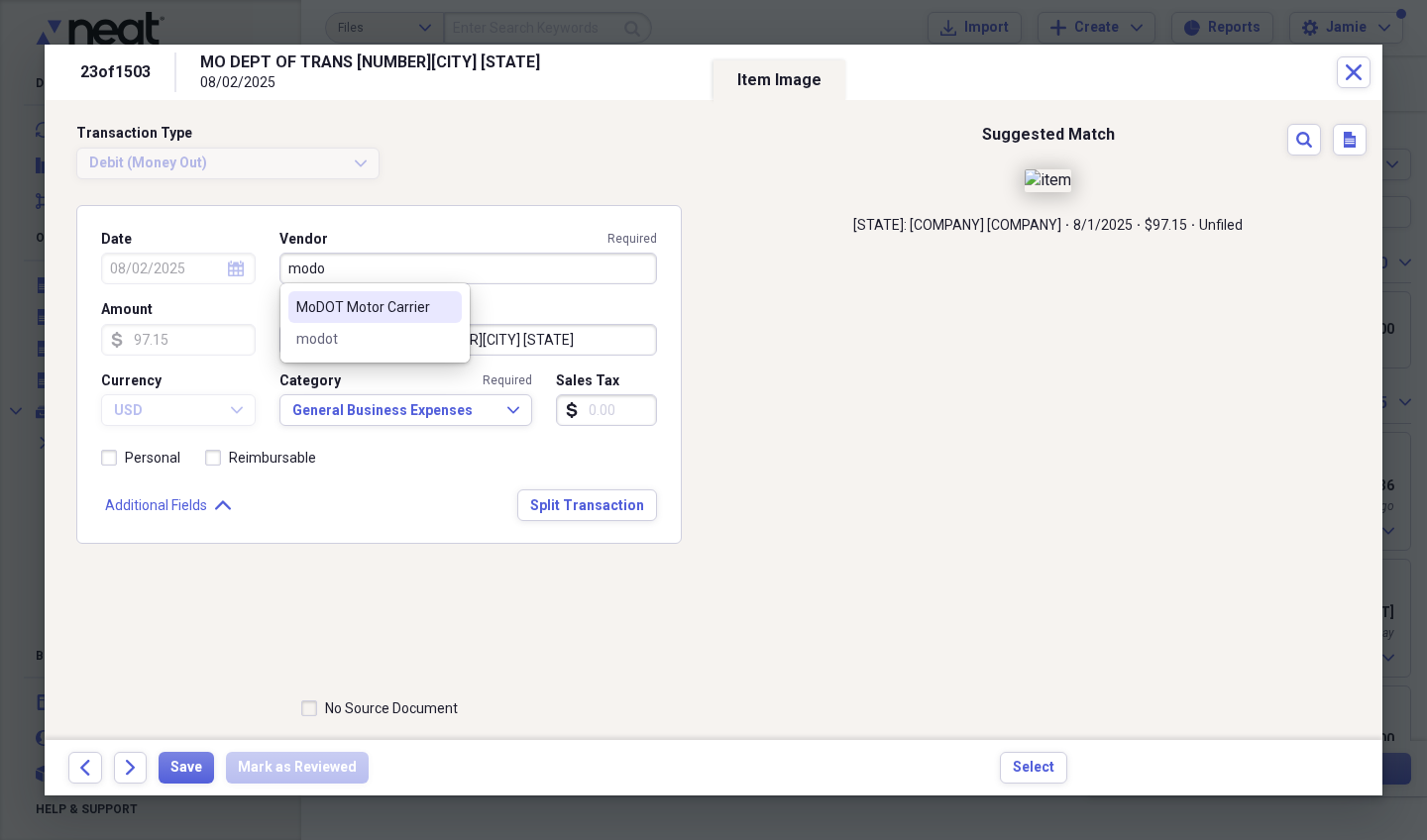 click on "MoDOT Motor Carrier" at bounding box center [363, 307] 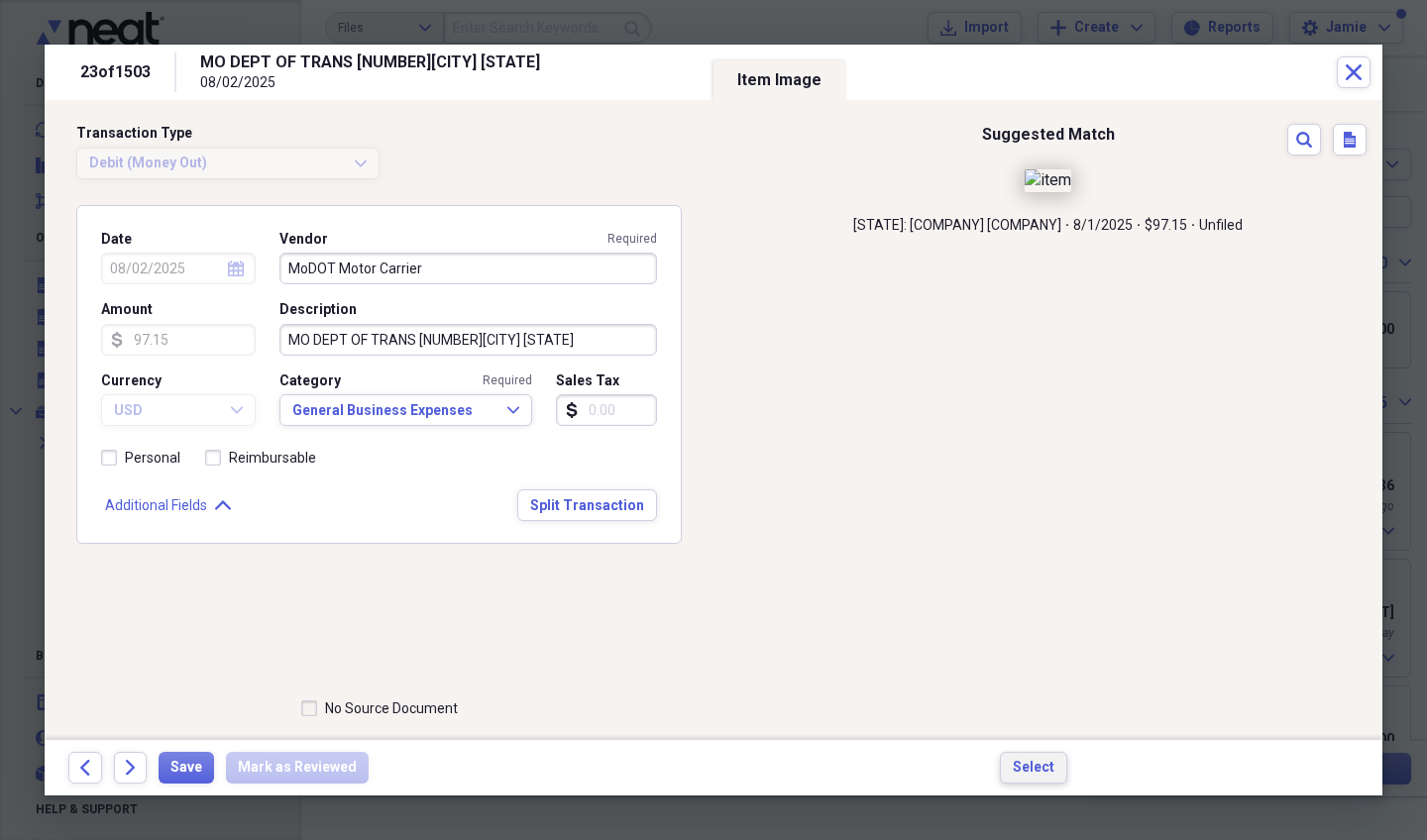 click on "Select" at bounding box center [1034, 768] 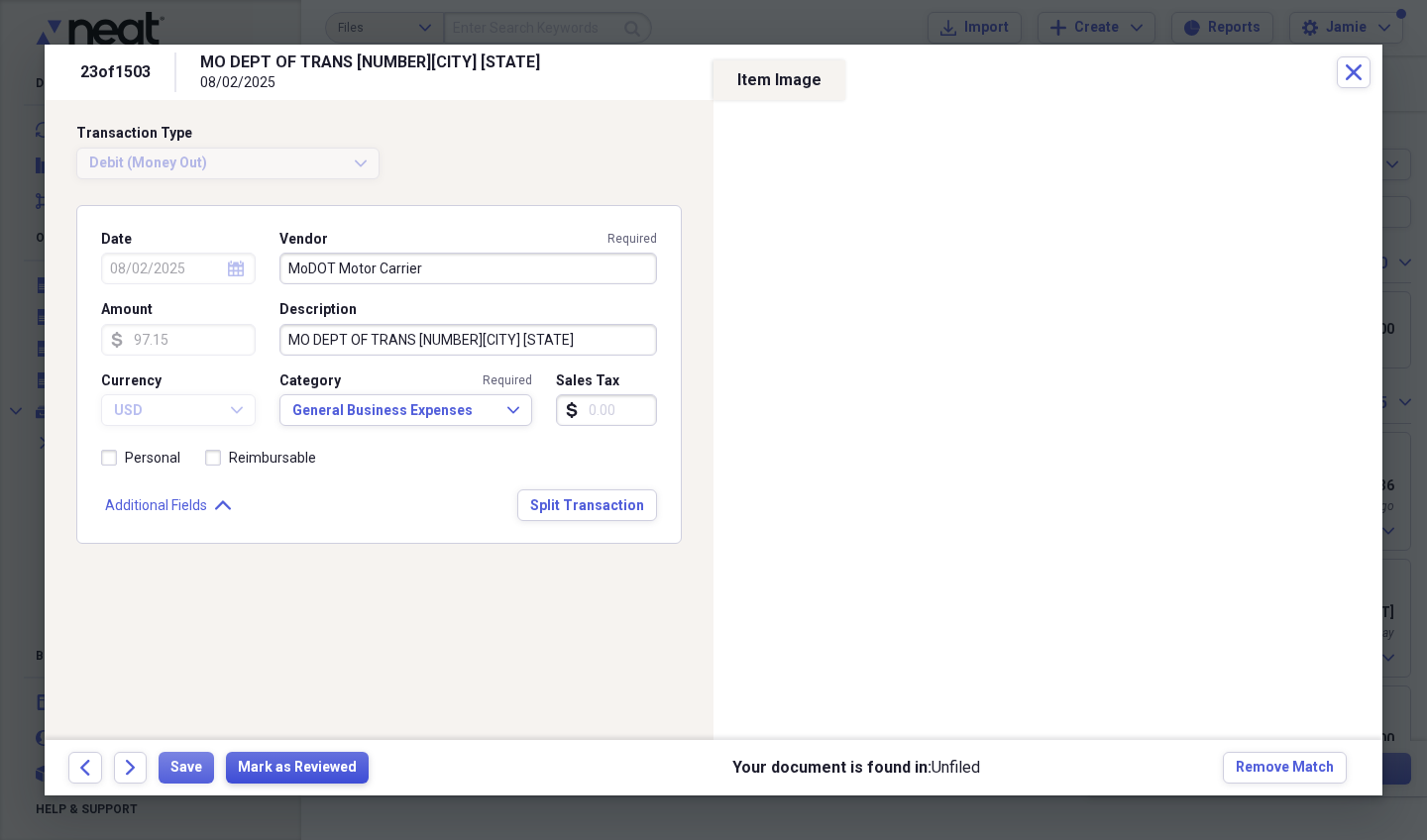 click on "Mark as Reviewed" at bounding box center (297, 768) 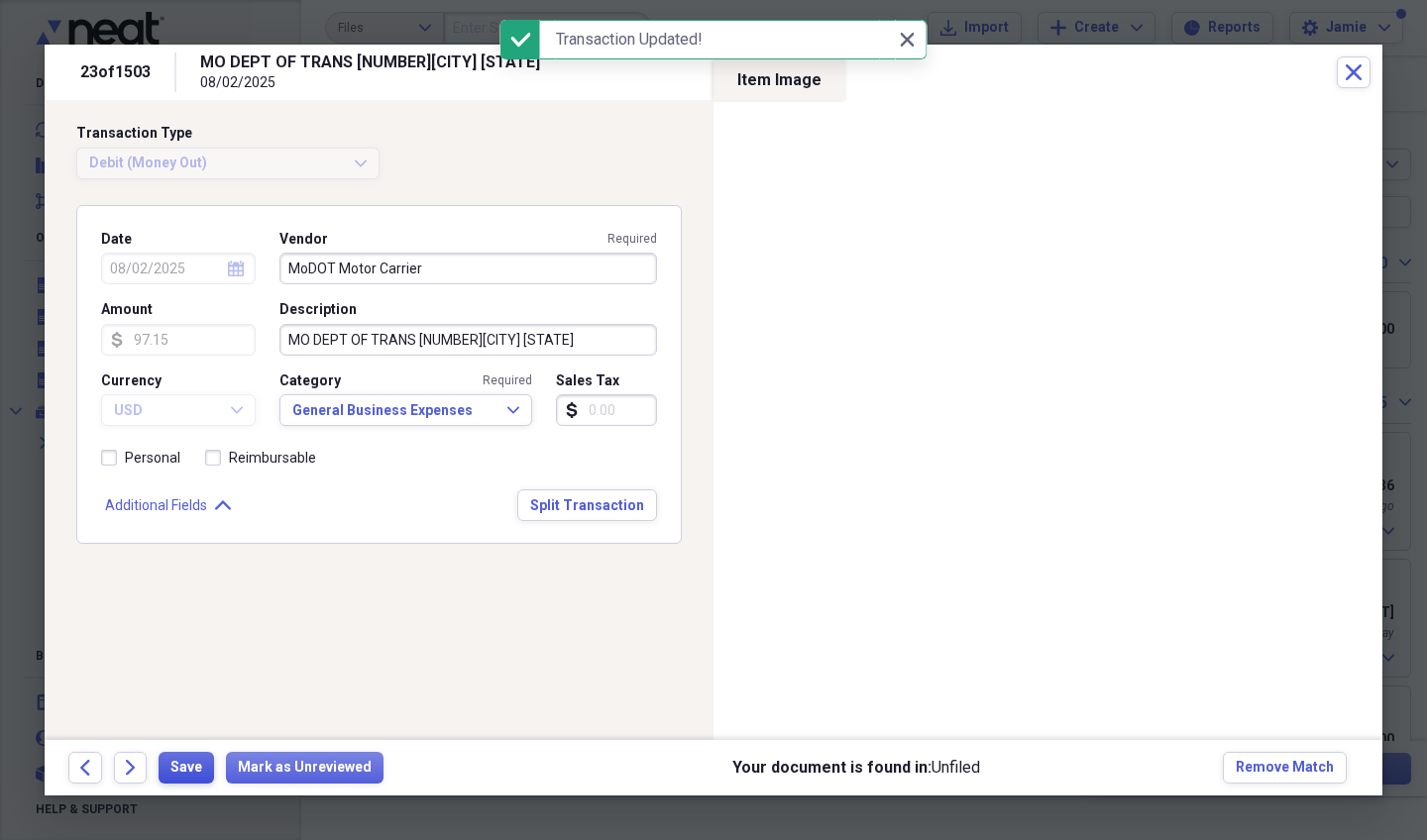 click on "Save" at bounding box center (186, 768) 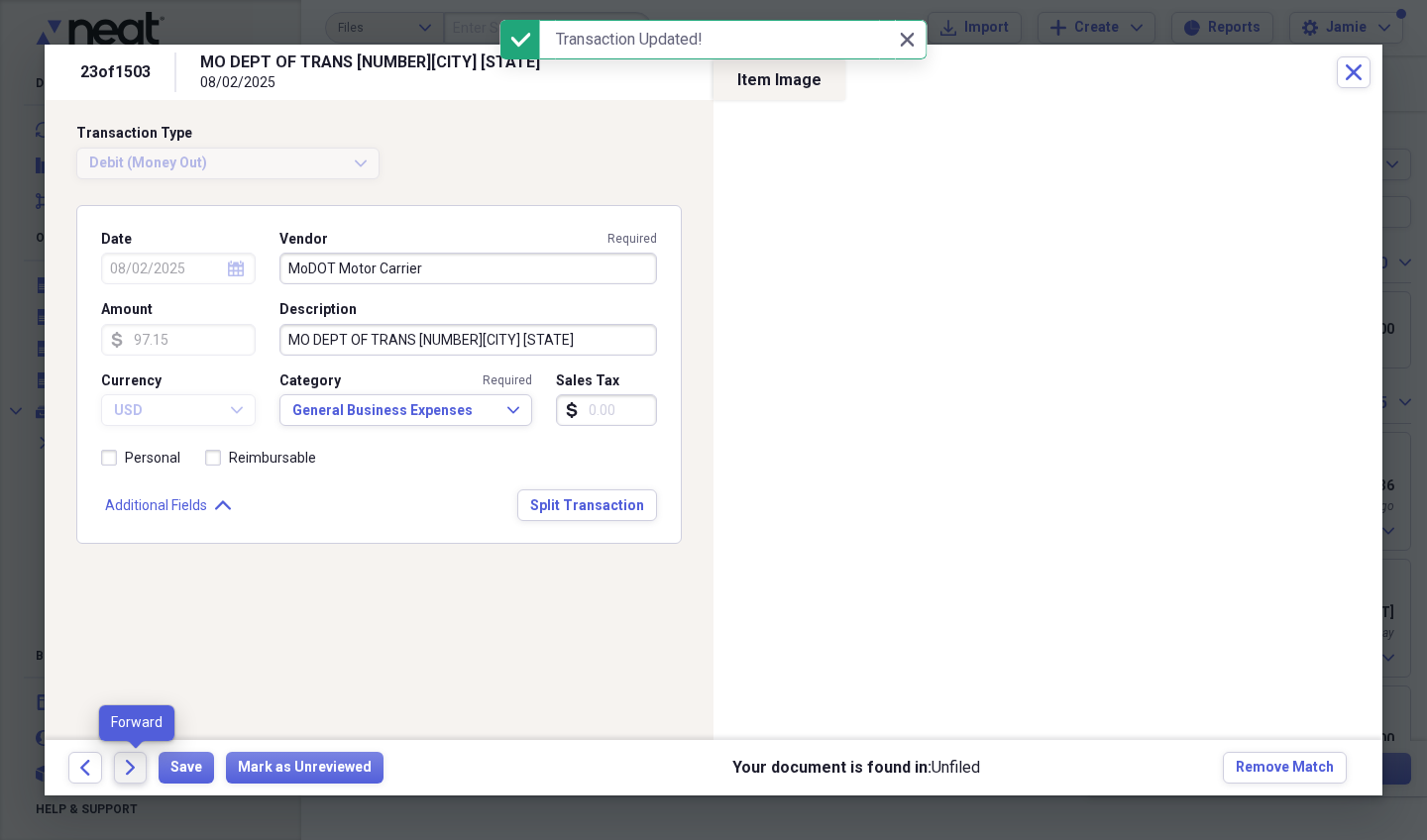 click on "Forward" at bounding box center [131, 768] 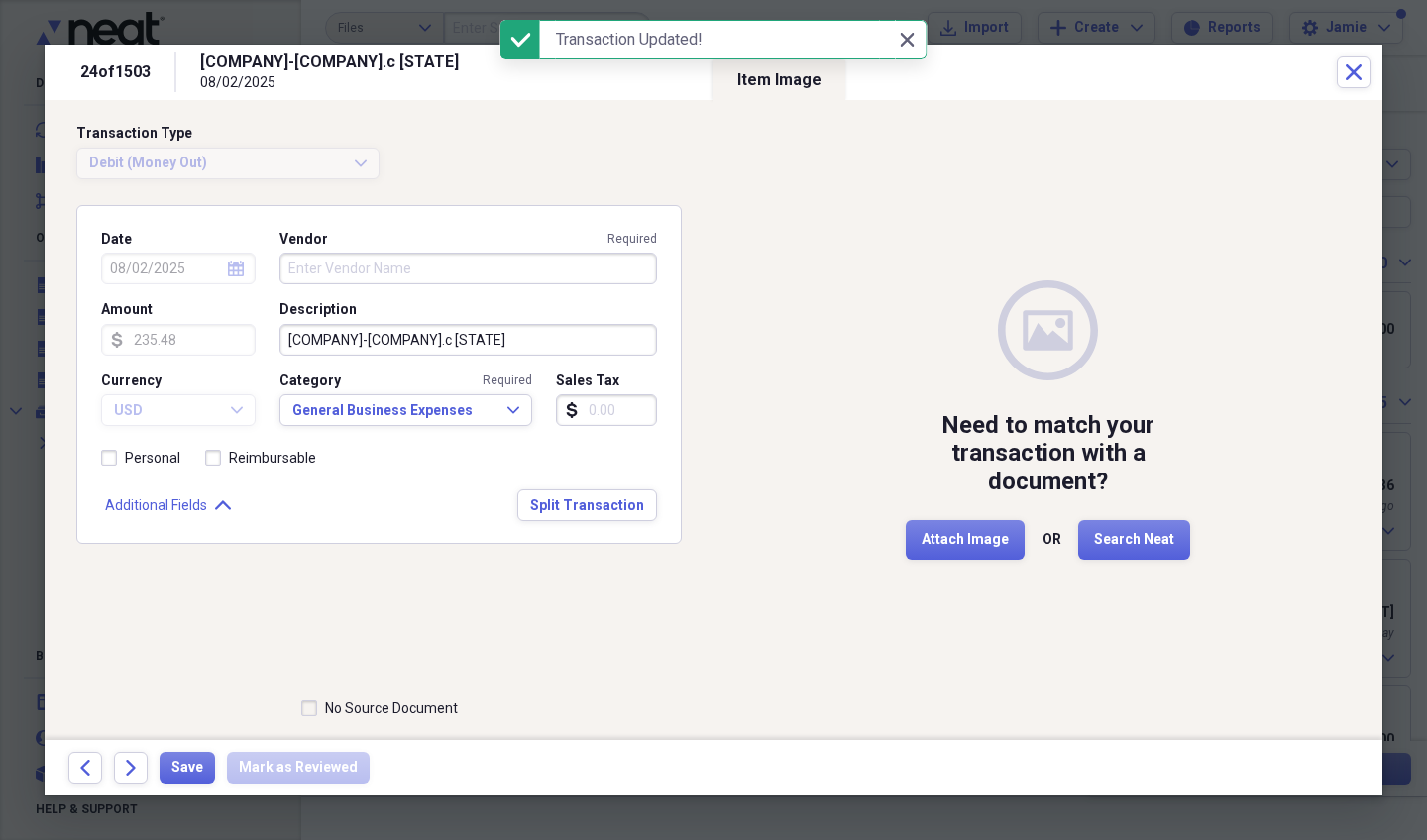 click on "Forward" at bounding box center [131, 768] 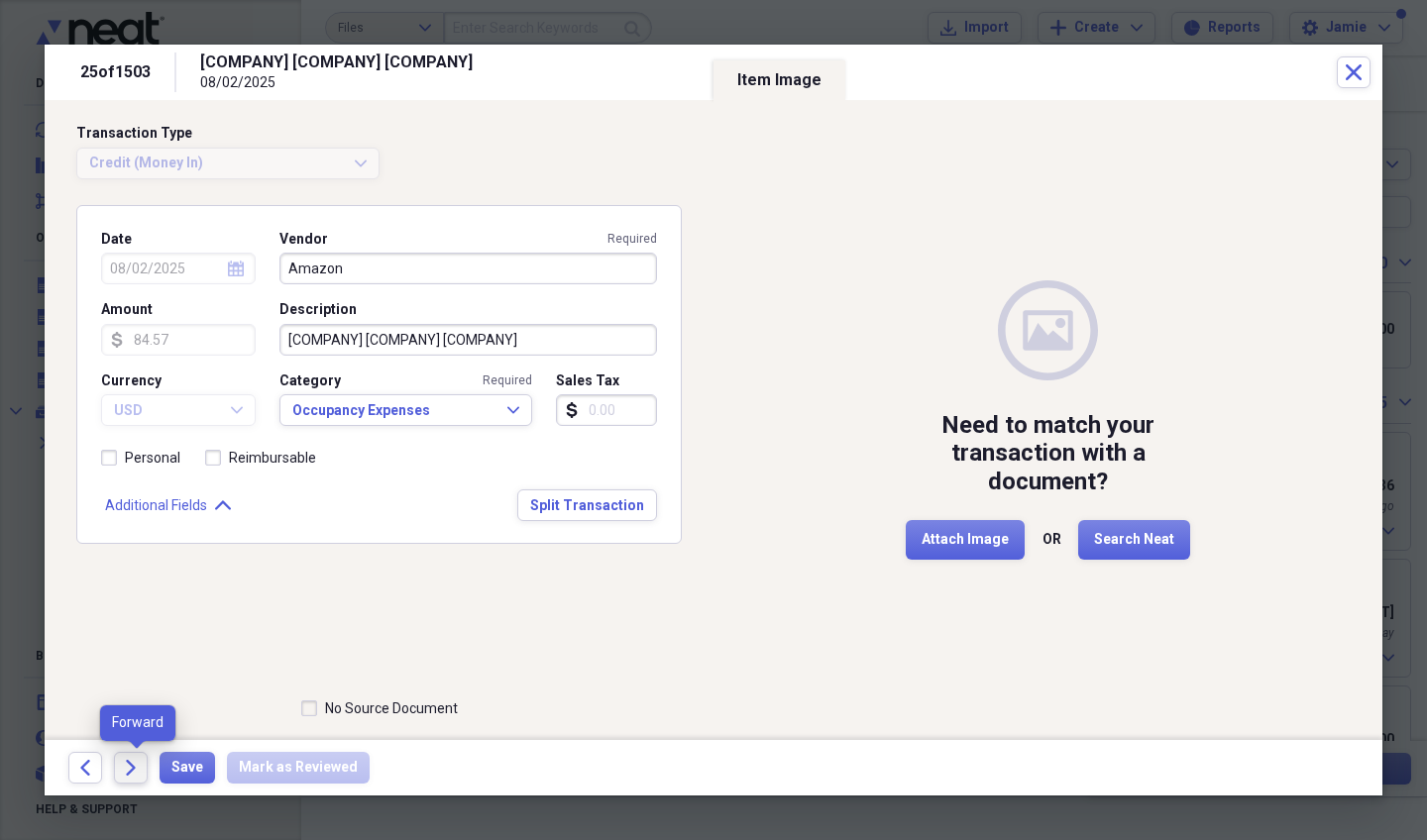click 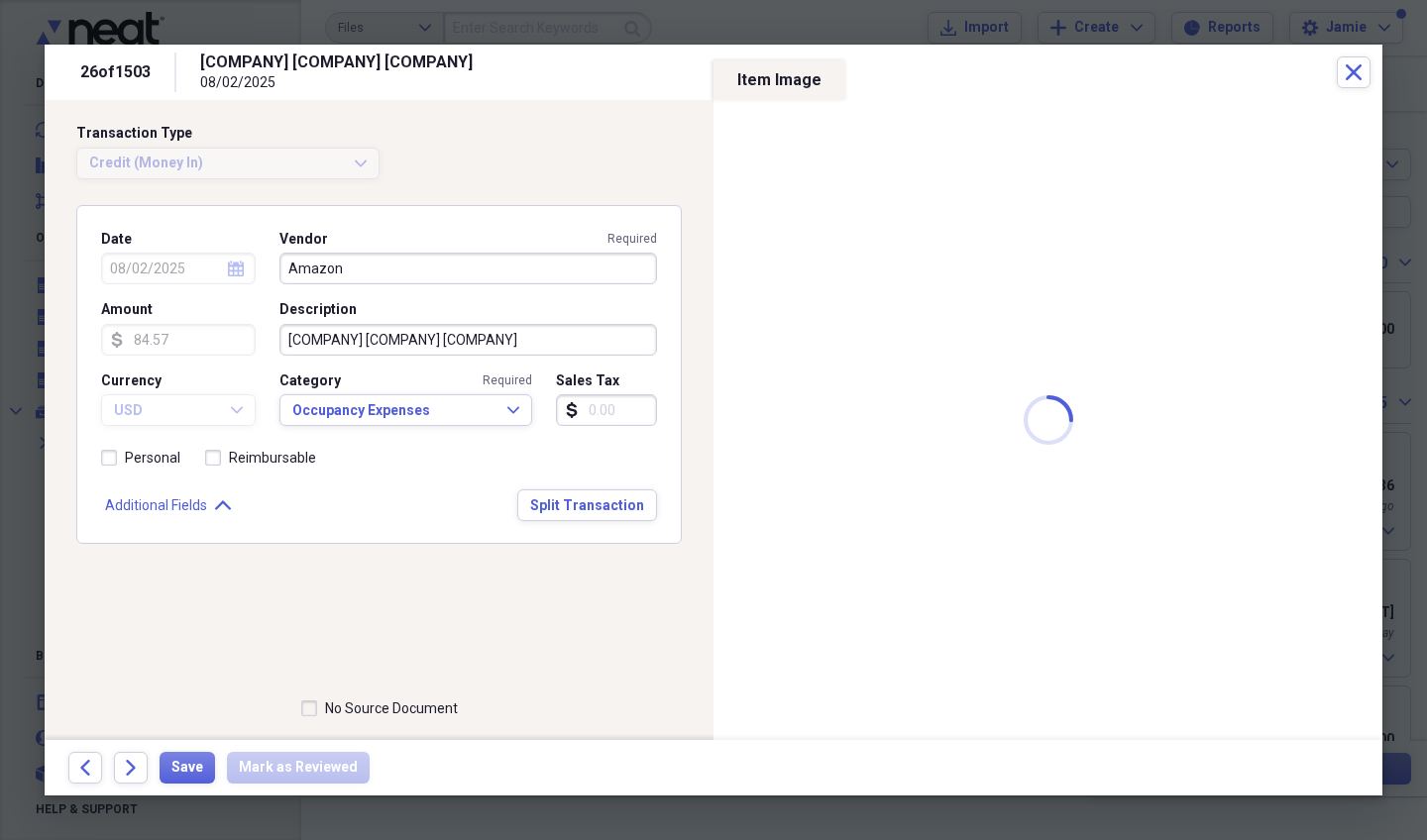 type on "457.02" 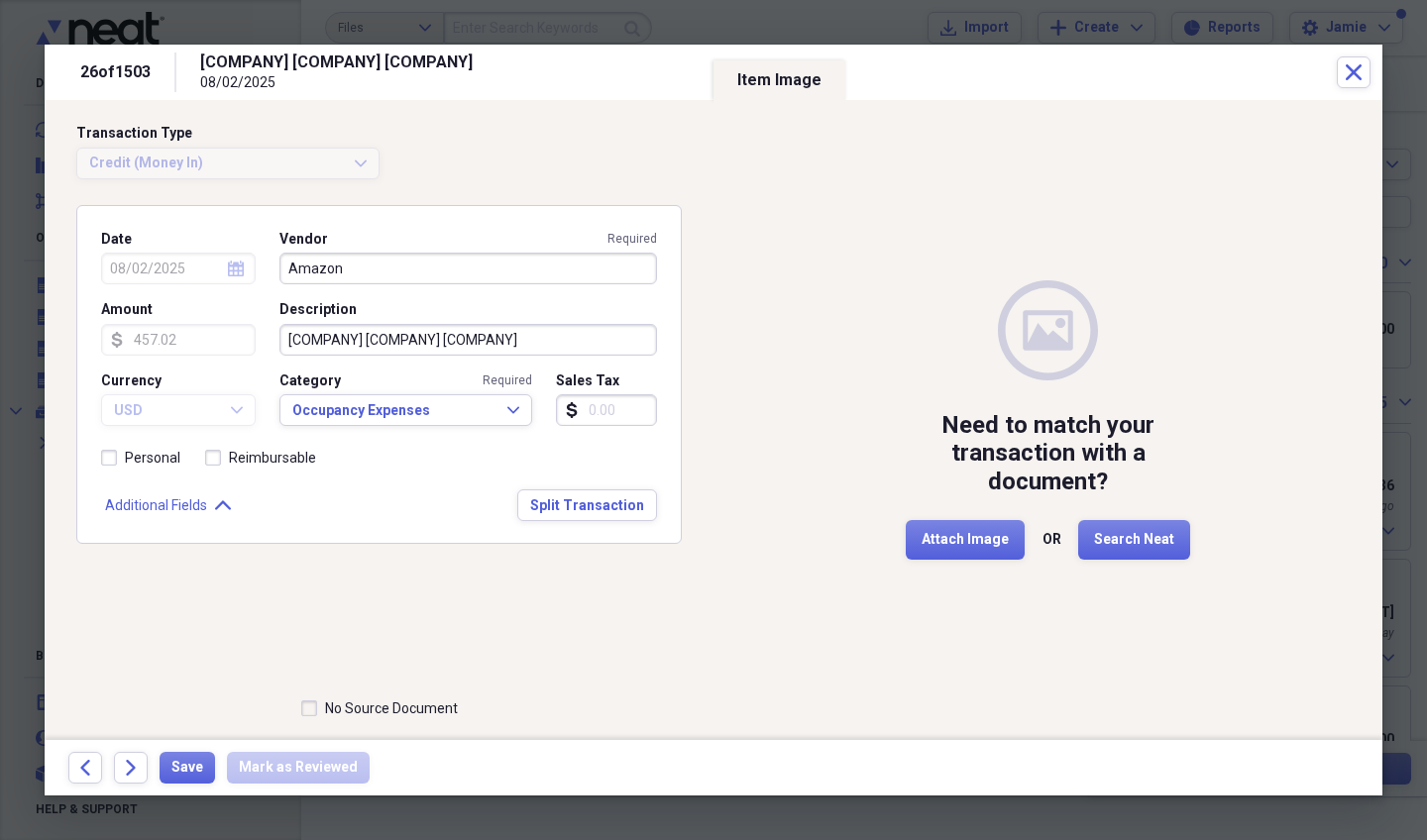 click 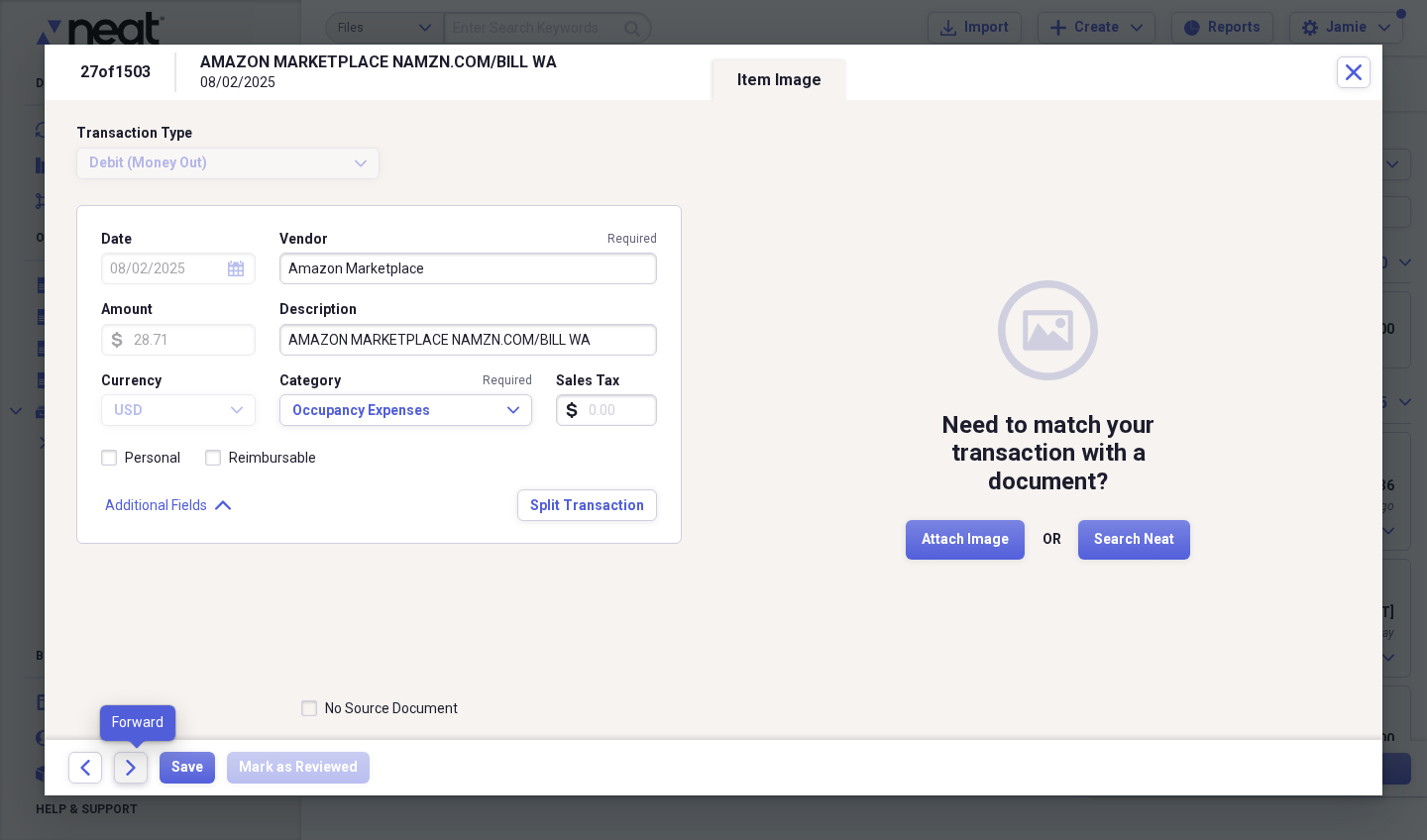 click on "Forward" 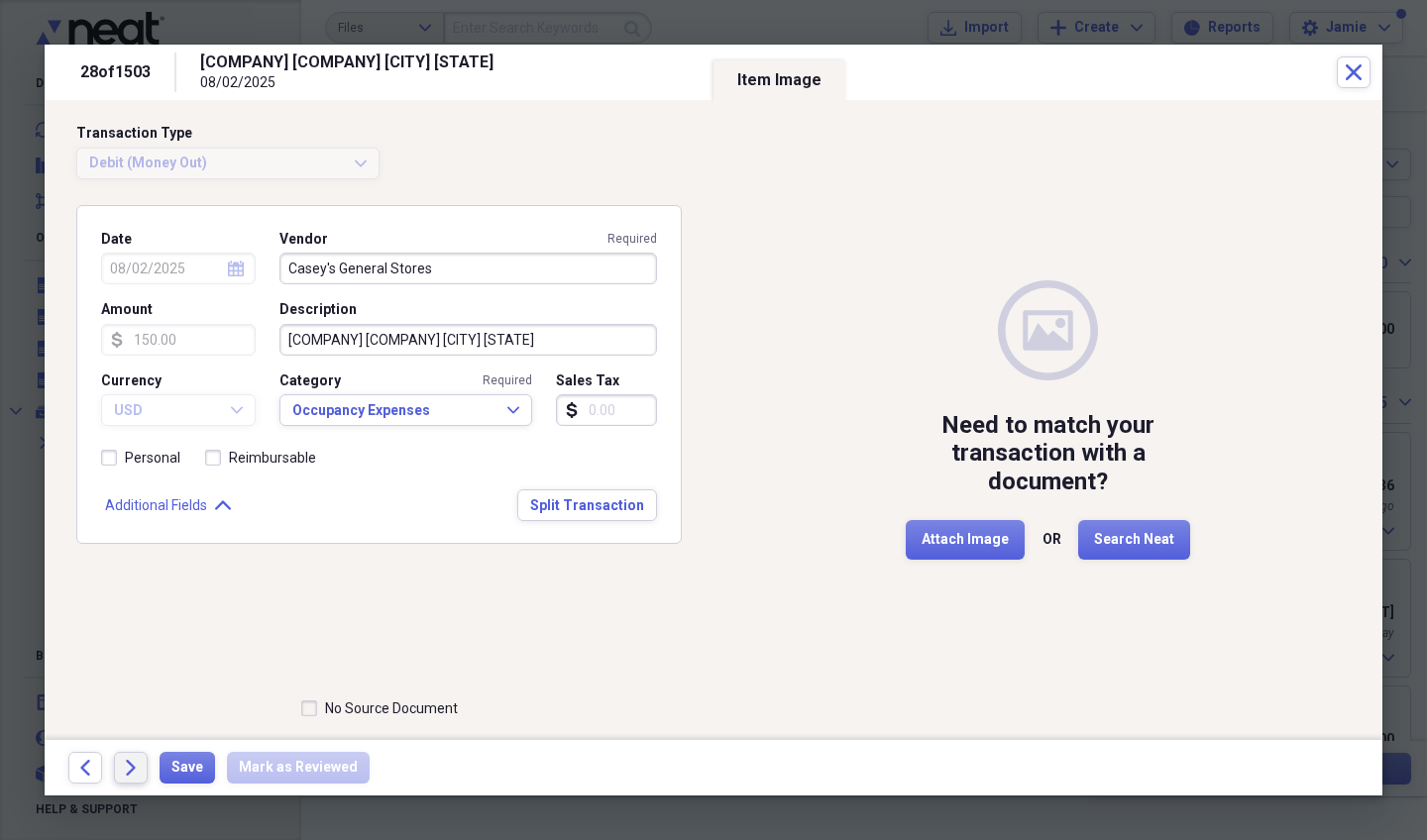 click on "Forward" 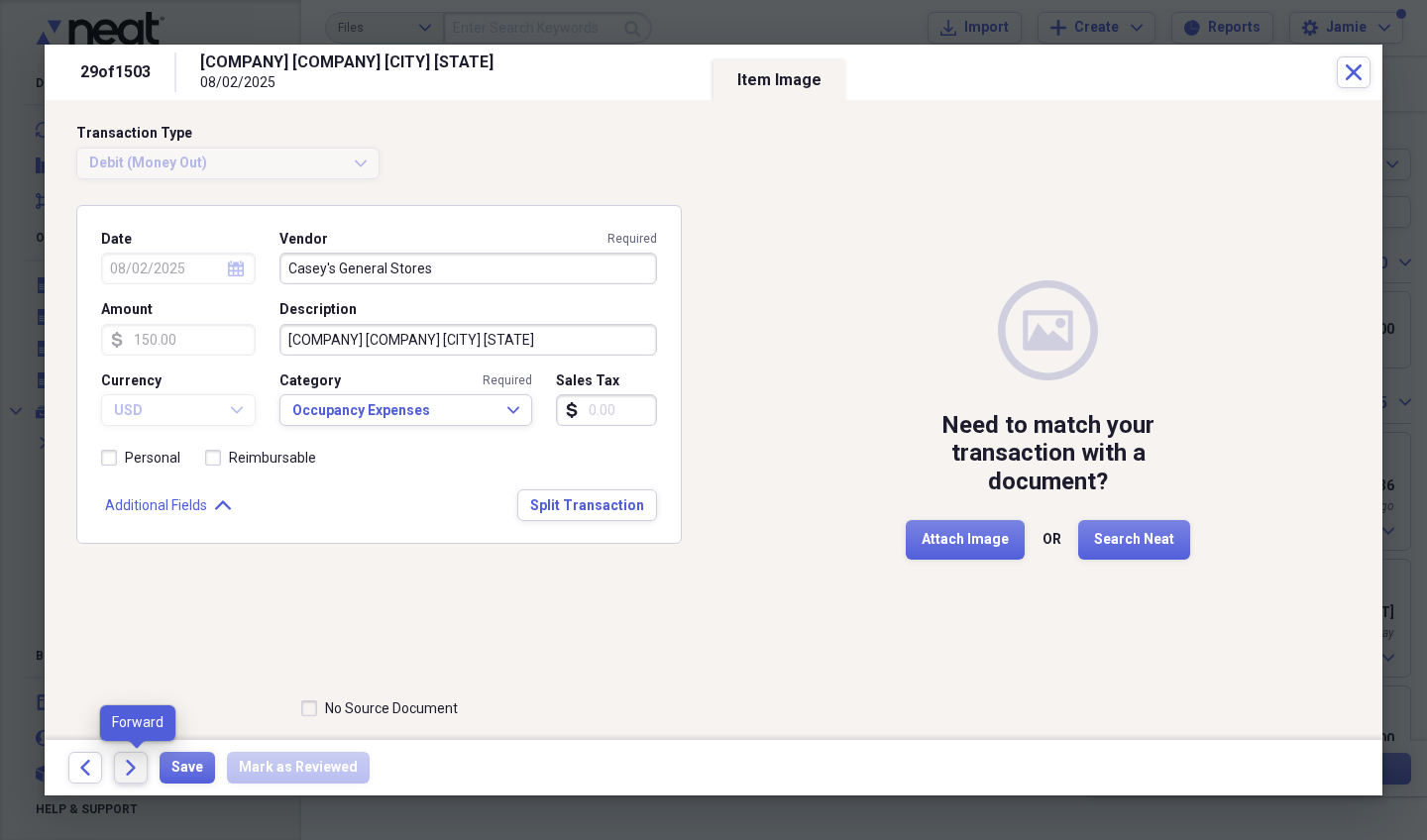 click on "Forward" 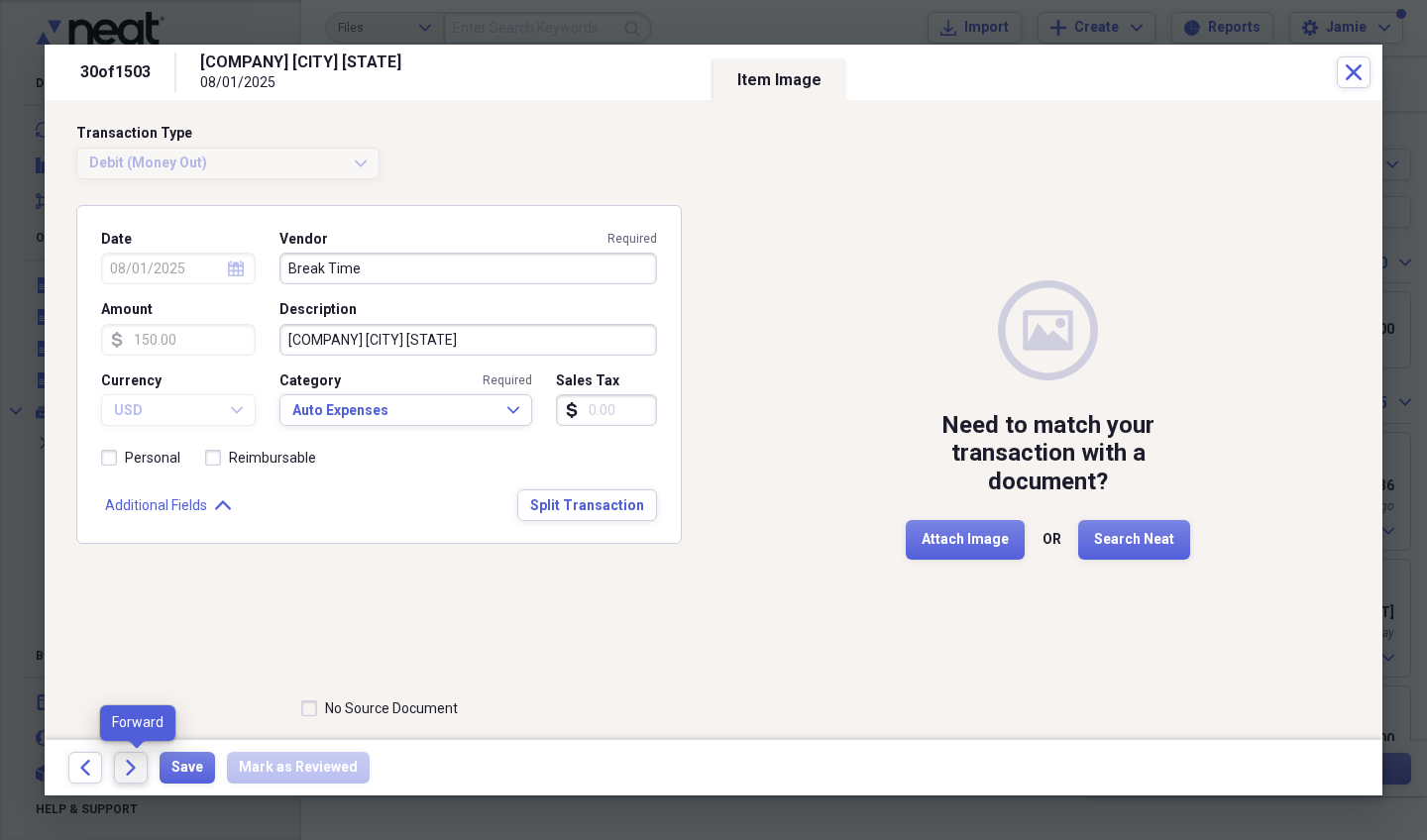 click on "Forward" 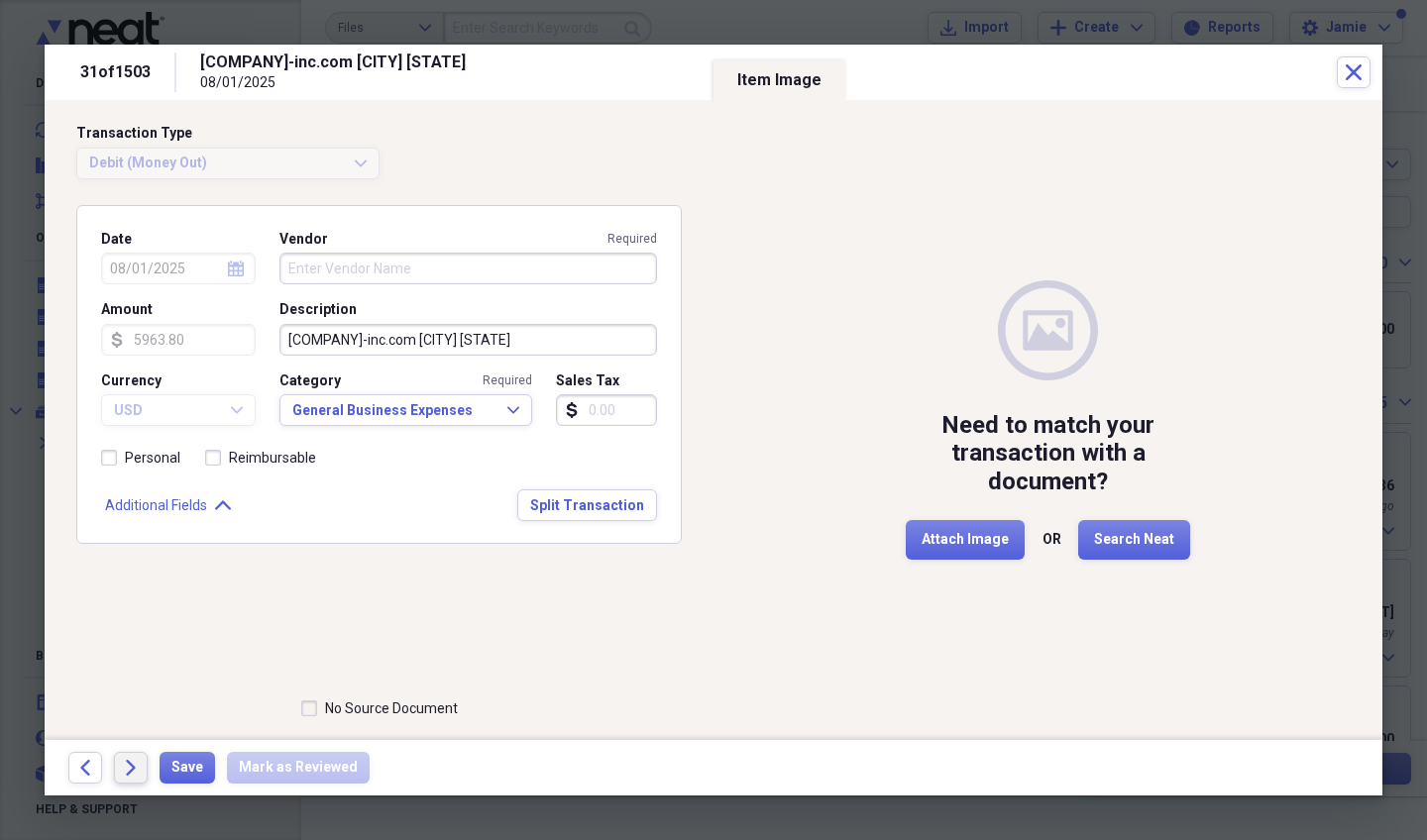 click on "Forward" 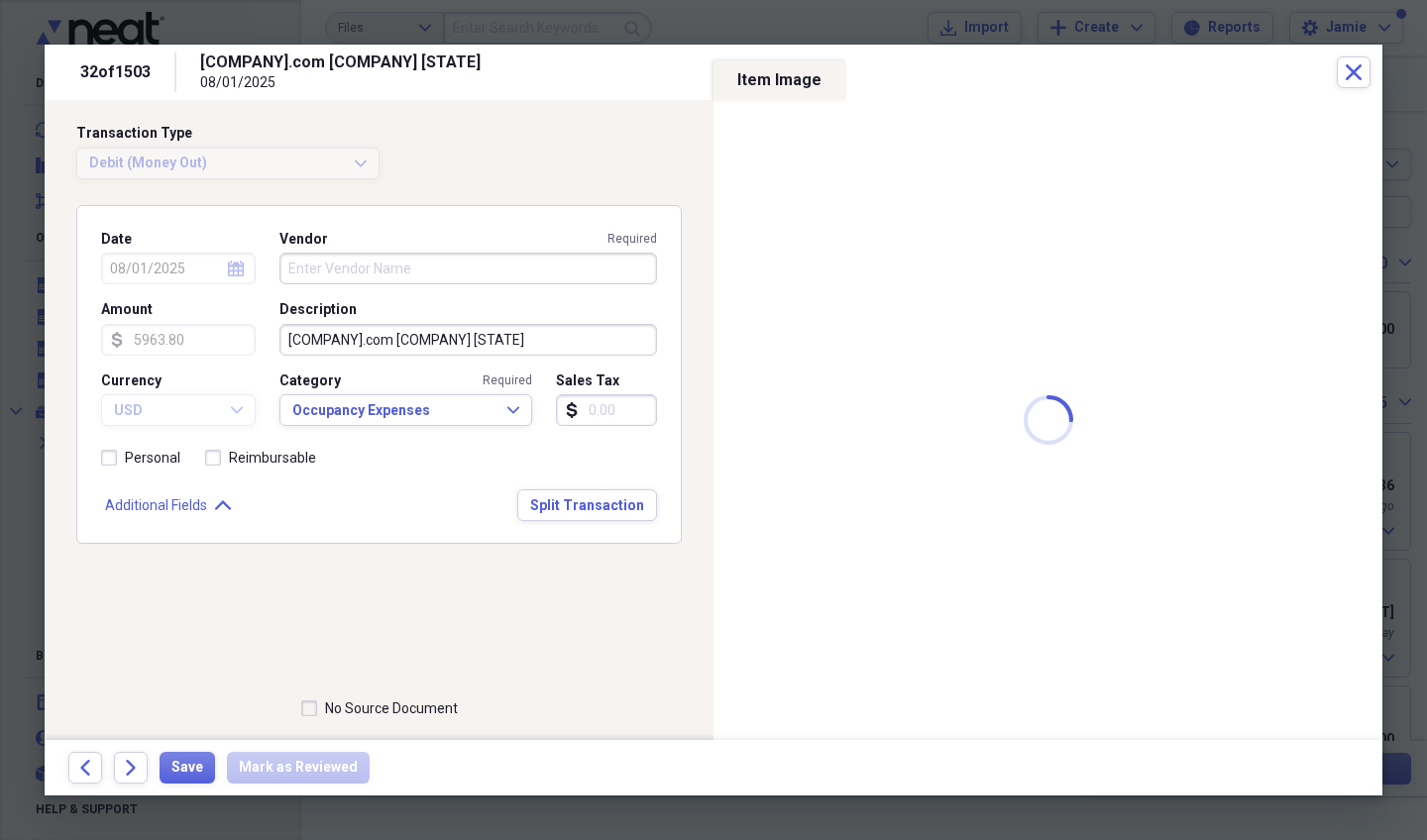 type on "Amazon" 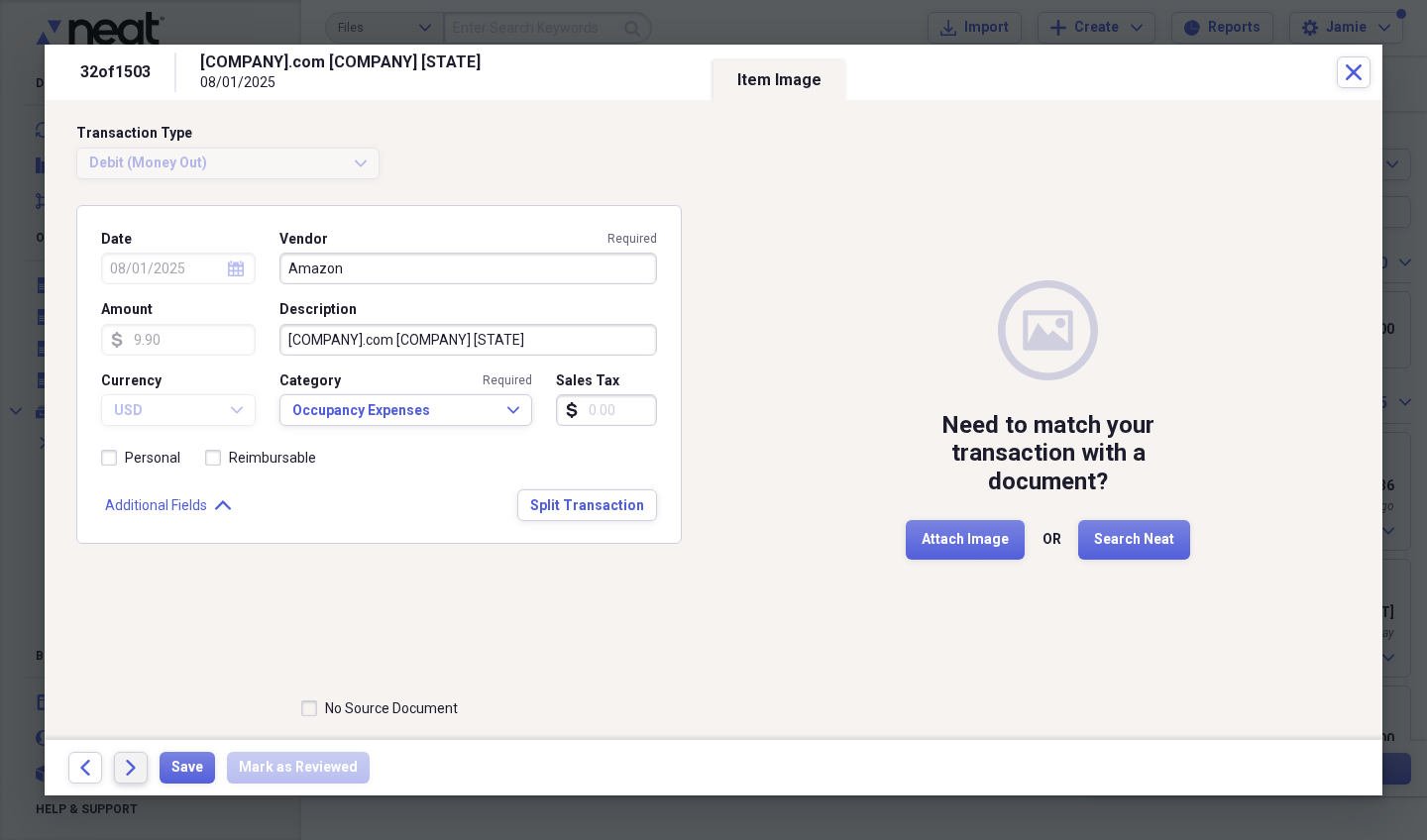 click on "Forward" 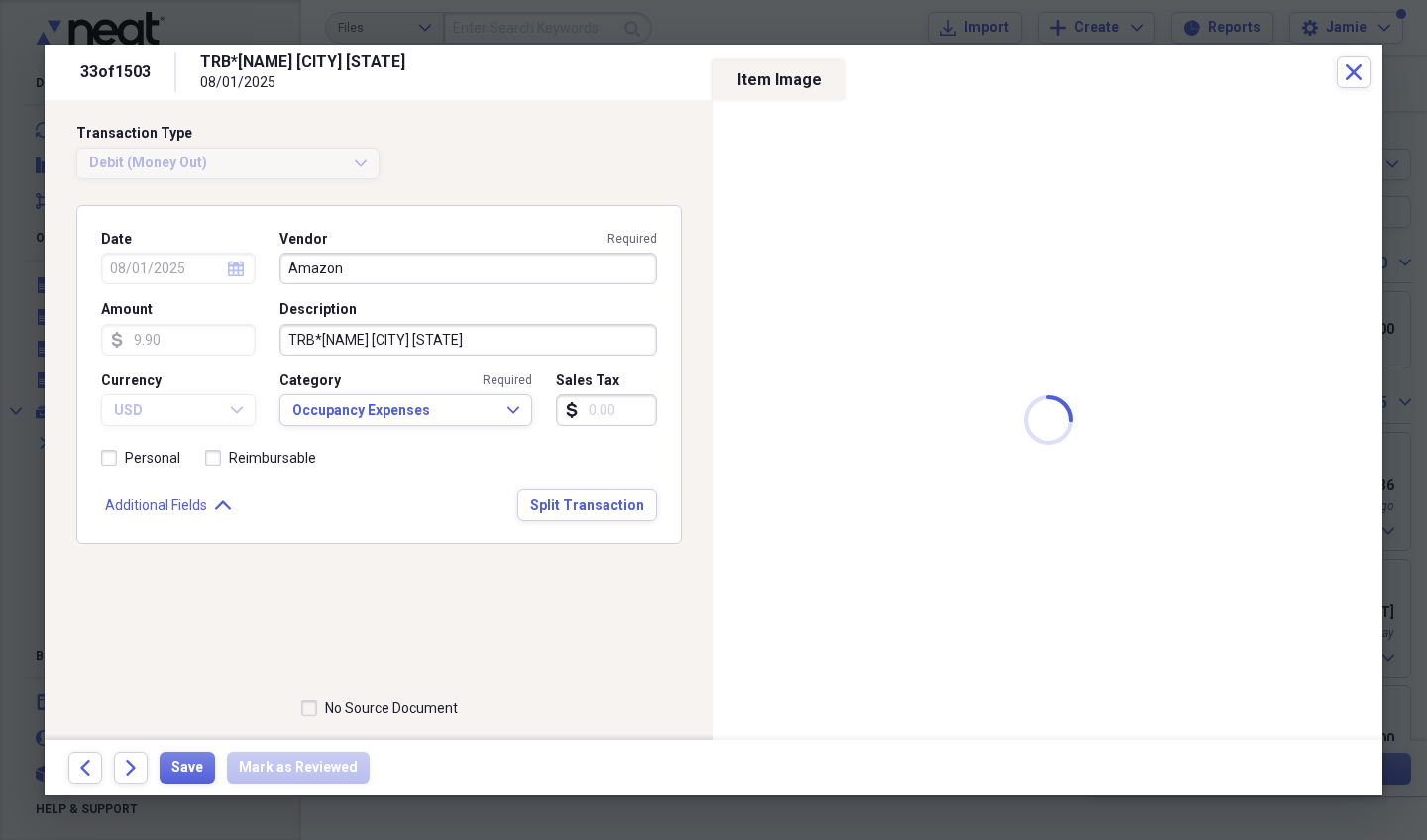 type 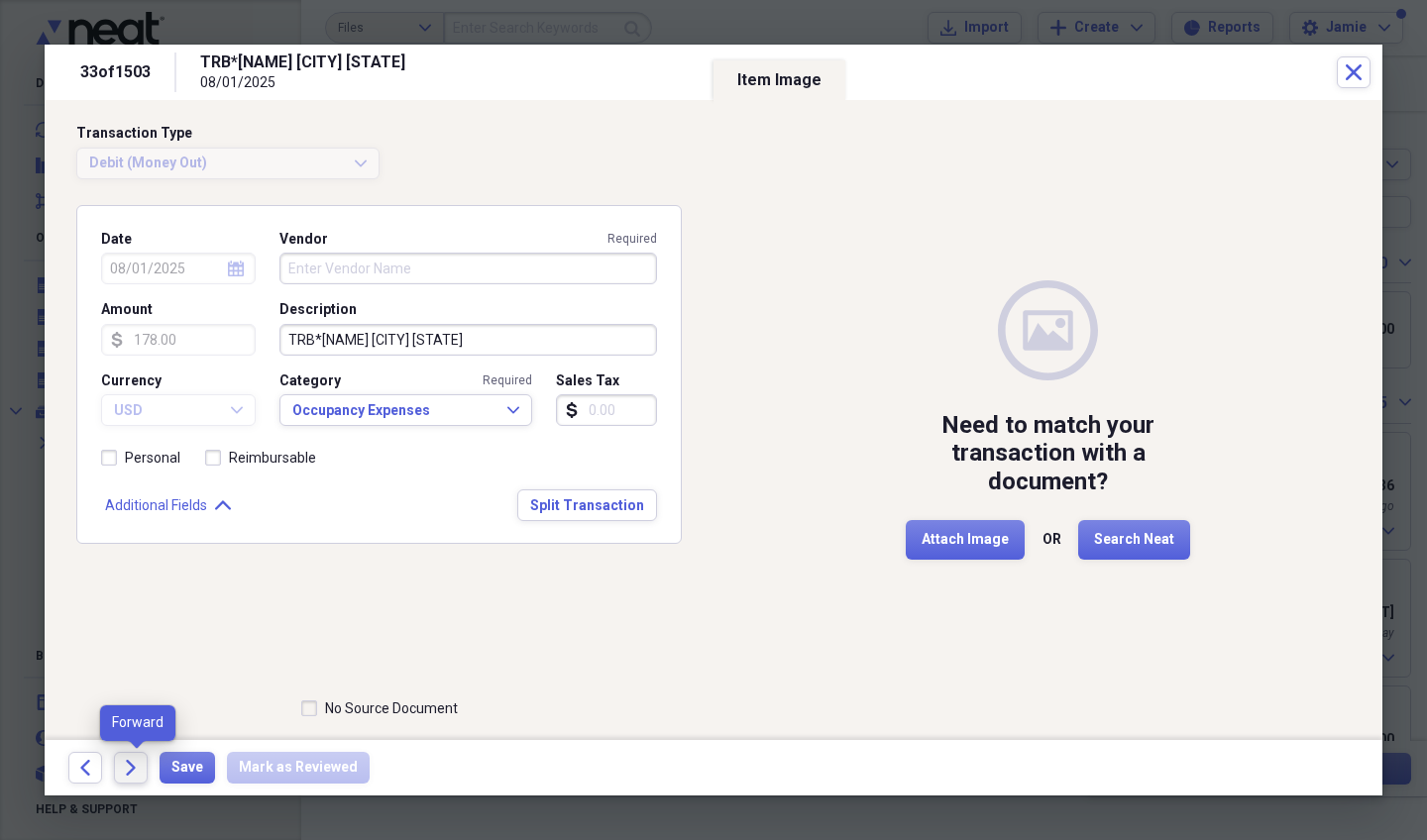 click on "Forward" at bounding box center (131, 768) 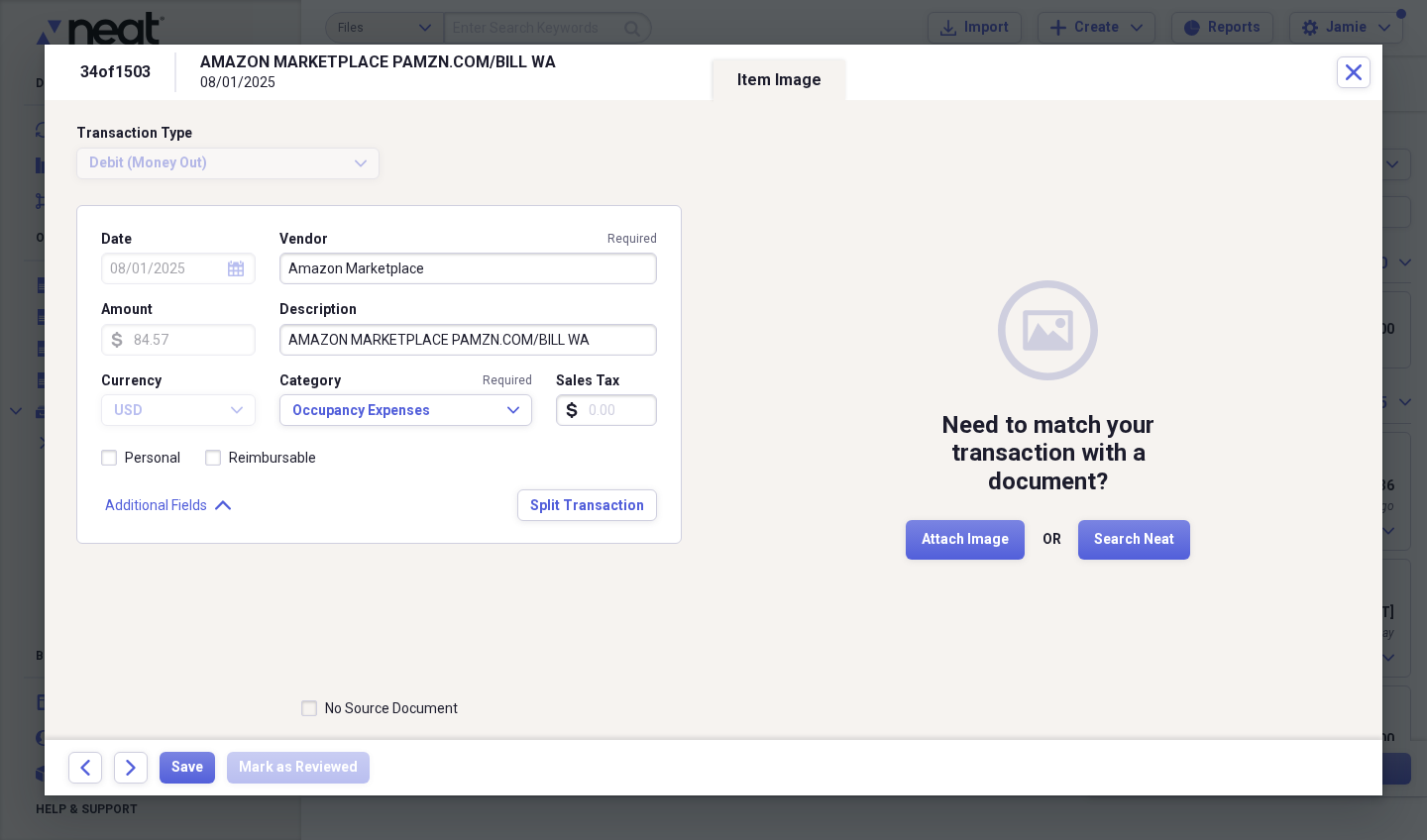 click on "Forward" at bounding box center (131, 768) 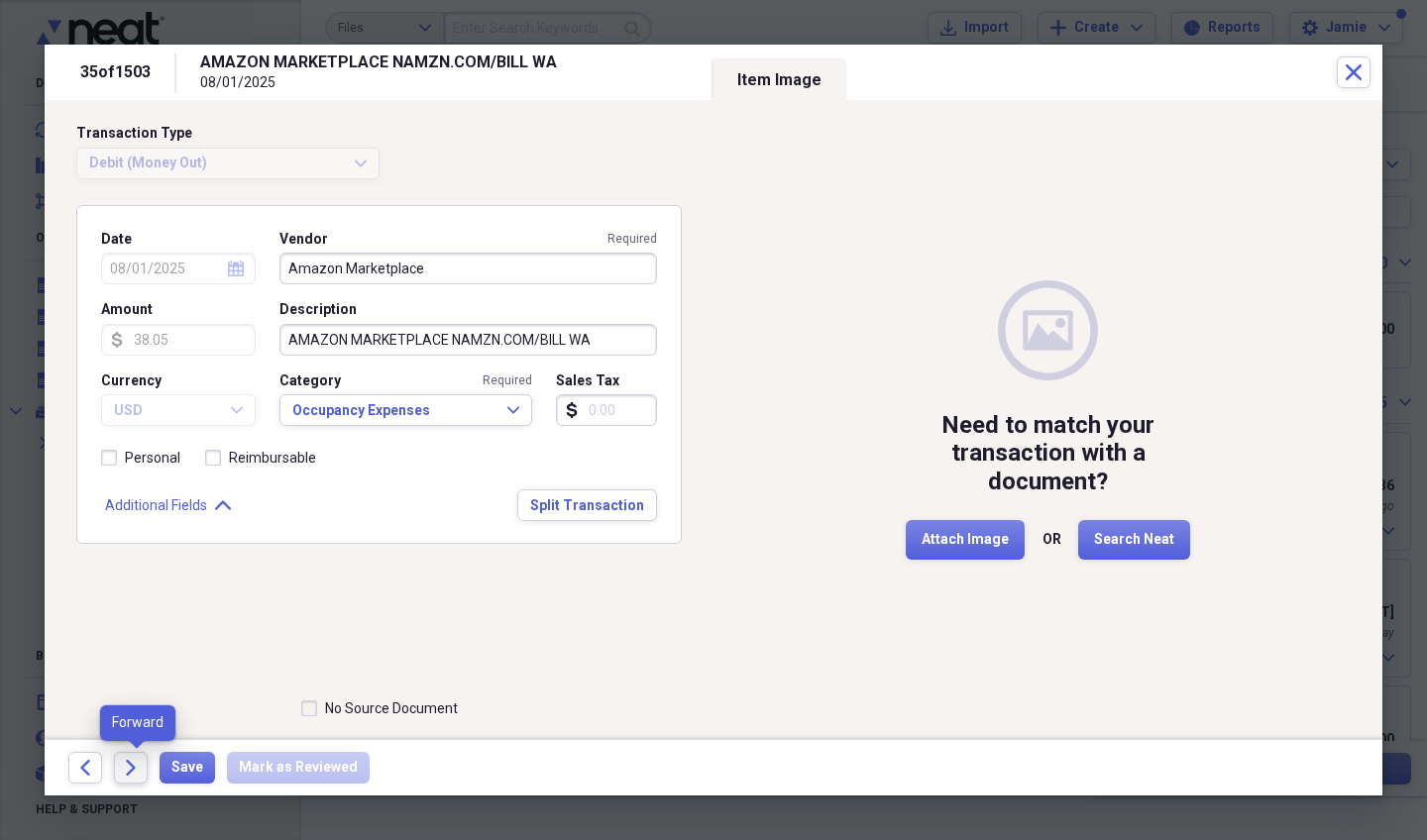 click on "Forward" at bounding box center (131, 768) 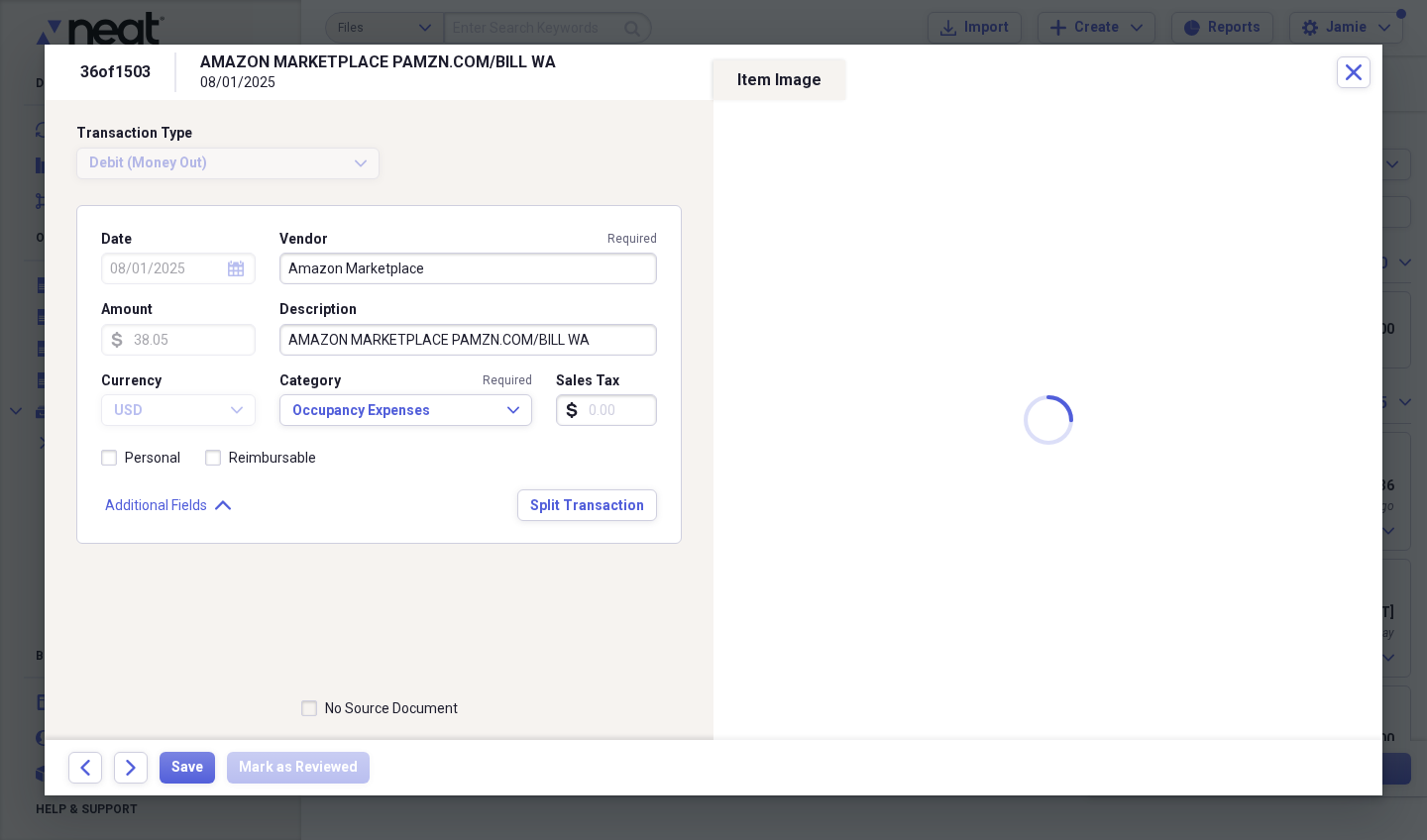 type on "457.02" 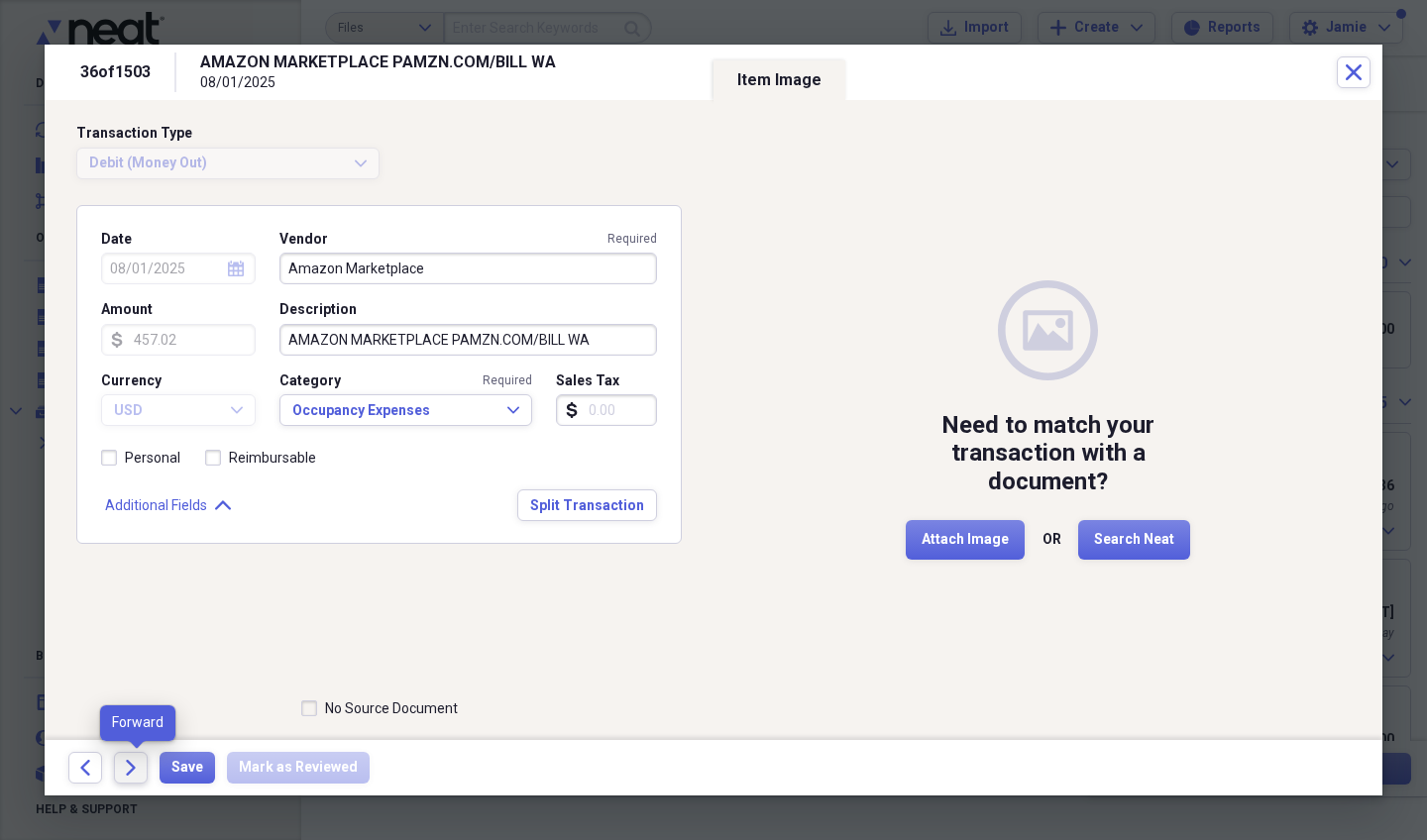 click on "Forward" at bounding box center [131, 768] 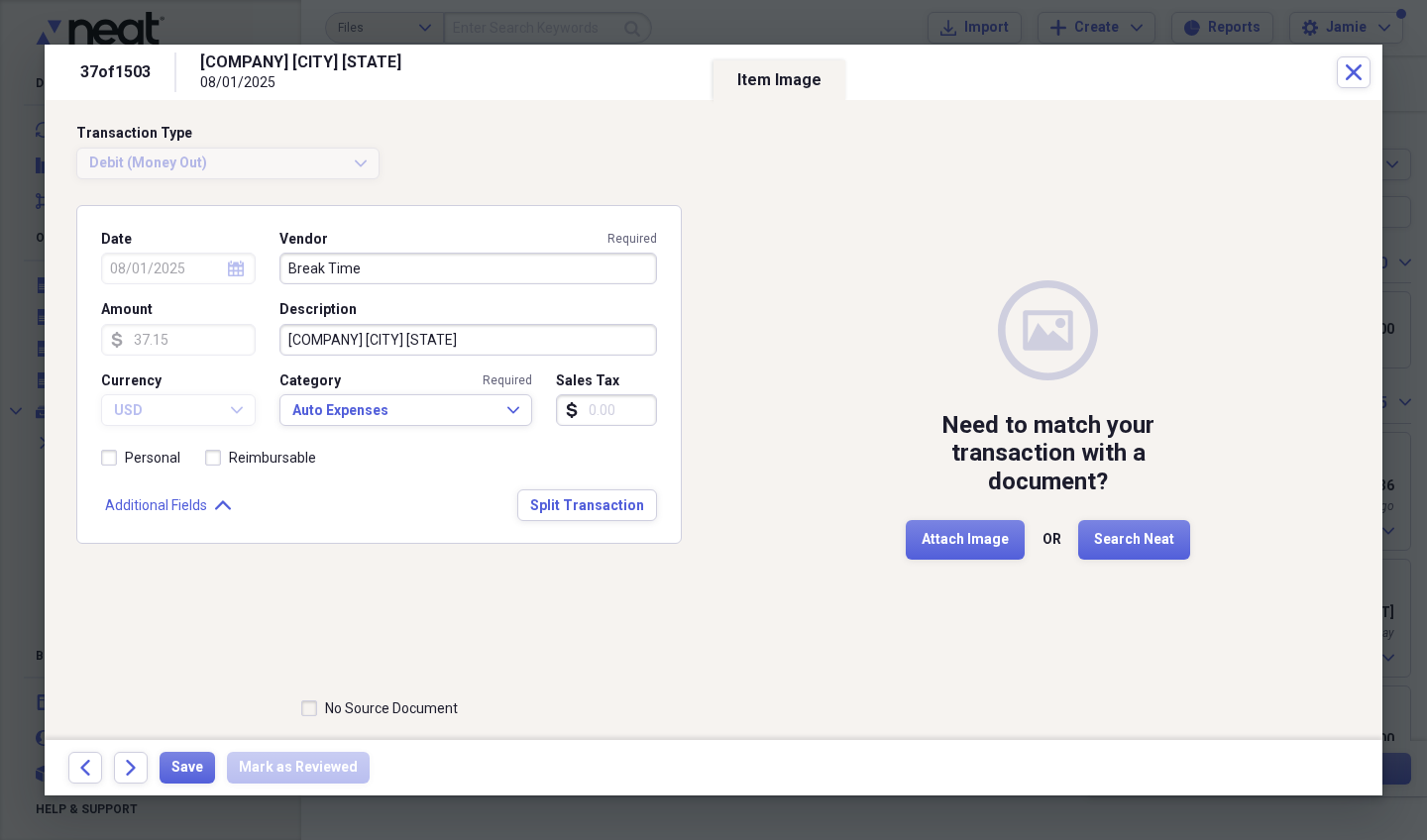 click on "Forward" at bounding box center [131, 768] 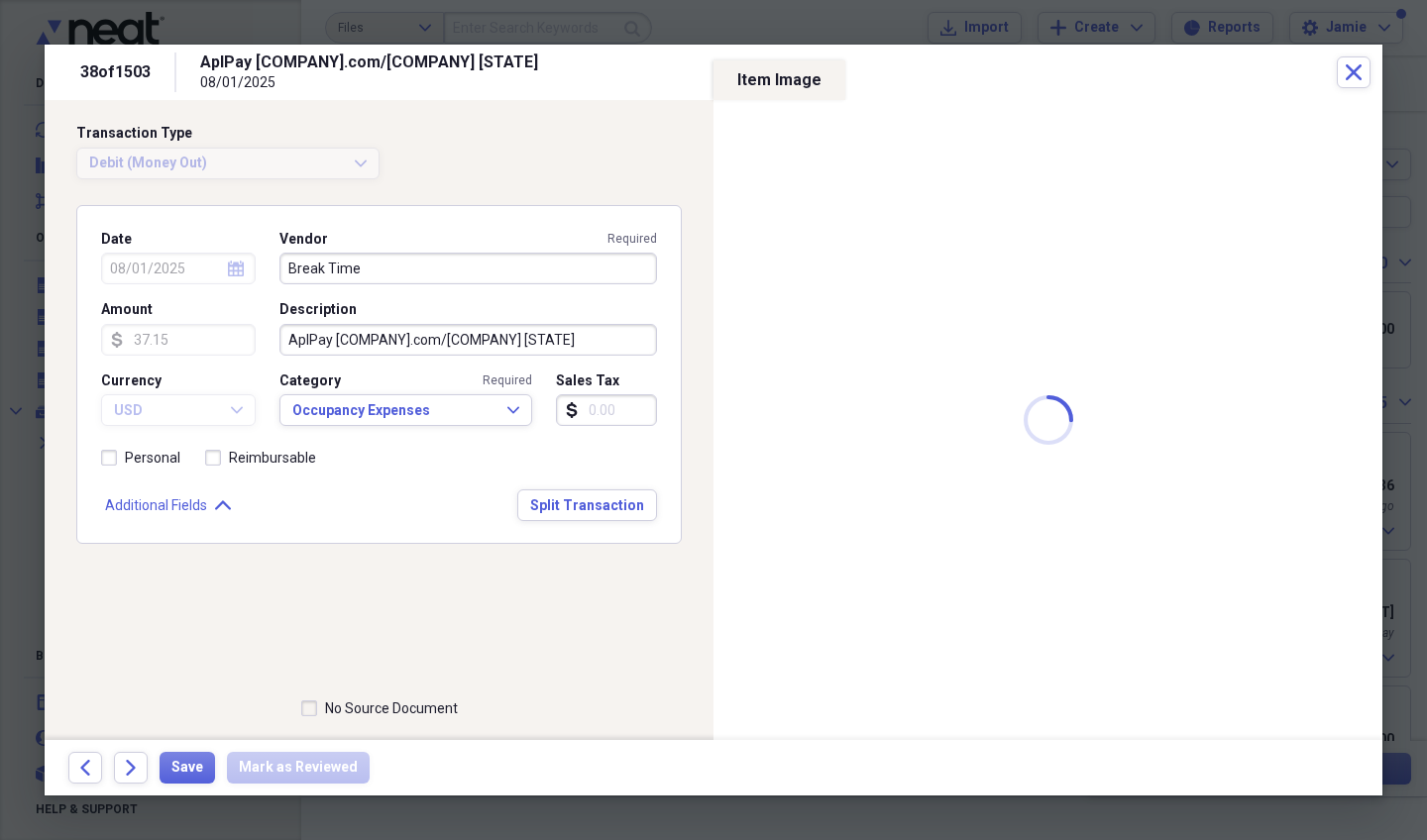 type on "Apple" 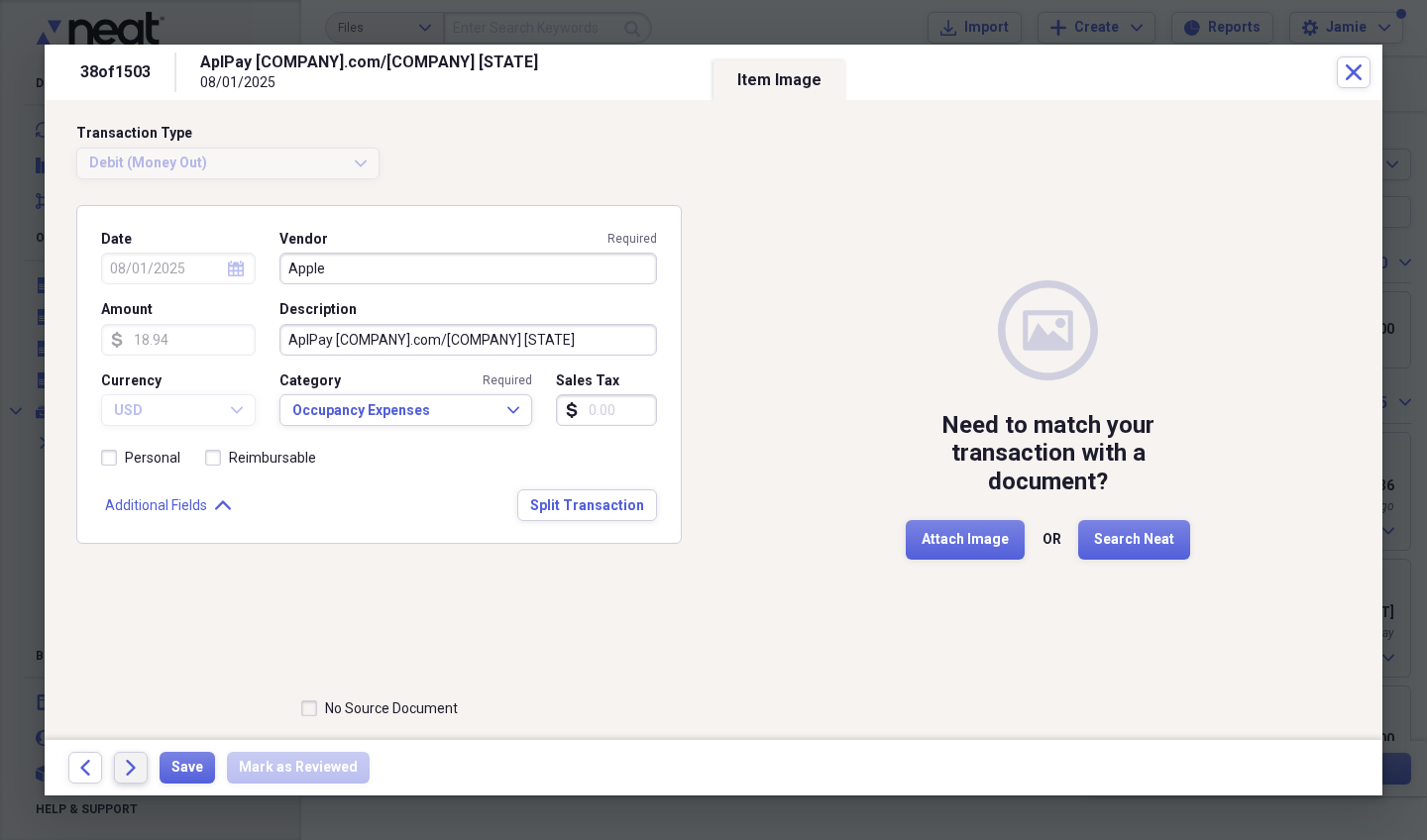 click on "Forward" at bounding box center (131, 768) 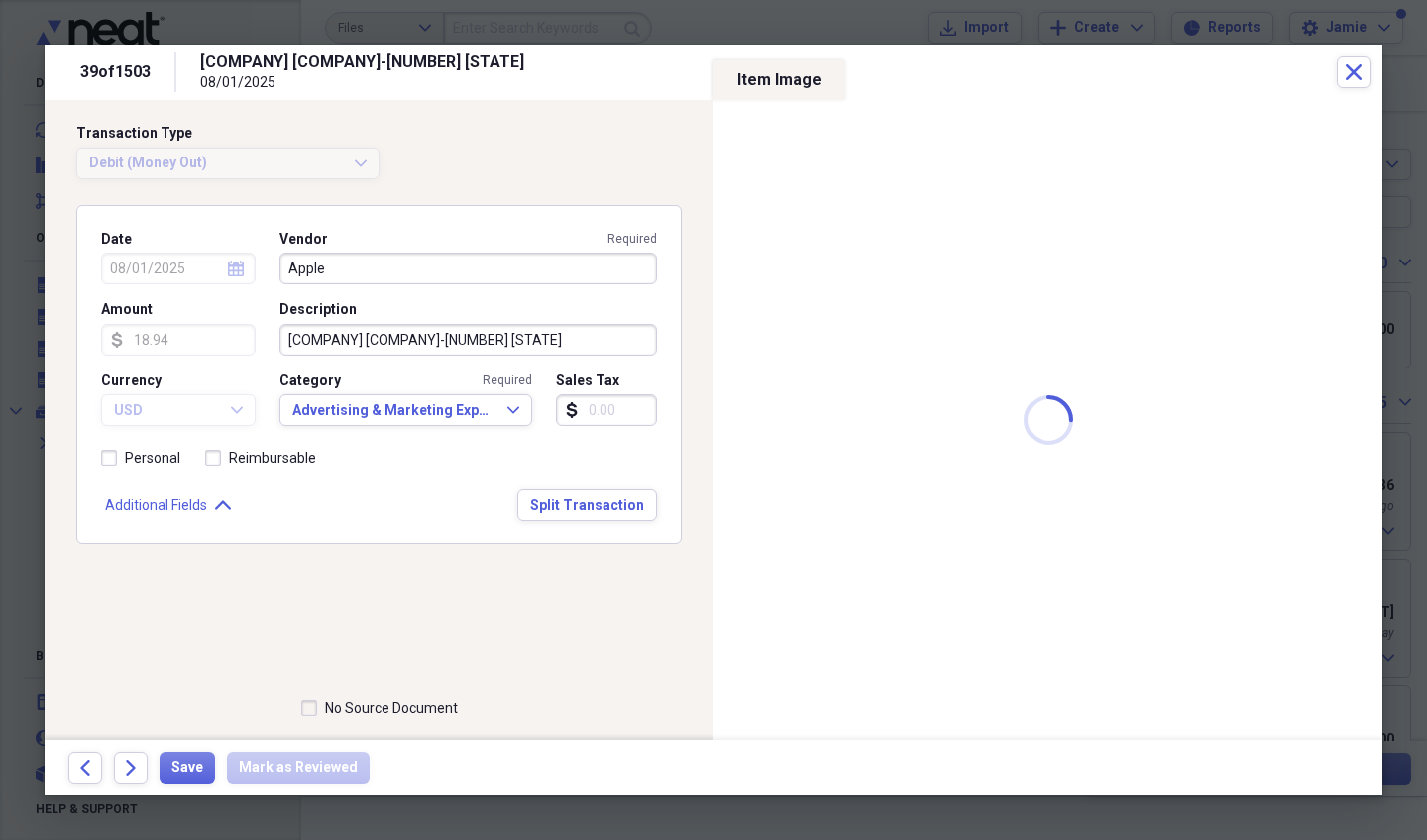 type on "Vista Grande" 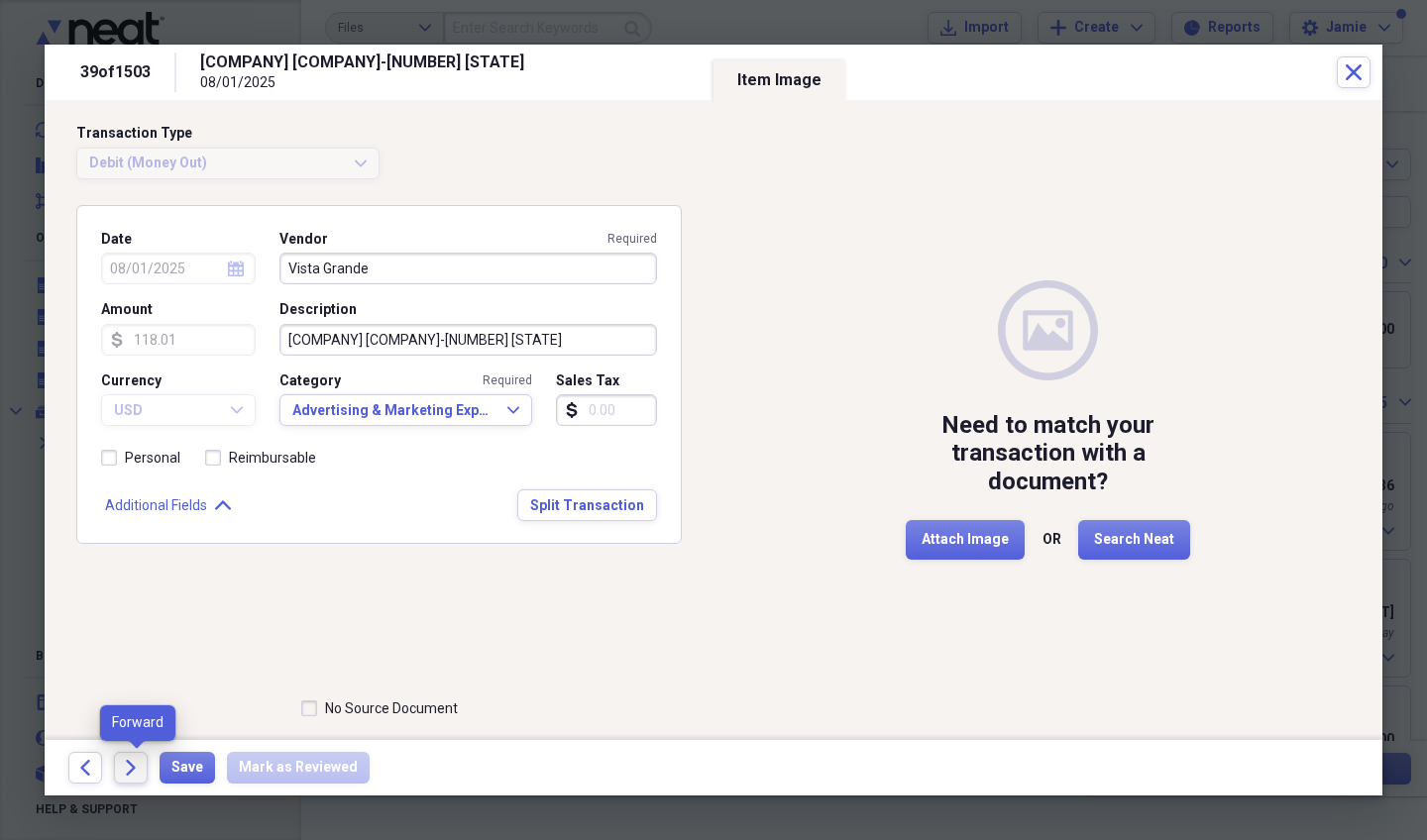 click on "Forward" at bounding box center [131, 768] 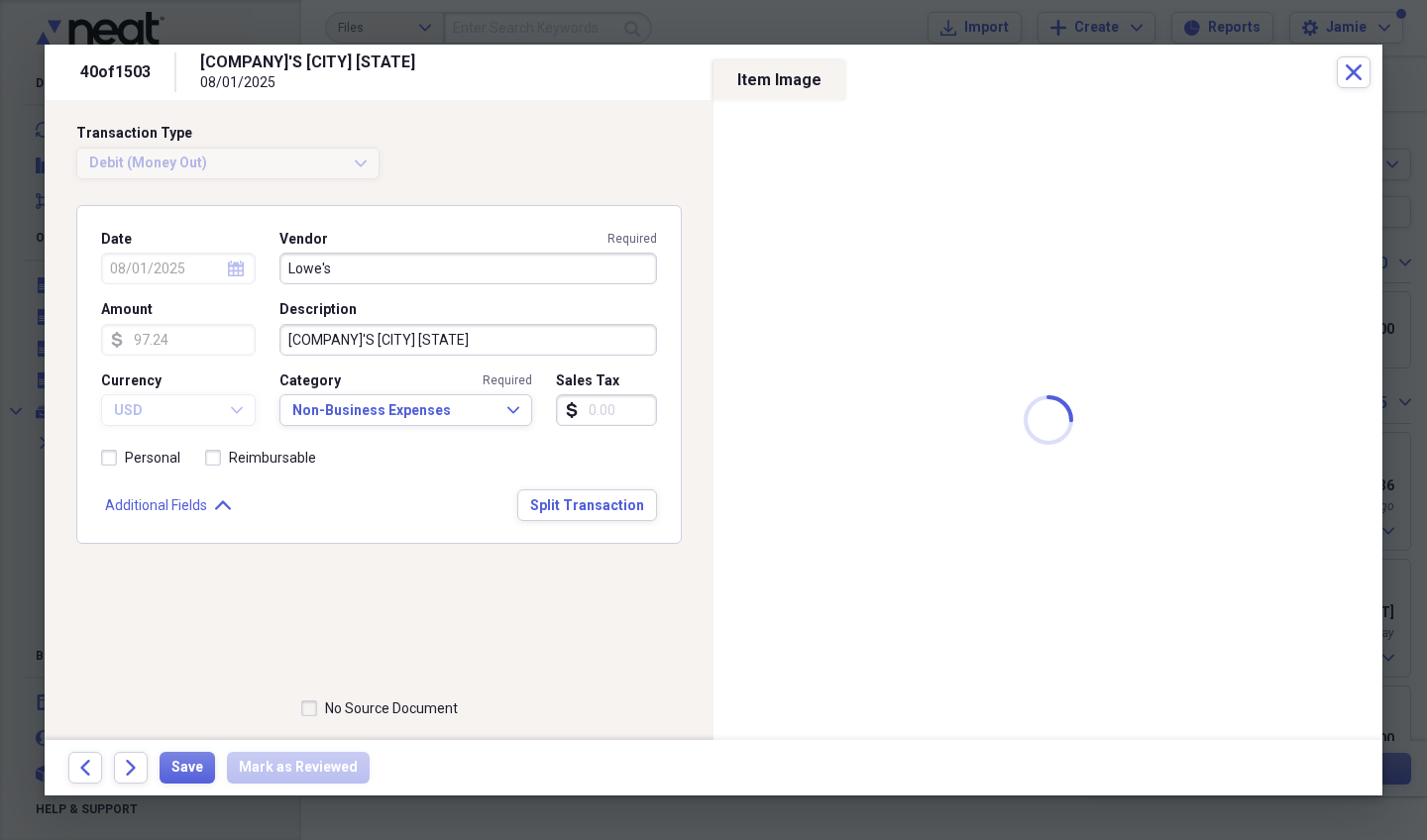 click on "Forward" at bounding box center (131, 768) 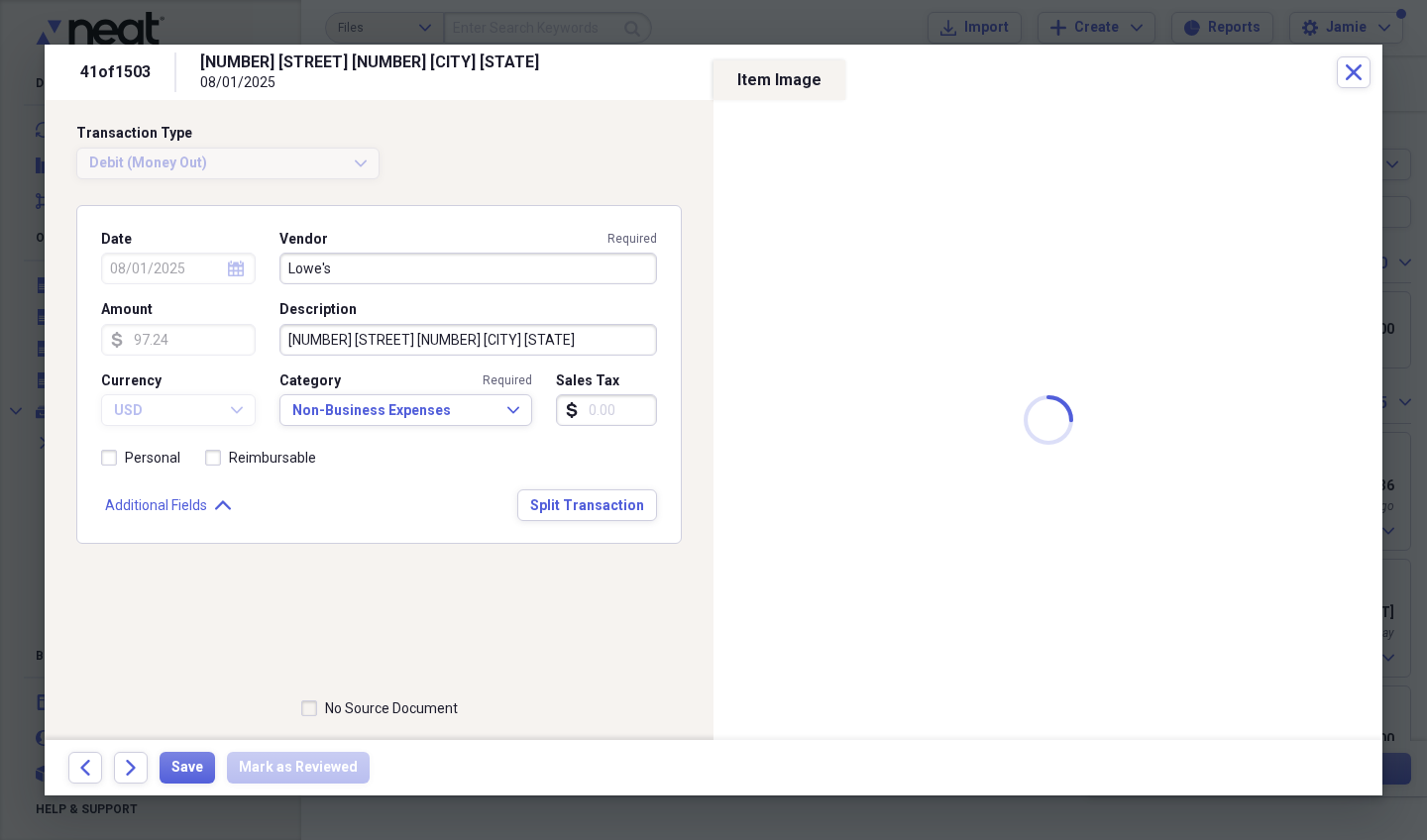 type on "Shell" 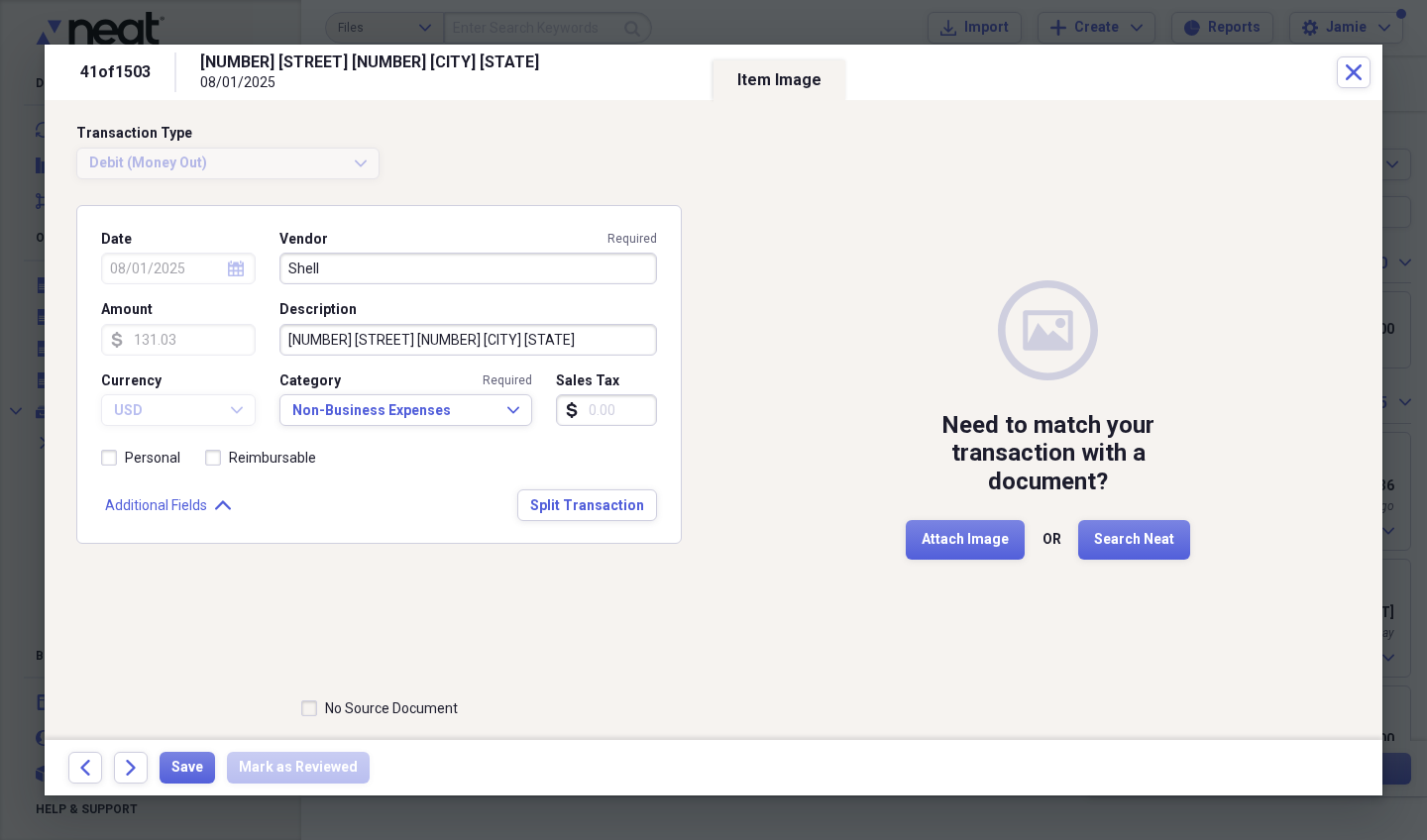 click on "Forward" at bounding box center [131, 768] 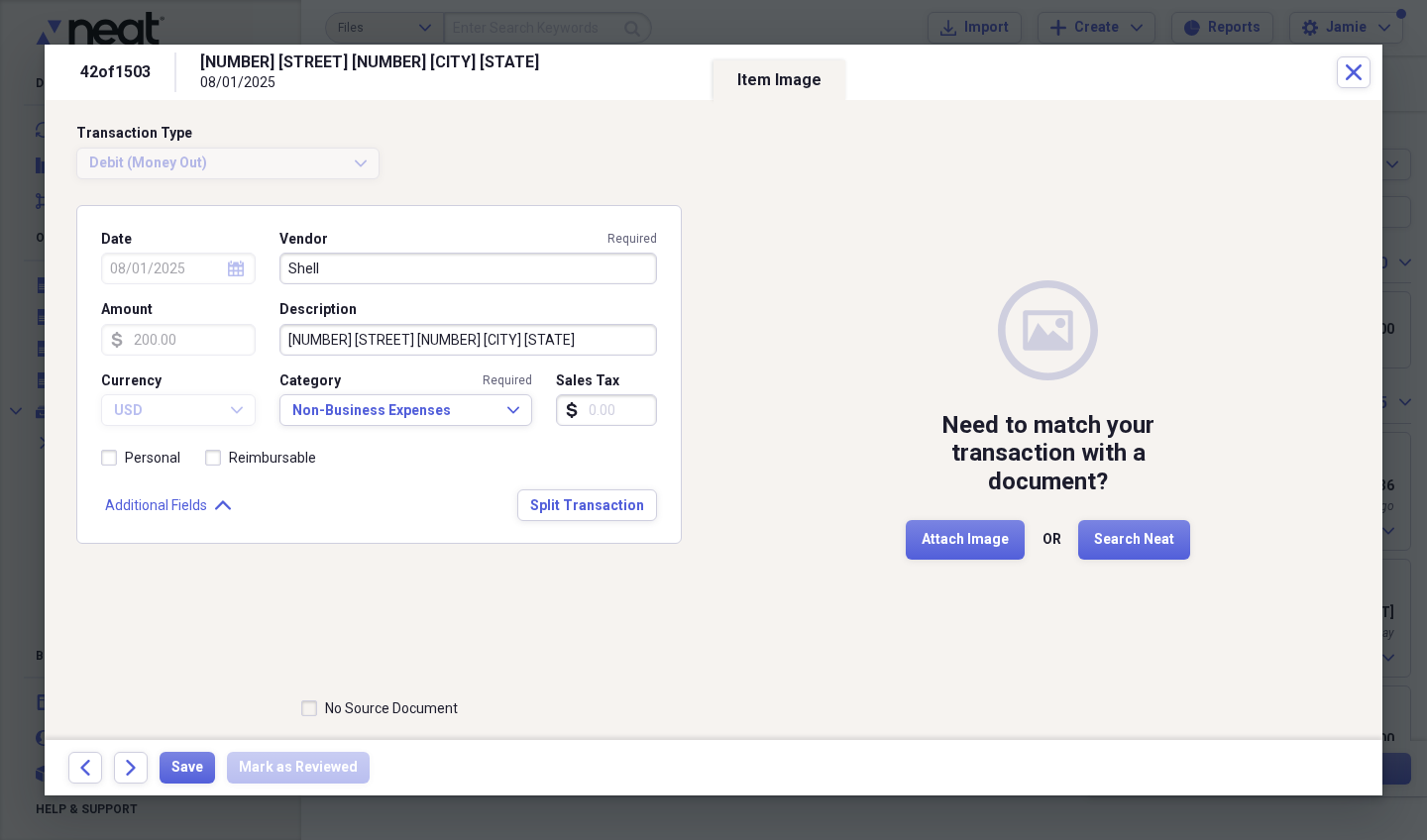 click on "Forward" at bounding box center [131, 768] 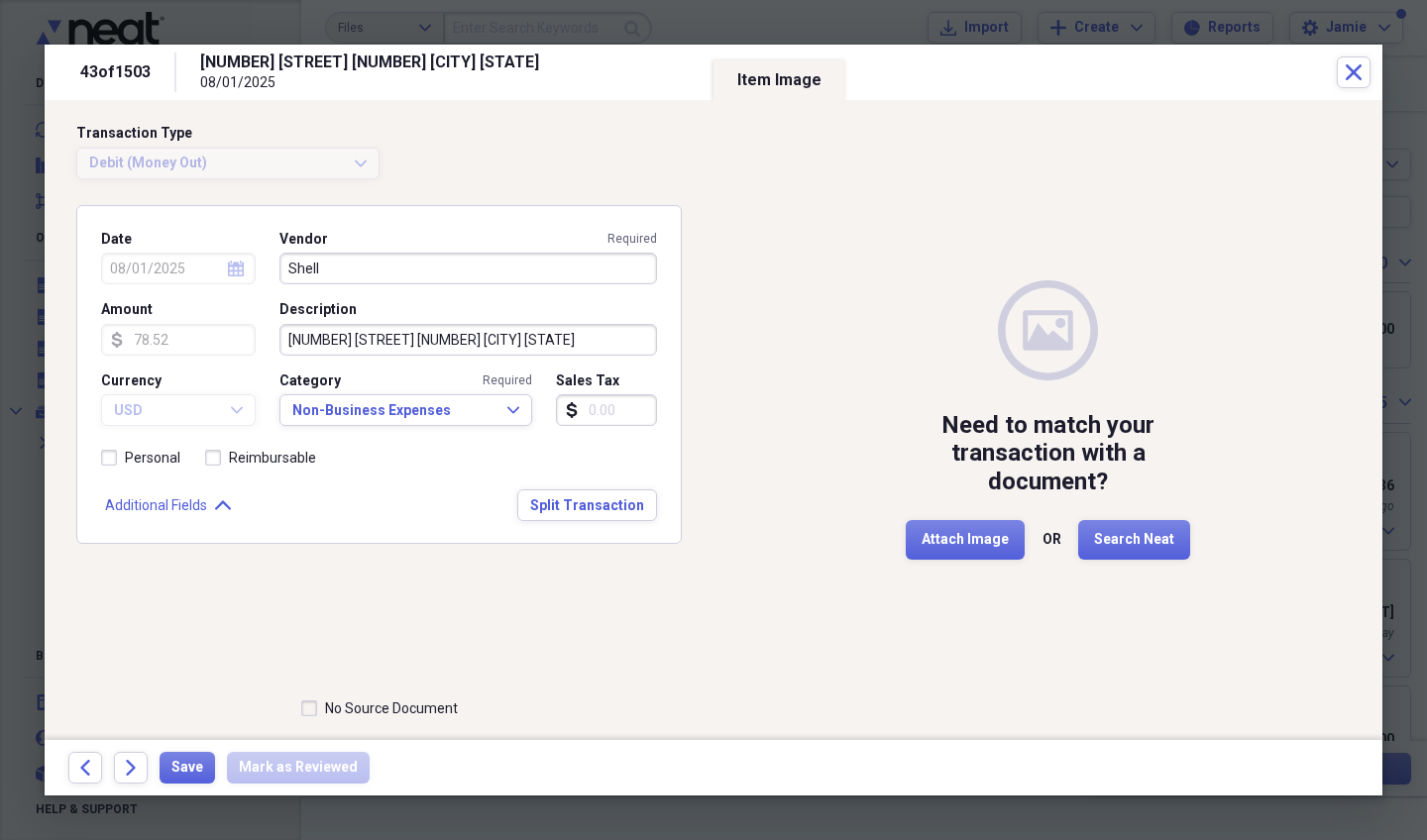 click on "Forward" at bounding box center [131, 768] 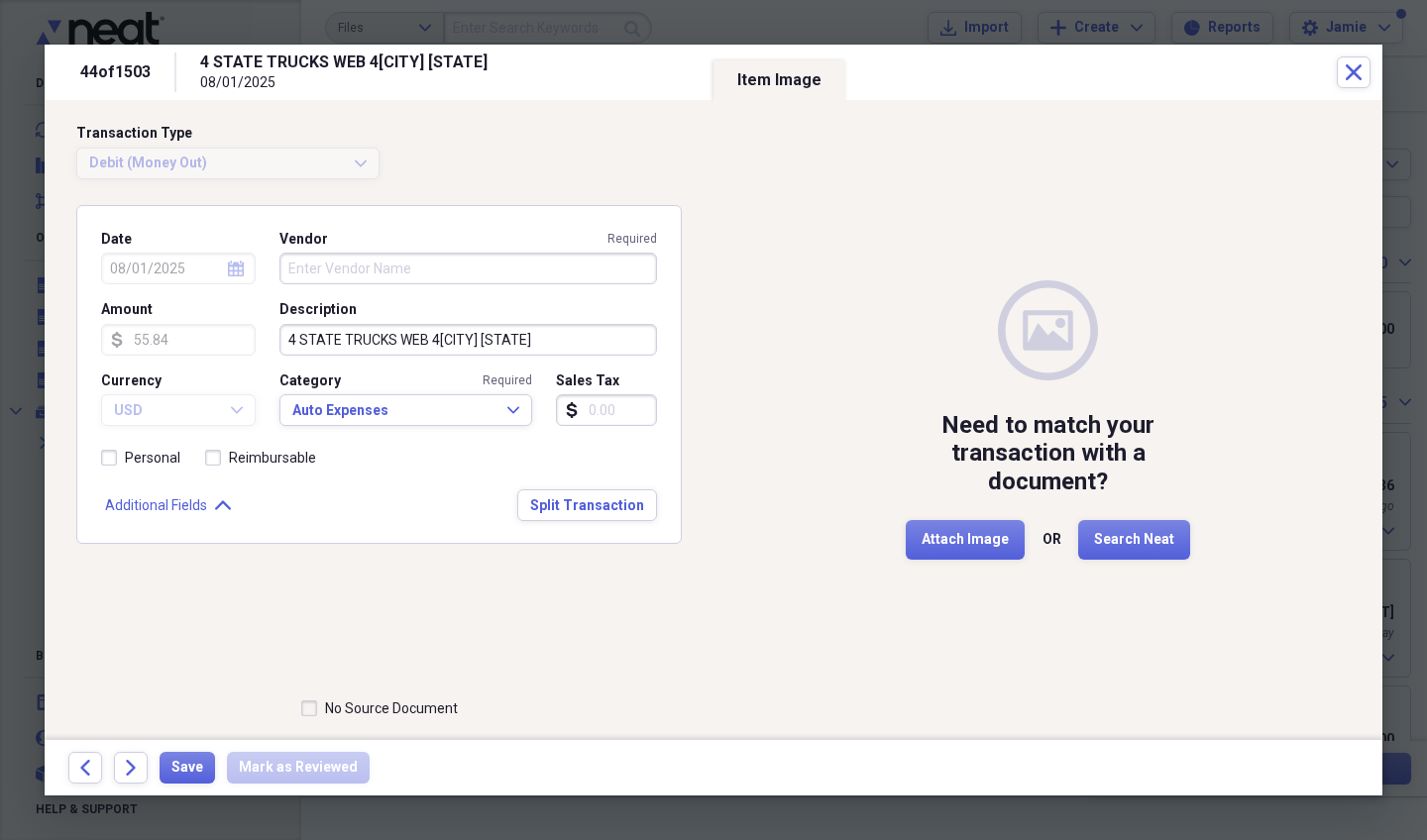 click on "Forward" at bounding box center (131, 768) 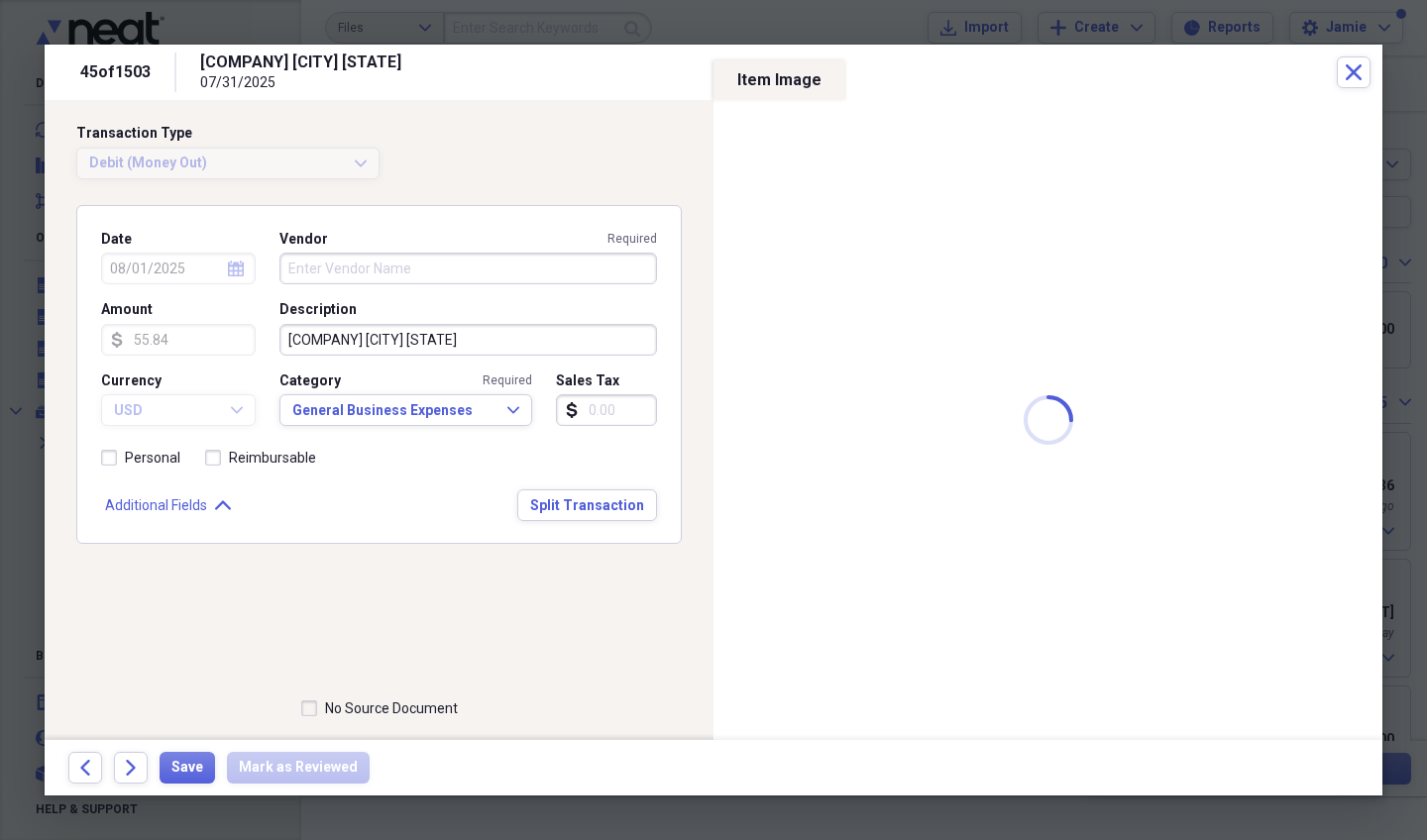 type on "07/31/2025" 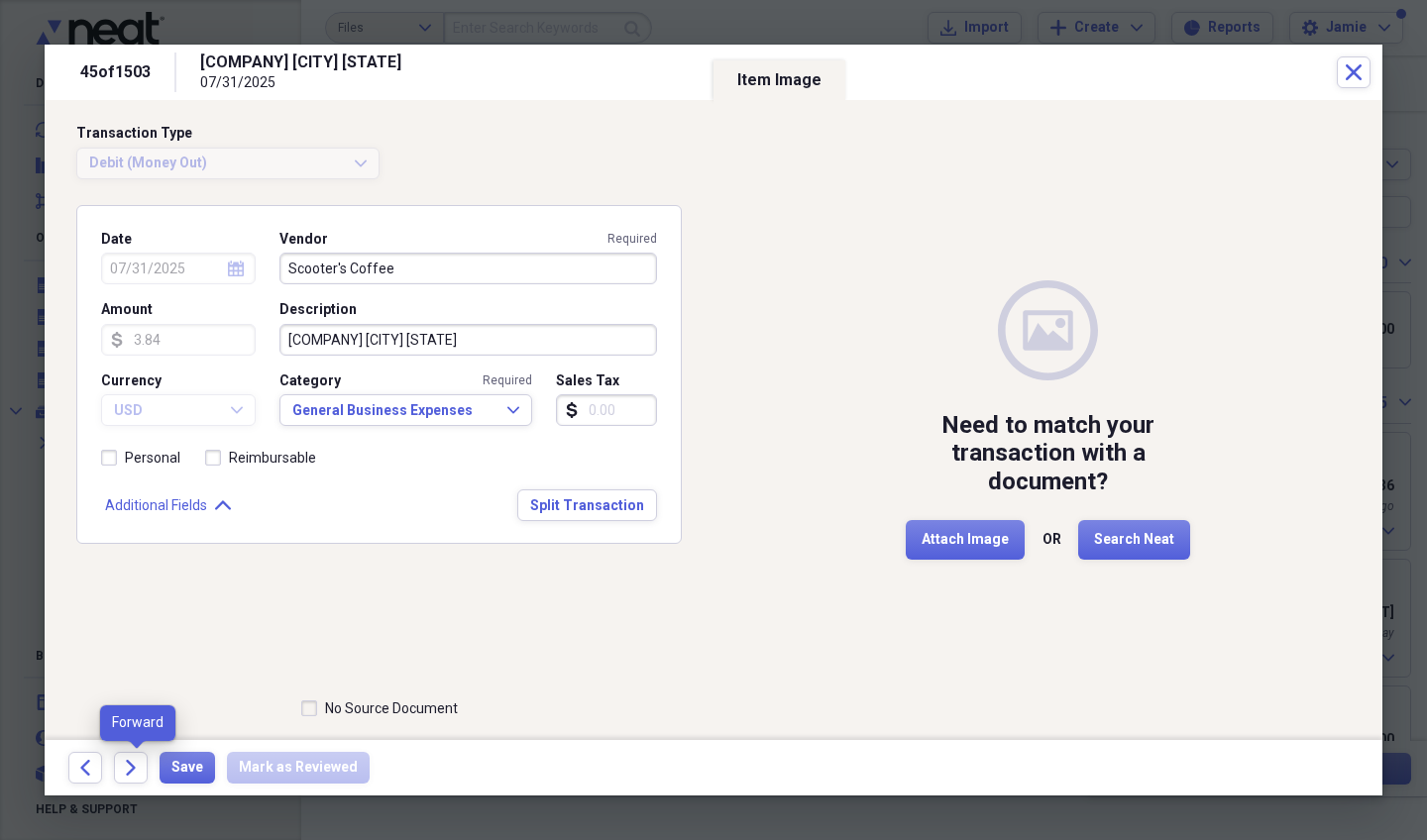 click on "Forward" at bounding box center (131, 768) 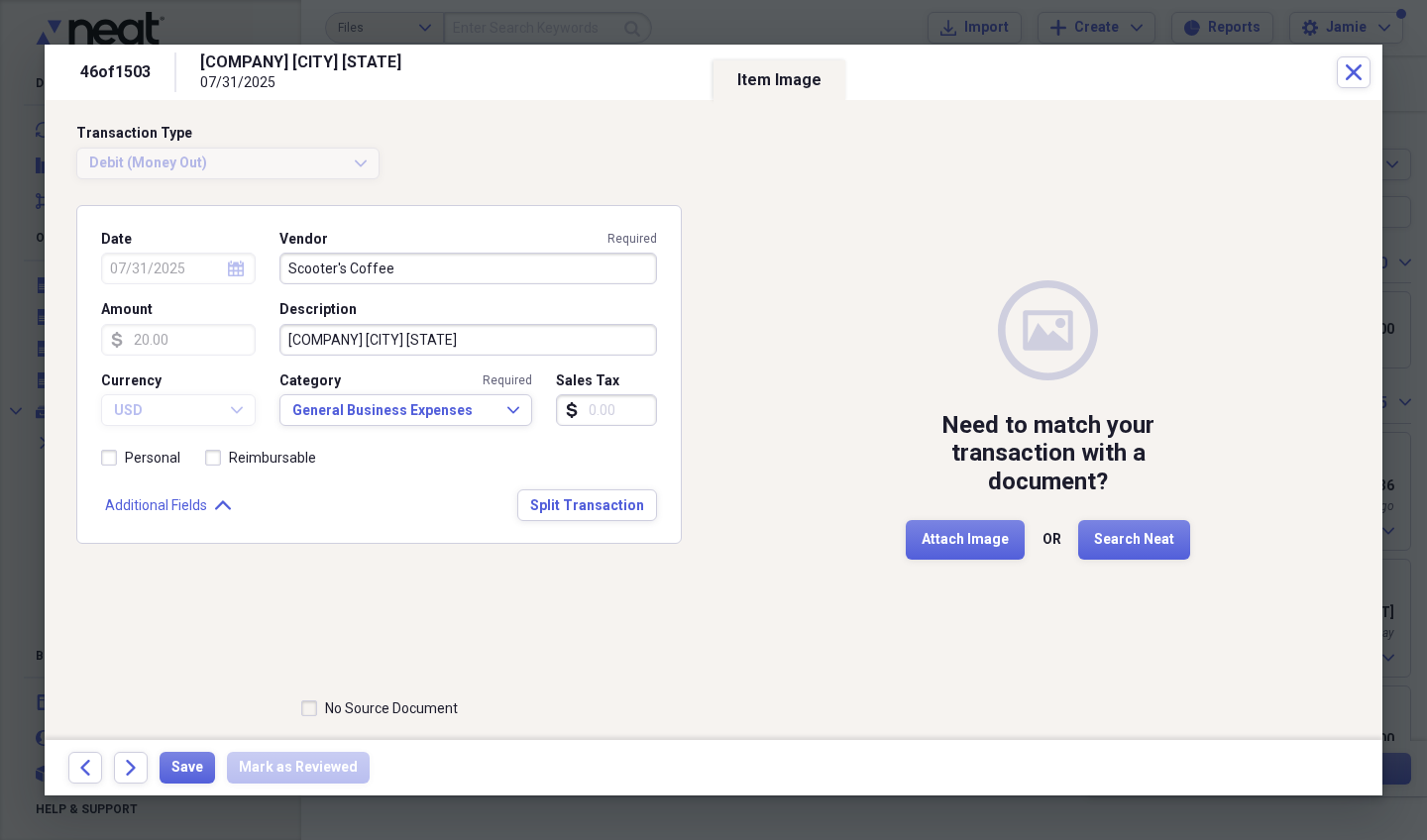 click on "Forward" at bounding box center [131, 768] 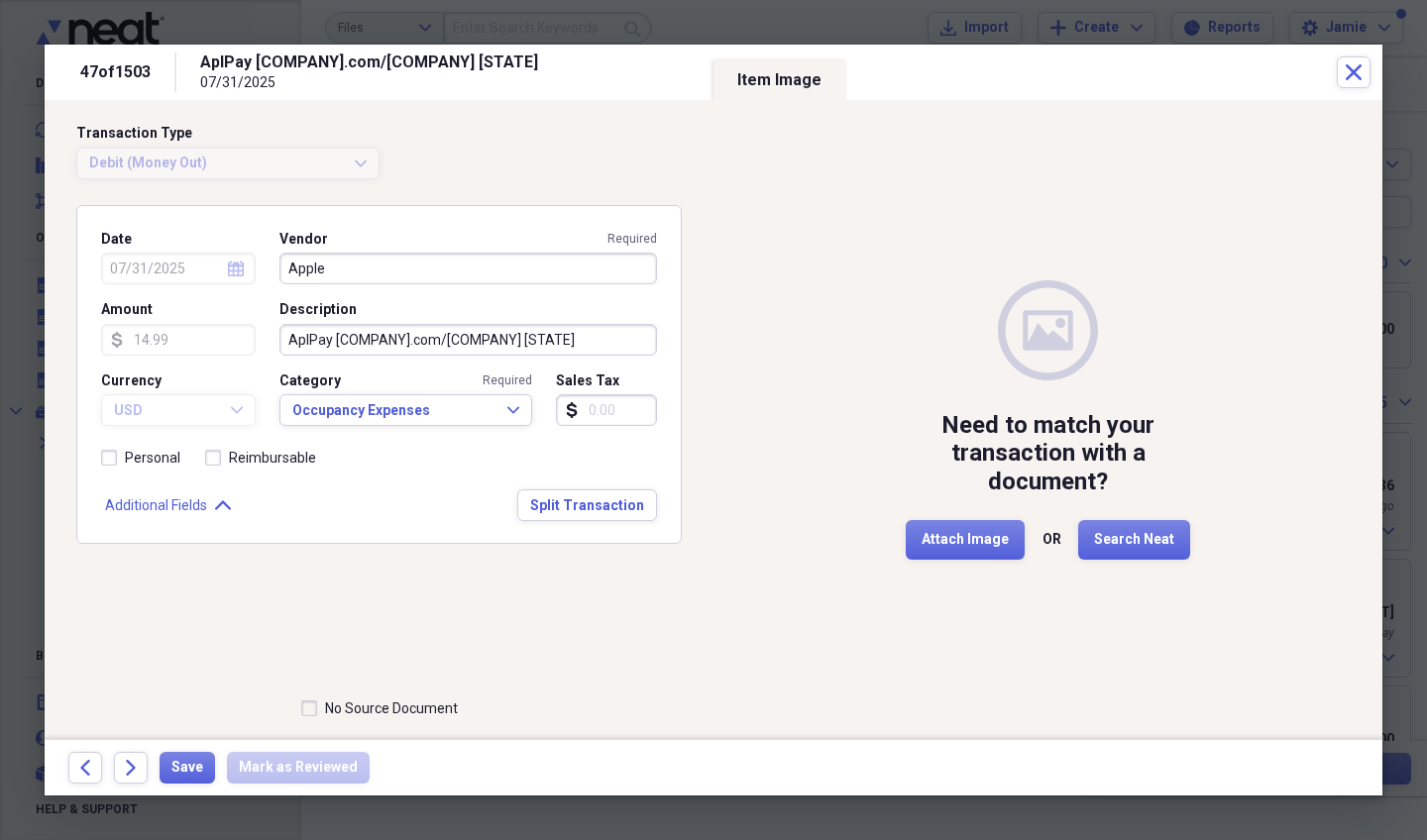 click on "Forward" at bounding box center [131, 768] 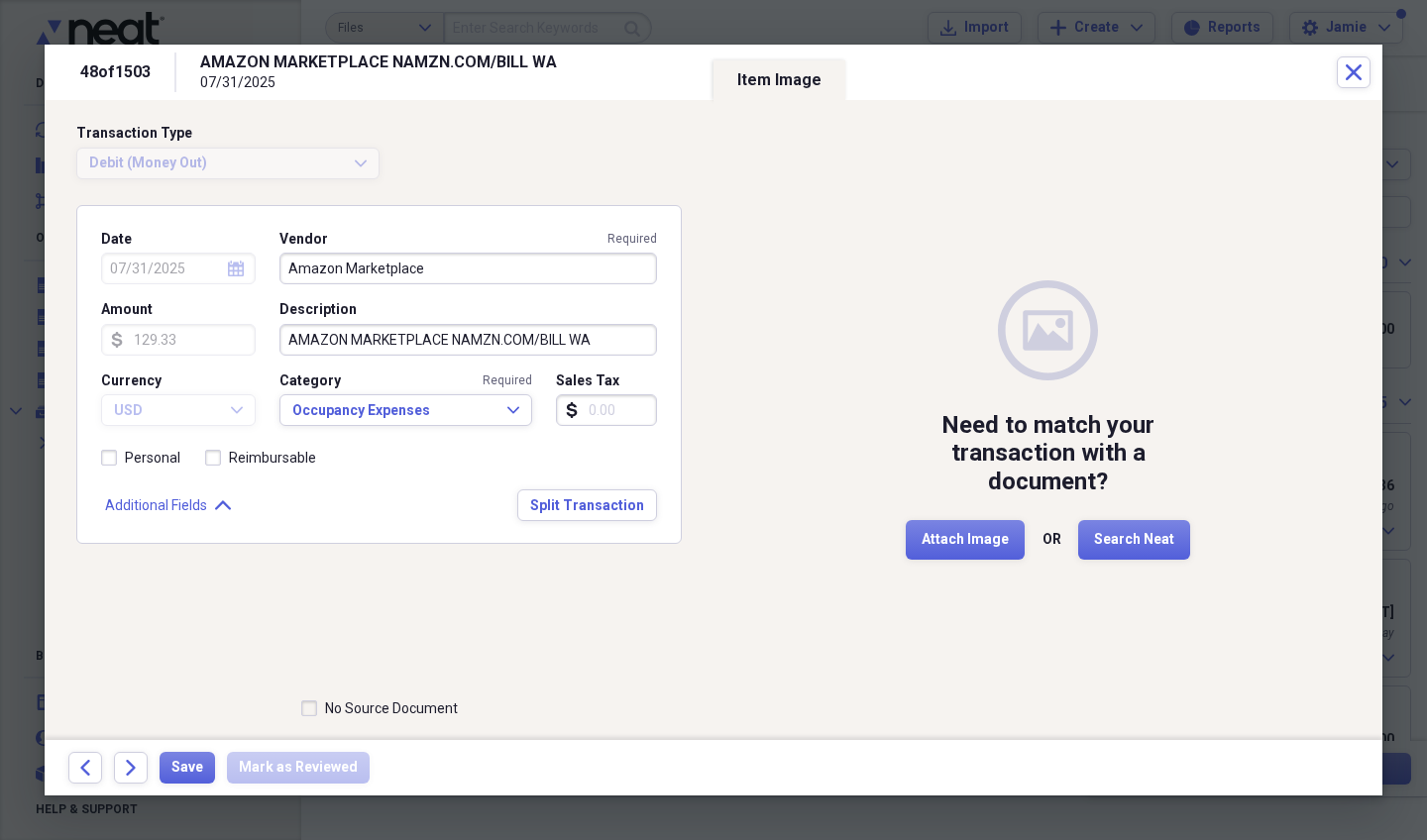 click on "Forward" at bounding box center [131, 768] 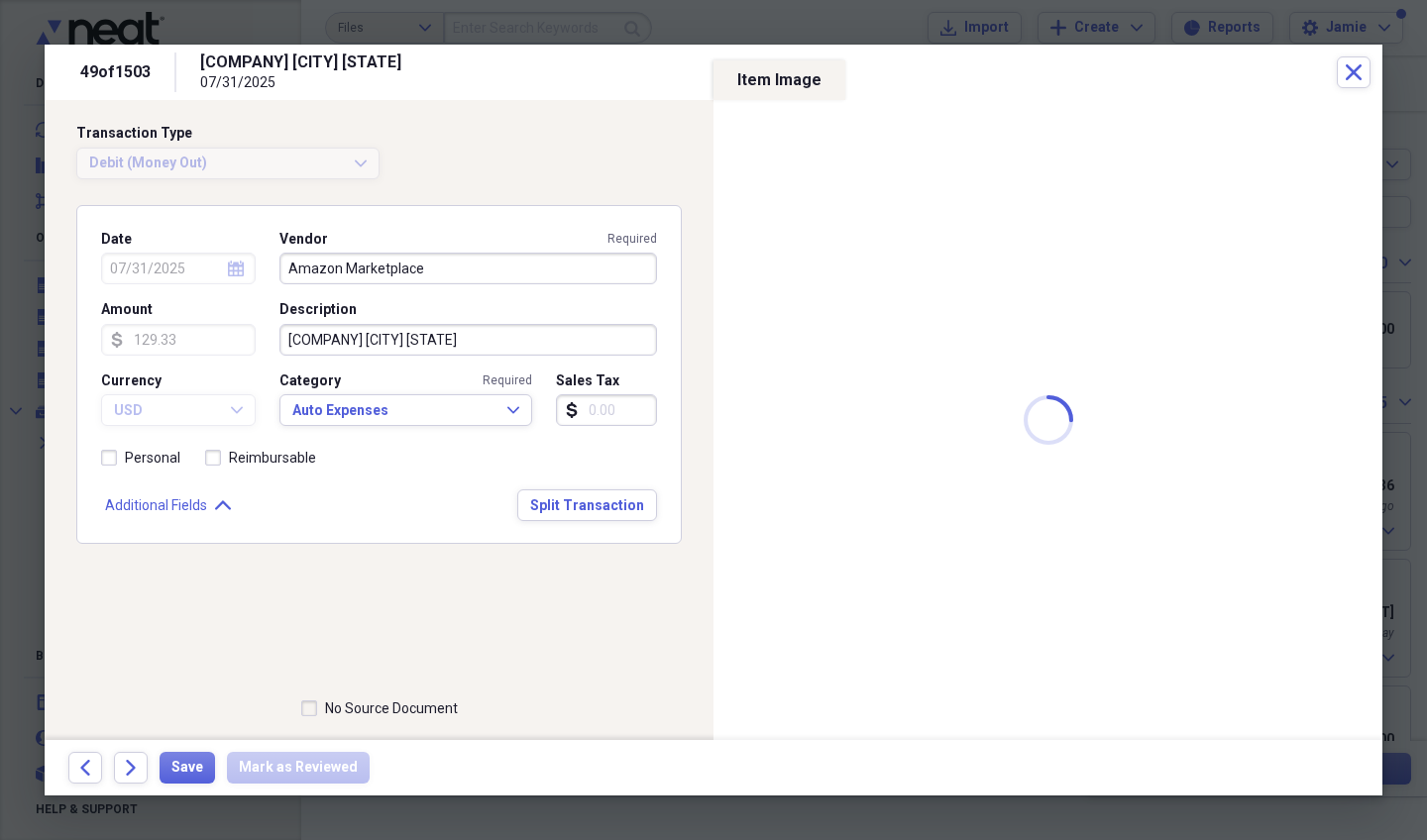 type on "Road Ranger" 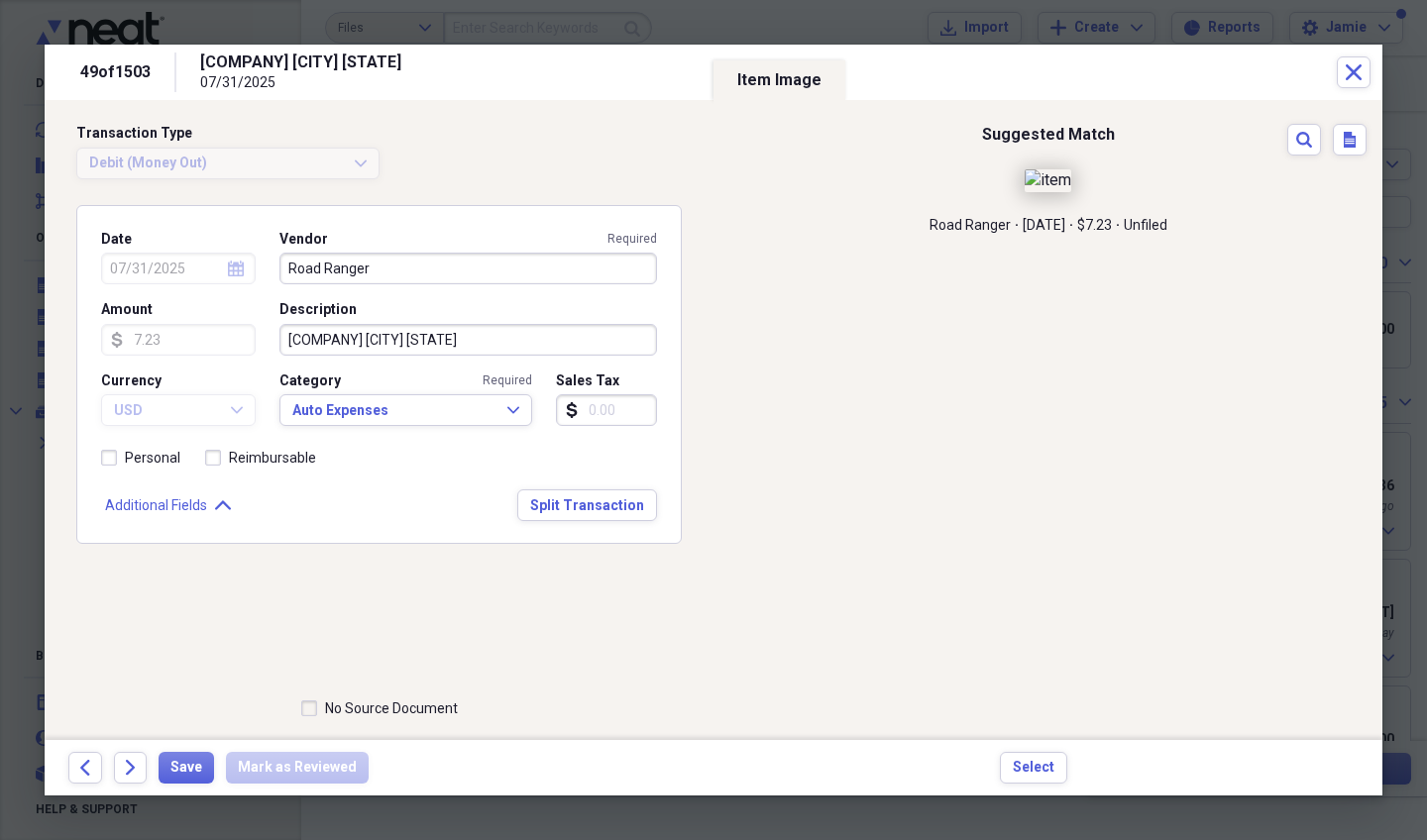 click on "Forward" at bounding box center (131, 768) 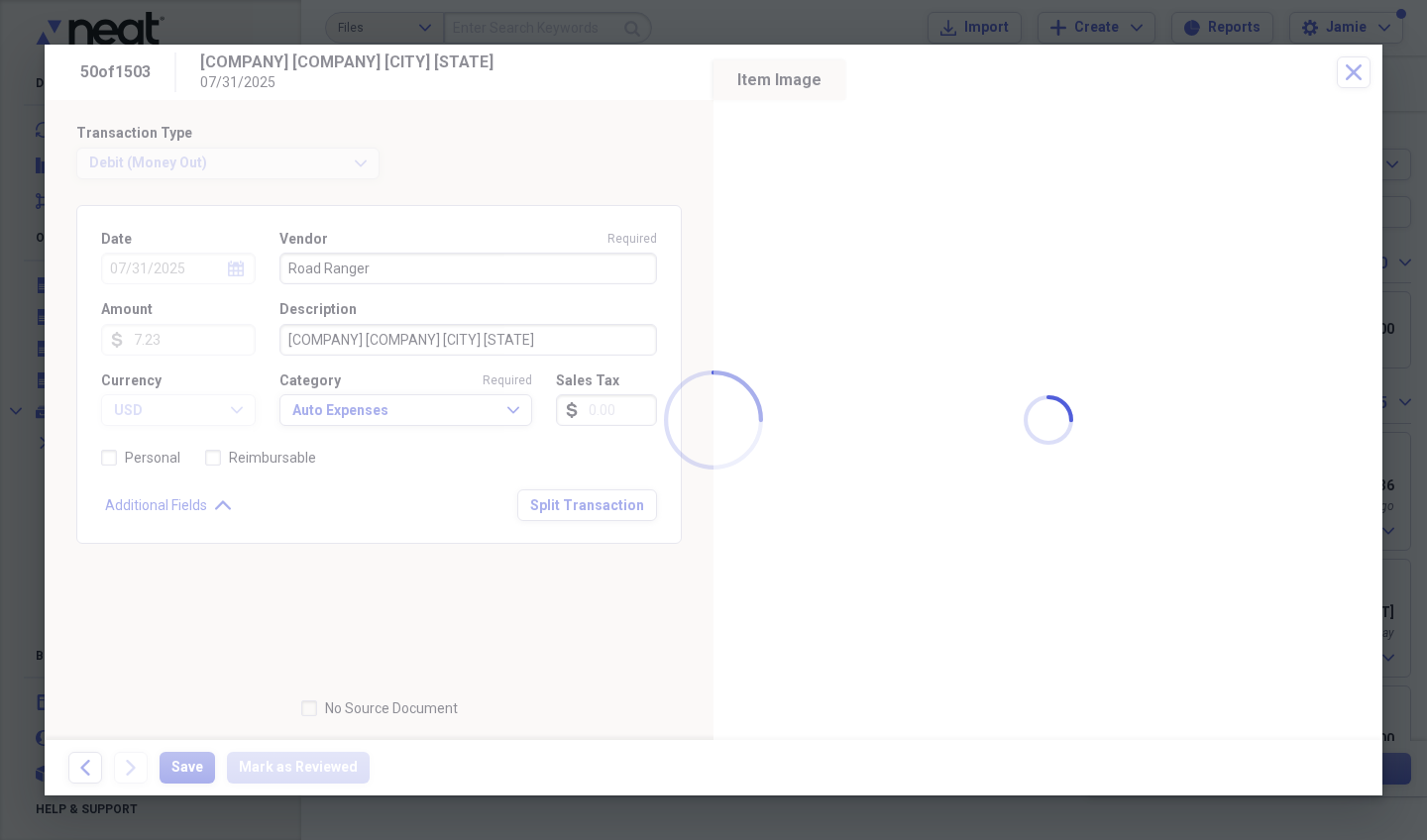 type on "Shell" 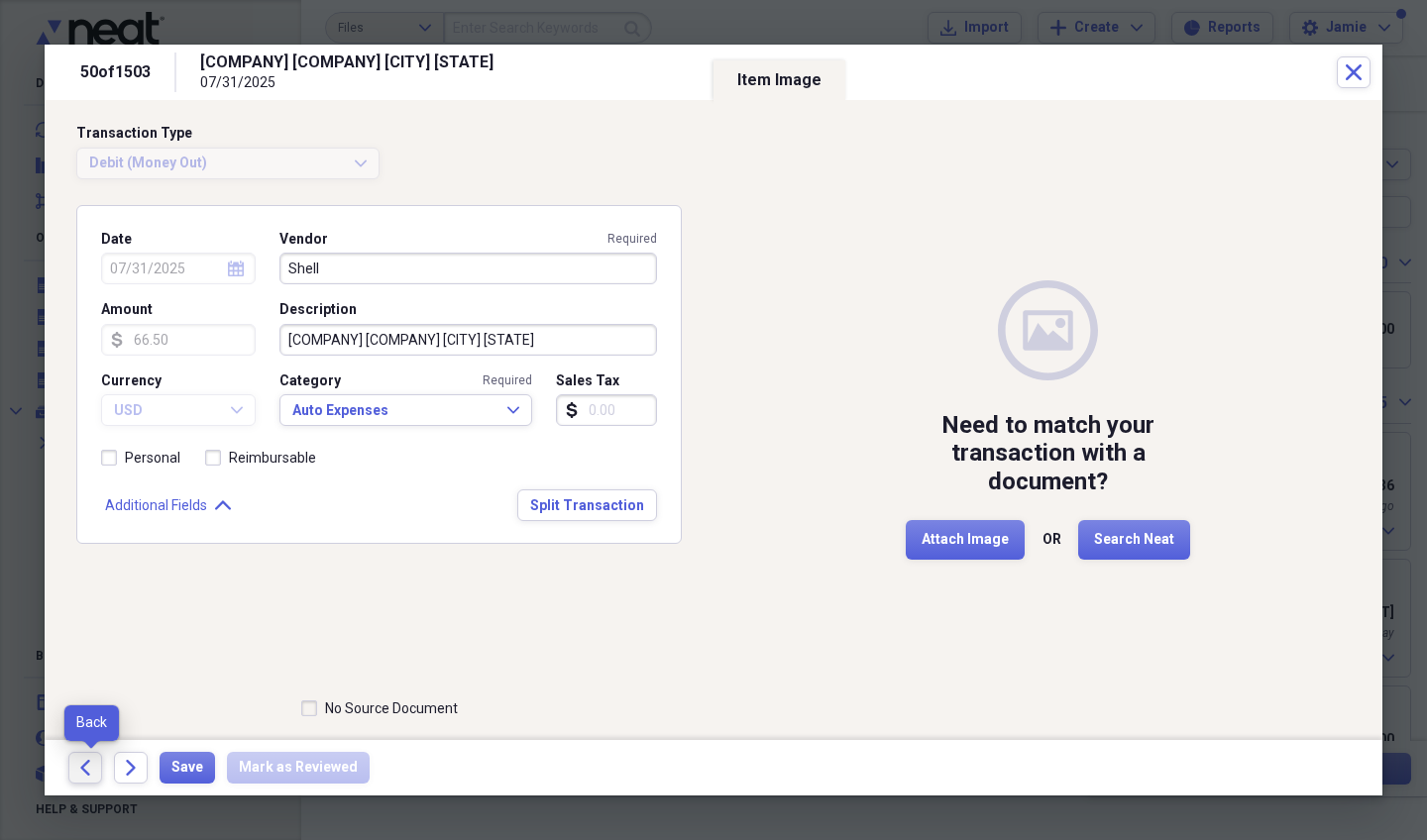 click on "Back" 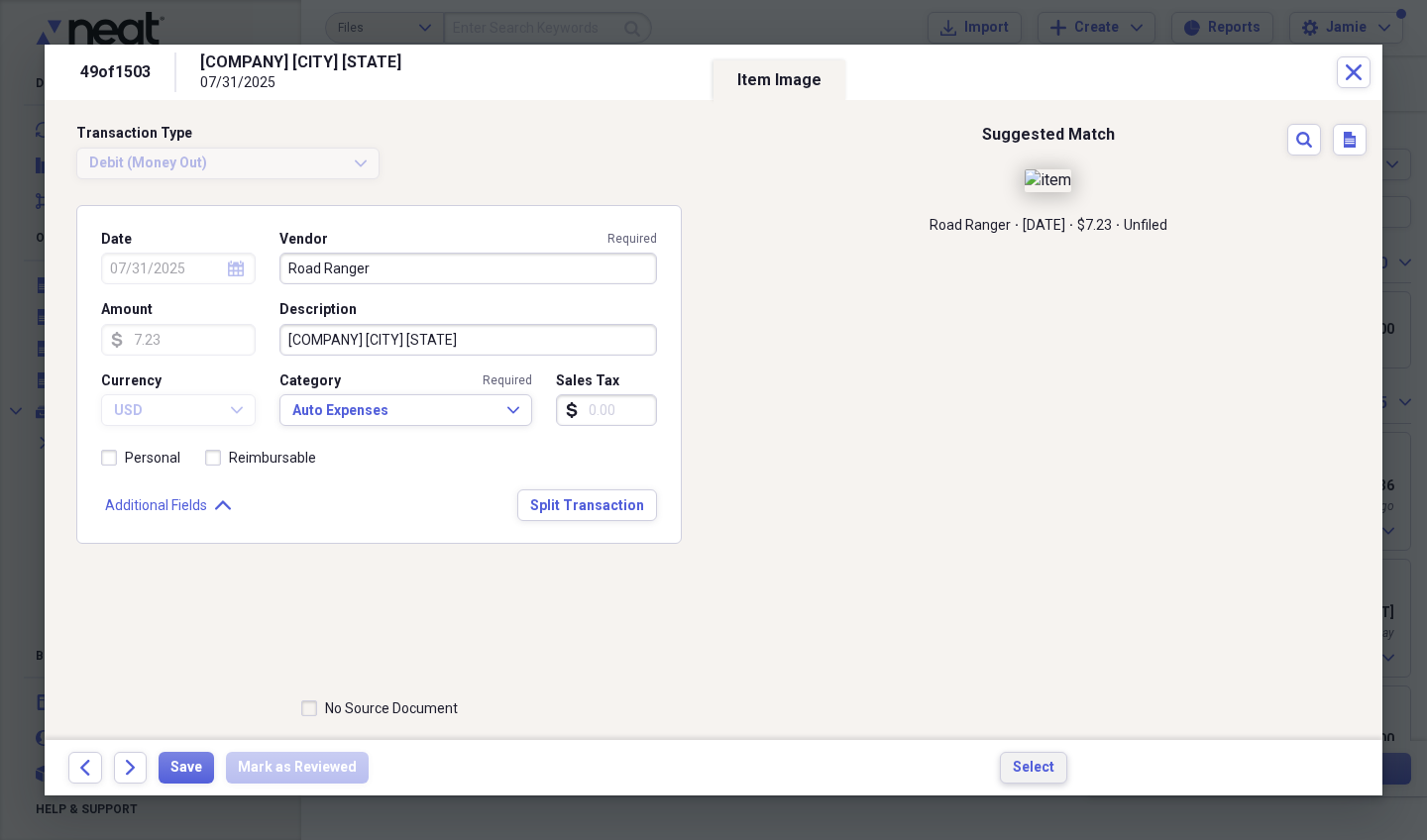 click on "Select" at bounding box center [1034, 768] 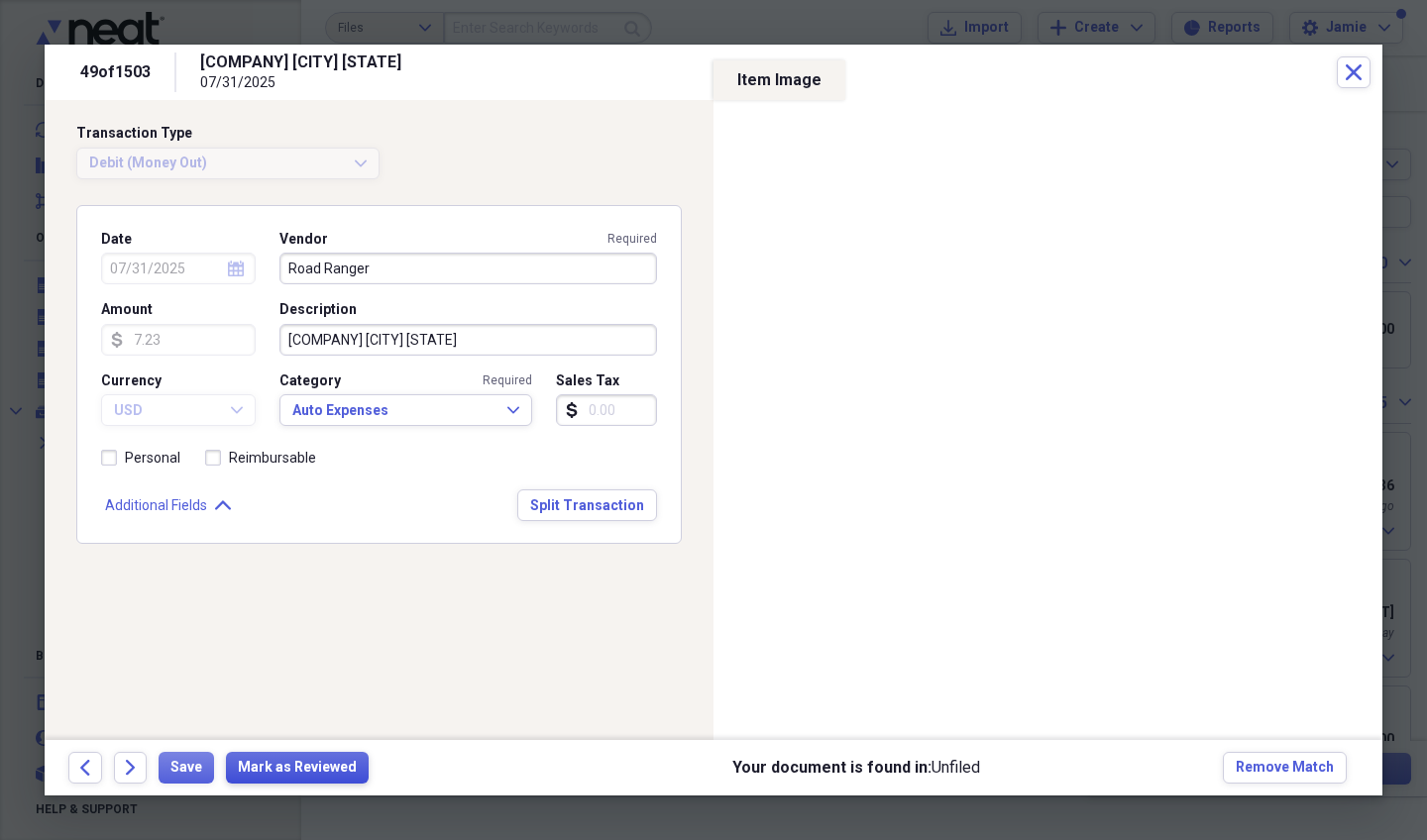 click on "Mark as Reviewed" at bounding box center (297, 768) 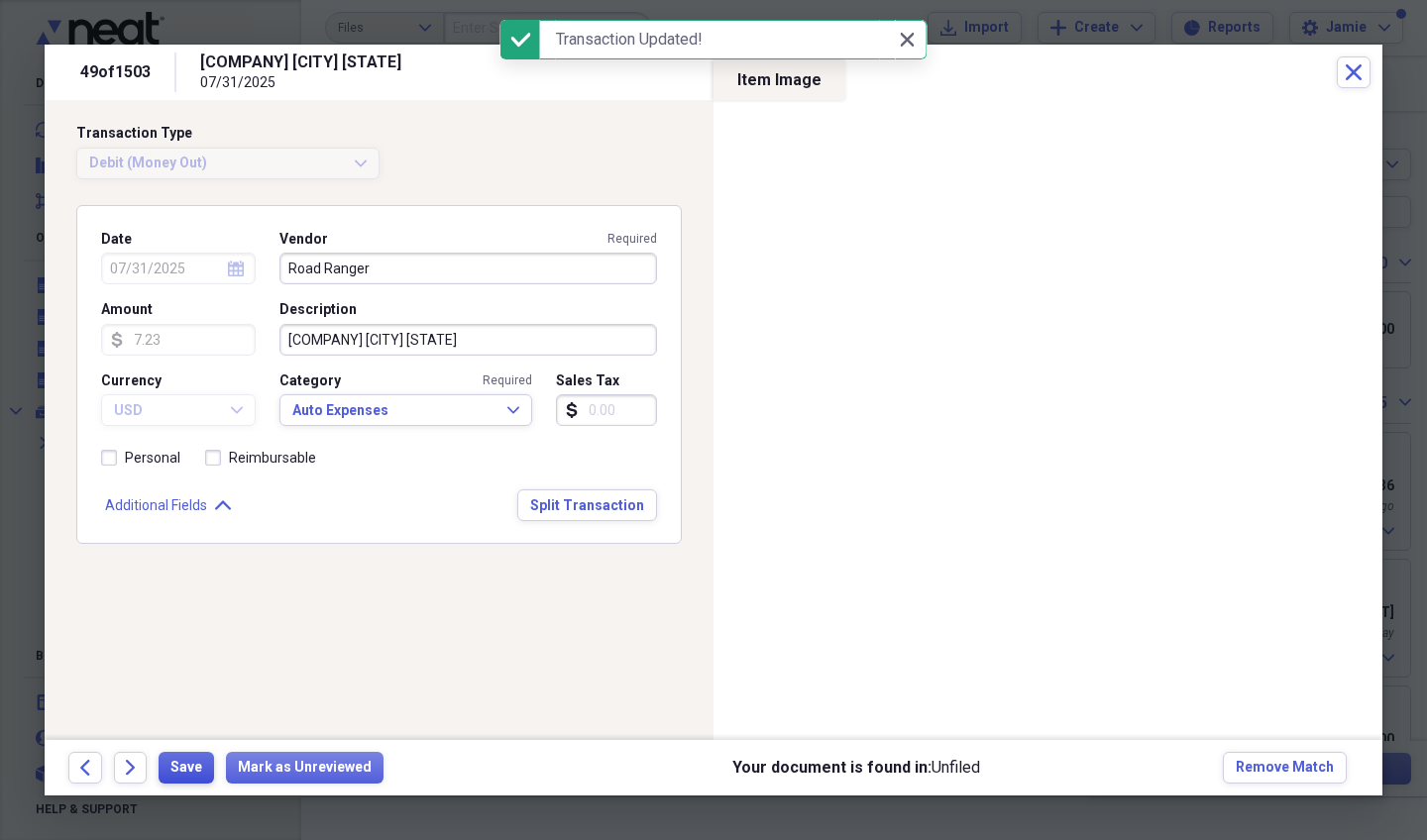 click on "Save" at bounding box center (186, 768) 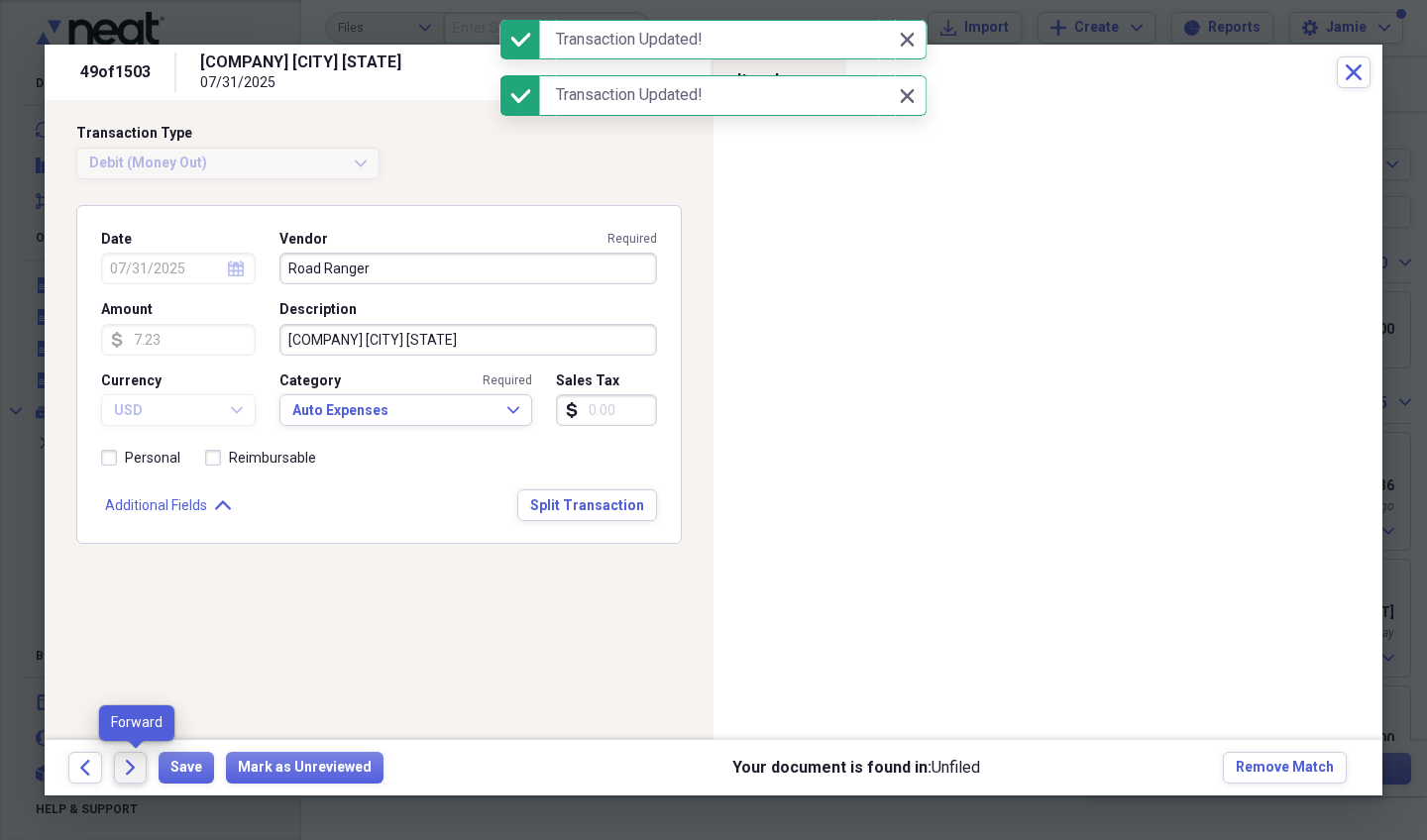 click on "Forward" 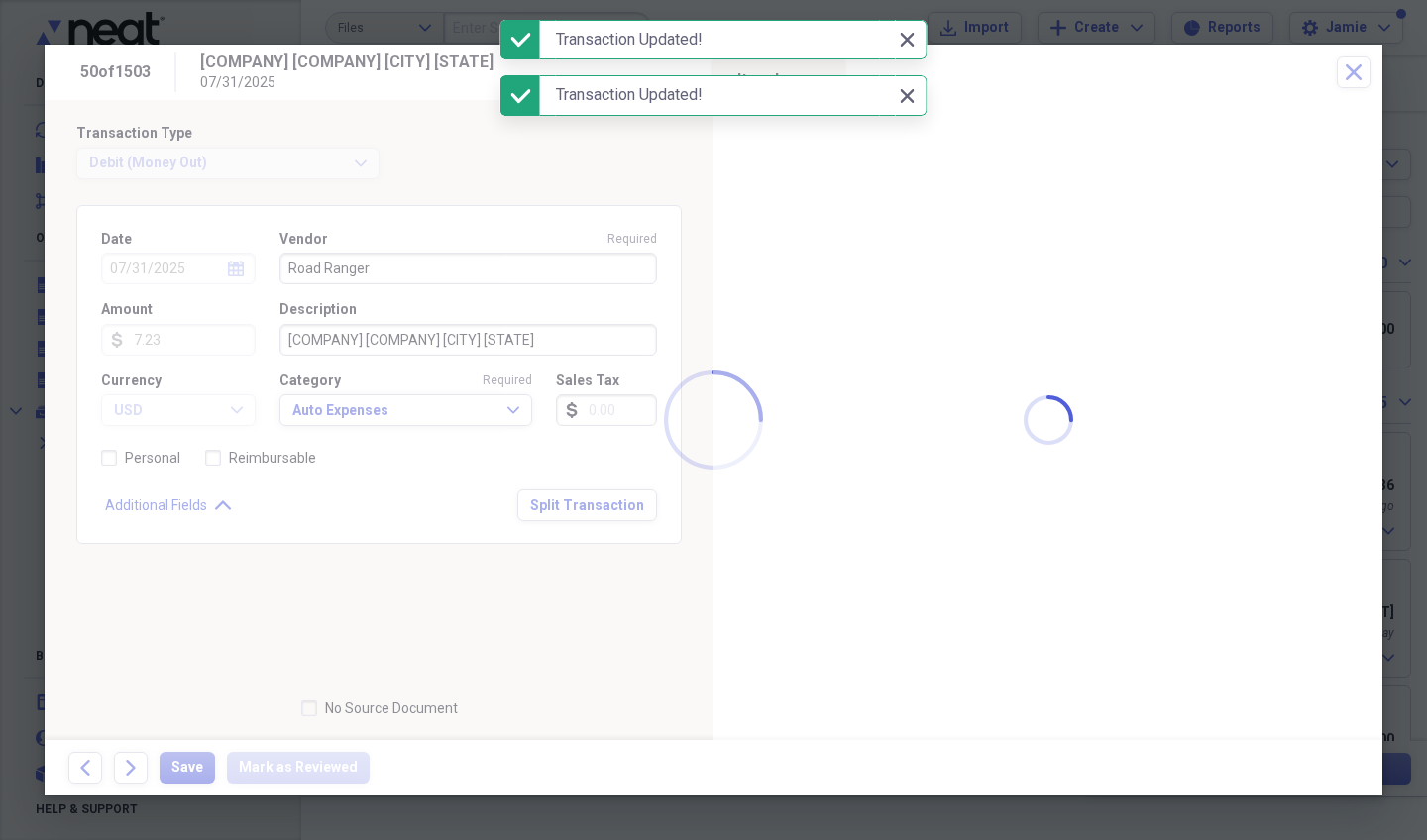 type on "Shell" 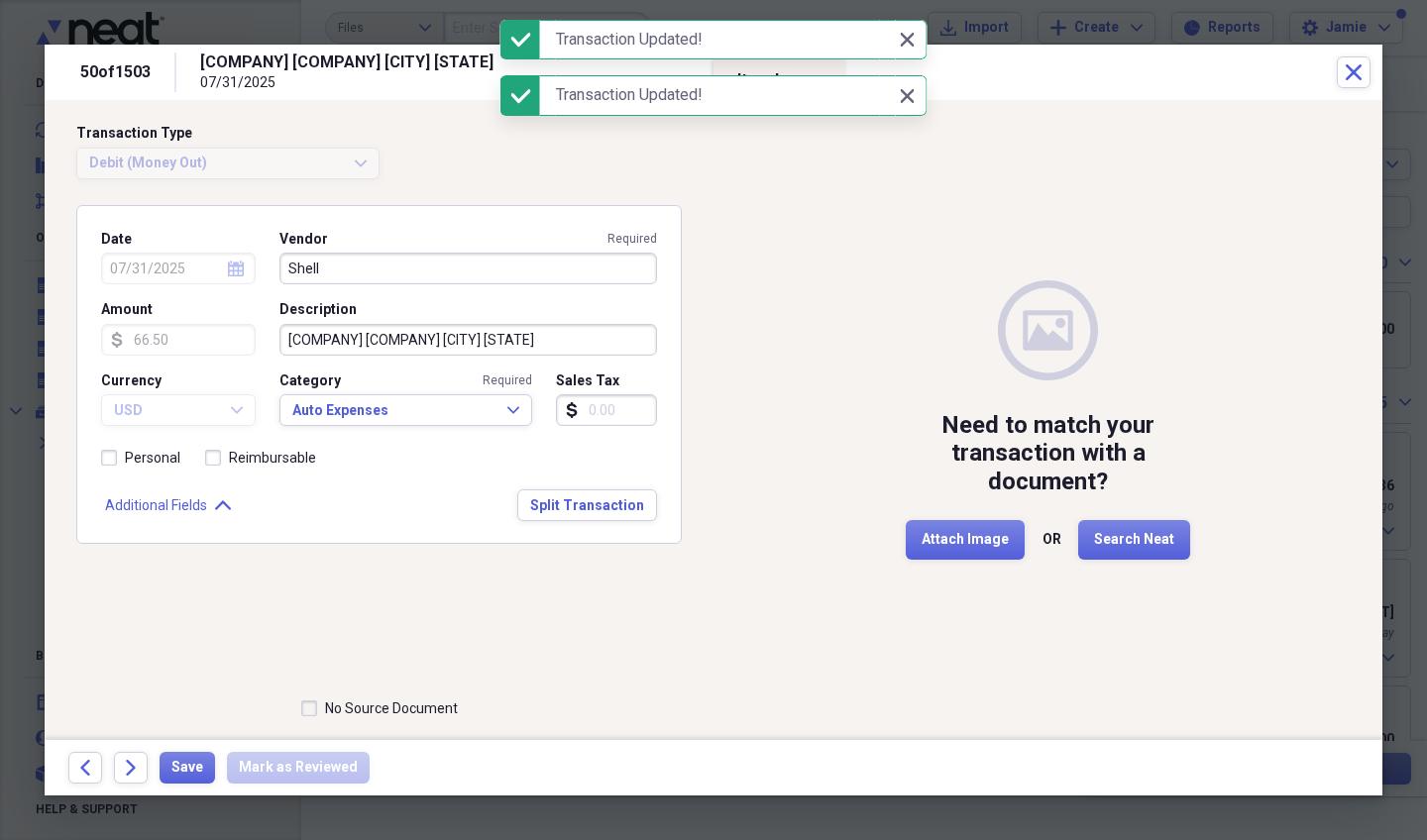 click 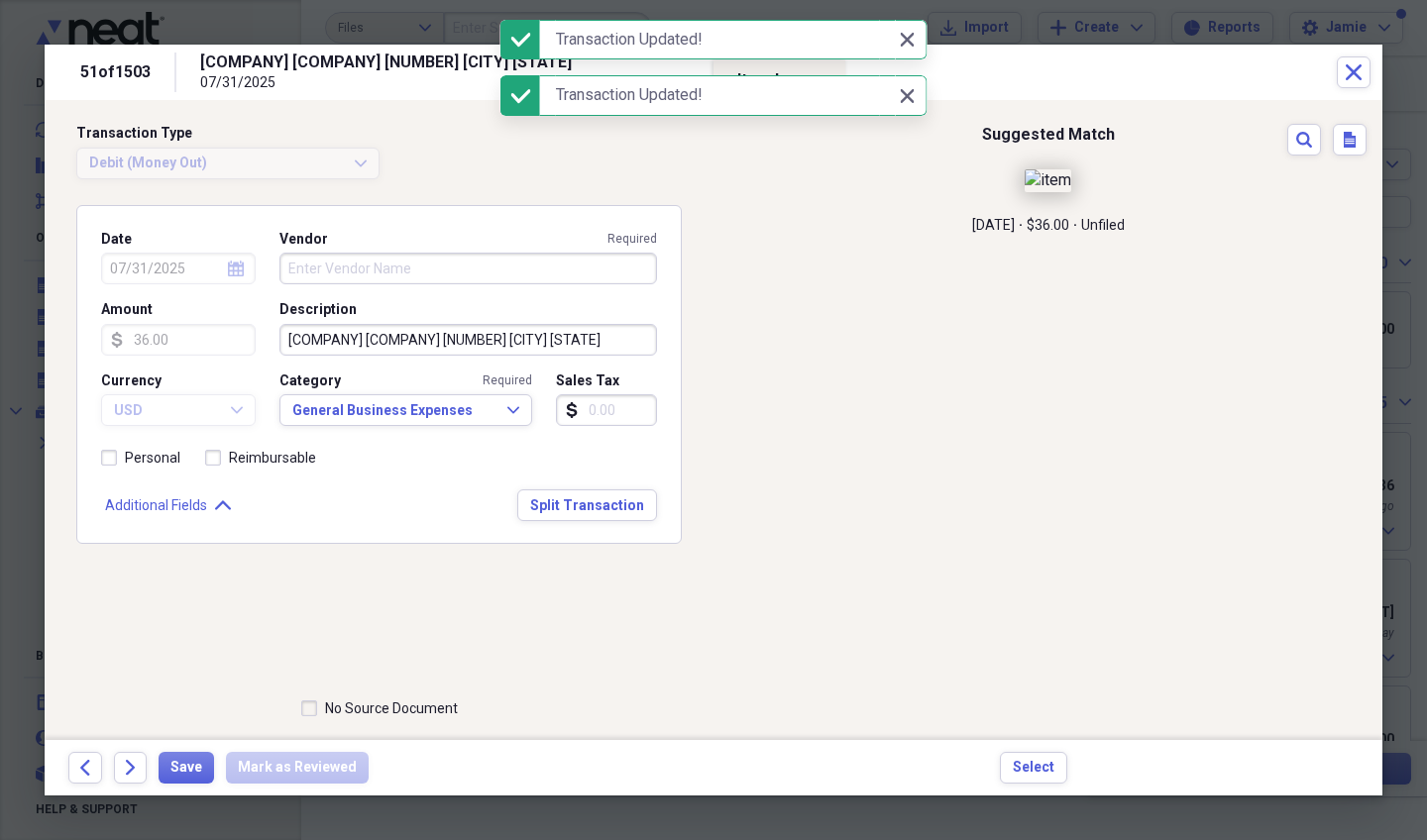 click on "Forward" 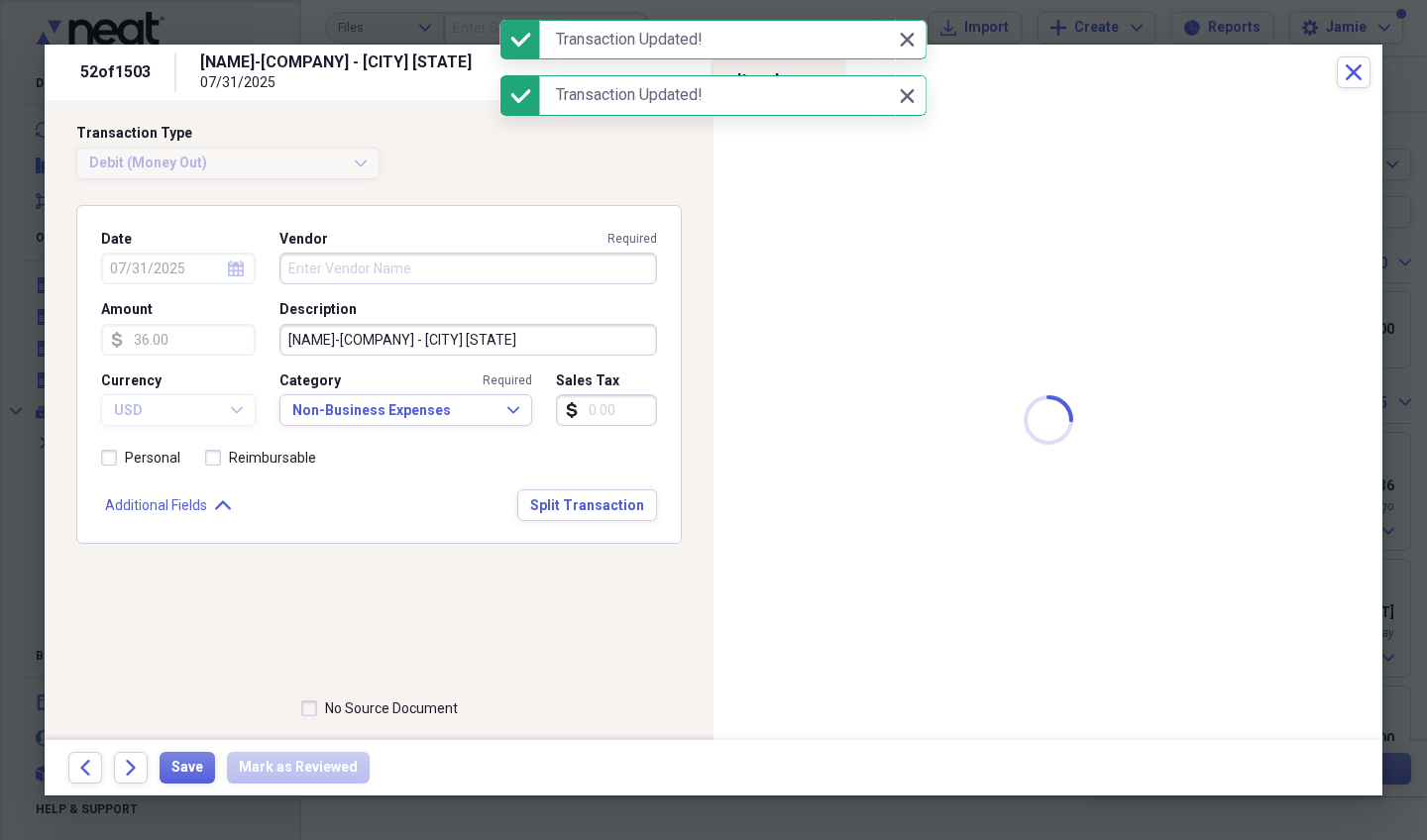 type on "268.40" 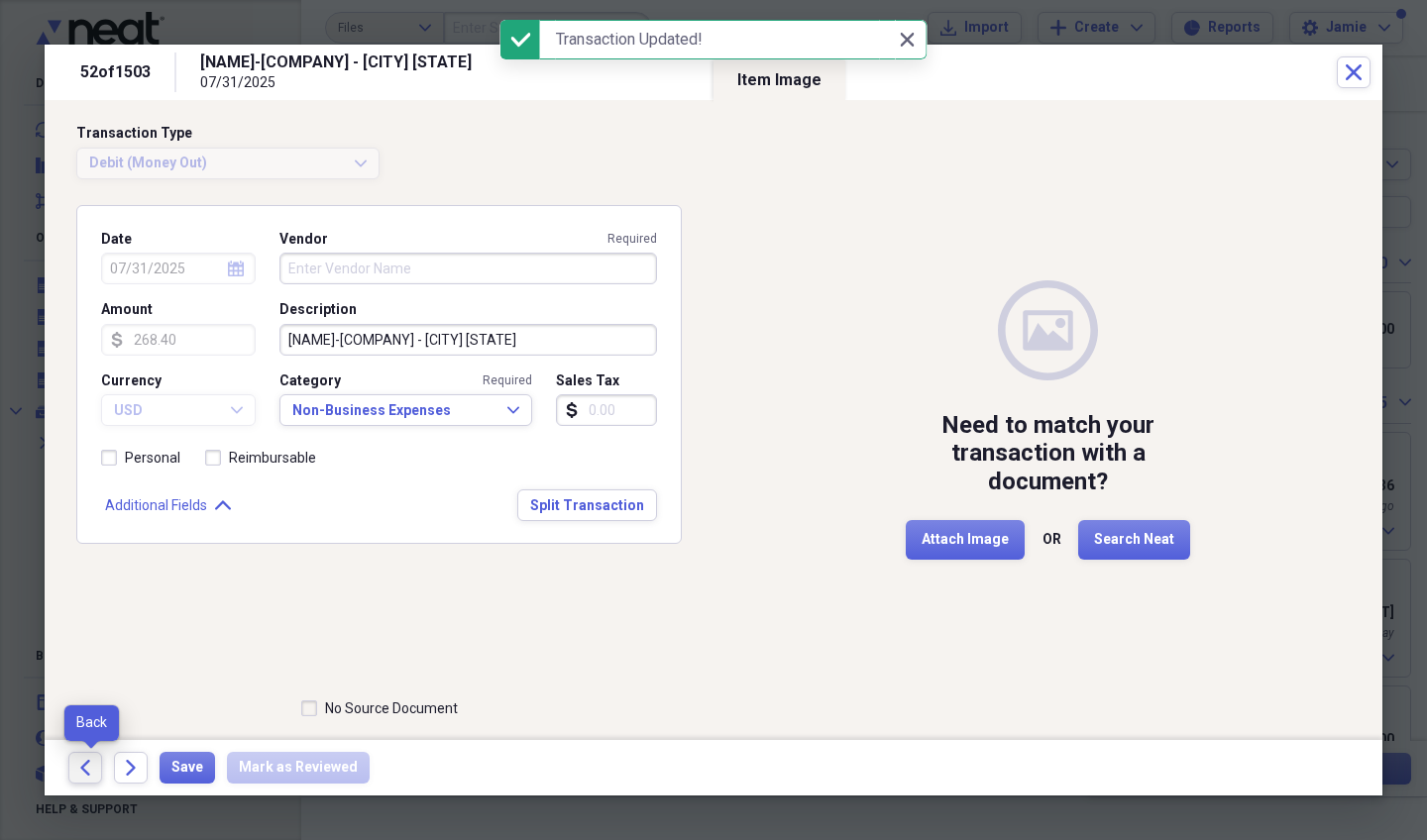 click on "Back" at bounding box center [85, 768] 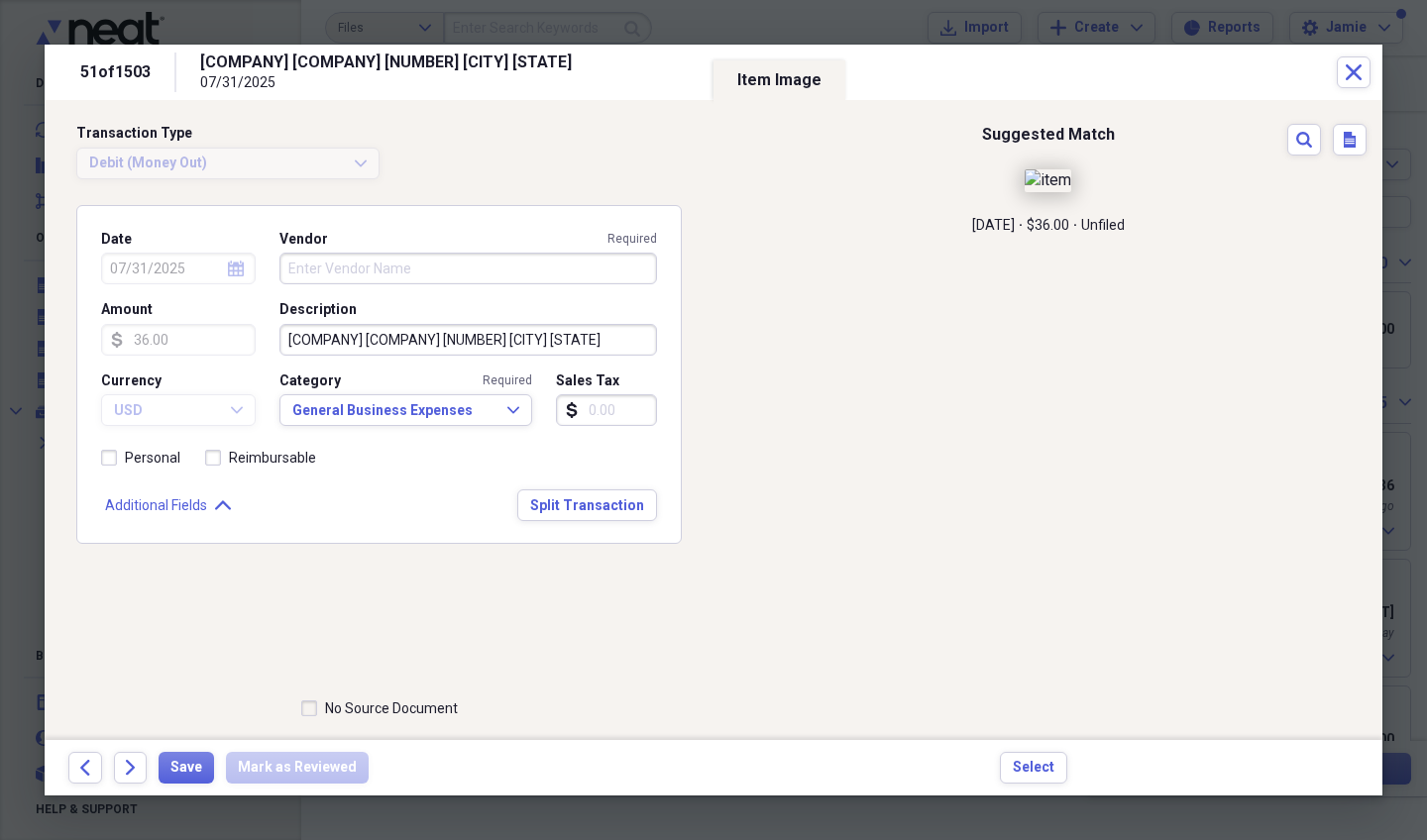 click on "Vendor Required" at bounding box center [468, 268] 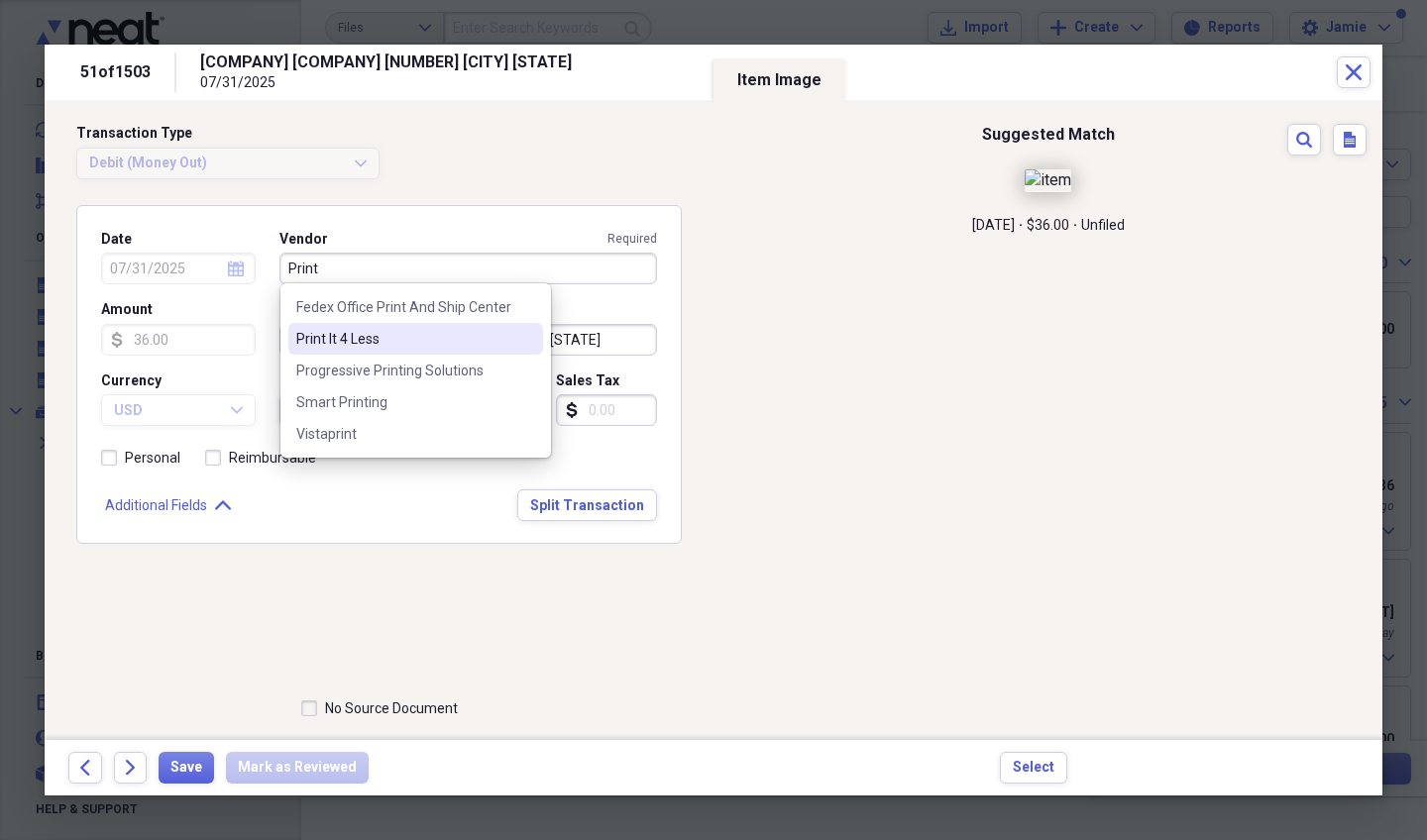 click on "Print It 4 Less" at bounding box center (403, 339) 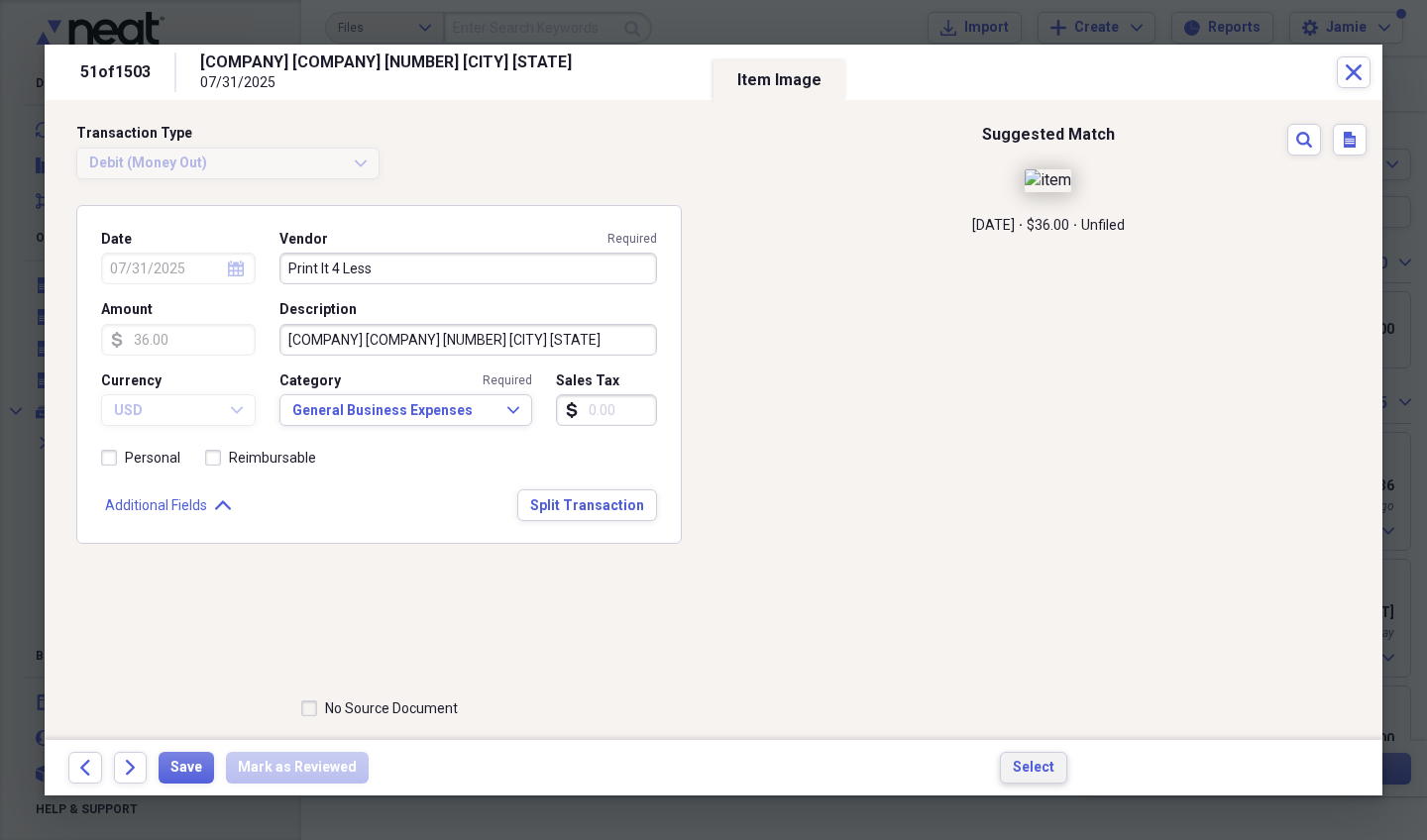 click on "Select" at bounding box center [1034, 768] 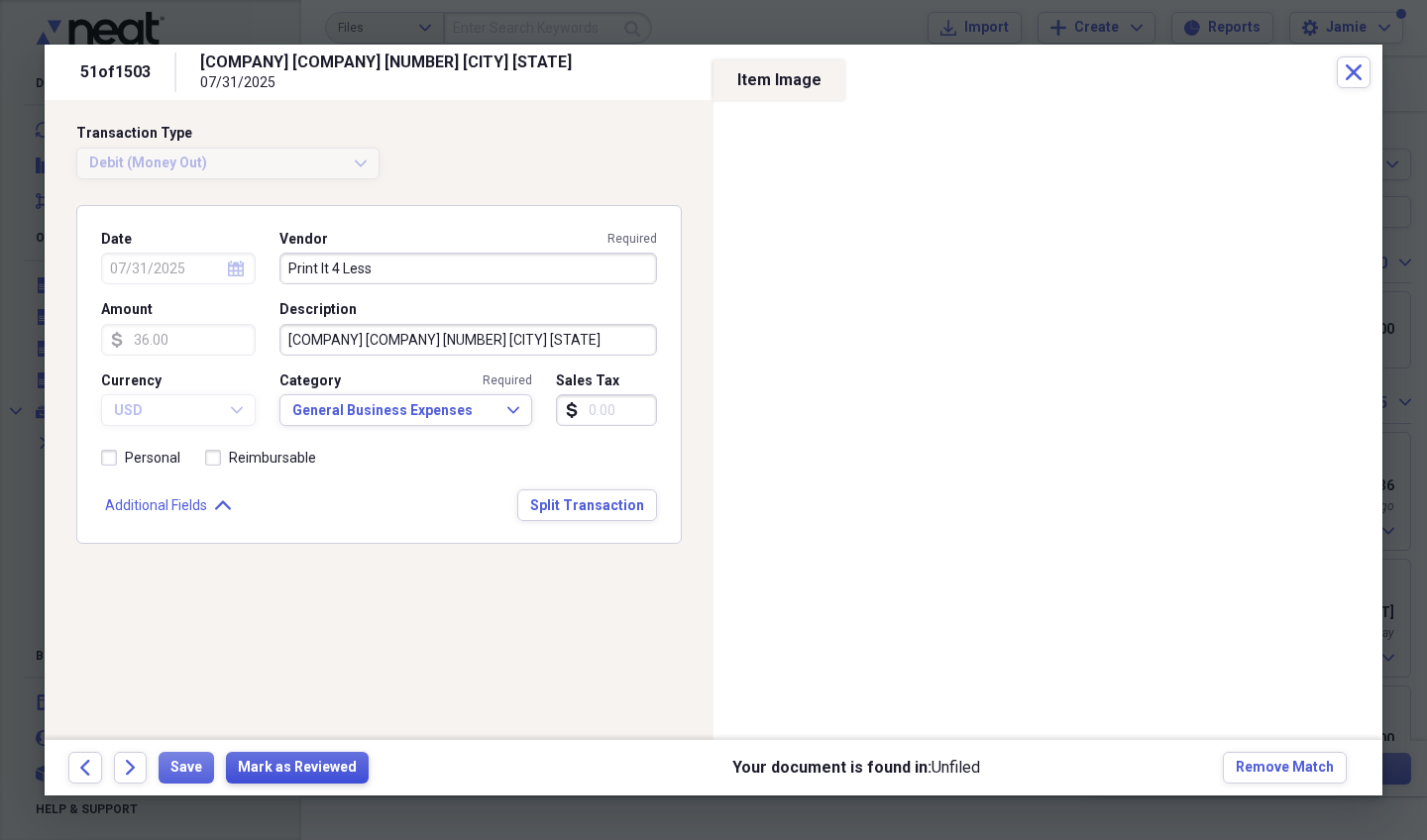 click on "Mark as Reviewed" at bounding box center (297, 768) 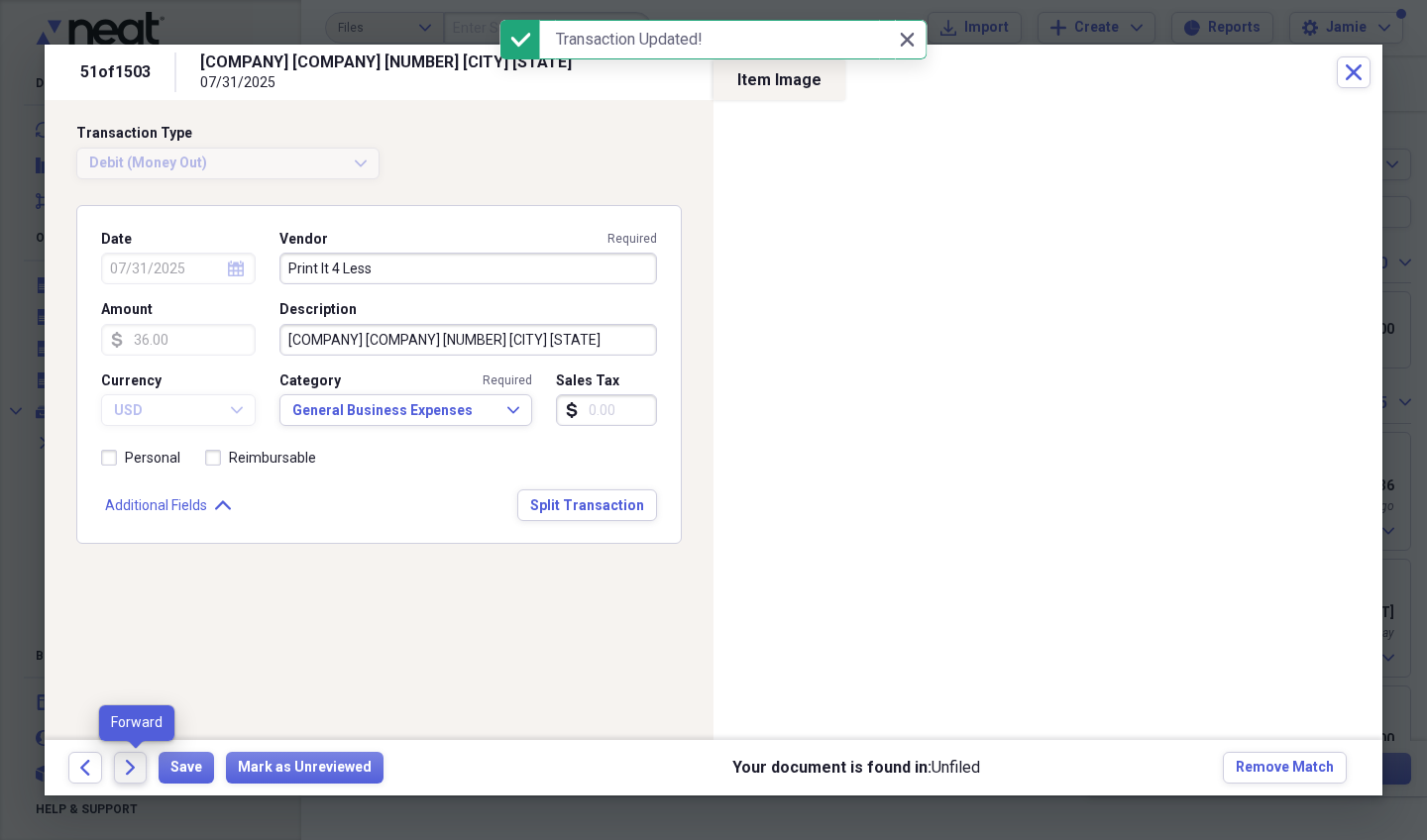 click on "Forward" 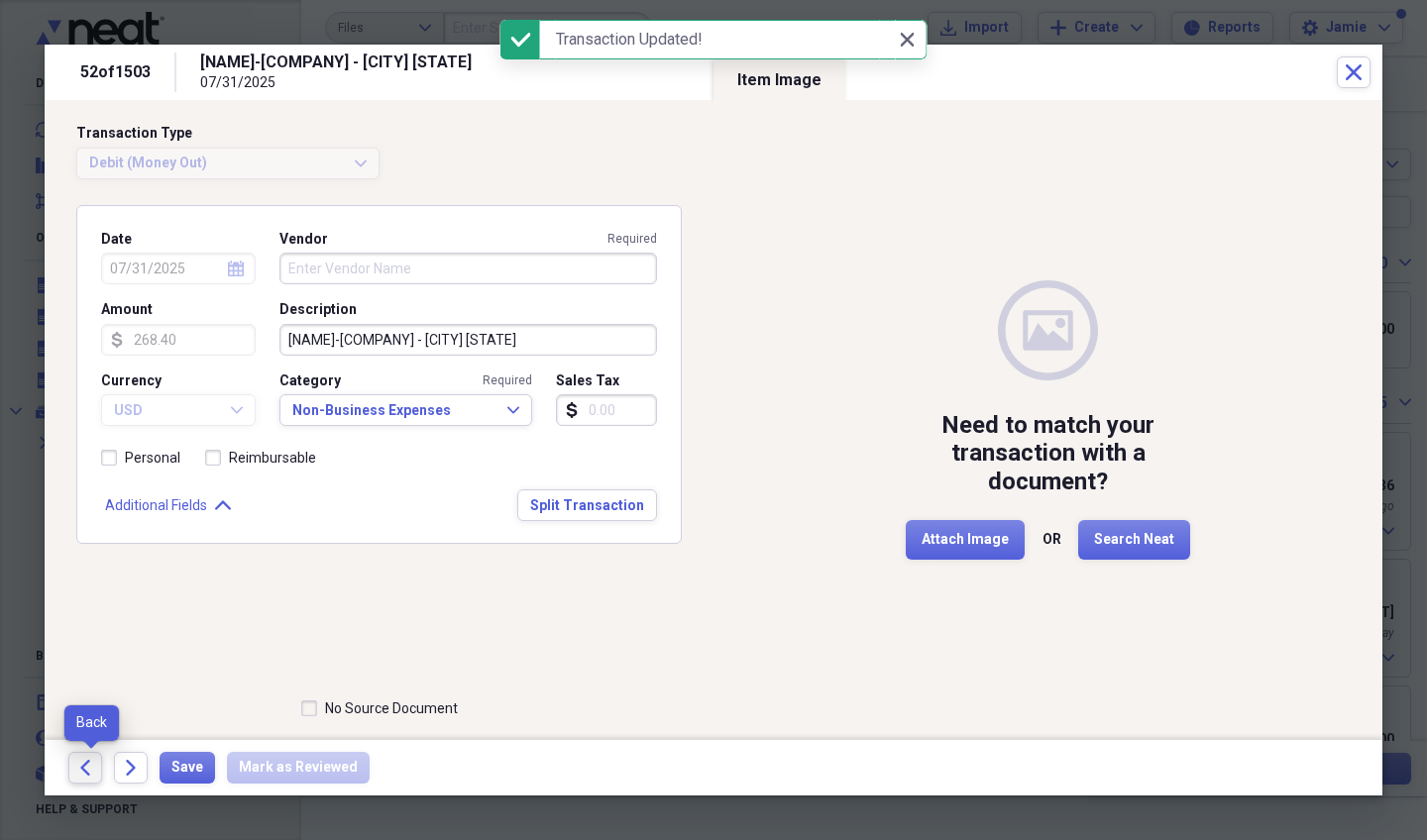 click on "Back" at bounding box center (85, 768) 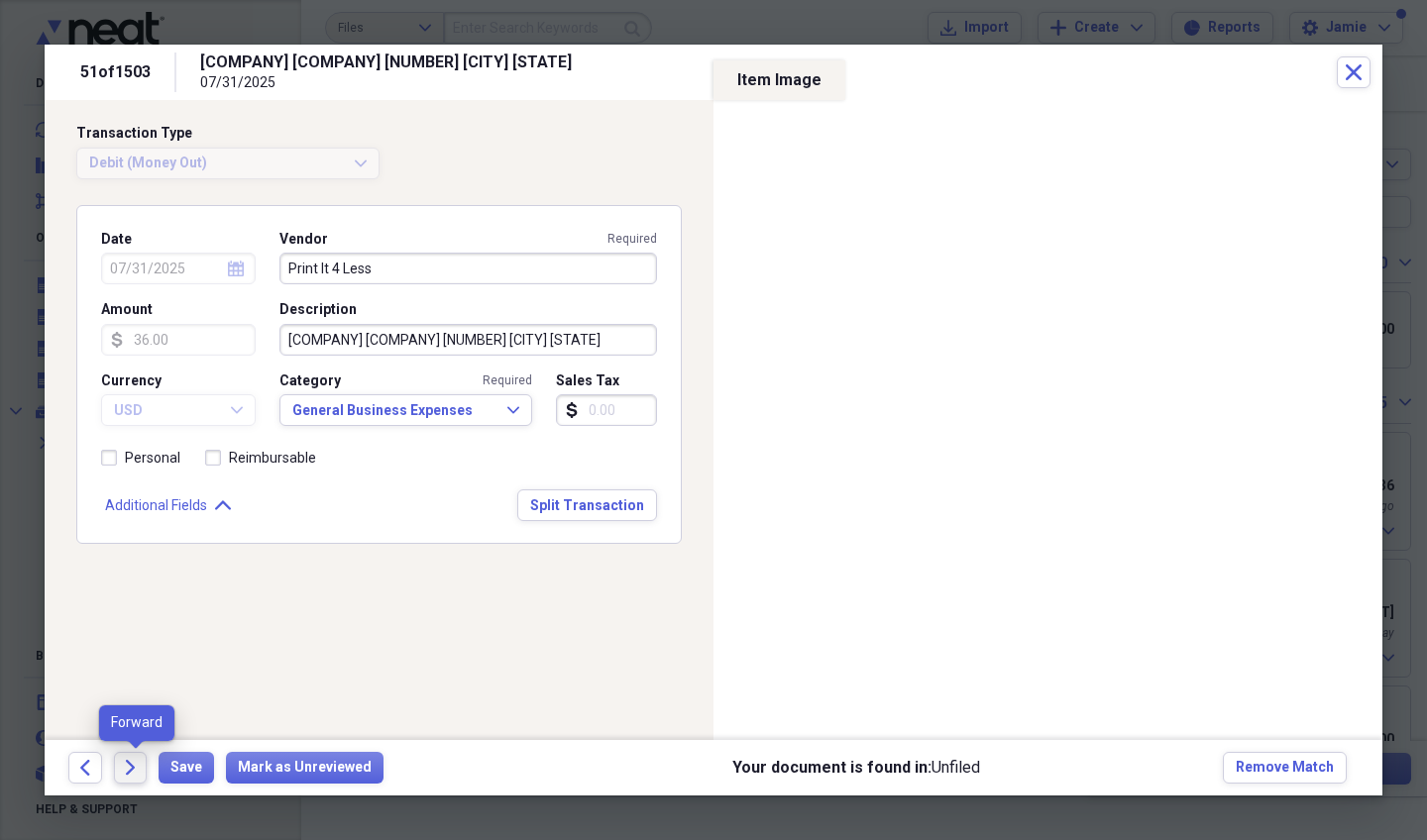 click on "Forward" 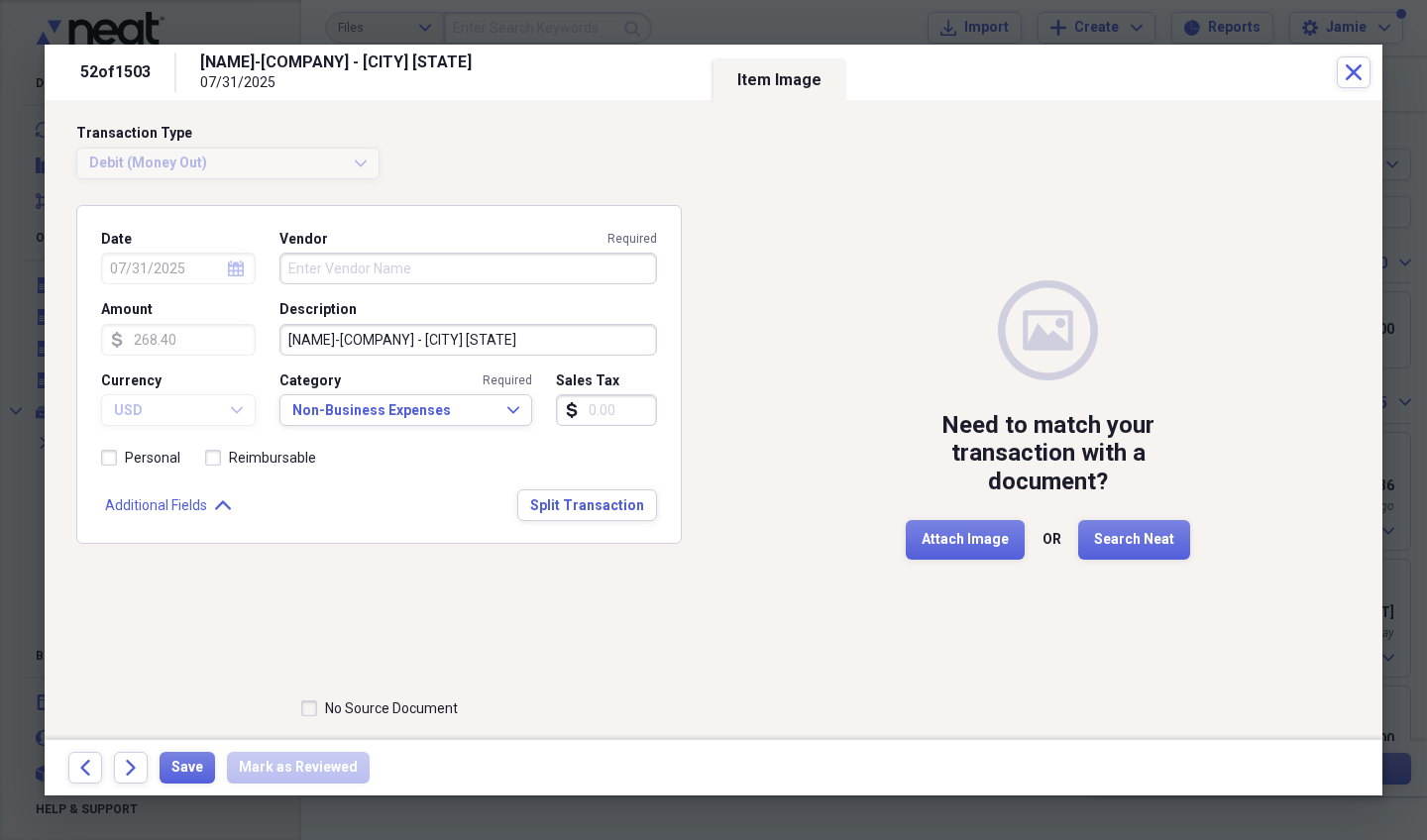 click on "Forward" 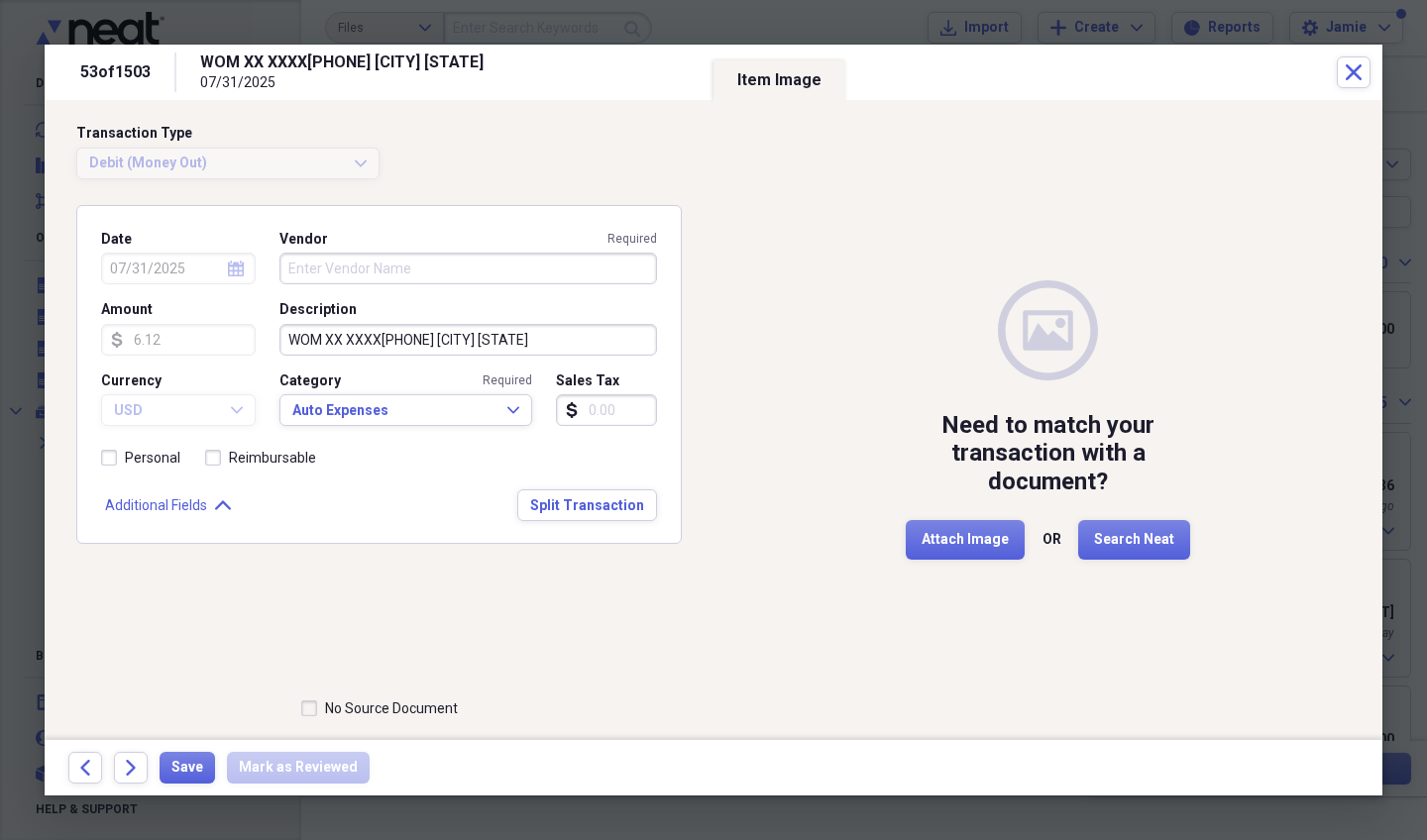 click on "Forward" 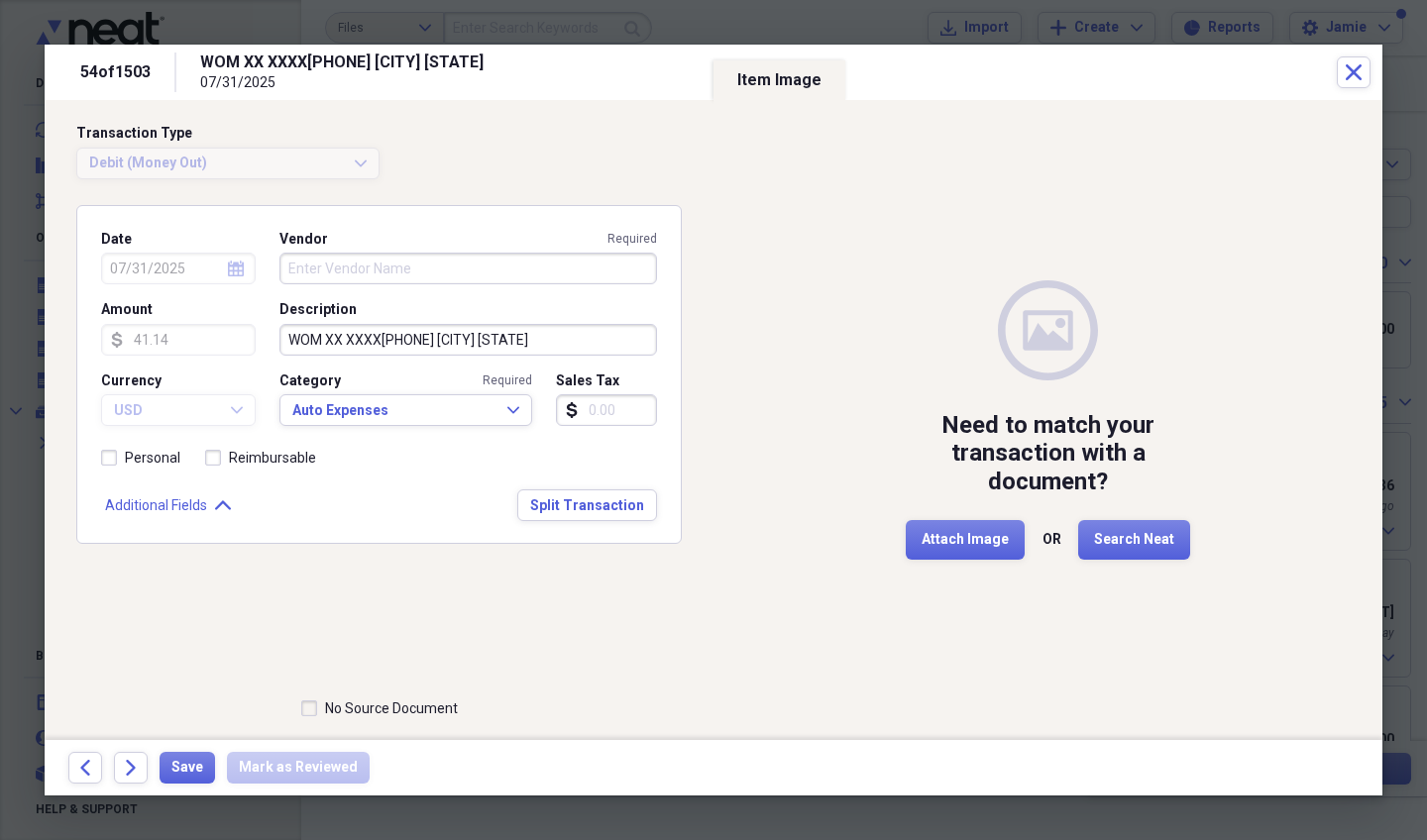 click on "Forward" 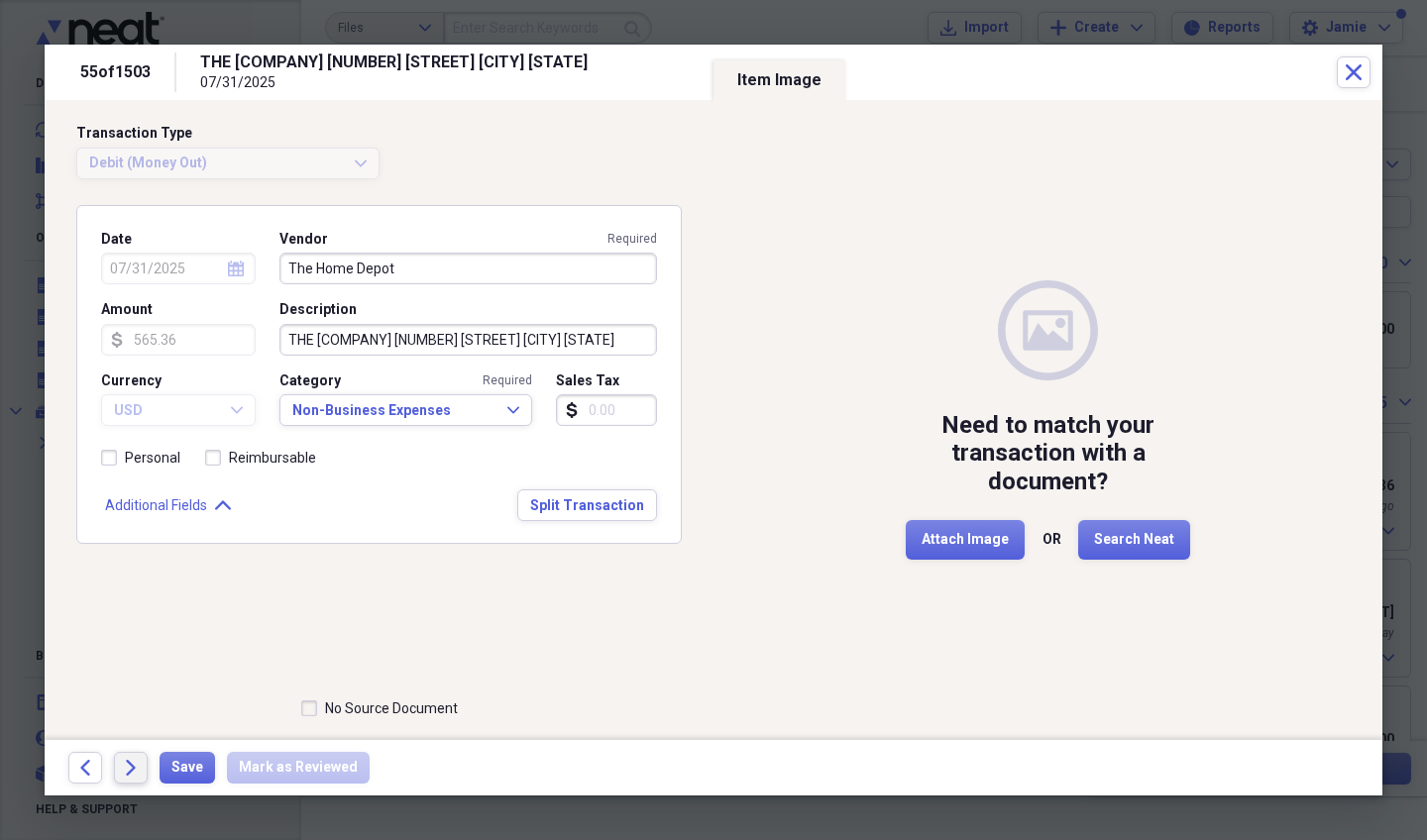 click on "Forward" 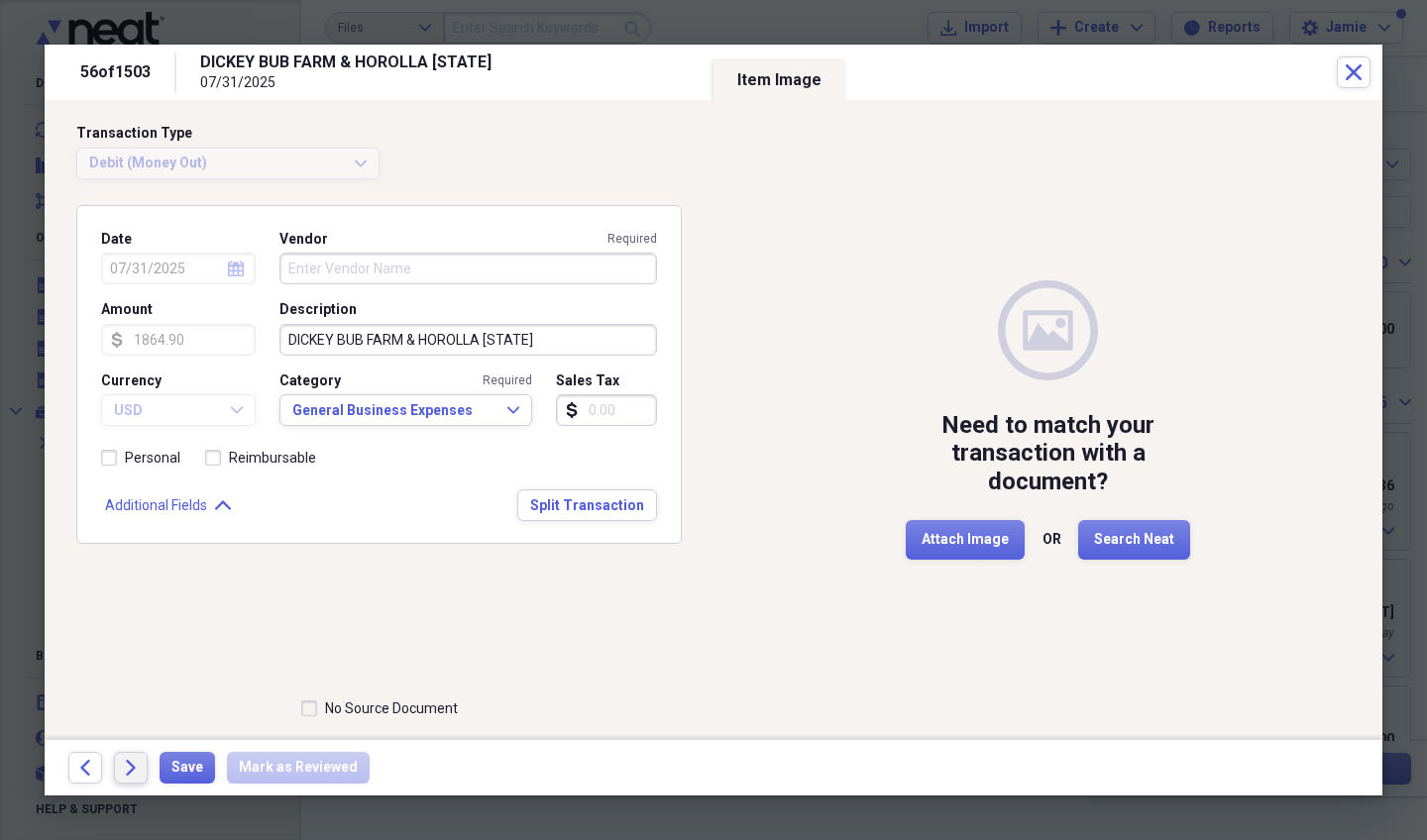 click on "Forward" 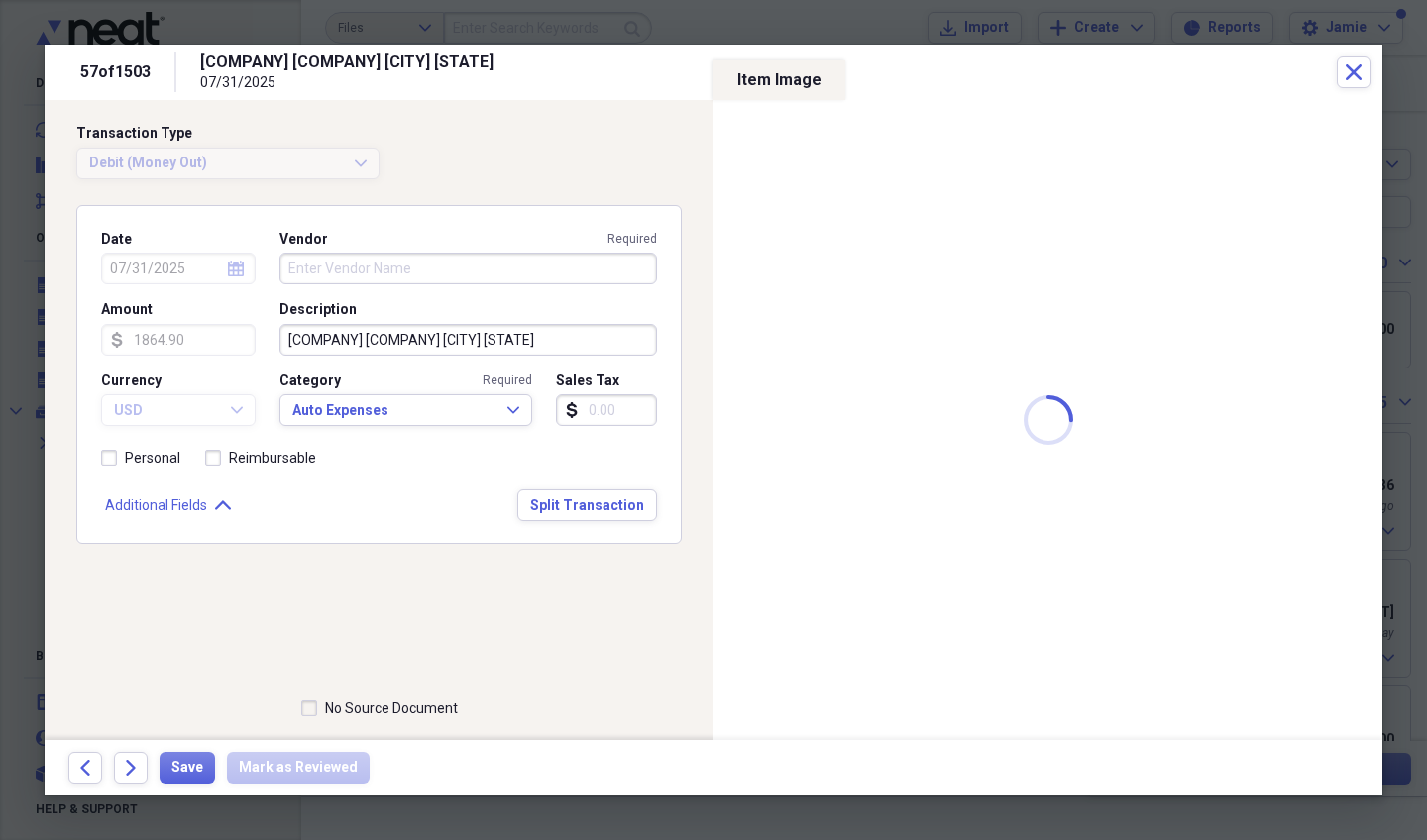 type on "378.12" 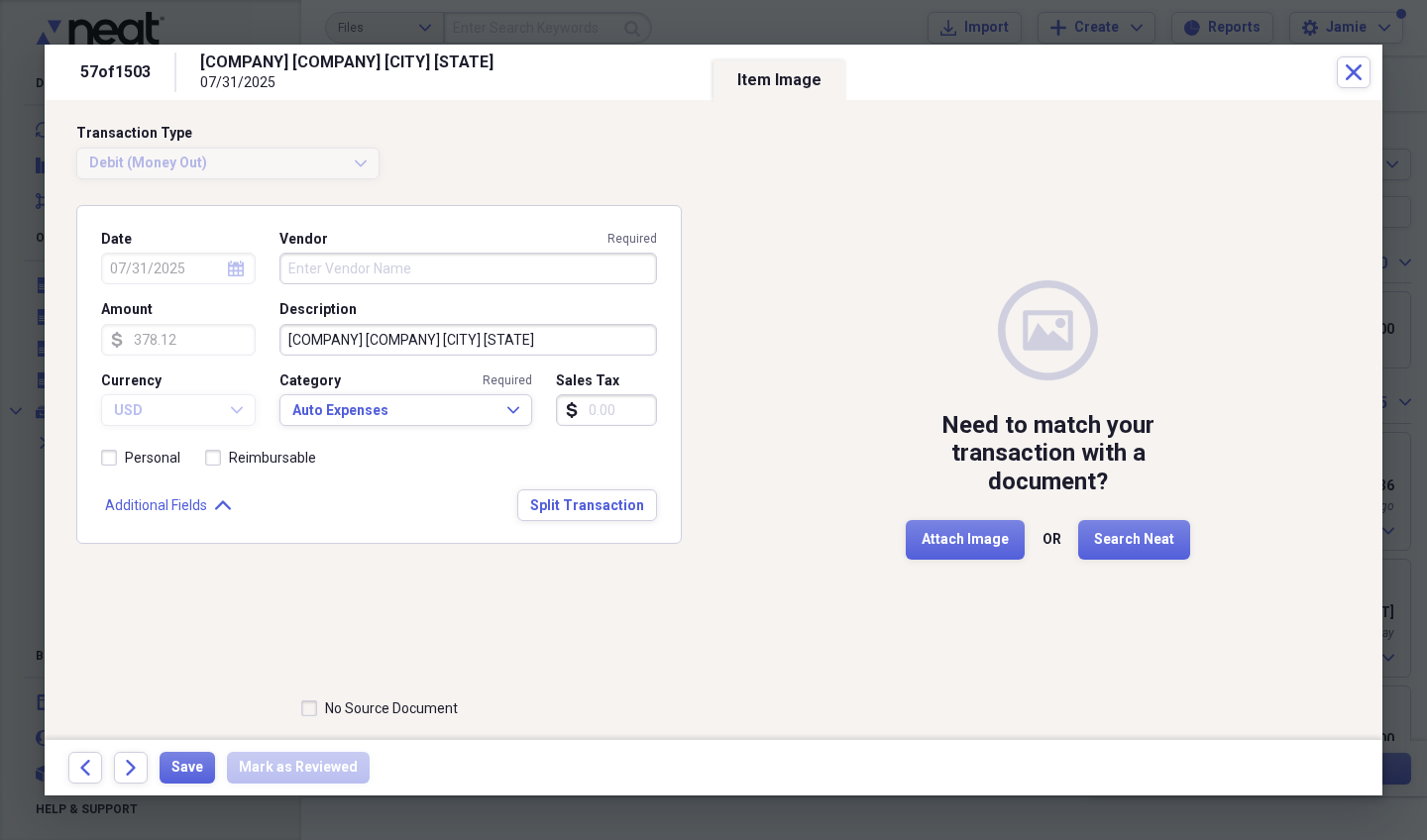 click on "Forward" 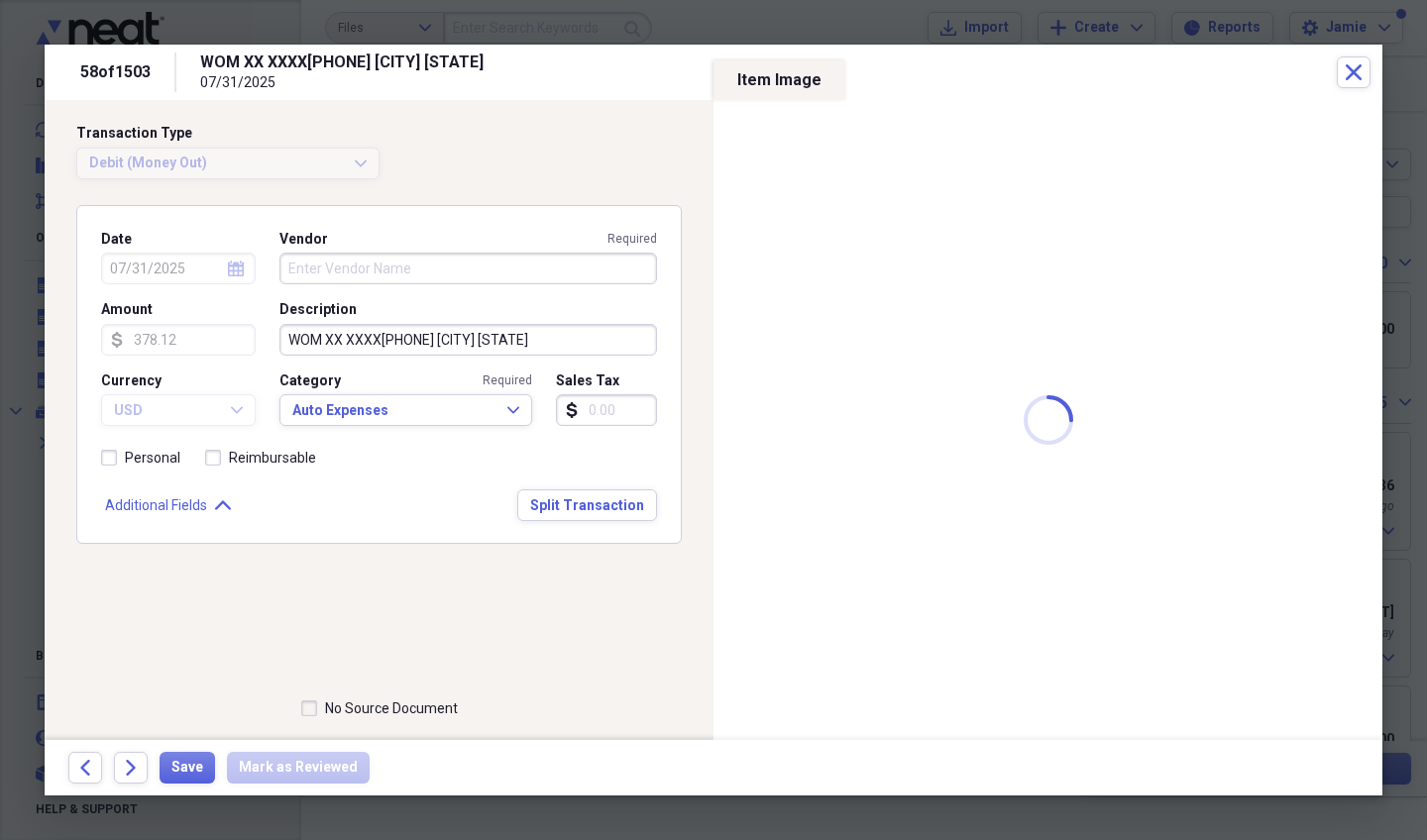 type on "134.49" 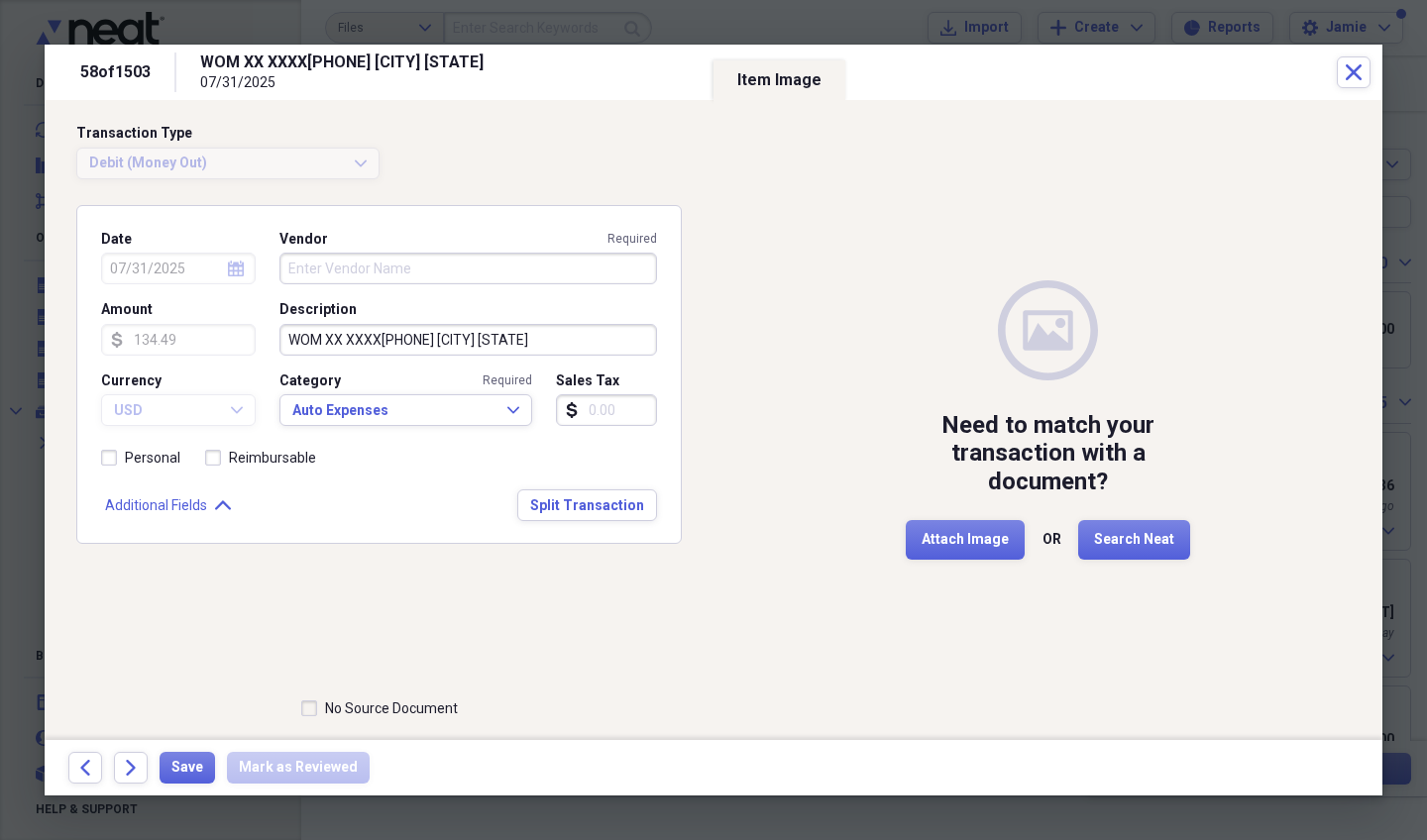 click on "Forward" 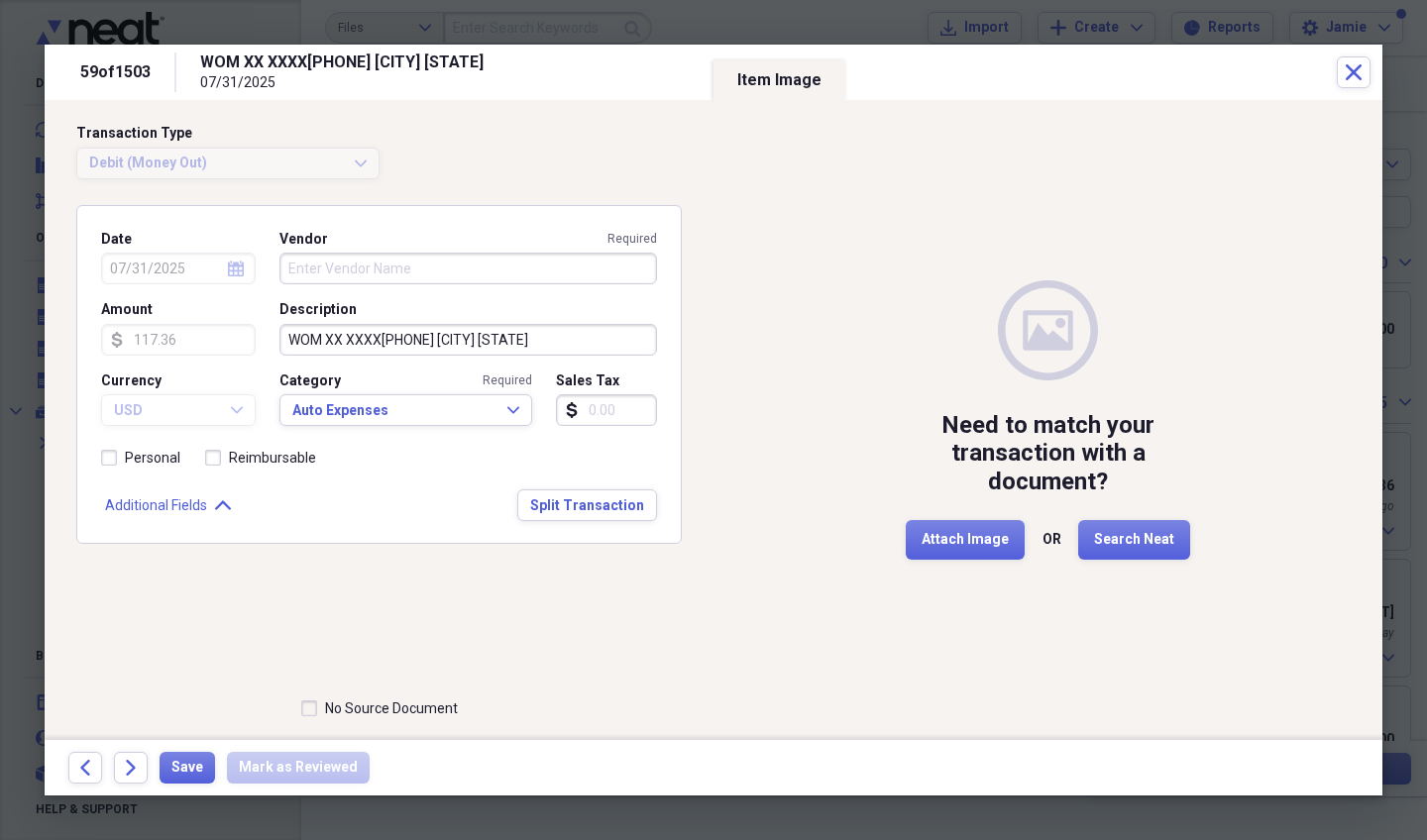 click on "Forward" 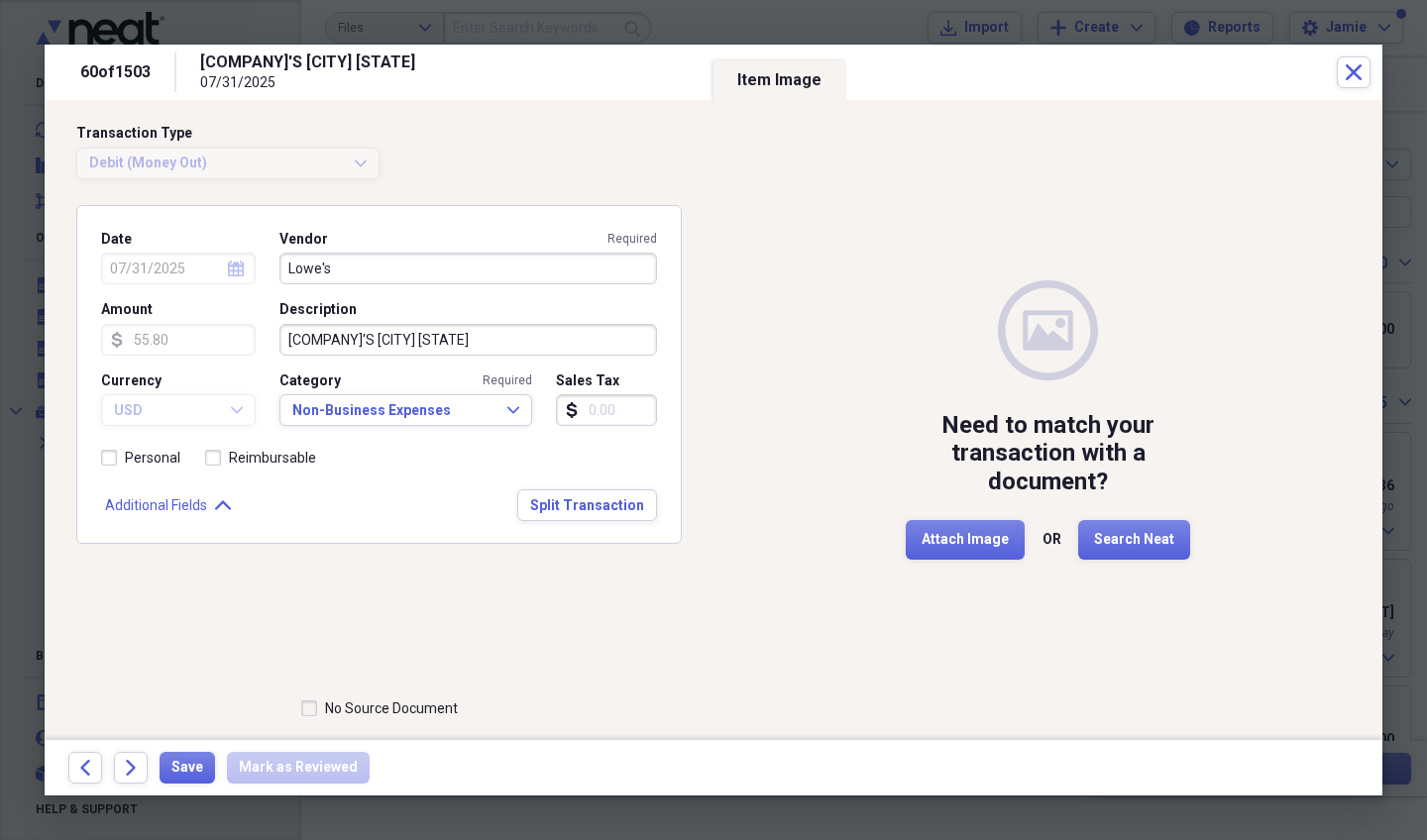 click on "Forward" 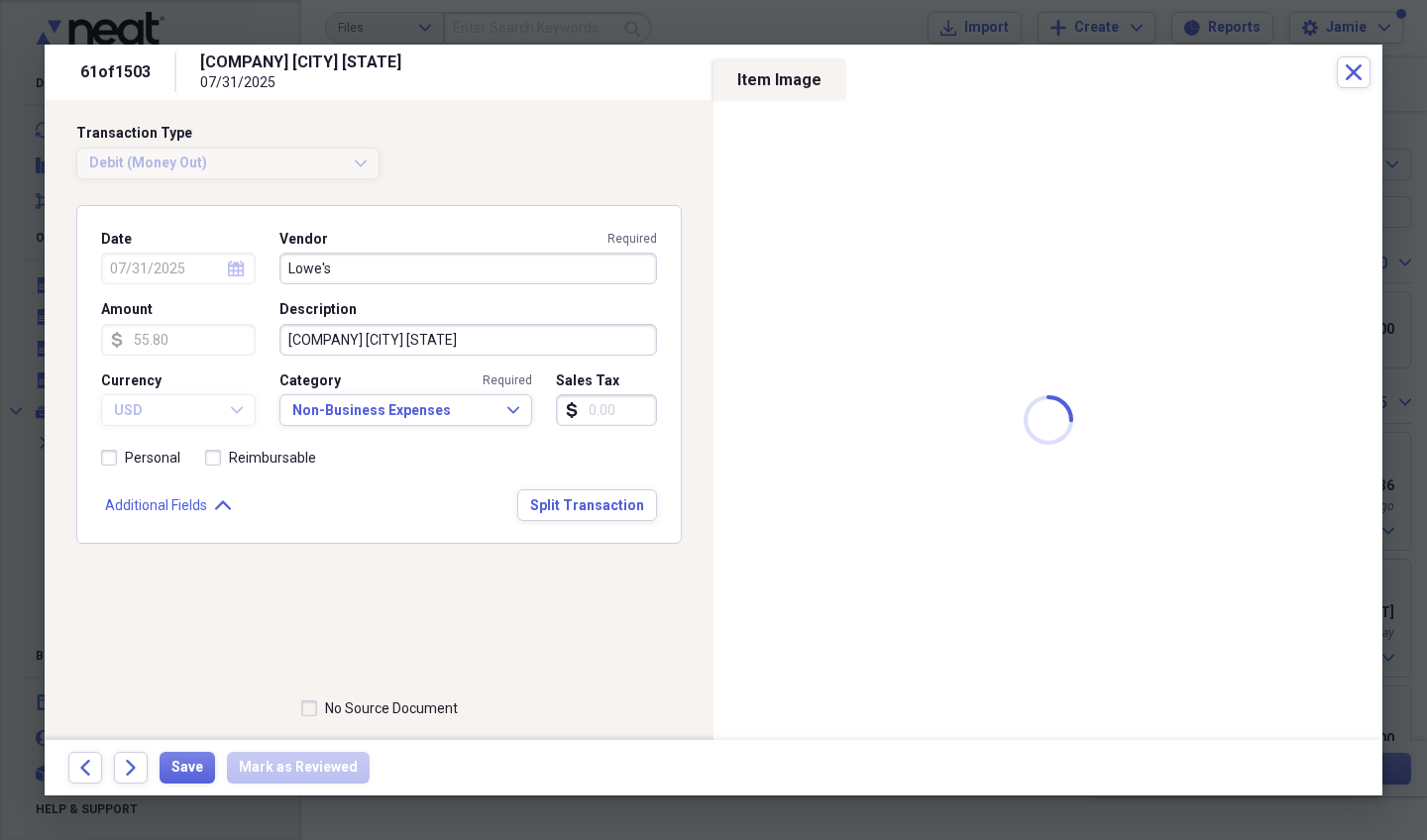 type on "243.79" 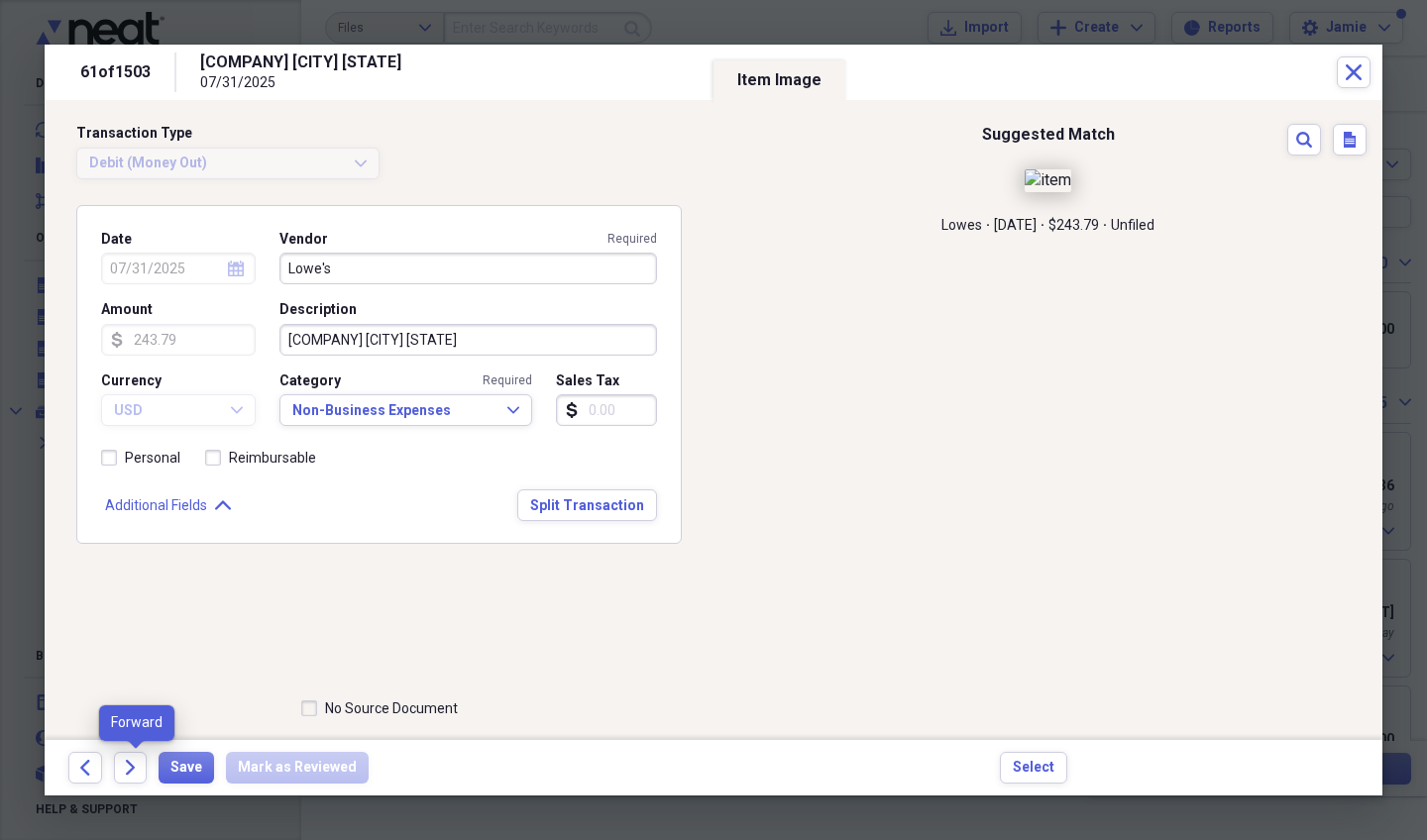 click on "Forward" 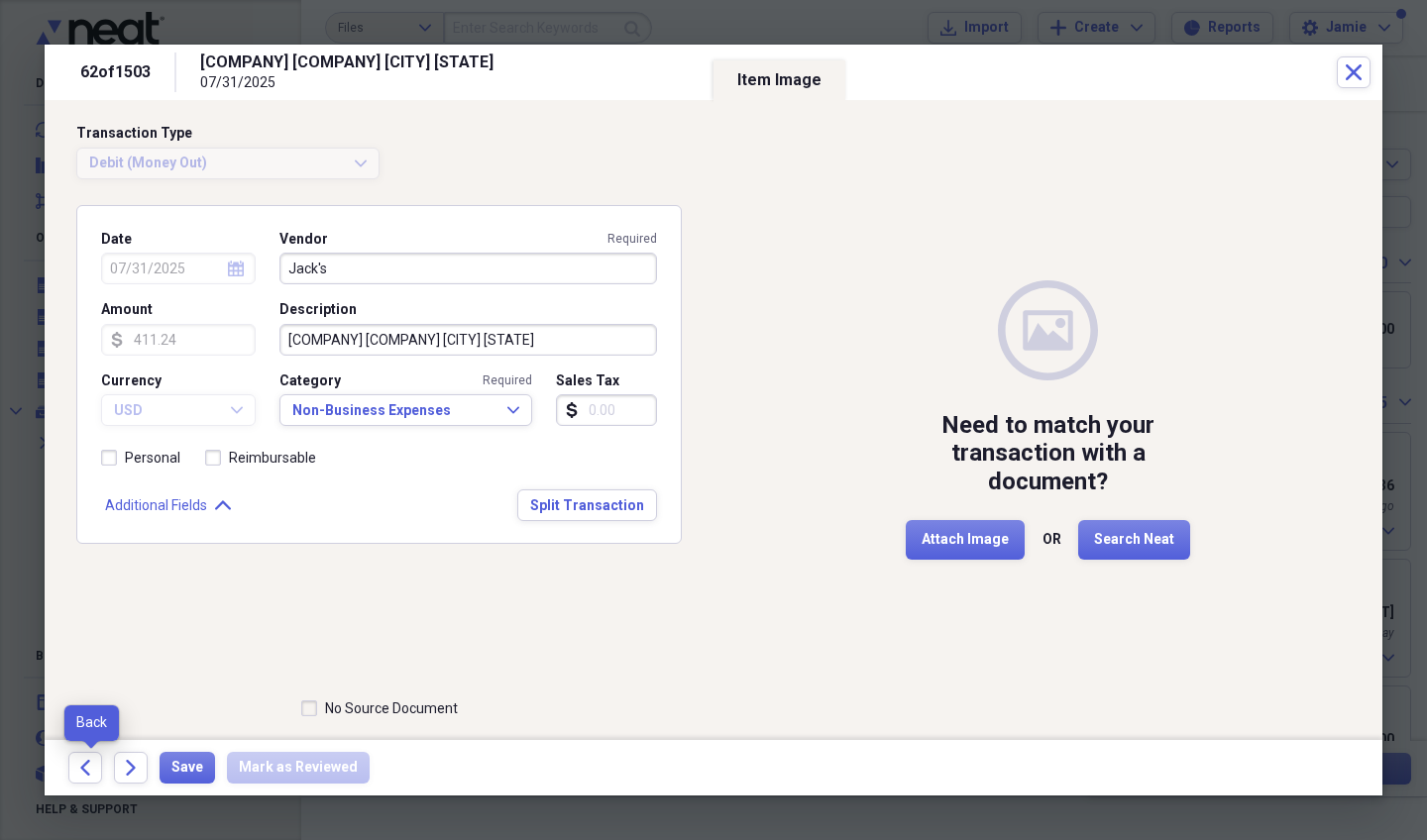 click on "Back" at bounding box center [91, 768] 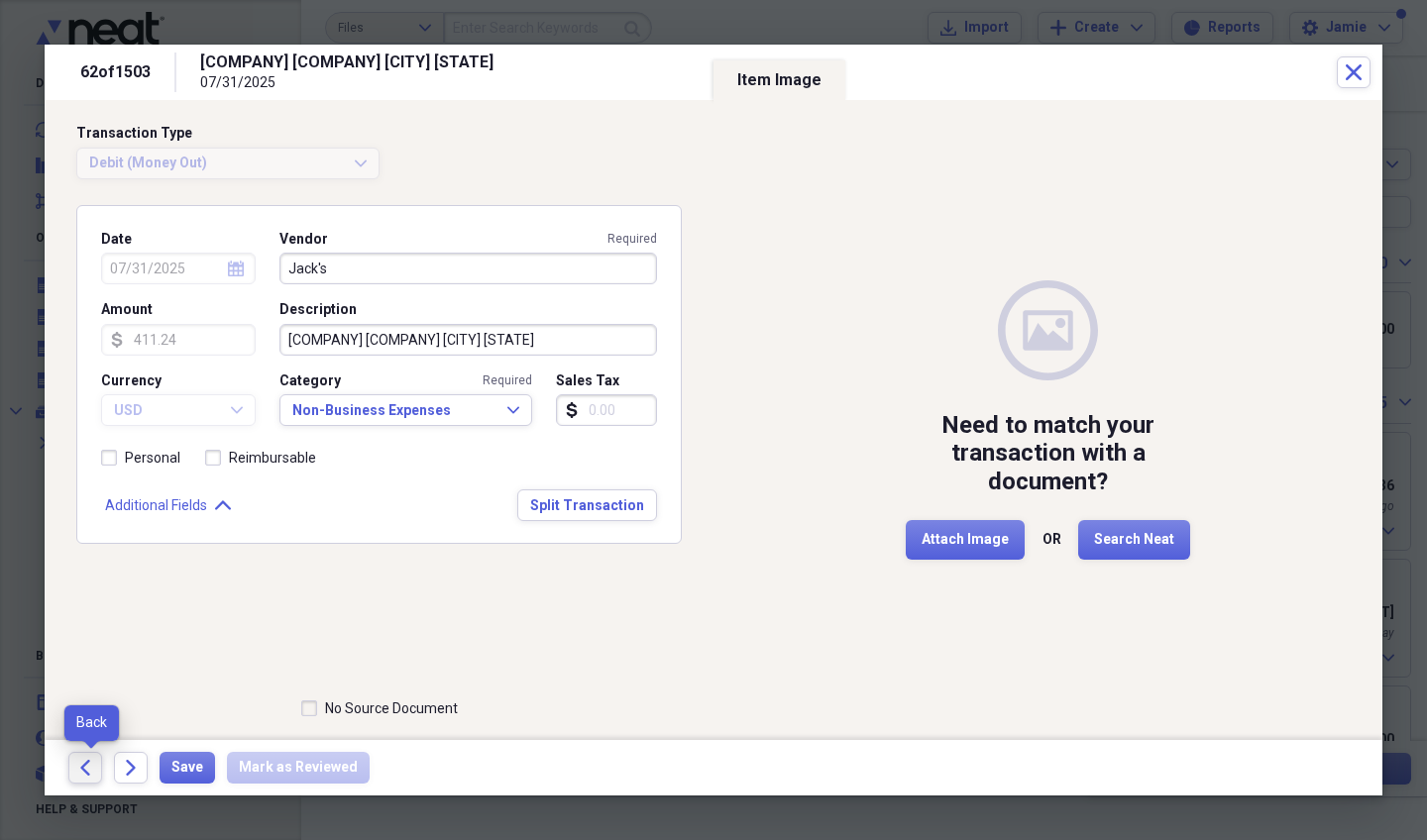 click on "Back" at bounding box center (85, 768) 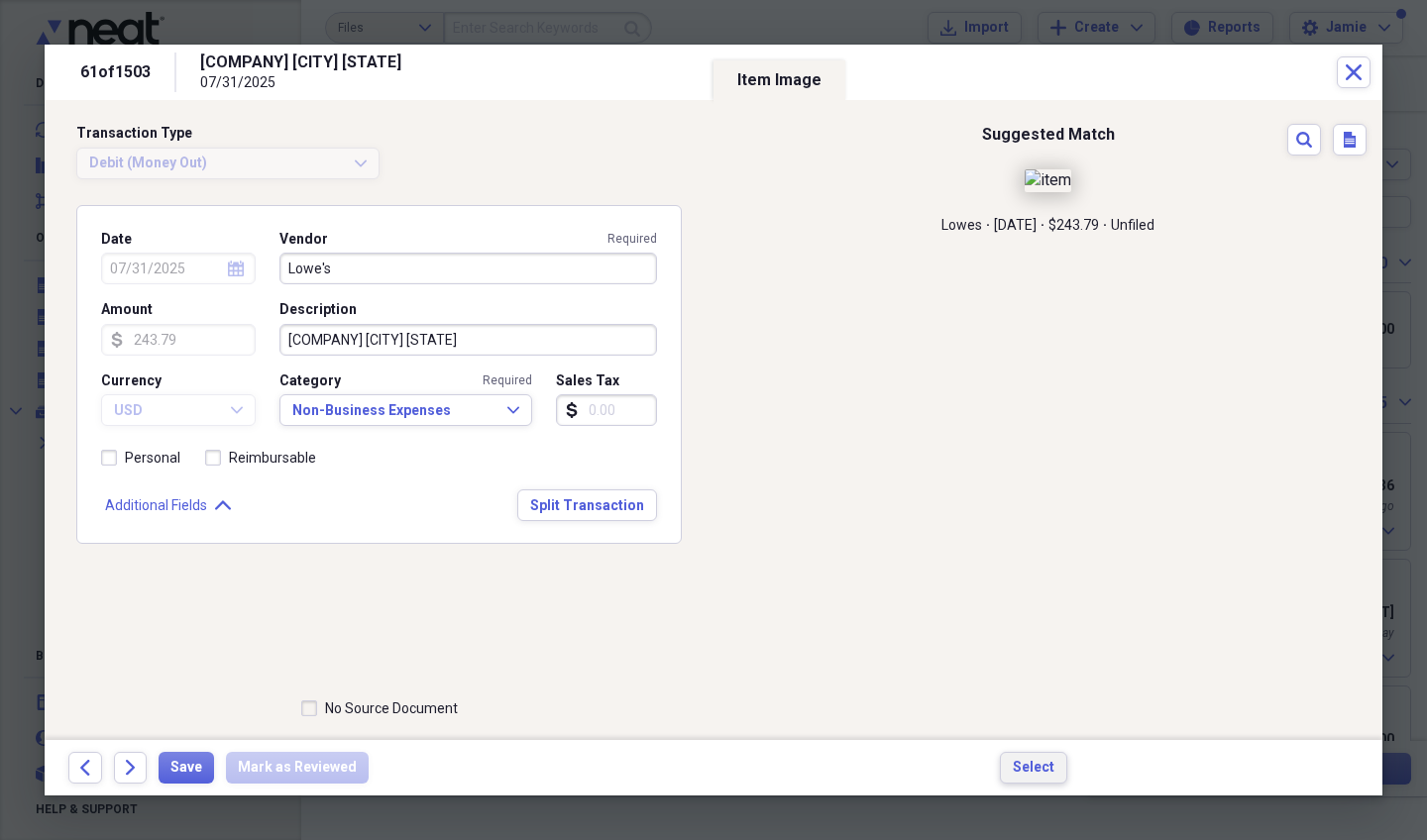 click on "Select" at bounding box center [1034, 768] 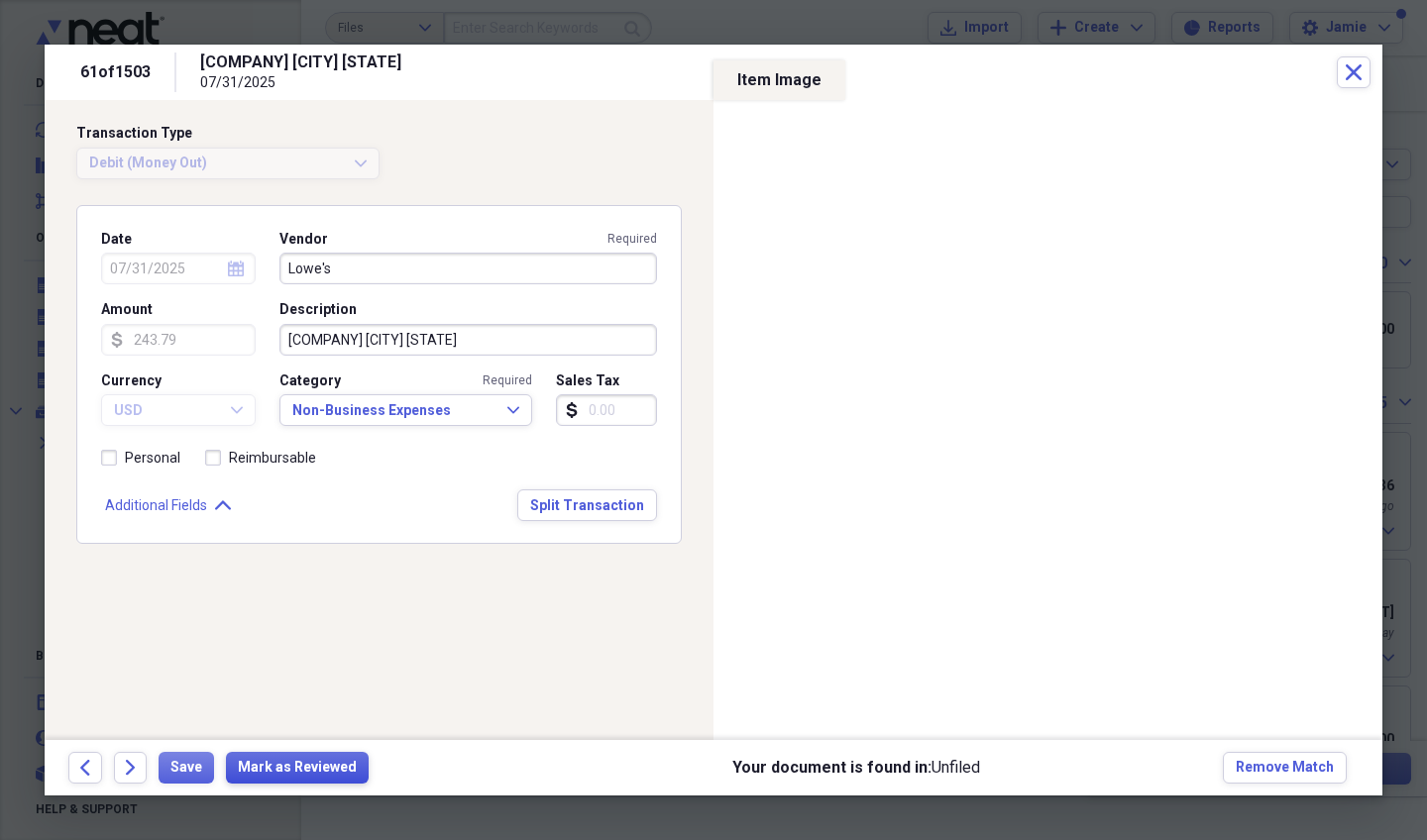 click on "Mark as Reviewed" at bounding box center [297, 768] 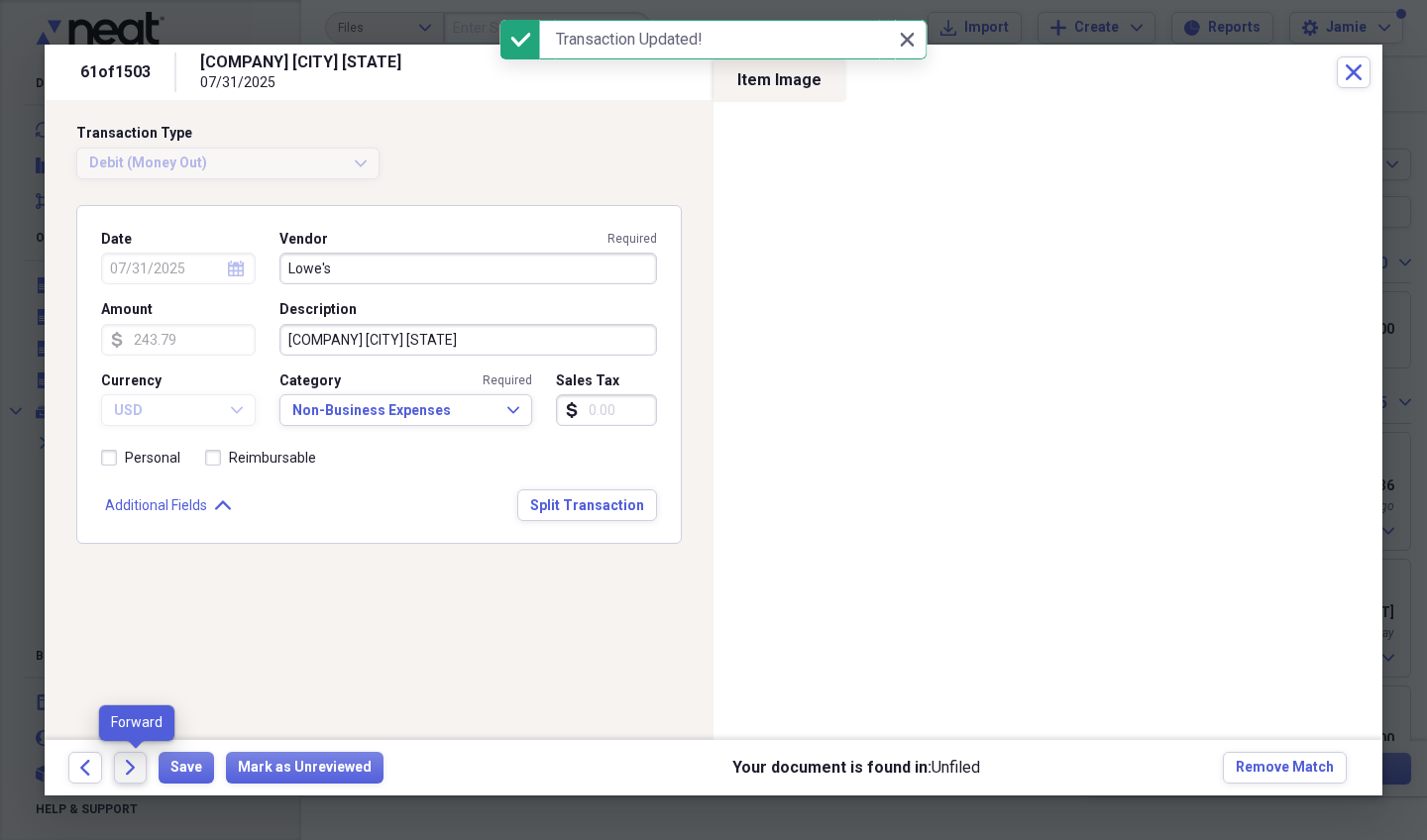 click on "Forward" at bounding box center [131, 768] 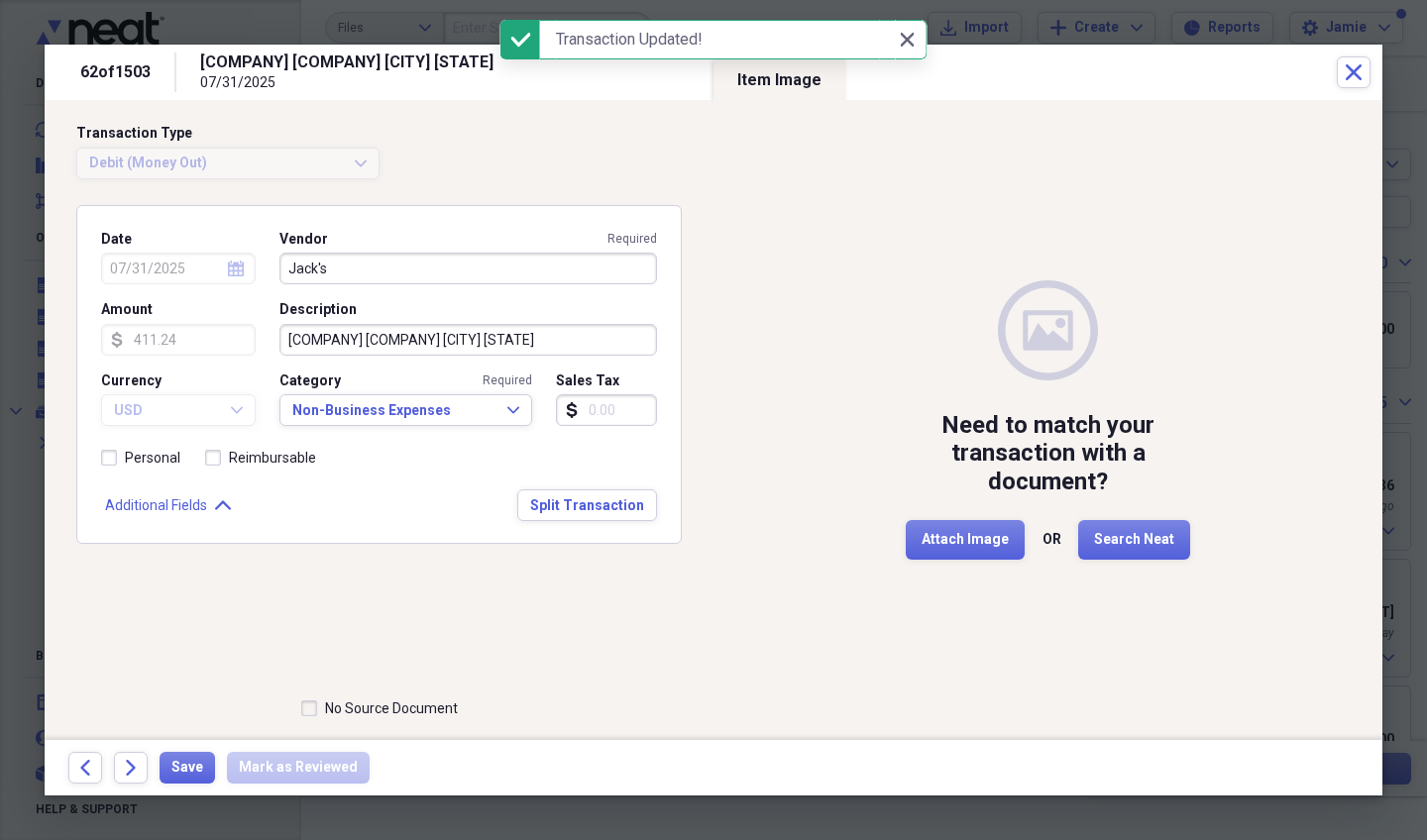 click on "Forward" at bounding box center (131, 768) 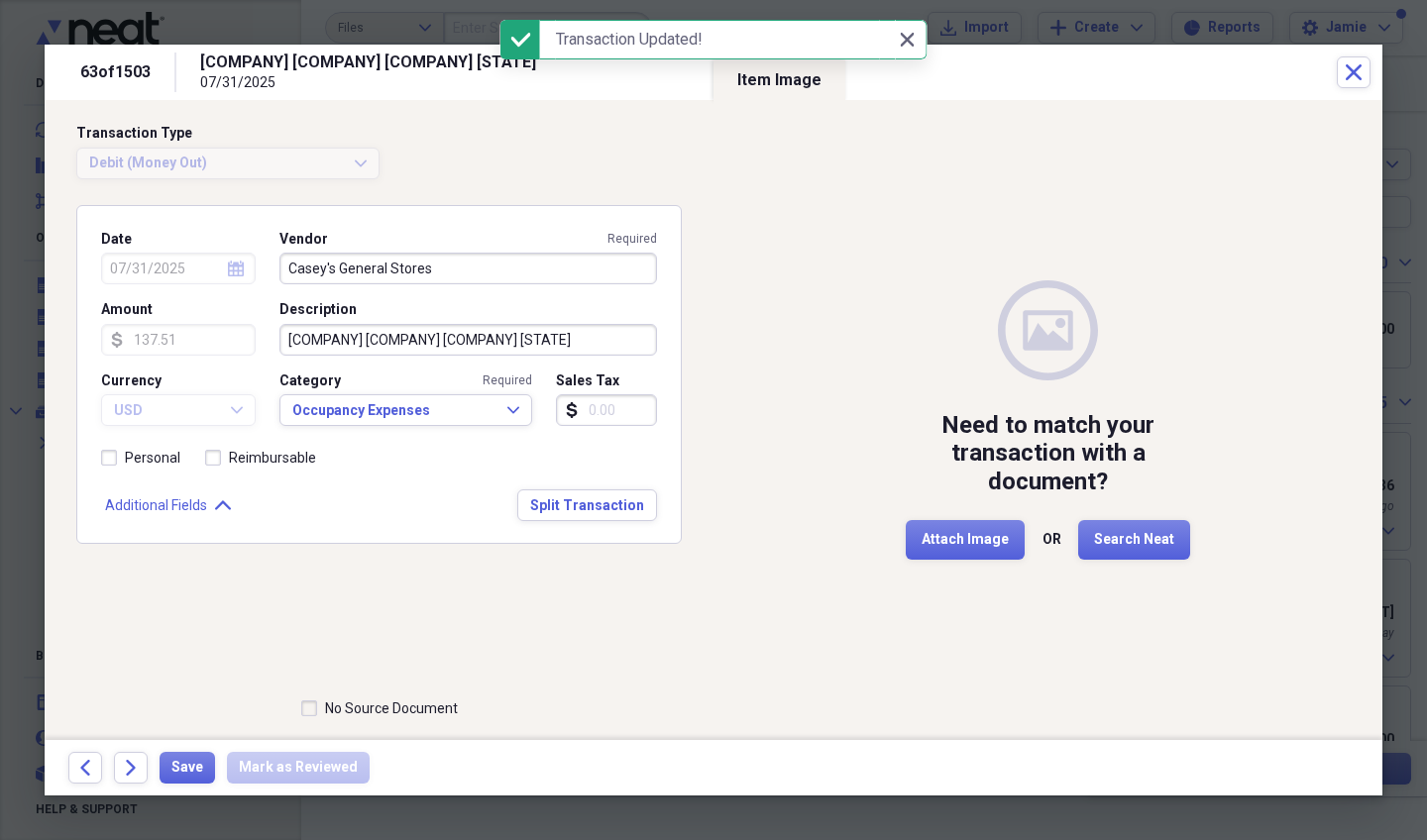 click on "Forward" at bounding box center (131, 768) 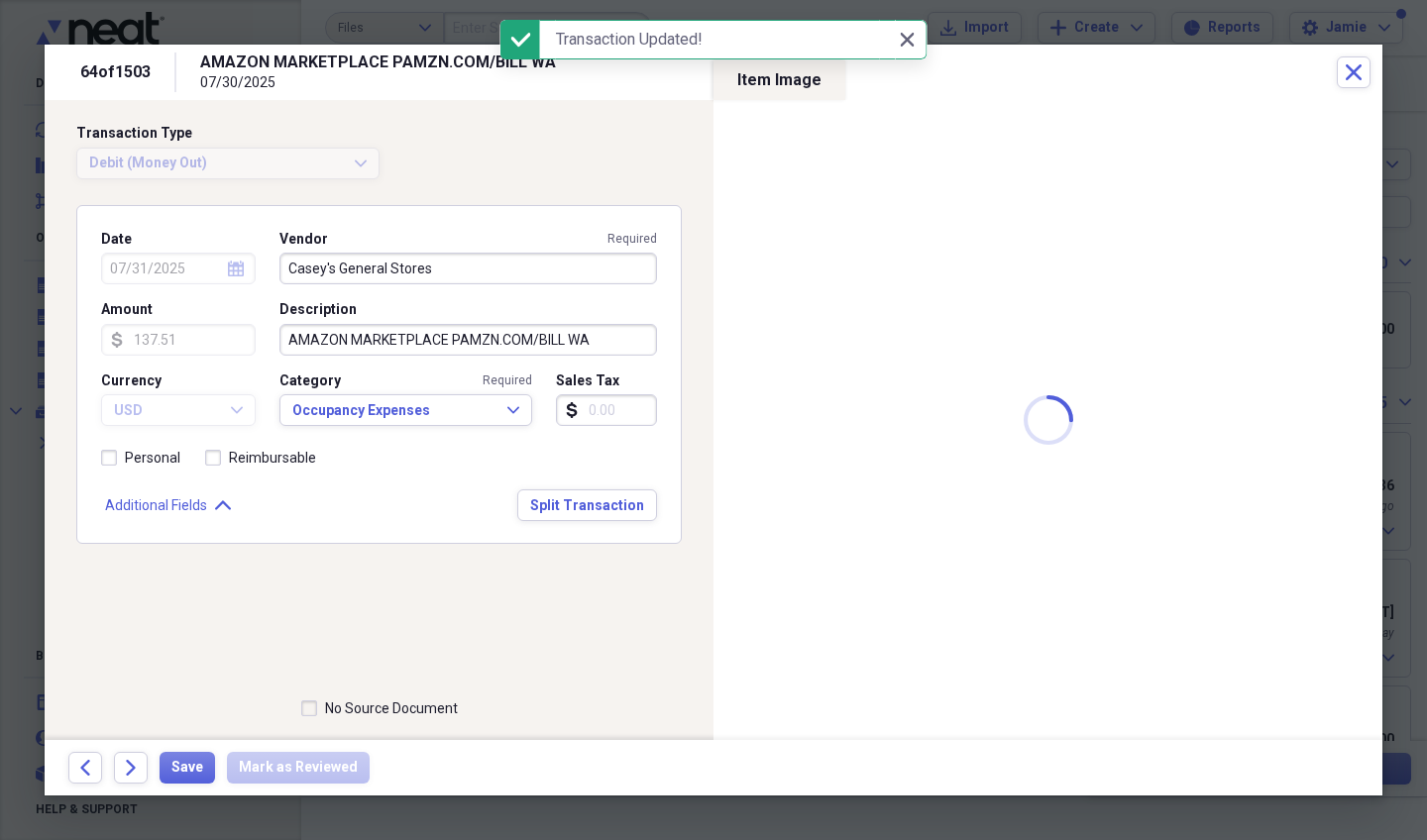 type on "07/30/2025" 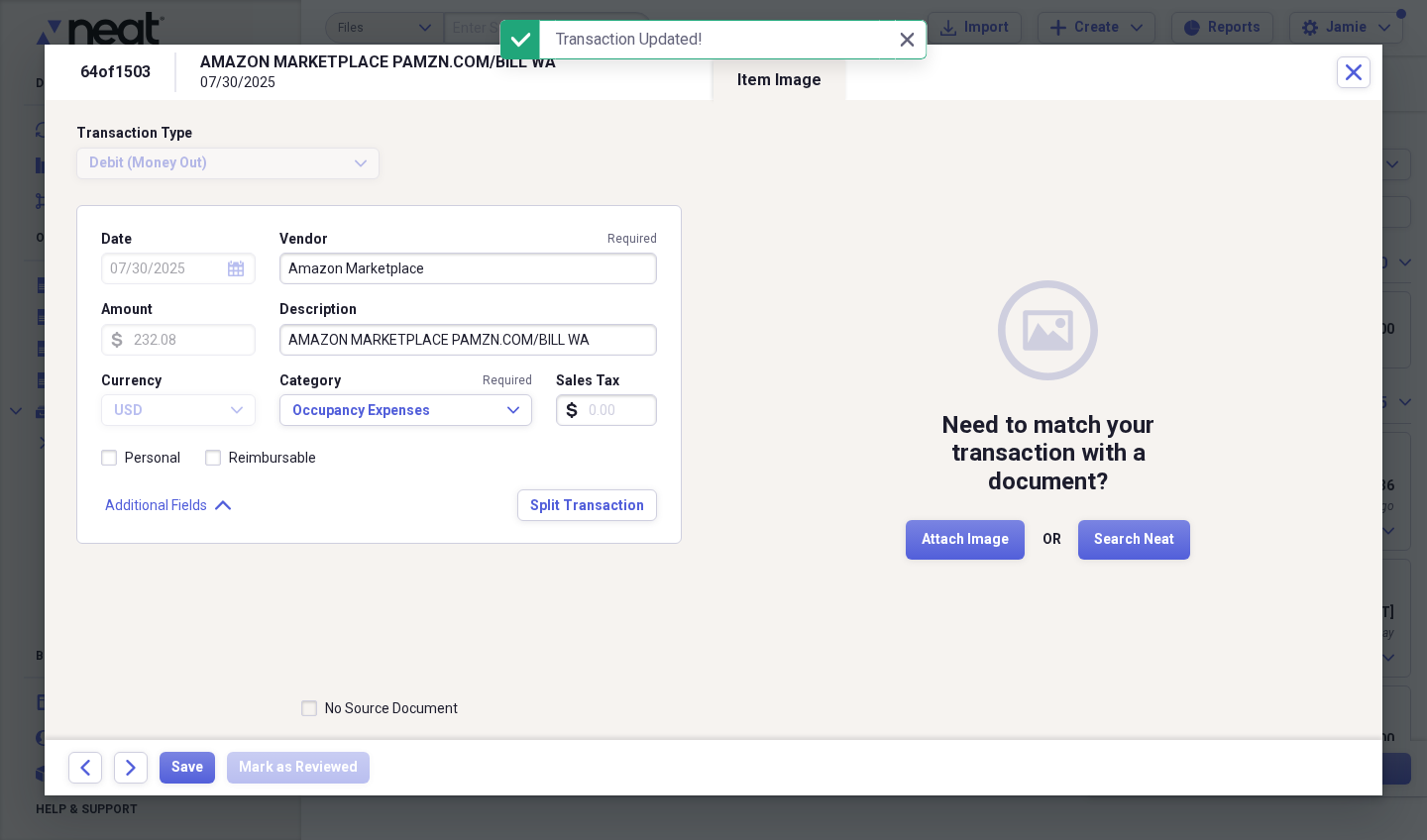 click on "Forward" at bounding box center (131, 768) 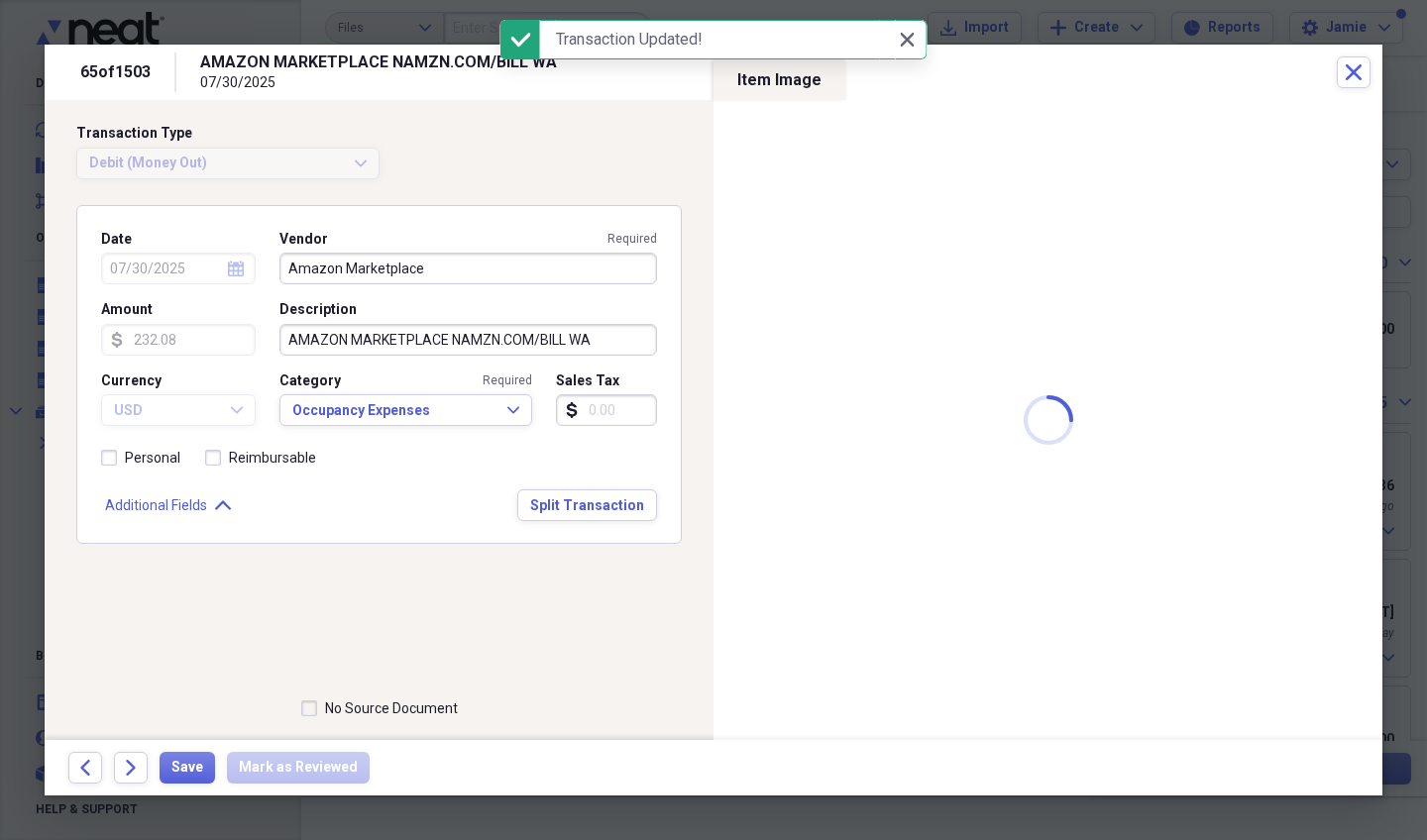 type on "344.77" 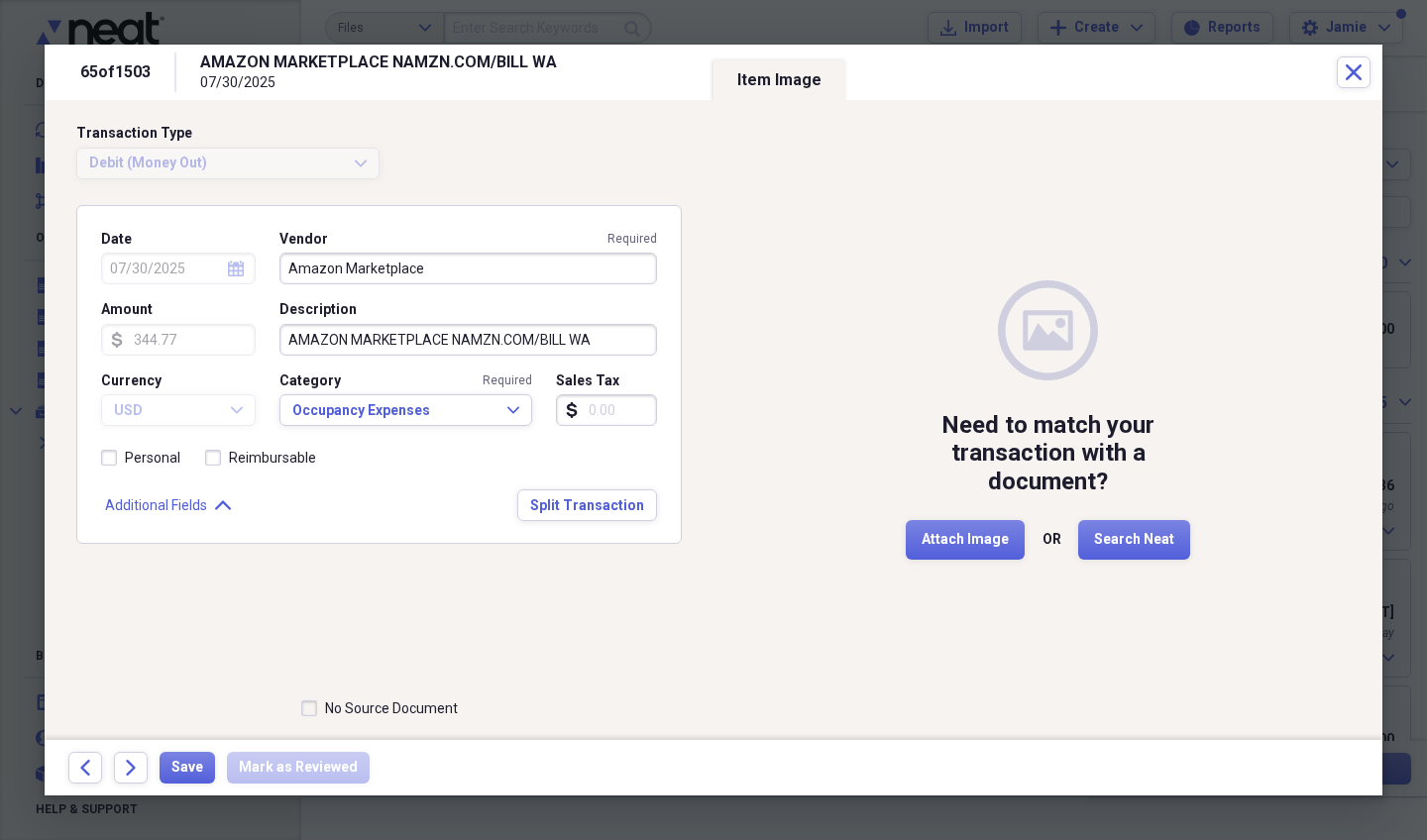 click on "Forward" at bounding box center [131, 768] 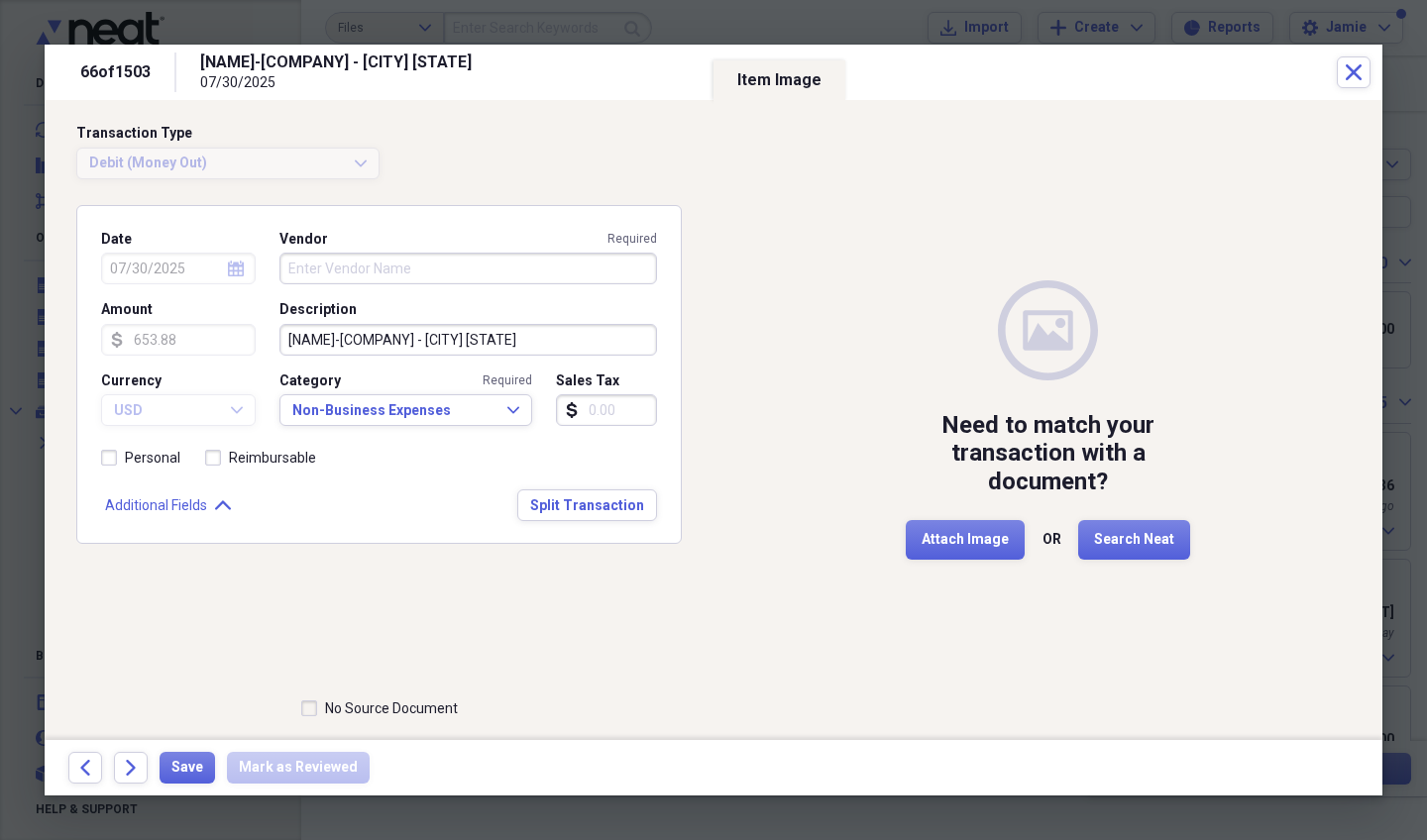 click on "Forward" at bounding box center [131, 768] 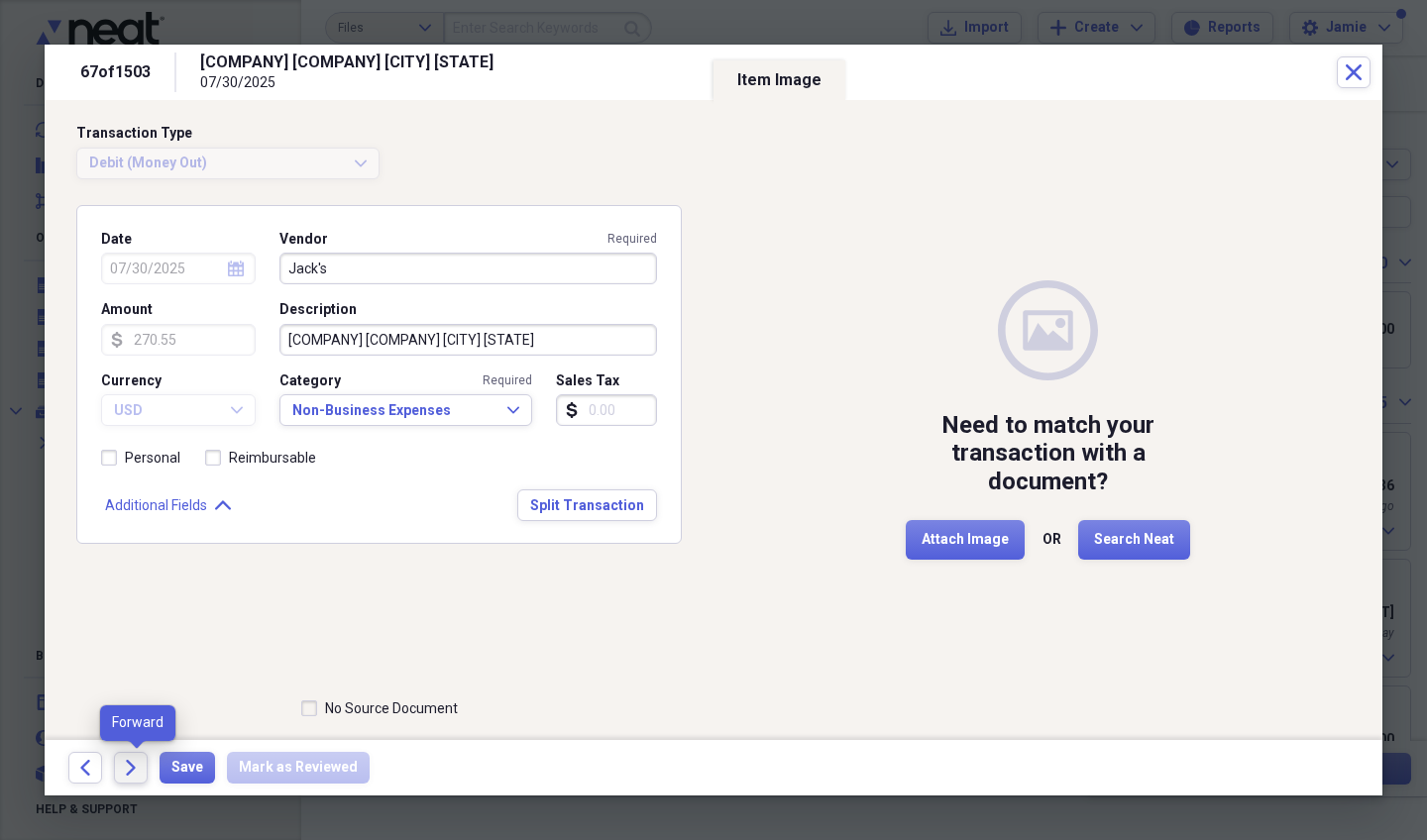 click on "Forward" at bounding box center (131, 768) 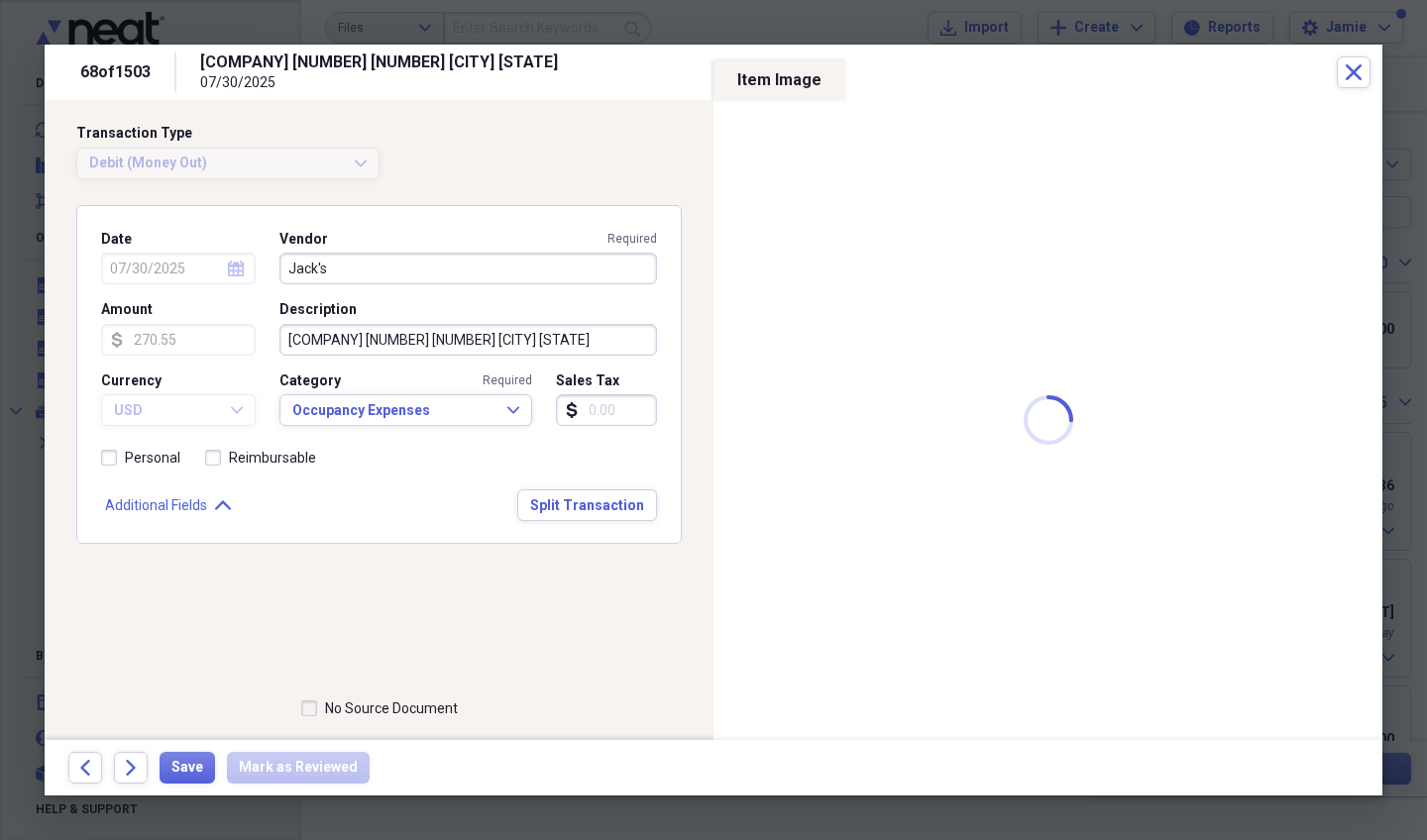 type on "Casey's General Stores" 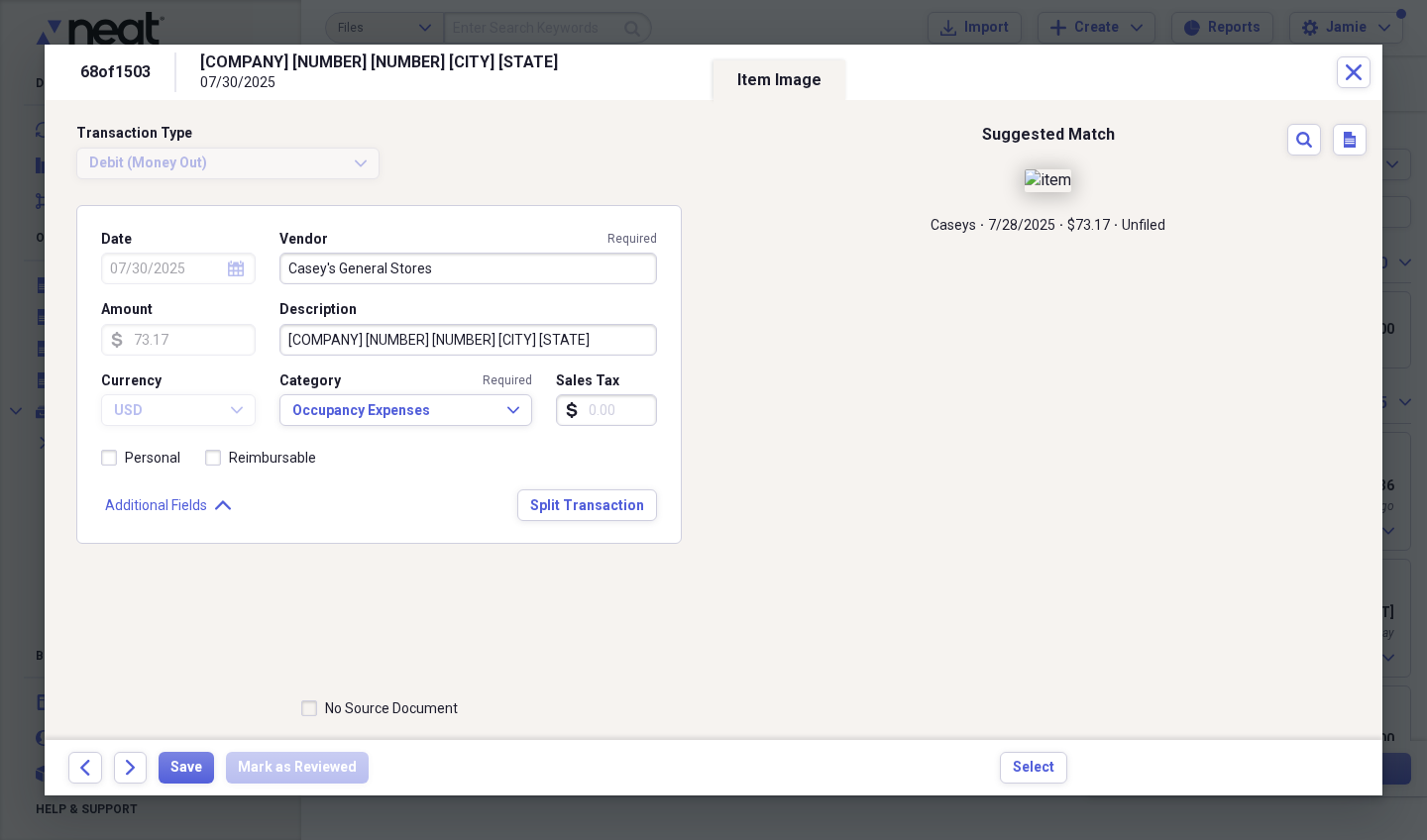 click on "Transaction Type Debit (Money Out) Expand Date [DATE] calendar Calendar Vendor Required [COMPANY] [COMPANY] Amount dollar-sign [AMOUNT] Description [COMPANY] [NUMBER] [NUMBER] [CITY] [STATE] Currency USD Expand Category Required Occupancy Expenses Expand Sales Tax dollar-sign Personal Reimbursable Additional Fields Expand Split Transaction" at bounding box center [379, 388] 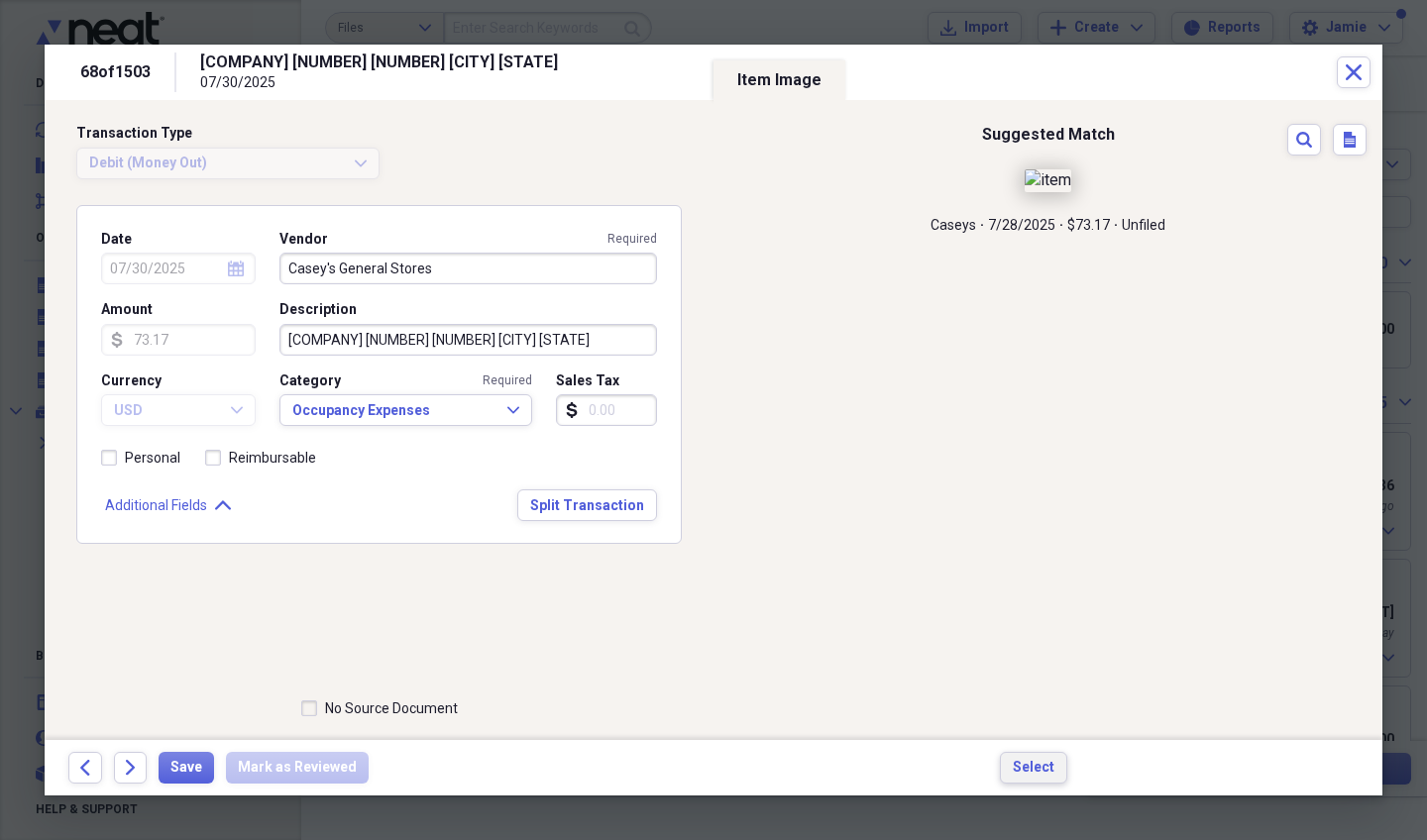 click on "Select" at bounding box center (1034, 768) 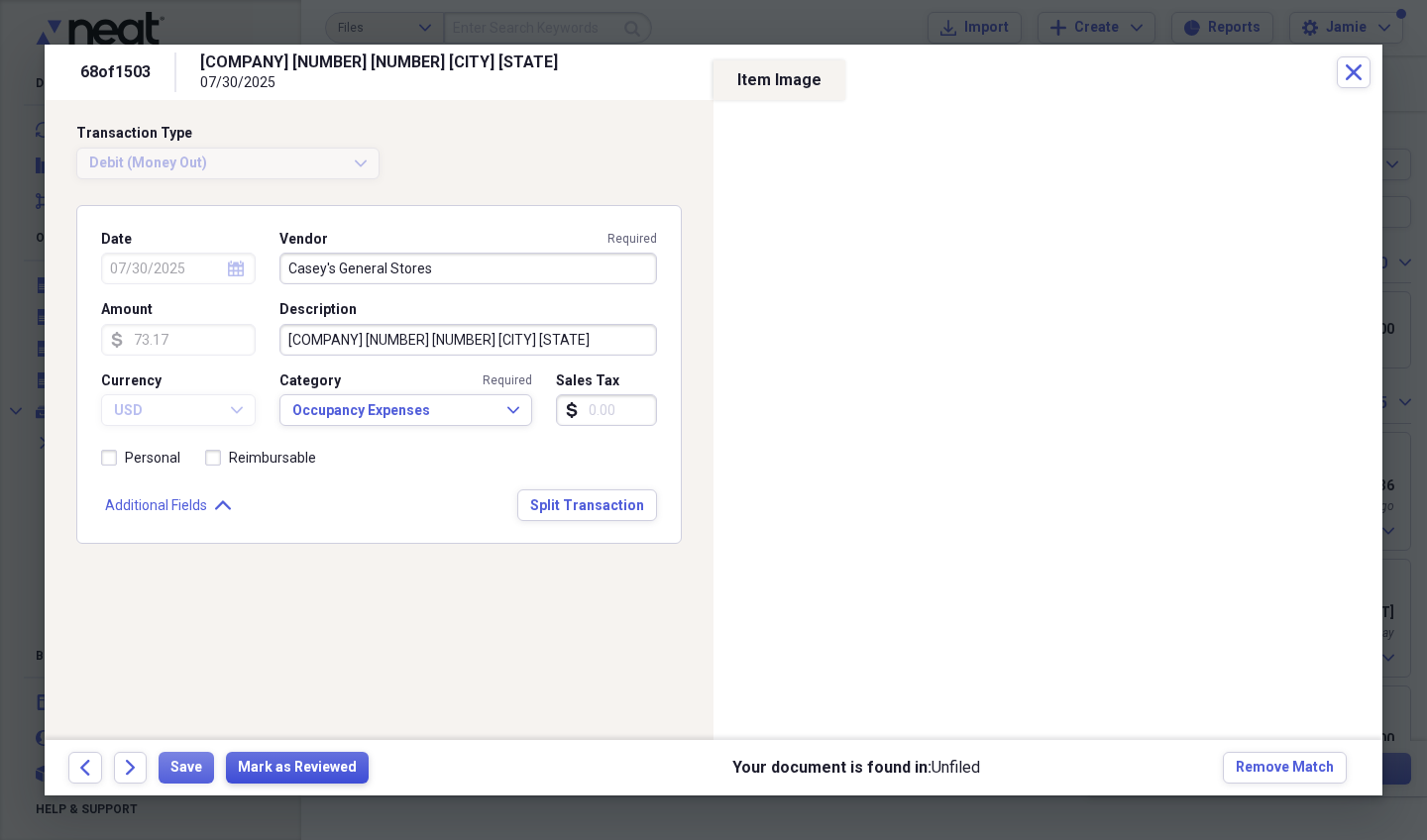 click on "Mark as Reviewed" at bounding box center (297, 768) 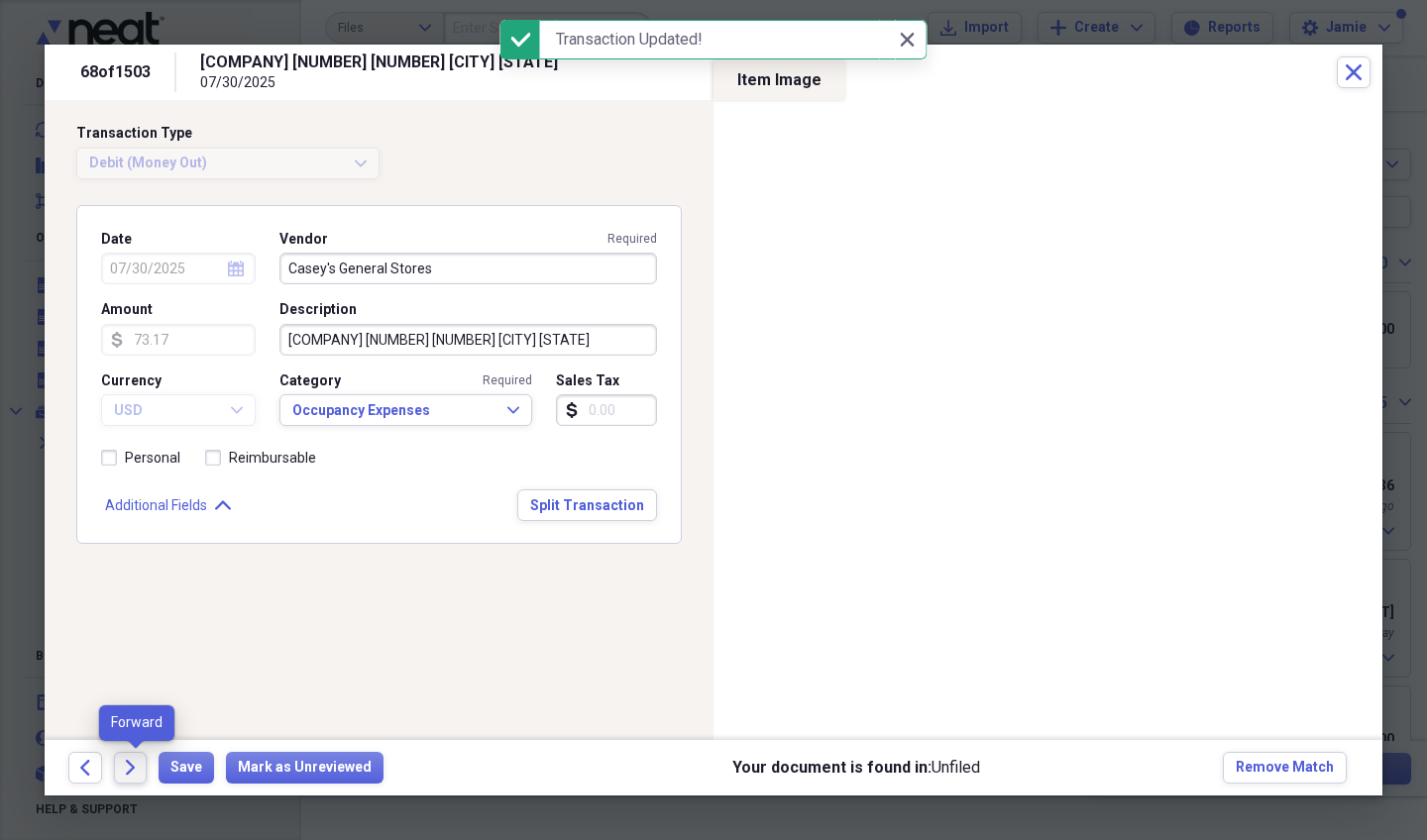 click on "Forward" 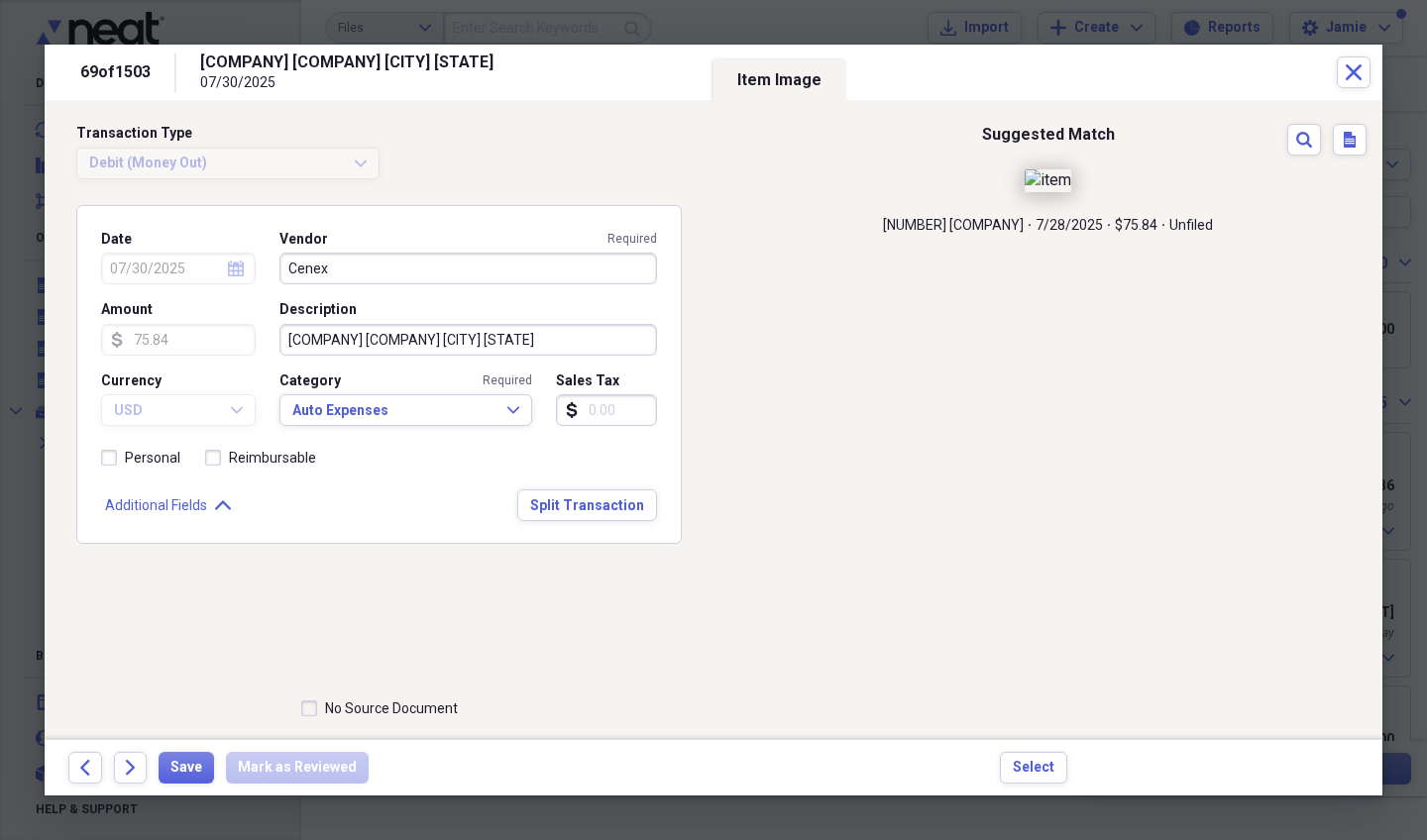 click on "Cenex" at bounding box center (468, 268) 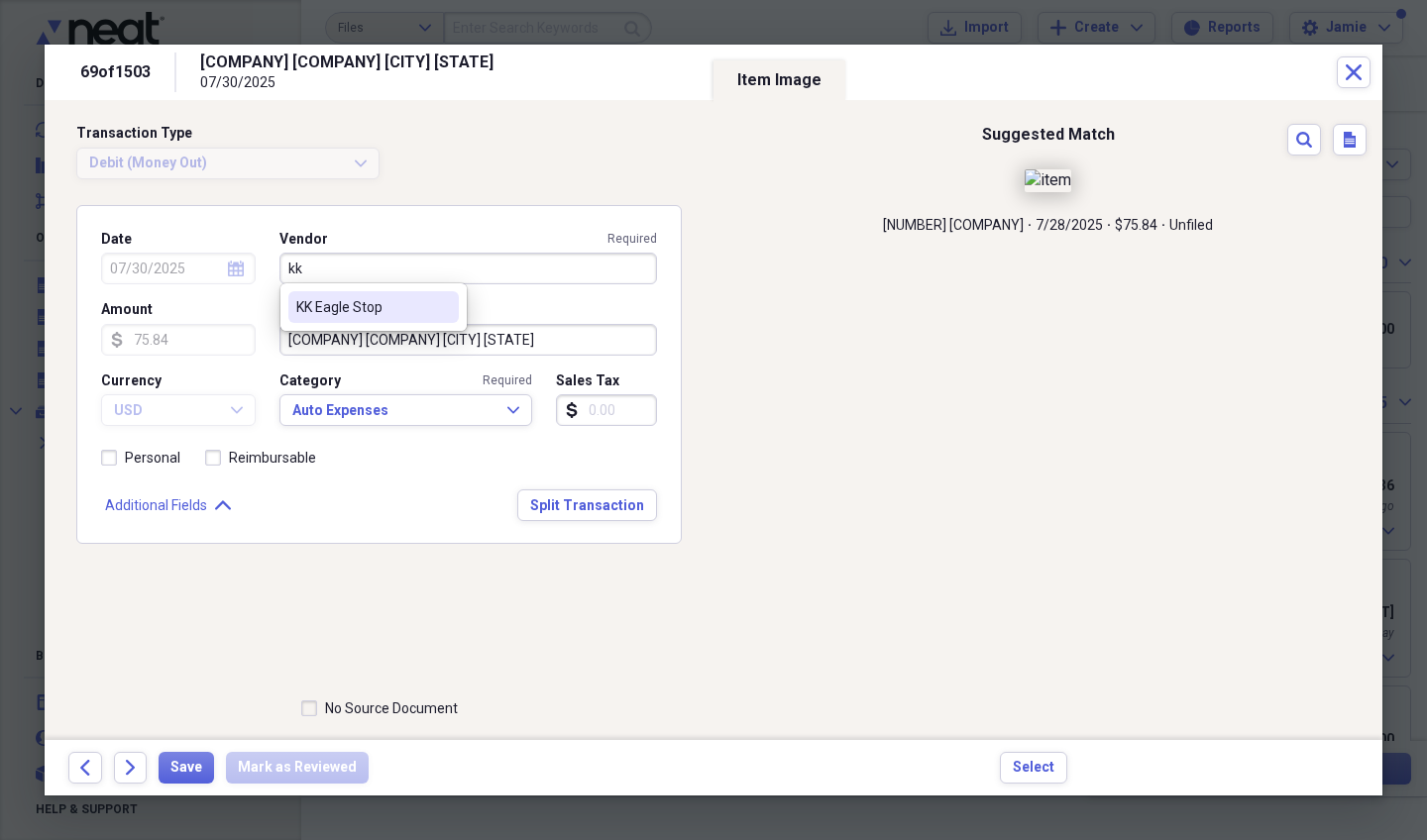 click on "KK Eagle Stop" at bounding box center (362, 307) 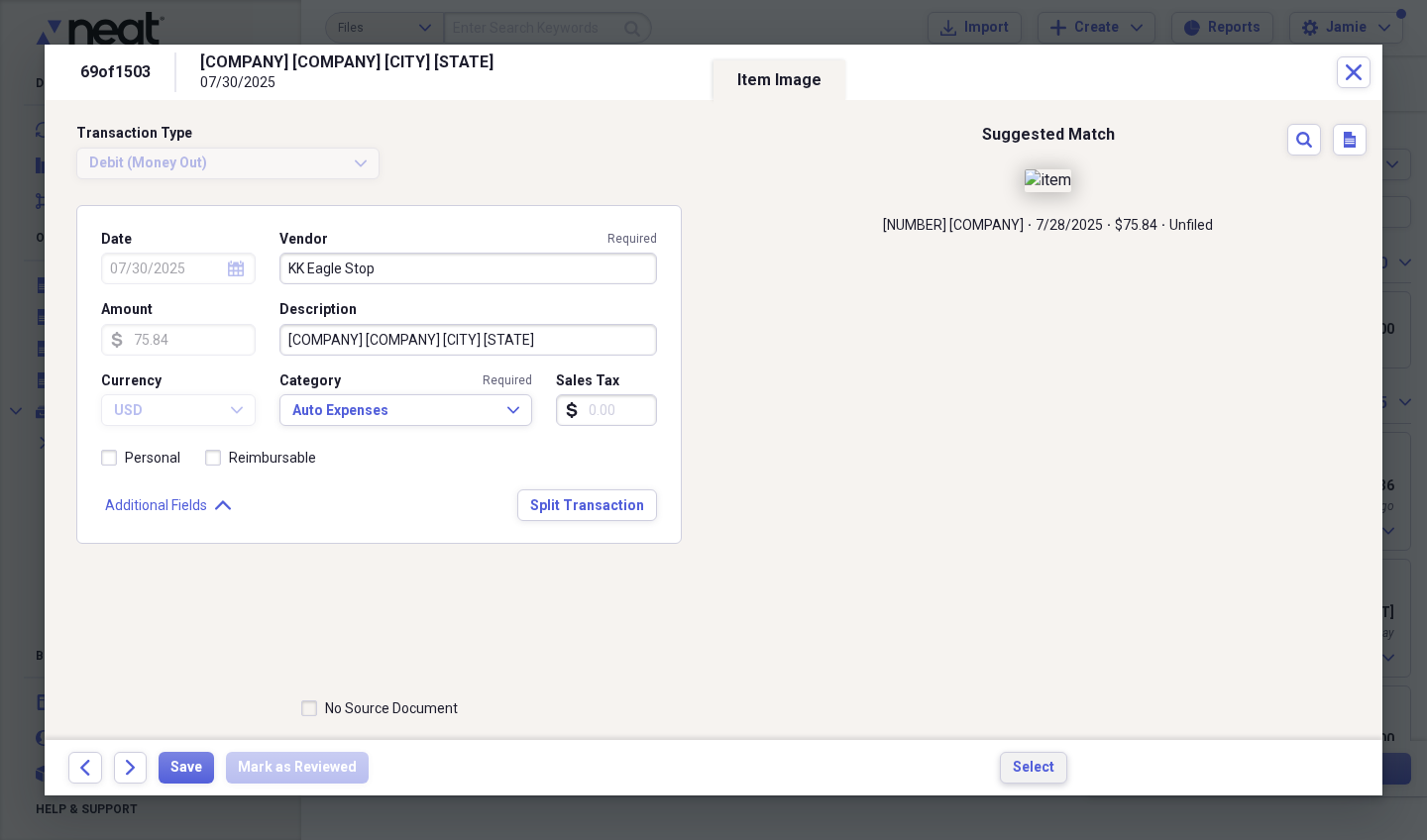 click on "Select" at bounding box center [1034, 768] 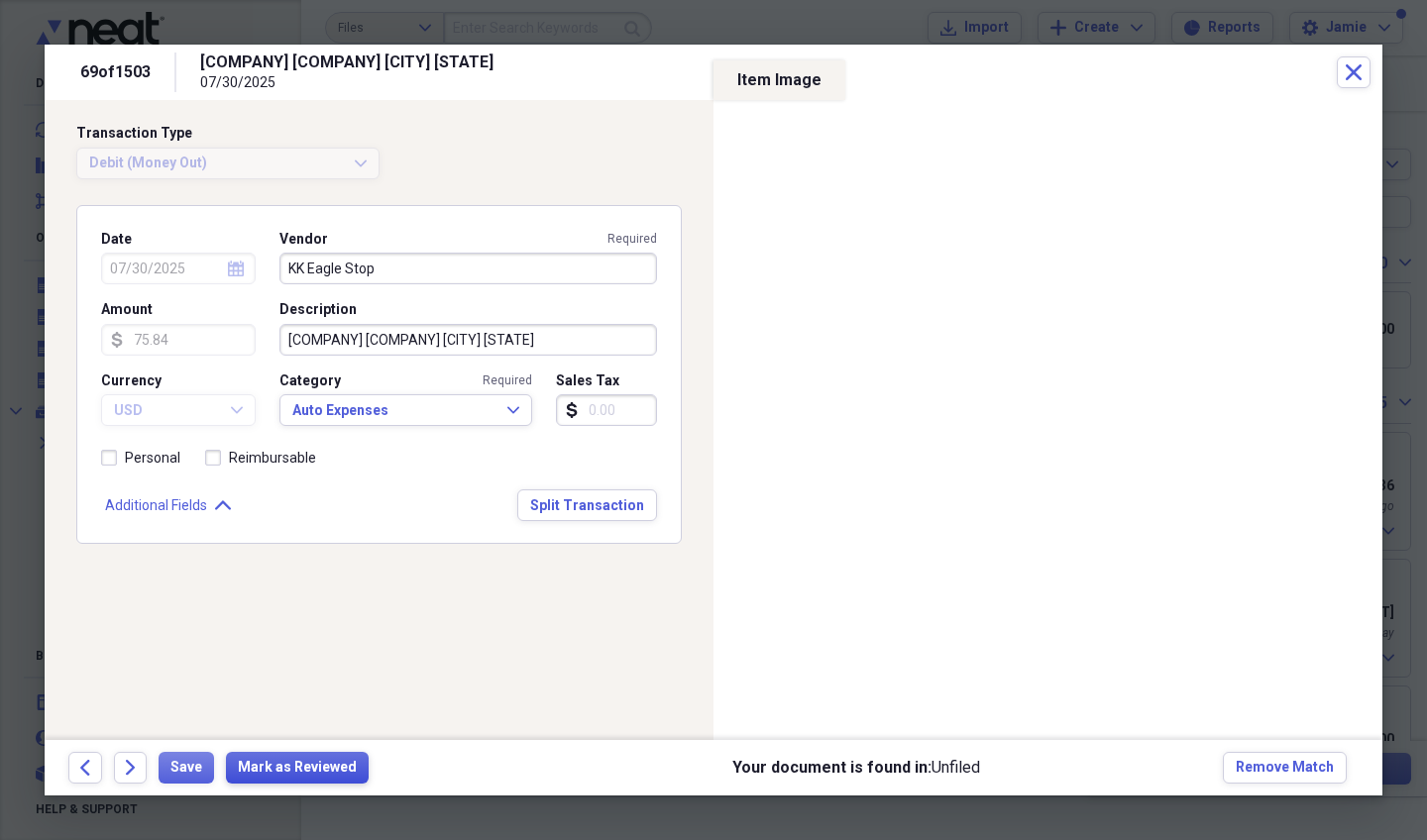 click on "Mark as Reviewed" at bounding box center (297, 768) 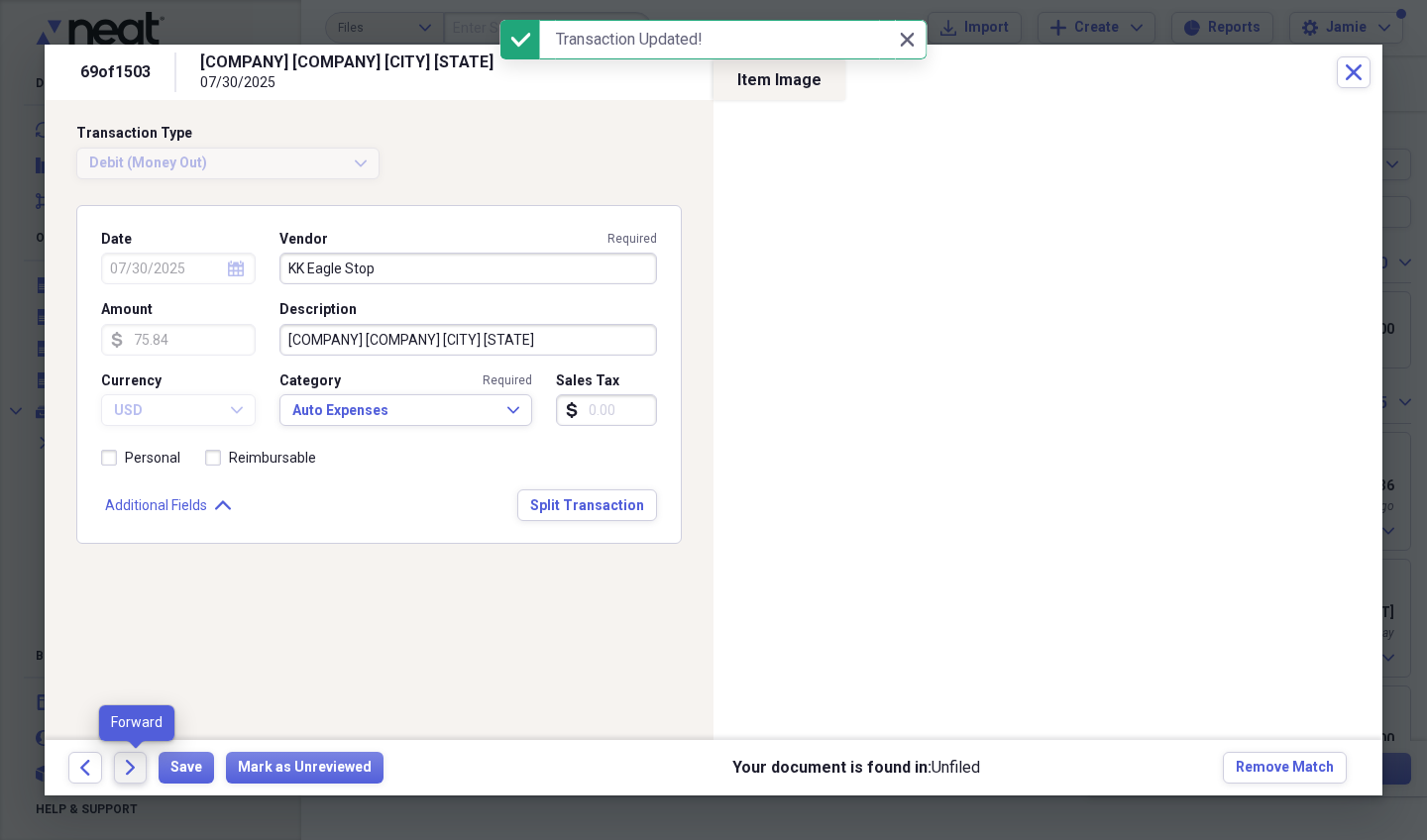 click on "Forward" 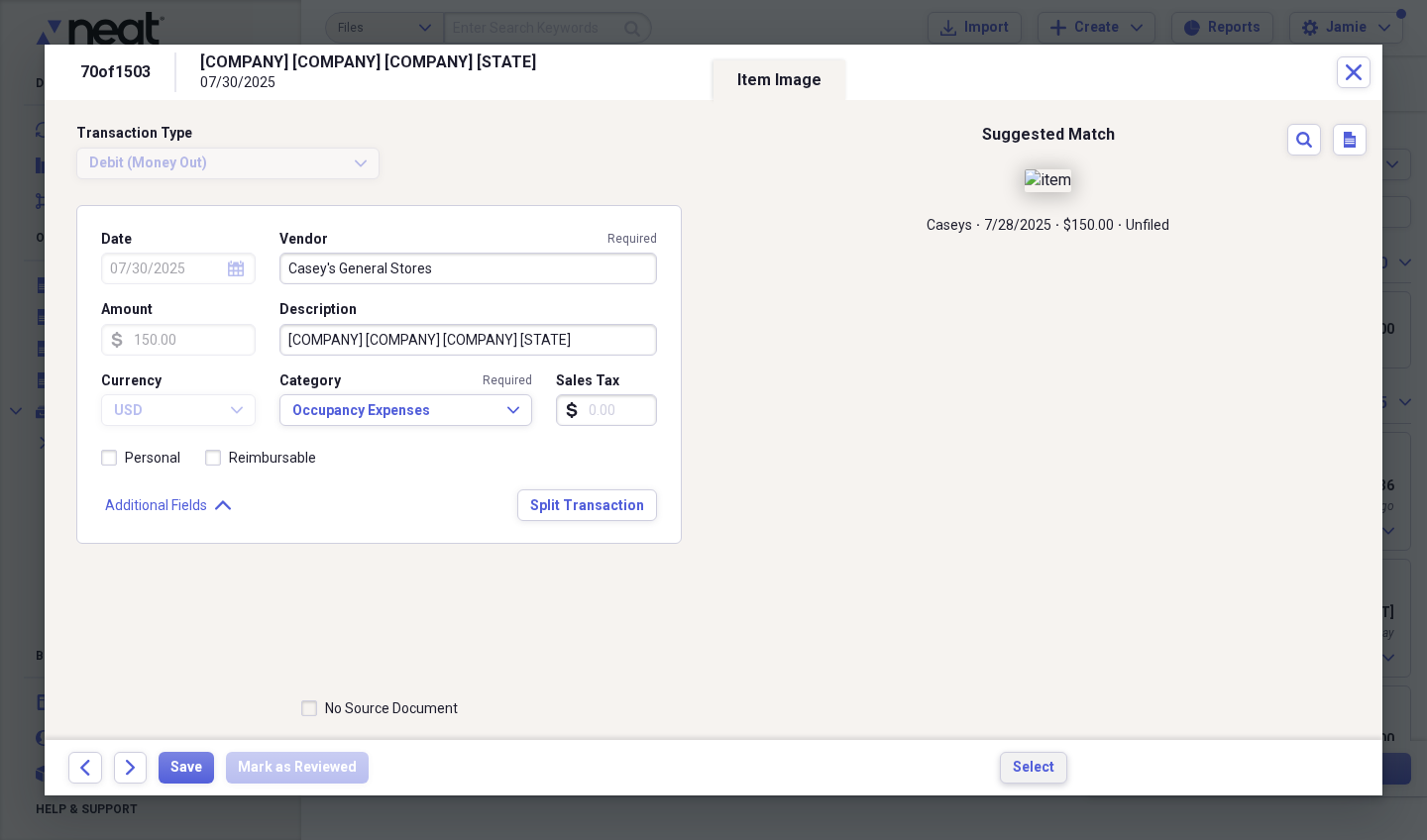 click on "Select" at bounding box center [1034, 768] 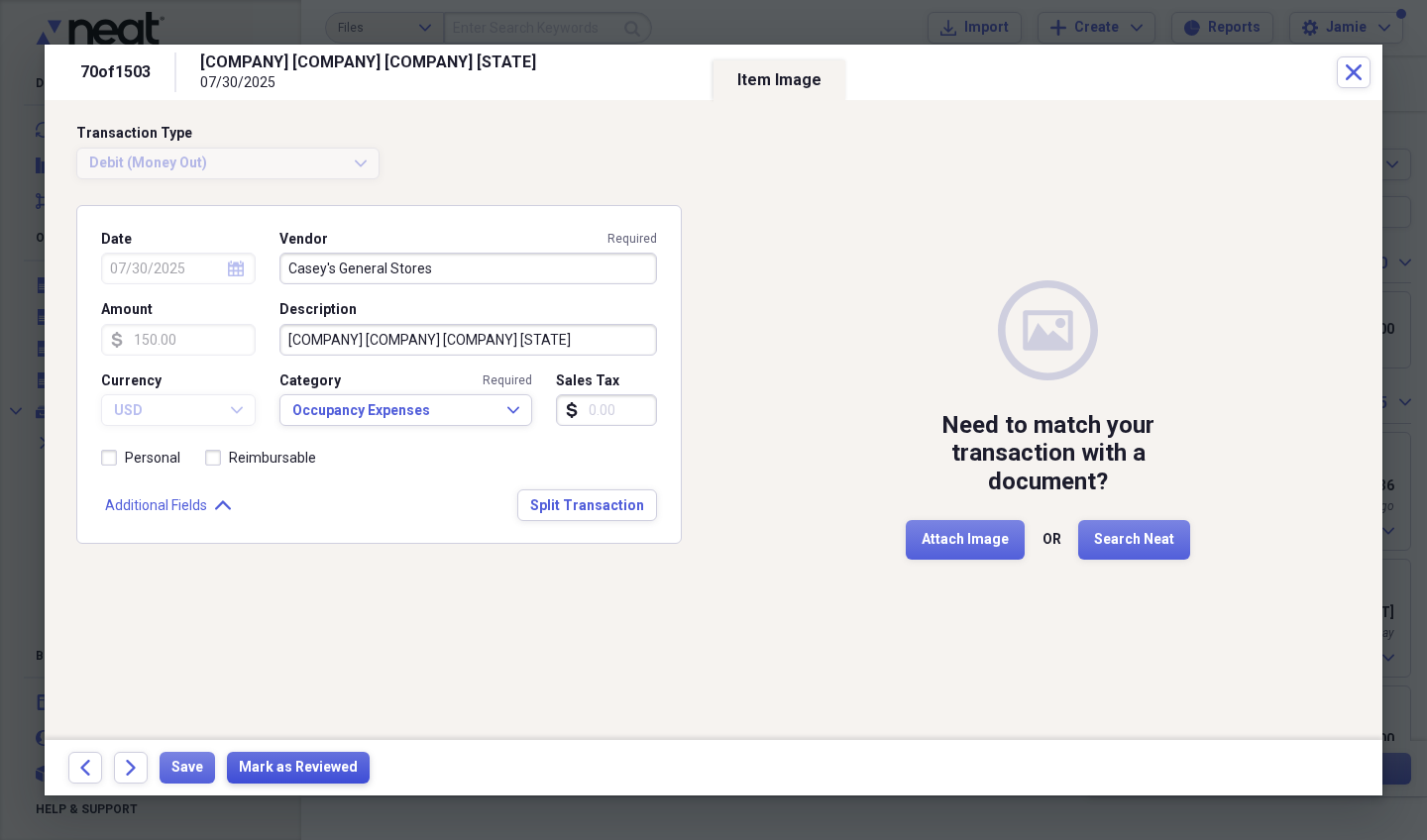click on "Mark as Reviewed" at bounding box center (298, 768) 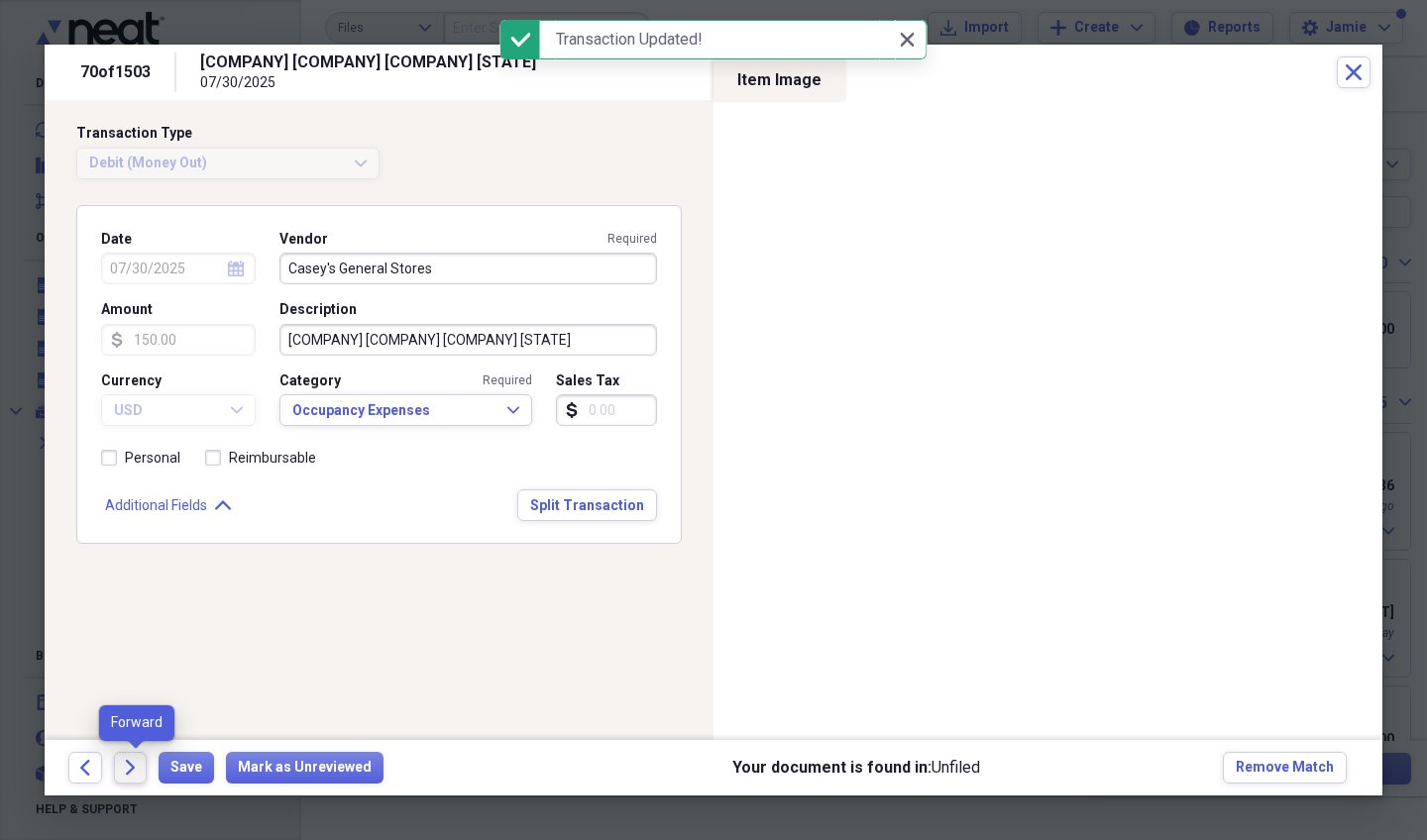 click on "Forward" at bounding box center (131, 768) 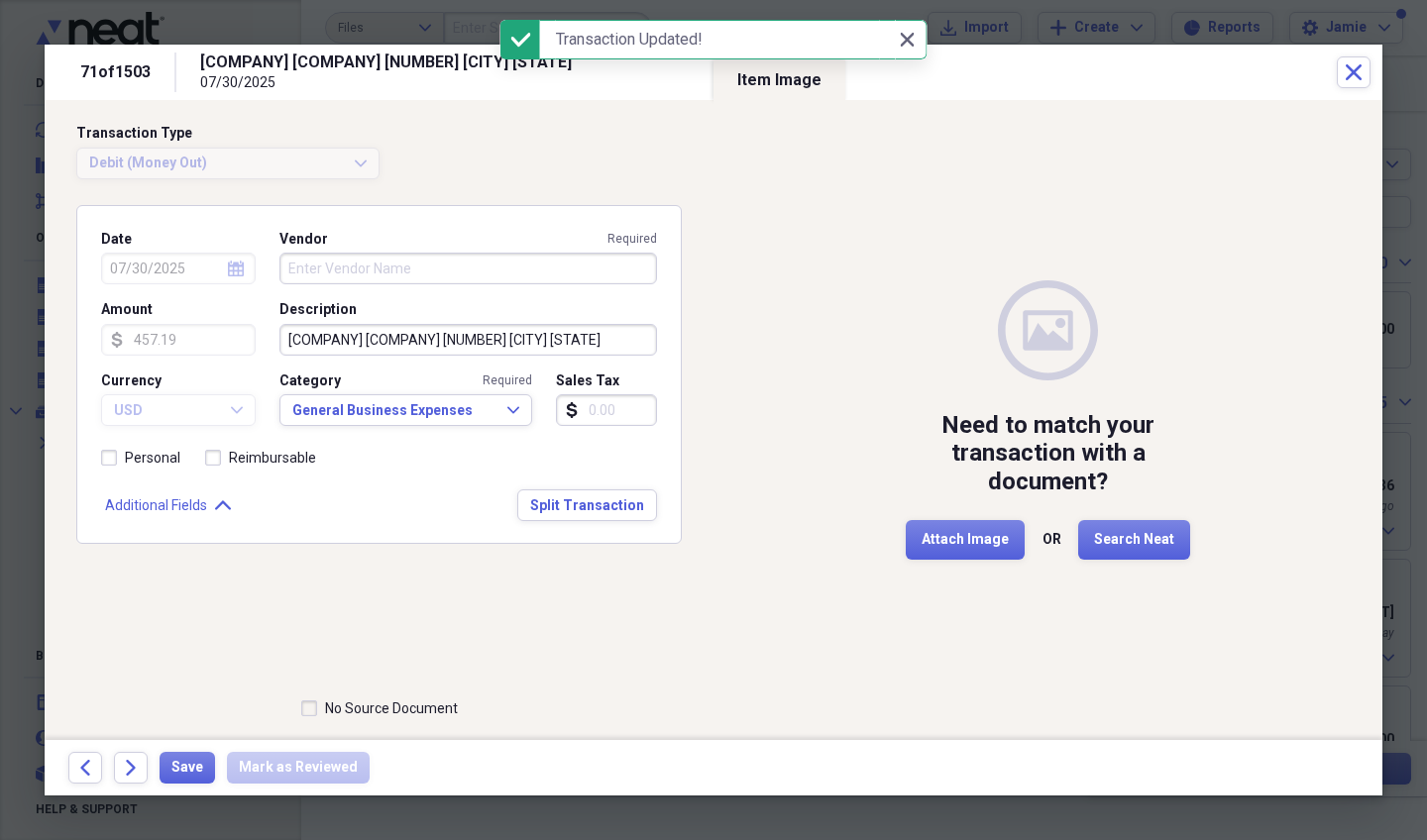 click on "Forward" at bounding box center [131, 768] 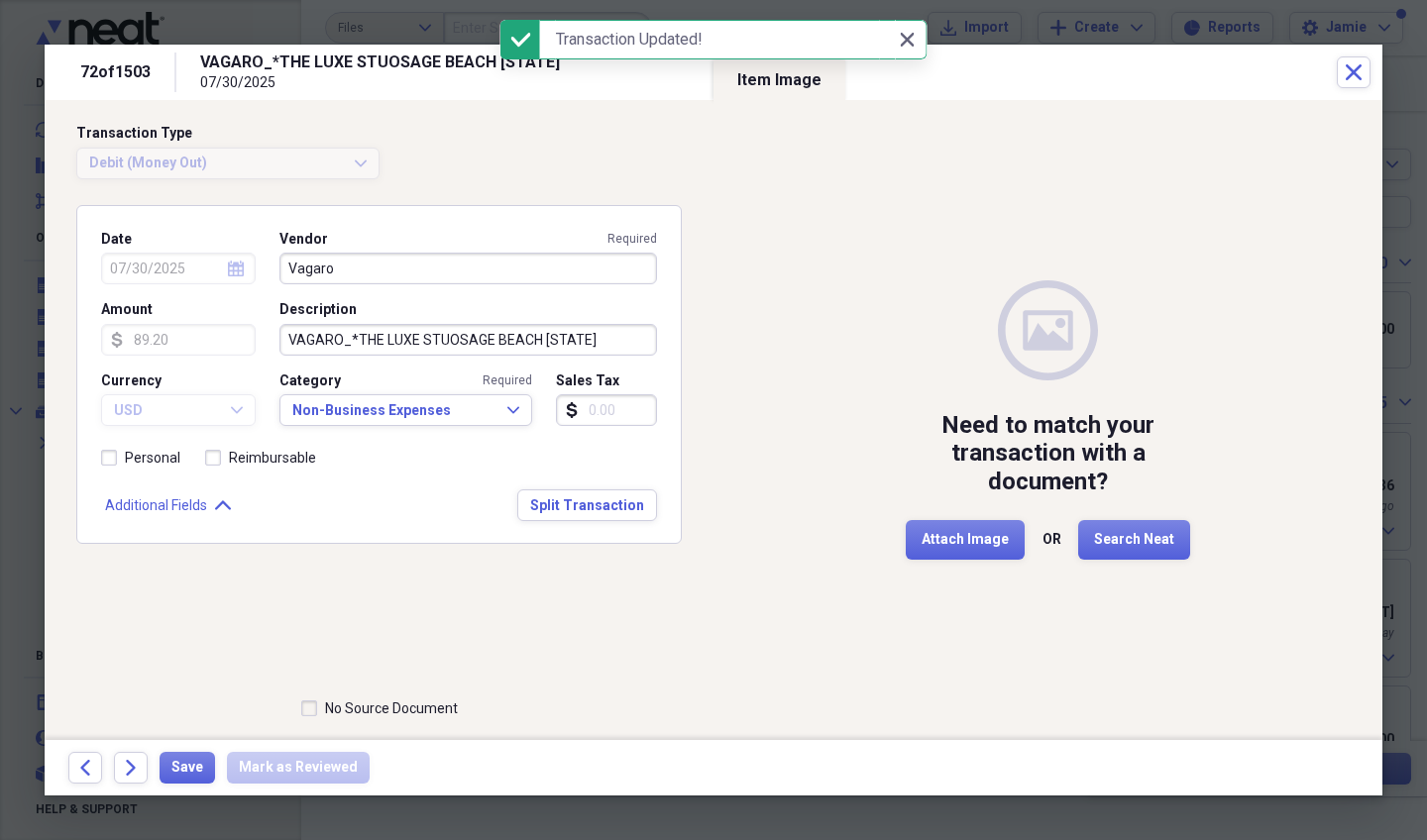 click on "Forward" at bounding box center (131, 768) 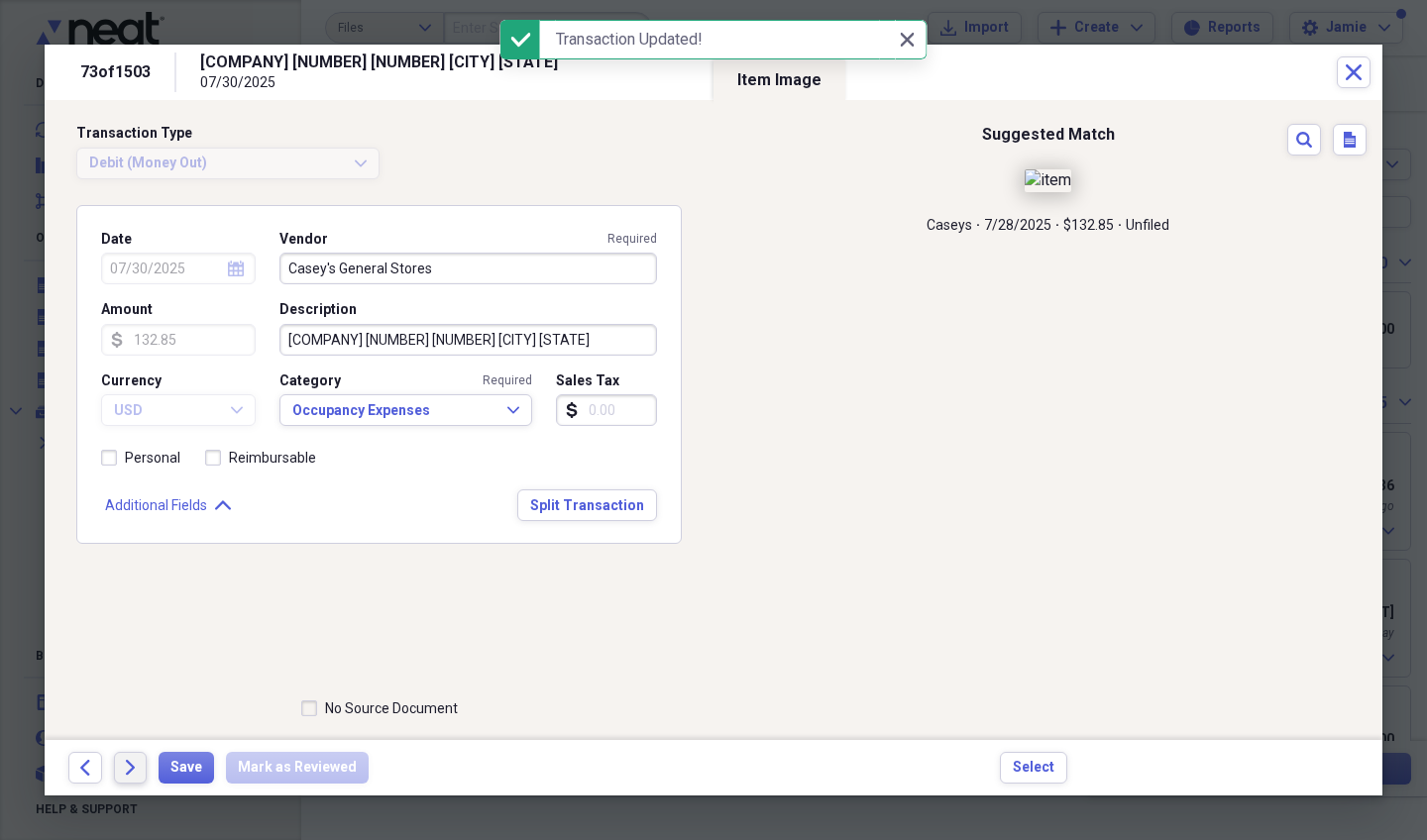 click on "Forward" at bounding box center (131, 768) 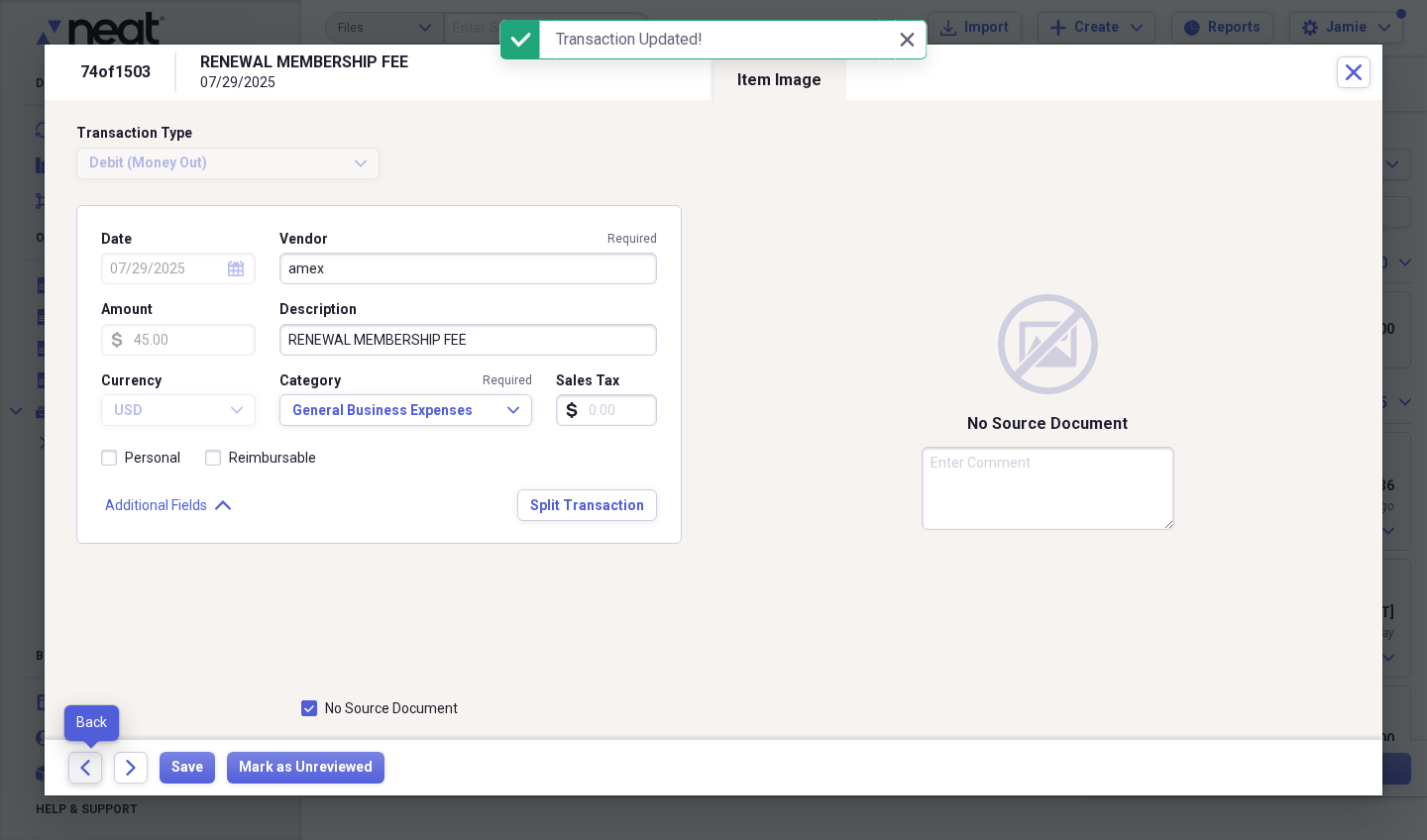 click on "Back" 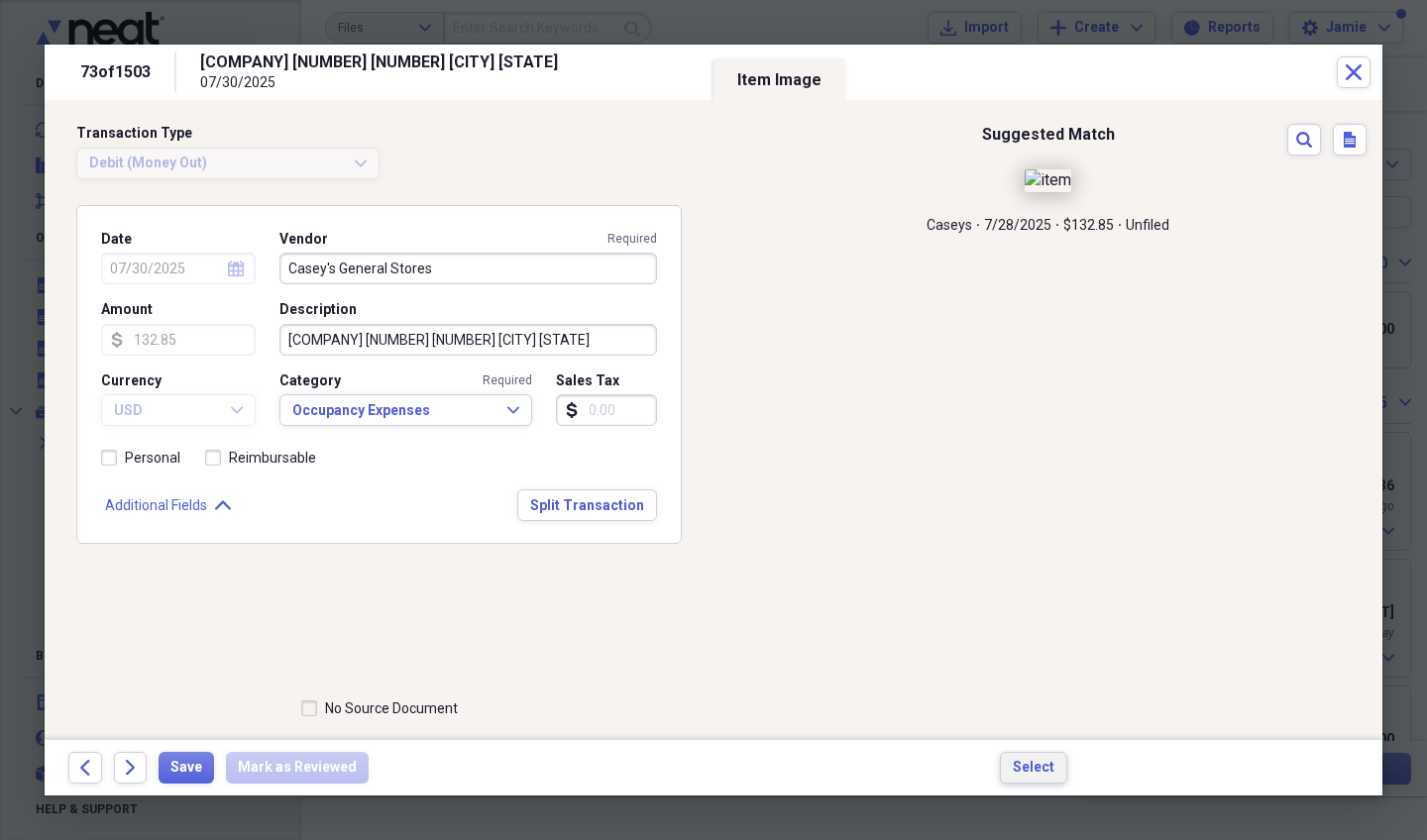 click on "Select" at bounding box center [1034, 768] 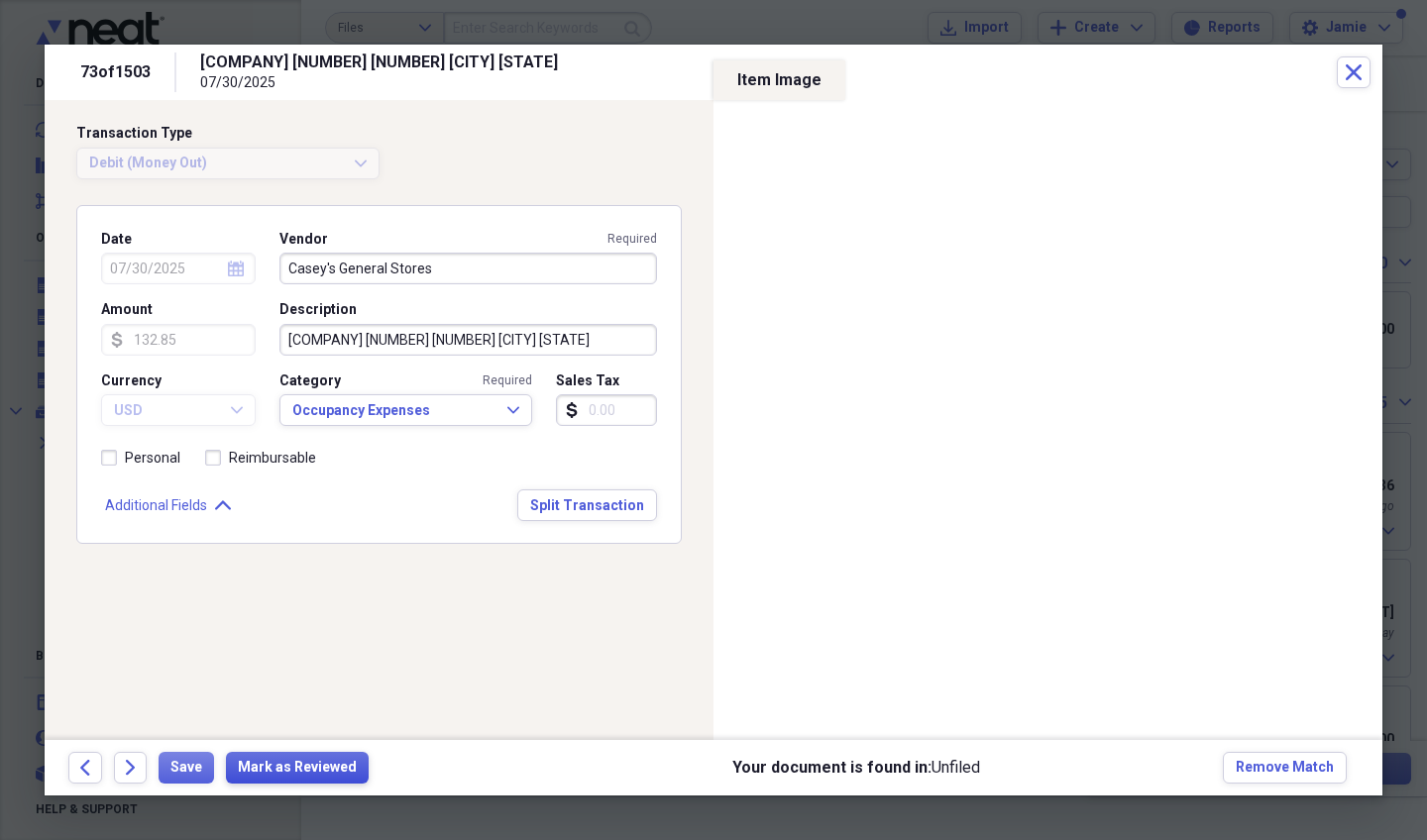 click on "Mark as Reviewed" at bounding box center (297, 768) 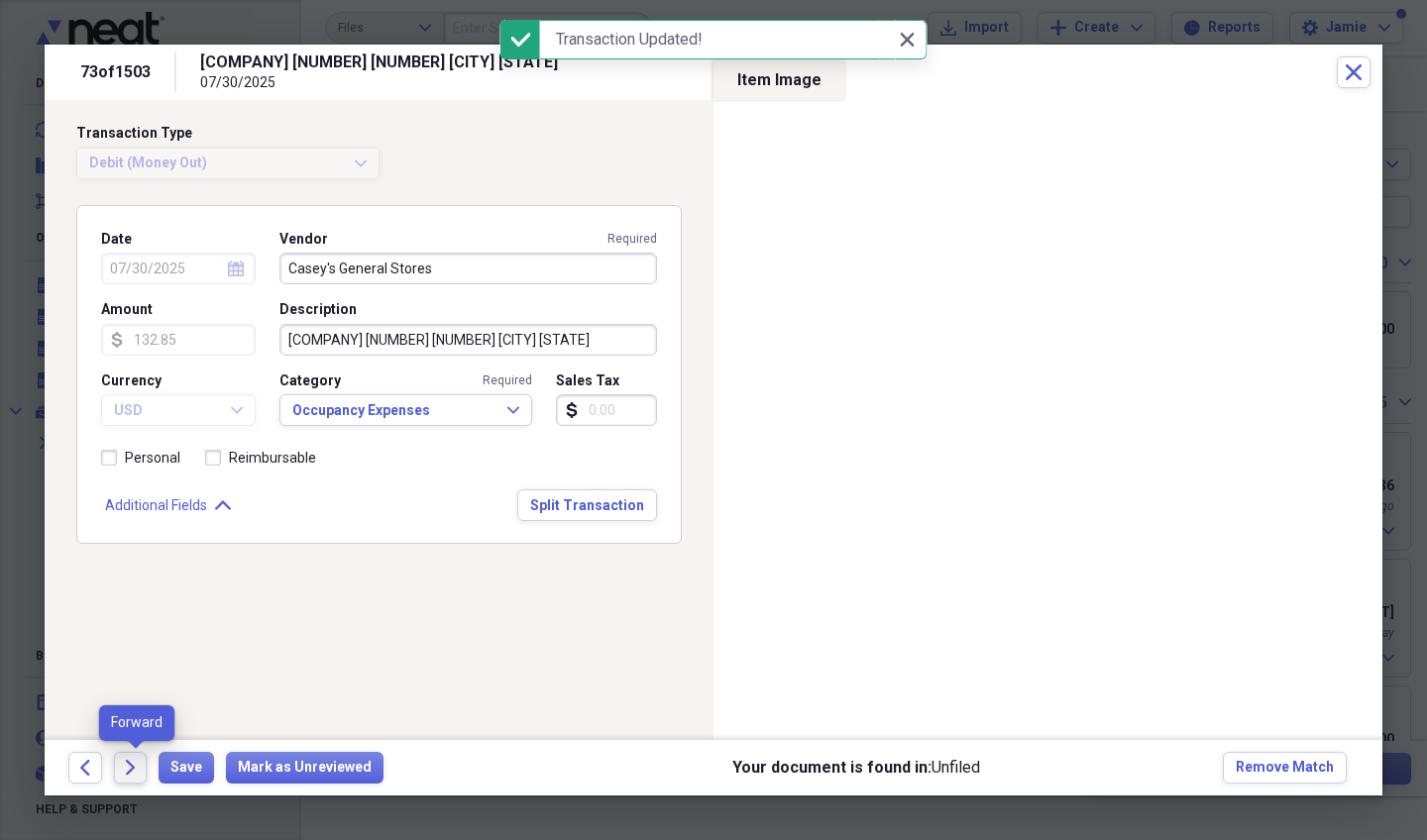 click on "Forward" 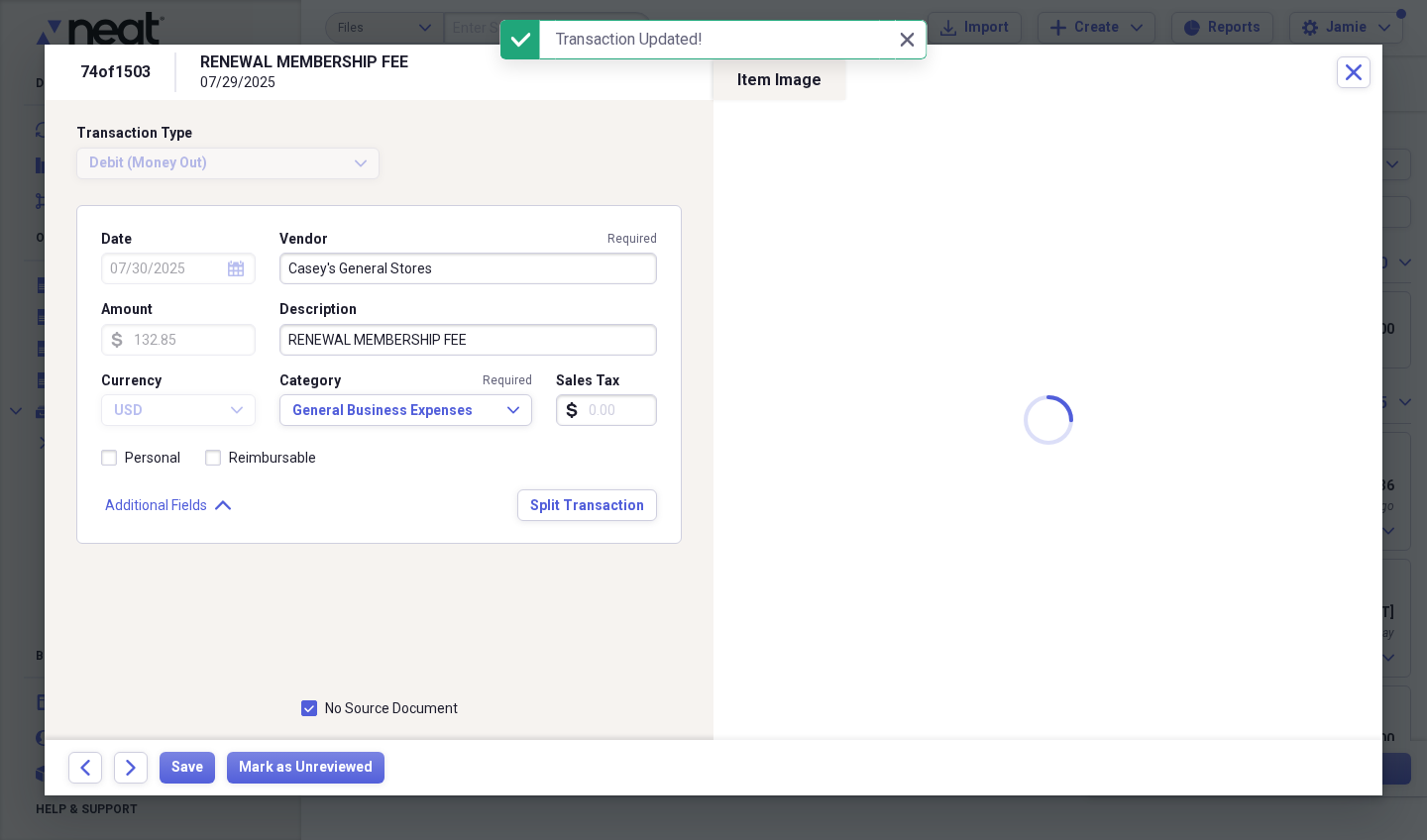 type on "07/29/2025" 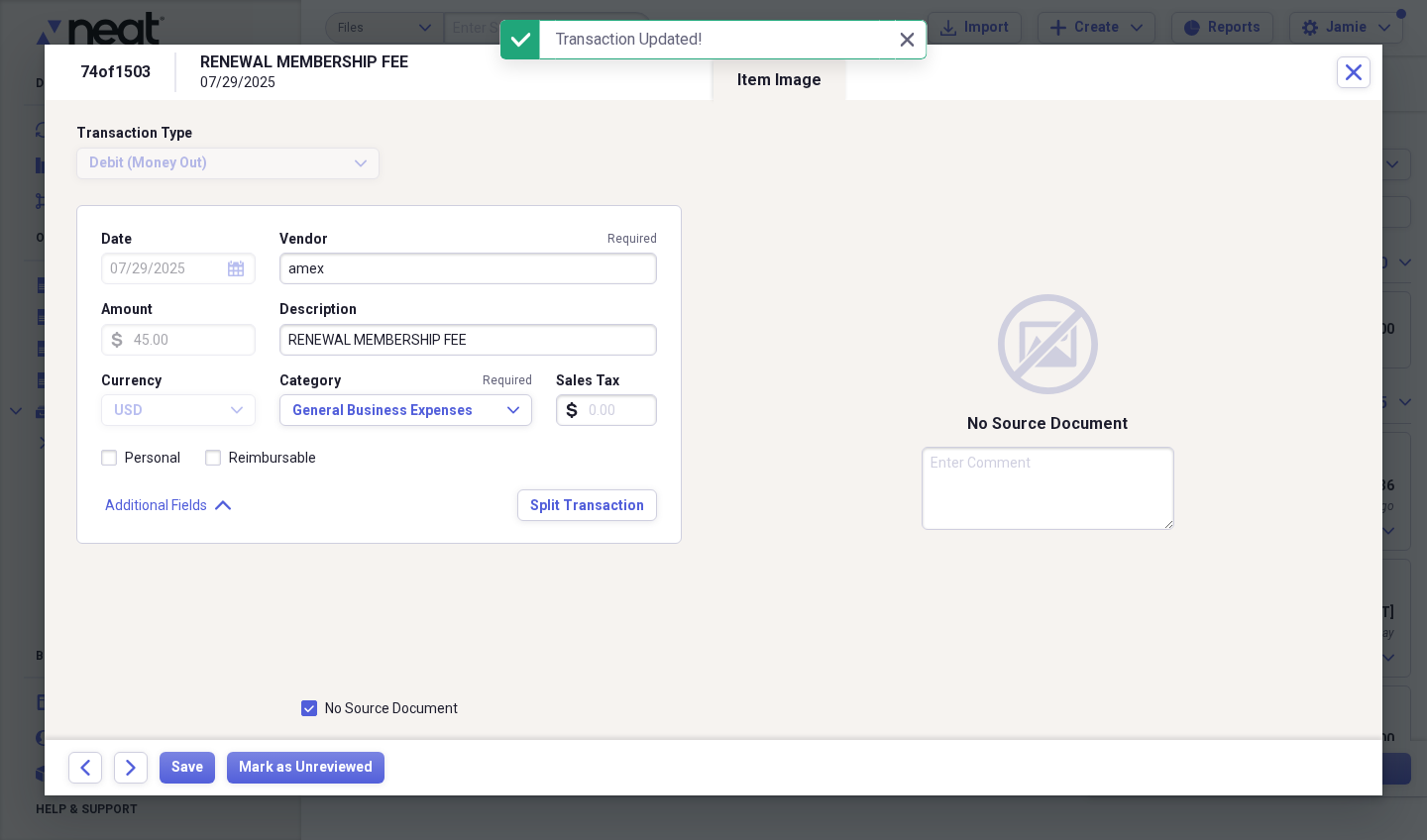 click on "Forward" 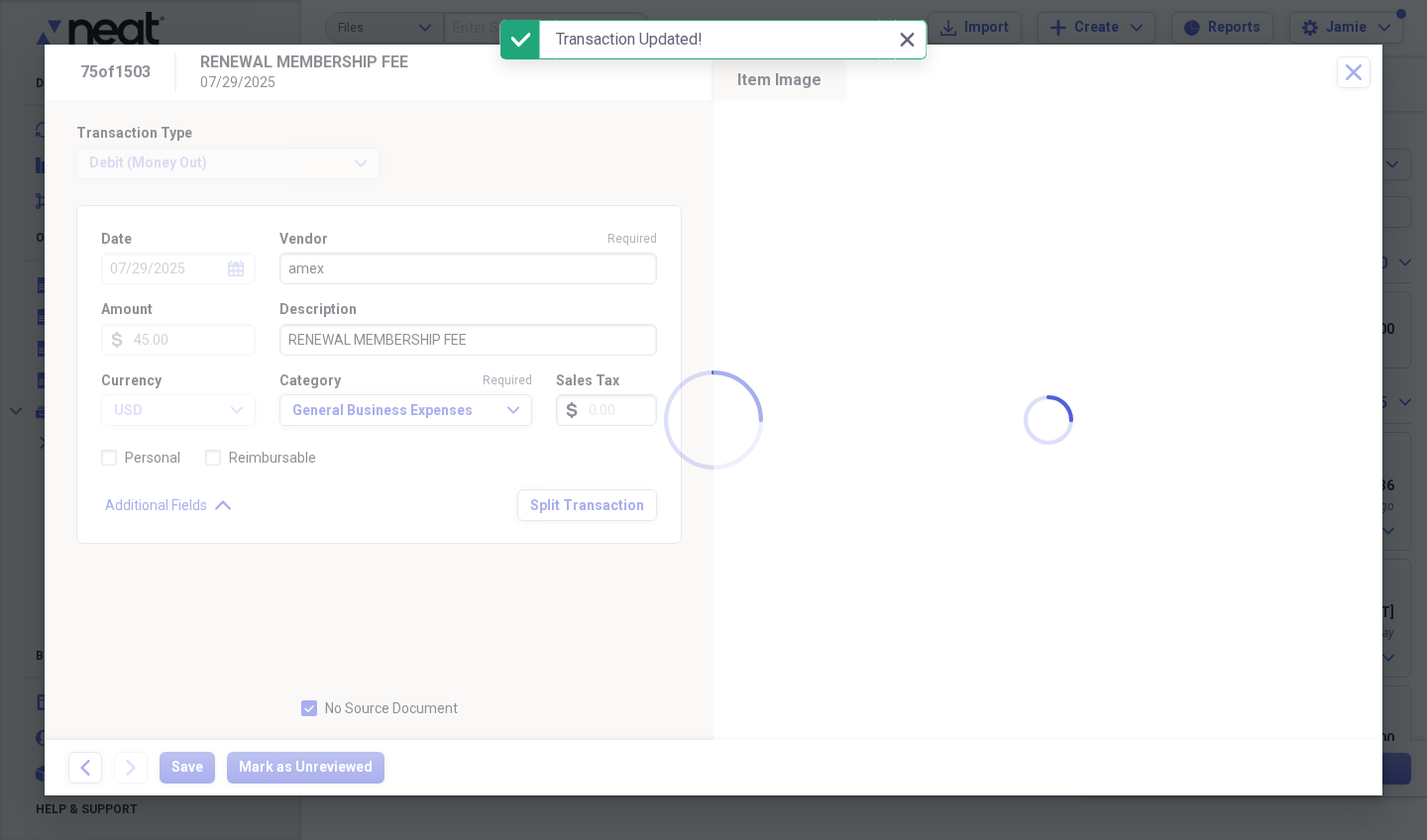 type on "AMEX" 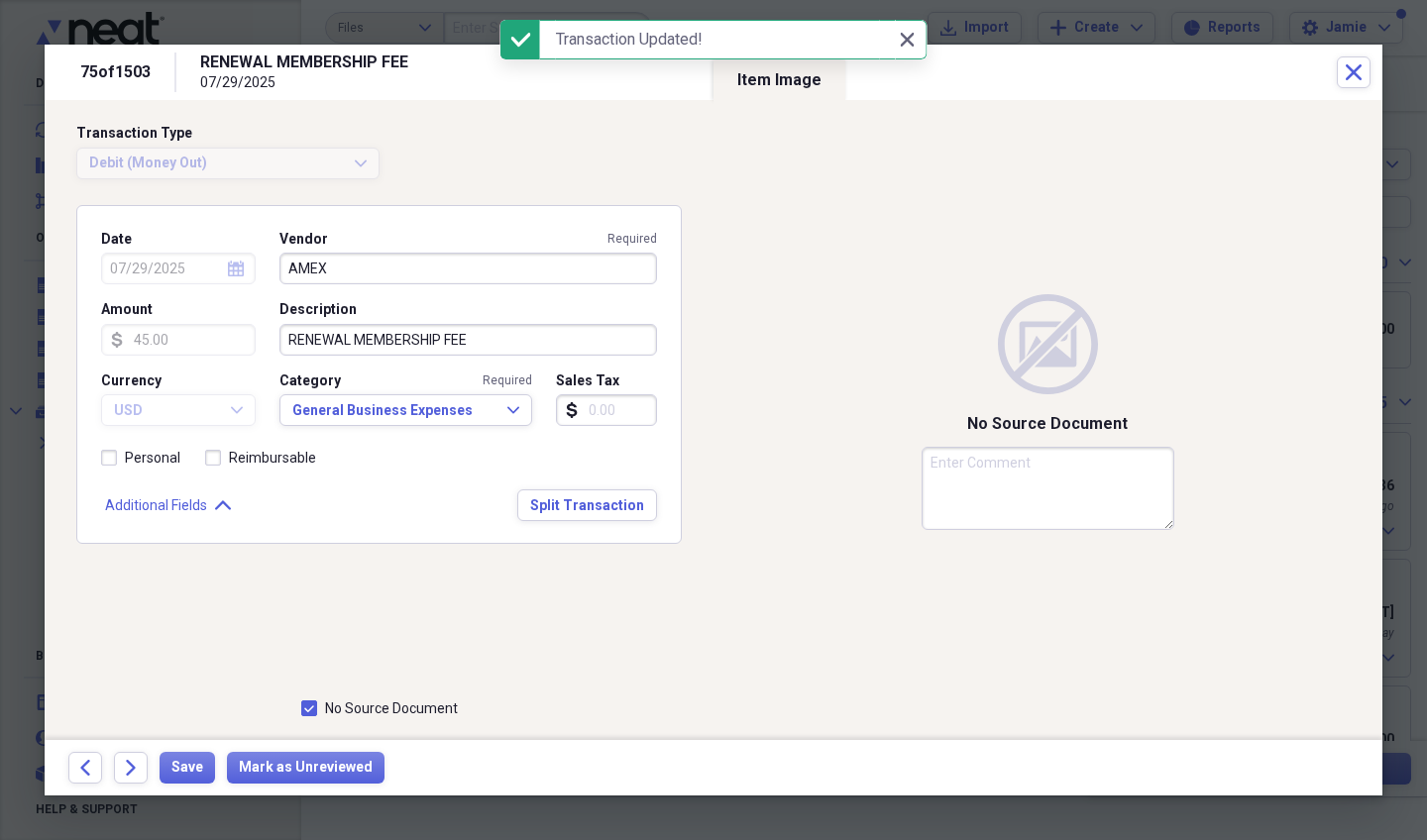 click on "Forward" 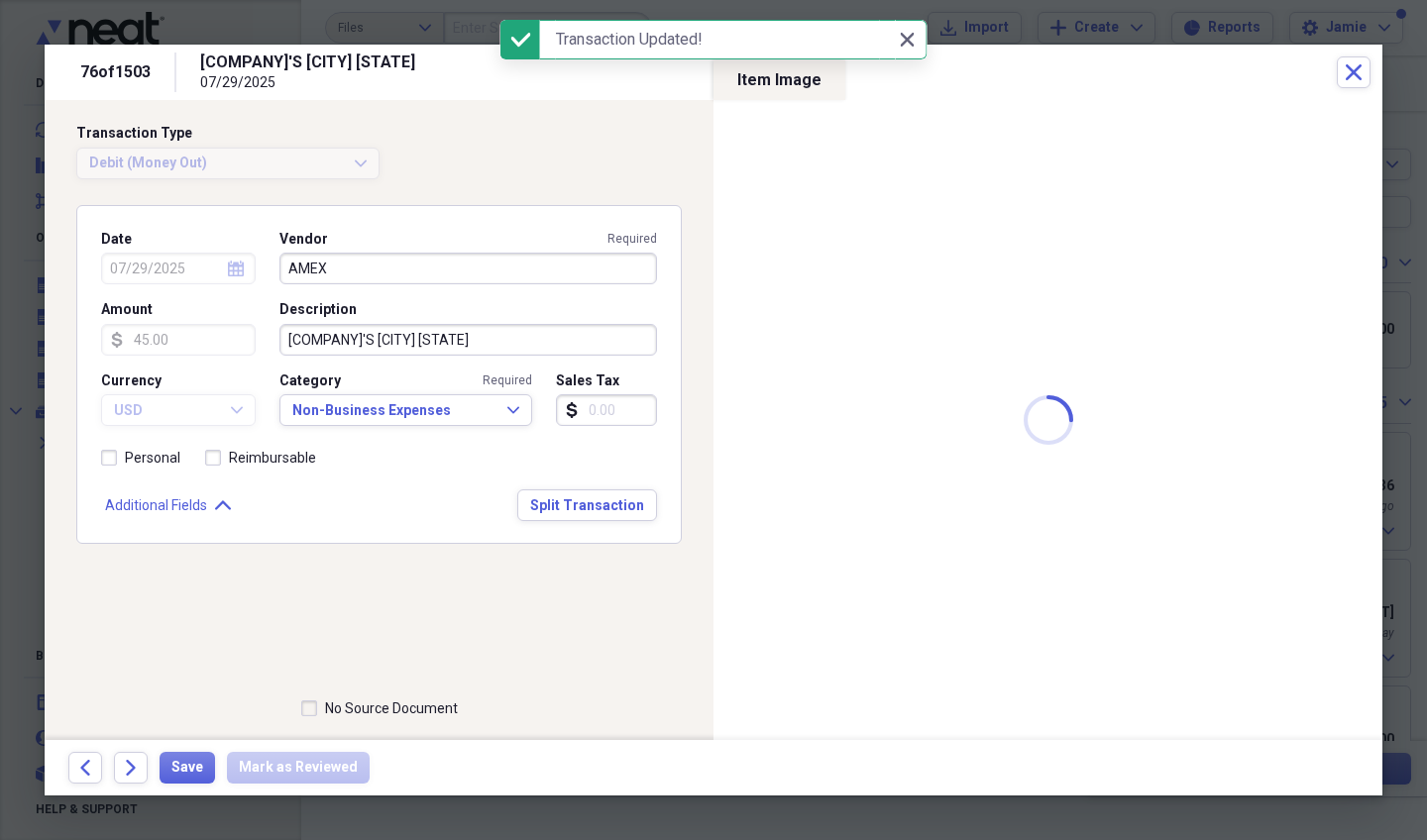 type on "Lowe's" 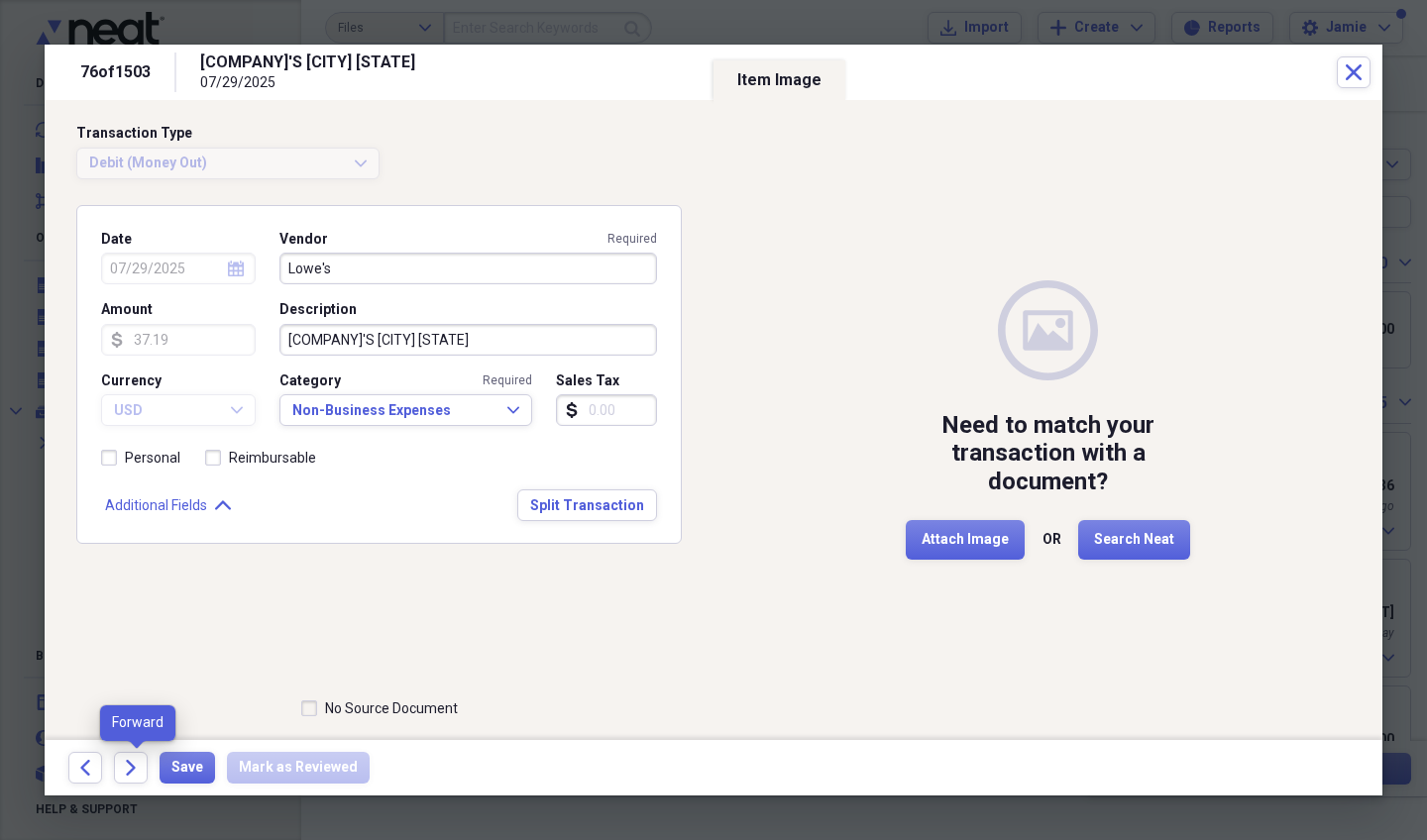 click on "Forward" 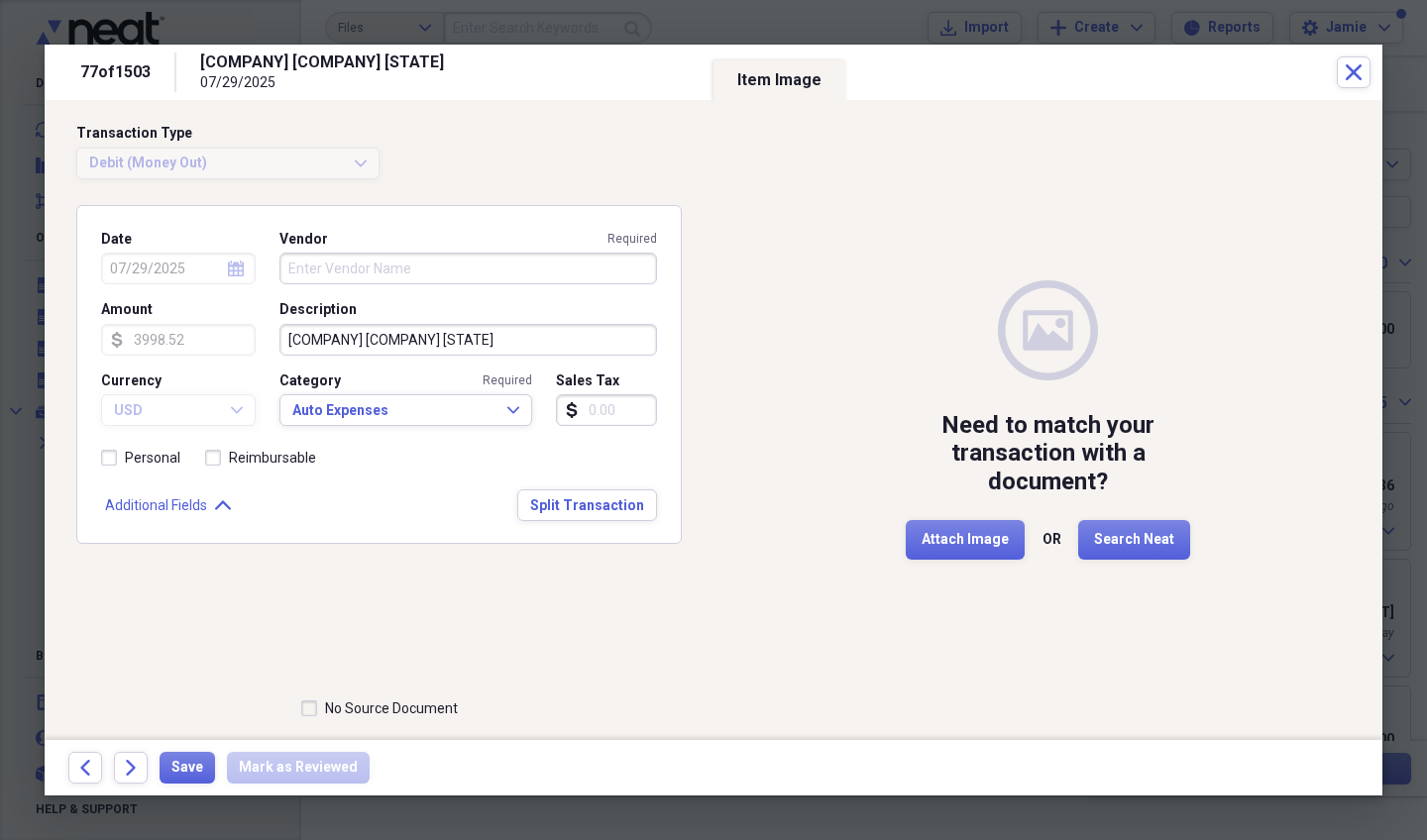 click on "Forward" 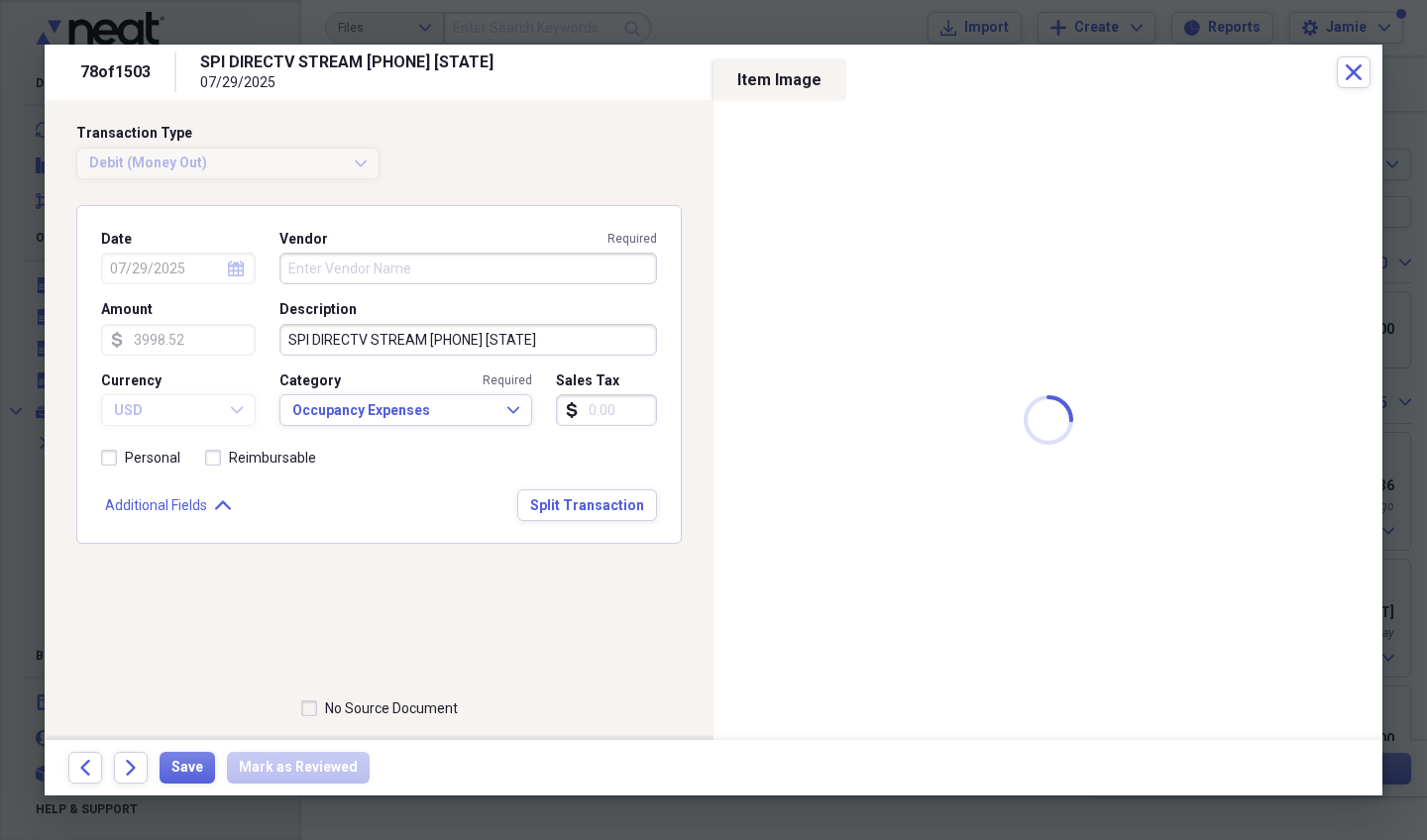 type on "DIRECTV" 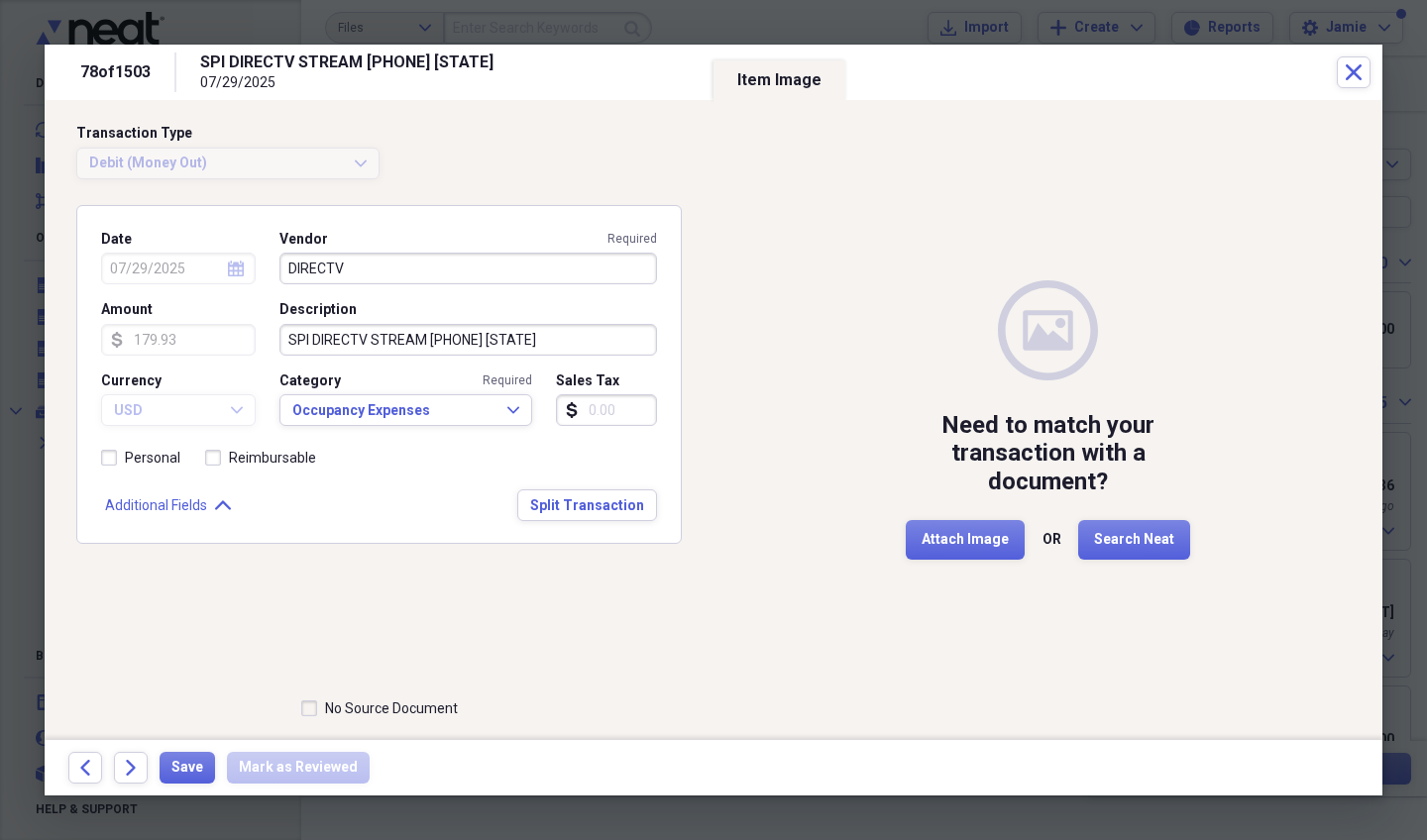 click on "Forward" 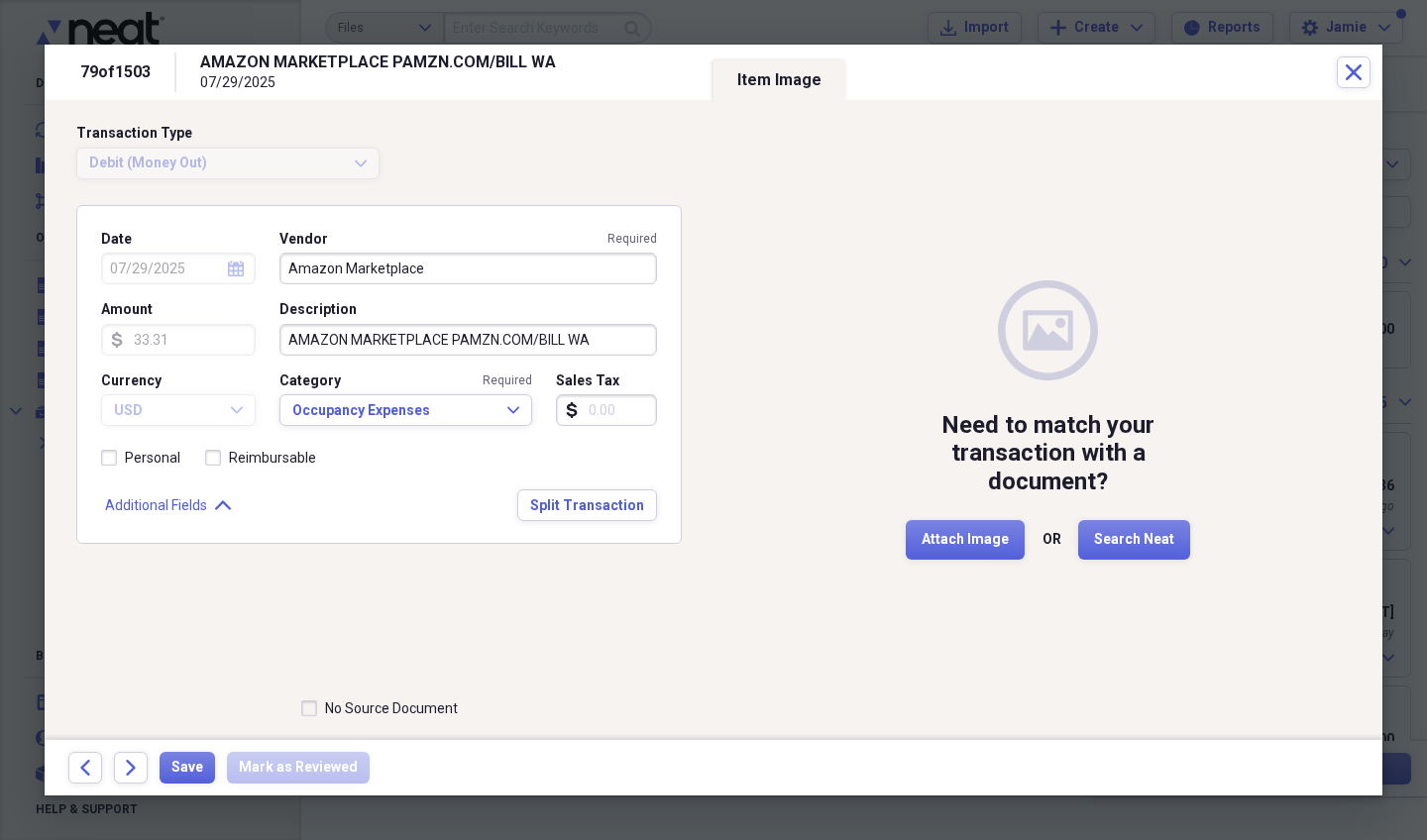click on "Forward" 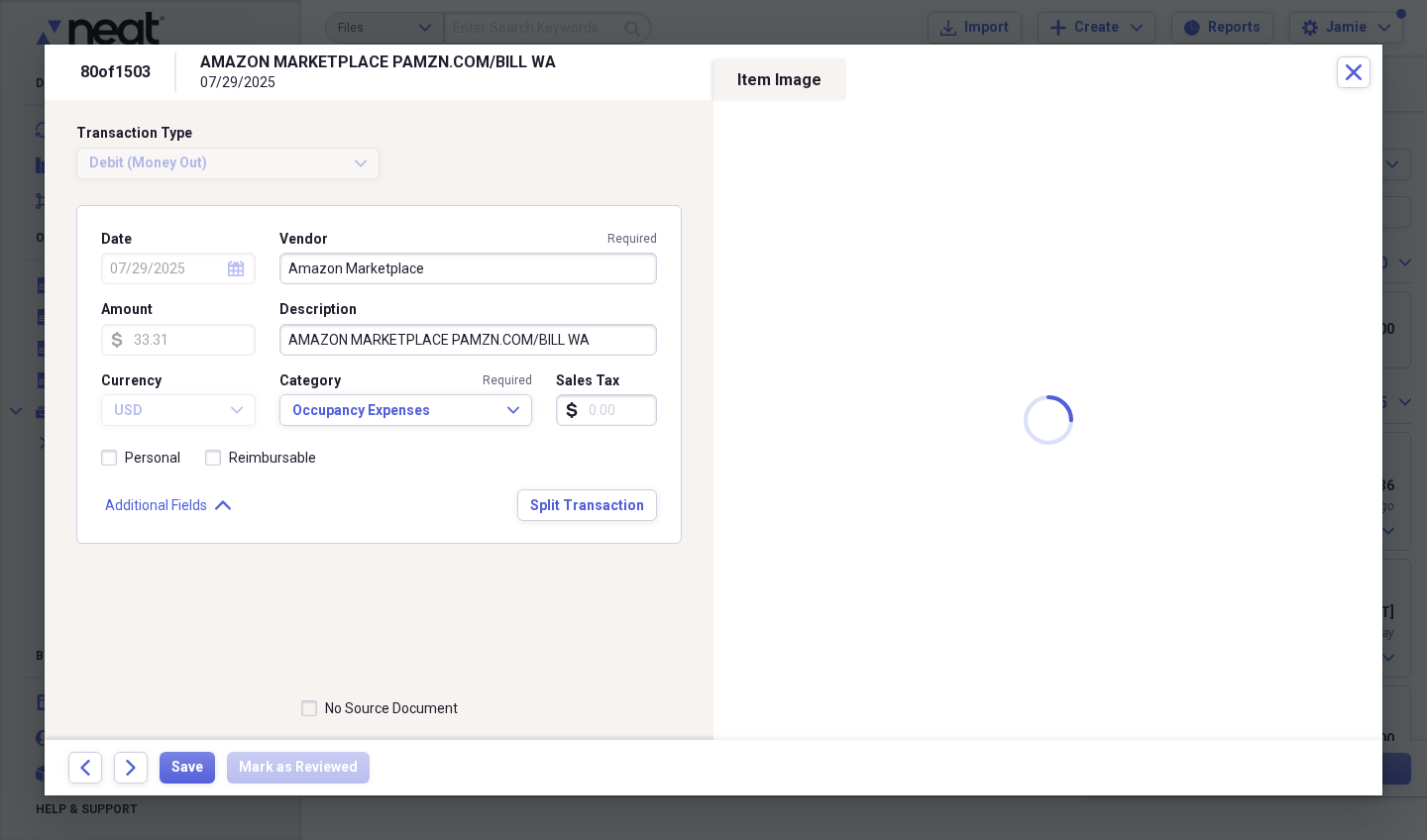 type on "229.30" 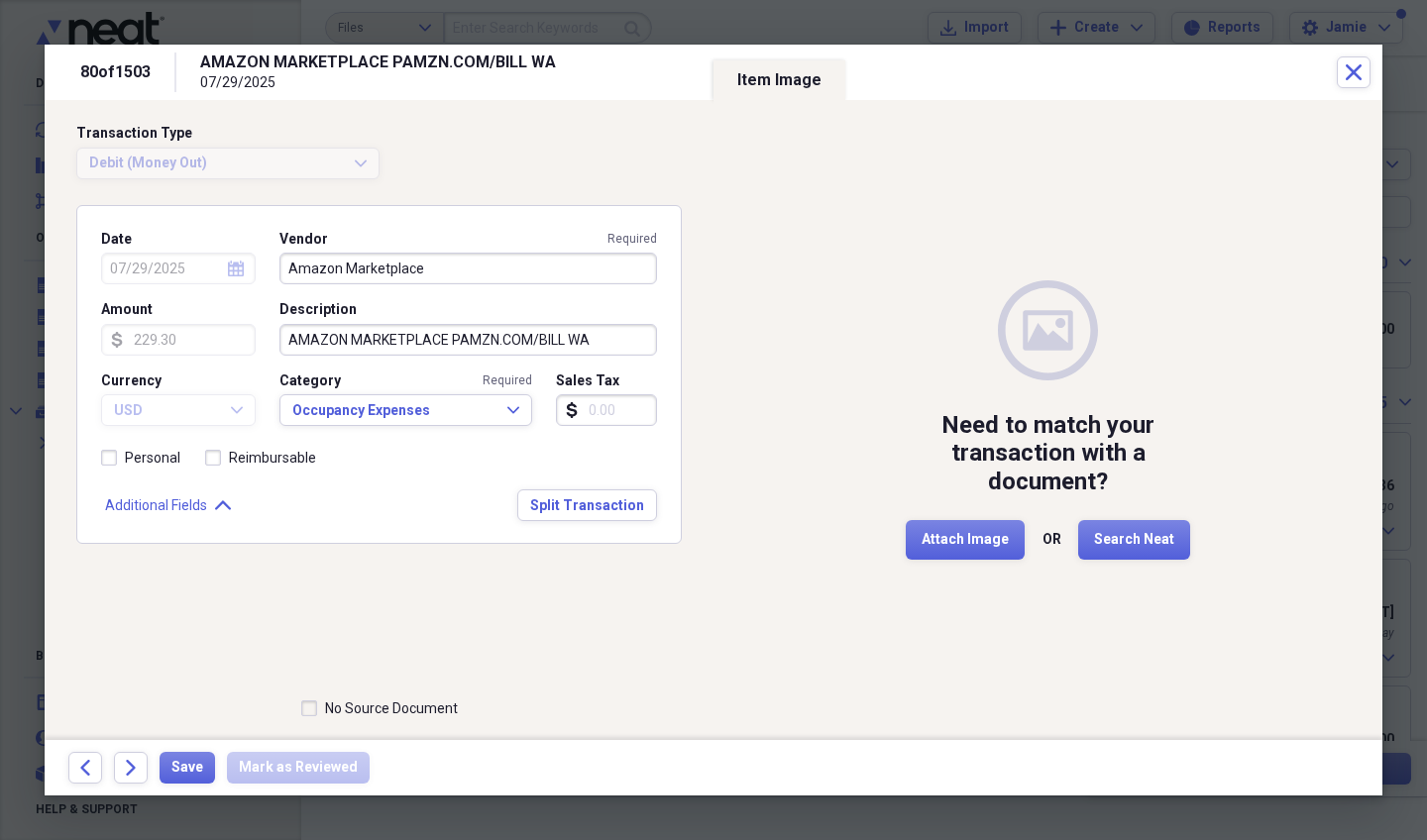 click on "Forward" 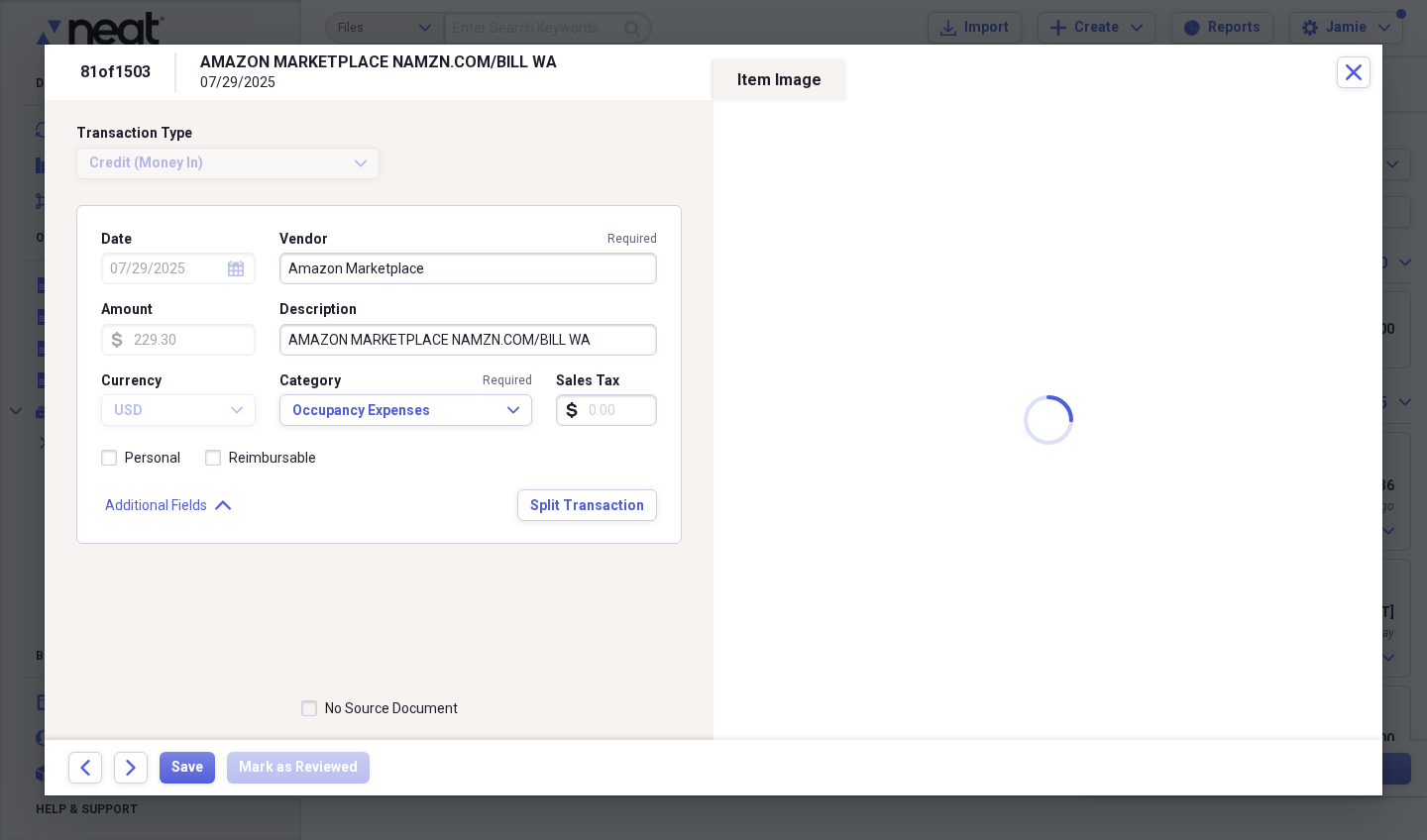 type on "697.76" 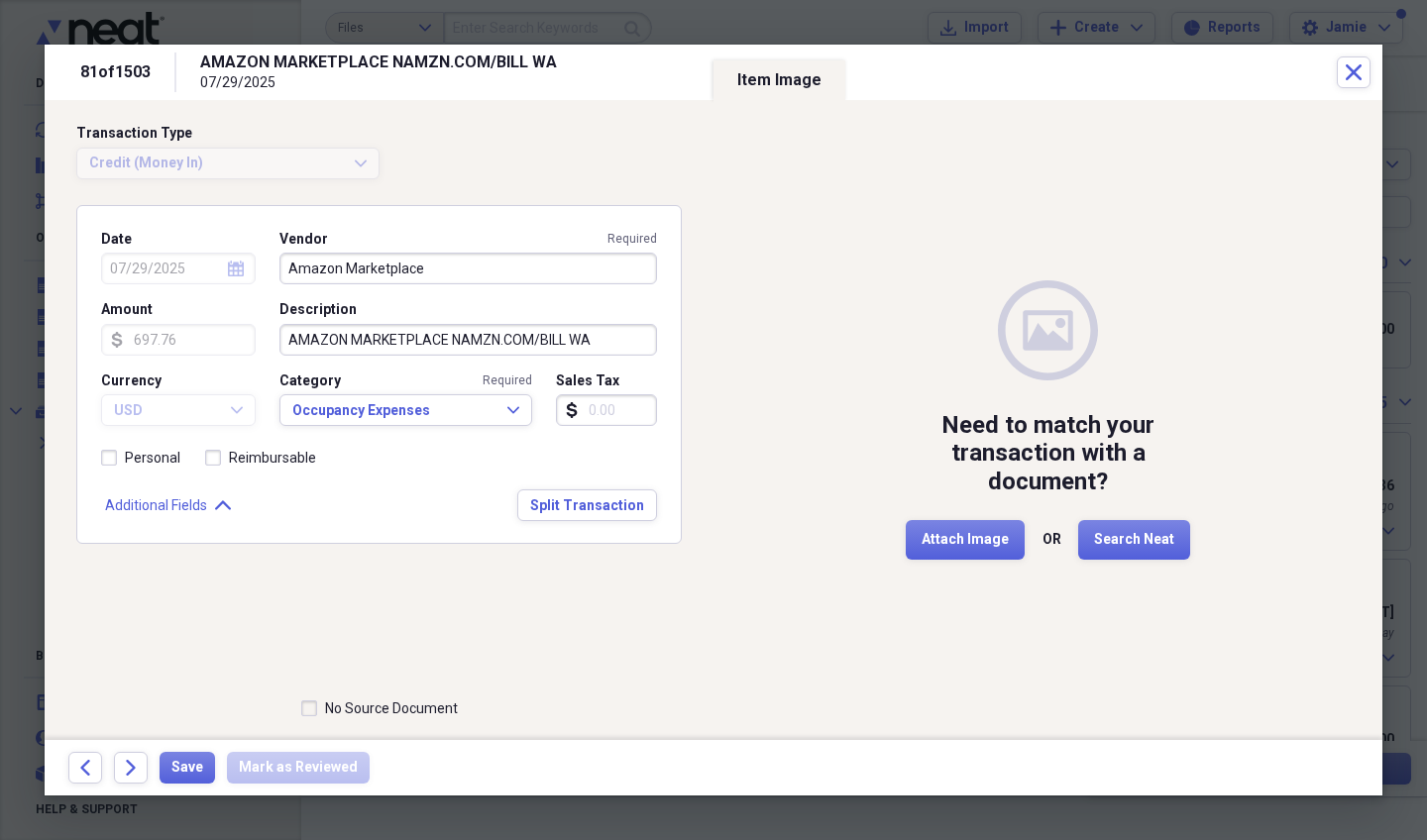 click on "Forward" 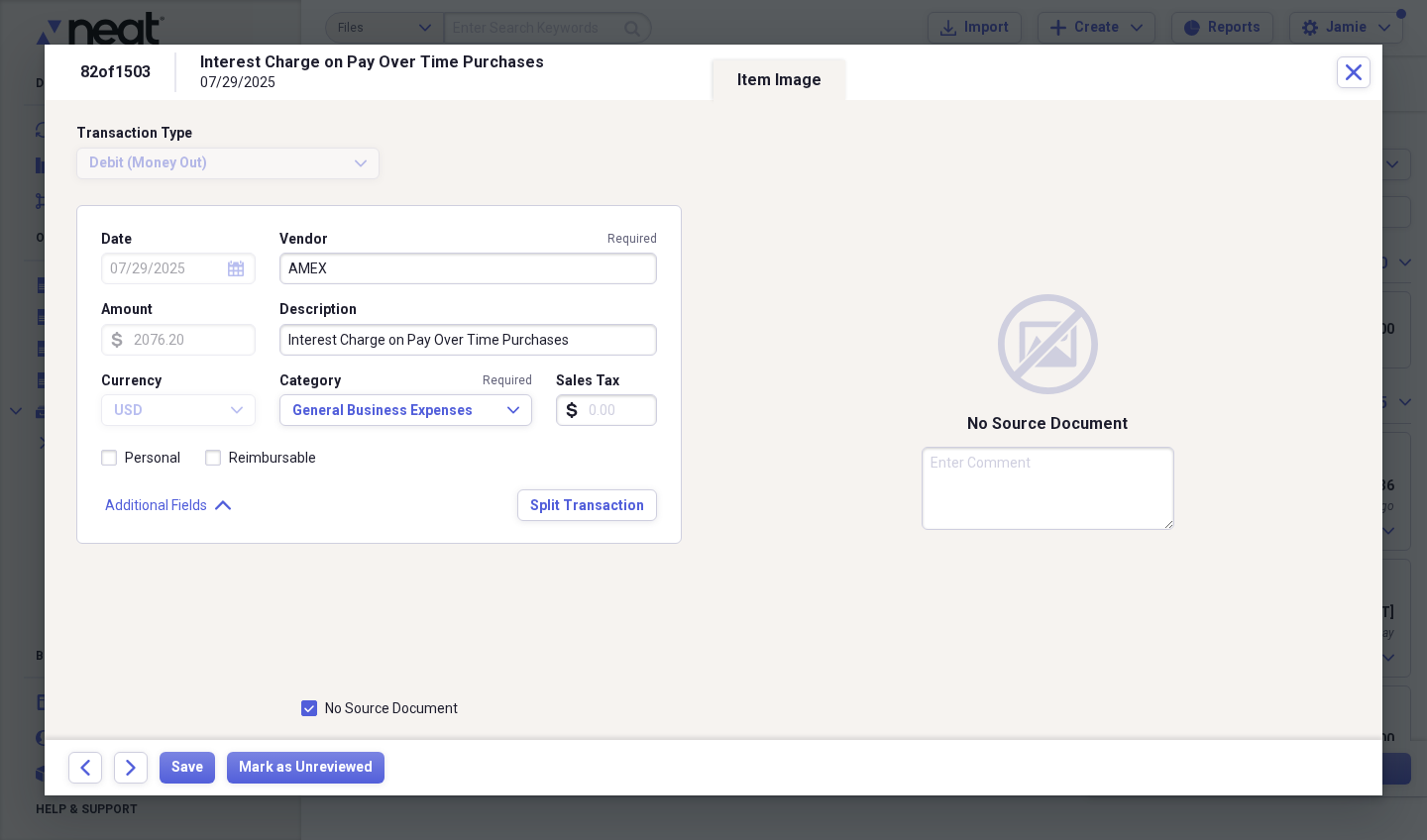 click on "Forward" 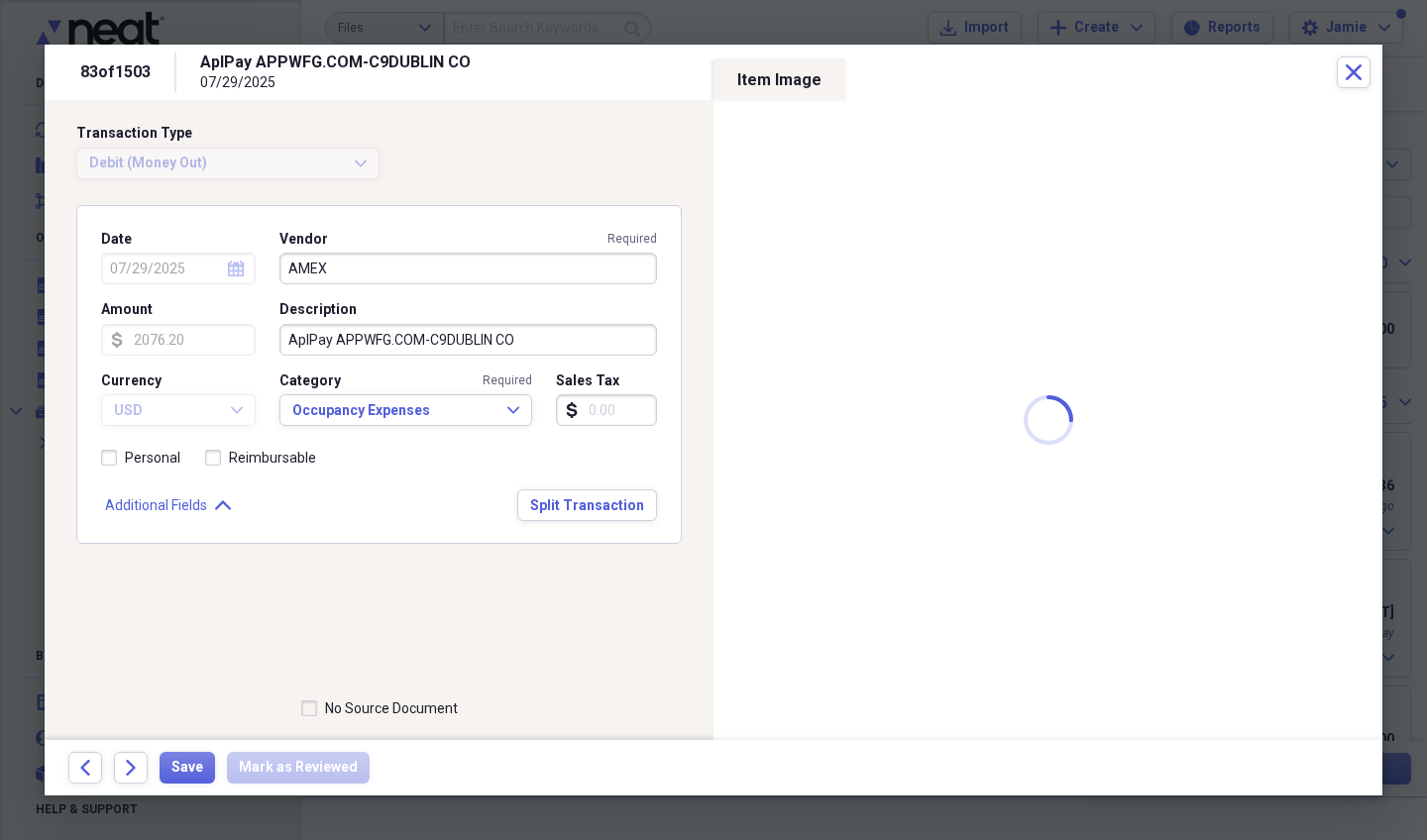 type 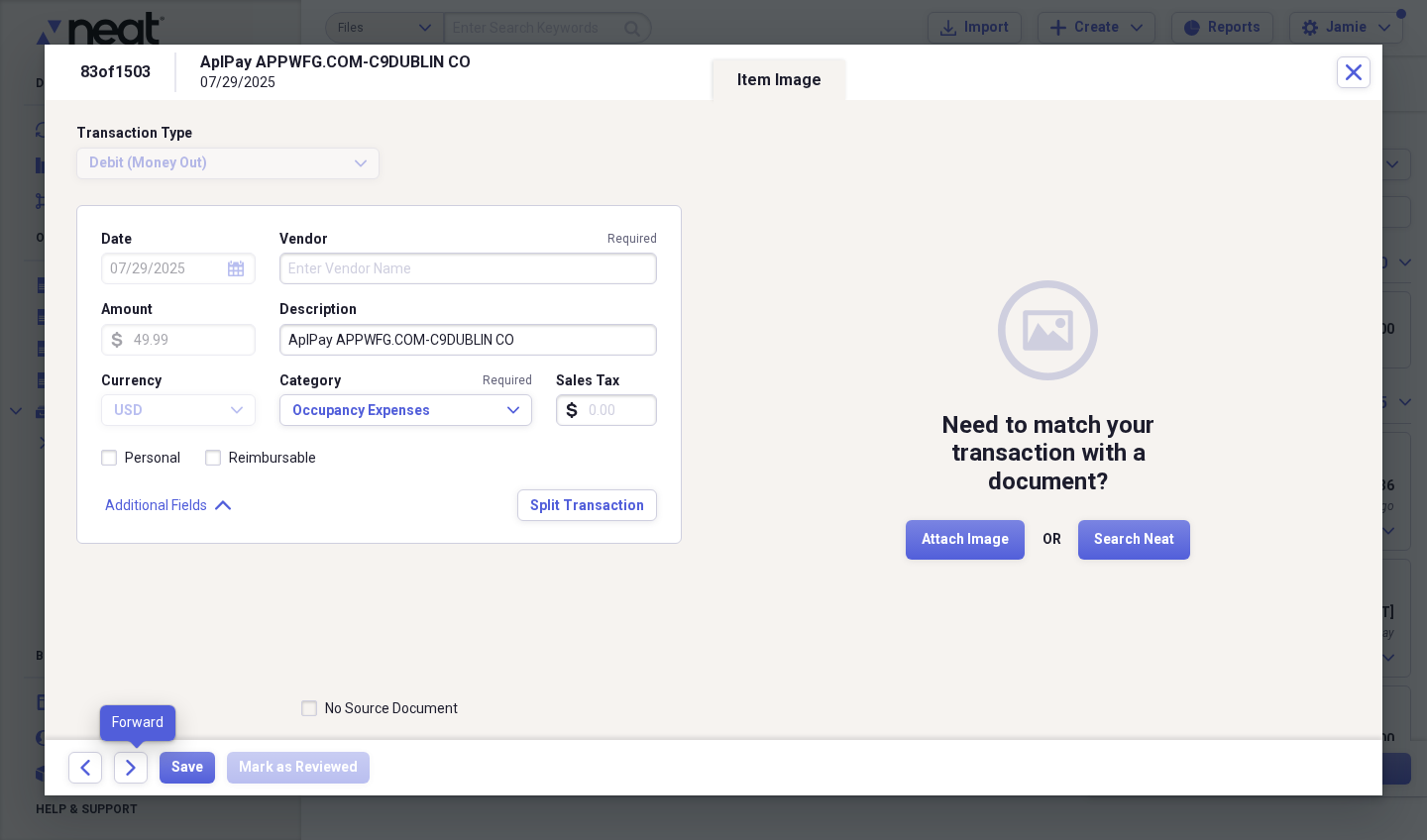 click on "Forward" 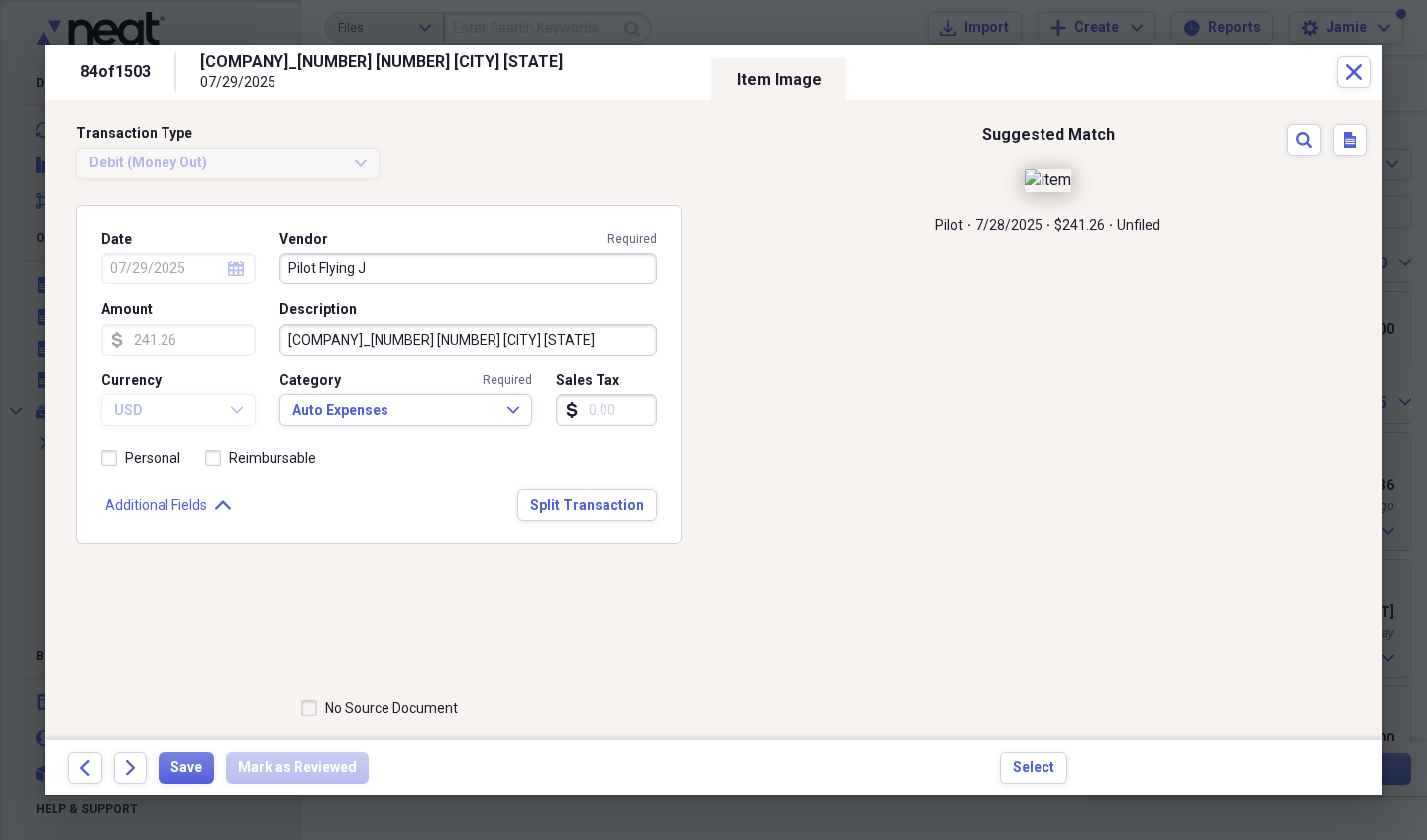 click on "Forward" 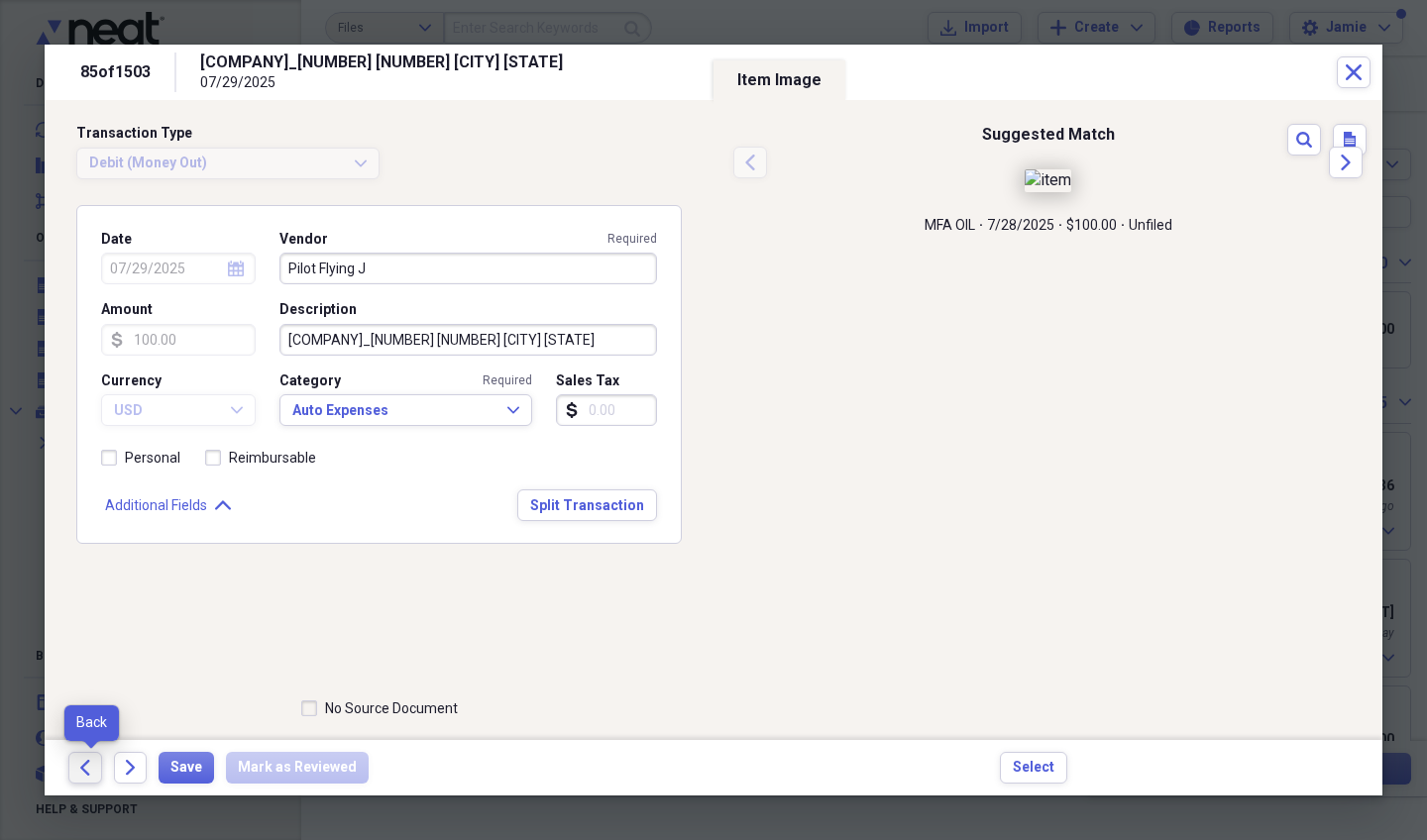 click 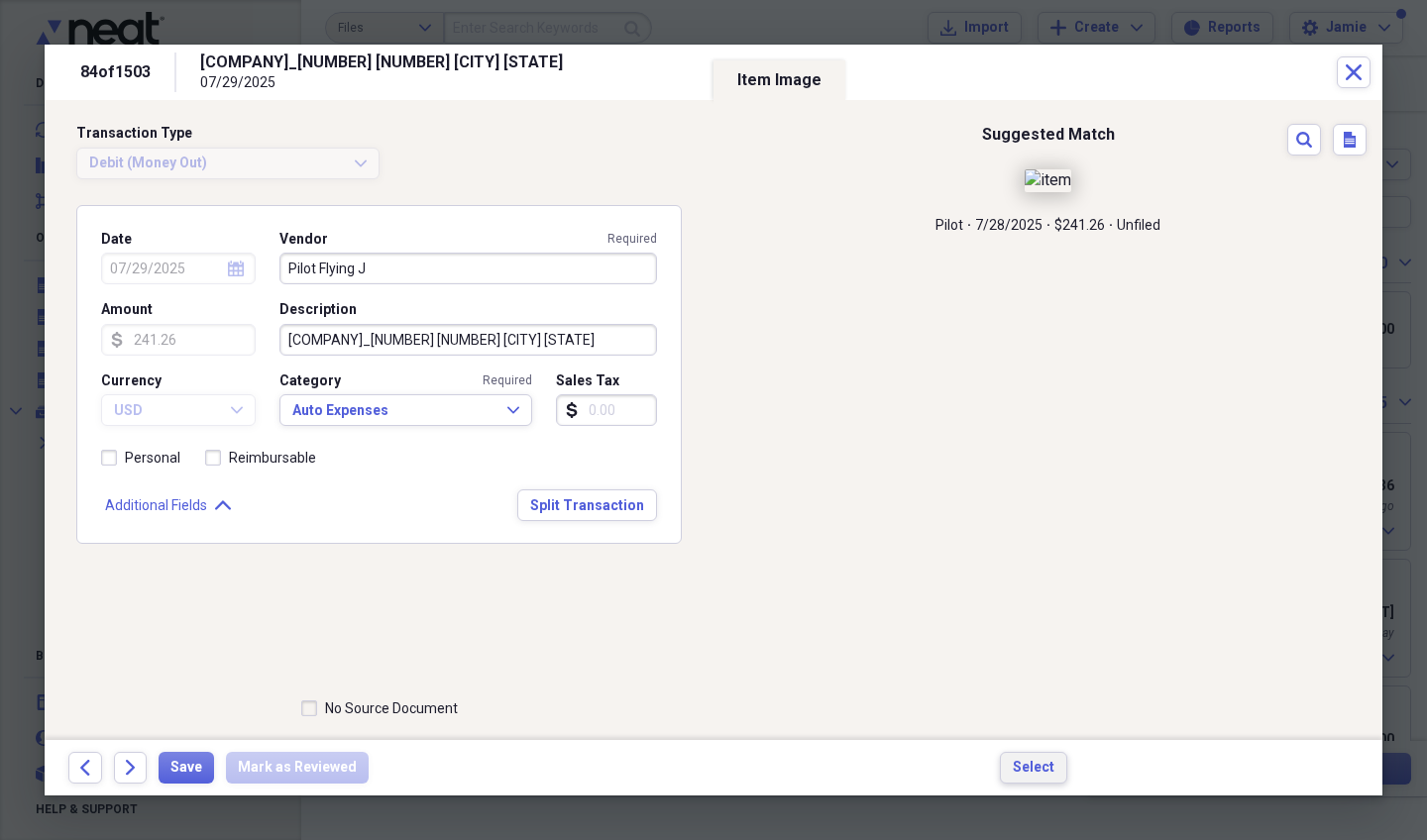 click on "Select" at bounding box center (1034, 768) 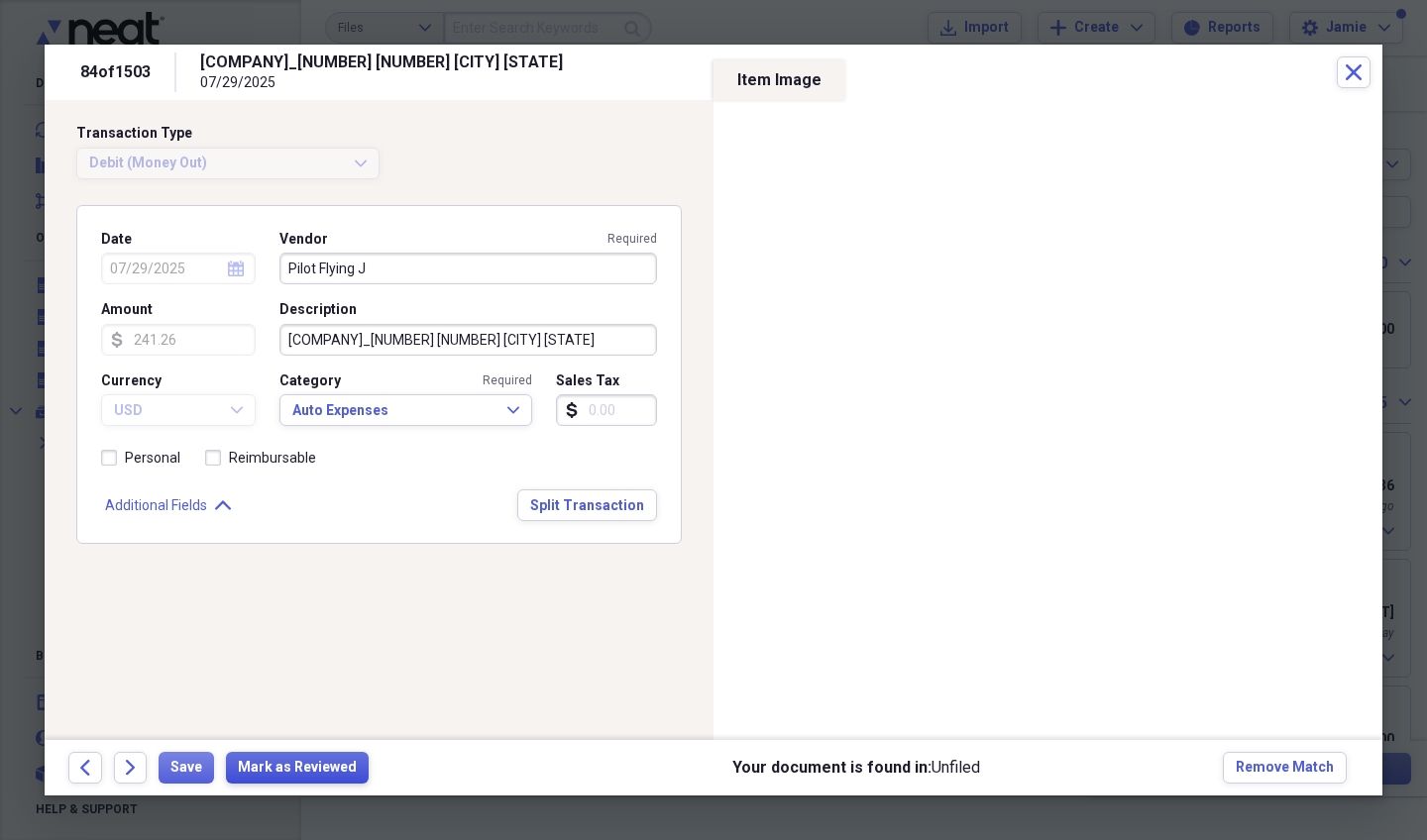 click on "Mark as Reviewed" at bounding box center [297, 768] 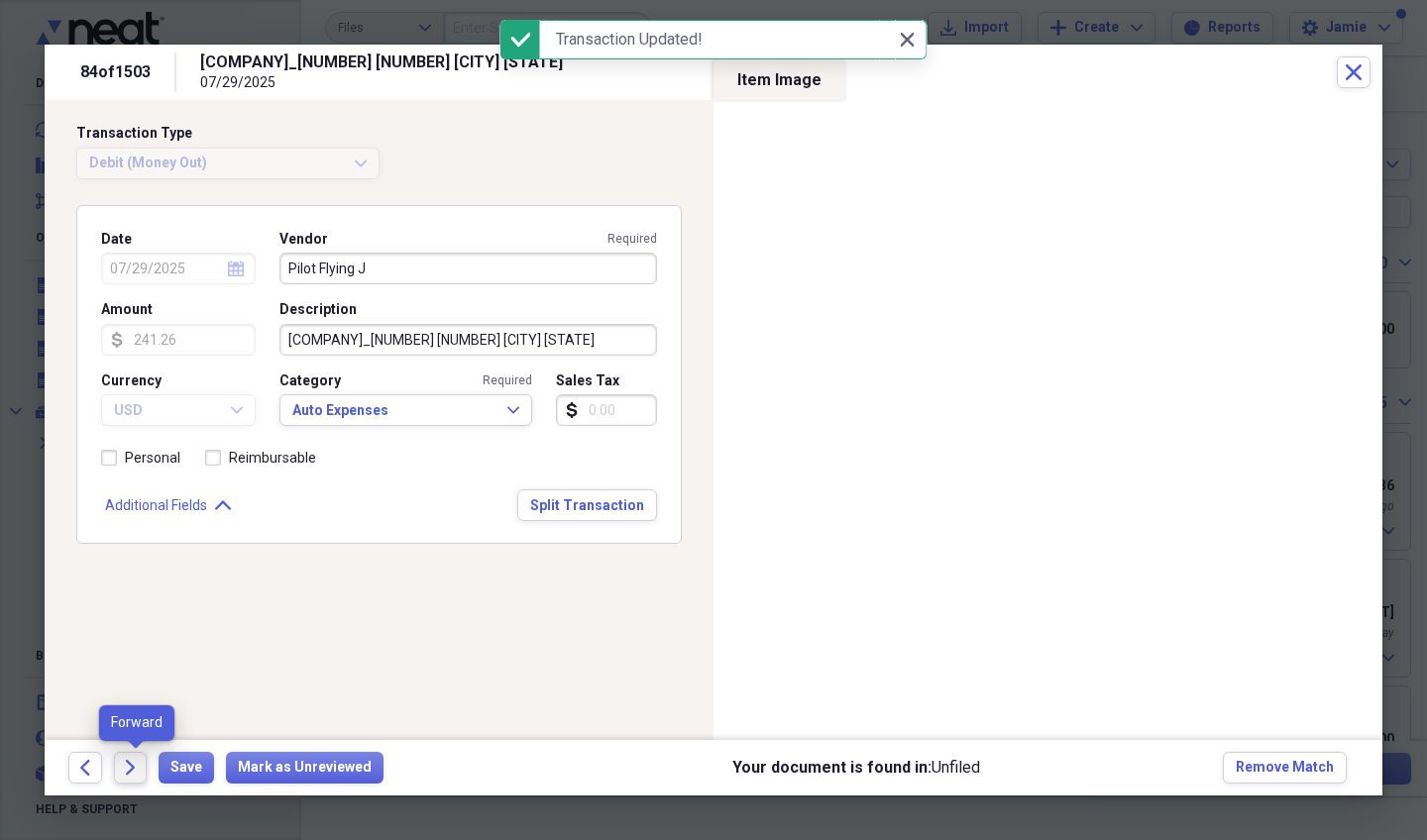 click on "Forward" 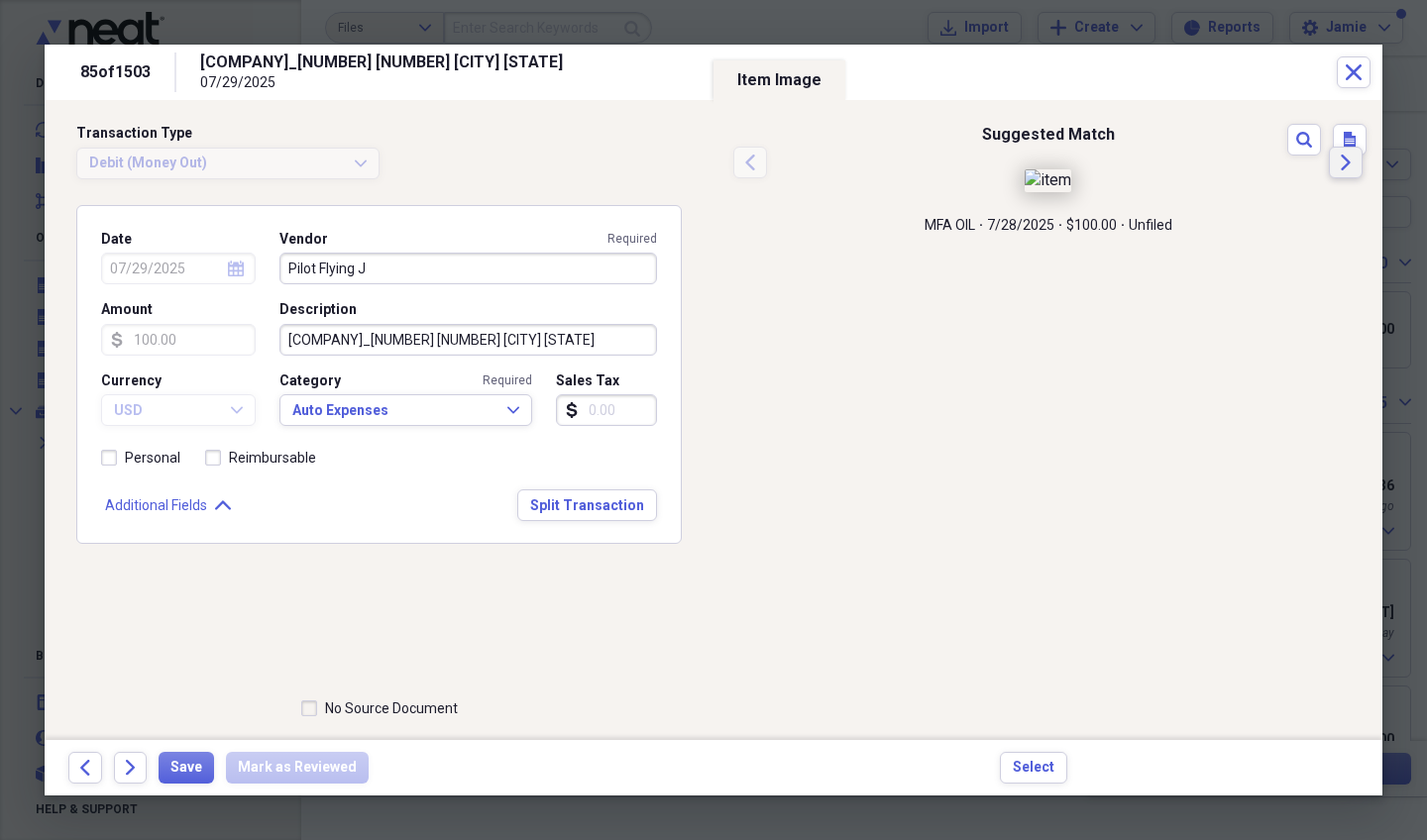 click on "Next" 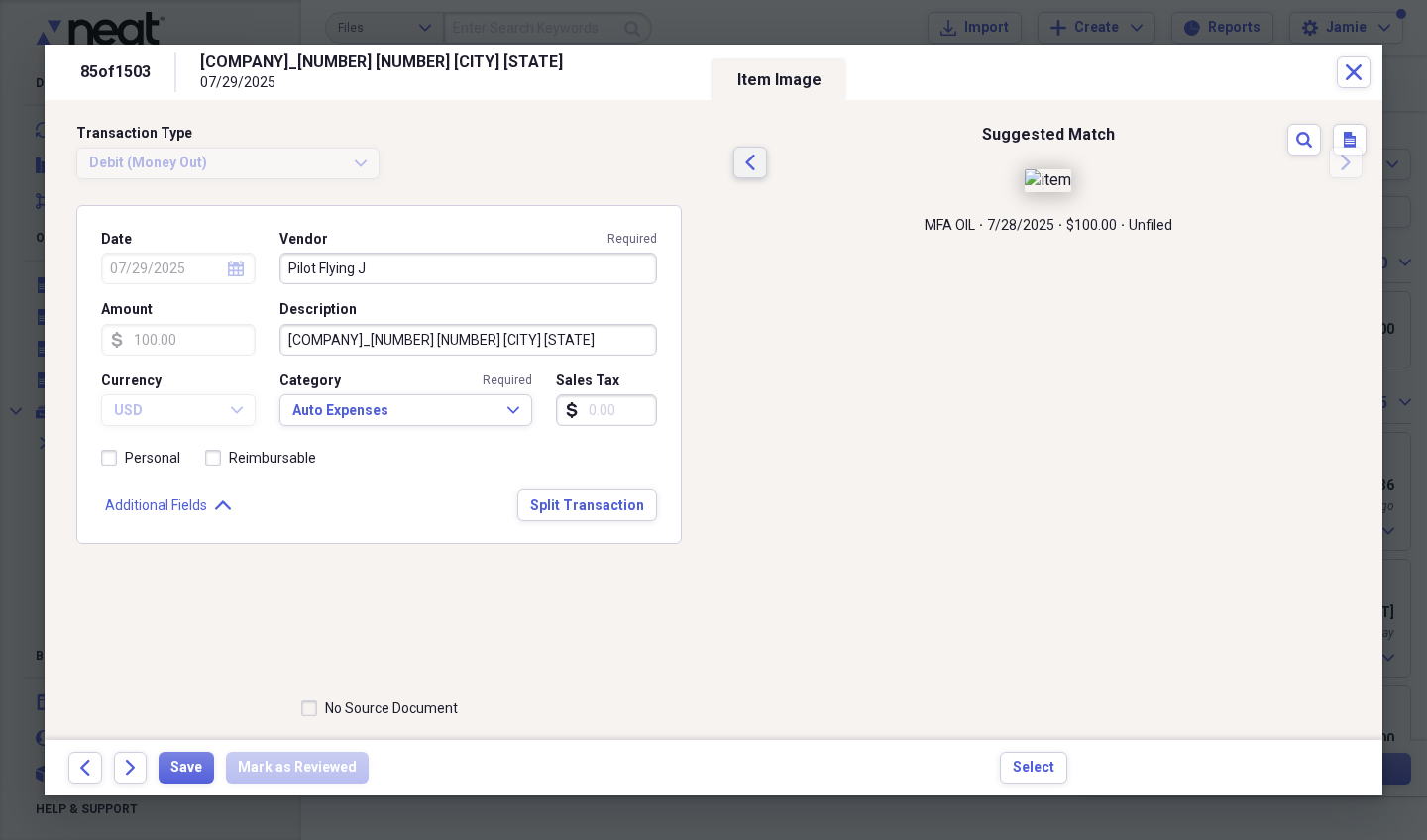 click on "Previous" 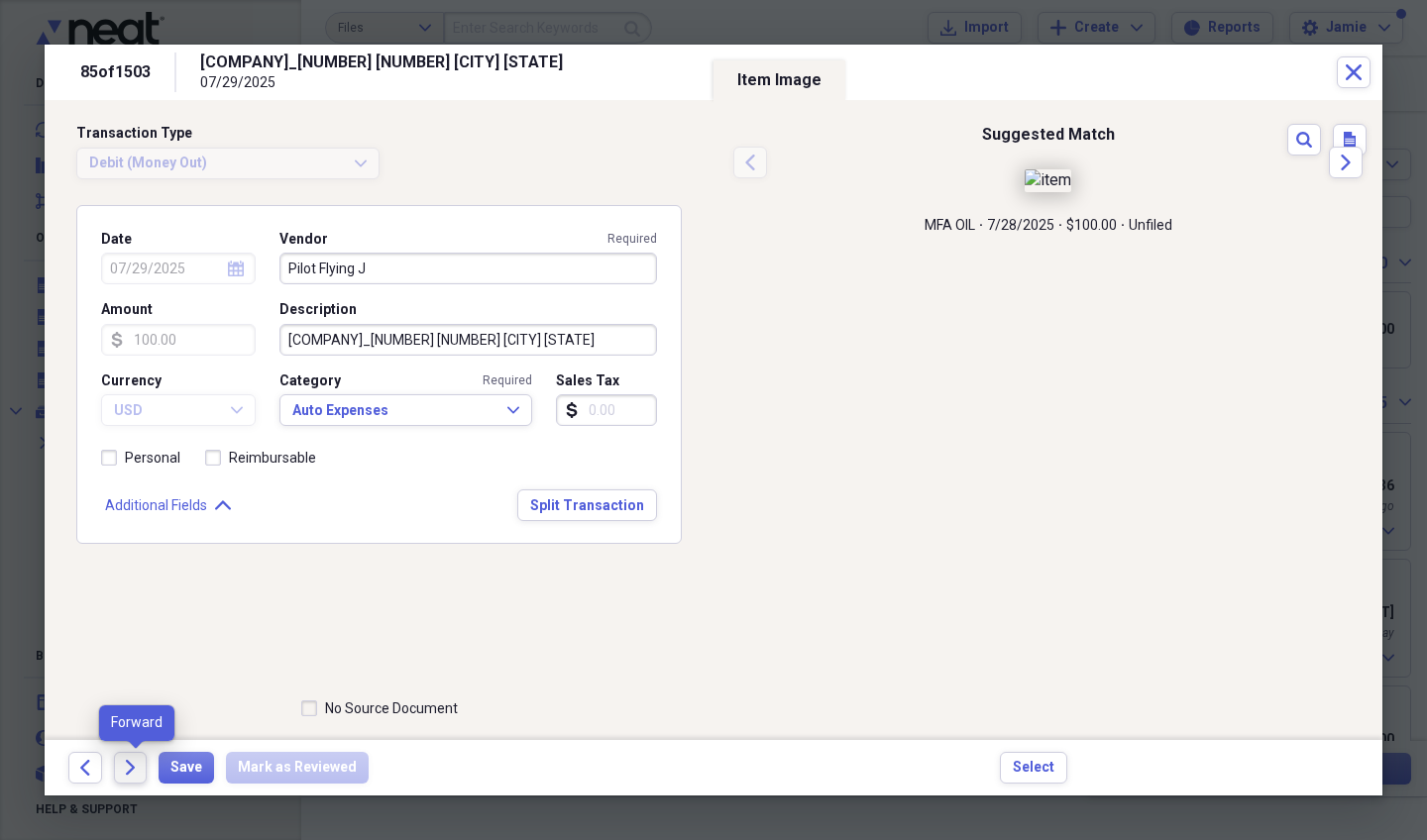 click 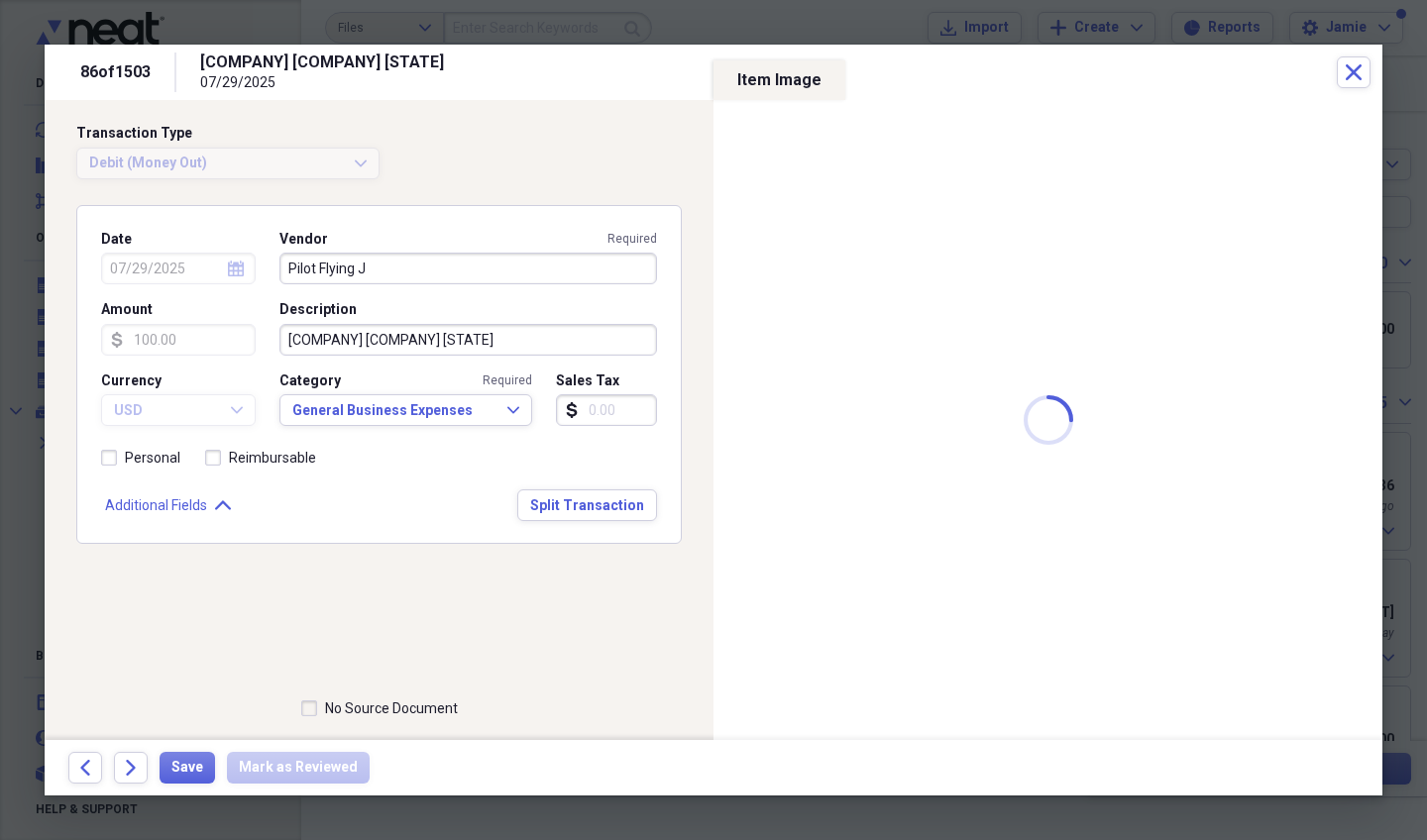 type 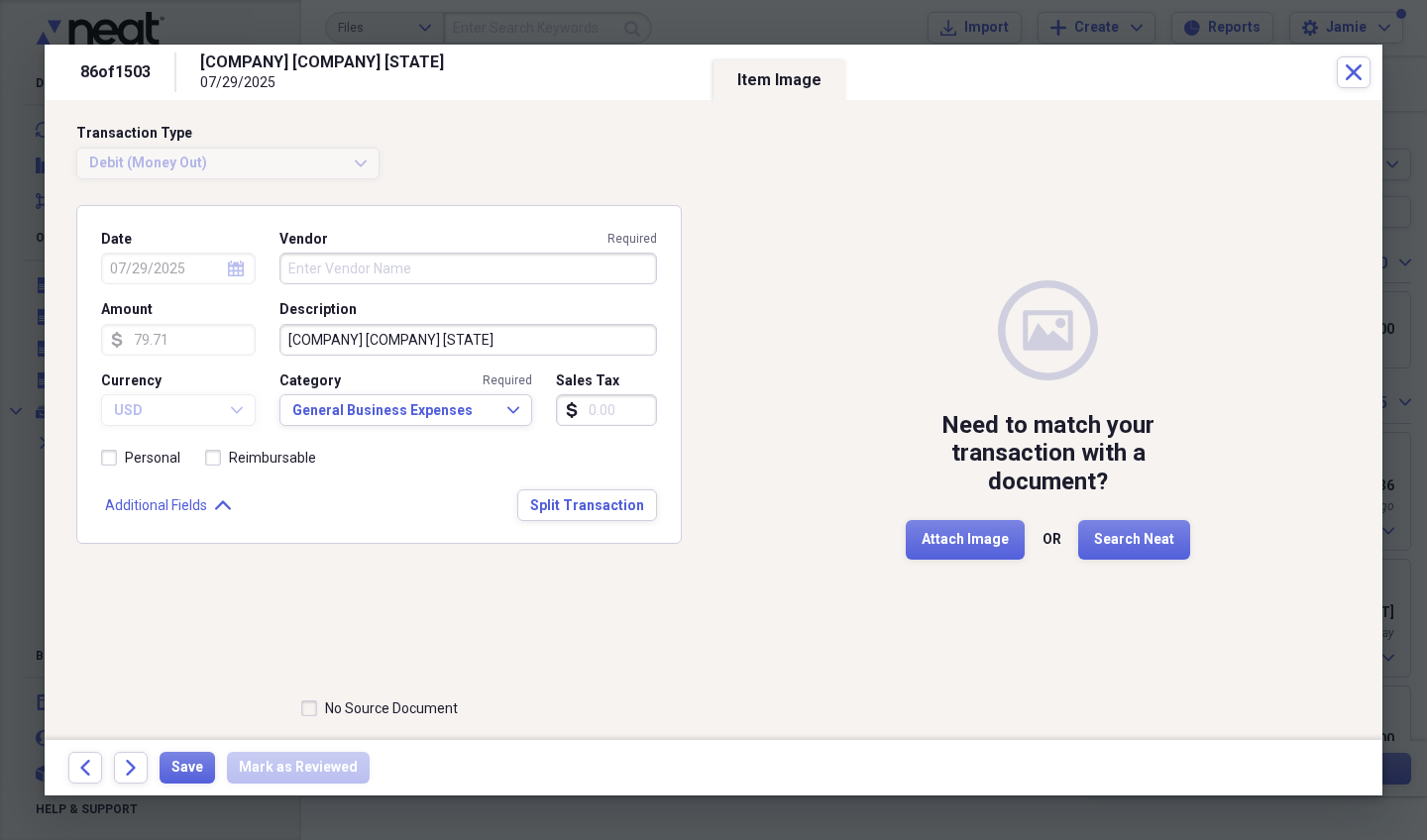 click 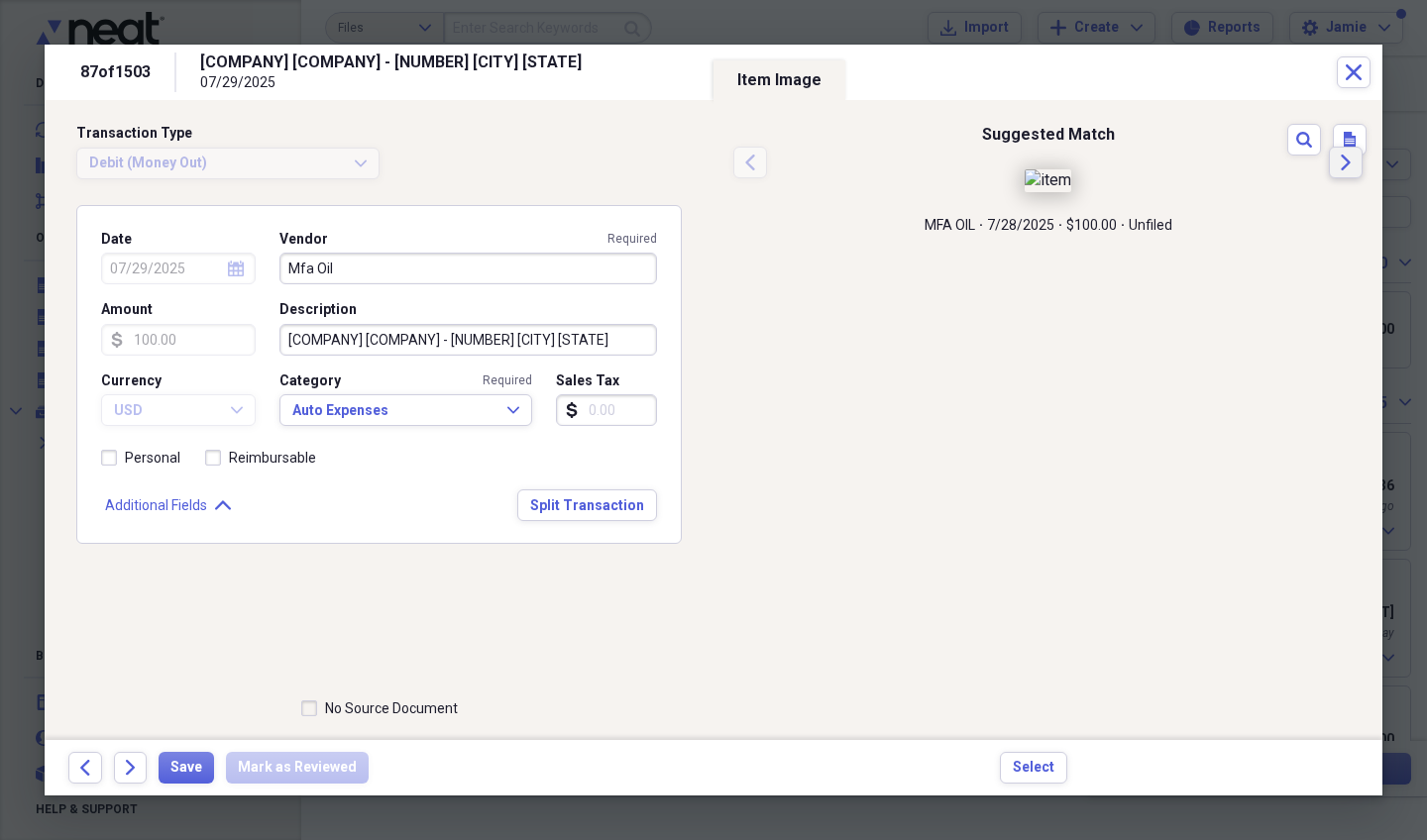 click on "Next" 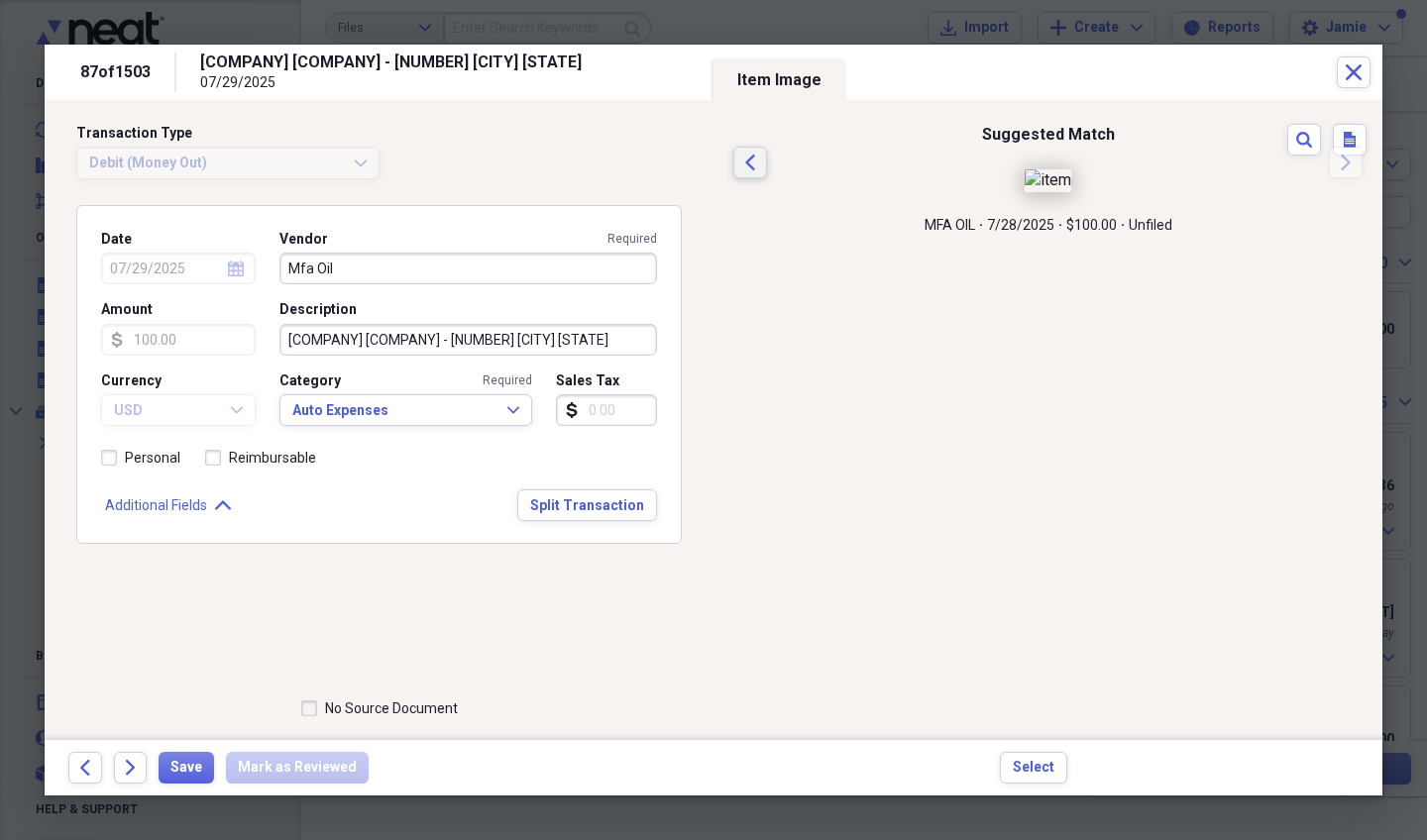 click on "Previous" 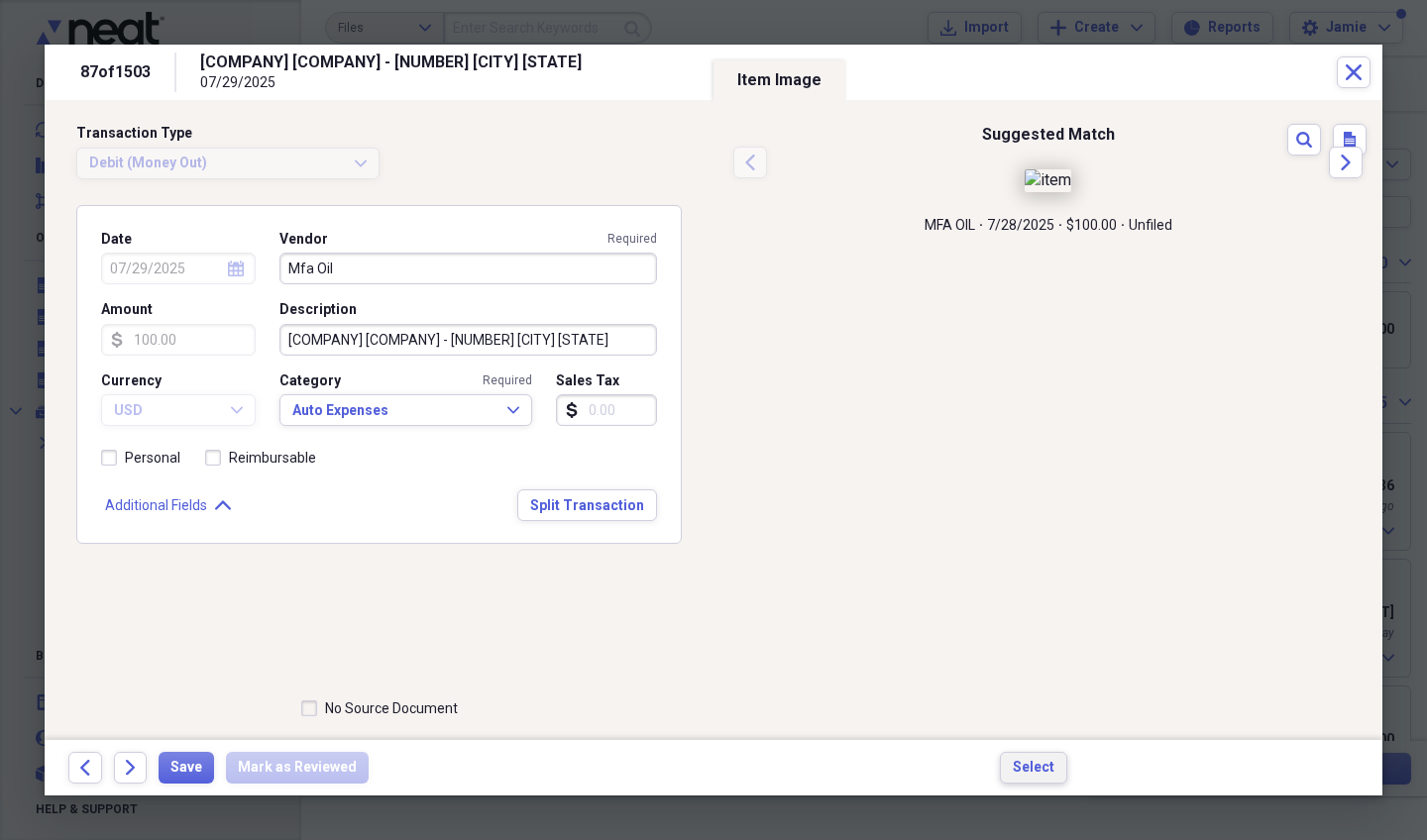 click on "Select" at bounding box center (1034, 768) 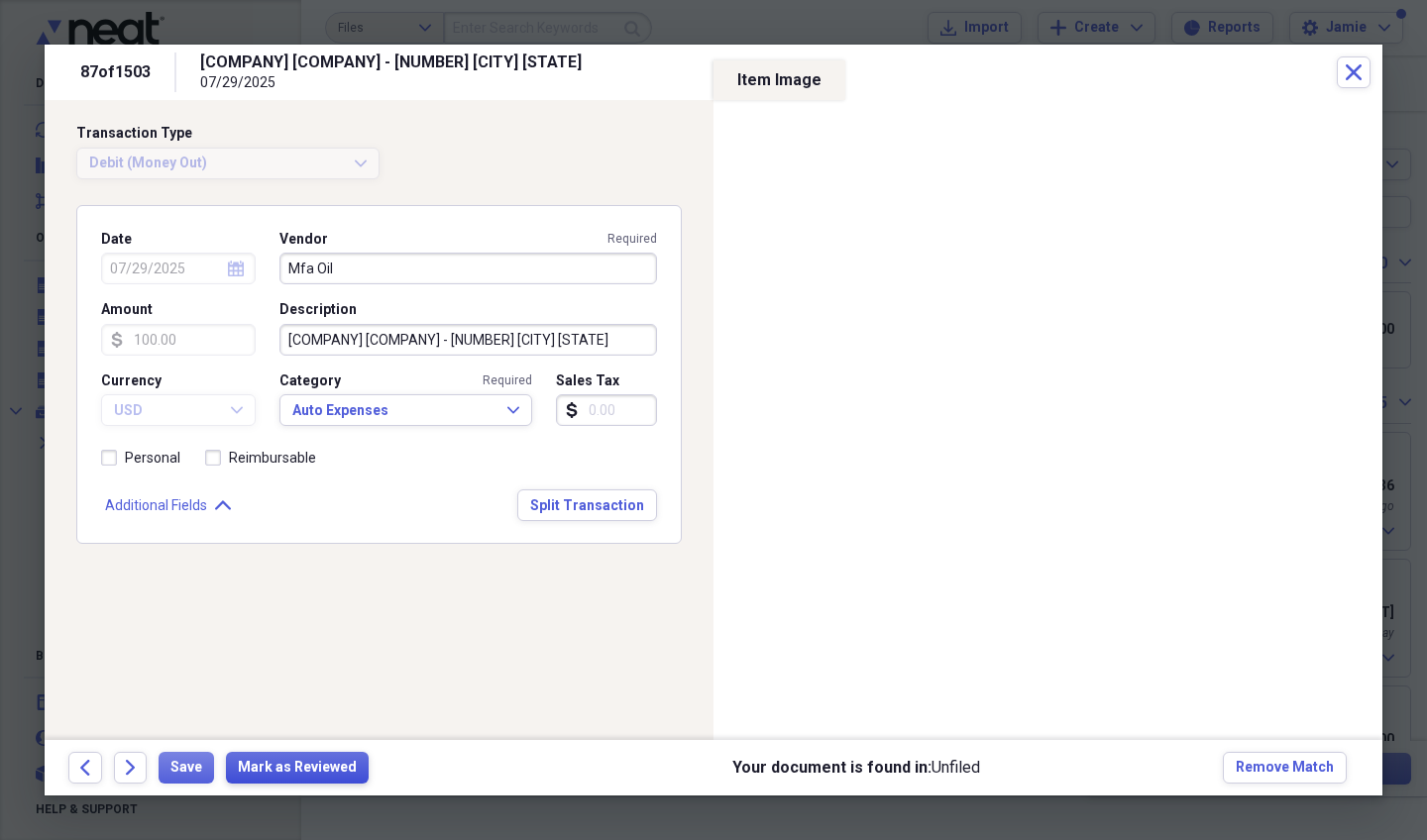 click on "Mark as Reviewed" at bounding box center (297, 768) 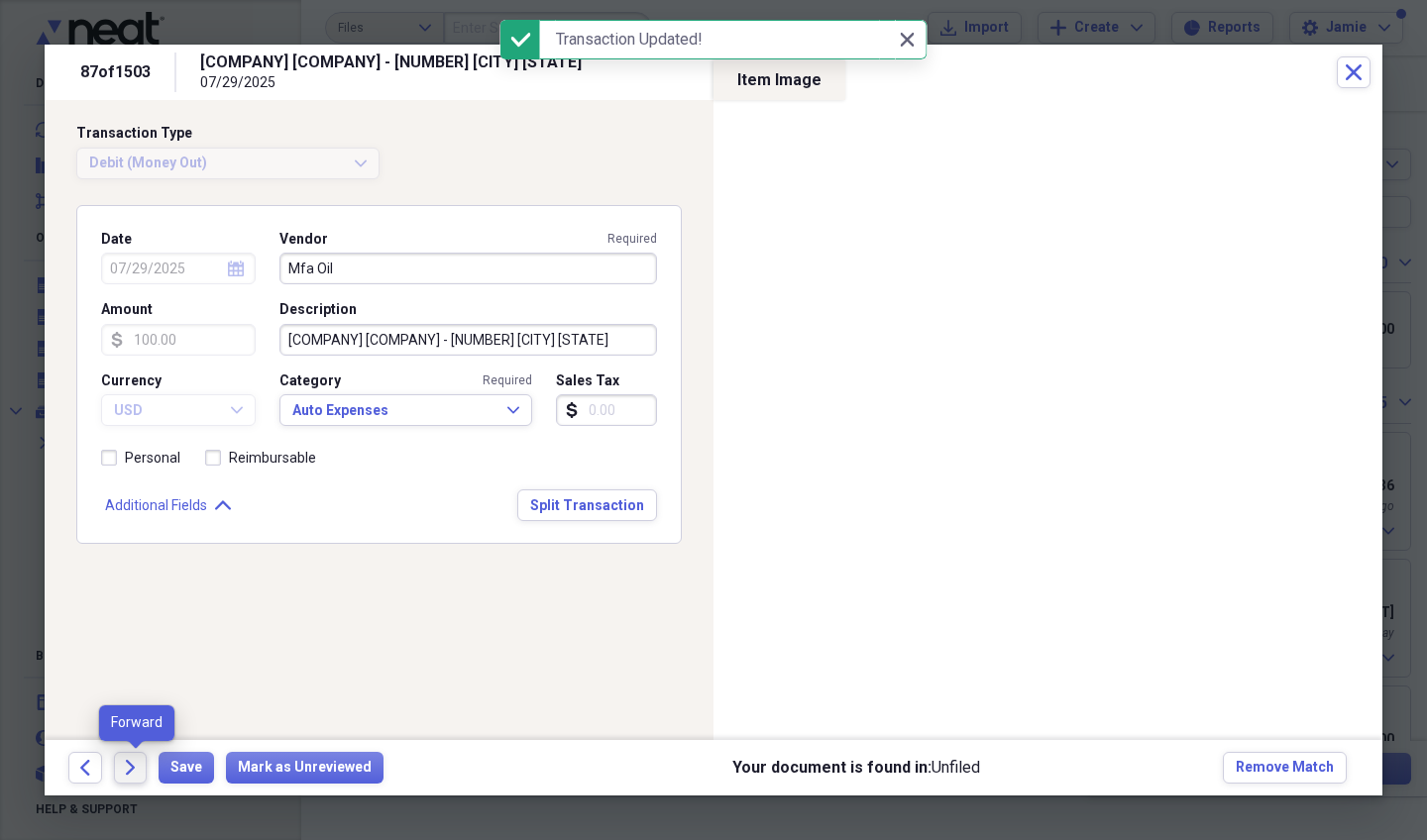click on "Forward" at bounding box center (131, 768) 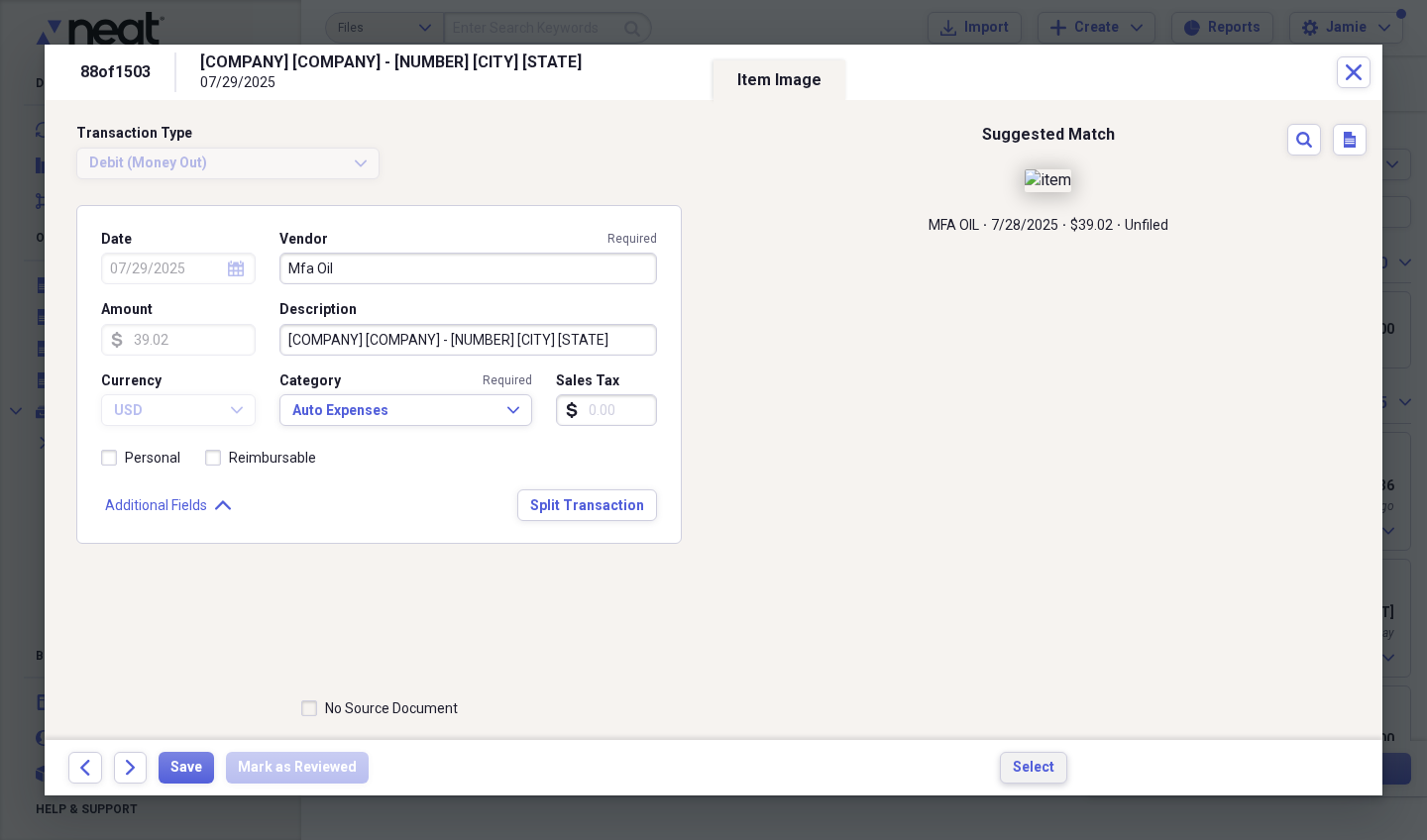 click on "Select" at bounding box center [1034, 768] 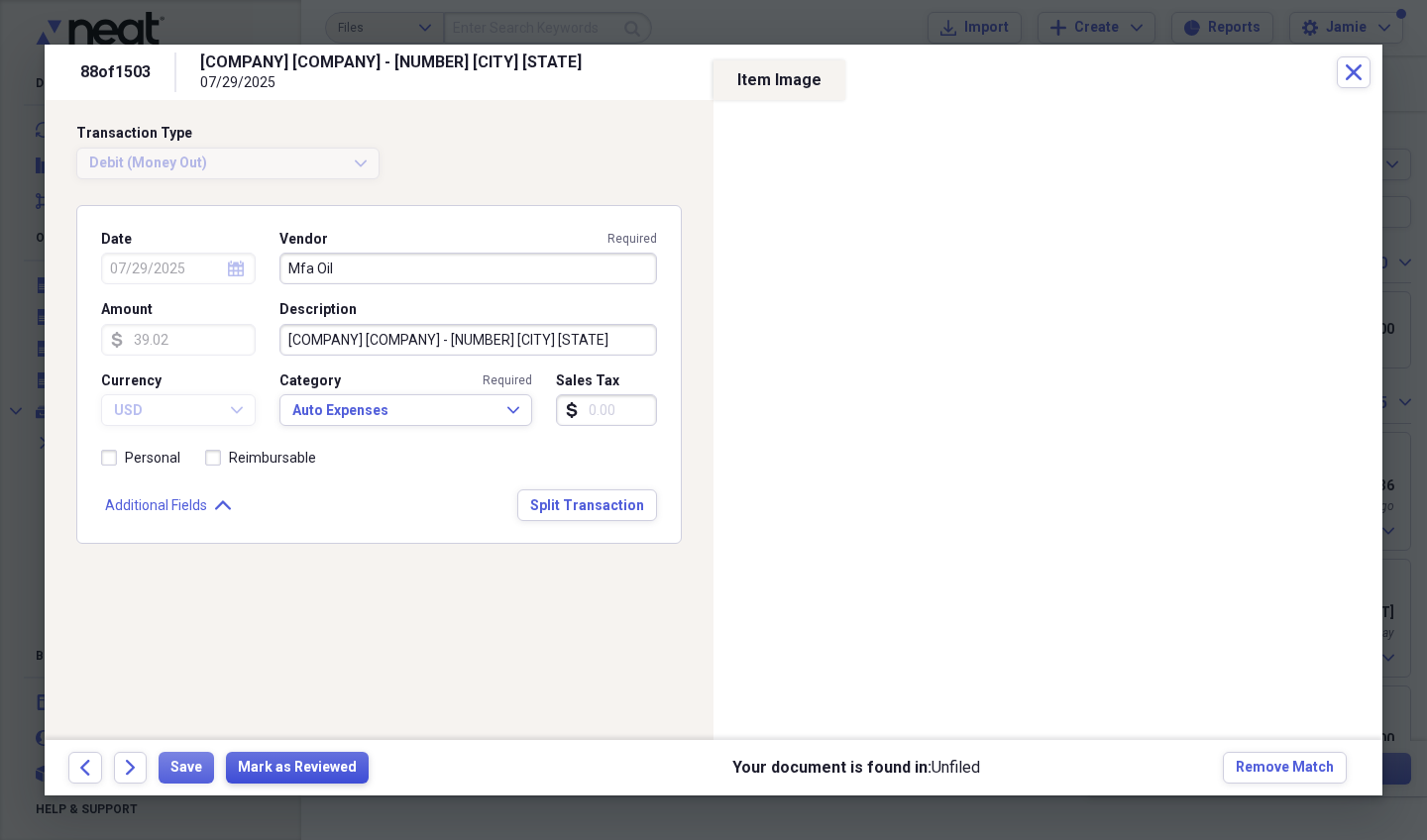 click on "Mark as Reviewed" at bounding box center (297, 768) 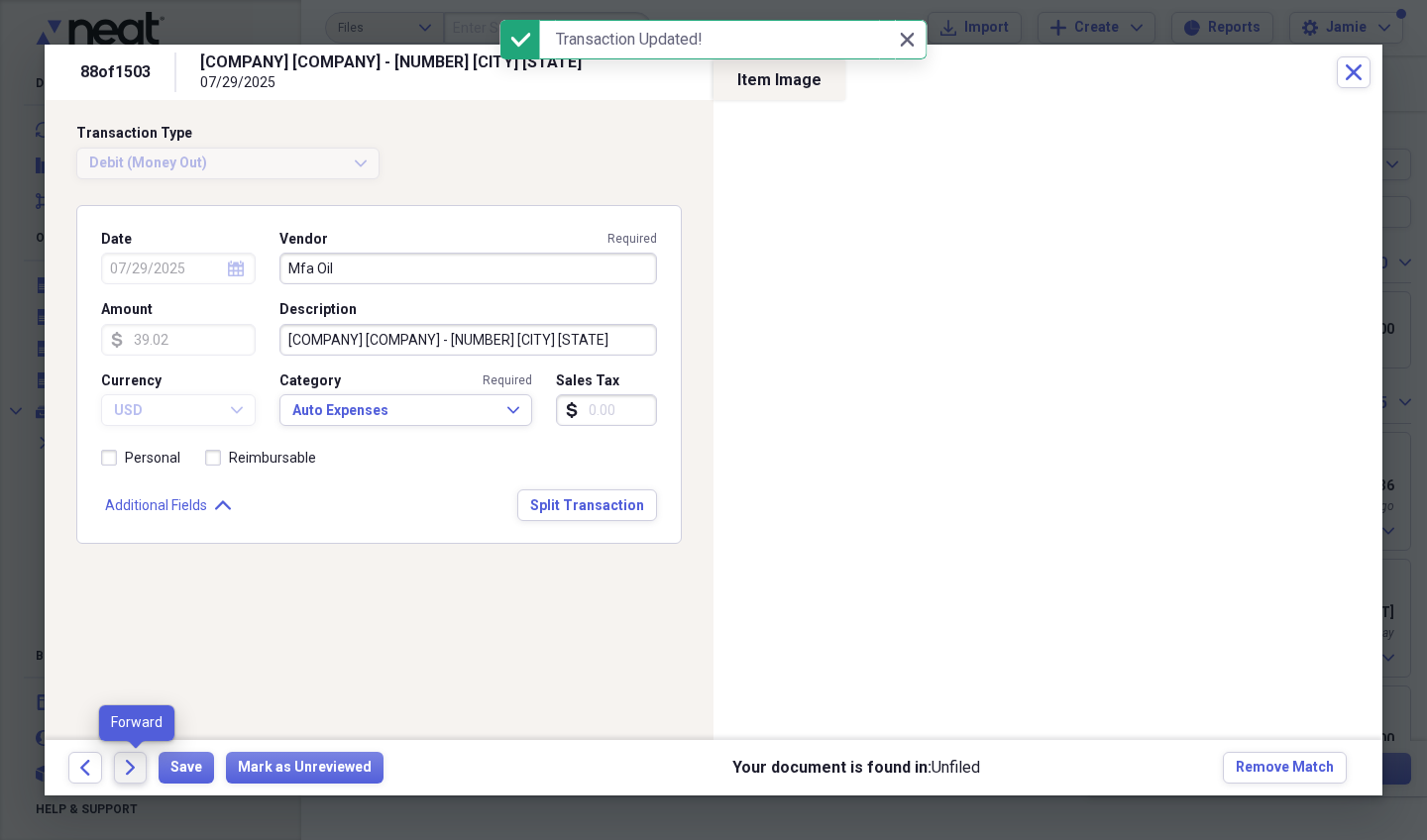 click on "Forward" 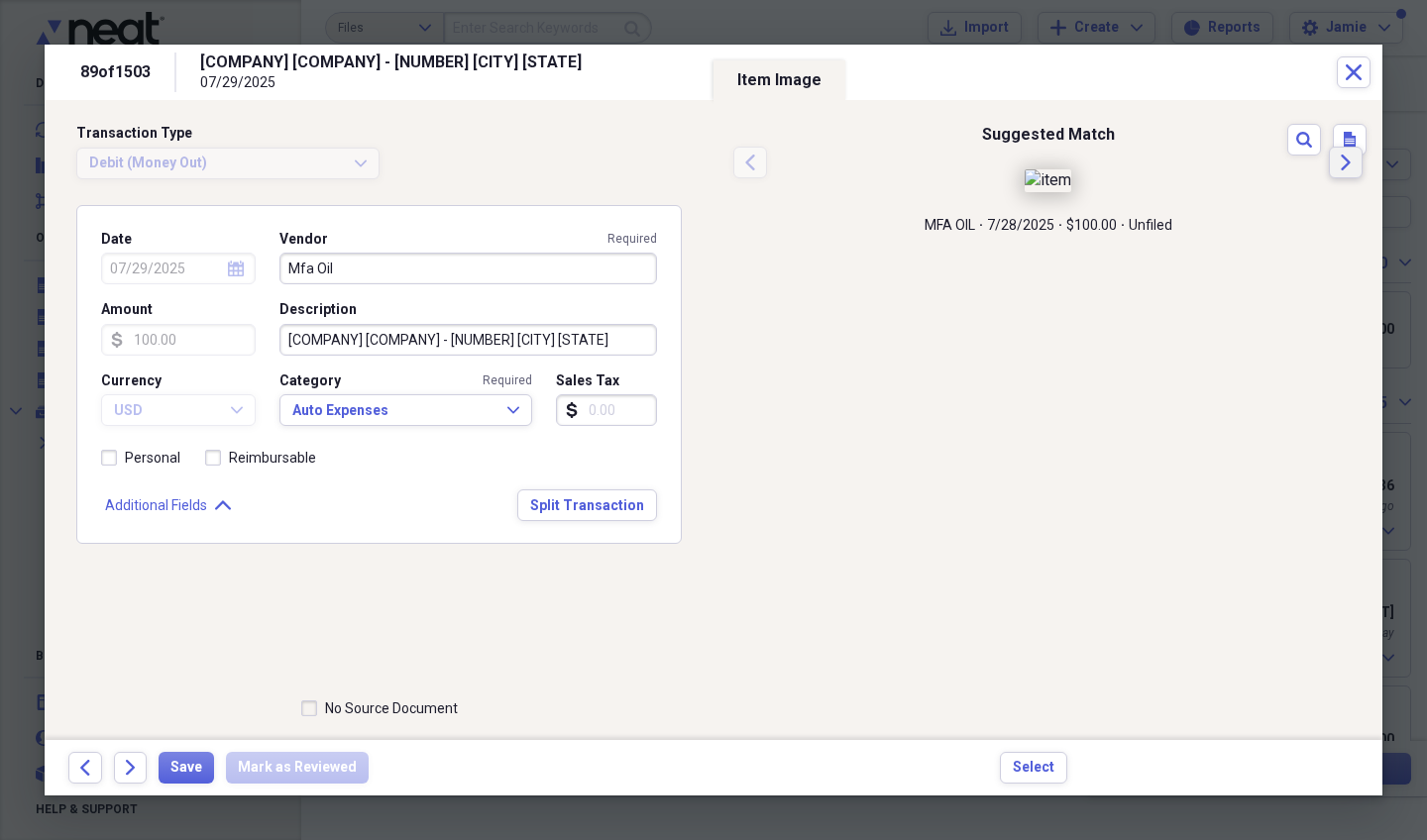 click on "Next" 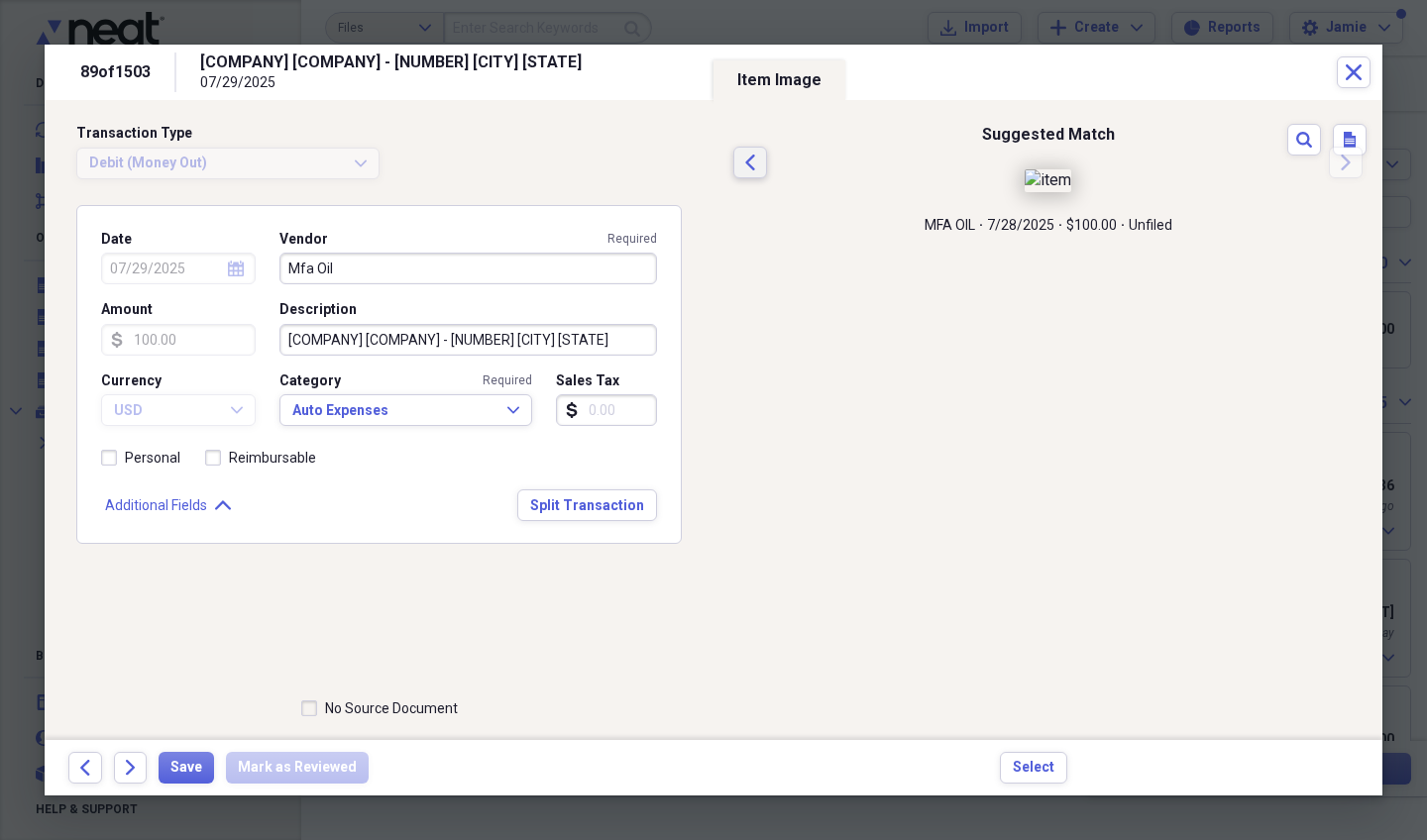 click on "Previous" 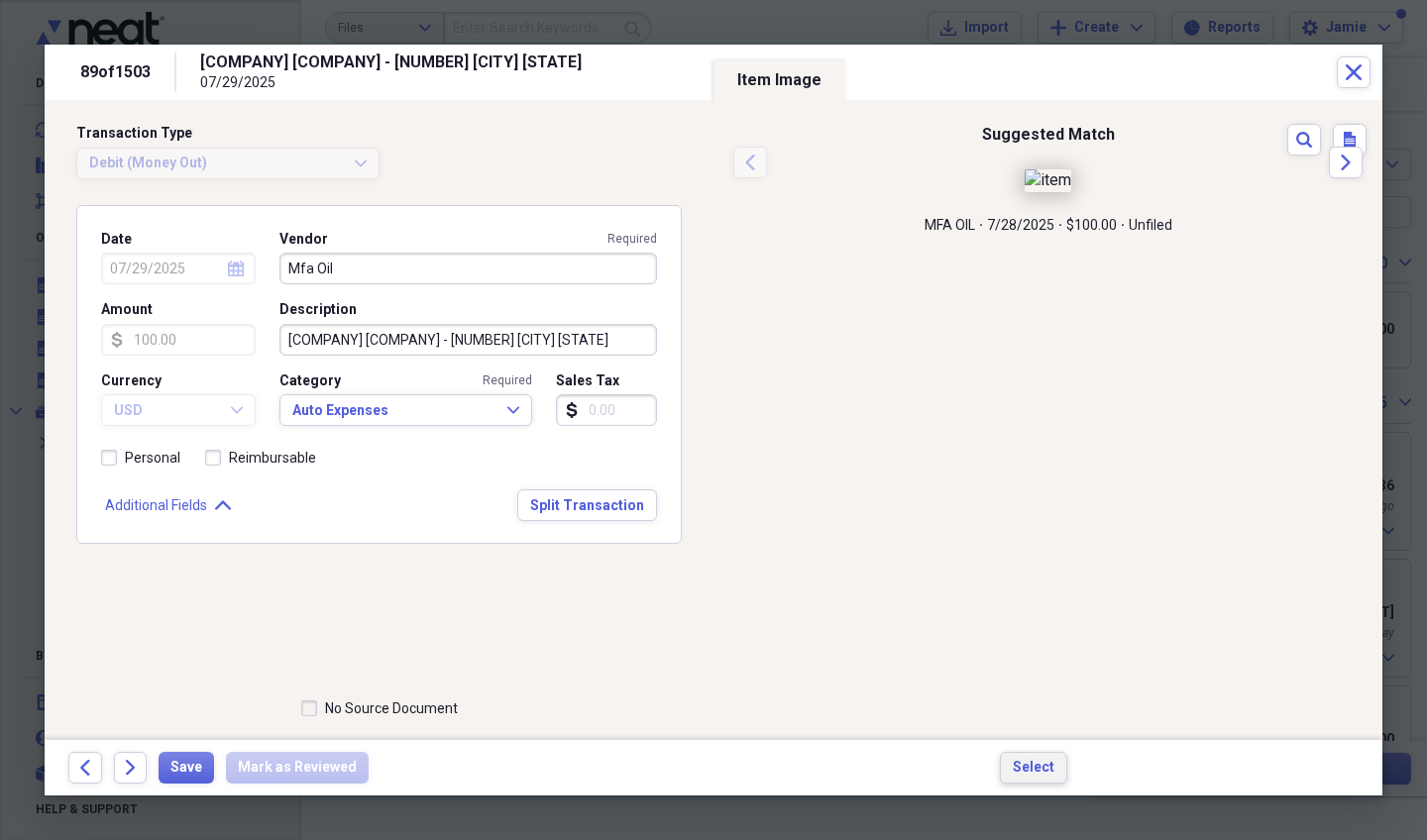 click on "Select" at bounding box center (1034, 768) 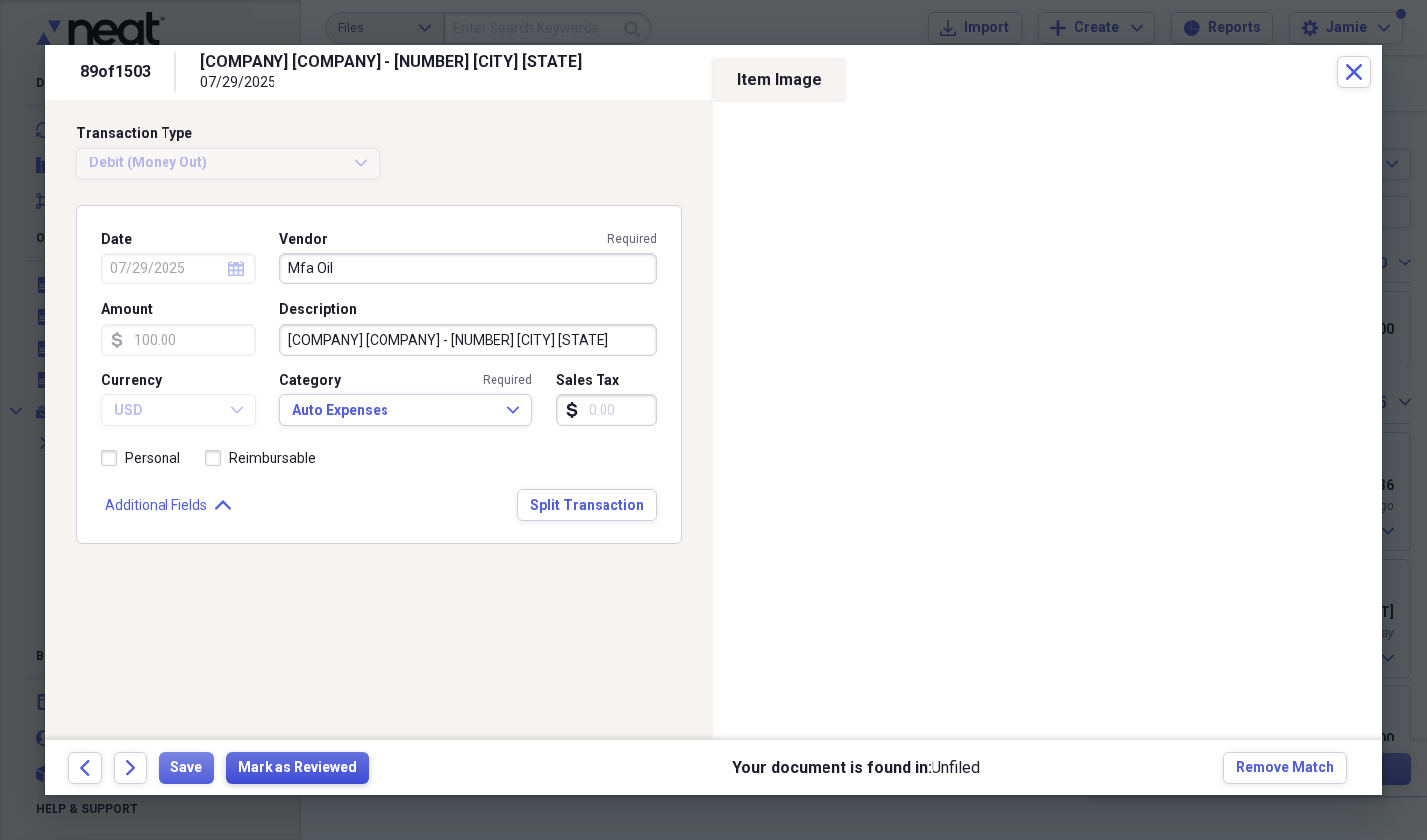 click on "Mark as Reviewed" at bounding box center (297, 768) 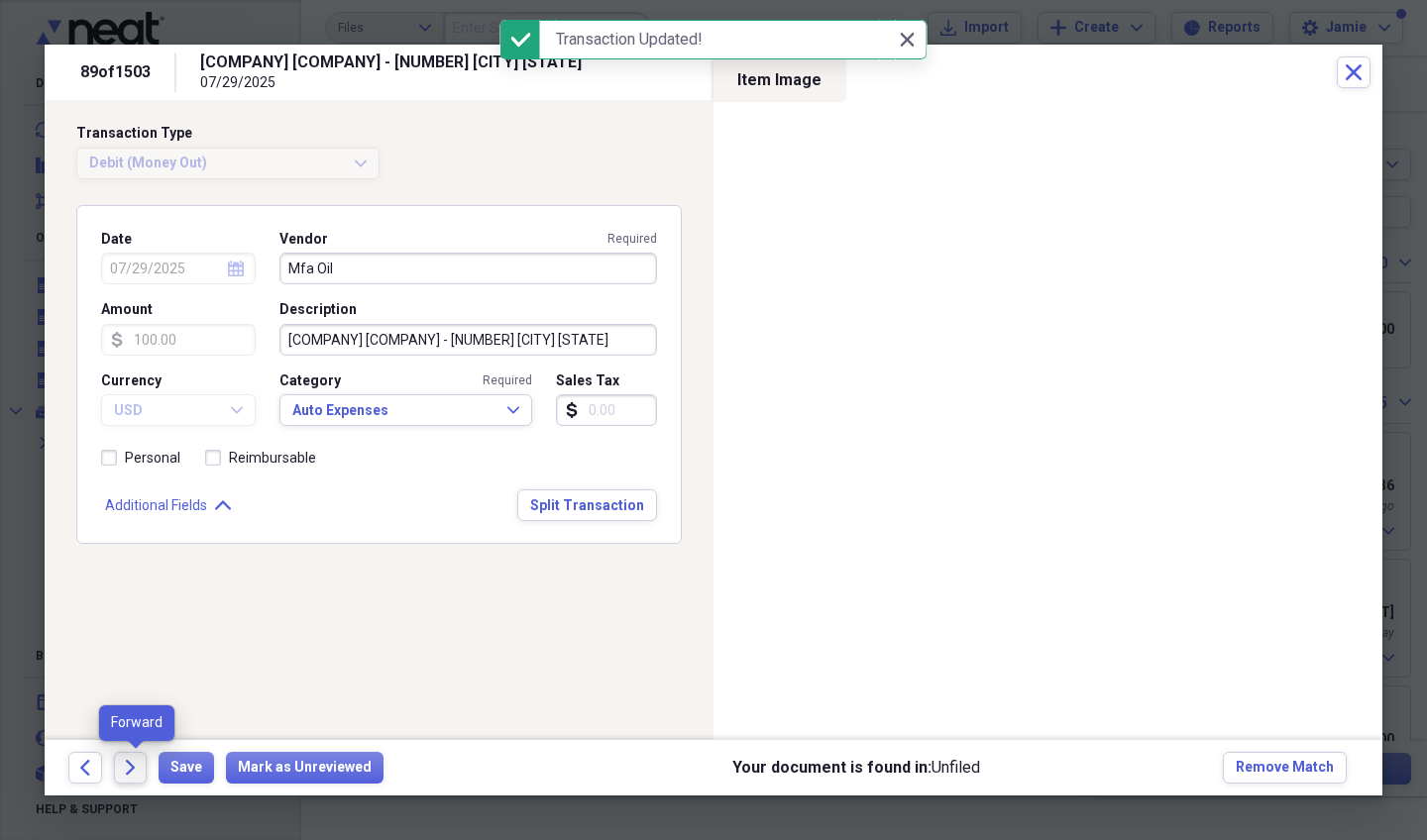 click 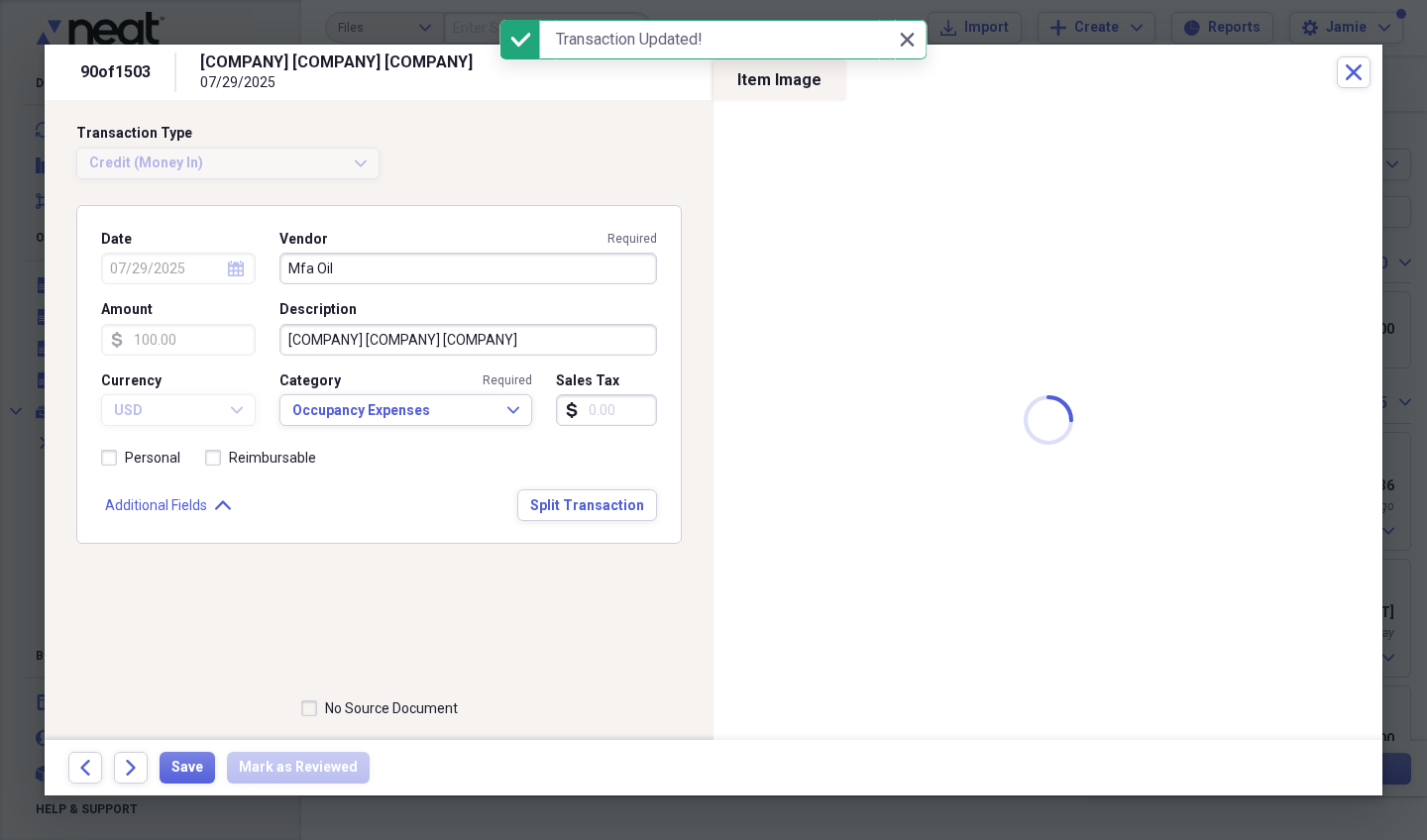 type on "Amazon" 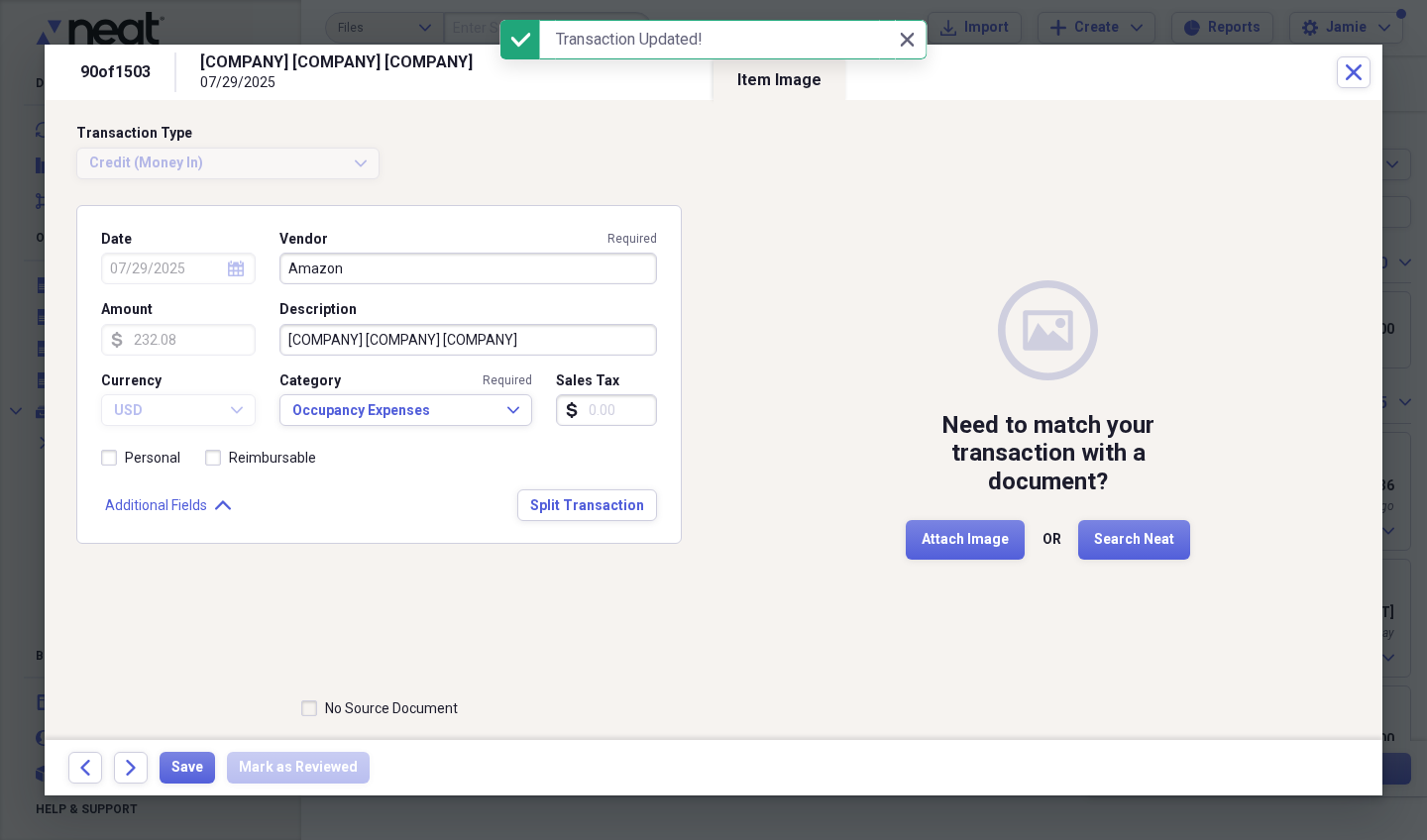 click 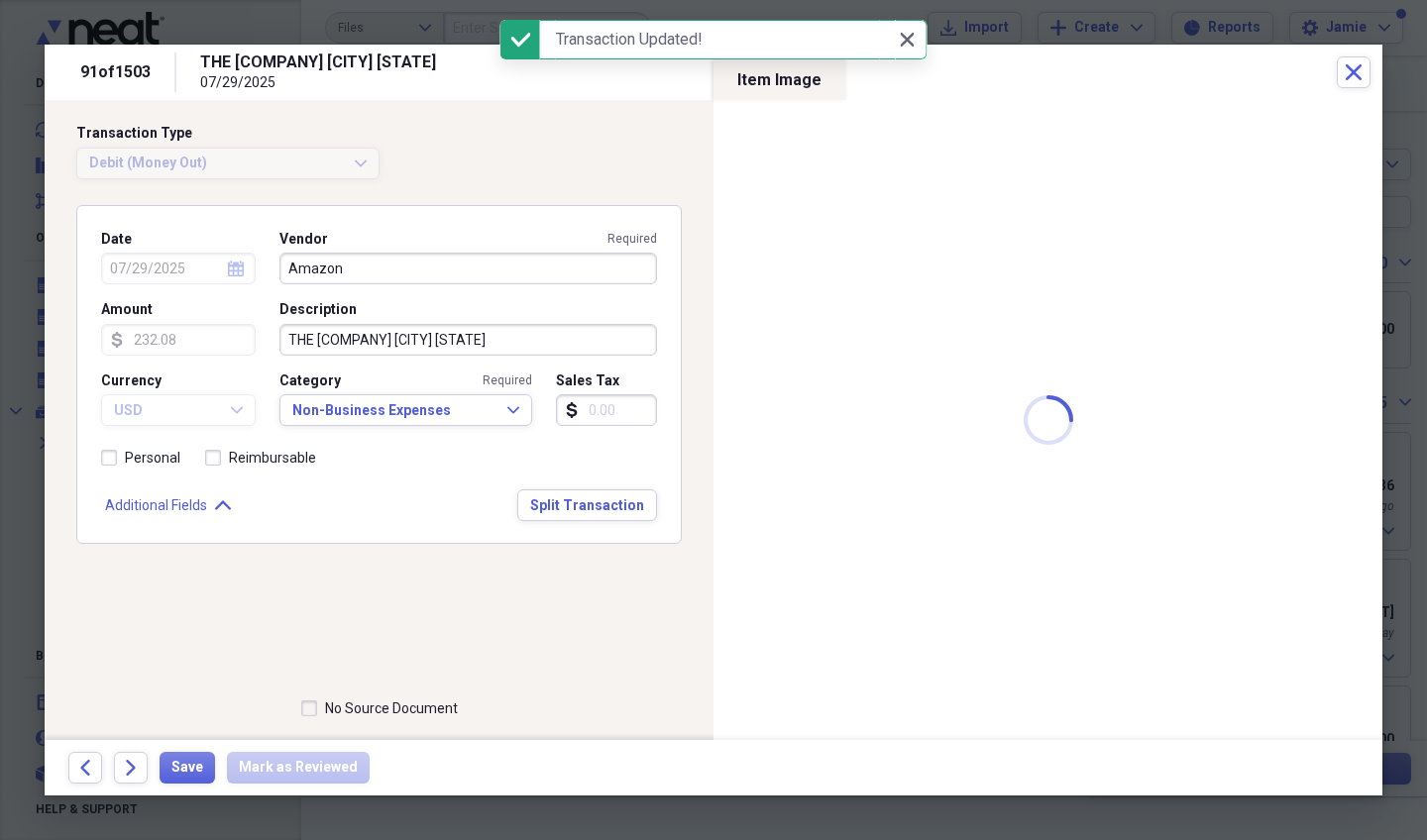type on "The Home Depot" 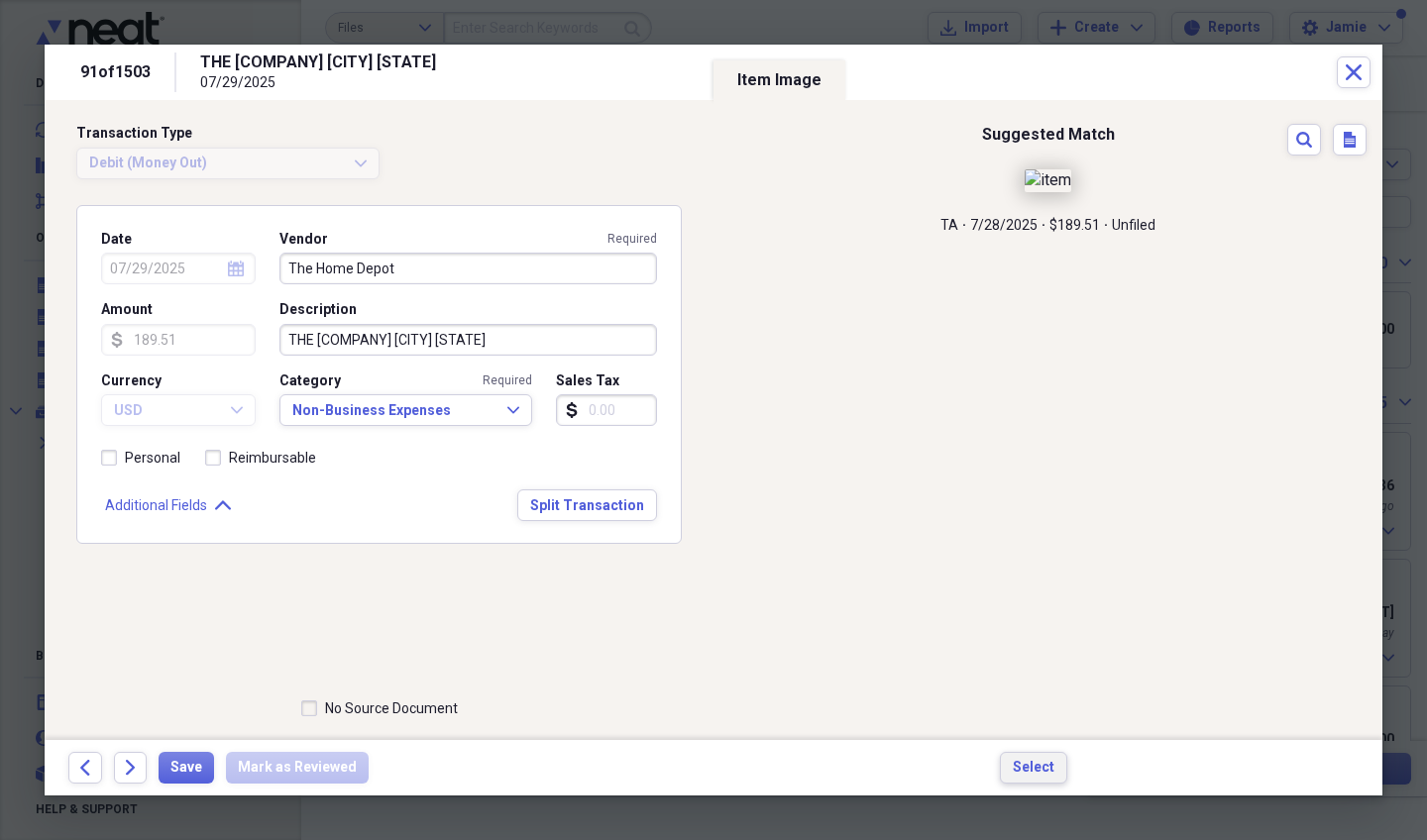 click on "Select" at bounding box center [1034, 768] 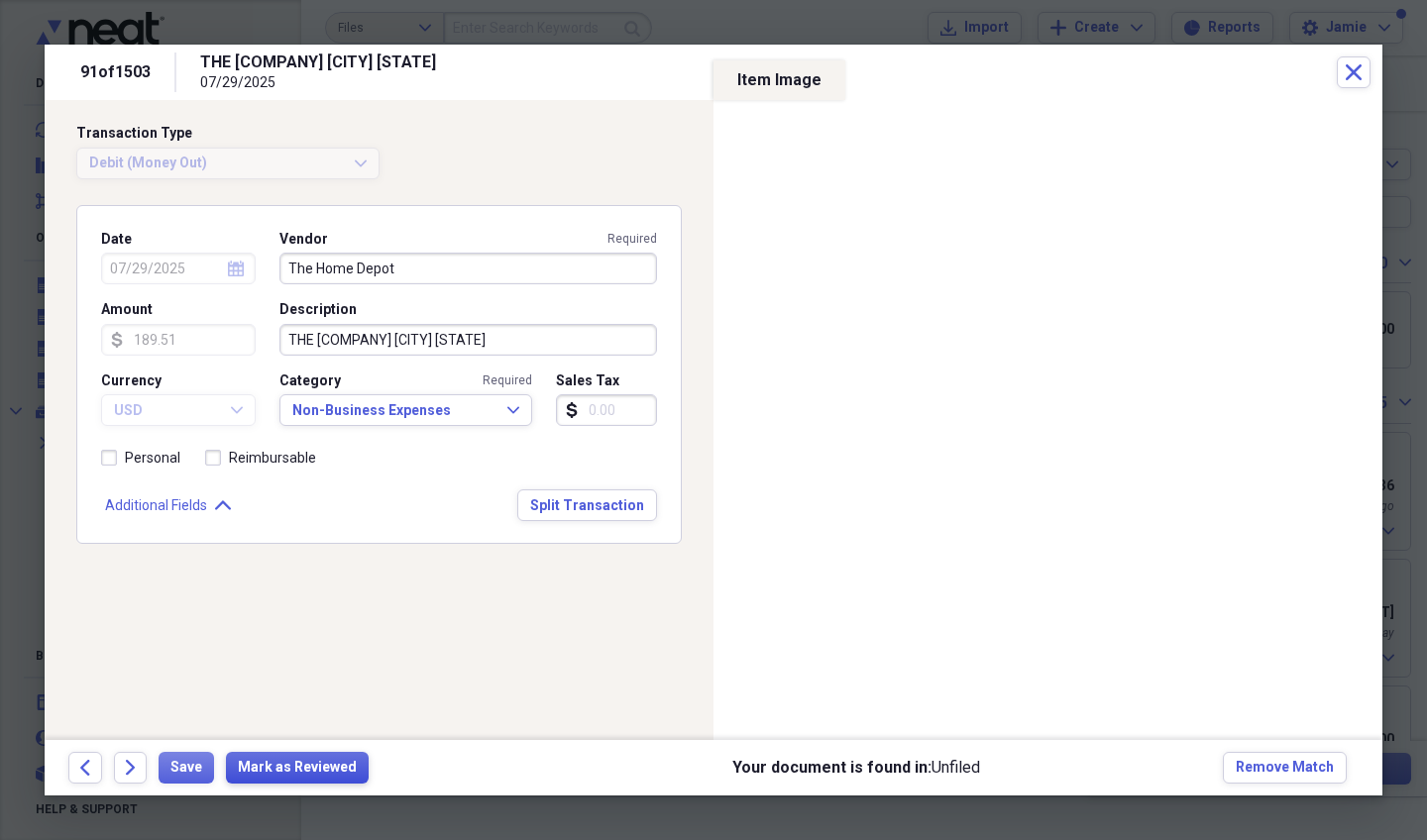 click on "Mark as Reviewed" at bounding box center (297, 768) 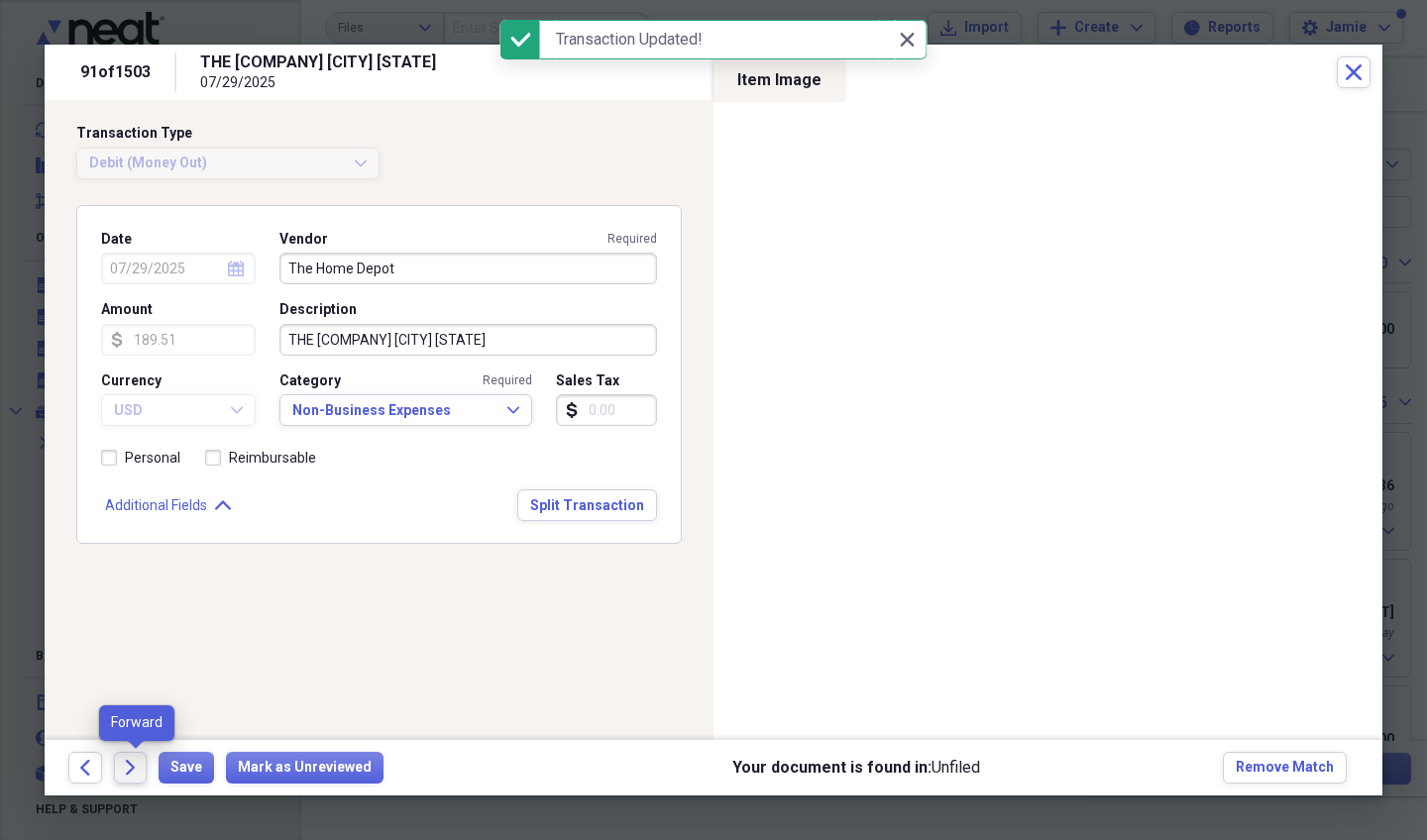 click on "Forward" 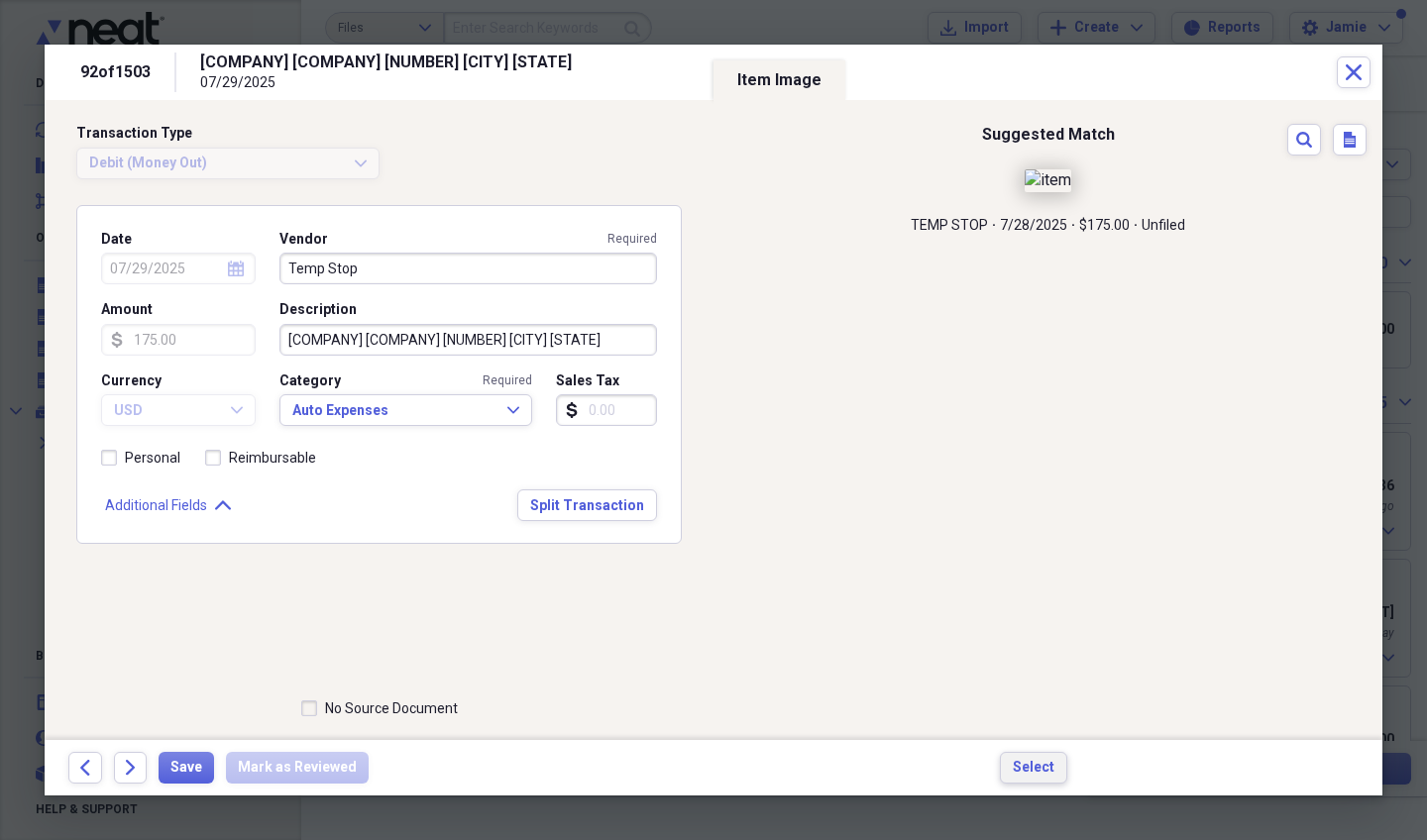 click on "Select" at bounding box center [1034, 768] 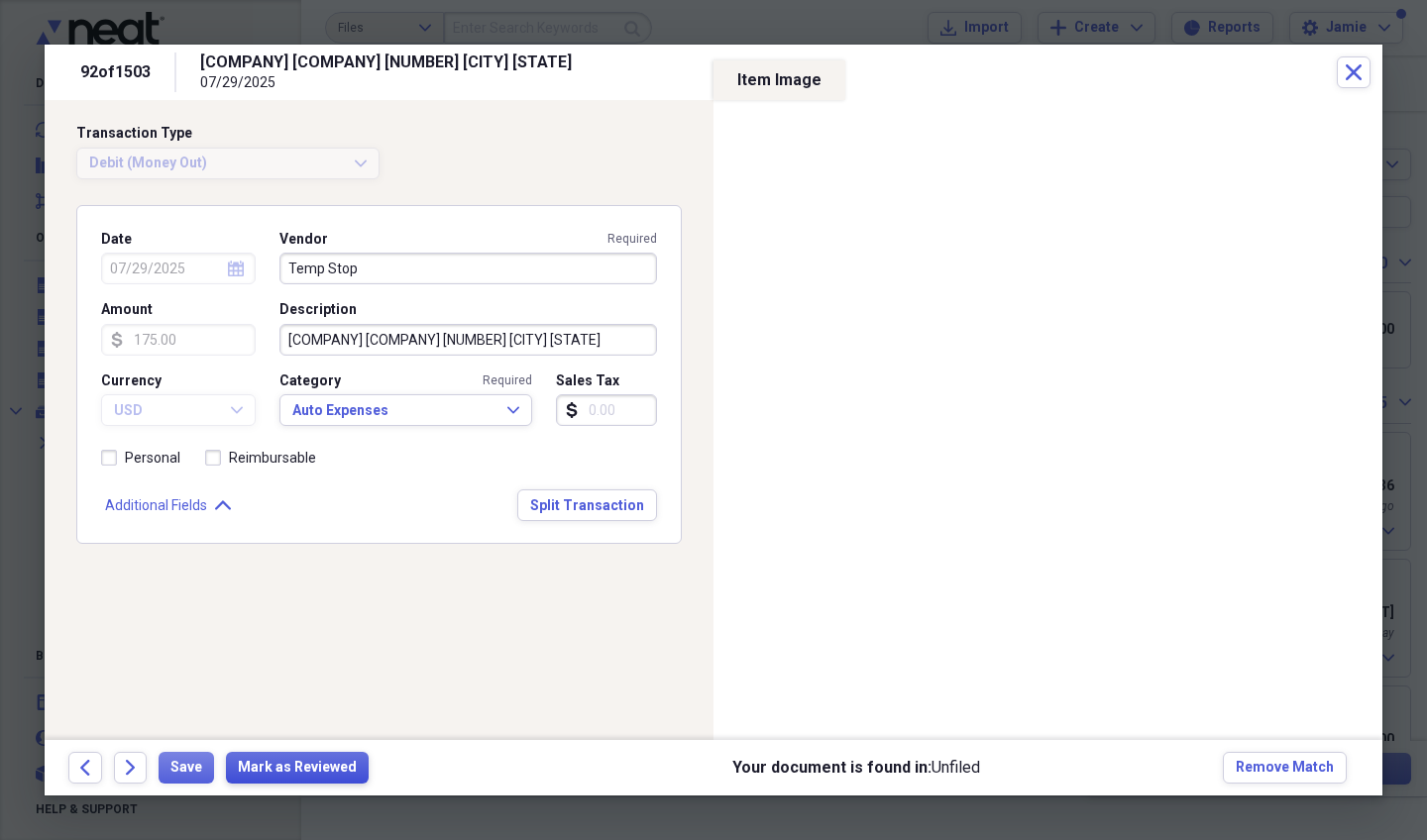 click on "Mark as Reviewed" at bounding box center [297, 768] 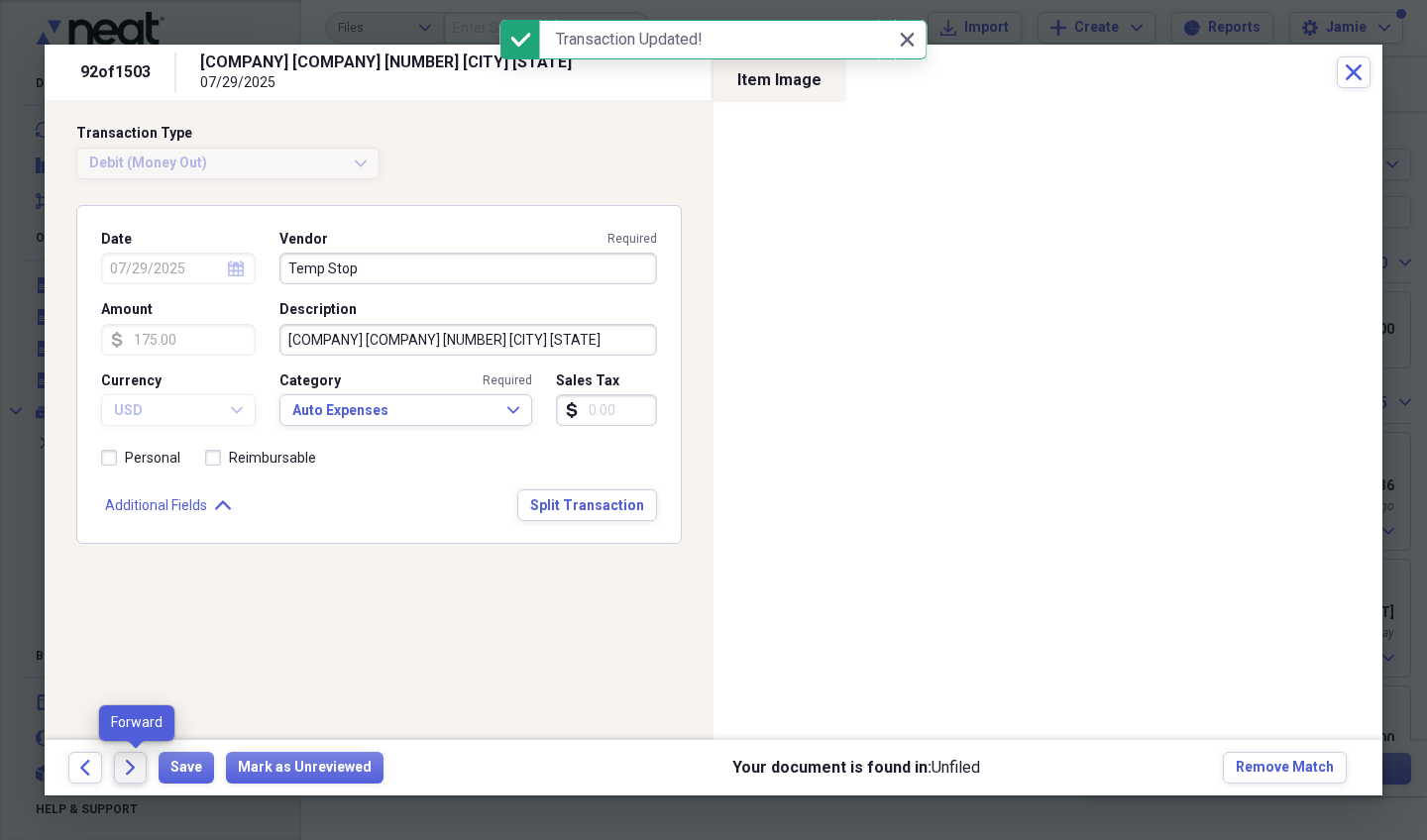 click on "Forward" at bounding box center (131, 768) 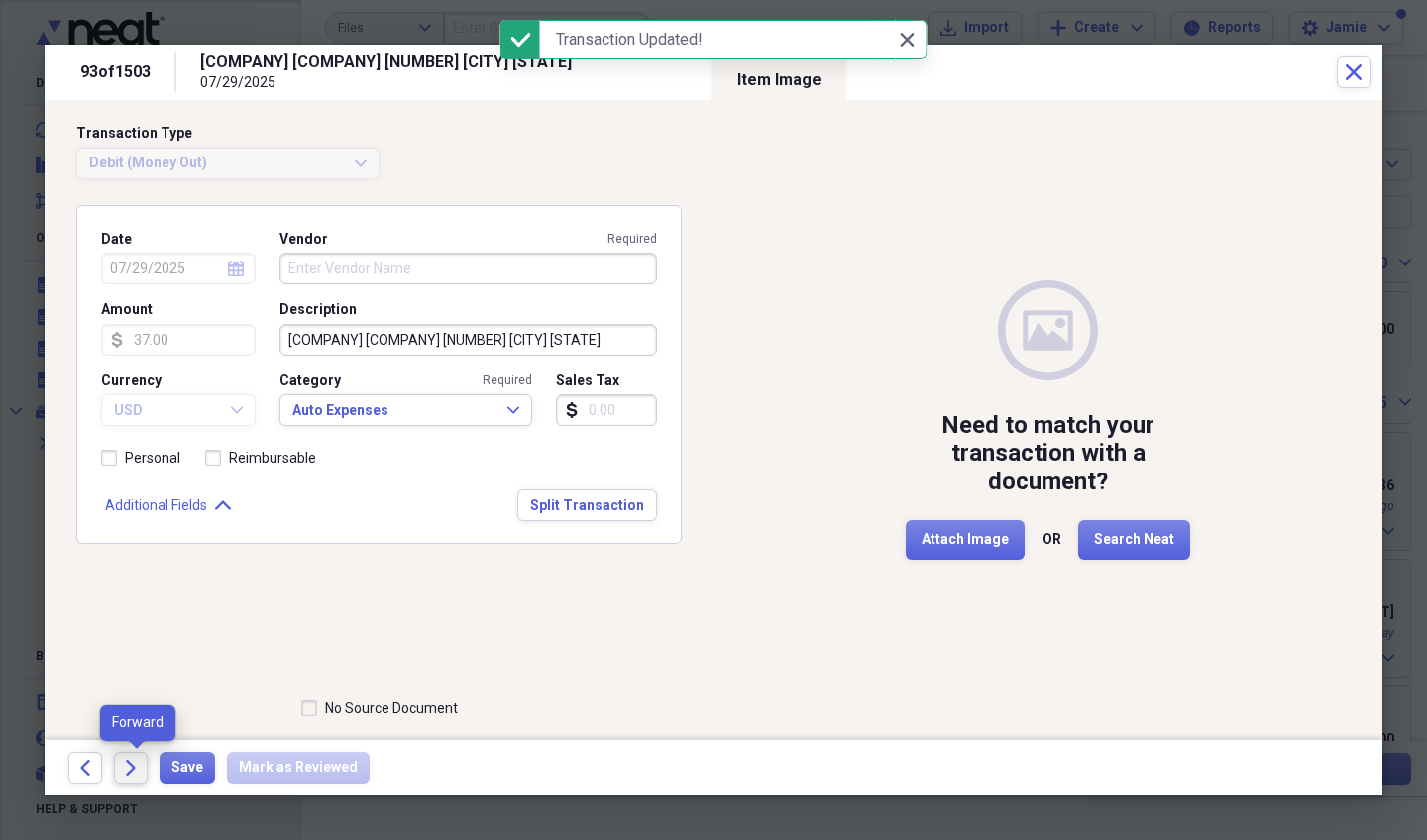 click 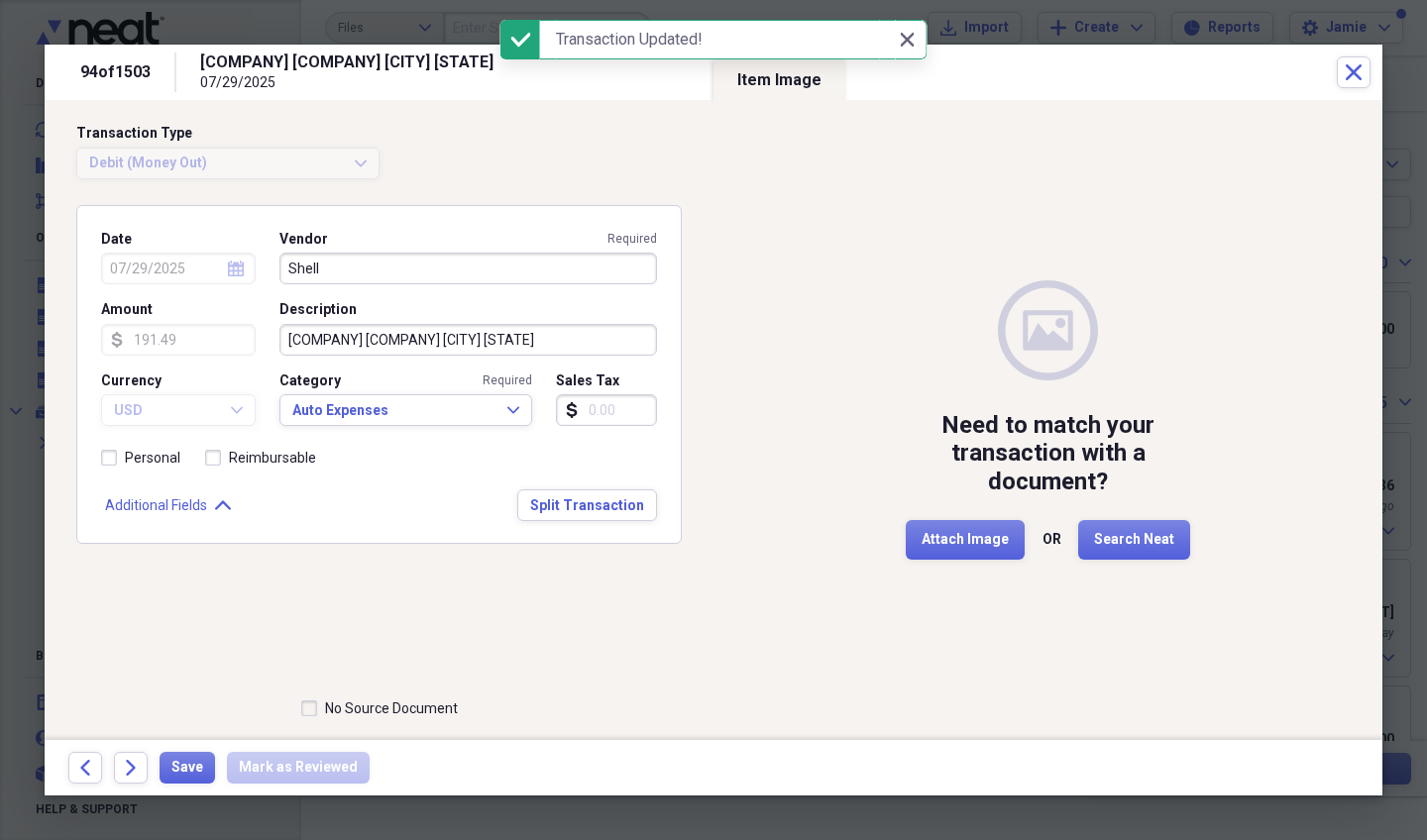 click 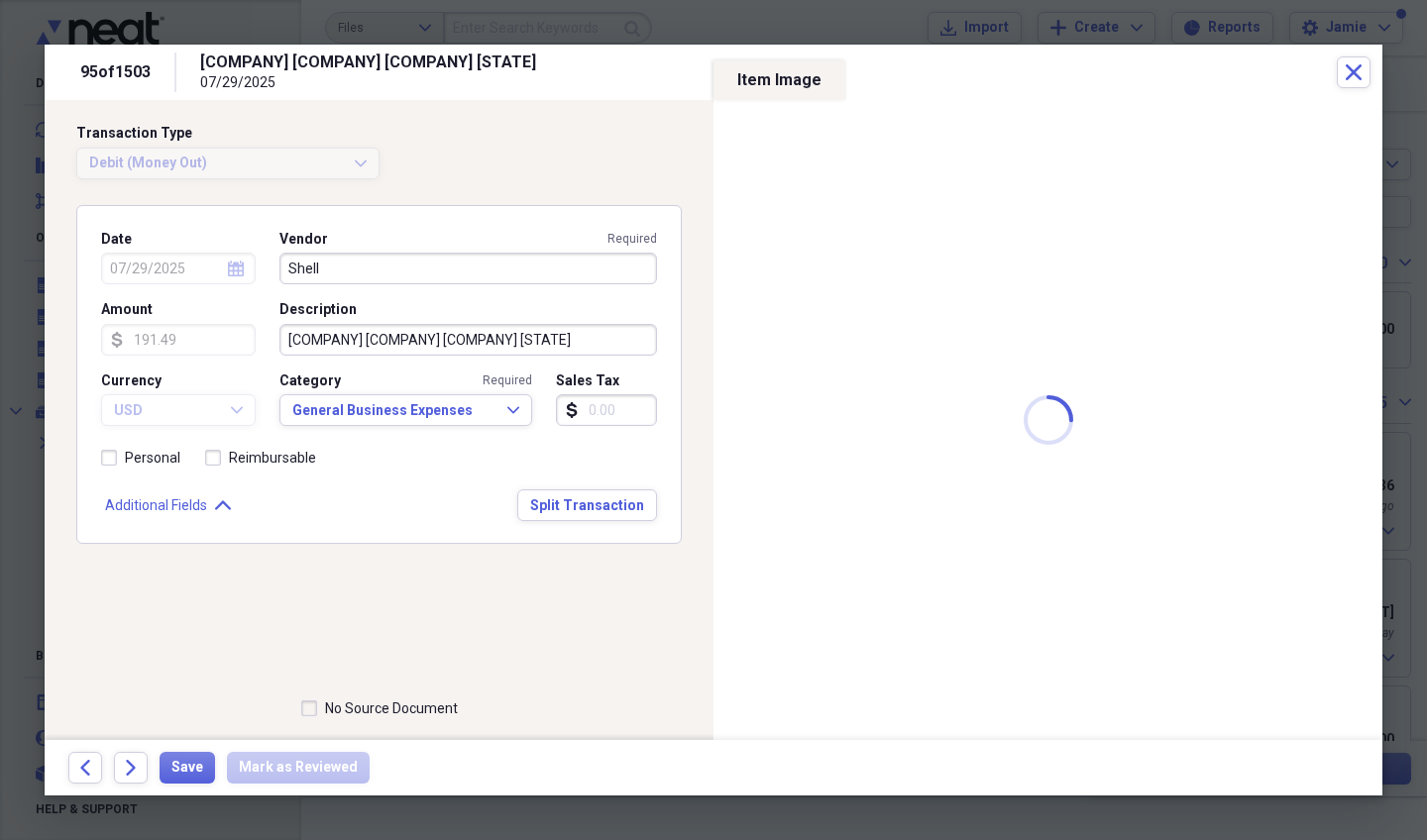 type 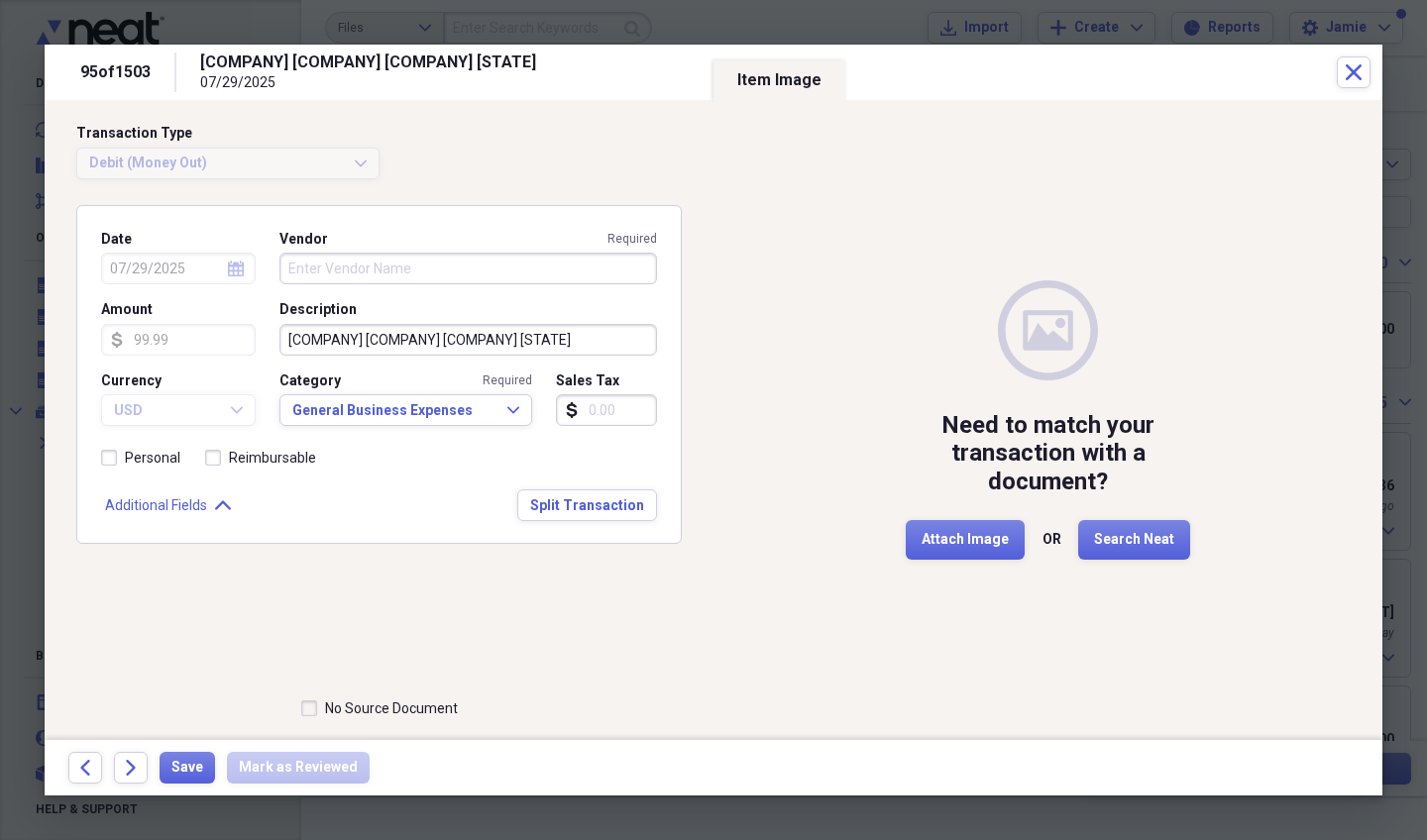 click 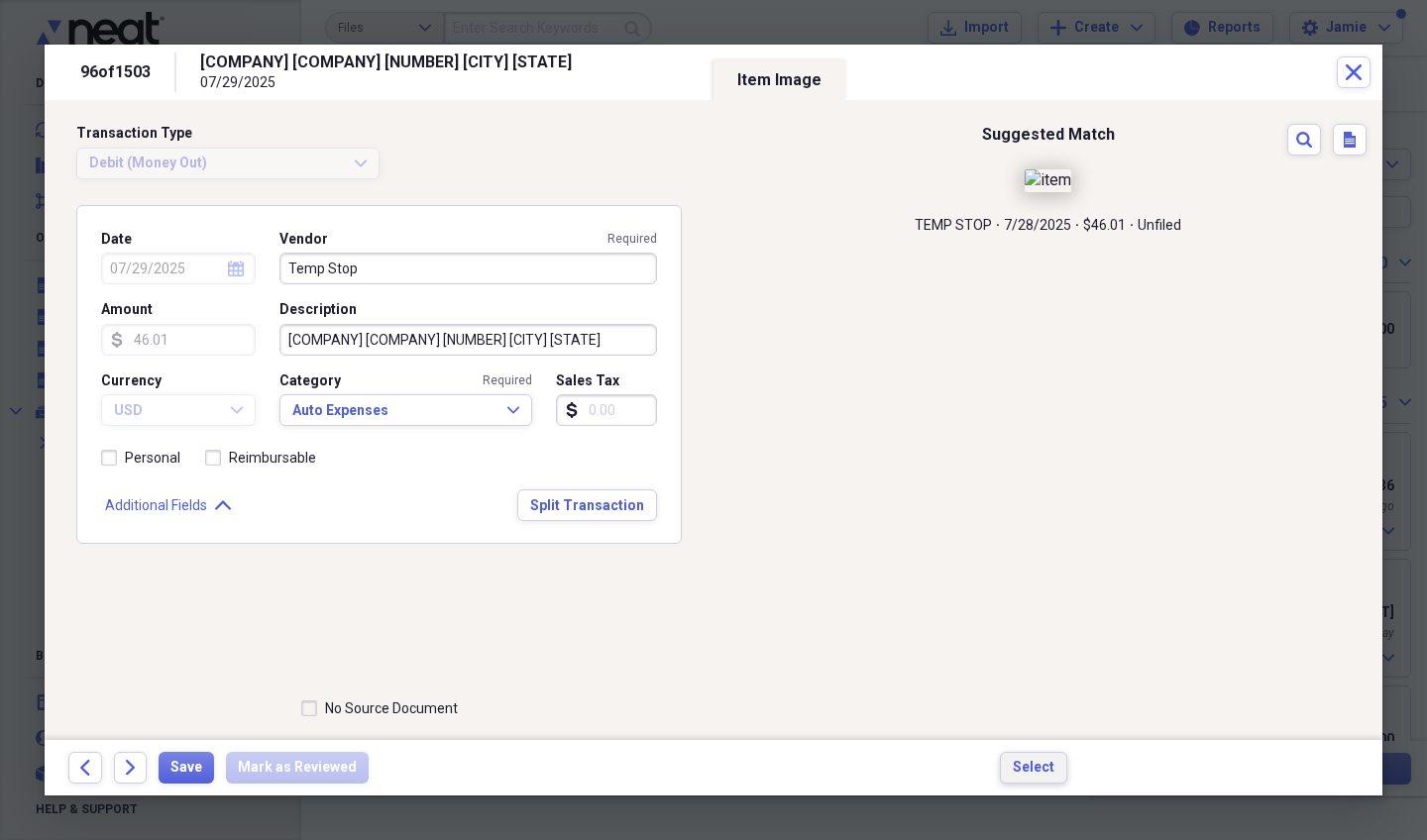 click on "Select" at bounding box center [1034, 768] 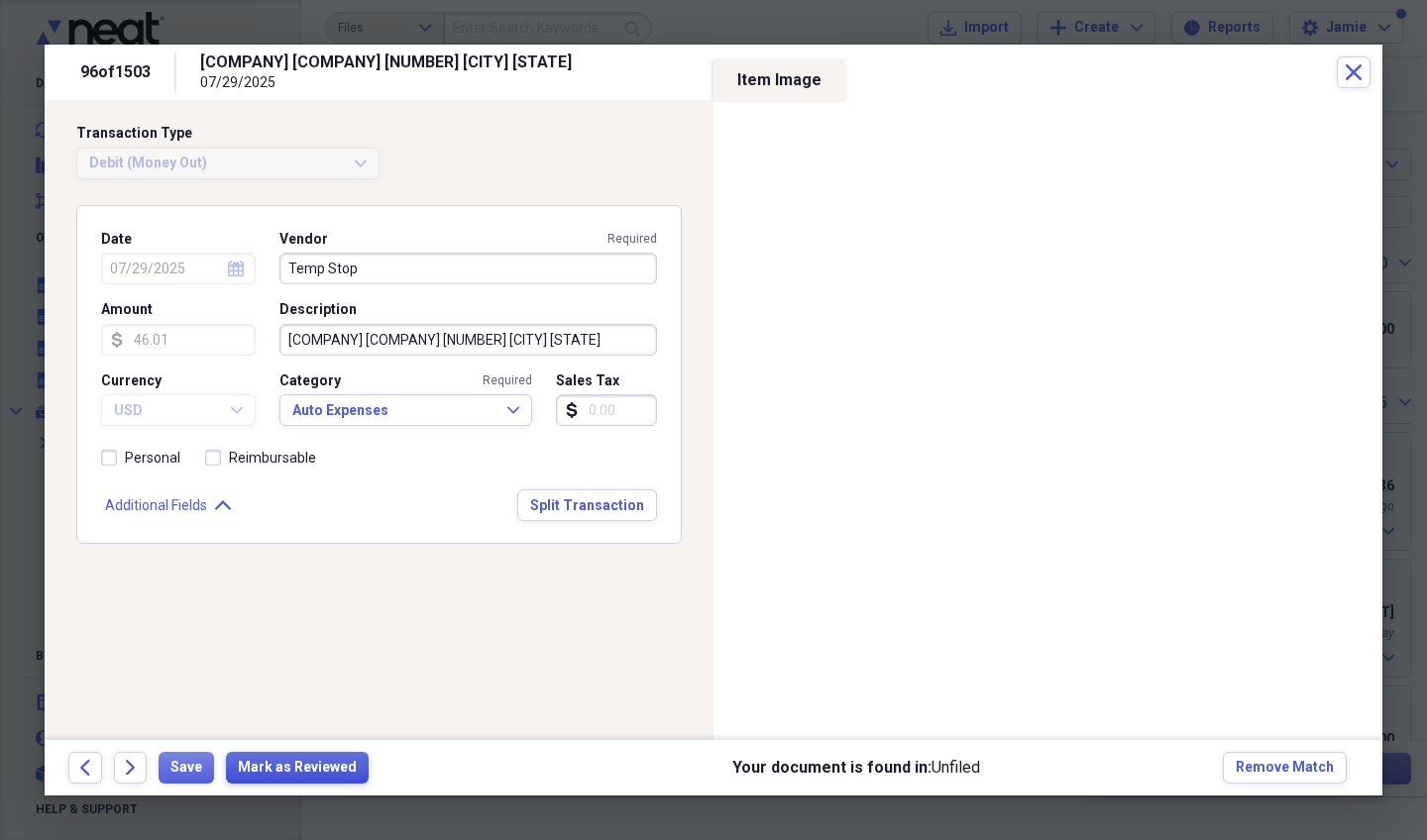 click on "Mark as Reviewed" at bounding box center [297, 768] 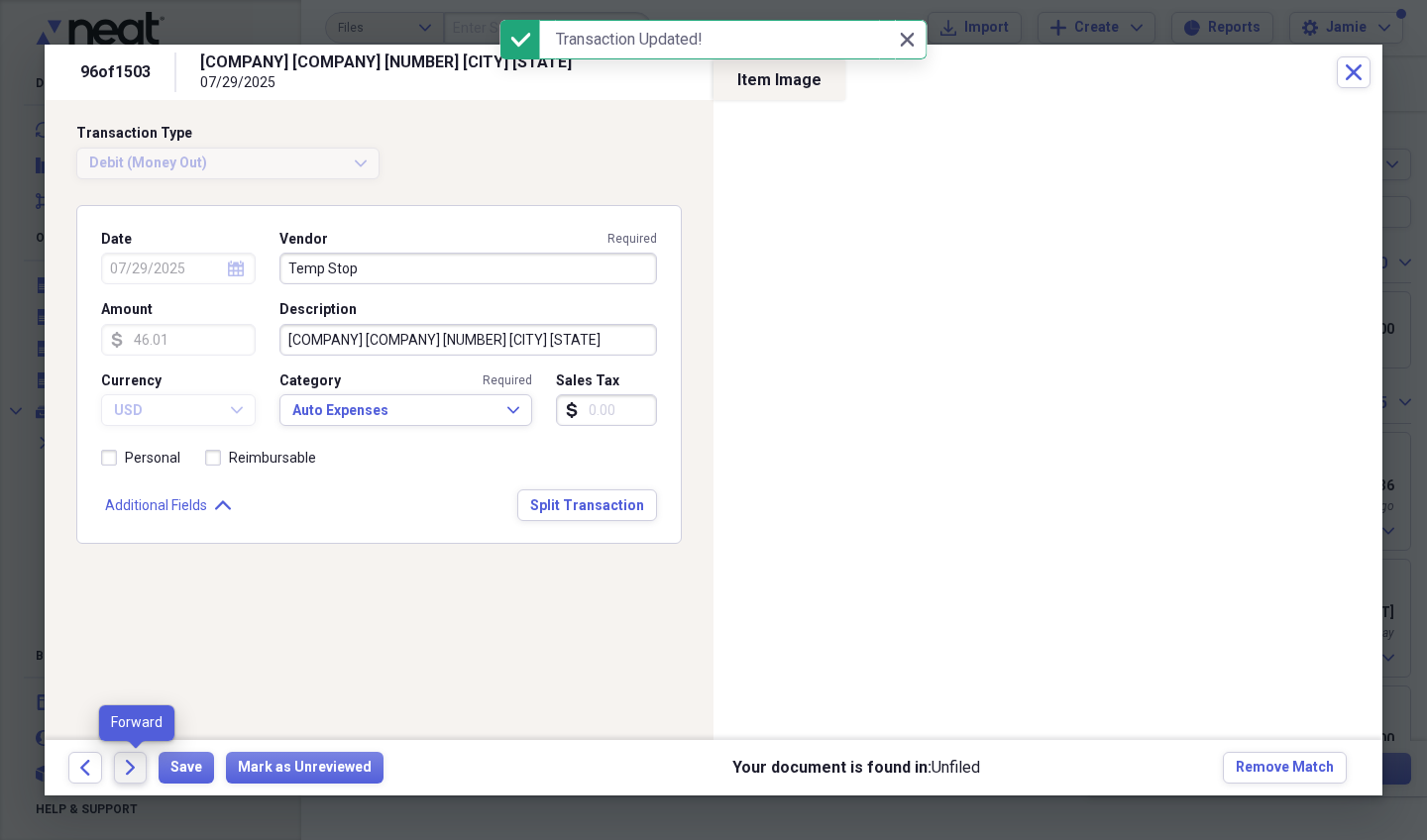 click on "Forward" 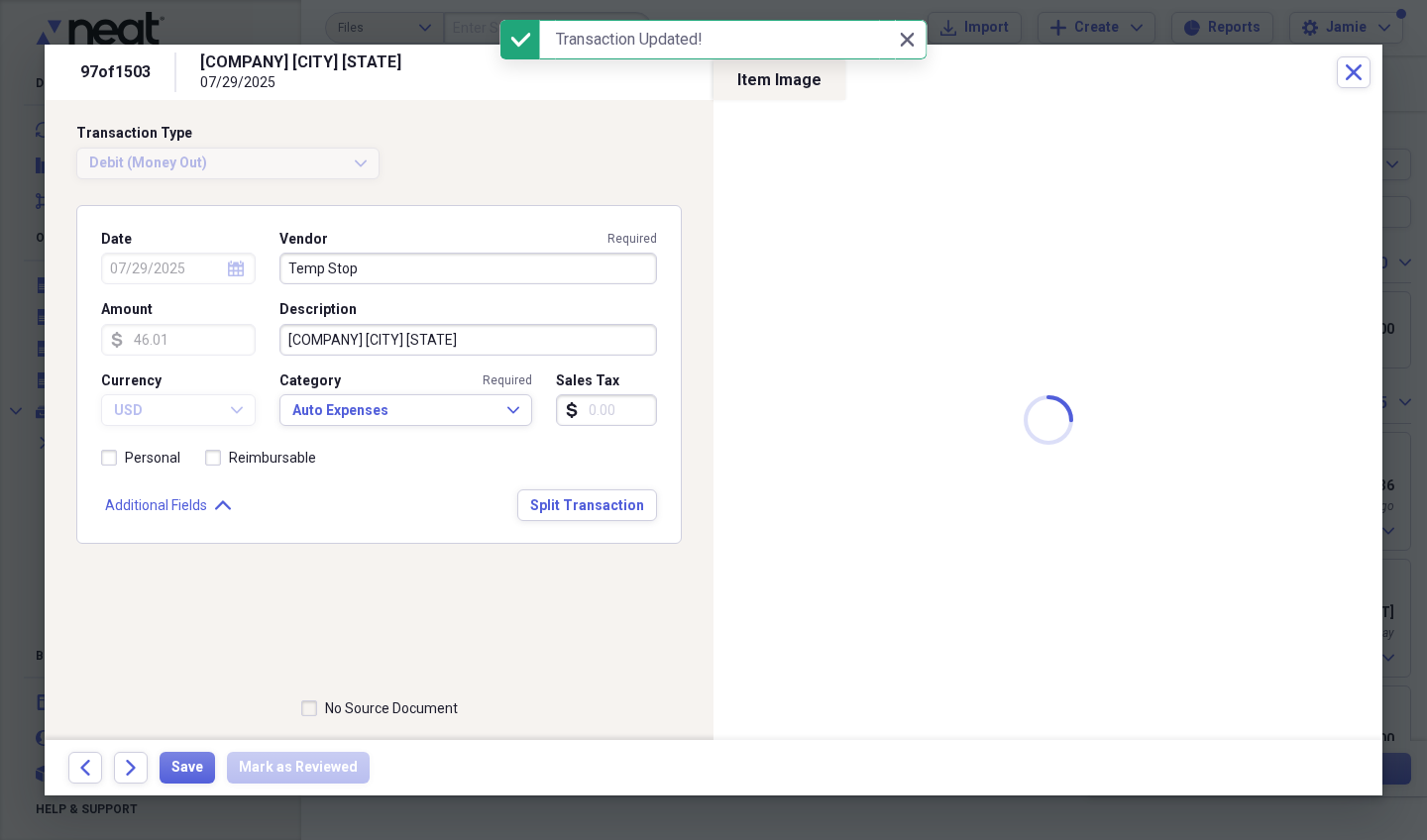 type on "Break Time" 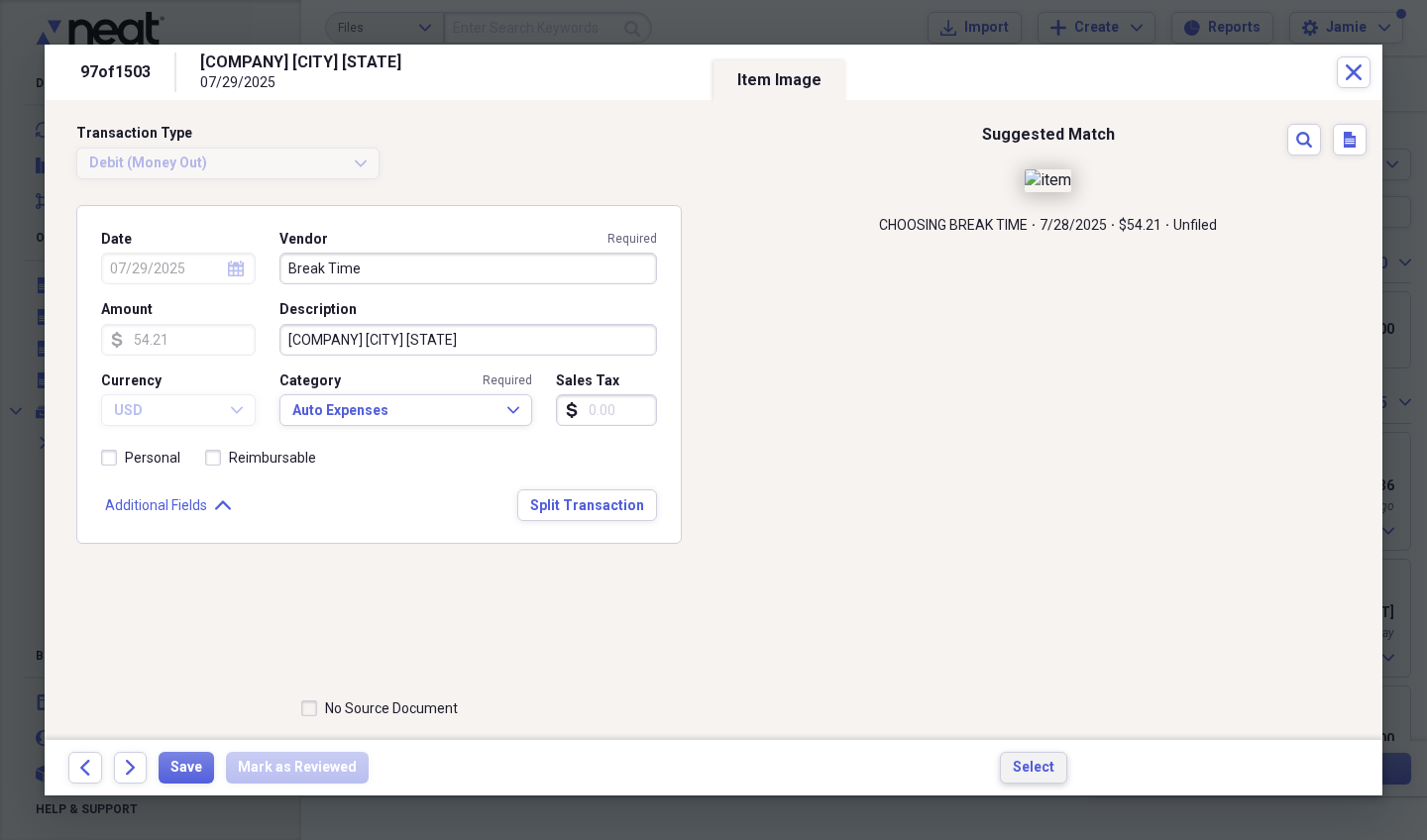 click on "Select" at bounding box center [1034, 768] 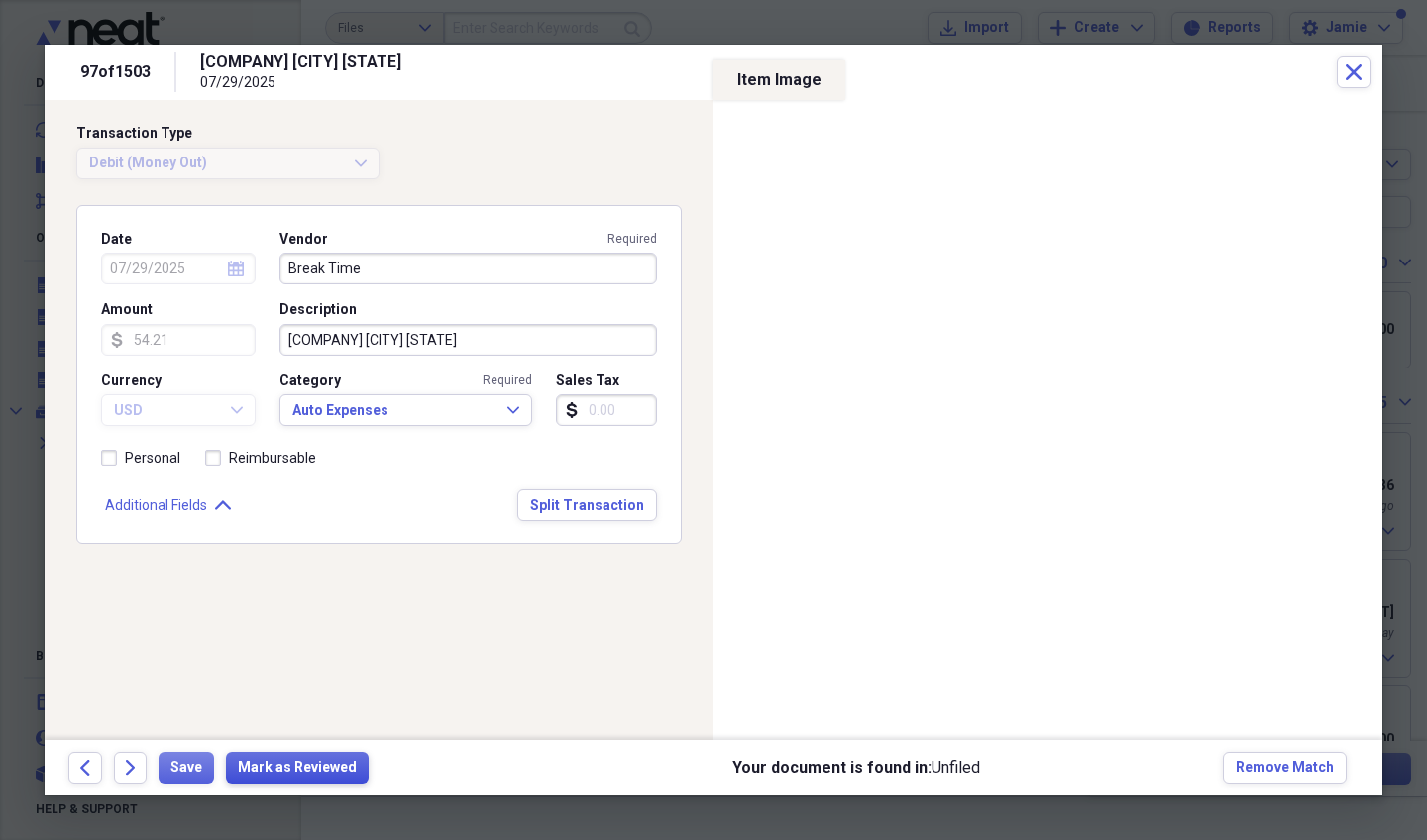 click on "Mark as Reviewed" at bounding box center (297, 768) 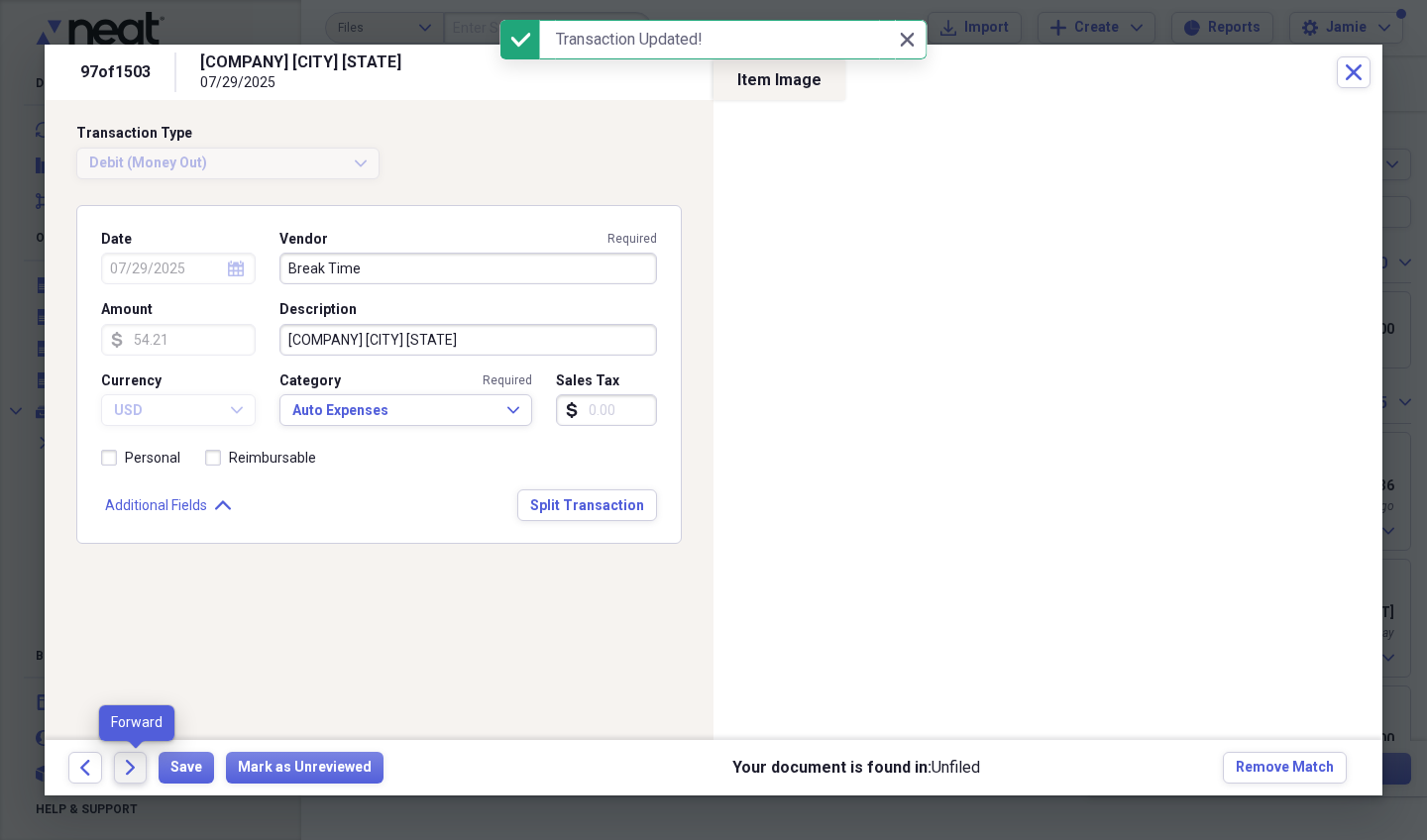 click on "Forward" 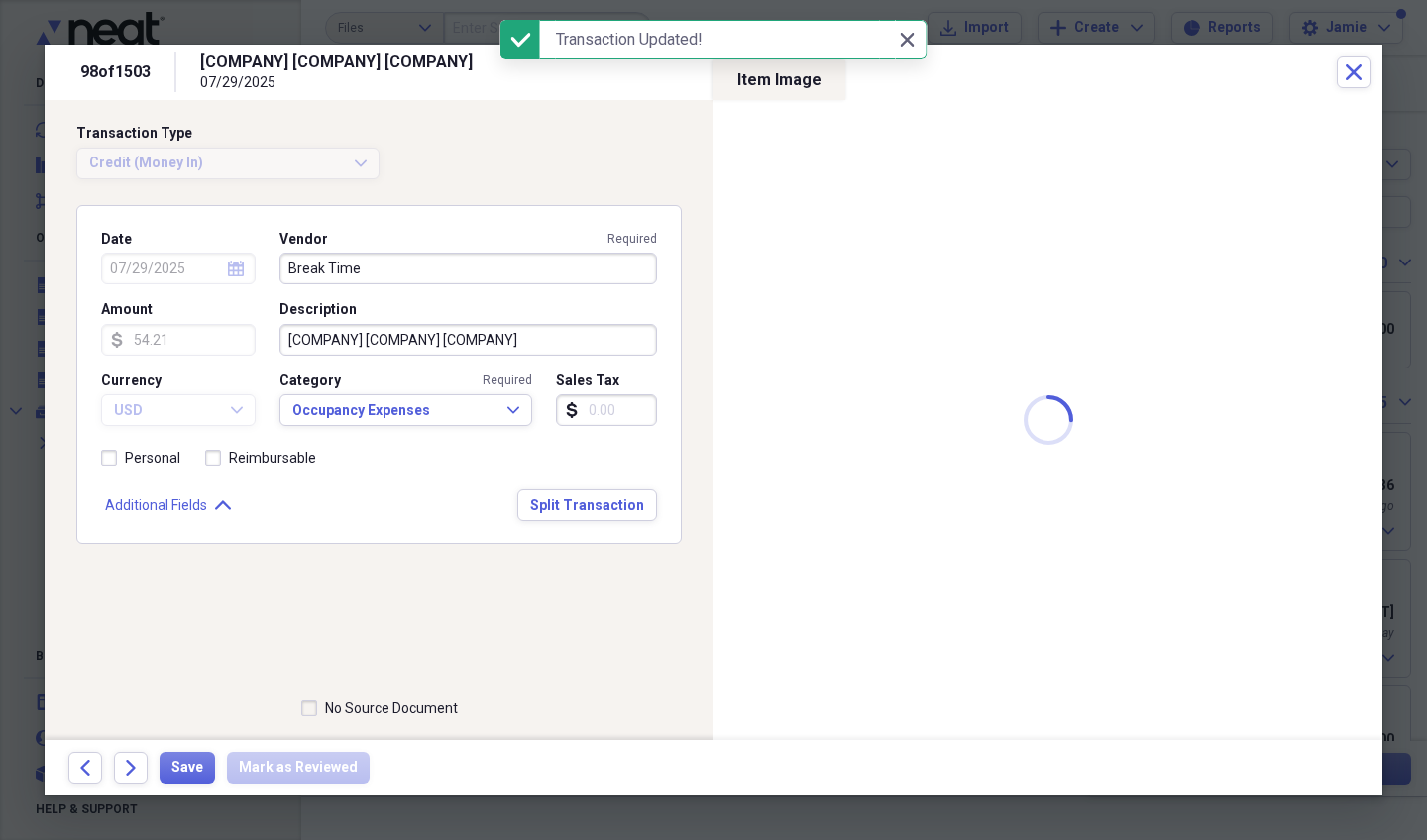 type on "Amazon" 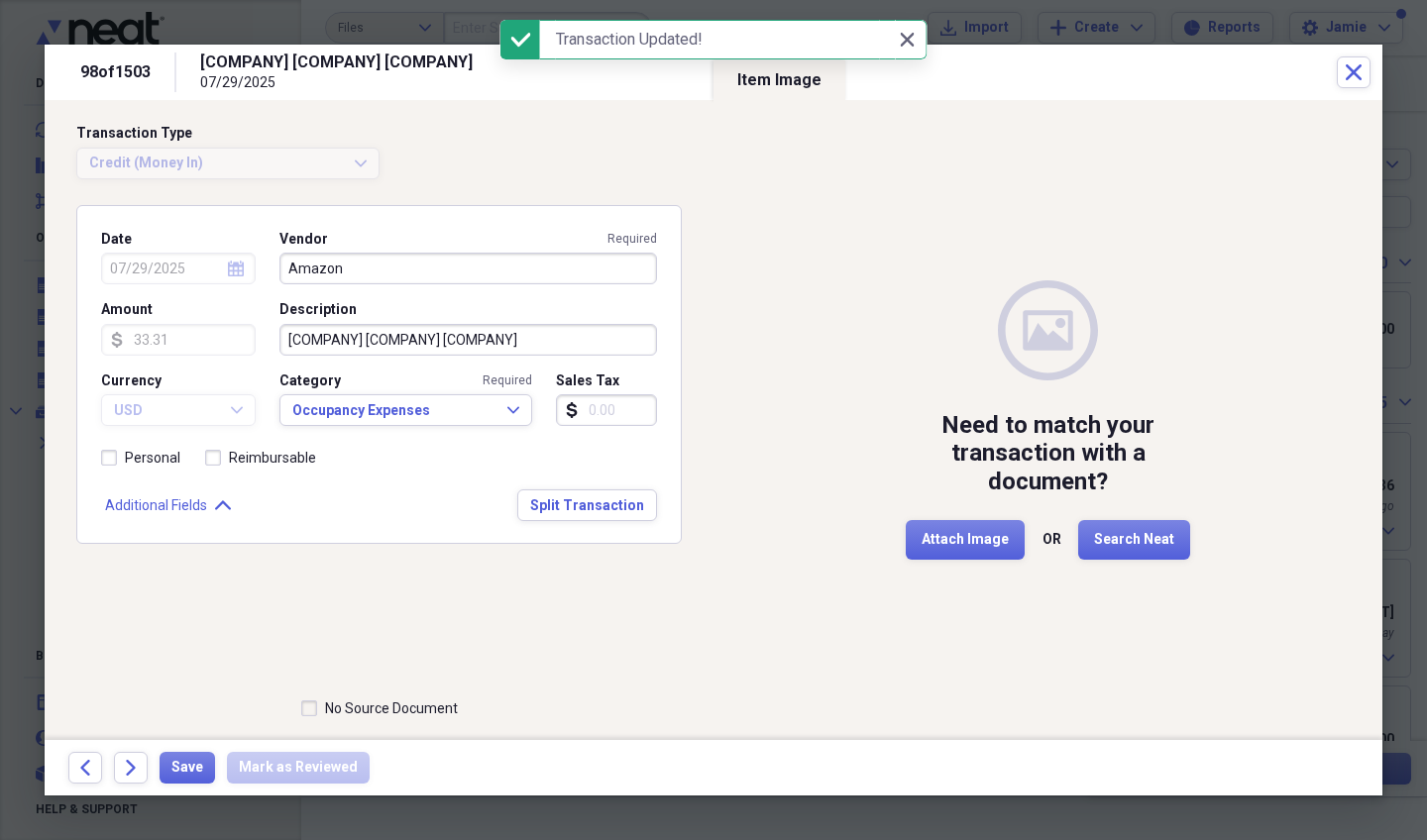 click on "Forward" 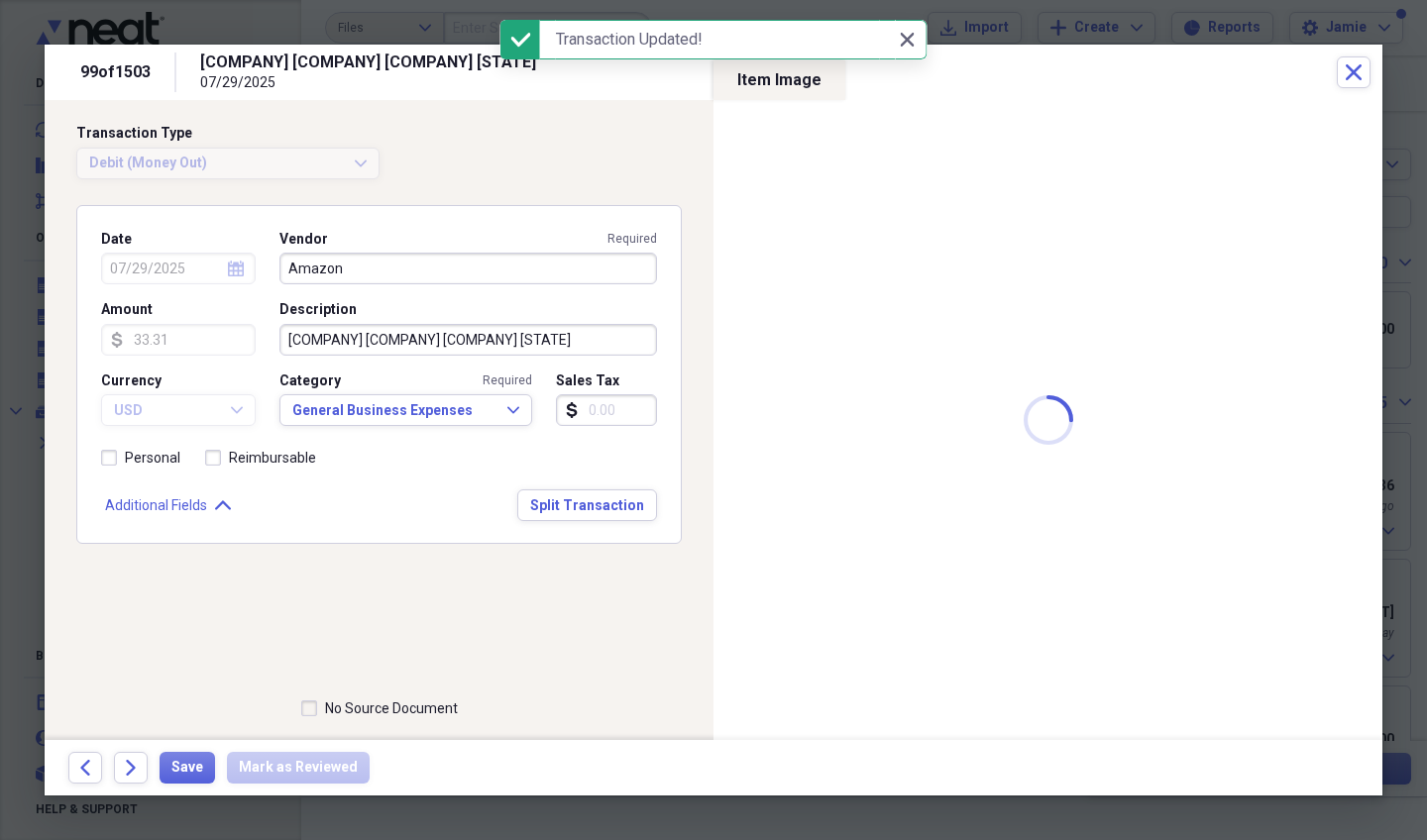 type 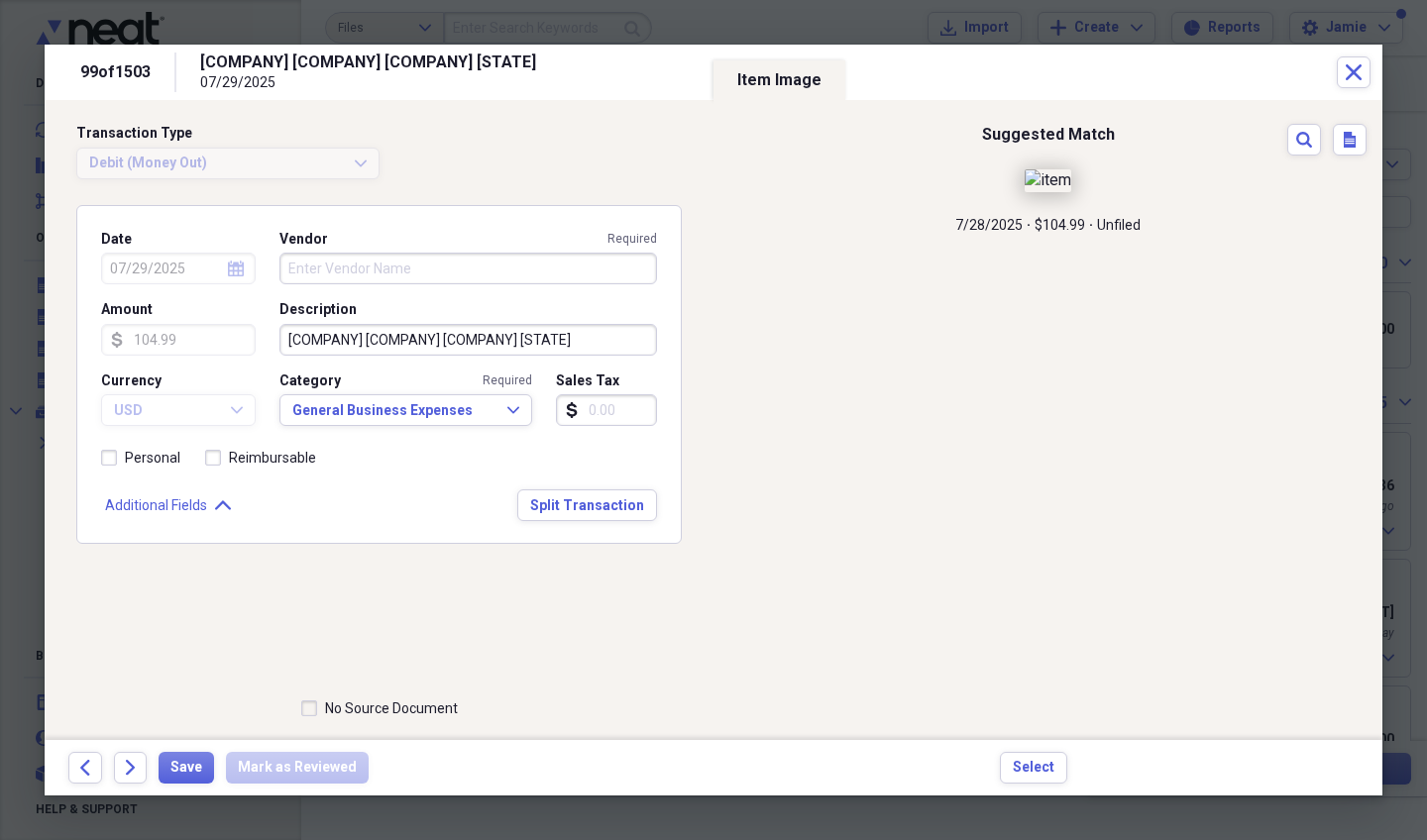 click on "Vendor Required" at bounding box center (468, 268) 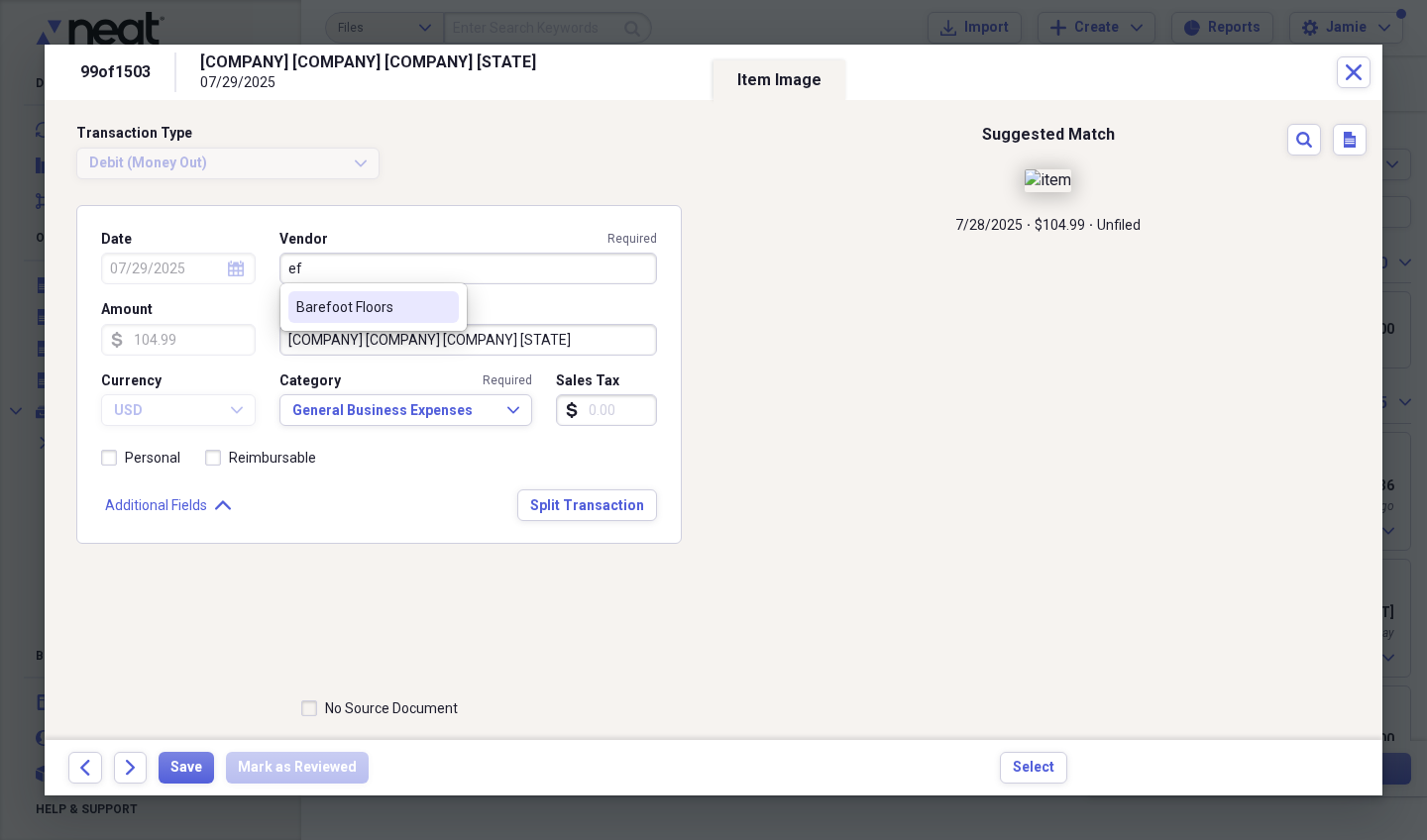 type on "e" 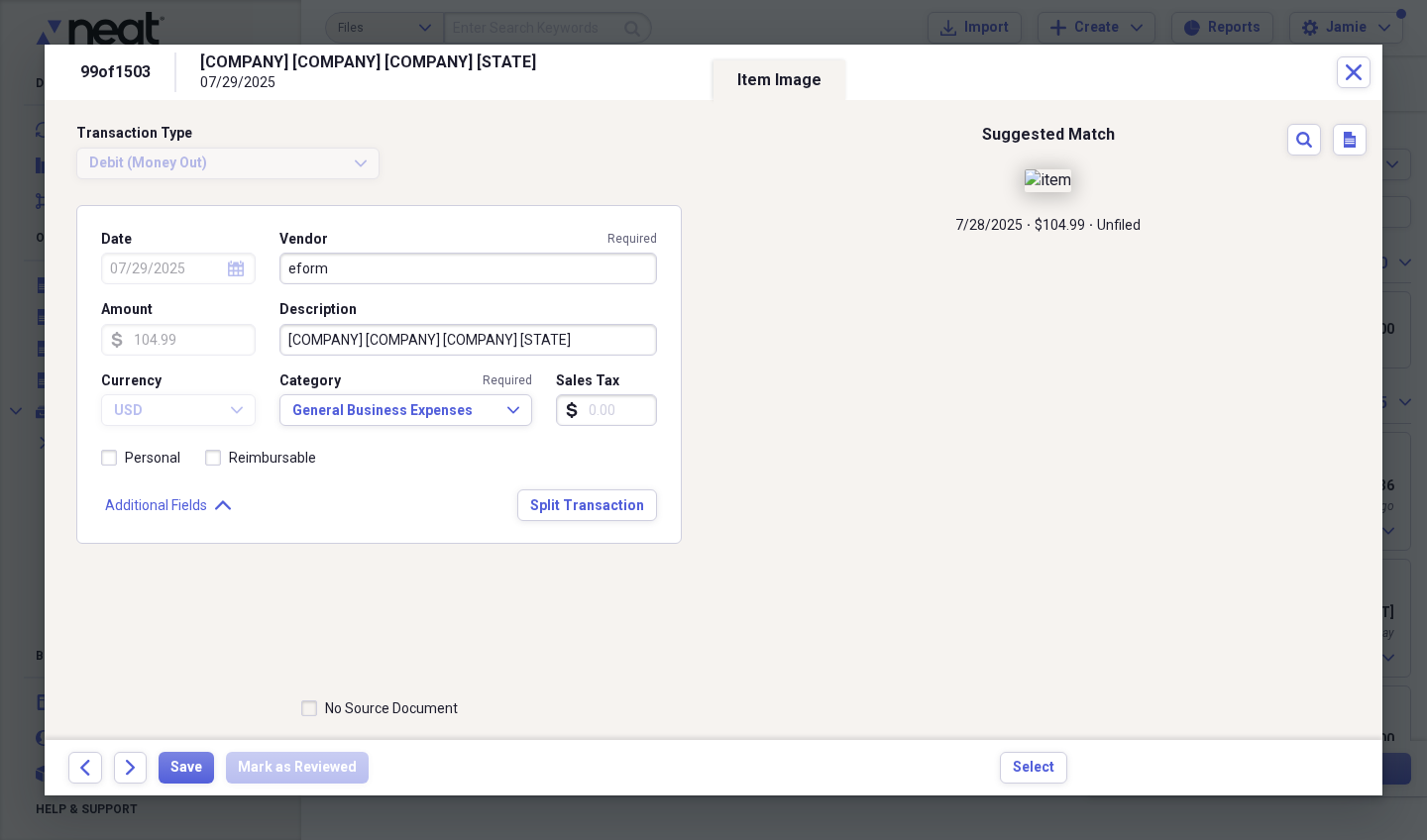 type on "eform" 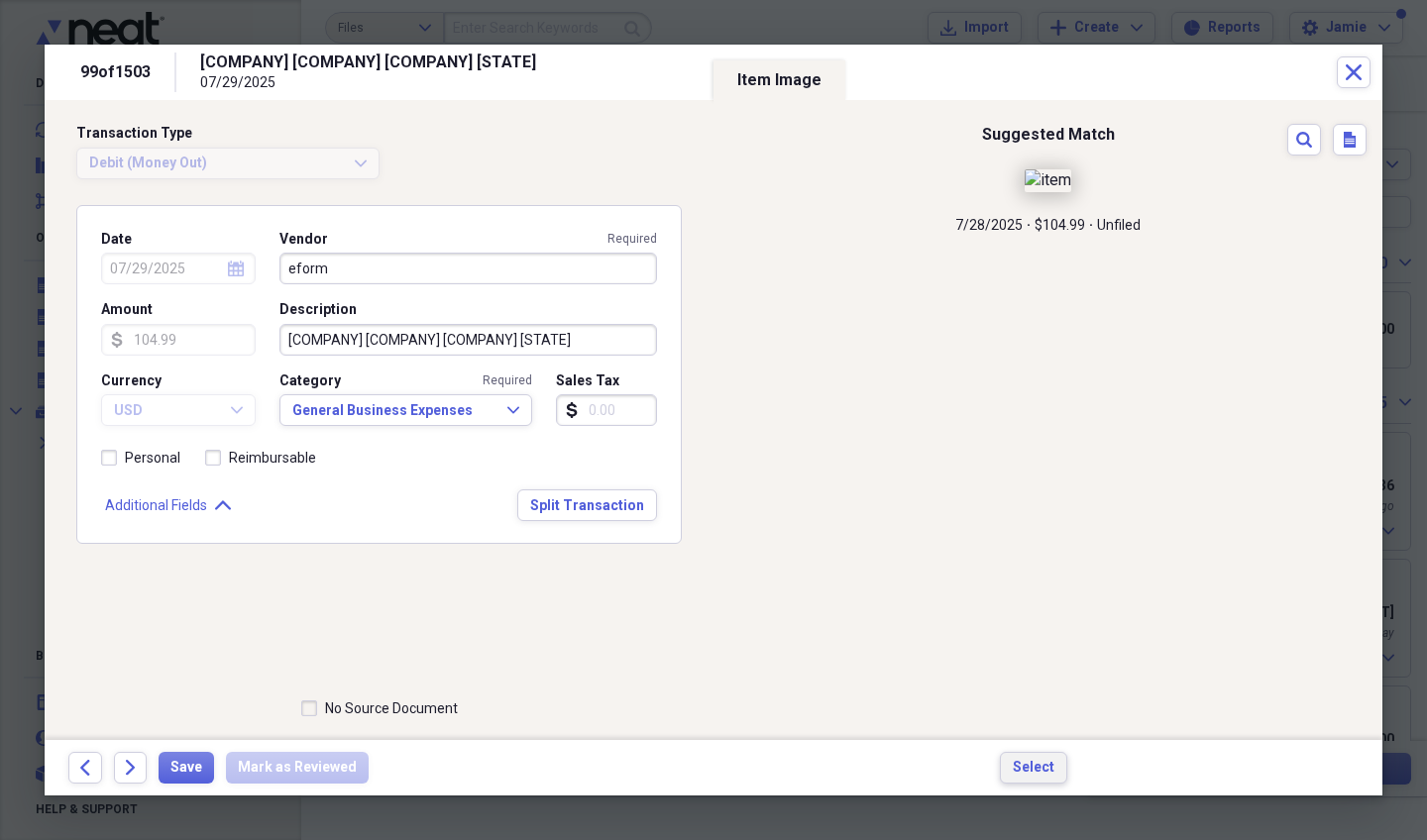 click on "Select" at bounding box center (1034, 768) 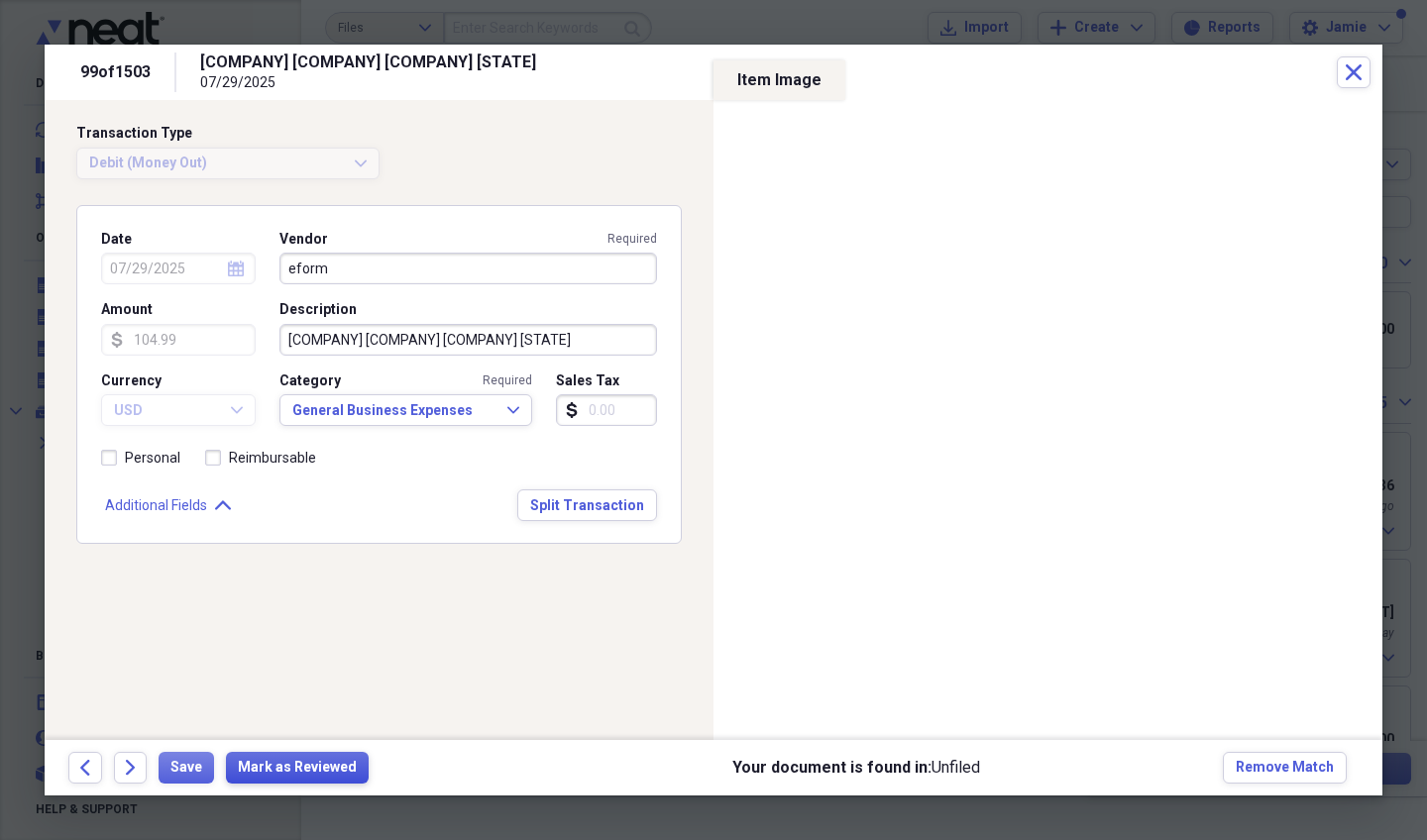 click on "Mark as Reviewed" at bounding box center [297, 768] 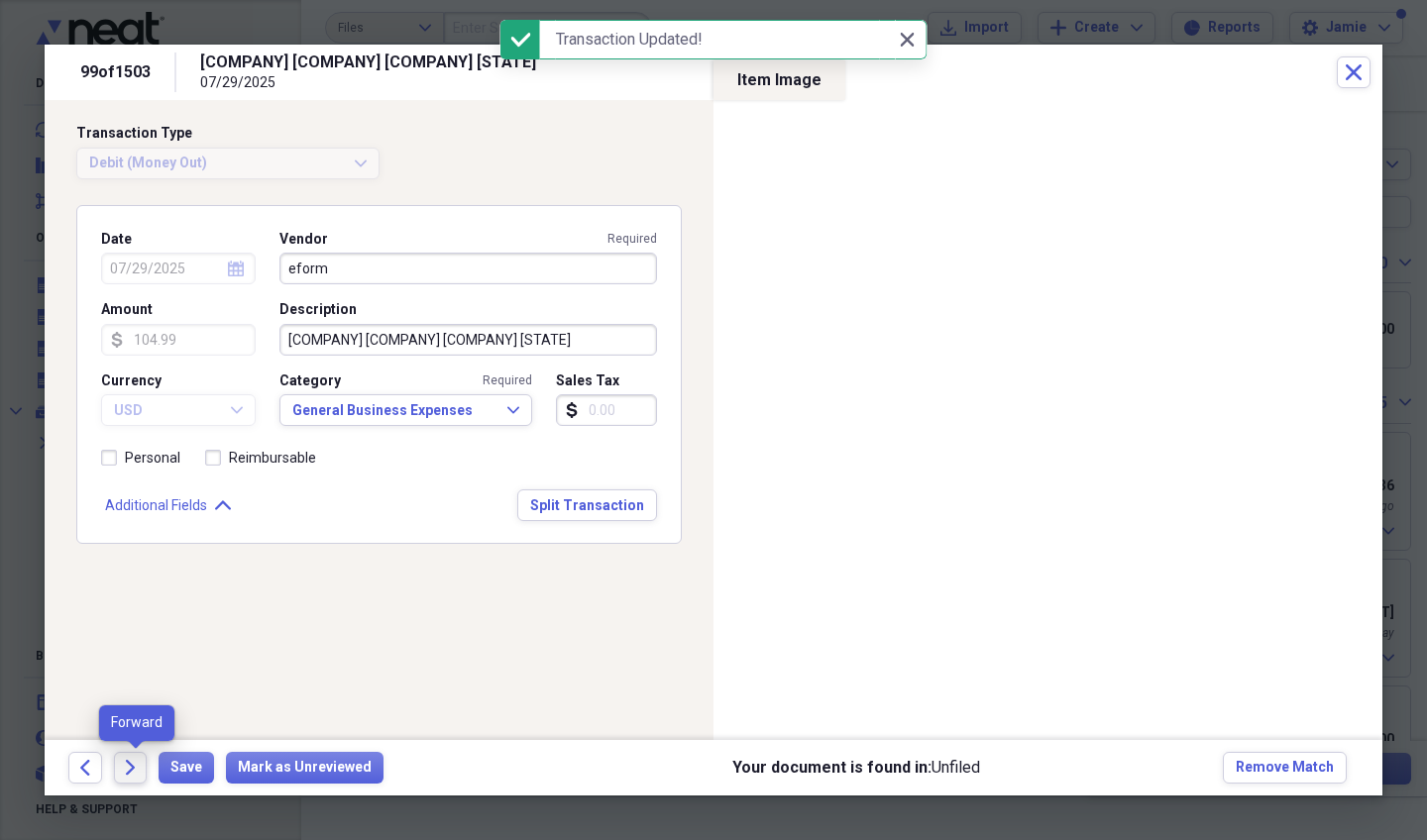 click on "Forward" 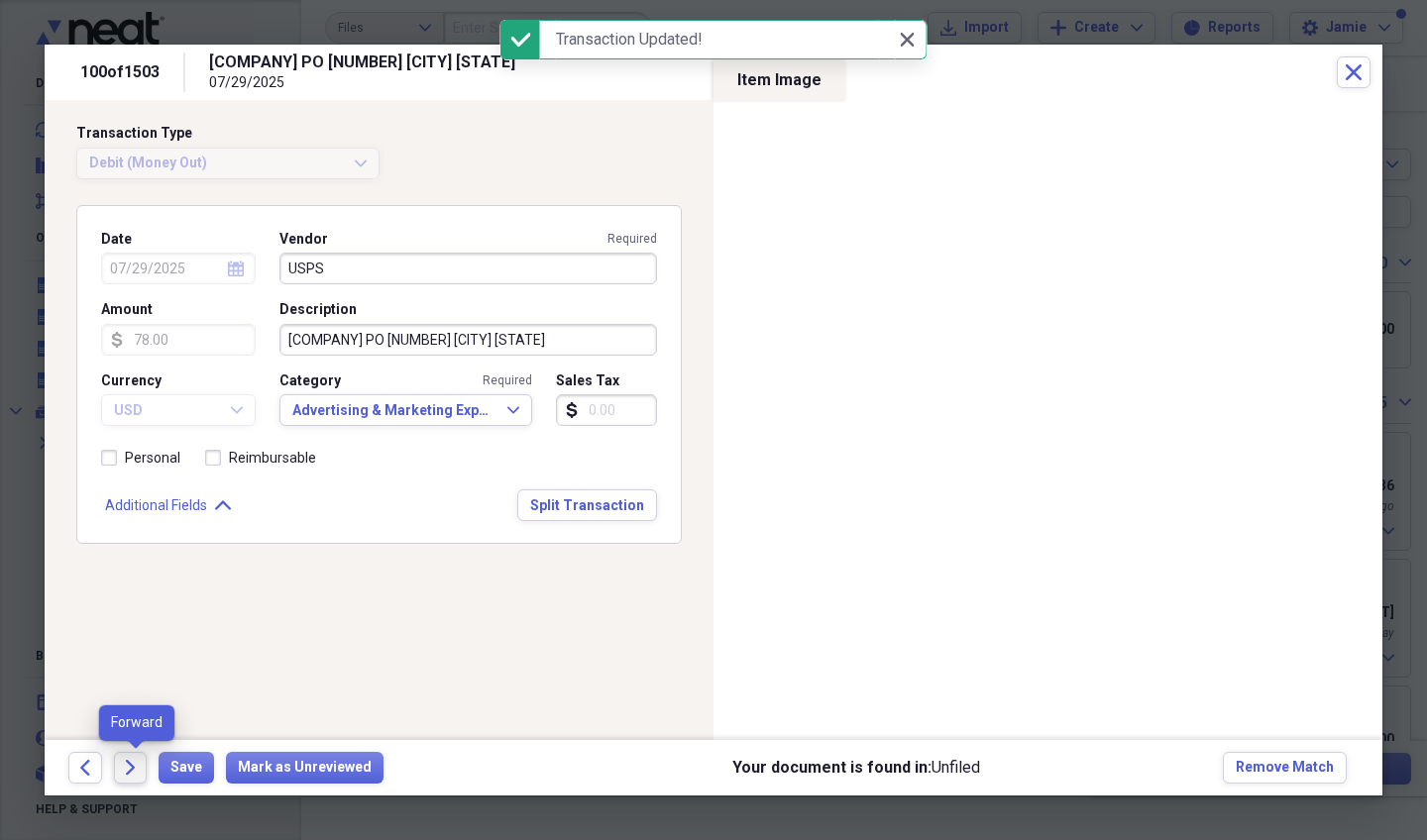 click on "Forward" 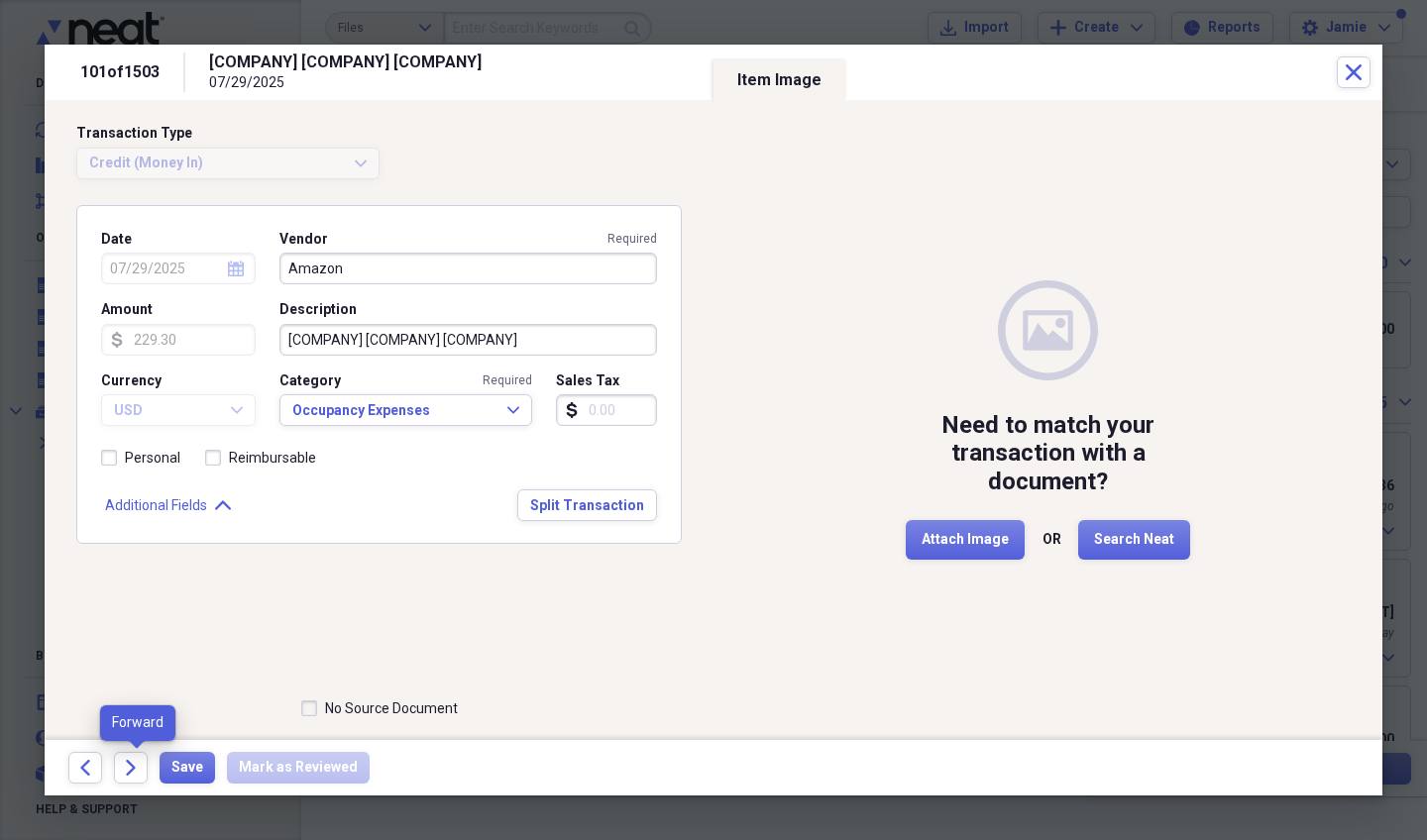 click 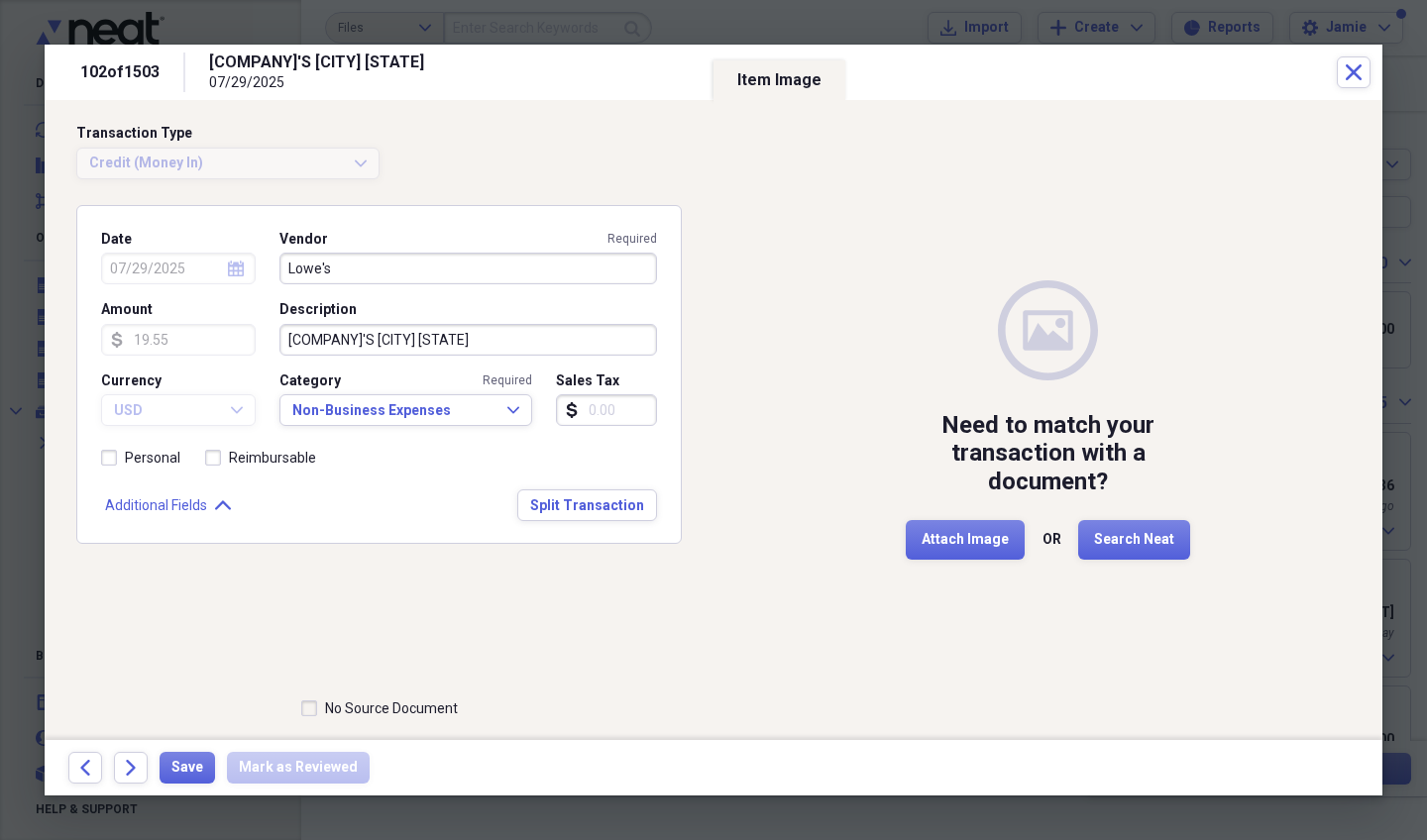 click 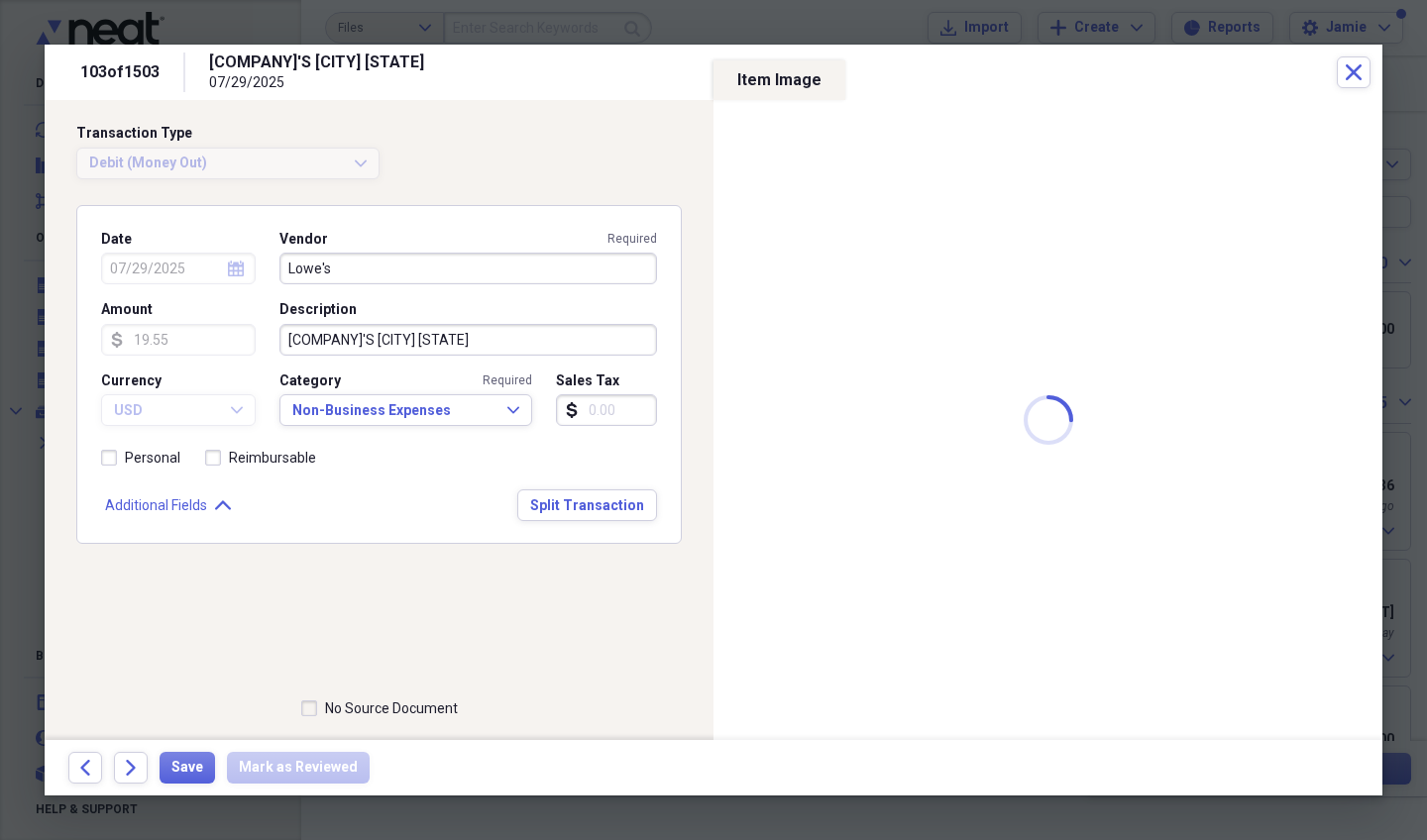 type on "366.08" 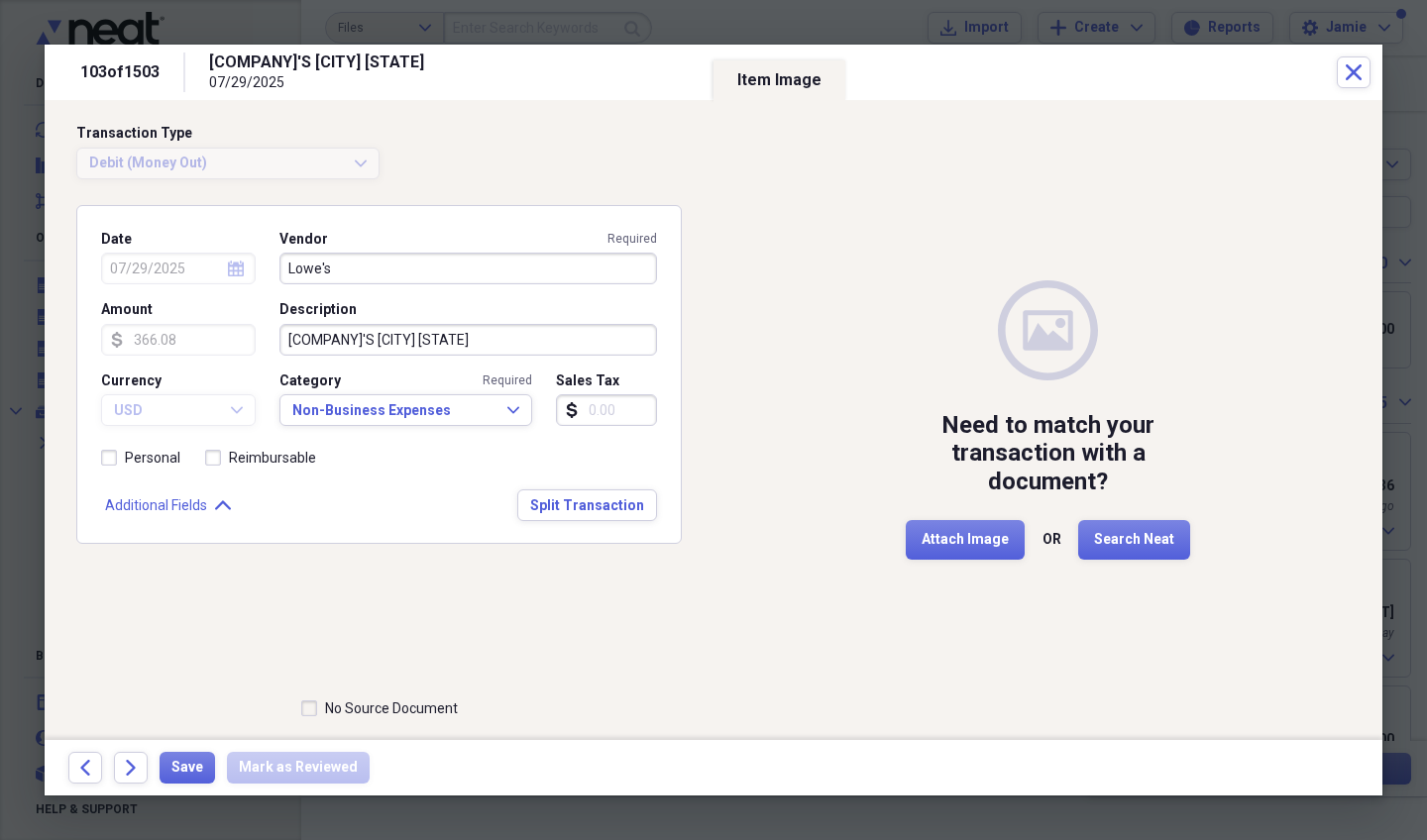 click 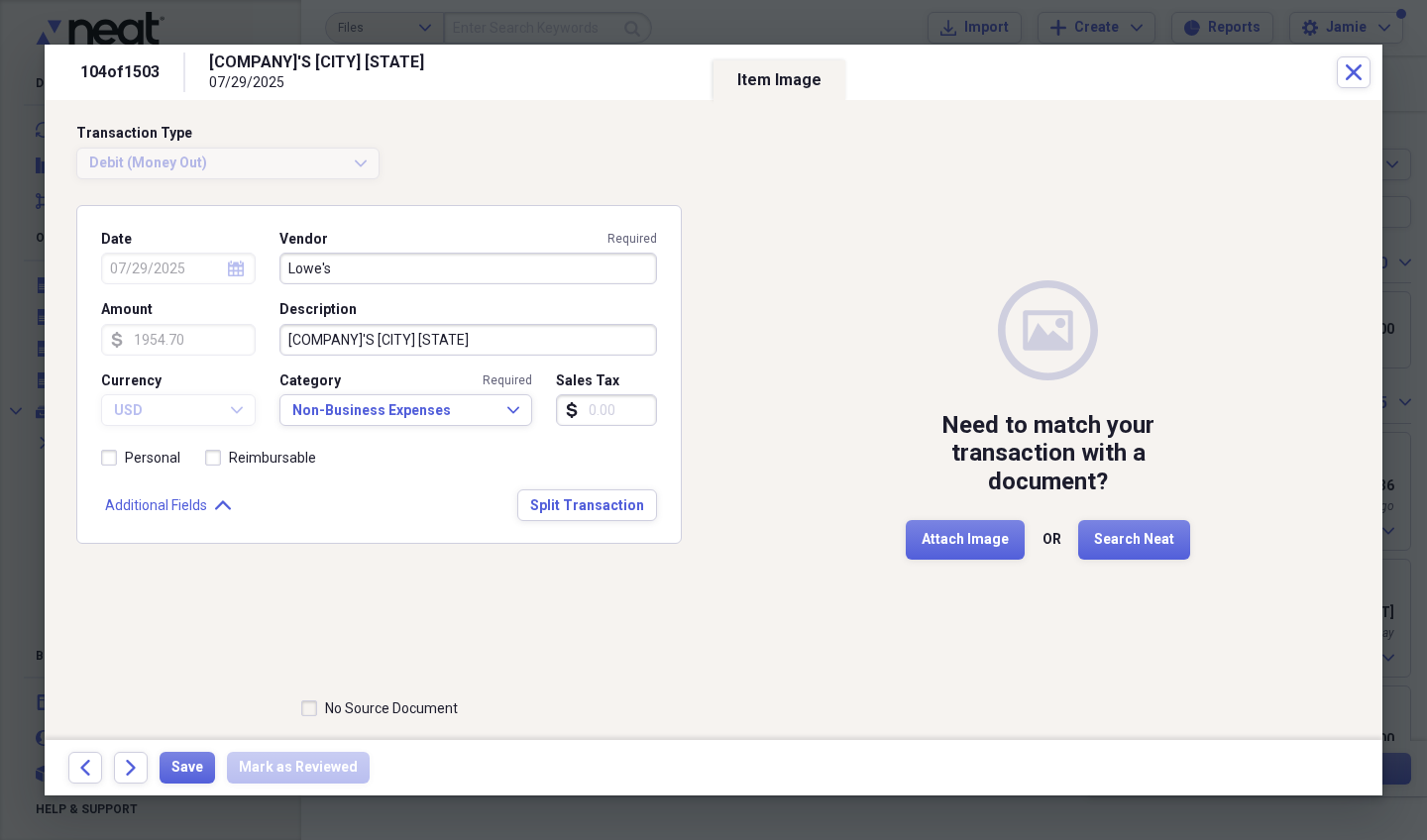 click 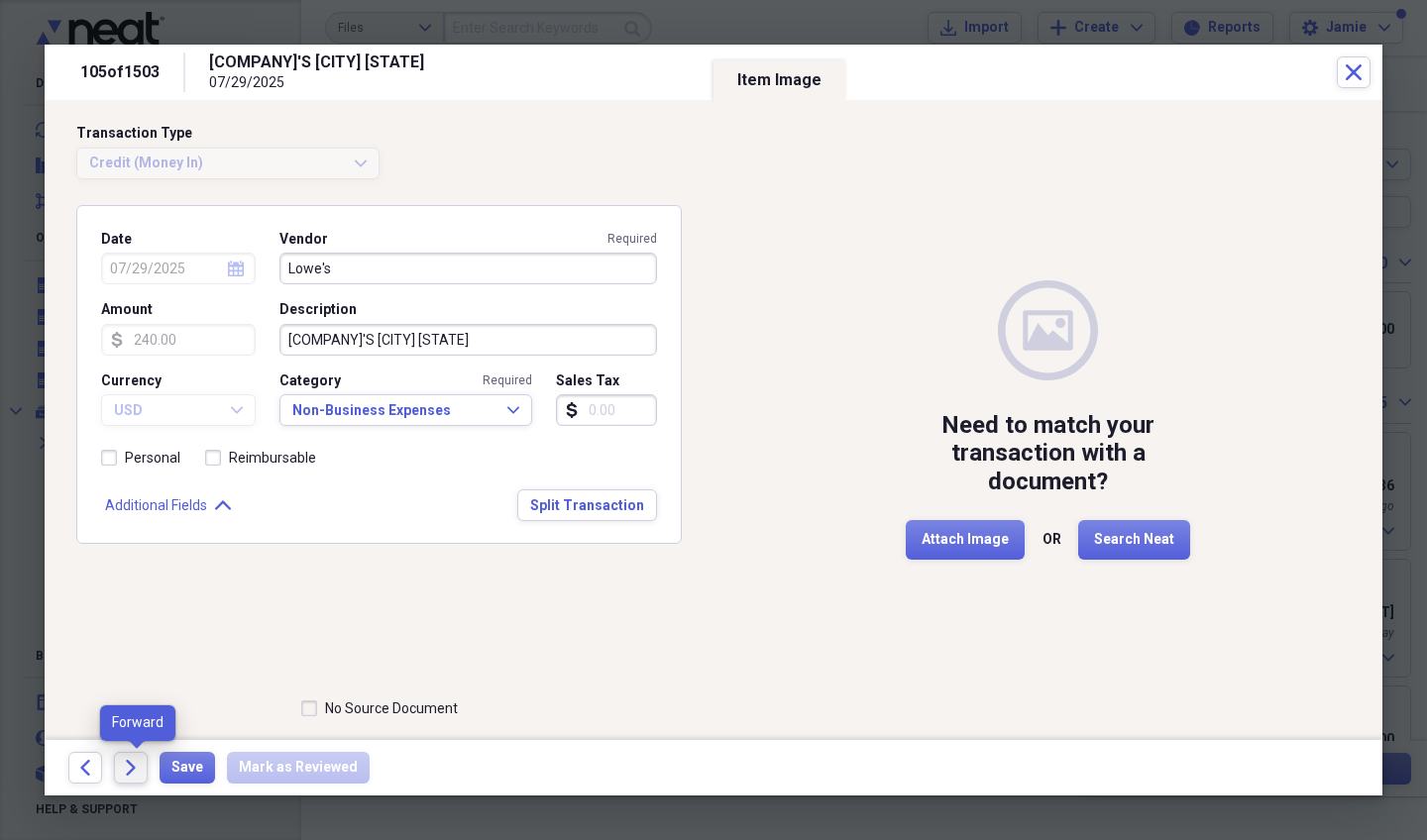 click 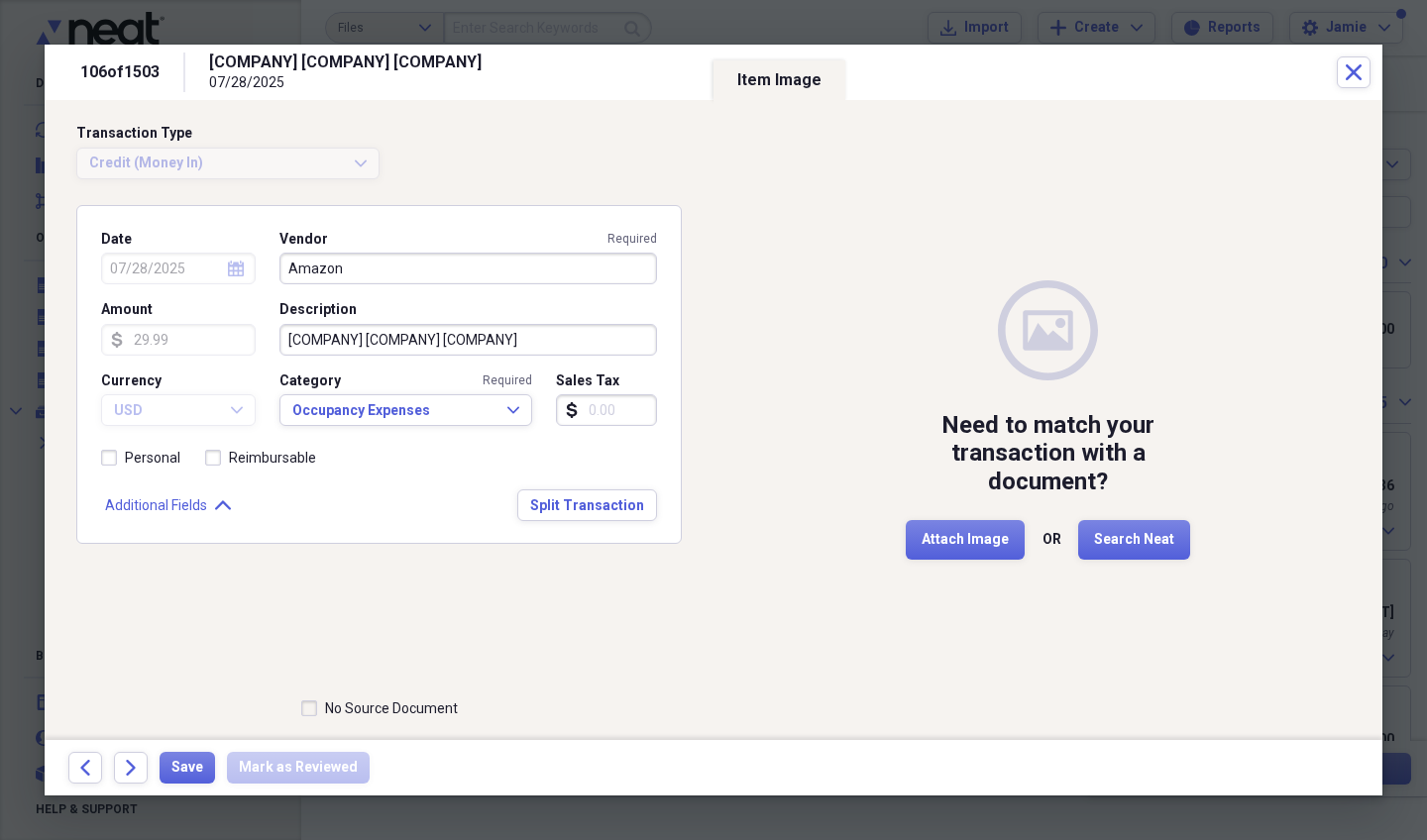 click 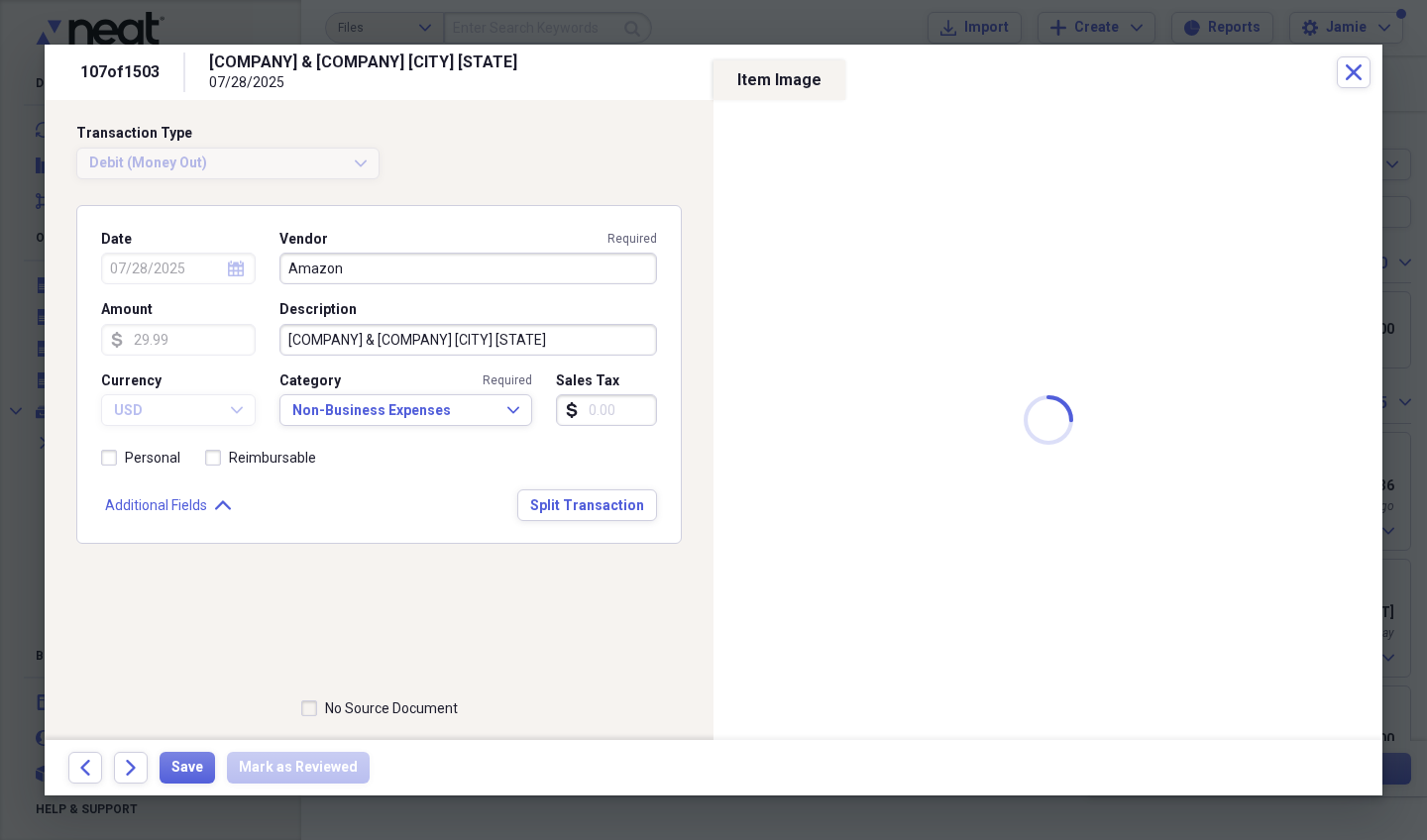 type on "Barnes & Noble" 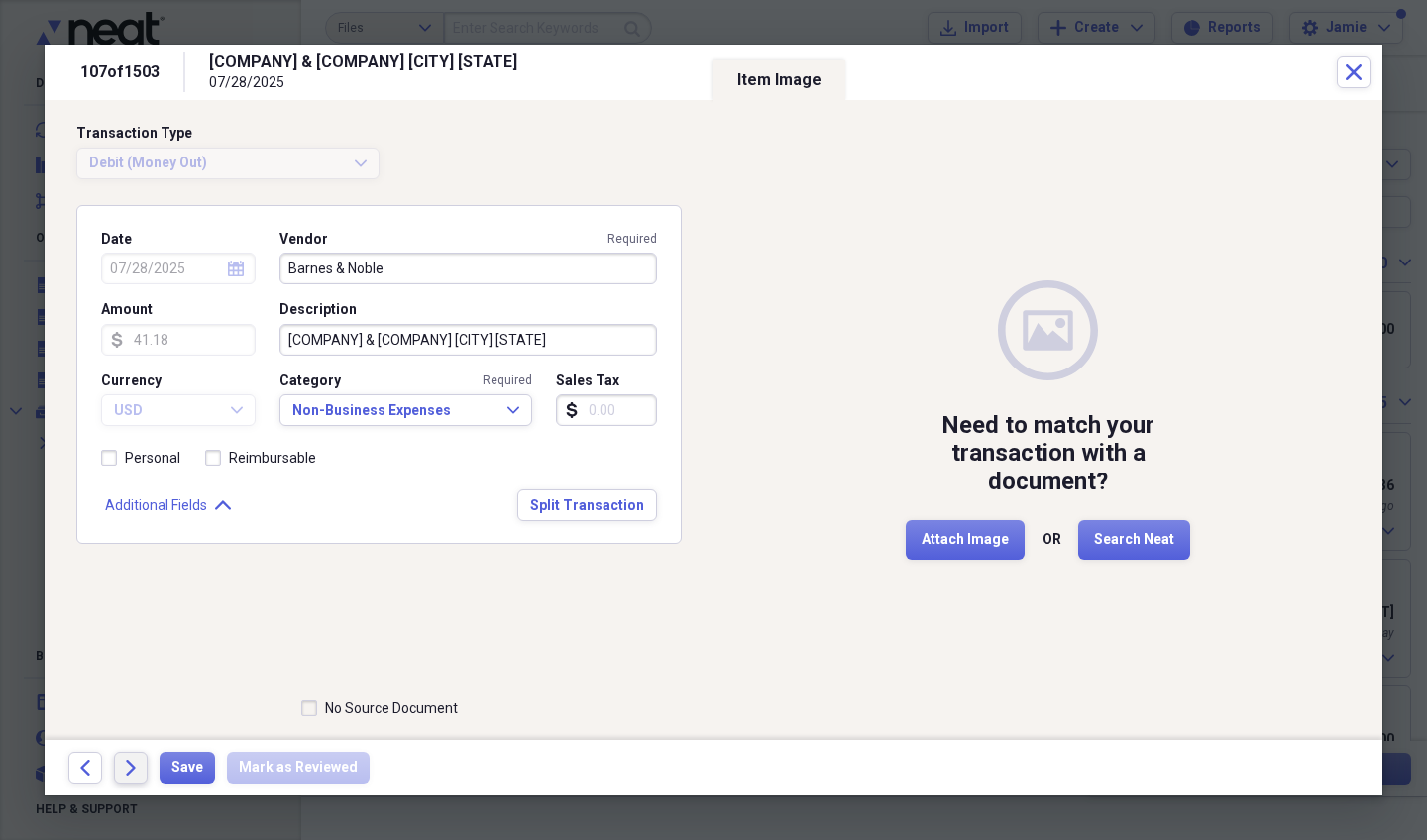 click on "Forward" 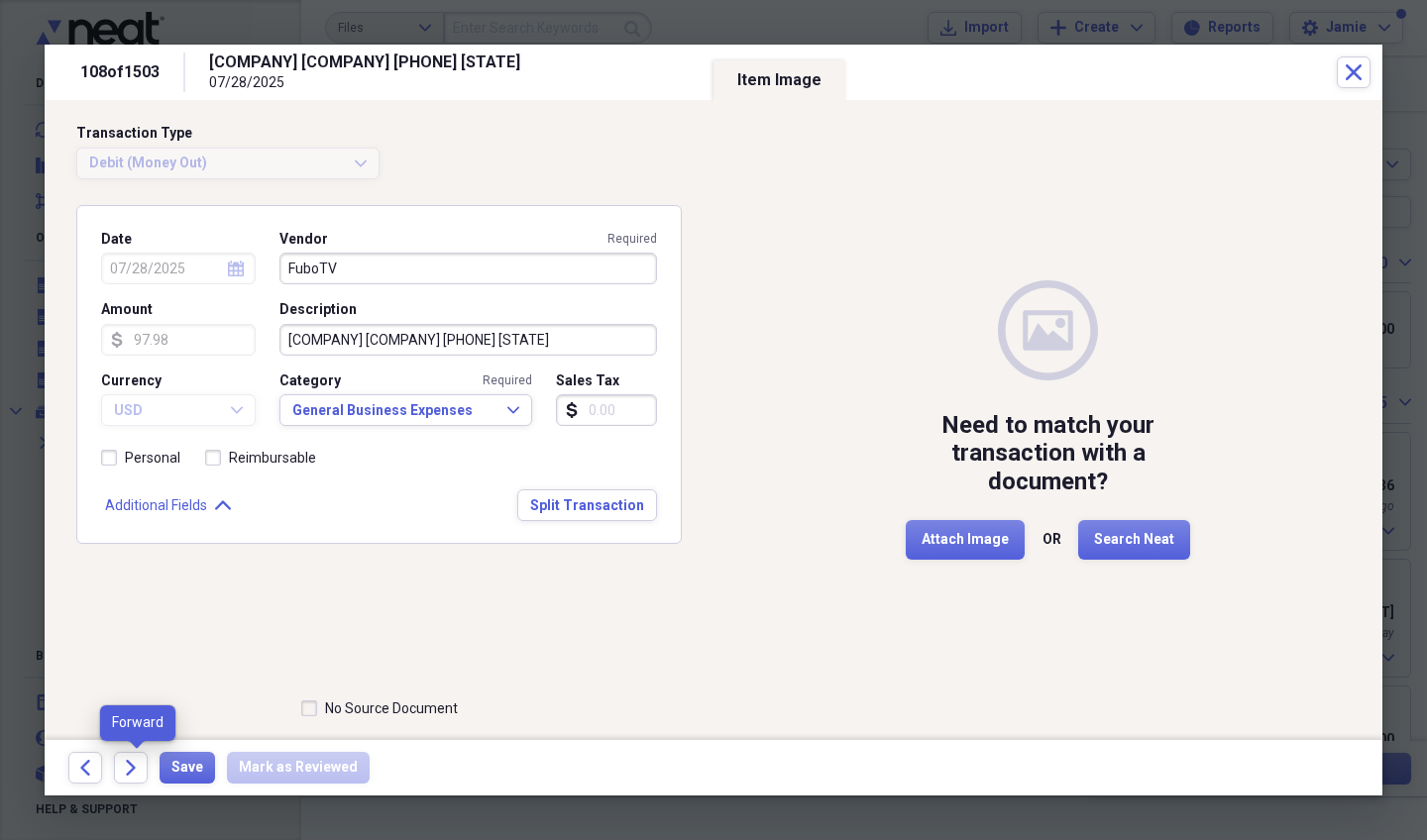 click on "Forward" 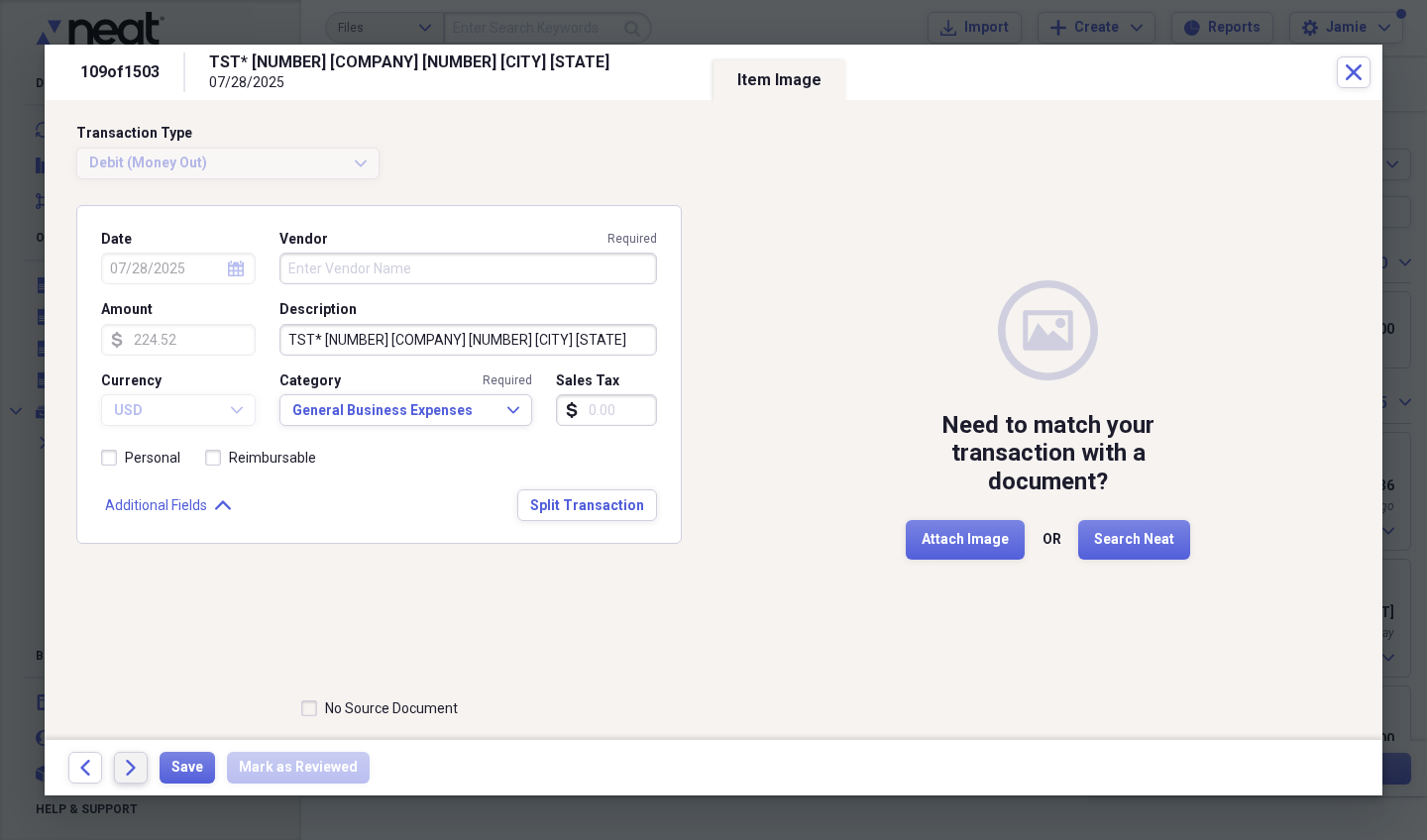 click on "Forward" 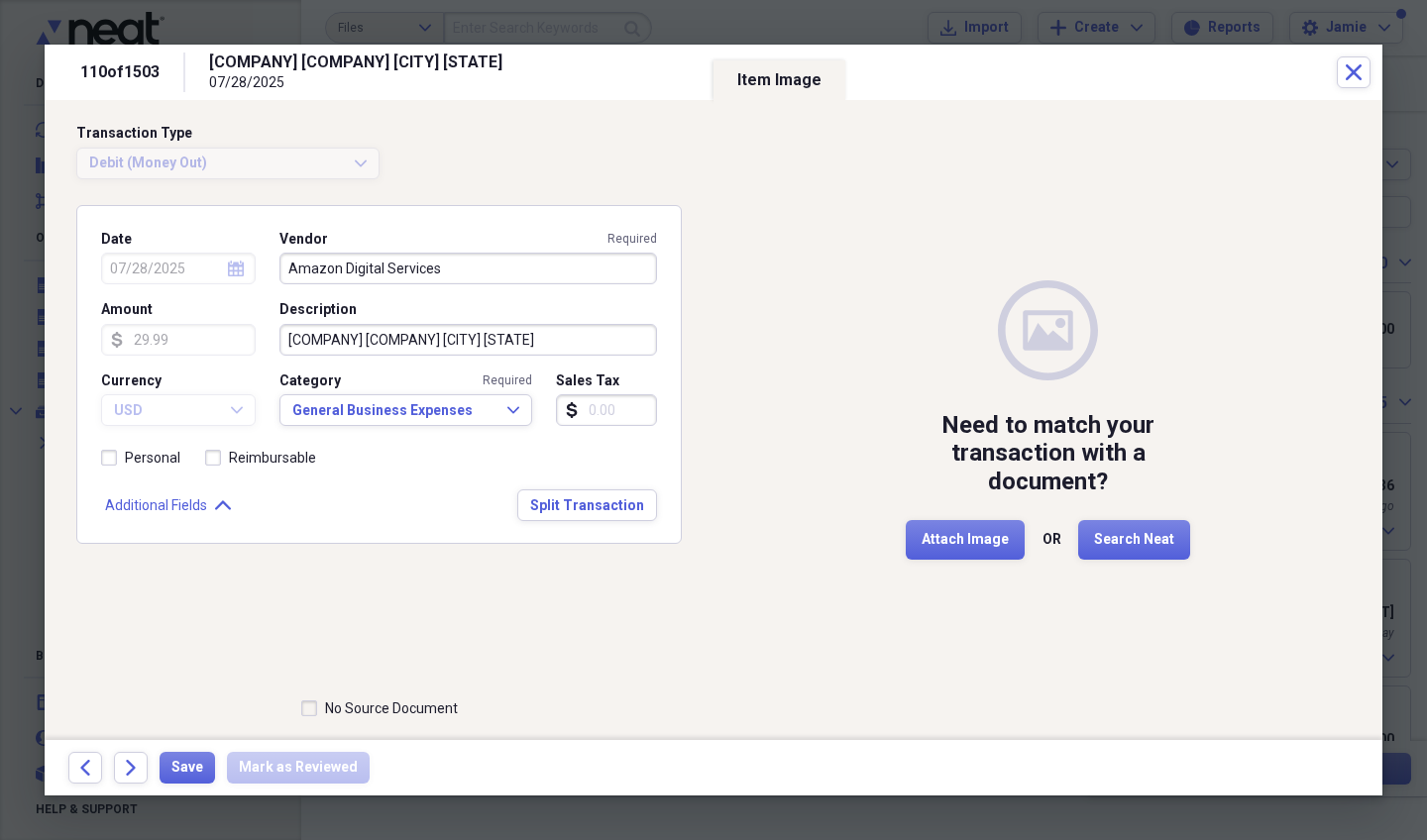 click on "Forward" 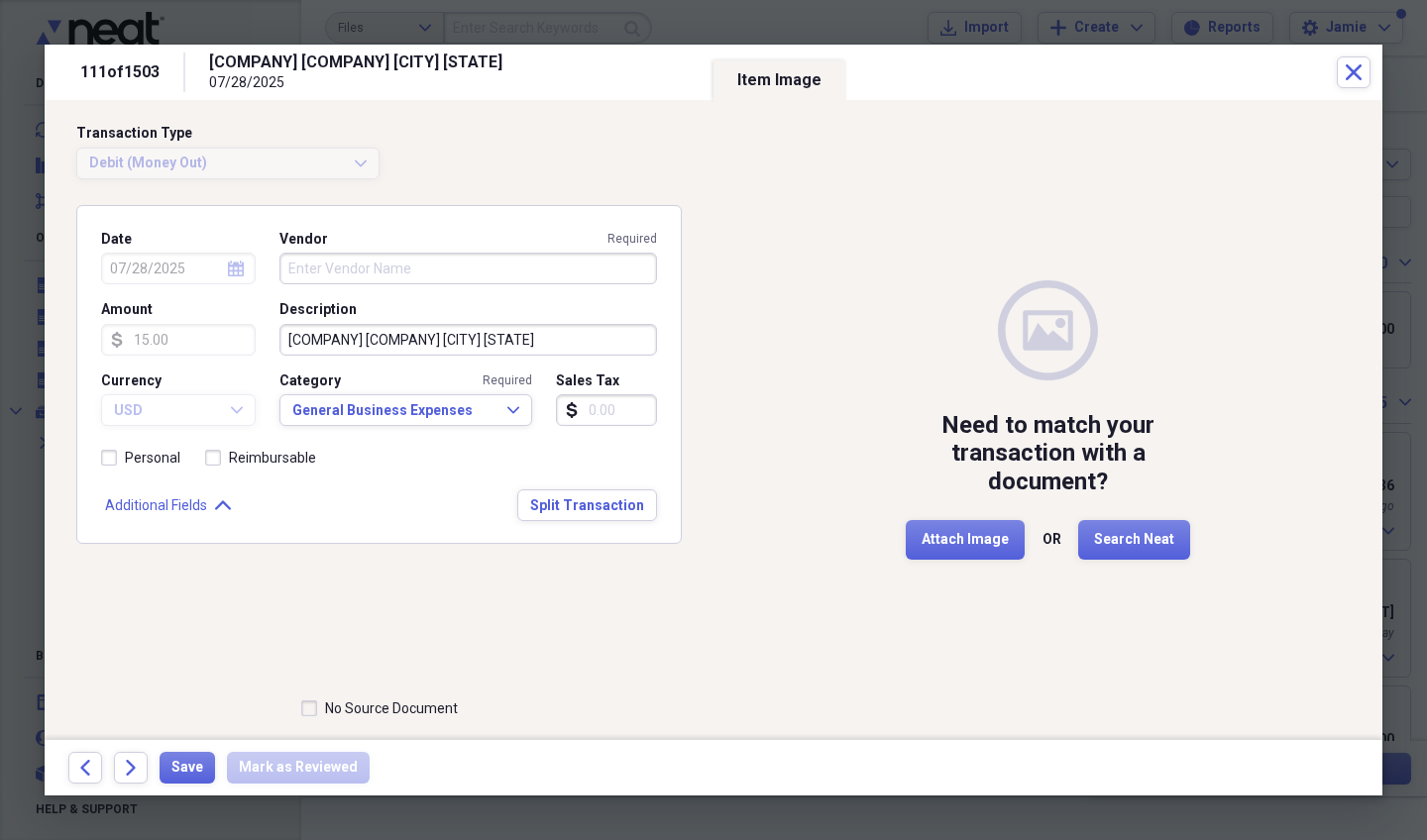 click on "Forward" 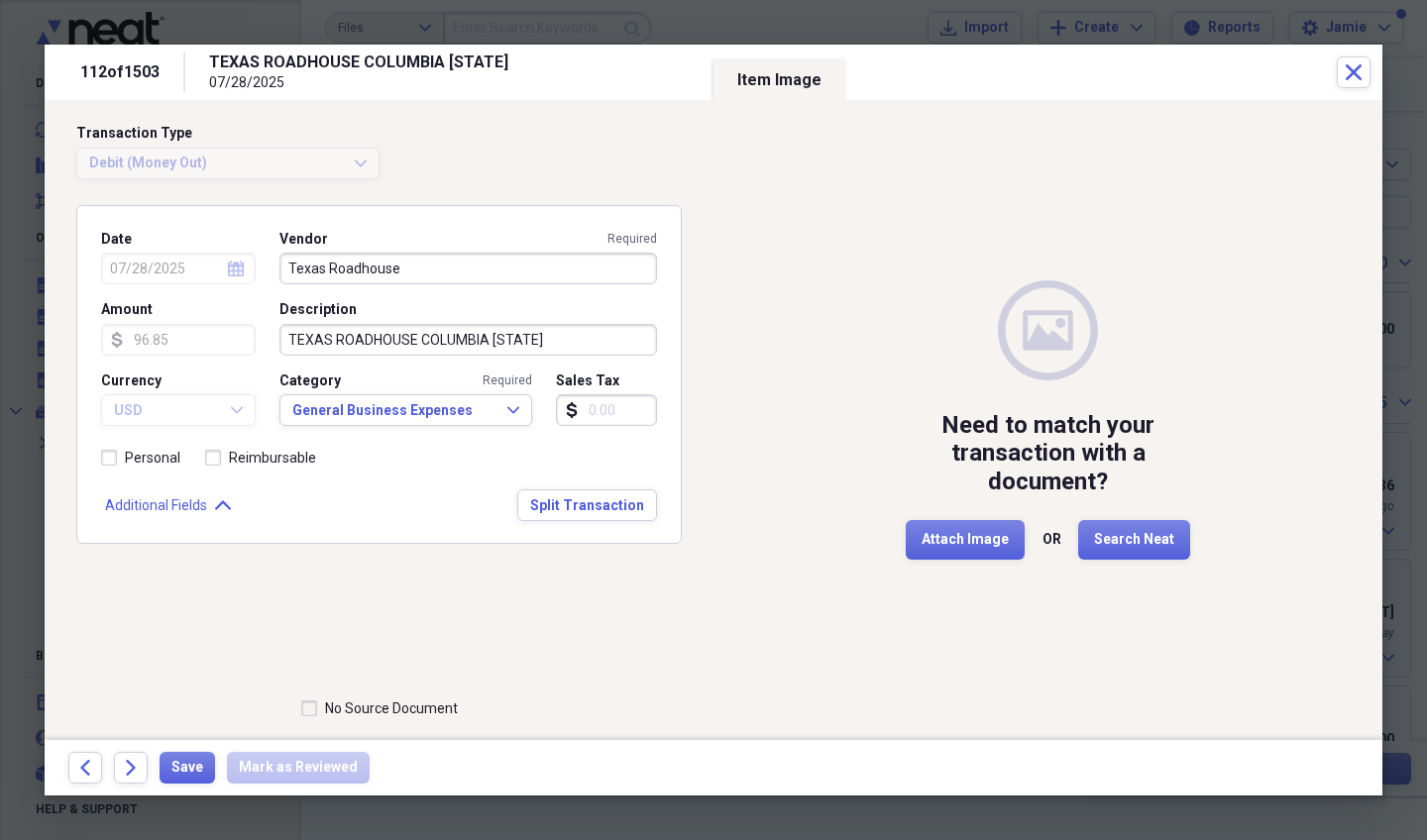 click on "Forward" 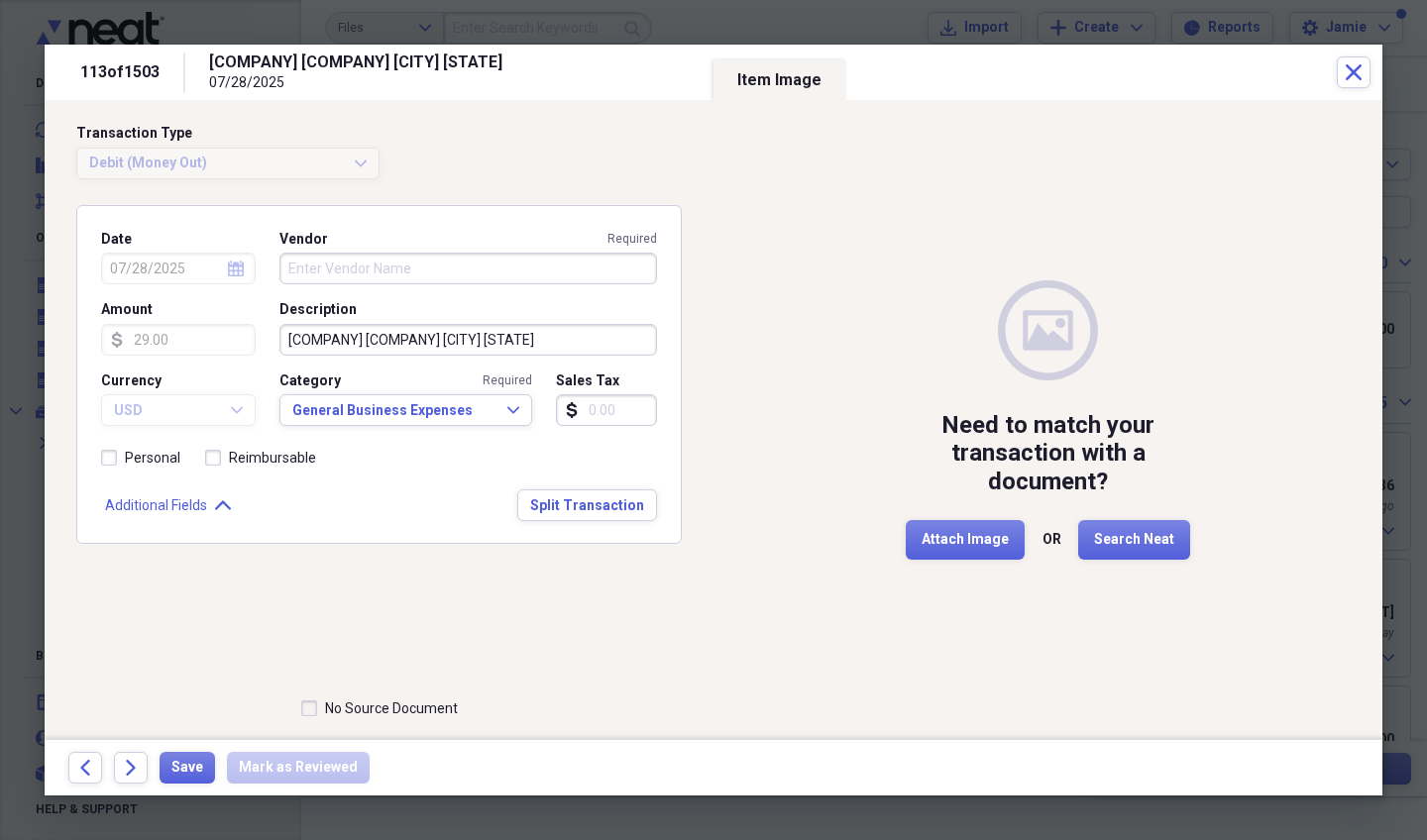 click on "Forward" 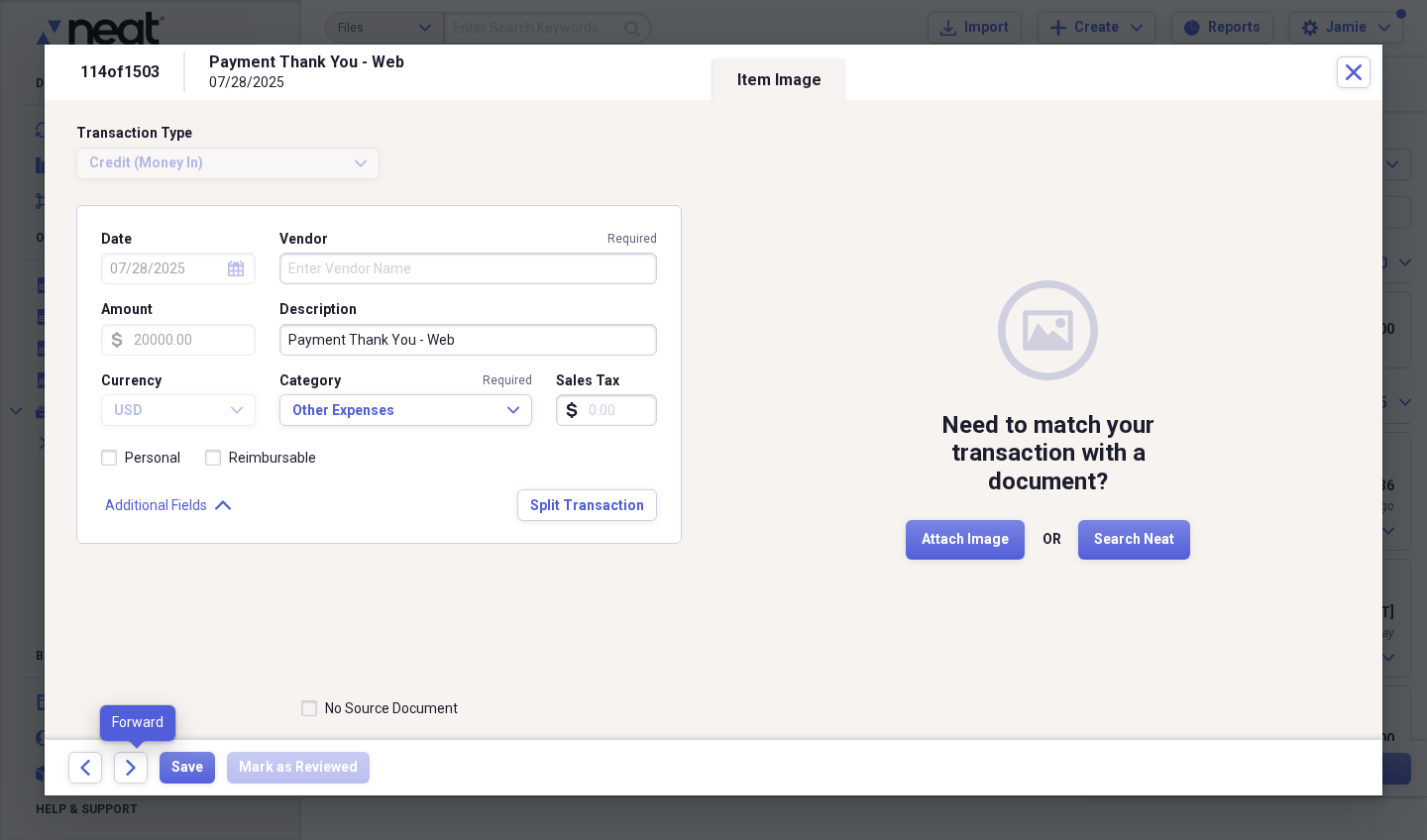 click on "Forward" 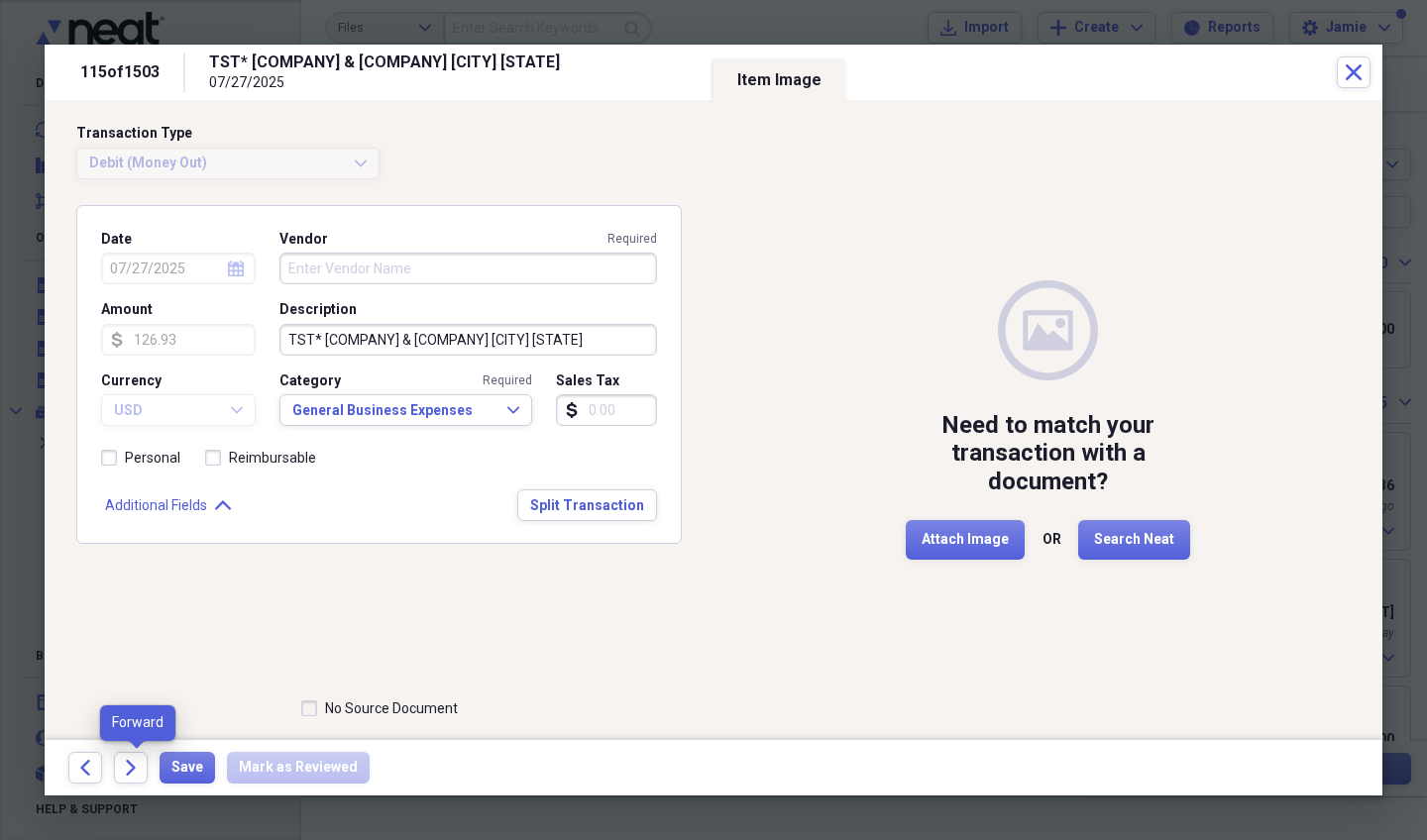 click on "Forward" 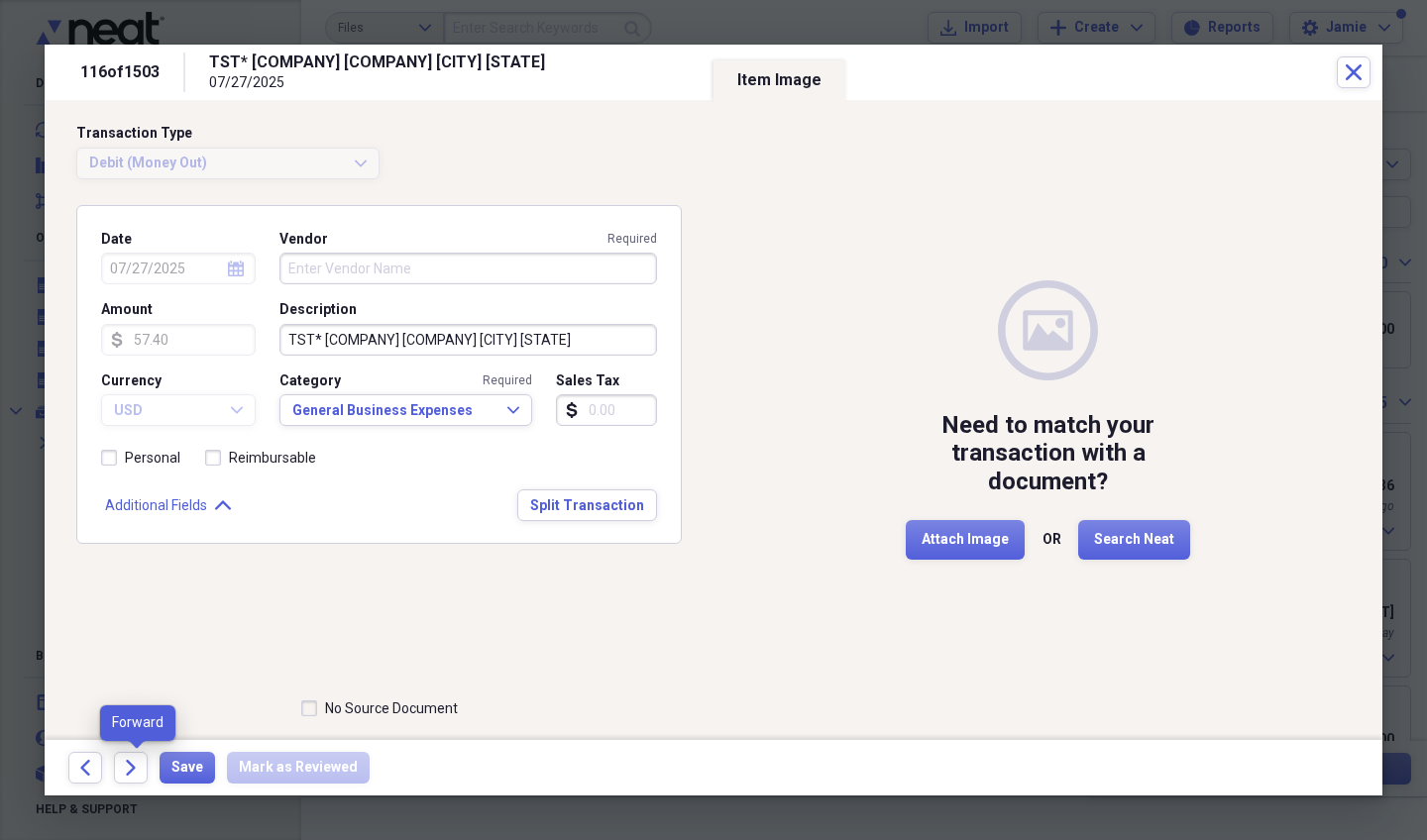 click on "Forward" 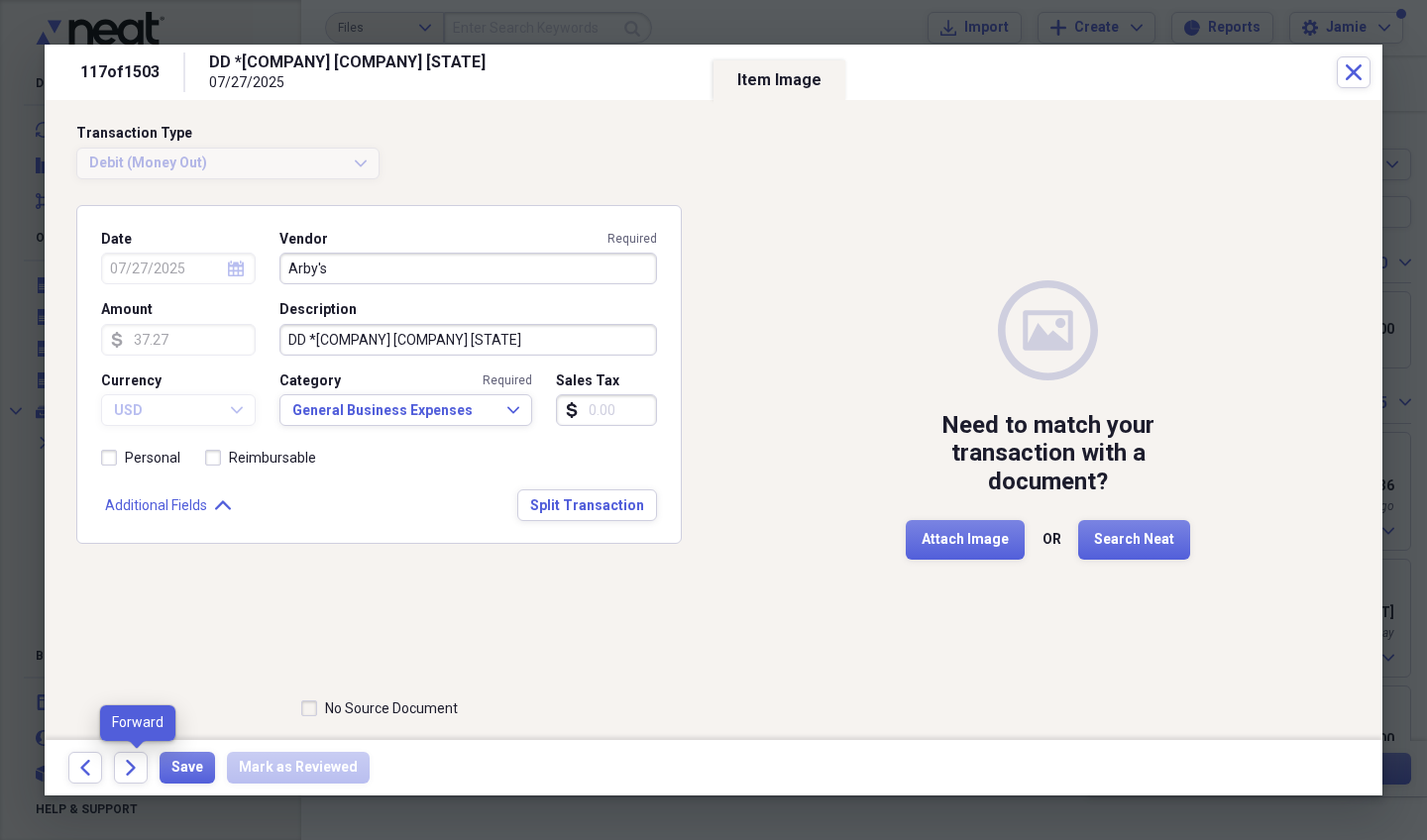 click on "Forward" 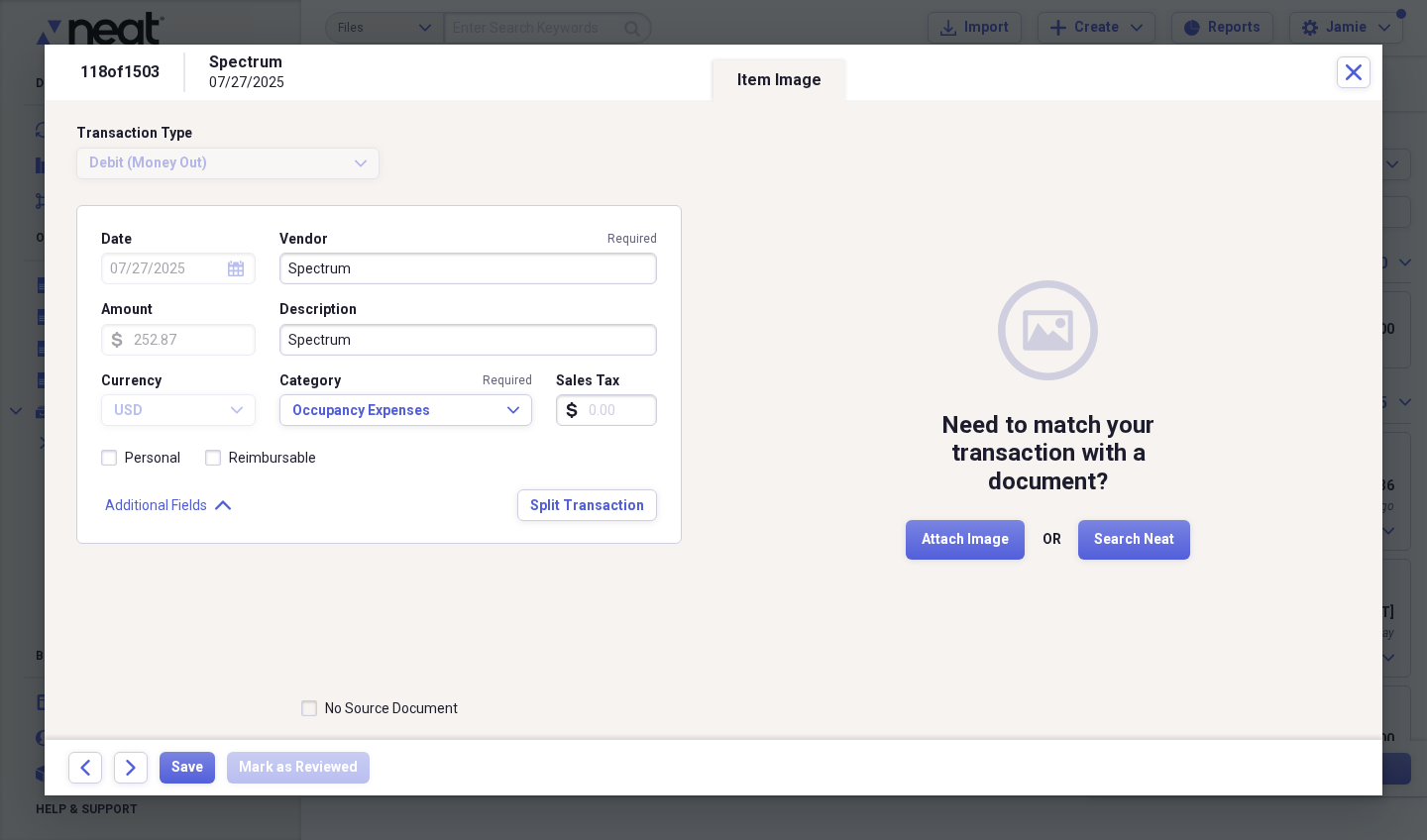 click on "Forward" 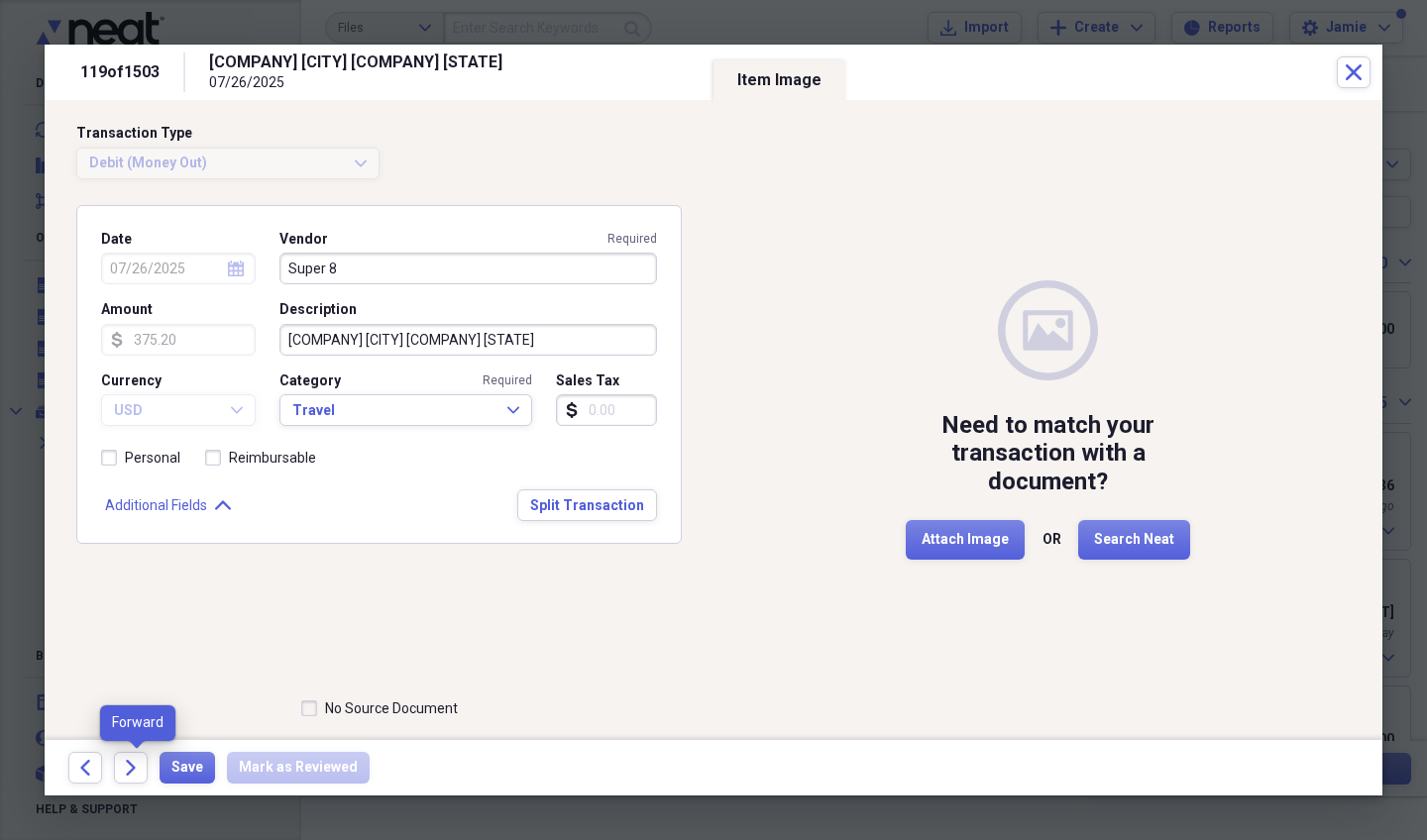 click on "Forward" 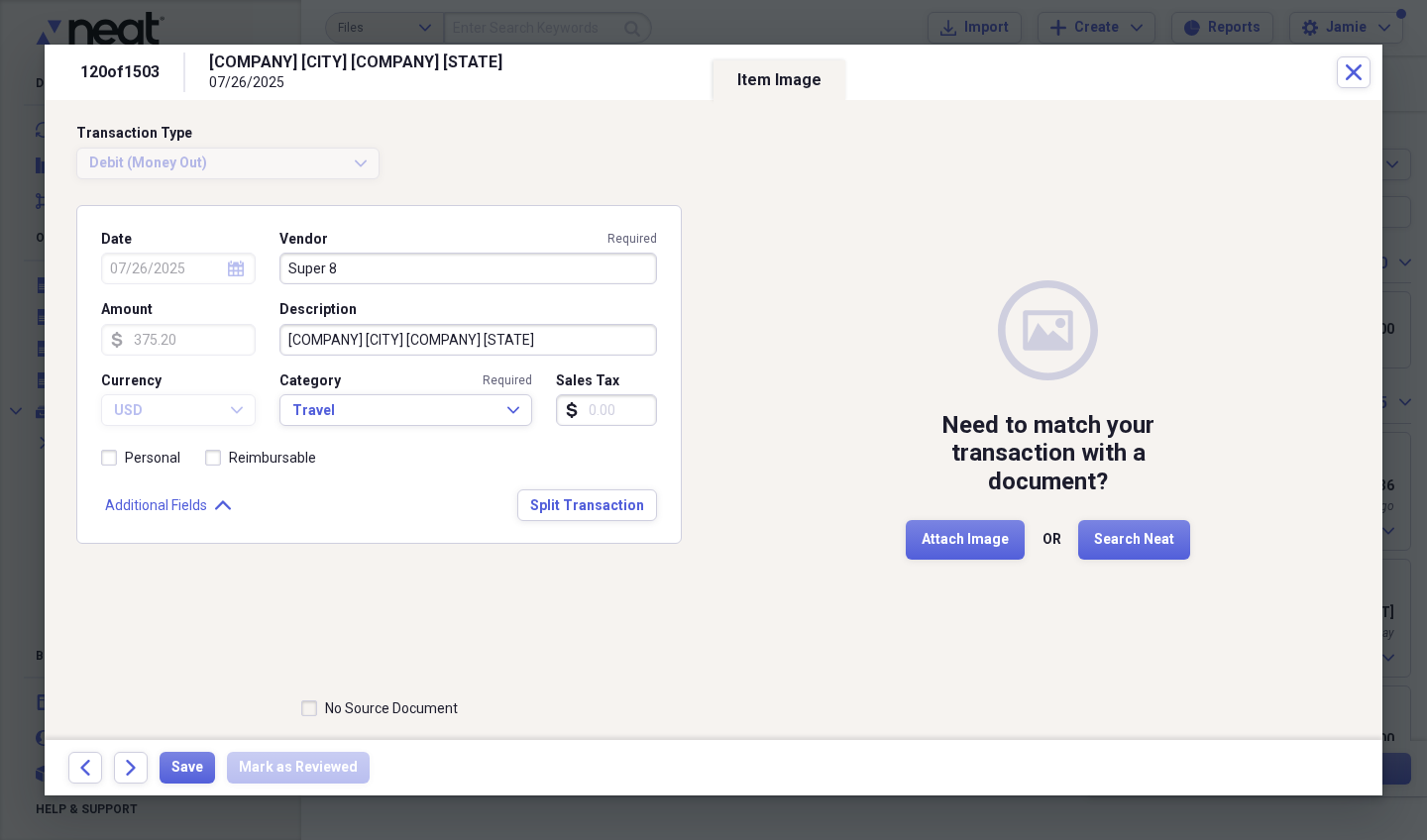click on "Forward" 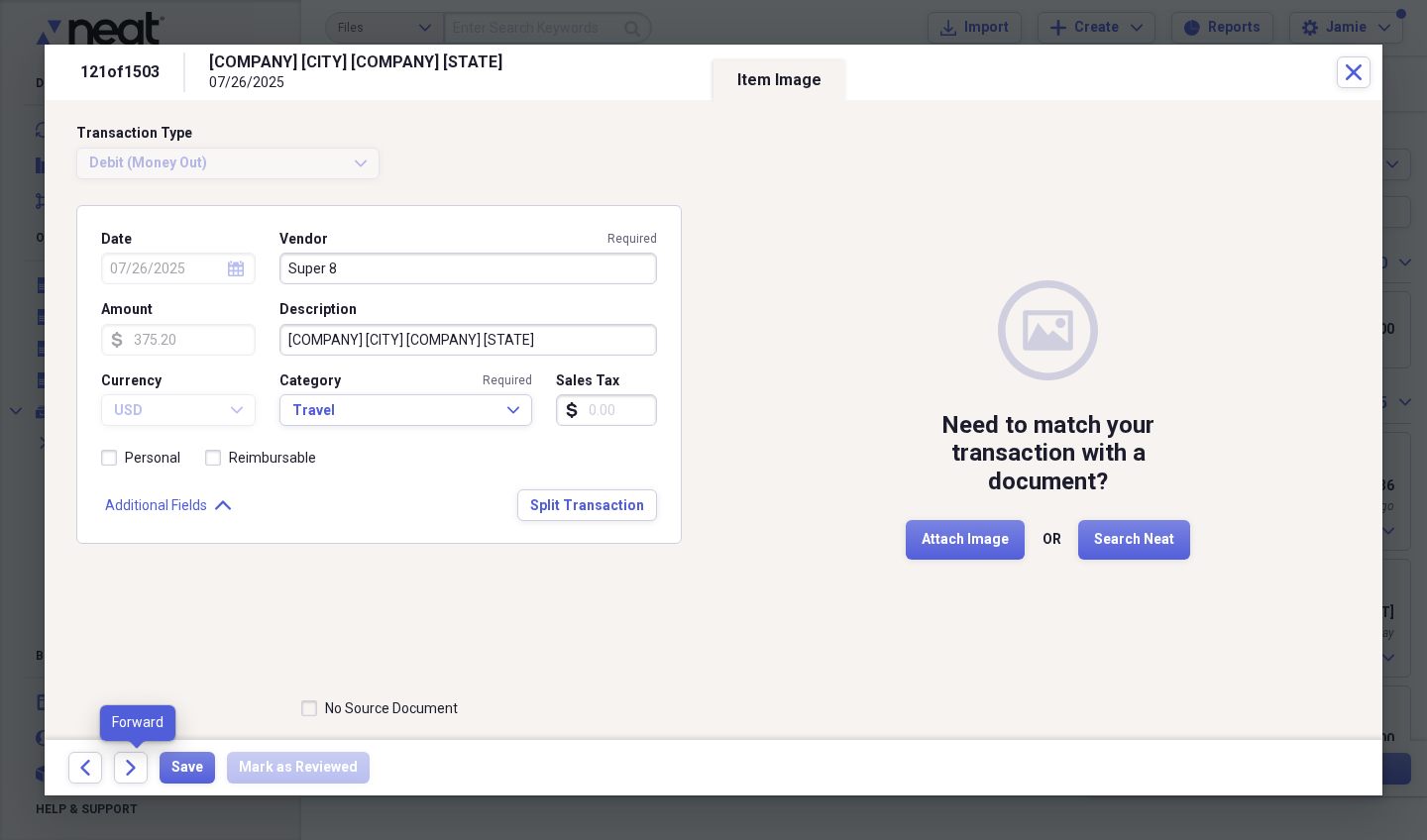 click on "Forward" 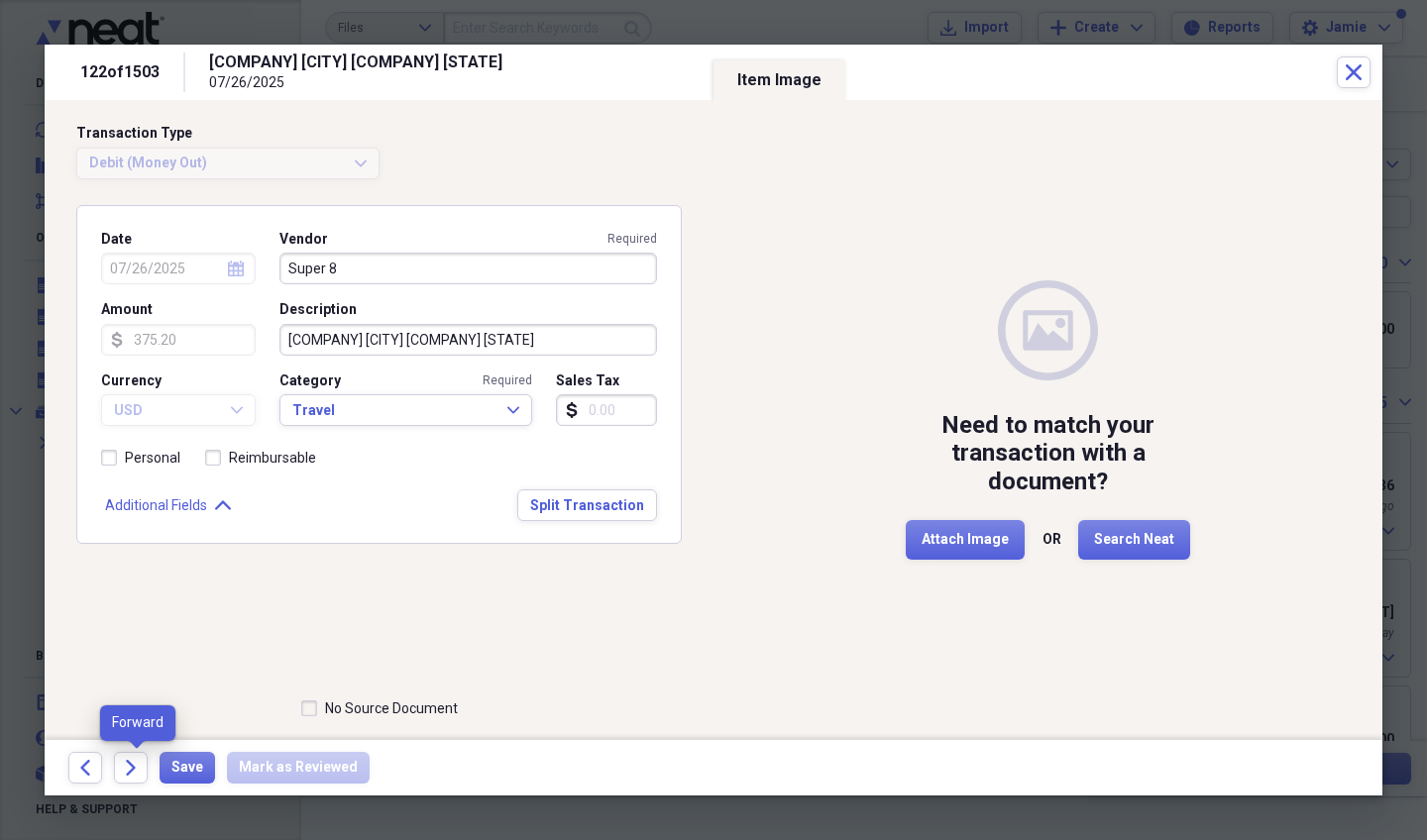 click on "Forward" 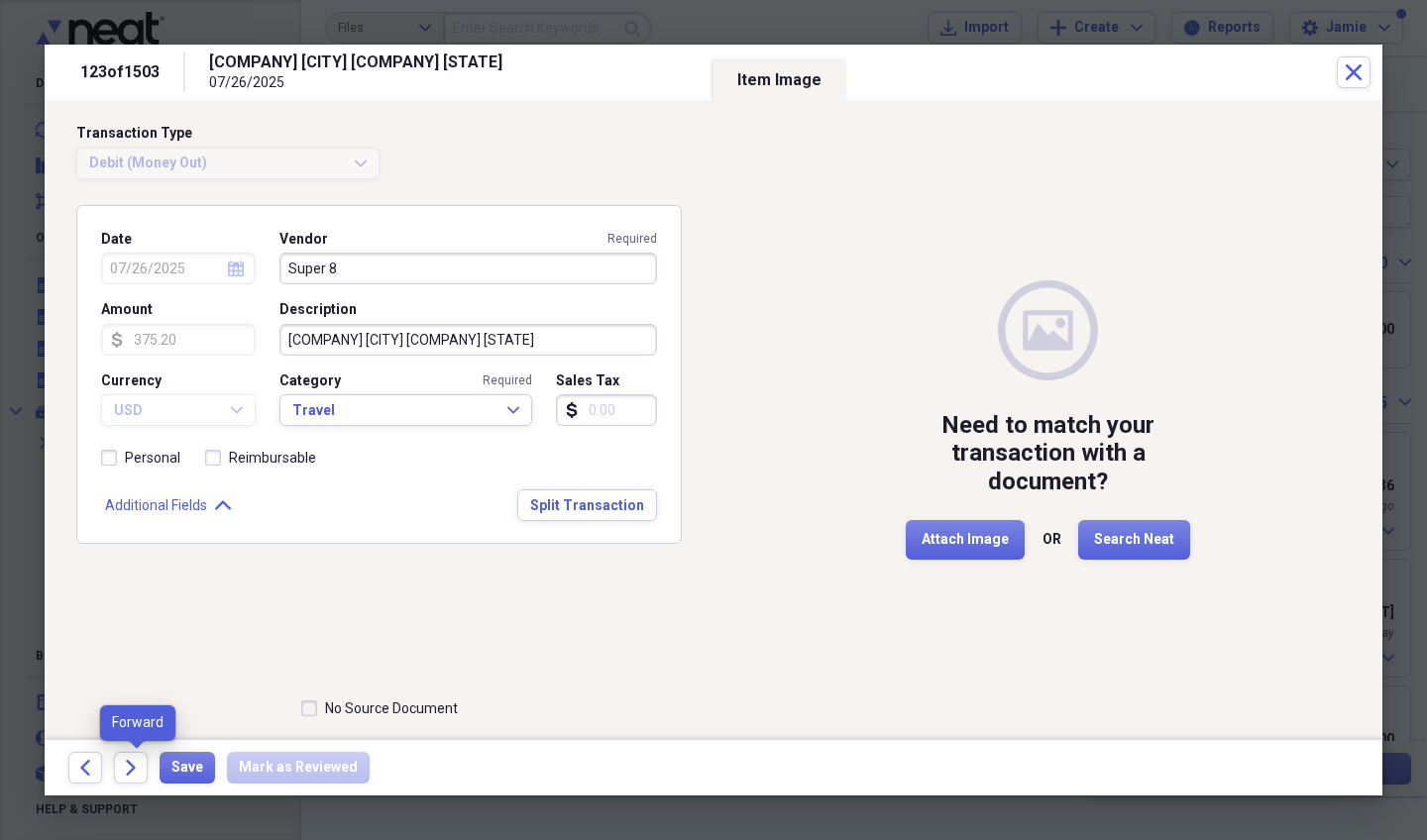 click on "Forward" 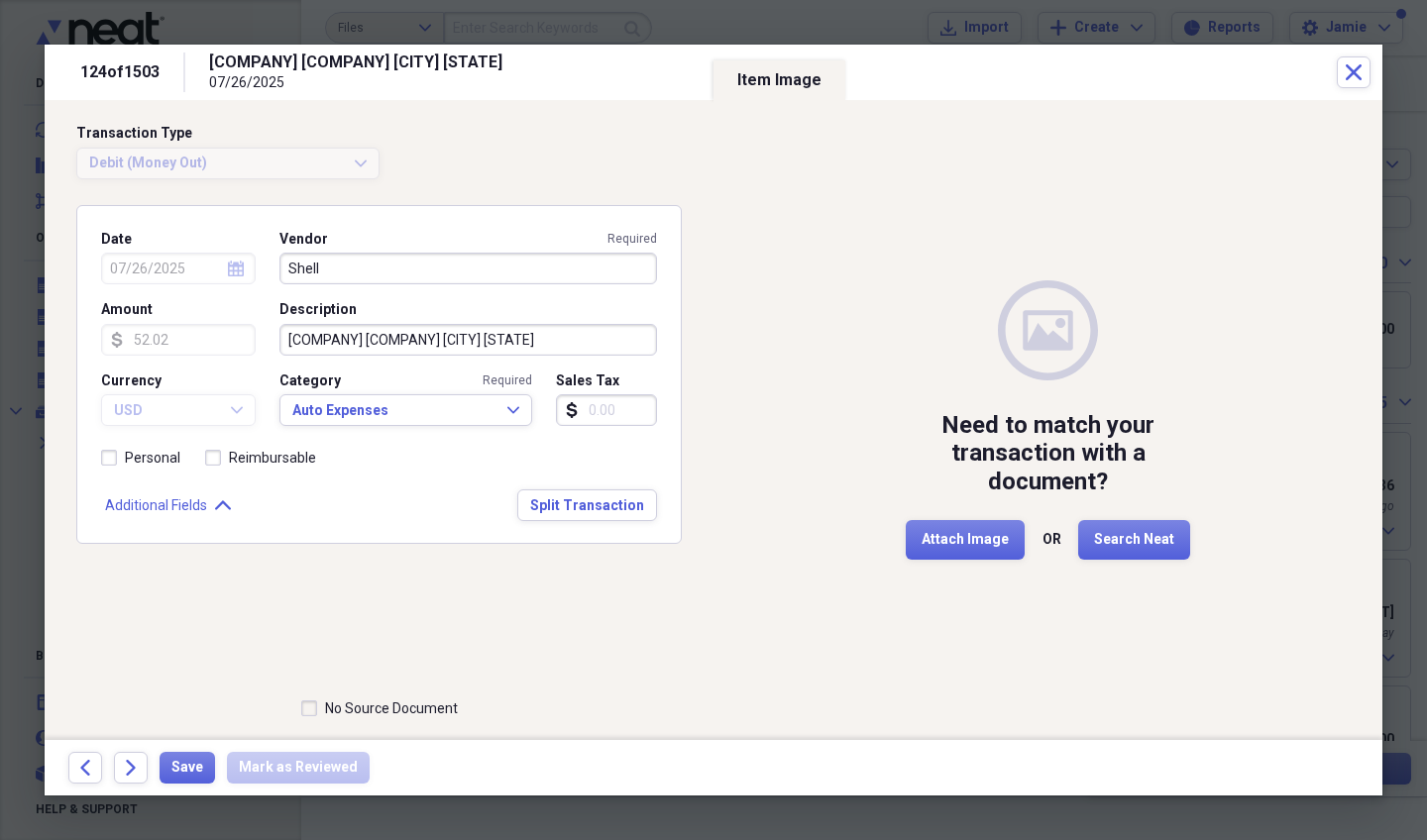 click on "Forward" 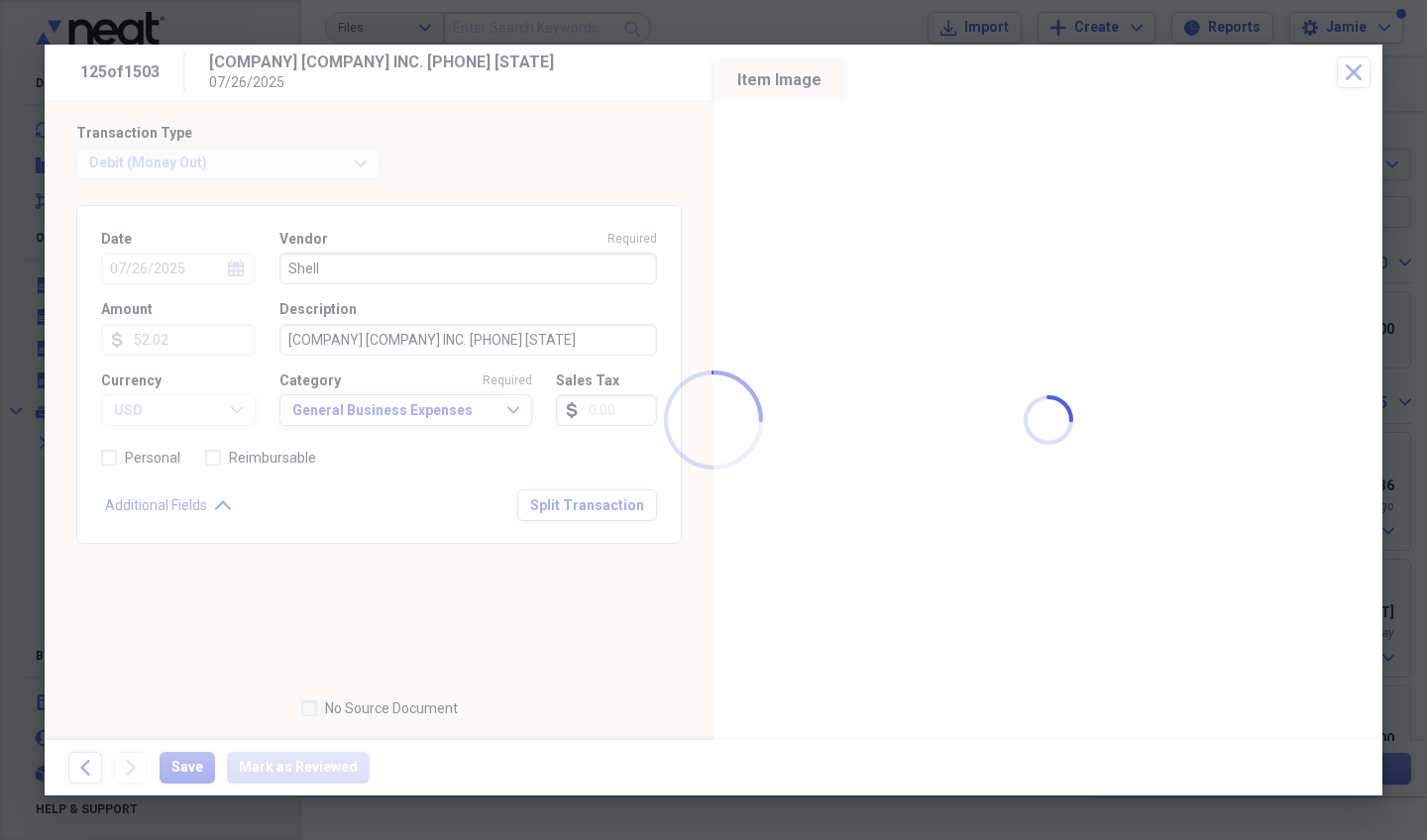type on "Sirius XM" 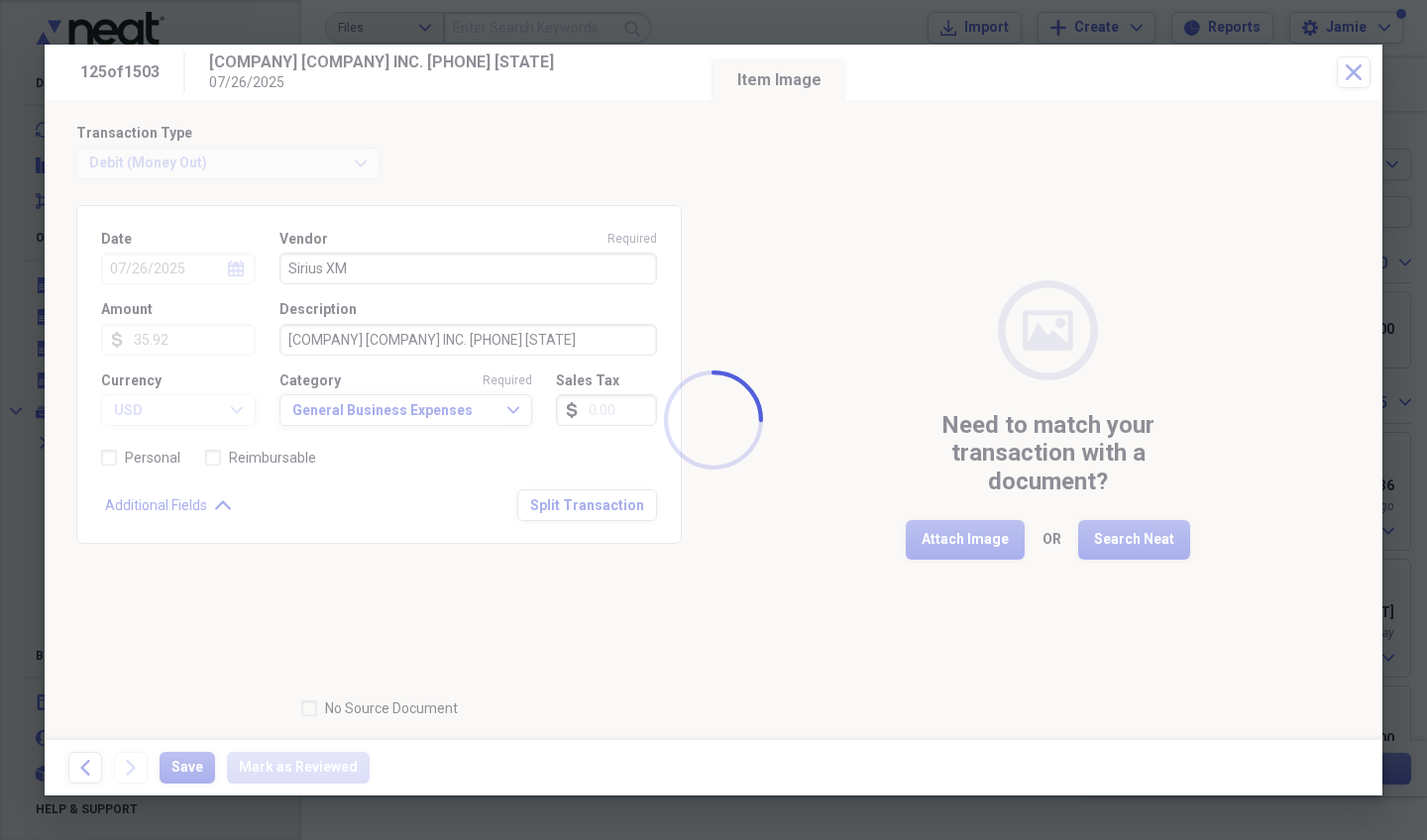 click at bounding box center [714, 420] 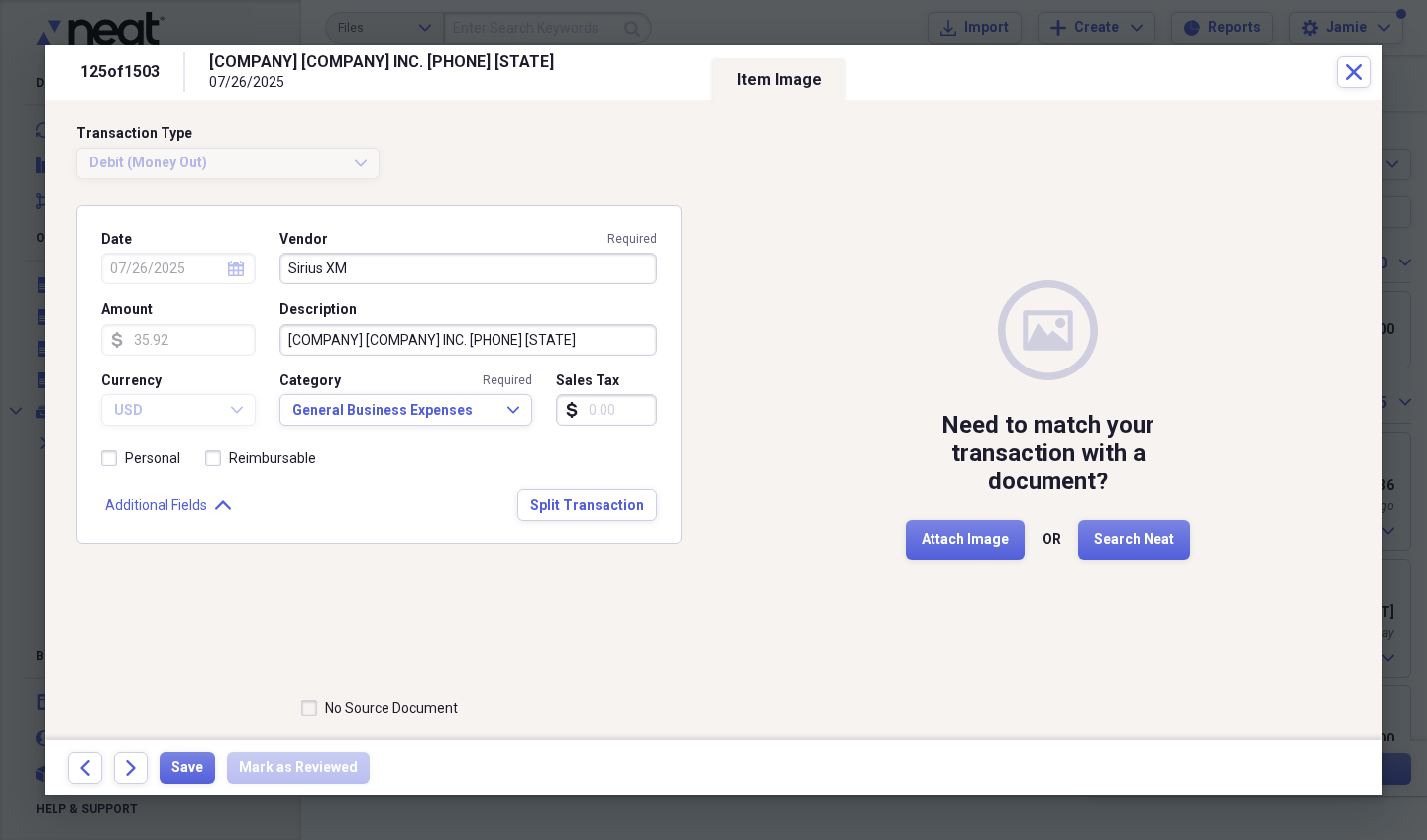 click on "Forward" 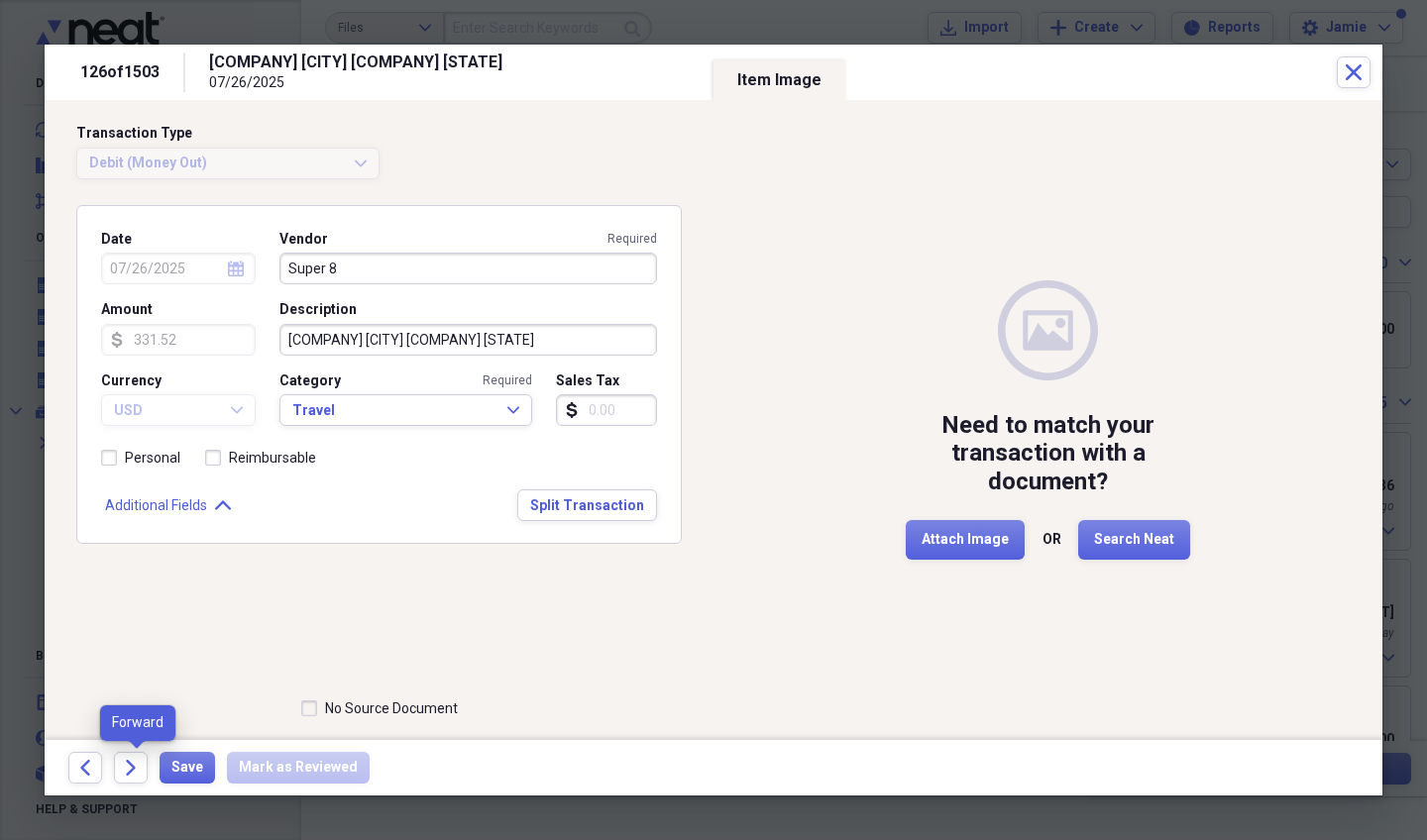 click on "Forward" at bounding box center (131, 768) 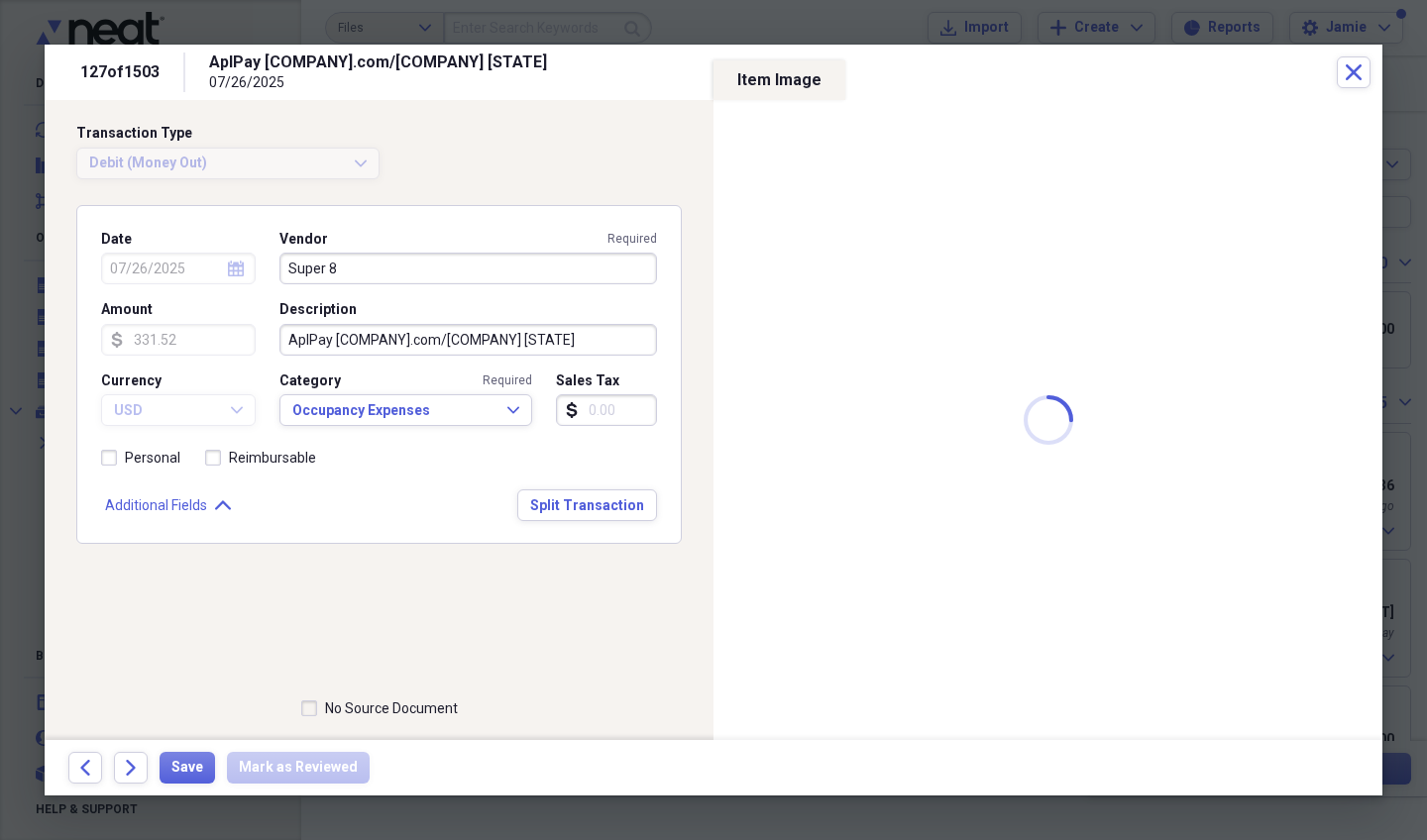 type on "Apple" 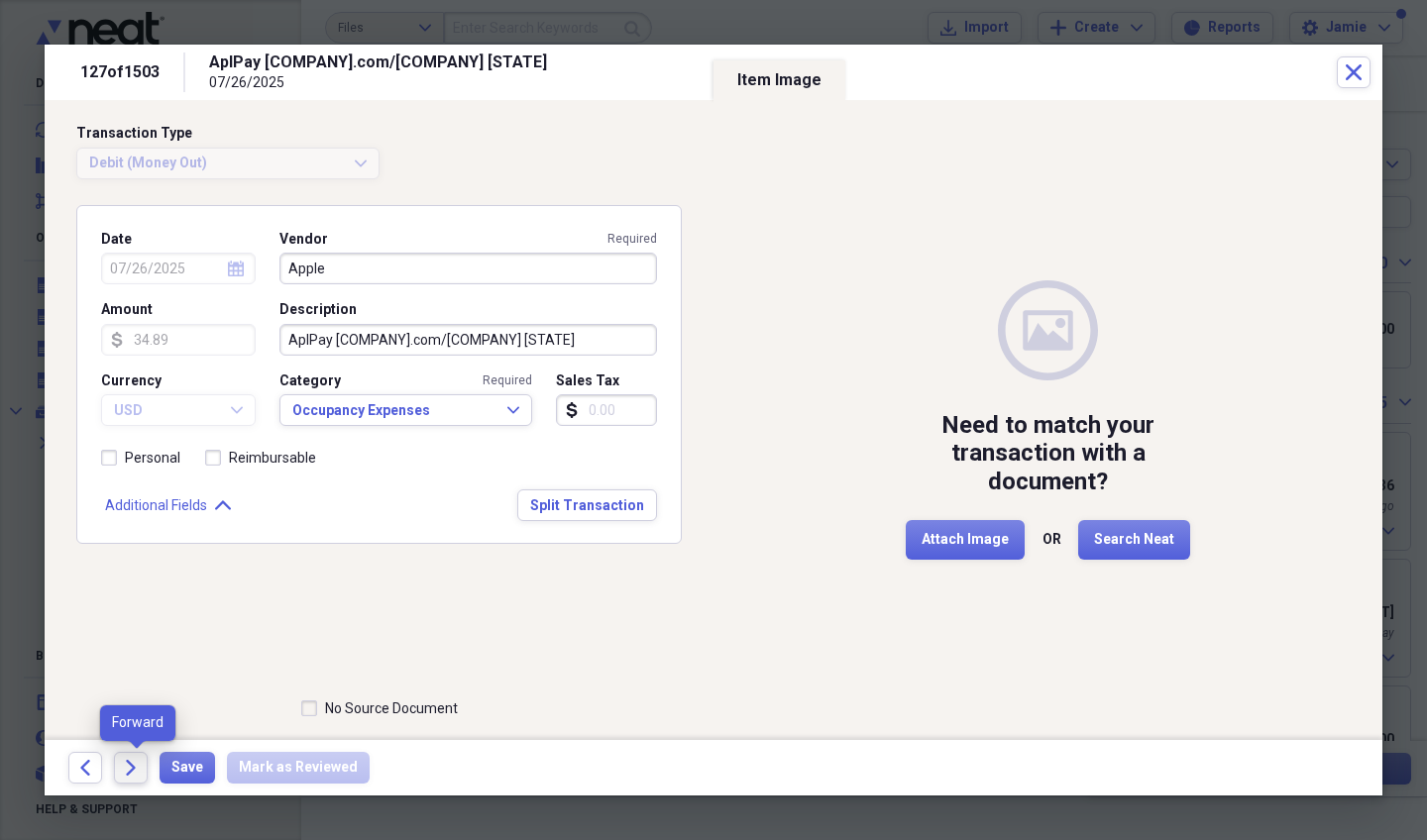 click on "Forward" at bounding box center [131, 768] 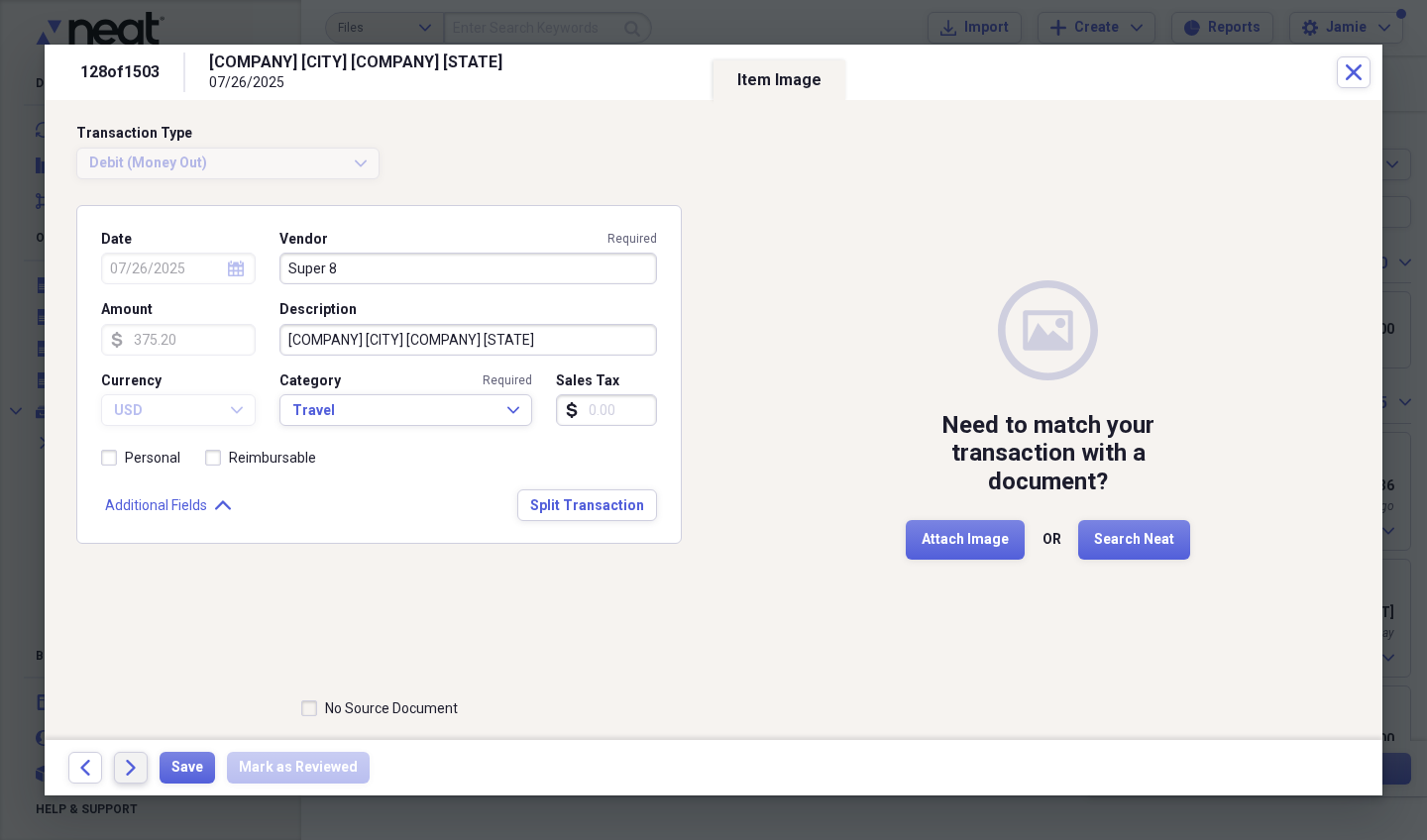 click on "Forward" 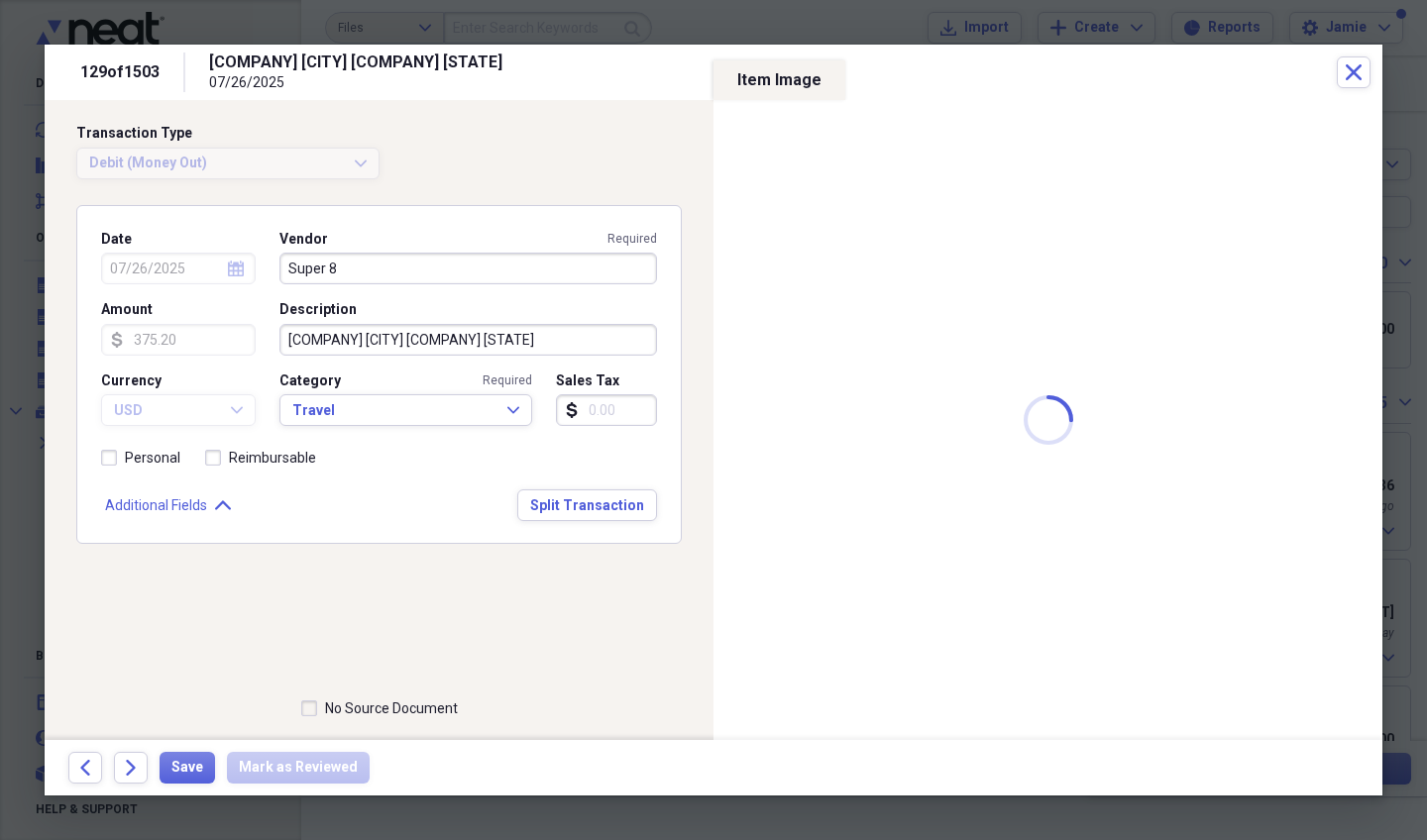 type on "331.52" 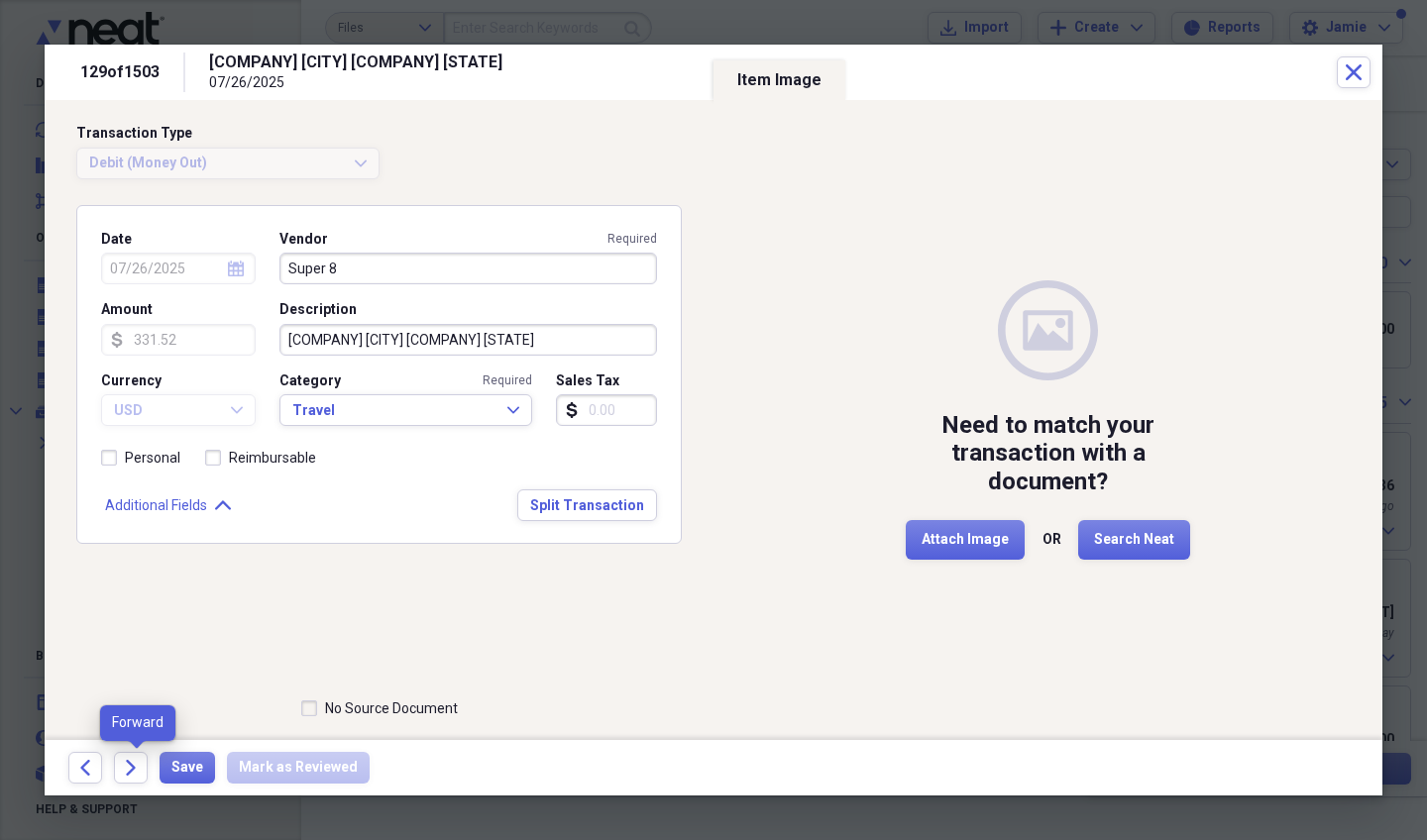 click on "Forward" 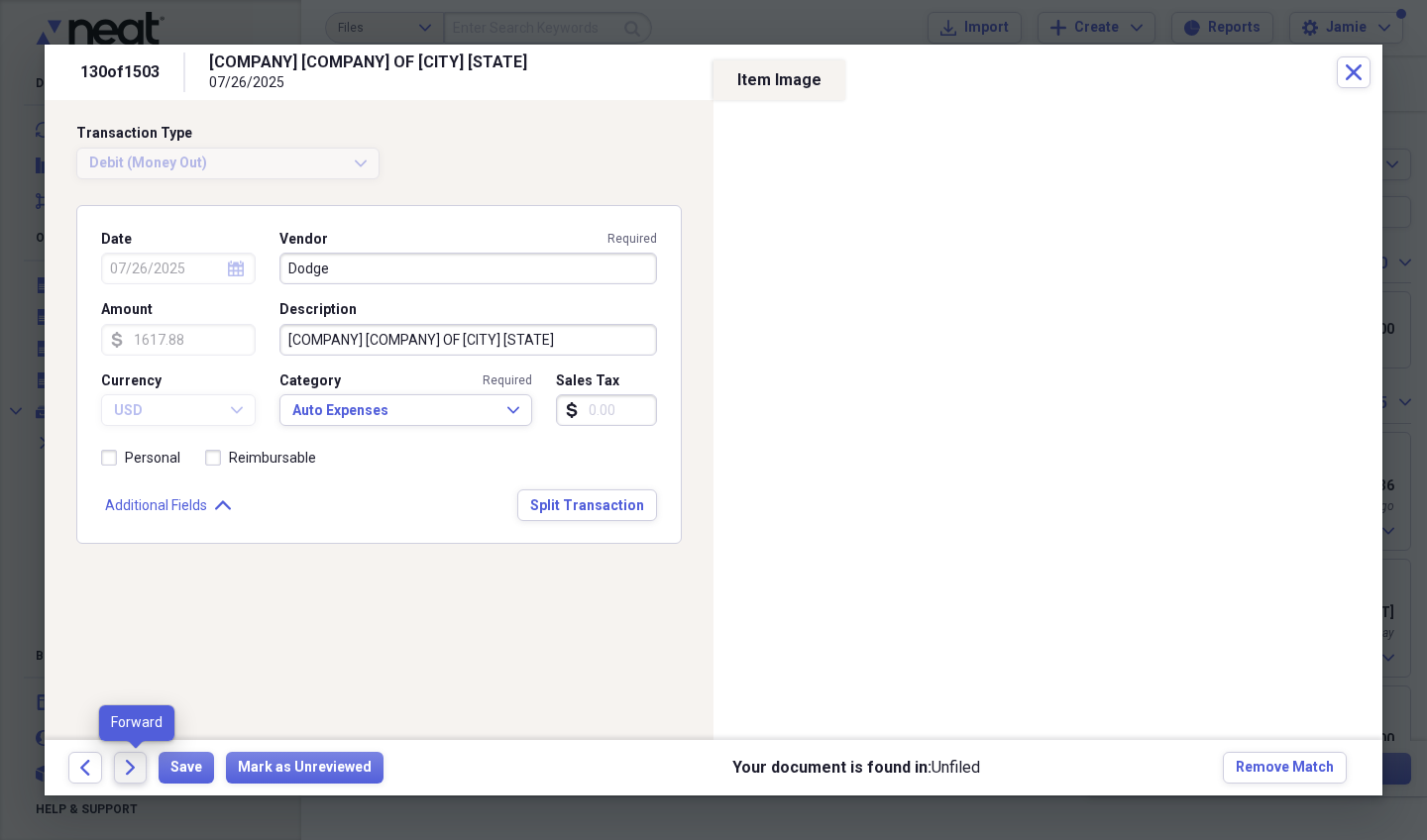 click on "Forward" 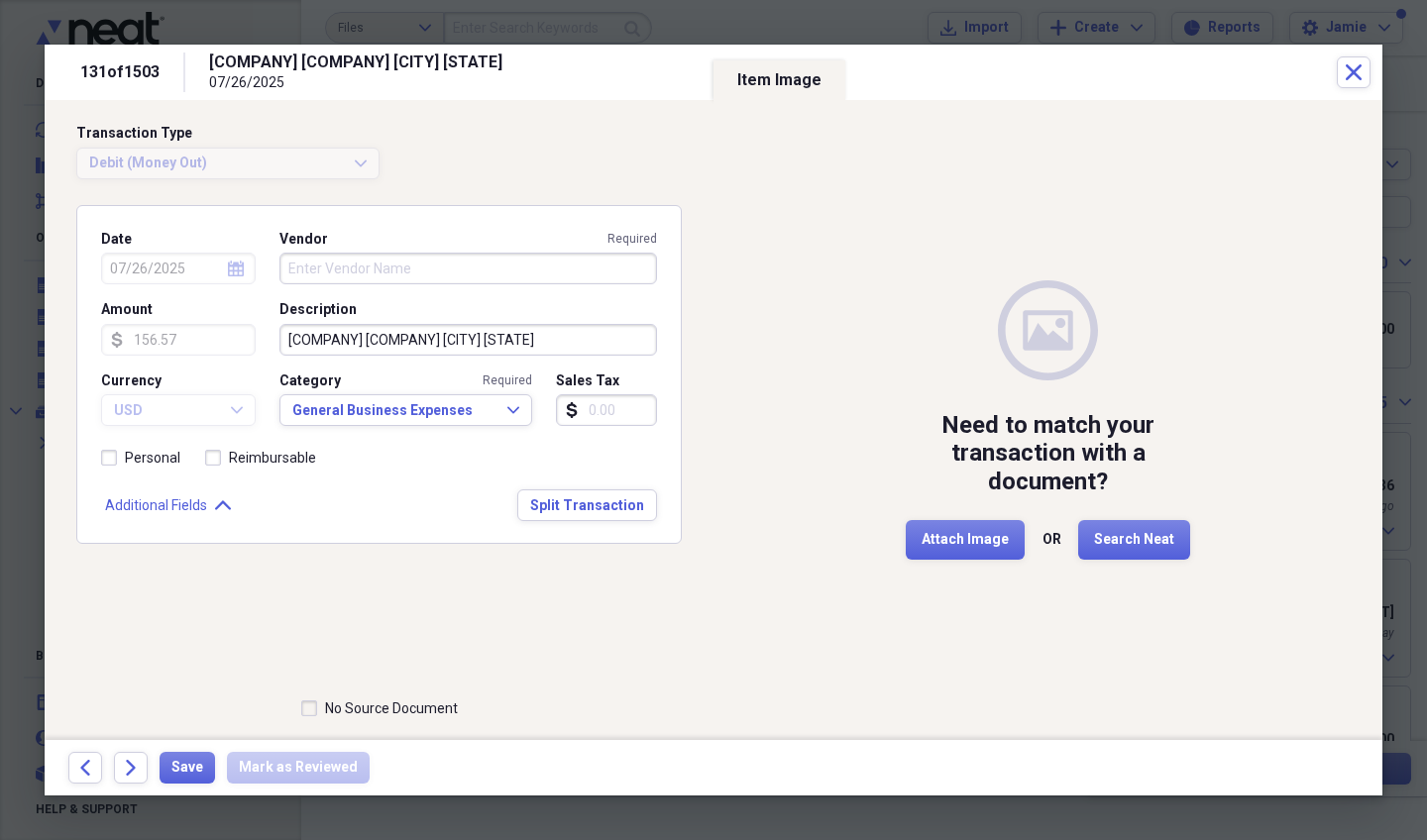 click 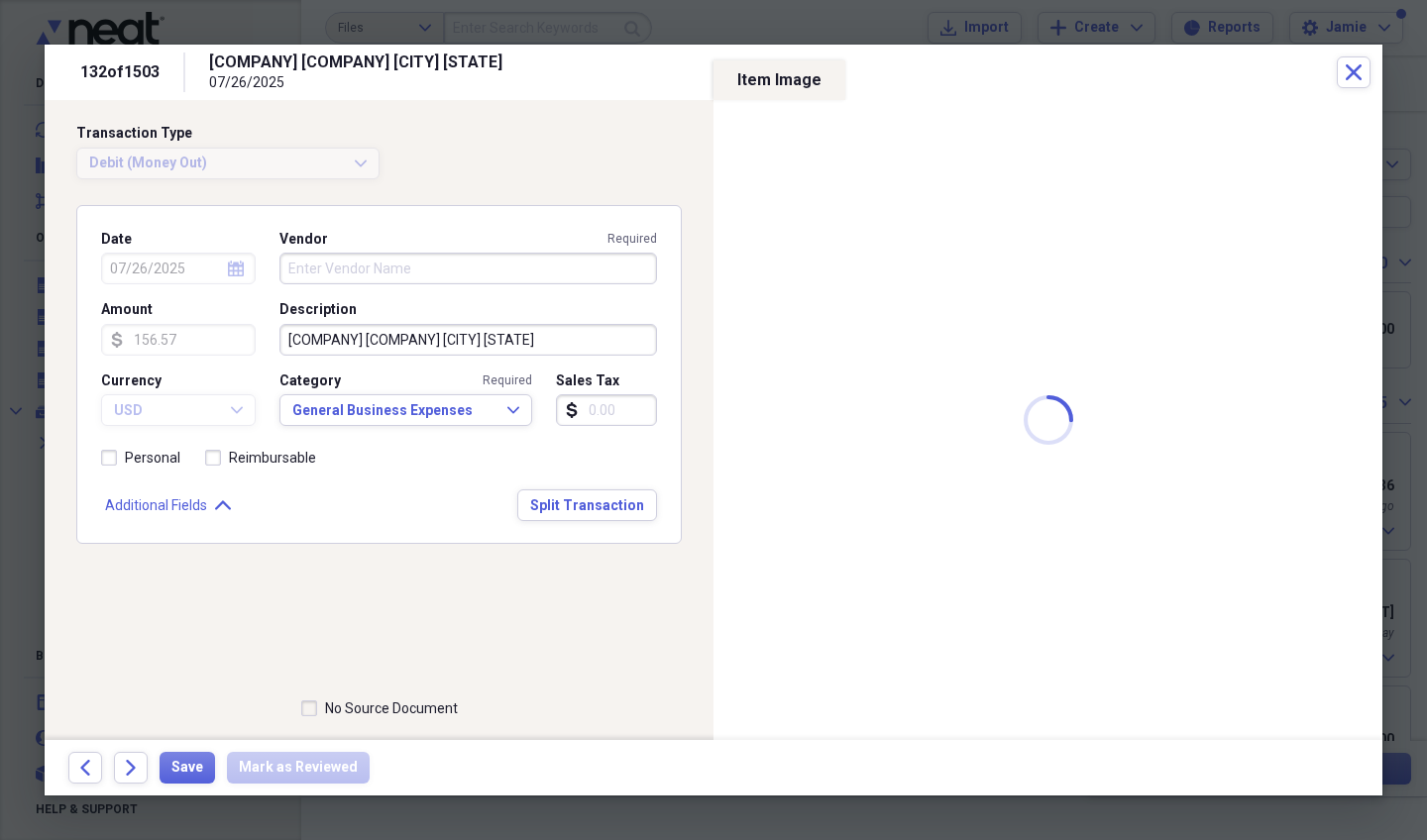 type on "81.58" 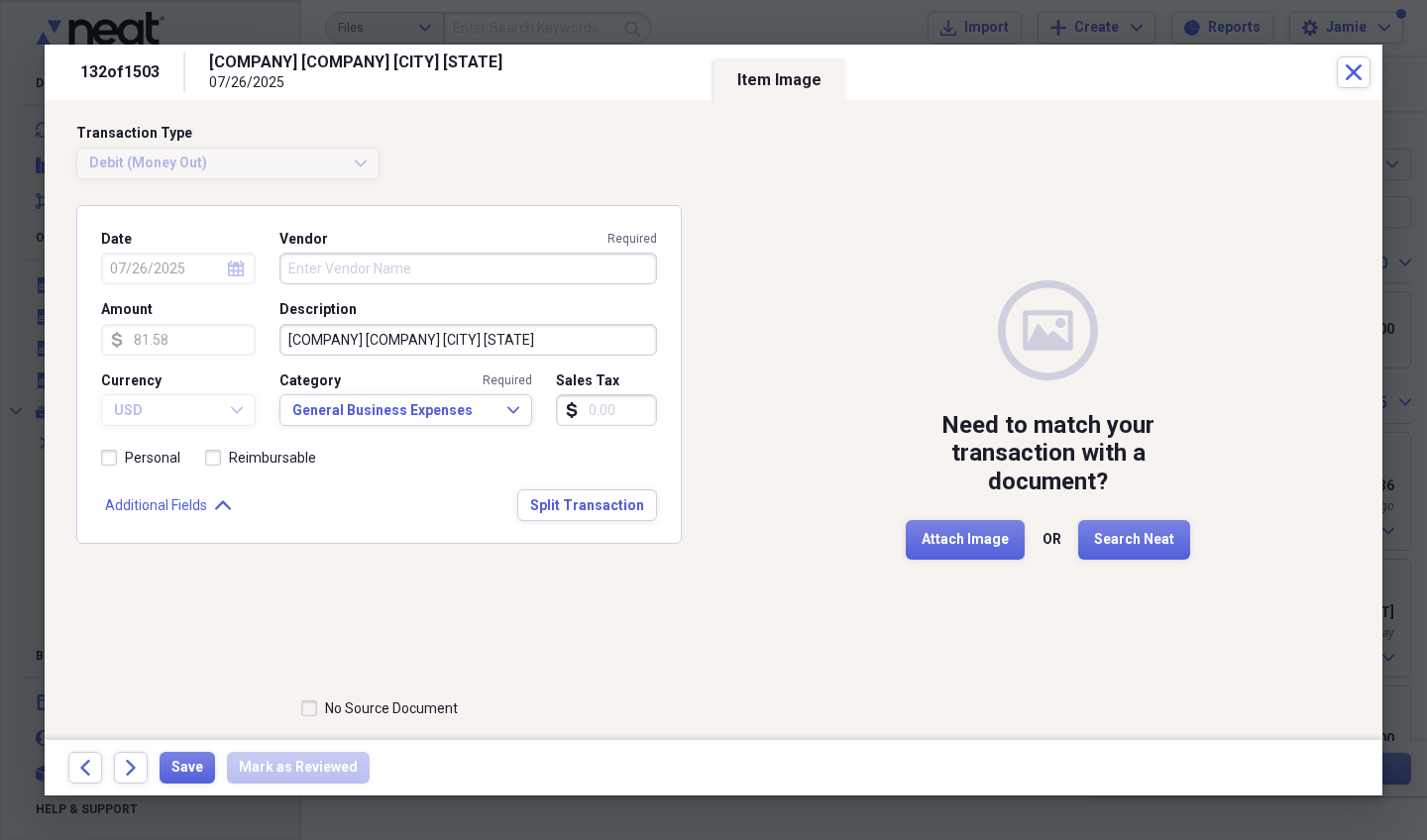 click 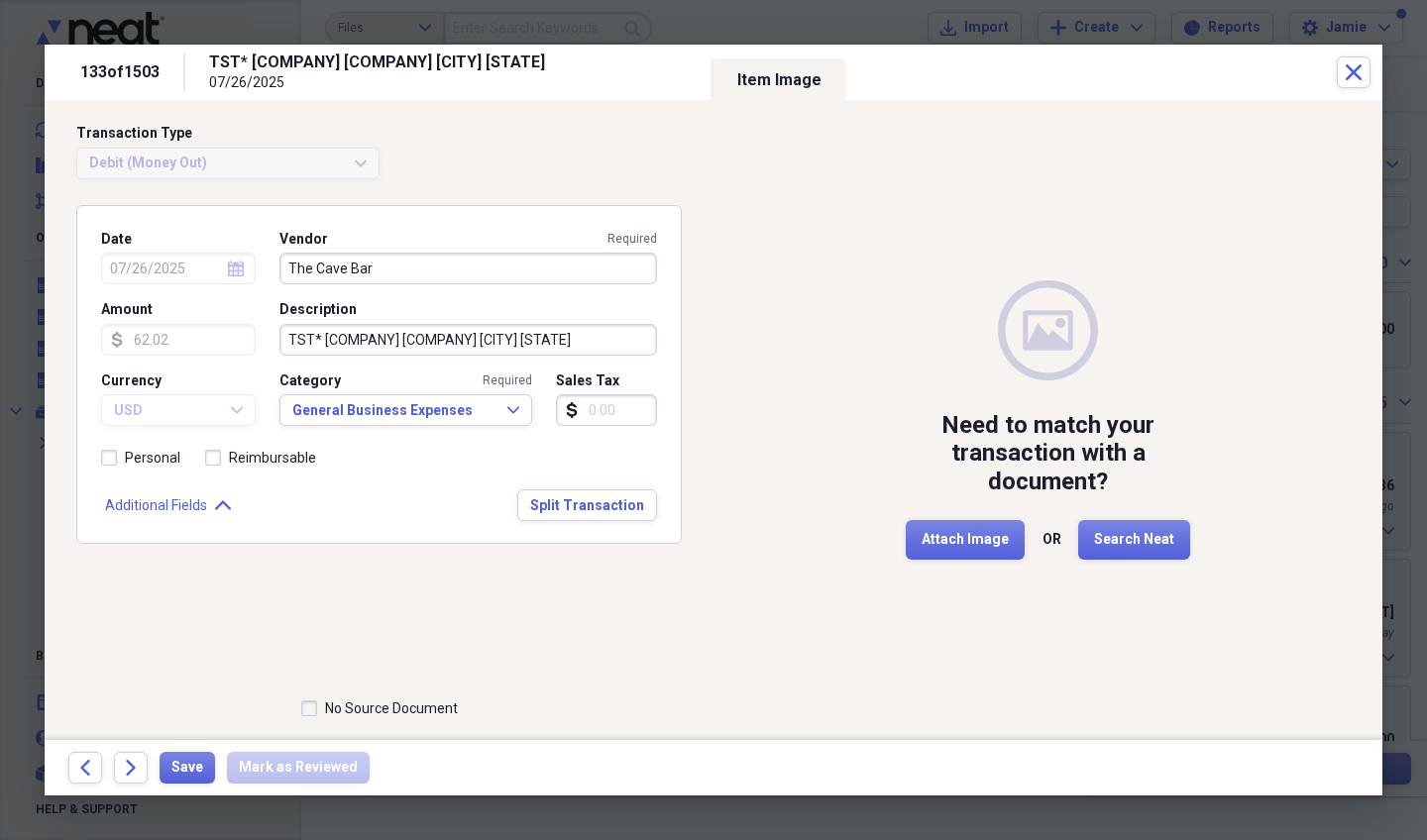 click 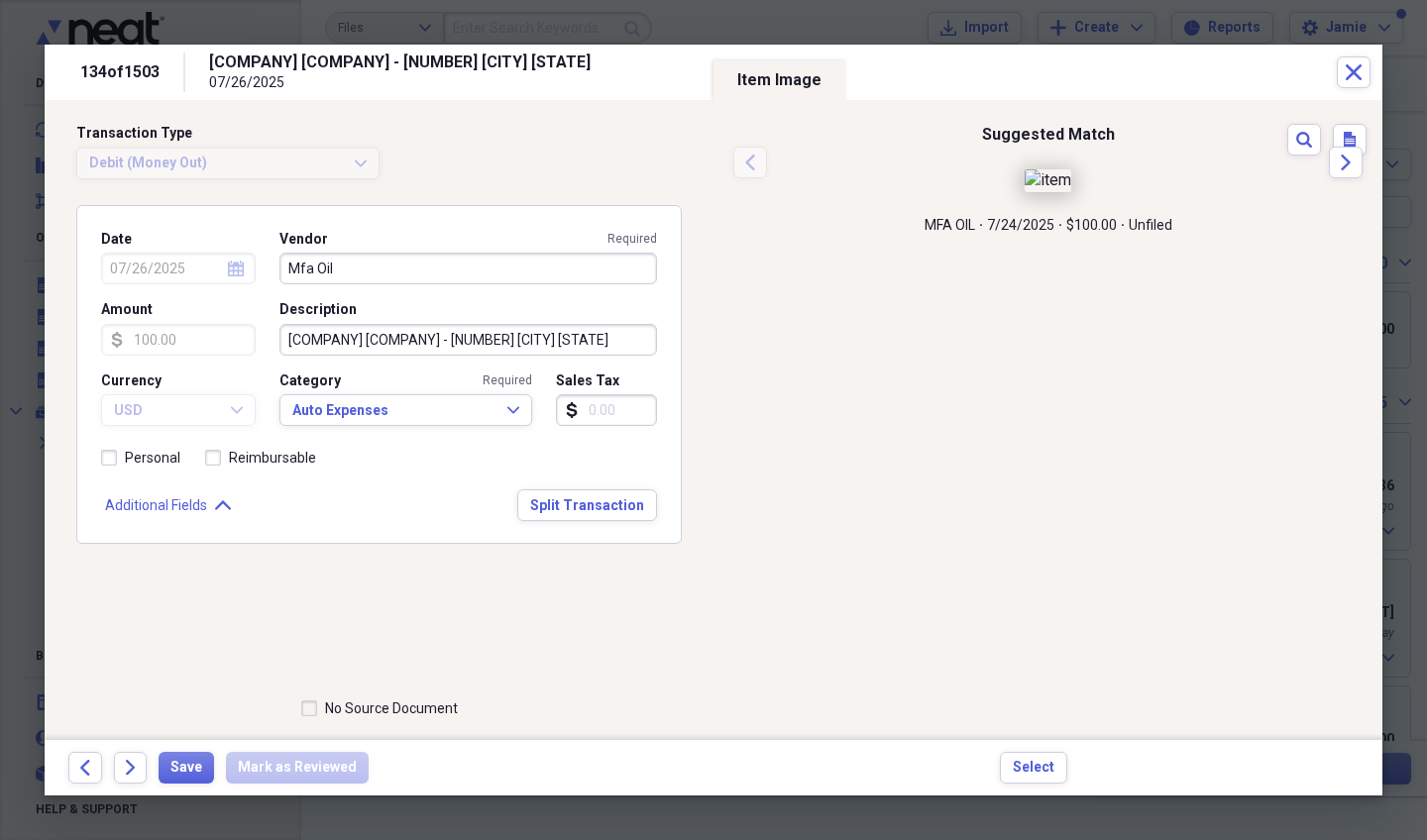 click on "Forward" 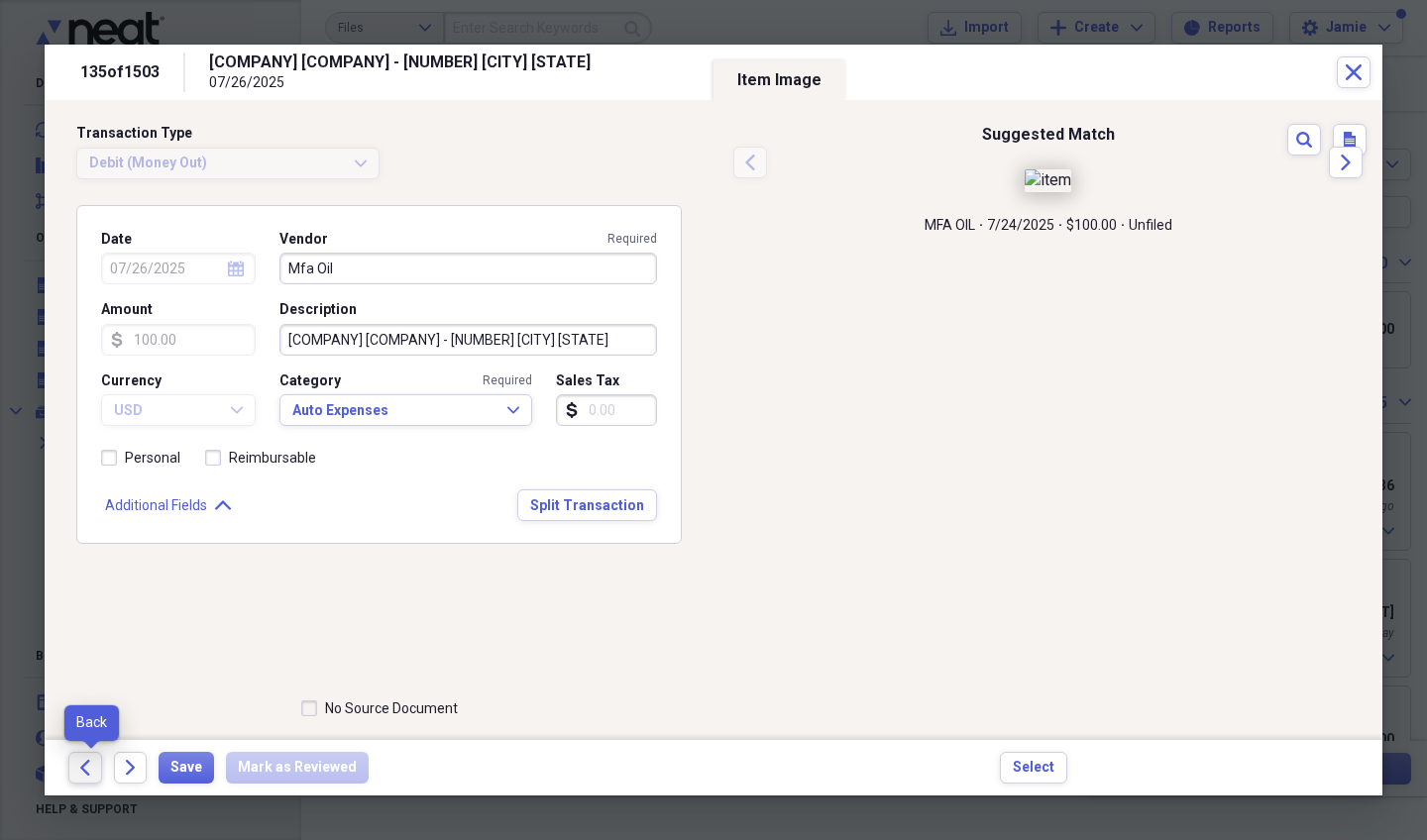 click on "Back" at bounding box center [85, 768] 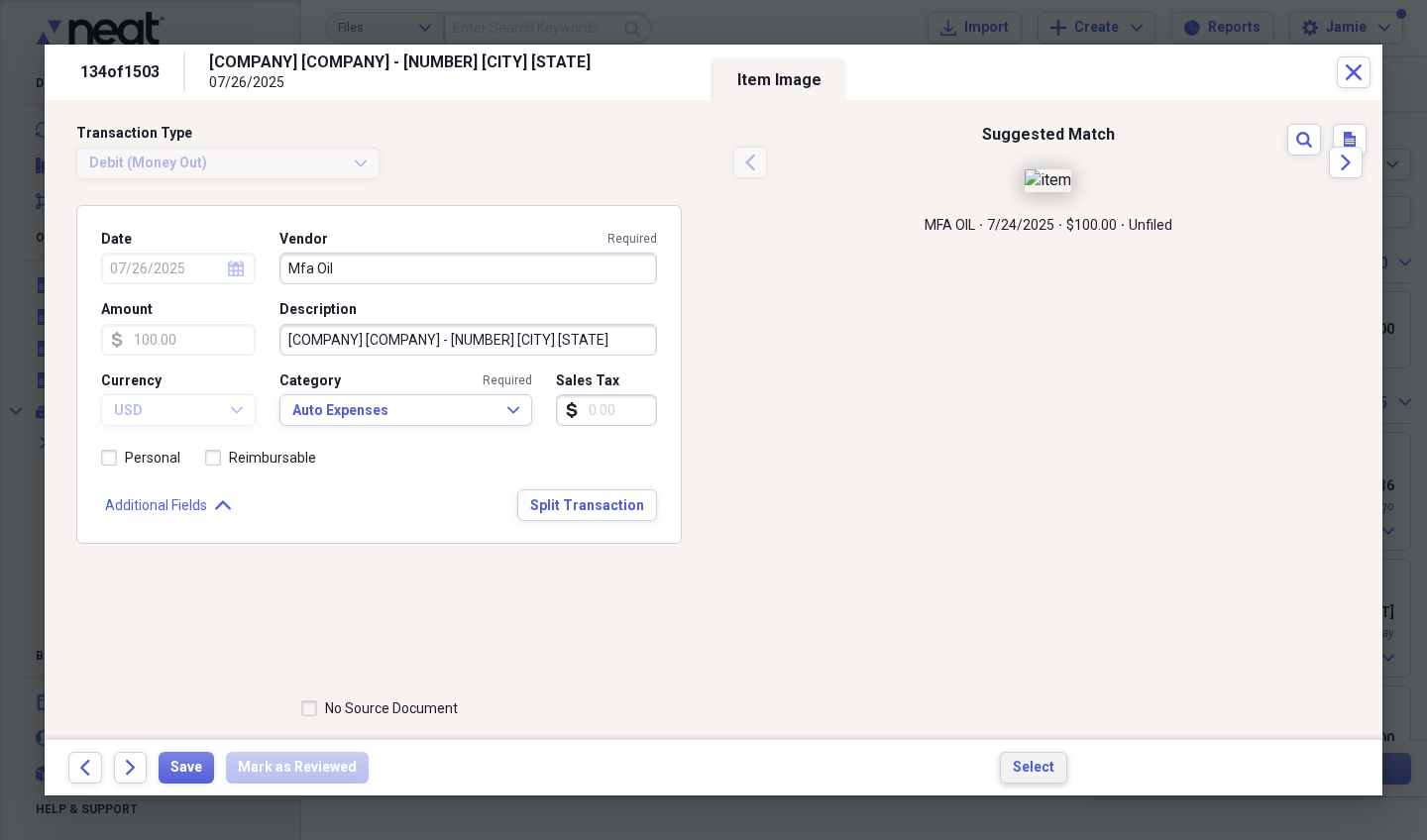 click on "Select" at bounding box center (1034, 768) 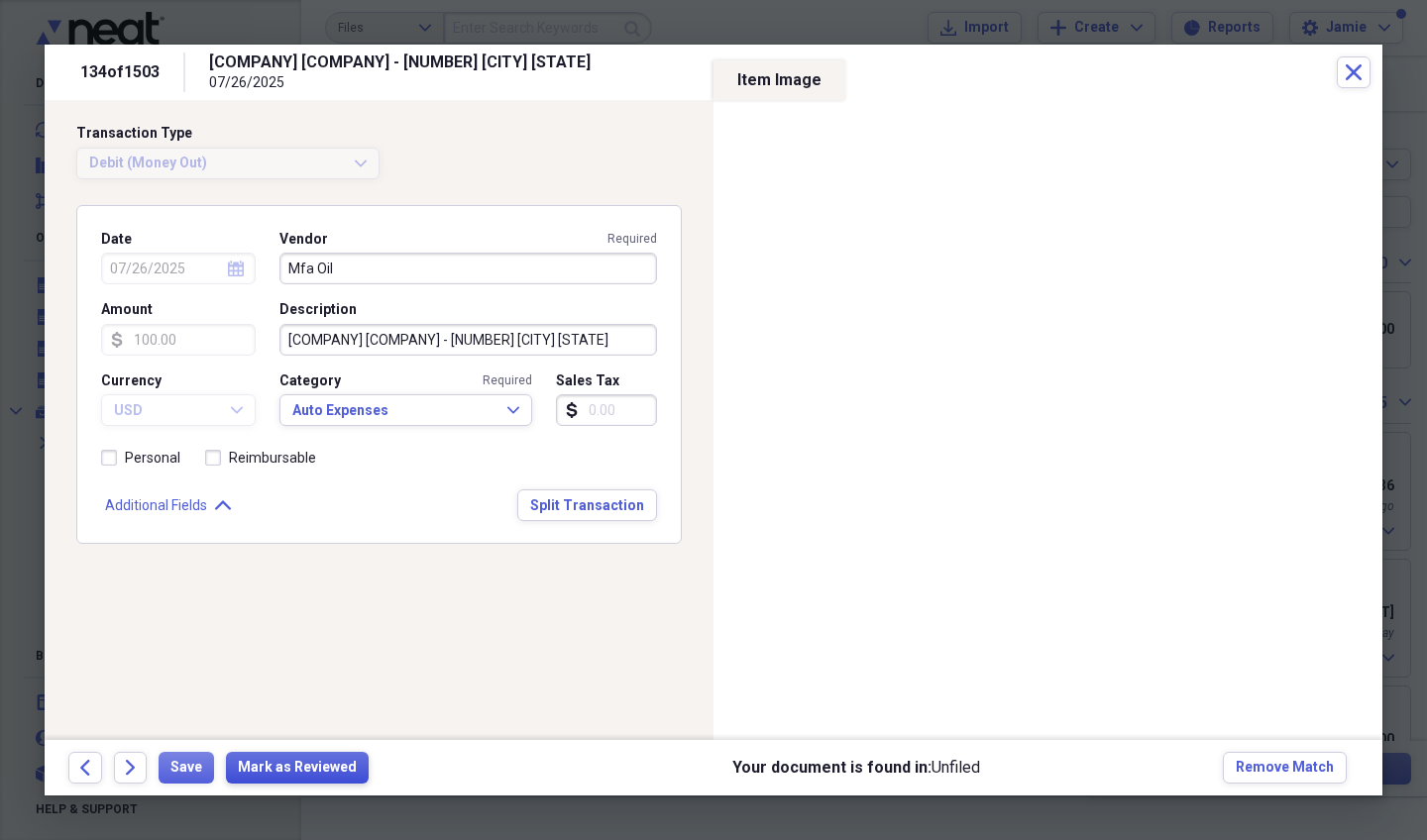 click on "Mark as Reviewed" at bounding box center [297, 768] 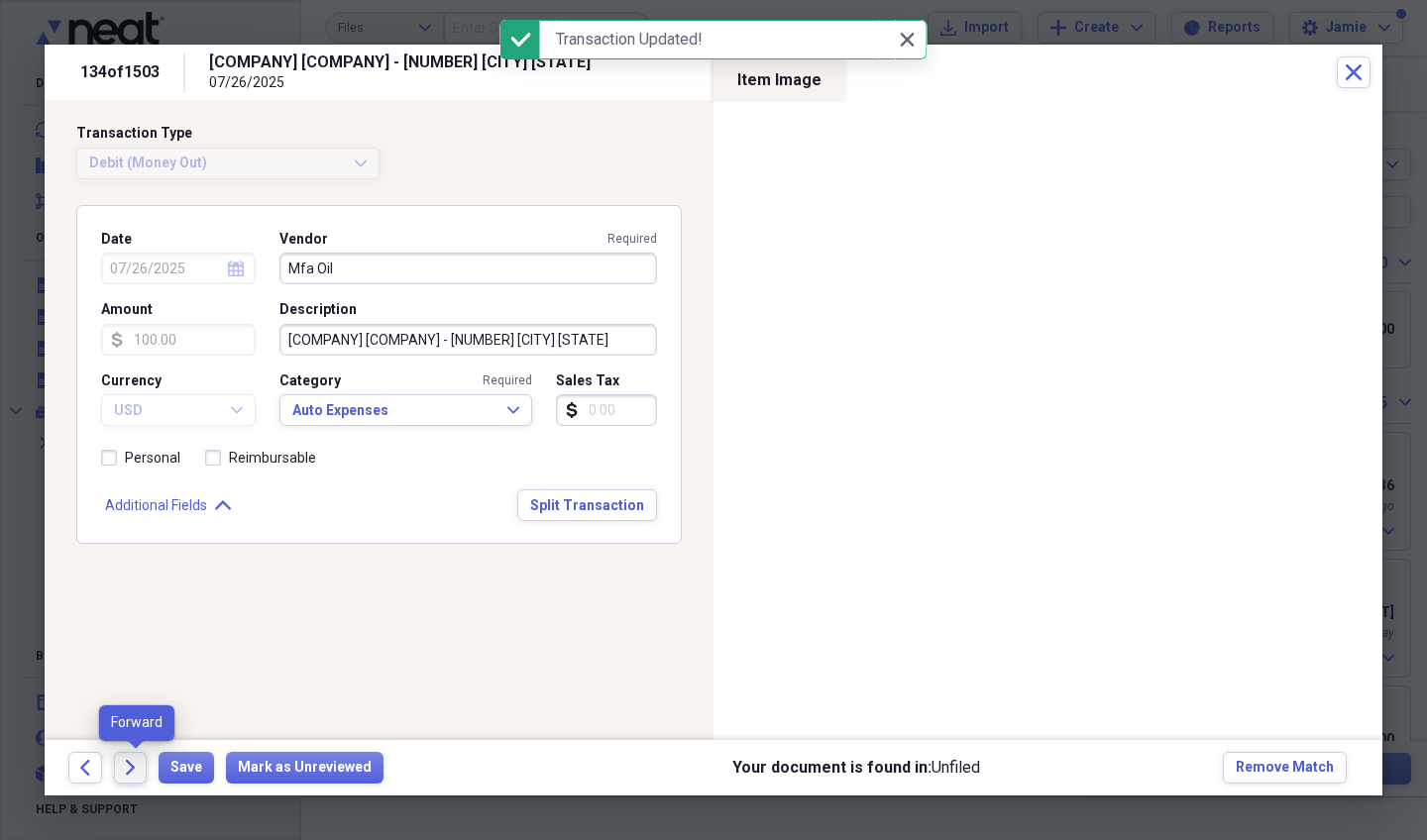 click on "Forward" at bounding box center [131, 768] 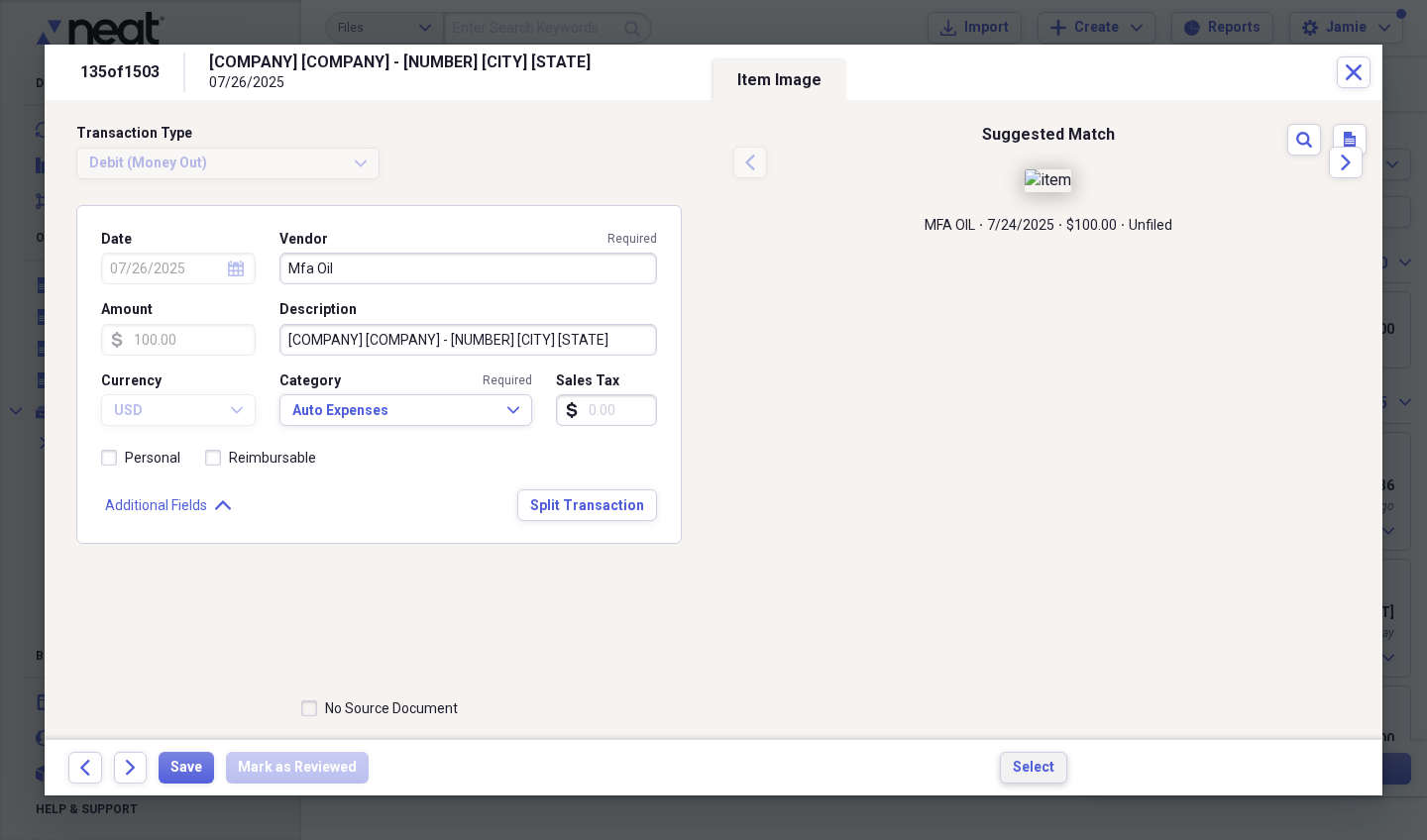 click on "Select" at bounding box center (1034, 768) 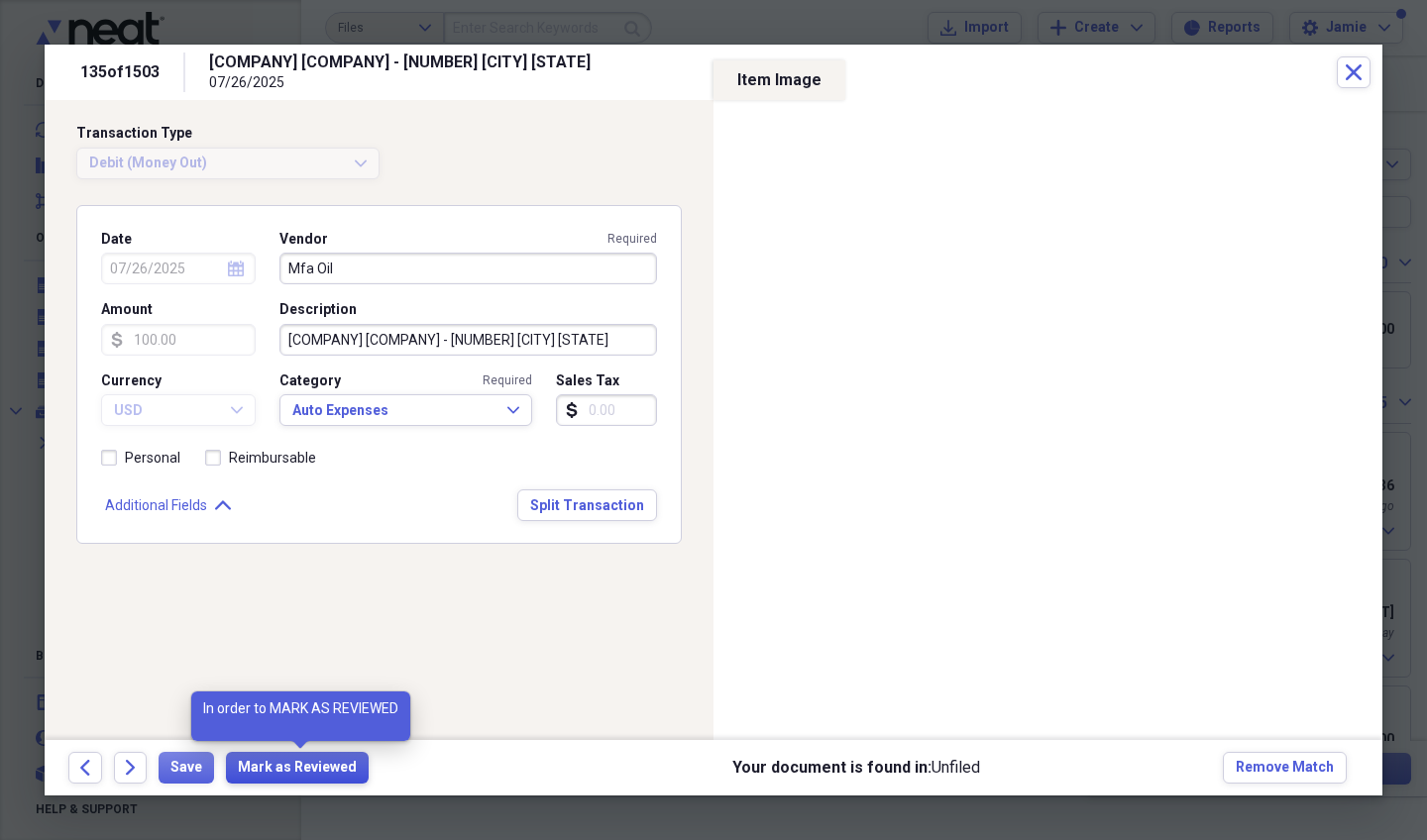 click on "Mark as Reviewed" at bounding box center (297, 768) 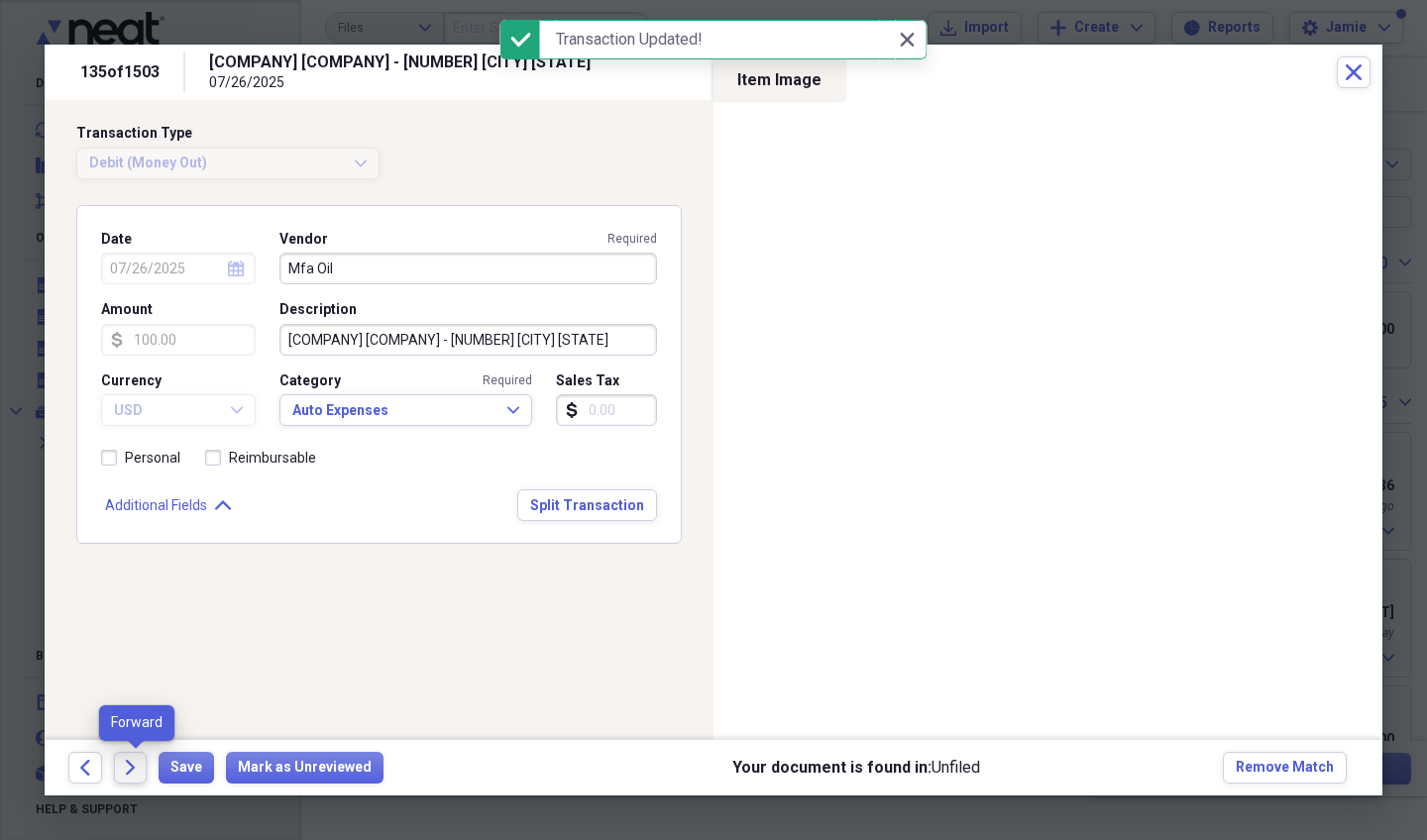 click on "Forward" 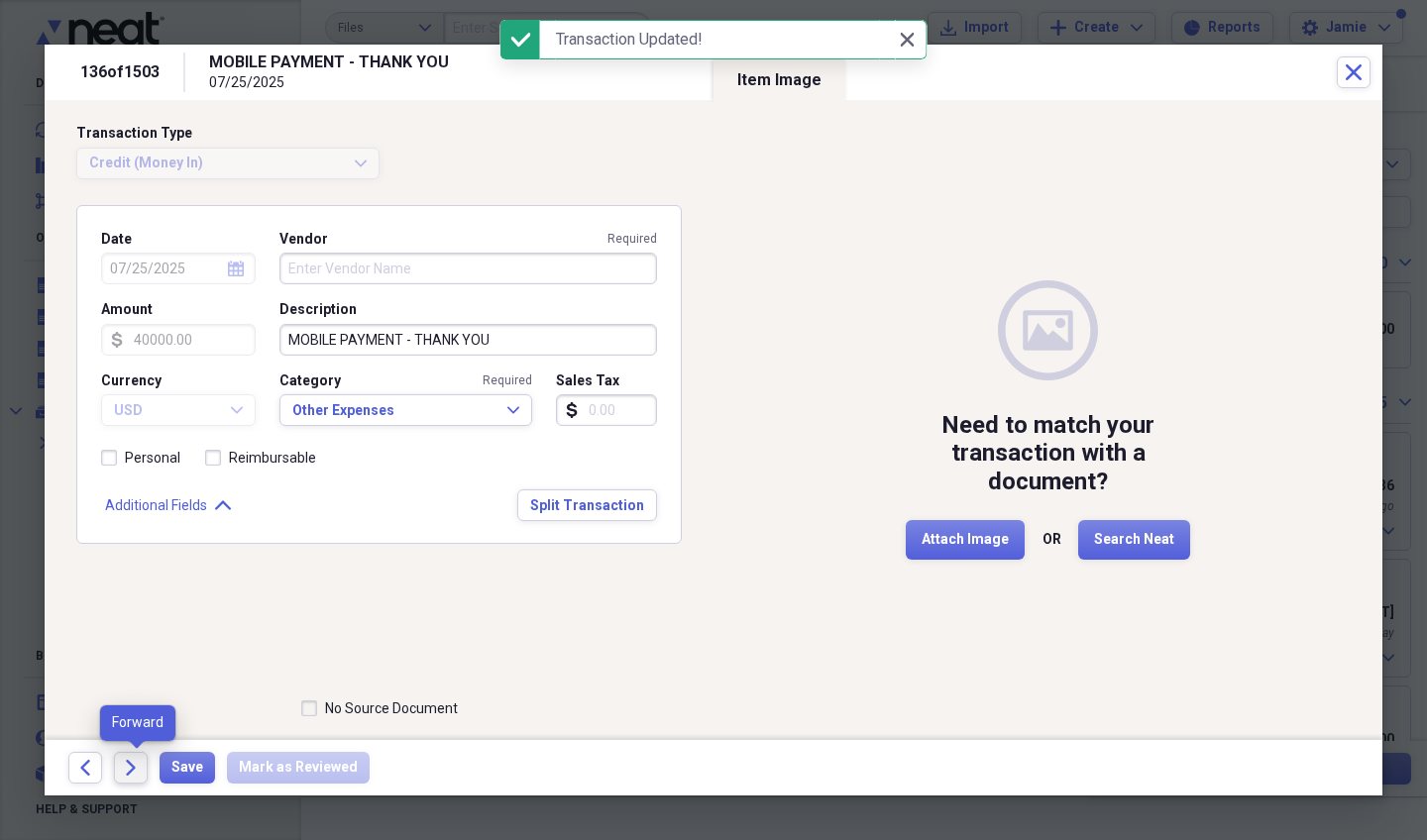 click on "Forward" 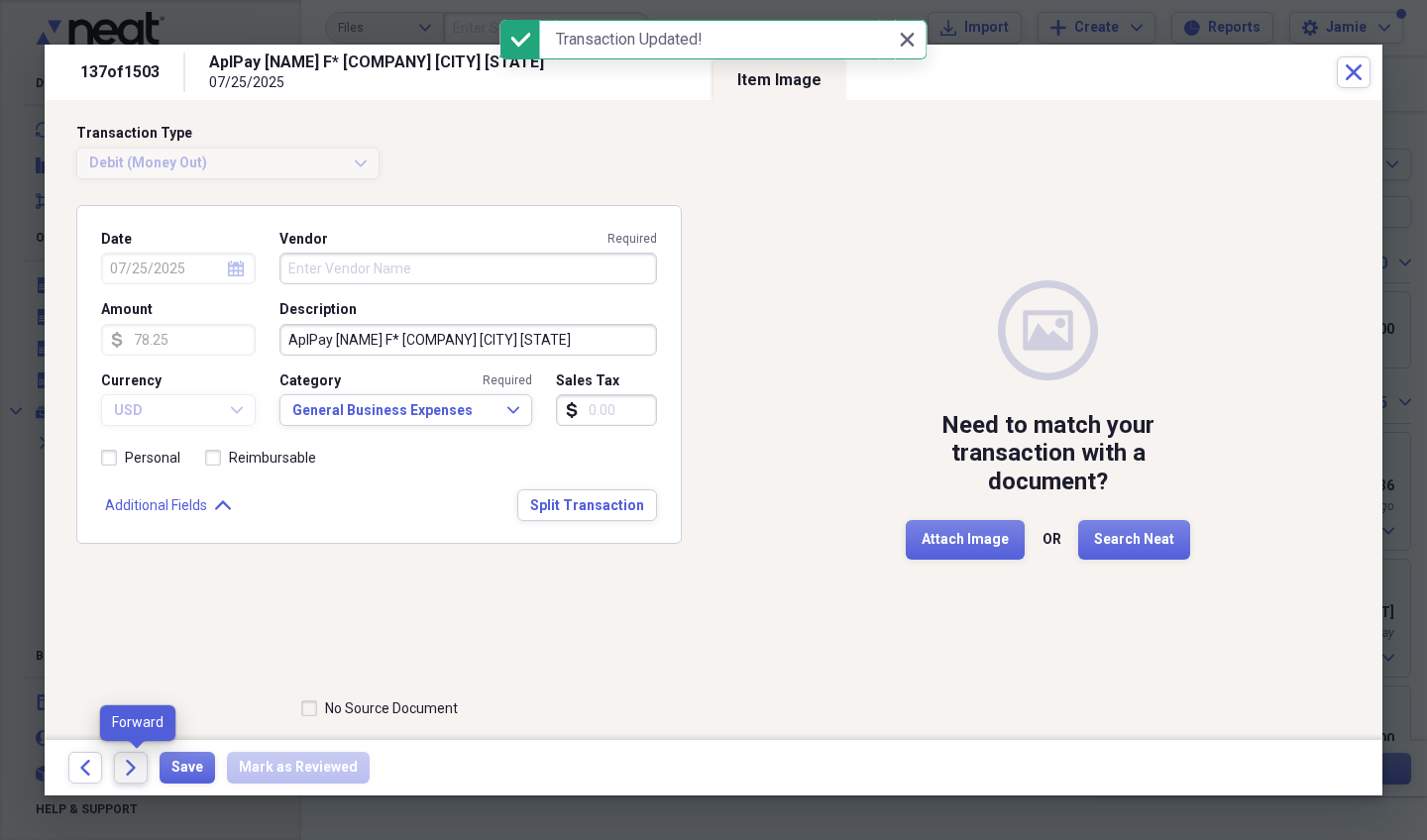 click on "Forward" 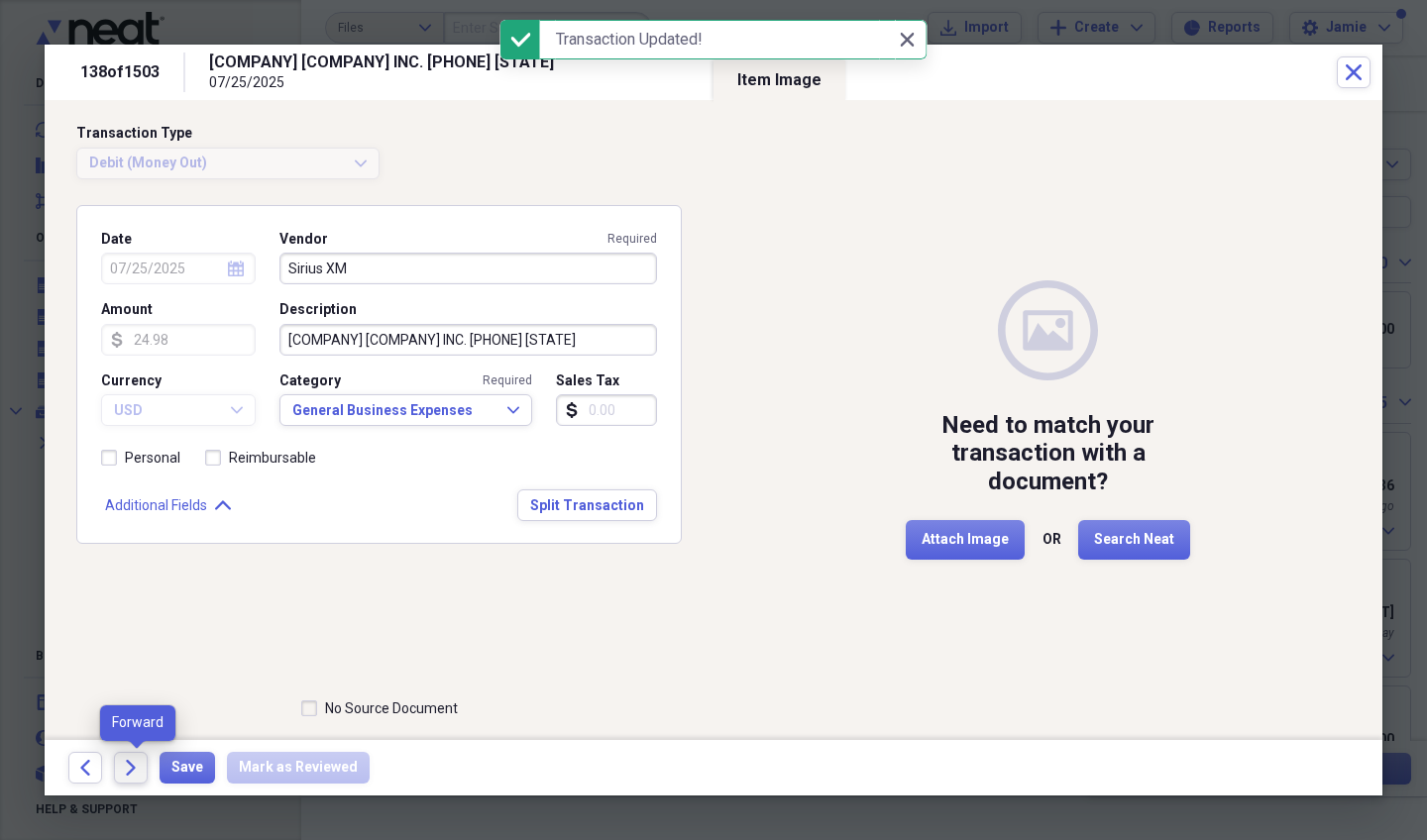 click on "Forward" 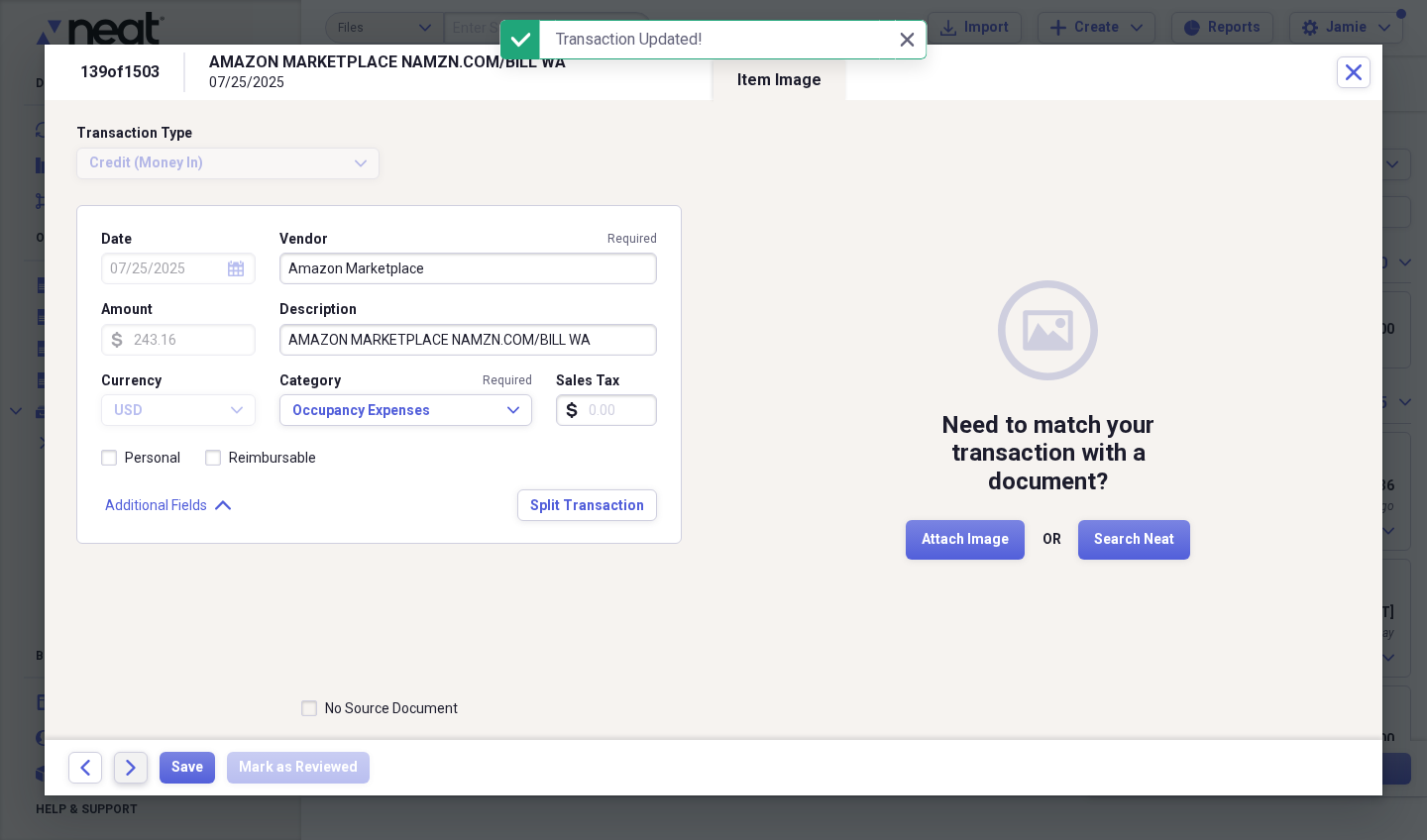 click on "Forward" 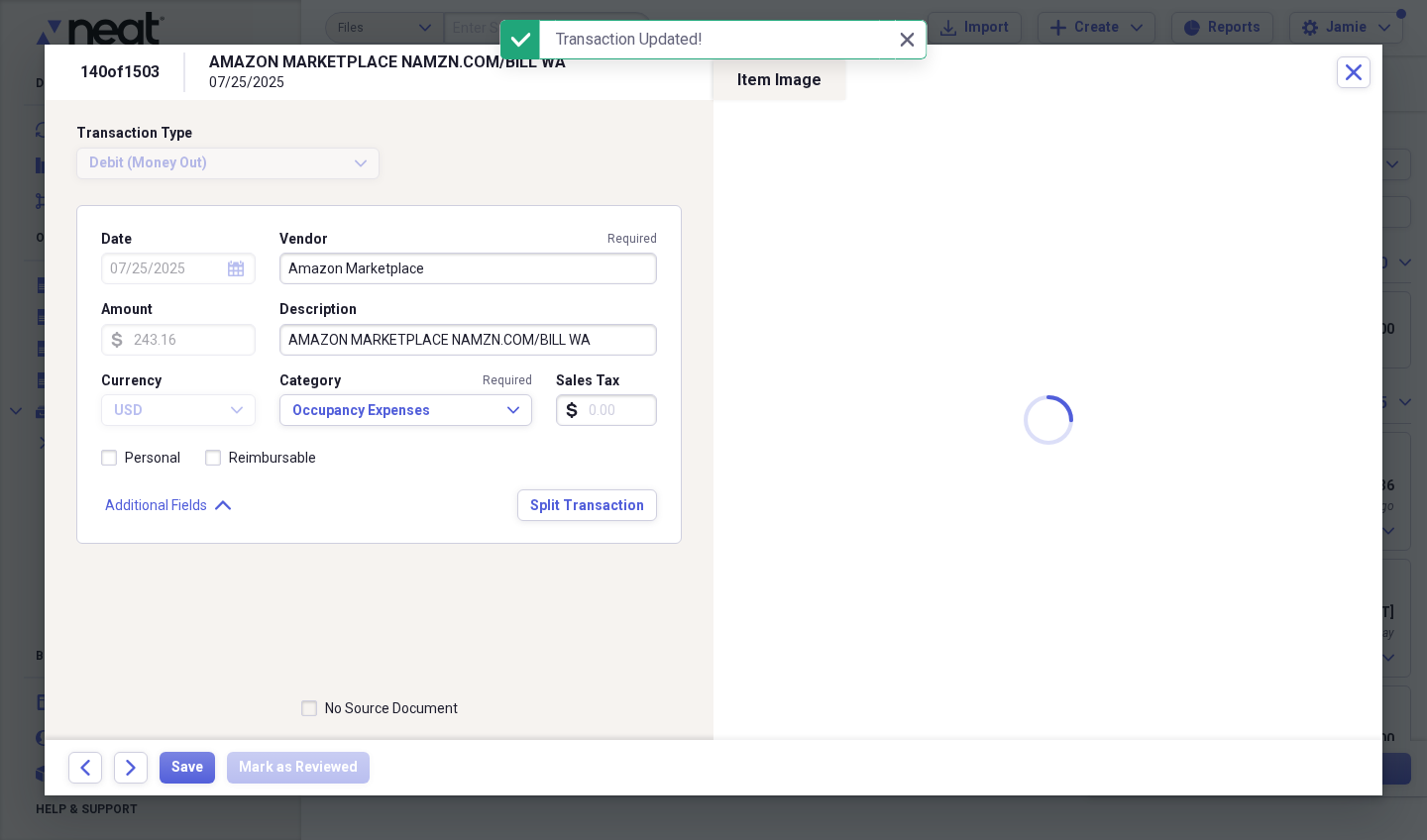 type on "697.76" 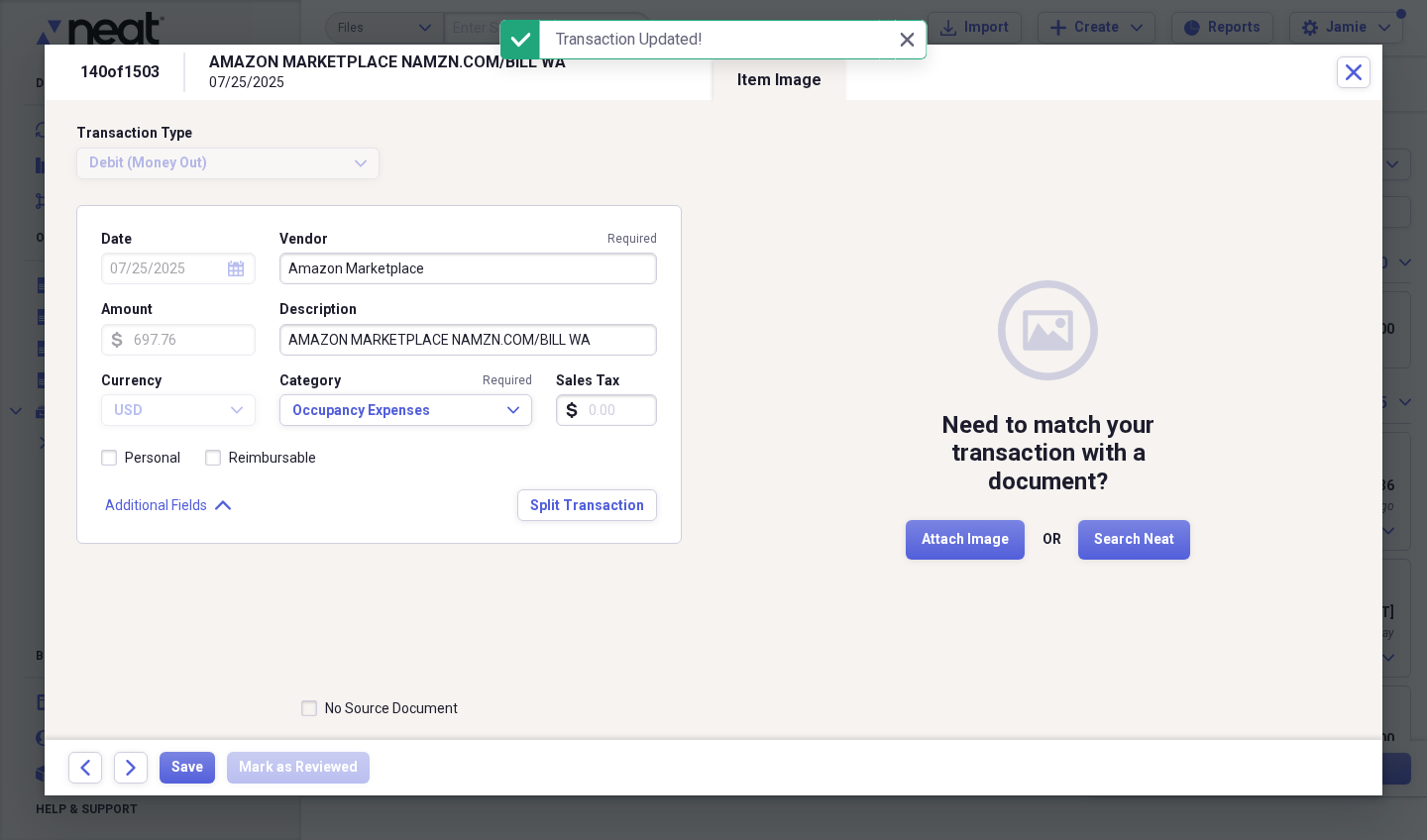 click on "Forward" 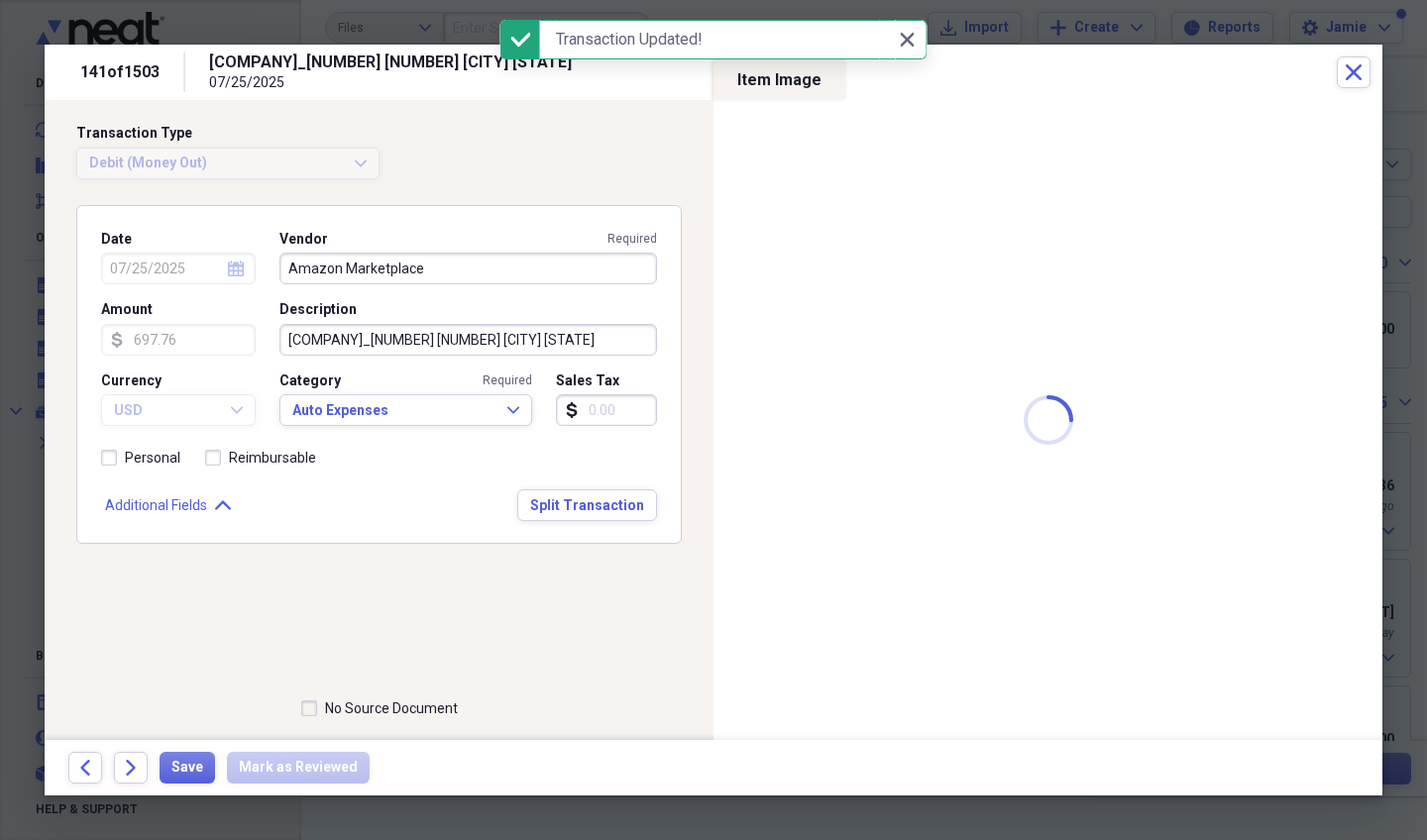 type on "Pilot Flying J" 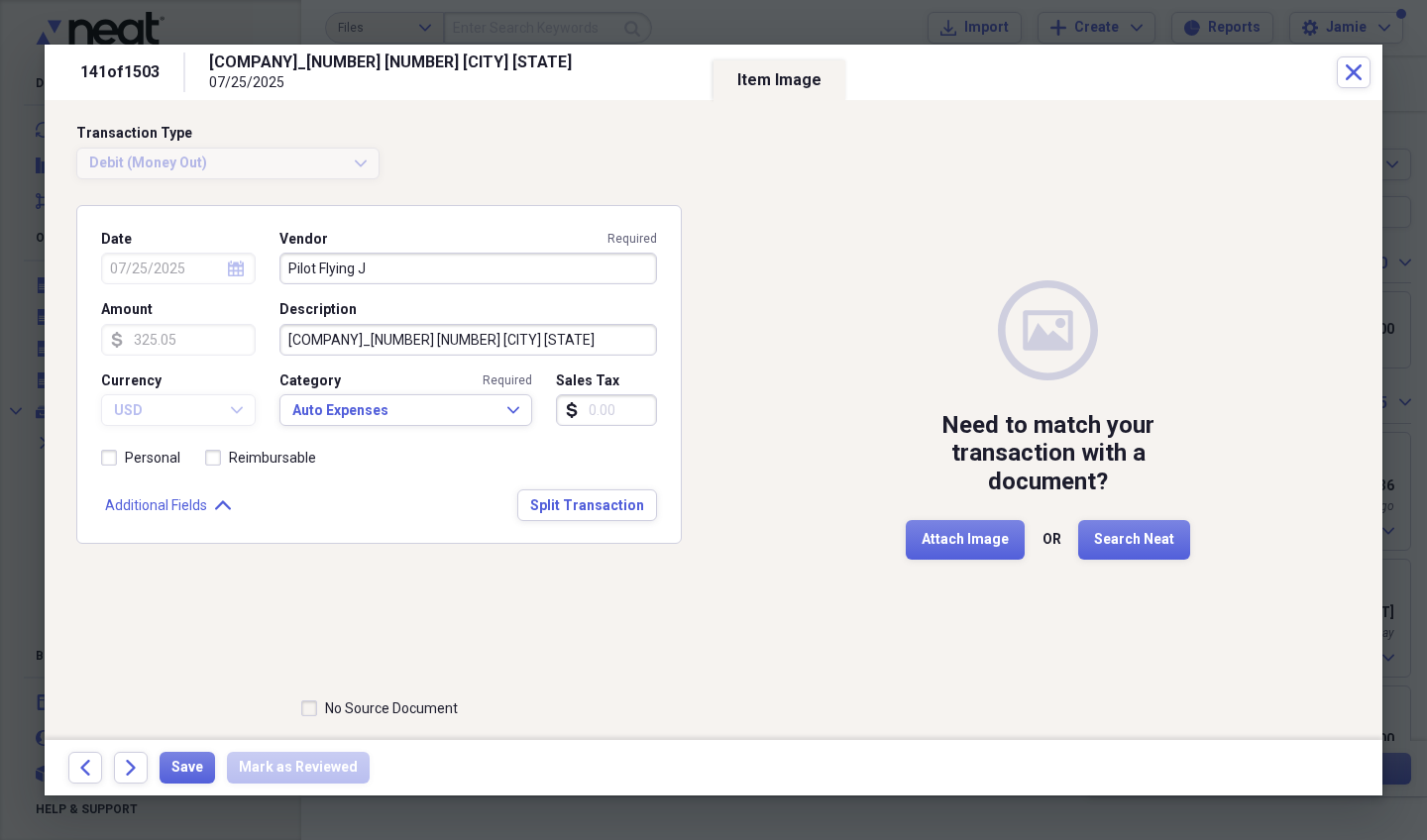 click on "Forward" 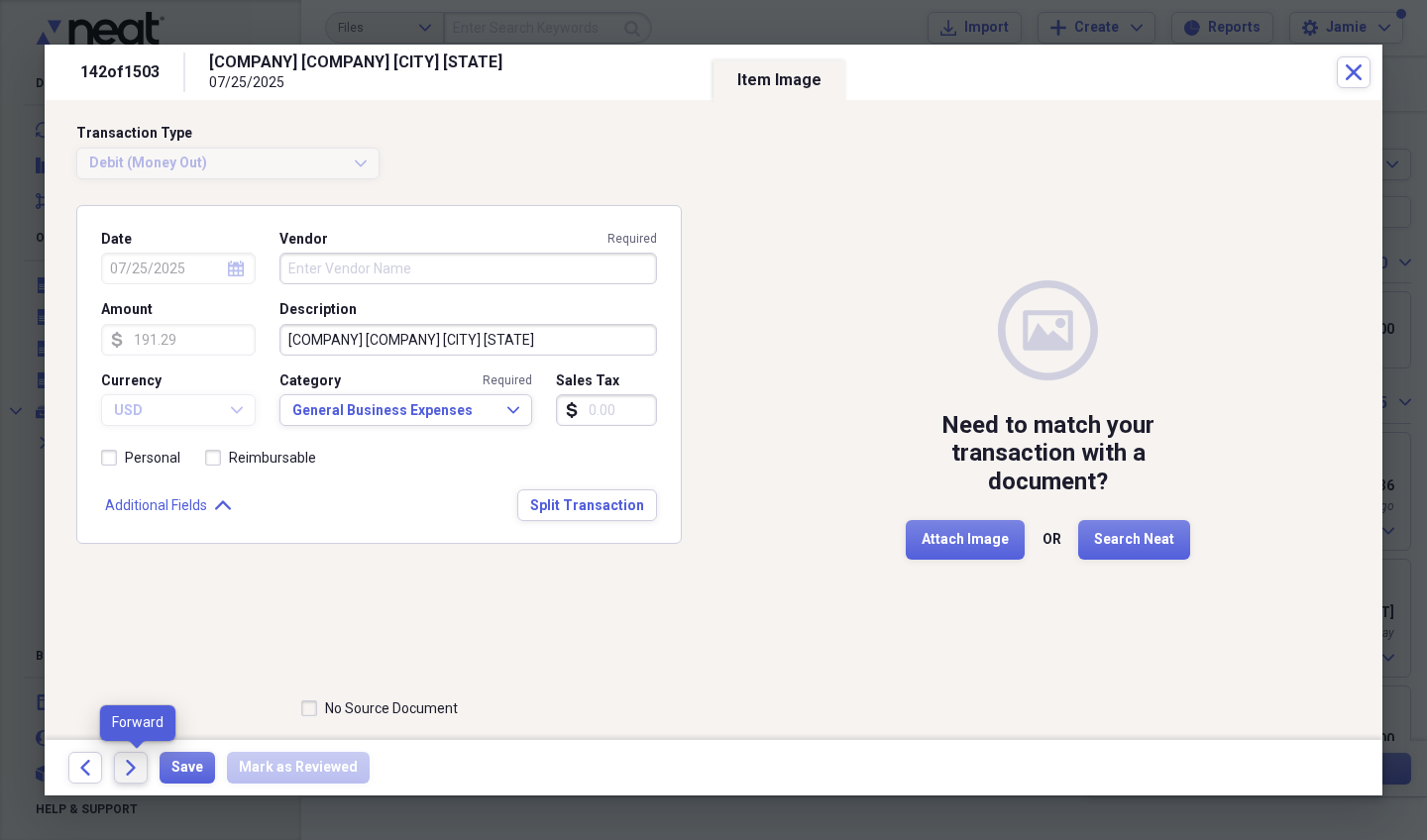 click on "Forward" 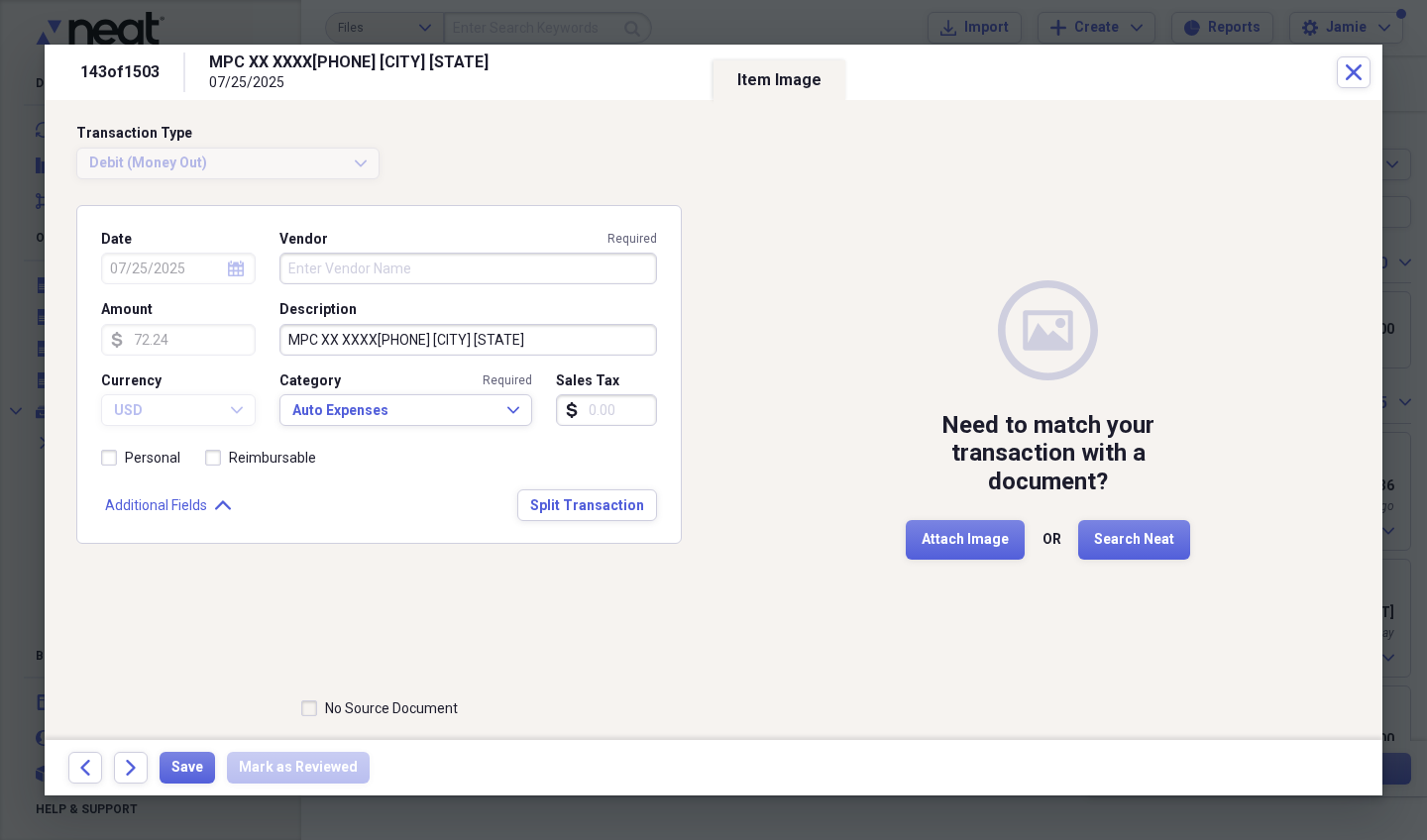 click on "Forward" 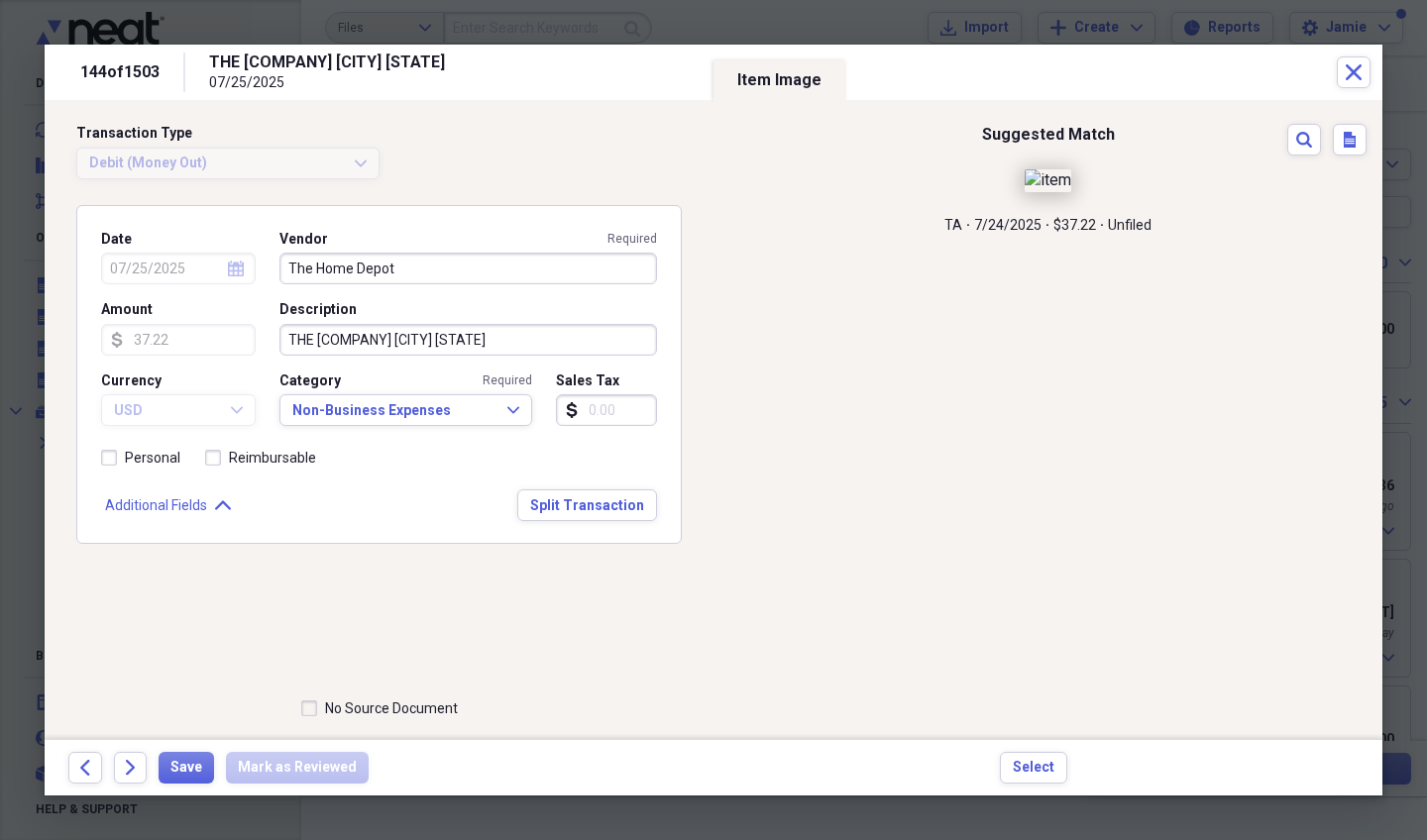 click on "Forward" 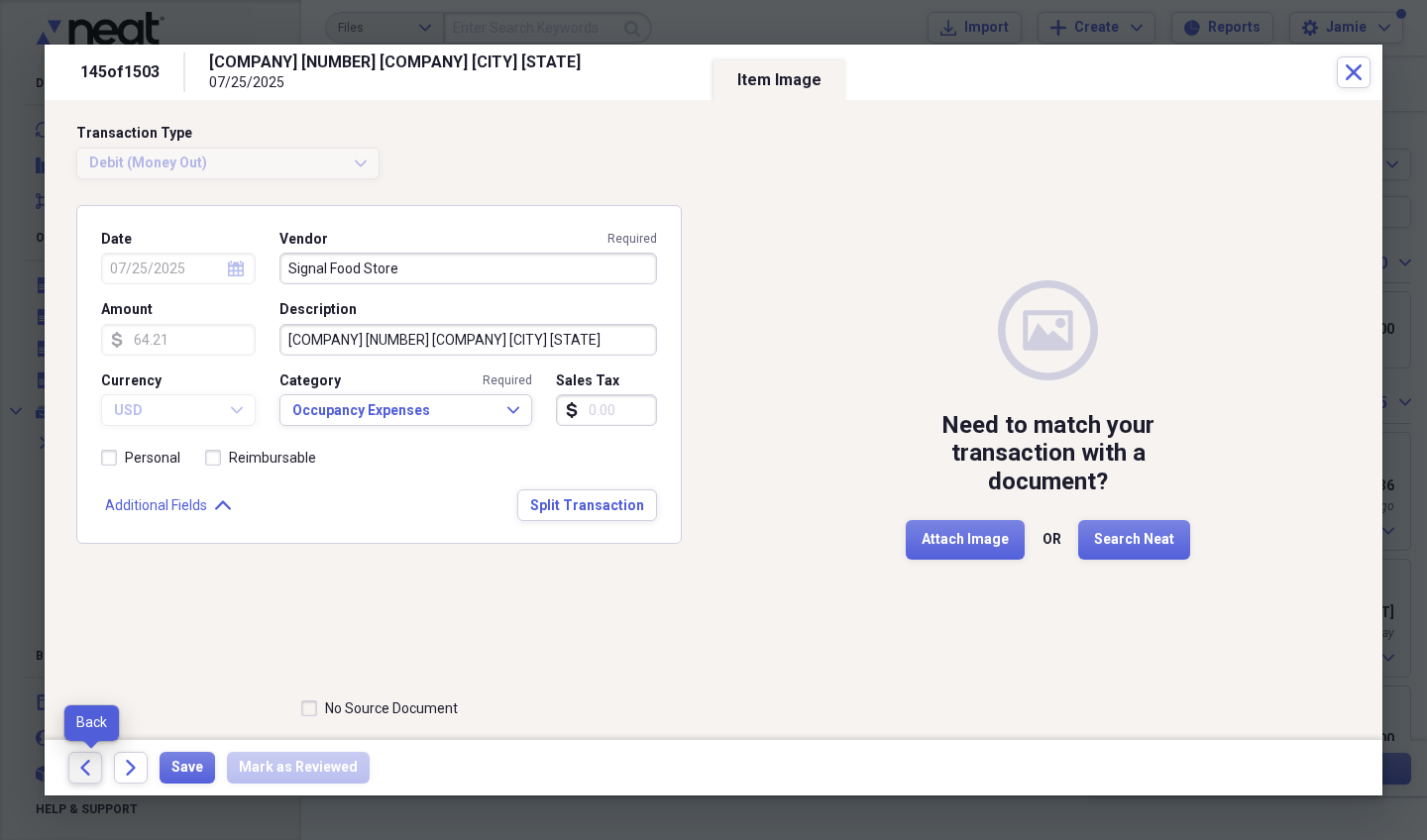 click 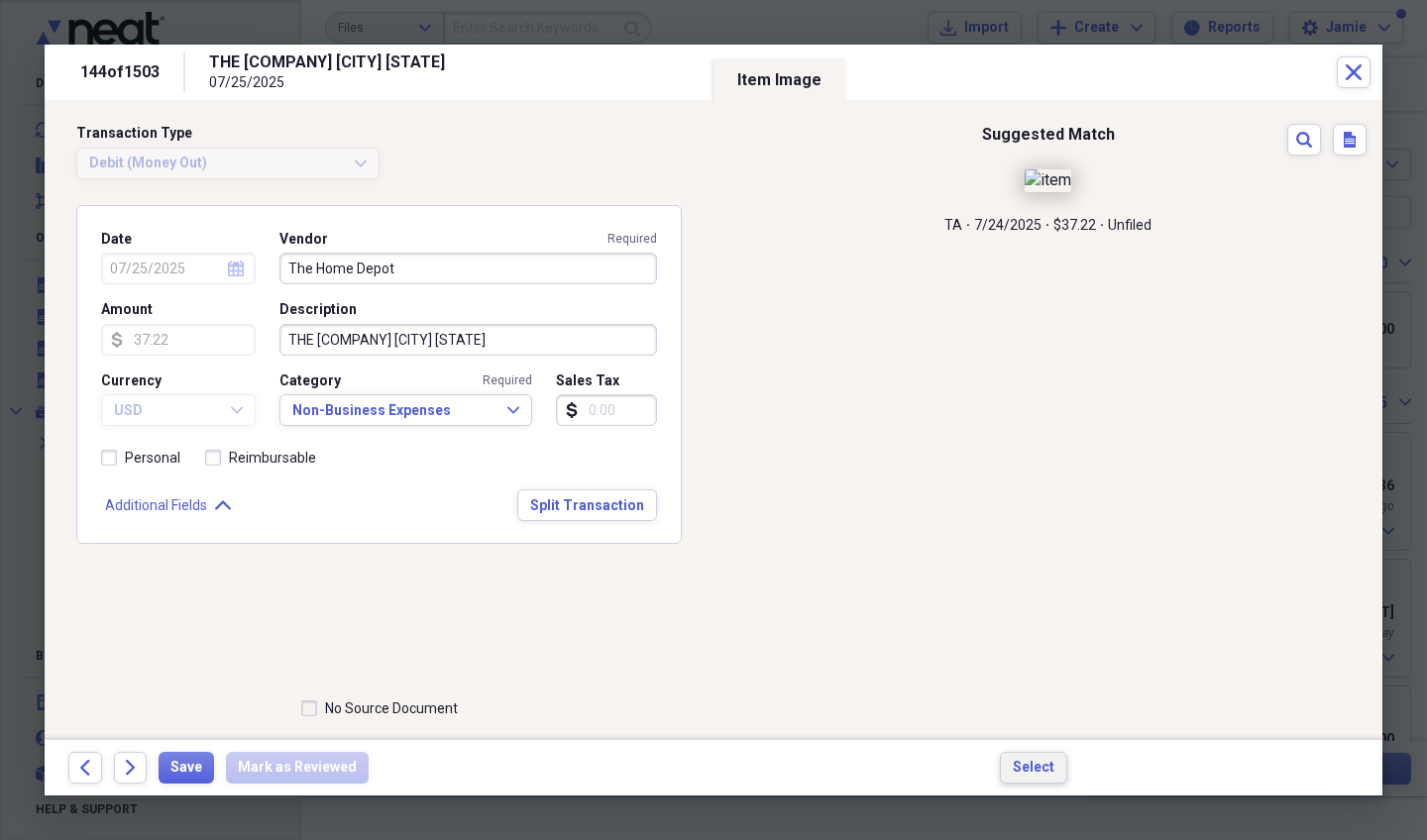 click on "Select" at bounding box center (1034, 768) 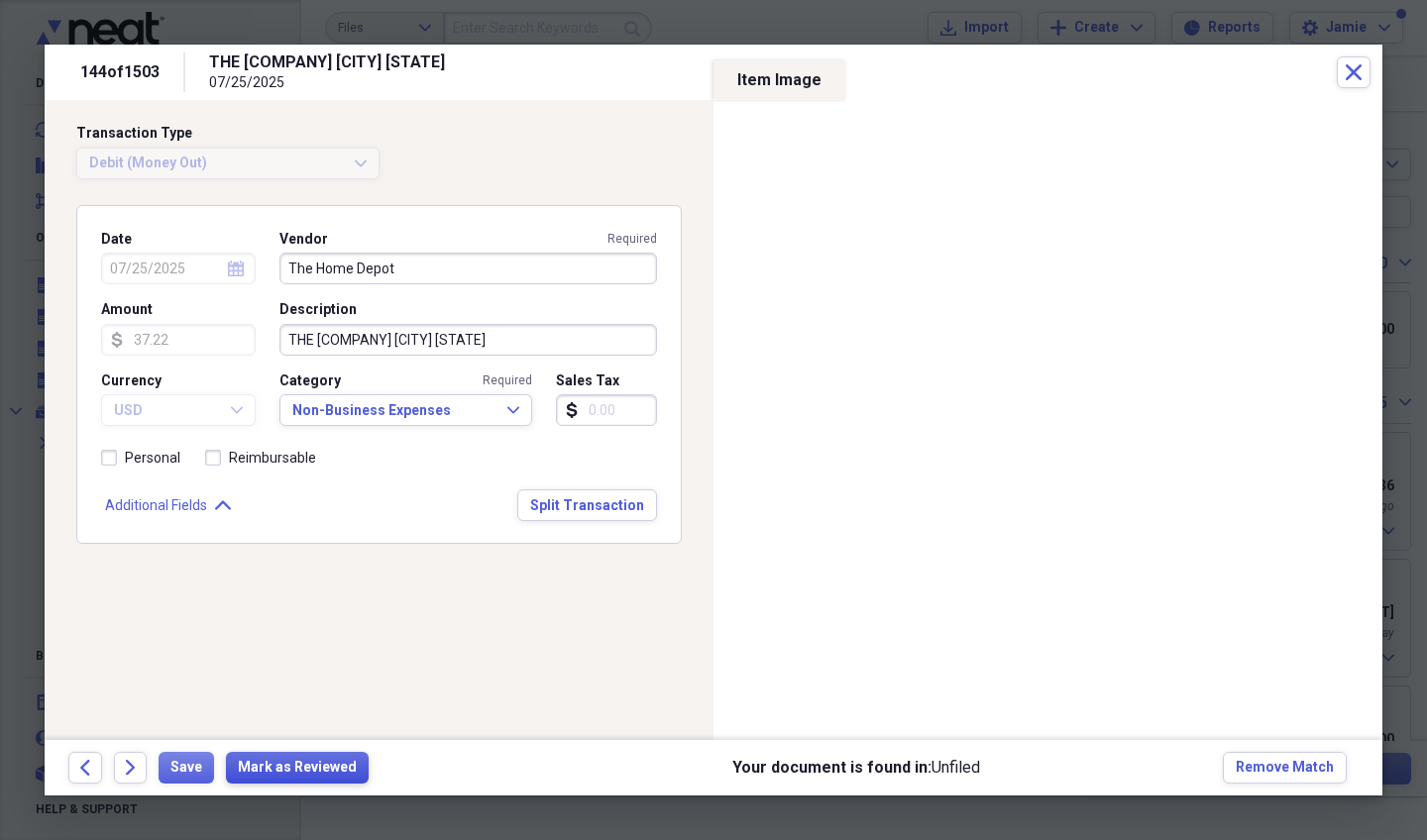 click on "Mark as Reviewed" at bounding box center (297, 768) 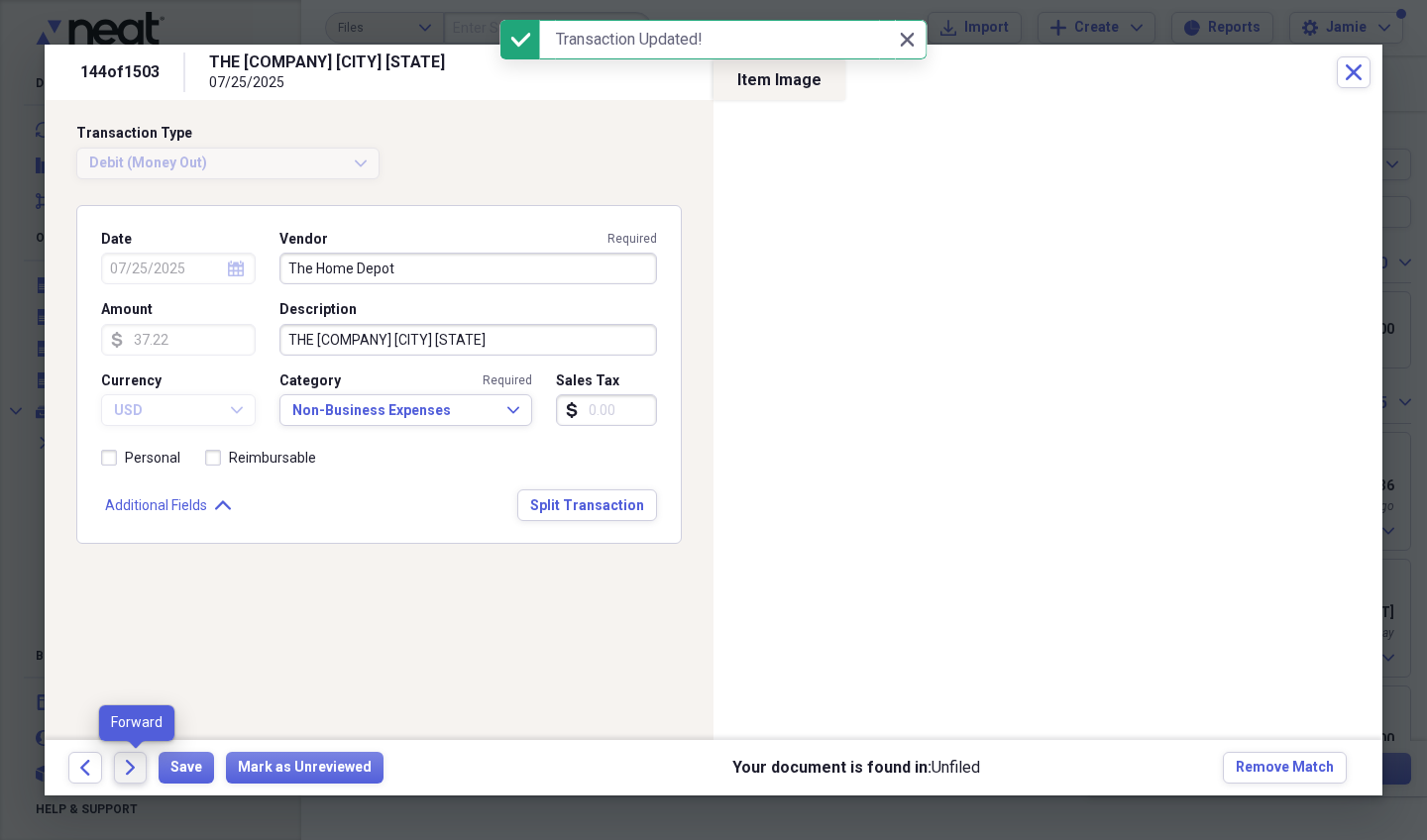 click on "Forward" 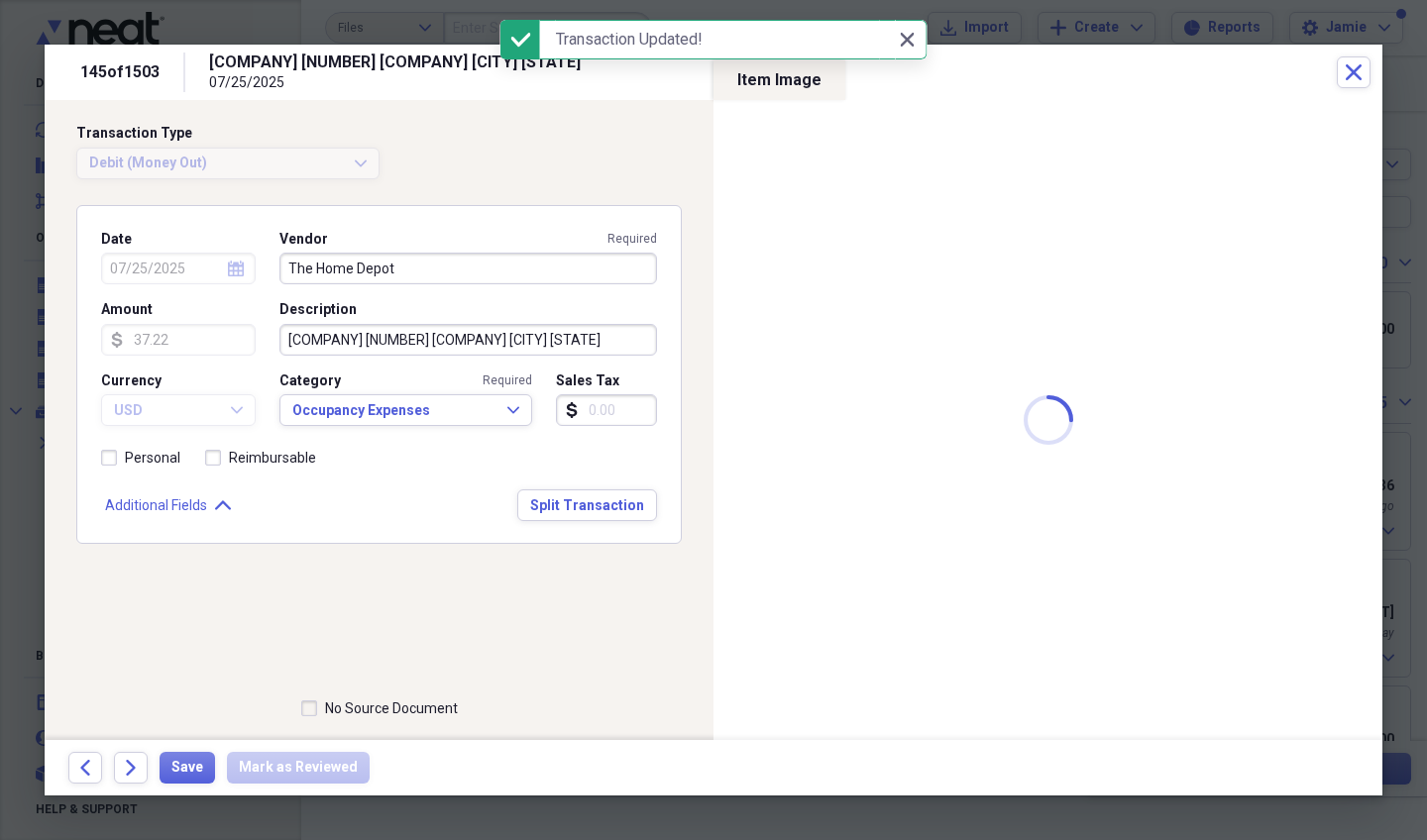 type on "Signal Food Store" 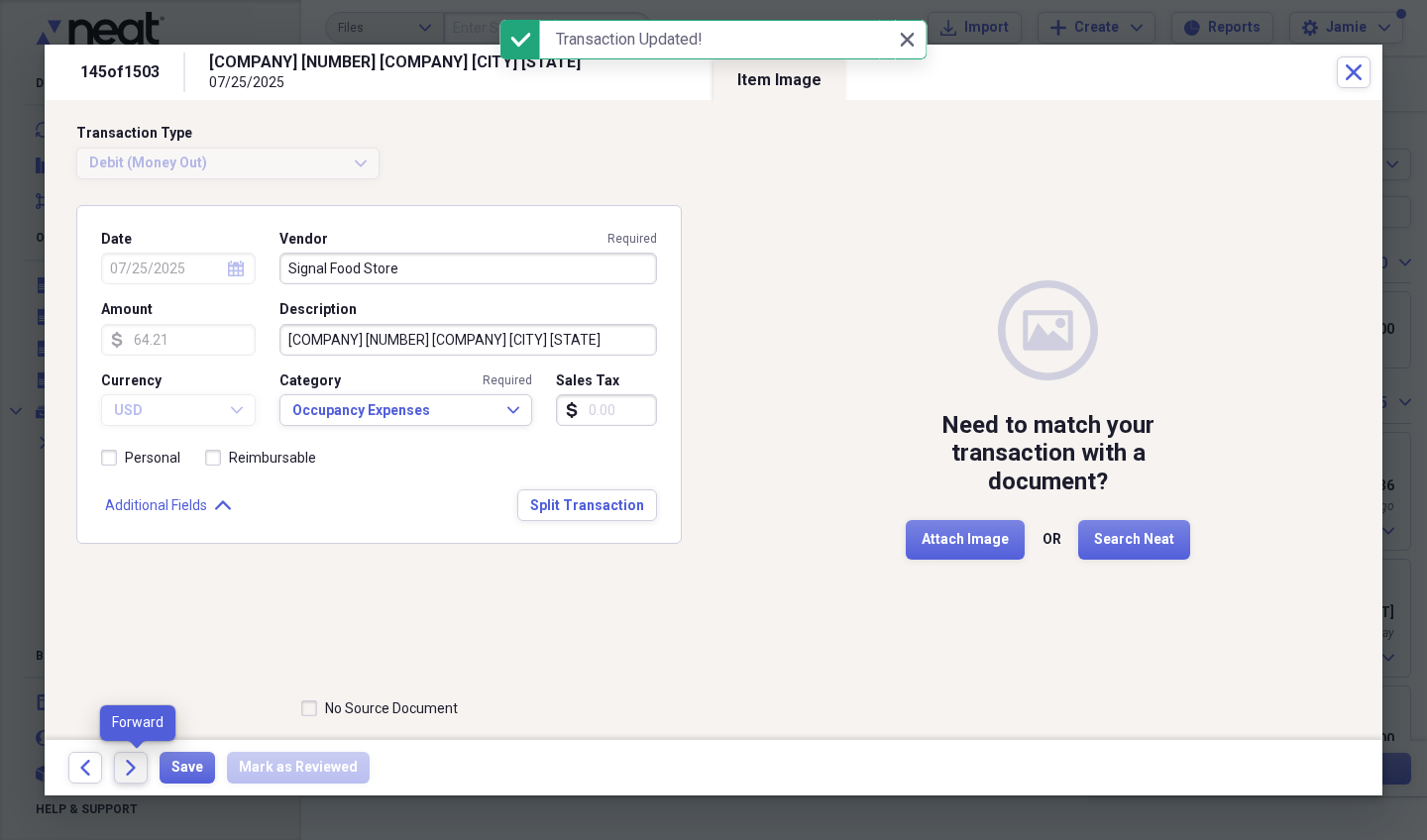 click on "Forward" 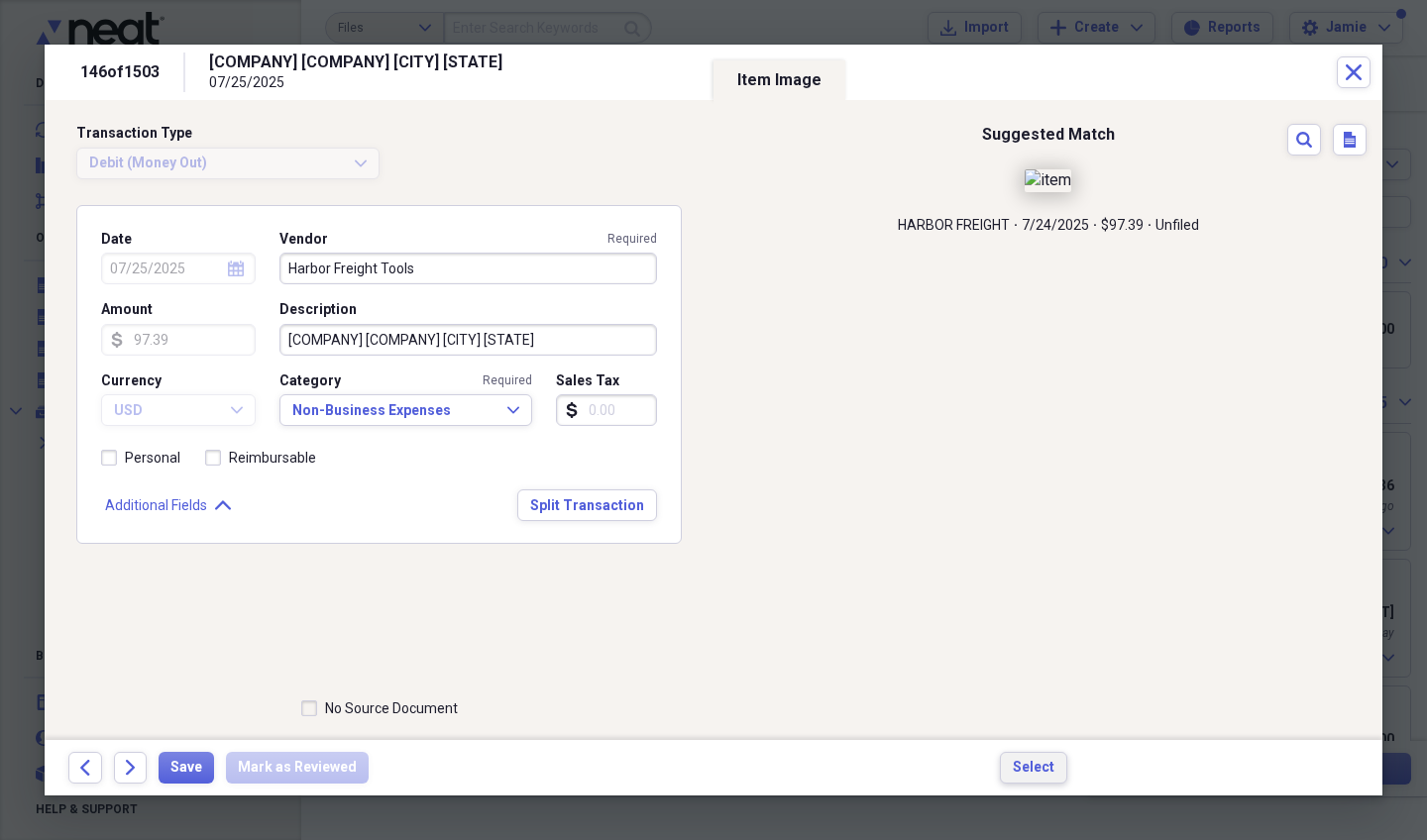 click on "Select" at bounding box center [1034, 768] 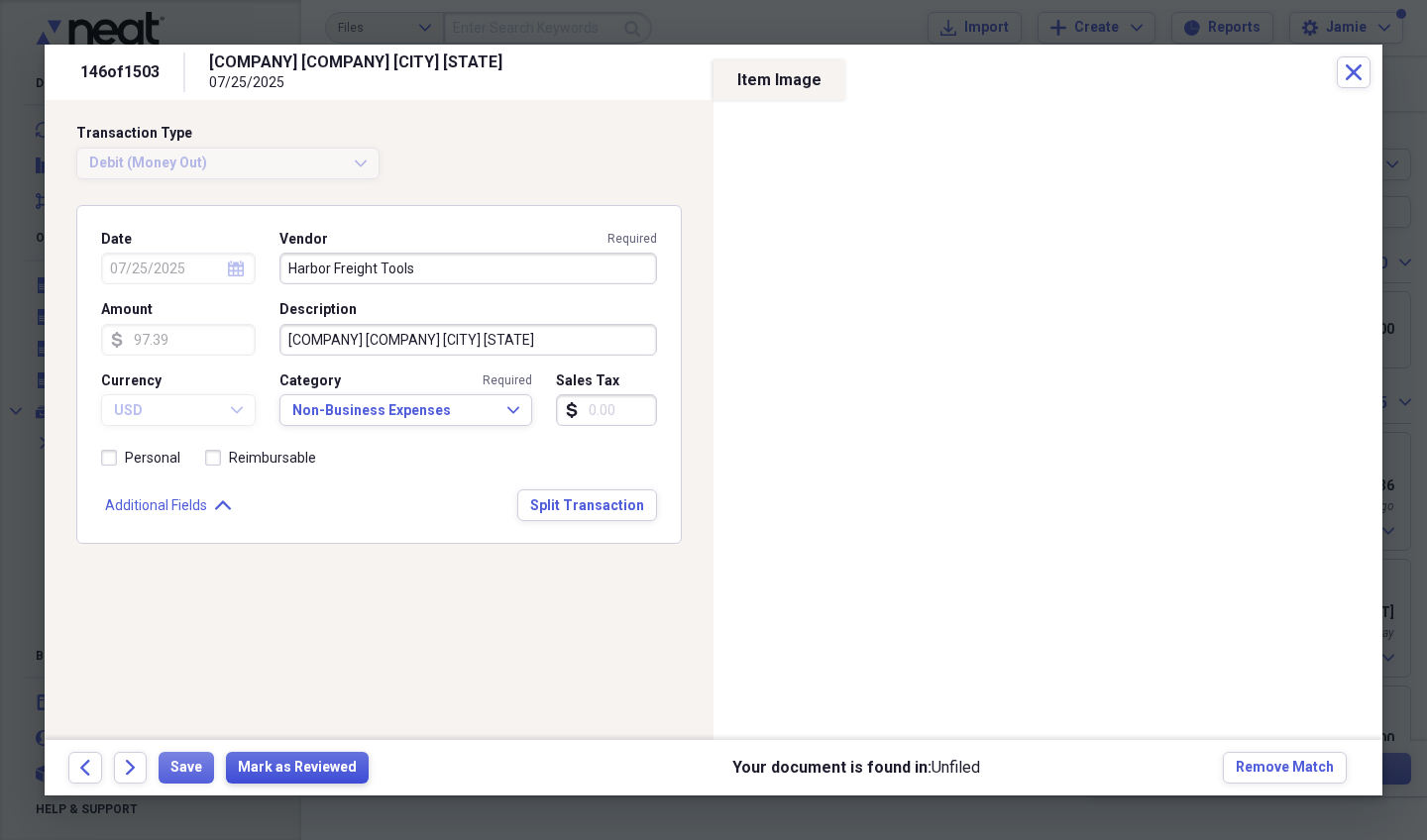 click on "Mark as Reviewed" at bounding box center (297, 768) 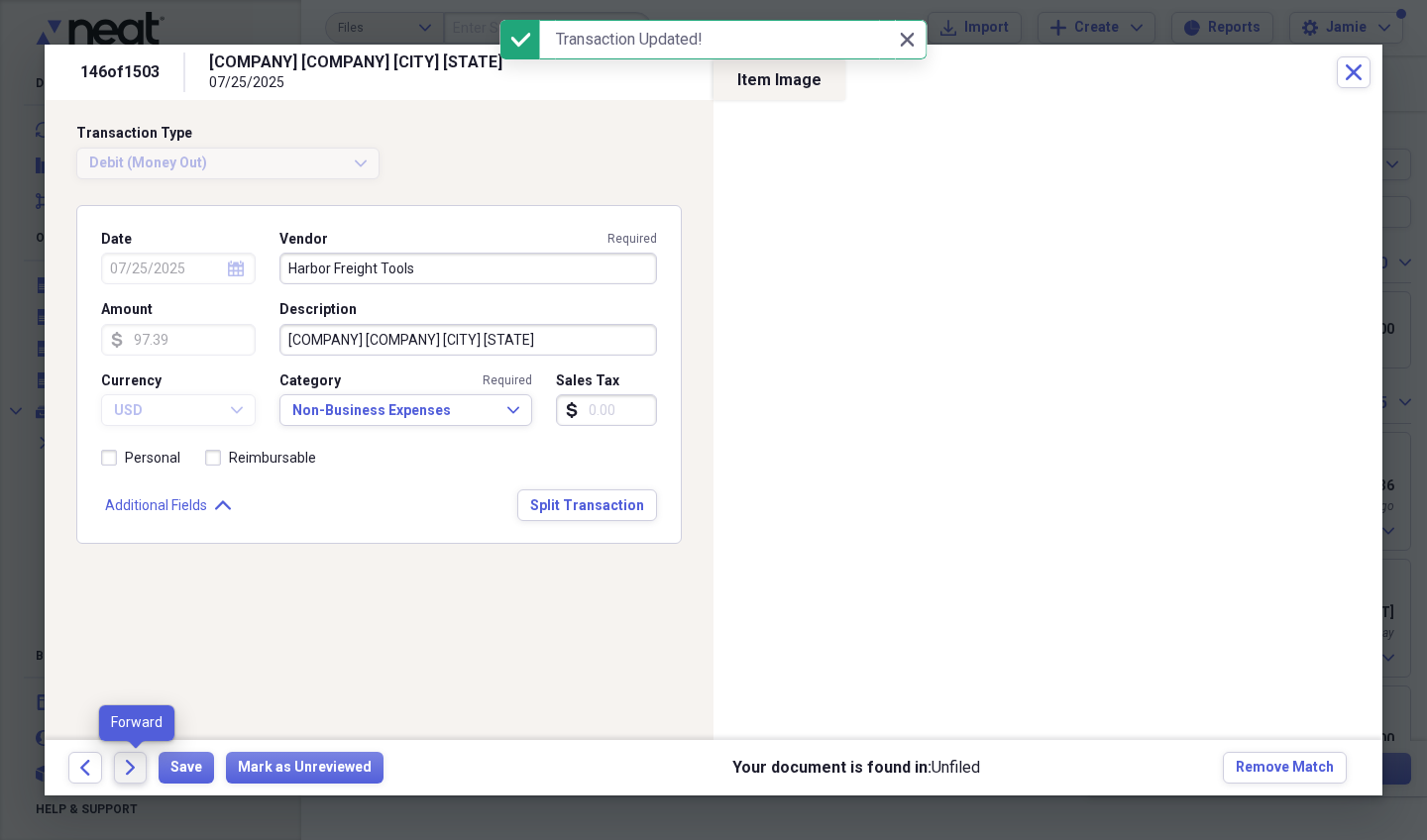 click on "Forward" 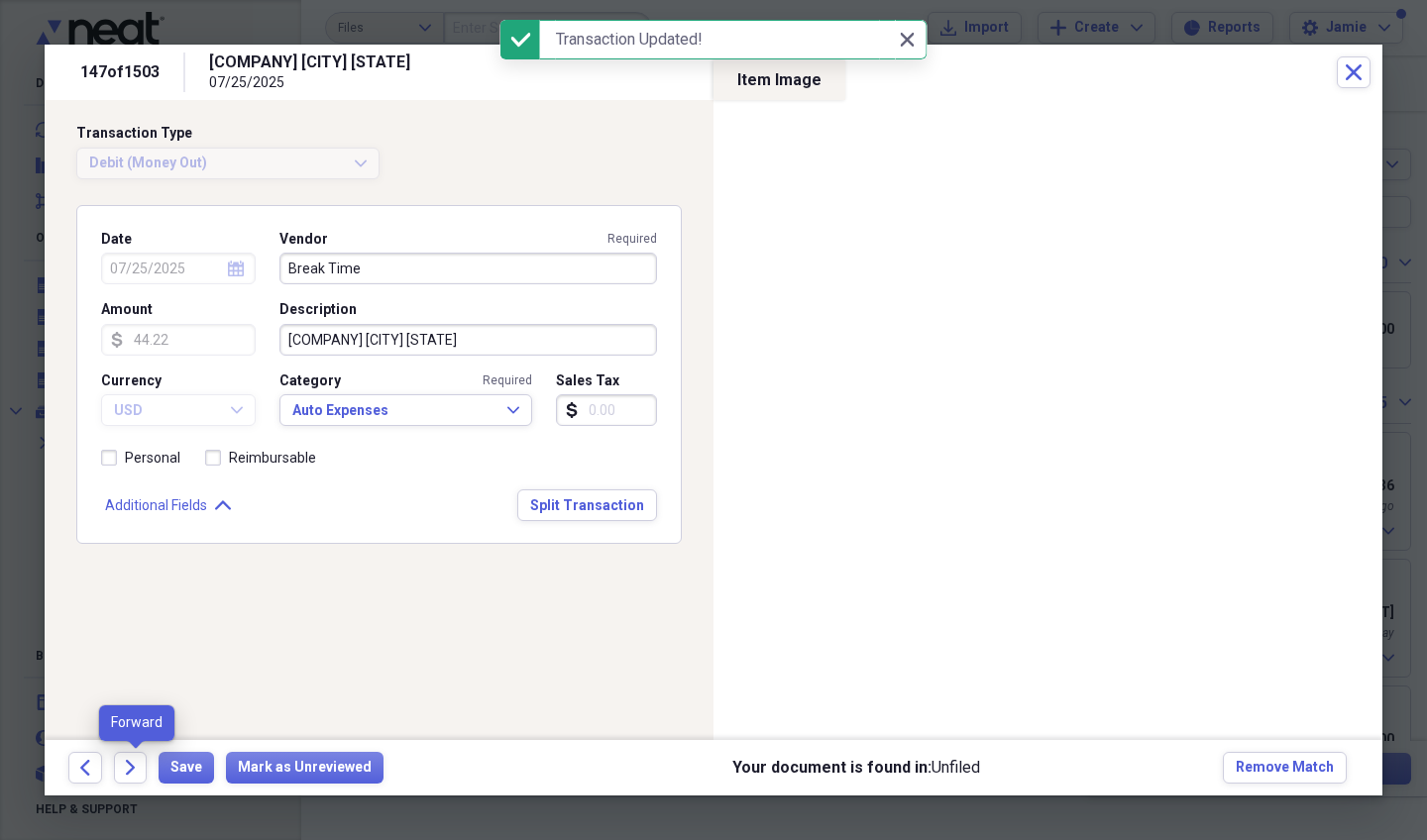 click on "Forward" 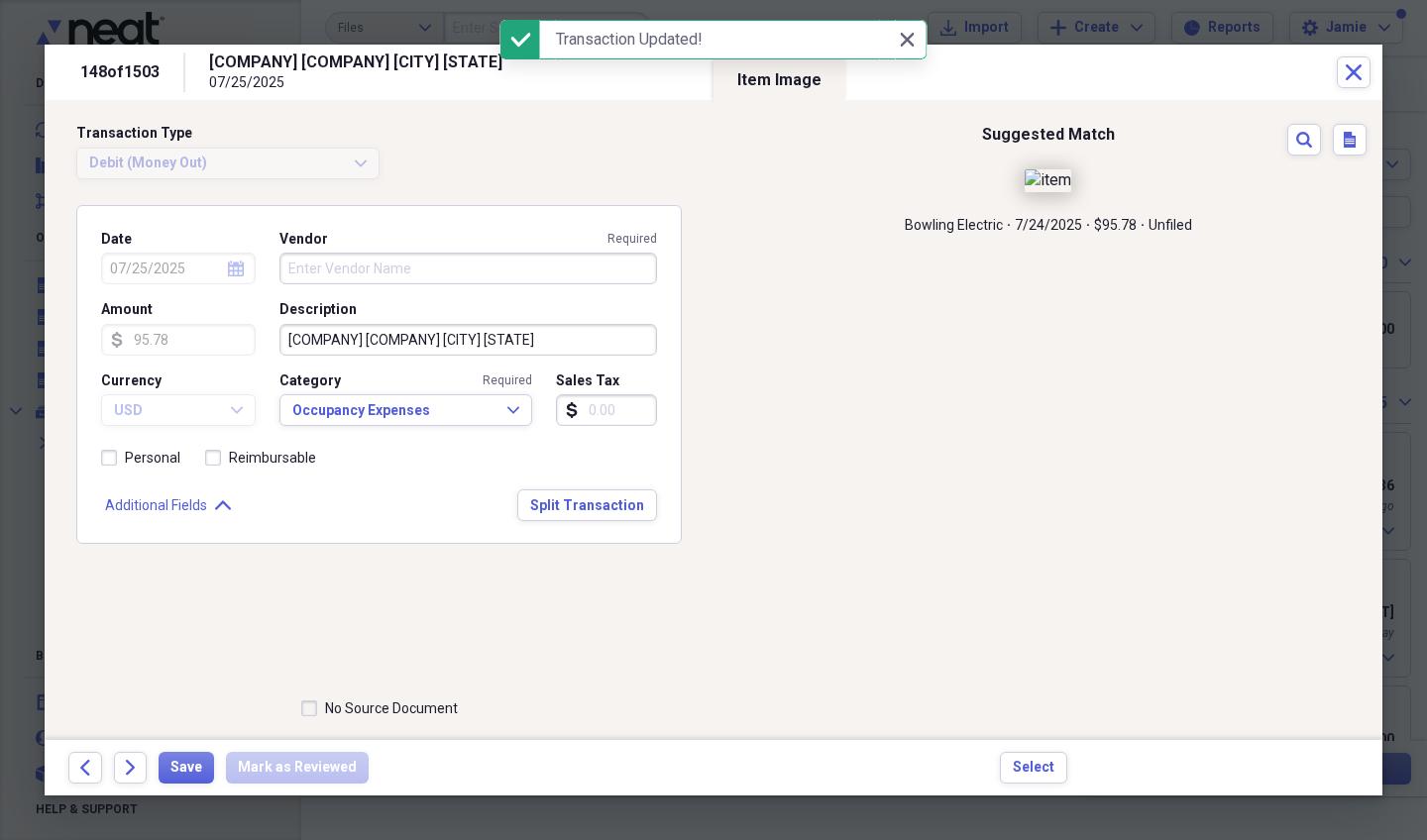 click on "Forward" 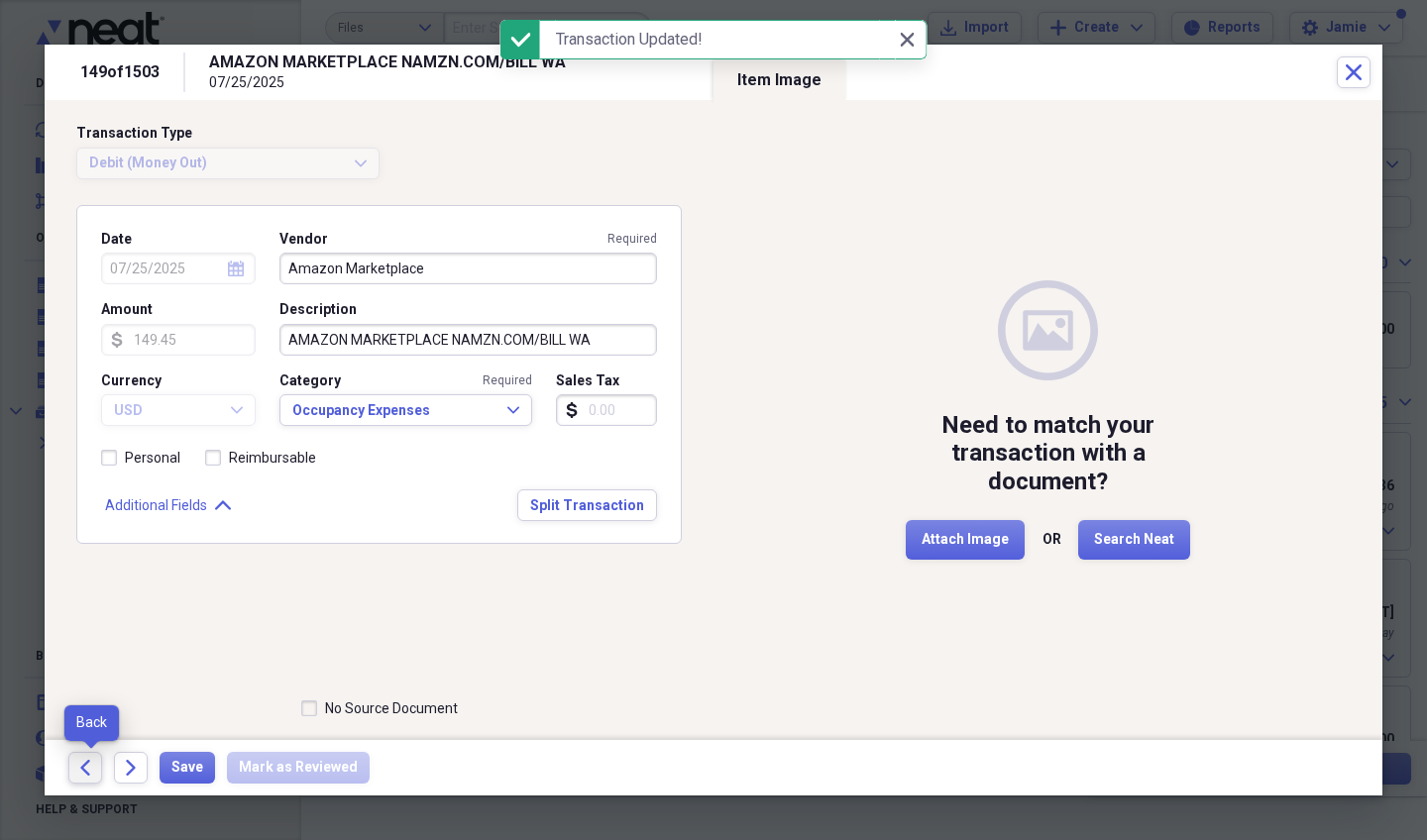 click on "Back" at bounding box center (85, 768) 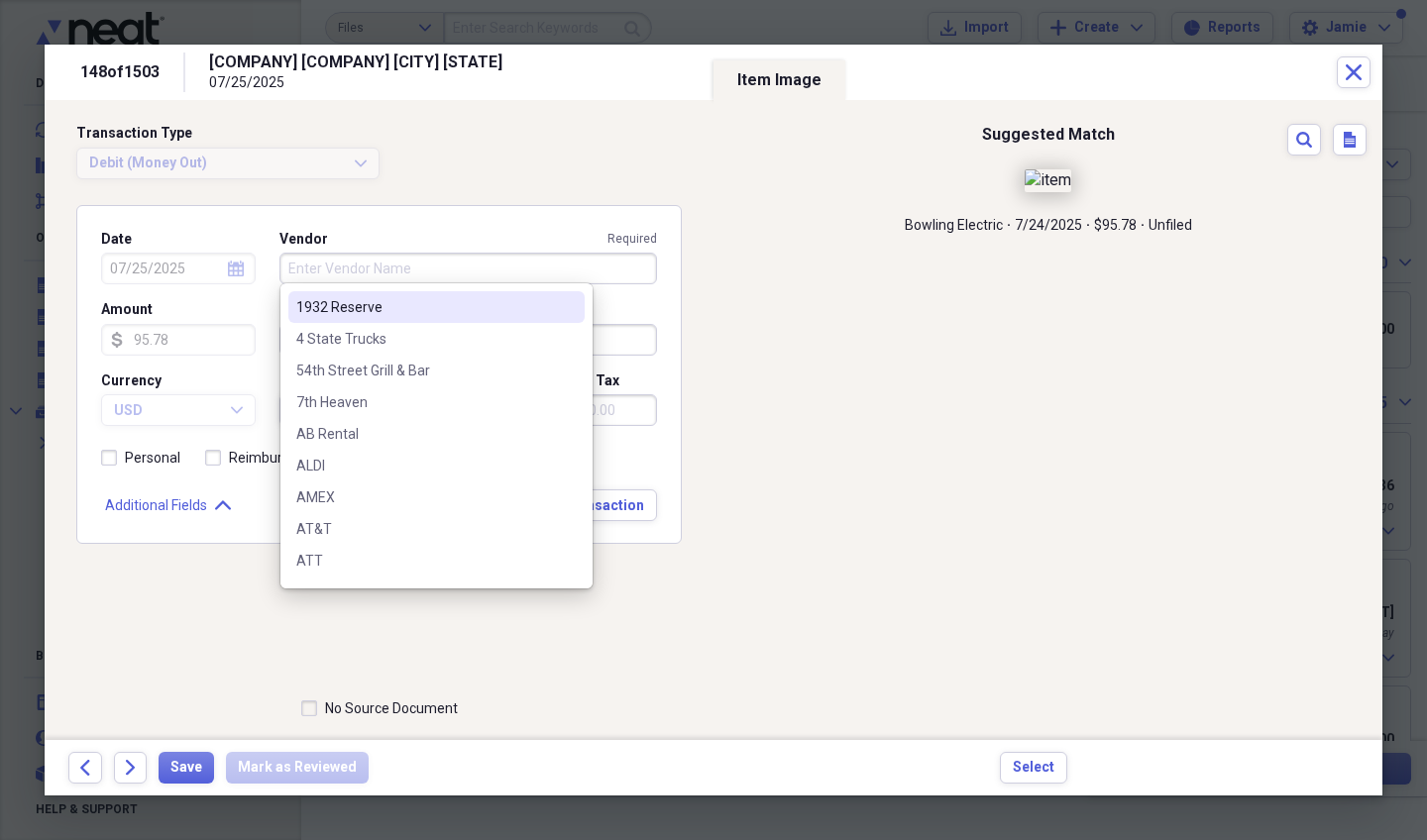 click on "Vendor Required" at bounding box center [468, 268] 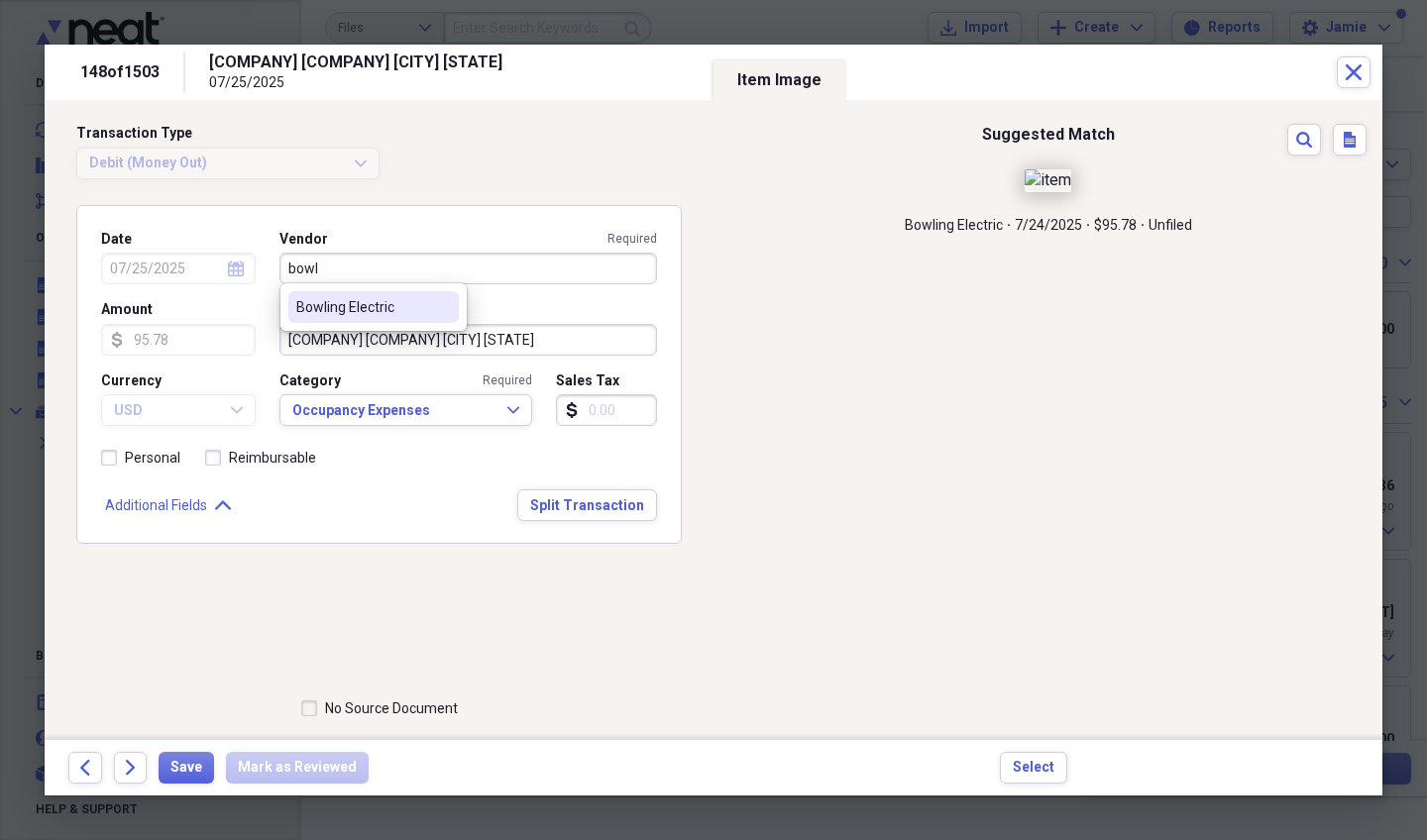 click on "Bowling Electric" at bounding box center (362, 307) 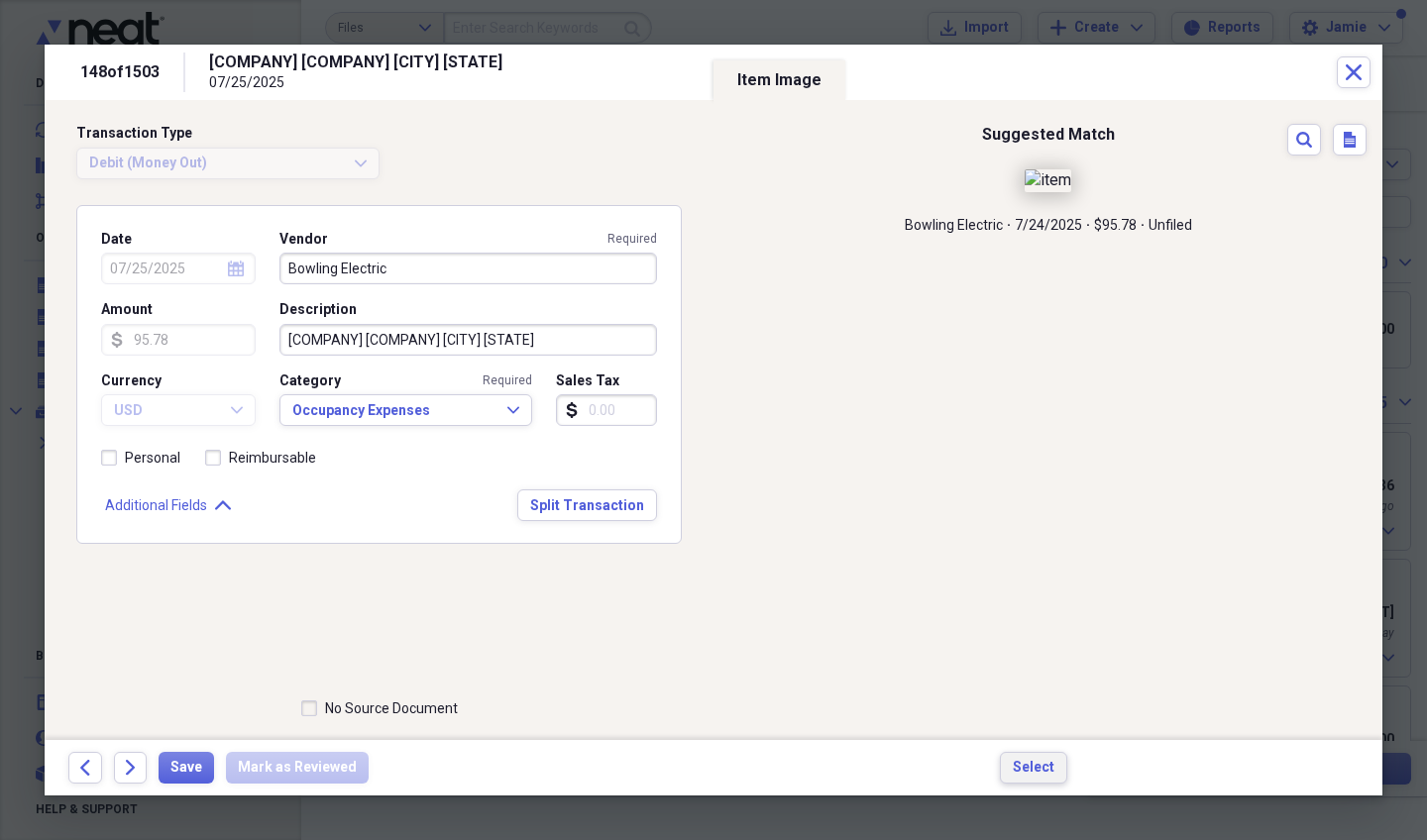 click on "Select" at bounding box center (1034, 768) 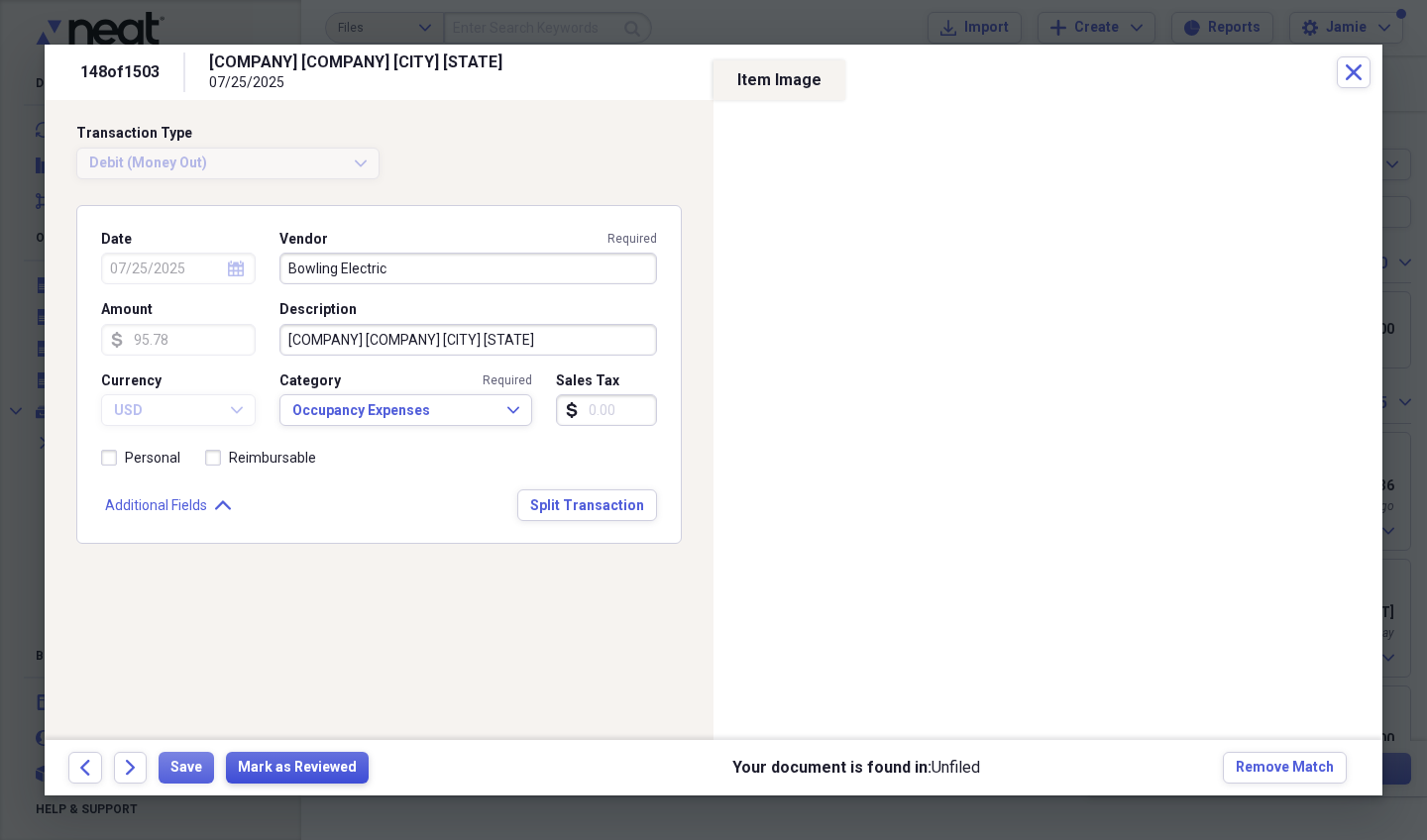 click on "Mark as Reviewed" at bounding box center [297, 768] 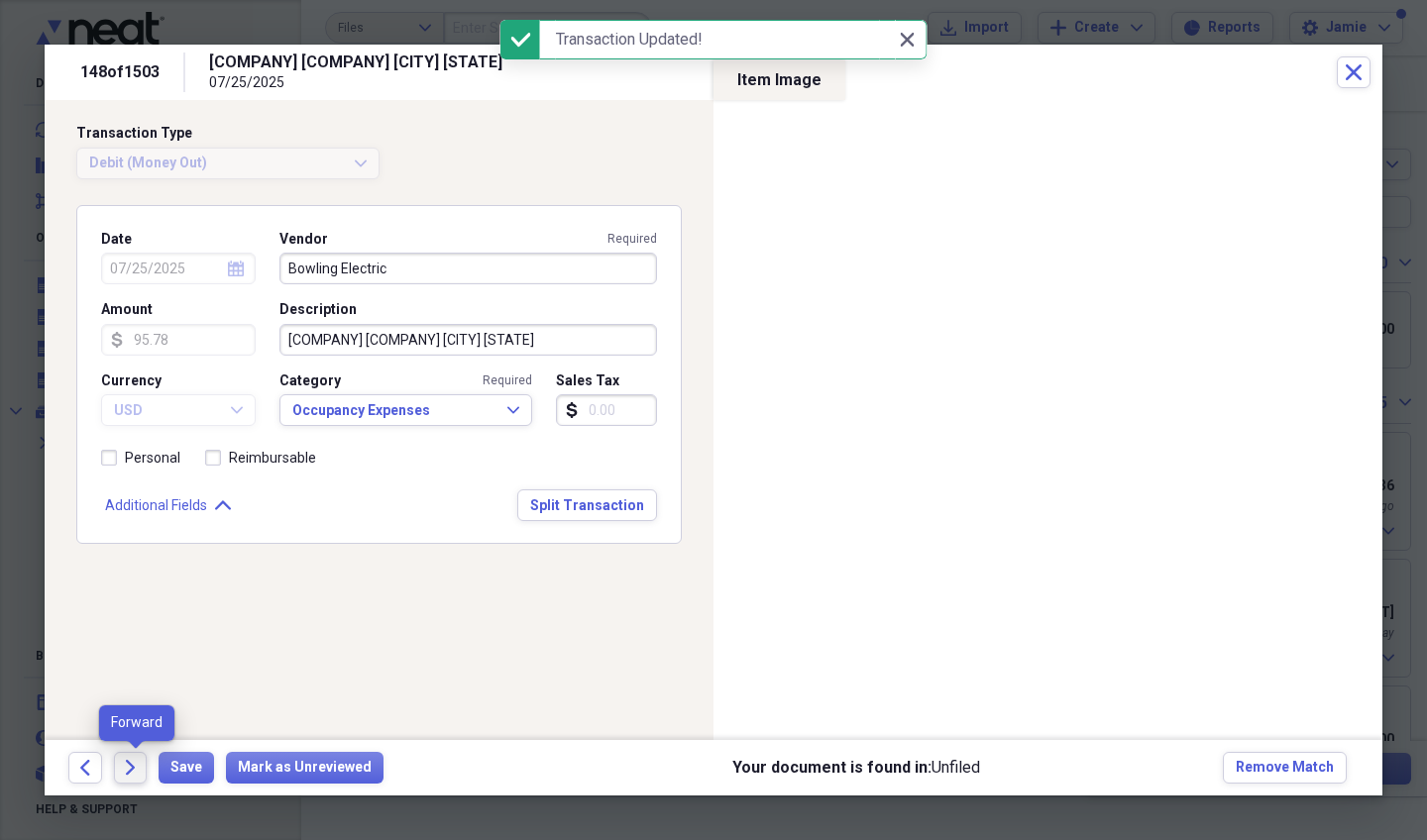 click on "Forward" 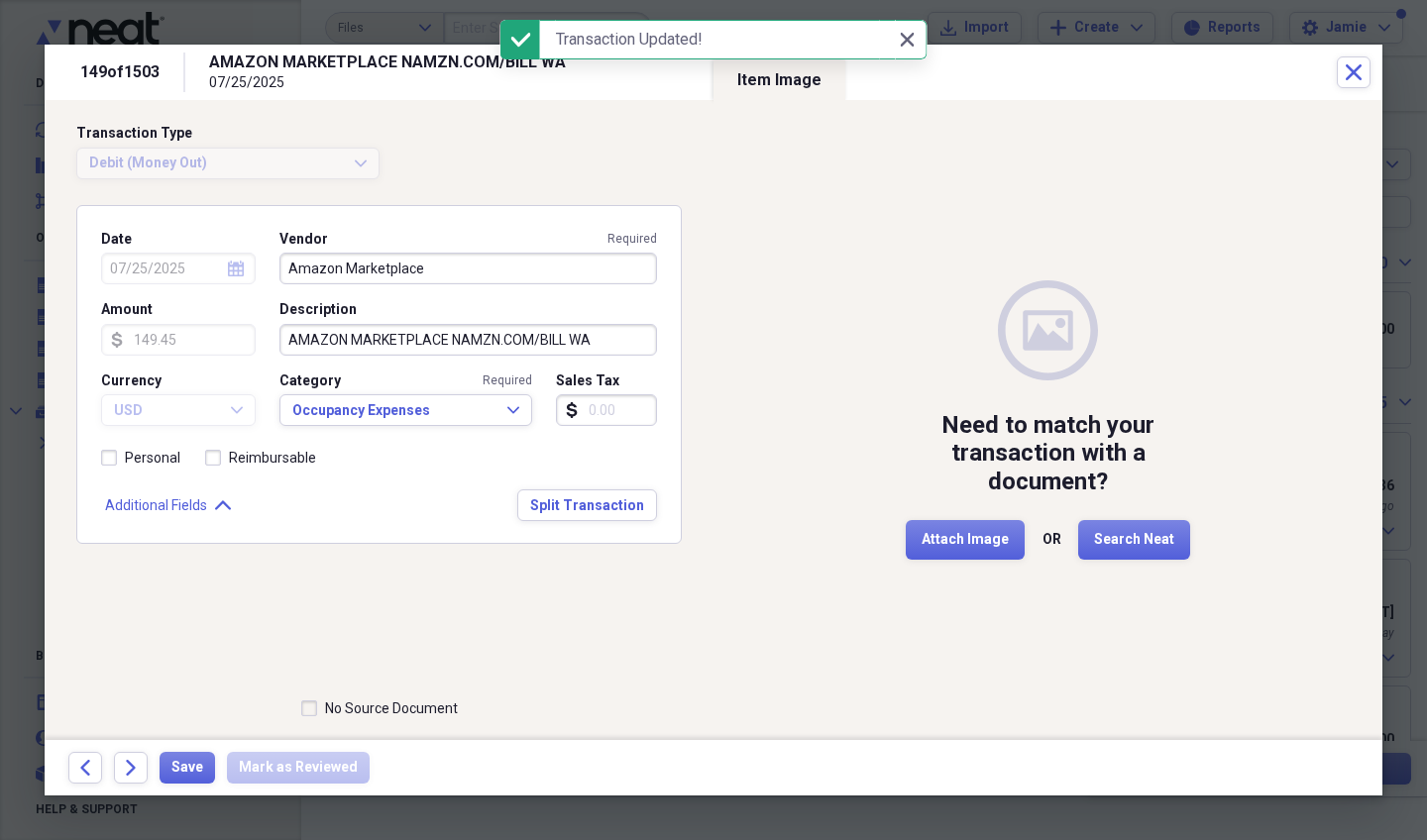 click on "Forward" 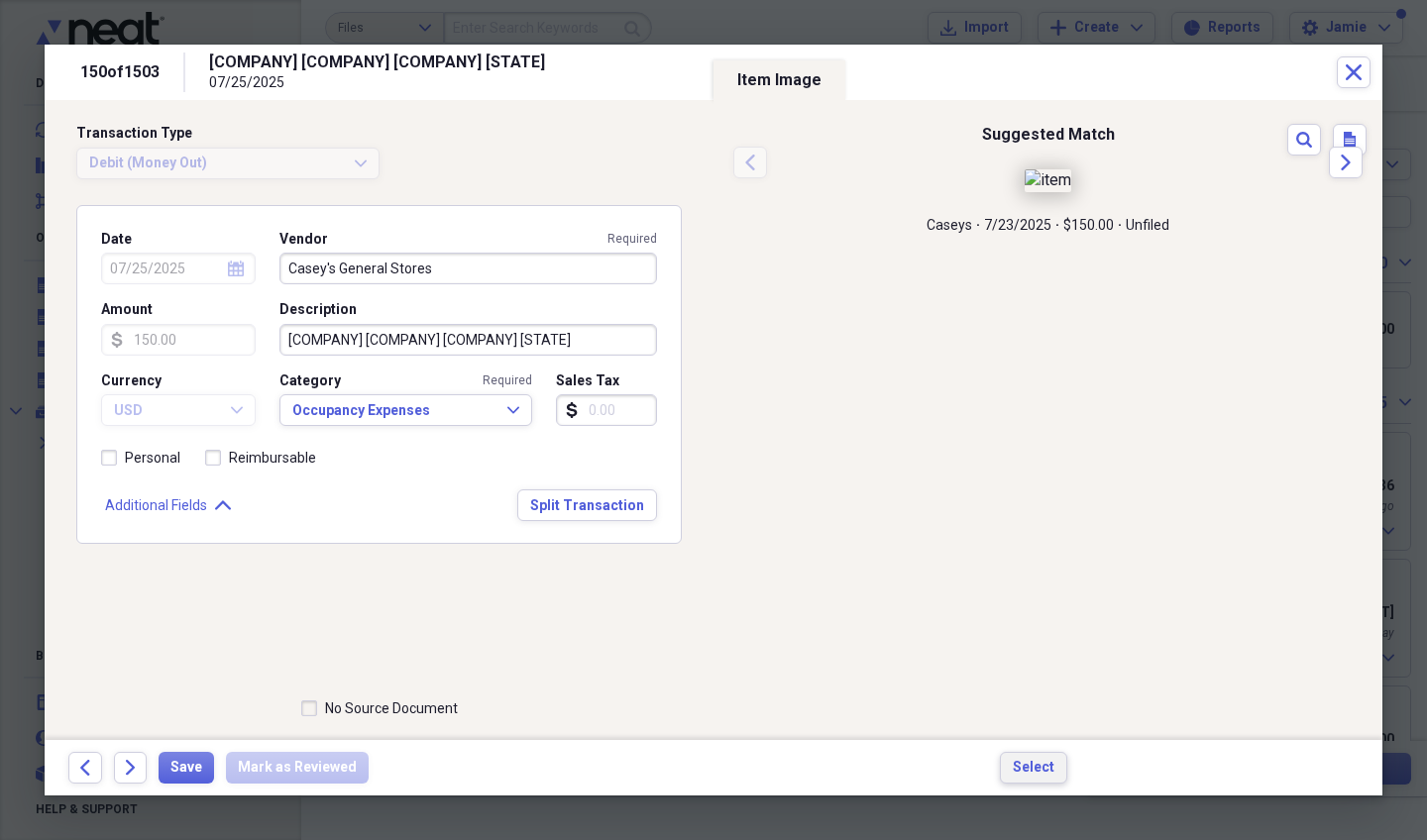 click on "Select" at bounding box center (1034, 768) 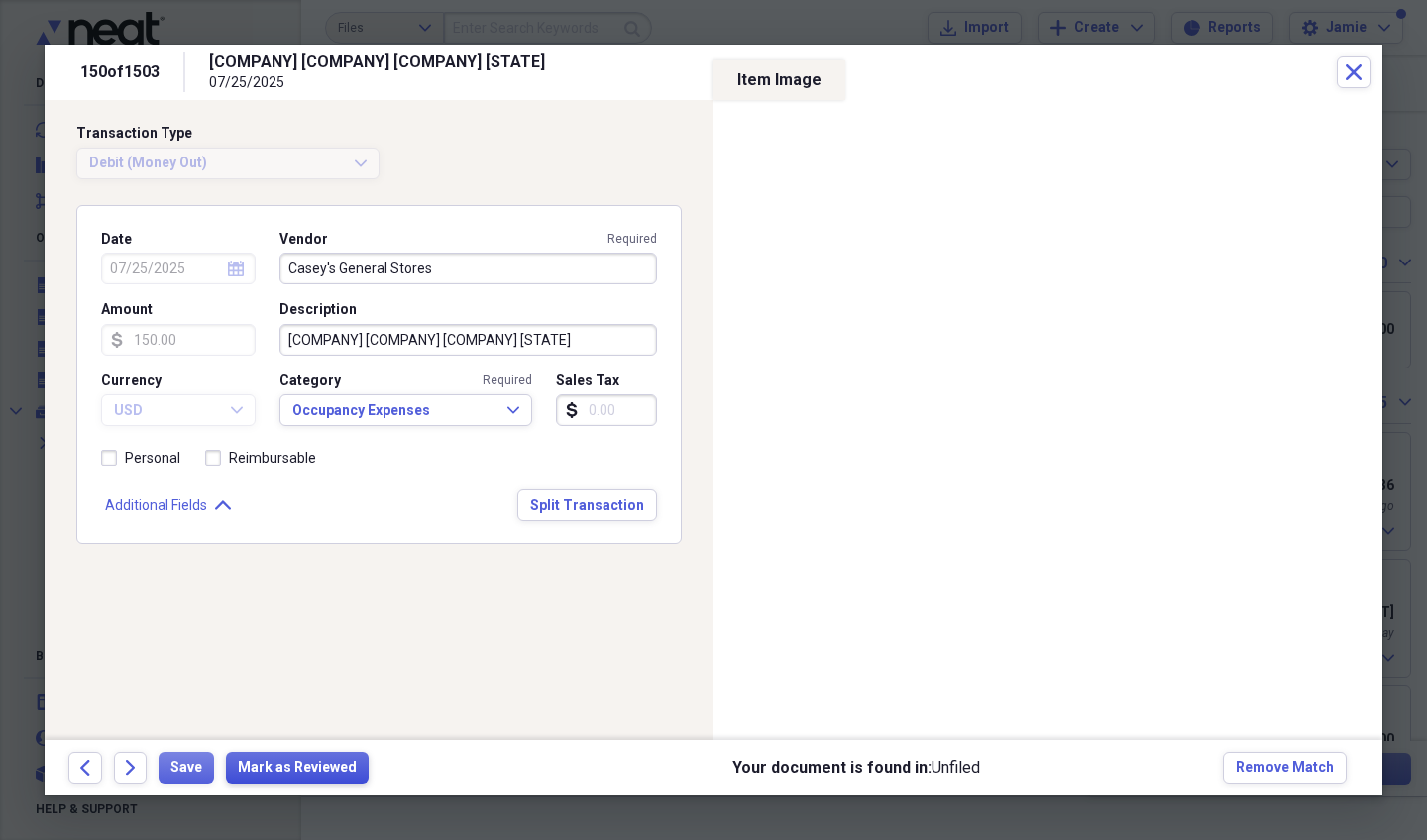 click on "Mark as Reviewed" at bounding box center [297, 768] 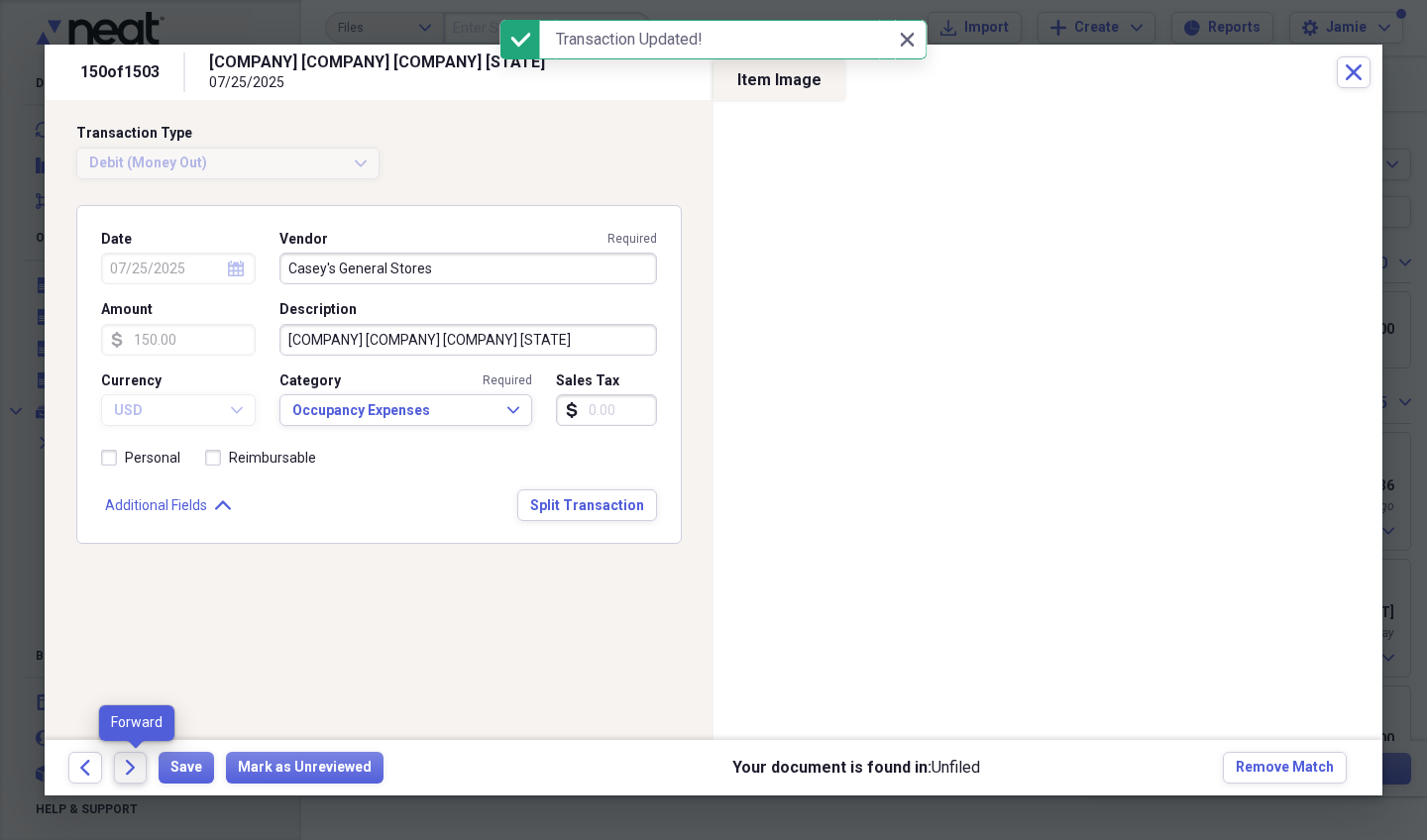 click on "Forward" 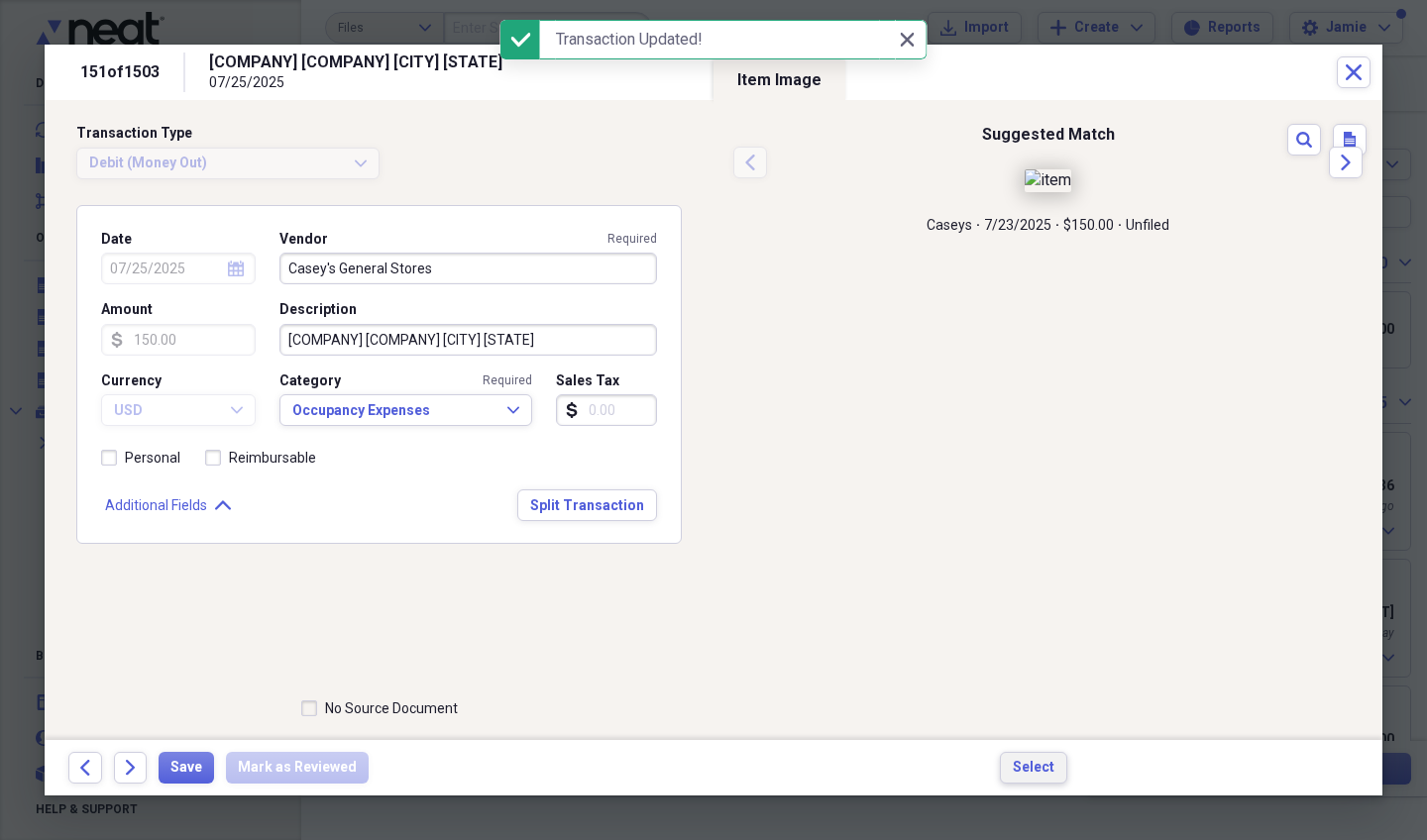 click on "Select" at bounding box center (1034, 768) 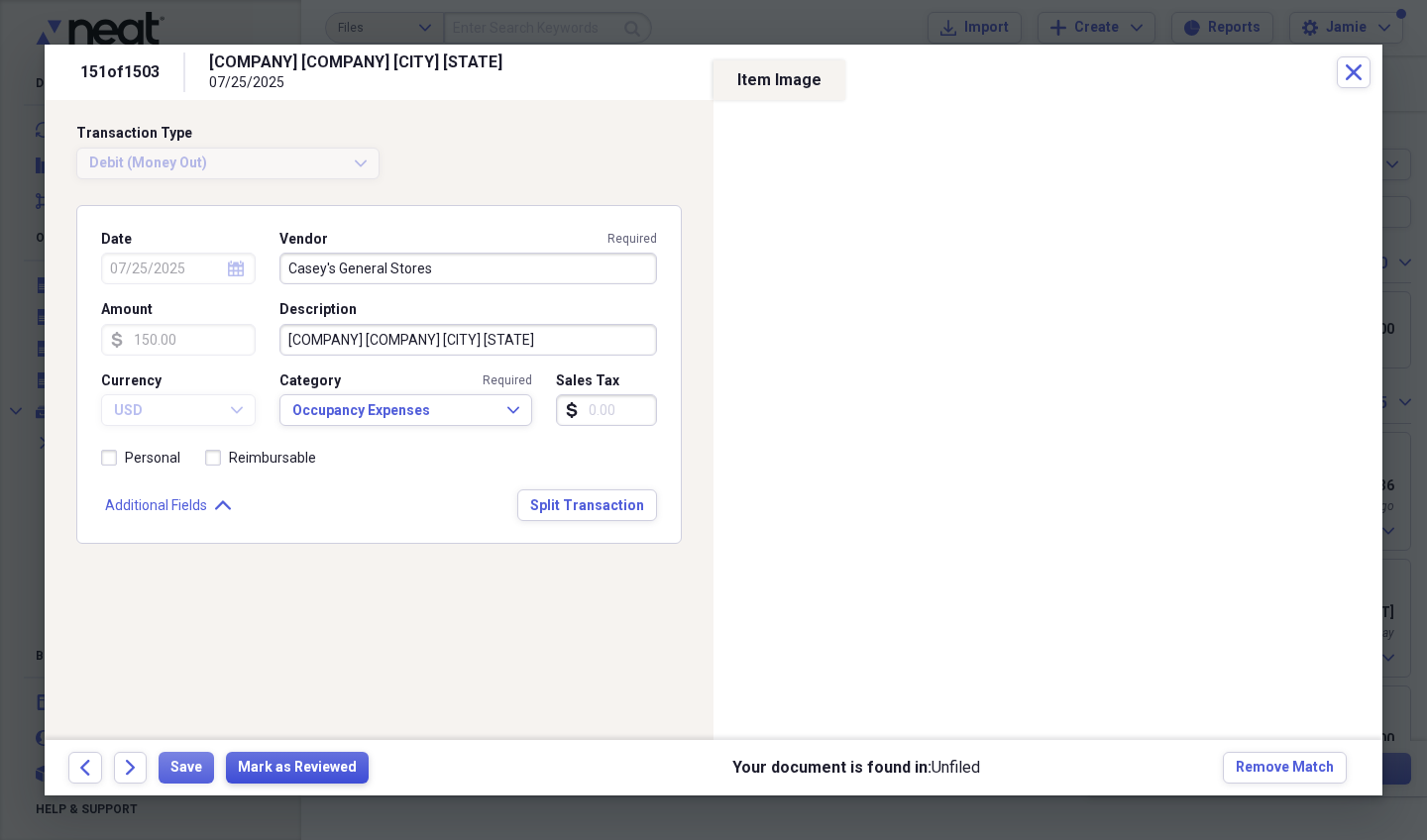 click on "Mark as Reviewed" at bounding box center [297, 768] 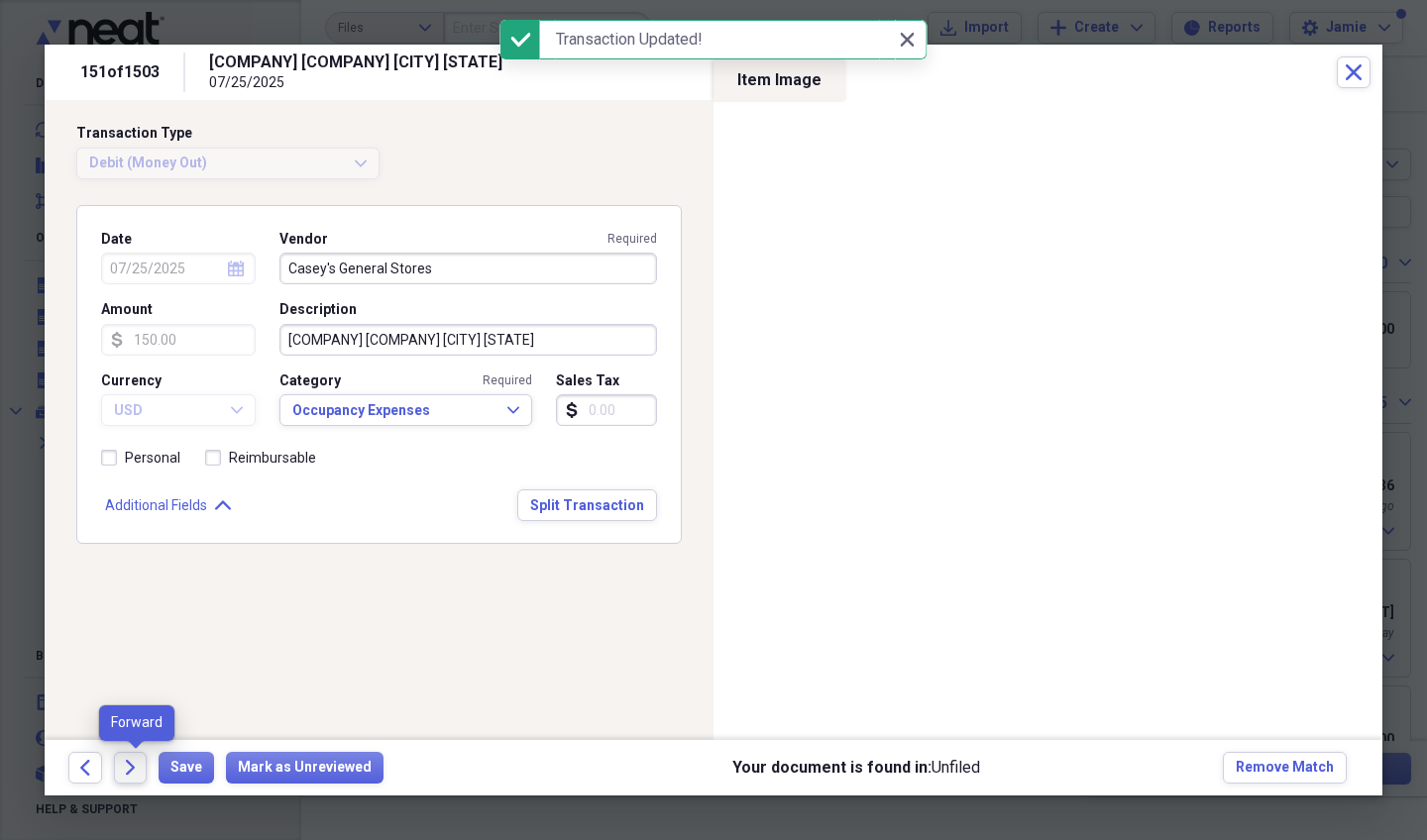 click on "Forward" 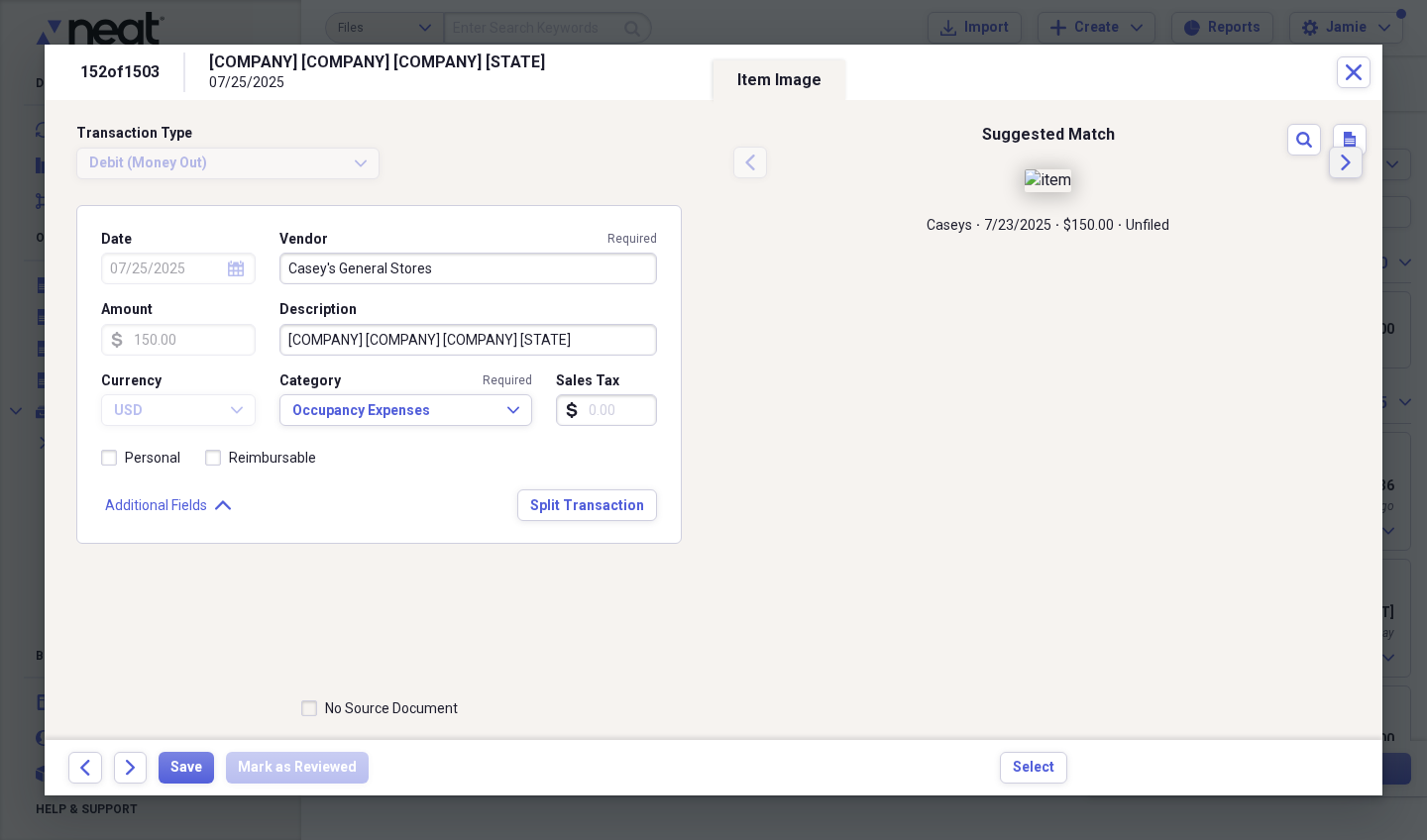 click 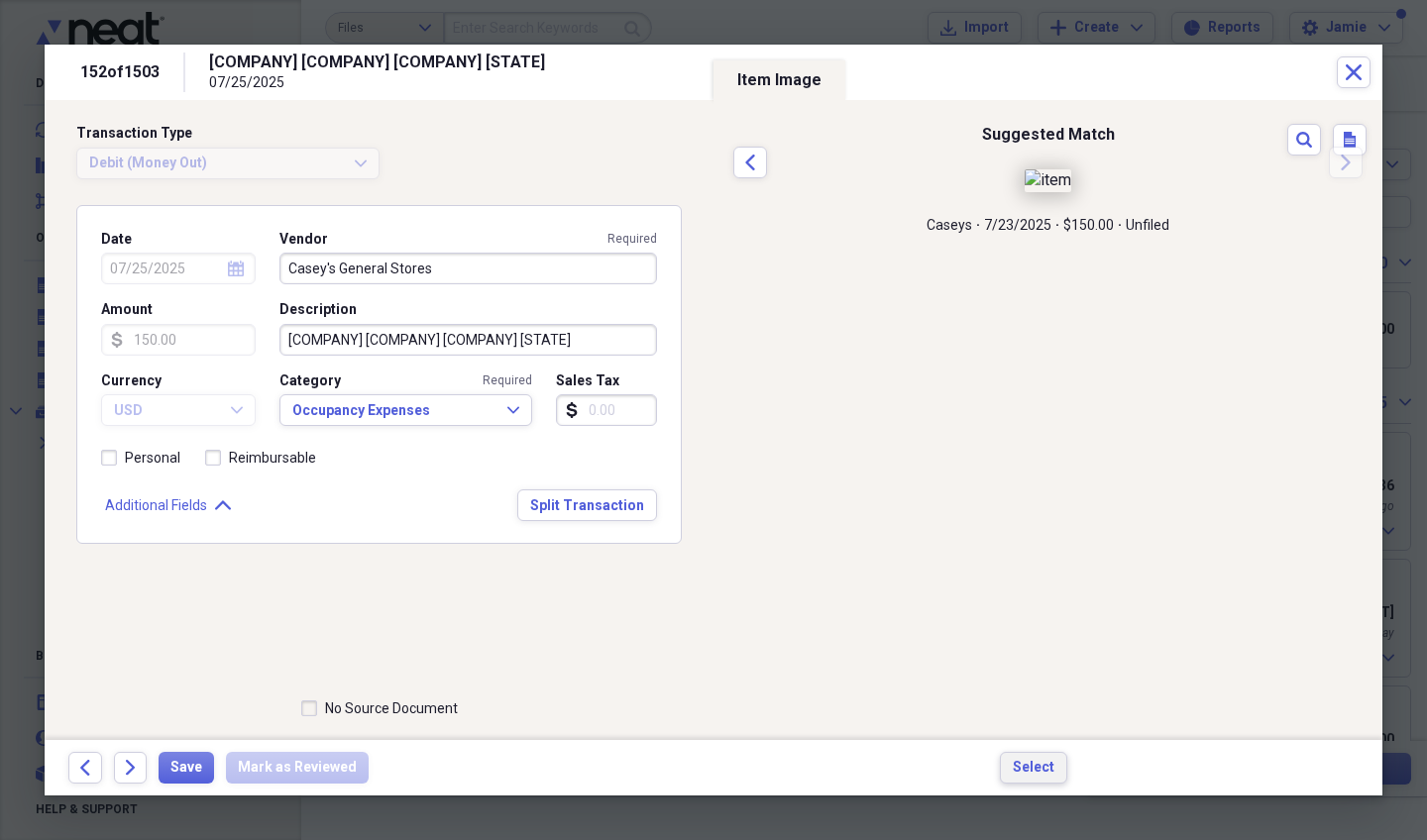 click on "Select" at bounding box center (1034, 768) 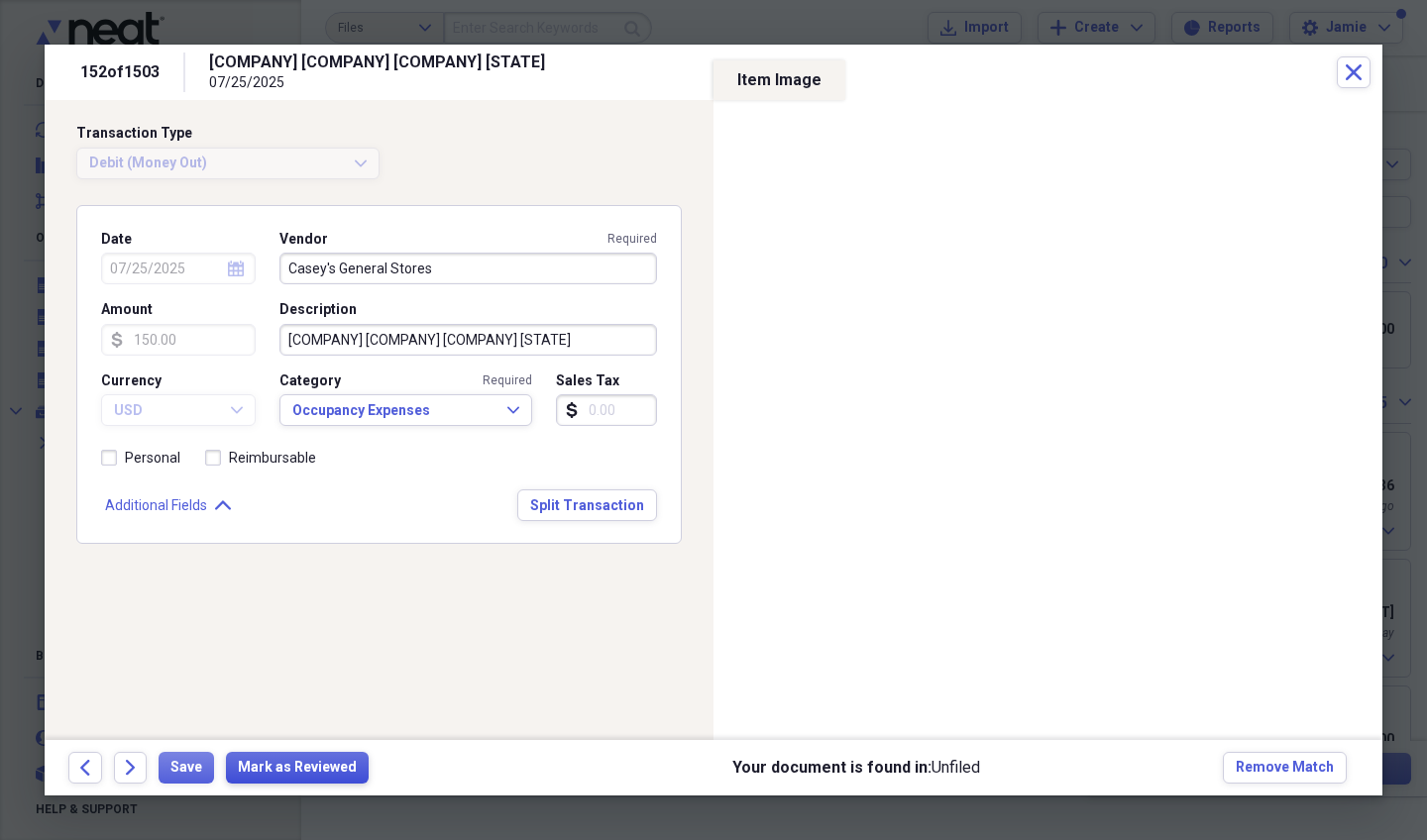 click on "Mark as Reviewed" at bounding box center (297, 768) 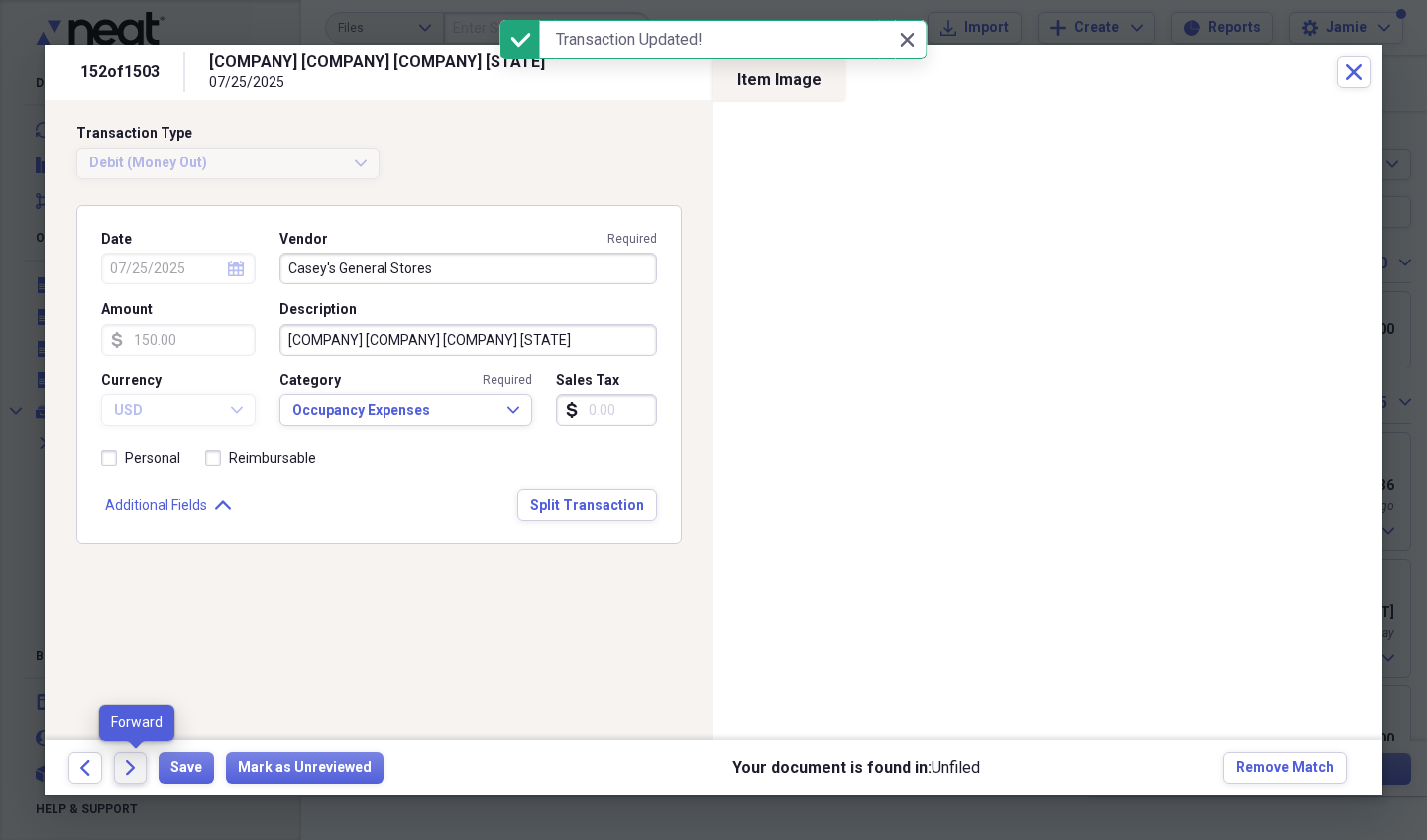 click on "Forward" 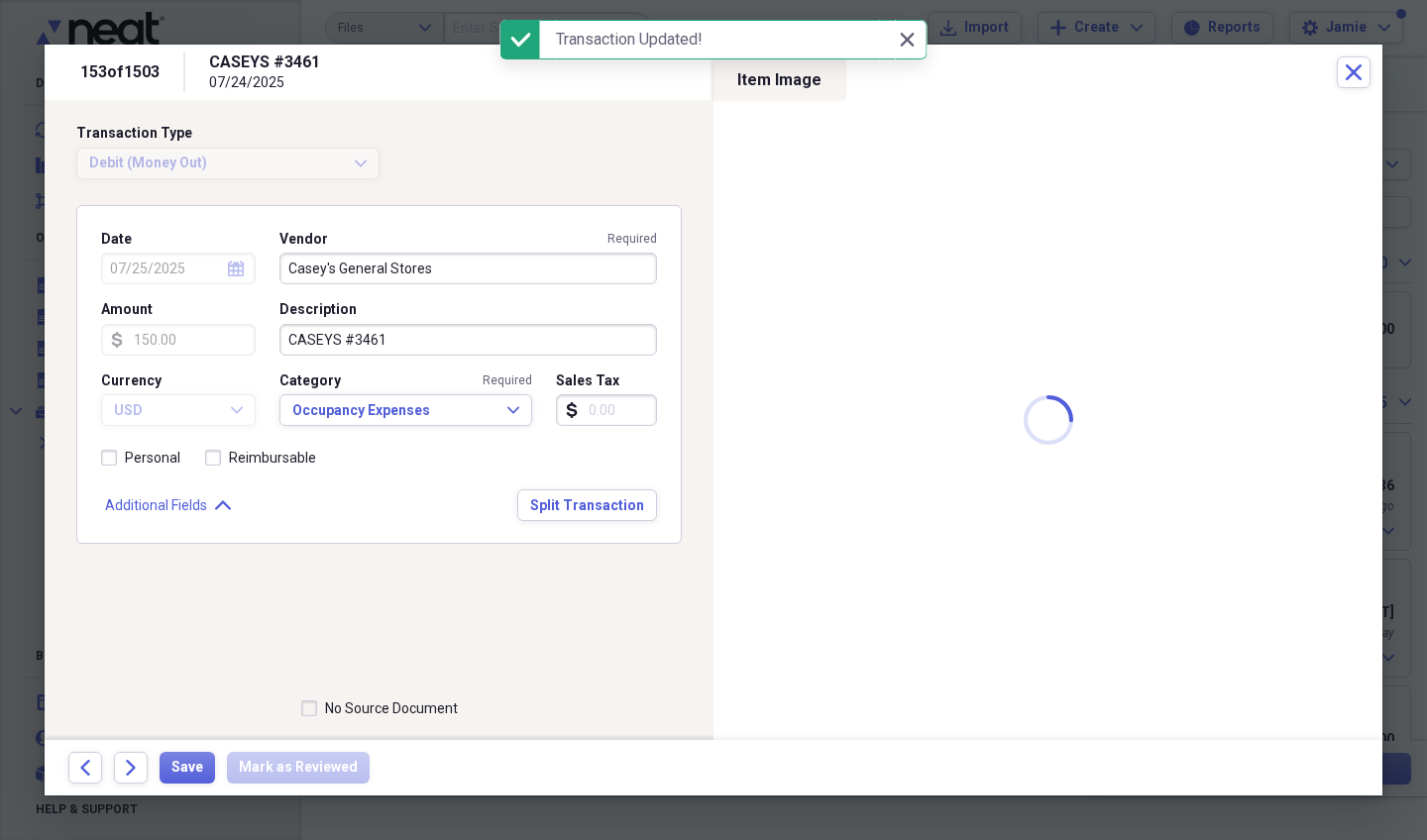 type on "07/24/2025" 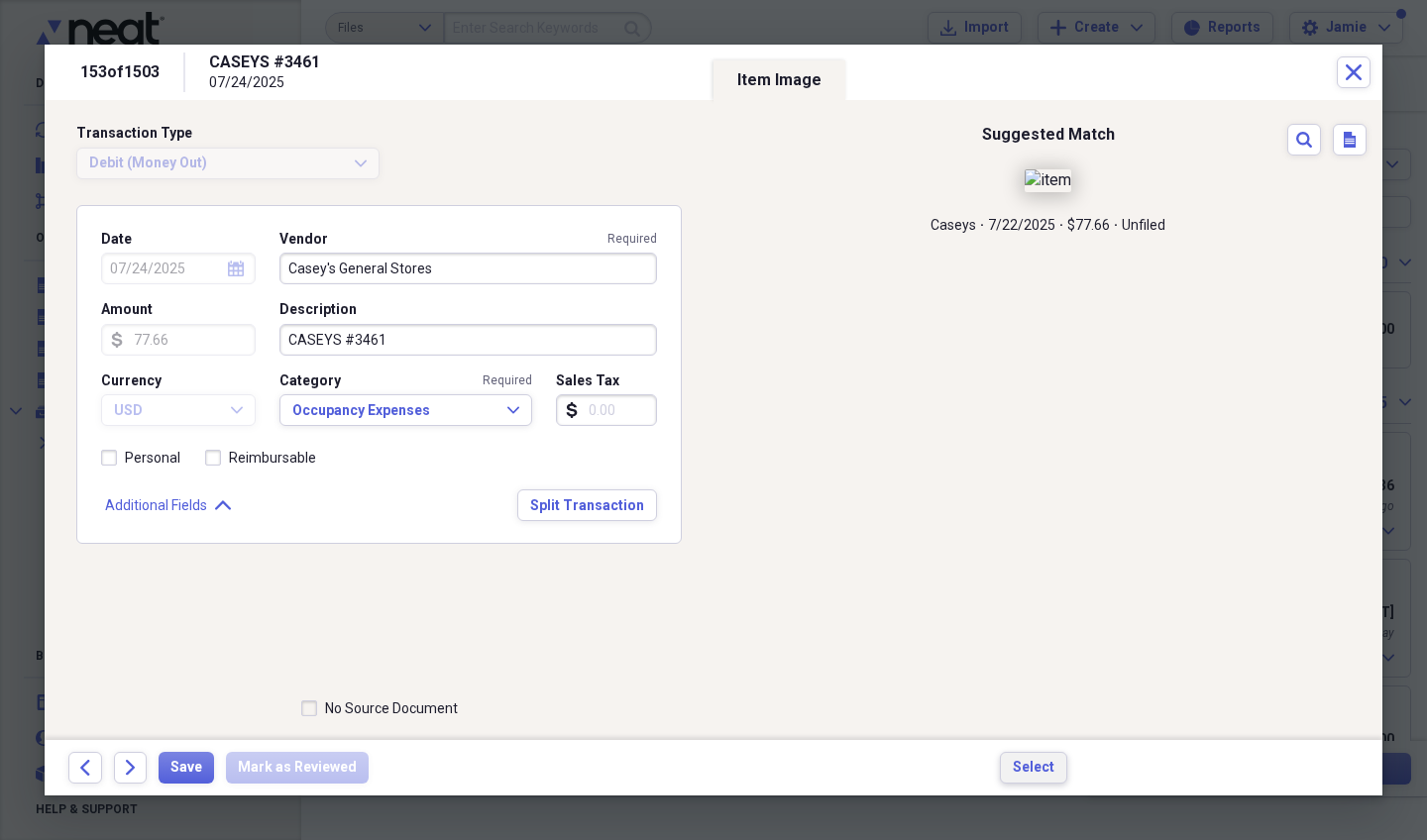 click on "Select" at bounding box center (1034, 768) 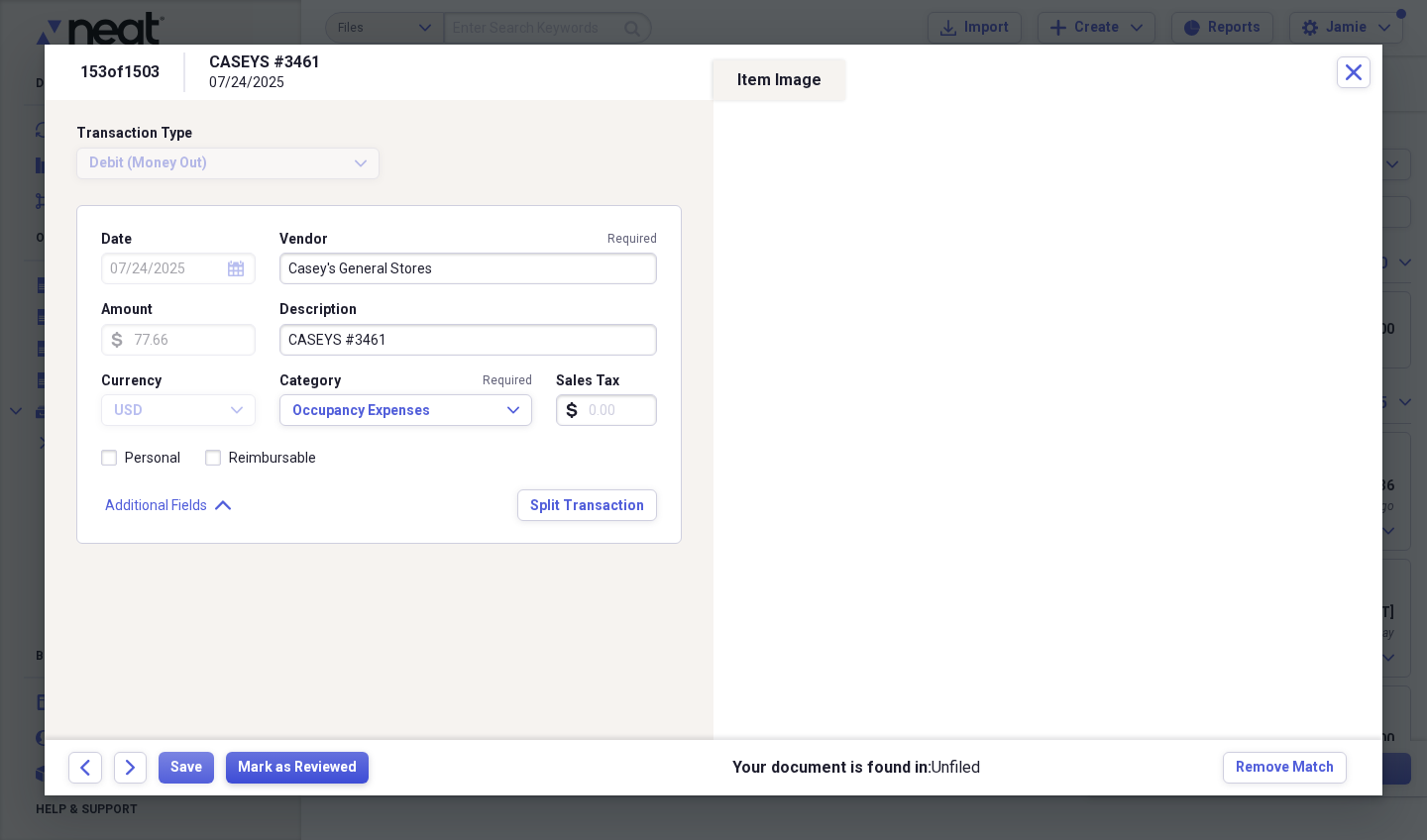 click on "Mark as Reviewed" at bounding box center [297, 768] 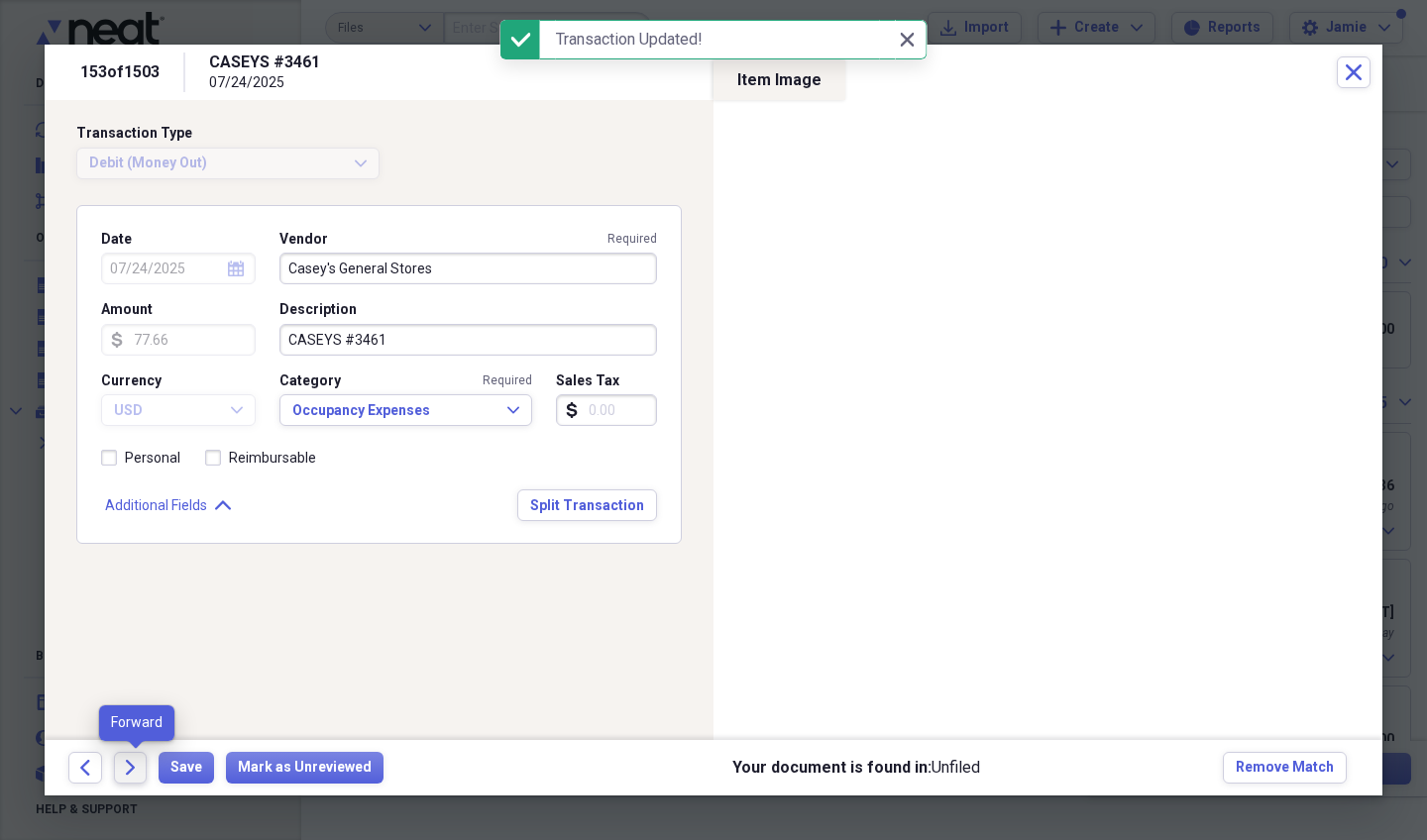 click on "Forward" at bounding box center (131, 768) 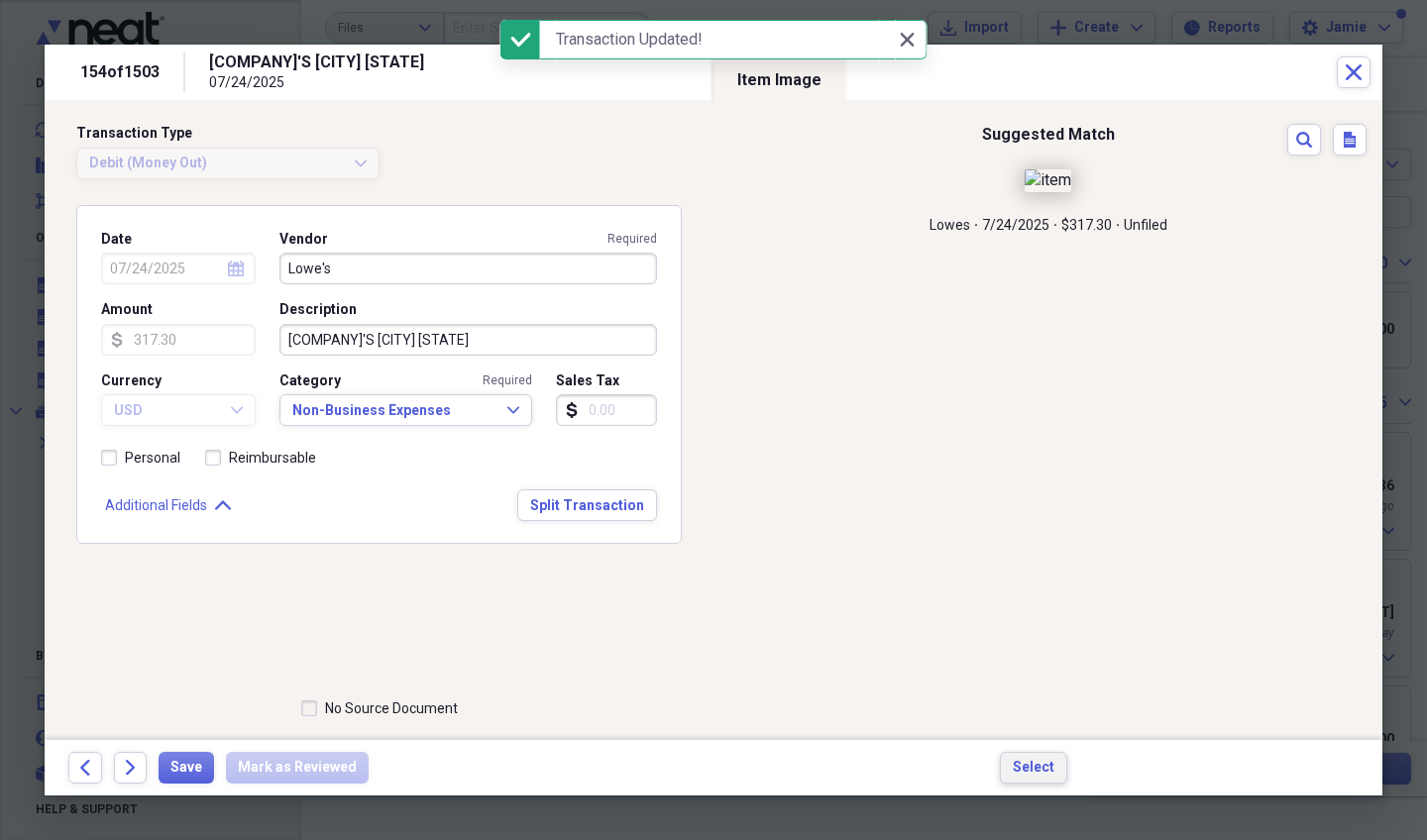 click on "Select" at bounding box center [1034, 768] 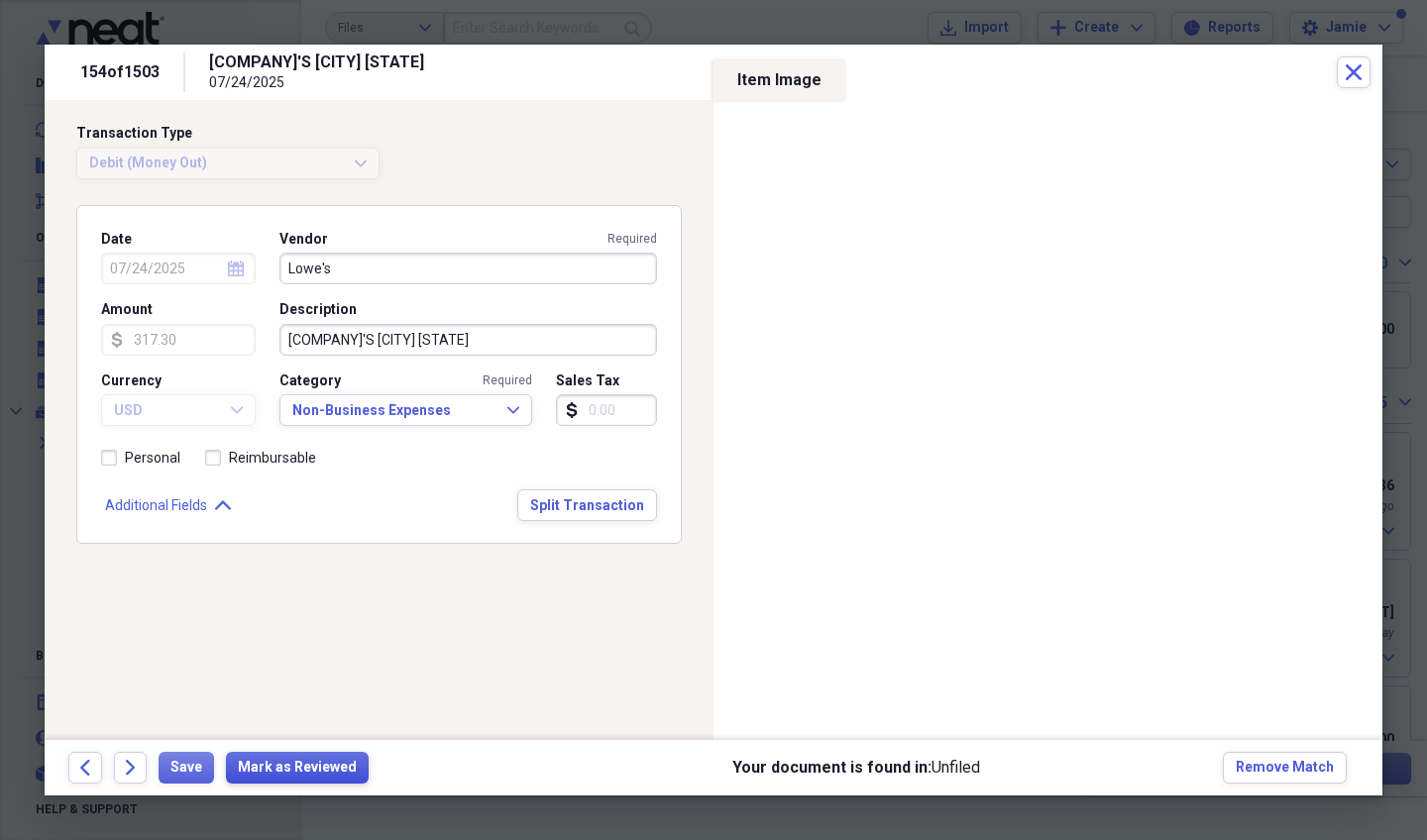 click on "Mark as Reviewed" at bounding box center (297, 768) 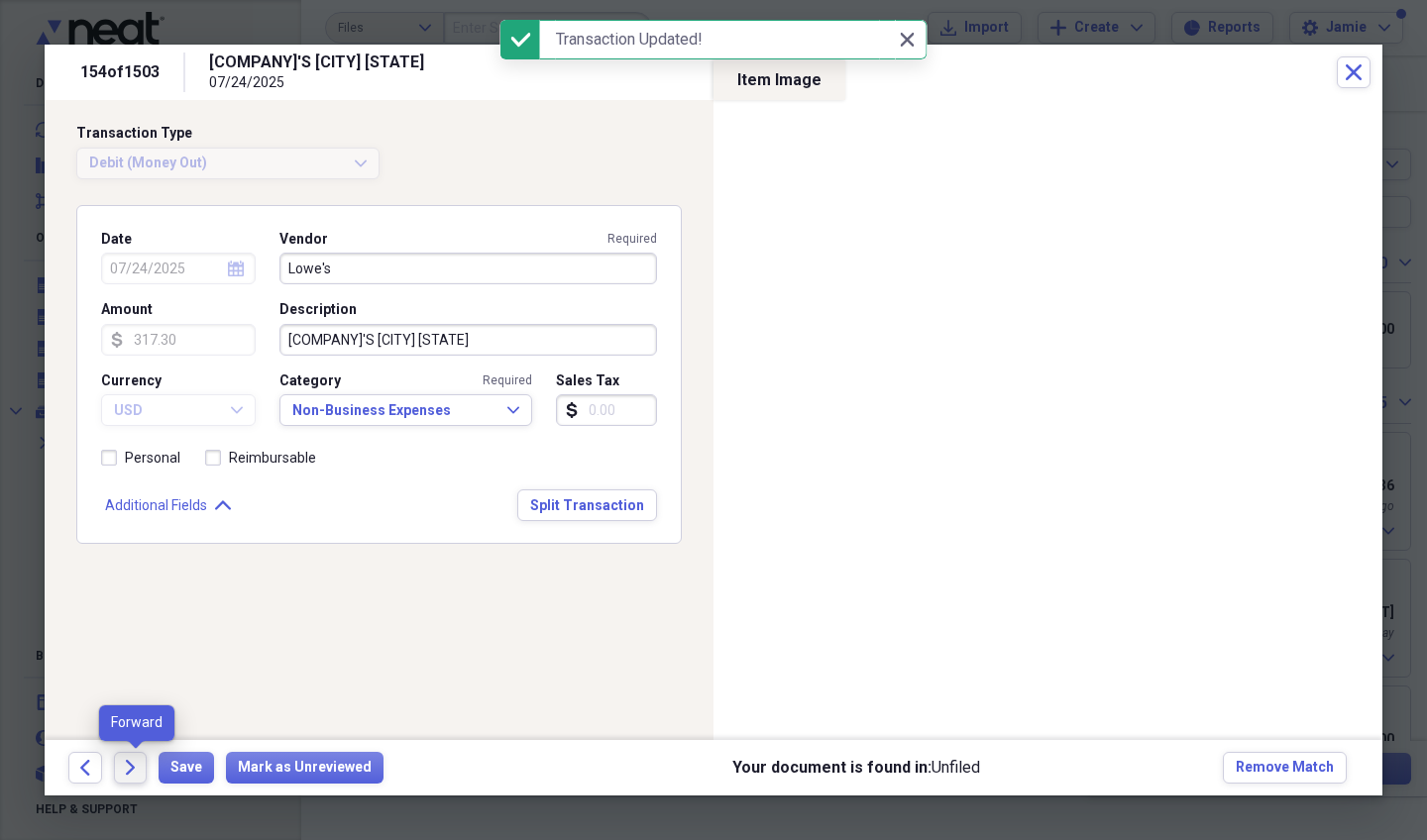click on "Forward" 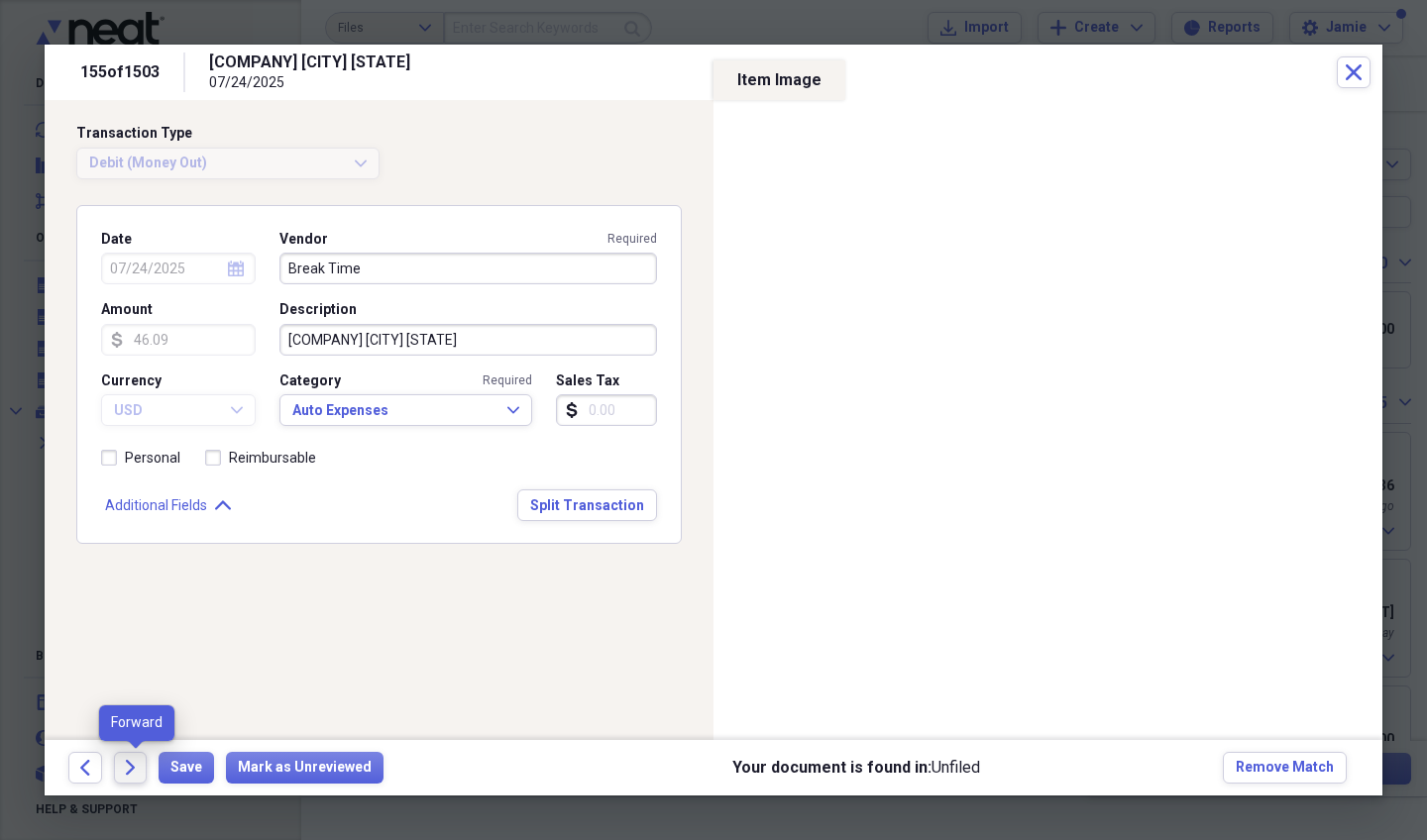 click on "Forward" at bounding box center [131, 768] 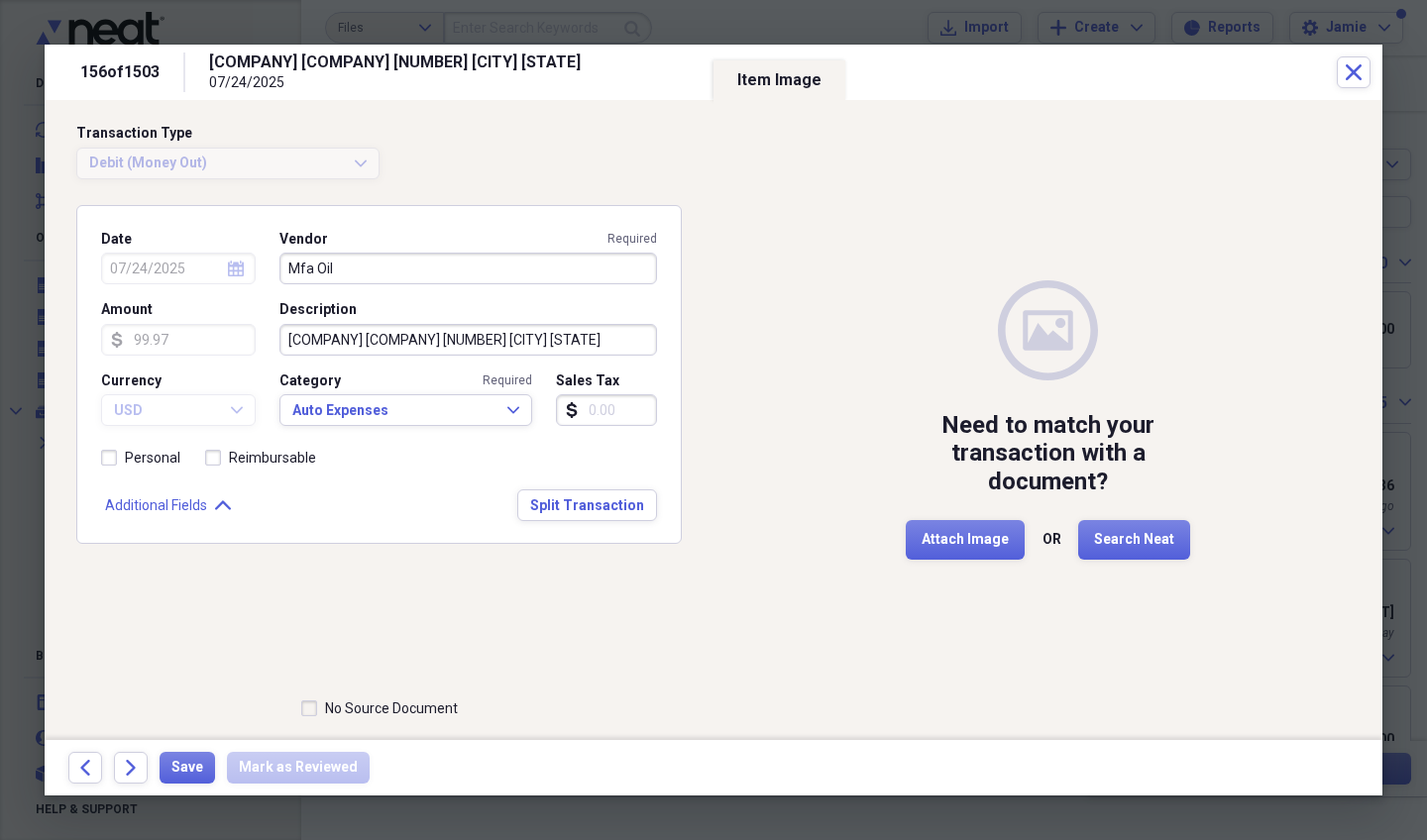click on "Forward" at bounding box center (131, 768) 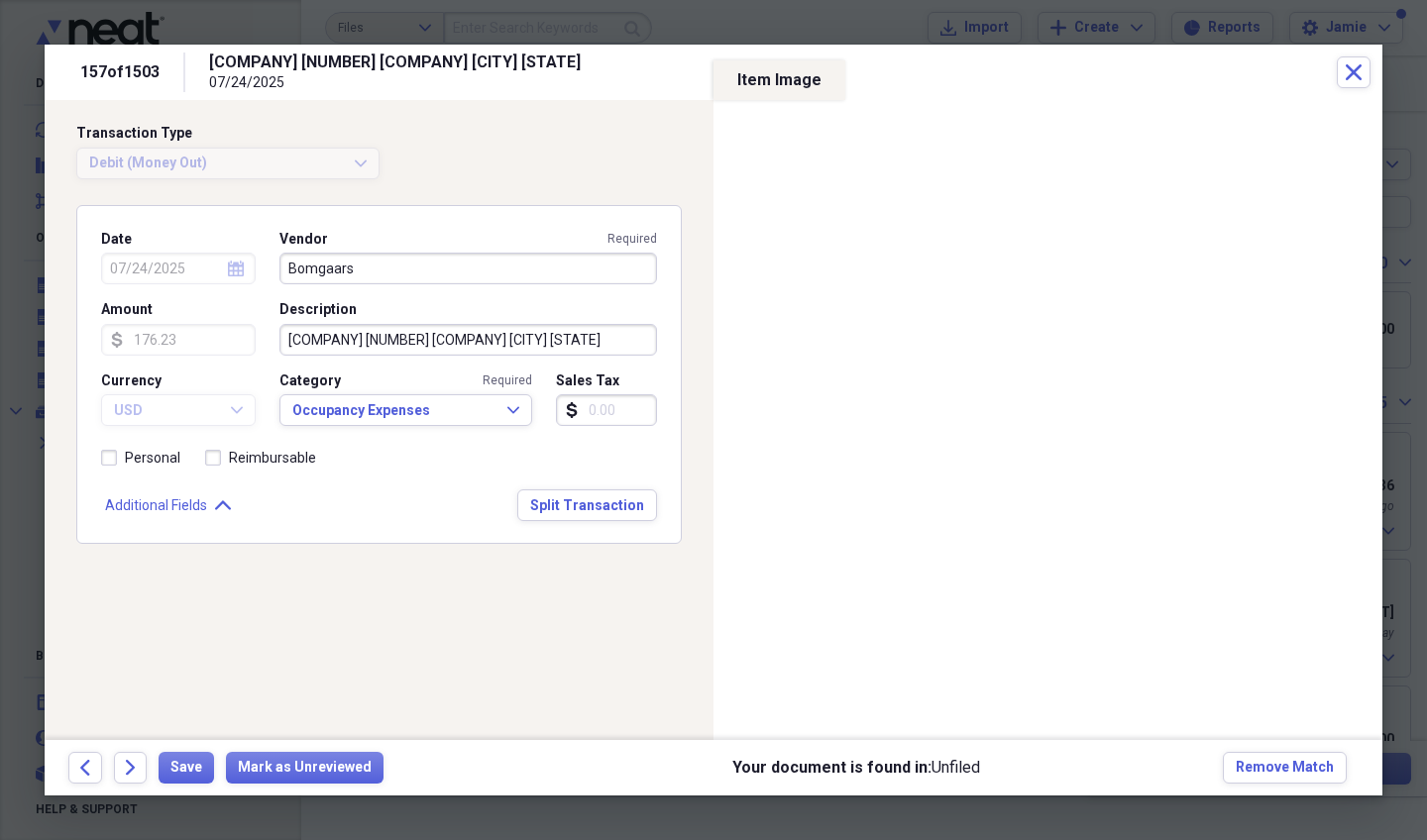 click on "Forward" at bounding box center [131, 768] 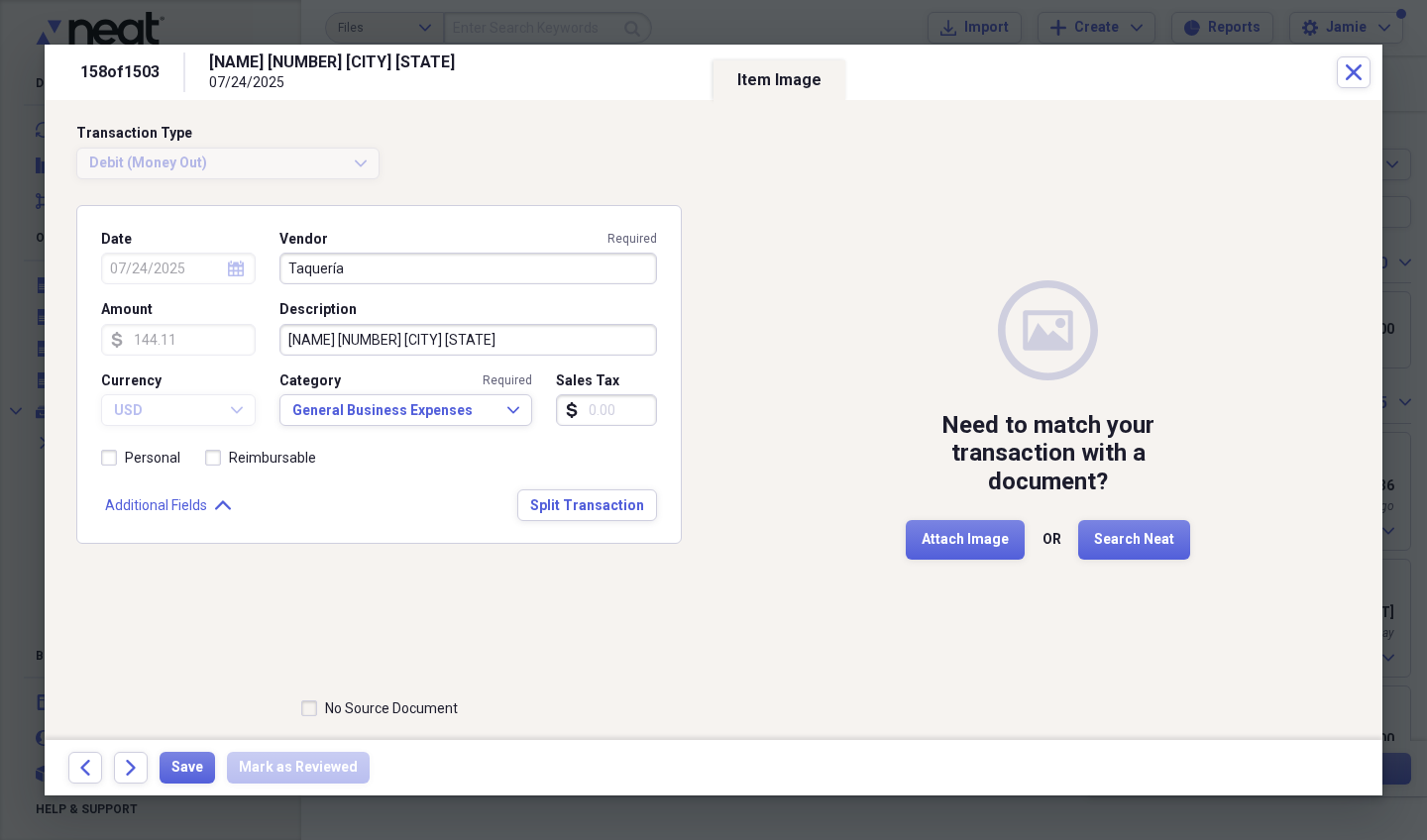 click on "Forward" at bounding box center [131, 768] 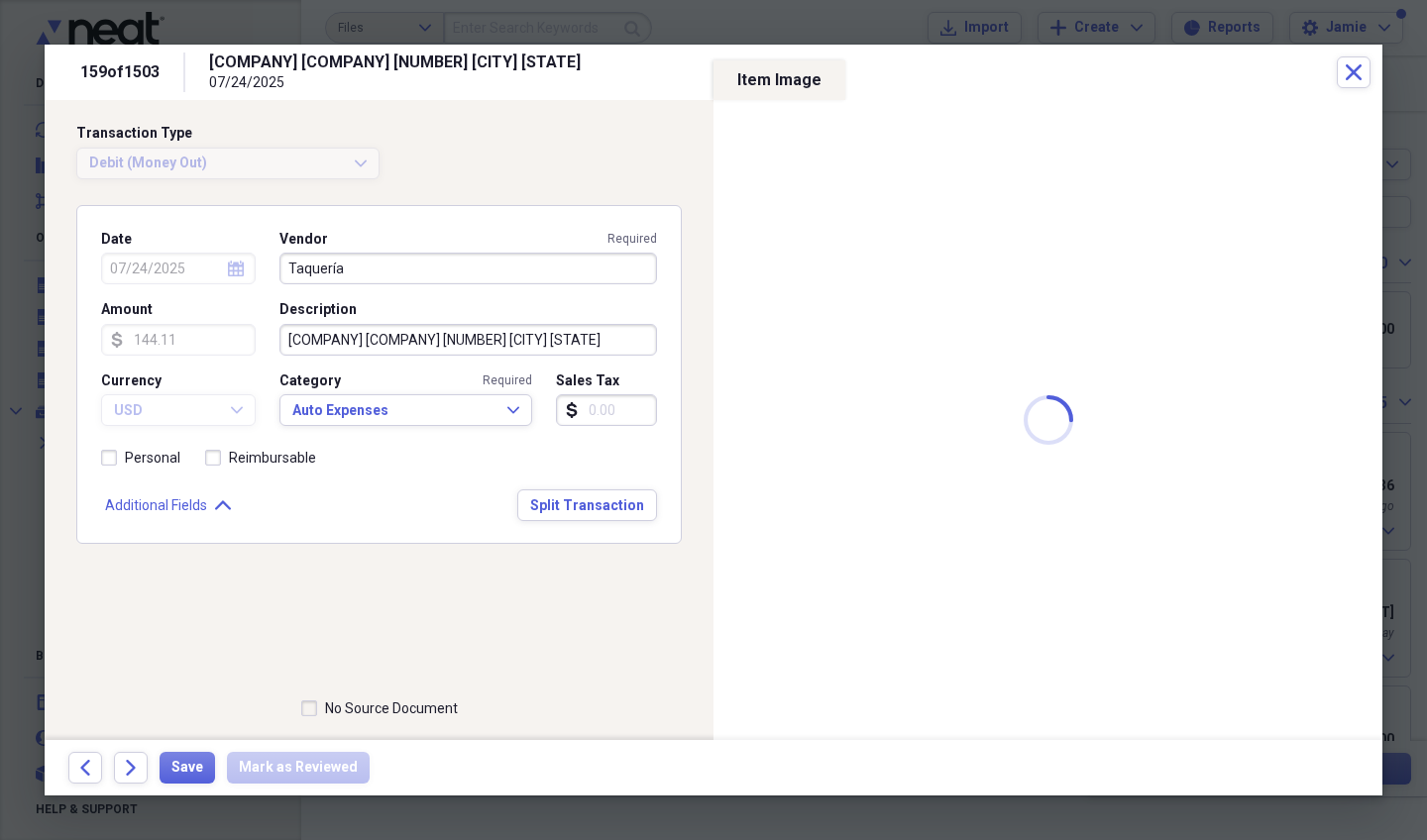 type on "Mfa Oil" 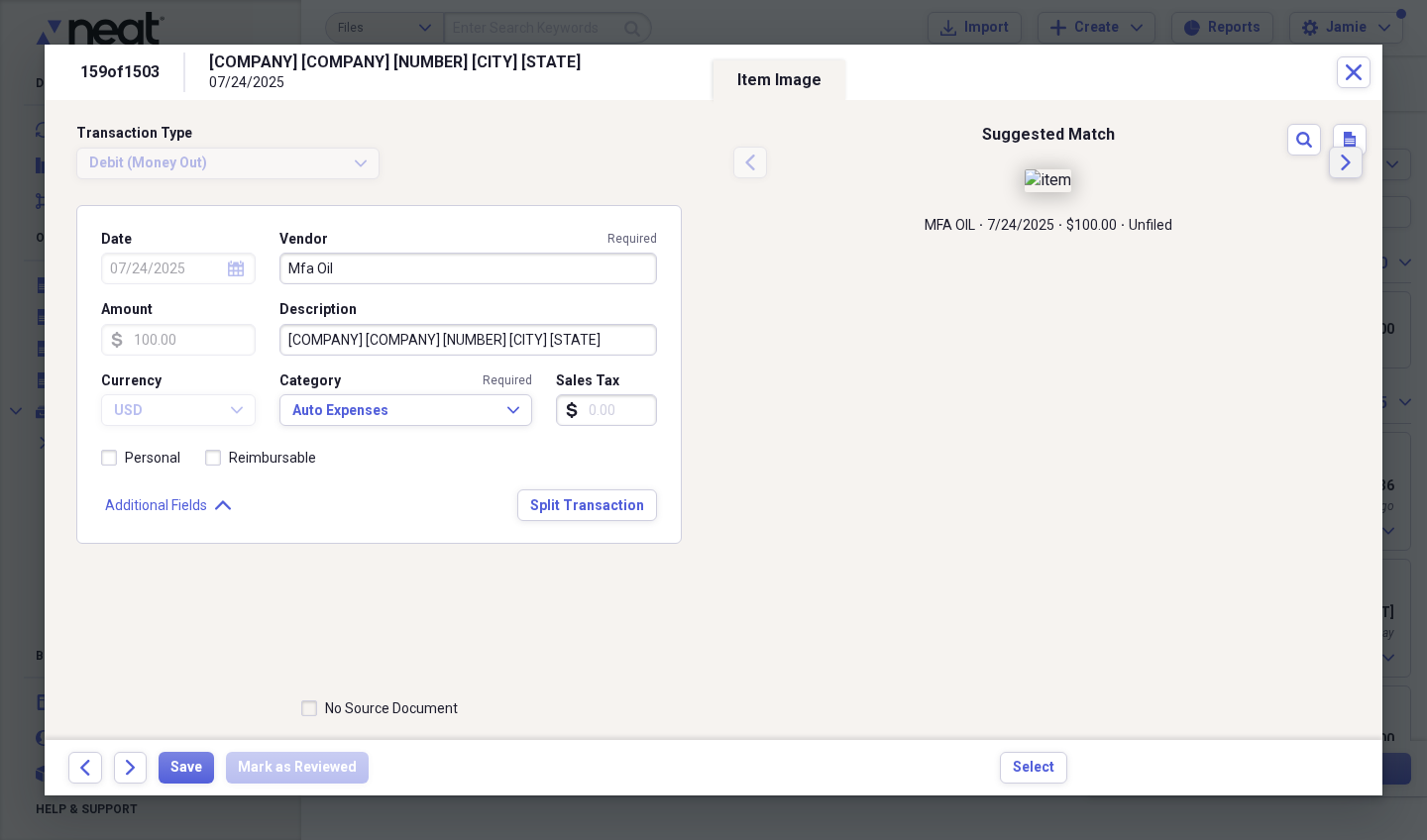 click 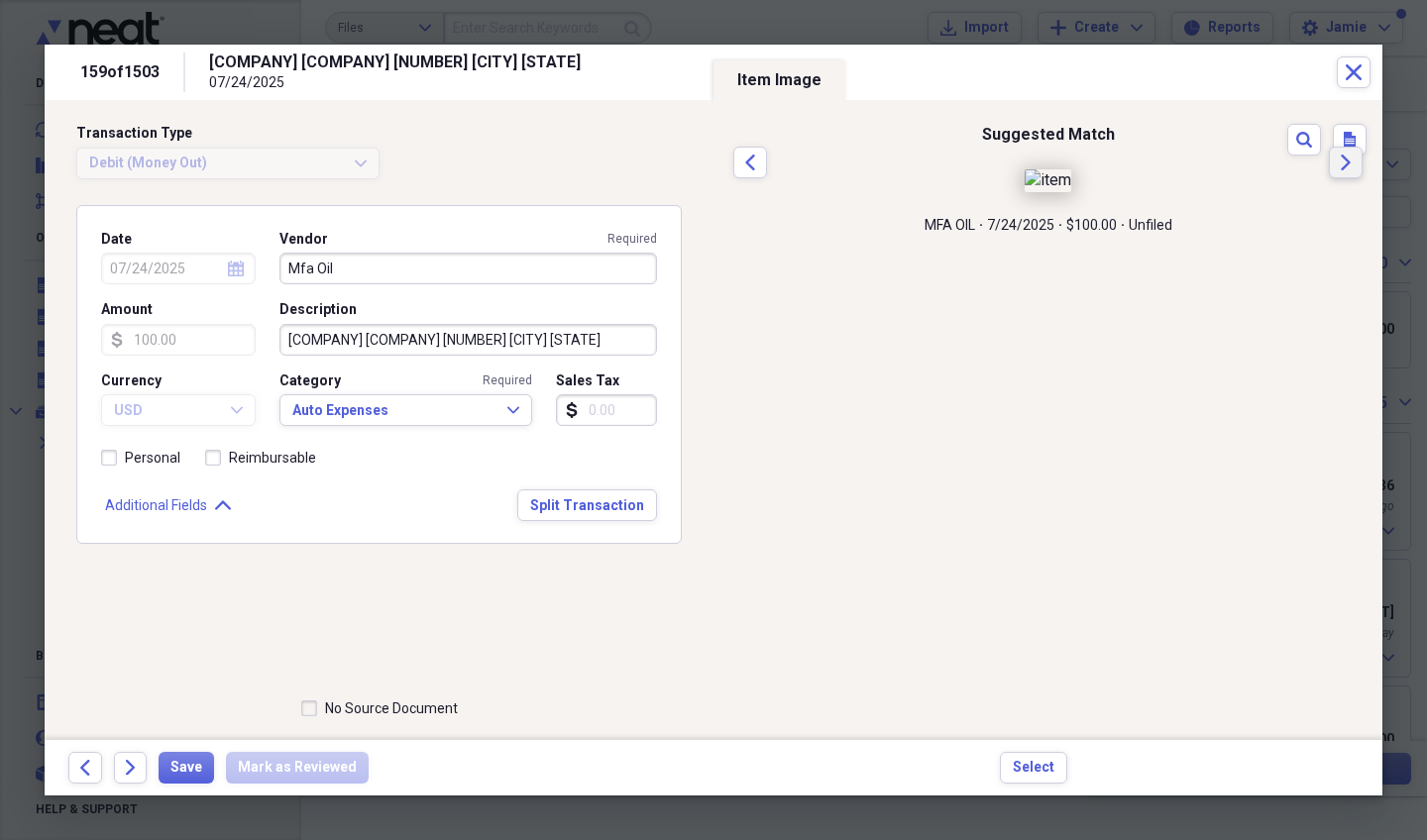 click 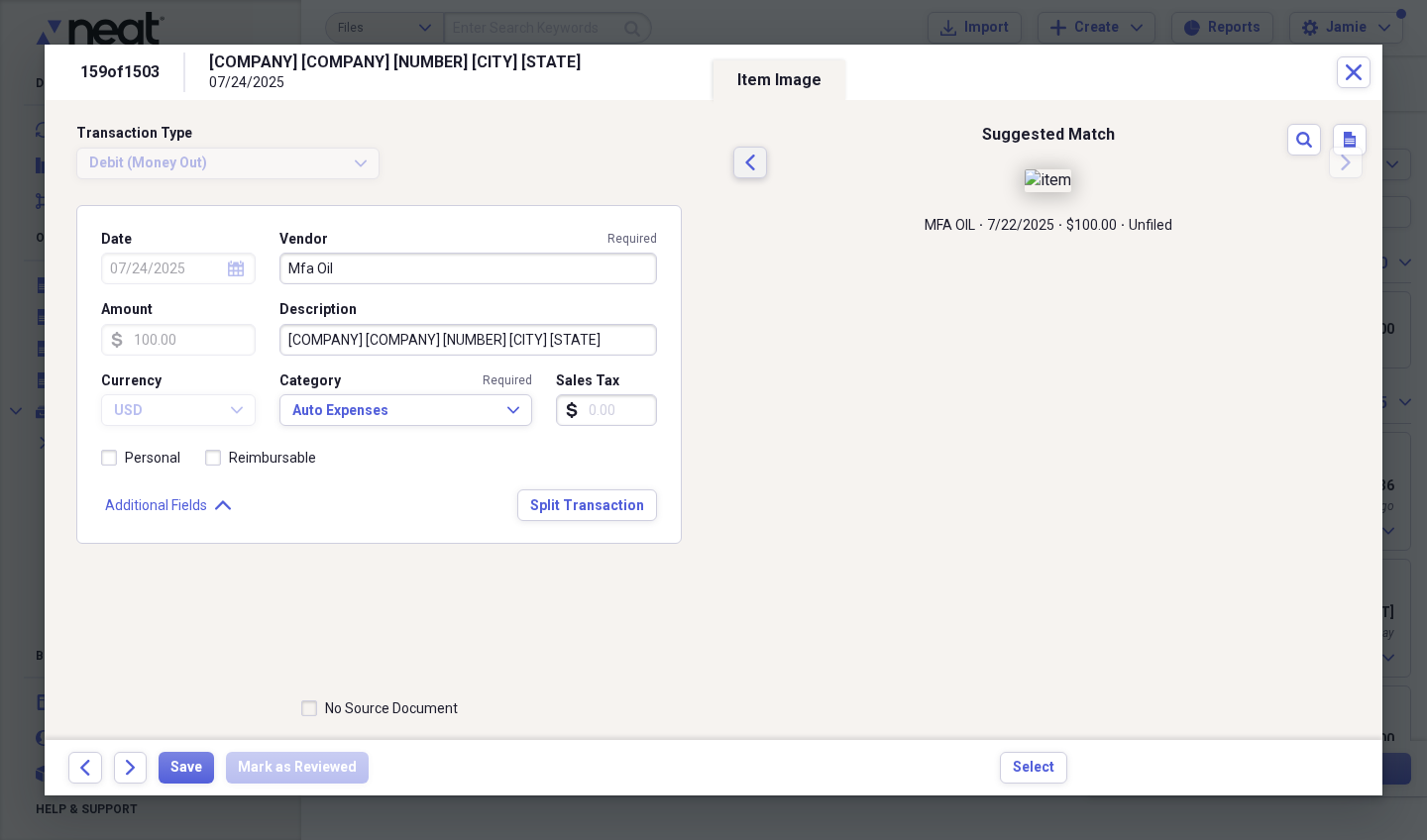 click on "Previous" 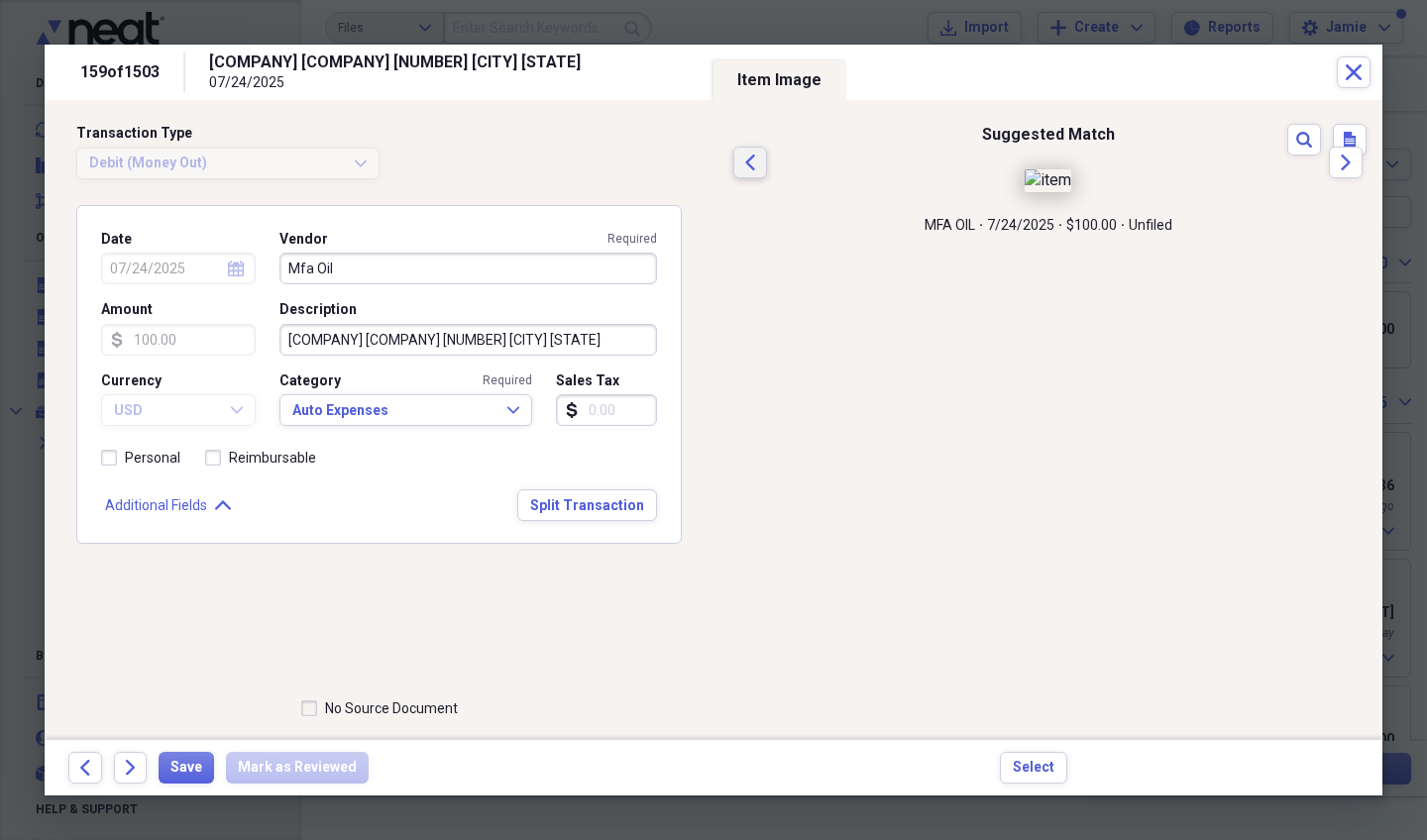 click on "Previous" 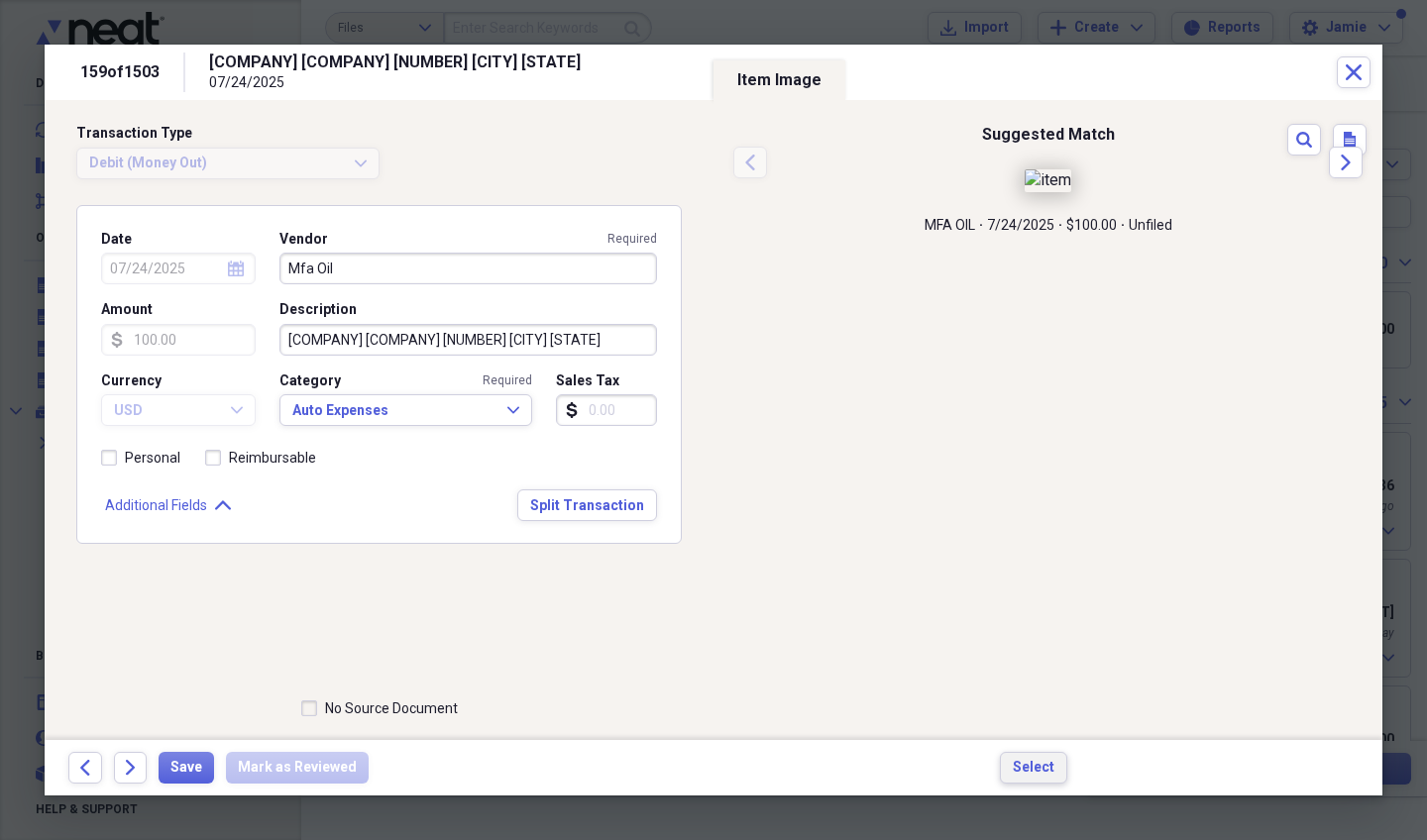 click on "Select" at bounding box center (1034, 768) 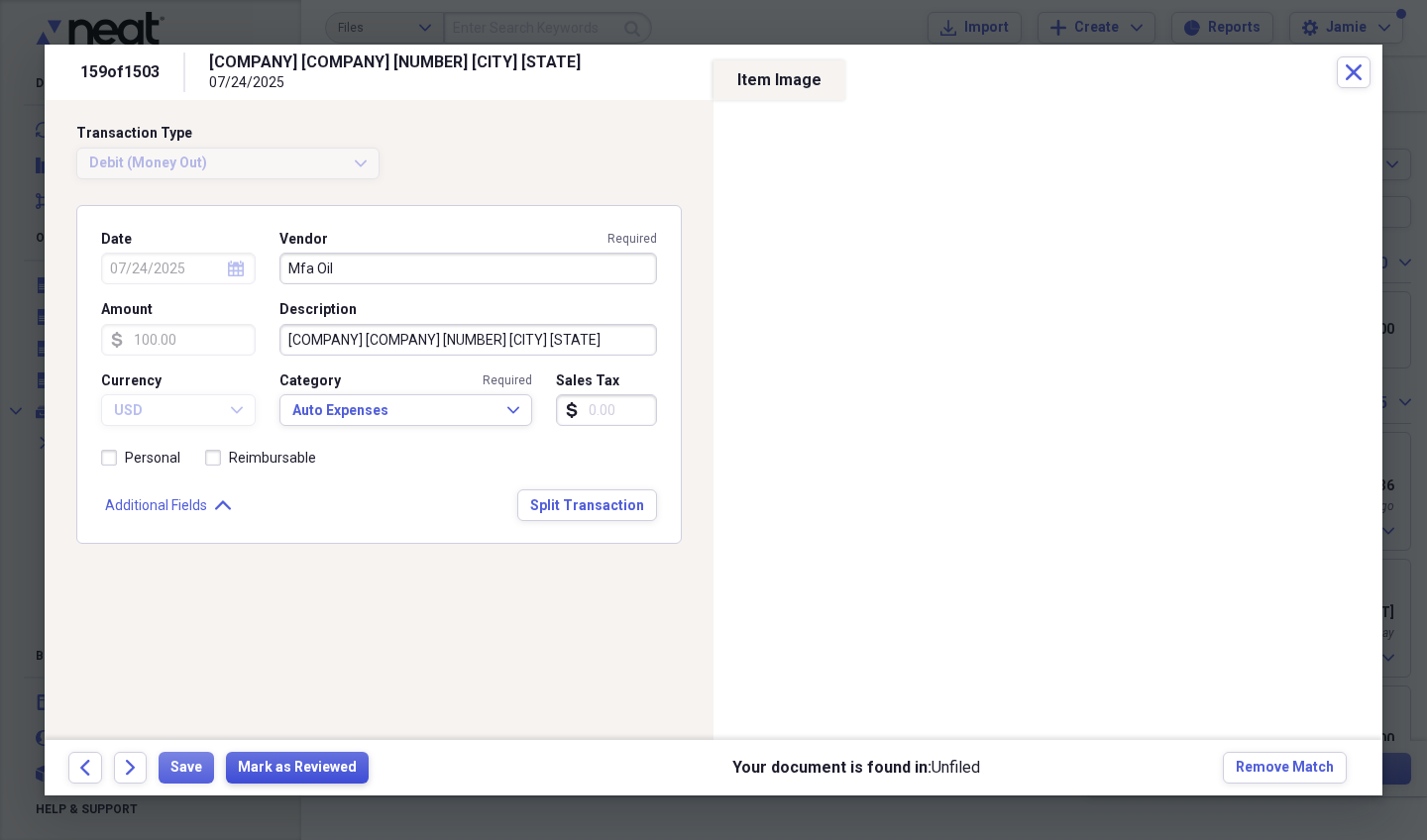 click on "Mark as Reviewed" at bounding box center (297, 768) 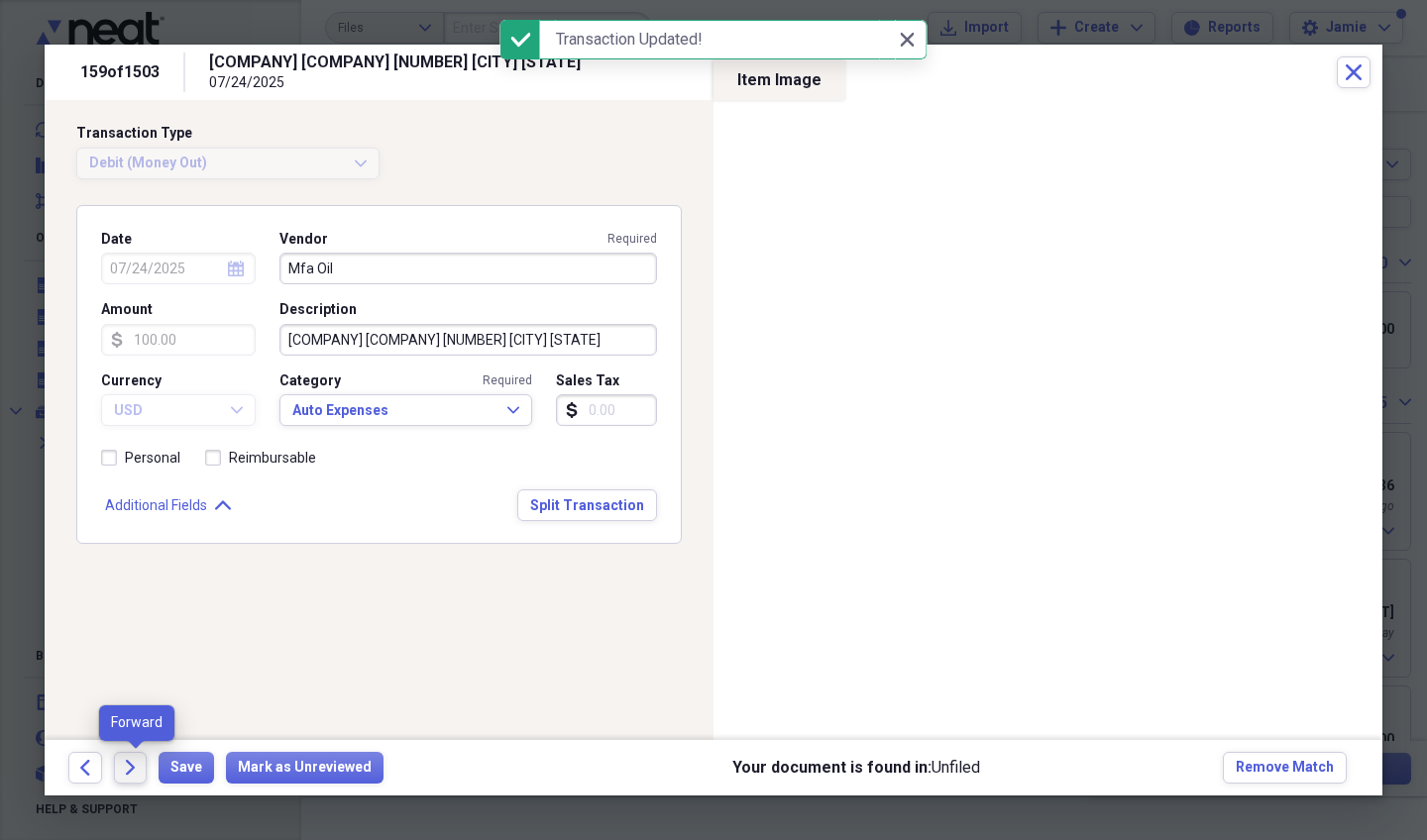 click on "Forward" 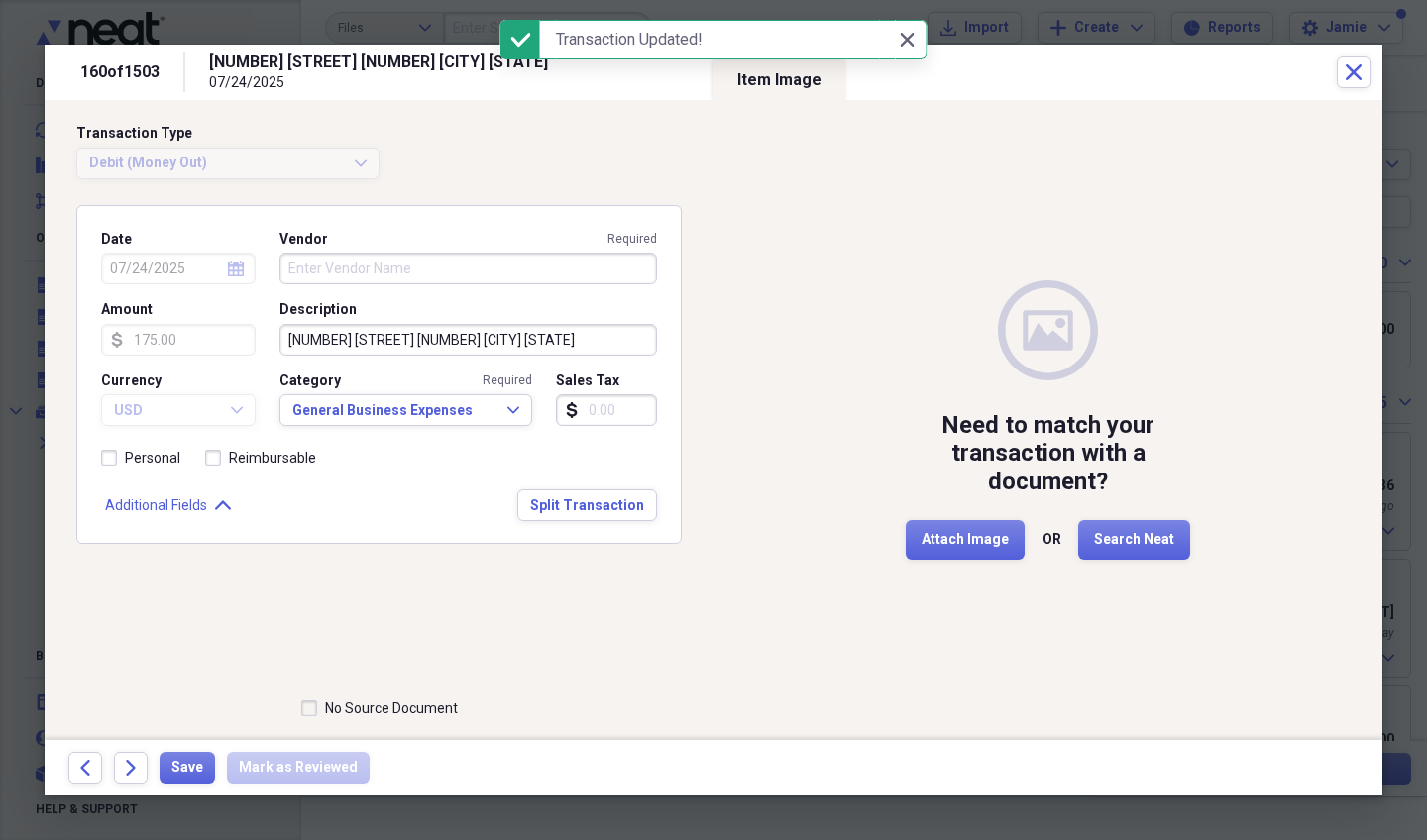click on "Forward" 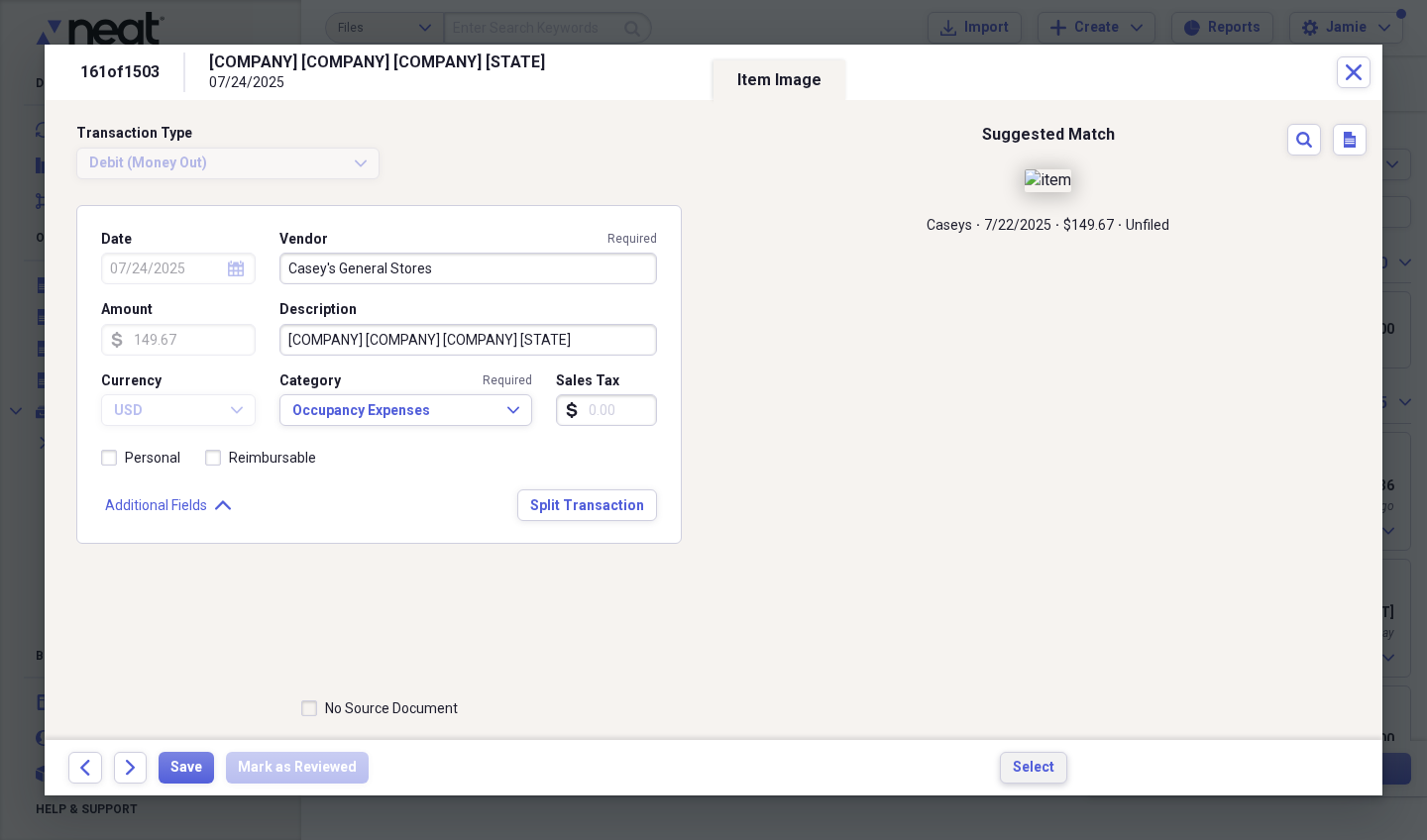 click on "Select" at bounding box center (1034, 768) 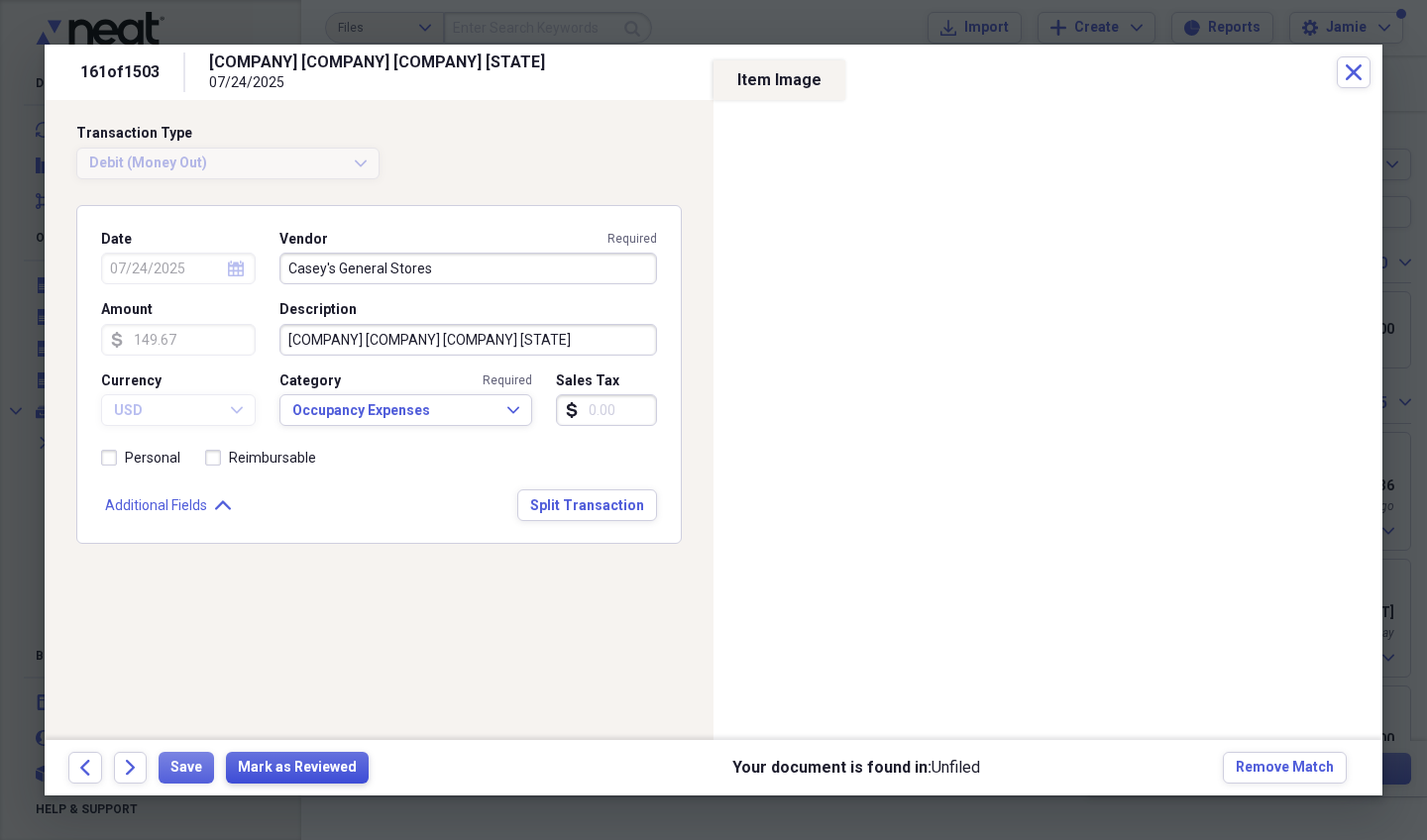 click on "Mark as Reviewed" at bounding box center (297, 768) 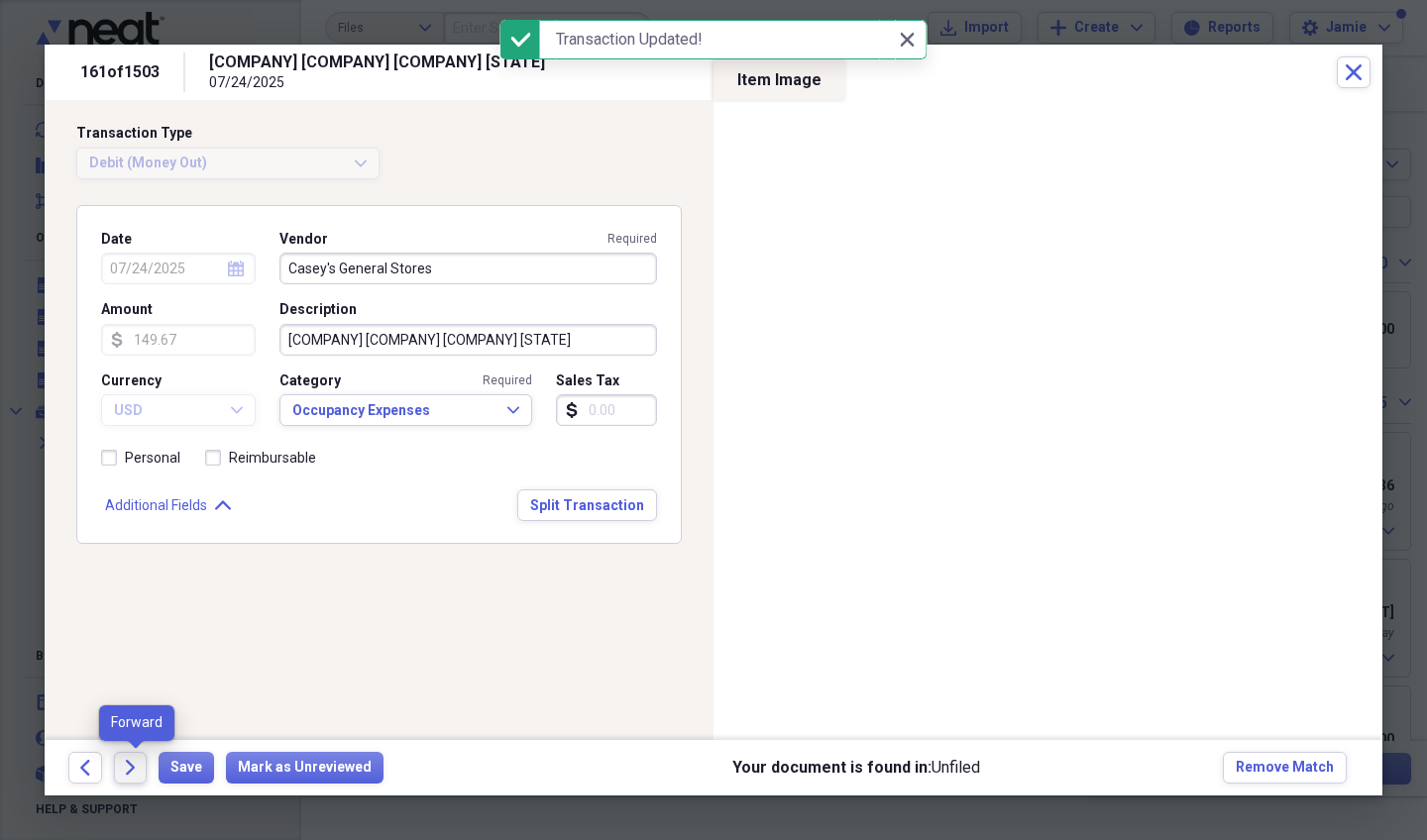 click on "Forward" 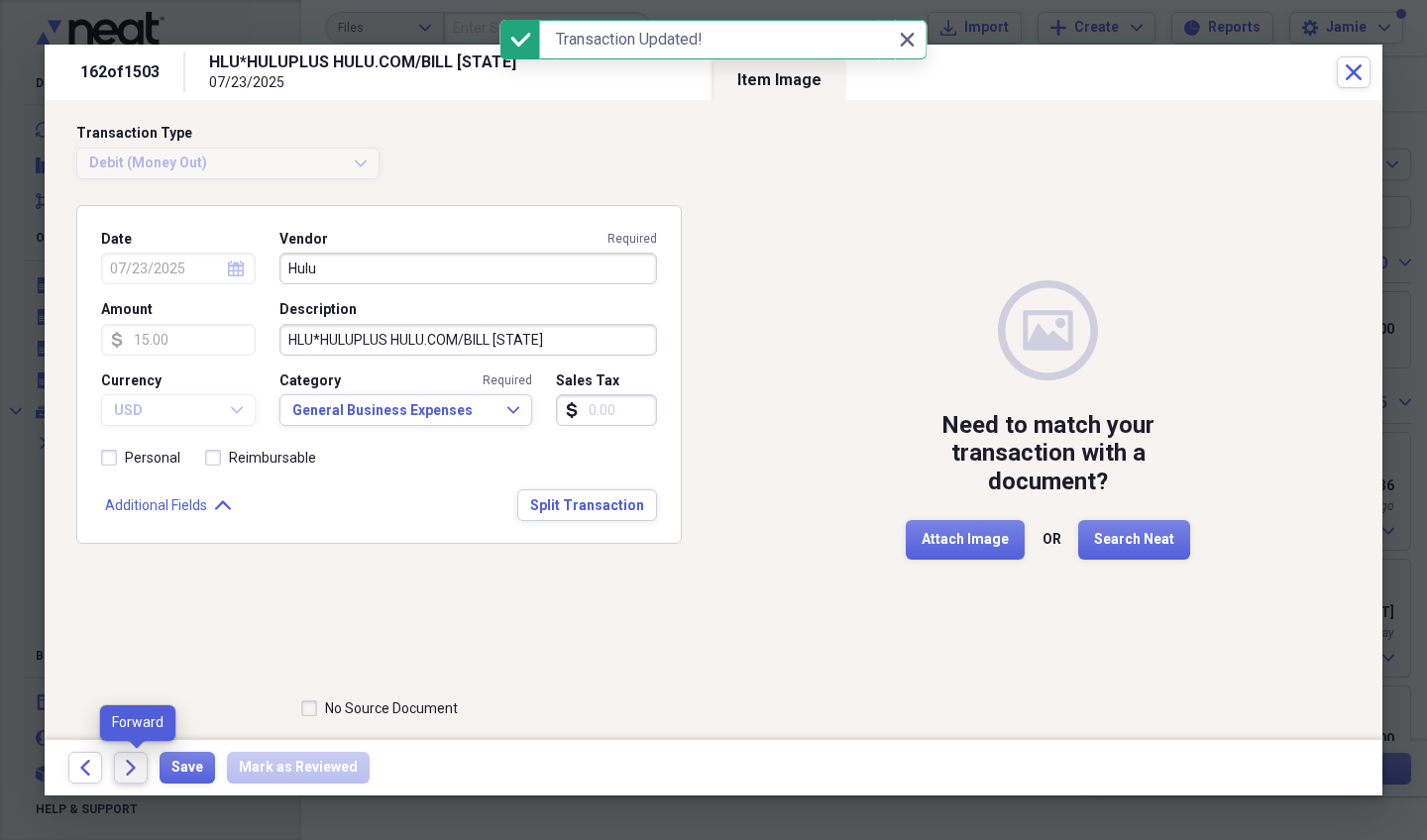 click on "Forward" 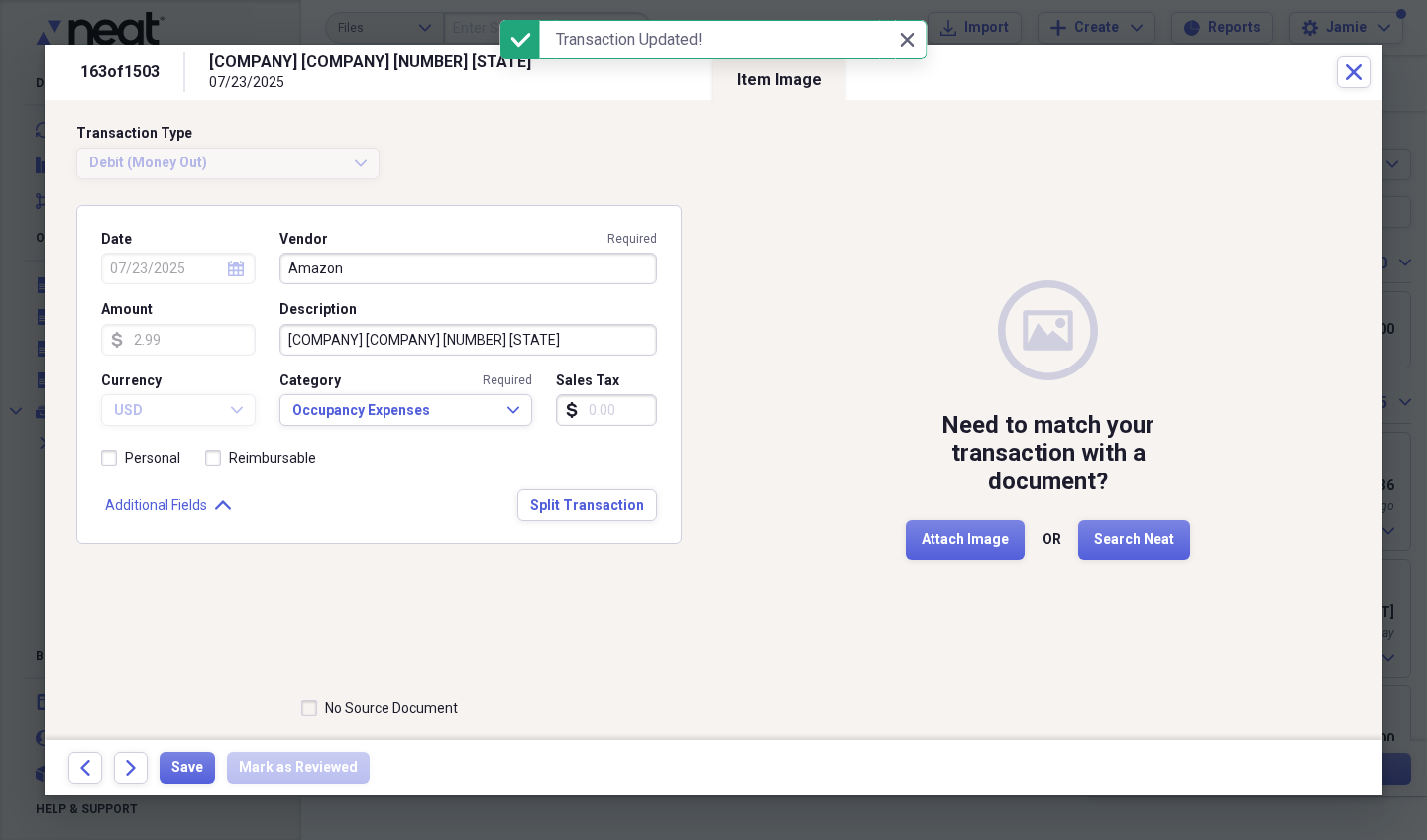 click on "Forward" 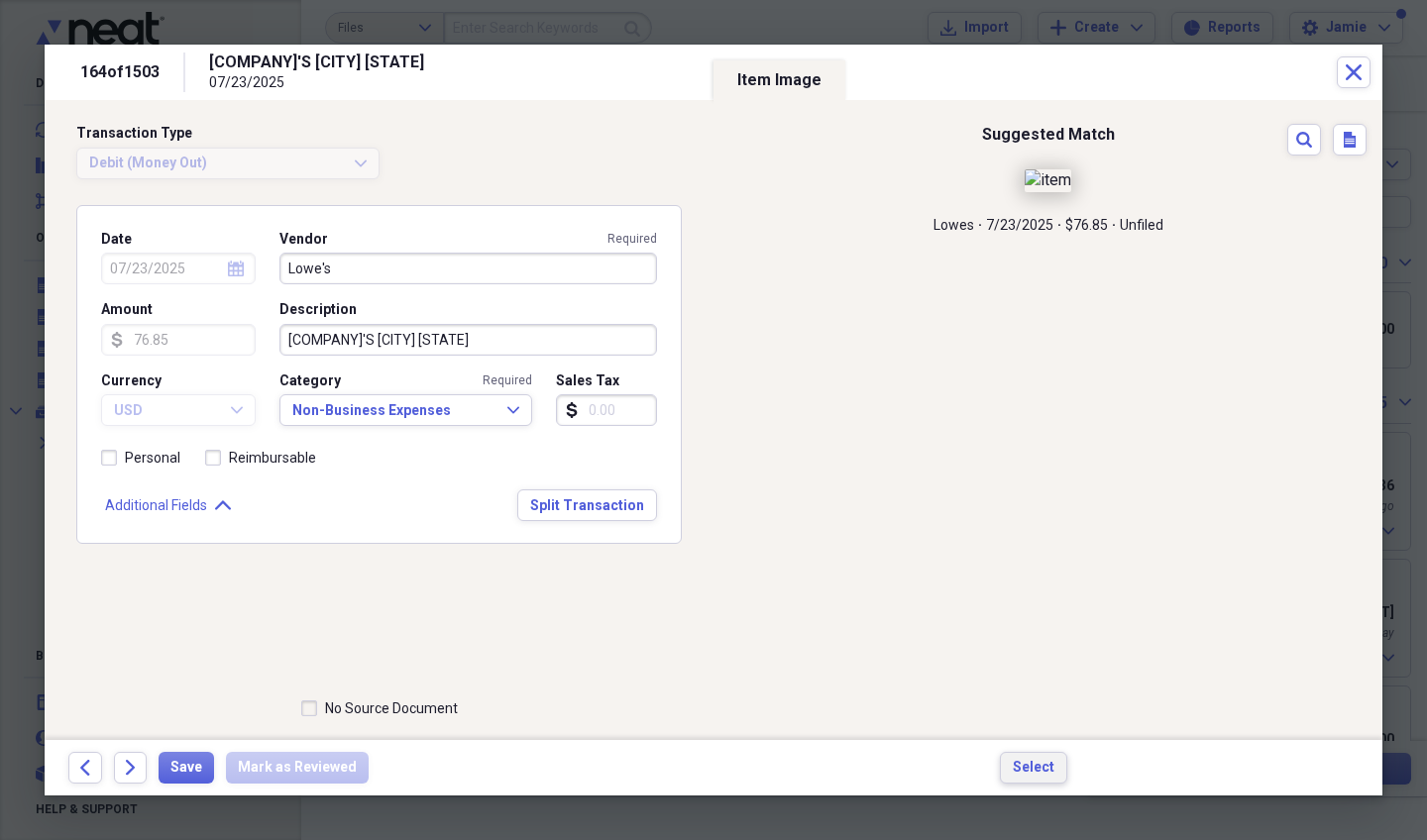 click on "Select" at bounding box center (1034, 768) 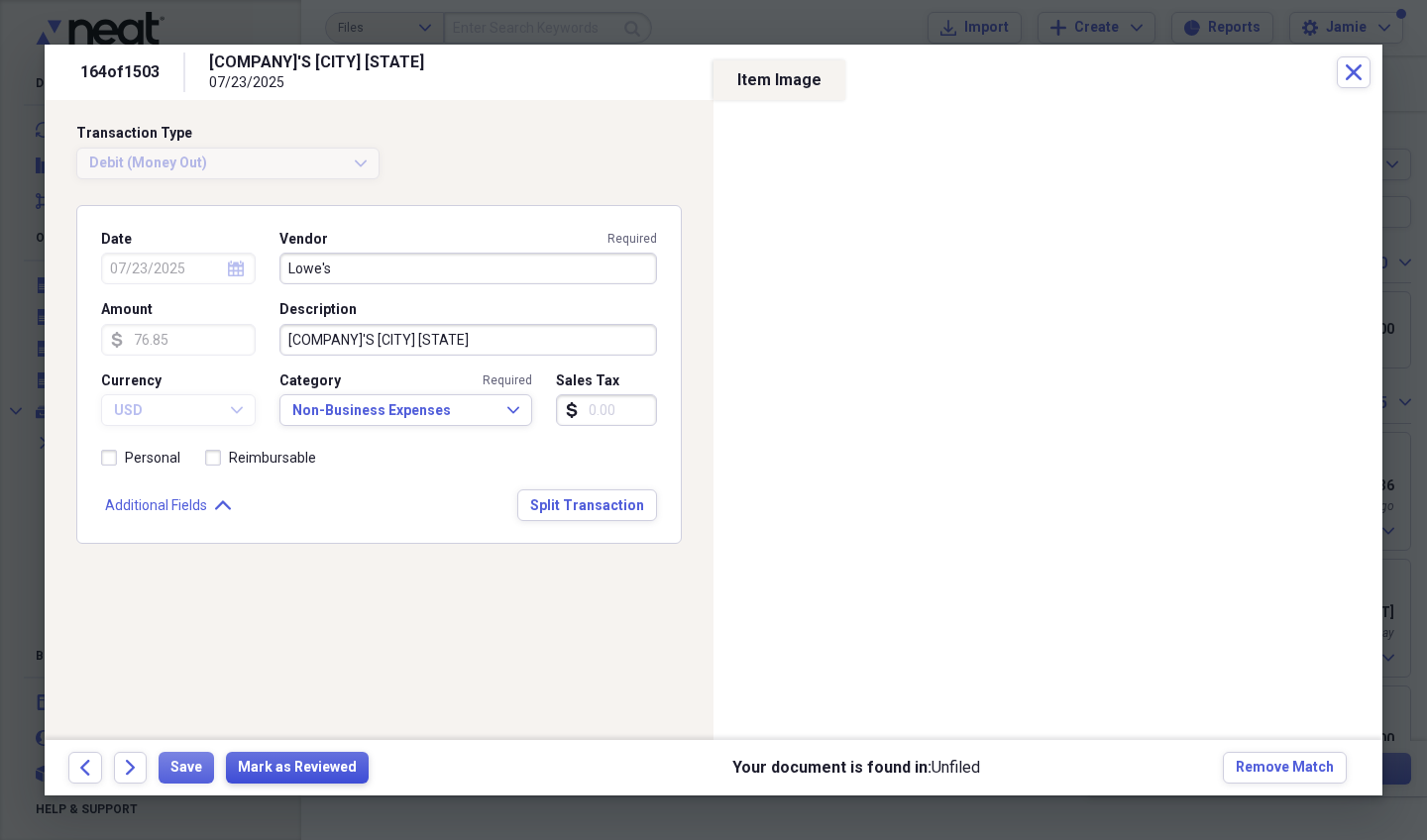 click on "Mark as Reviewed" at bounding box center [297, 768] 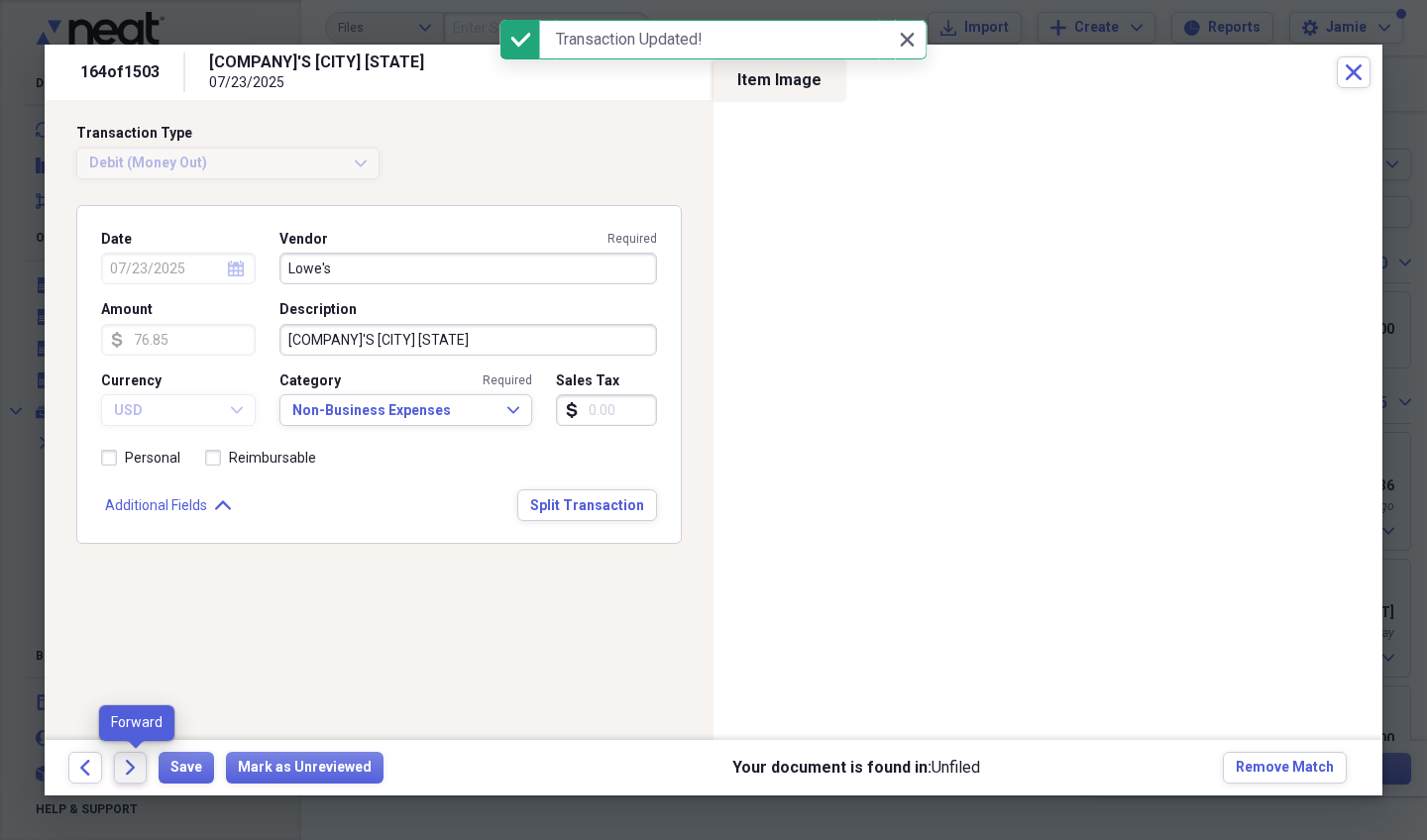 click 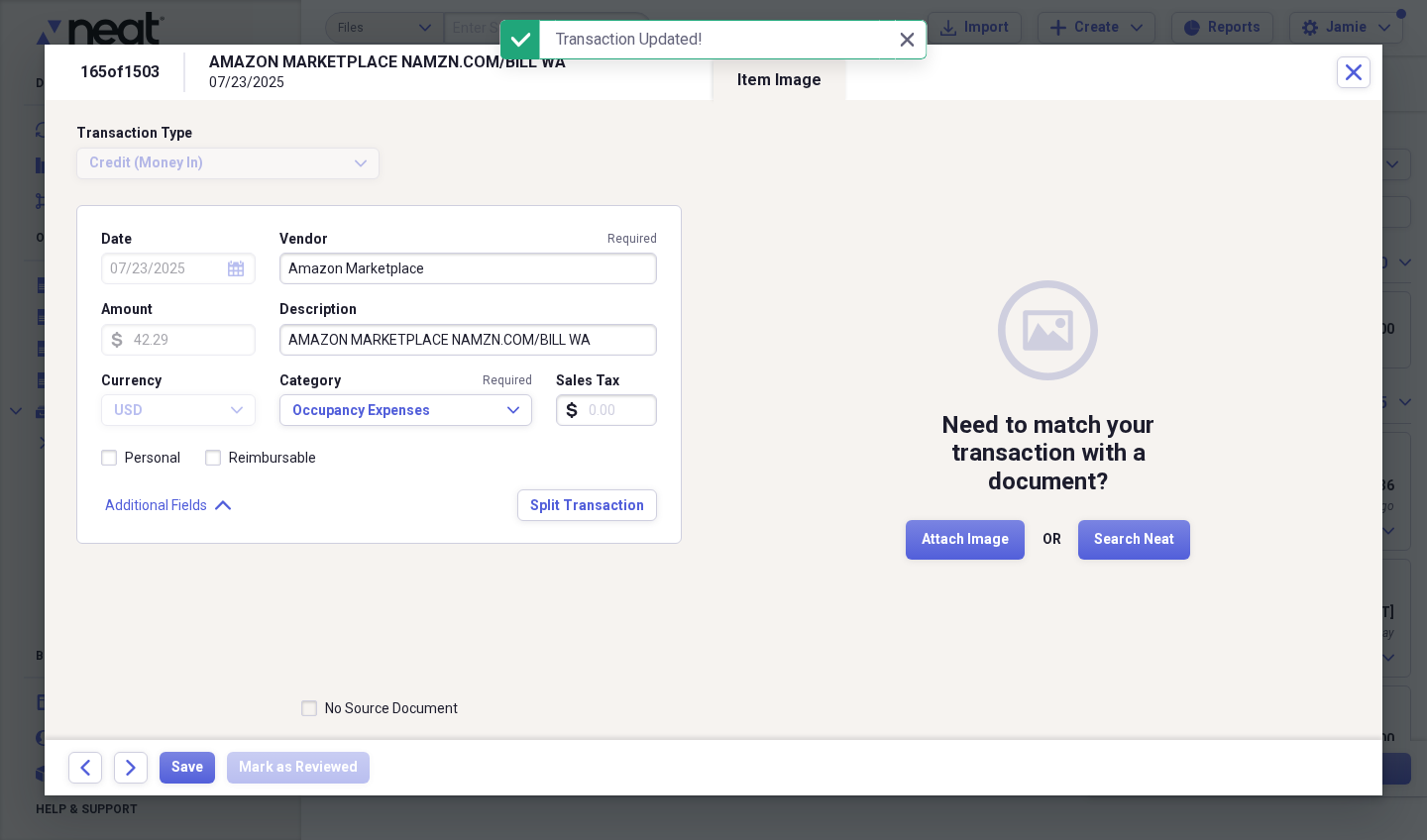 click 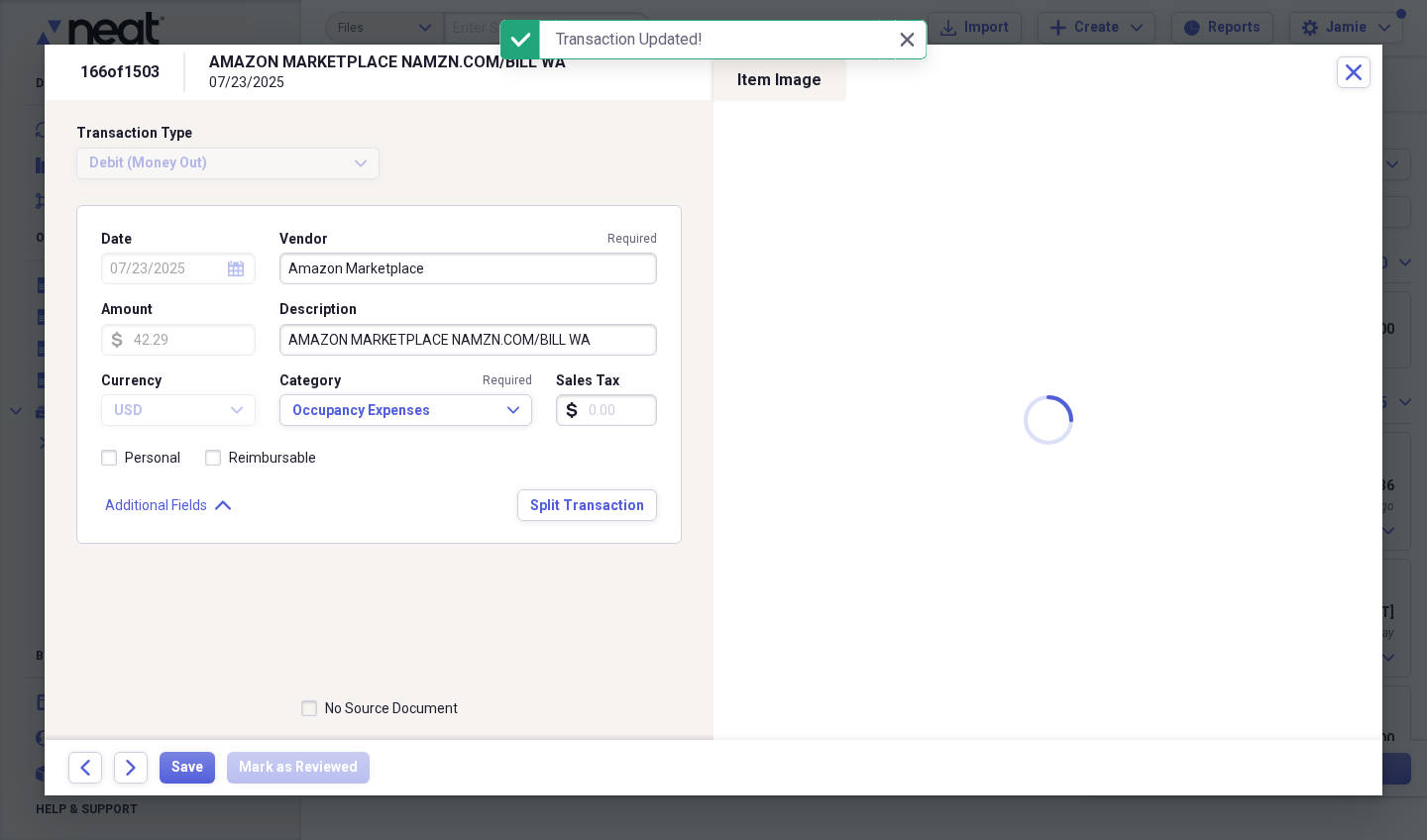 type on "1065.04" 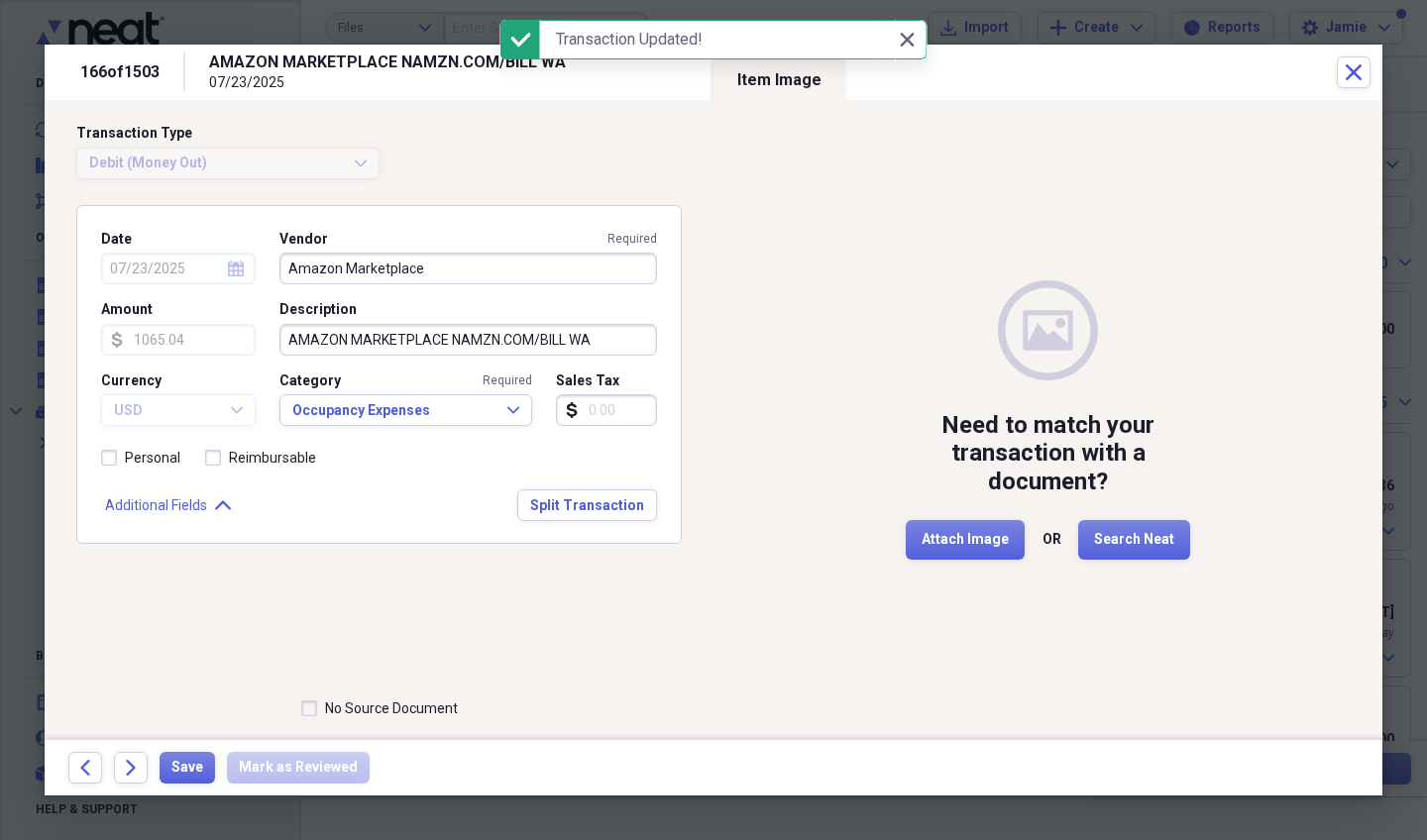 click 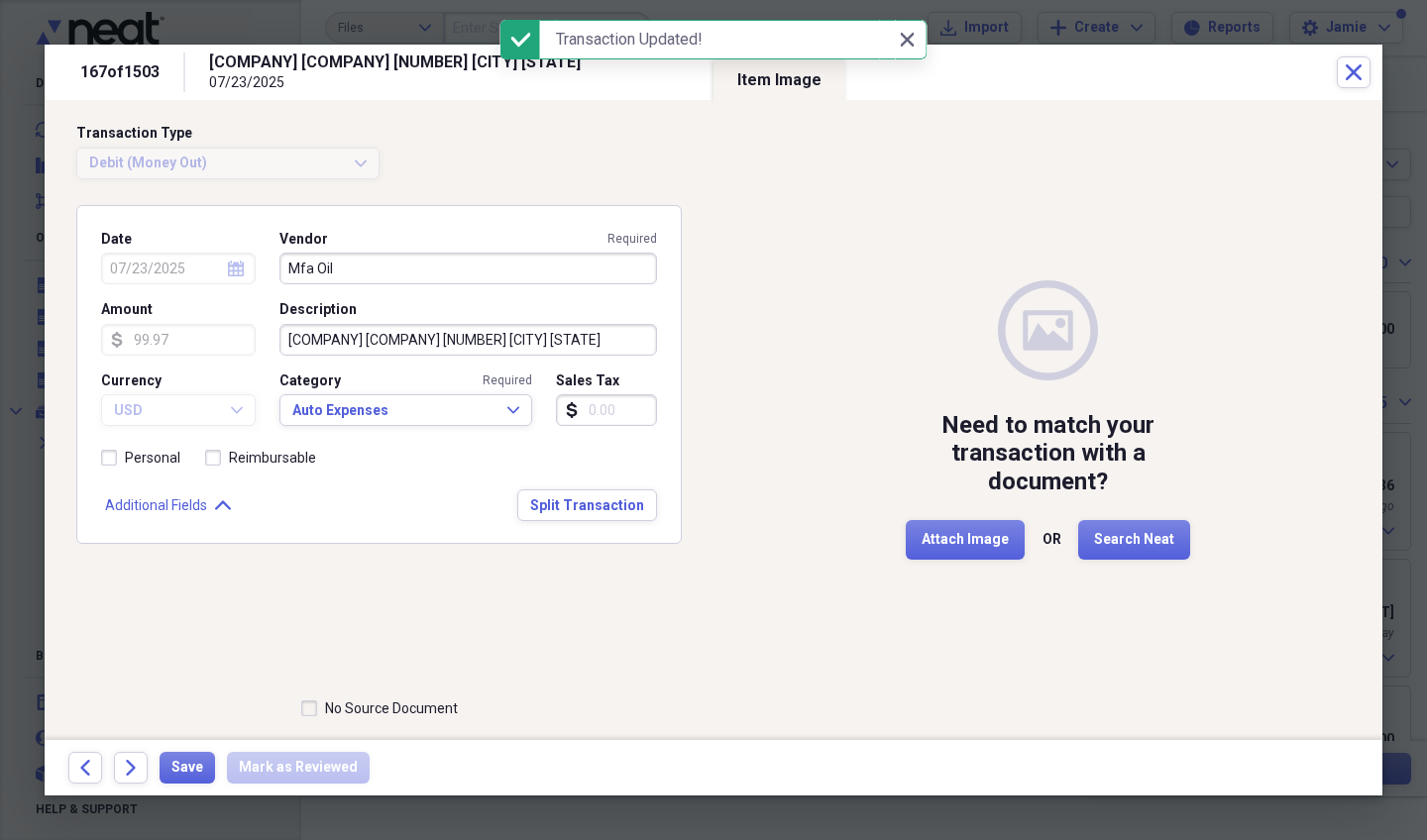 click 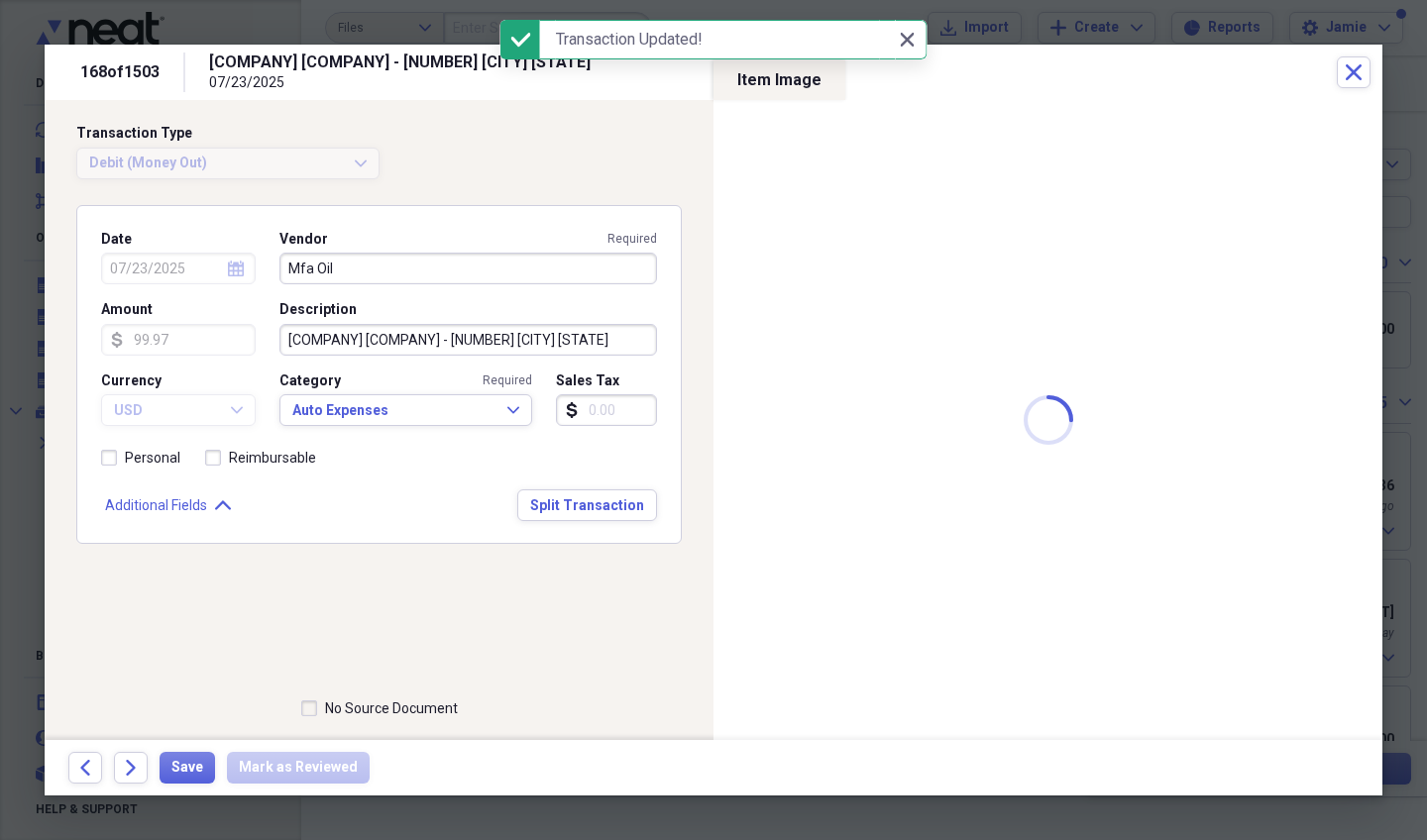 type on "99.98" 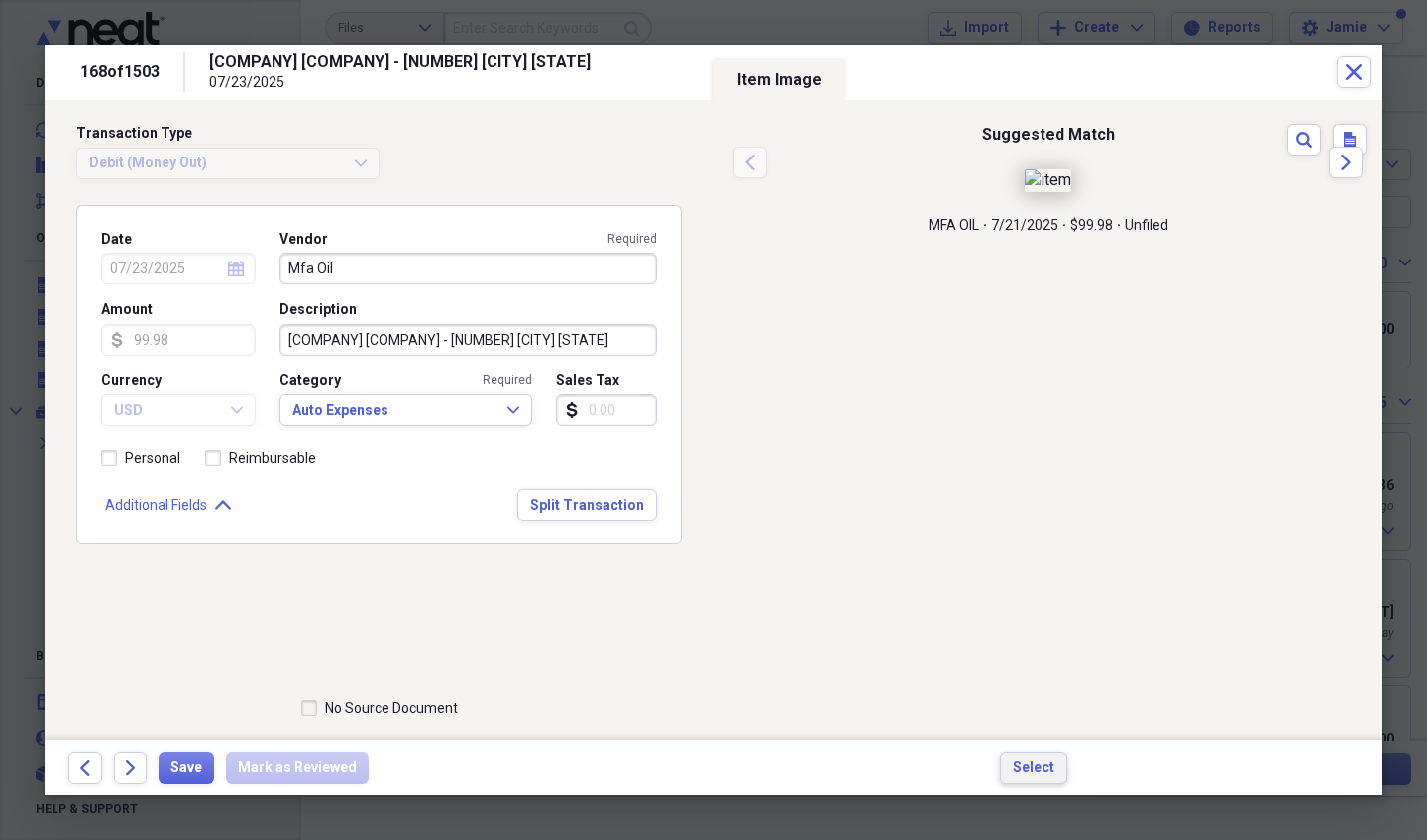 click on "Select" at bounding box center [1034, 768] 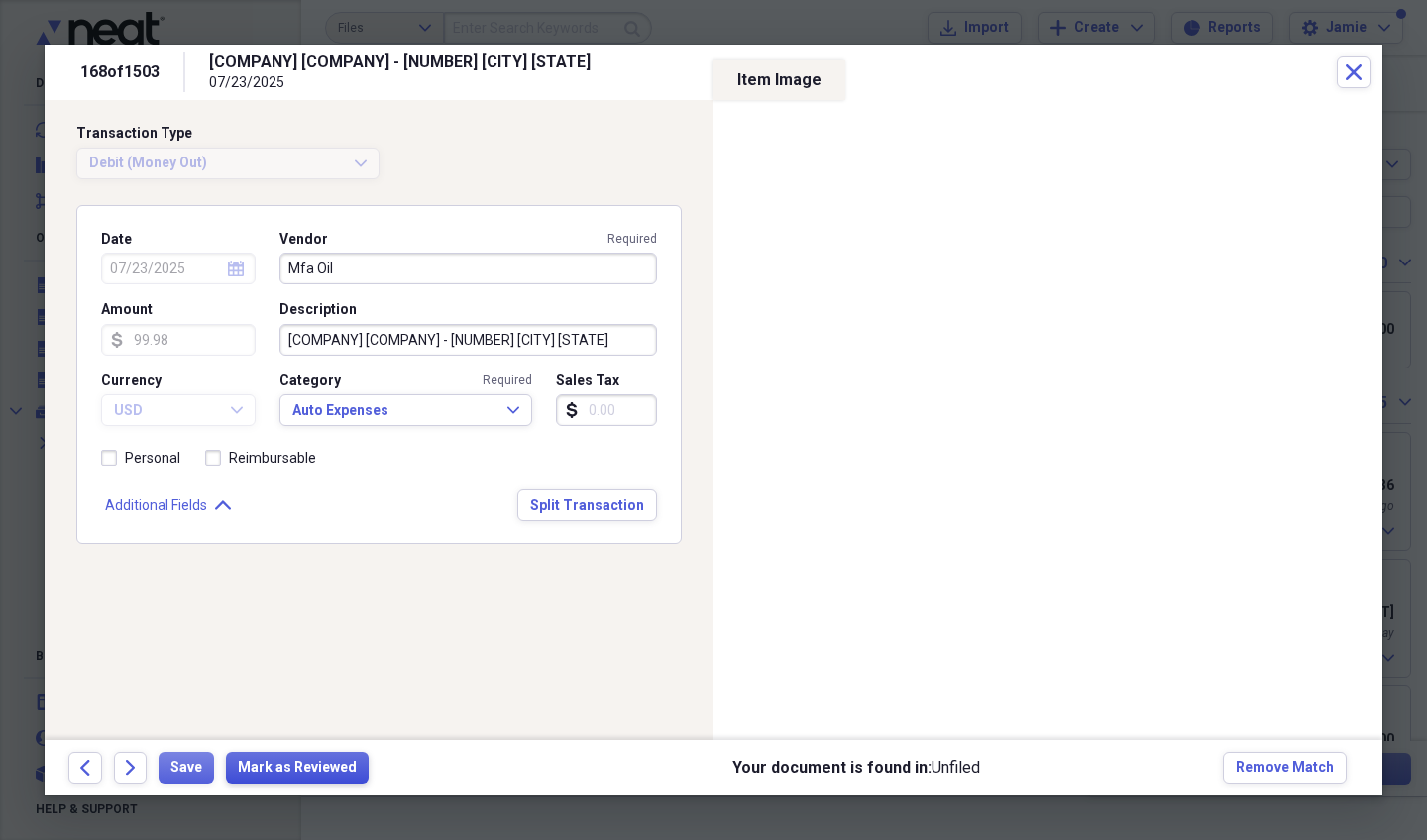 click on "Mark as Reviewed" at bounding box center [297, 768] 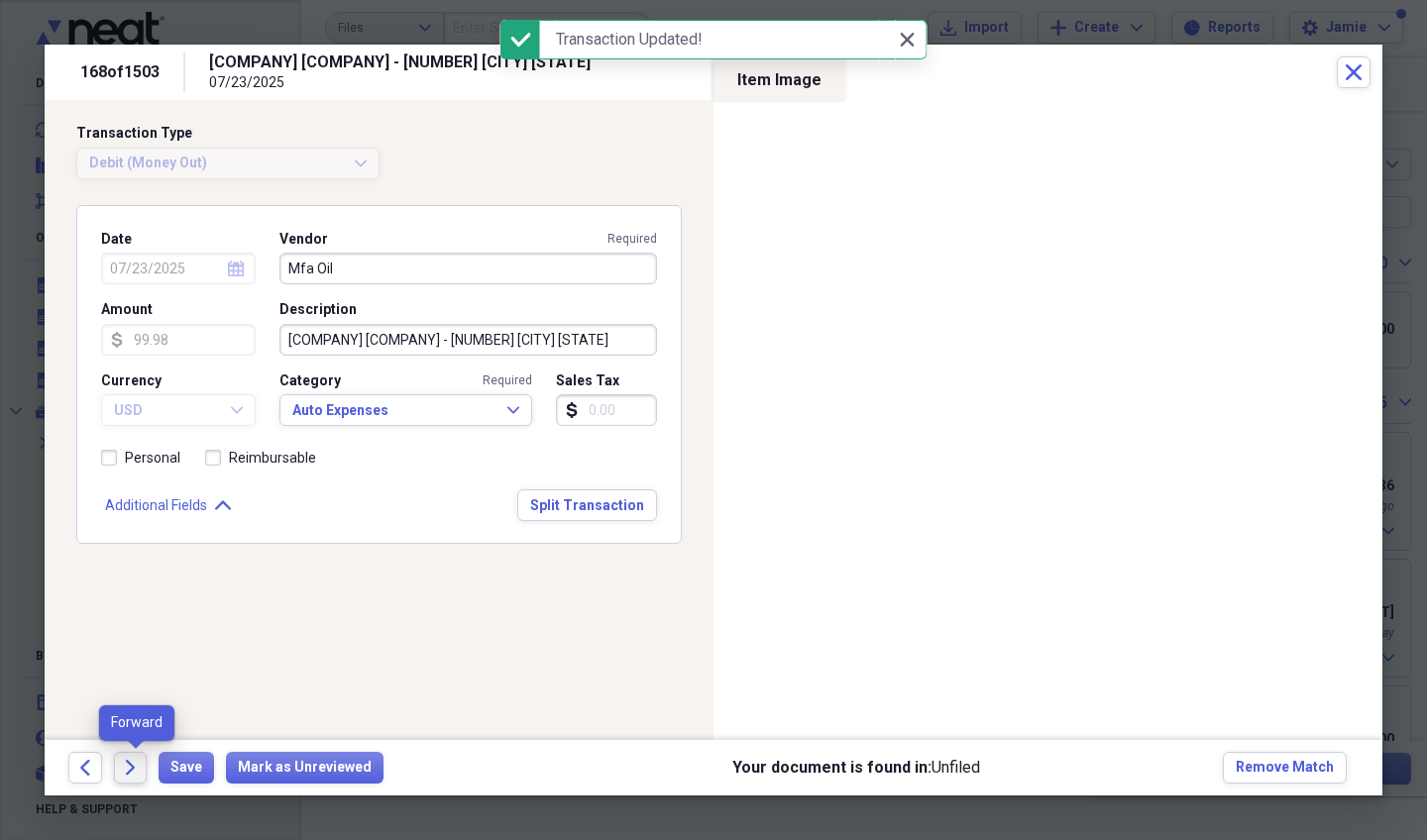click 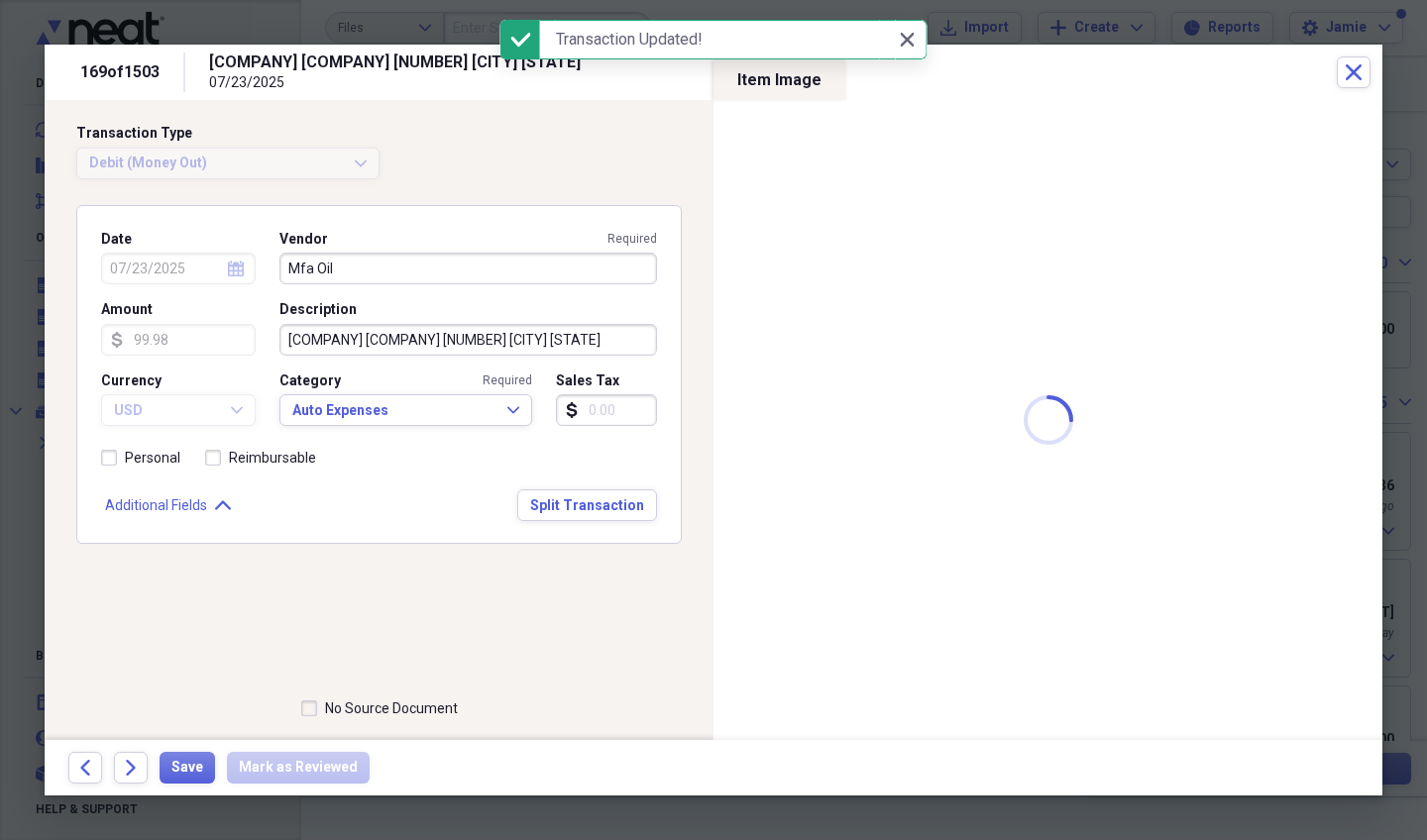 type on "99.97" 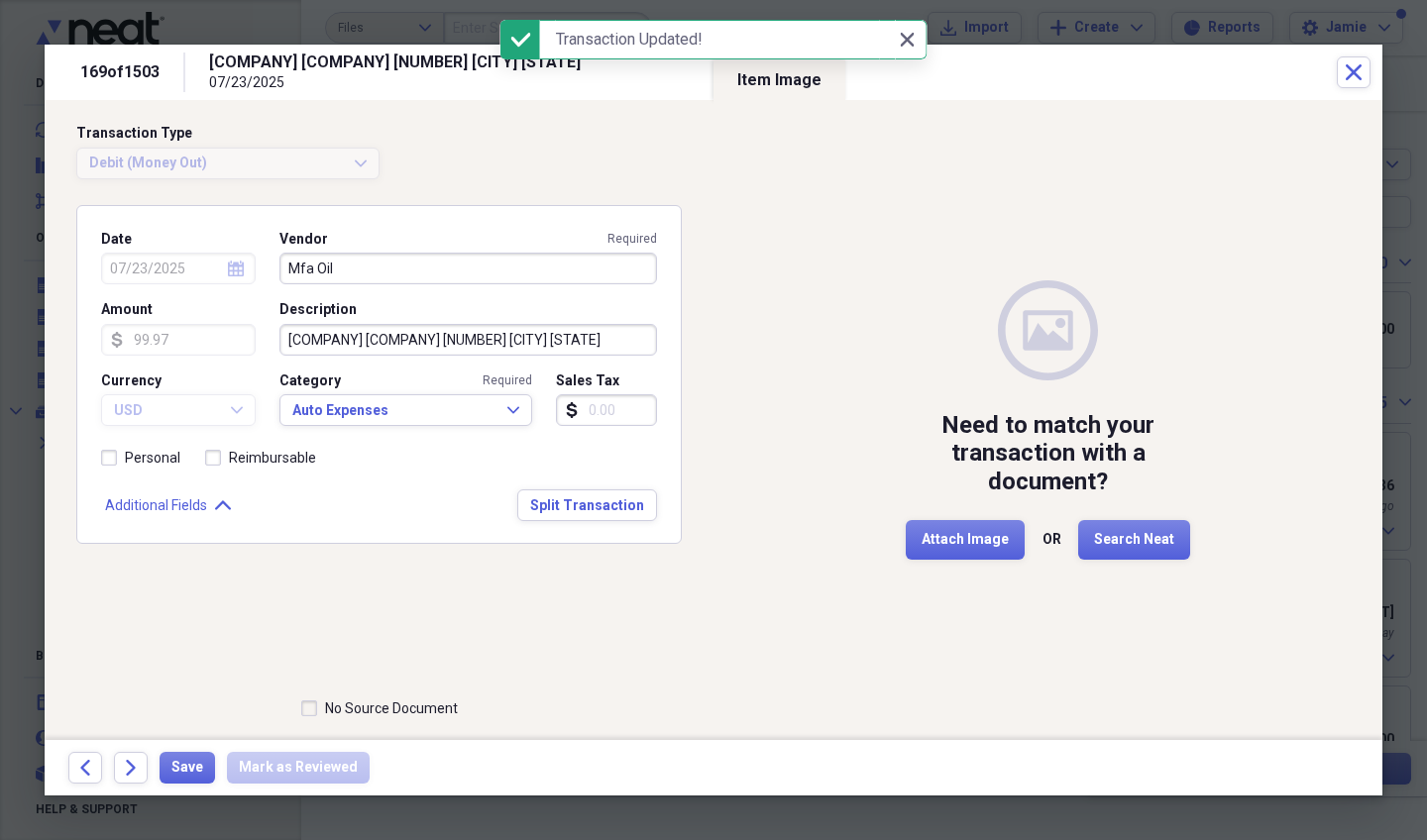 click 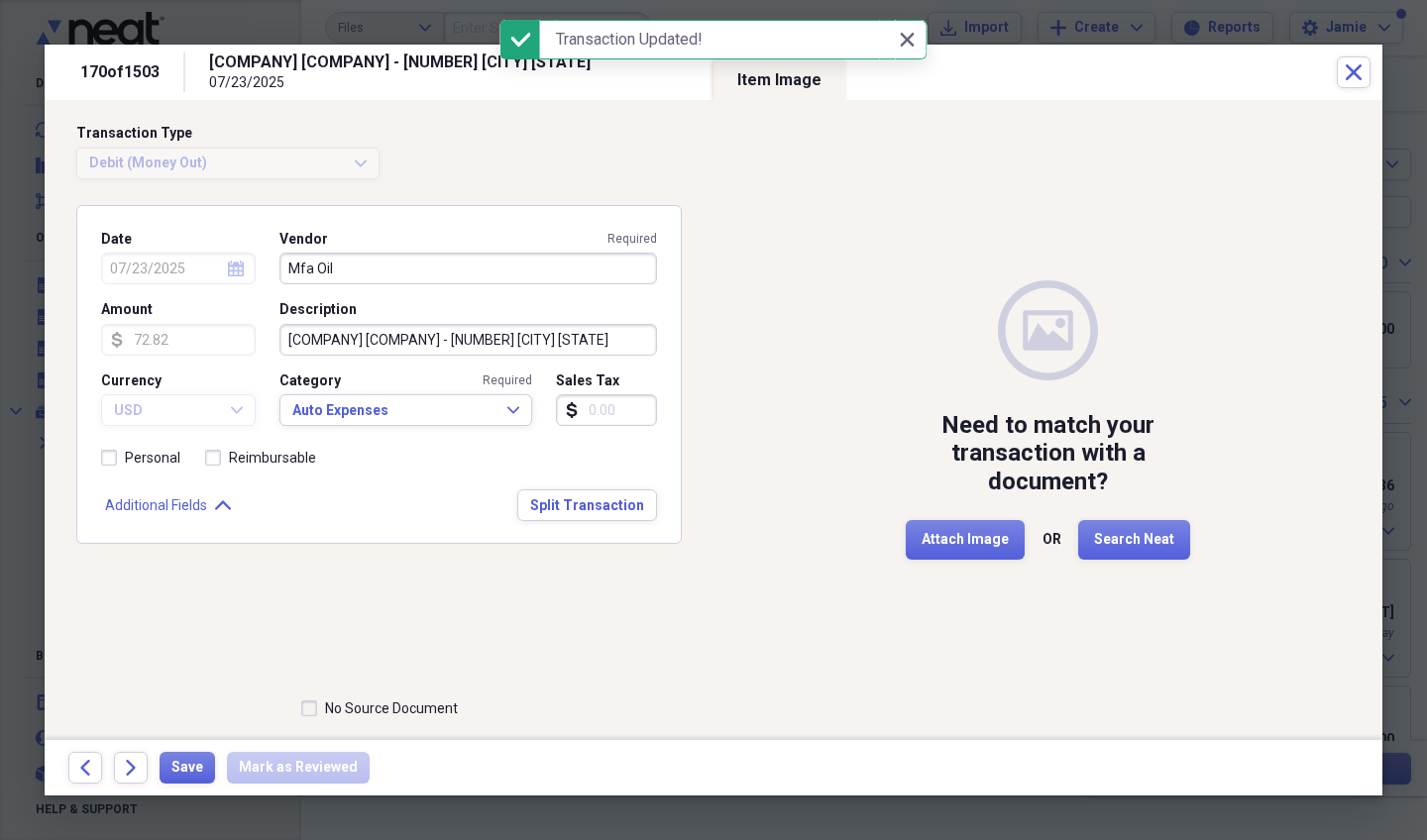 click 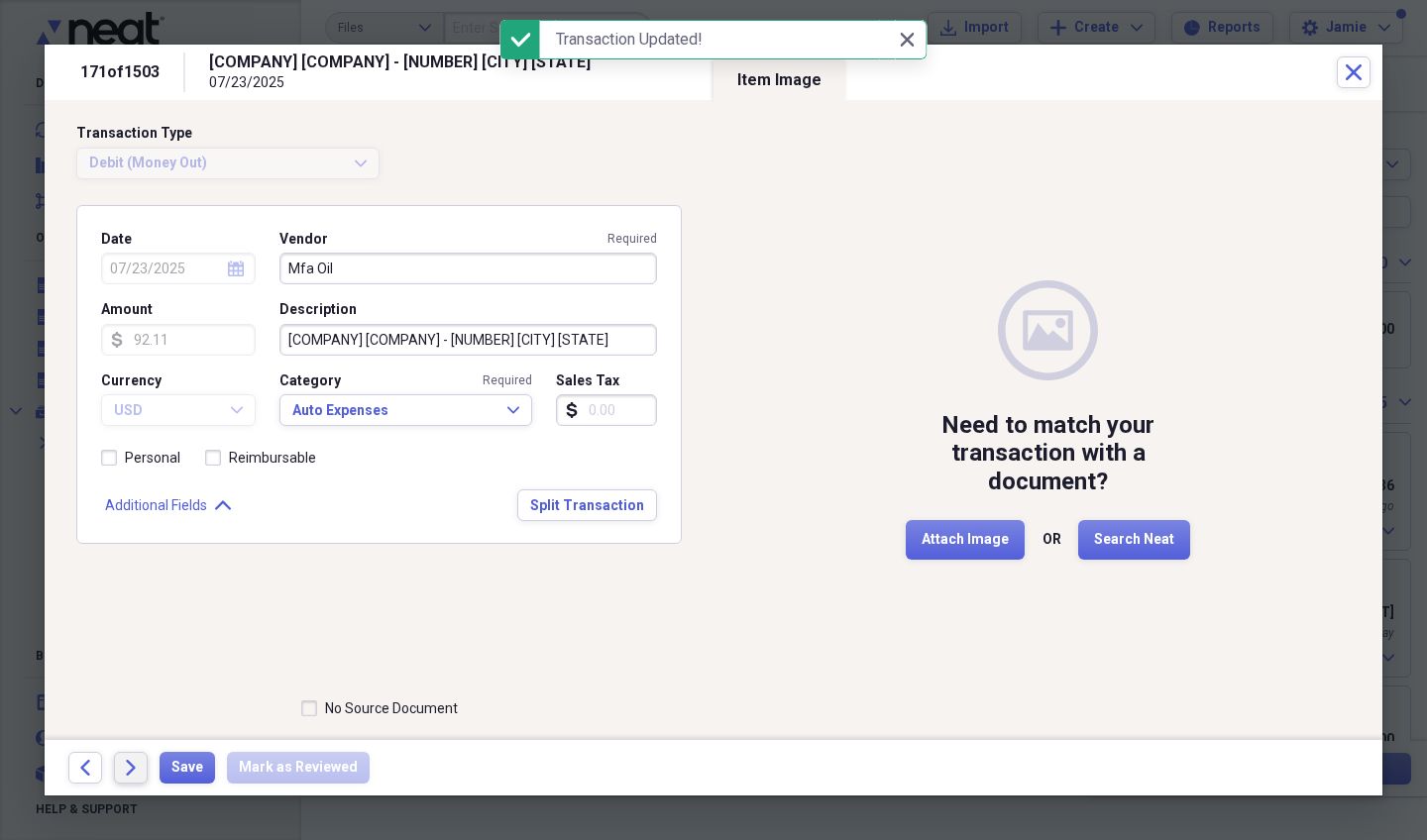 click 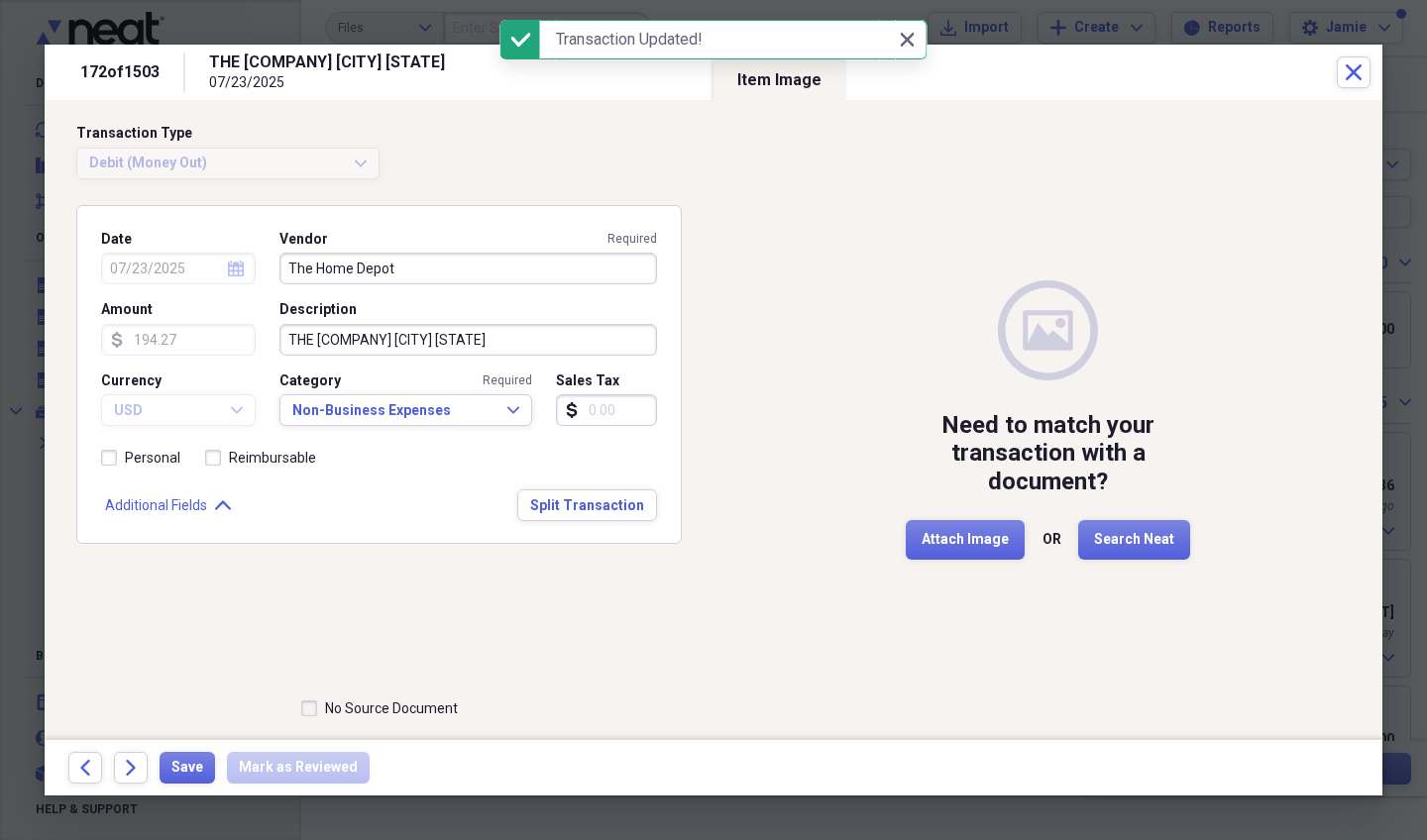 click 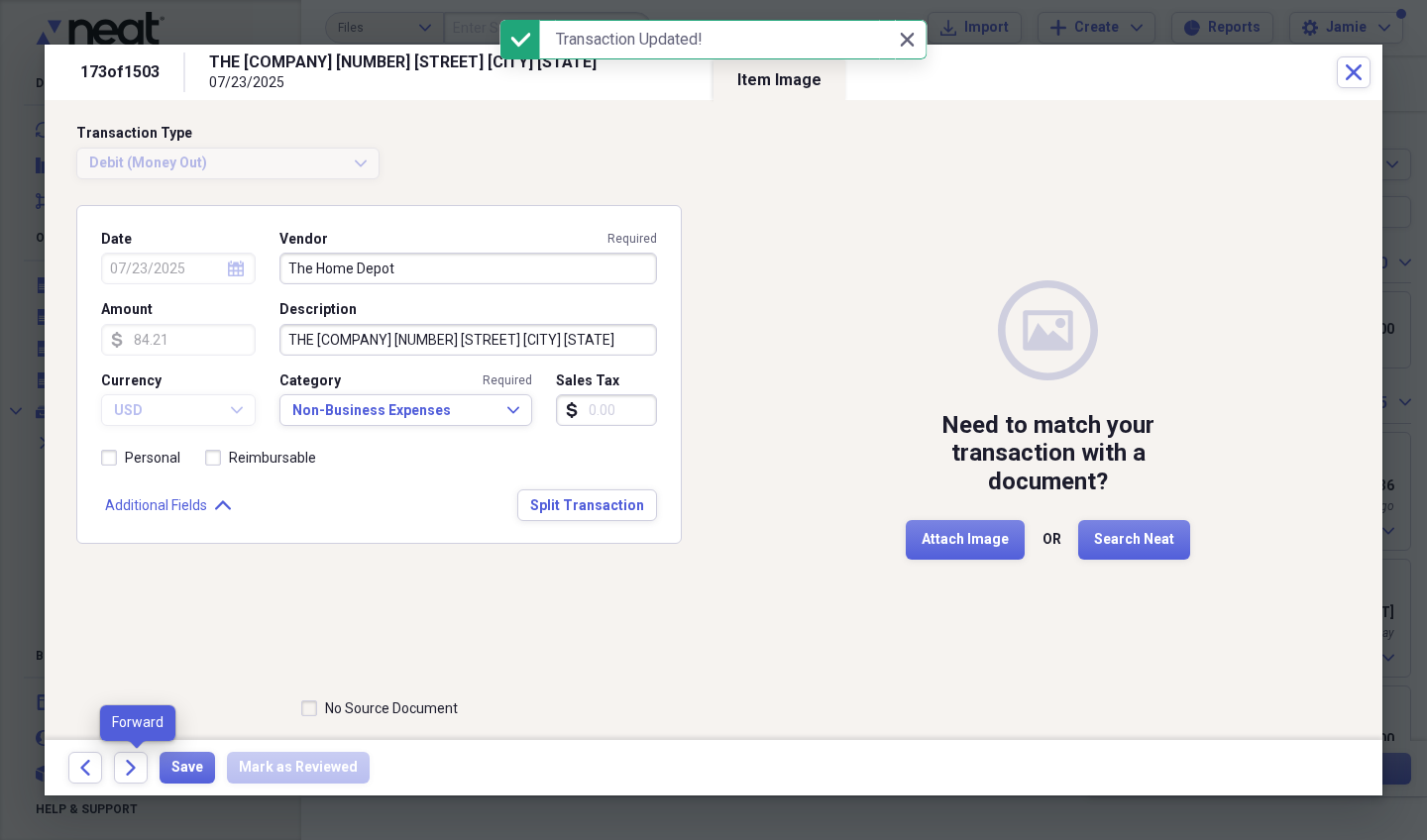 click 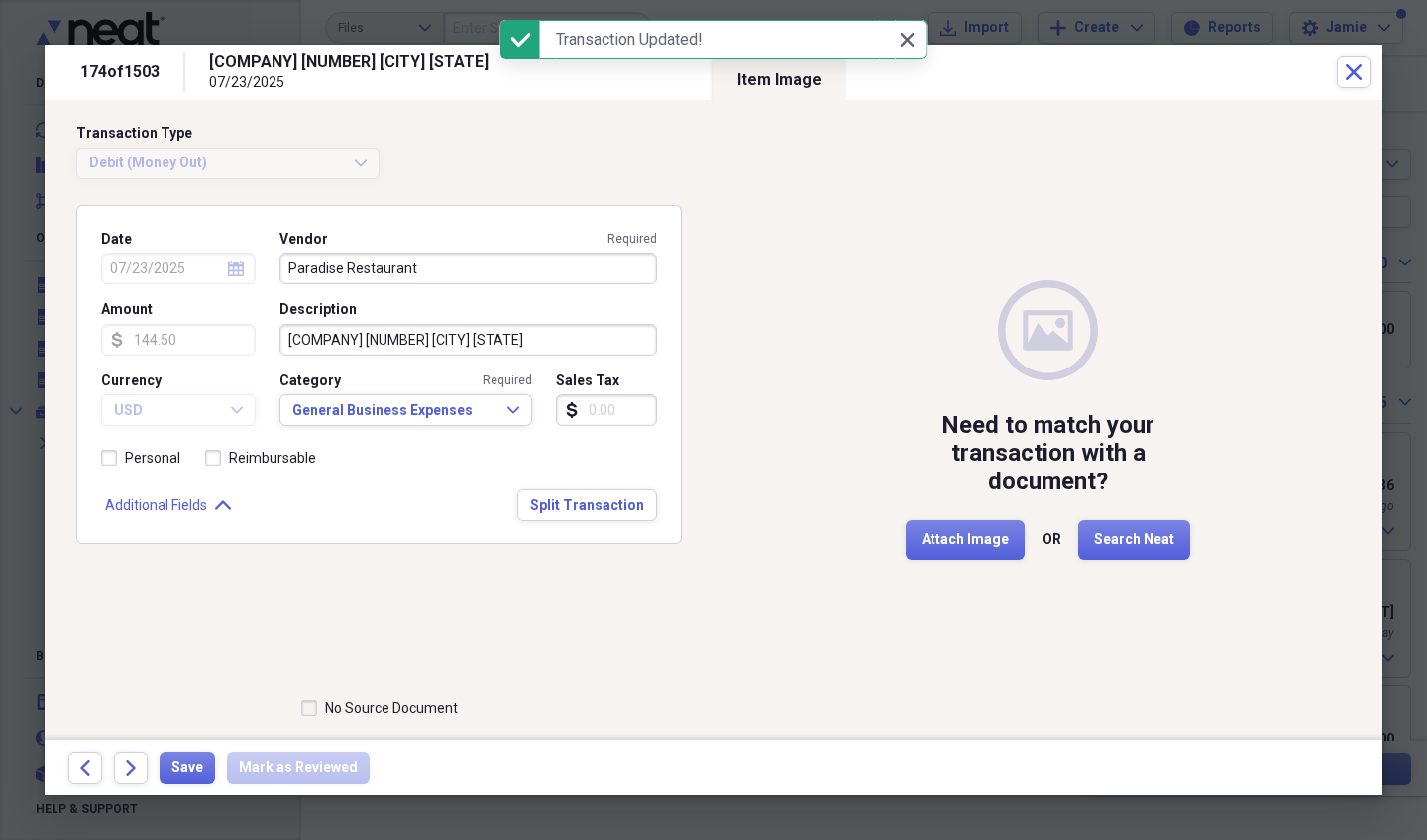click 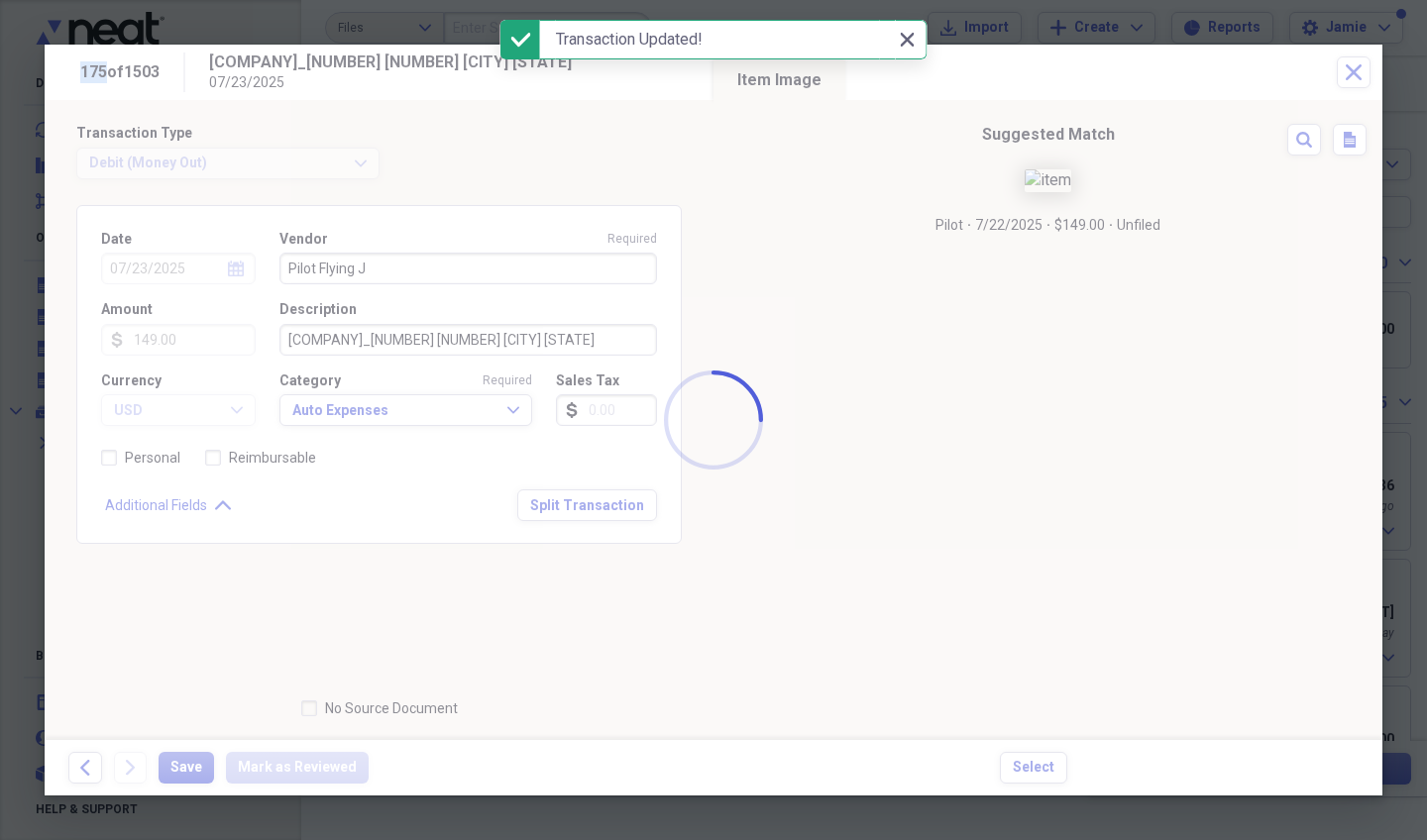 click at bounding box center [714, 420] 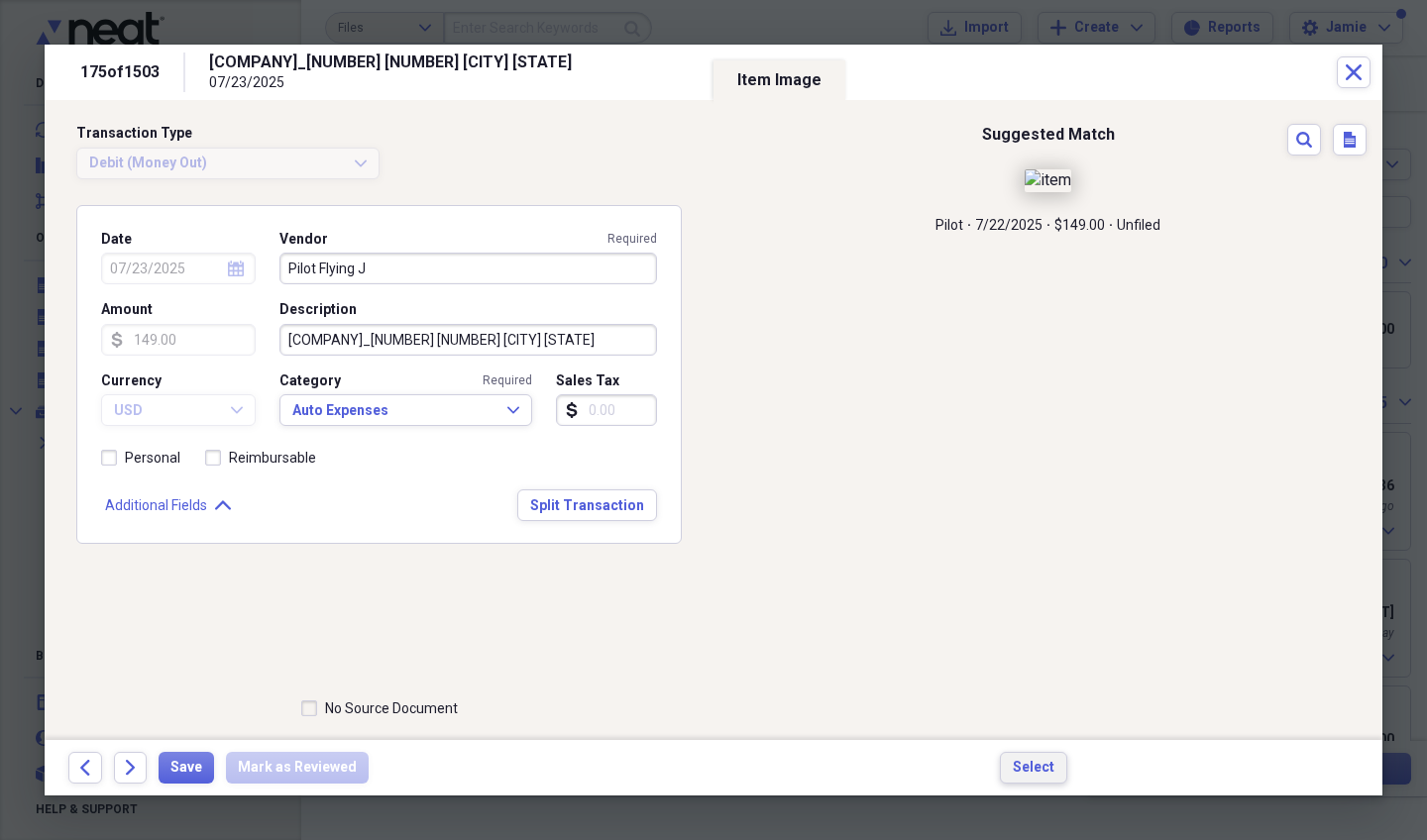 click on "Select" at bounding box center (1034, 768) 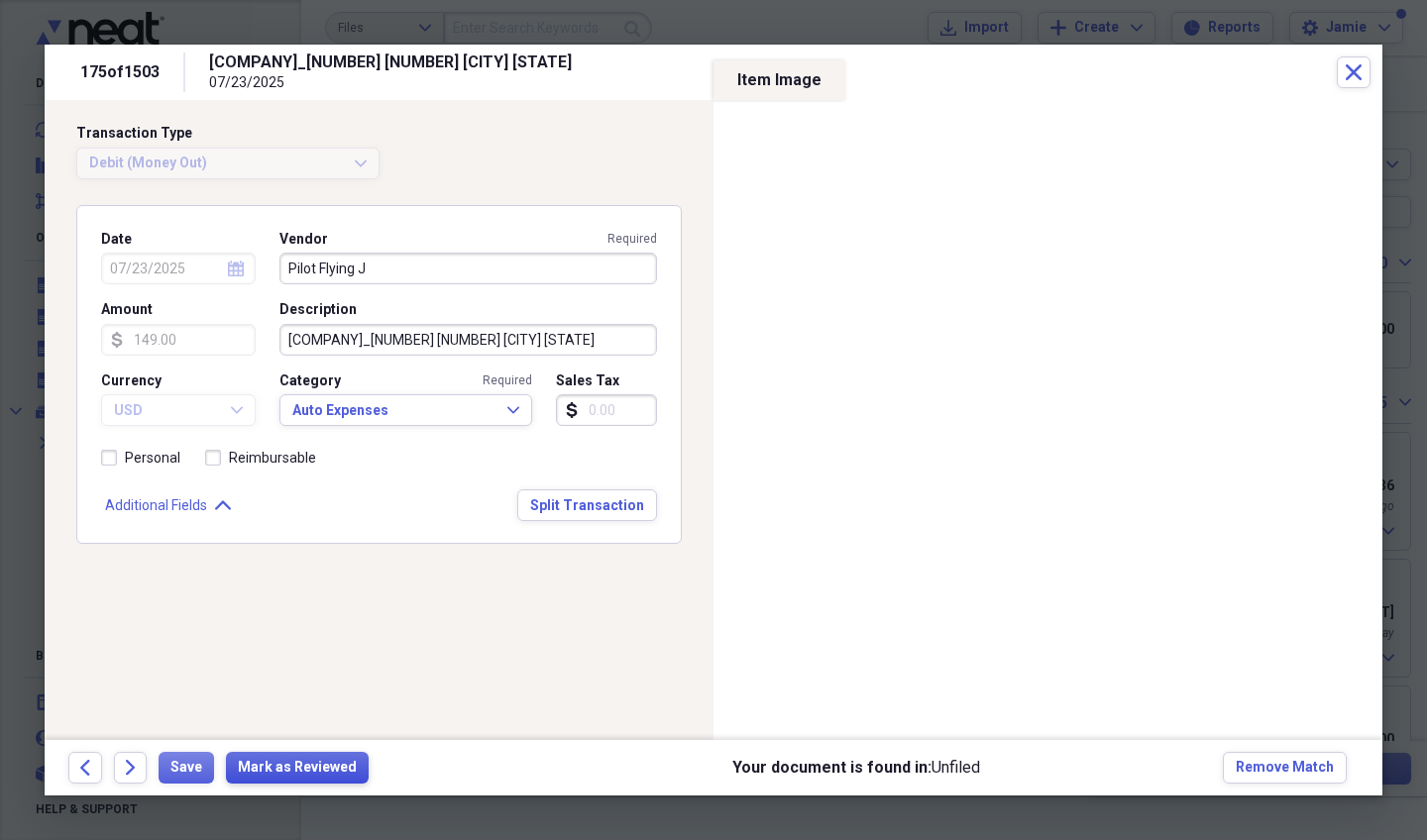 click on "Mark as Reviewed" at bounding box center (297, 768) 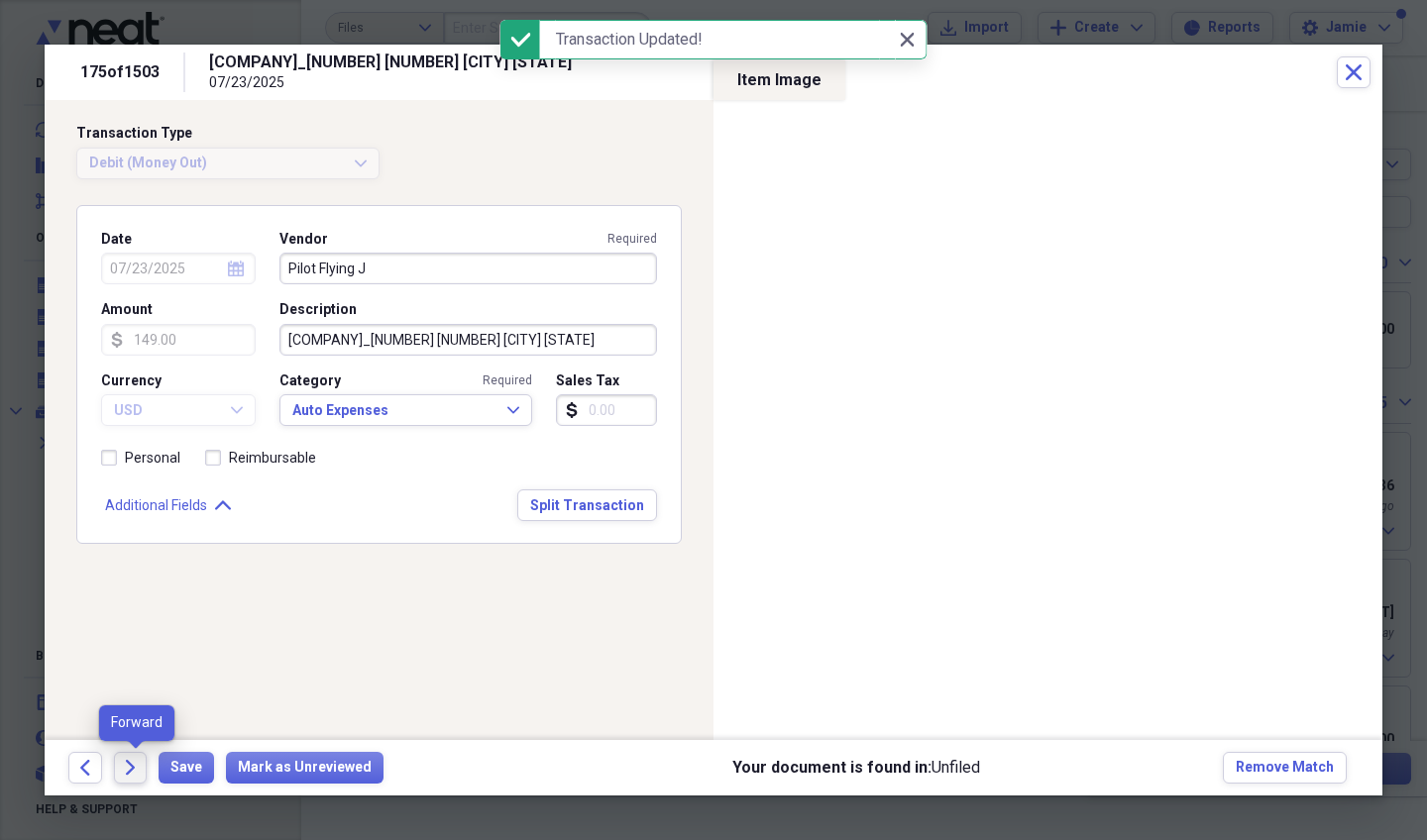 click on "Forward" at bounding box center [131, 768] 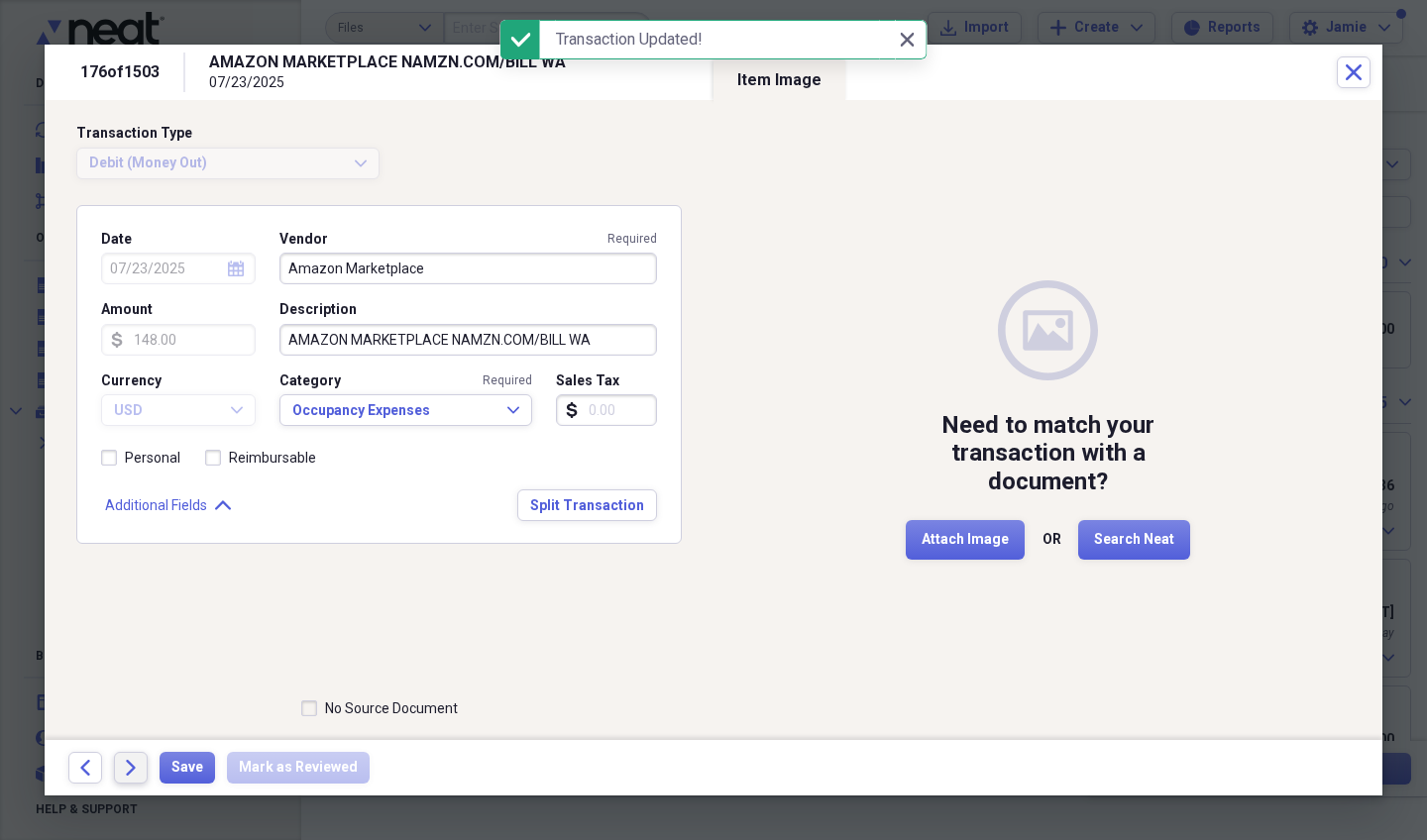 click on "Forward" at bounding box center (131, 768) 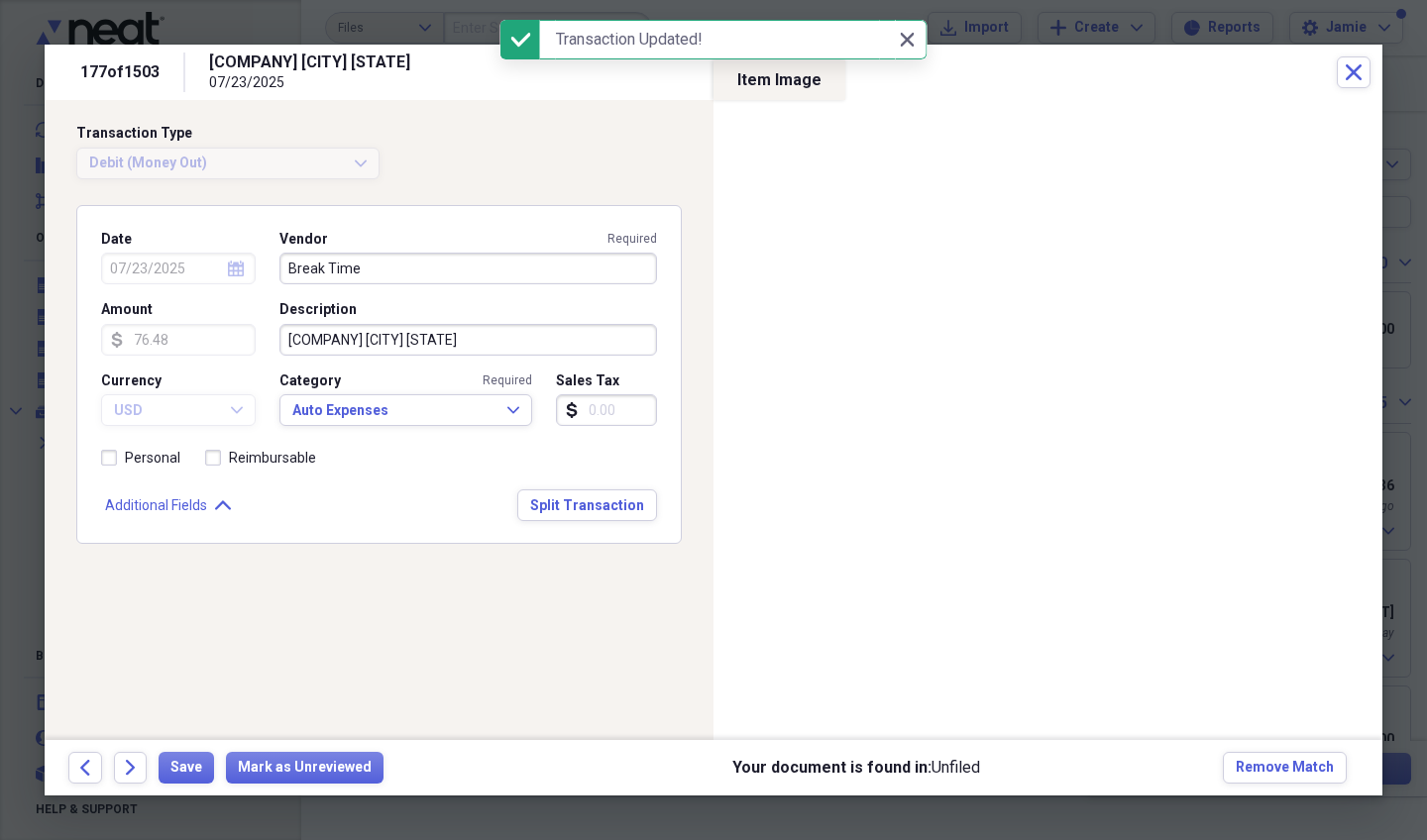 click on "Forward" at bounding box center (131, 768) 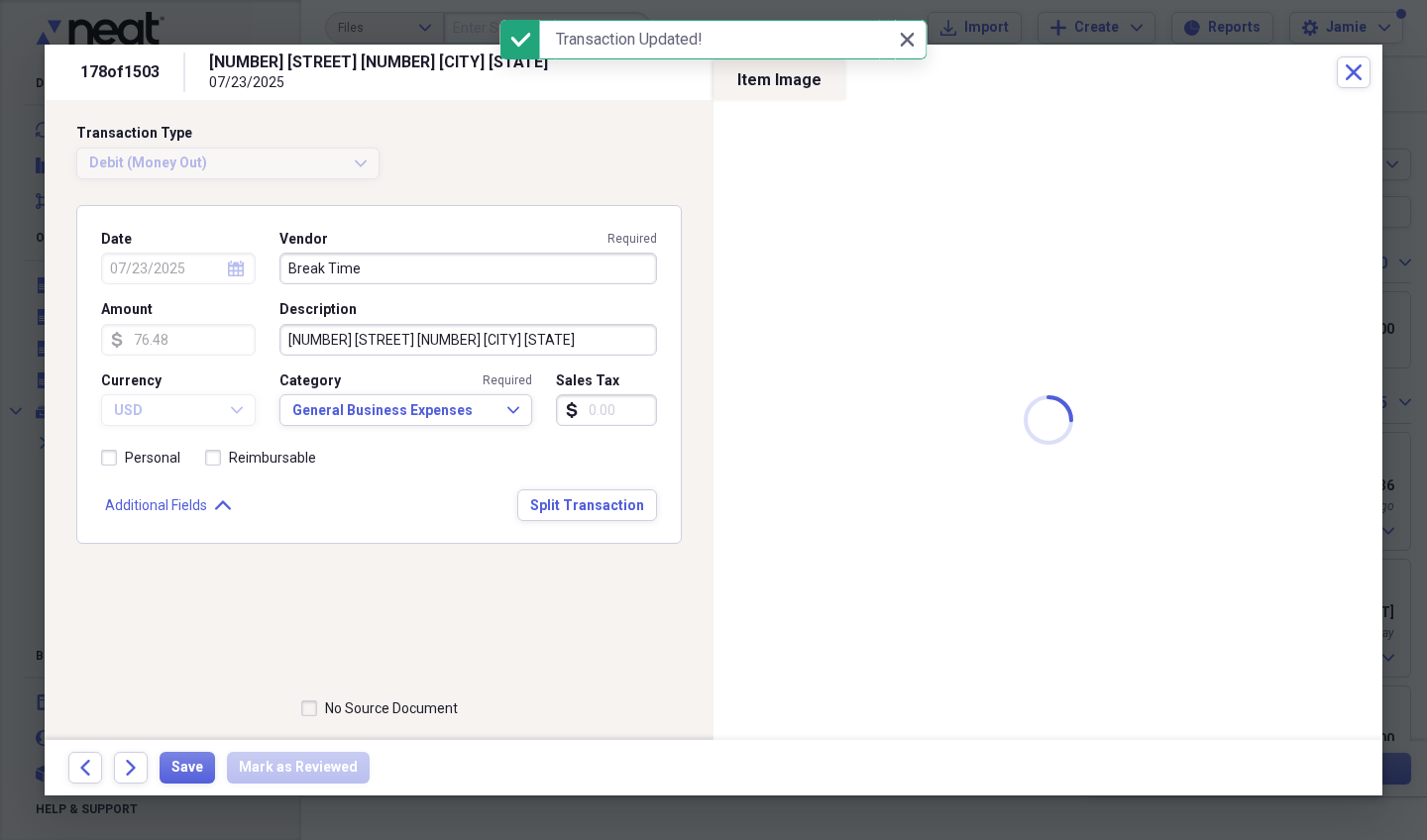 type 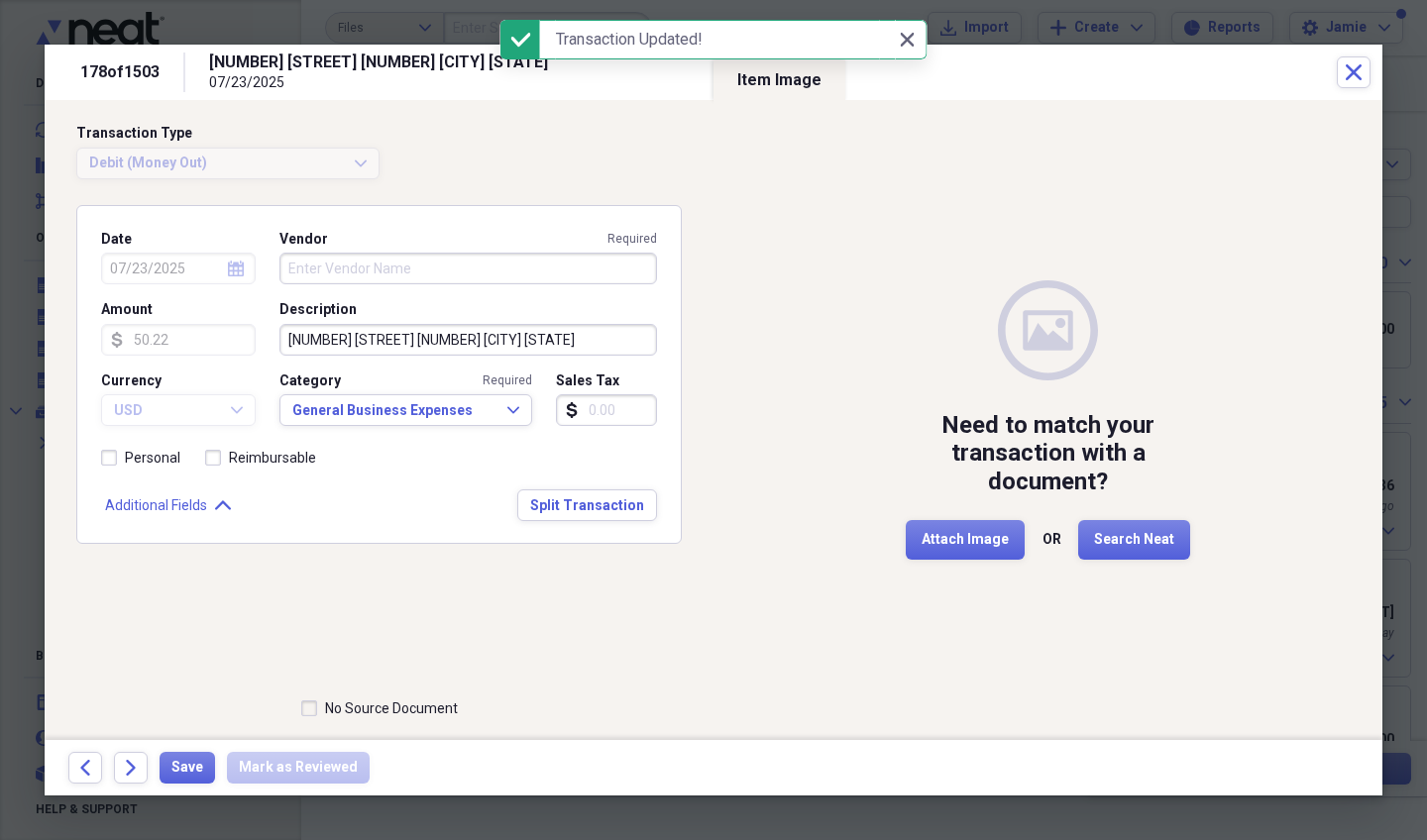 click on "Forward" at bounding box center [131, 768] 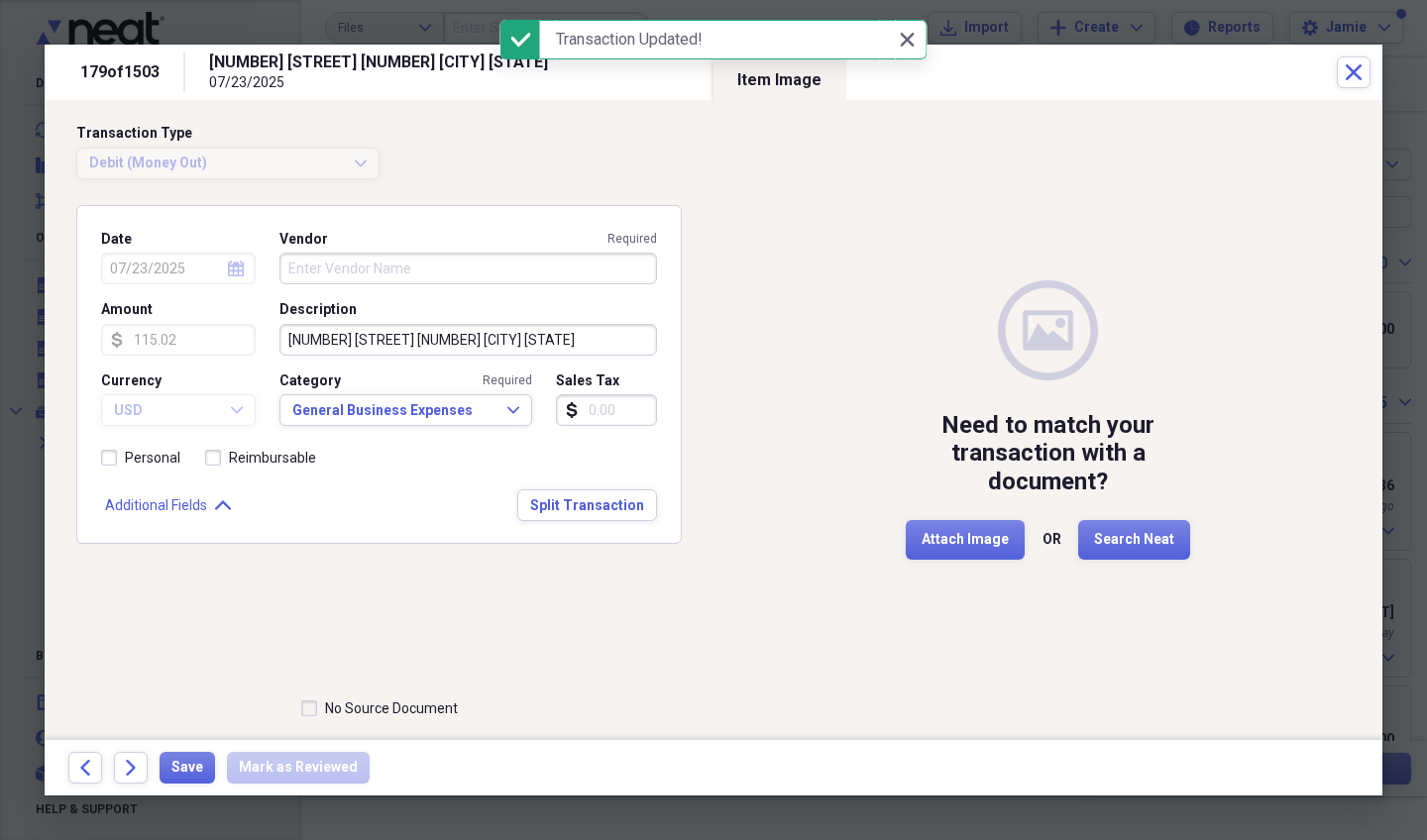 click on "Forward" at bounding box center [131, 768] 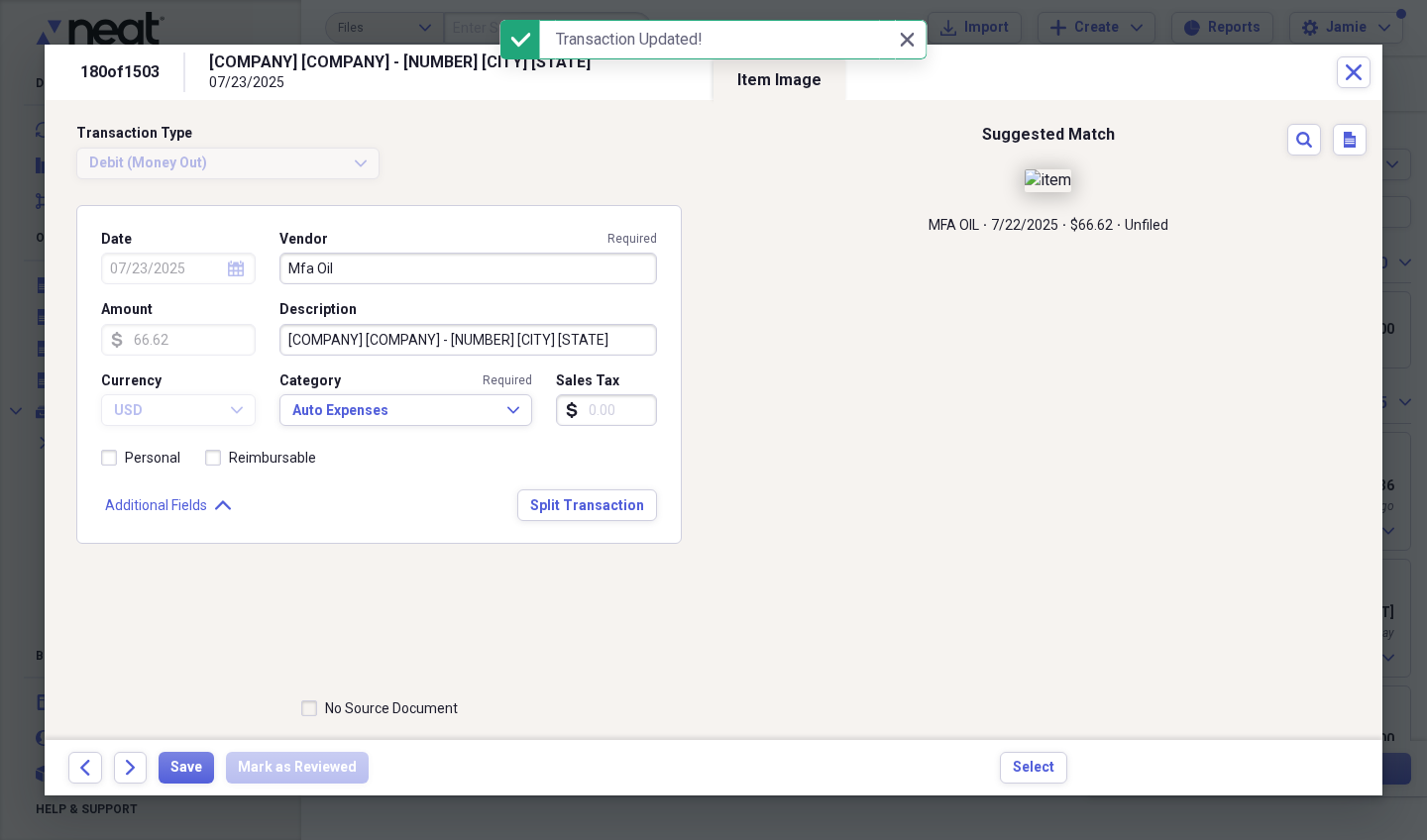 click on "Forward" at bounding box center (131, 768) 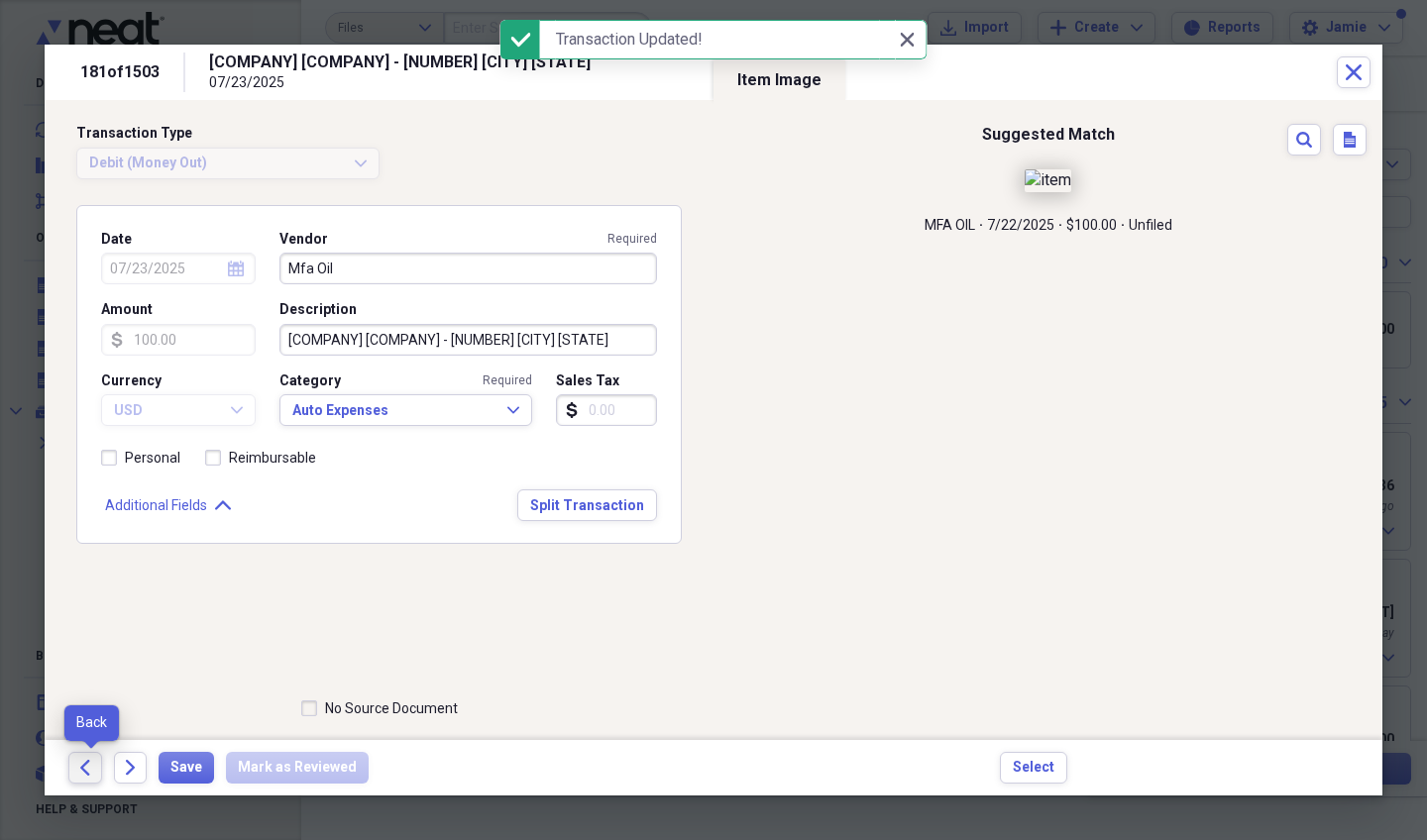 click on "Back" 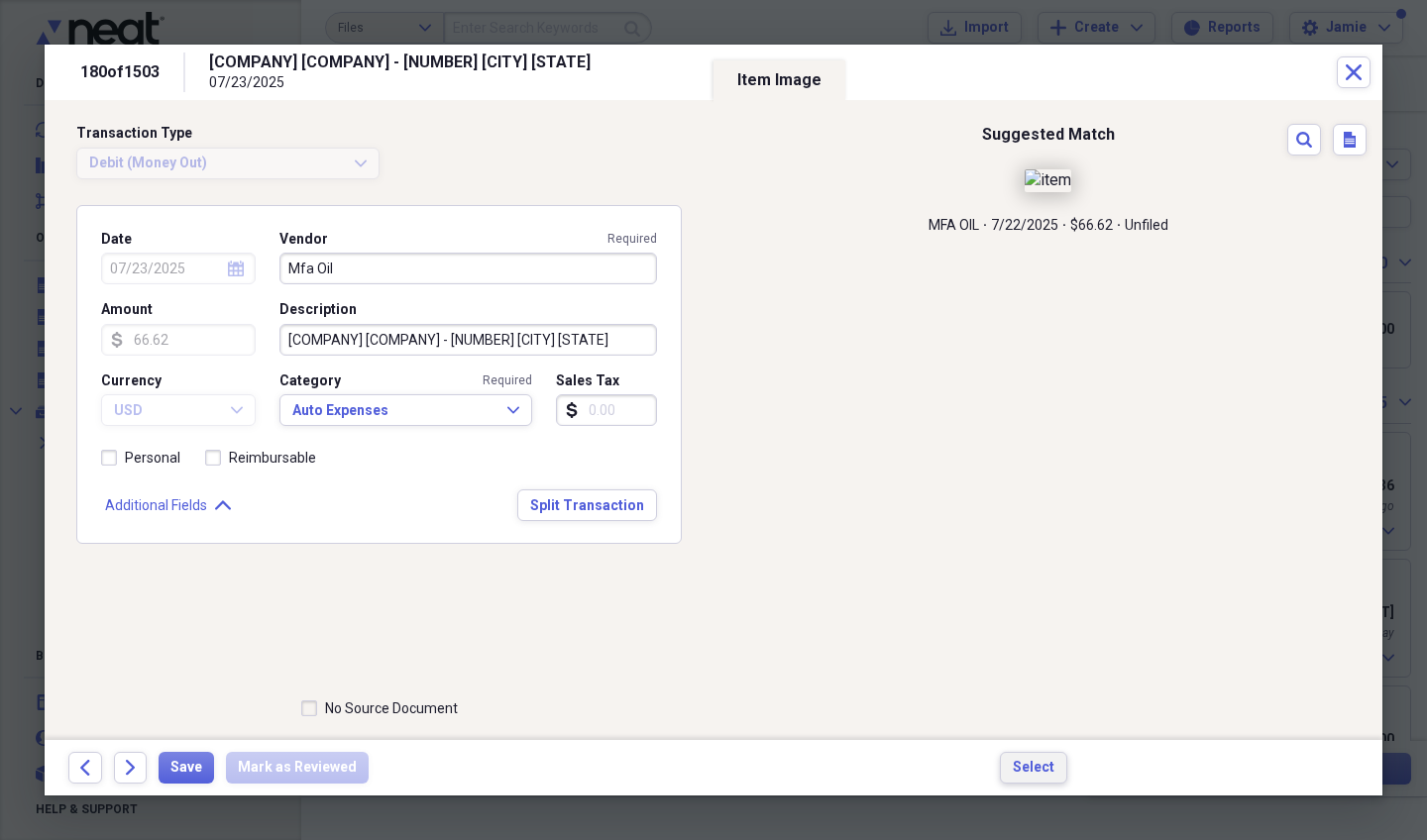 click on "Select" at bounding box center [1034, 768] 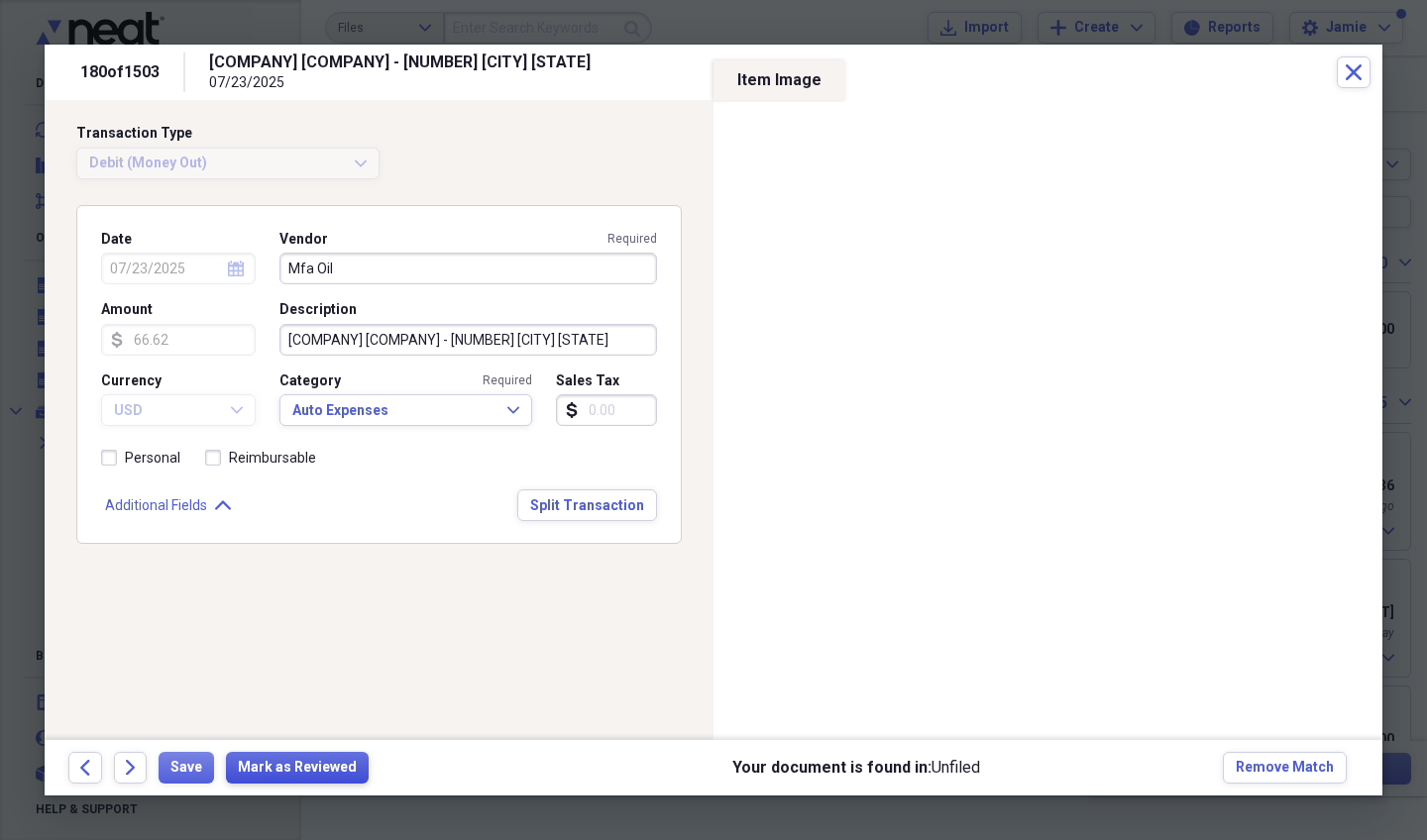 click on "Mark as Reviewed" at bounding box center [297, 768] 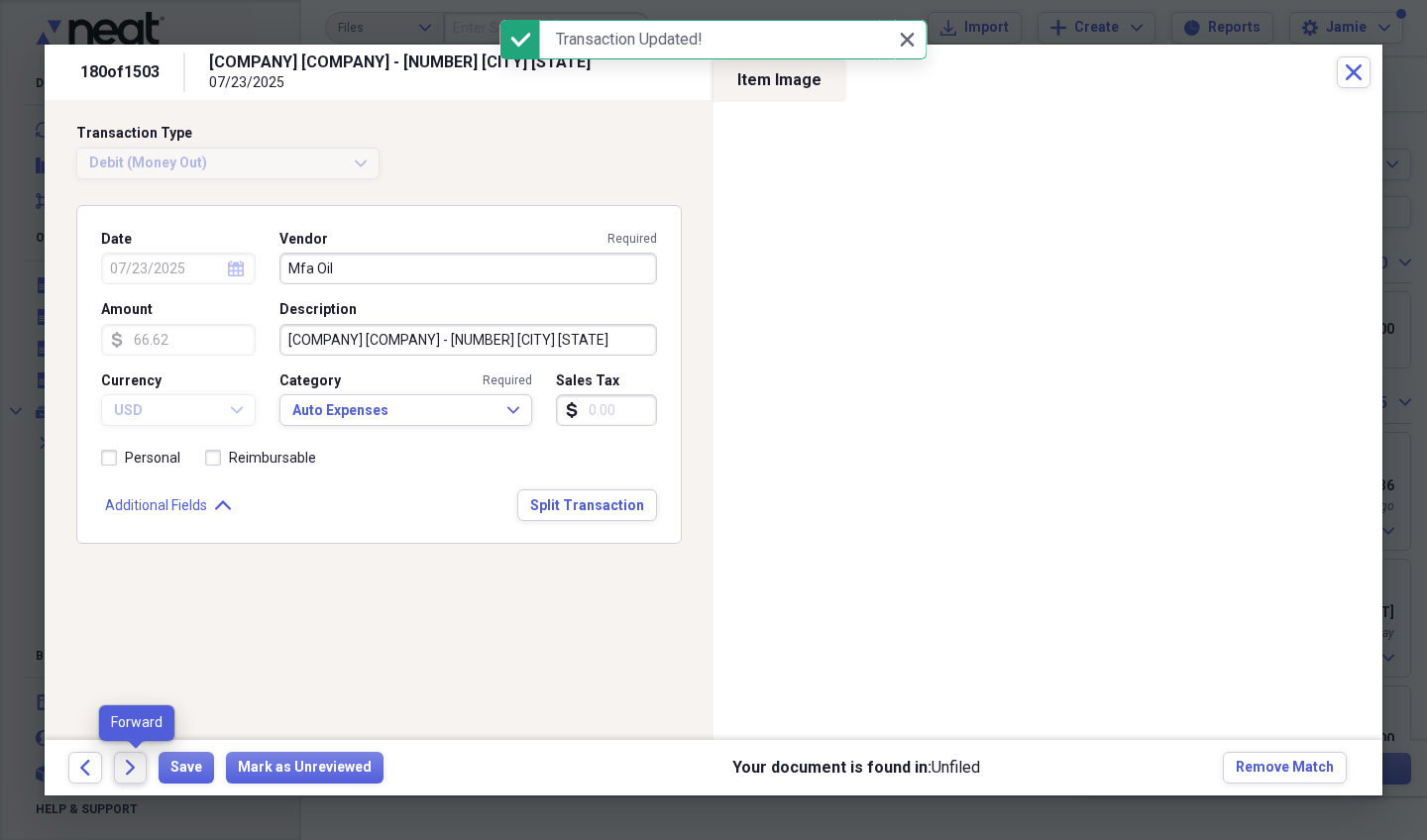 click 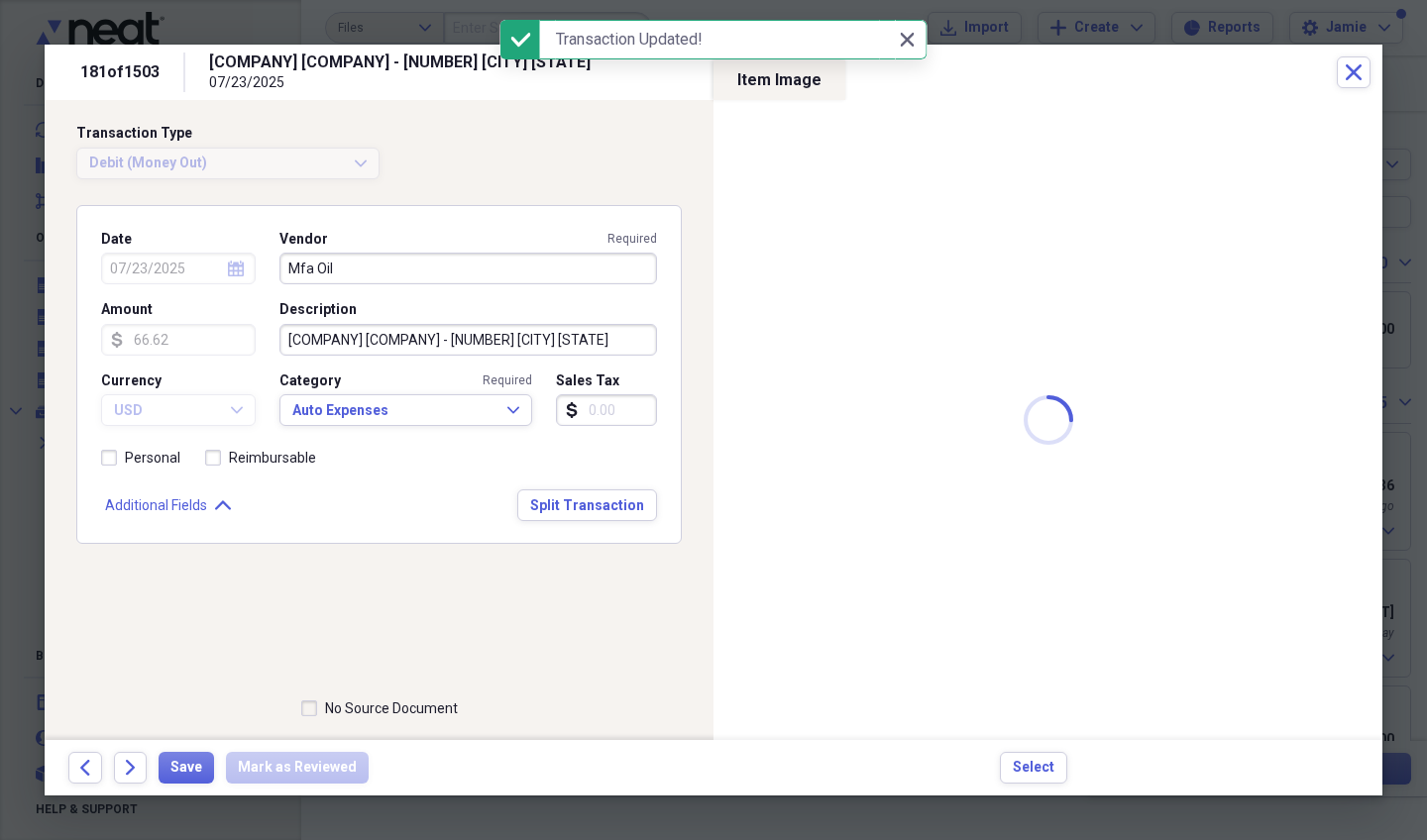 type on "100.00" 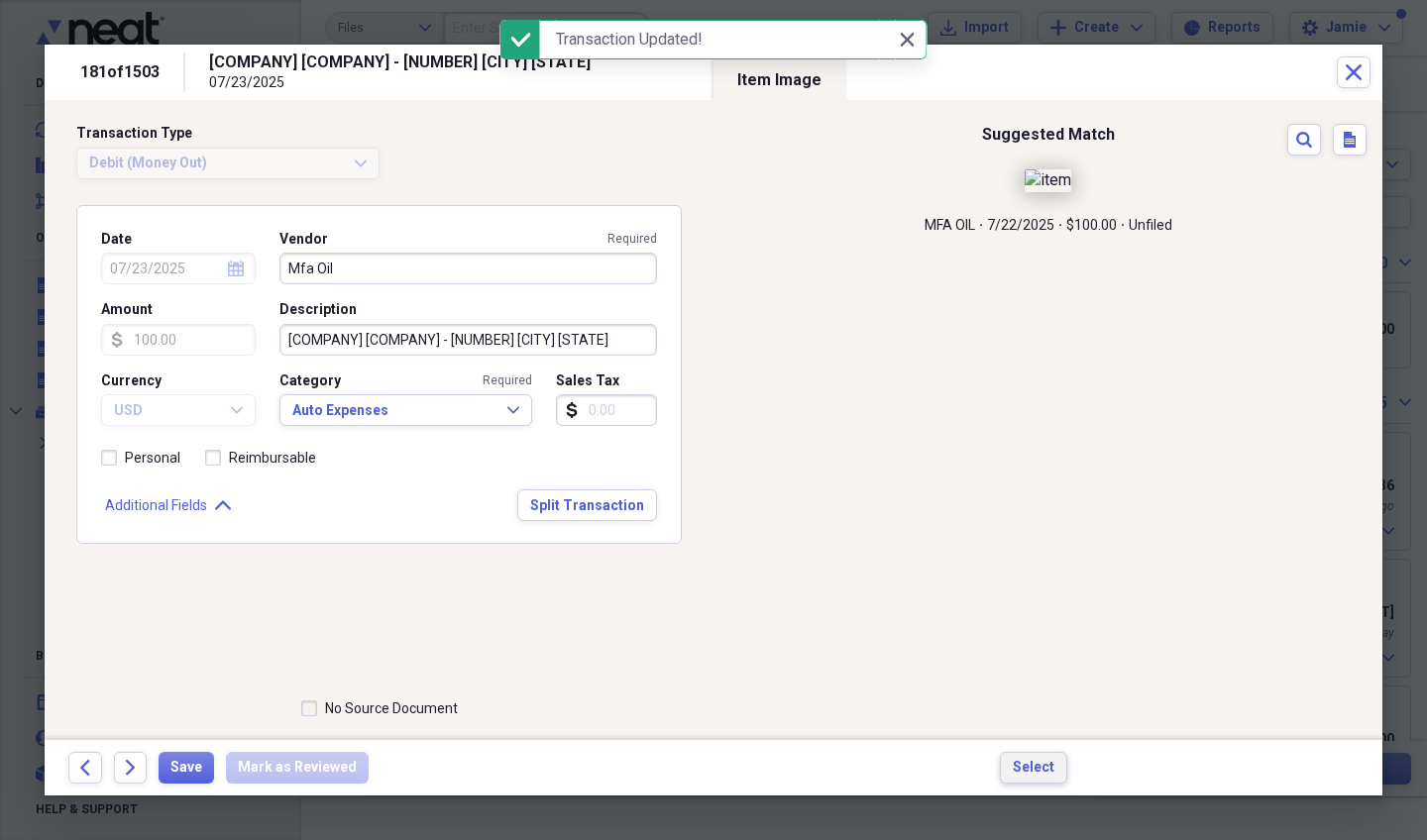 click on "Select" at bounding box center (1034, 768) 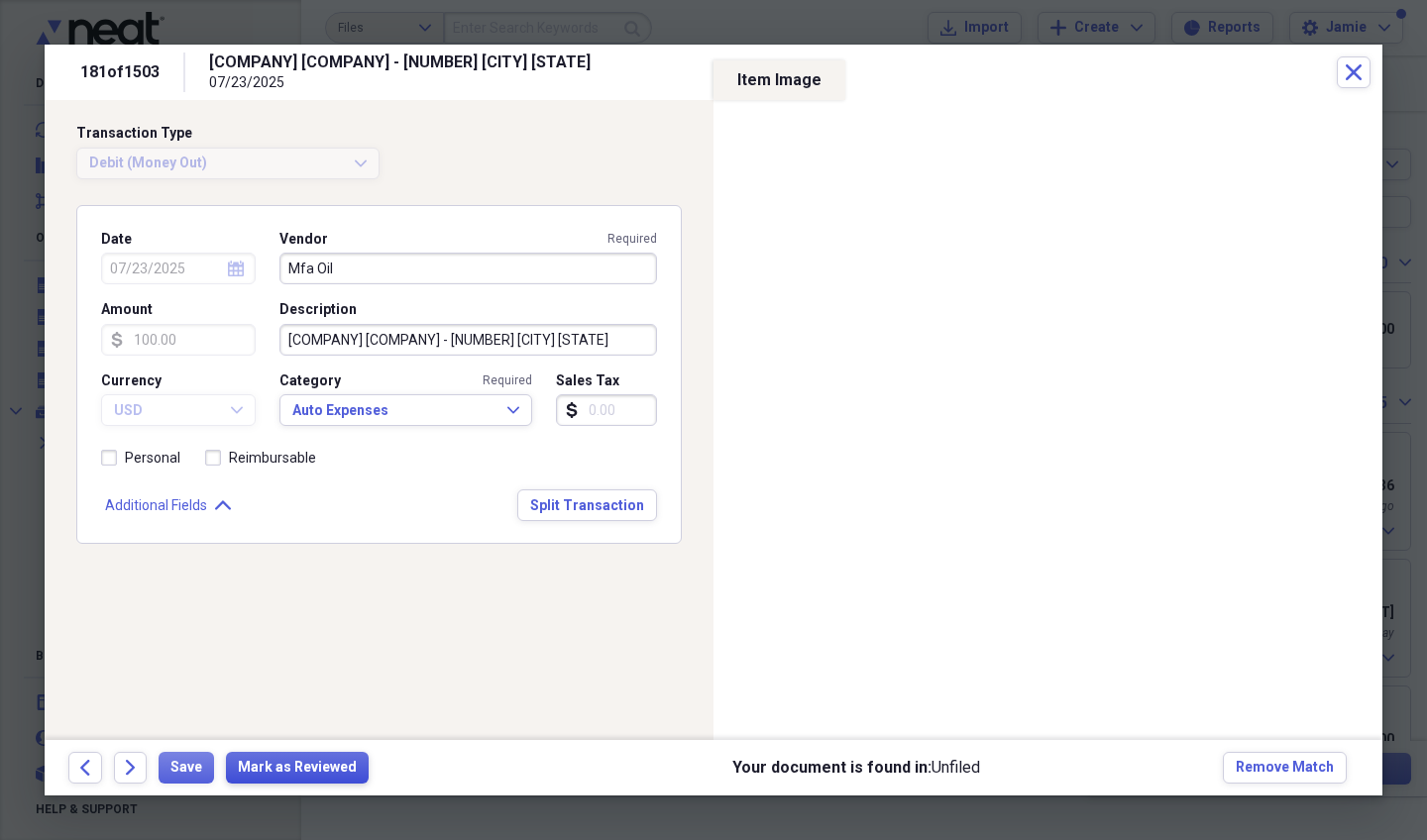 click on "Mark as Reviewed" at bounding box center (297, 768) 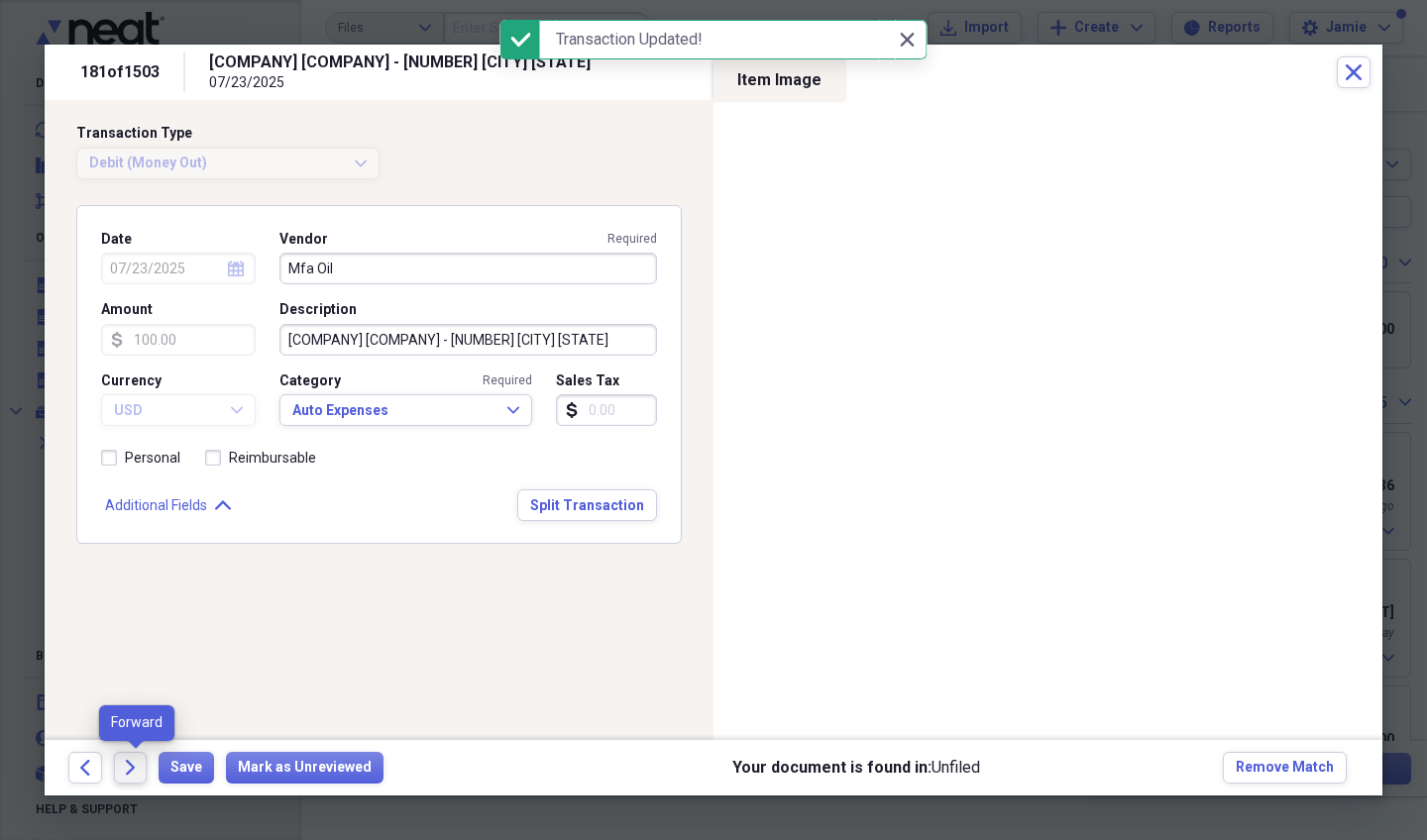 click on "Forward" 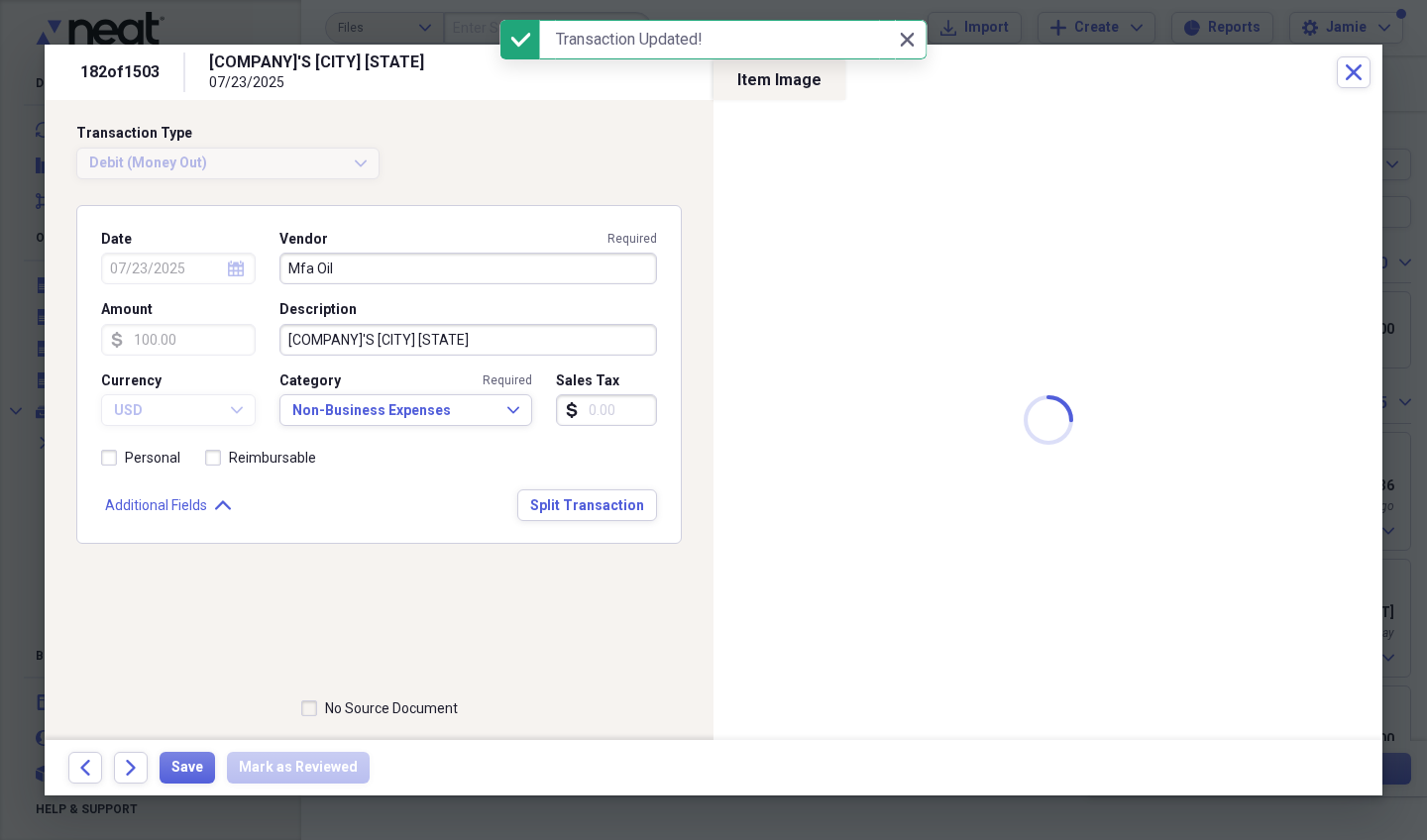 type on "Lowe's" 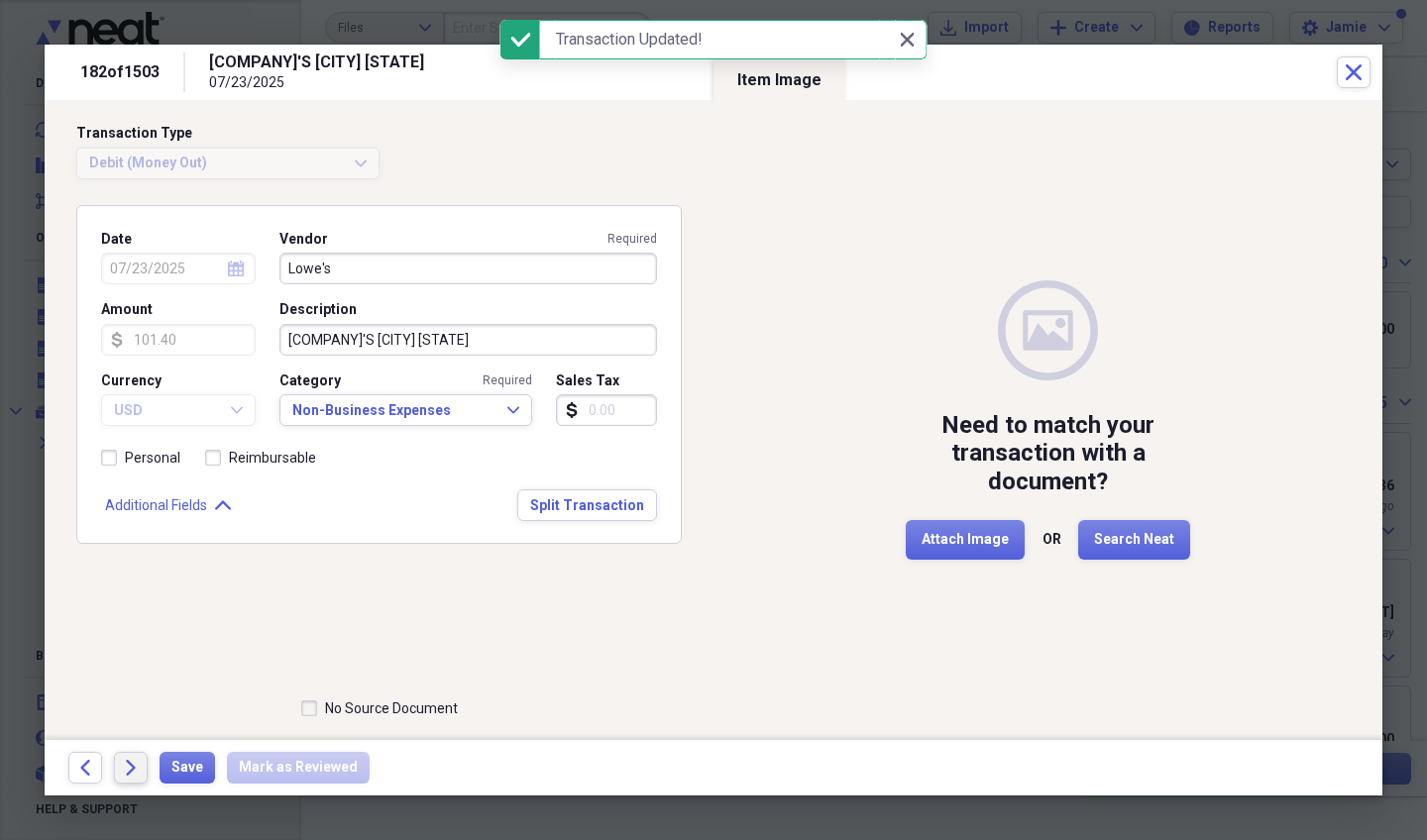 click 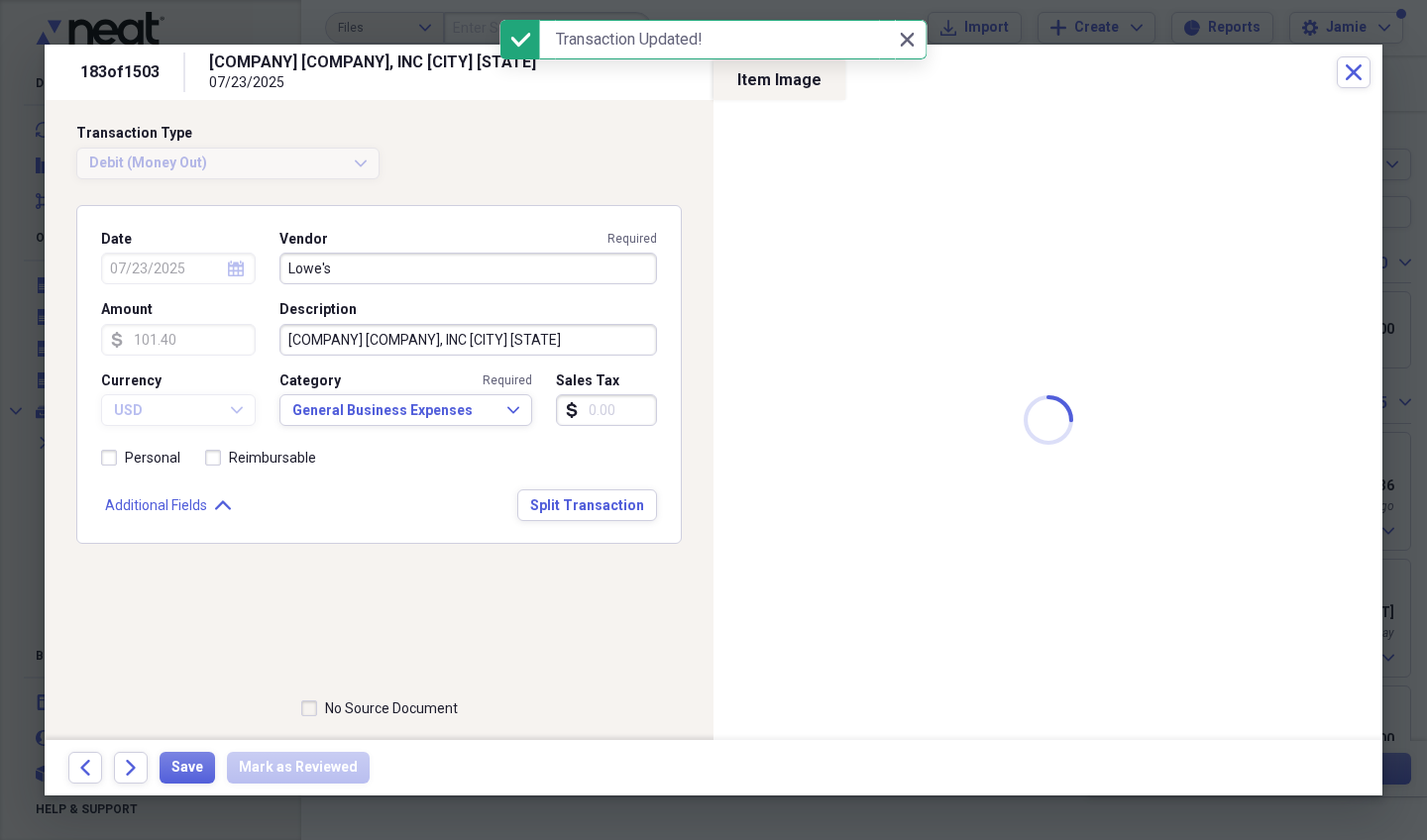 type 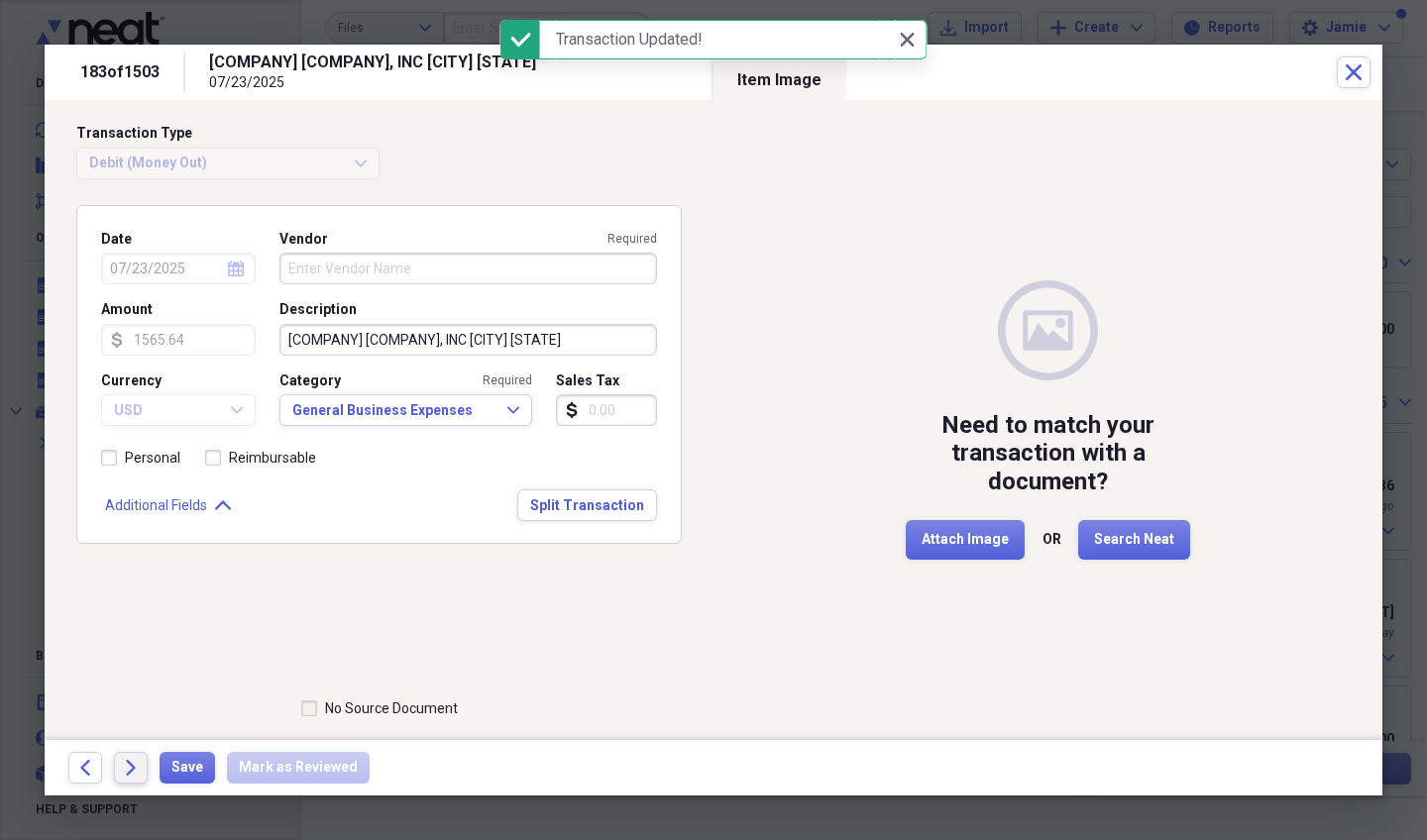 click 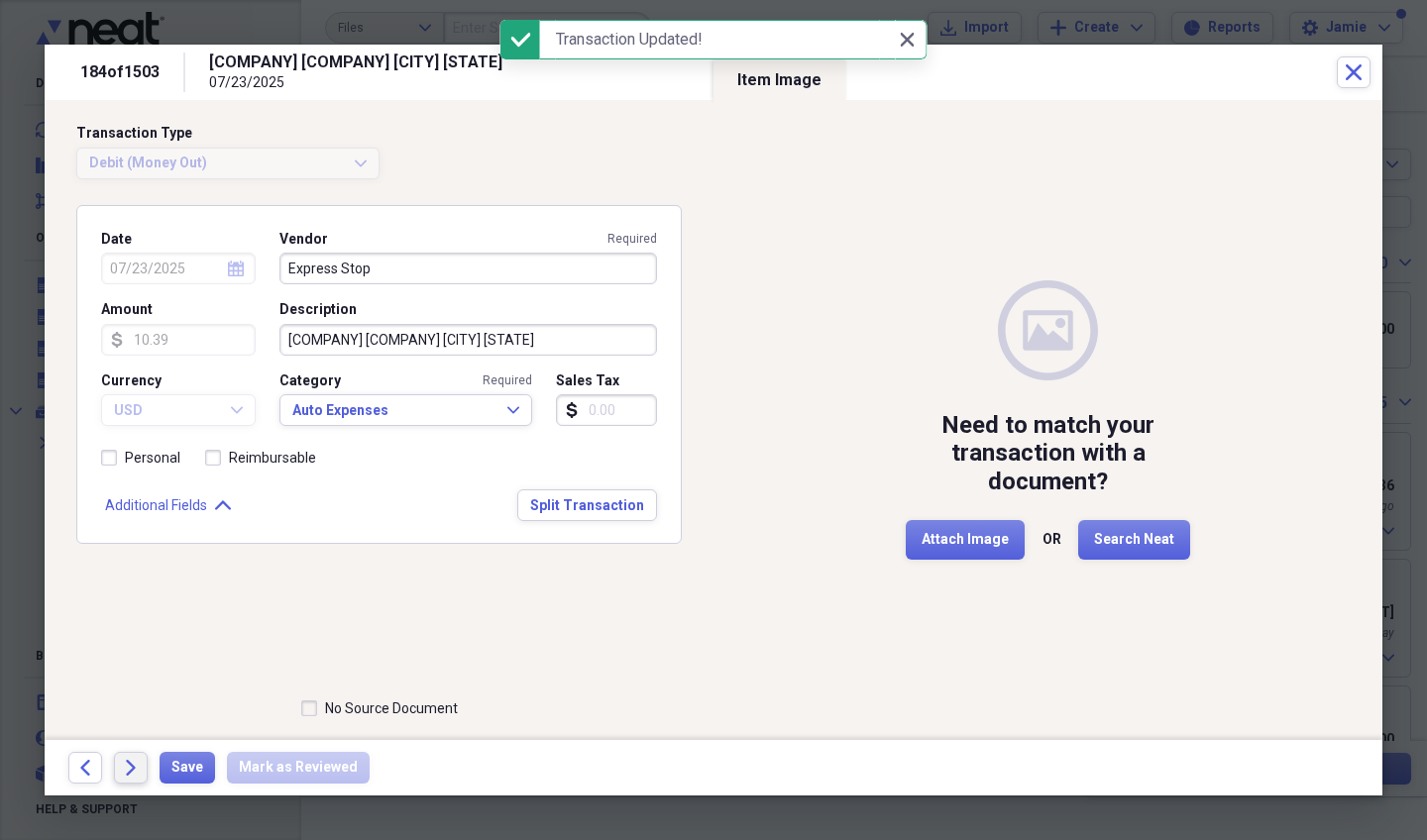 click 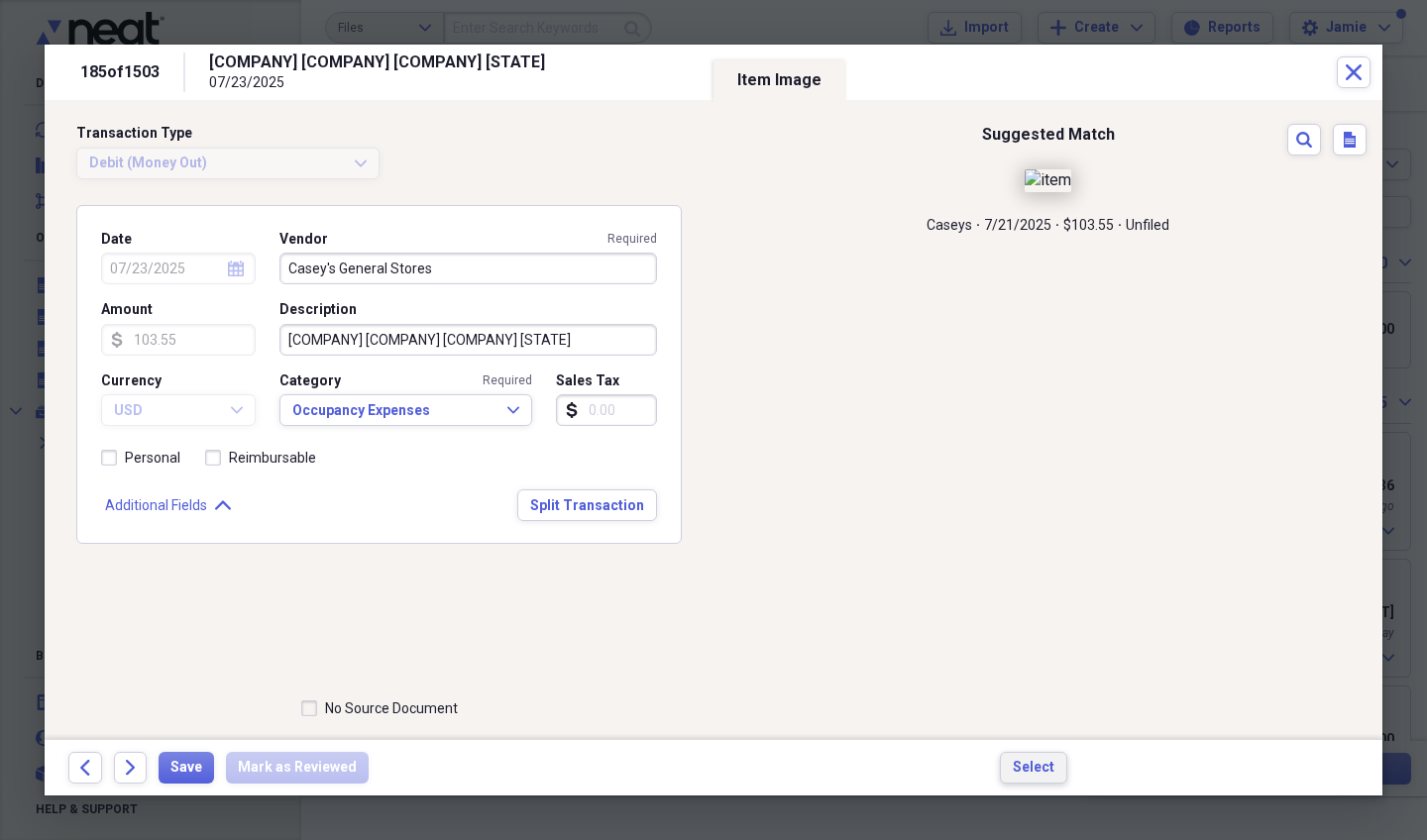 click on "Select" at bounding box center [1034, 768] 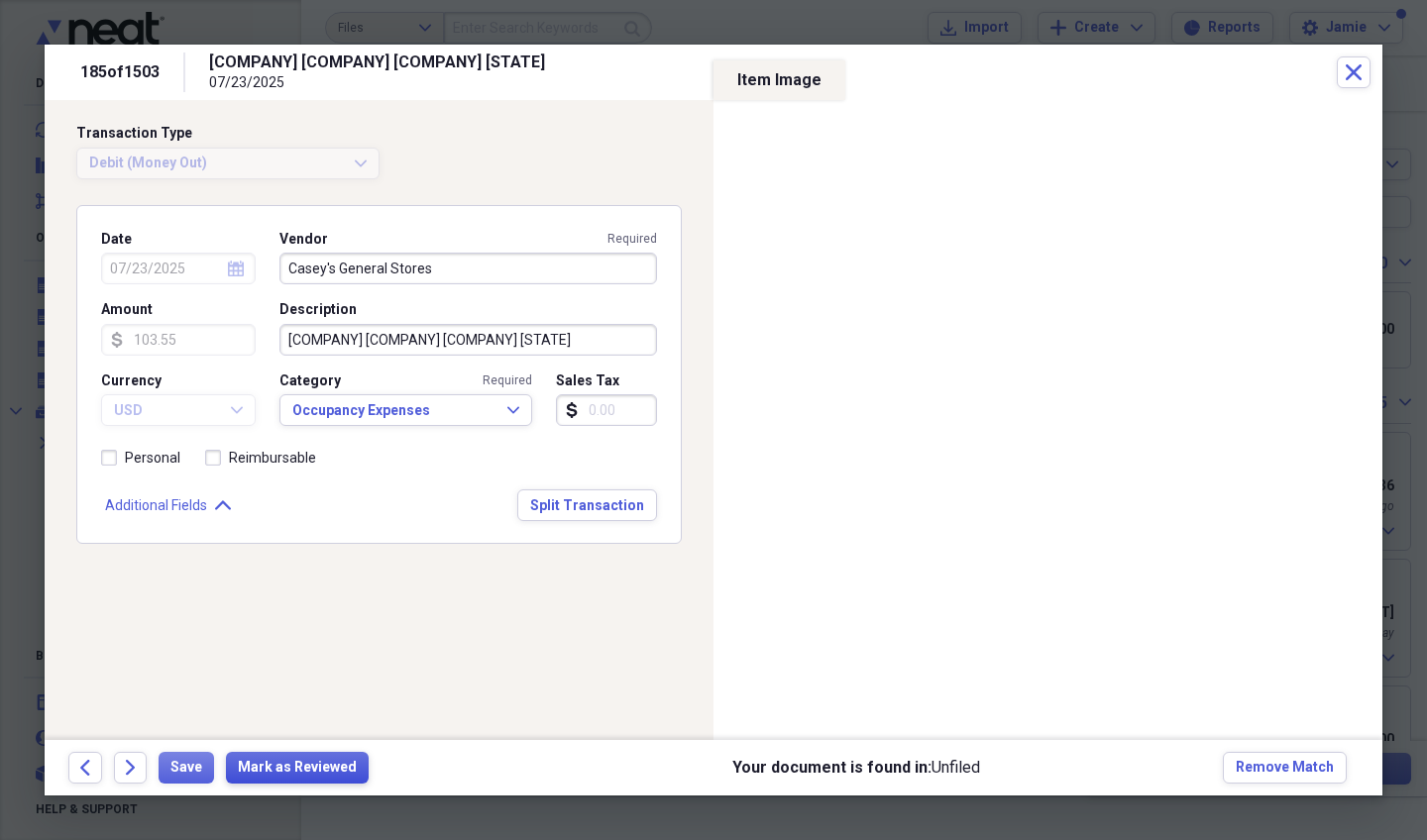 click on "Mark as Reviewed" at bounding box center (297, 768) 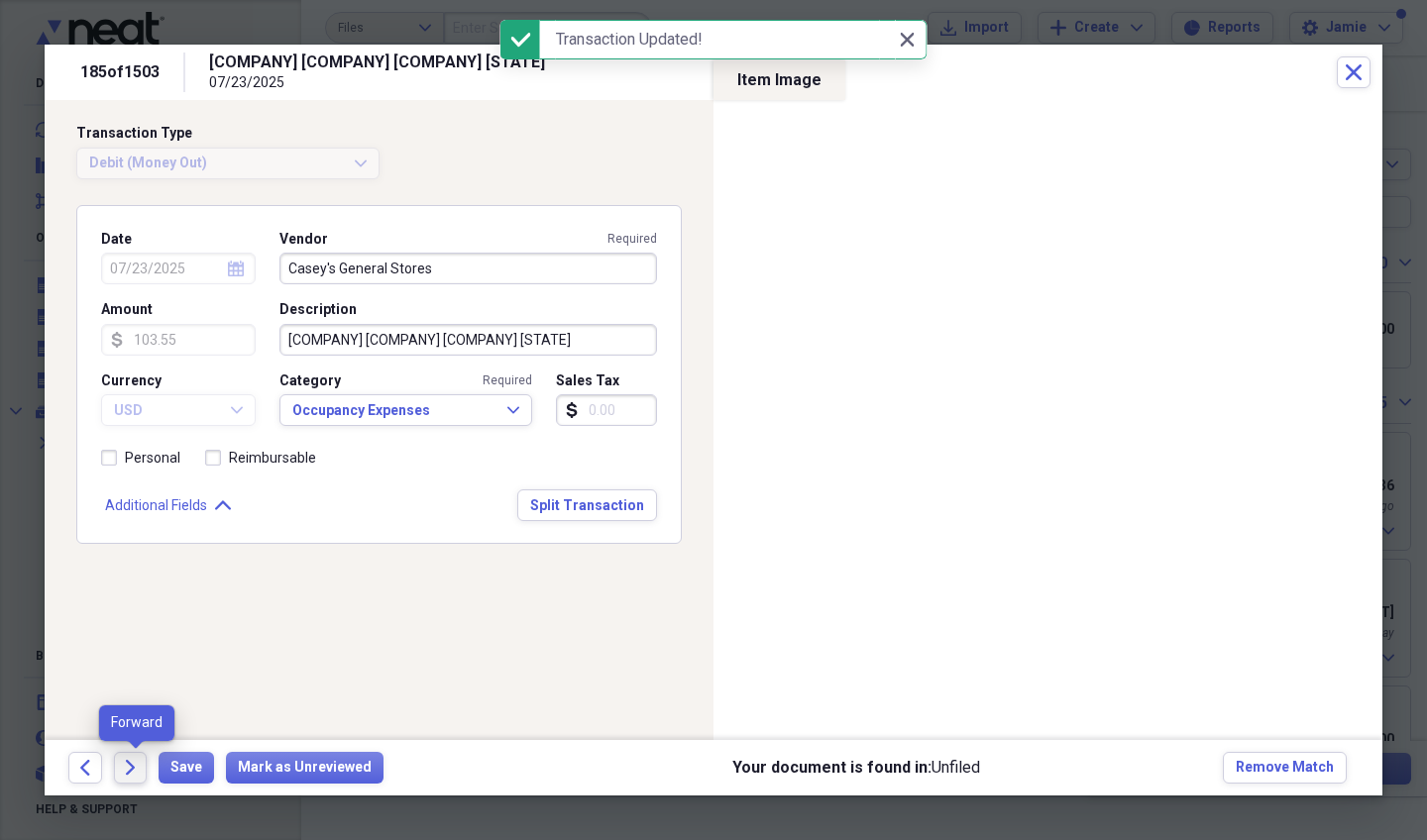 click on "Forward" 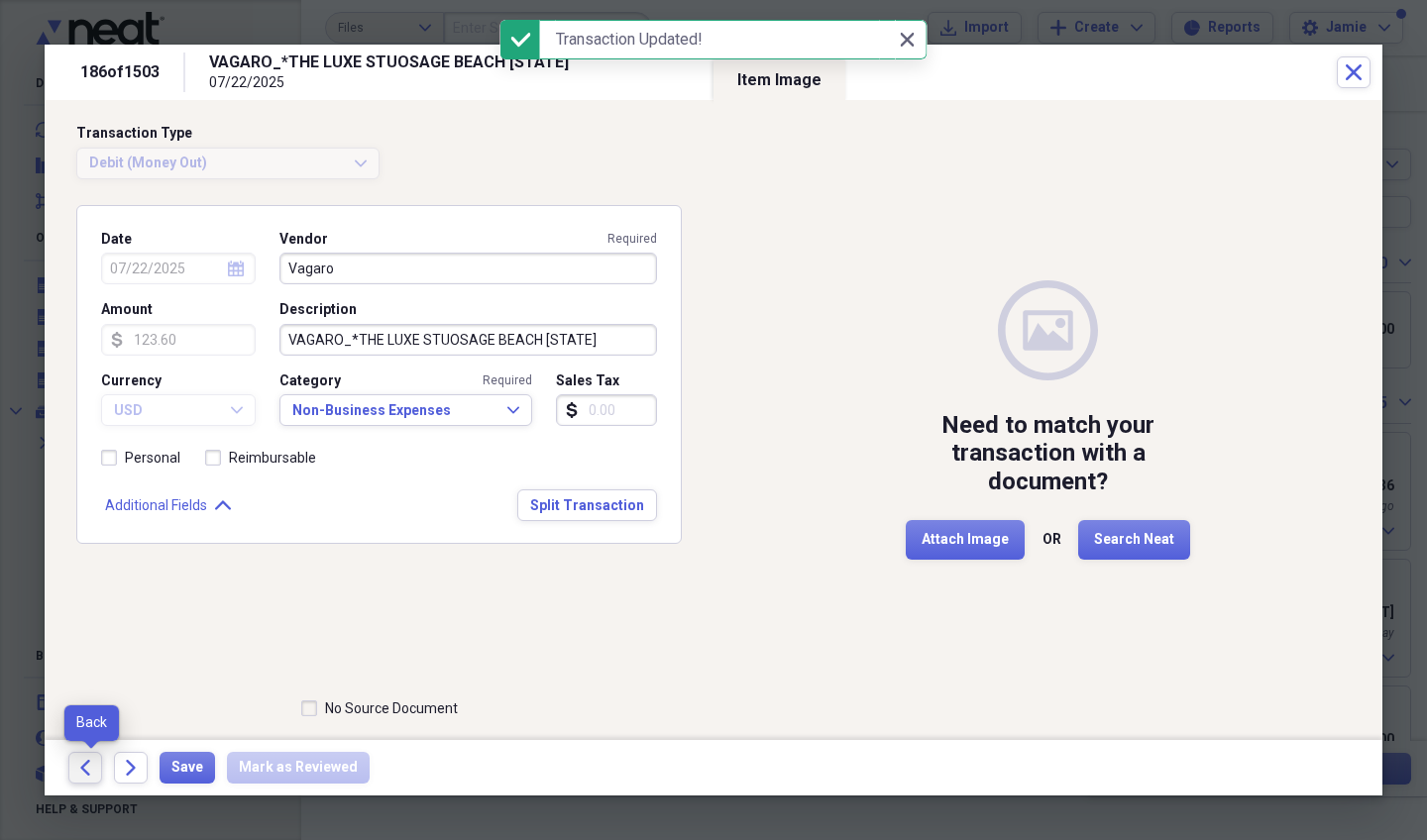 click on "Back" at bounding box center [85, 768] 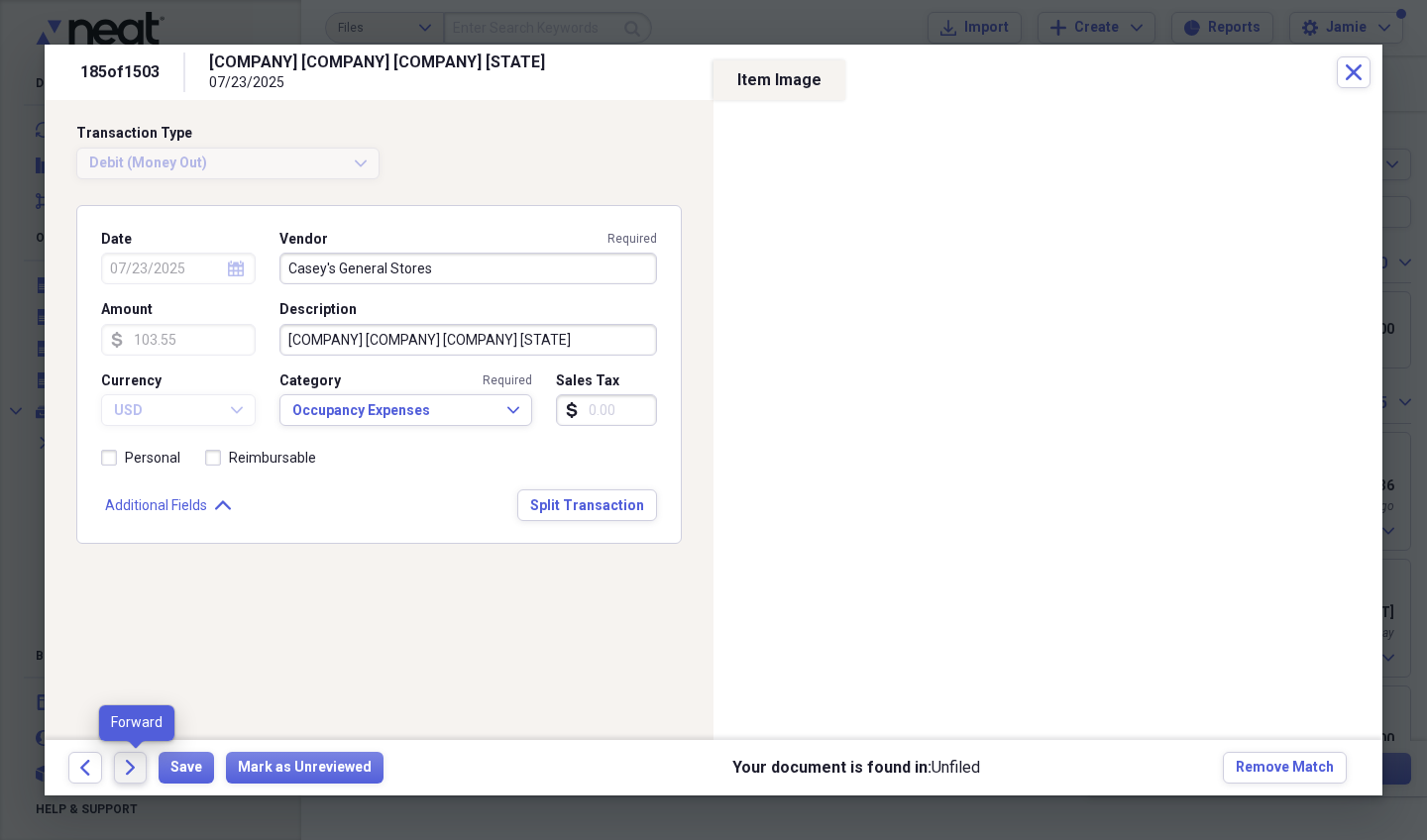 click on "Forward" 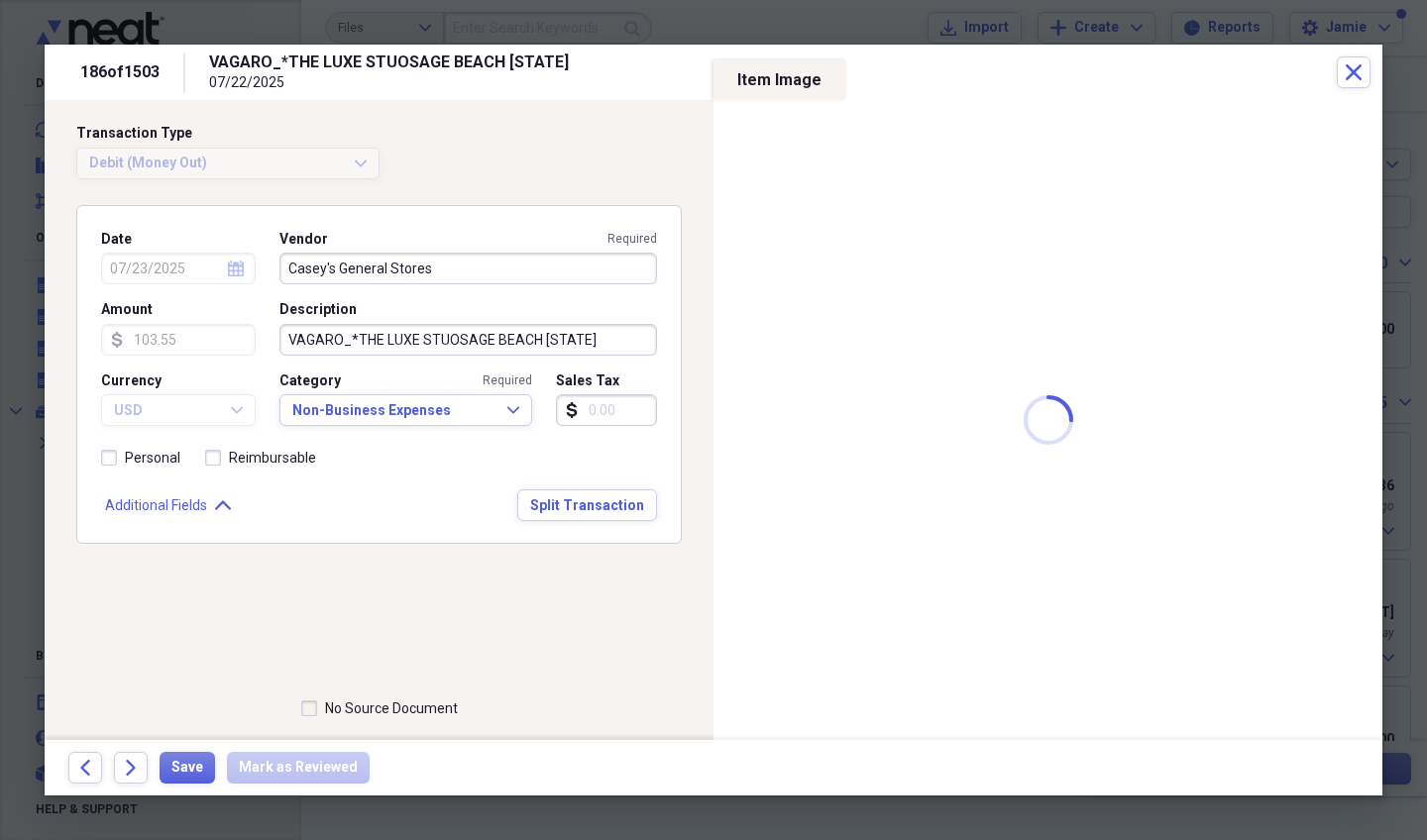 type on "07/22/2025" 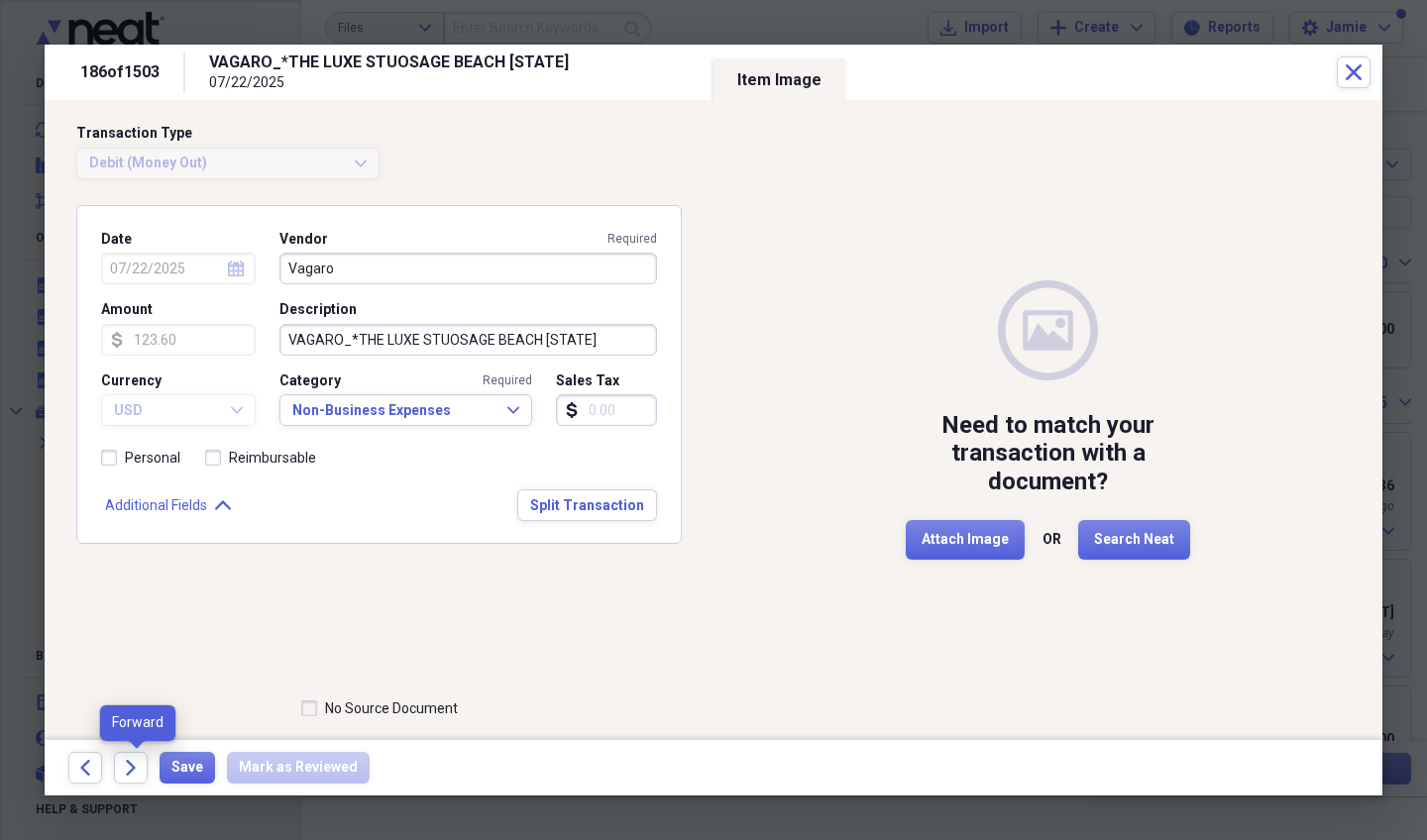 click on "Forward" 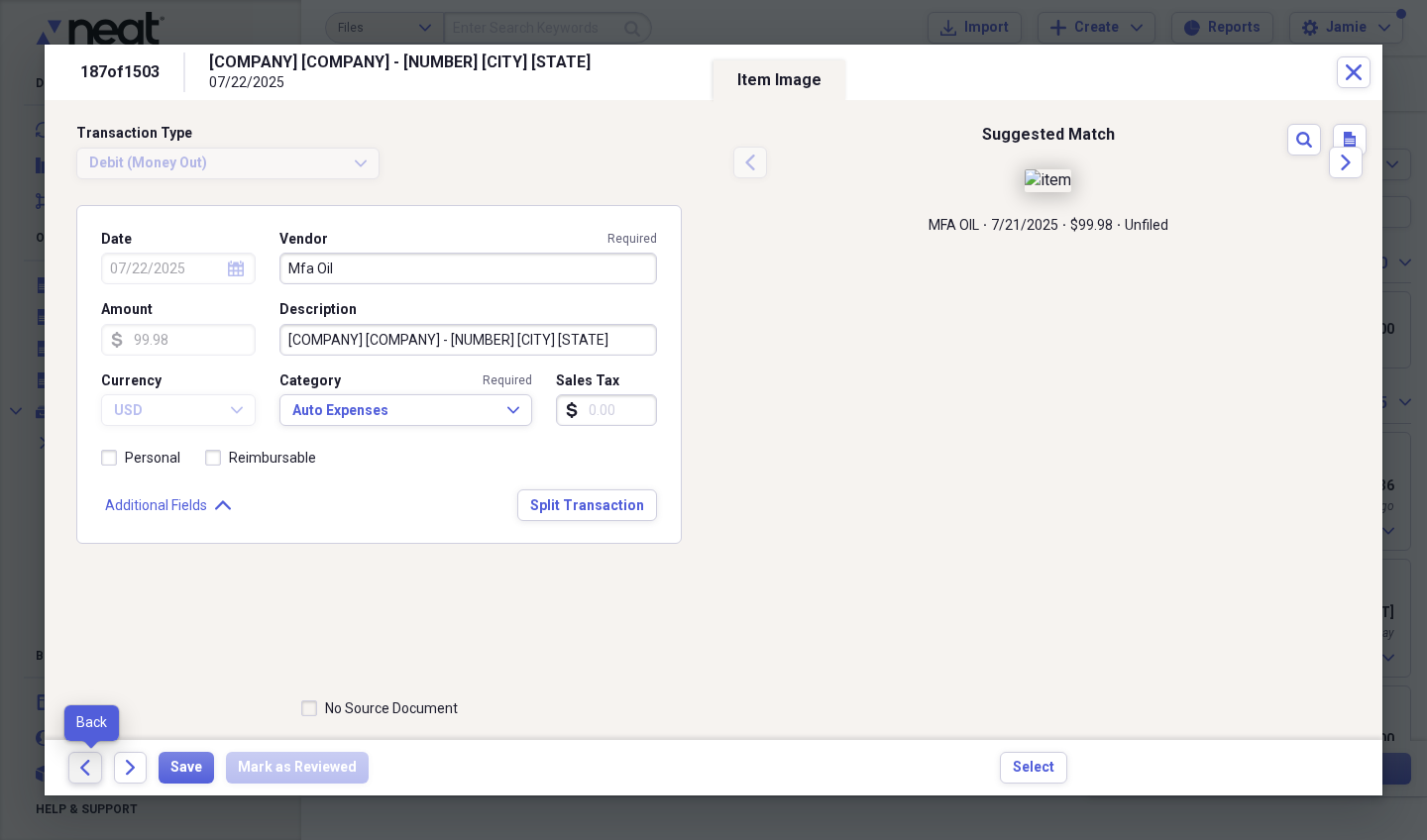 click on "Back" at bounding box center (85, 768) 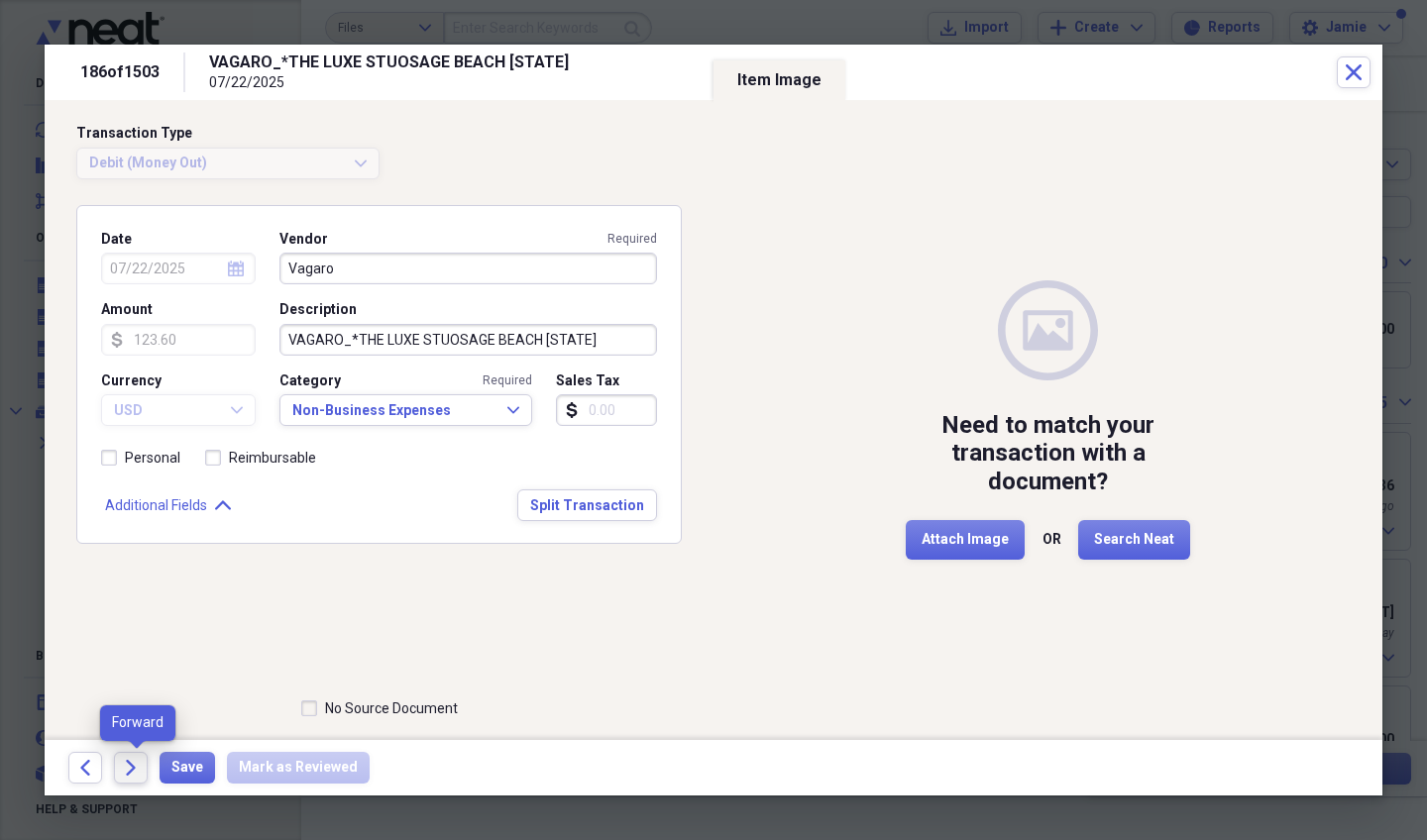 click on "Forward" at bounding box center (131, 768) 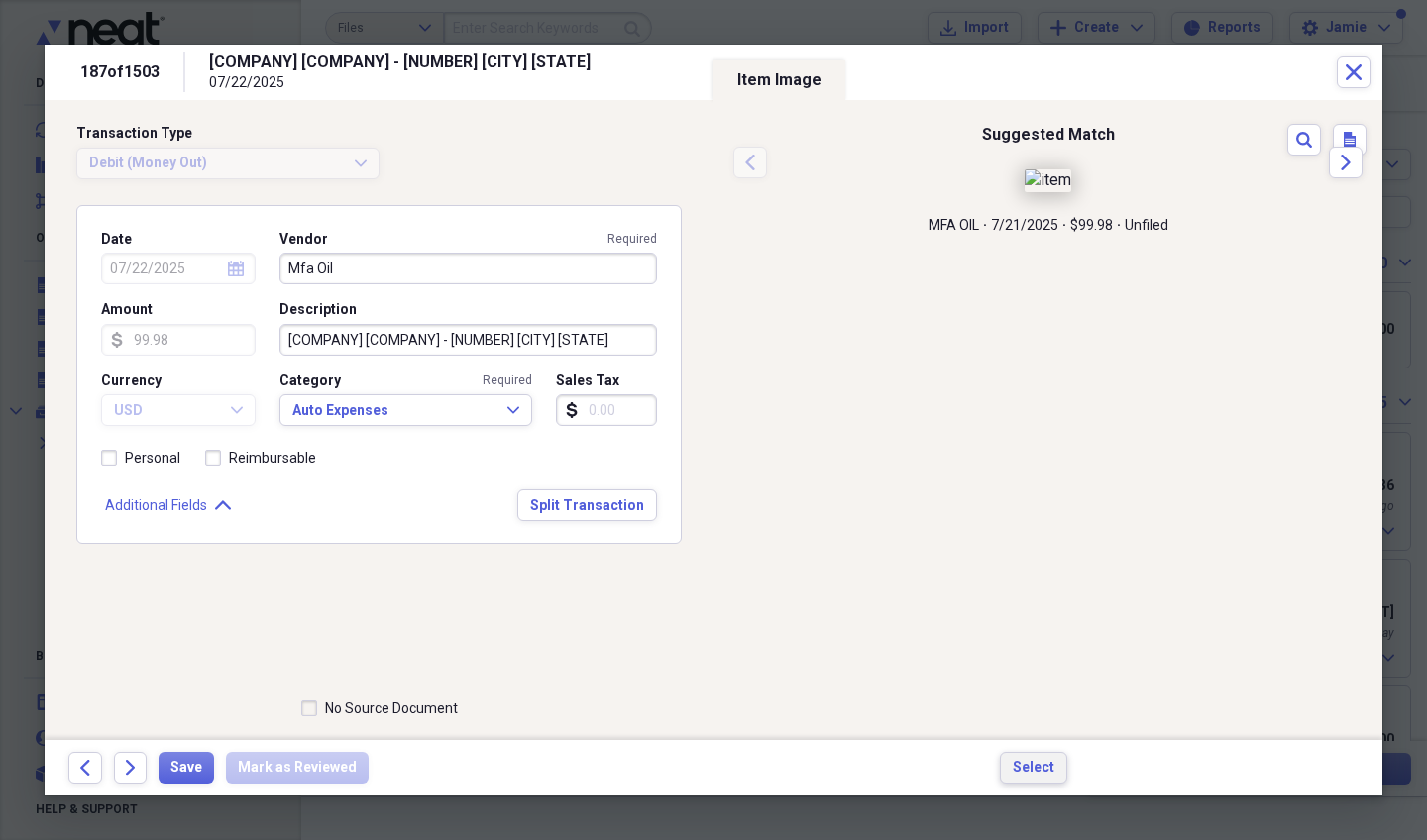 click on "Select" at bounding box center [1034, 768] 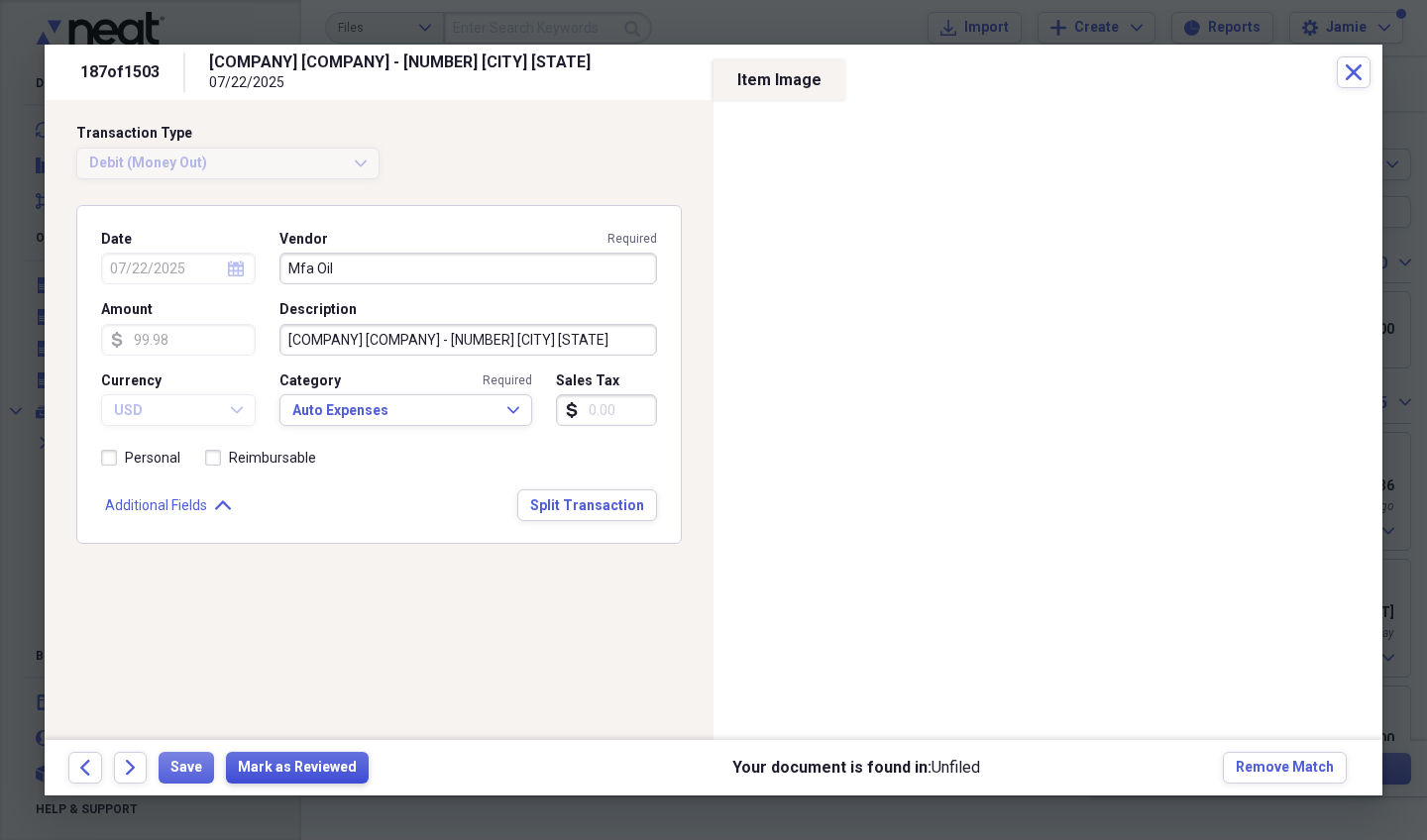 click on "Mark as Reviewed" at bounding box center (297, 768) 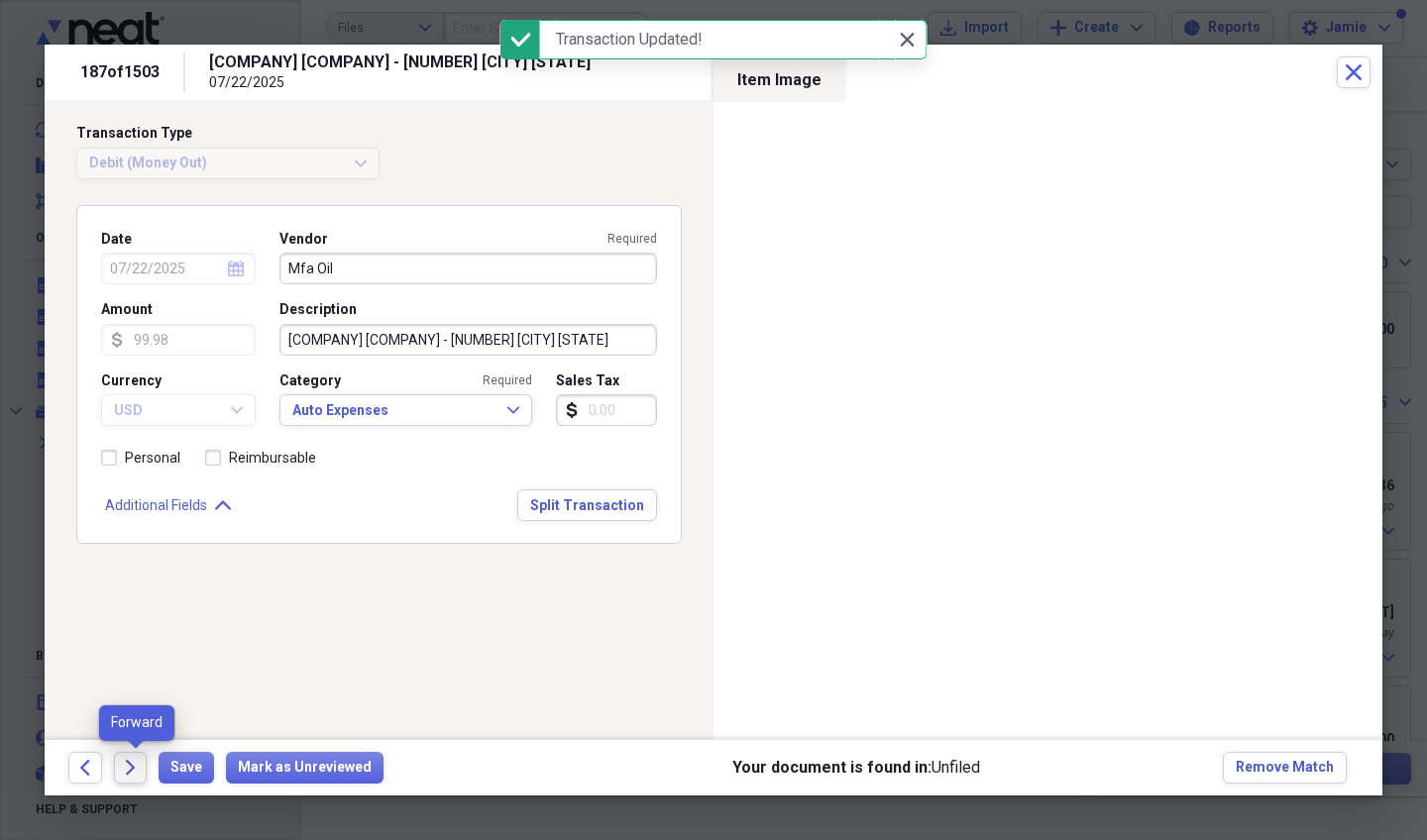 click on "Forward" 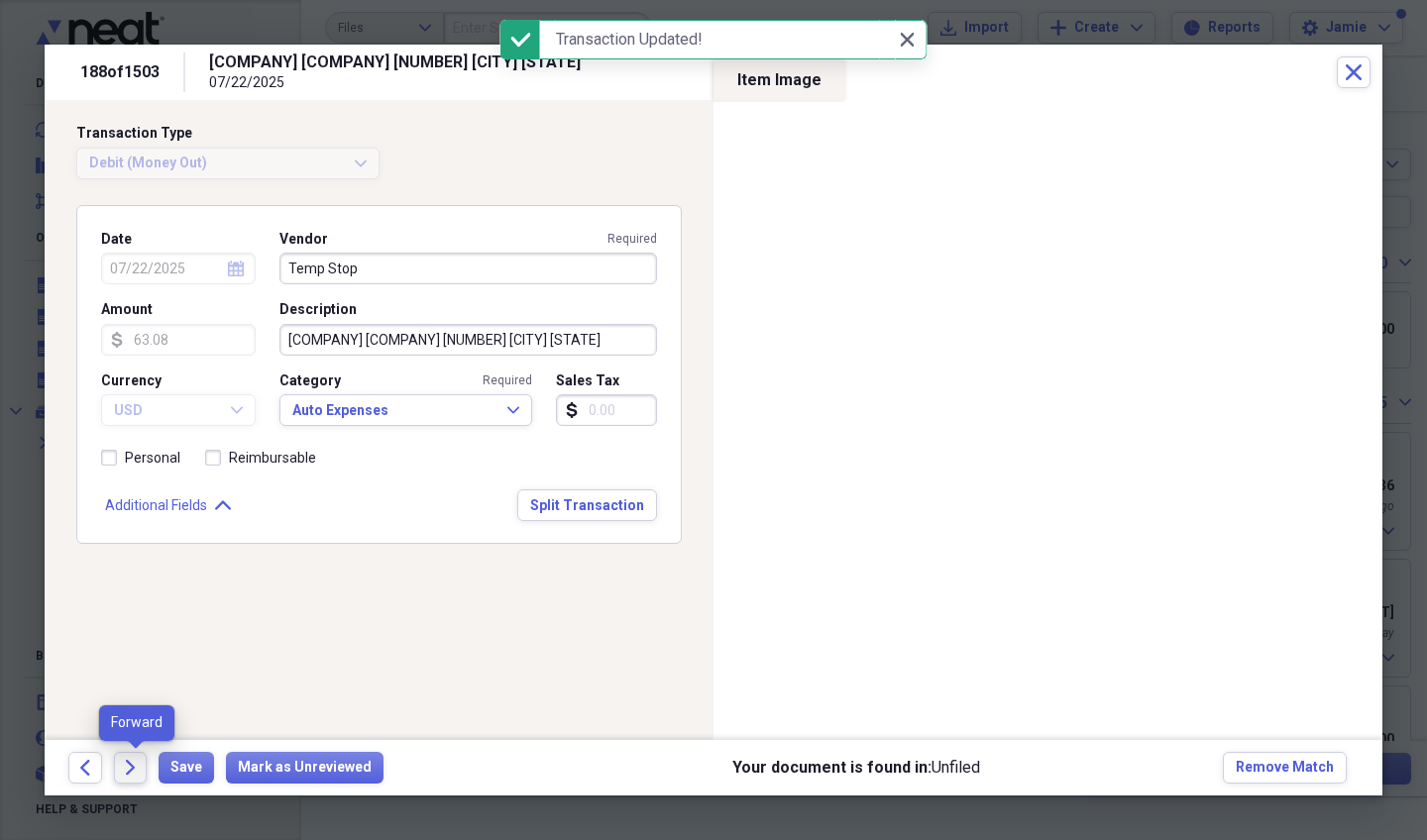 click on "Forward" 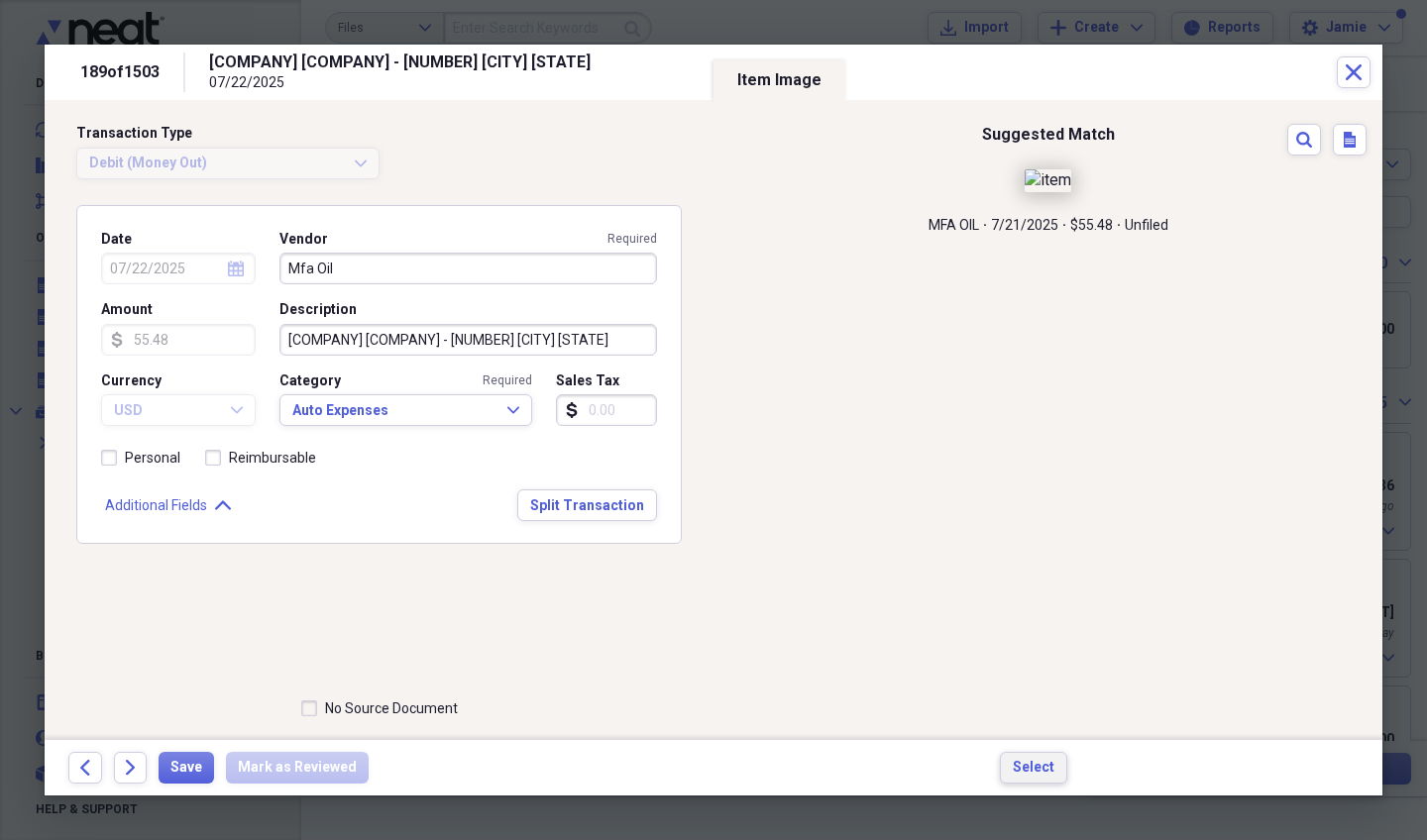 click on "Select" at bounding box center [1034, 768] 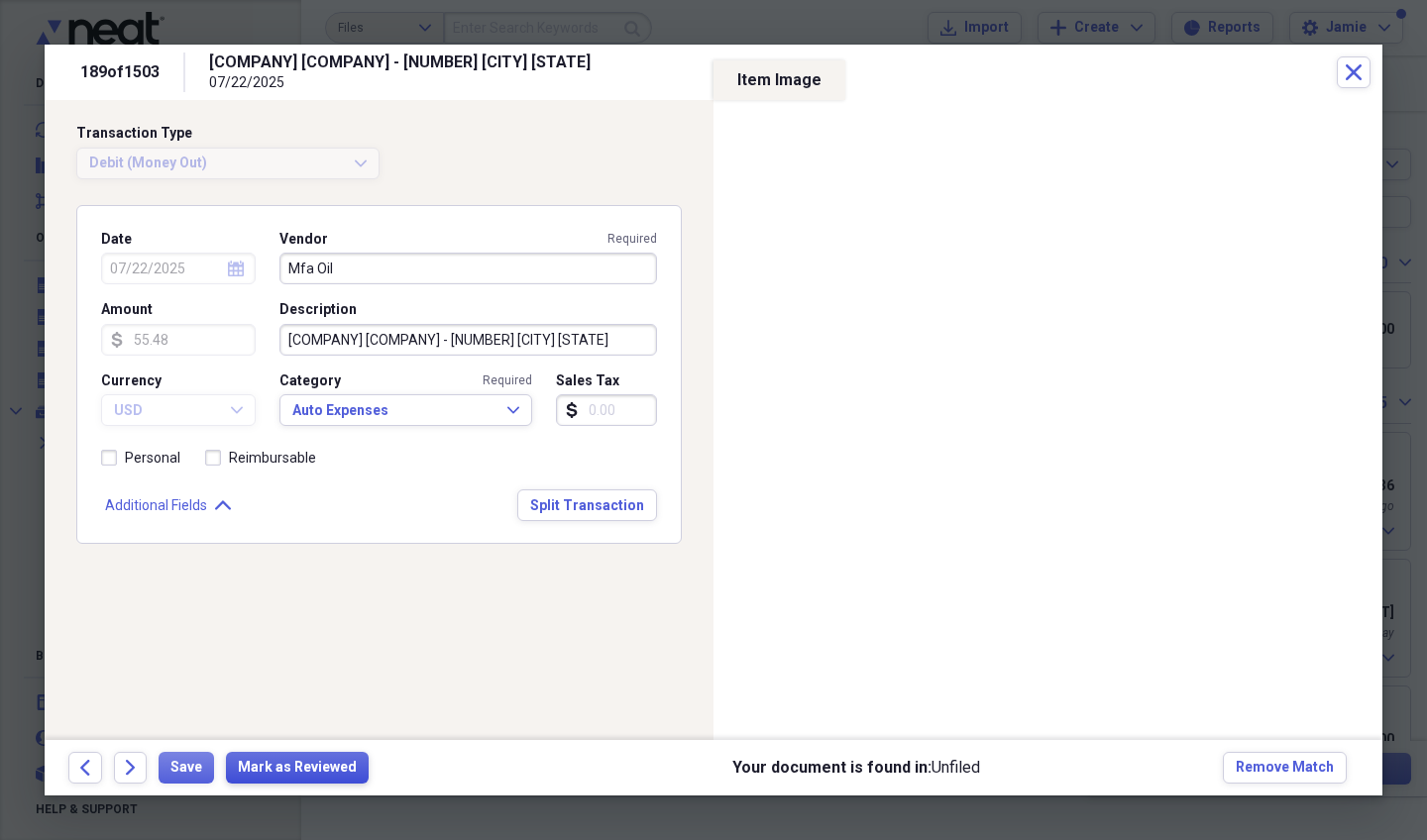 click on "Mark as Reviewed" at bounding box center (297, 768) 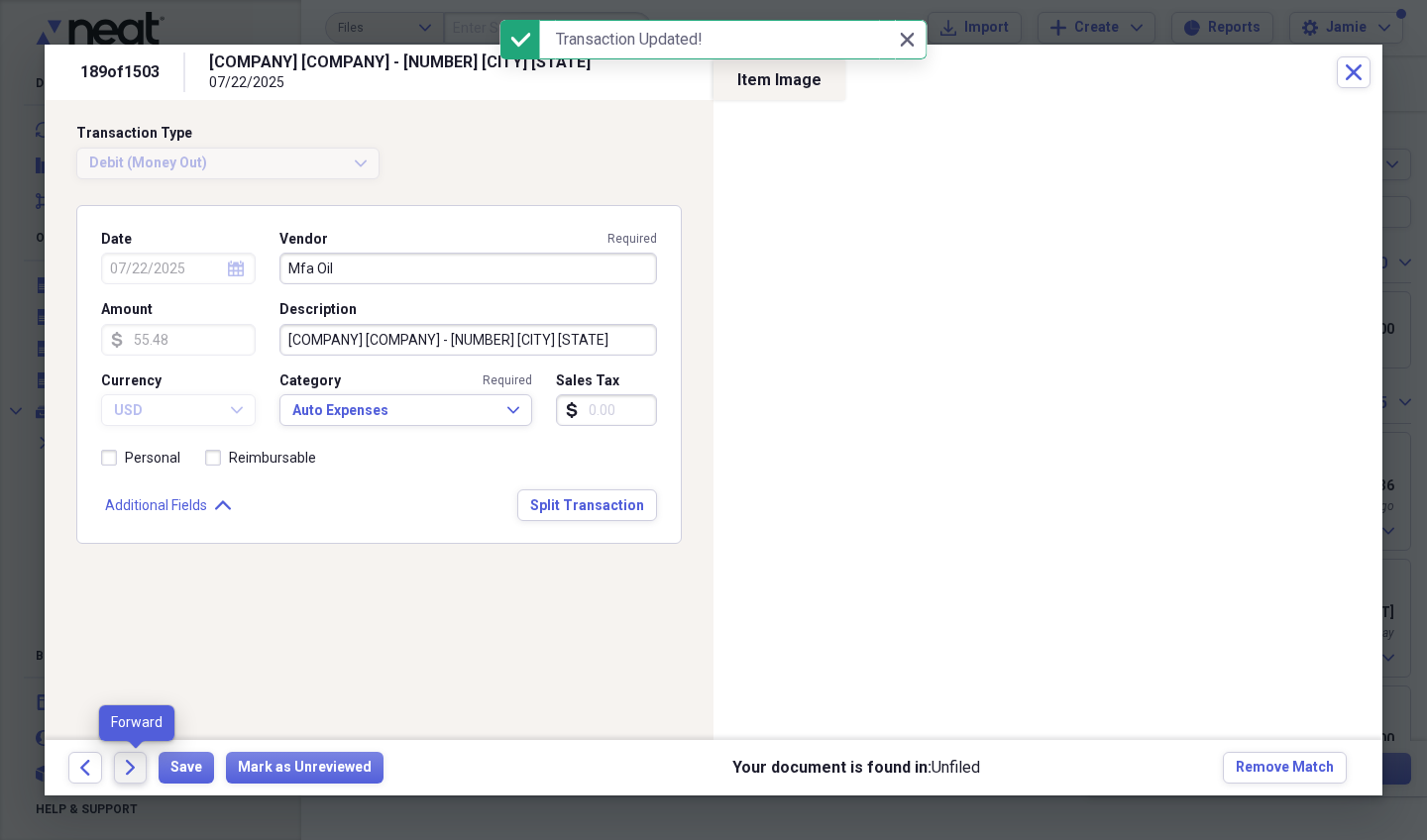 click on "Forward" 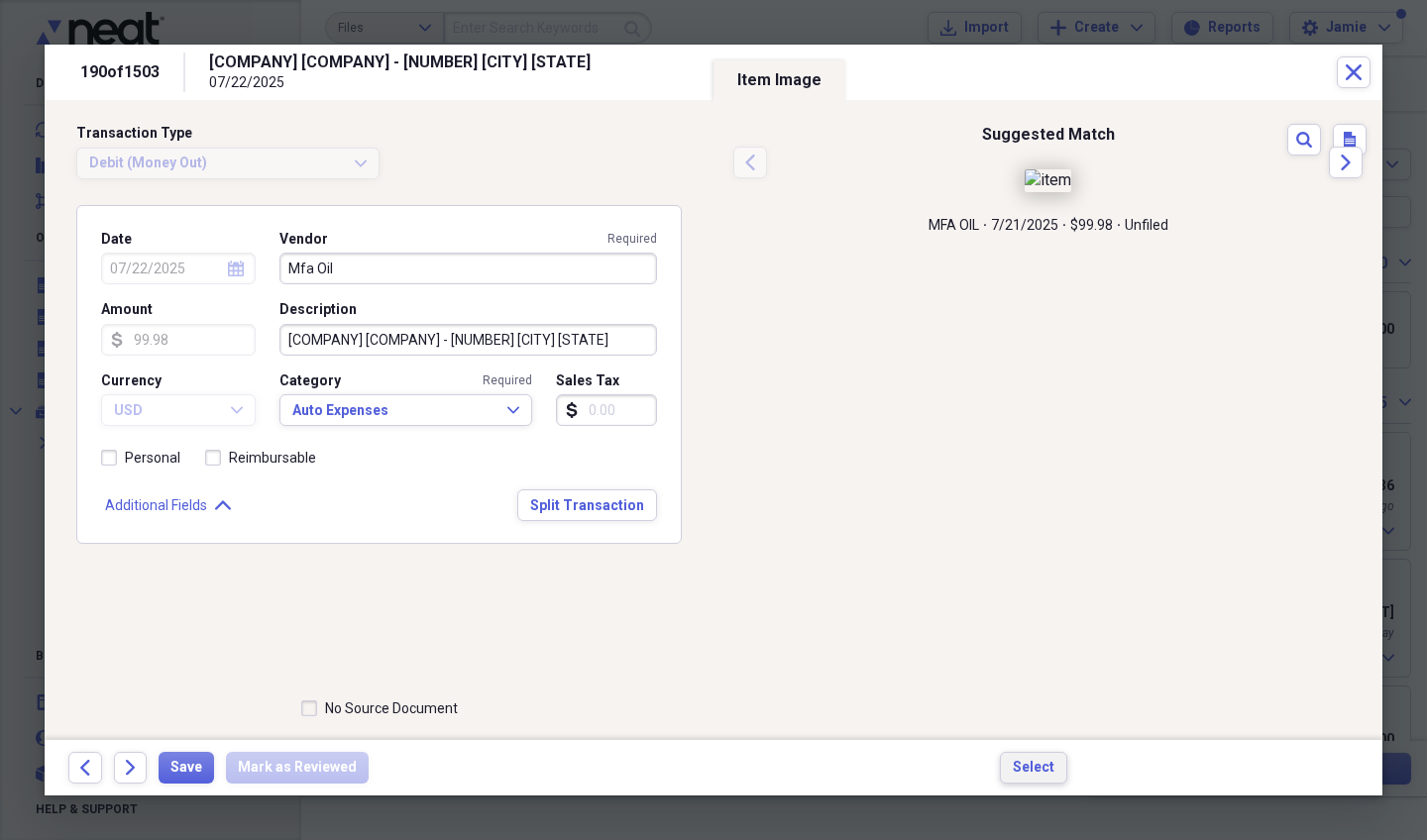 click on "Select" at bounding box center (1034, 768) 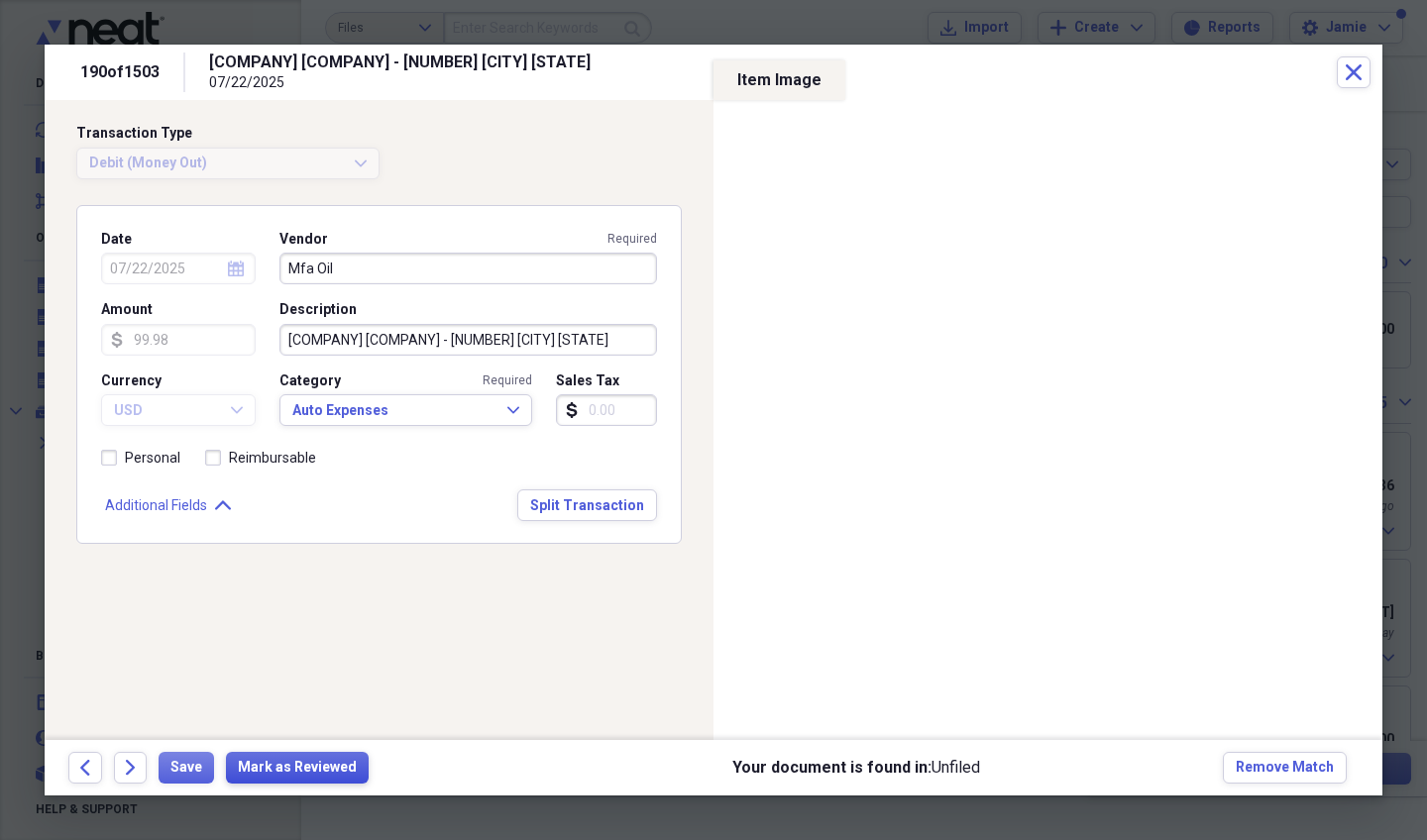 click on "Mark as Reviewed" at bounding box center (297, 768) 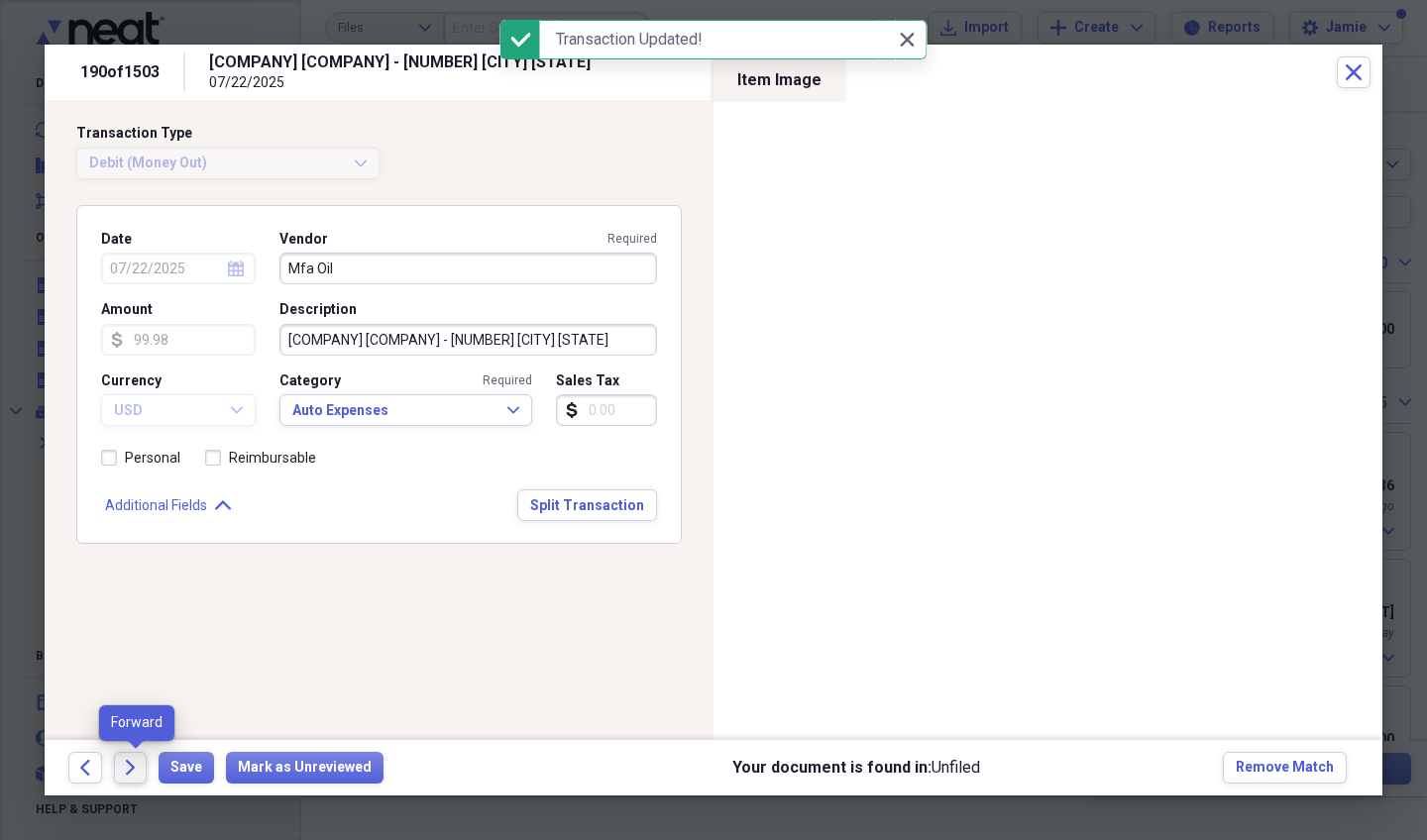 click on "Forward" at bounding box center (131, 768) 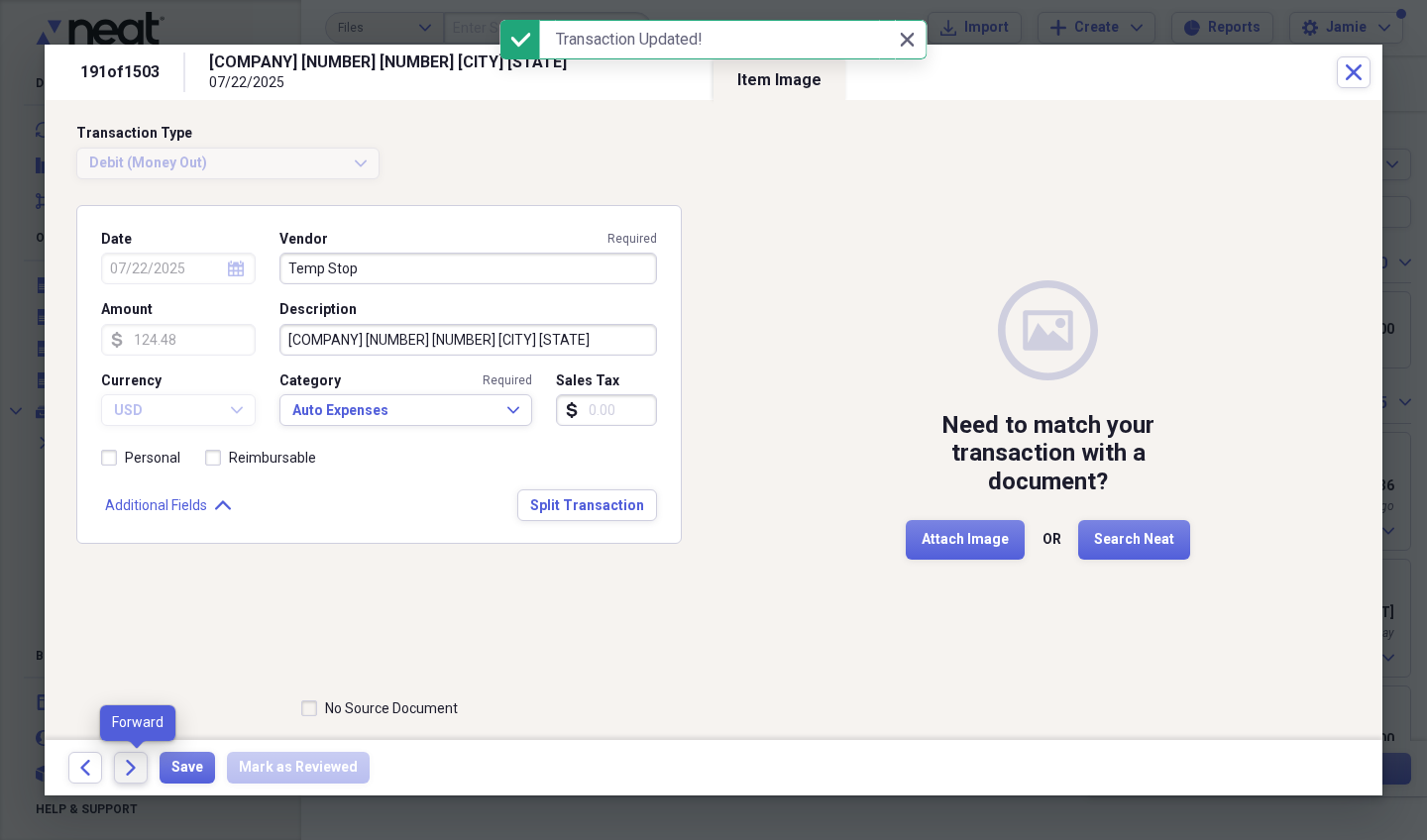 click on "Forward" at bounding box center [131, 768] 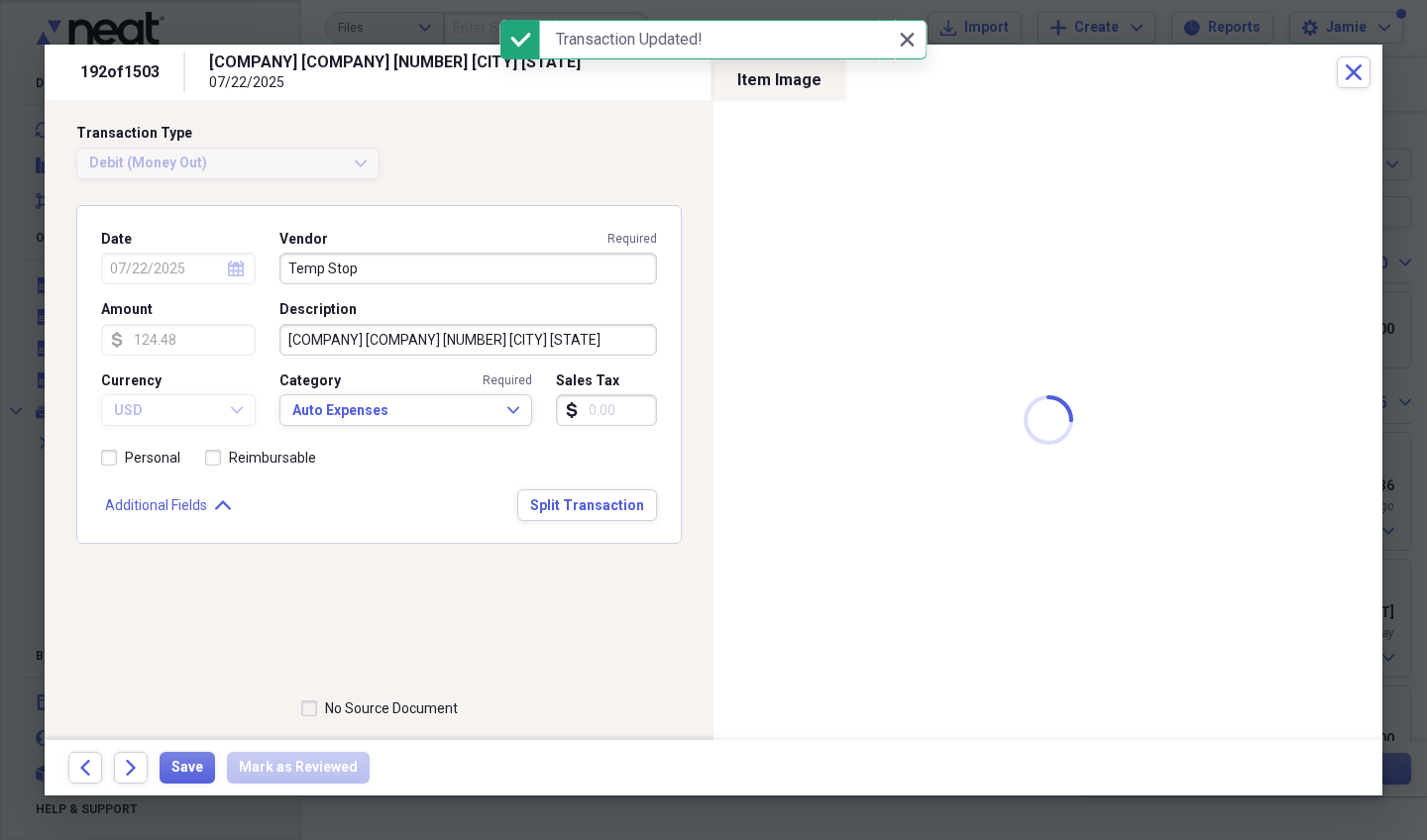 type on "193.24" 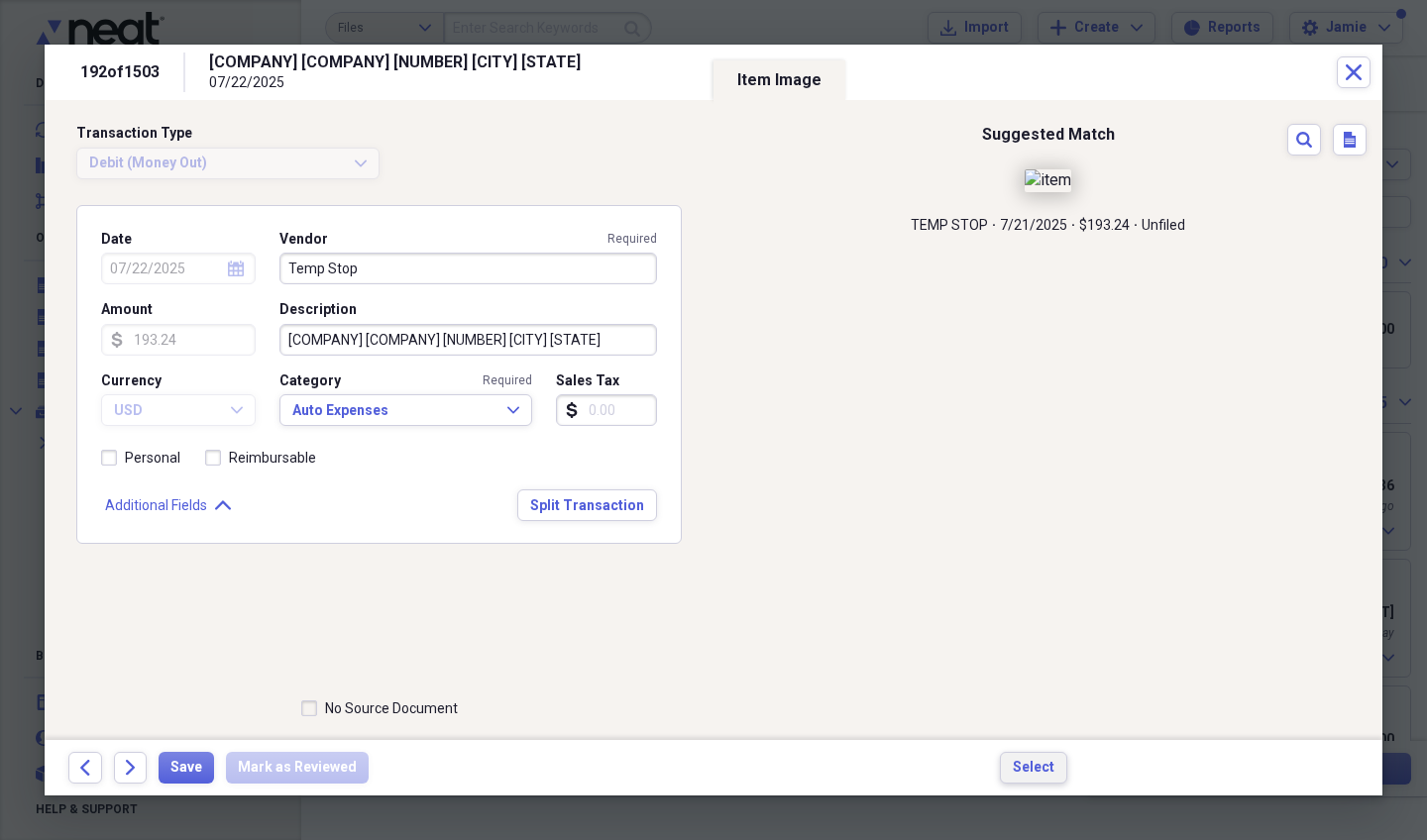 click on "Select" at bounding box center (1034, 768) 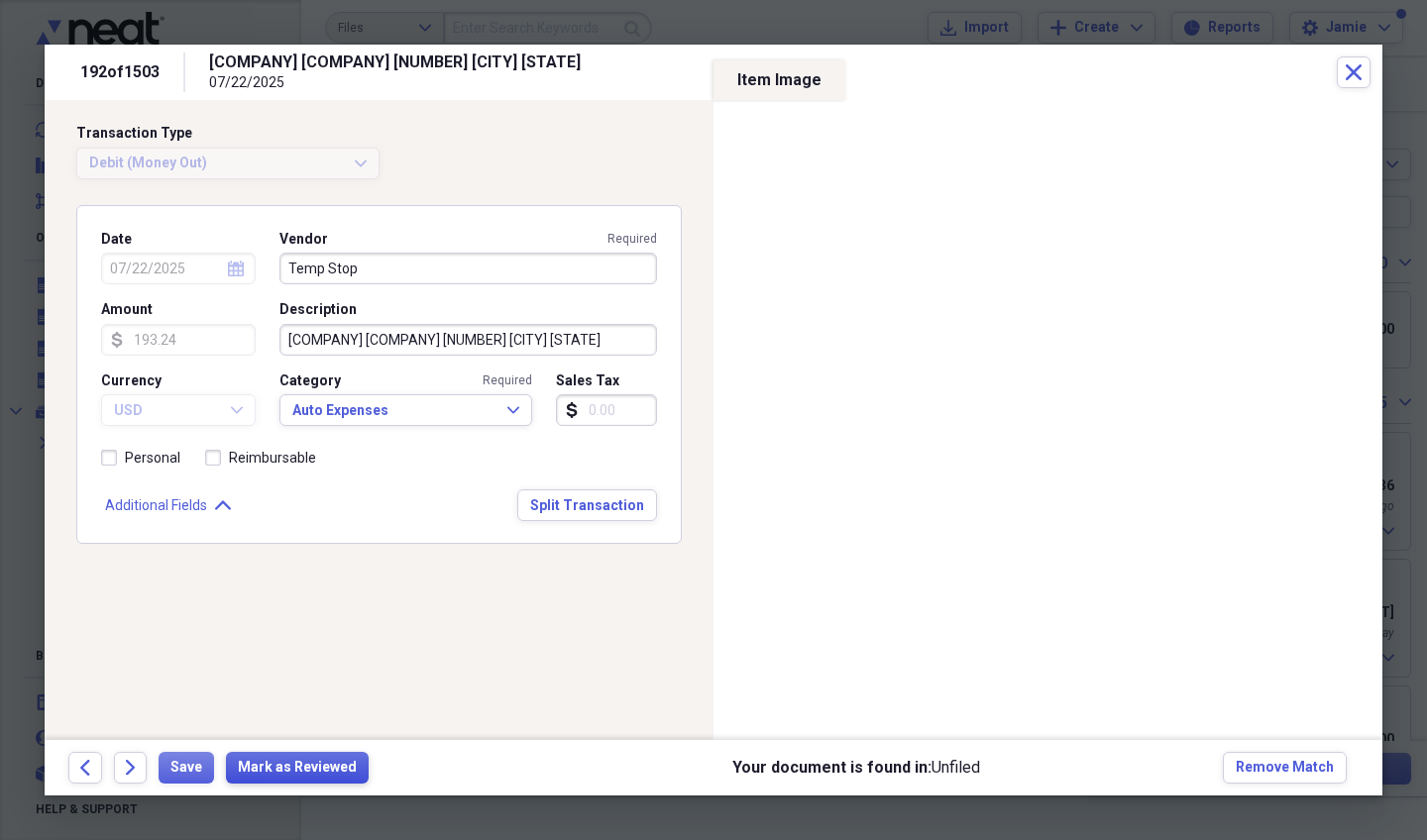 click on "Mark as Reviewed" at bounding box center [297, 768] 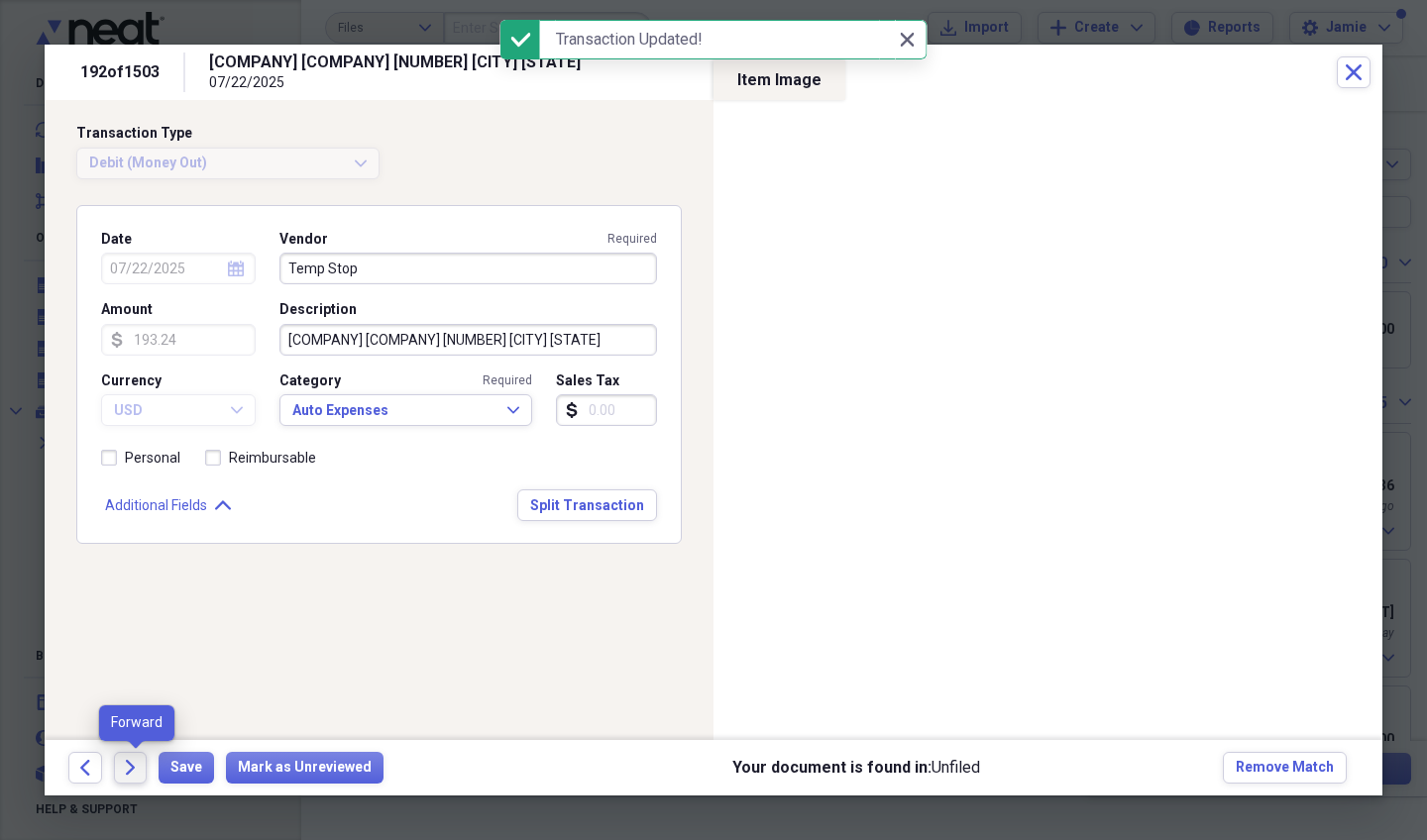 click on "Forward" 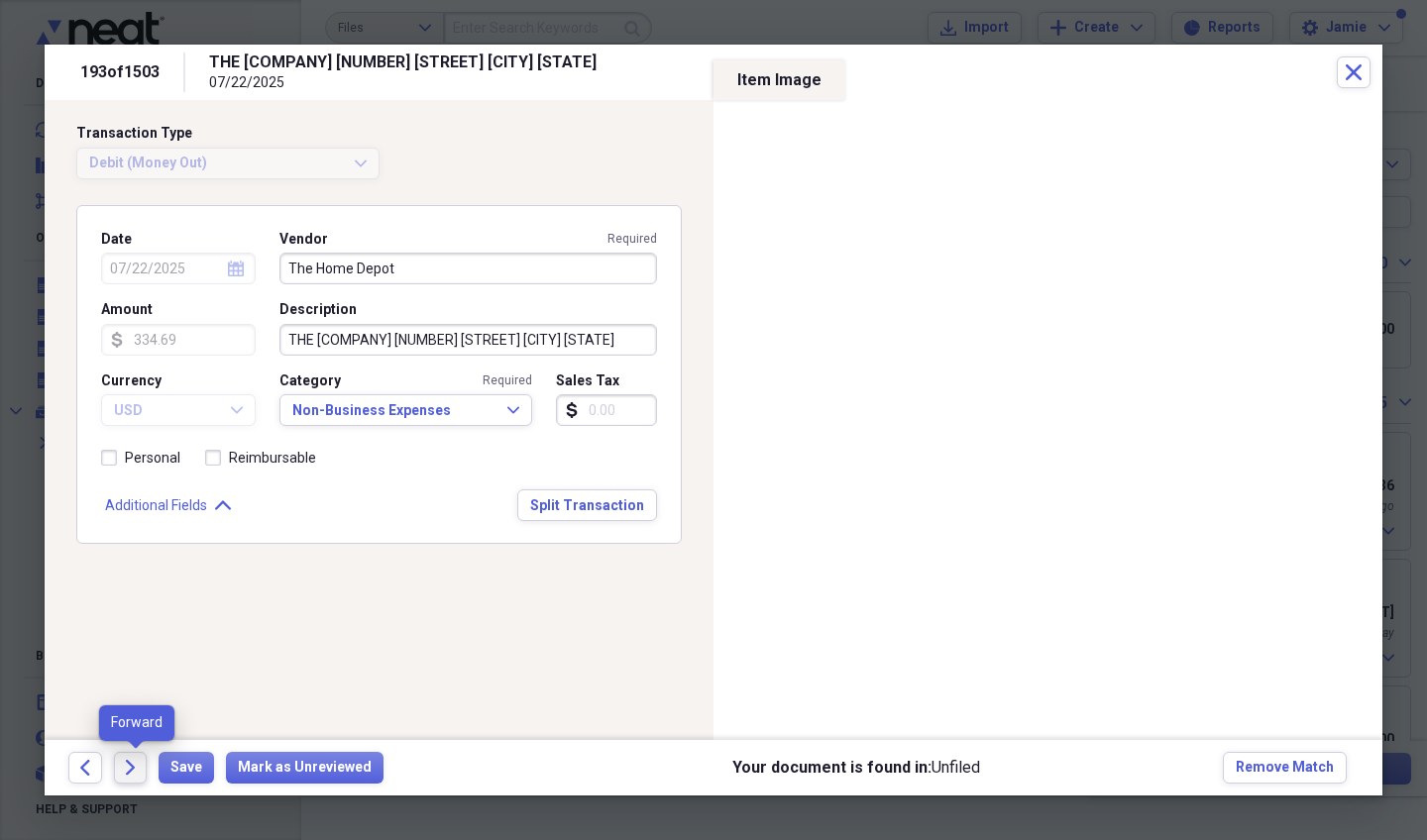 click on "Forward" 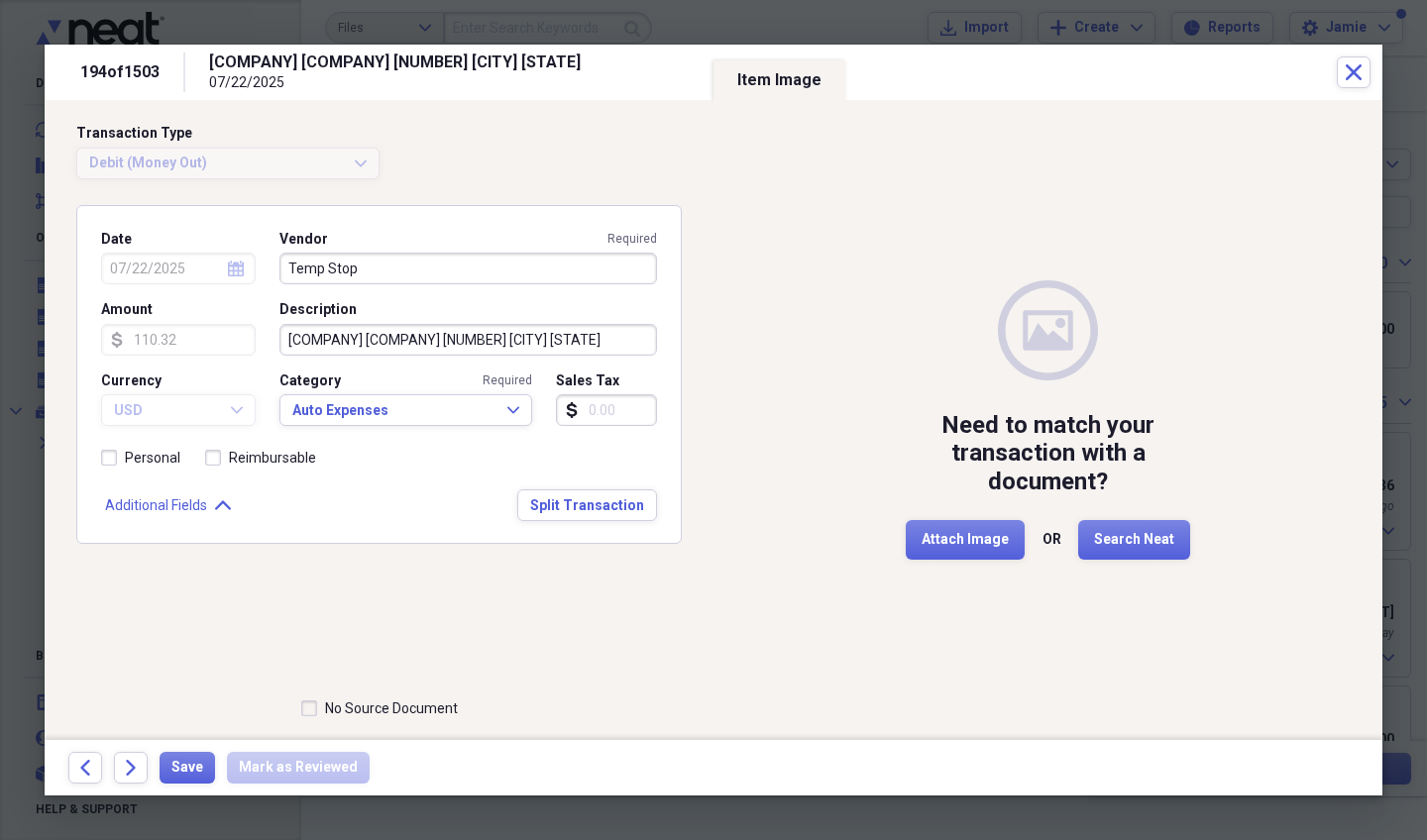 click on "Forward" 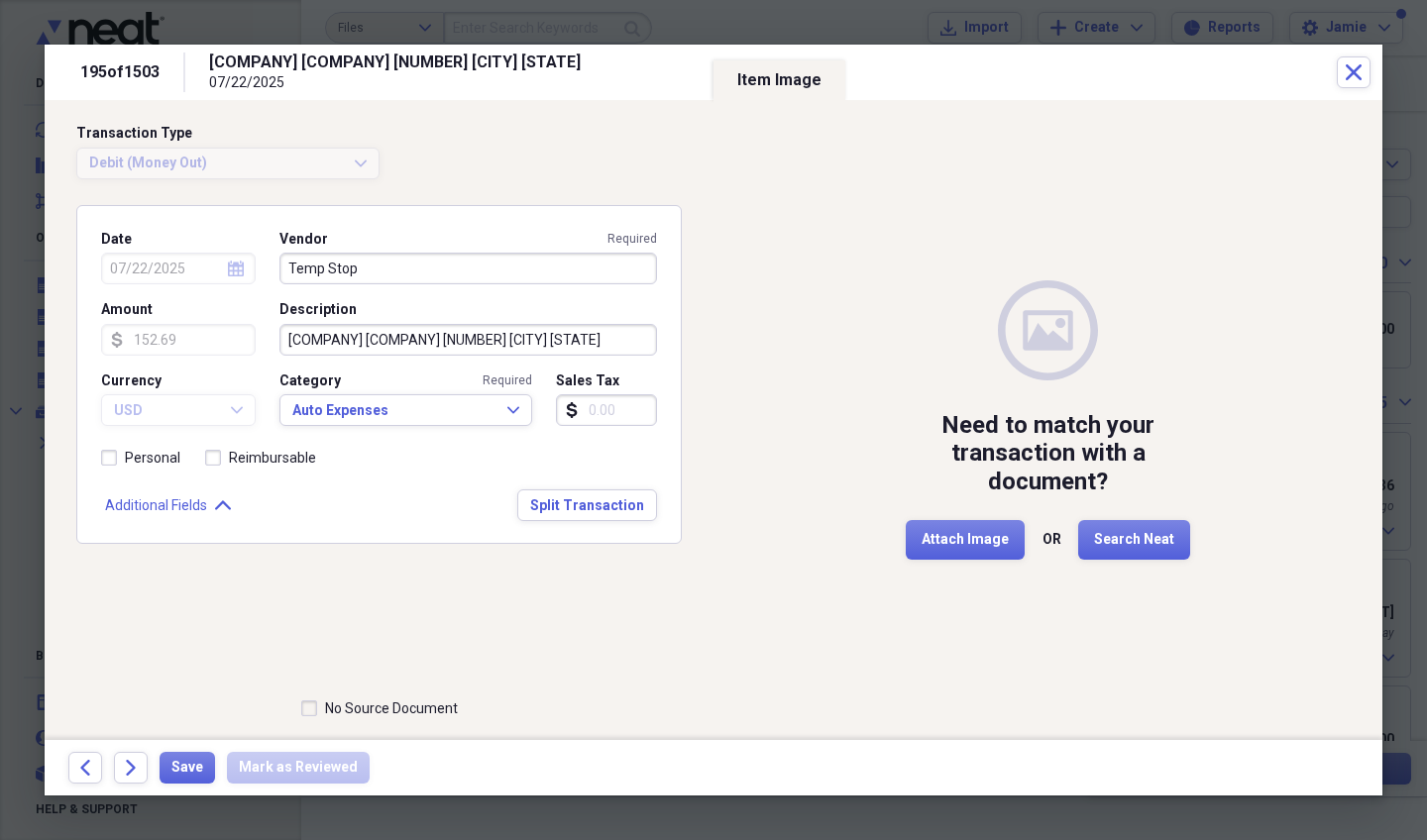 click on "Forward" 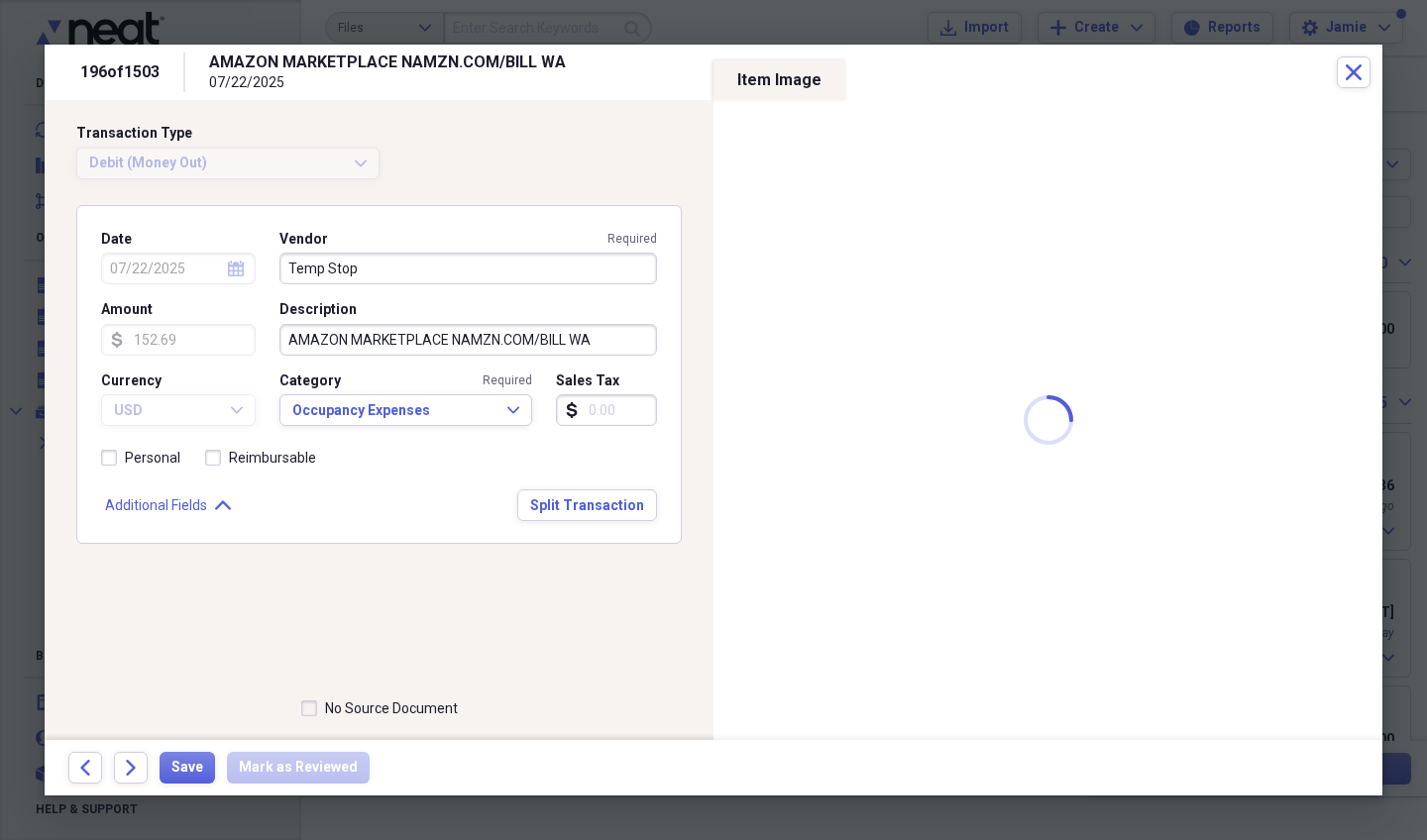 type on "Amazon Marketplace" 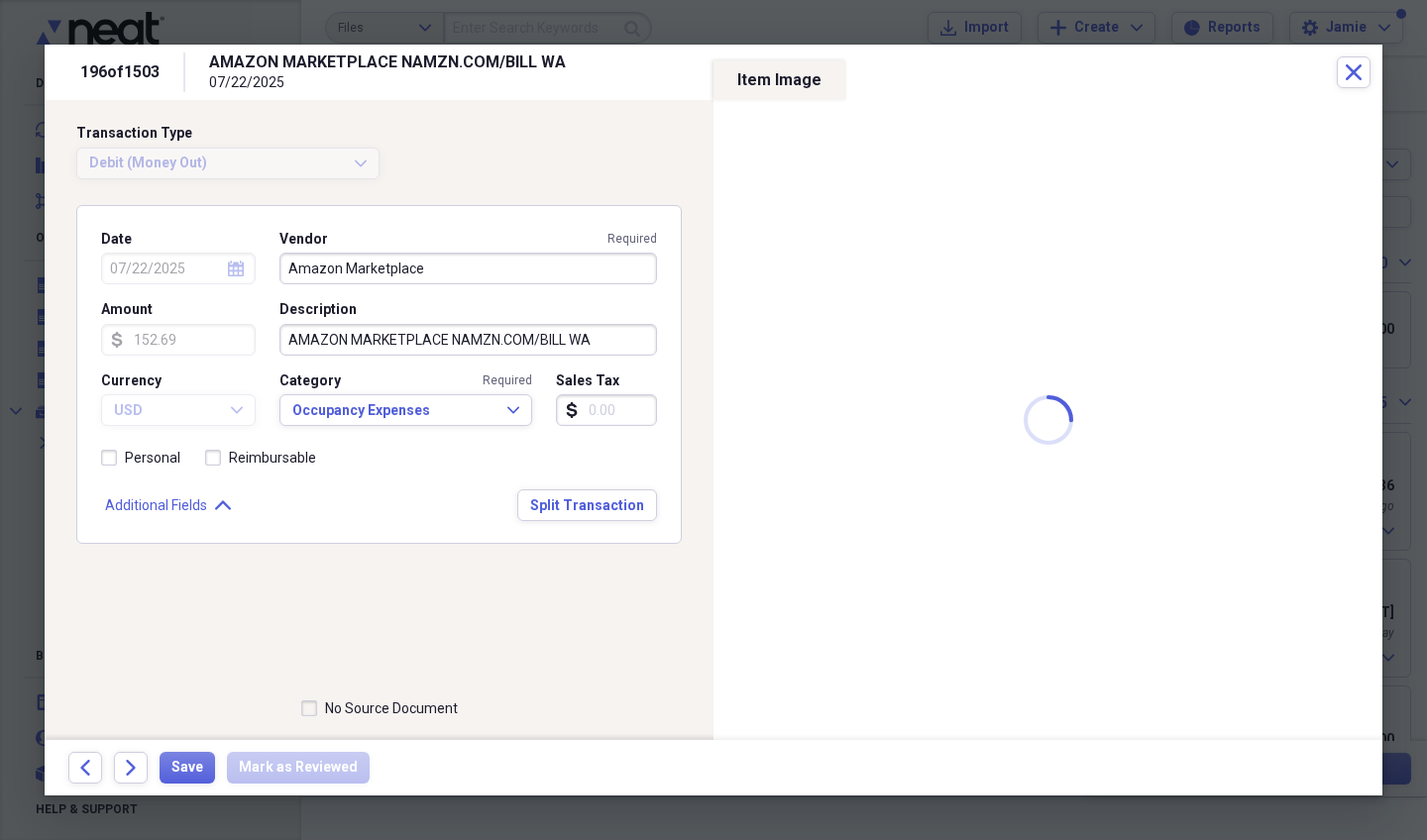 type on "404.06" 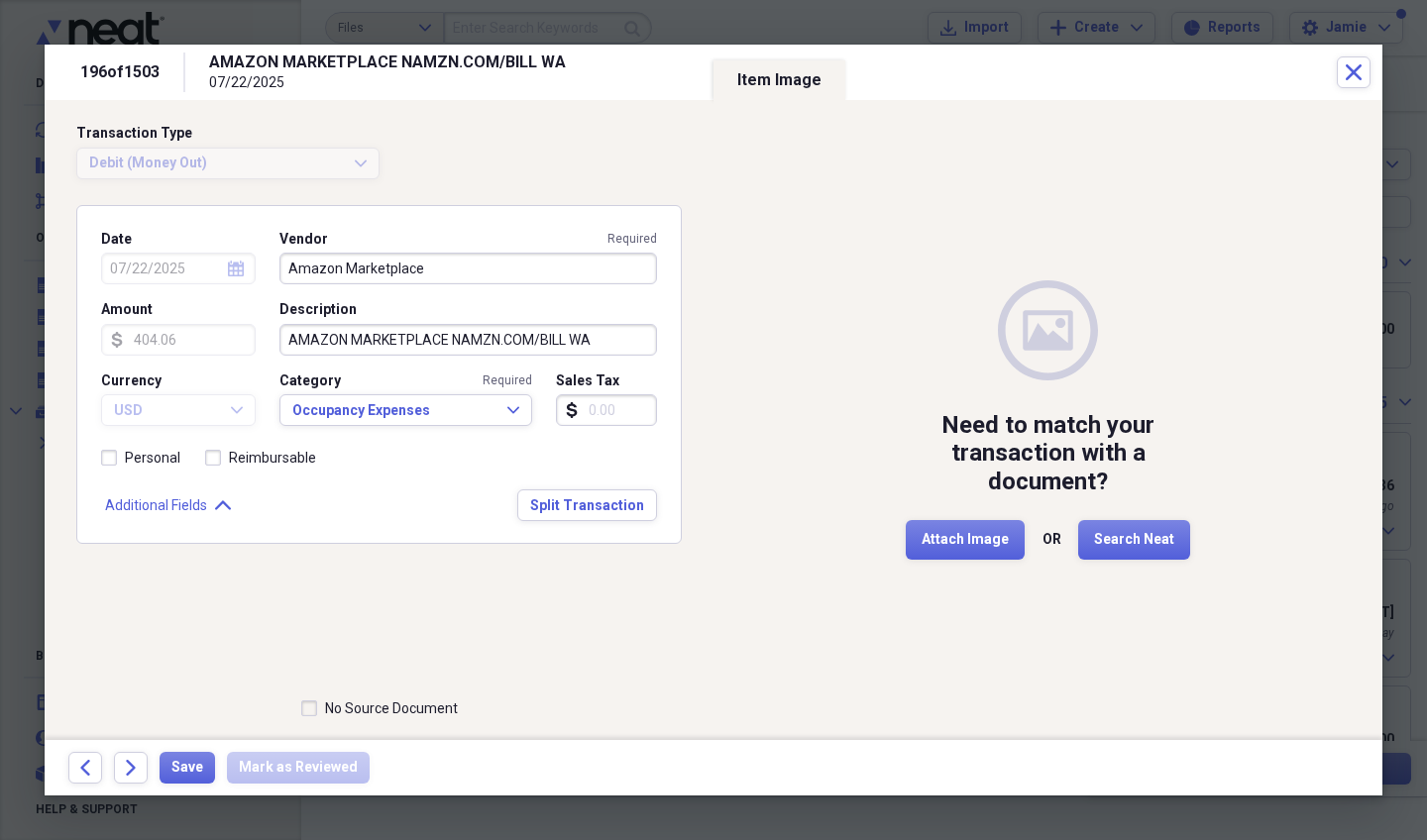 click on "Forward" 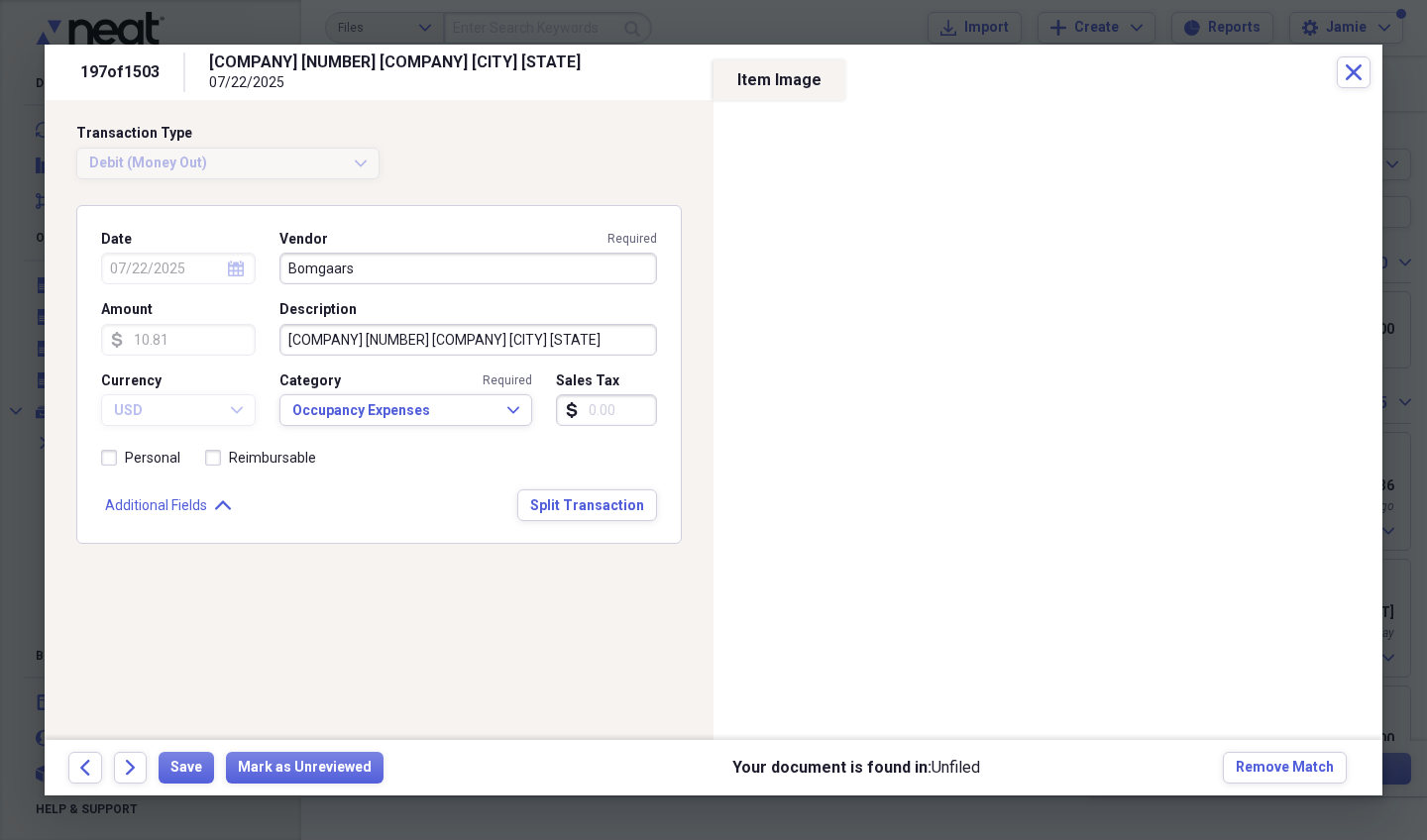 click on "Forward" 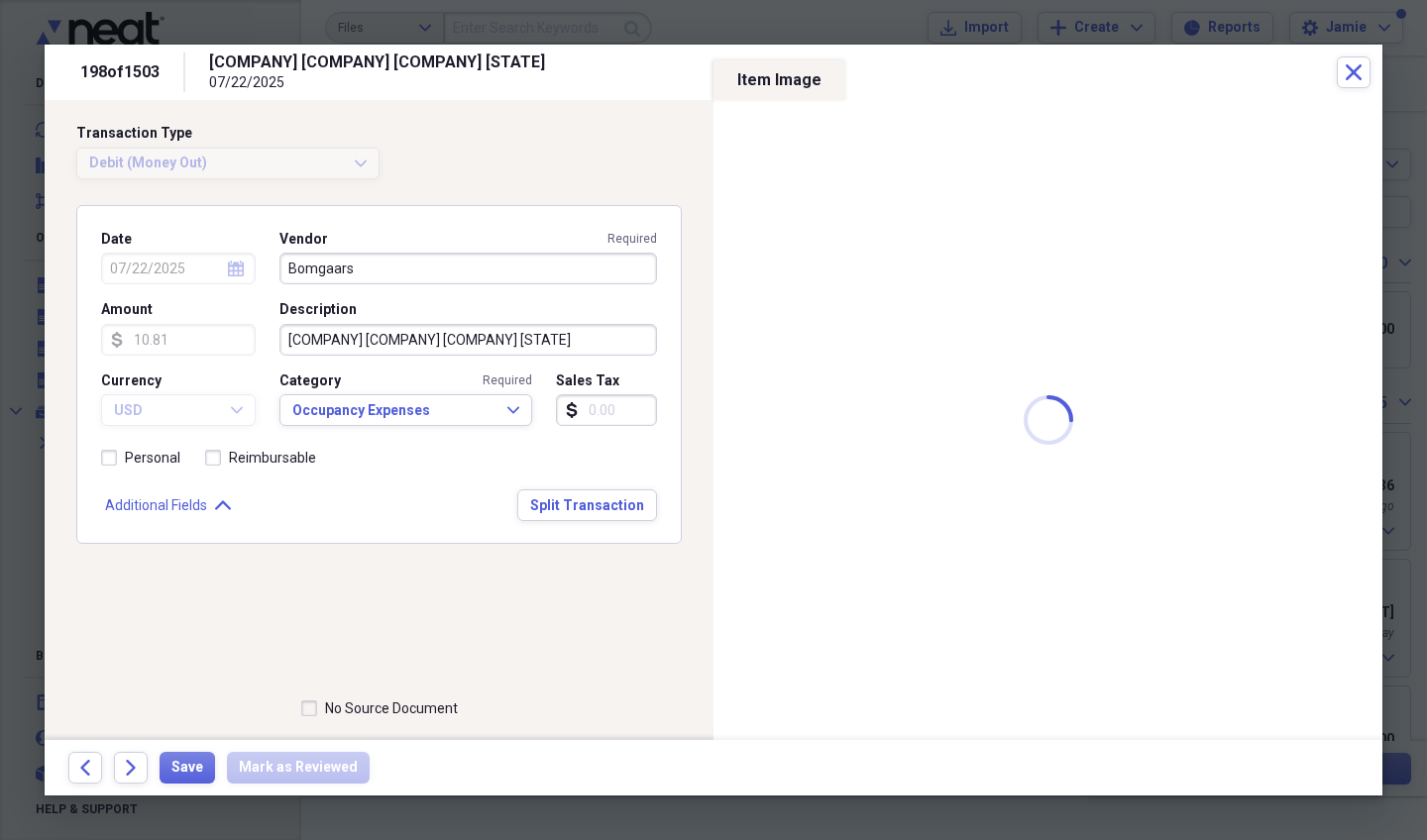 type on "Adobe" 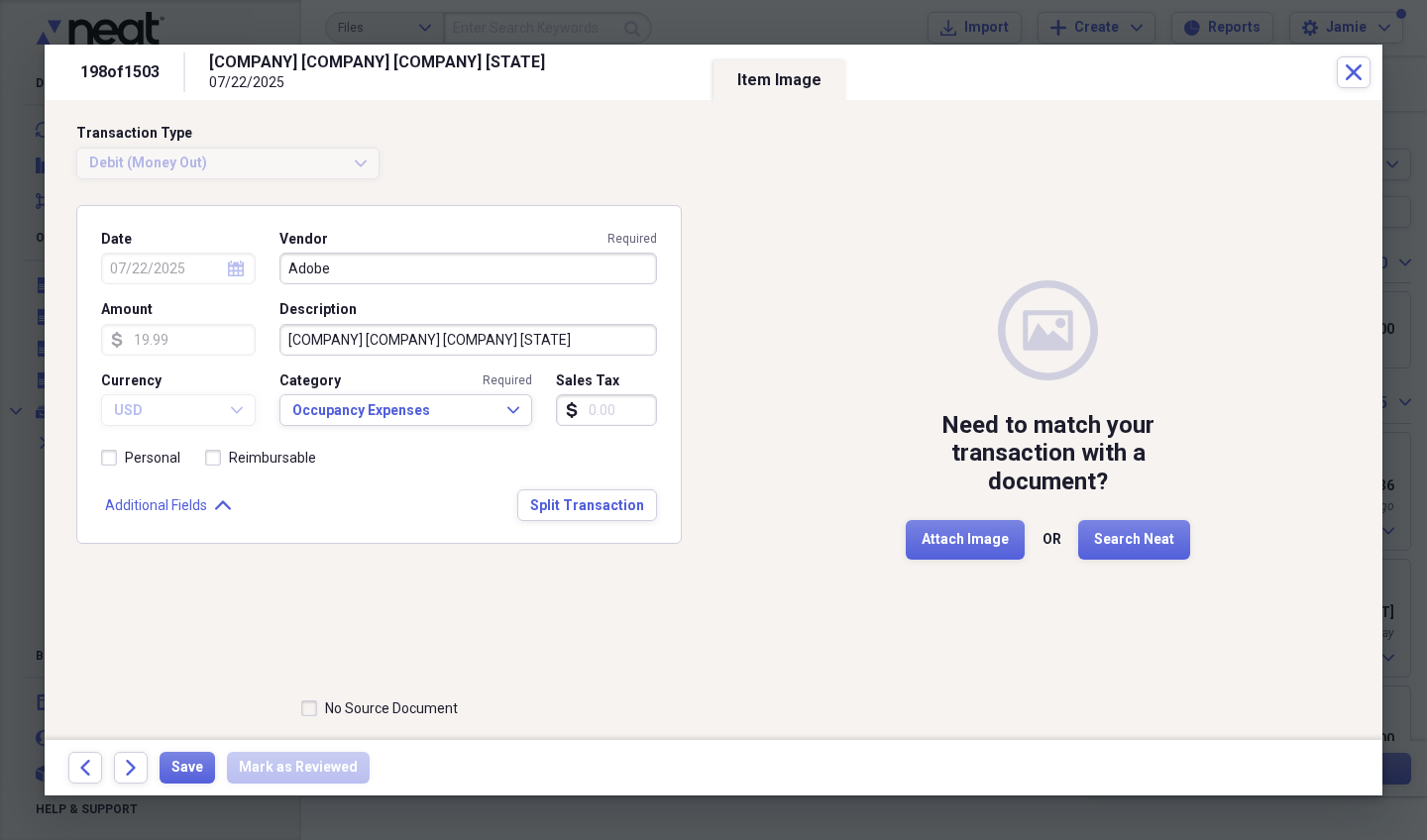 click on "Forward" 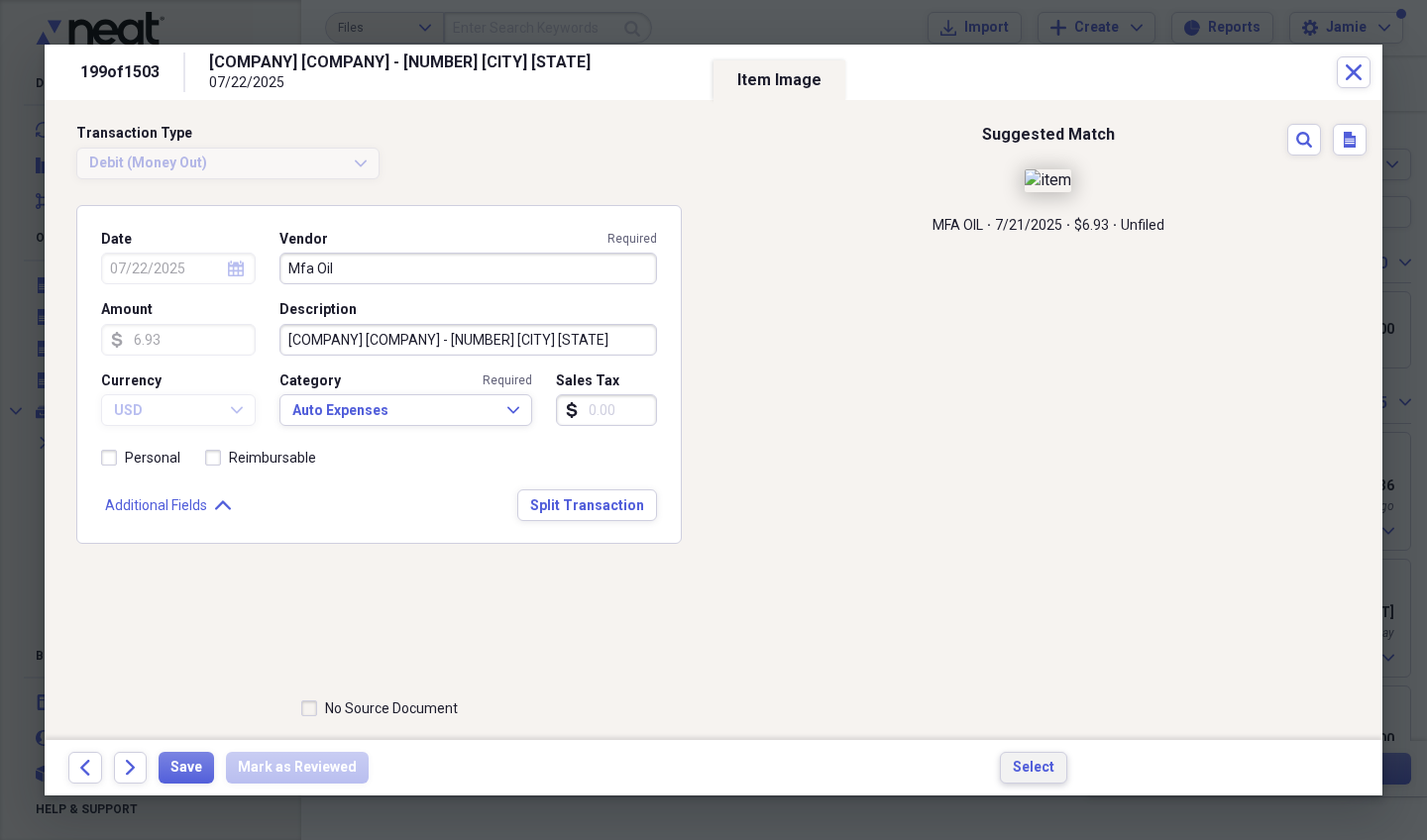 click on "Select" at bounding box center (1034, 768) 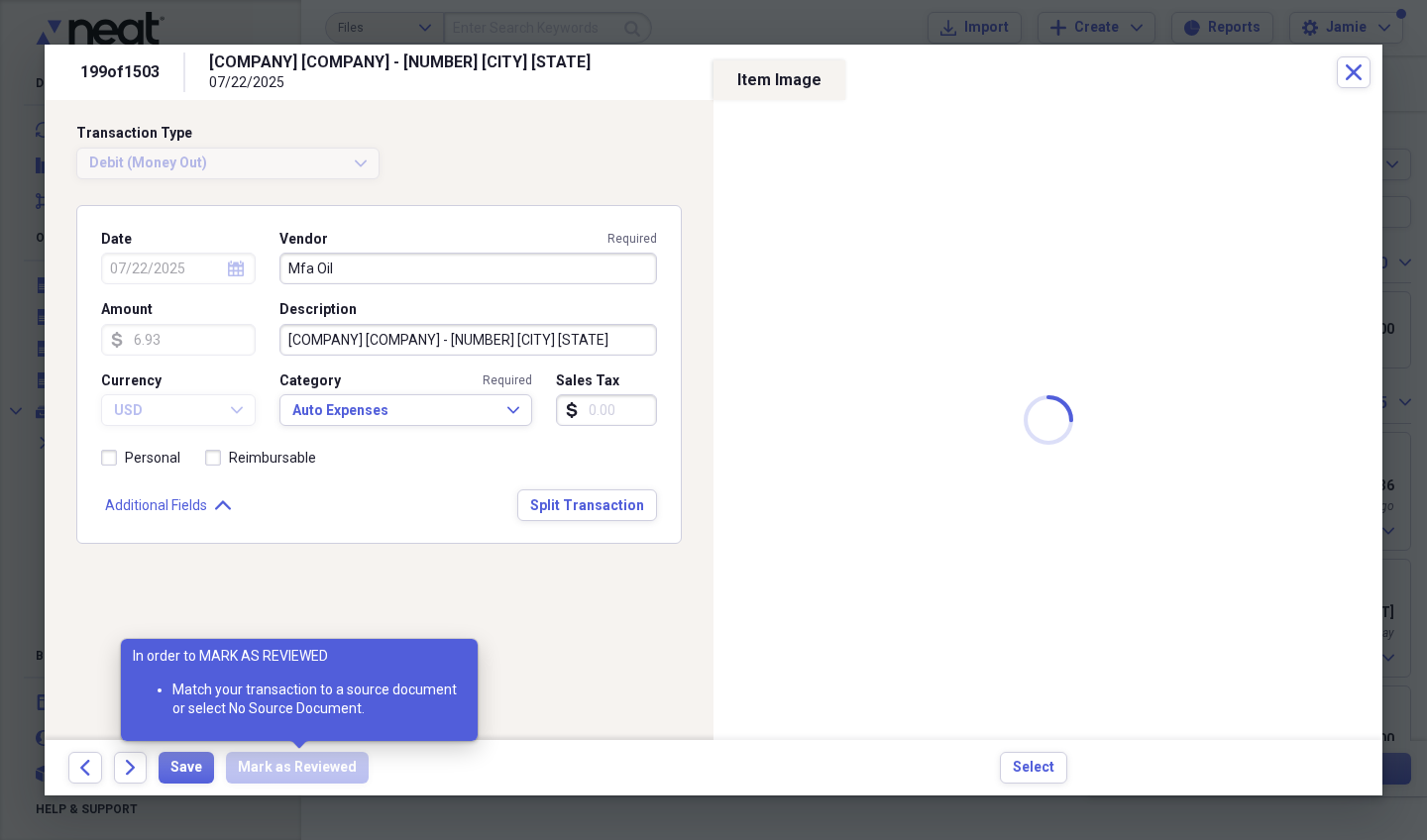 click on "Mark as Reviewed" at bounding box center (303, 768) 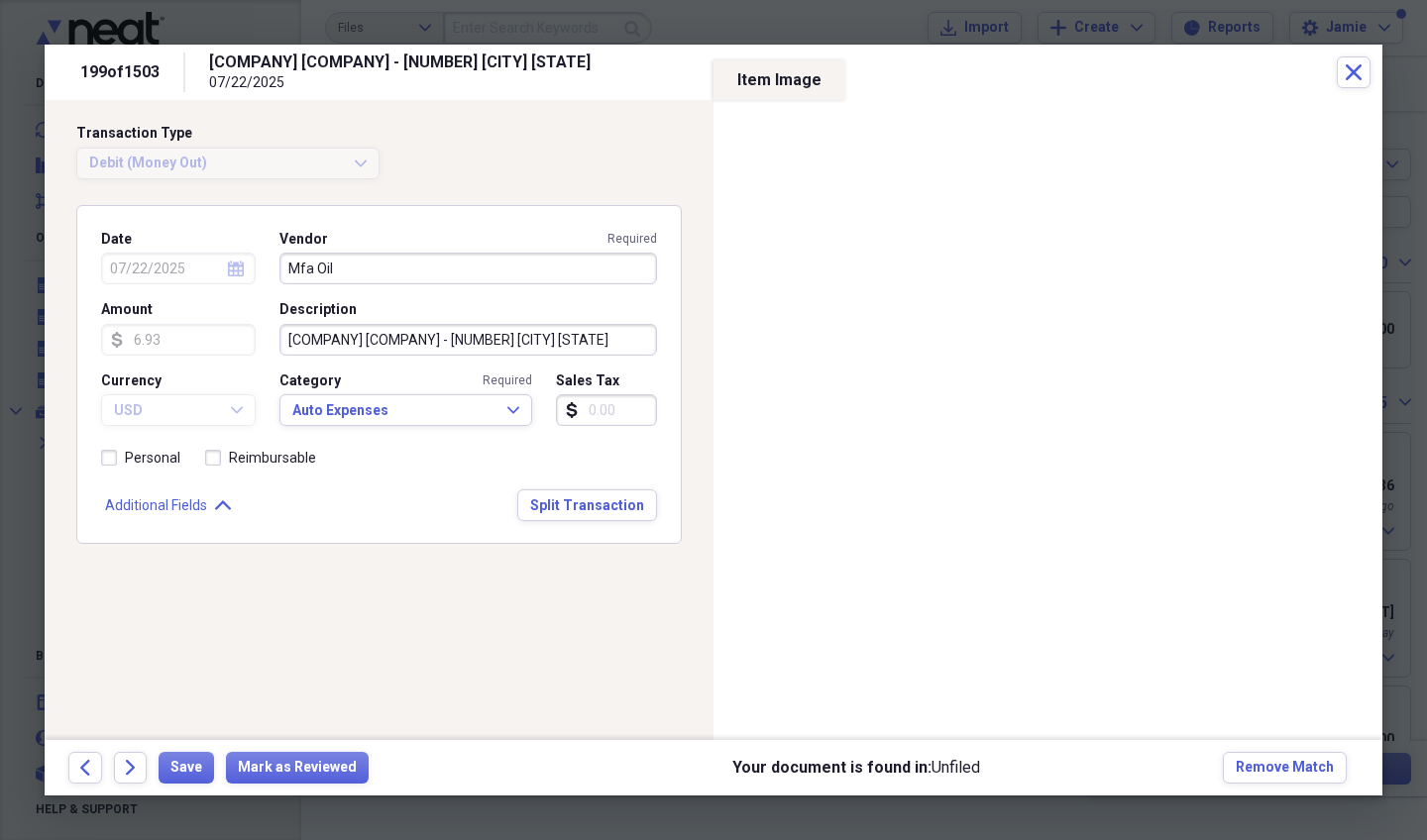 click on "Mark as Reviewed" at bounding box center [297, 768] 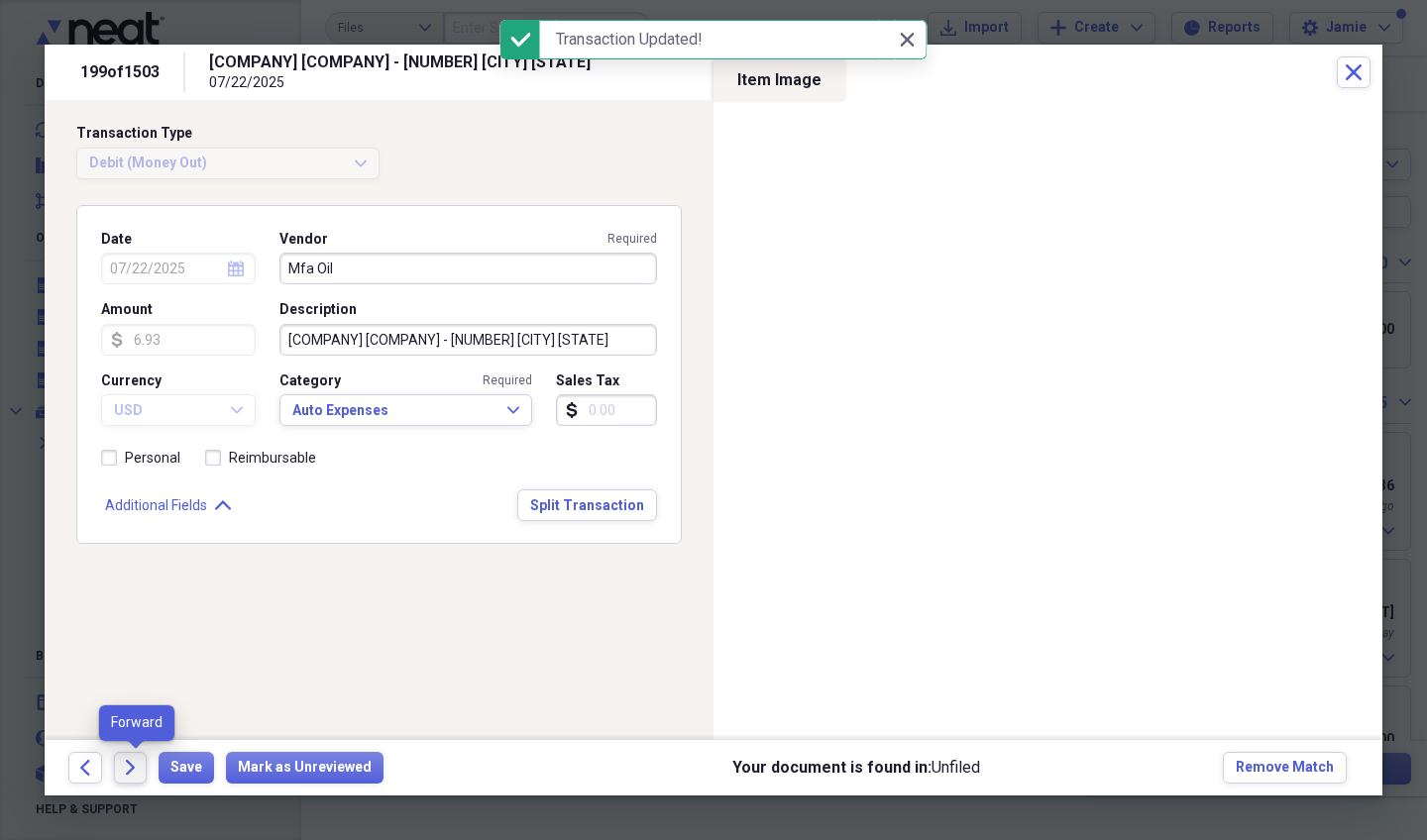 click on "Forward" 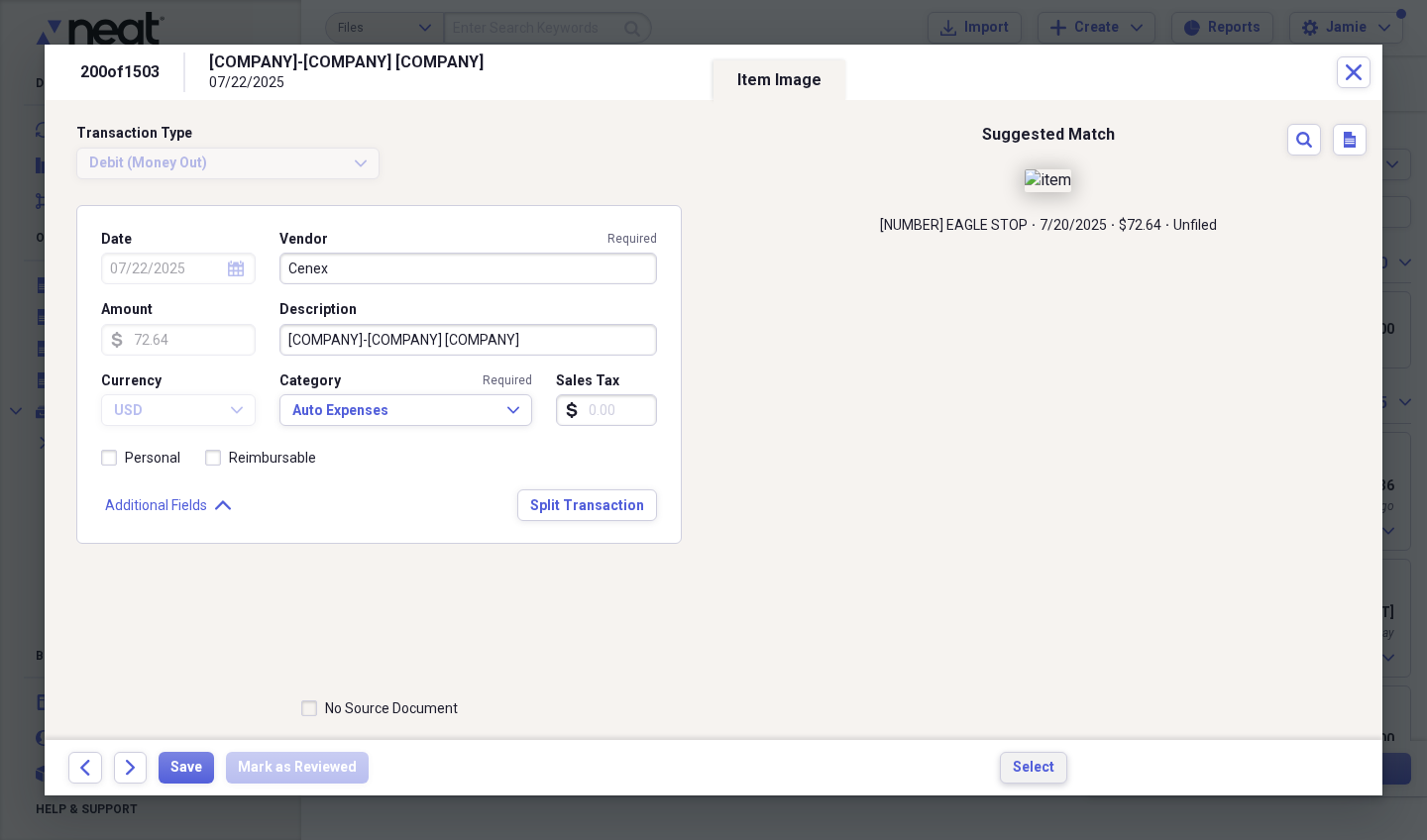 click on "Select" at bounding box center [1034, 768] 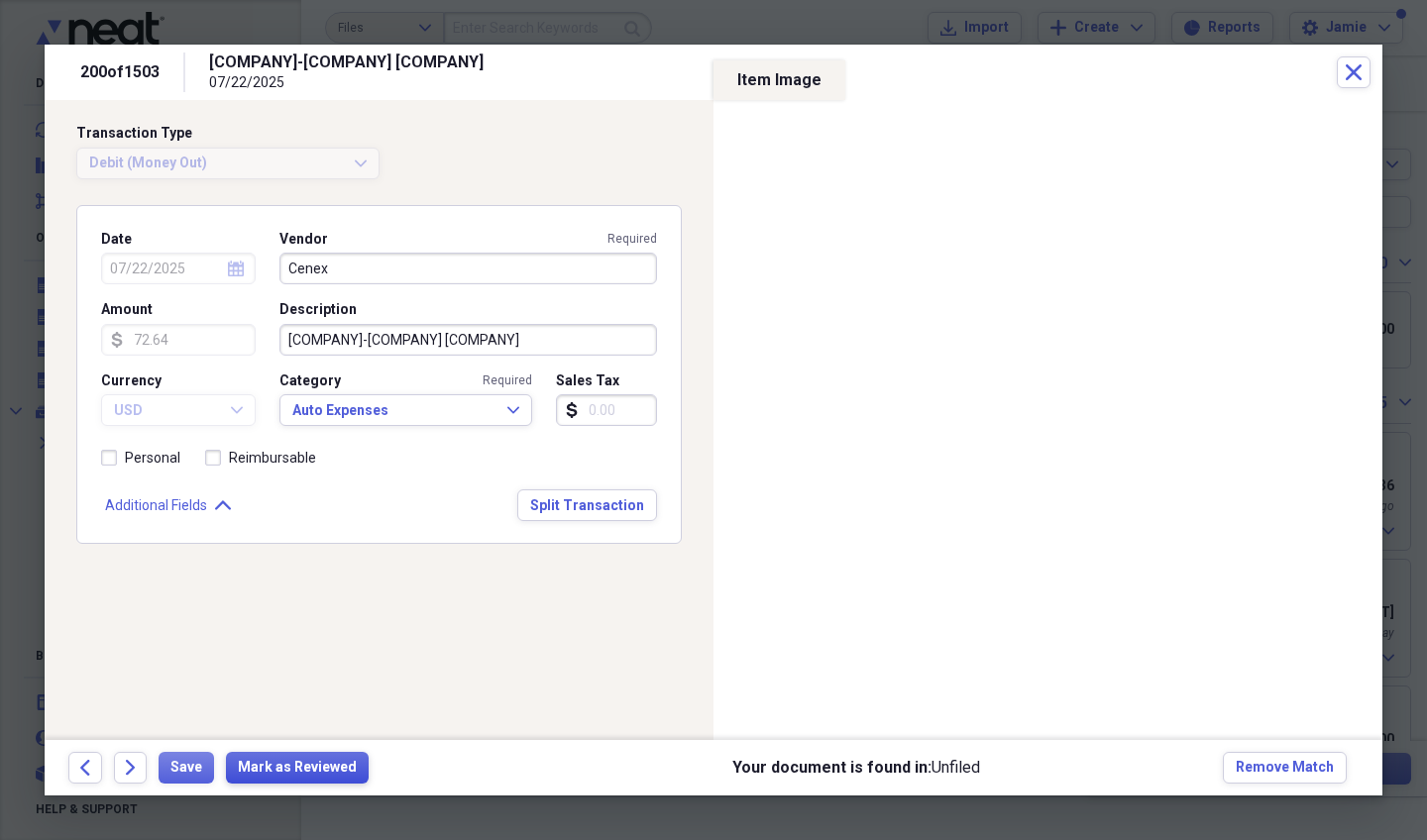 click on "Mark as Reviewed" at bounding box center (297, 768) 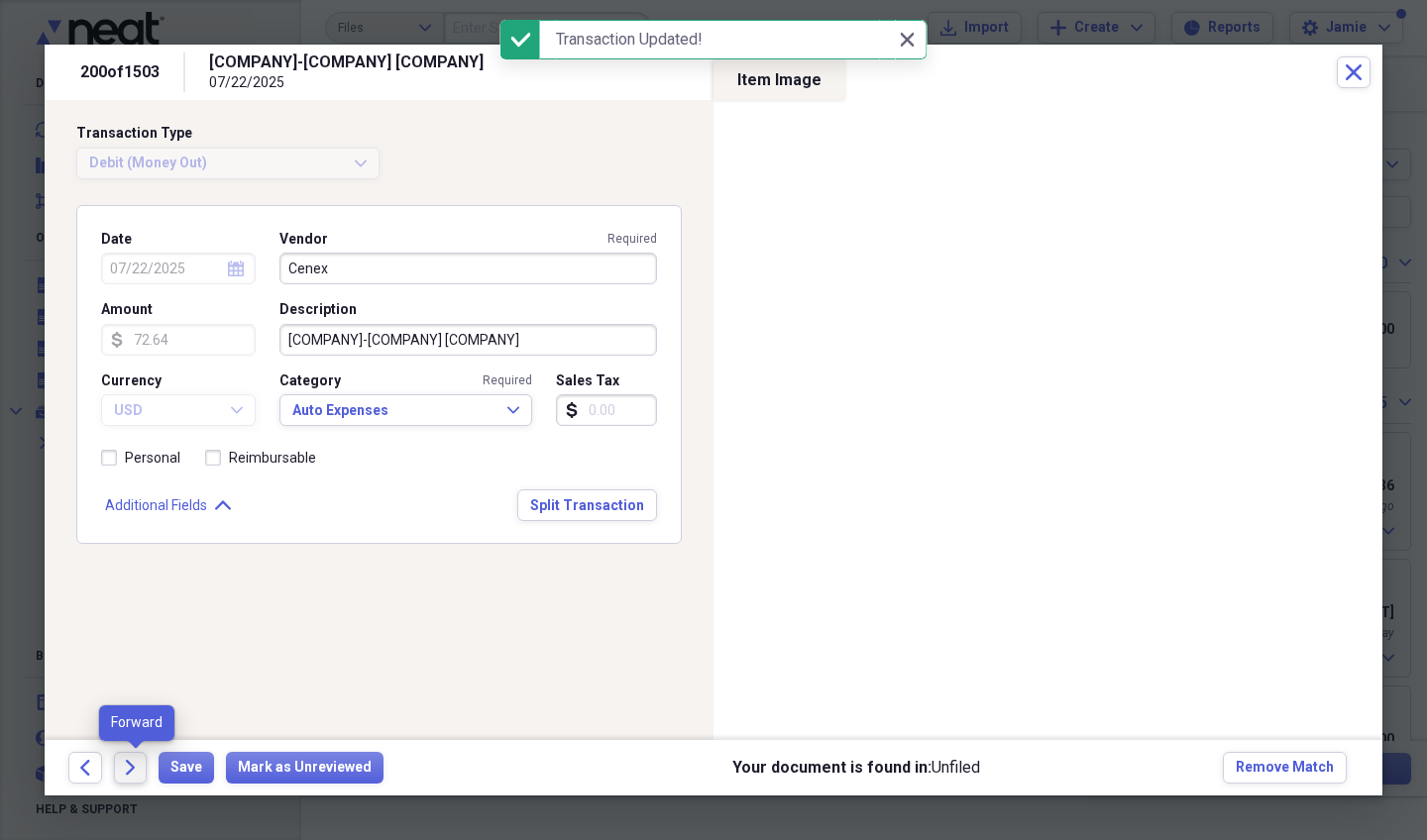 click on "Forward" 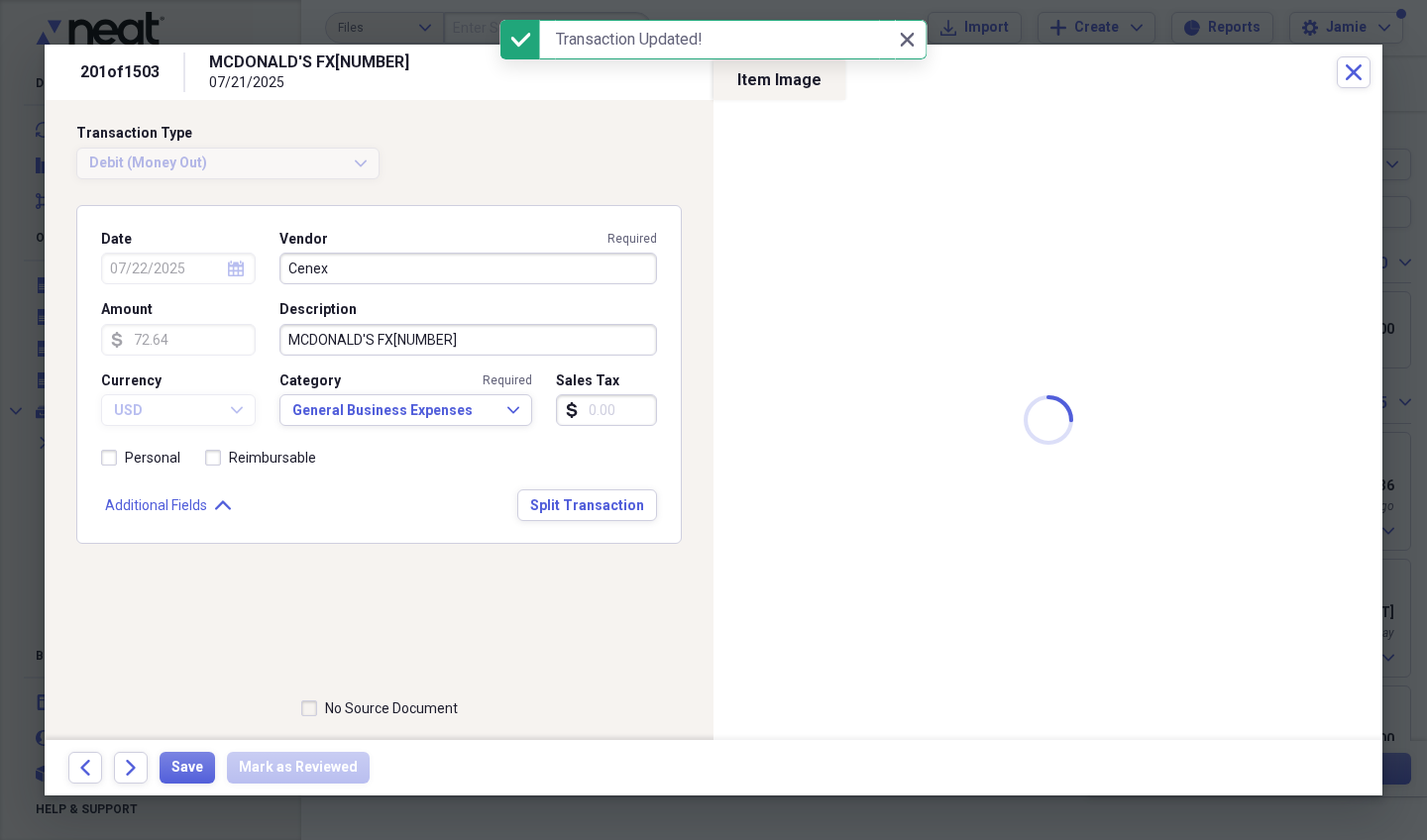 type on "07/21/2025" 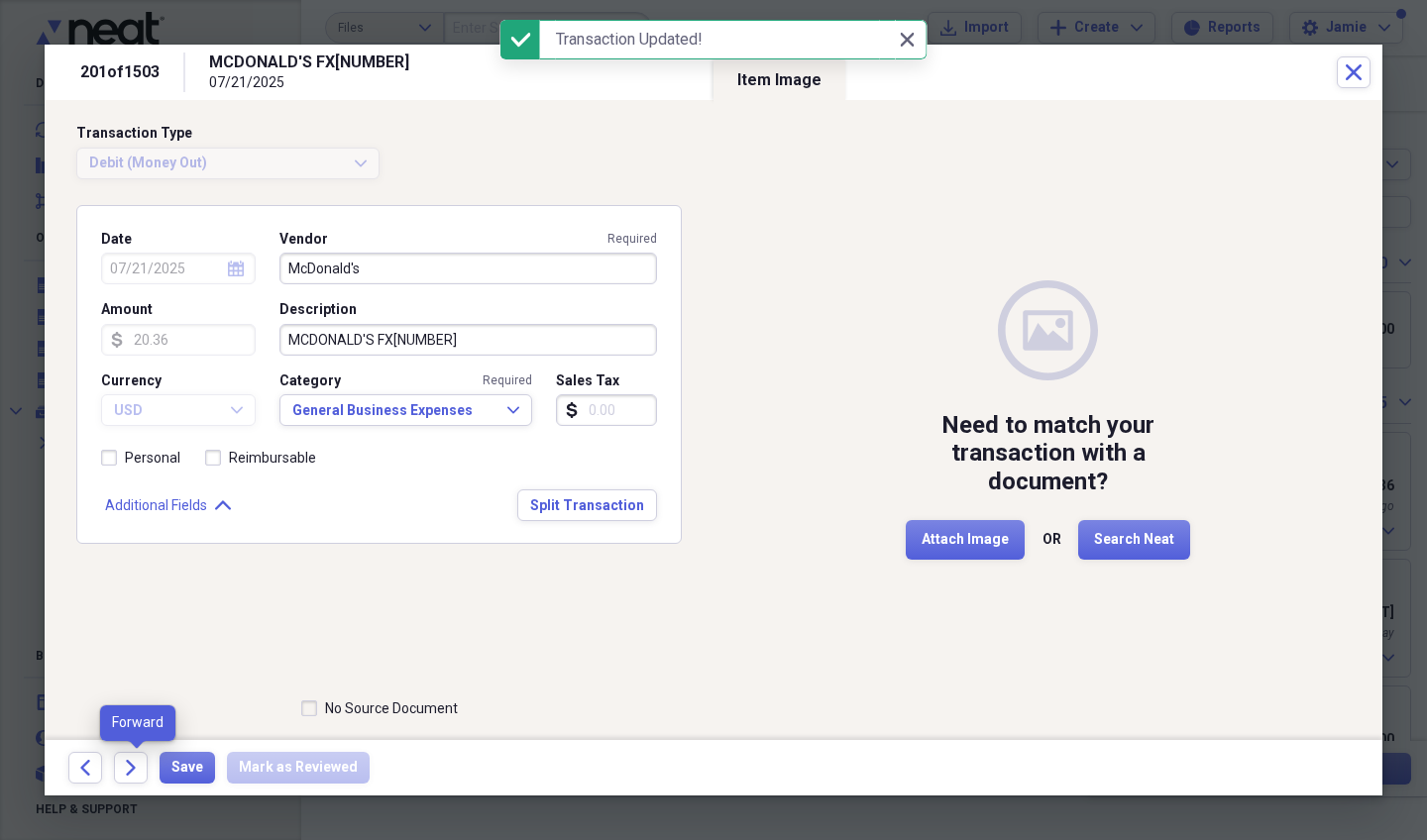 click on "Forward" 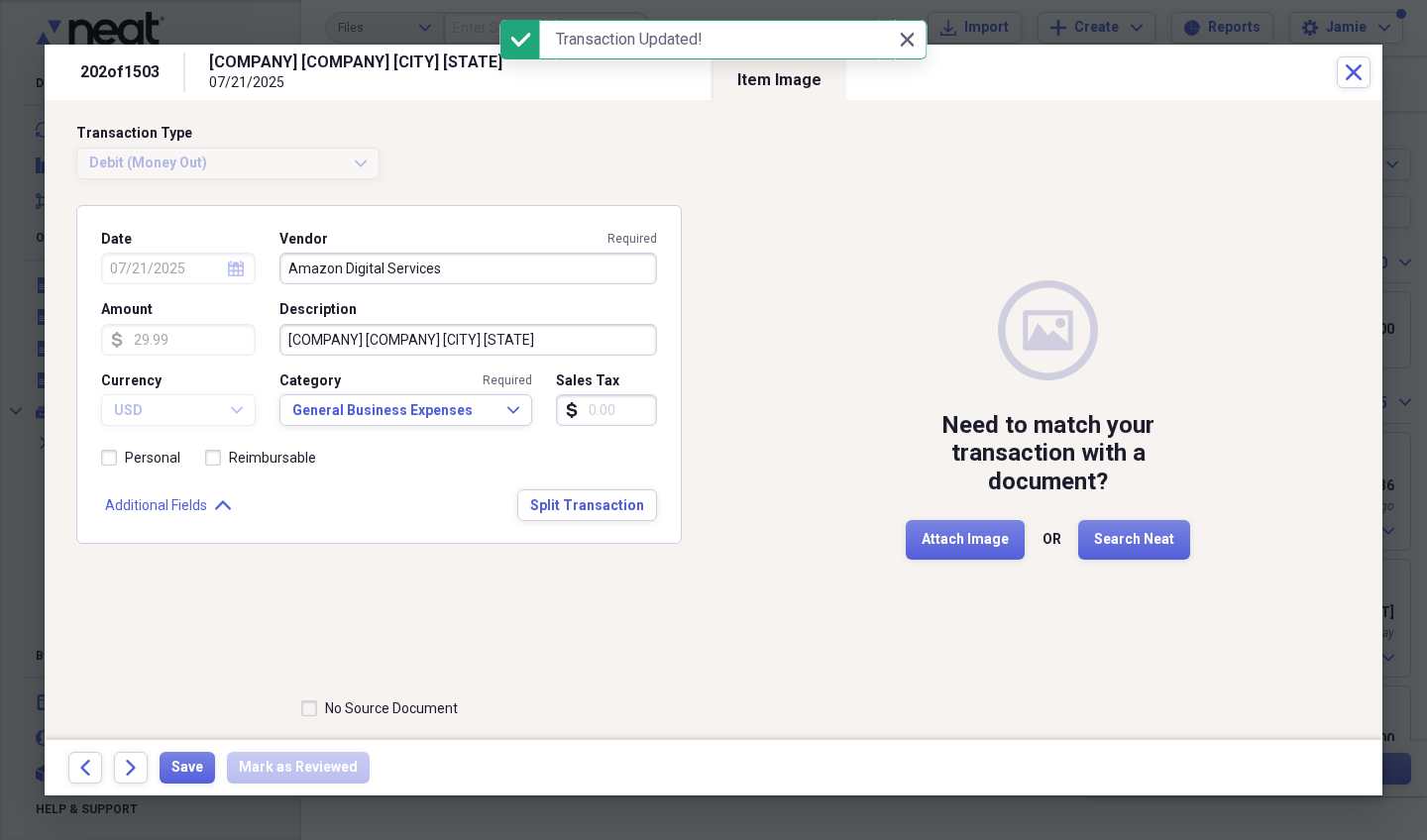 click on "Forward" 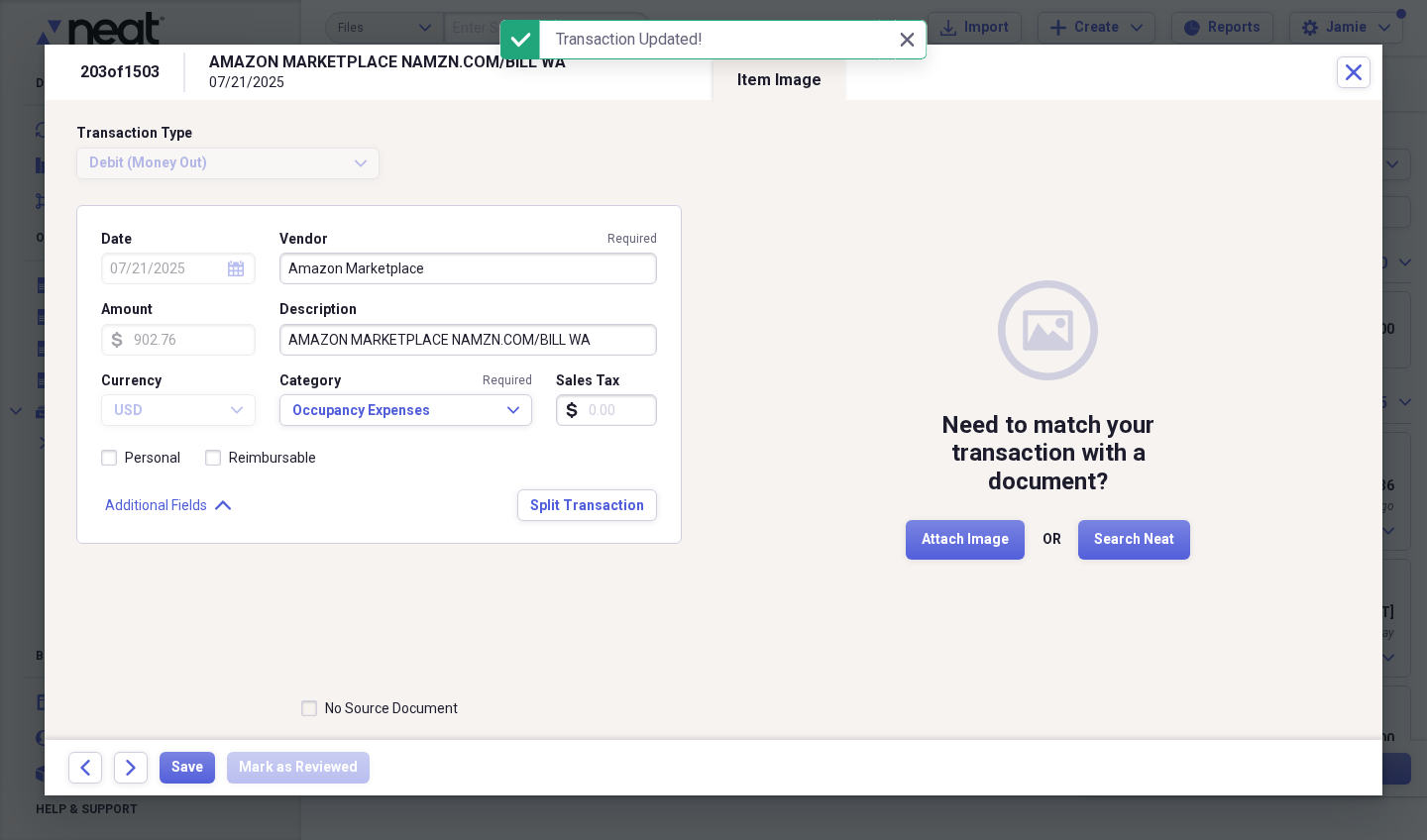 click on "Forward" 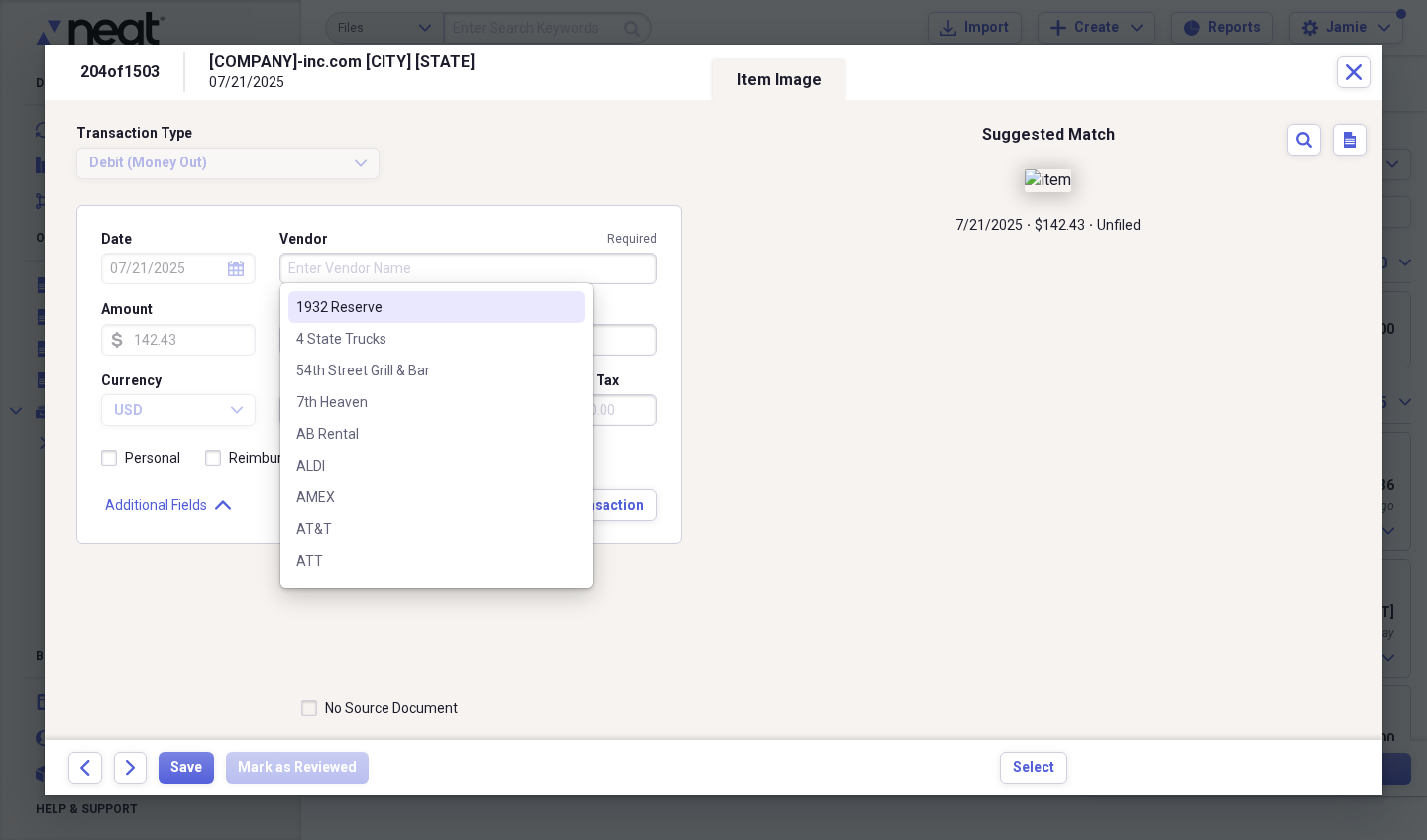 click on "Vendor Required" at bounding box center (468, 268) 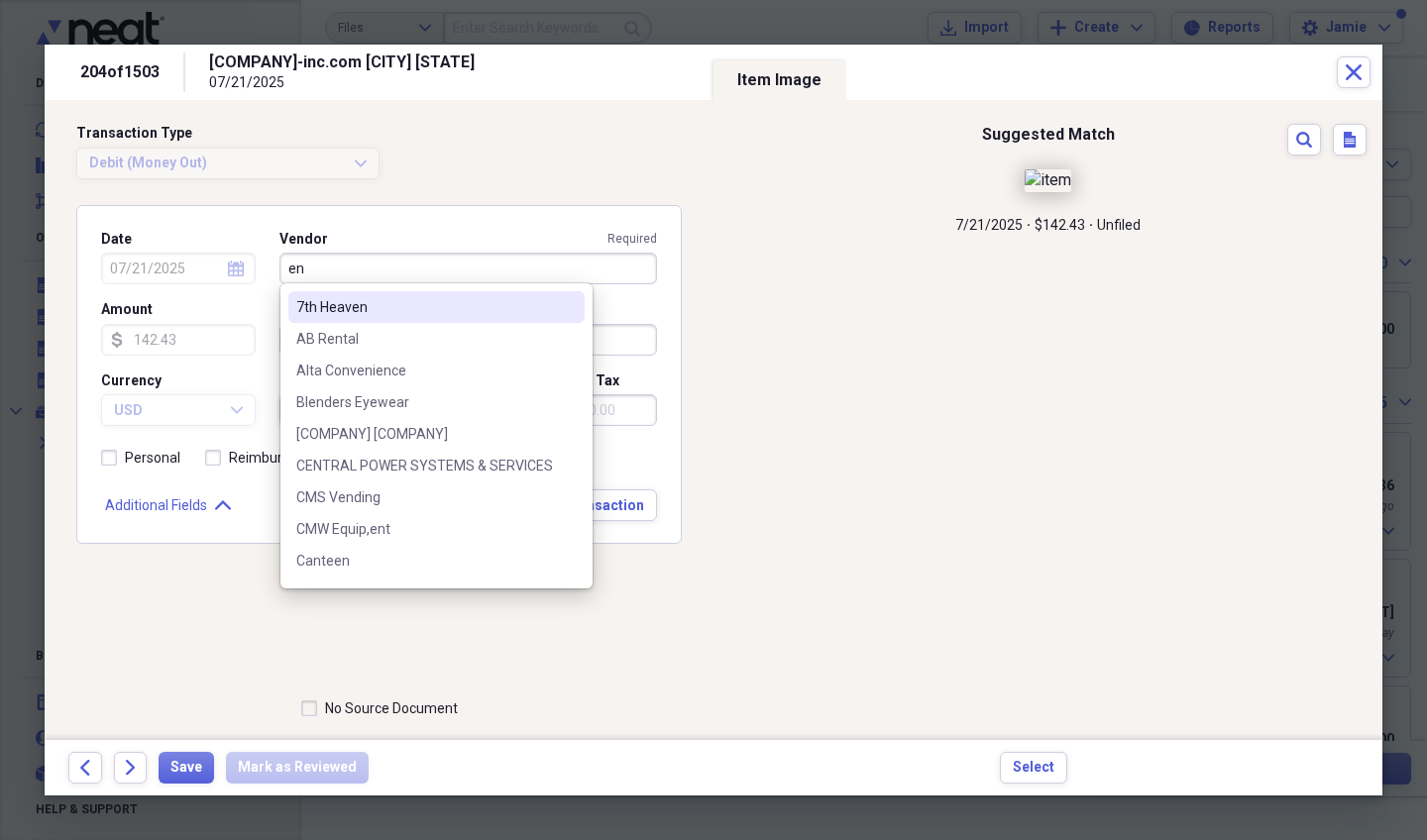type on "e" 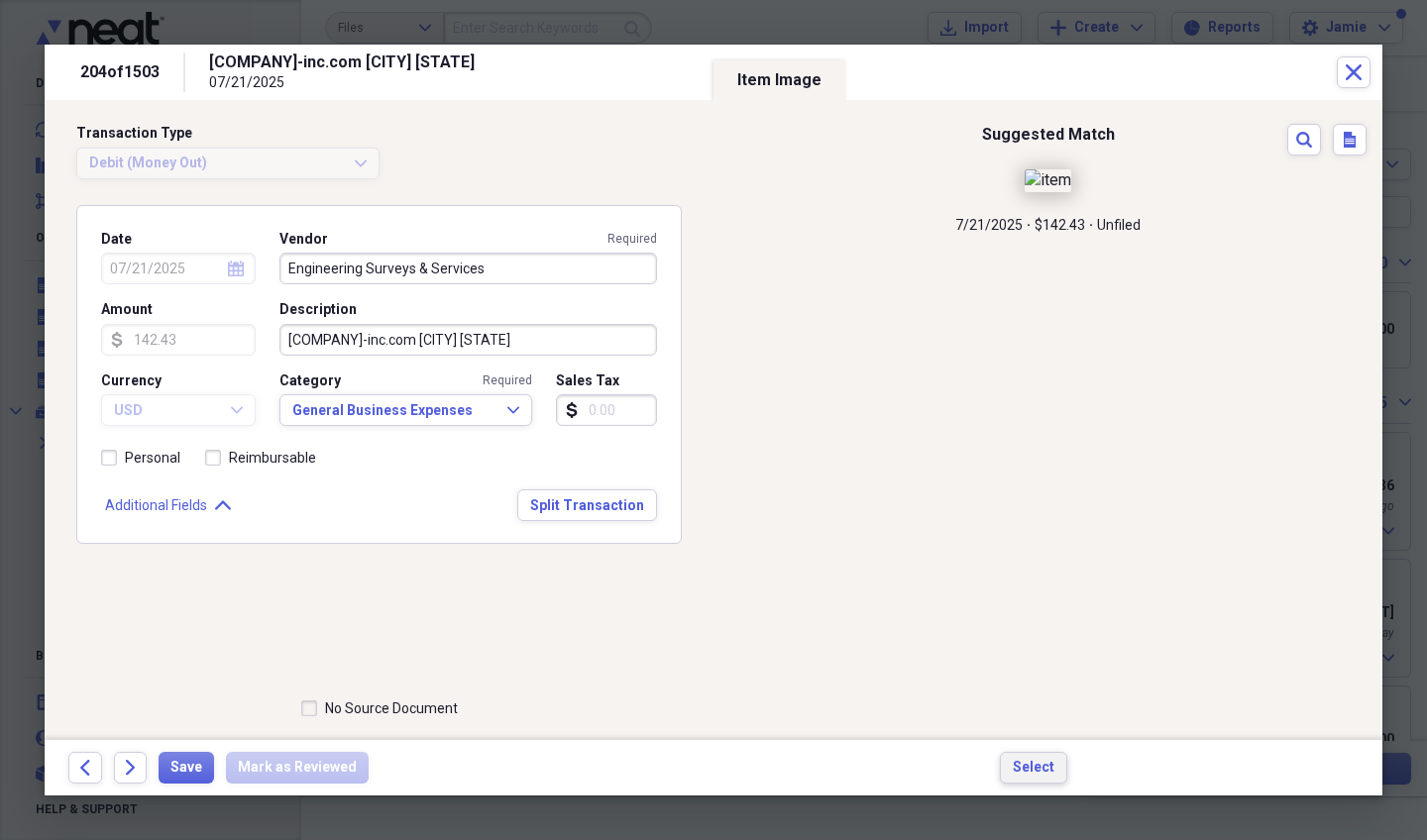 type on "Engineering Surveys & Services" 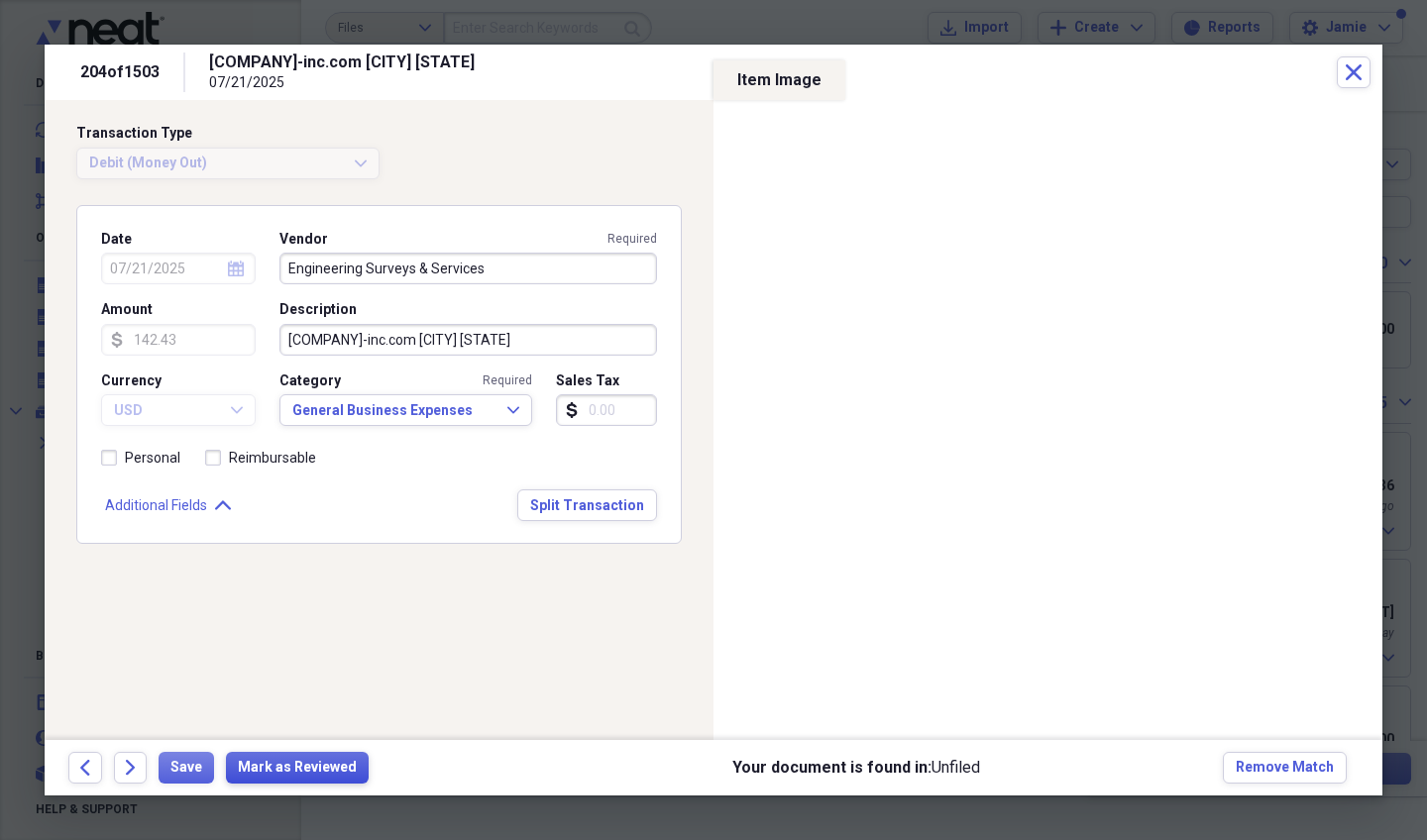 click on "Mark as Reviewed" at bounding box center (297, 768) 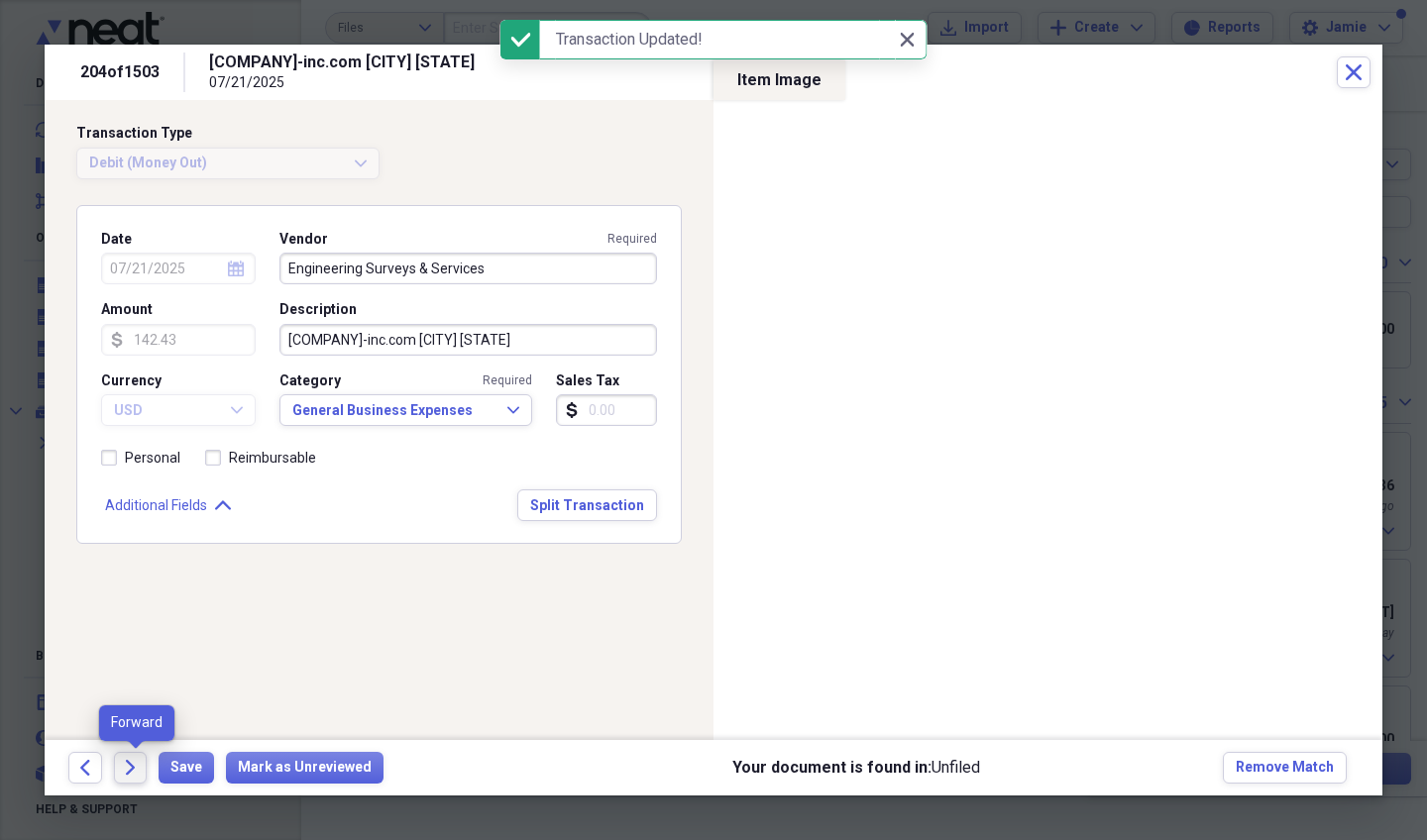 click on "Forward" 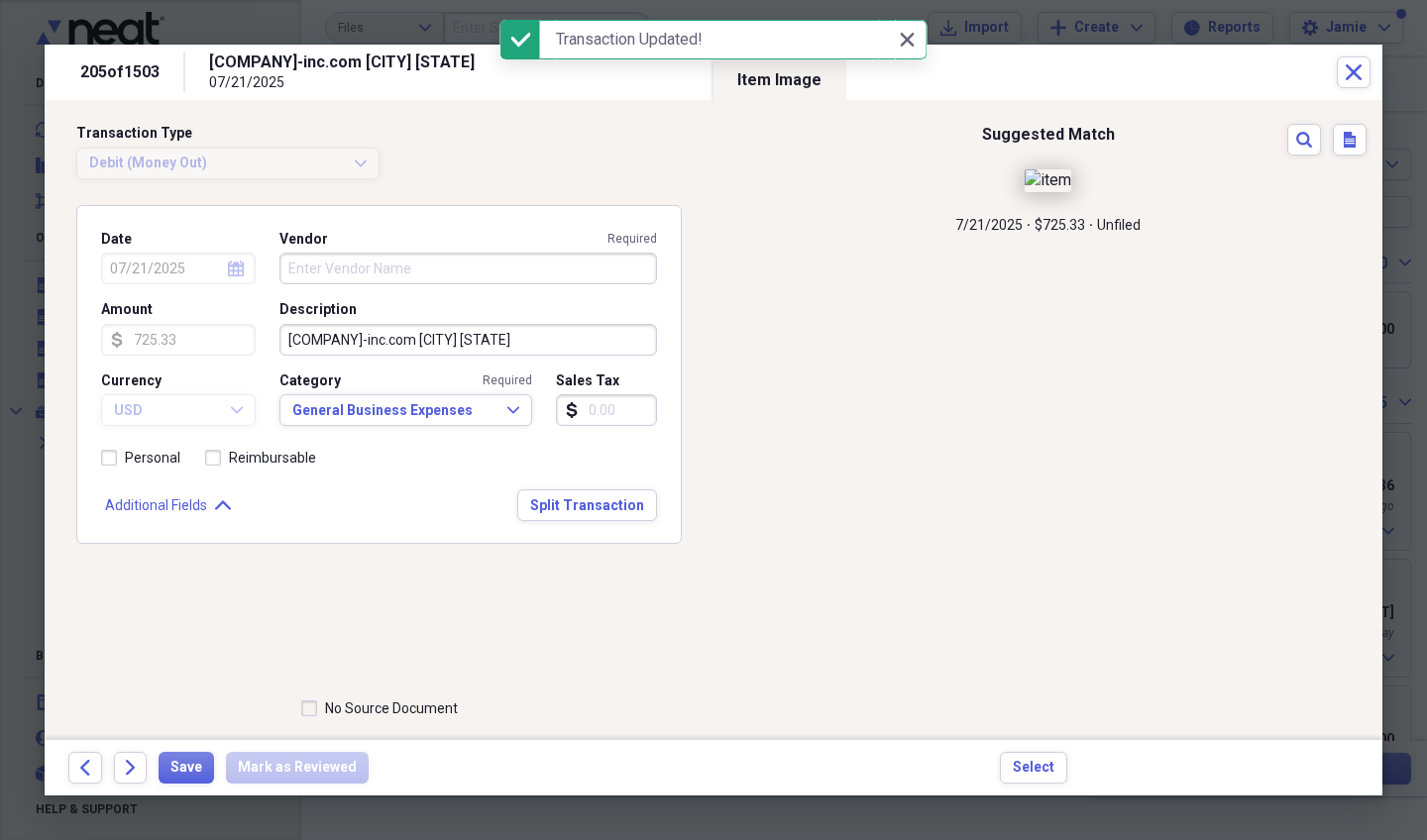 click on "Vendor Required" at bounding box center [468, 268] 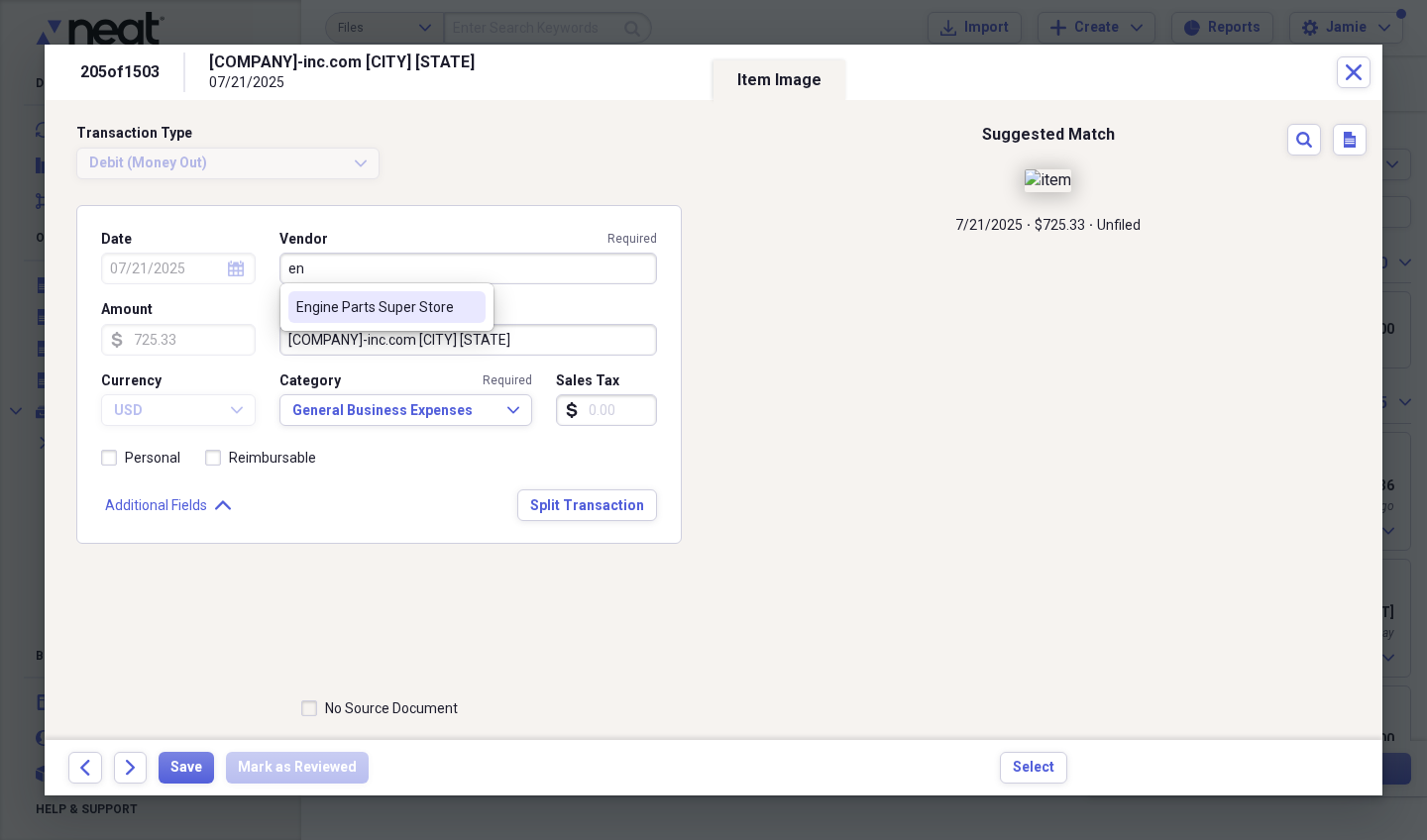 type on "e" 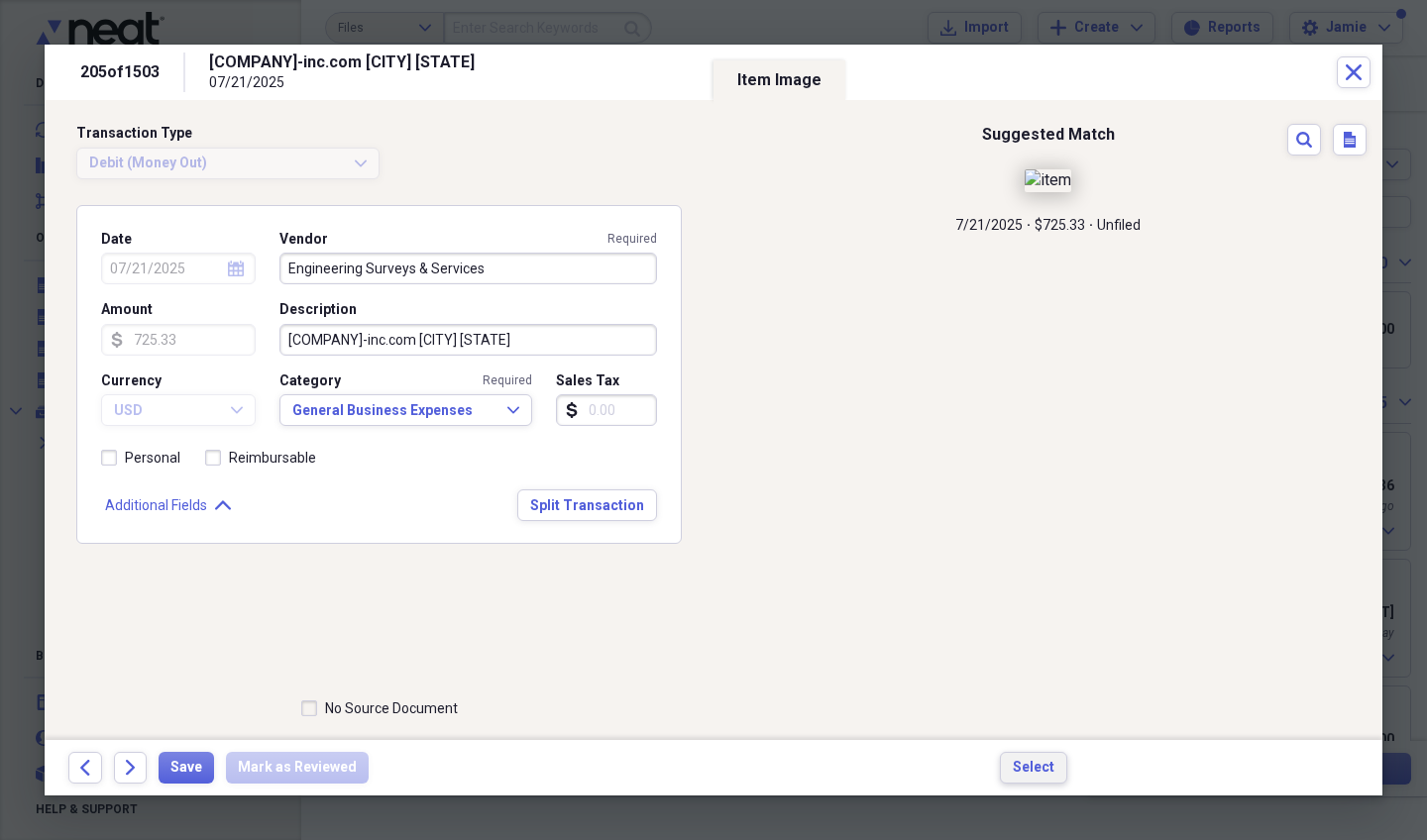 type on "Engineering Surveys & Services" 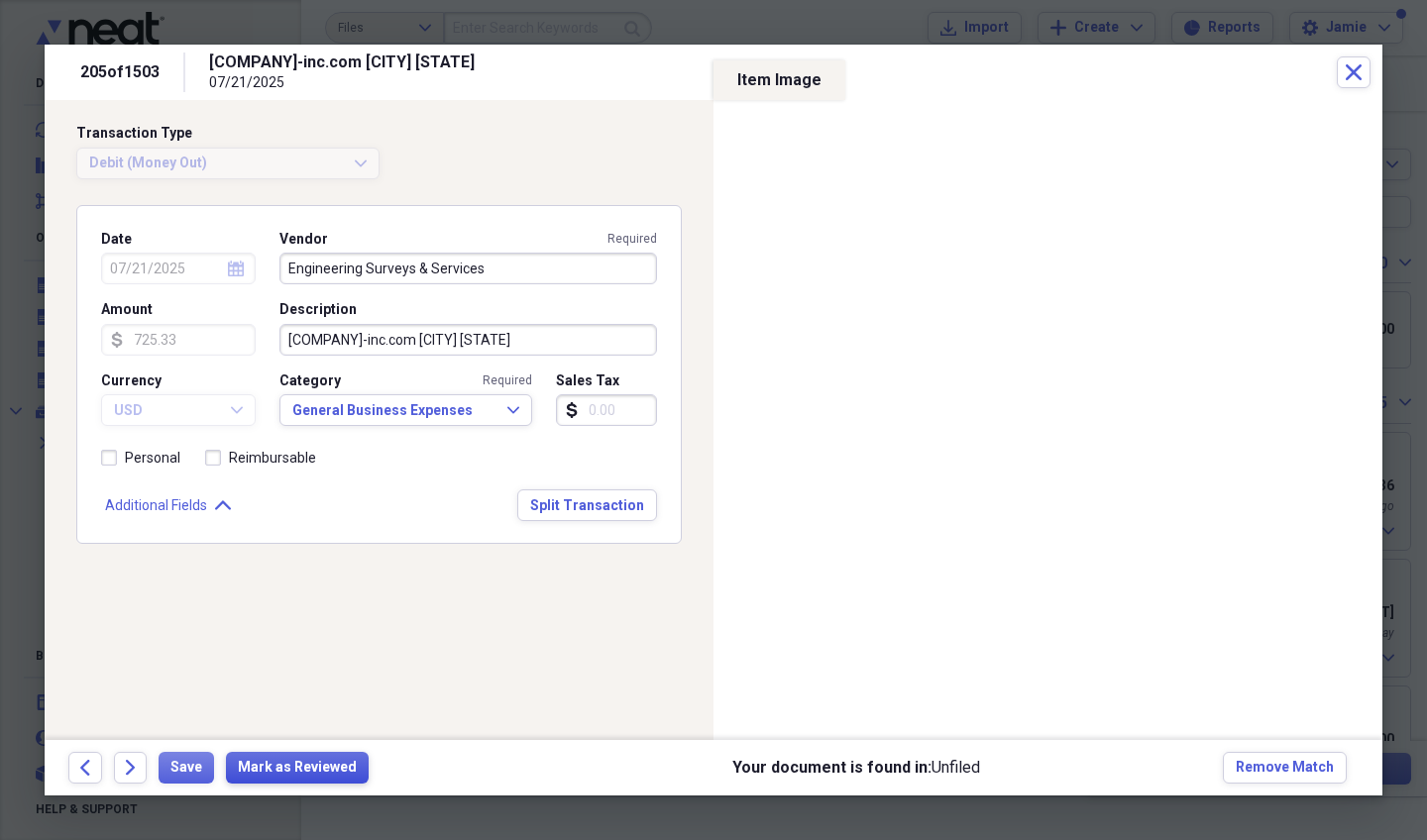 click on "Mark as Reviewed" at bounding box center (297, 768) 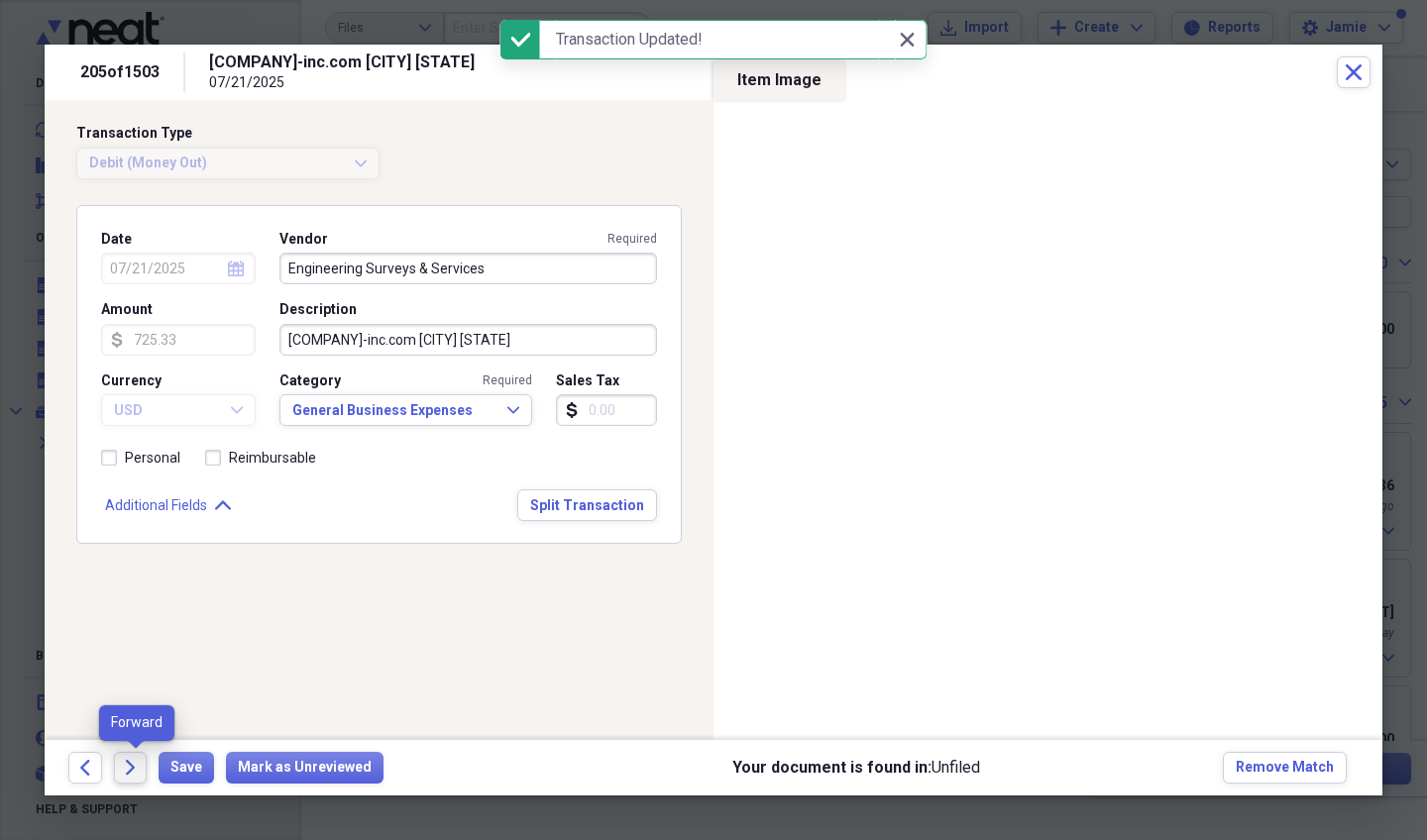 click on "Forward" 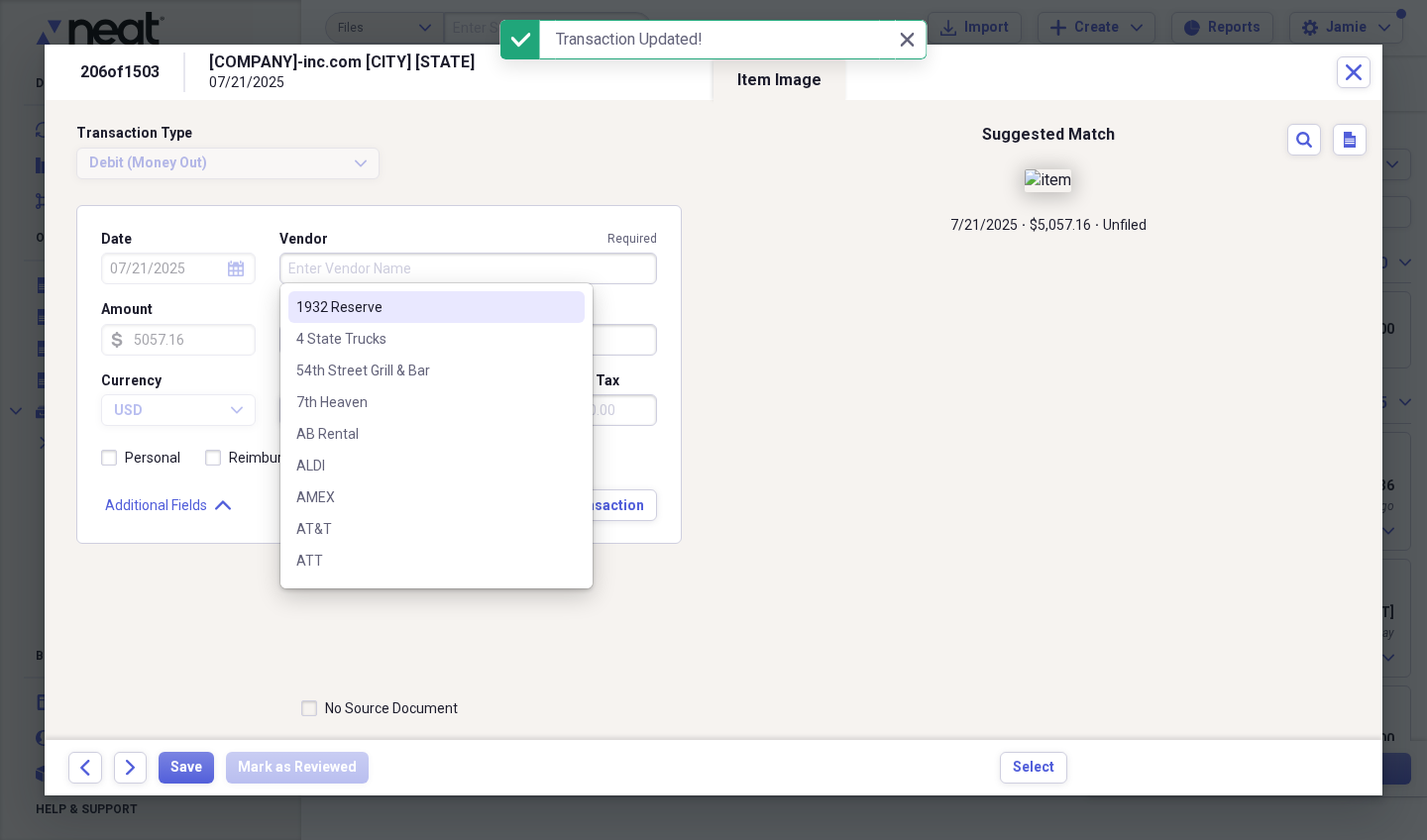 click on "Vendor Required" at bounding box center [468, 268] 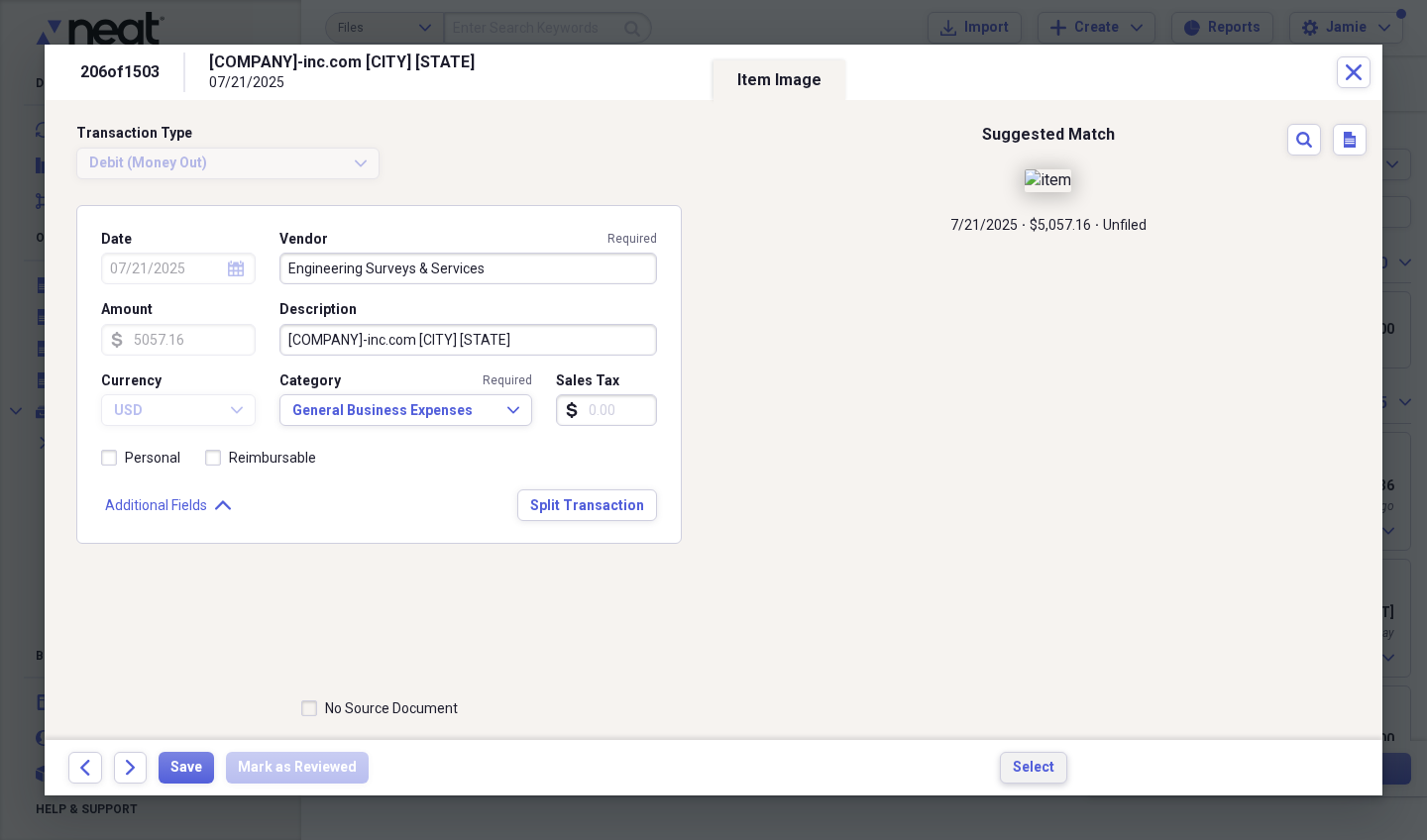 type on "Engineering Surveys & Services" 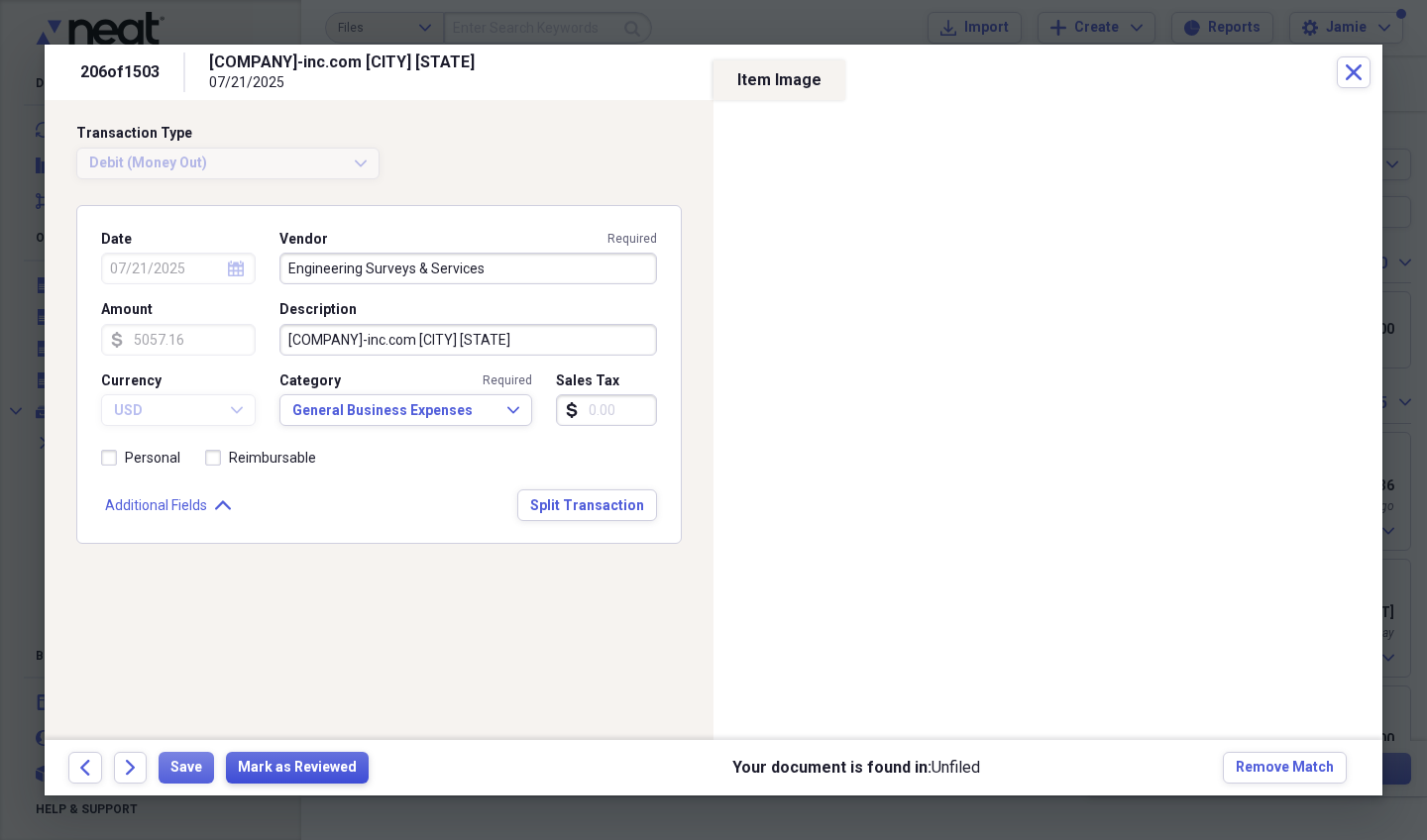 click on "Mark as Reviewed" at bounding box center (297, 768) 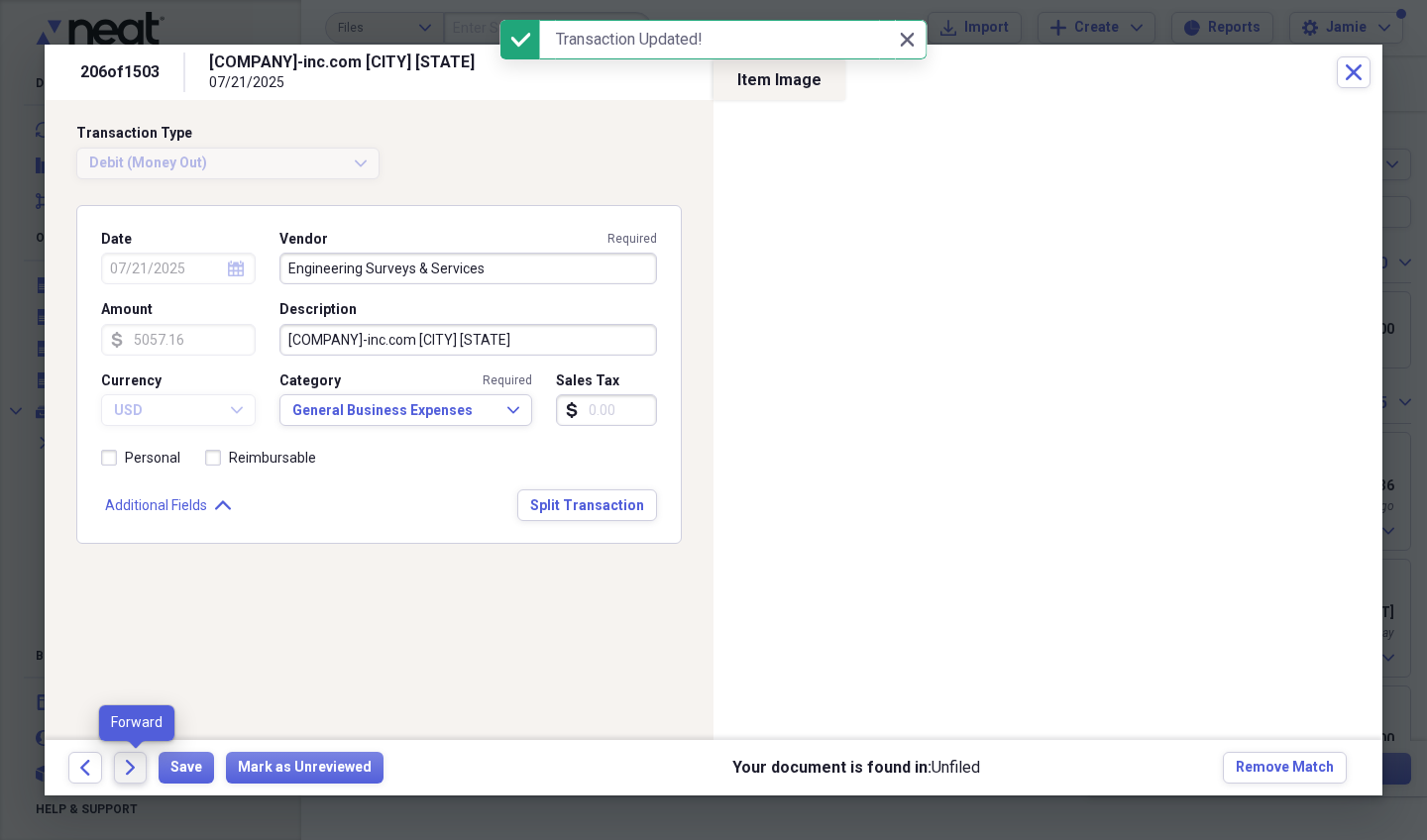 click on "Forward" 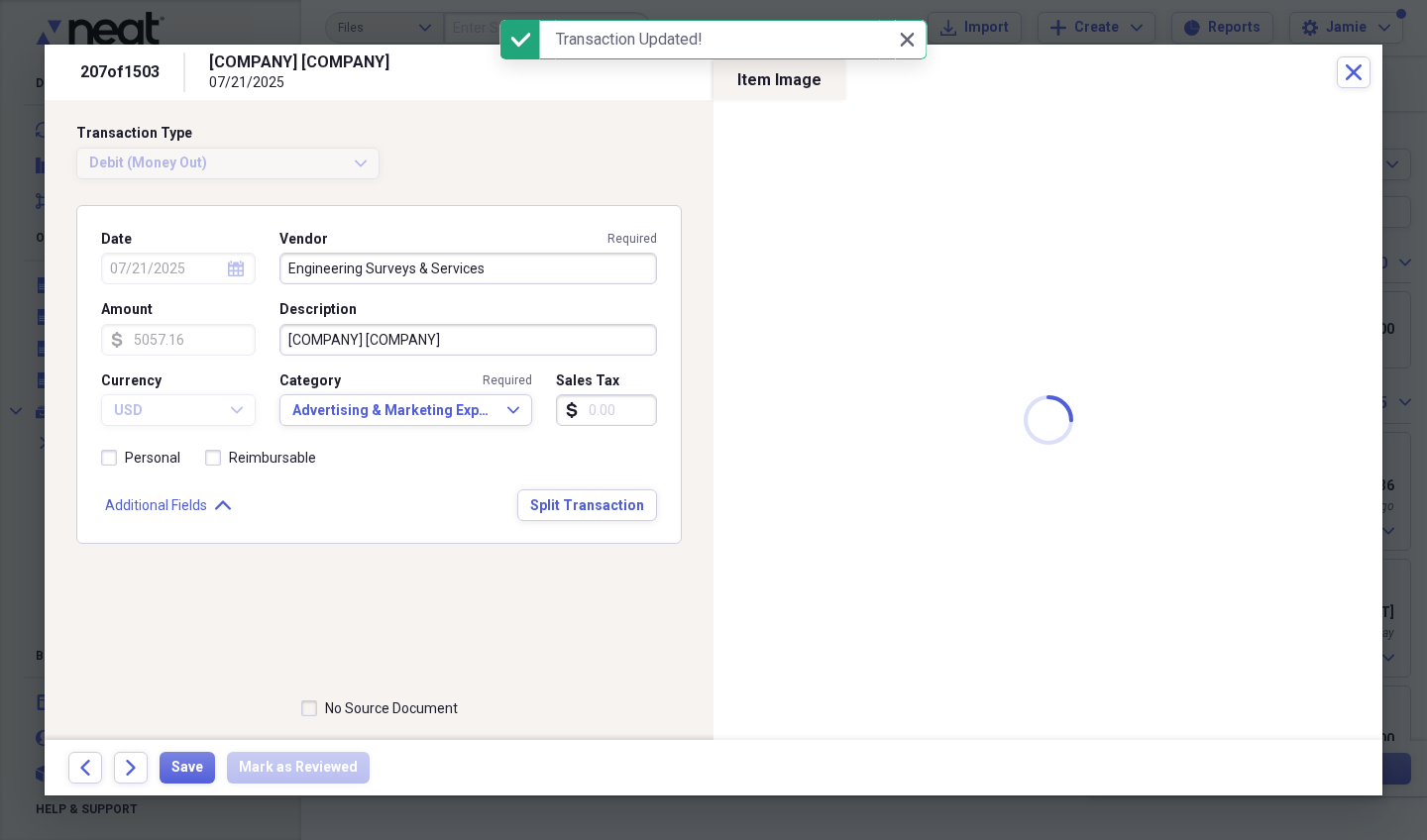 type on "Microsoft" 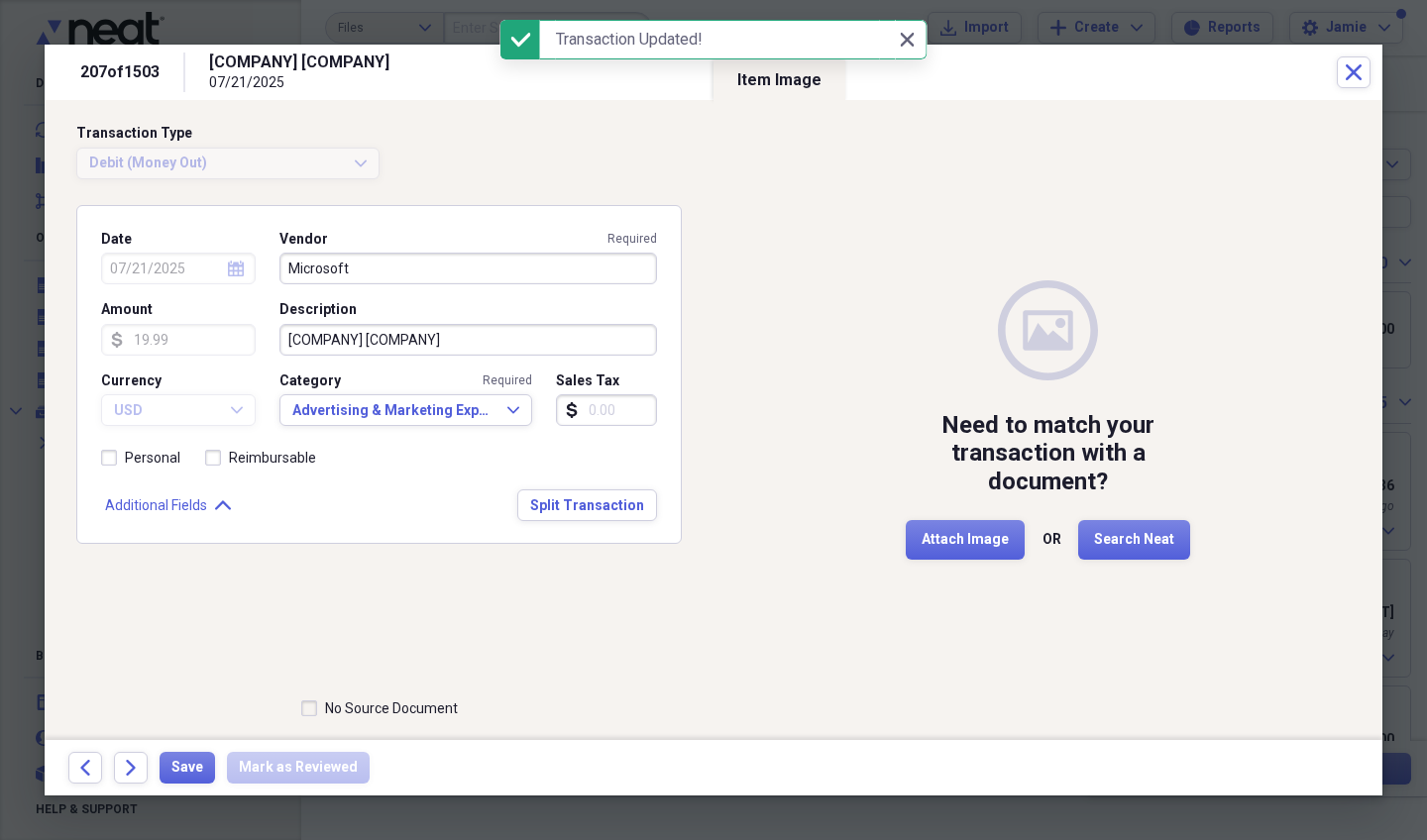 click on "Forward" 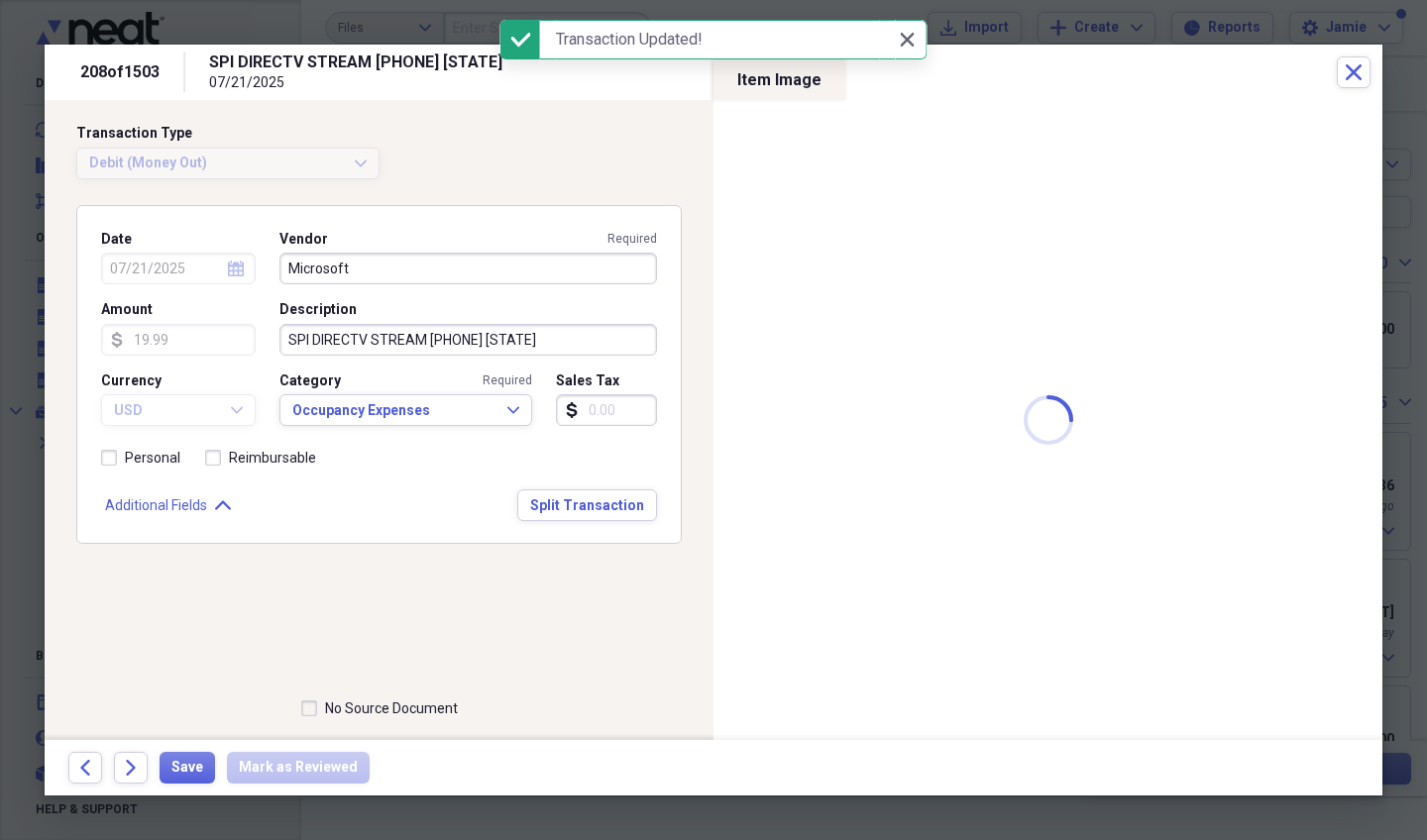 type on "DIRECTV" 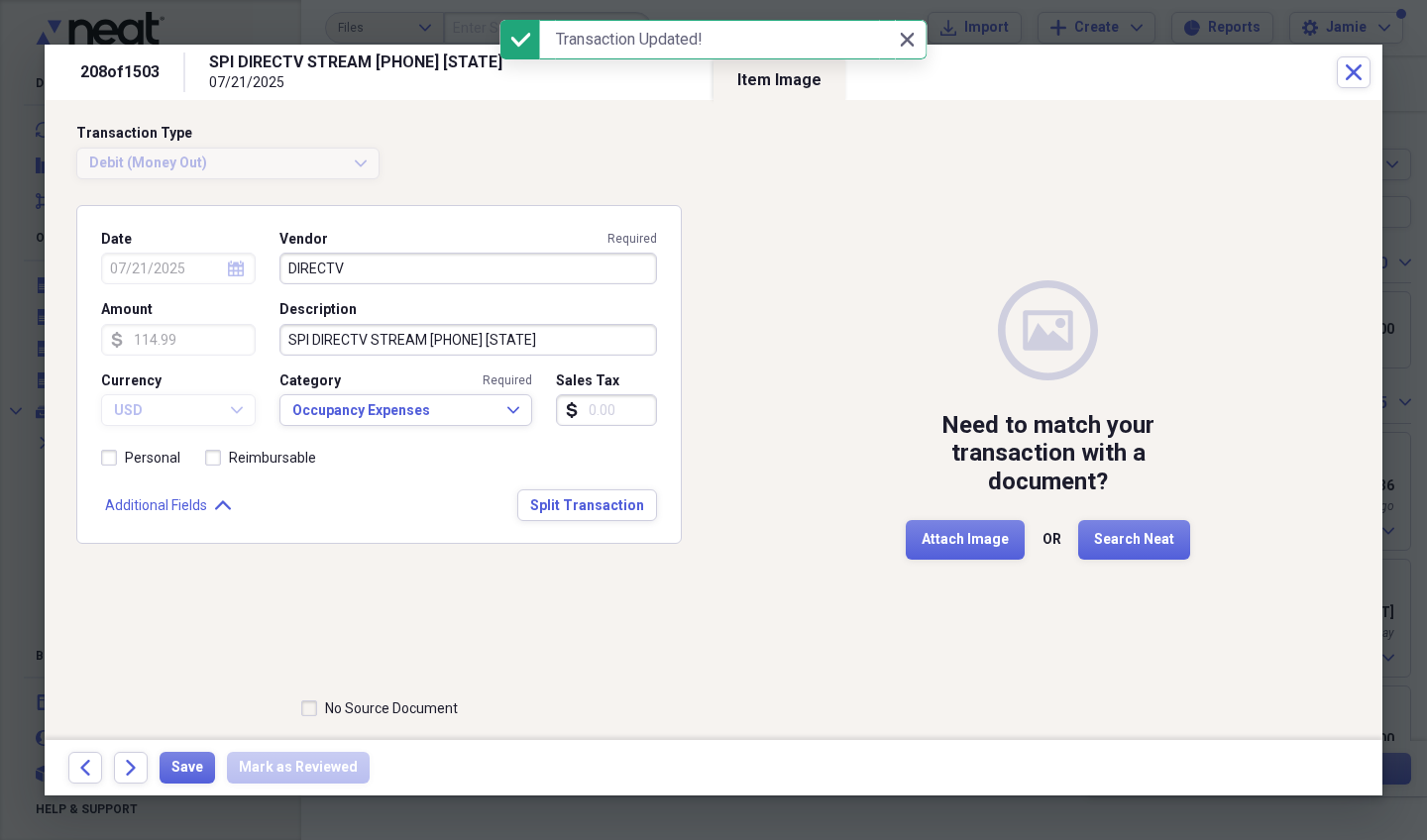 click on "Forward" 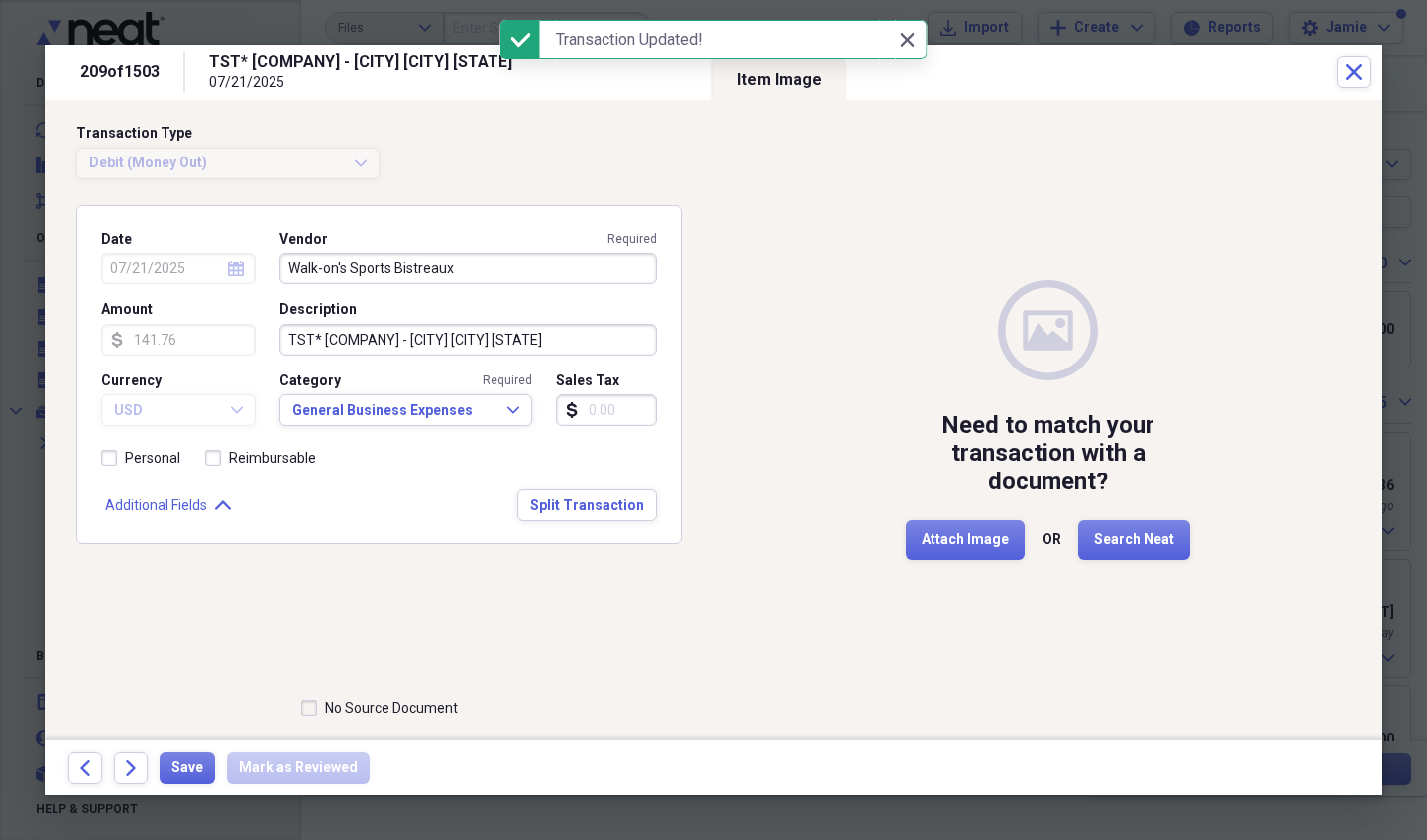 click on "Forward" 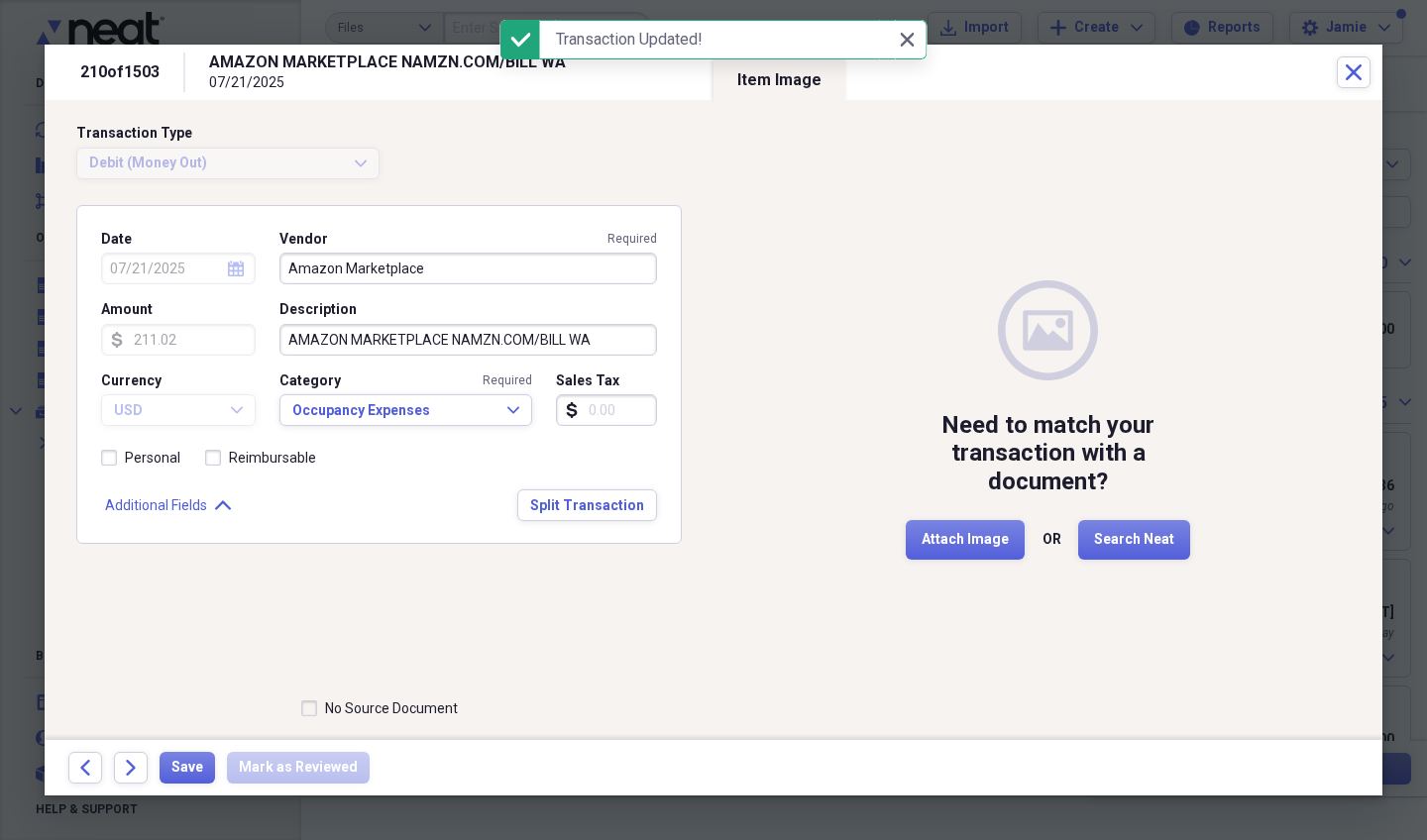 click on "Forward" 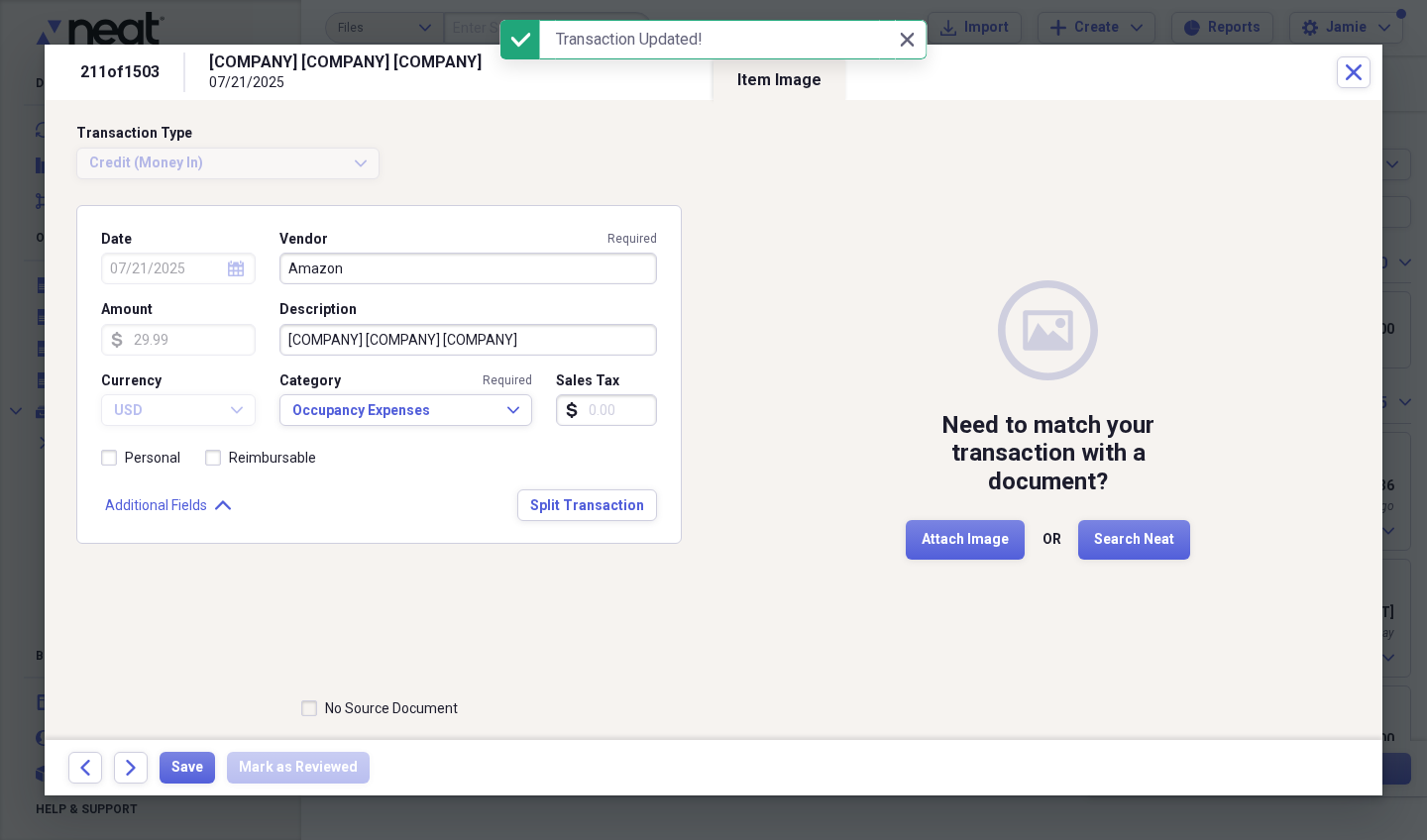 click on "Forward" 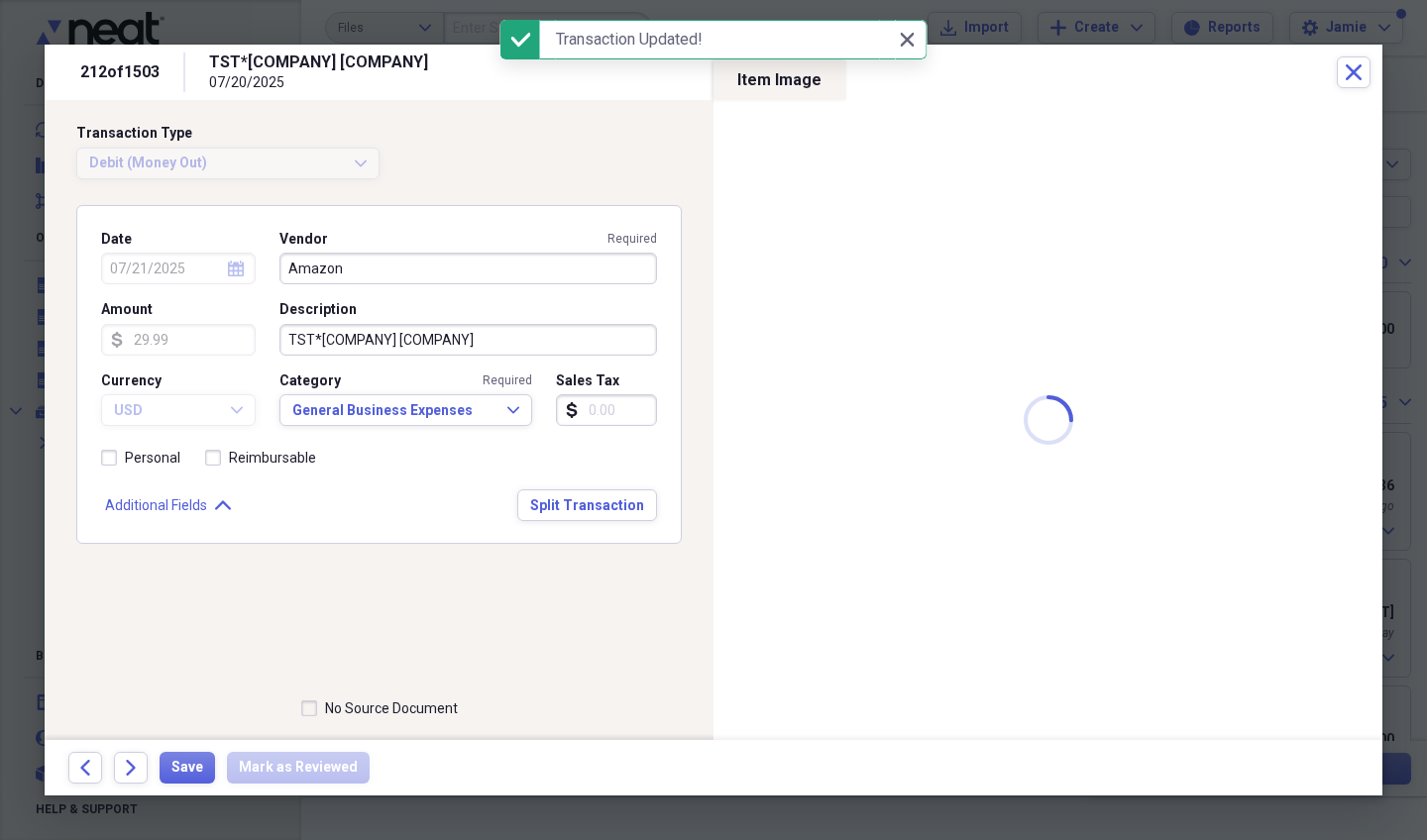 type on "07/20/2025" 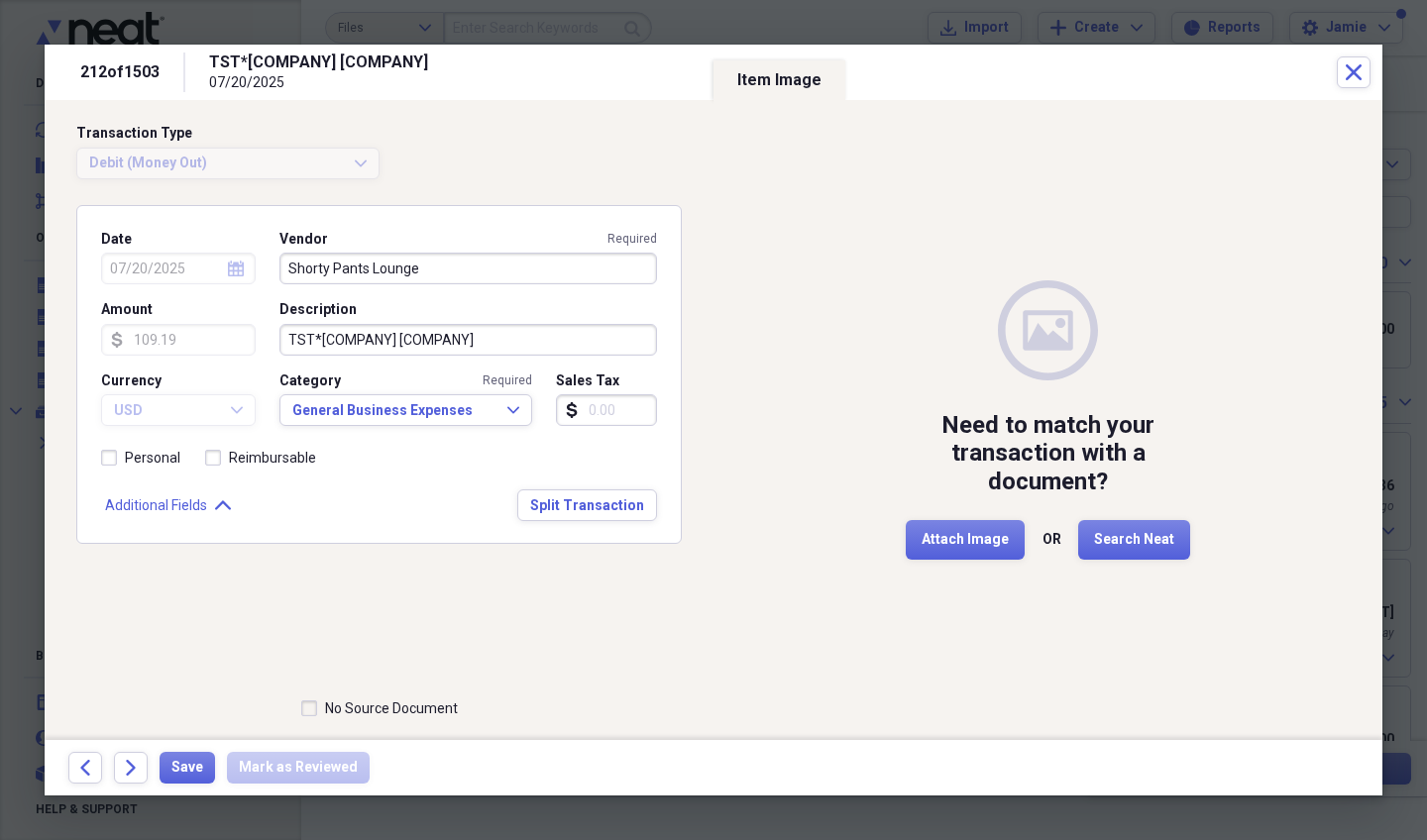 click on "Forward" 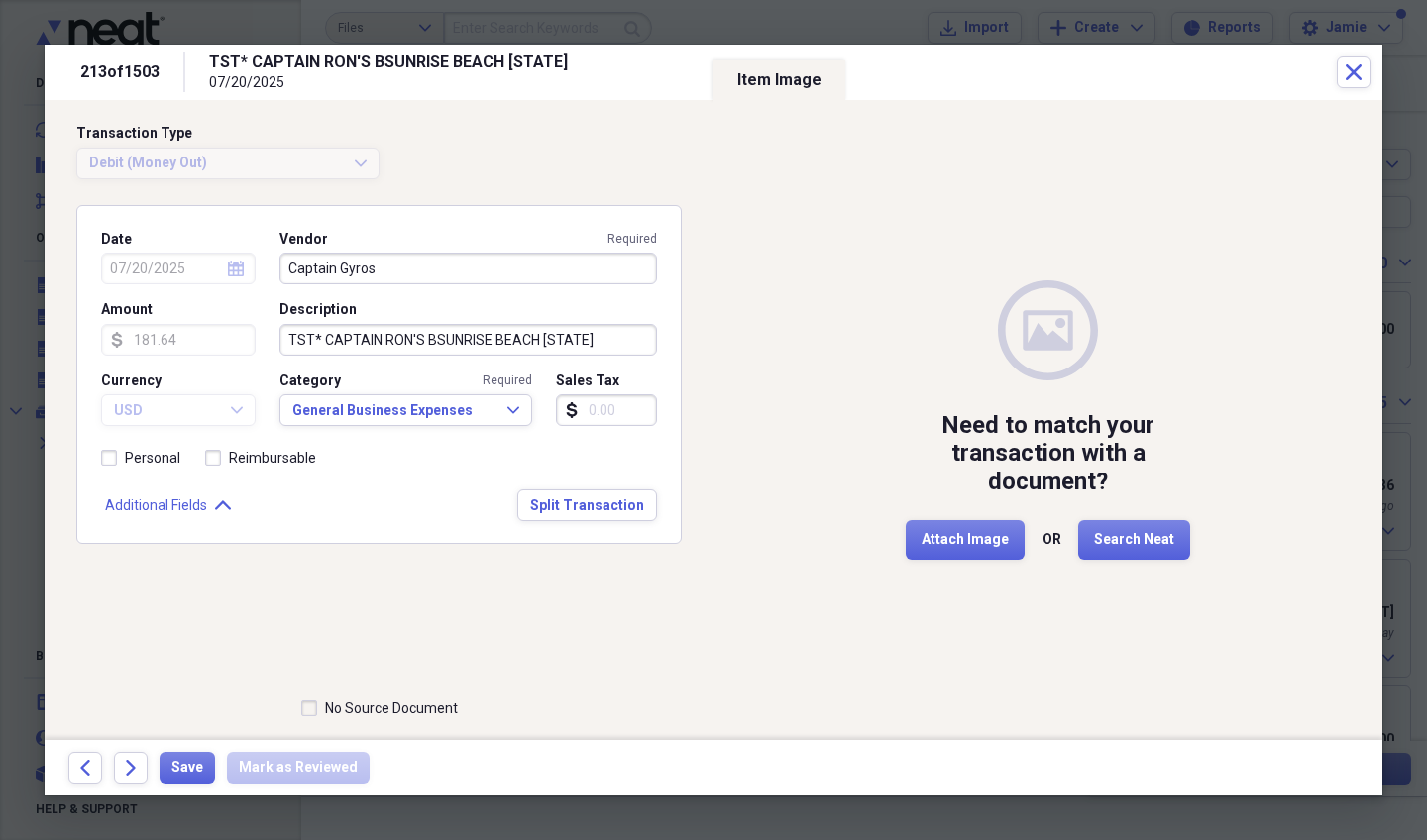 click on "Forward" 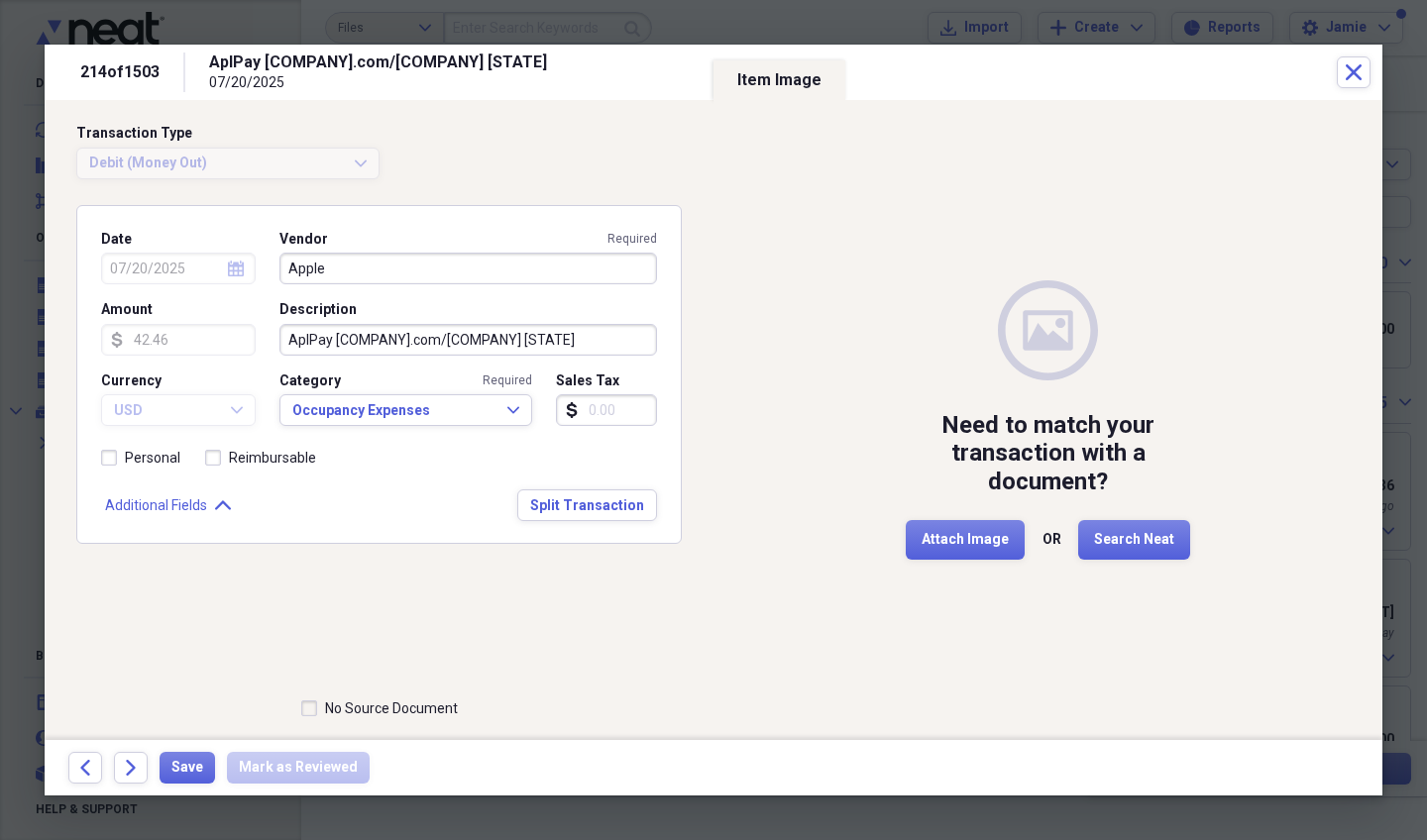 click on "Forward" 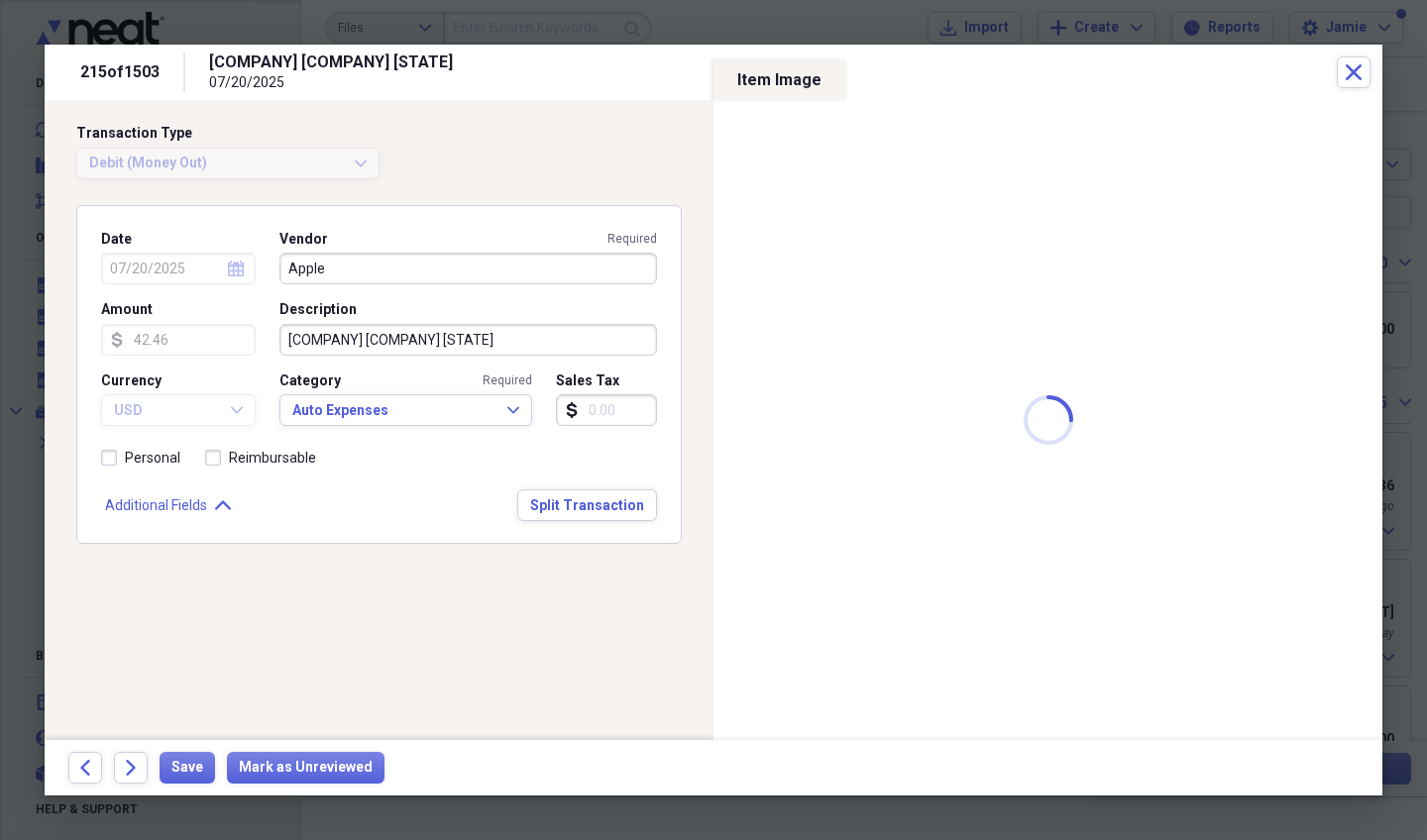 type on "Diesel Power" 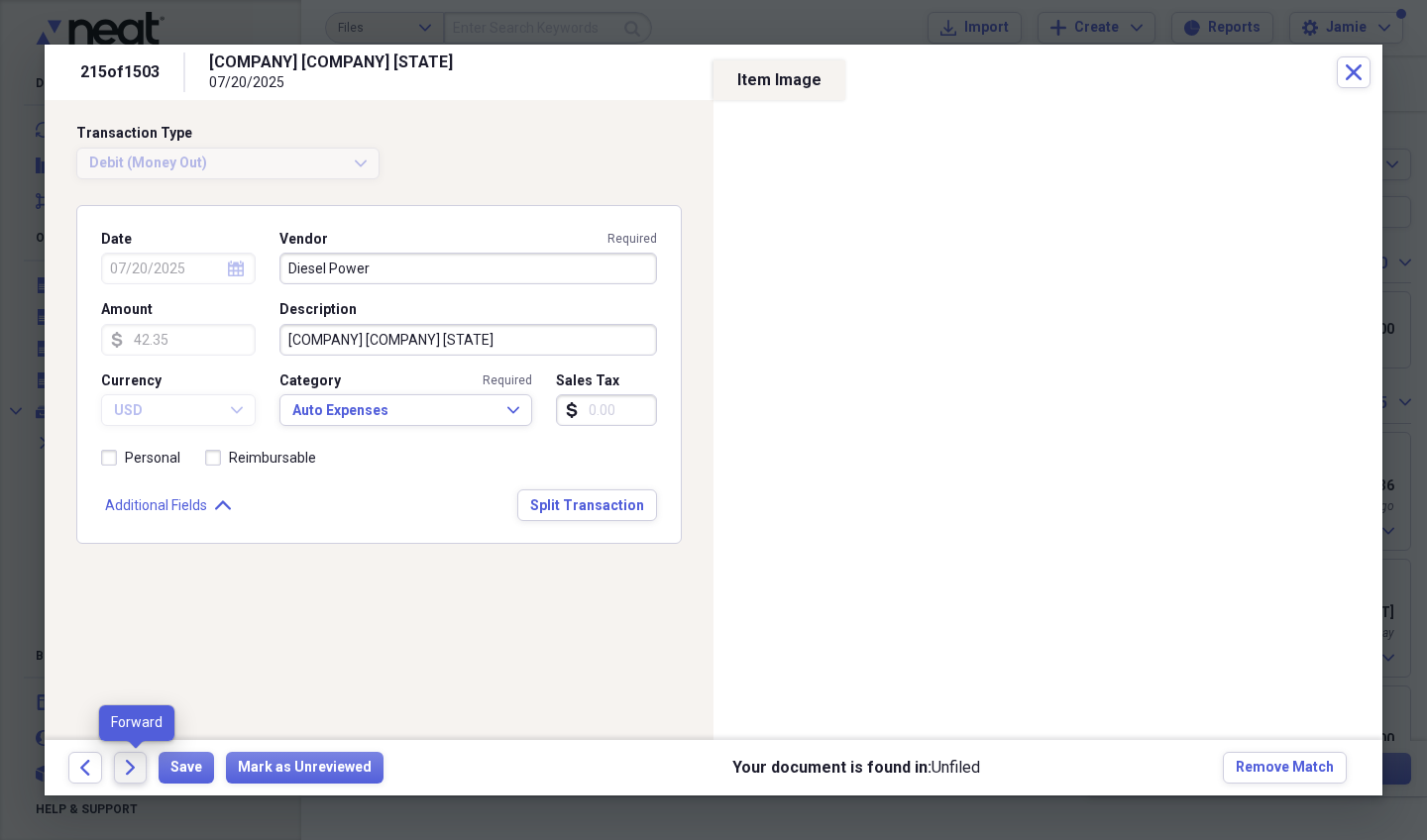 click on "Forward" 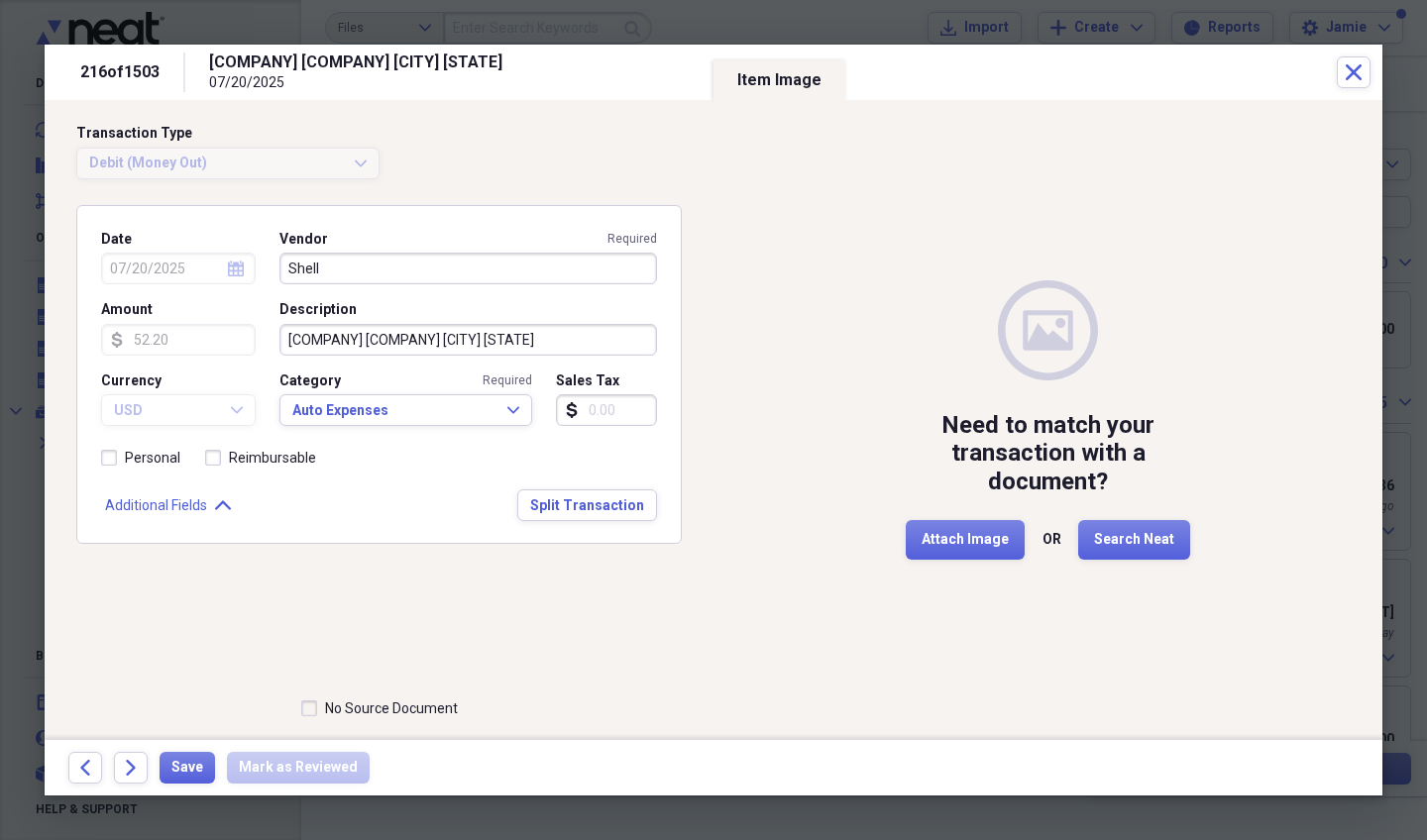 click on "Forward" 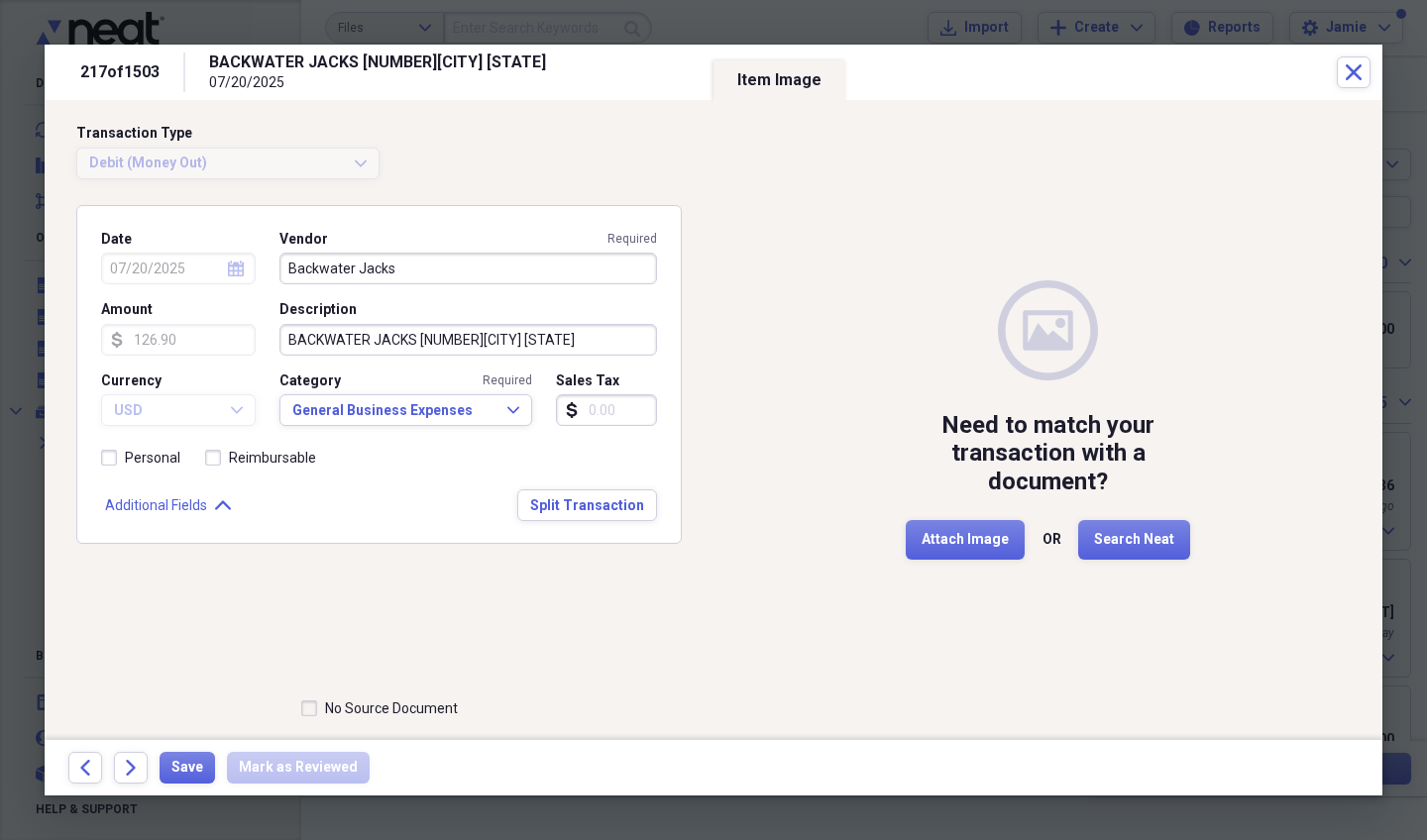 click on "Forward" 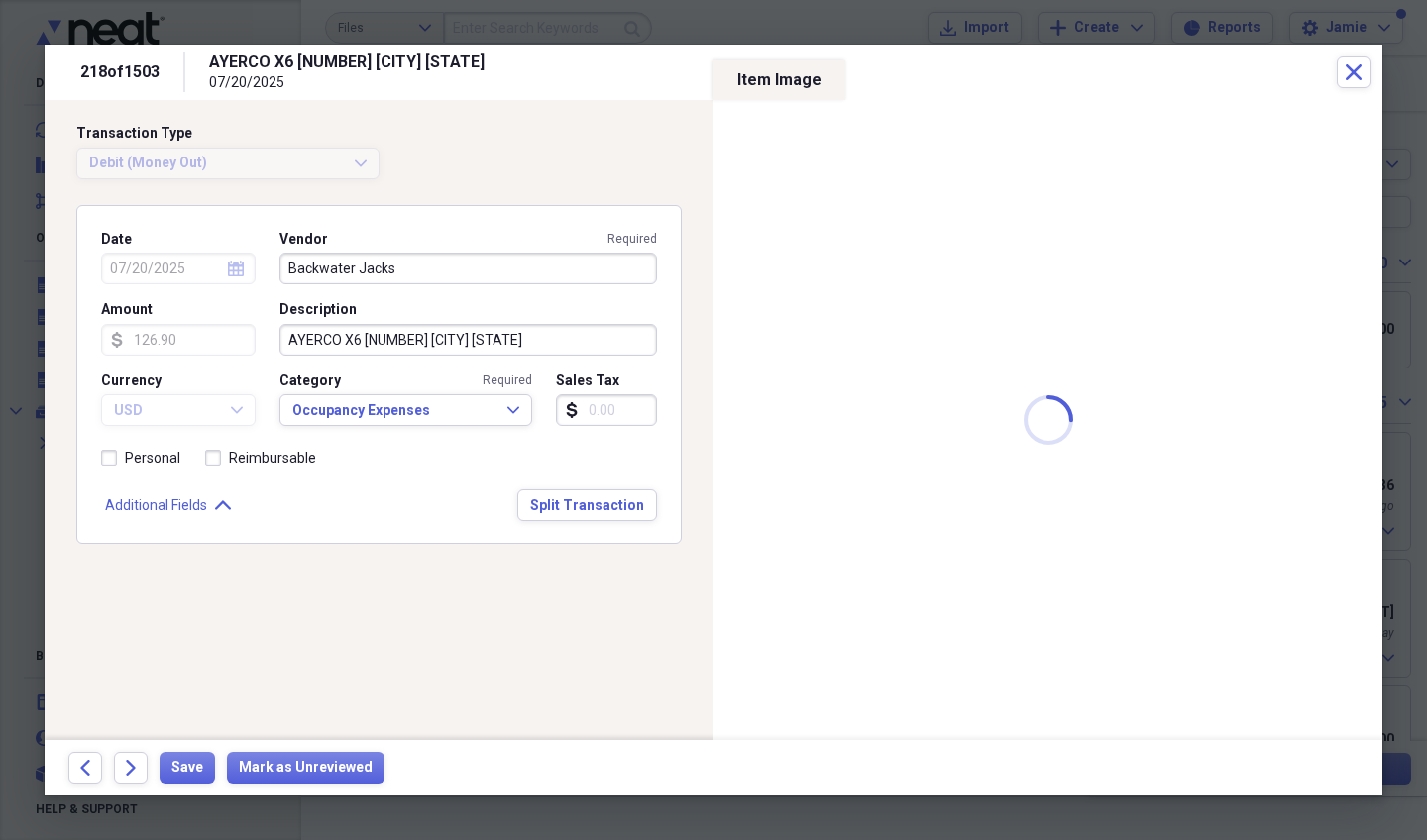 type on "Ayerco" 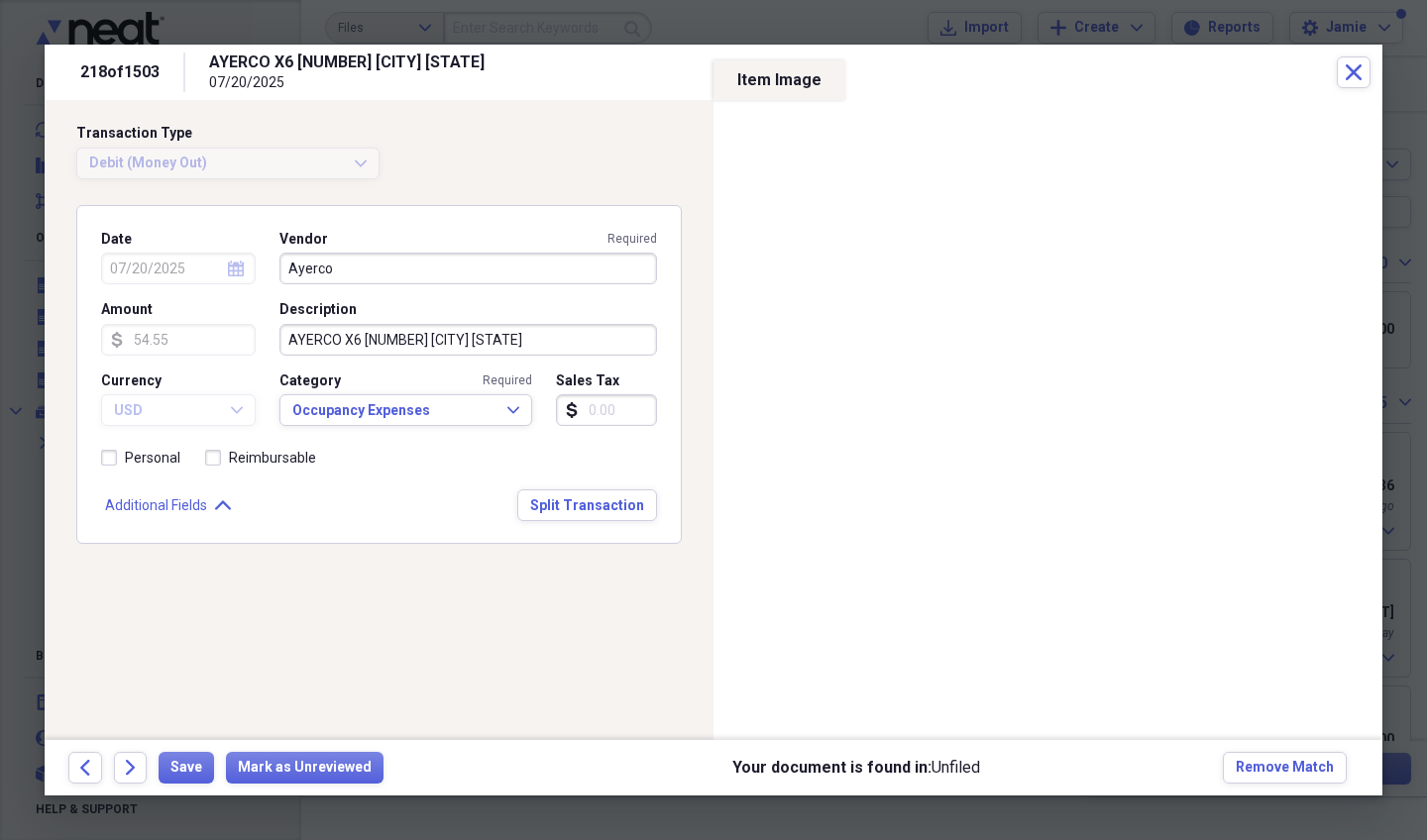 click on "Forward" 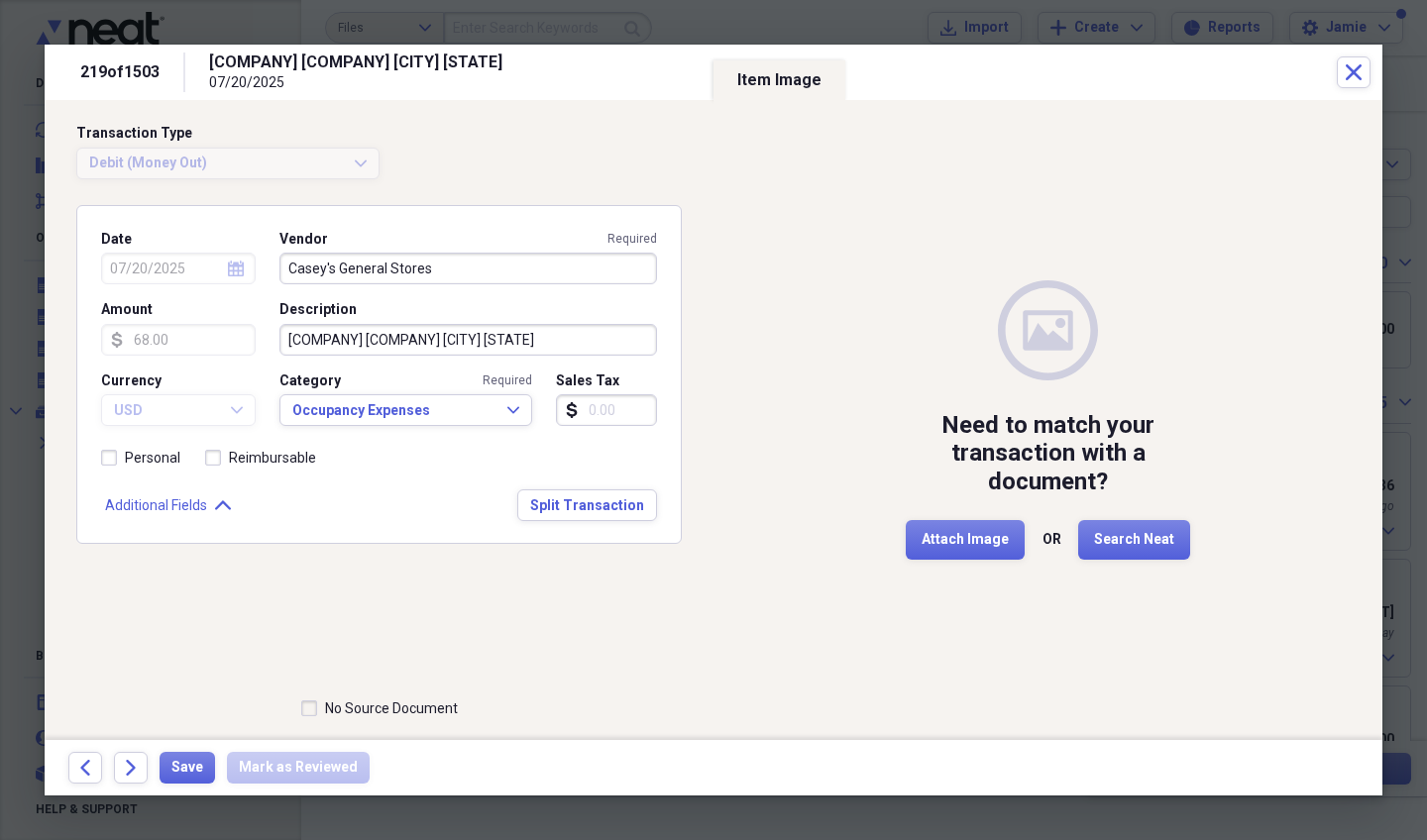 click on "Forward" 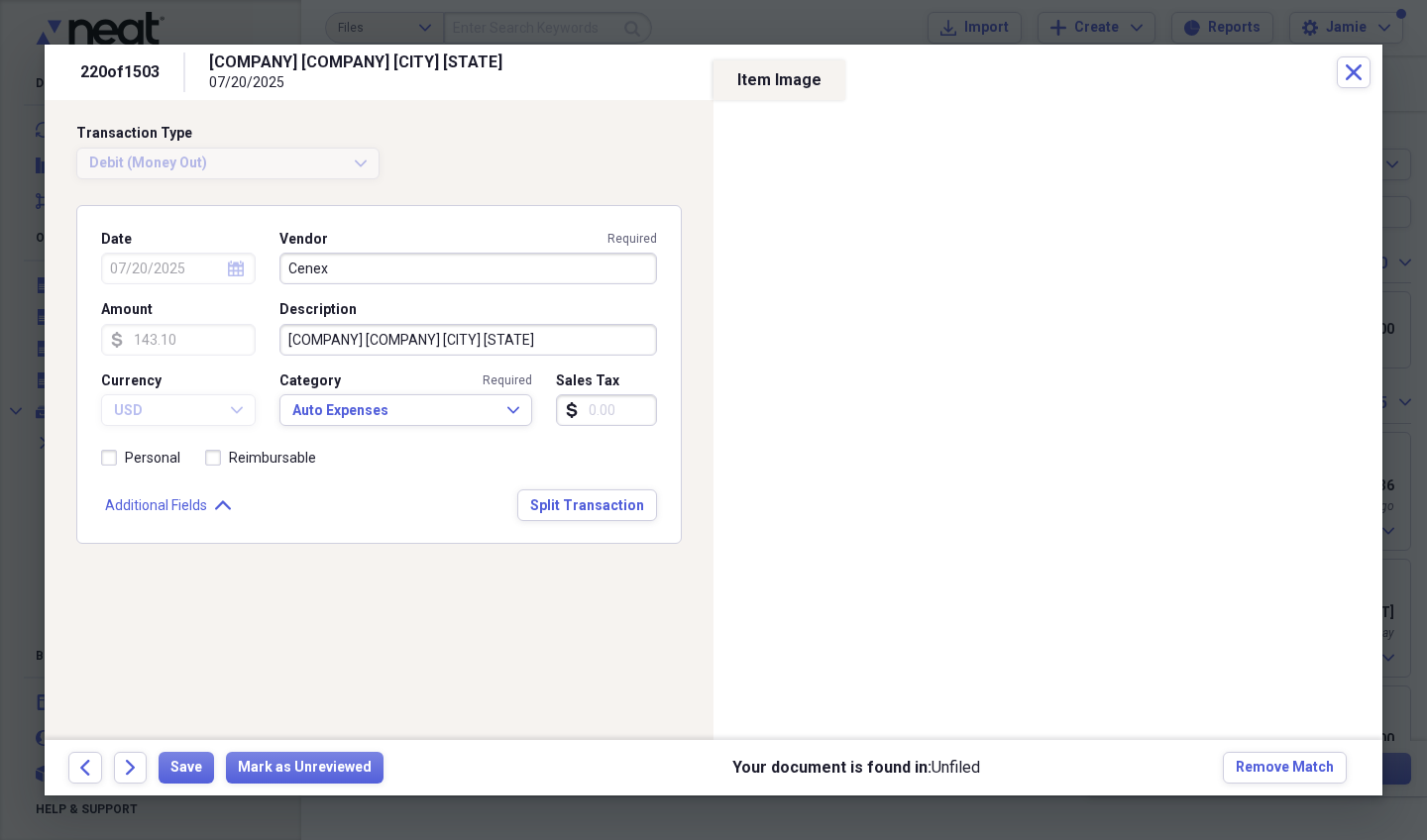 click on "Forward" 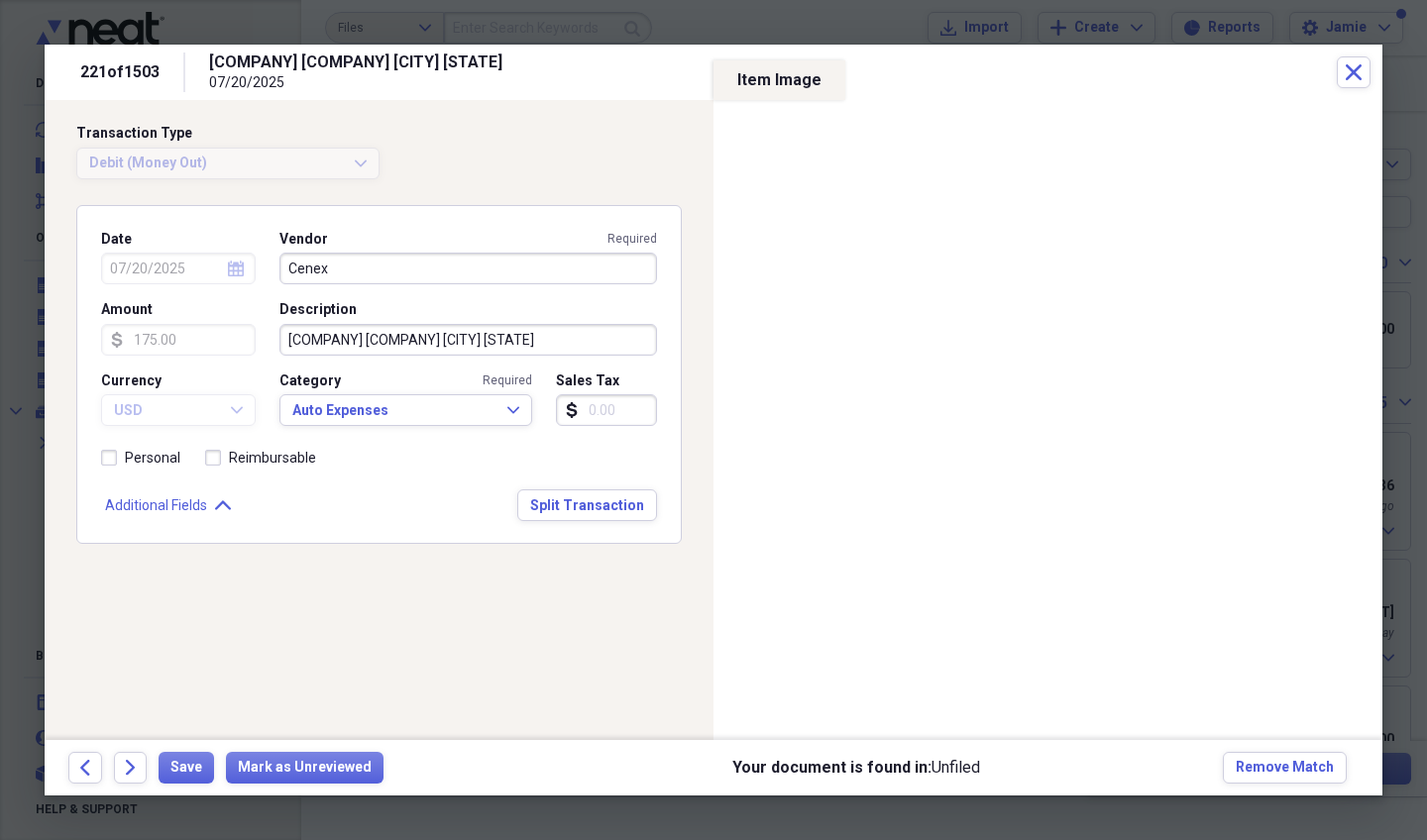 click on "Forward" 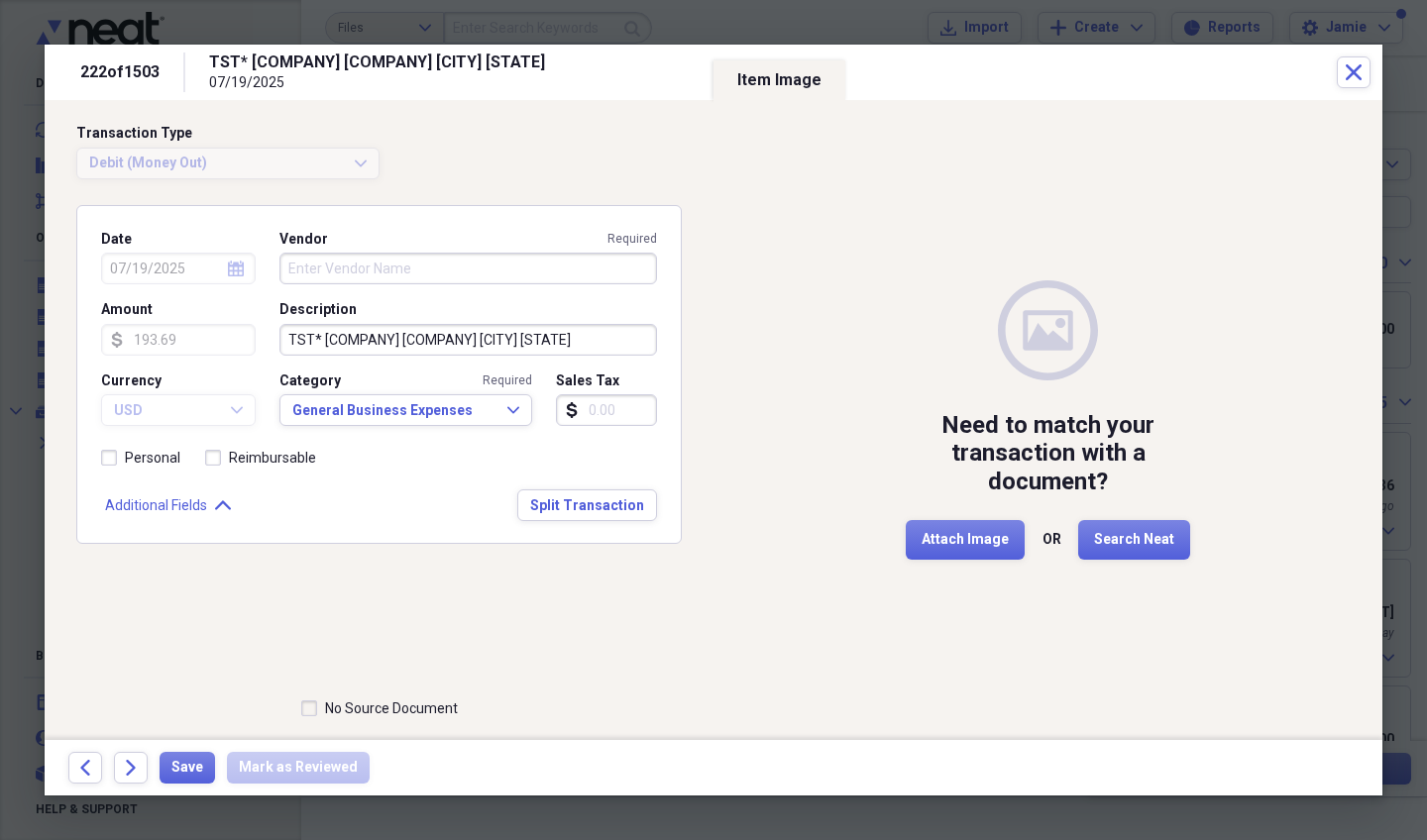 click on "Forward" 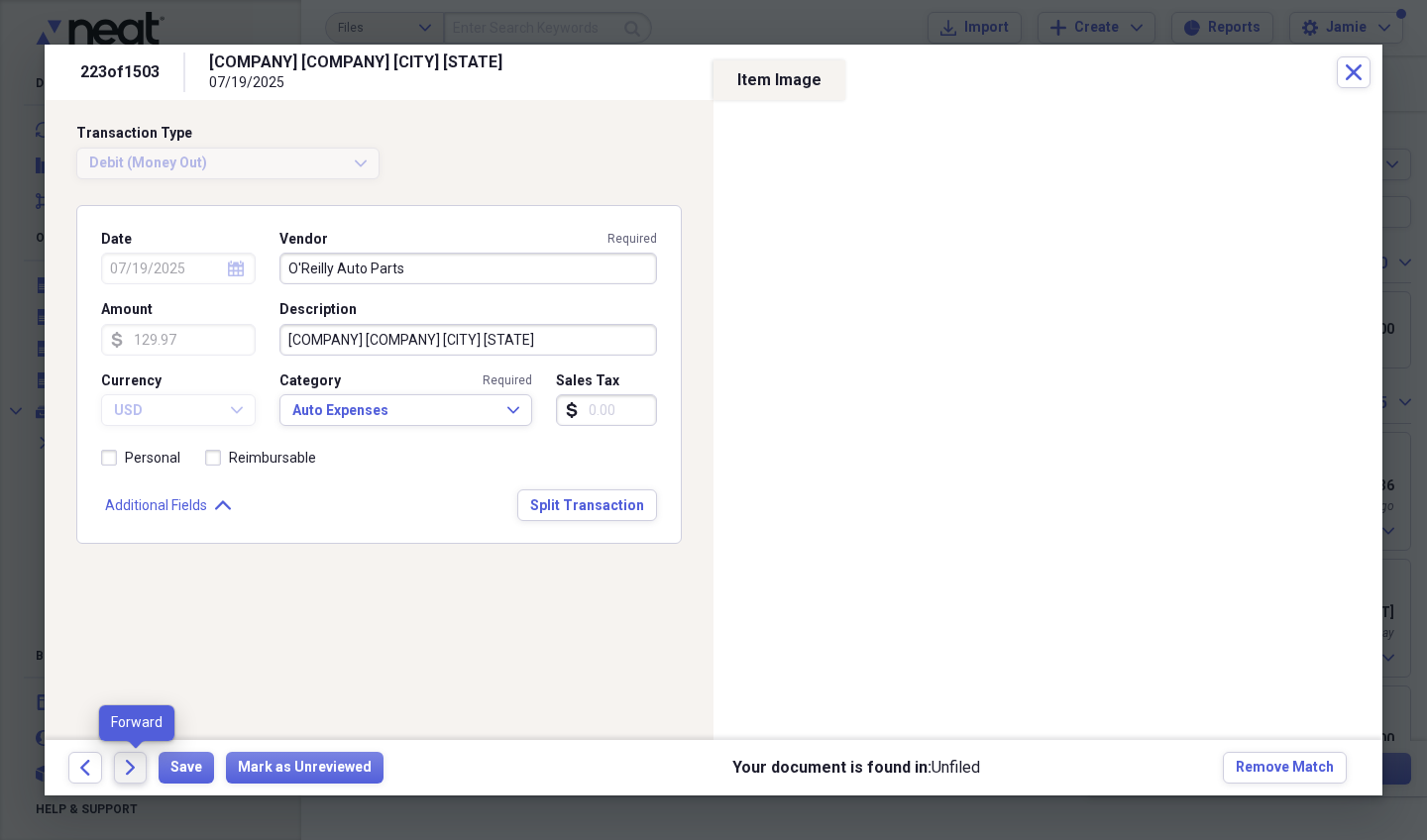 click 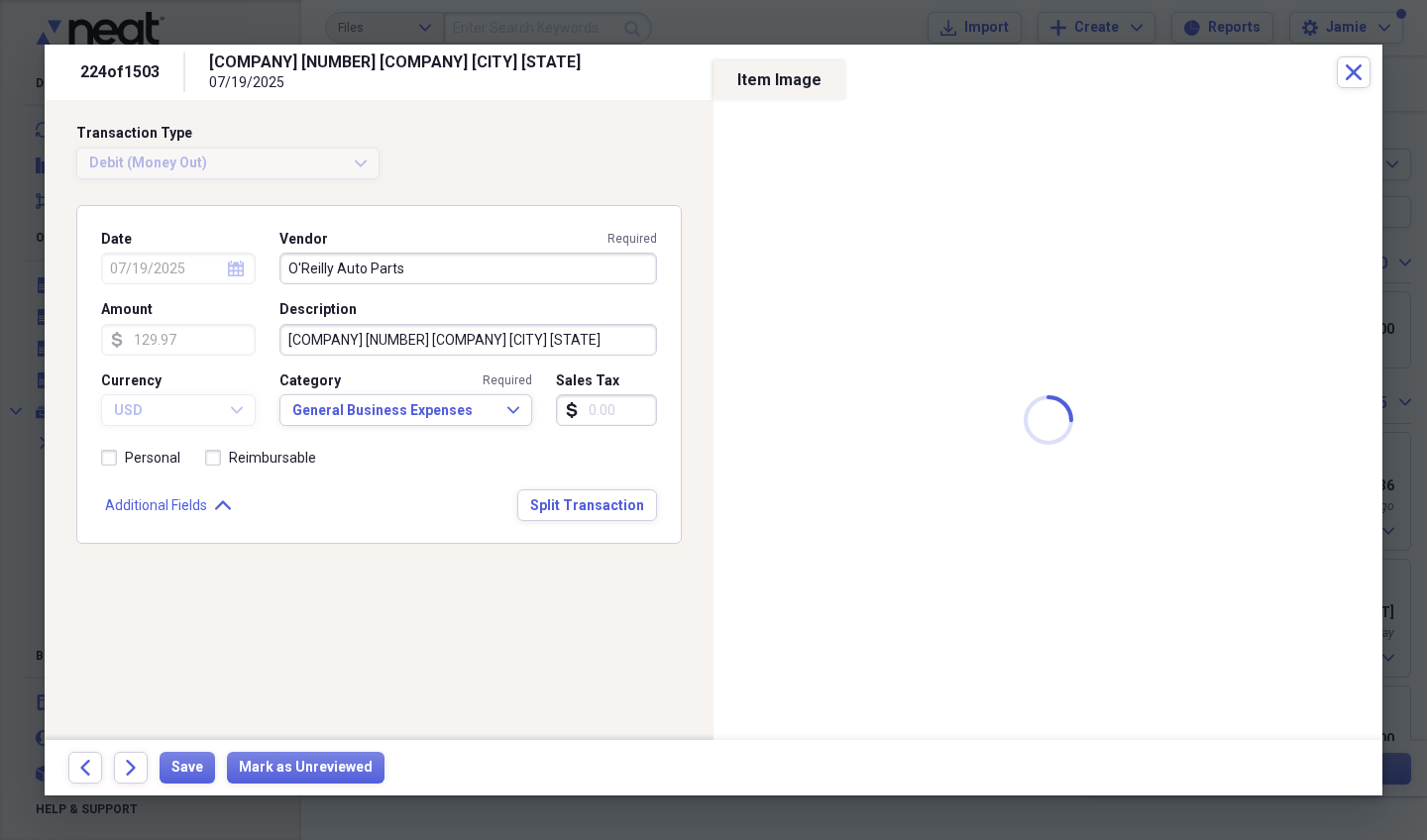 type on "Haymakers" 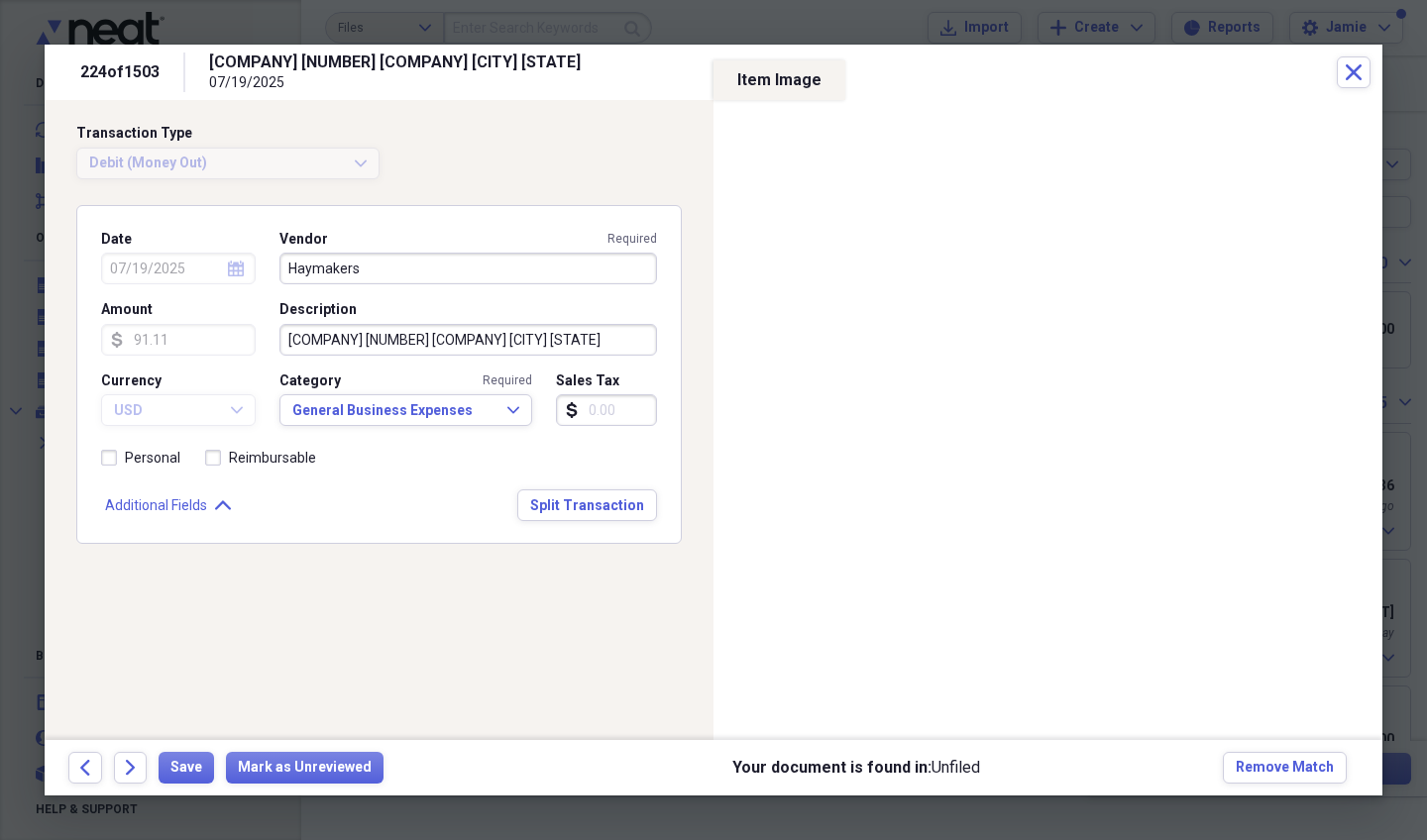 click 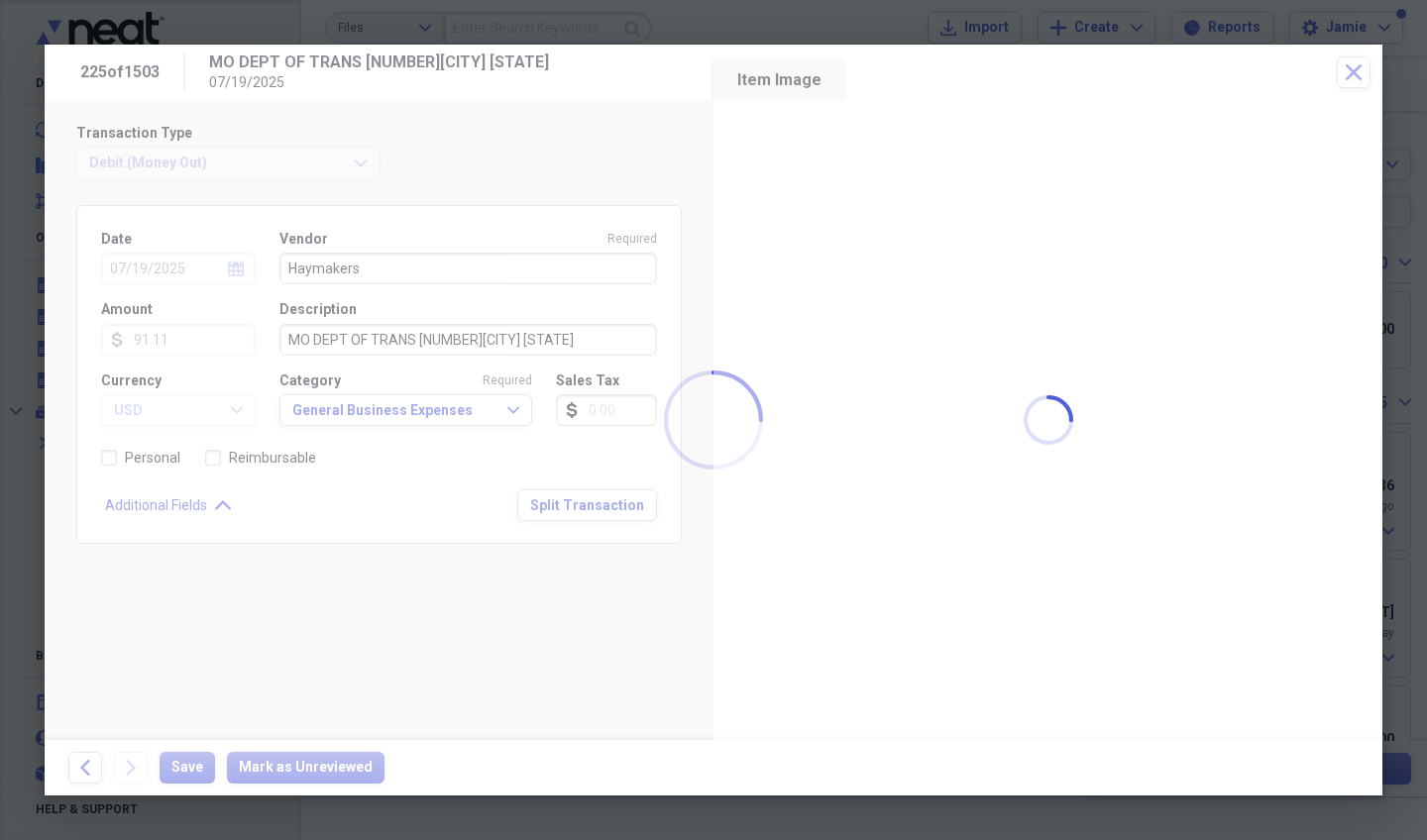 type on "MoDOT Motor Carrier" 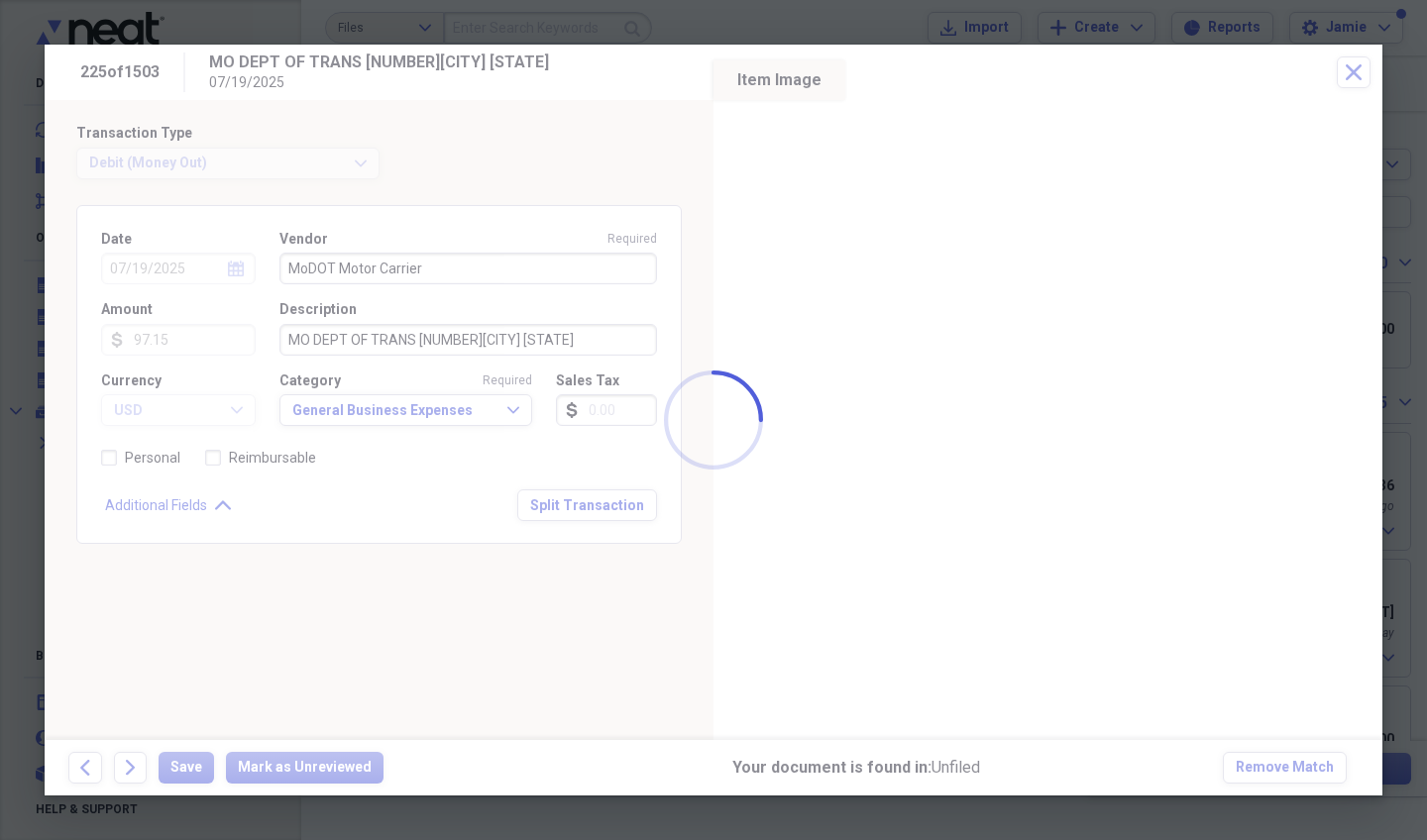 click at bounding box center (714, 420) 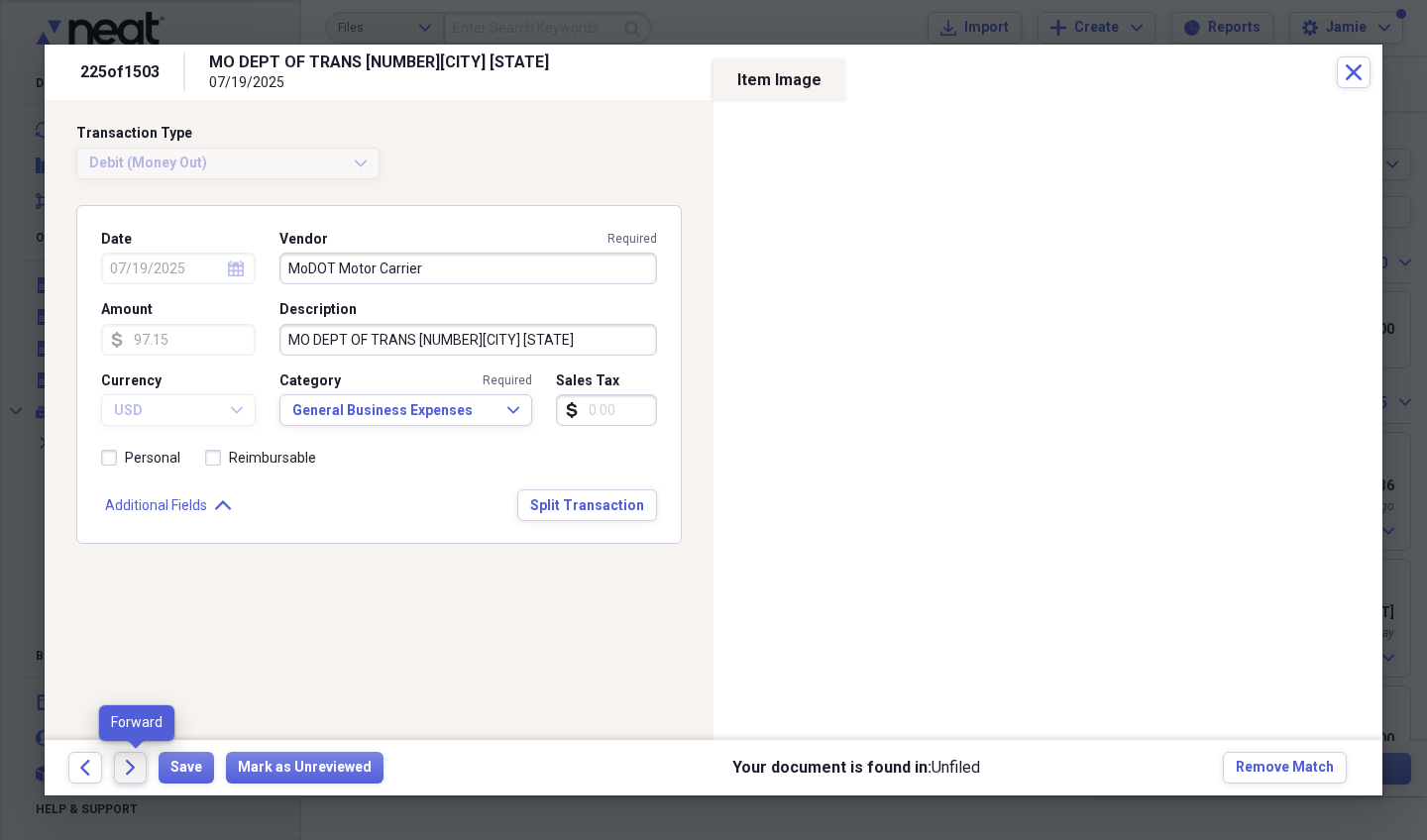 click 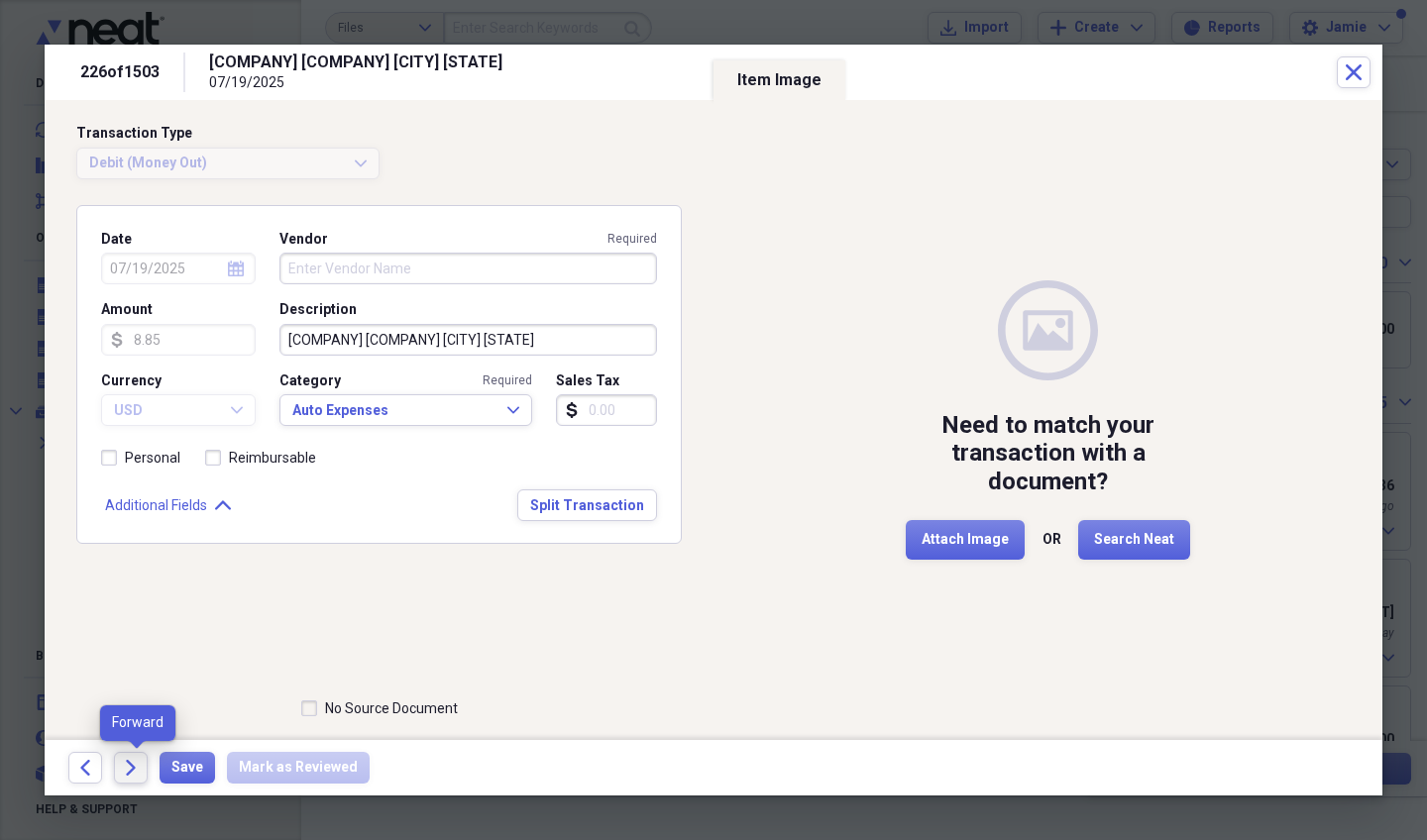 click 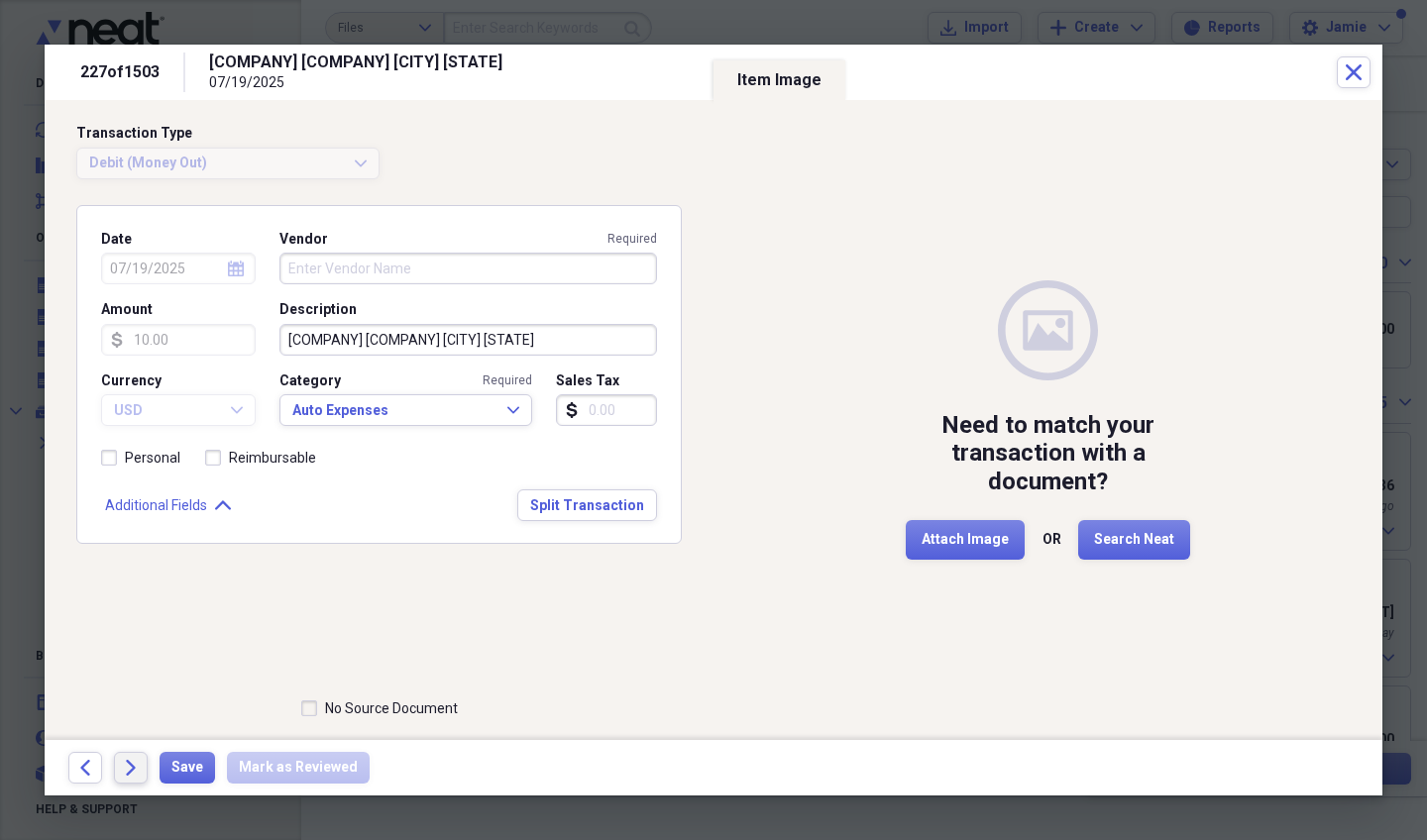 click 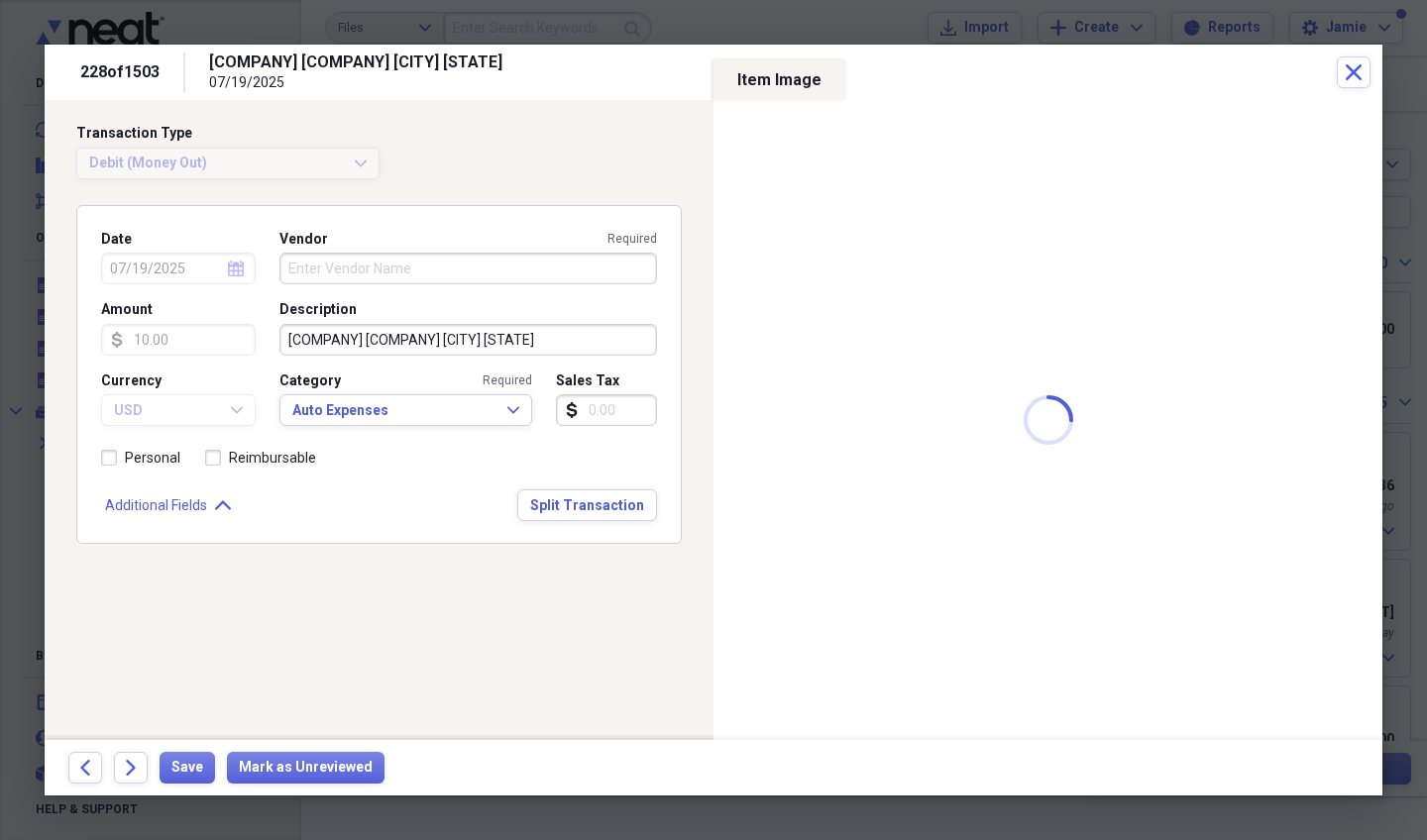 type on "O'Reilly Auto Parts" 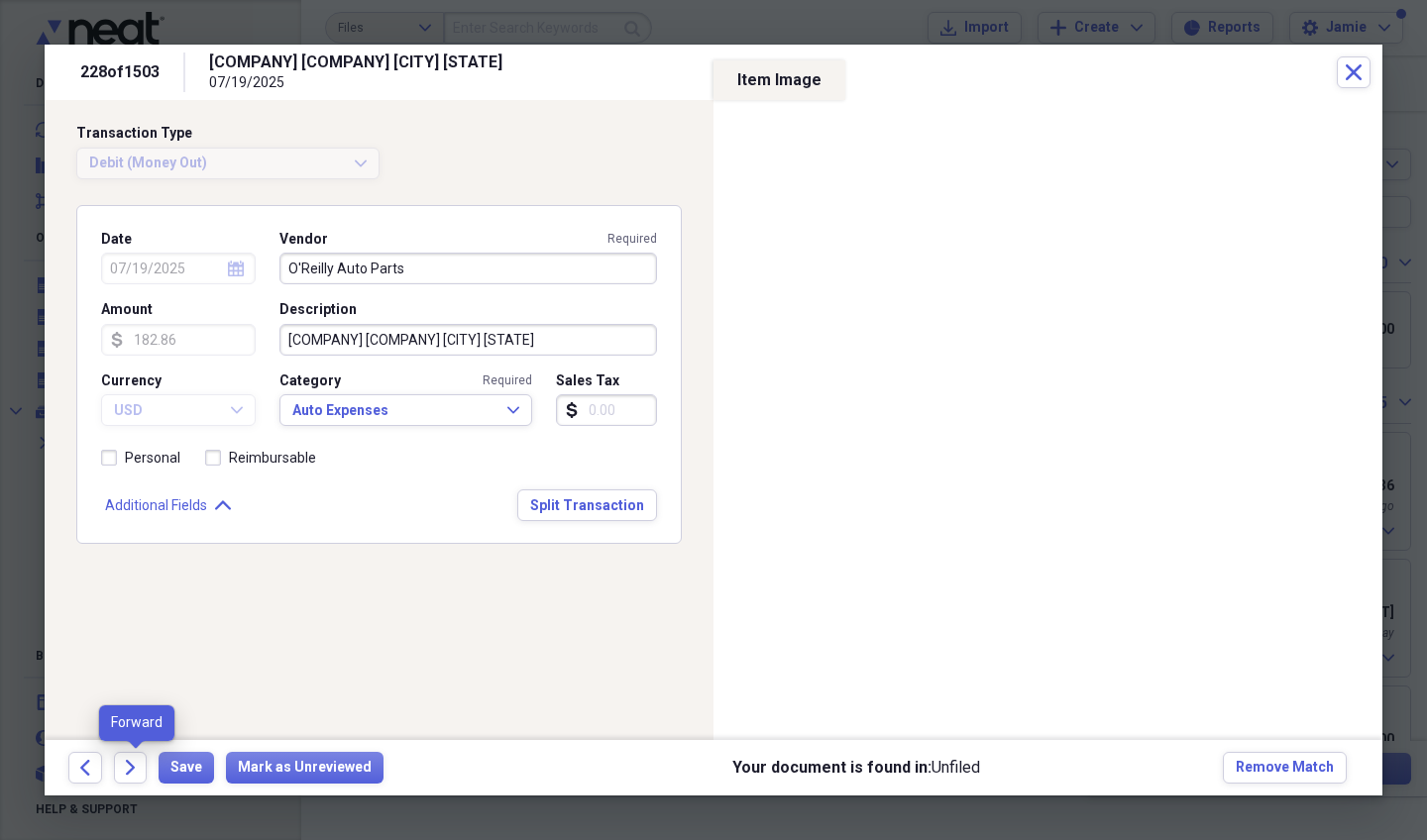 click 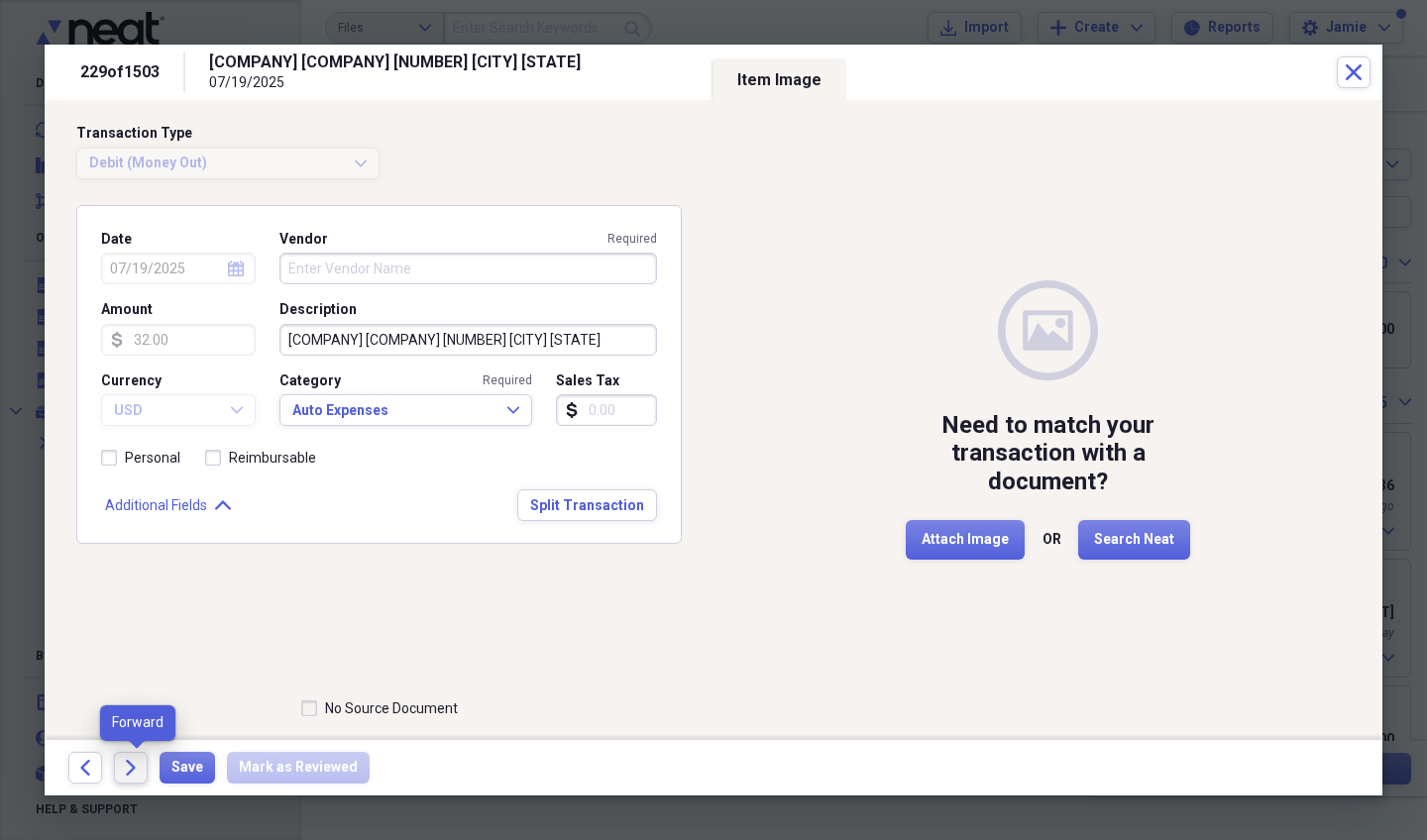 click 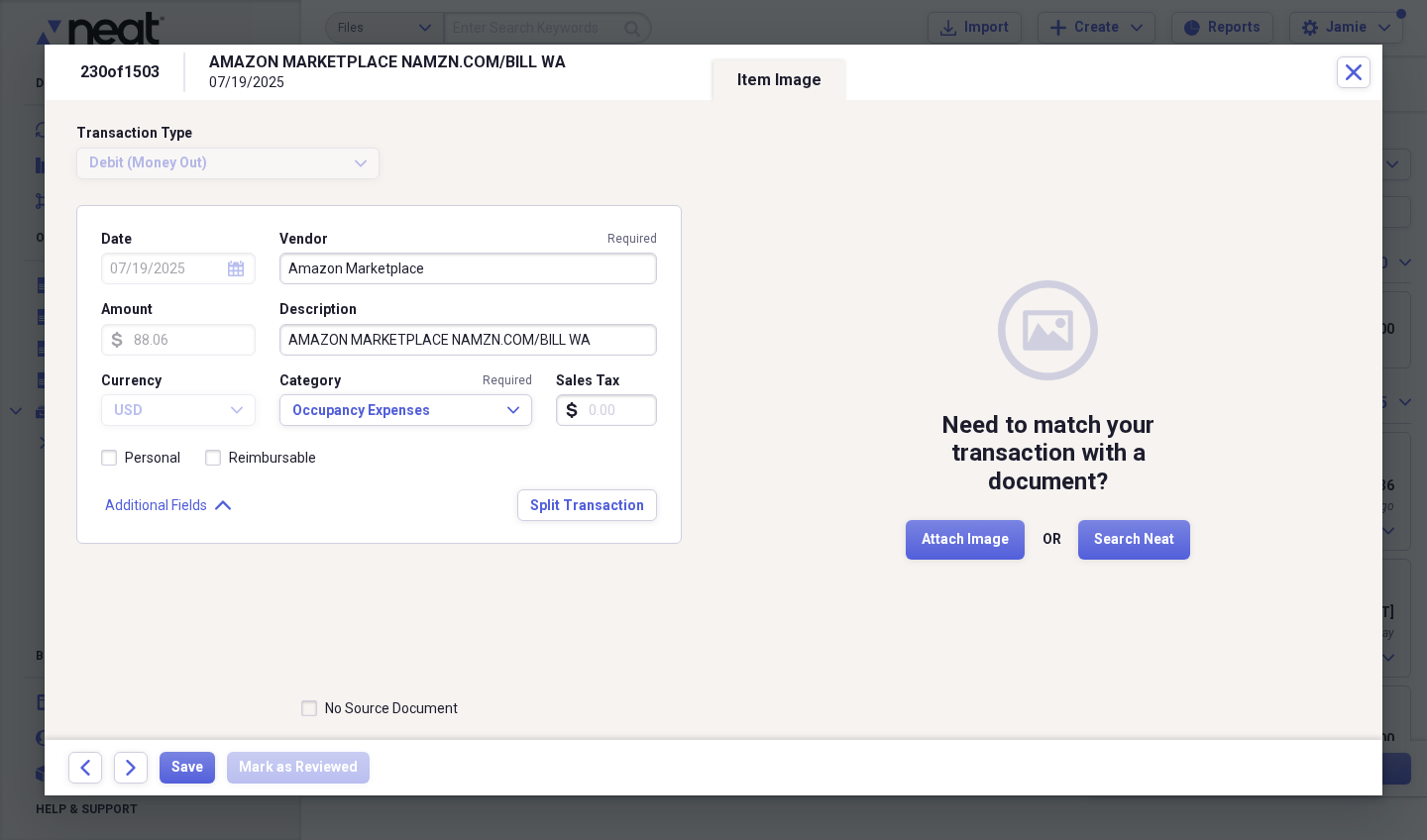 click 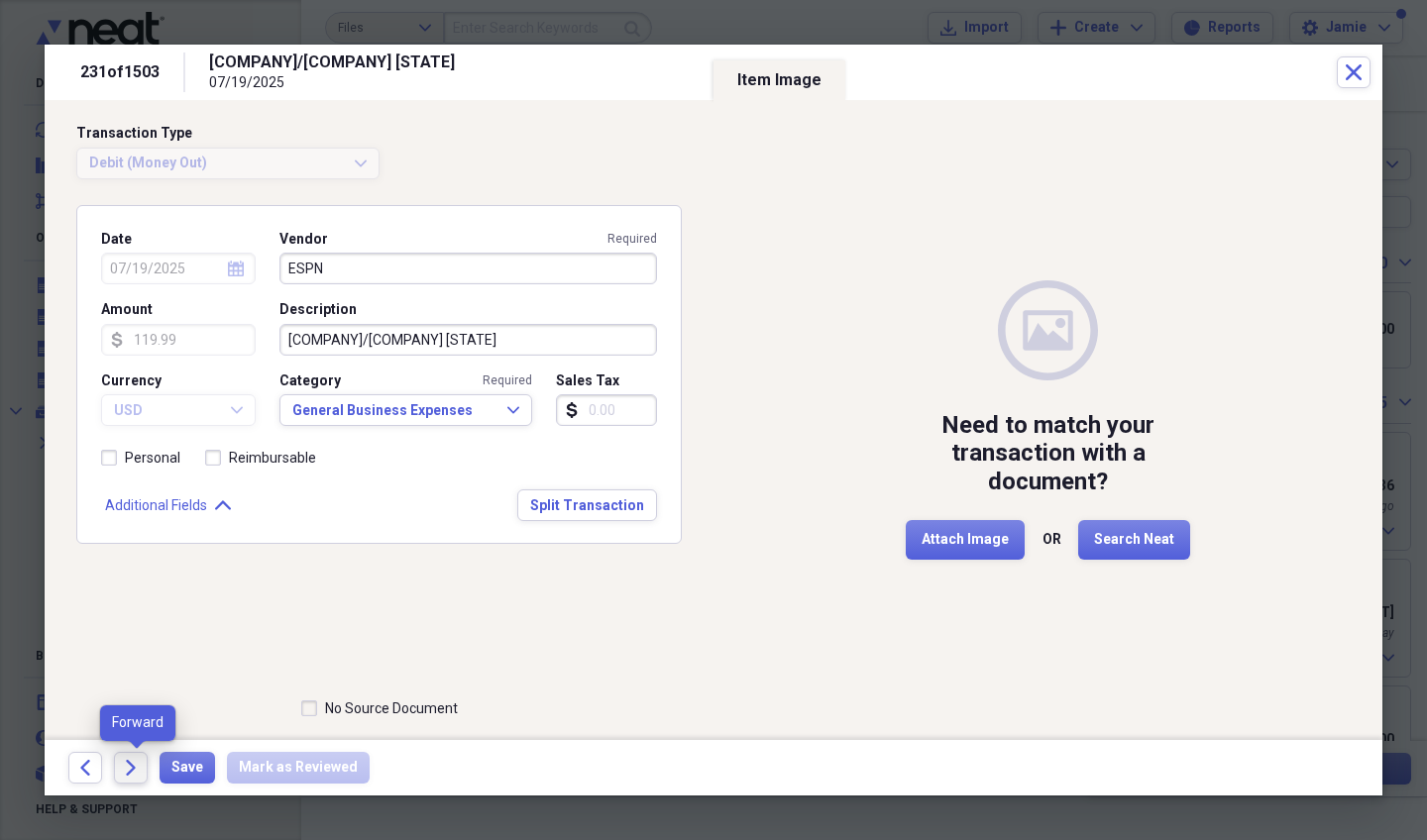 click on "Forward" 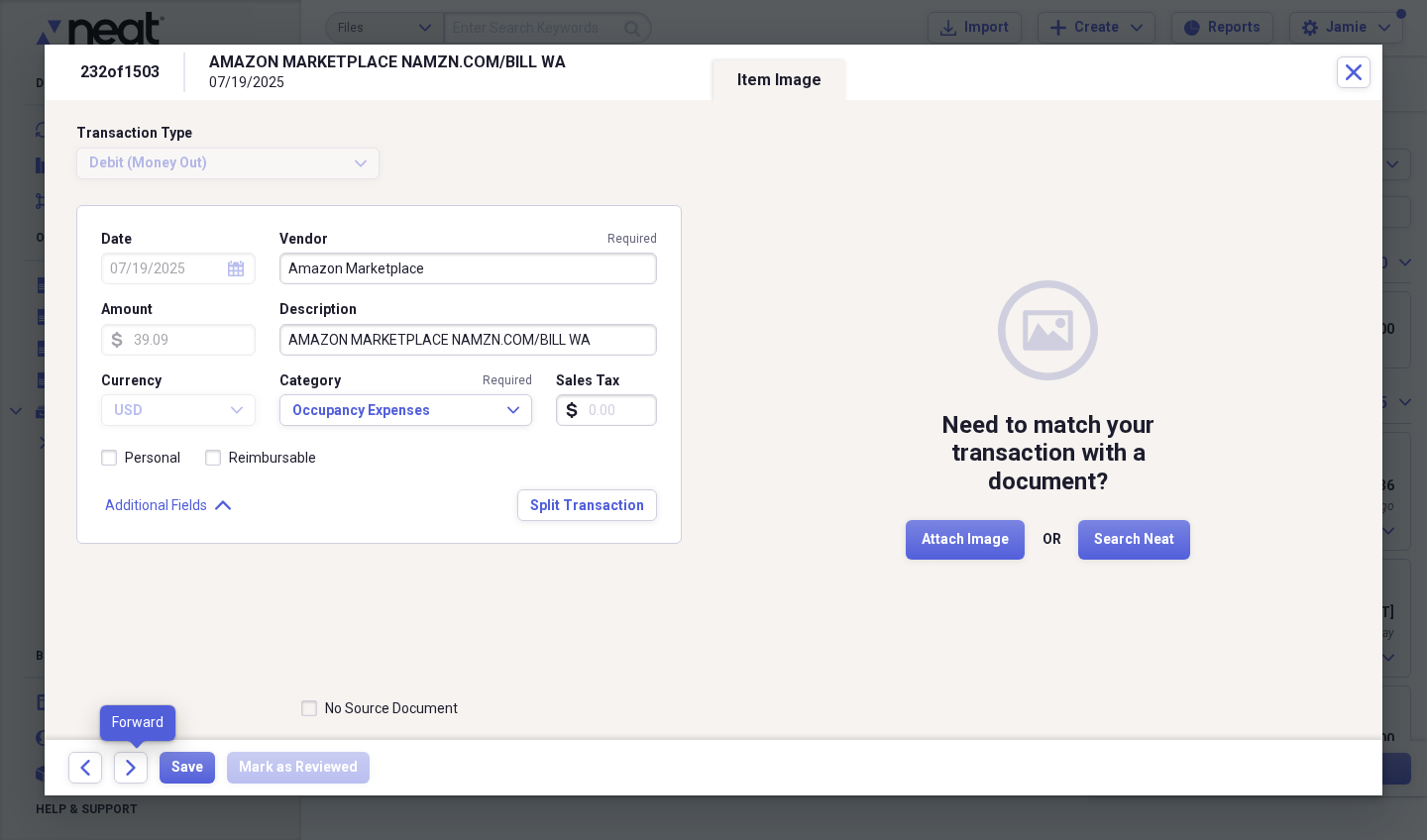 click on "Forward" 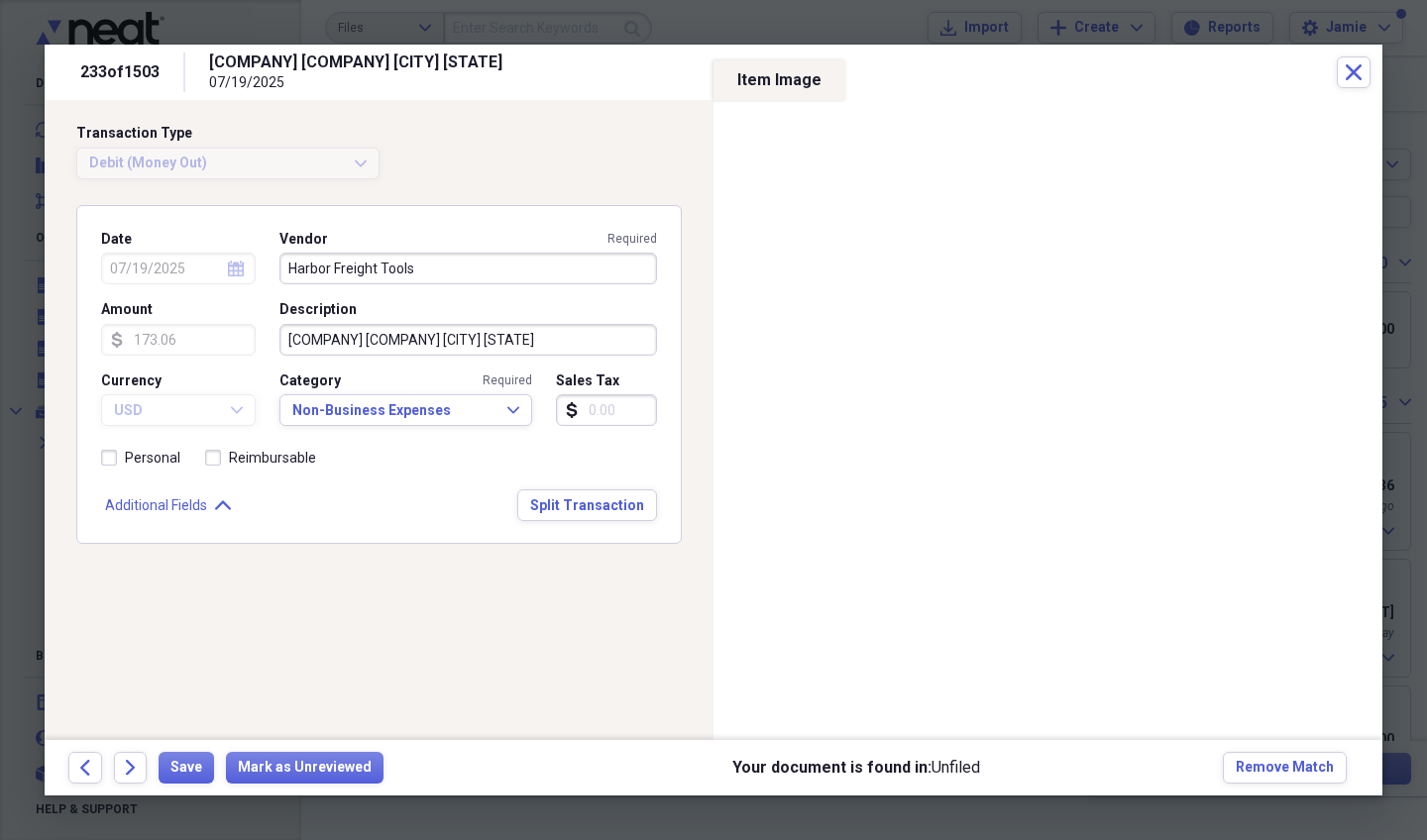 click on "Forward" 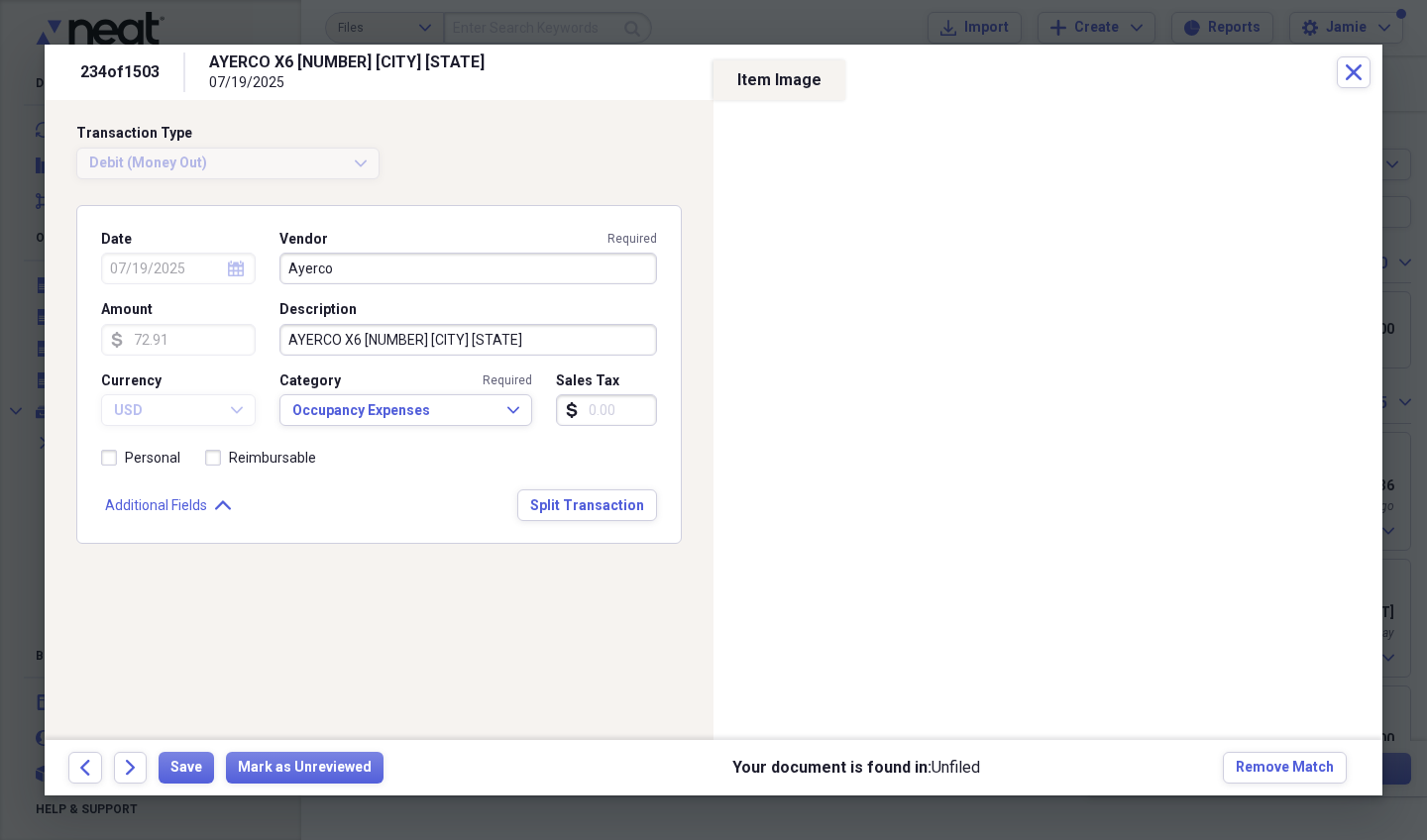 click on "Forward" 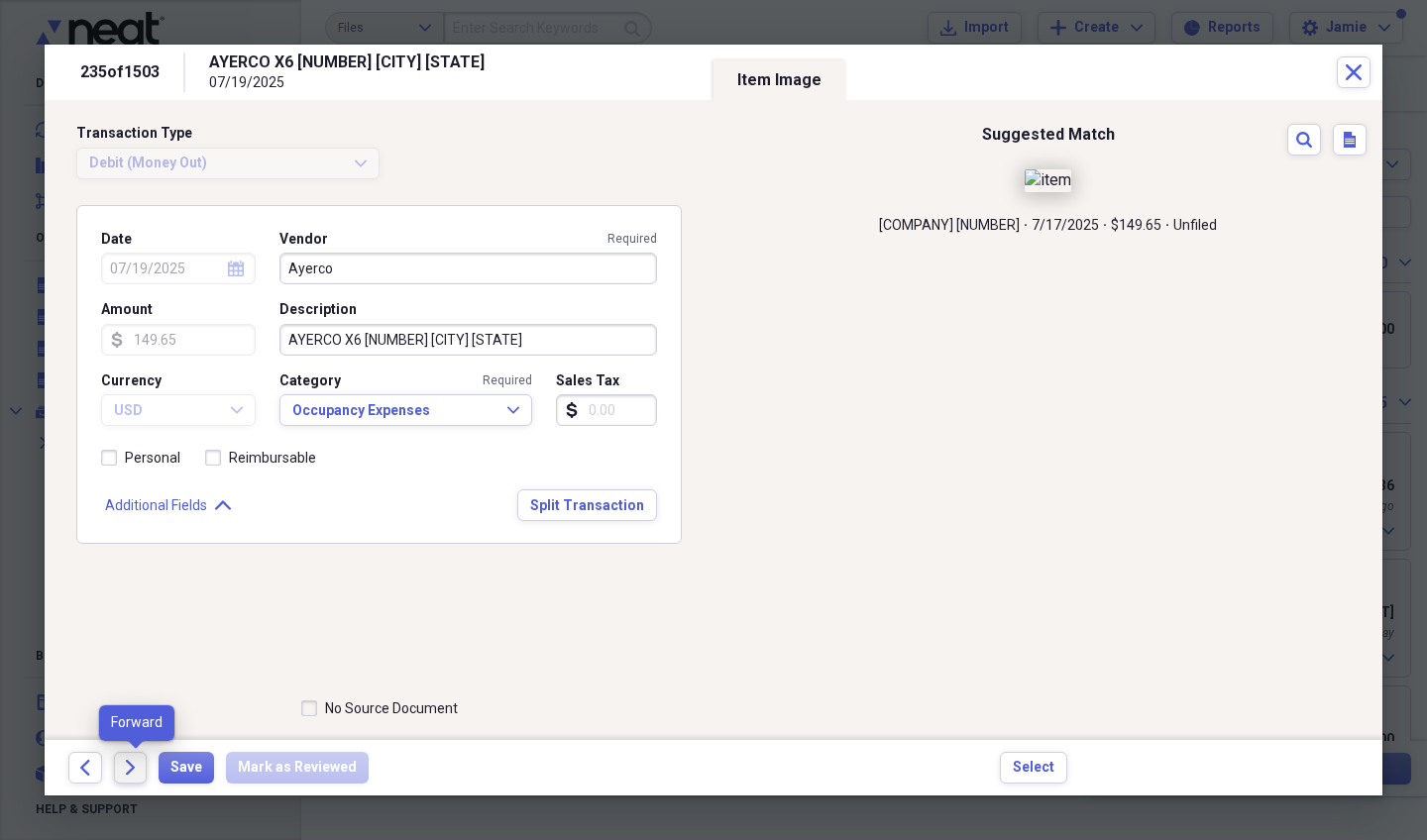 click on "Forward" 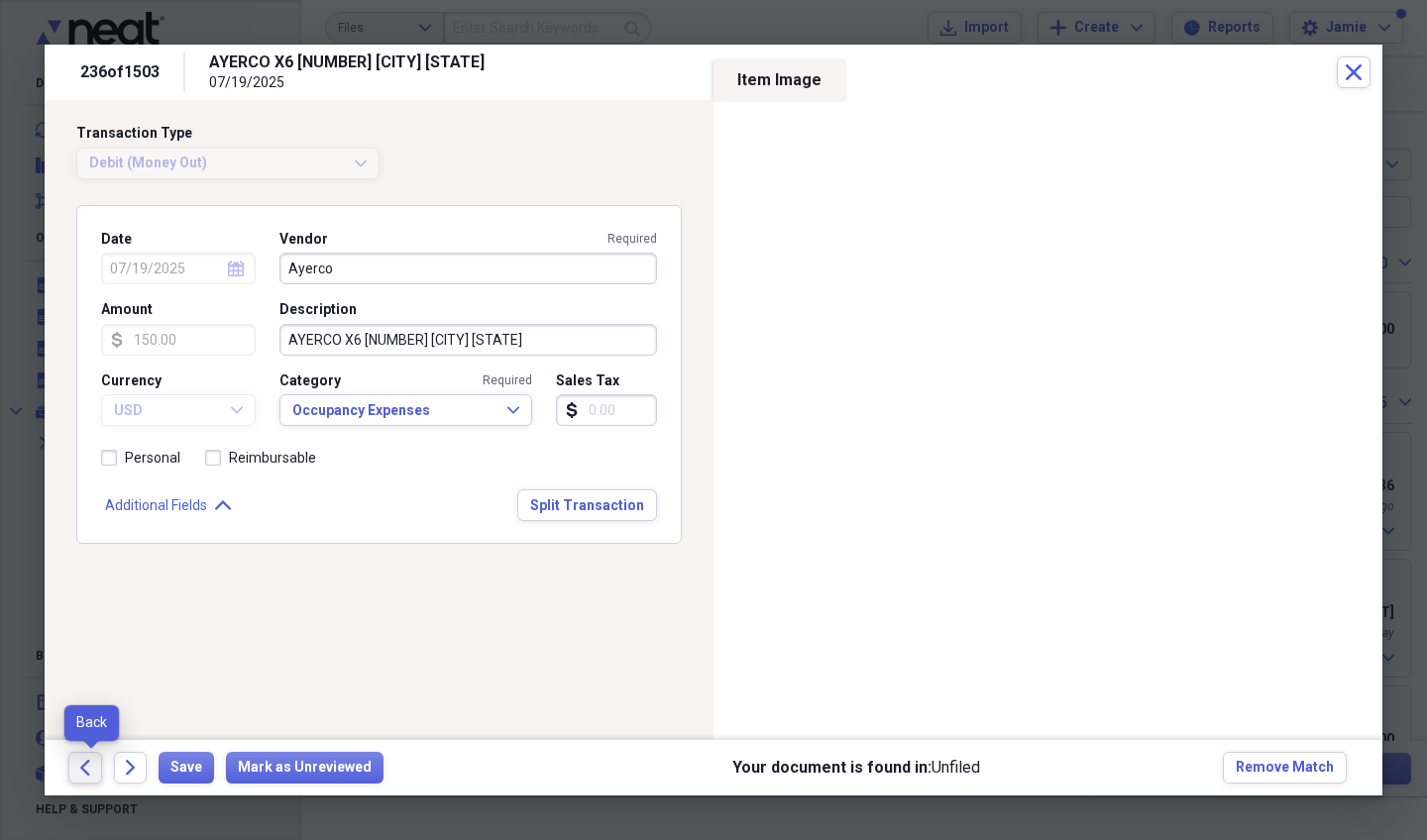 click on "Back" 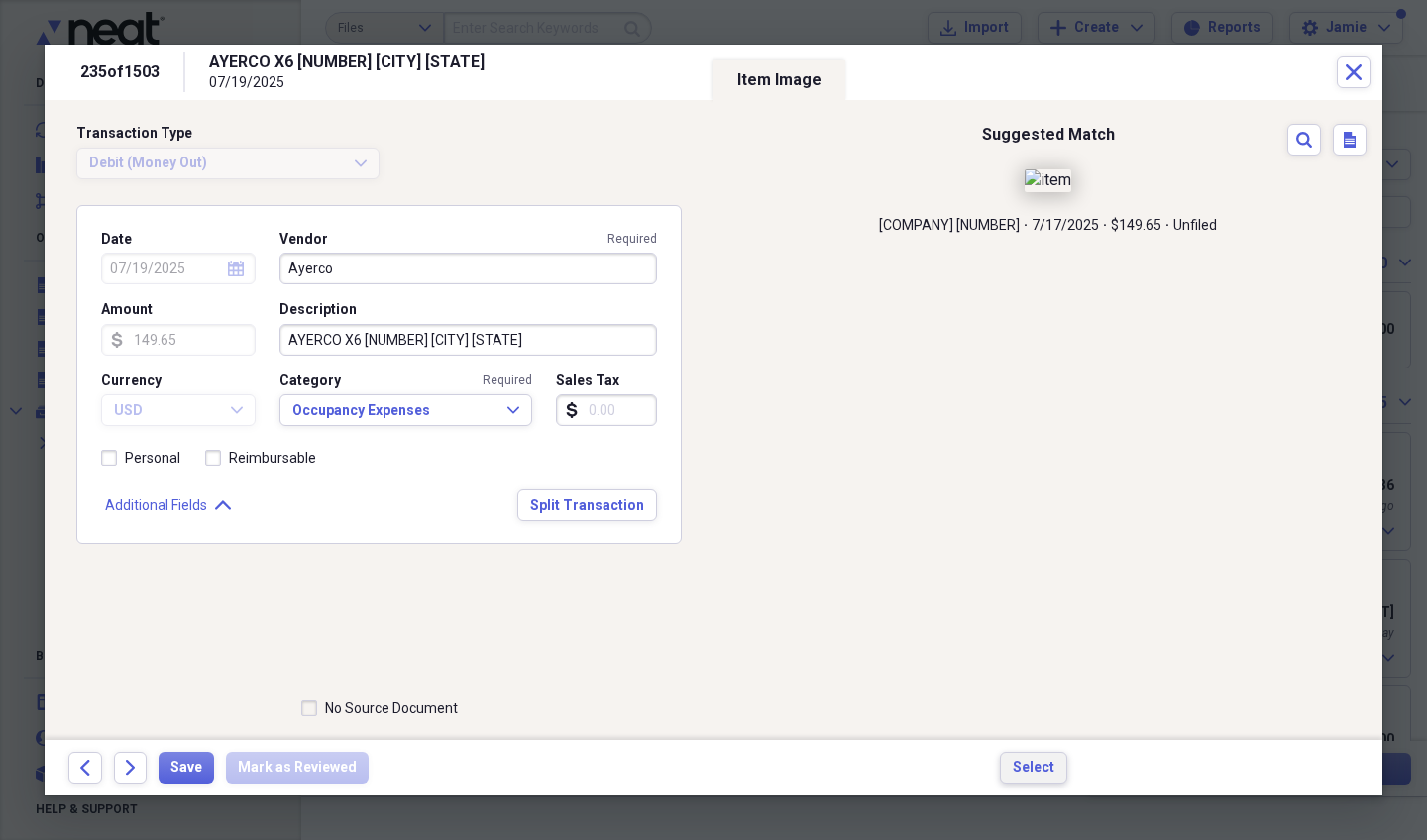 click on "Select" at bounding box center [1034, 768] 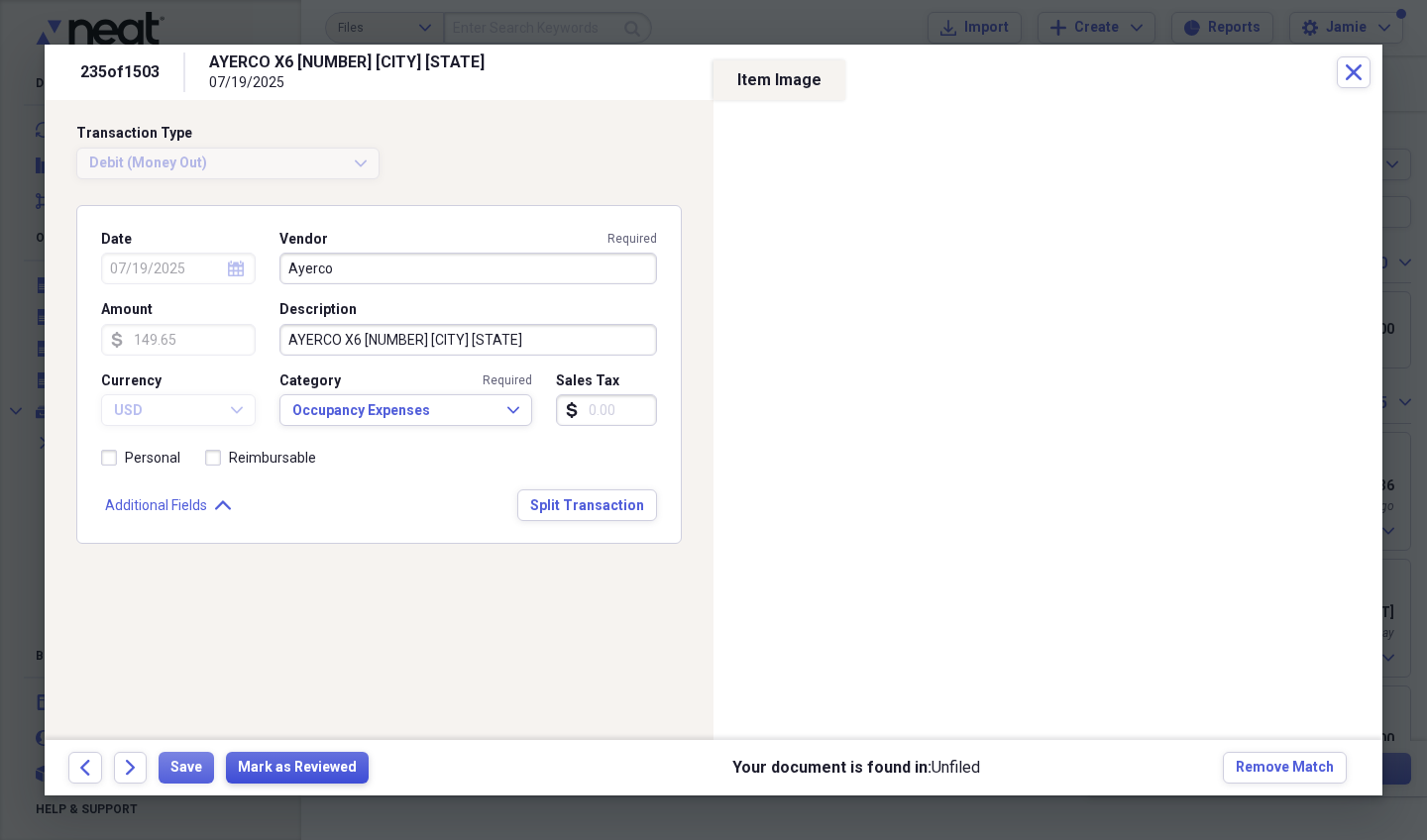 click on "Mark as Reviewed" at bounding box center (297, 768) 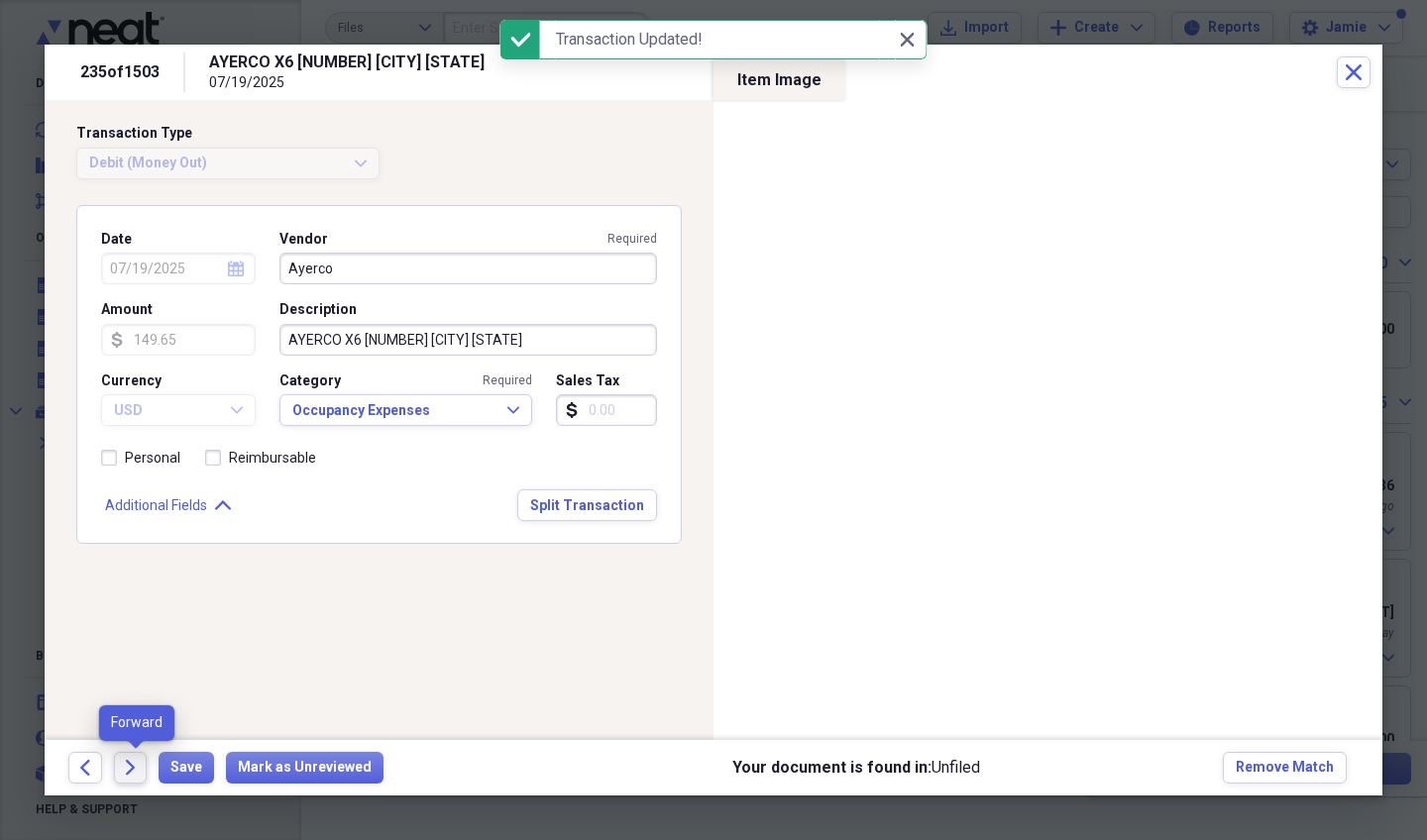 click on "Forward" at bounding box center [131, 768] 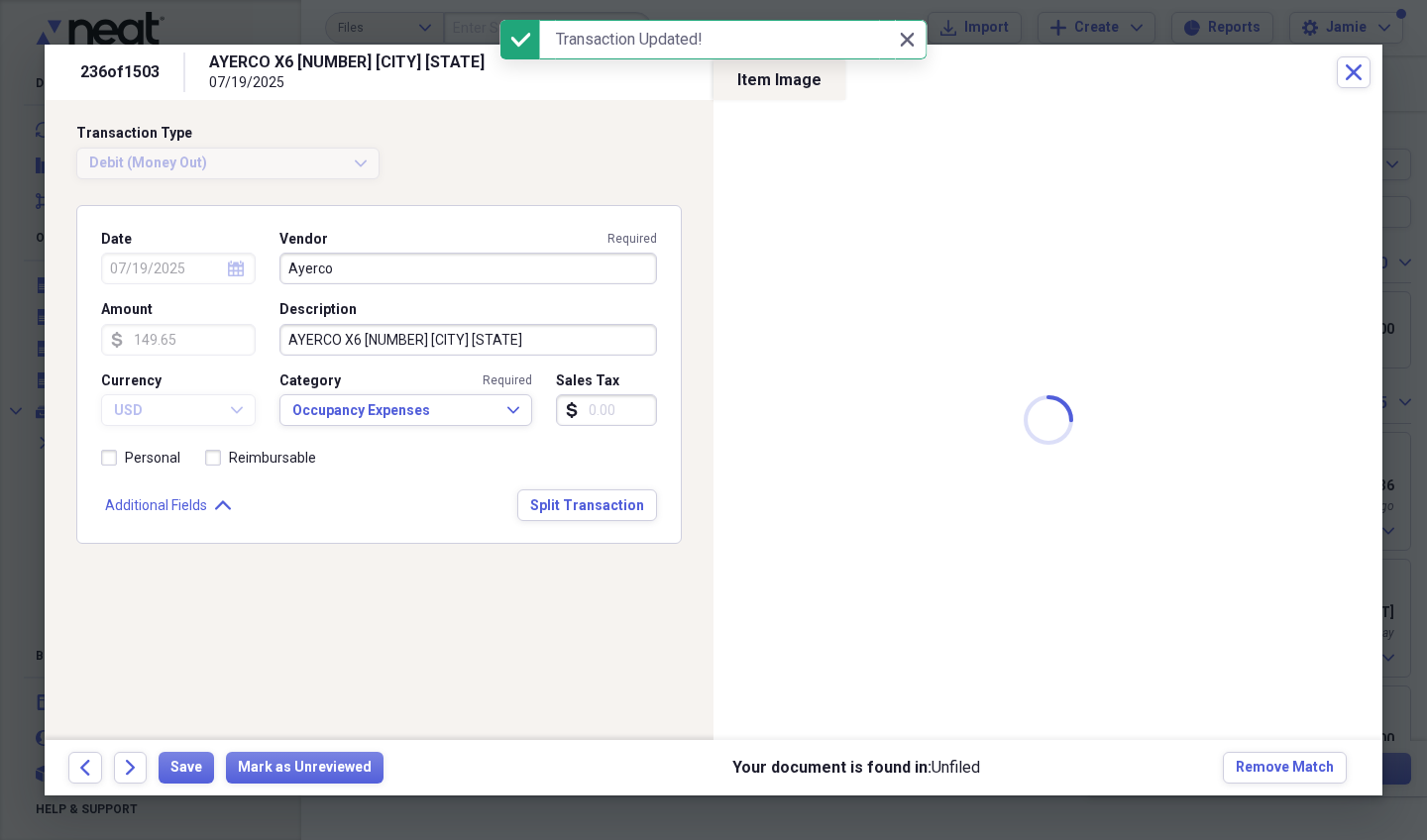type on "150.00" 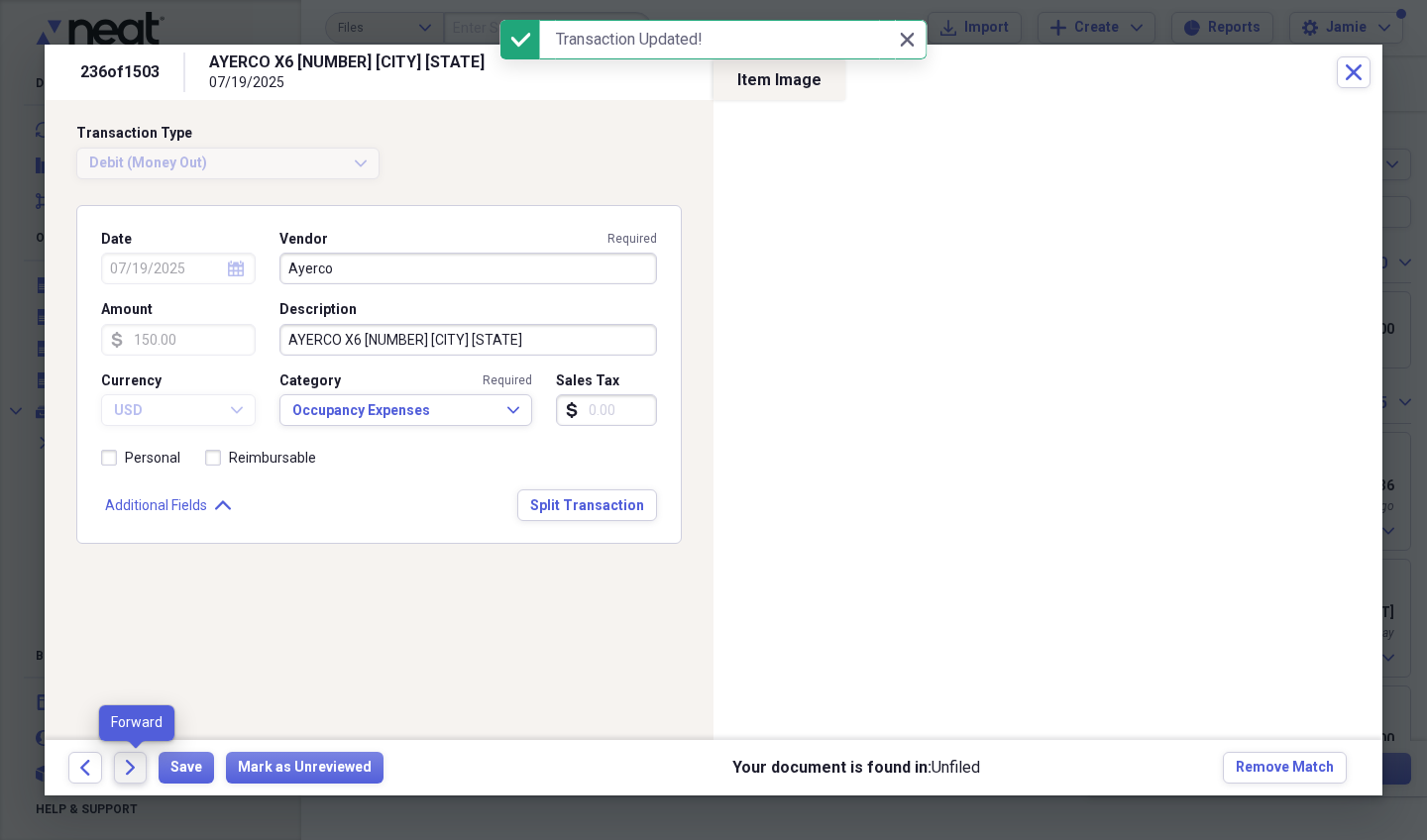 click on "Forward" at bounding box center (131, 768) 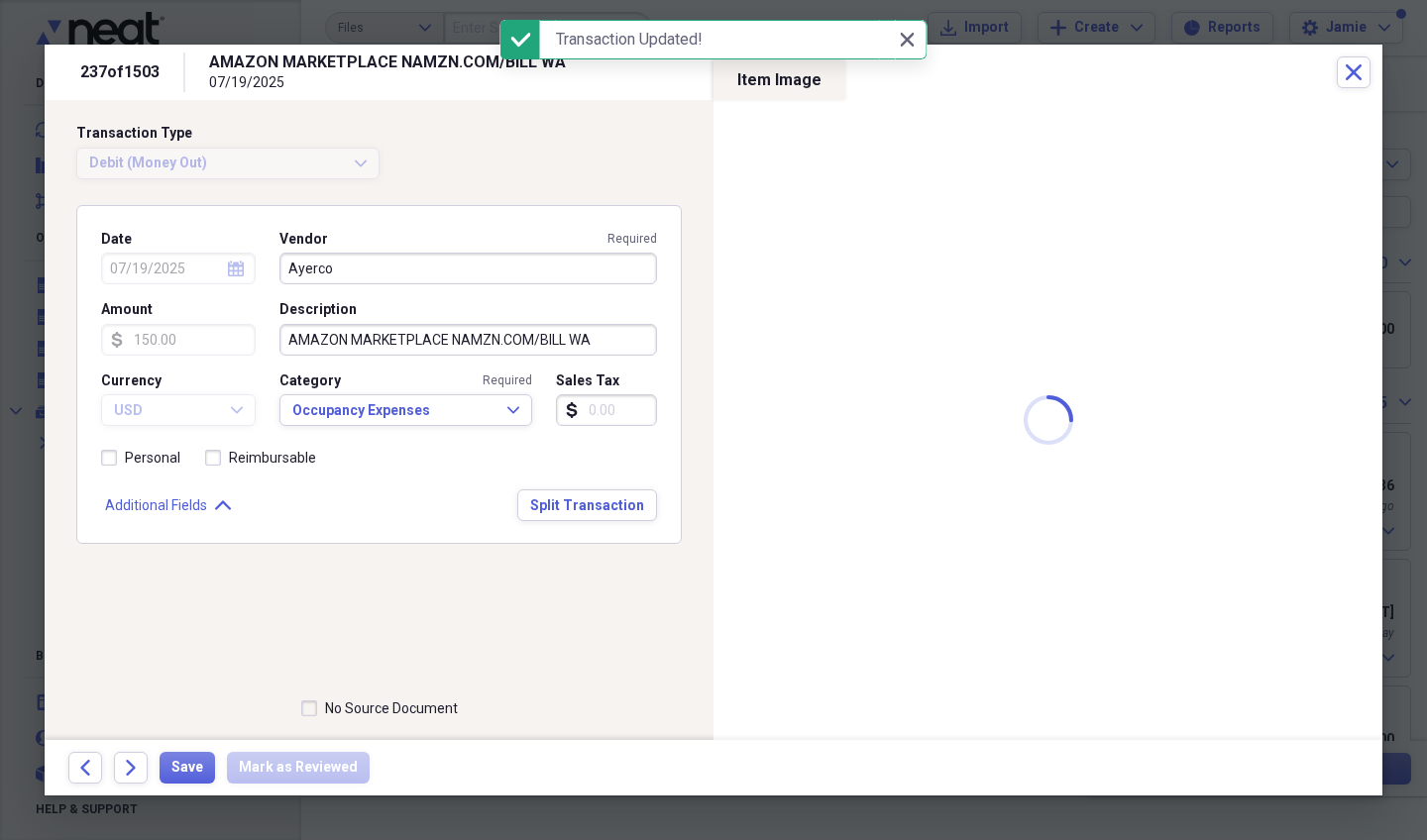 type on "Amazon Marketplace" 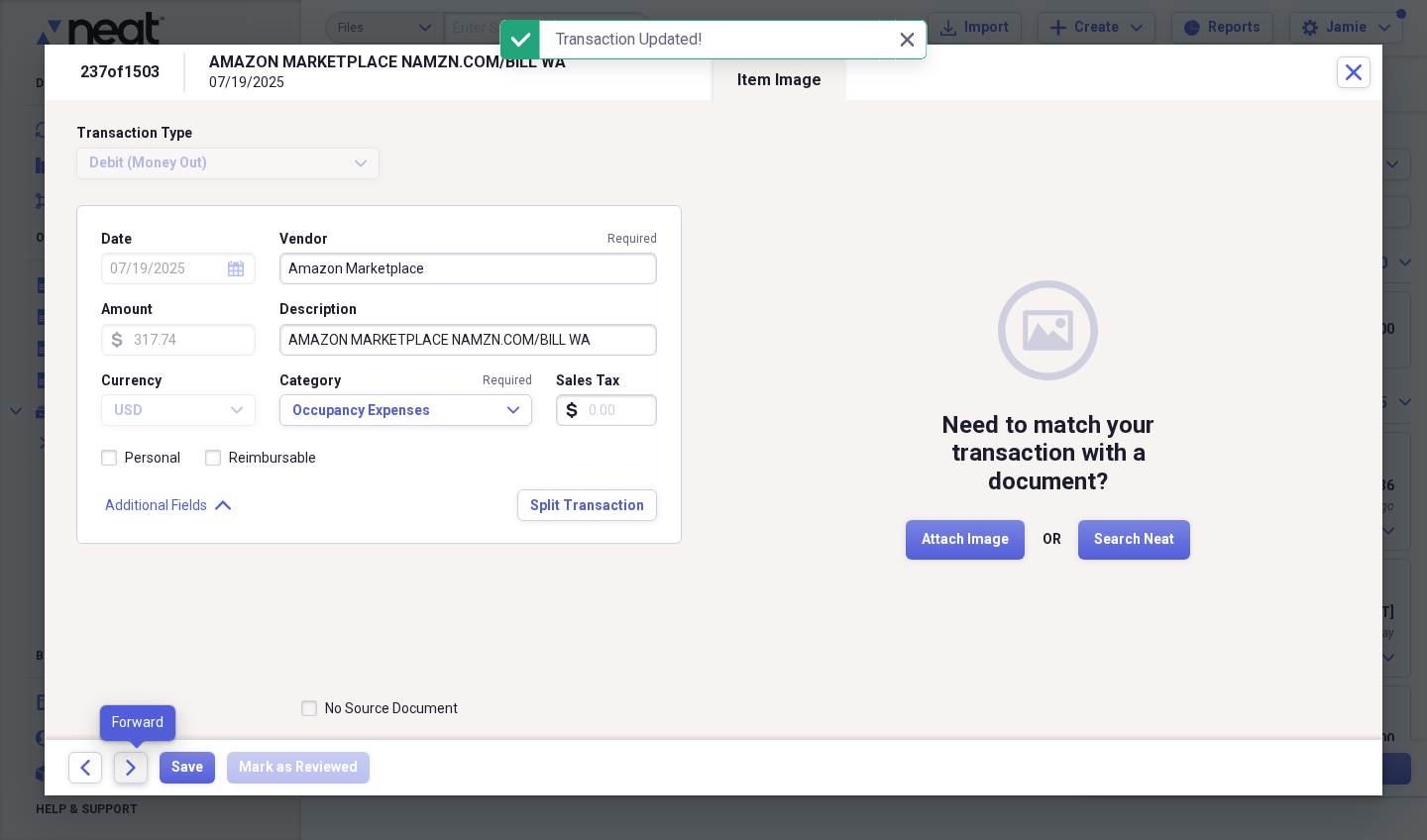 click on "Forward" at bounding box center [131, 768] 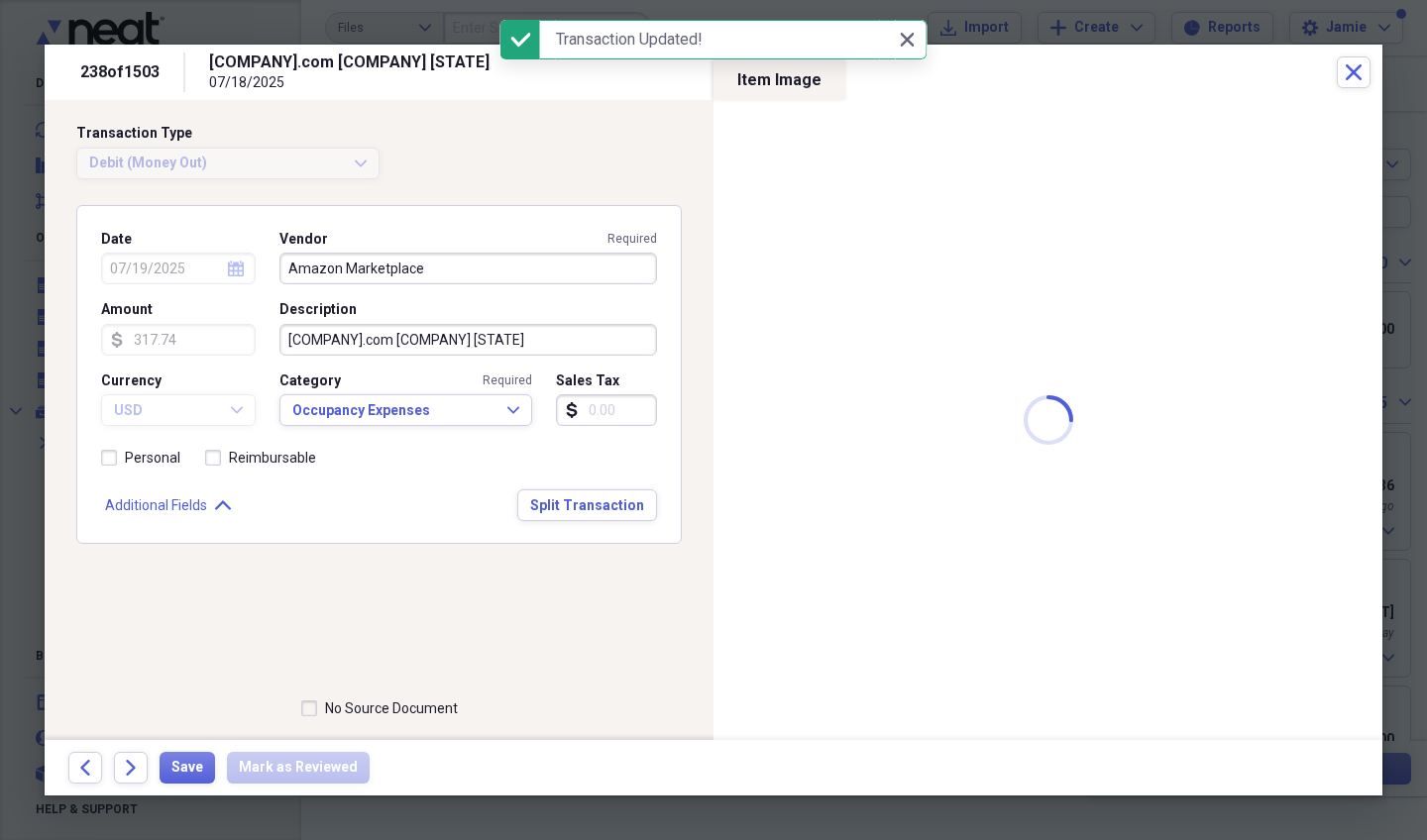 type on "07/18/2025" 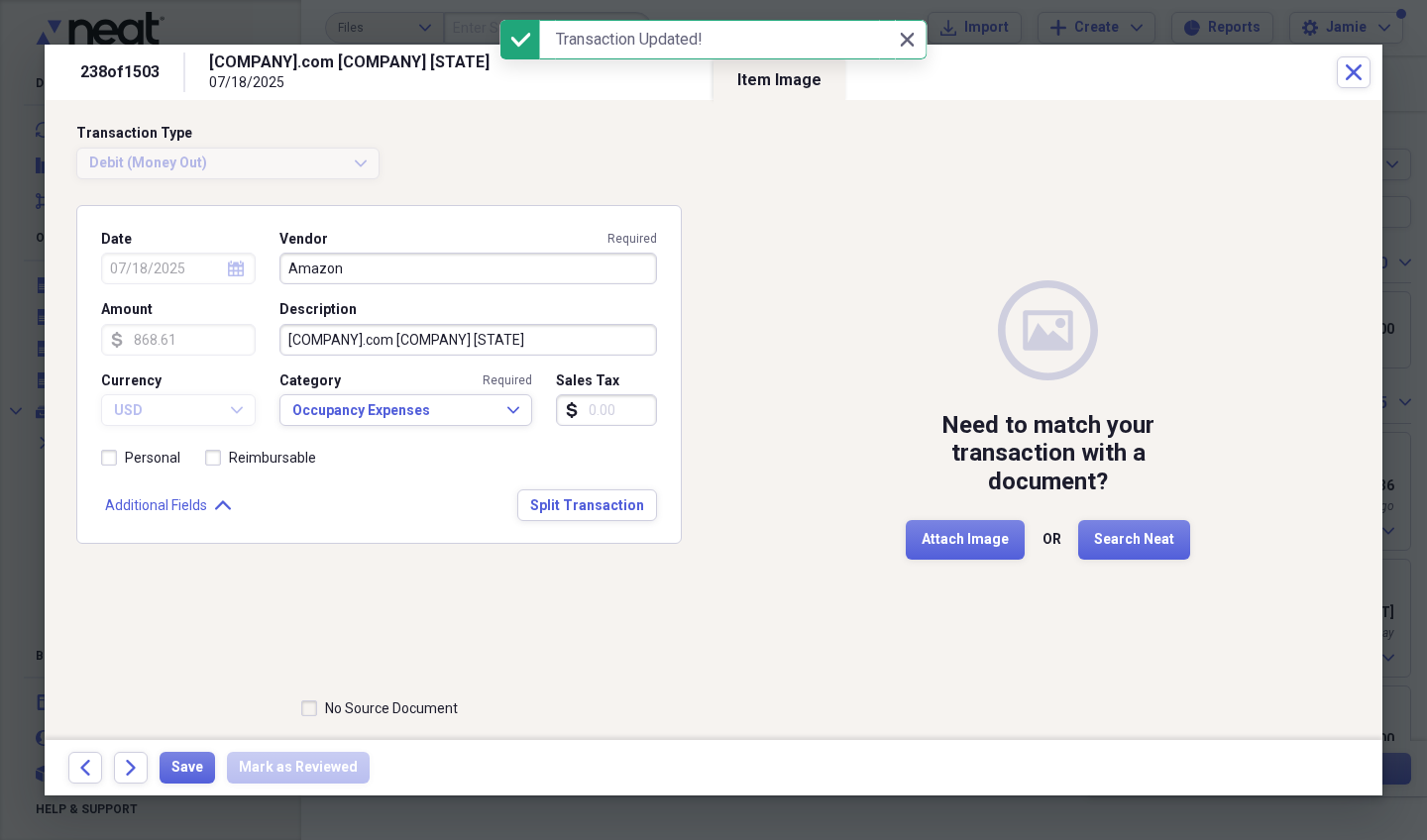 click on "Forward" at bounding box center [131, 768] 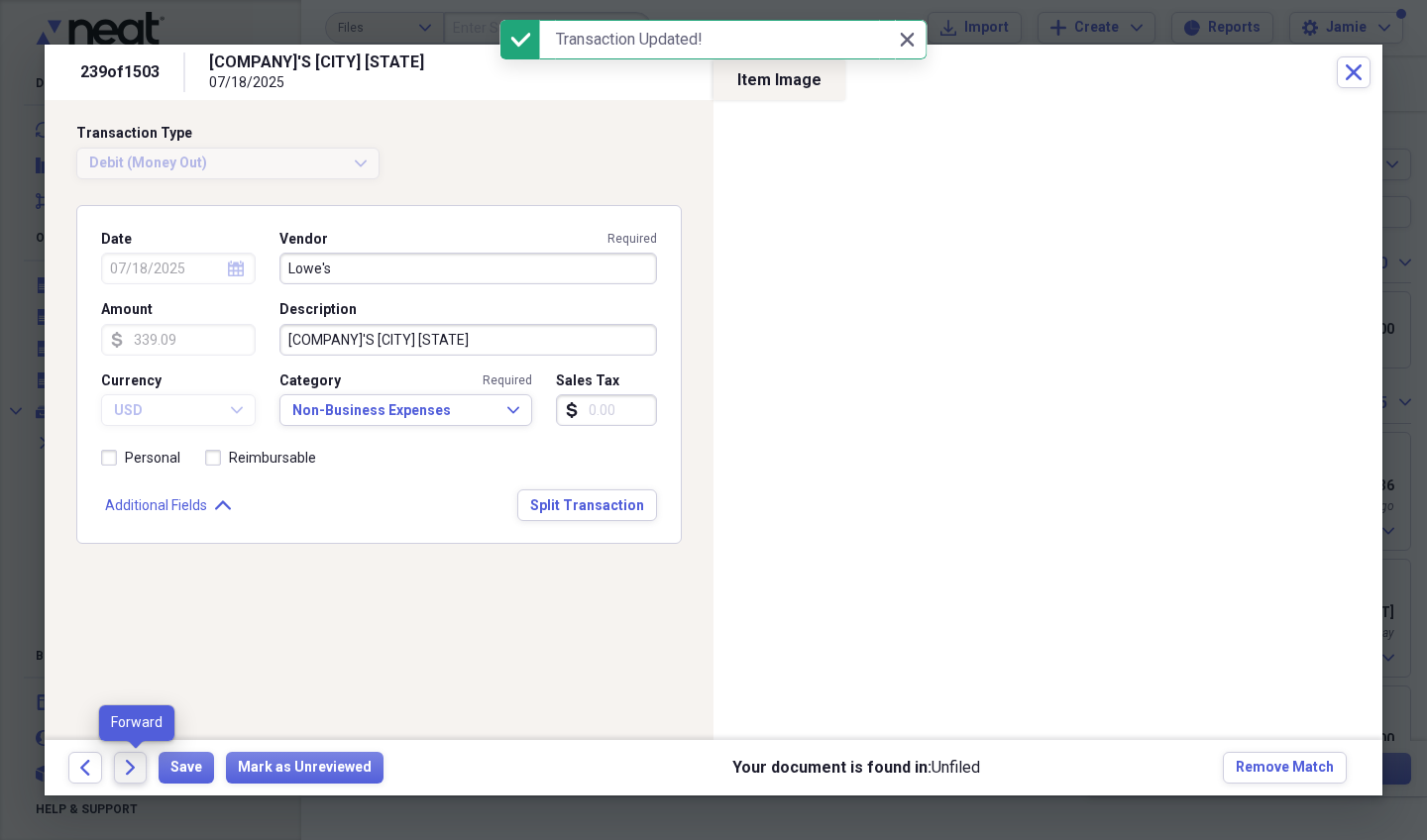 click on "Forward" at bounding box center [131, 768] 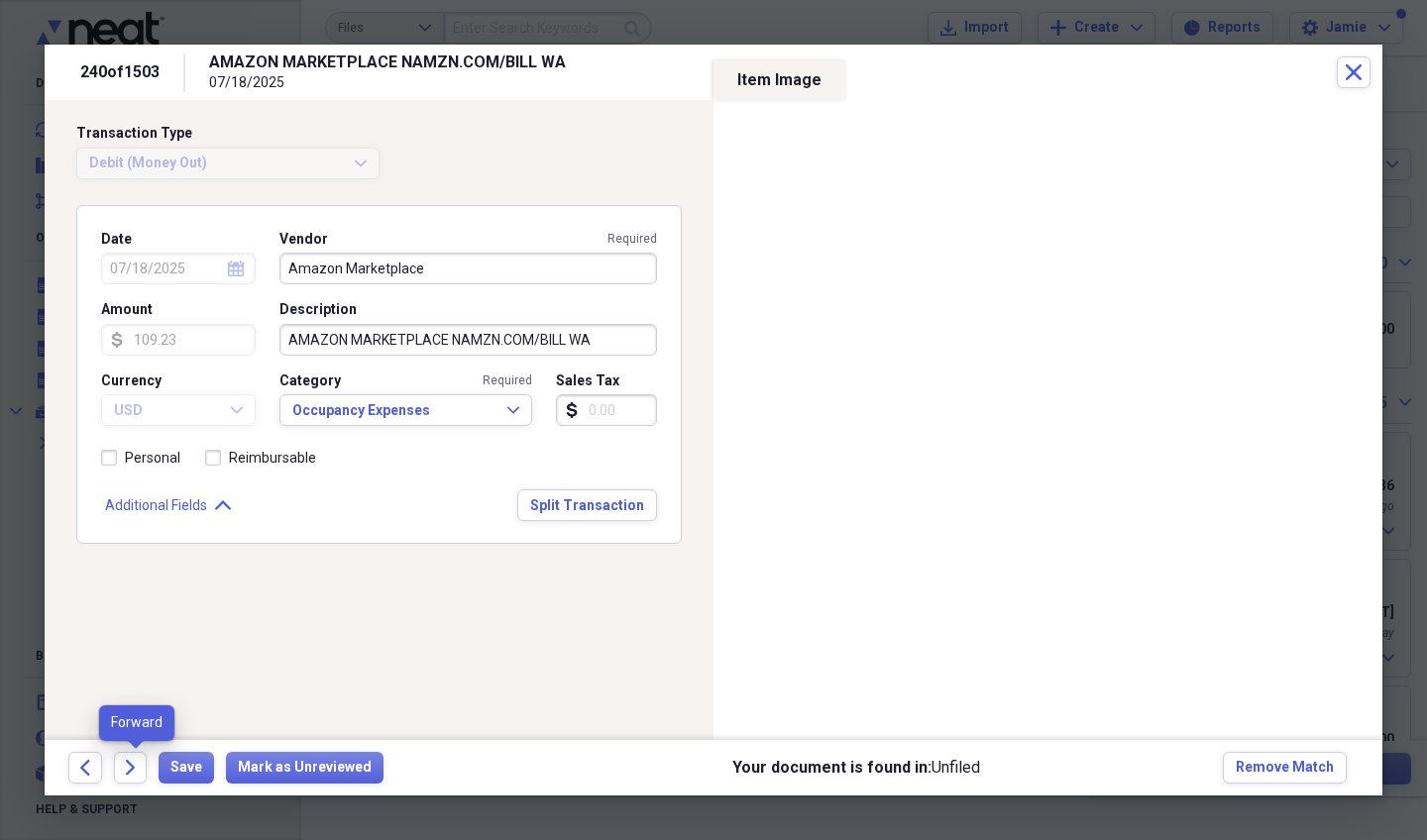 click on "Forward" at bounding box center (131, 768) 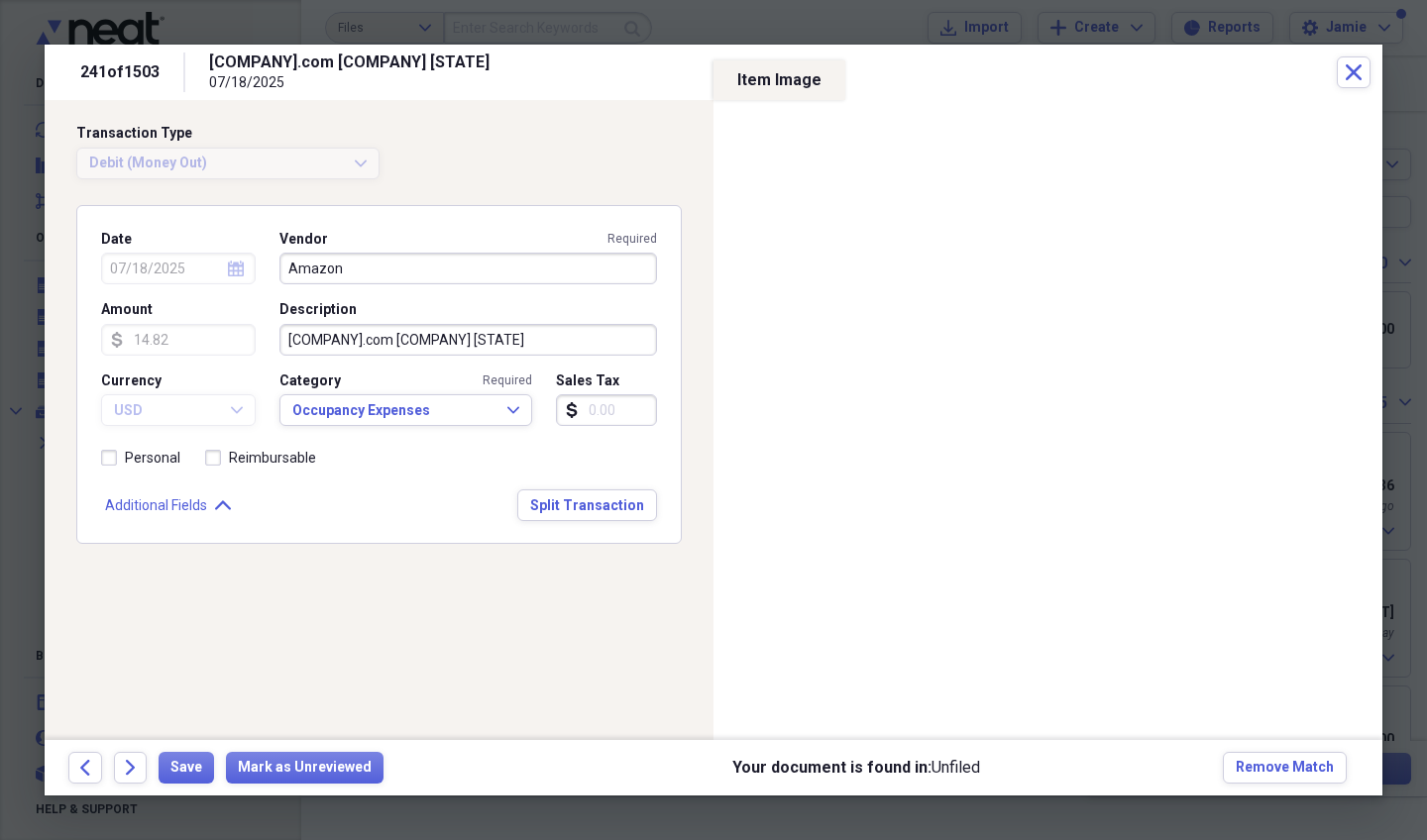 click on "Forward" at bounding box center (131, 768) 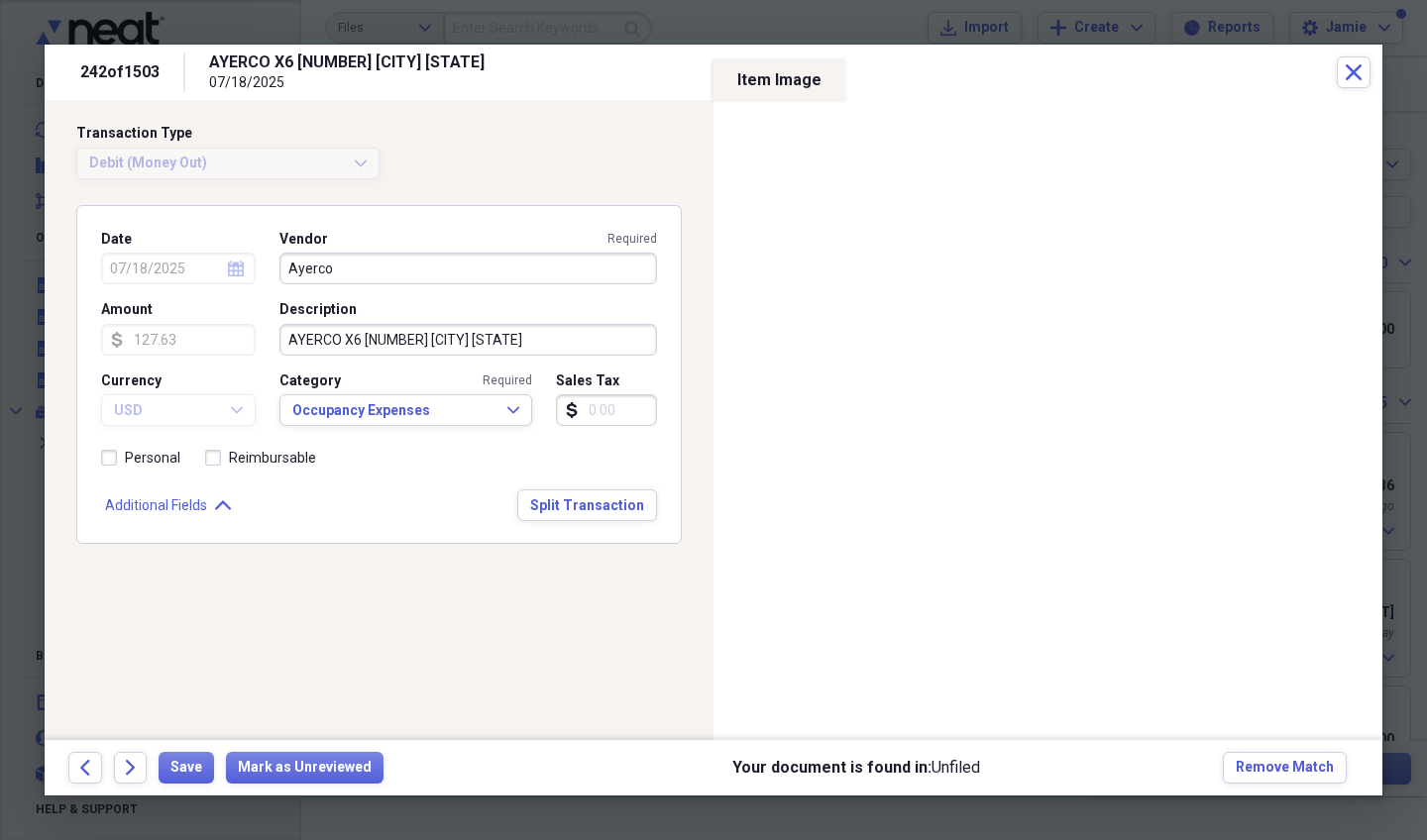 click on "Forward" at bounding box center [131, 768] 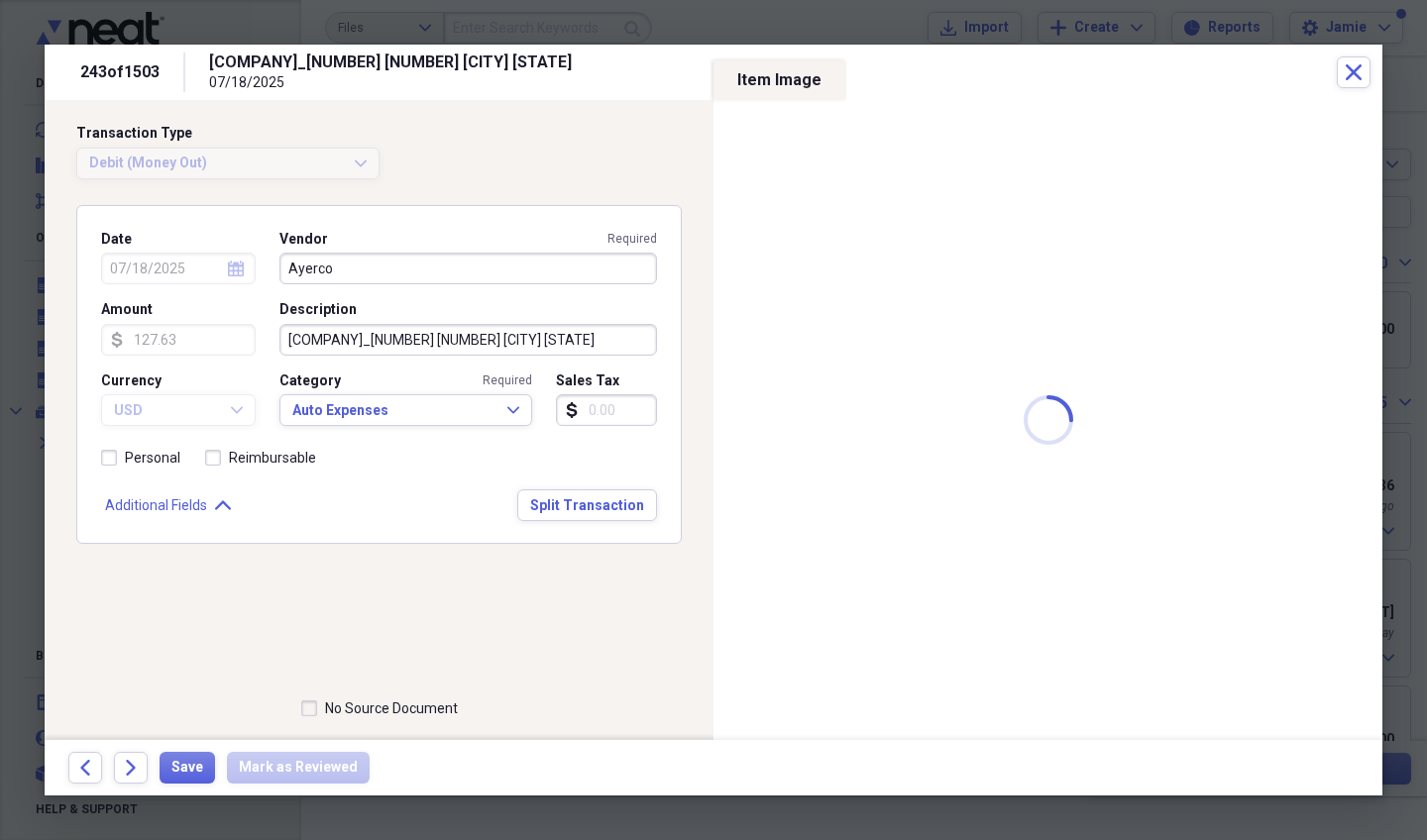 type on "Pilot Flying J" 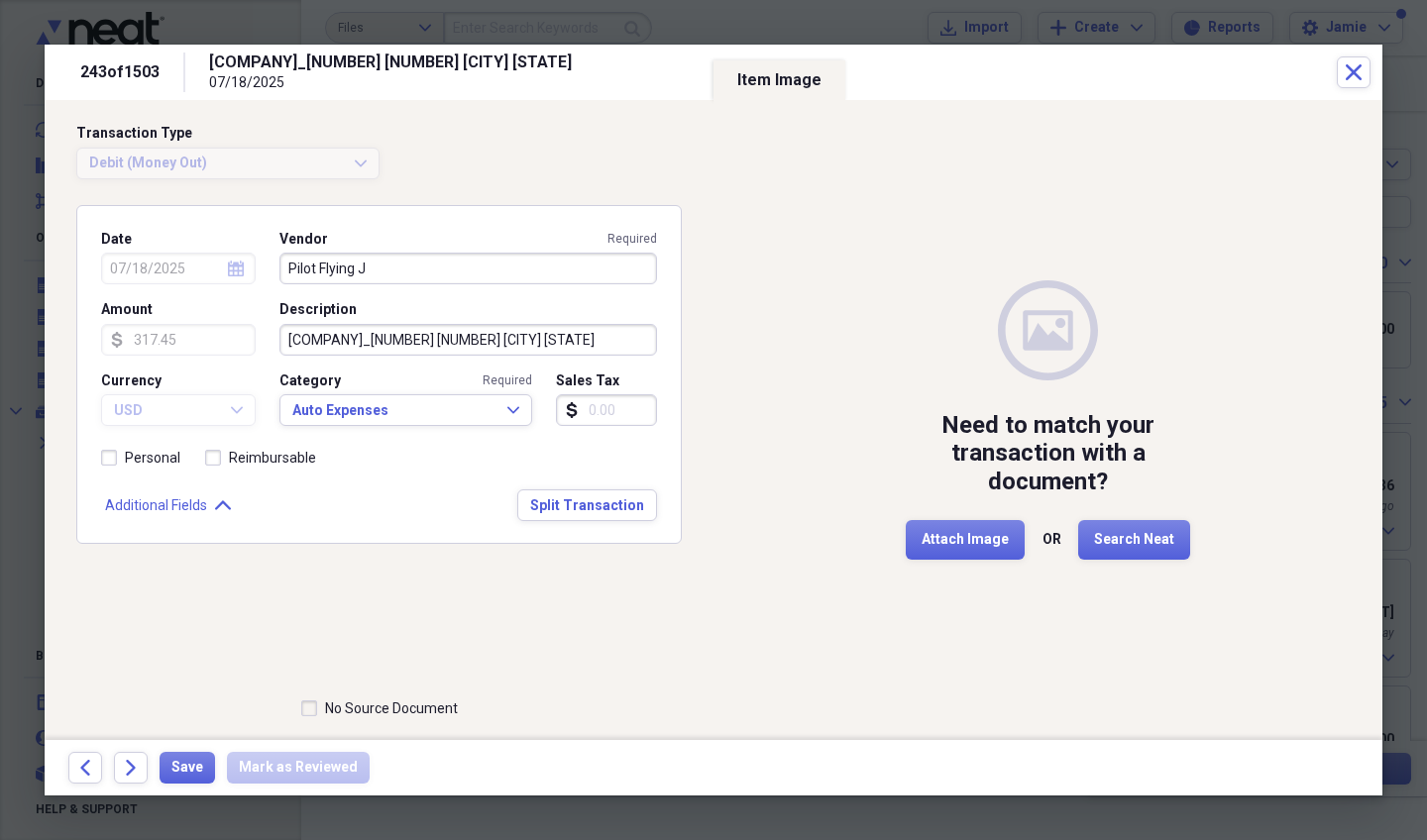 click on "Forward" at bounding box center (131, 768) 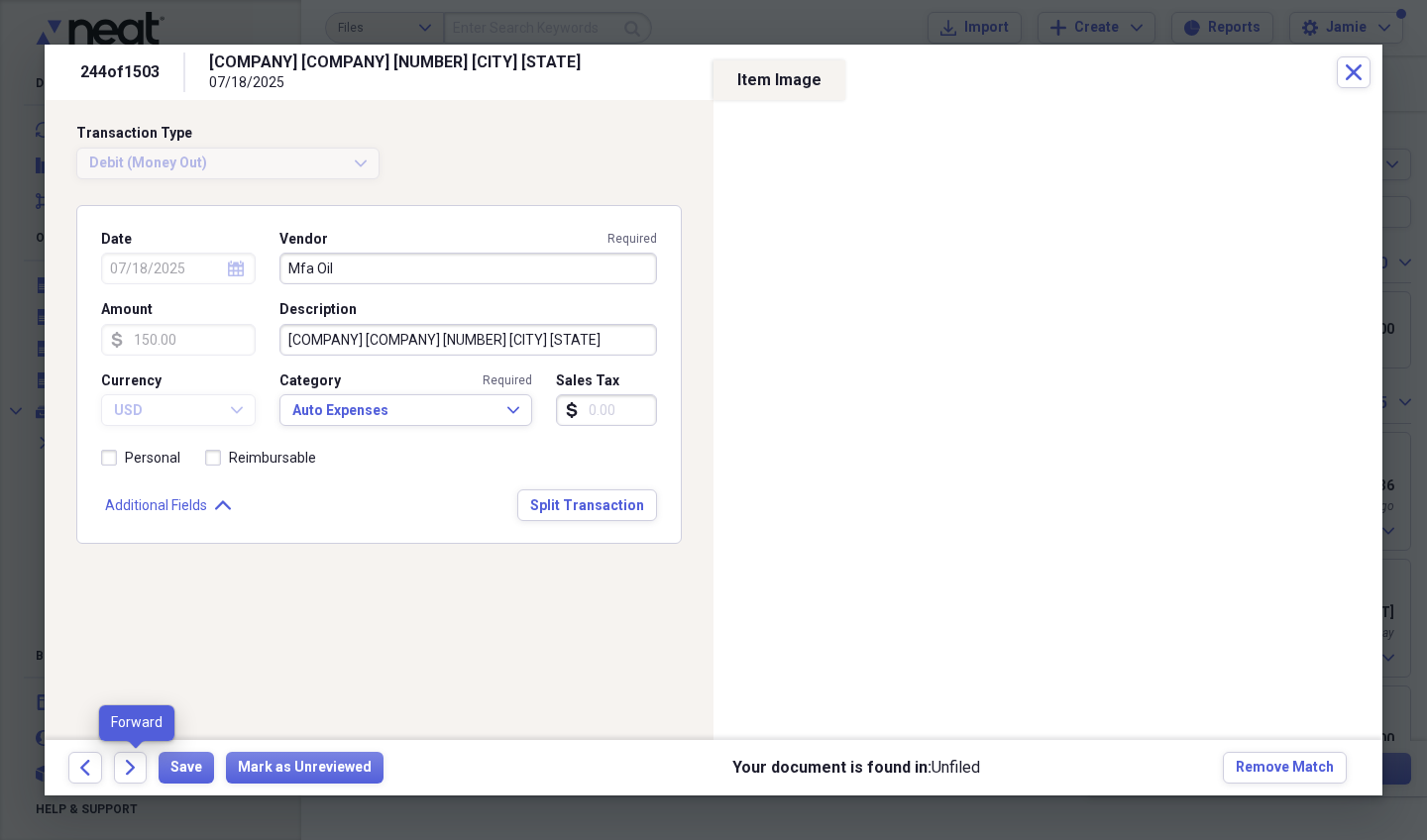 click on "Forward" at bounding box center [131, 768] 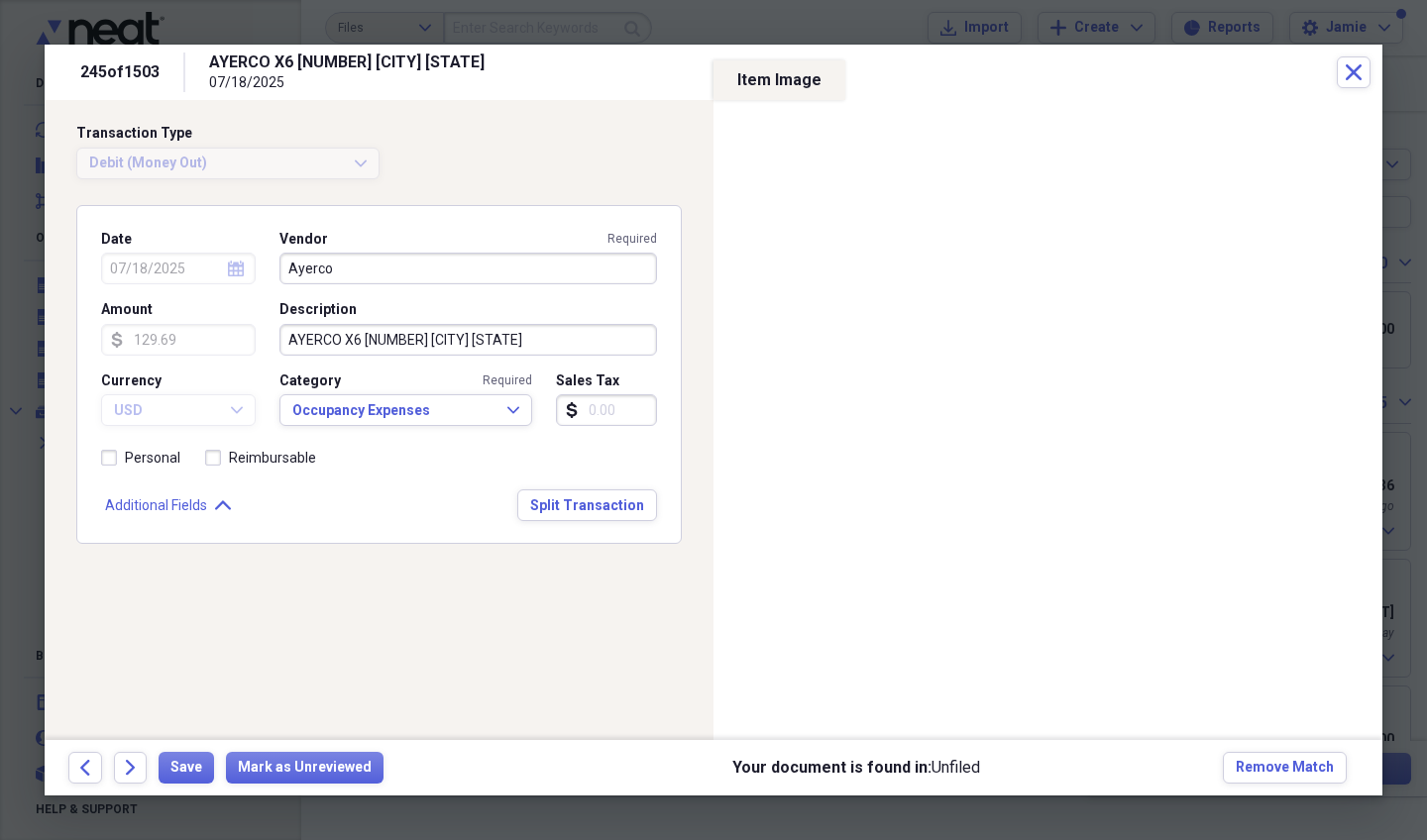click on "Forward" at bounding box center [131, 768] 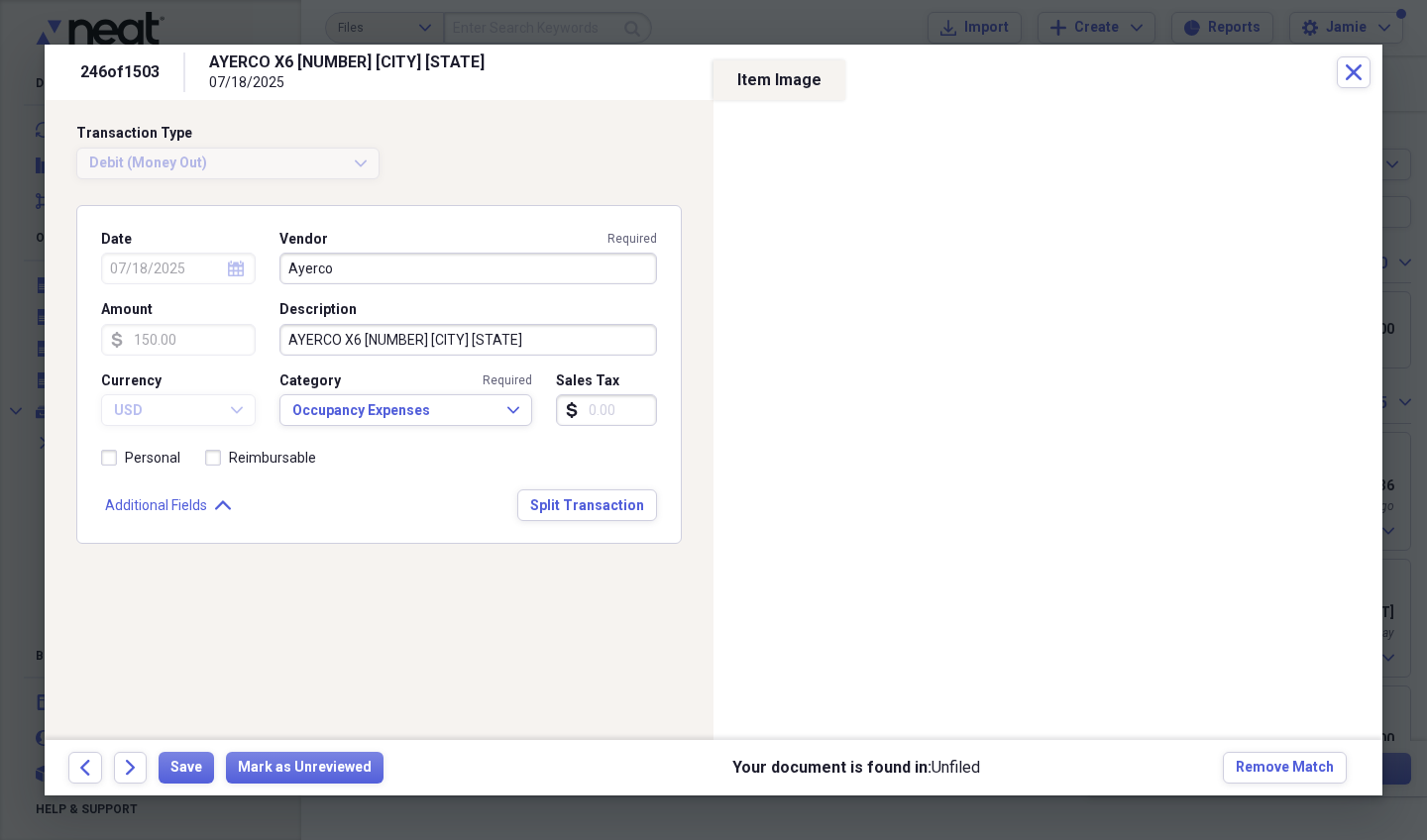 click on "Forward" at bounding box center (131, 768) 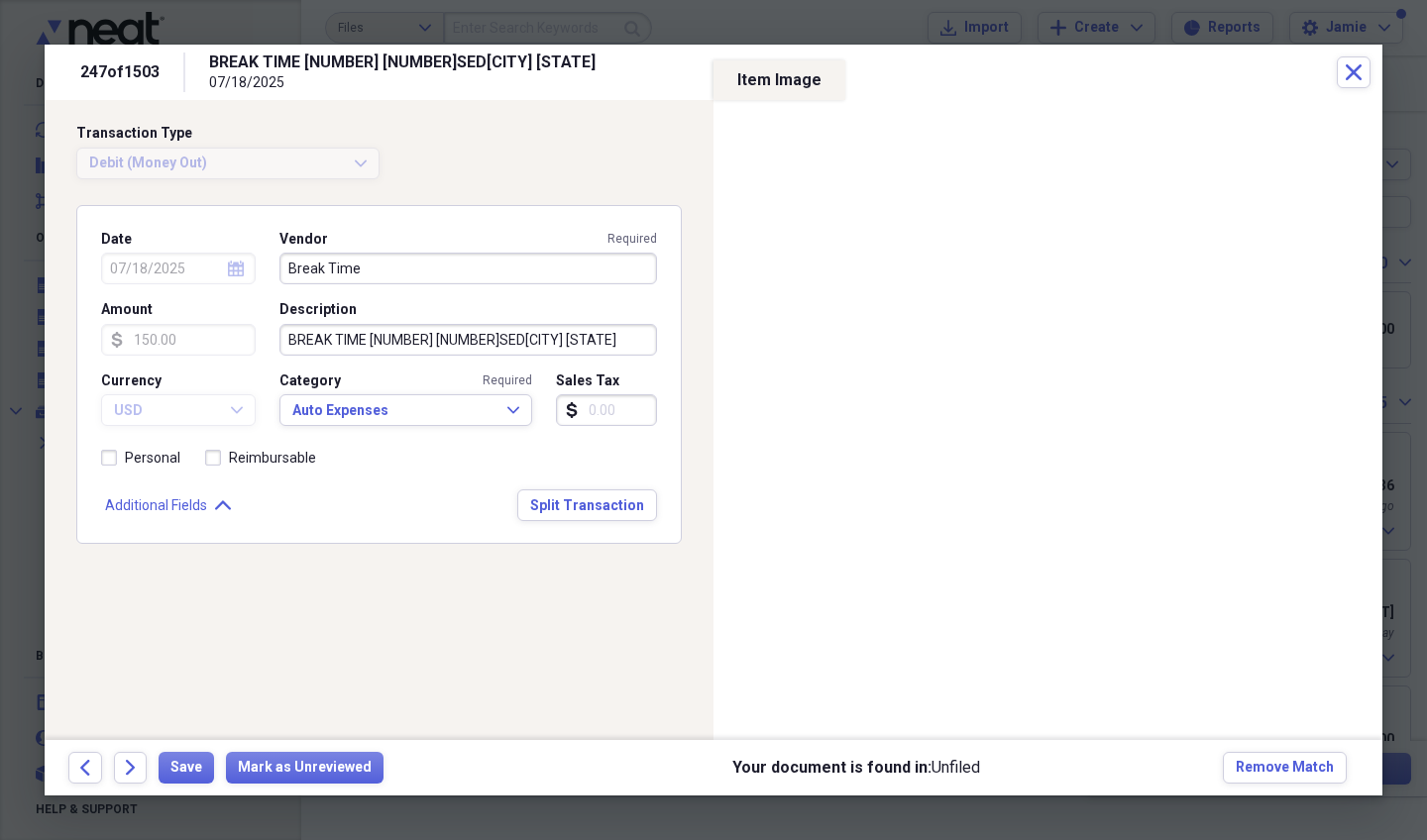 click on "Forward" at bounding box center (131, 768) 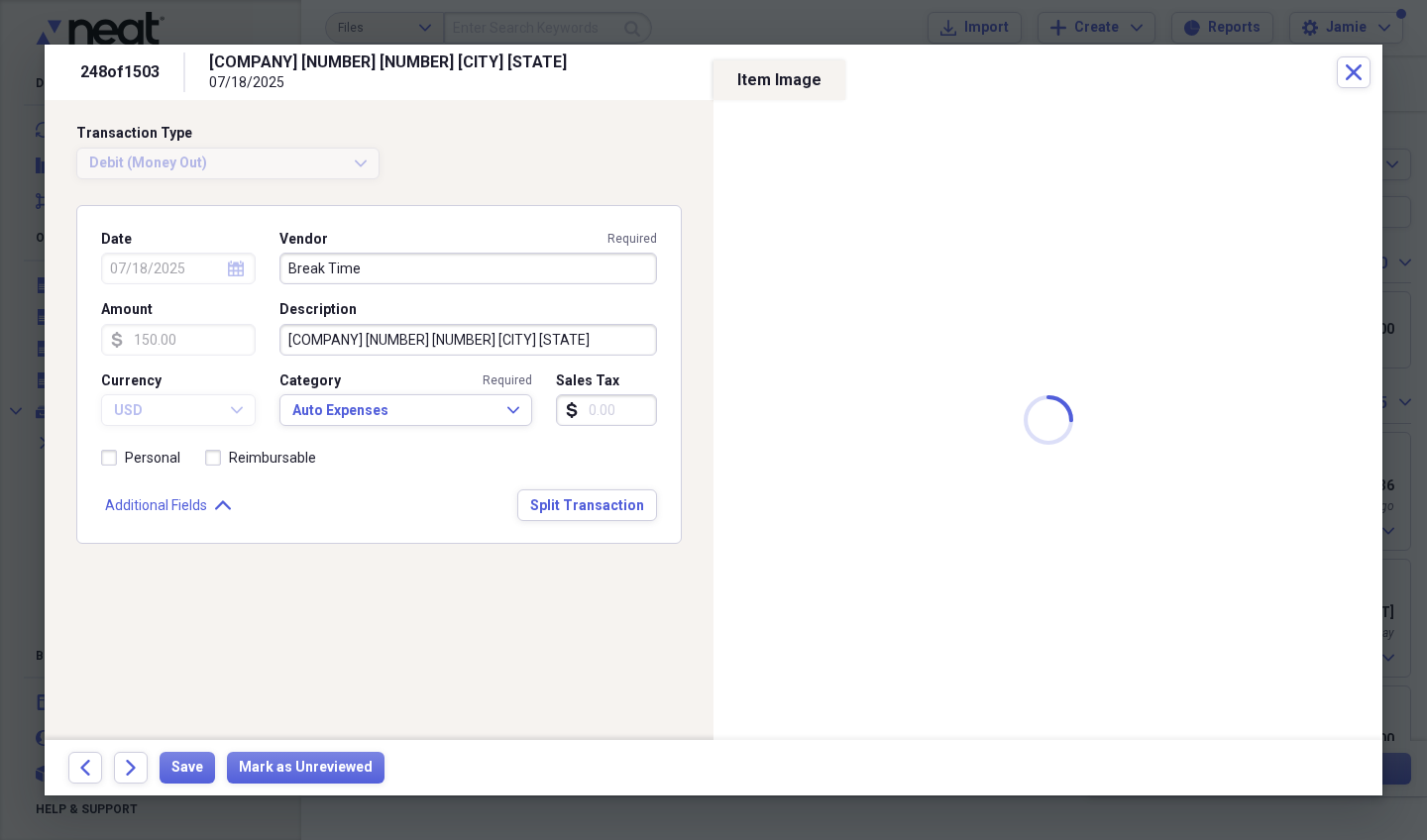 type on "46.72" 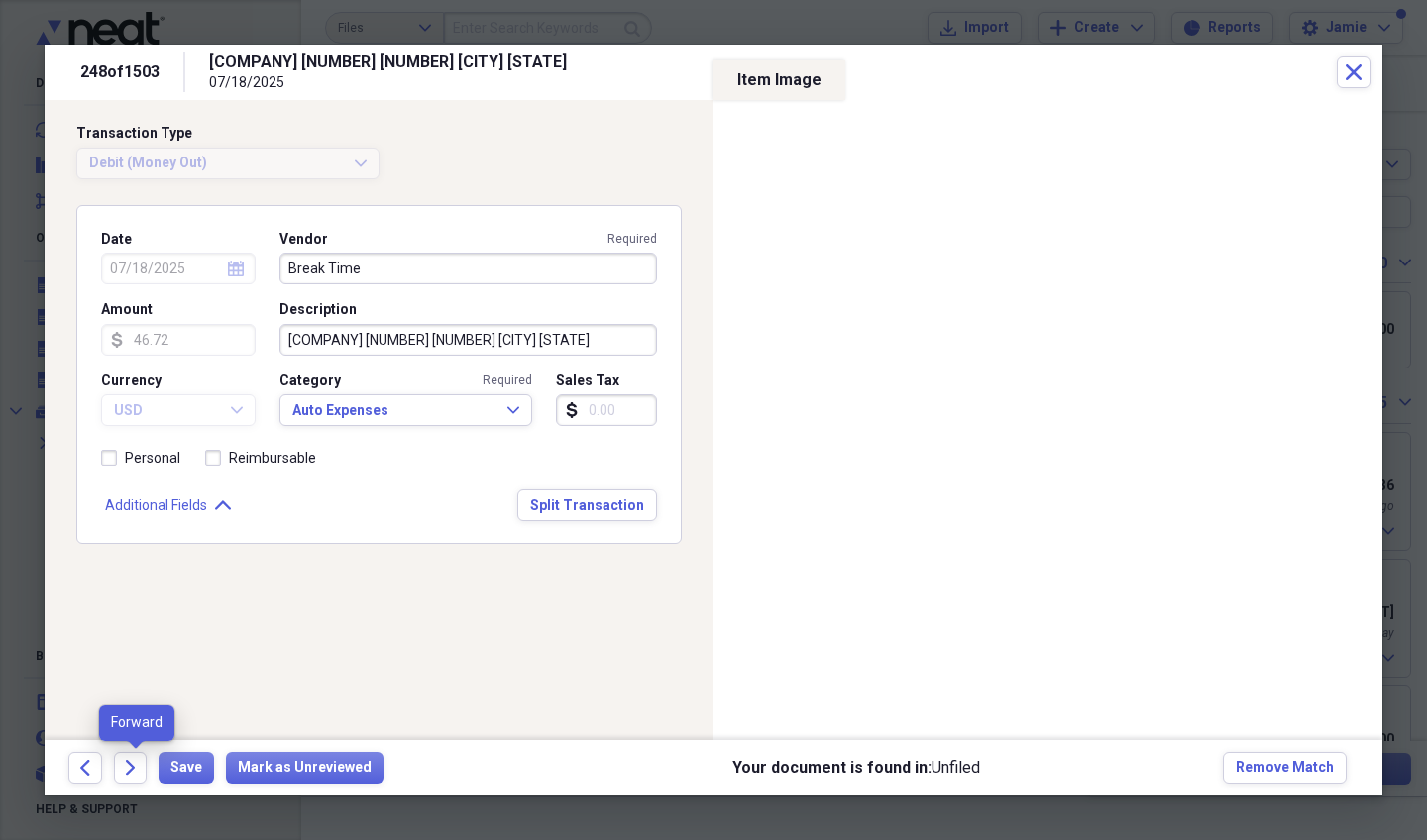 click on "Forward" at bounding box center (131, 768) 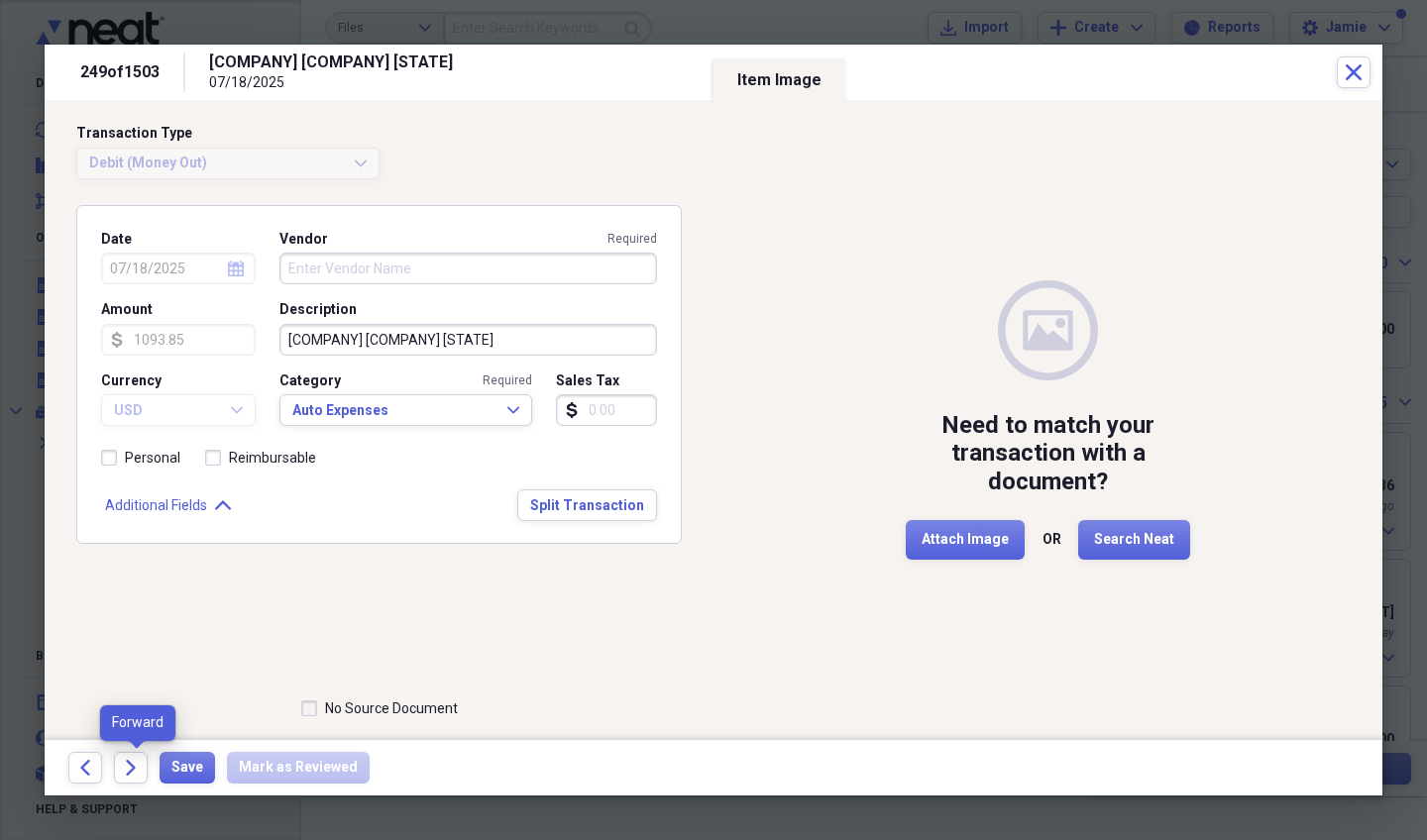 click on "Forward" at bounding box center [131, 768] 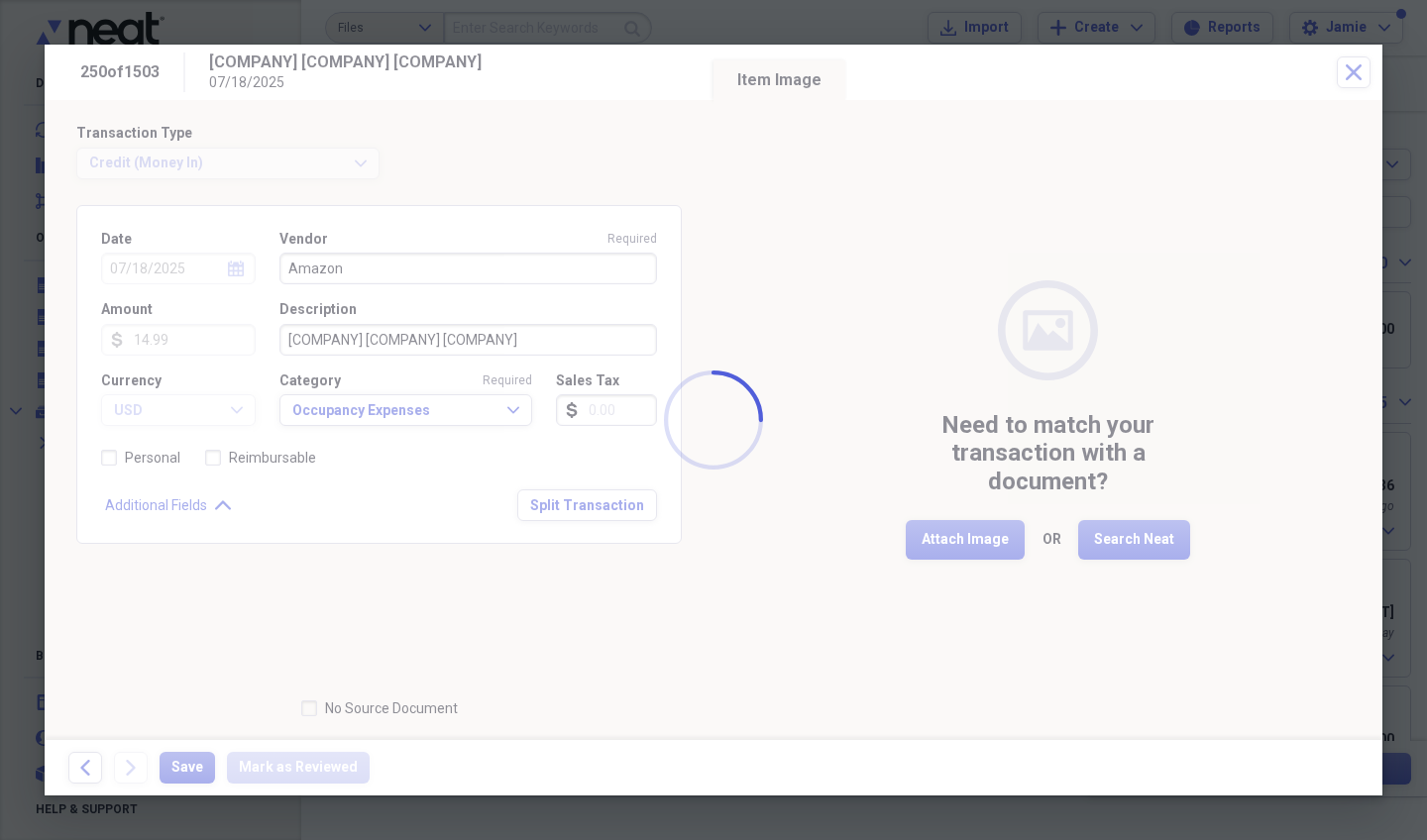 click at bounding box center (714, 420) 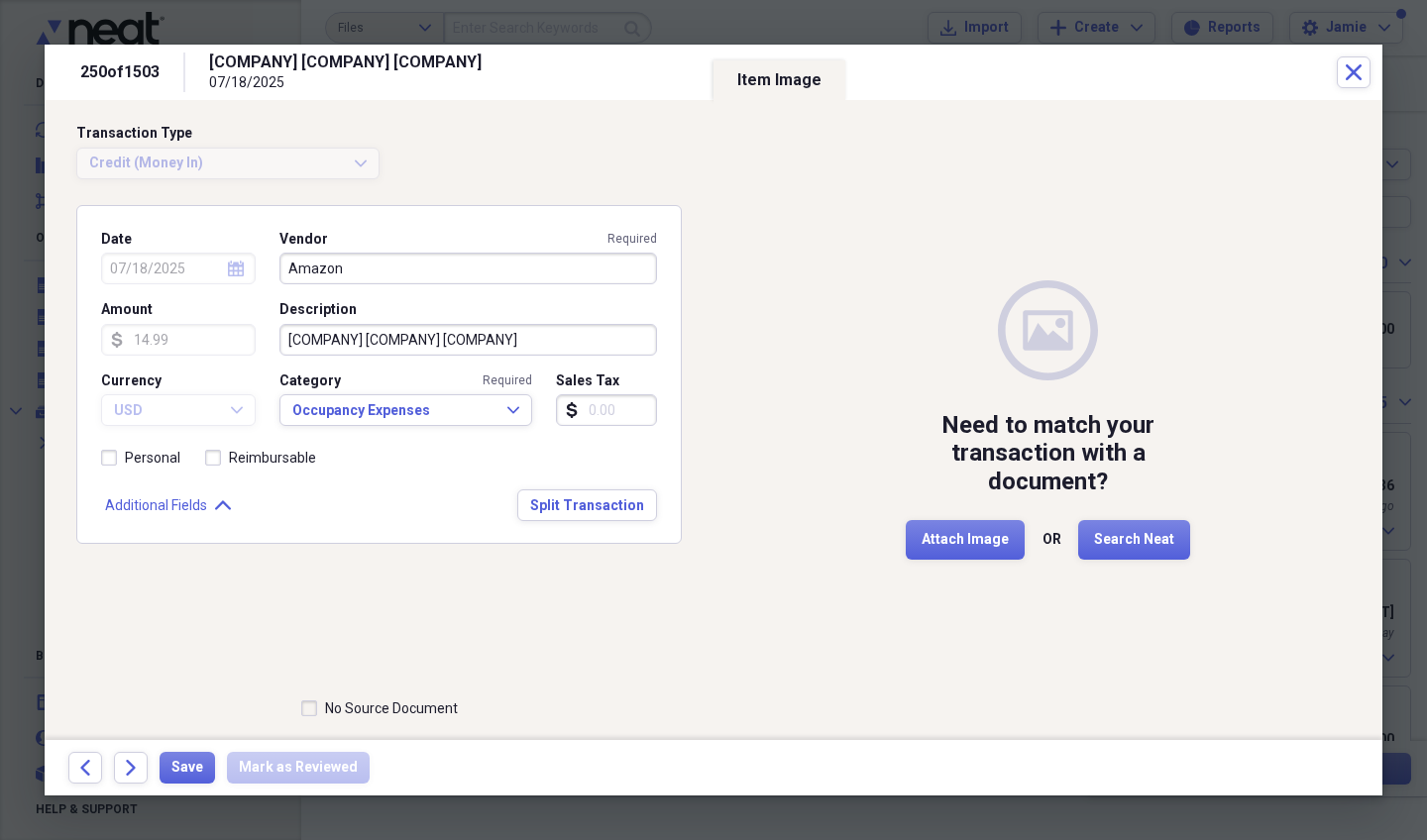 click on "Forward" at bounding box center (131, 768) 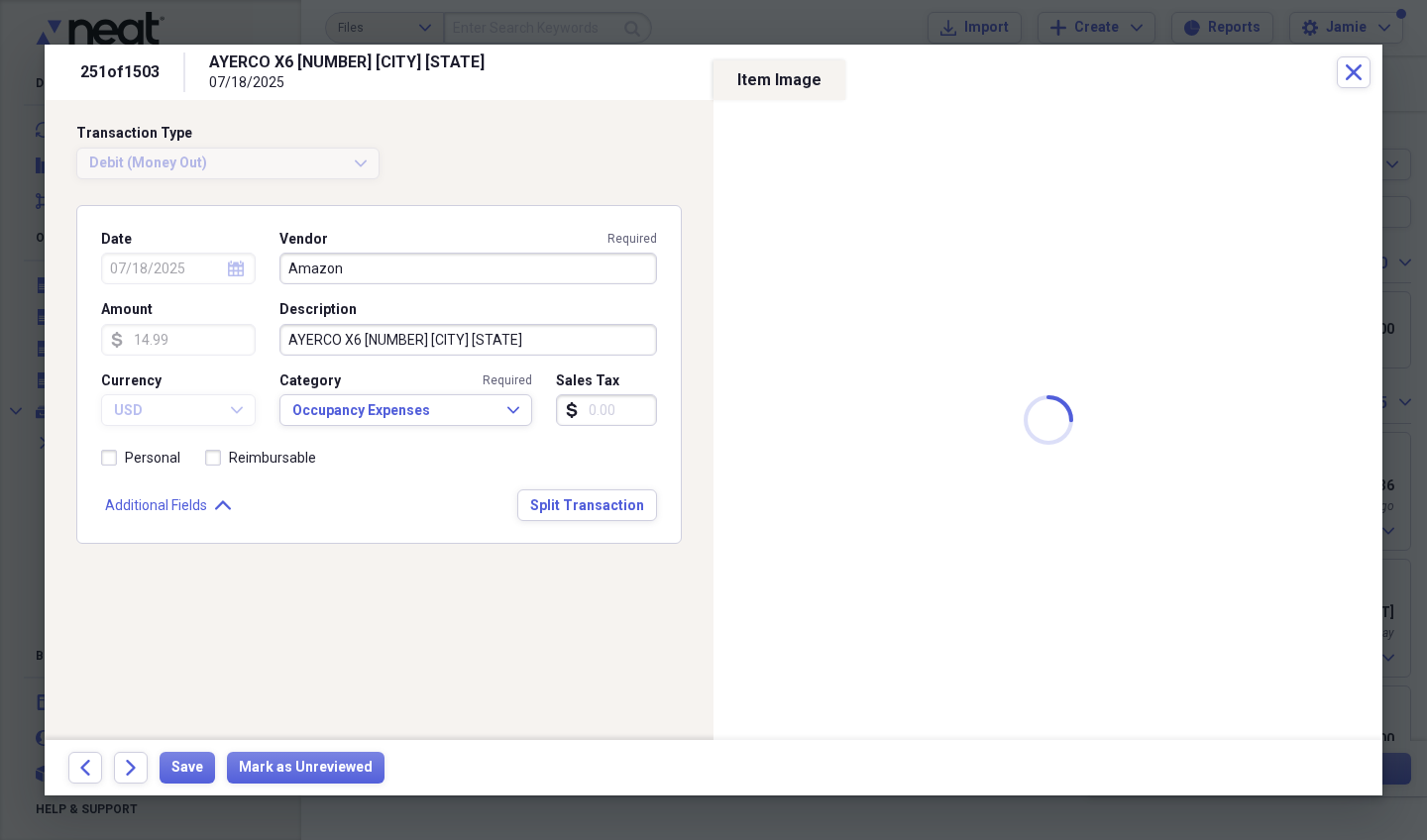 type on "Ayerco" 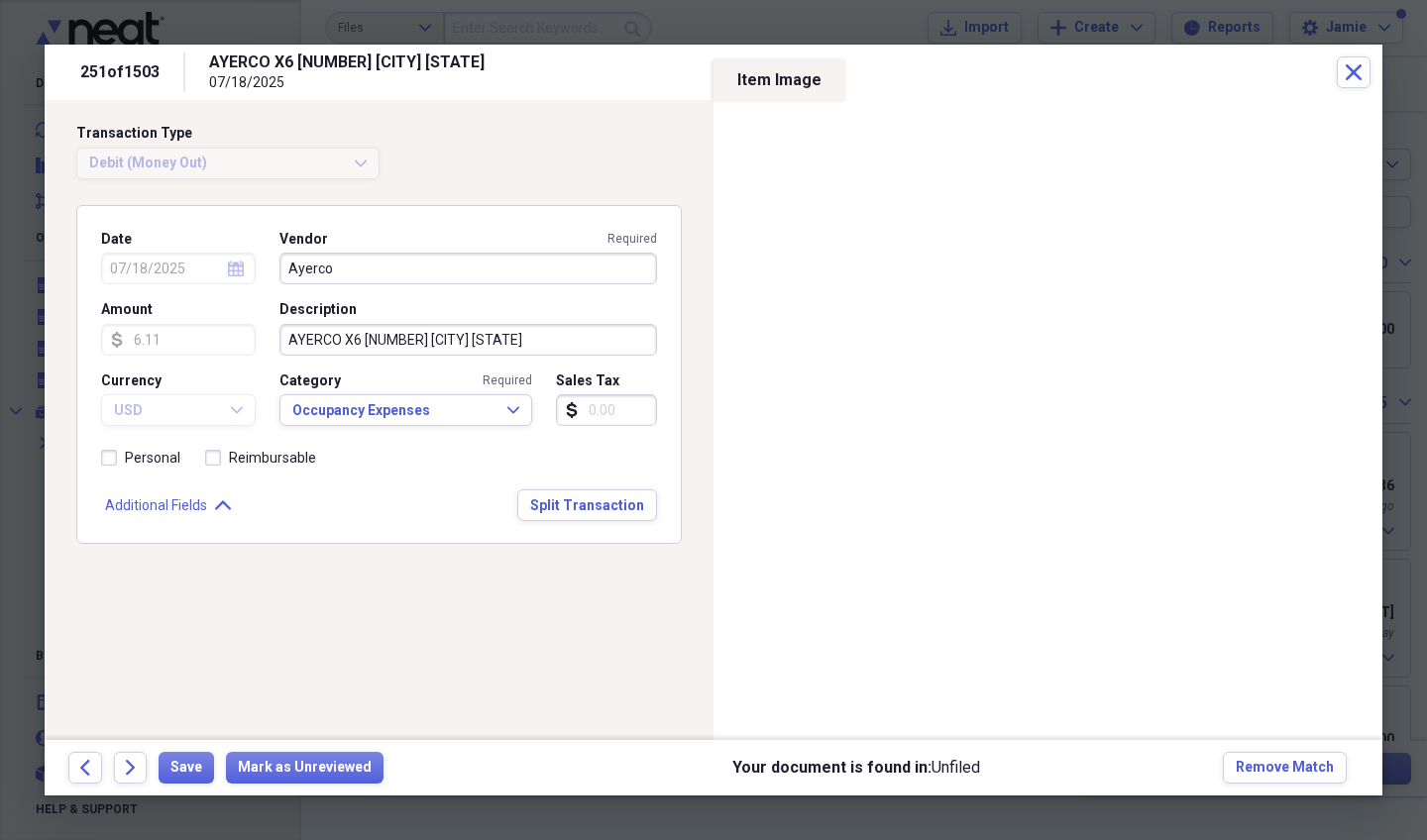 click on "Forward" at bounding box center (131, 768) 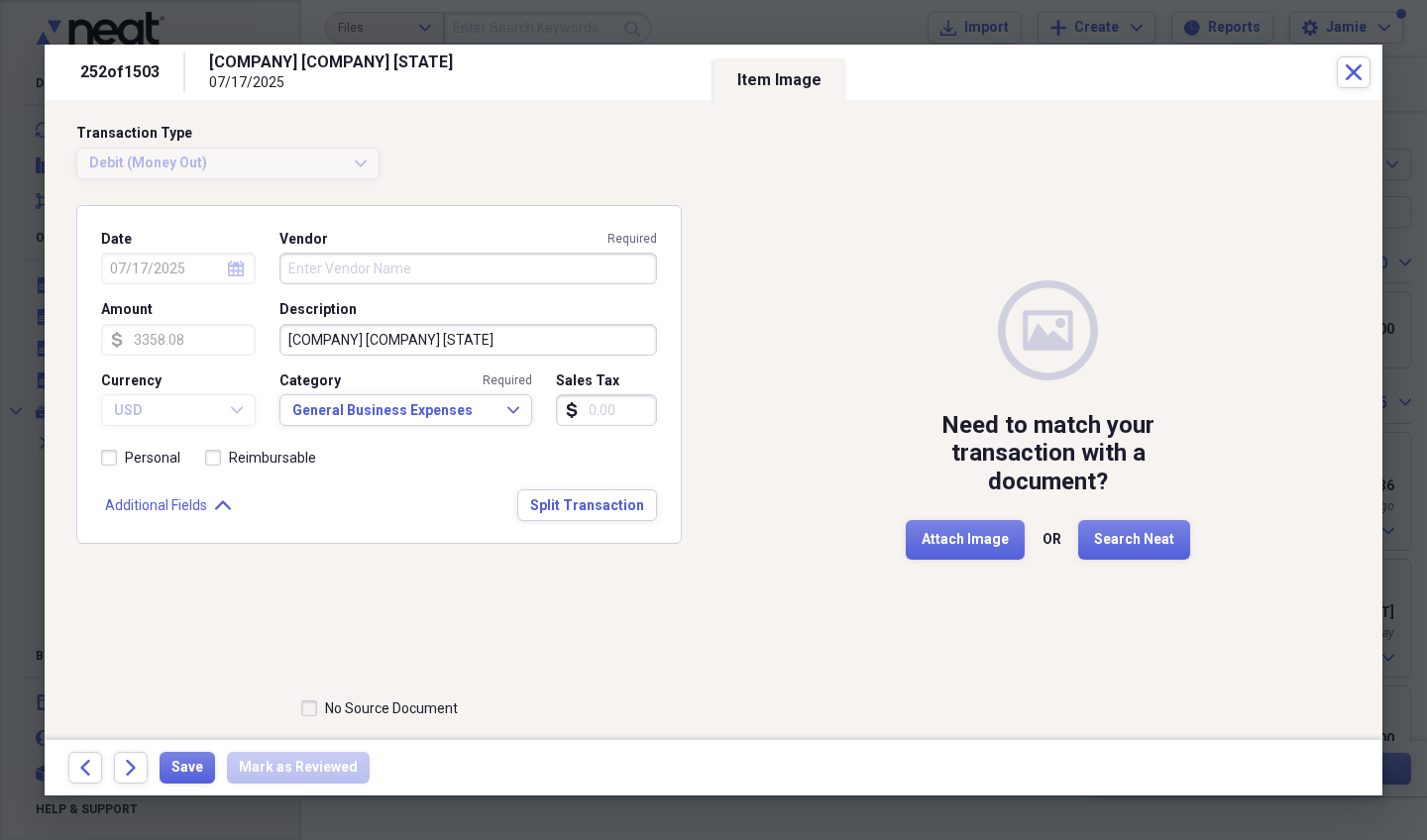 click on "Forward" at bounding box center [131, 768] 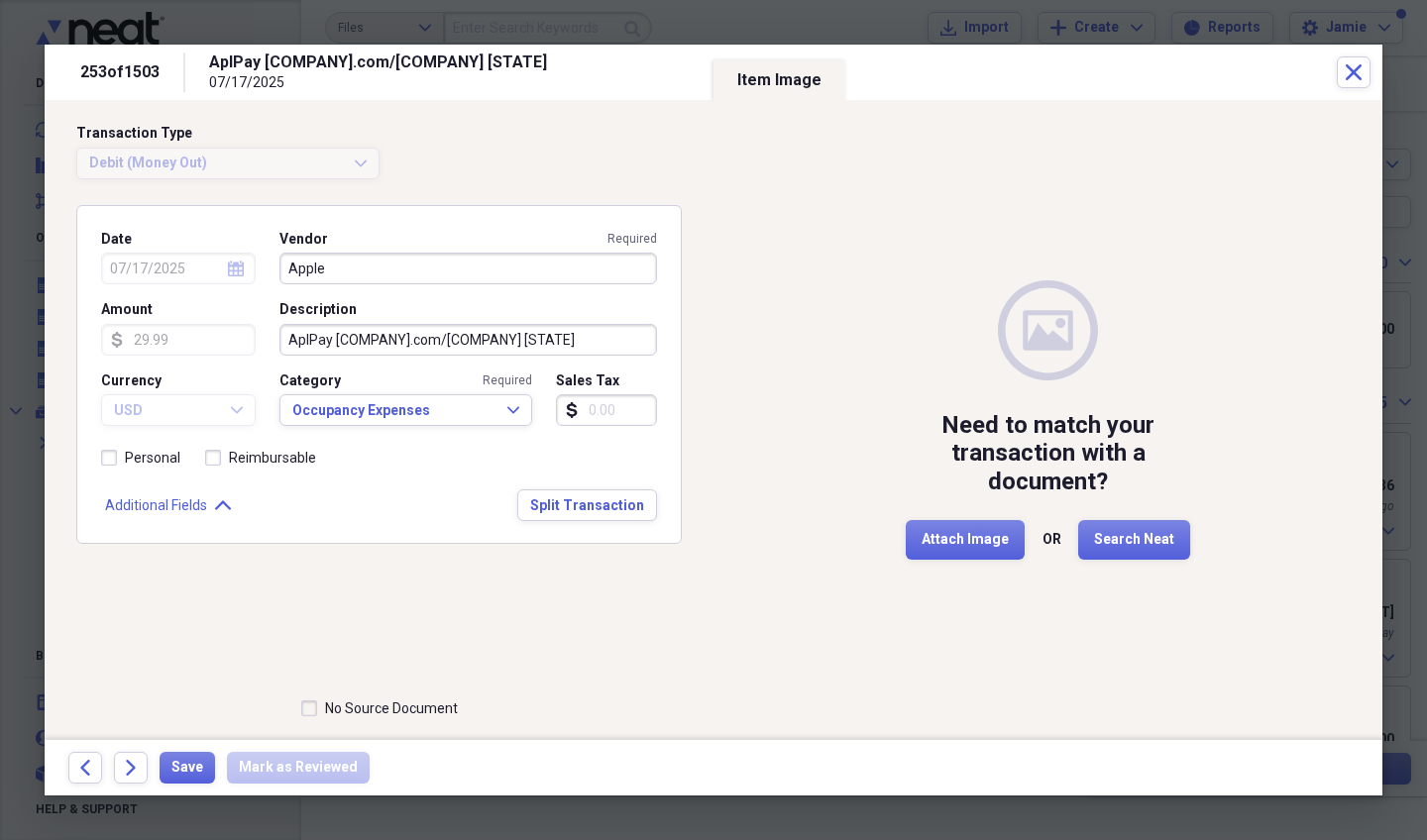 click on "Forward" at bounding box center (131, 768) 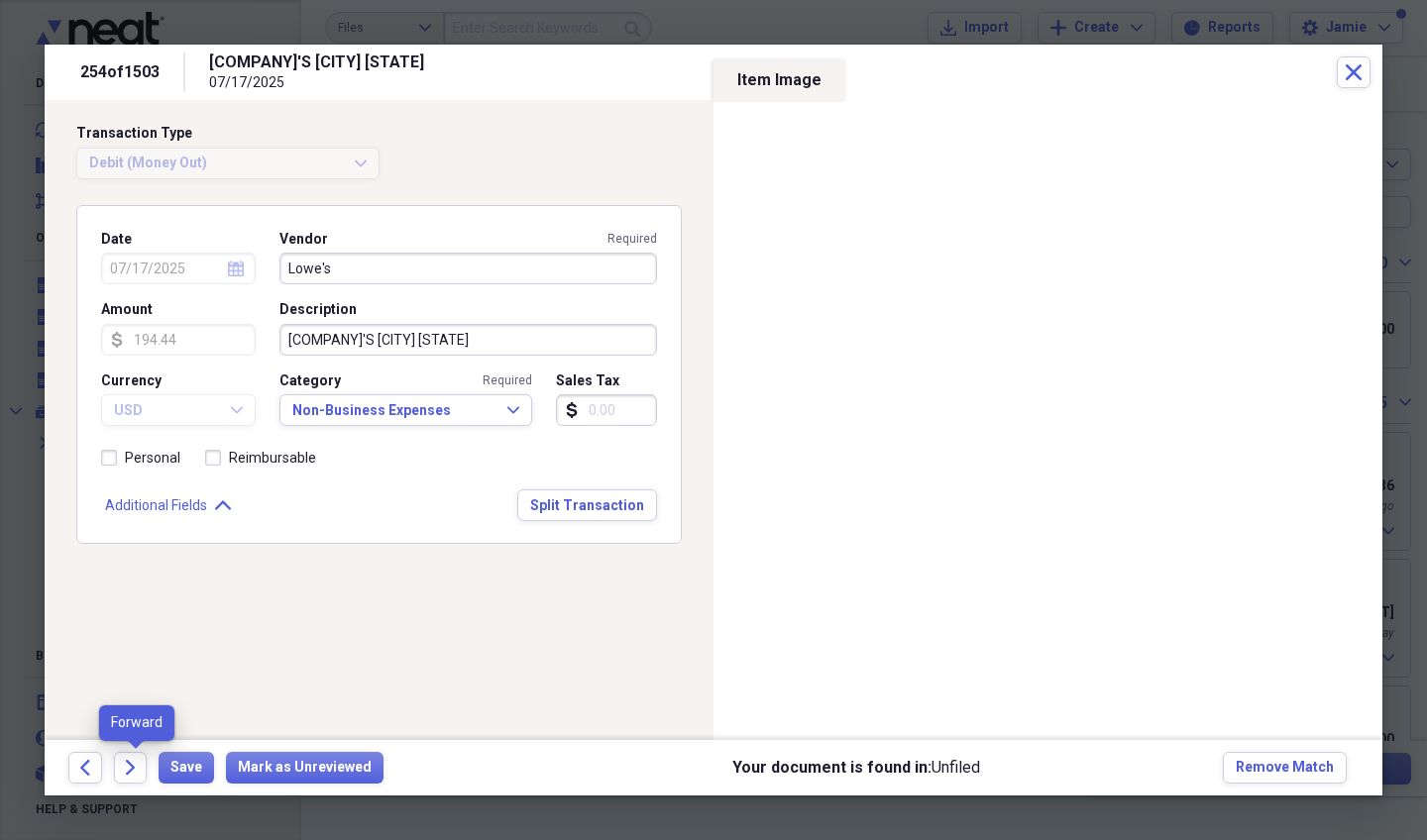 click on "Forward" at bounding box center (131, 768) 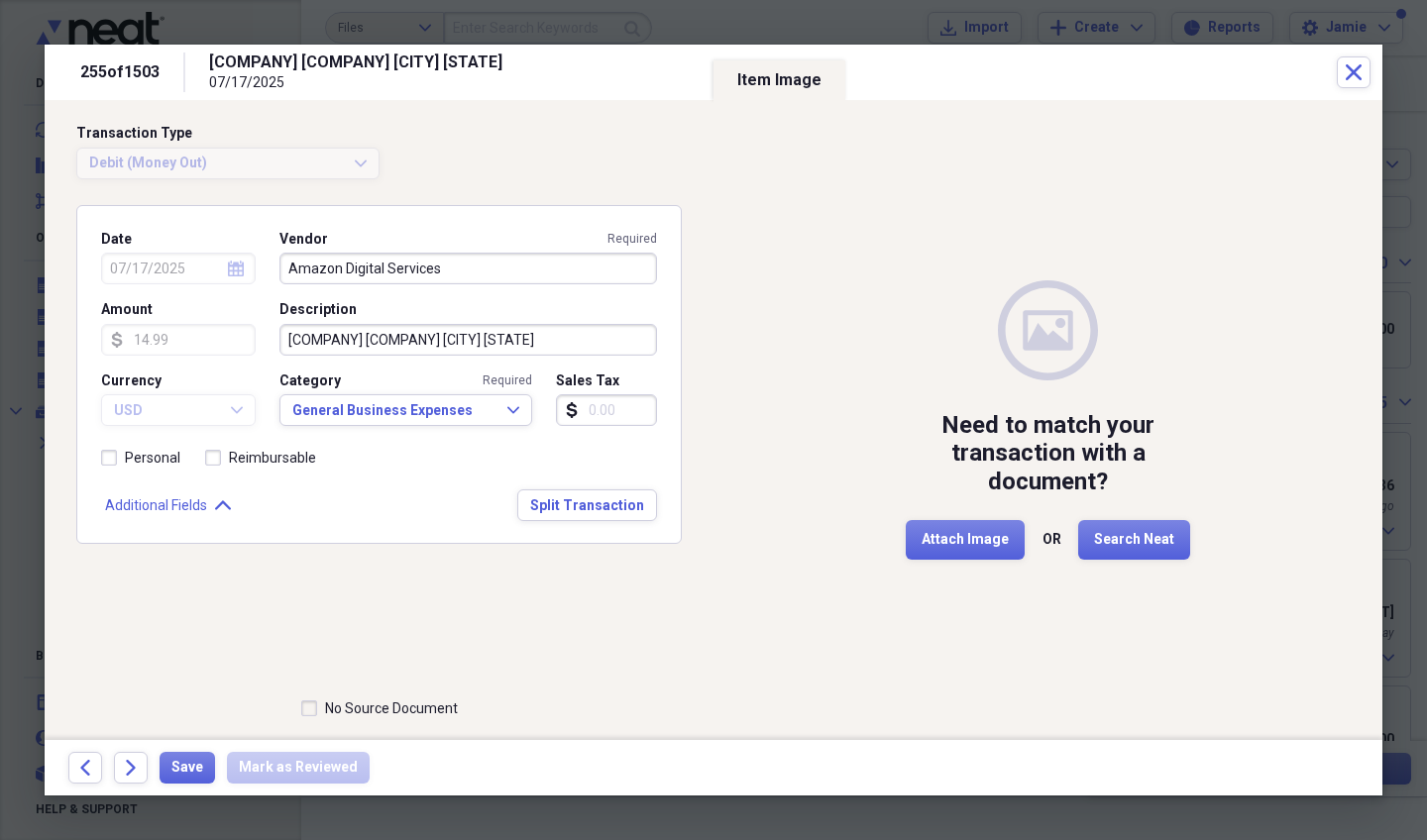 click on "Forward" at bounding box center (131, 768) 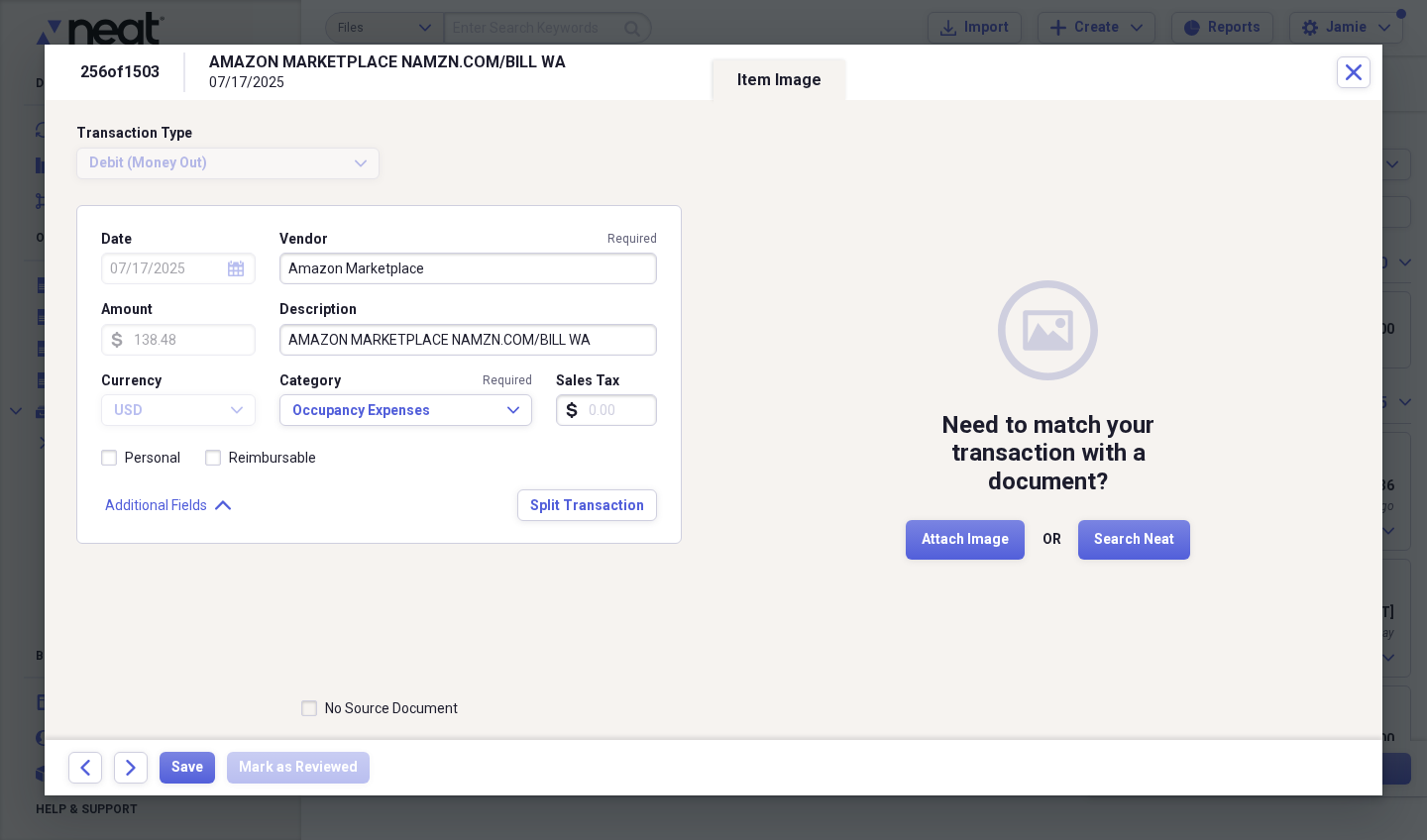 click on "Forward" at bounding box center (131, 768) 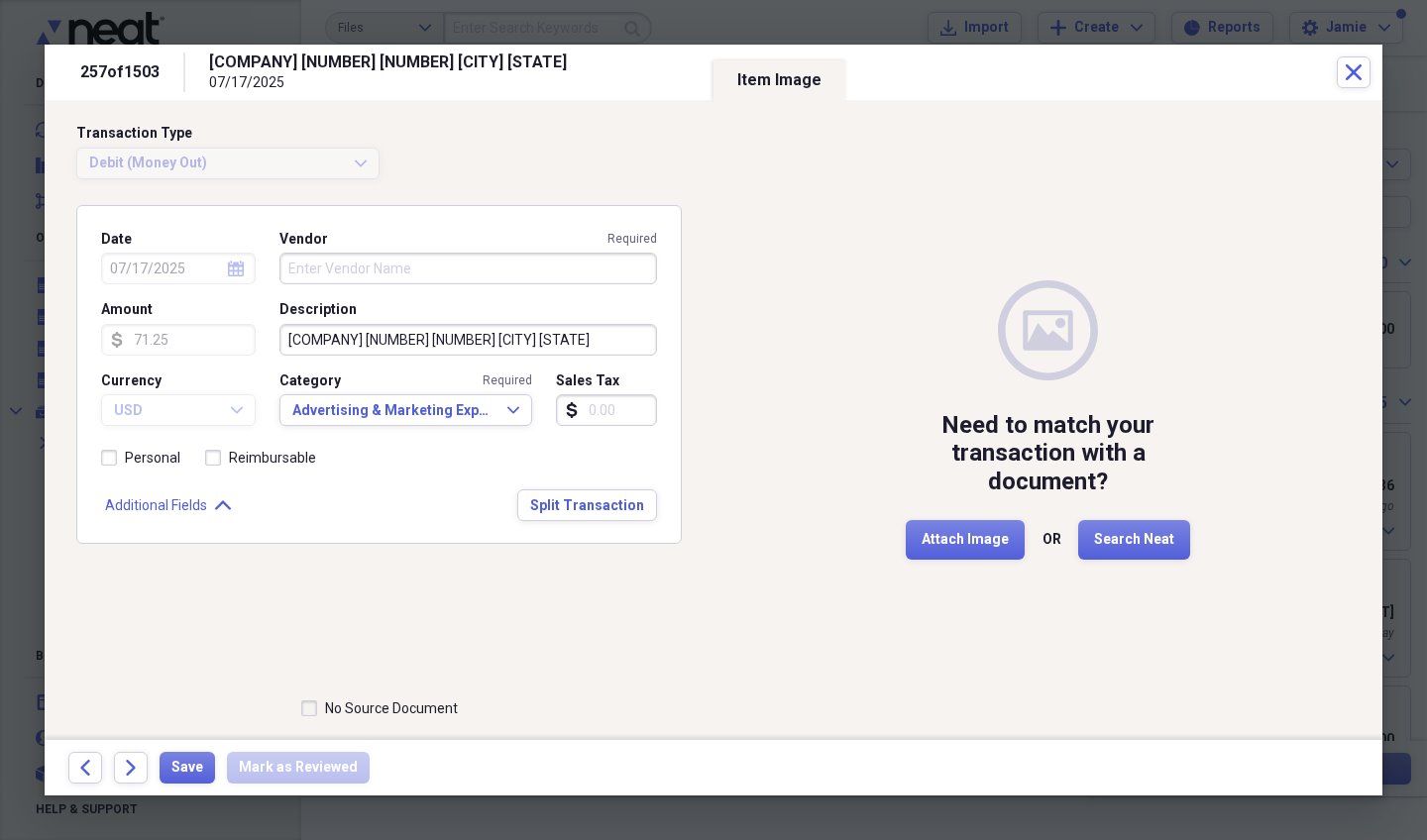 click on "Forward" at bounding box center (131, 768) 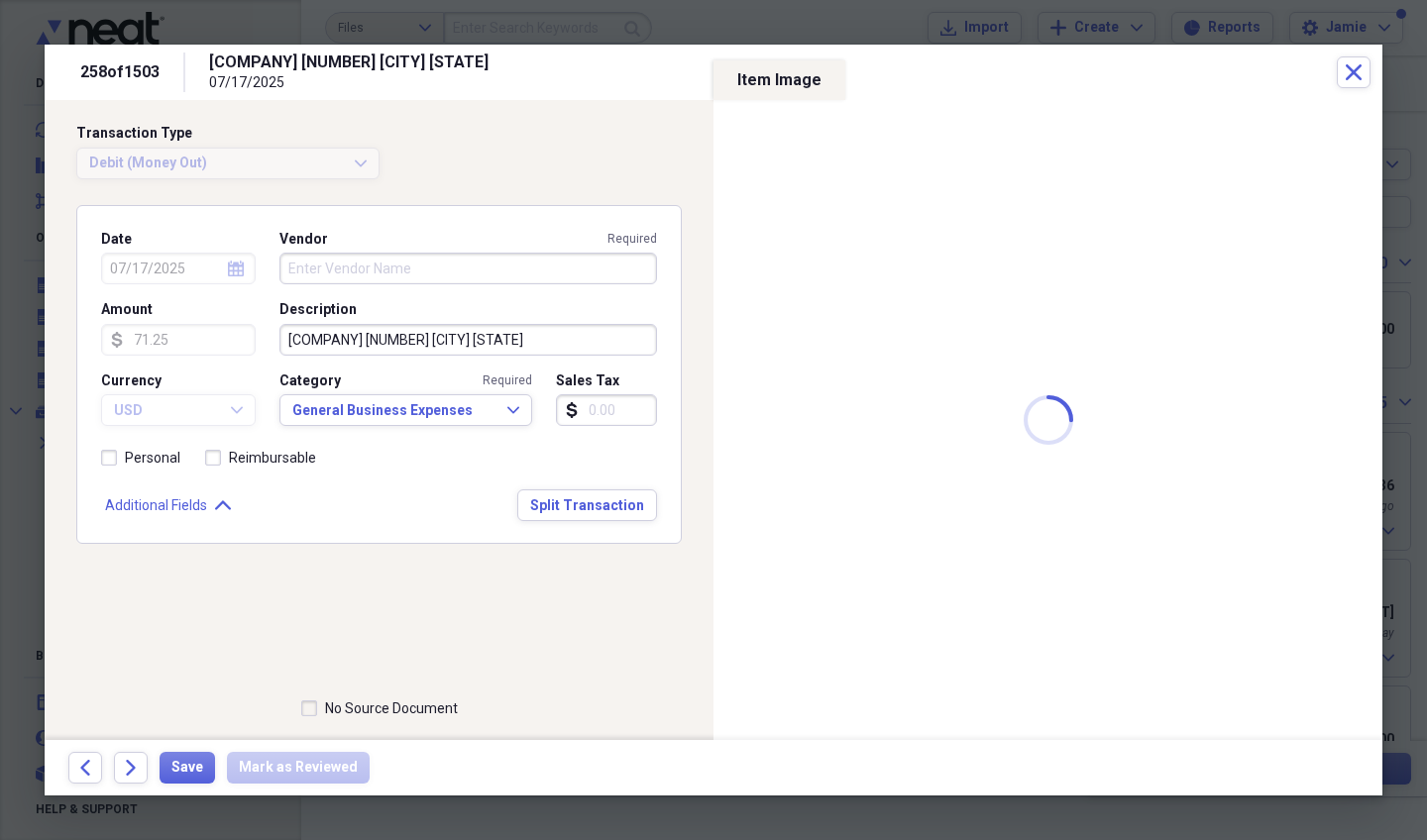 type on "268.74" 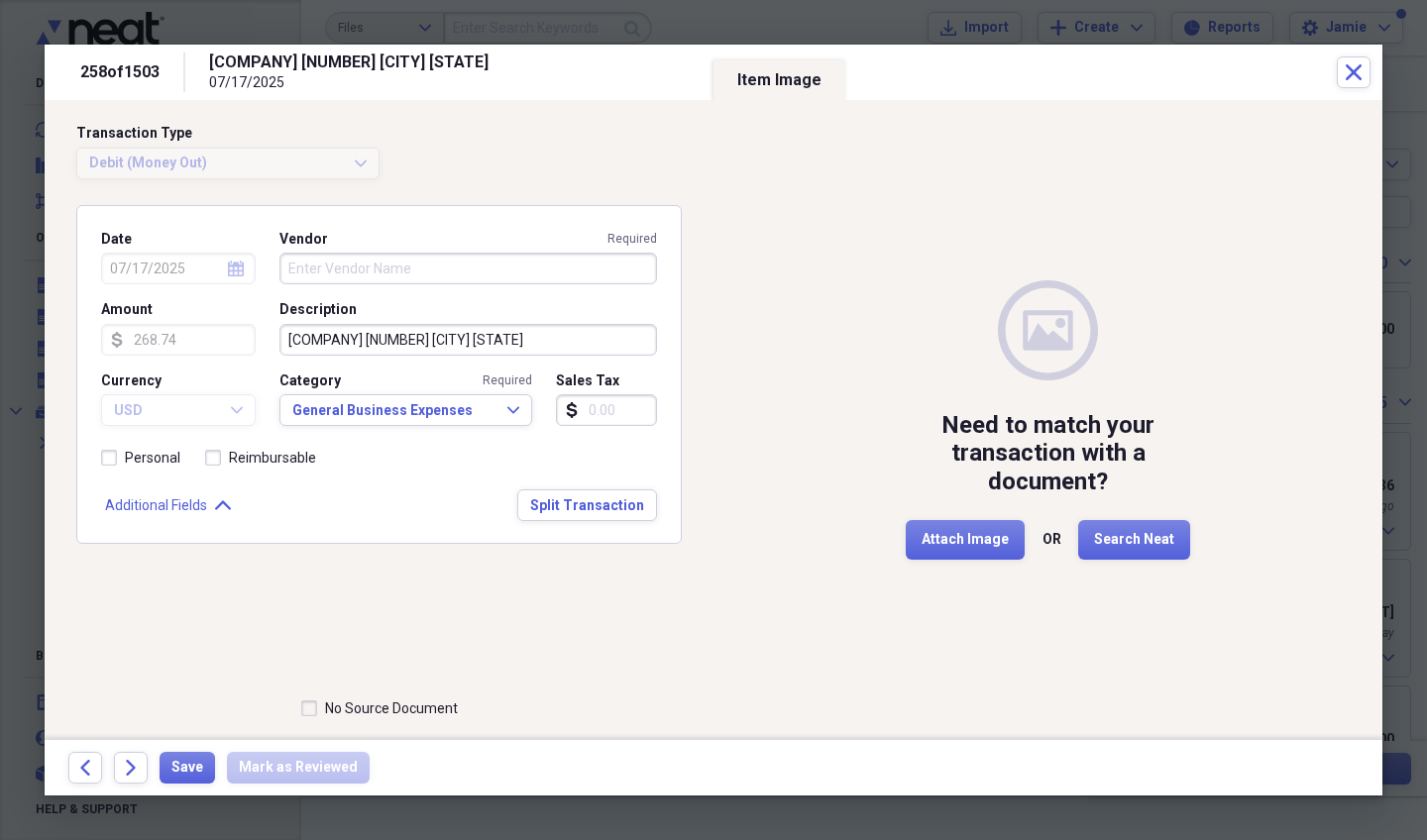 click on "Forward" at bounding box center [131, 768] 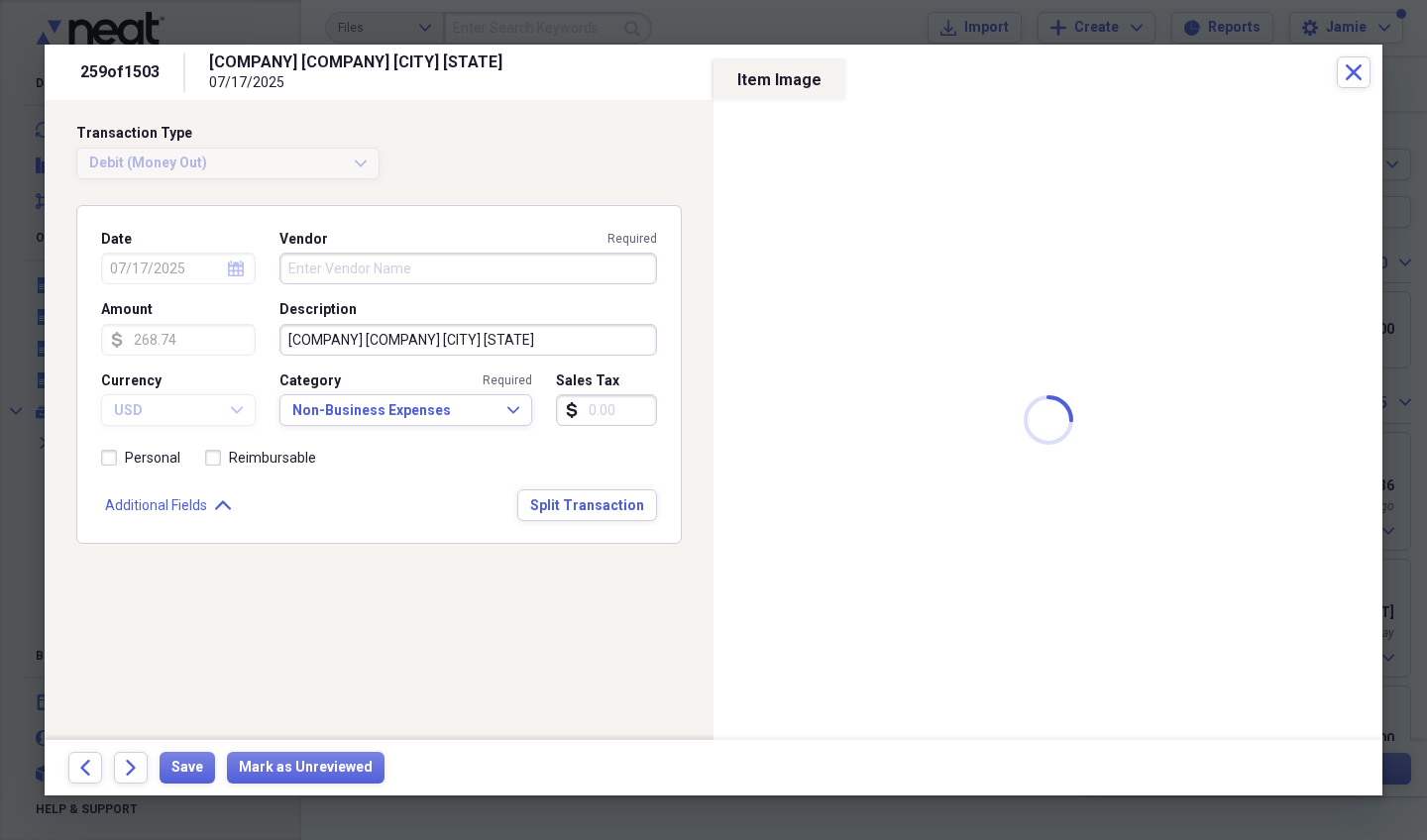 type on "Just A Little Store" 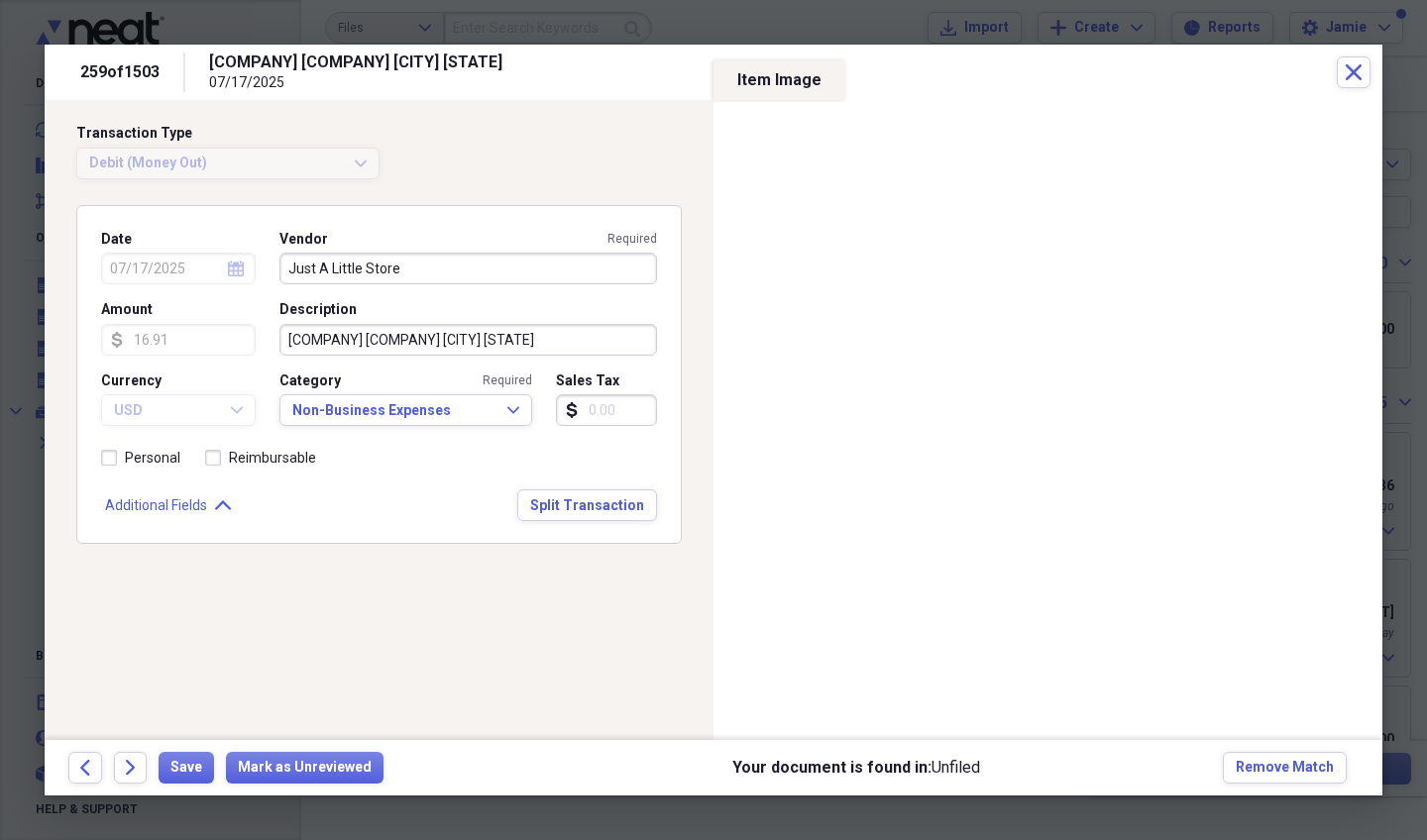 click on "Forward" at bounding box center (131, 768) 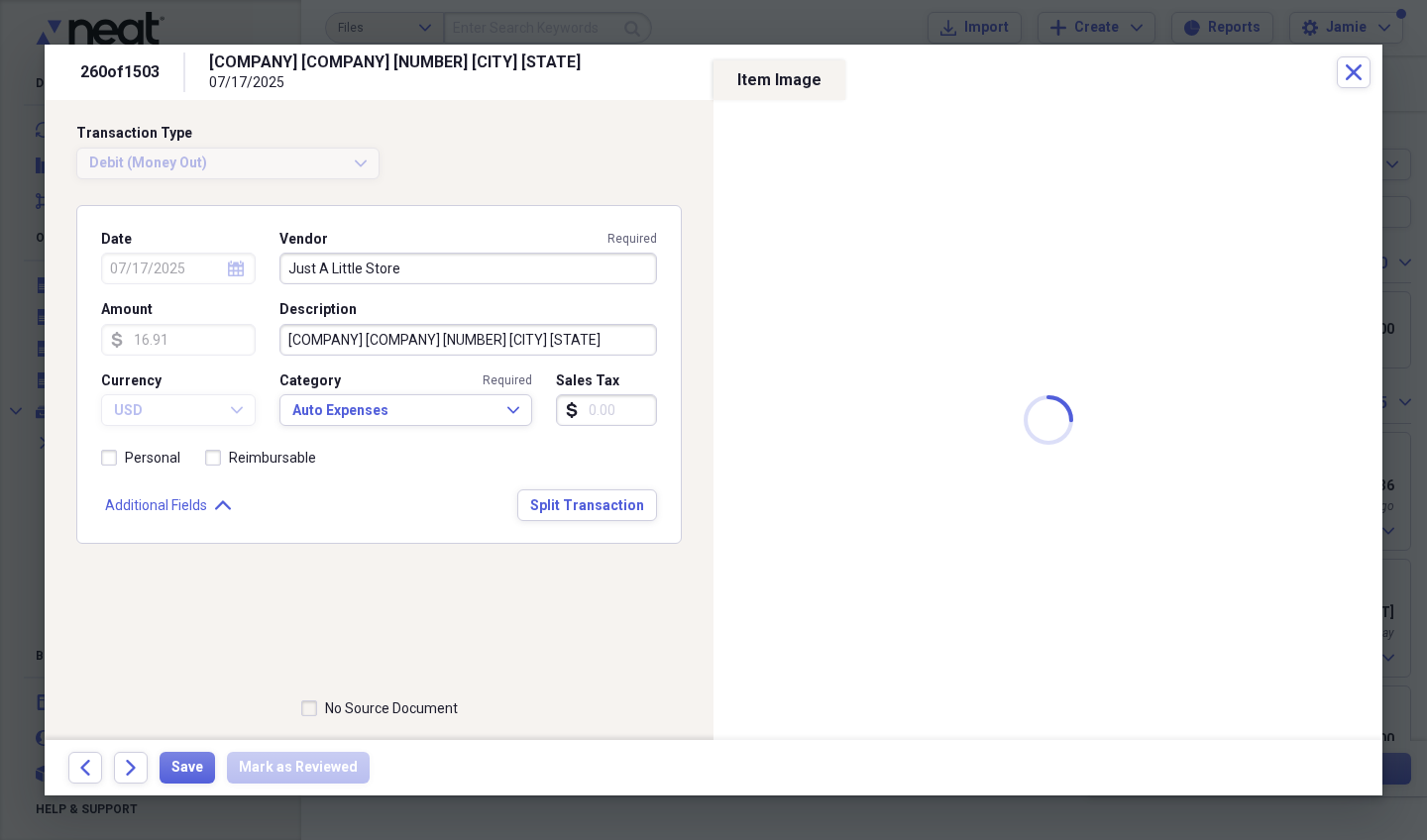 type on "Temp Stop" 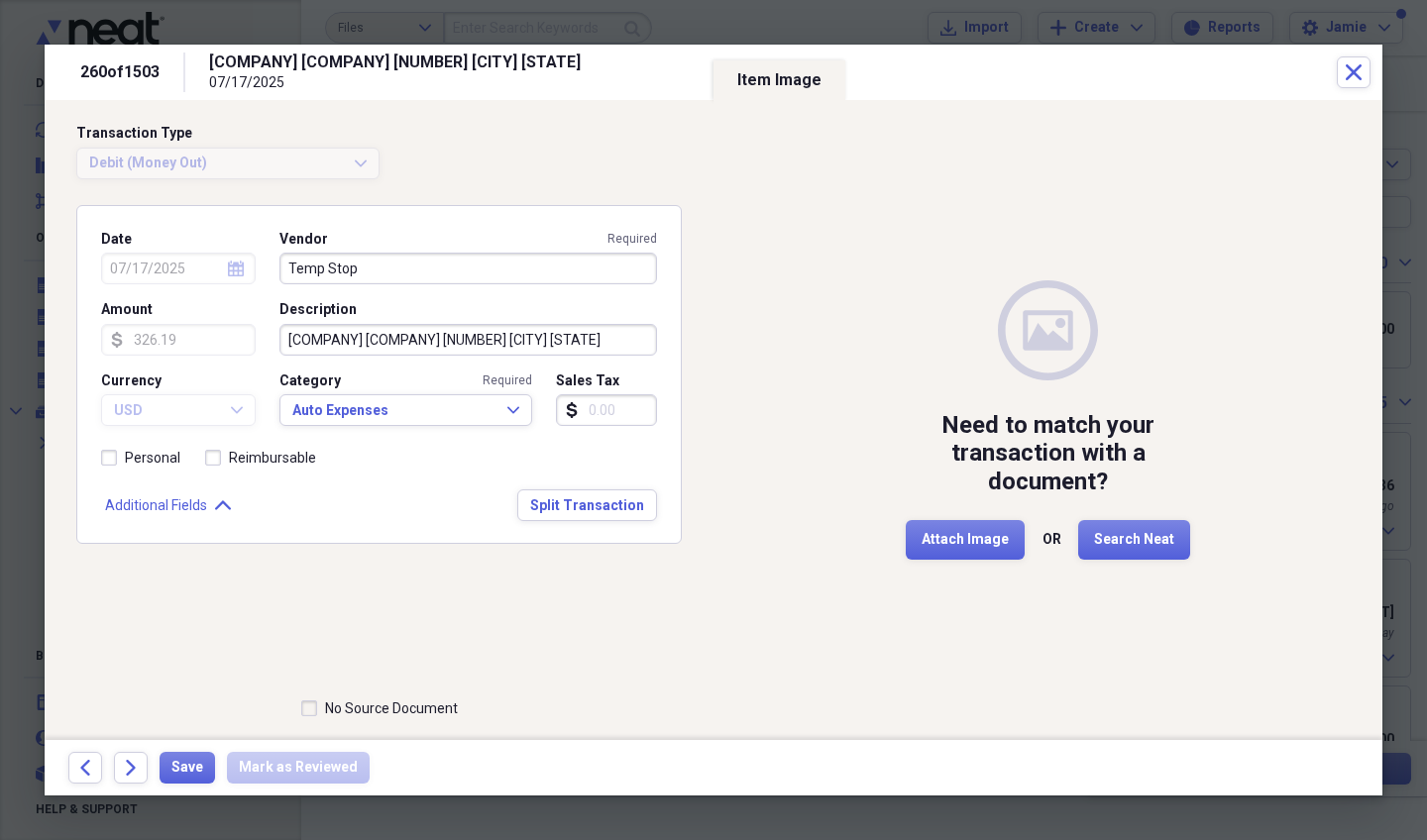 click on "Forward" at bounding box center [131, 768] 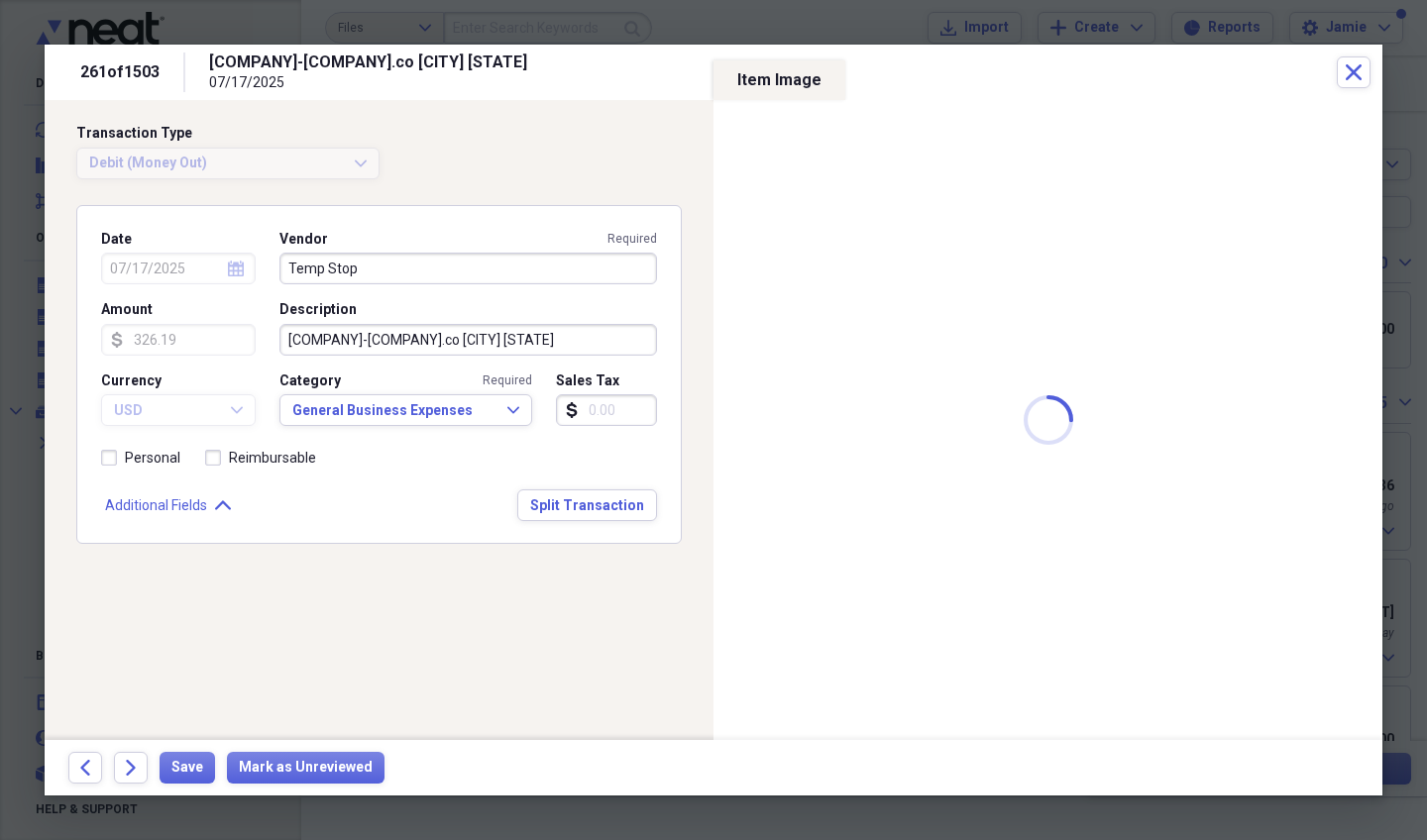 type on "Summit Hydraulics" 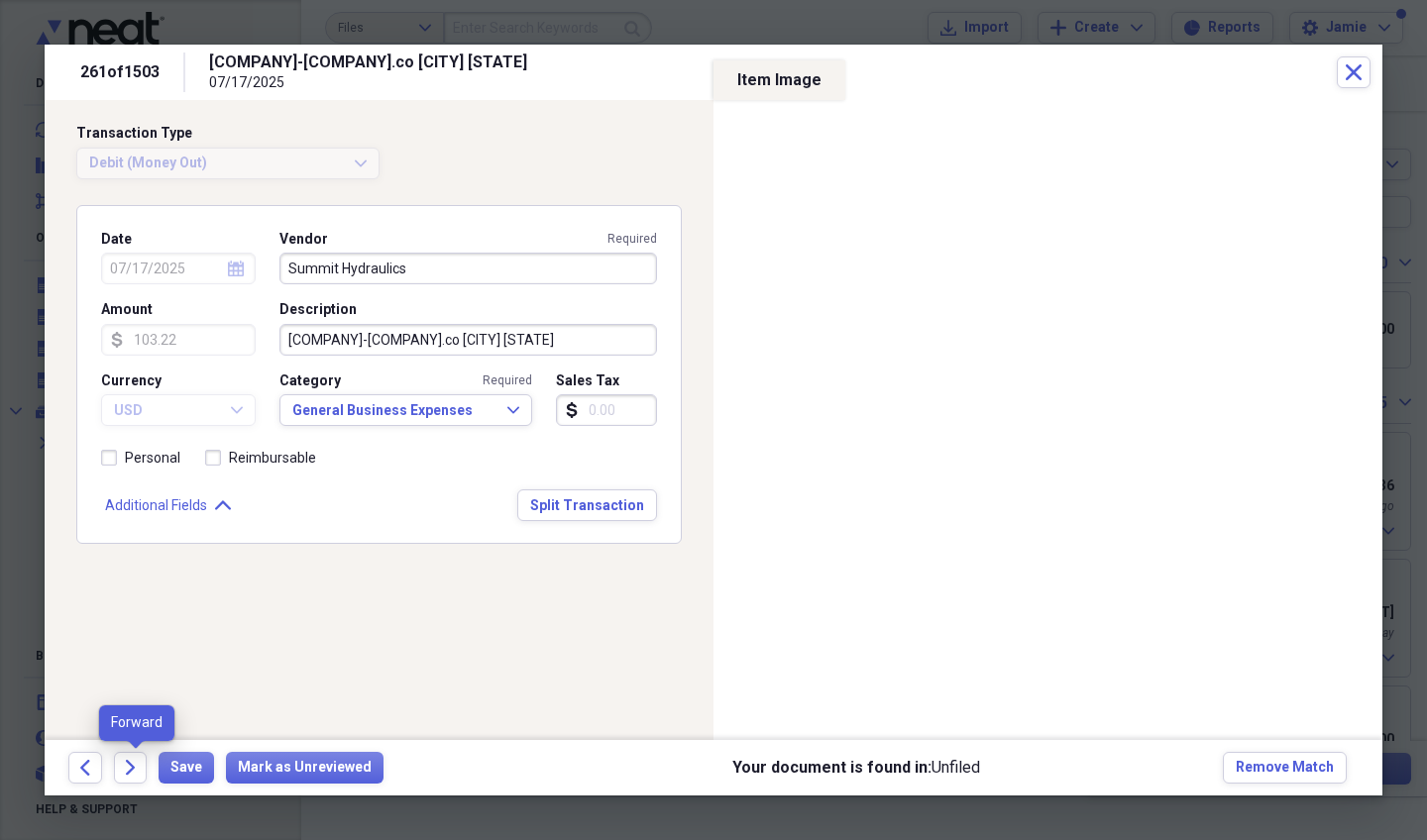 click on "Forward" at bounding box center (131, 768) 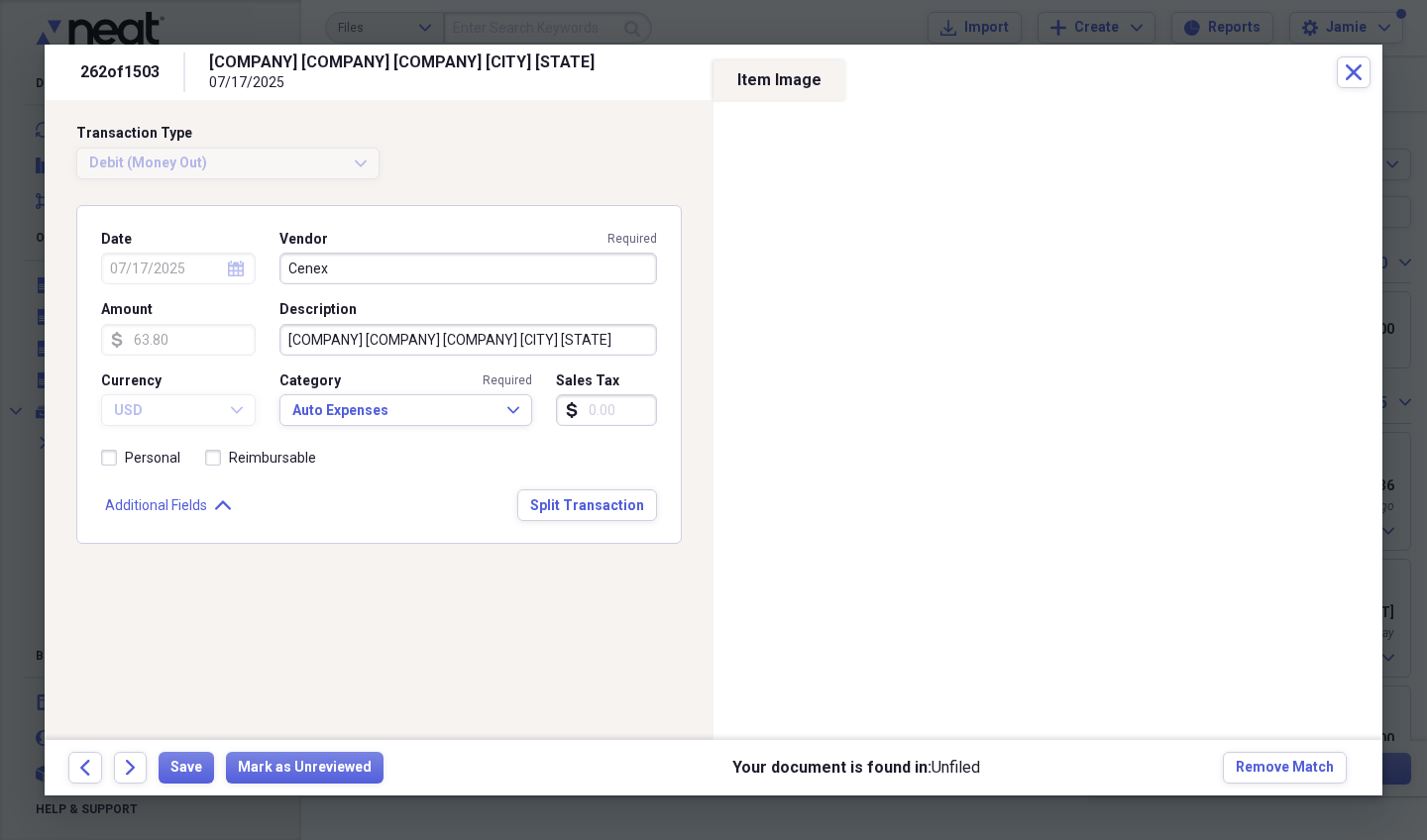 click on "Forward" at bounding box center [131, 768] 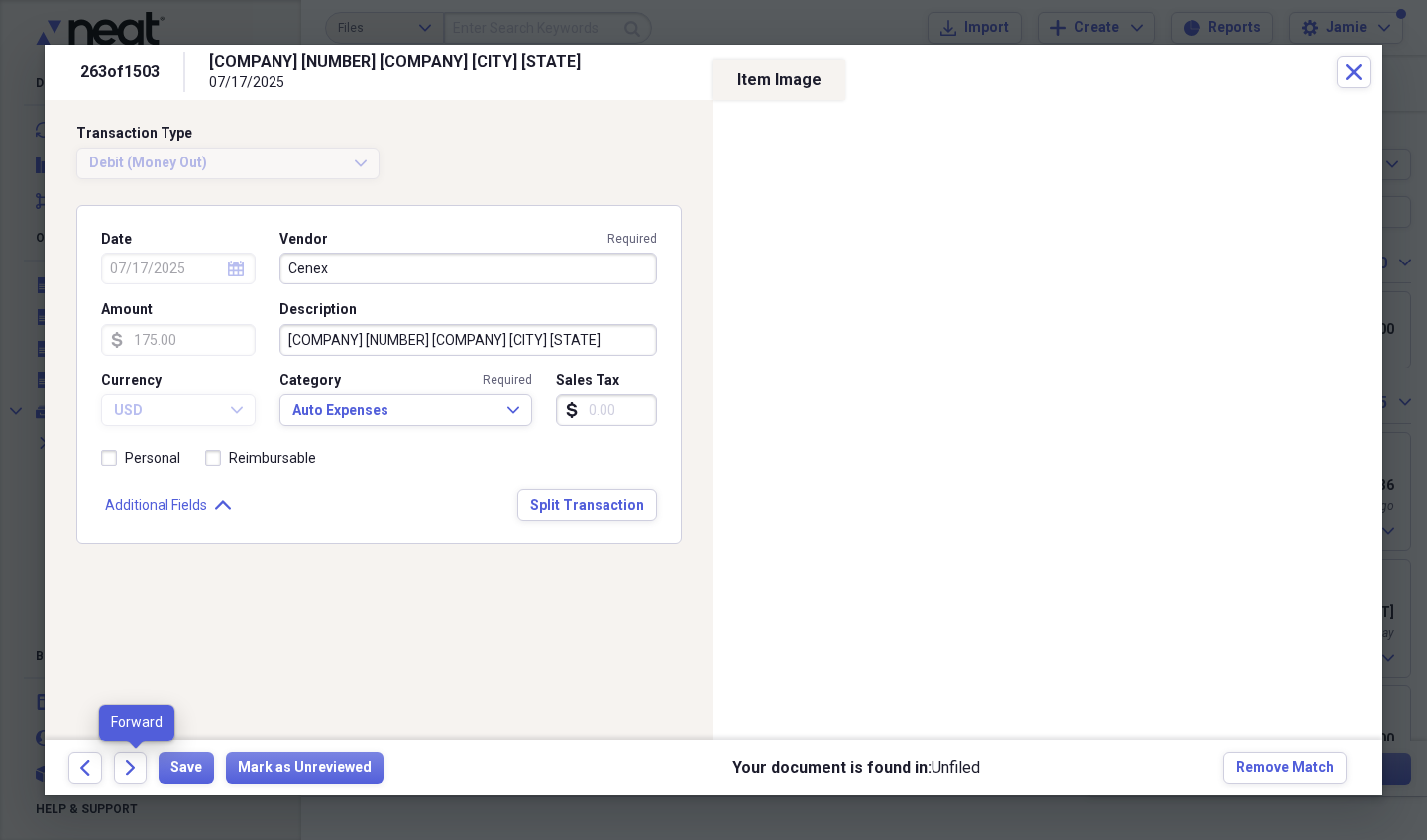 click on "Forward" at bounding box center [131, 768] 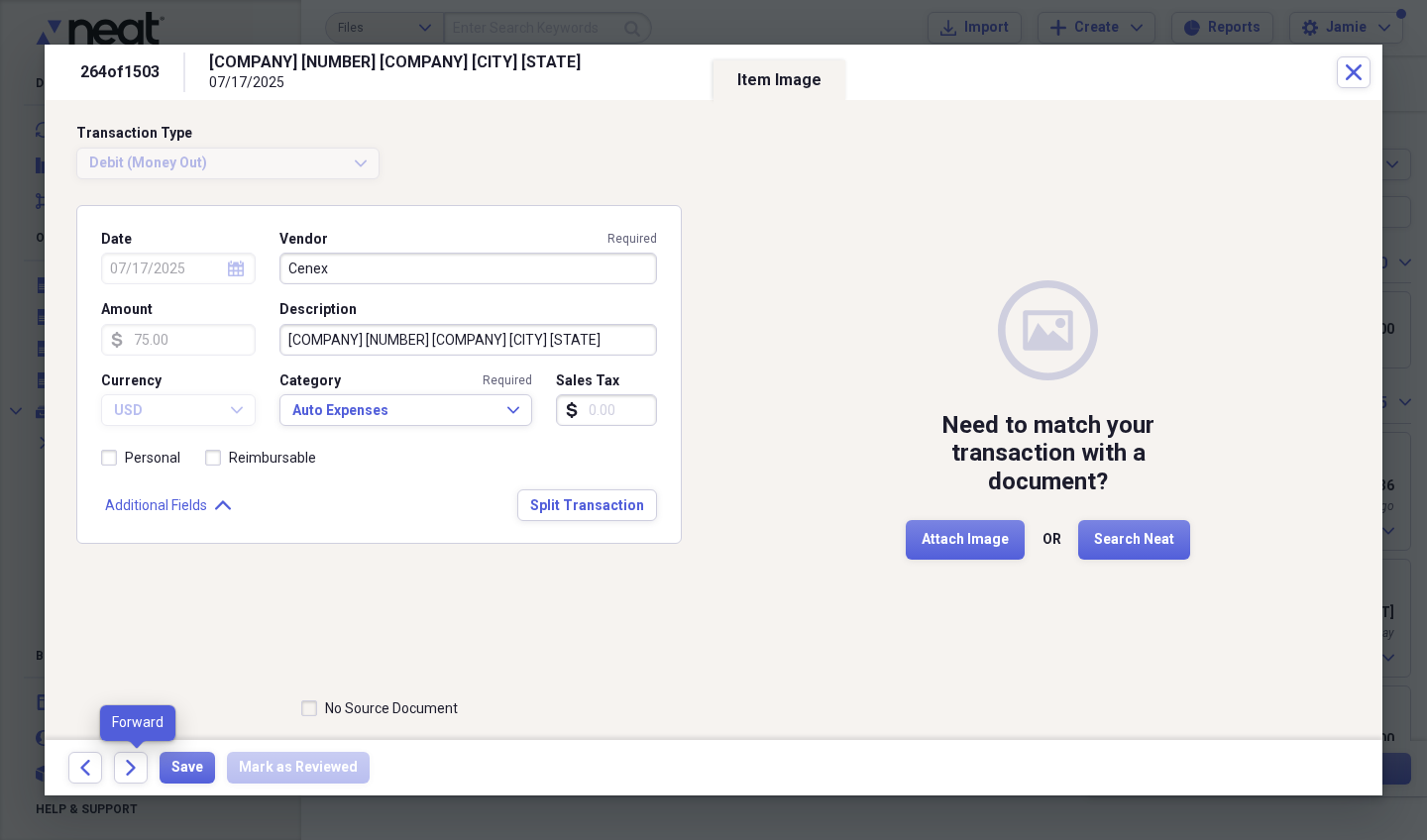 click on "Forward" at bounding box center [131, 768] 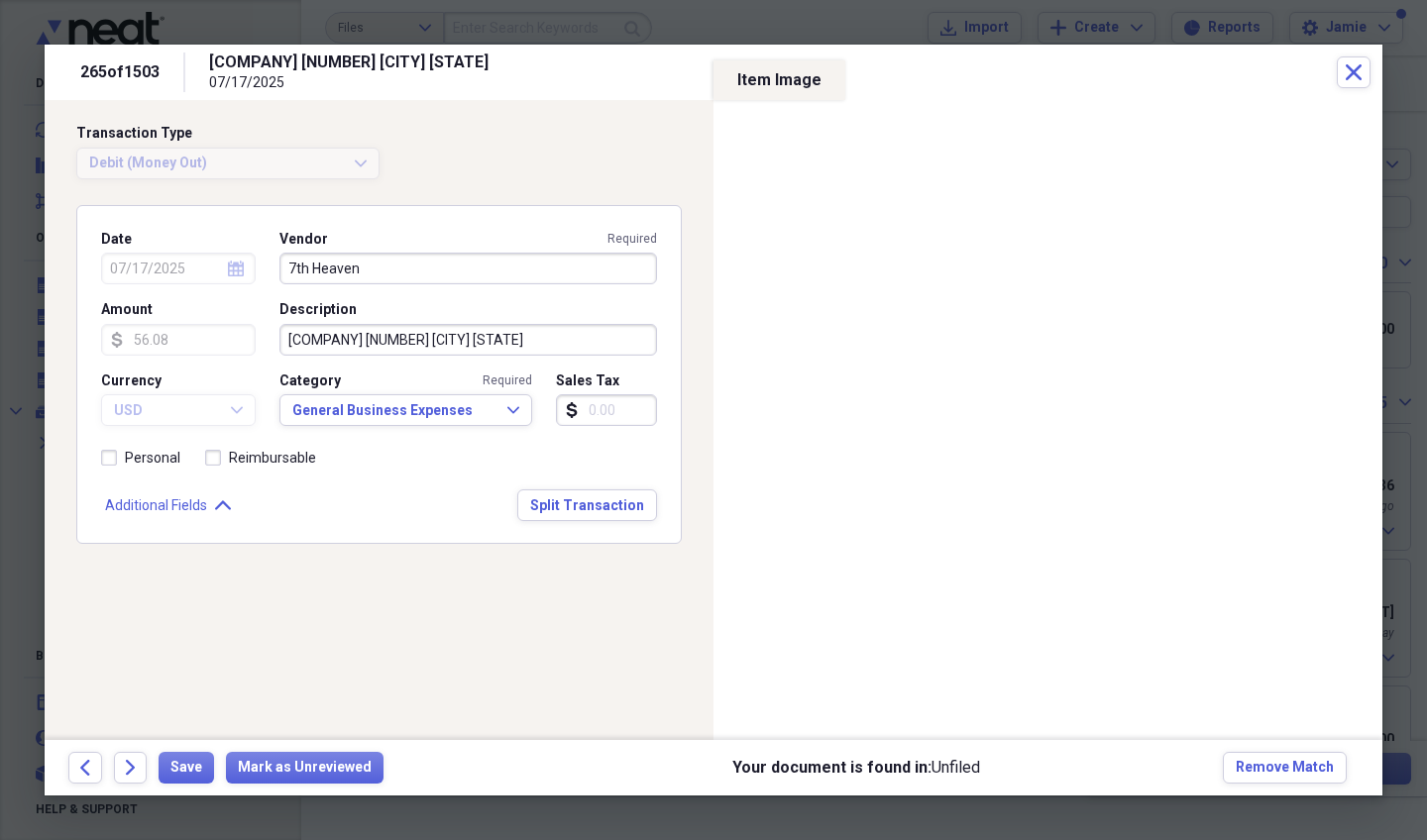 click on "Forward" at bounding box center [131, 768] 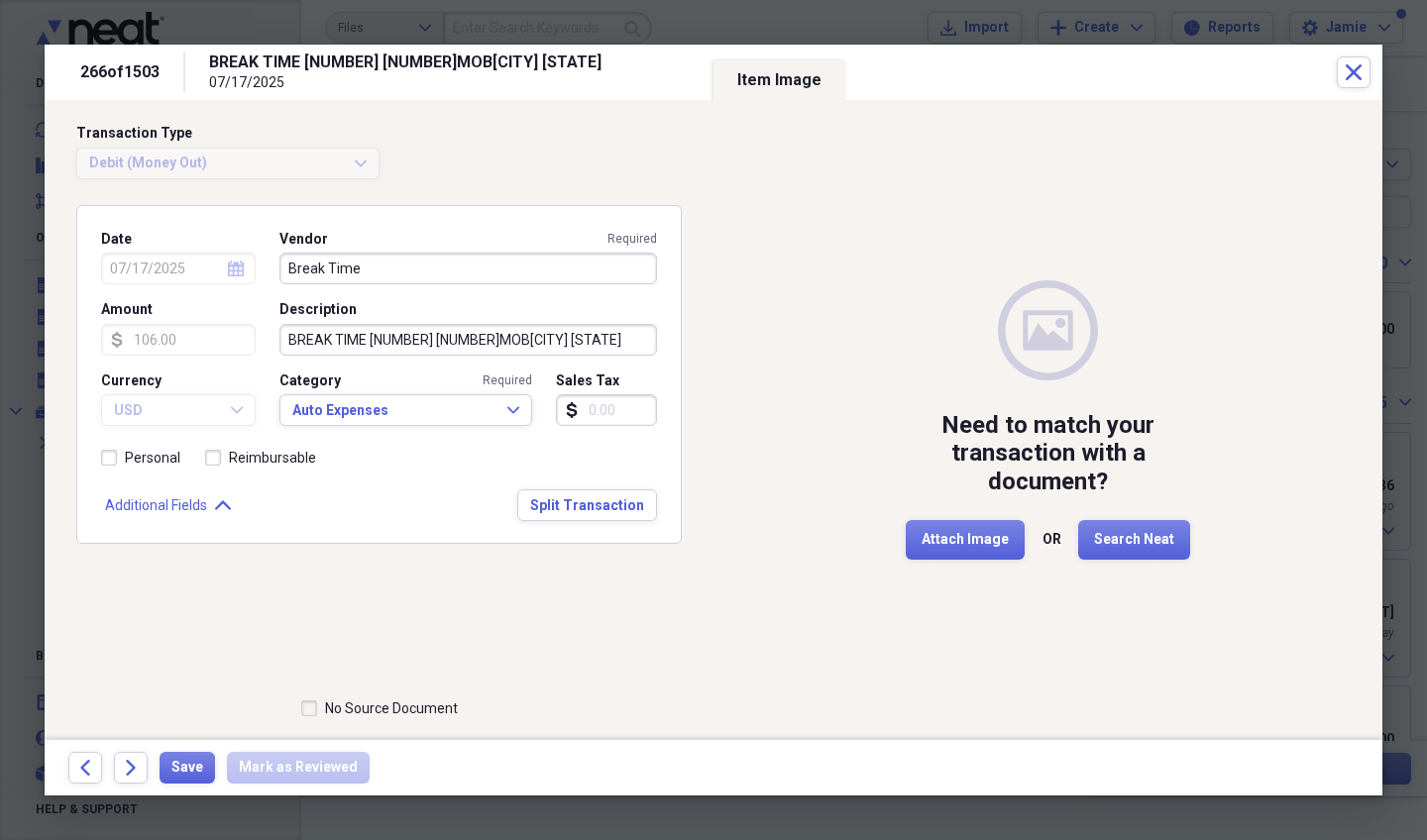 click on "Forward" at bounding box center (131, 768) 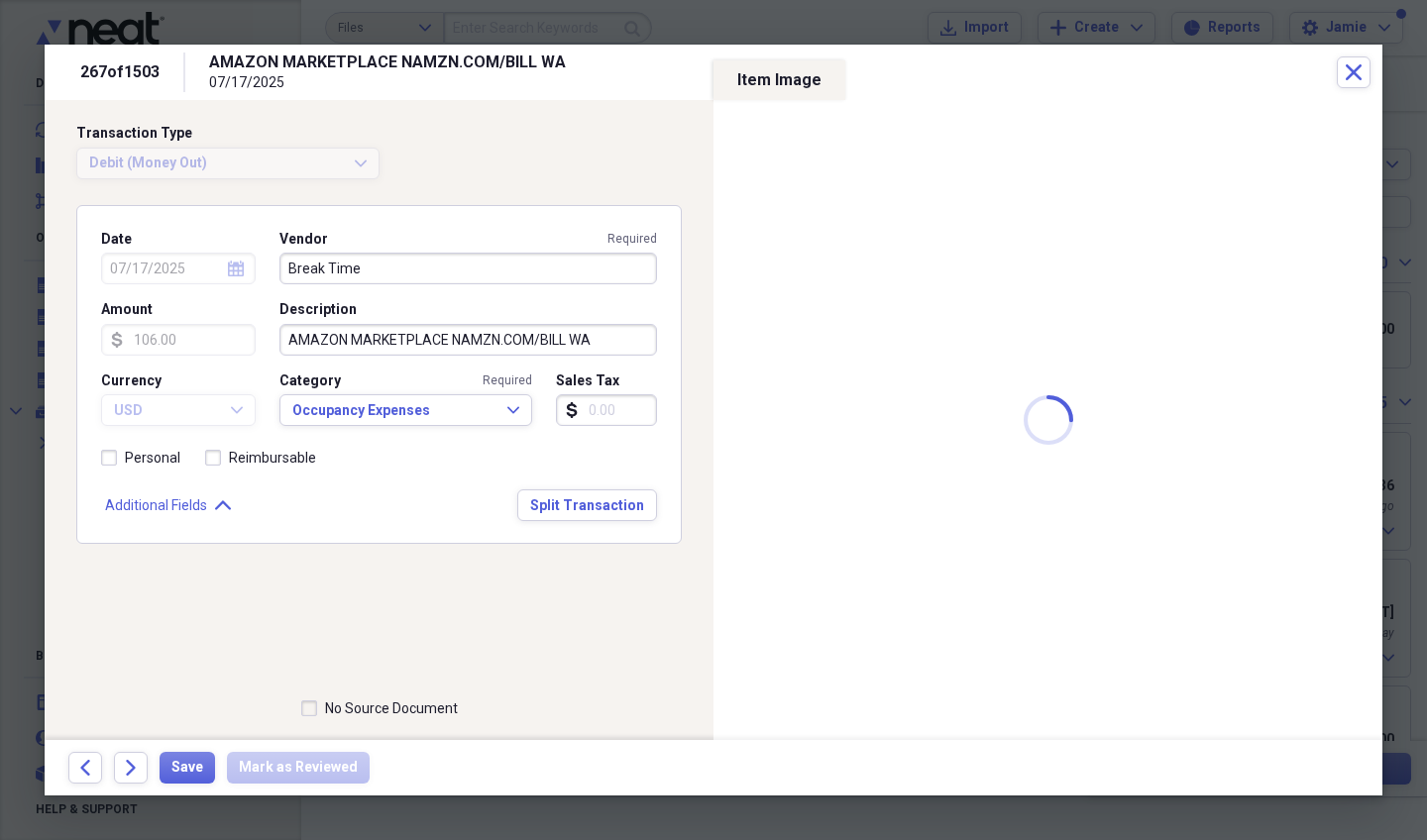 type on "Amazon Marketplace" 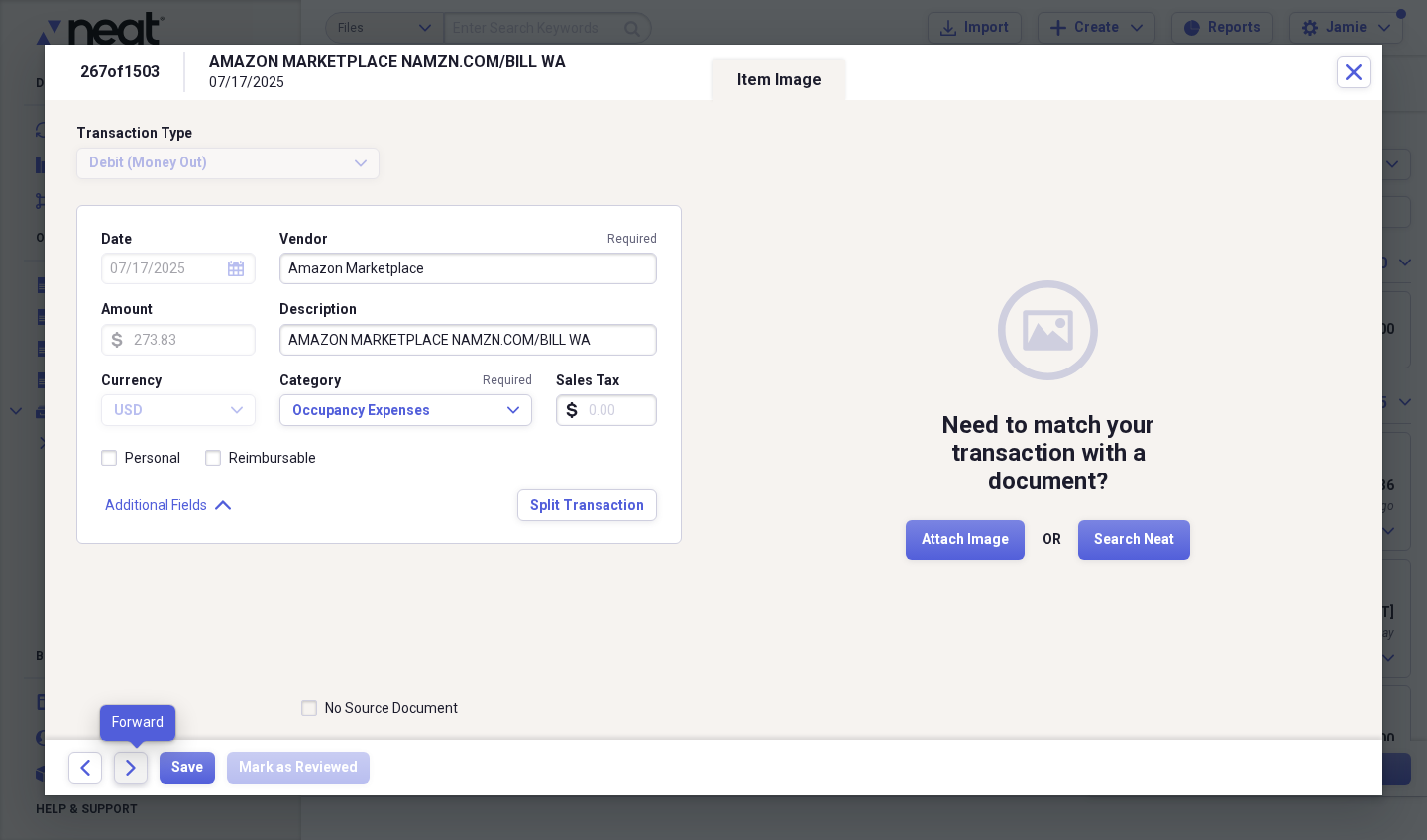 click on "Forward" at bounding box center [131, 768] 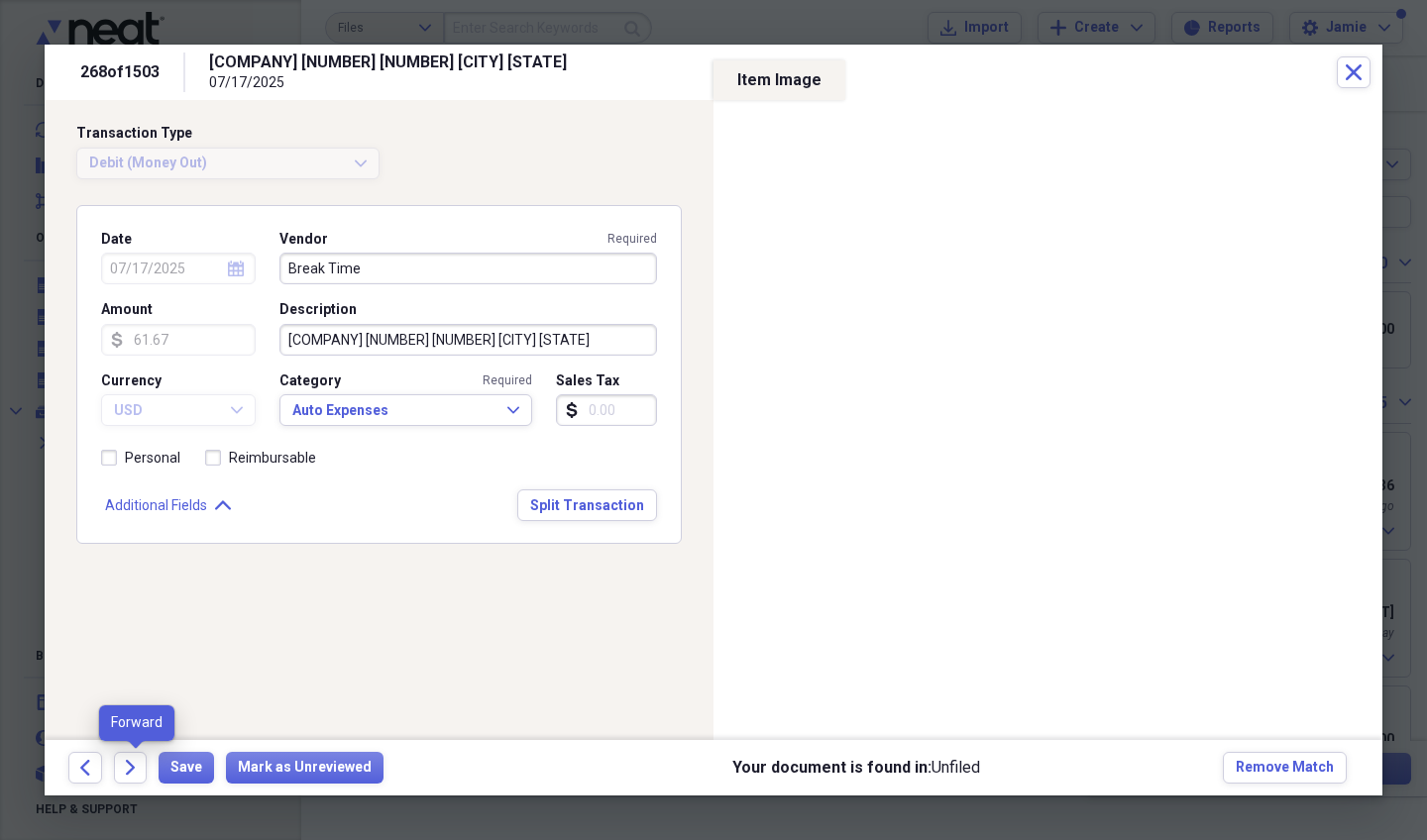 click on "Forward" at bounding box center (131, 768) 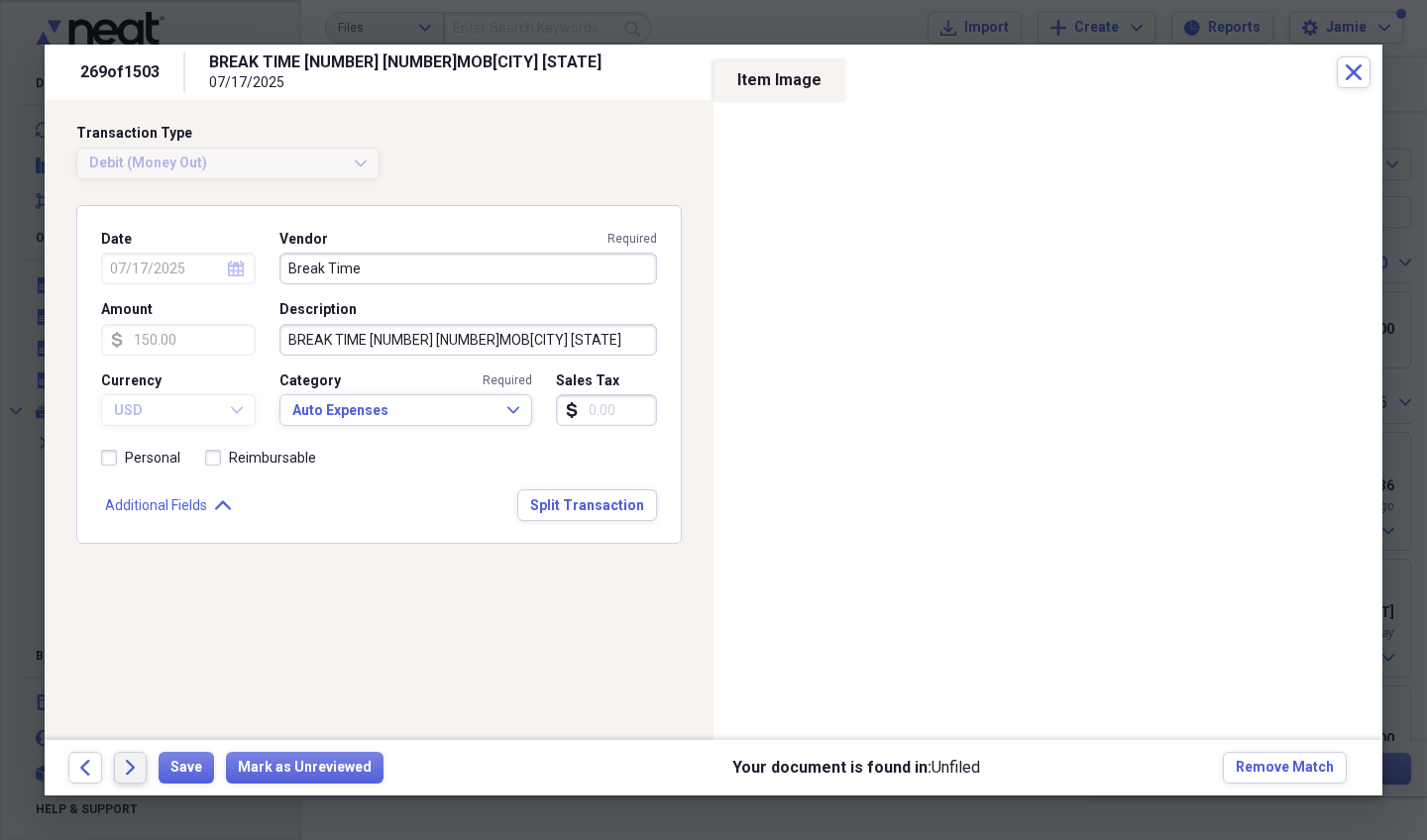 click on "Forward" at bounding box center [131, 768] 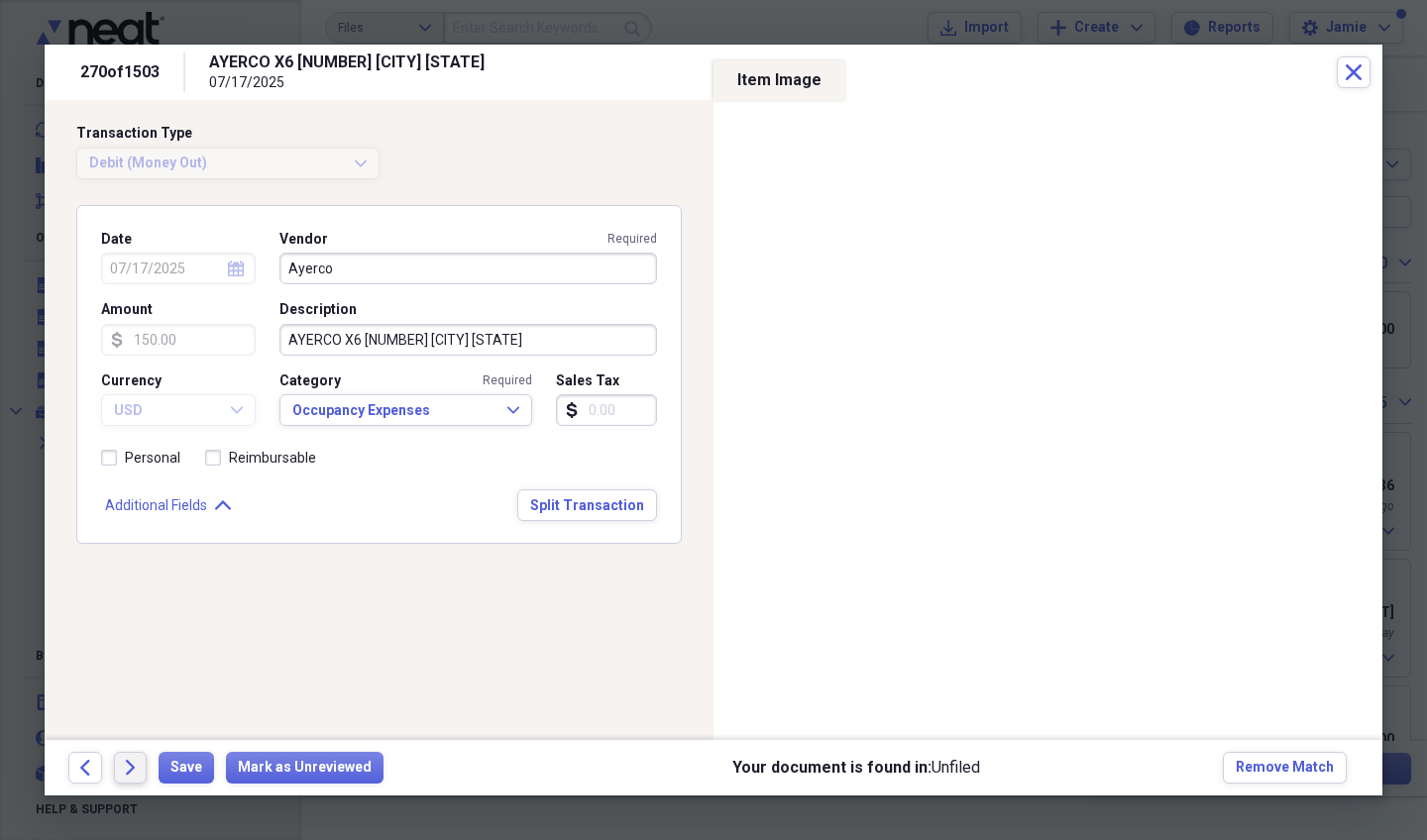 click on "Forward" at bounding box center (131, 768) 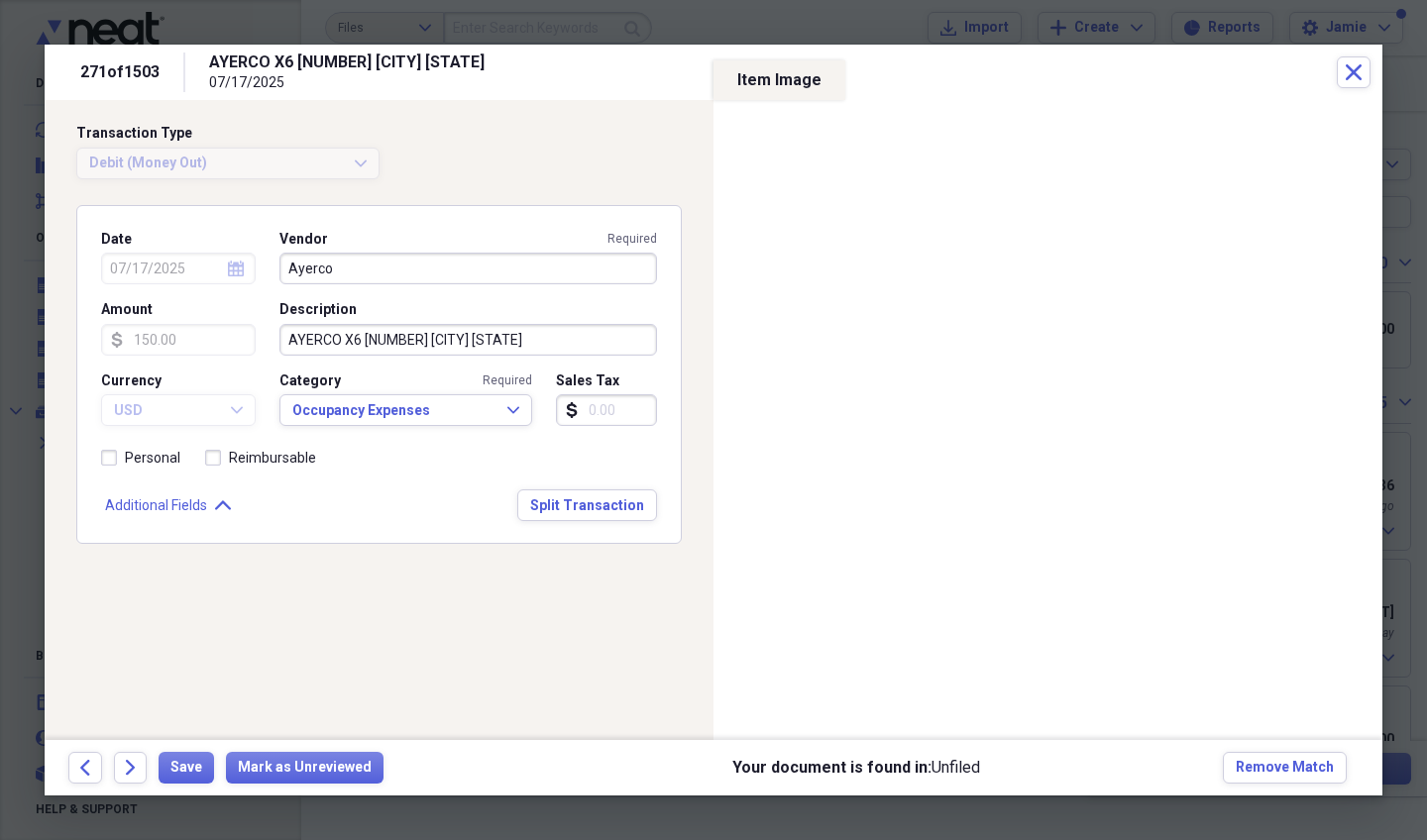 click on "Forward" at bounding box center (131, 768) 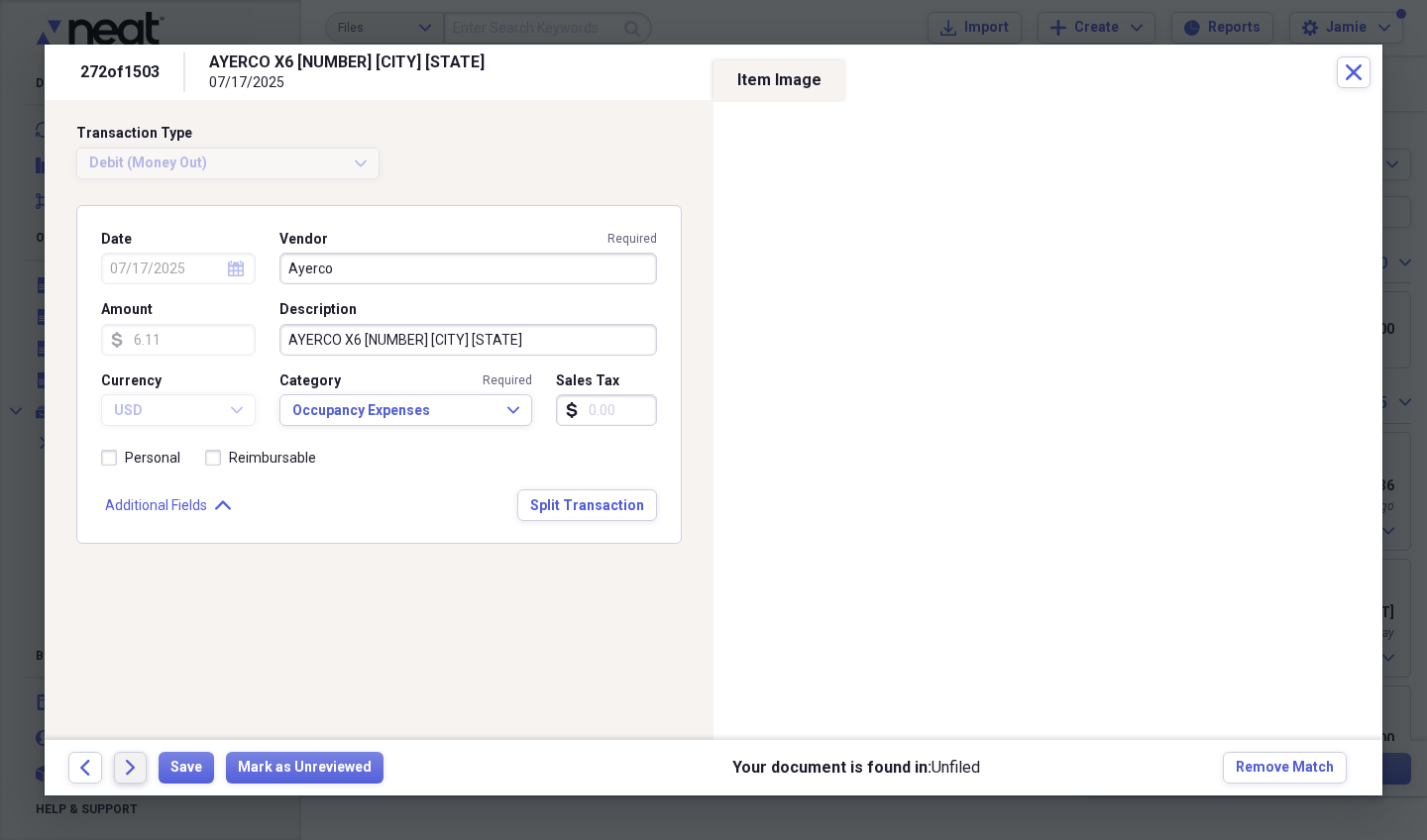 click on "Forward" at bounding box center [131, 768] 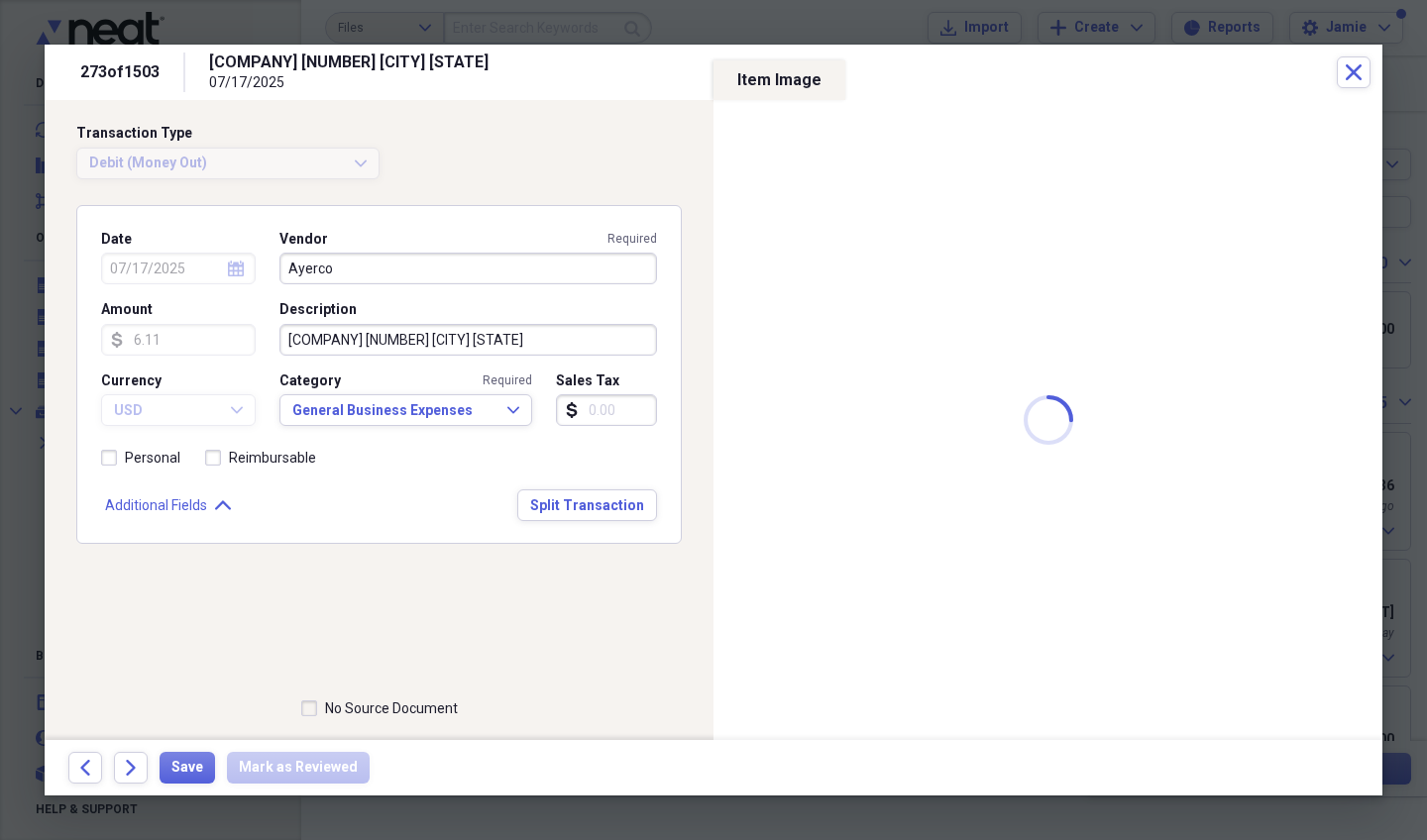 type 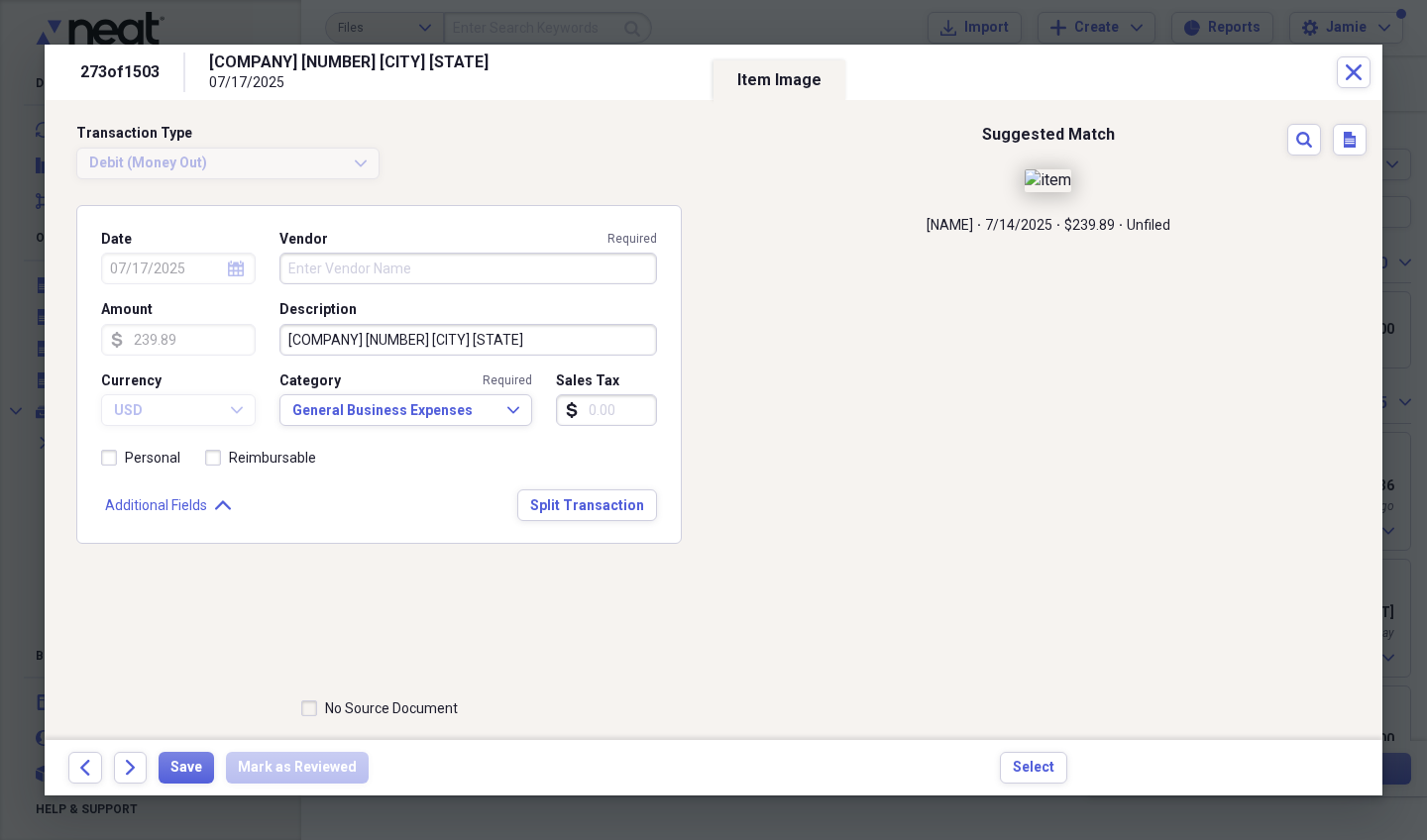 click on "Forward" at bounding box center [131, 768] 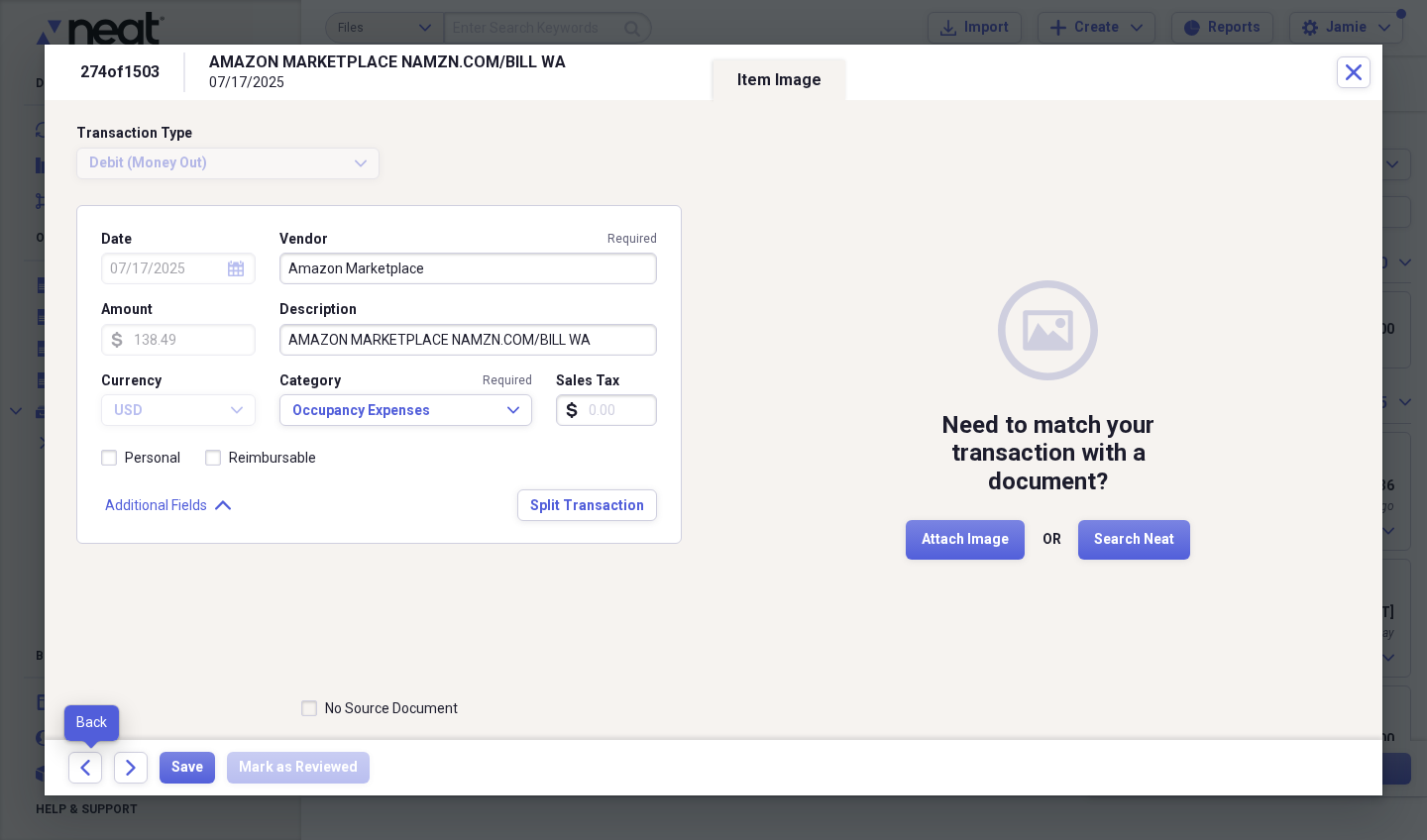 click on "Back" at bounding box center [91, 768] 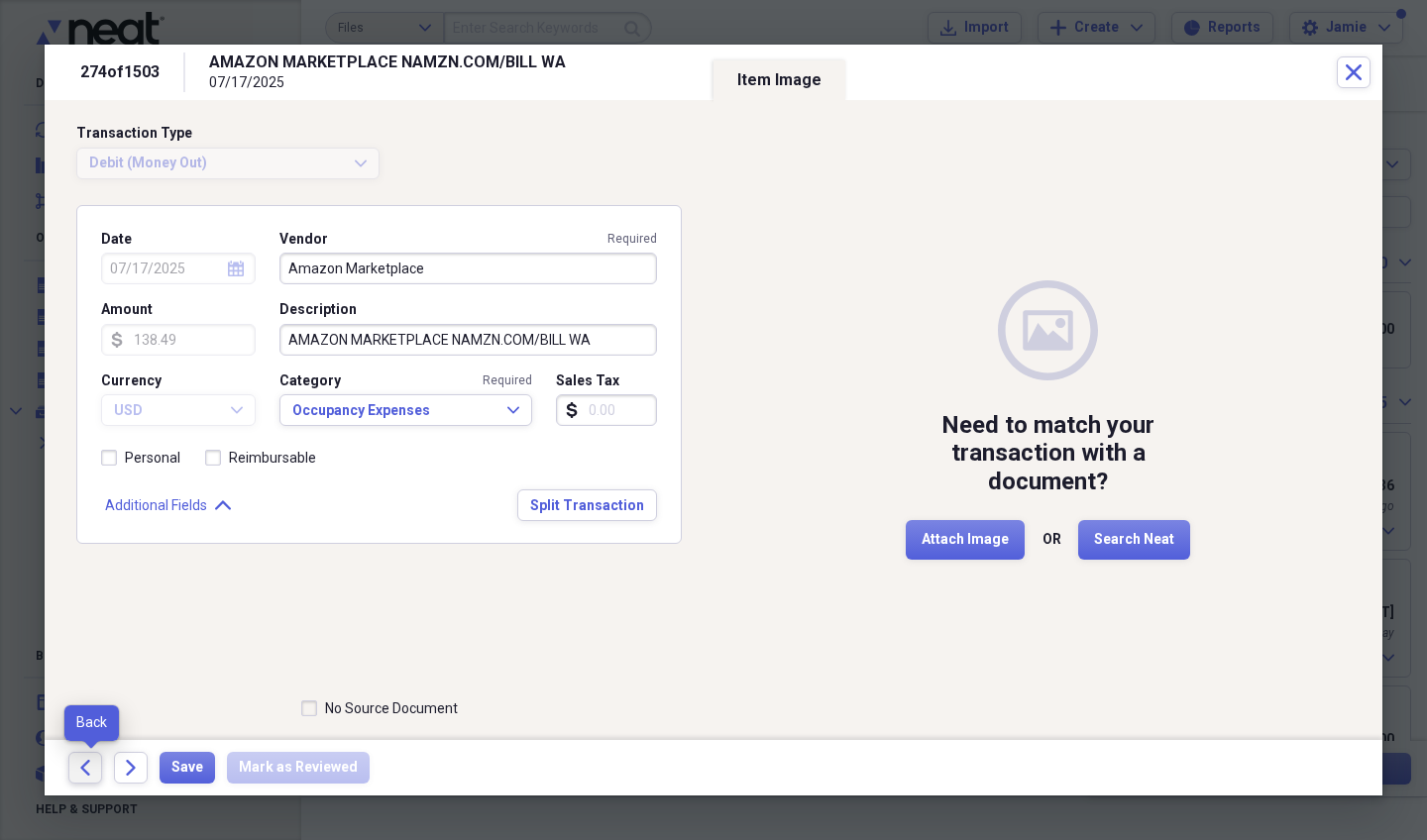 click on "Back" at bounding box center (85, 768) 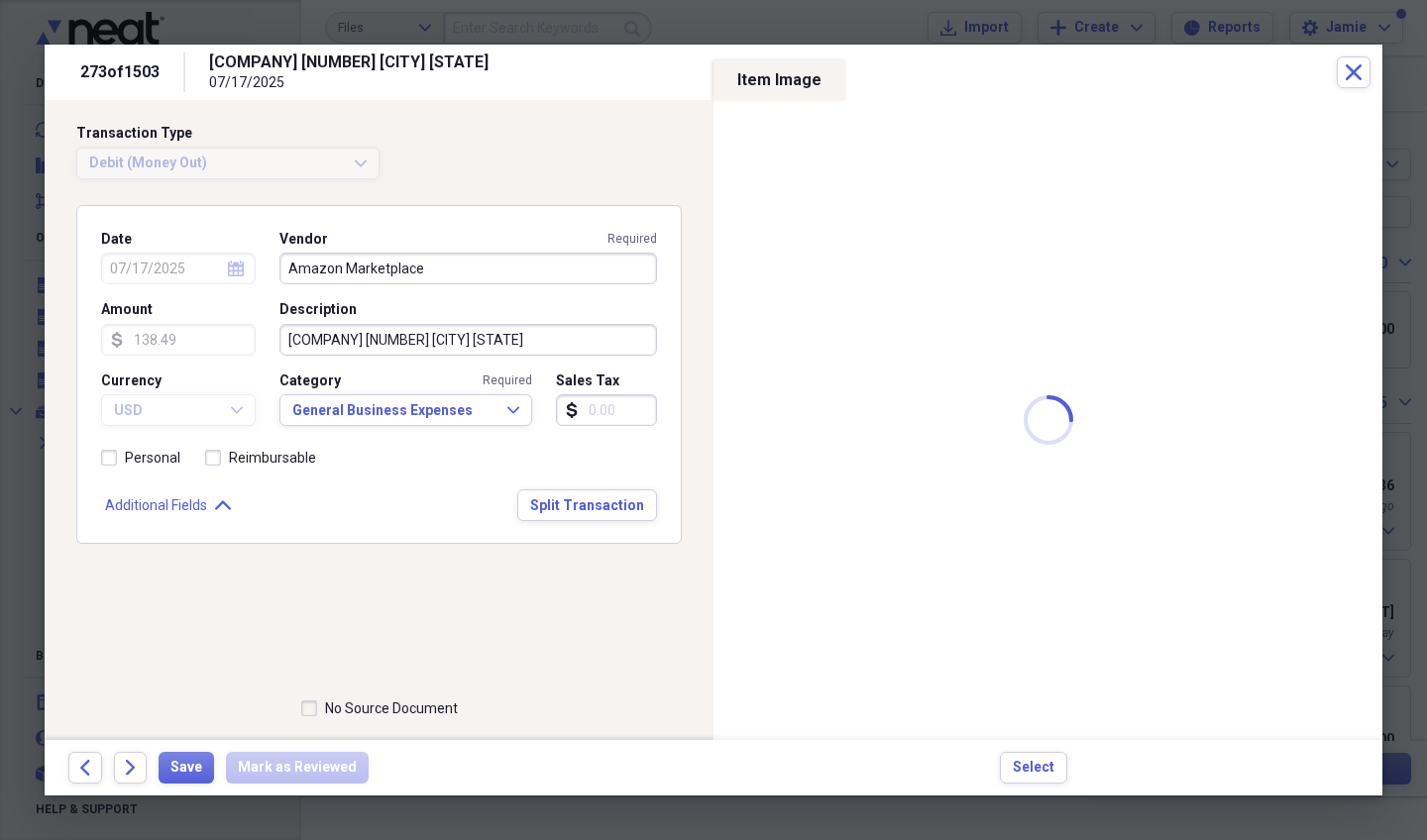 type 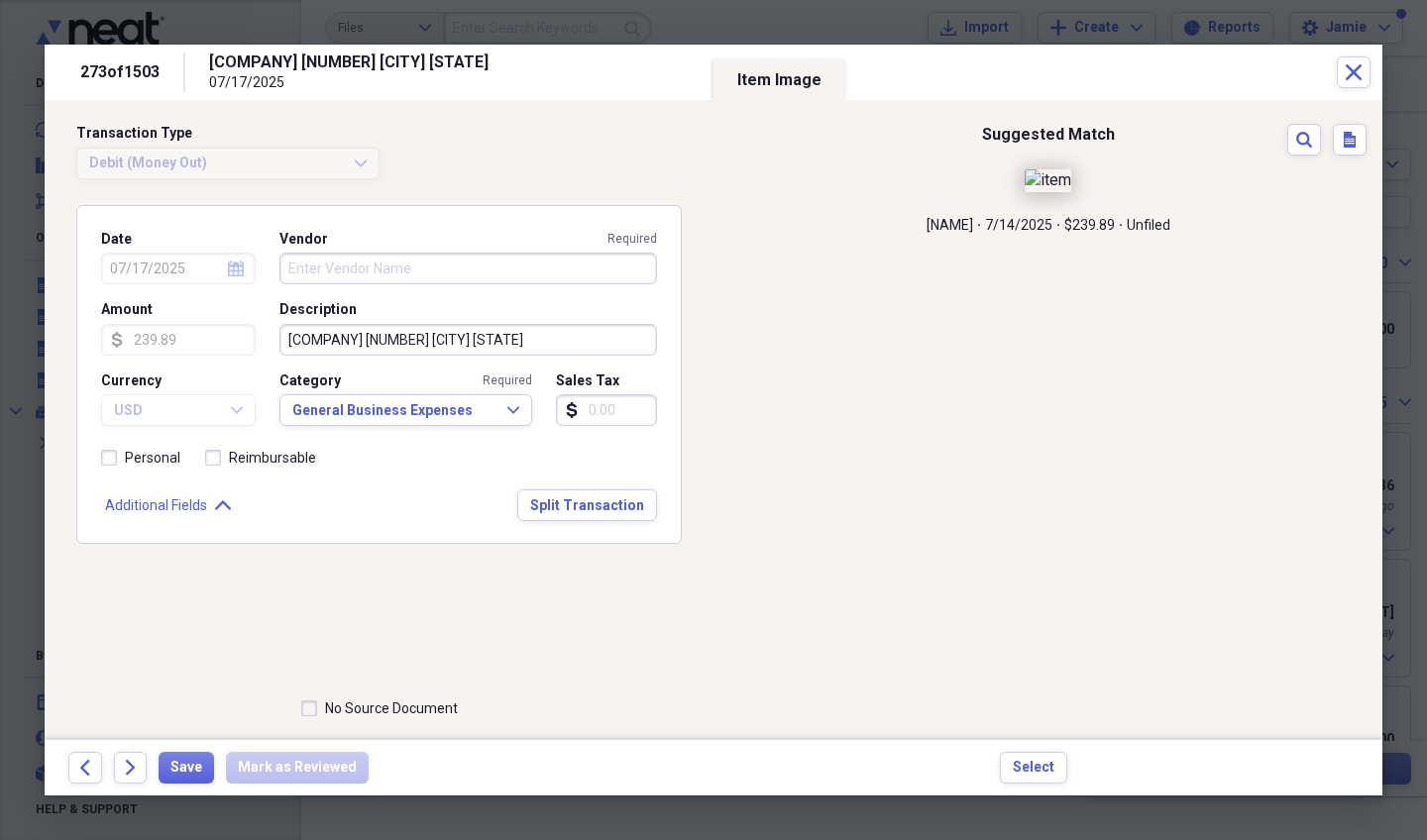 click on "Vendor Required" at bounding box center (468, 268) 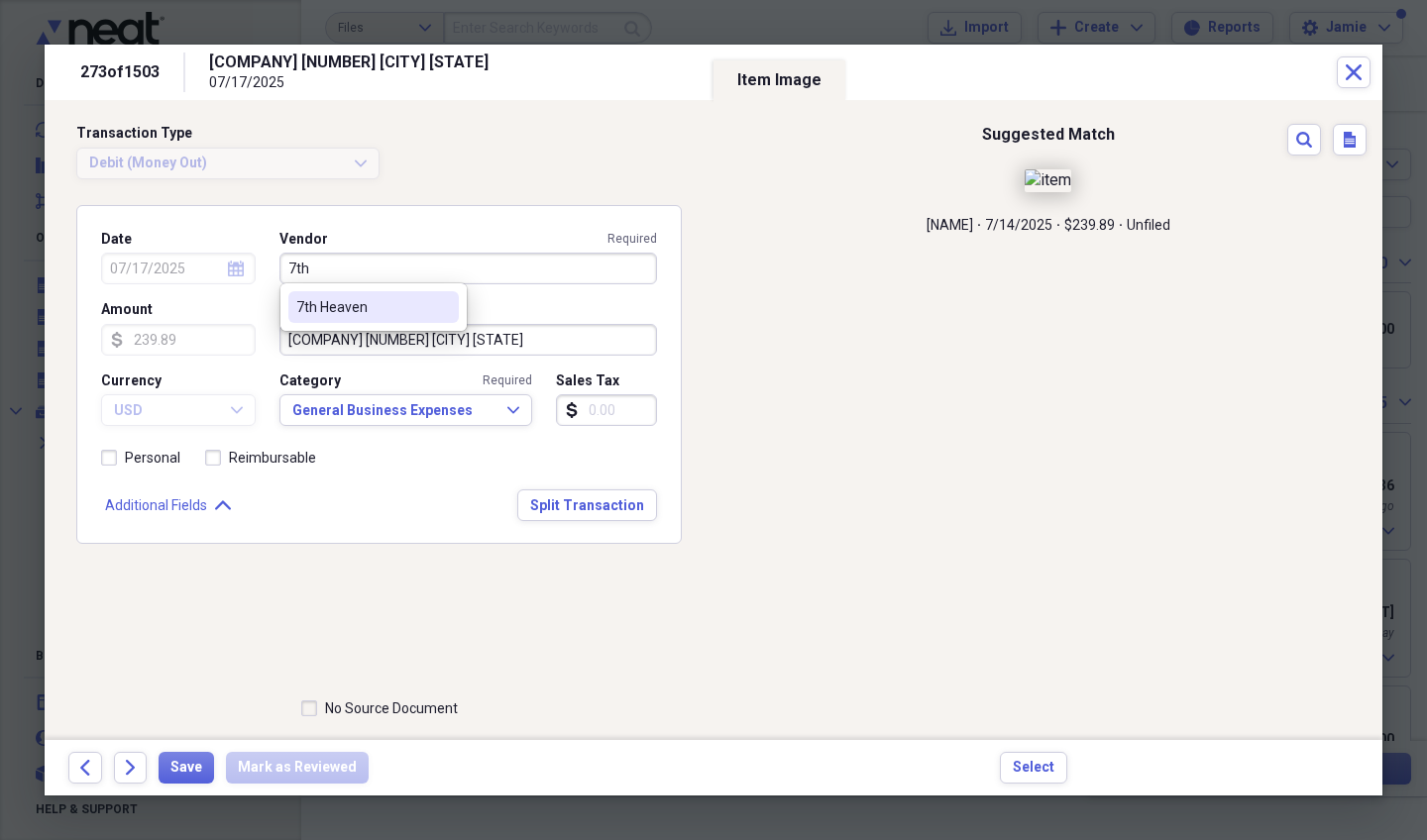 click on "7th Heaven" at bounding box center (362, 307) 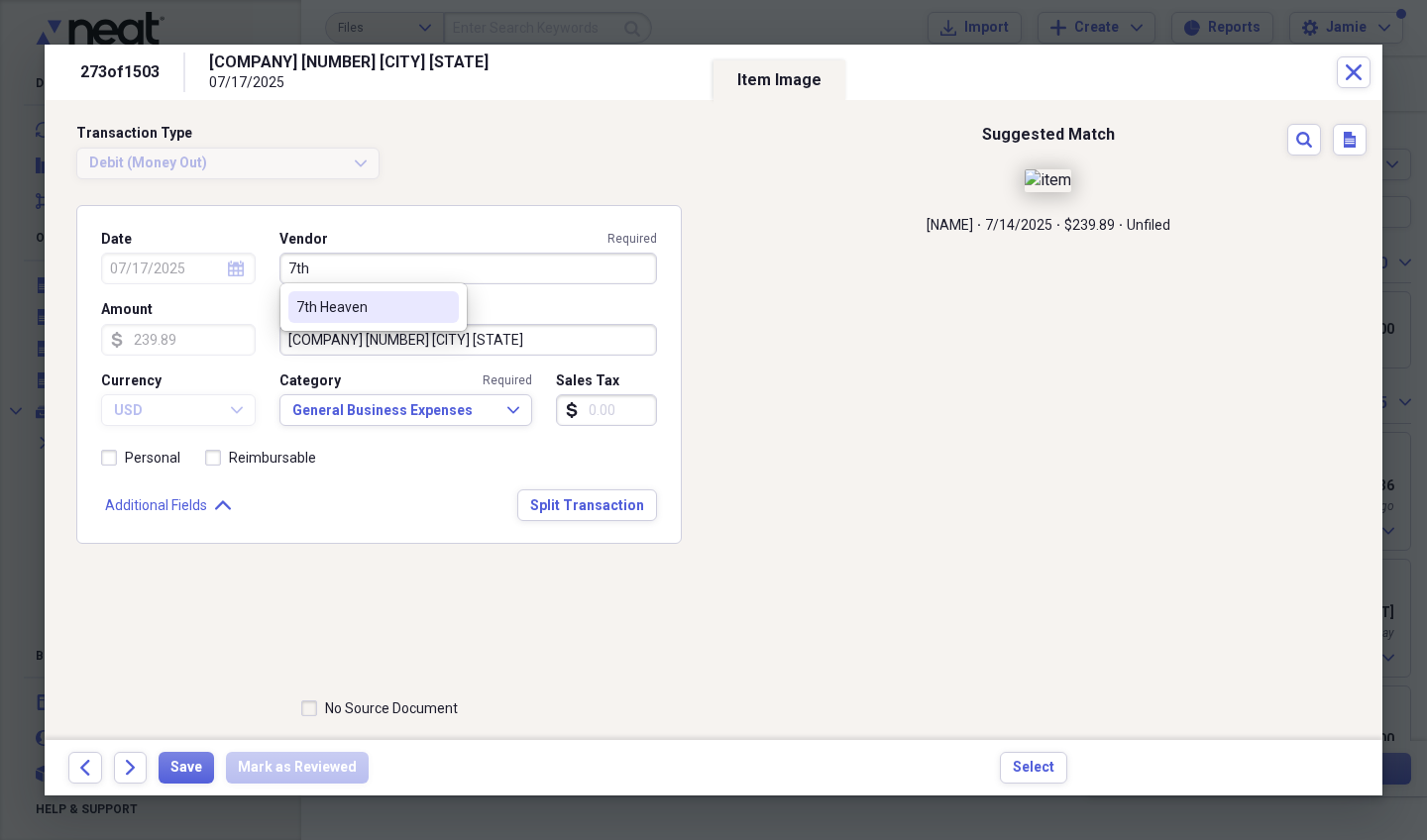 type on "7th Heaven" 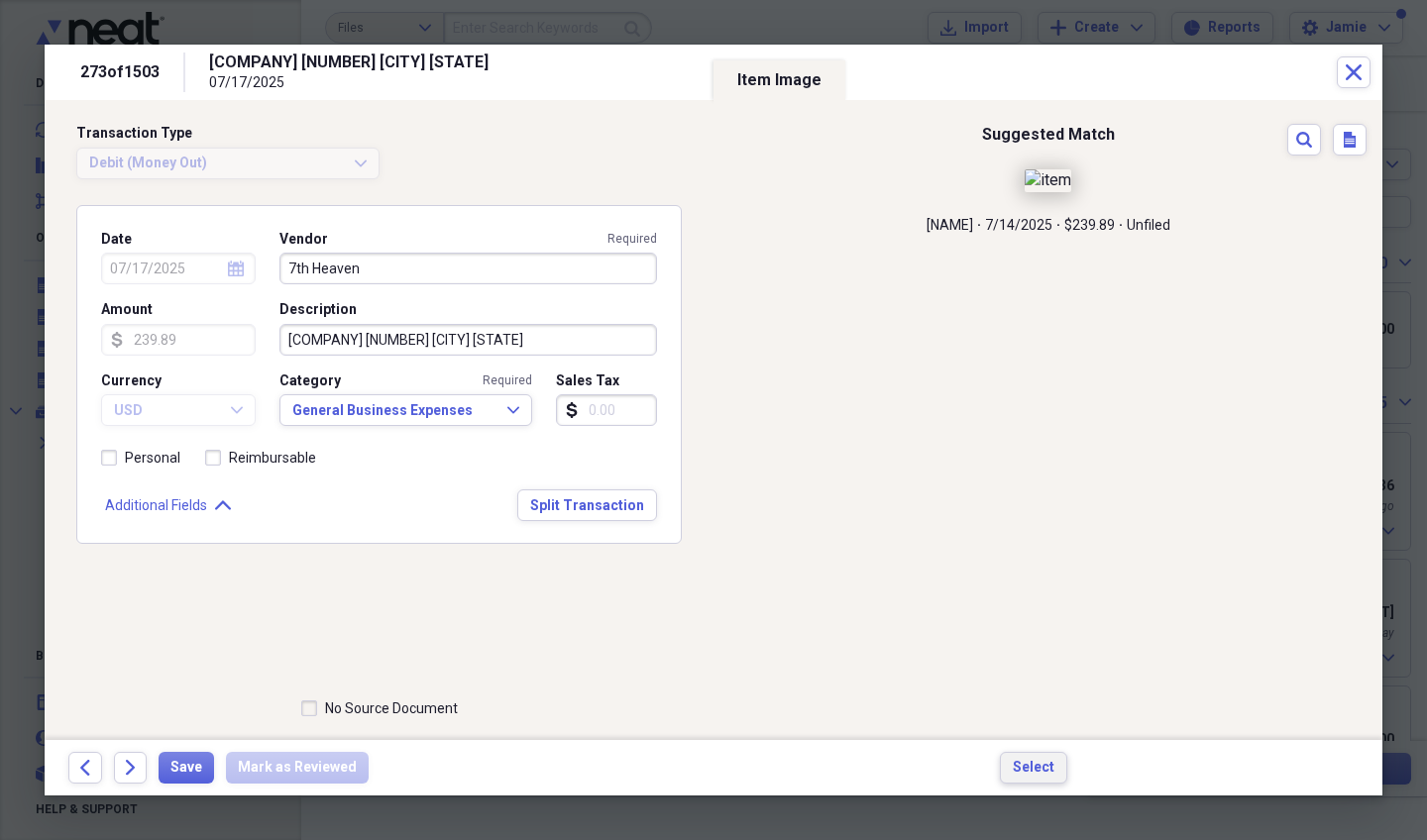 click on "Select" at bounding box center (1034, 768) 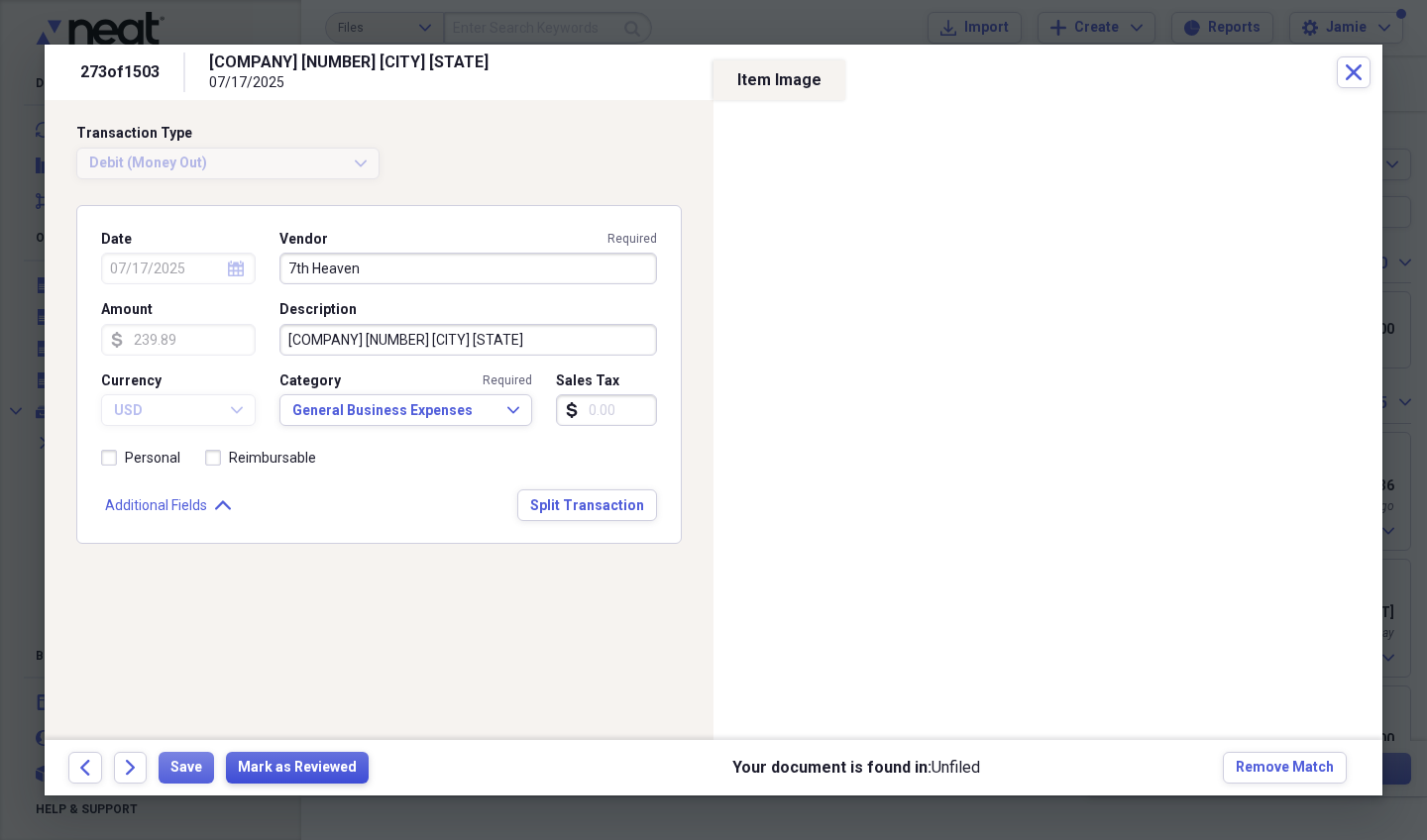 click on "Mark as Reviewed" at bounding box center [297, 768] 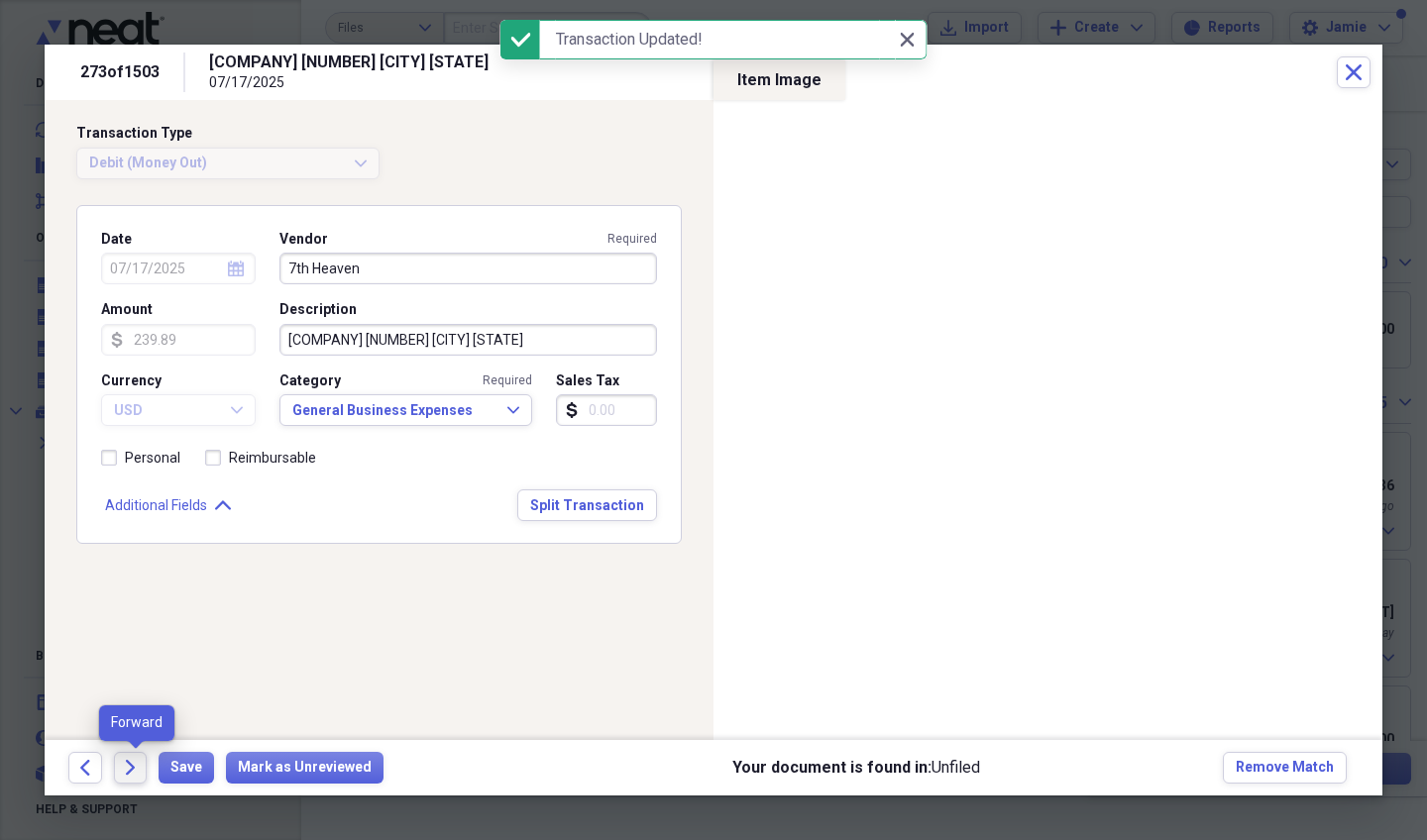 click on "Forward" at bounding box center (131, 768) 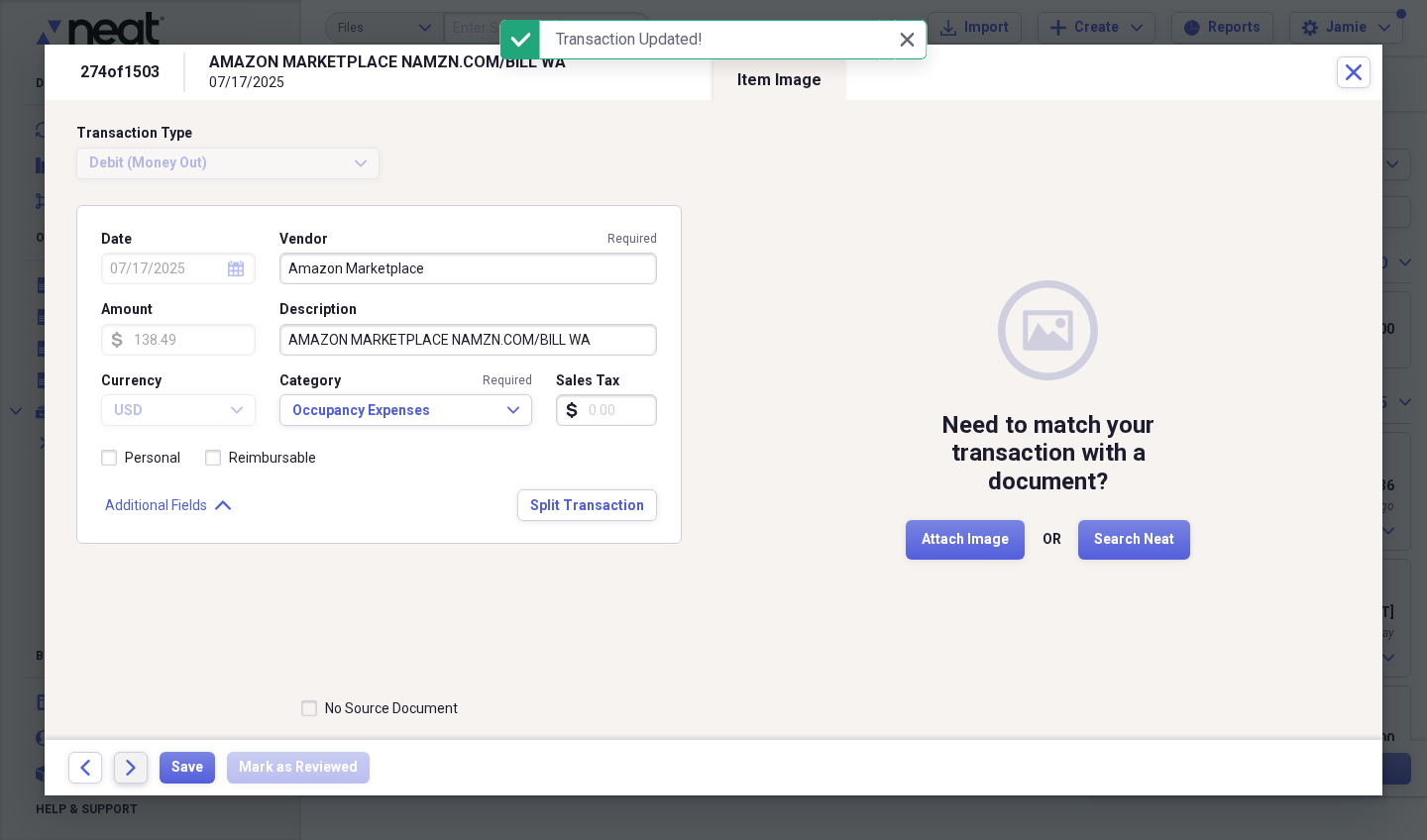 click on "Forward" at bounding box center (131, 768) 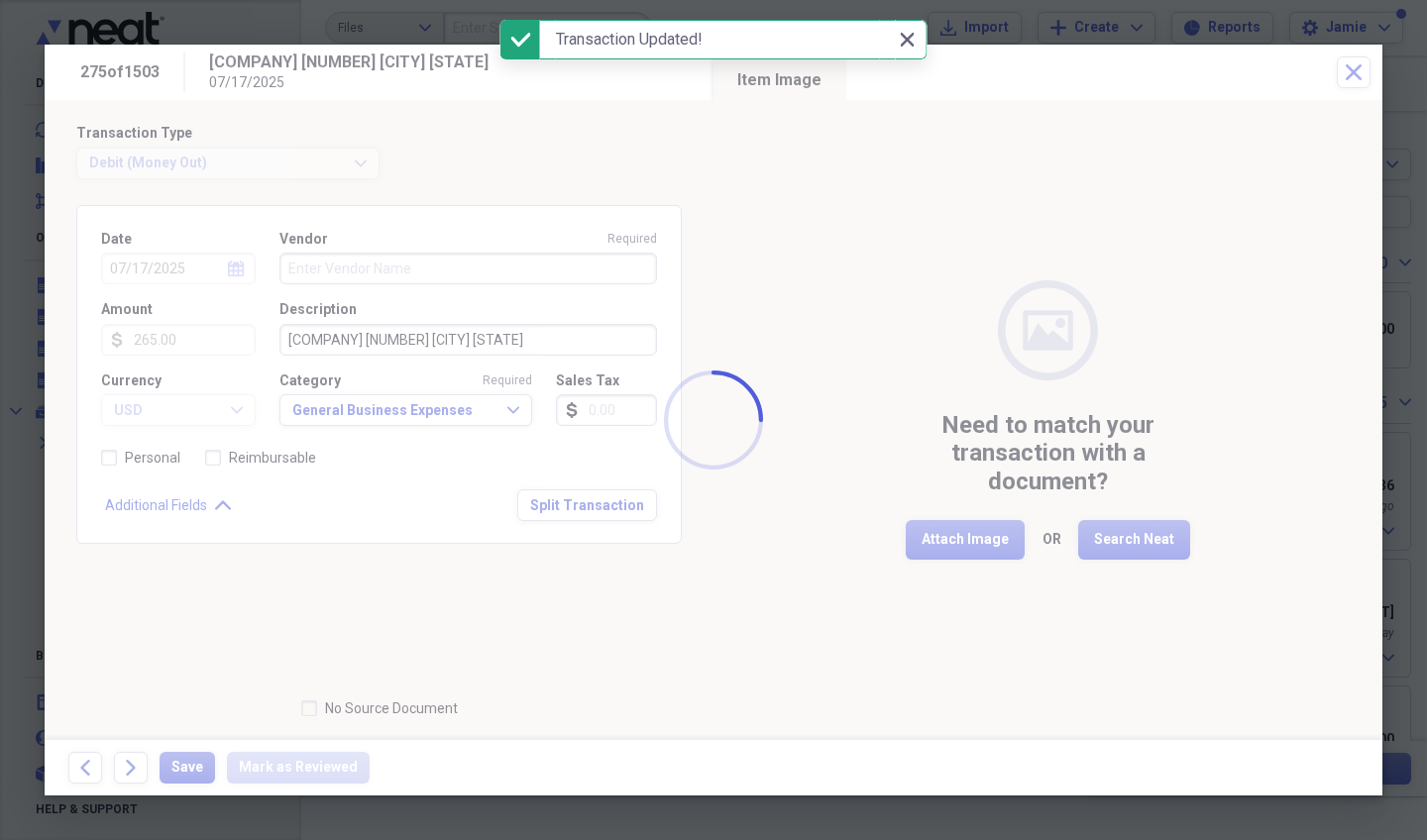 click at bounding box center (714, 420) 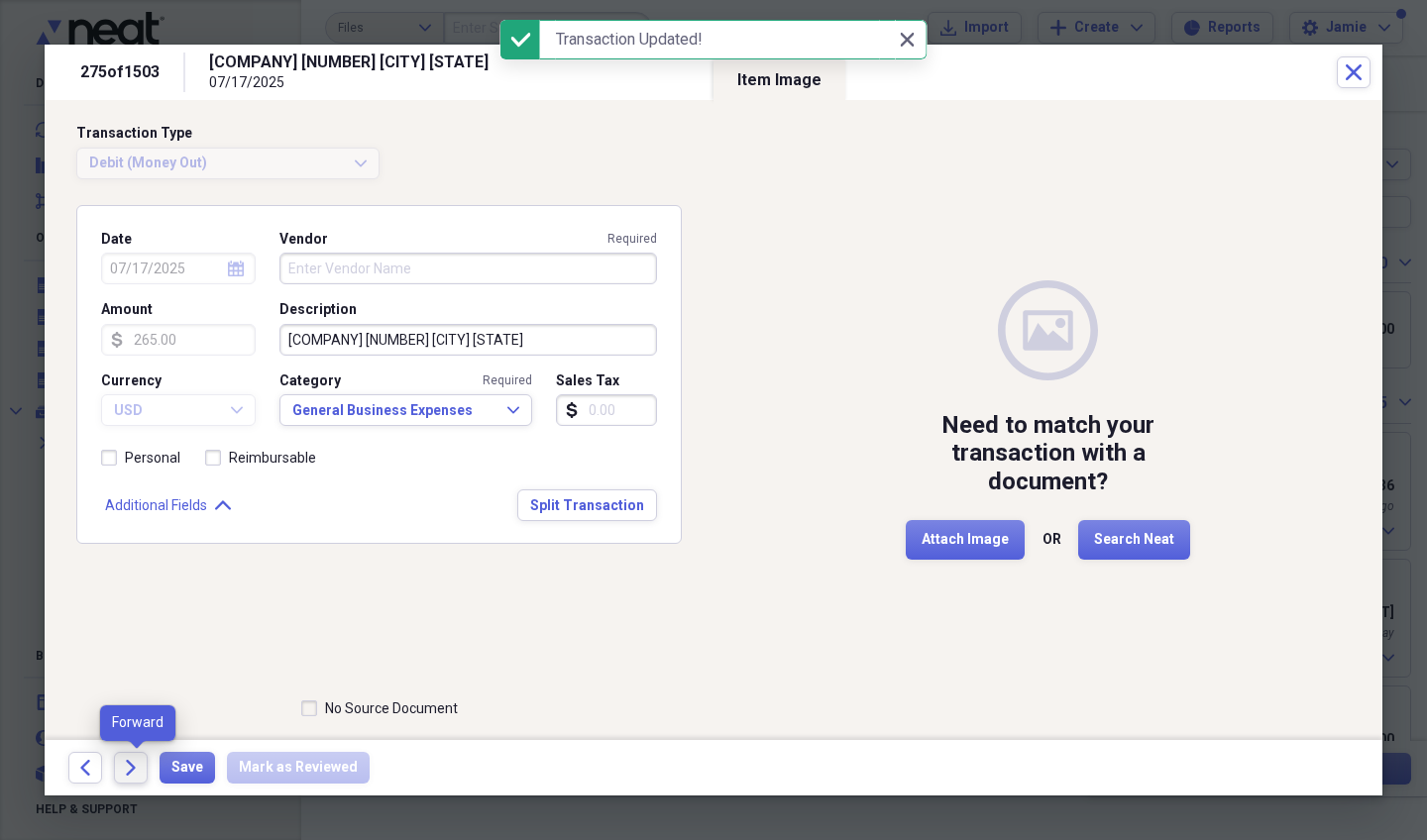 click on "Forward" at bounding box center (131, 768) 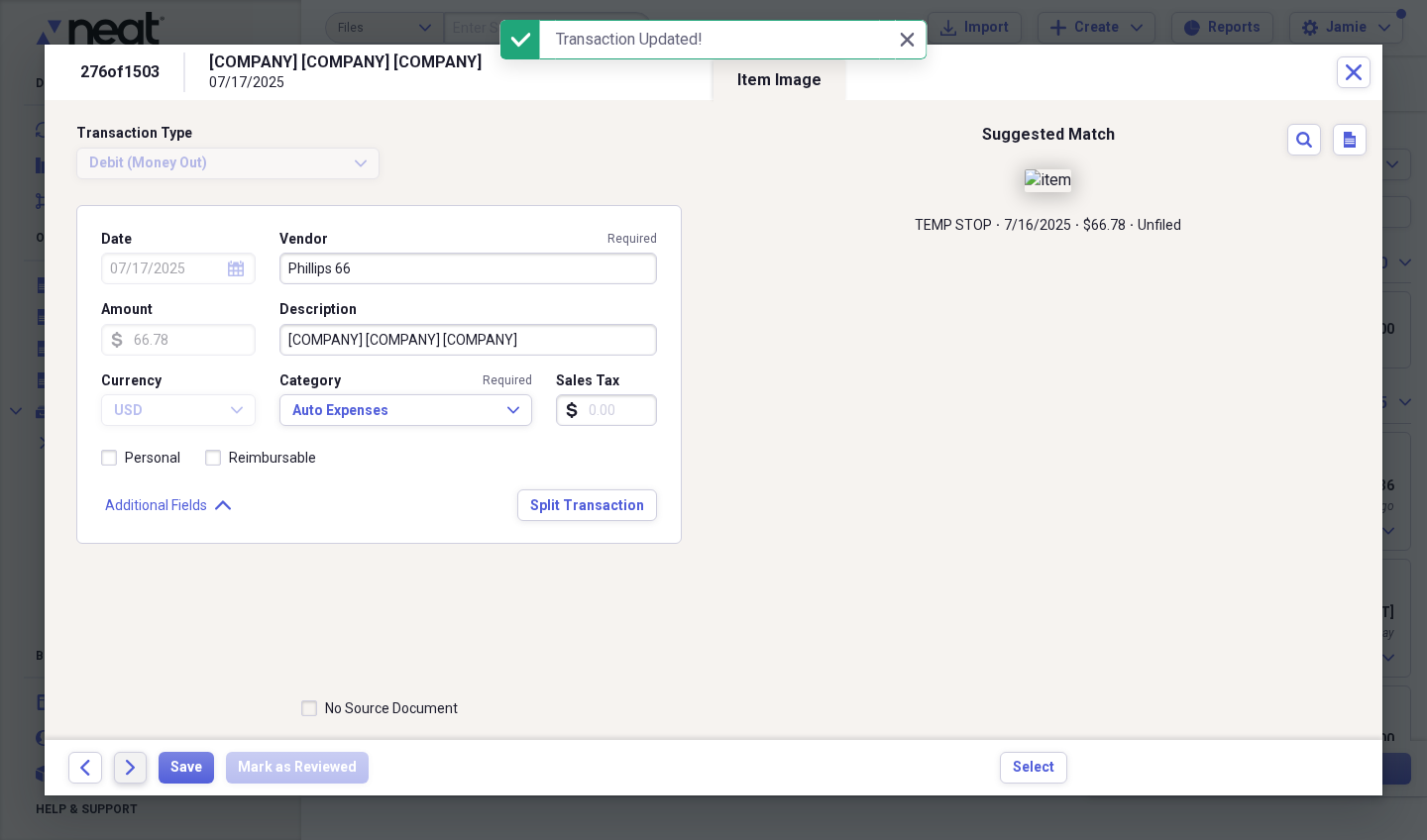 click on "Forward" at bounding box center (131, 768) 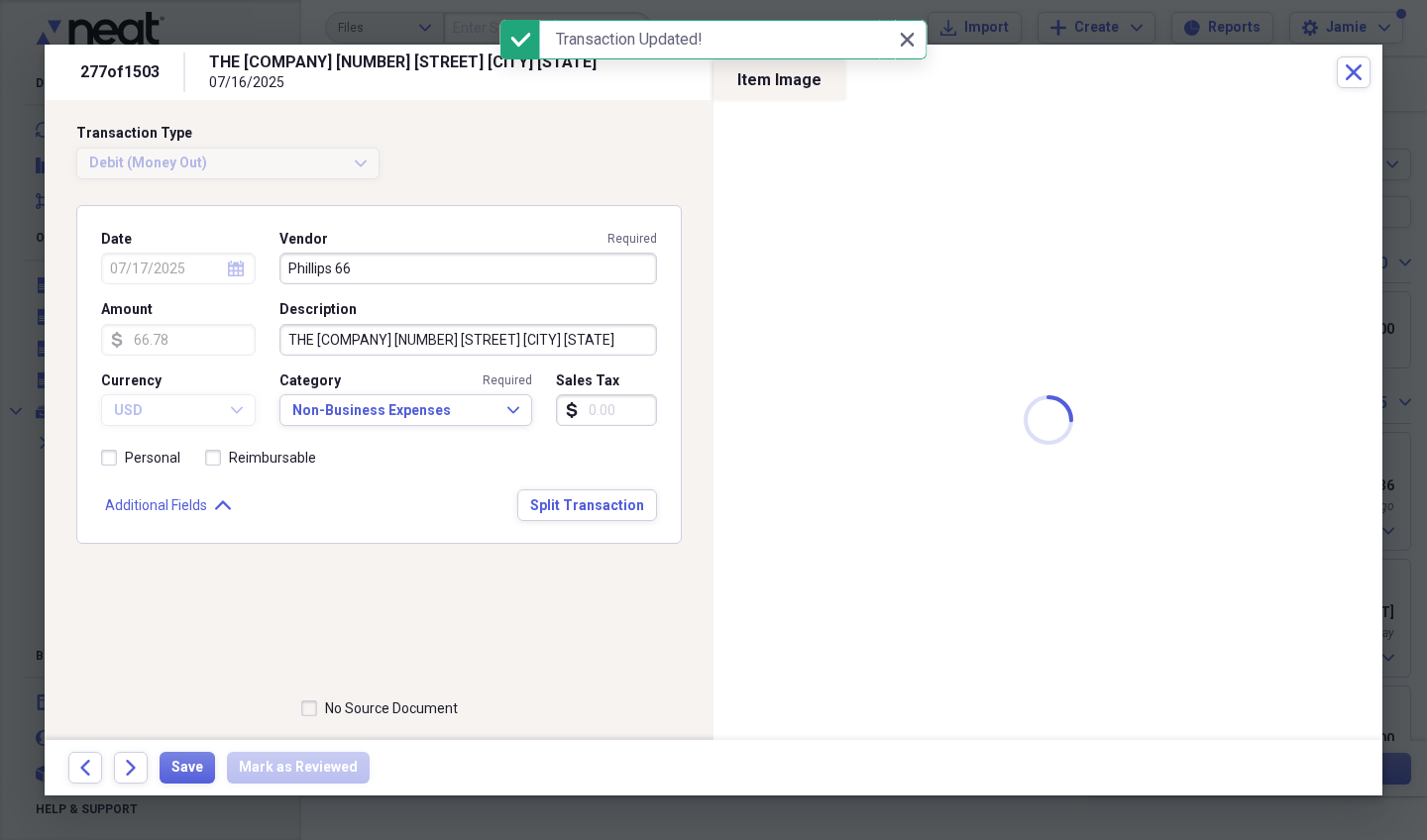type on "07/16/2025" 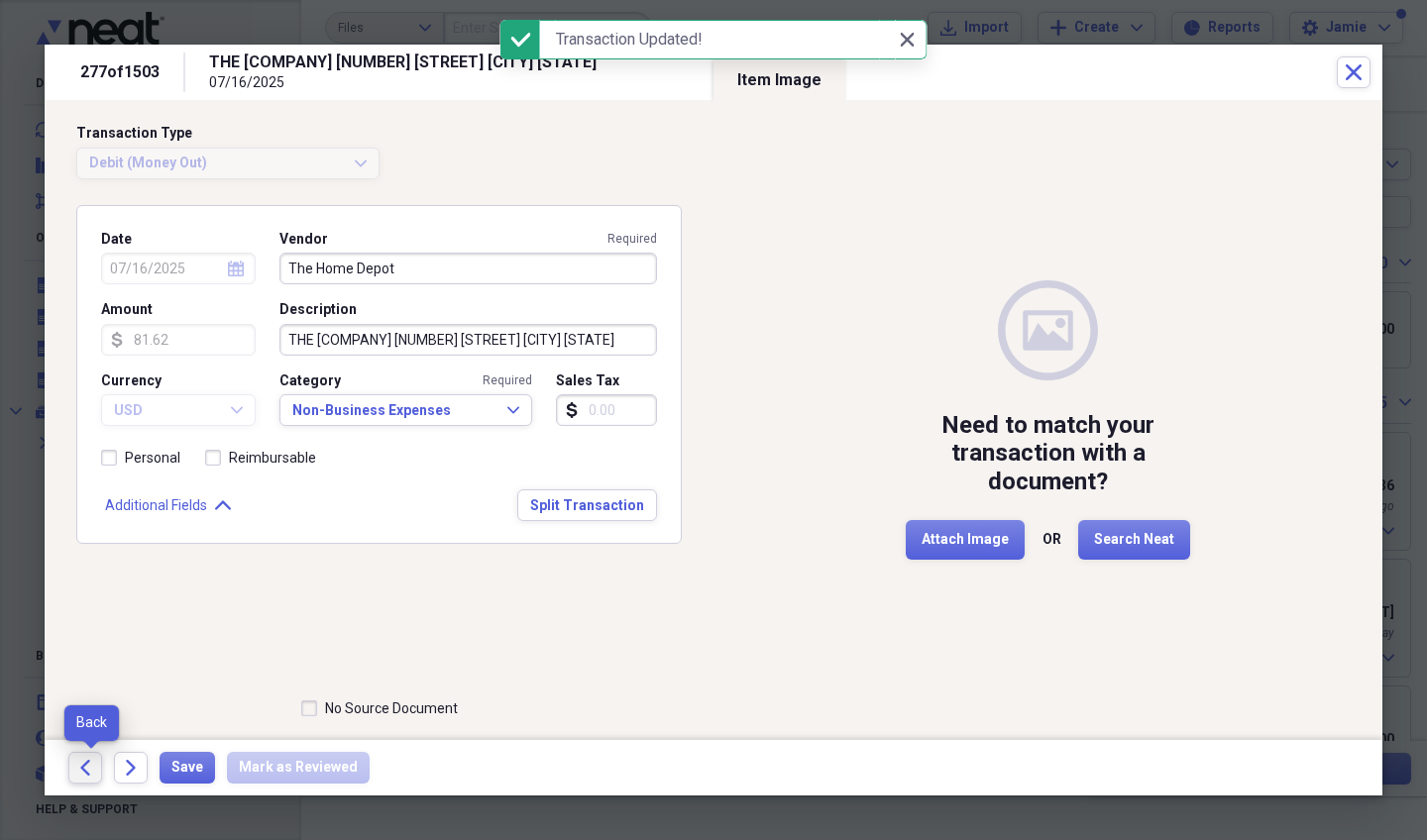 click on "Back" 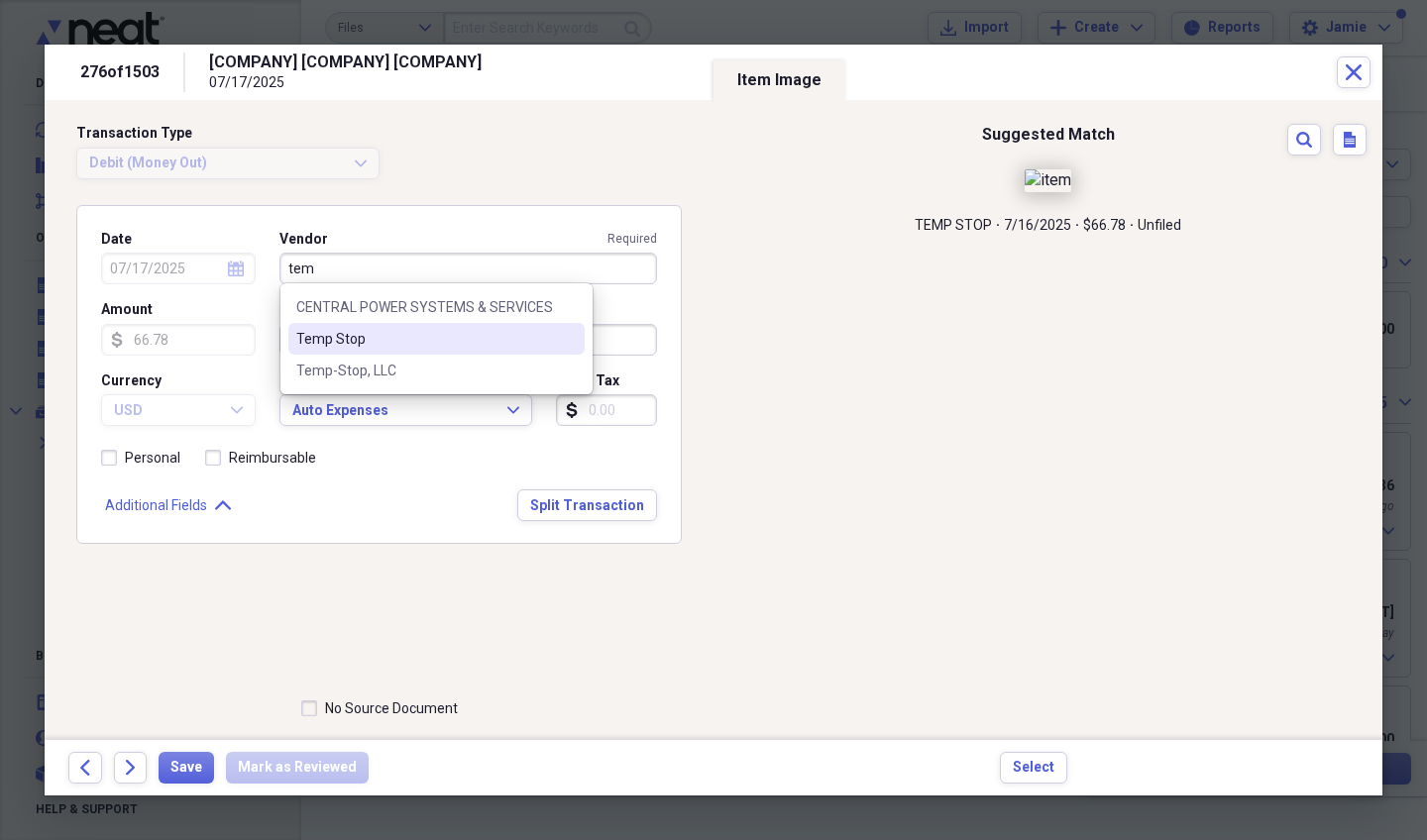 click on "Temp Stop" at bounding box center [436, 339] 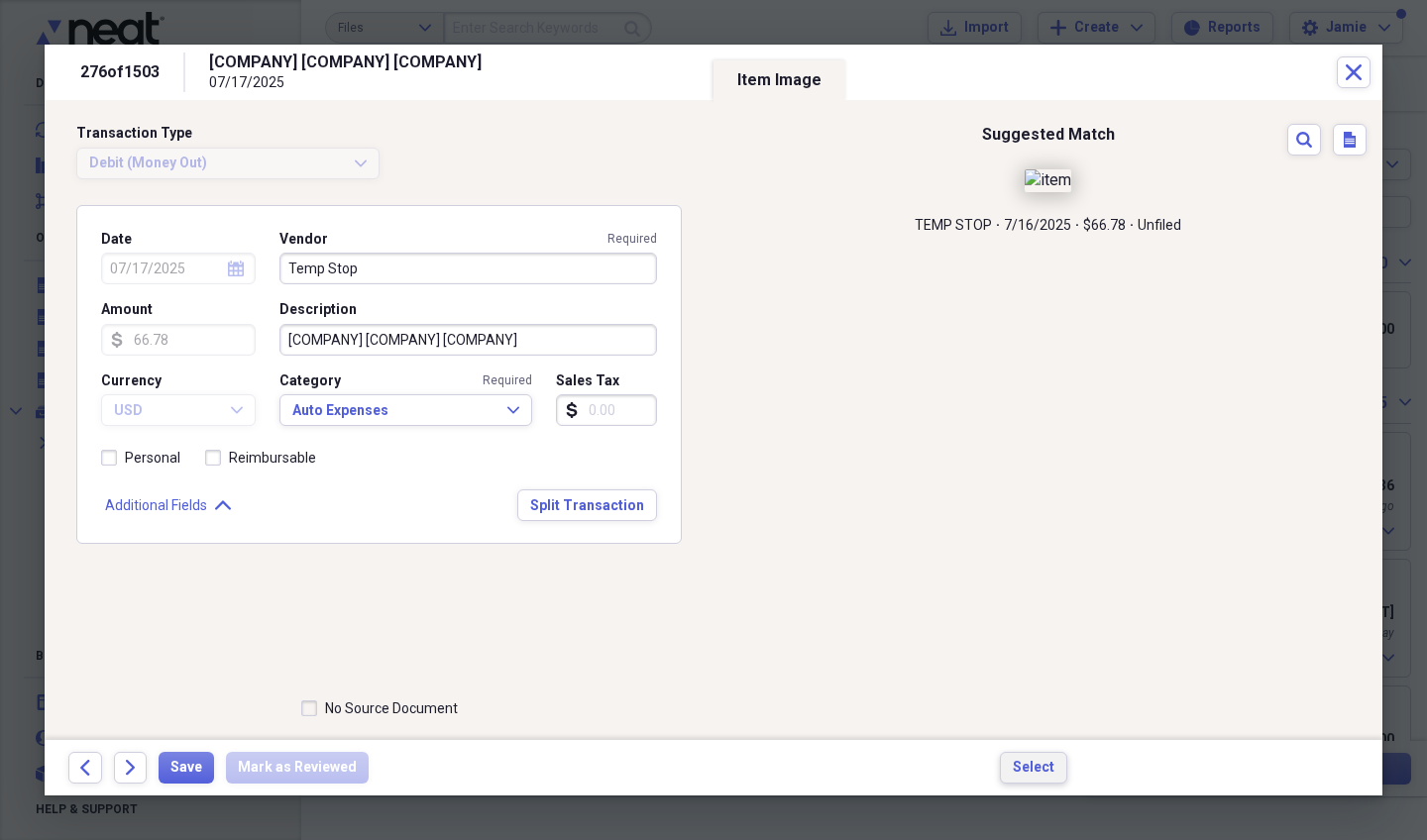 click on "Select" at bounding box center (1034, 768) 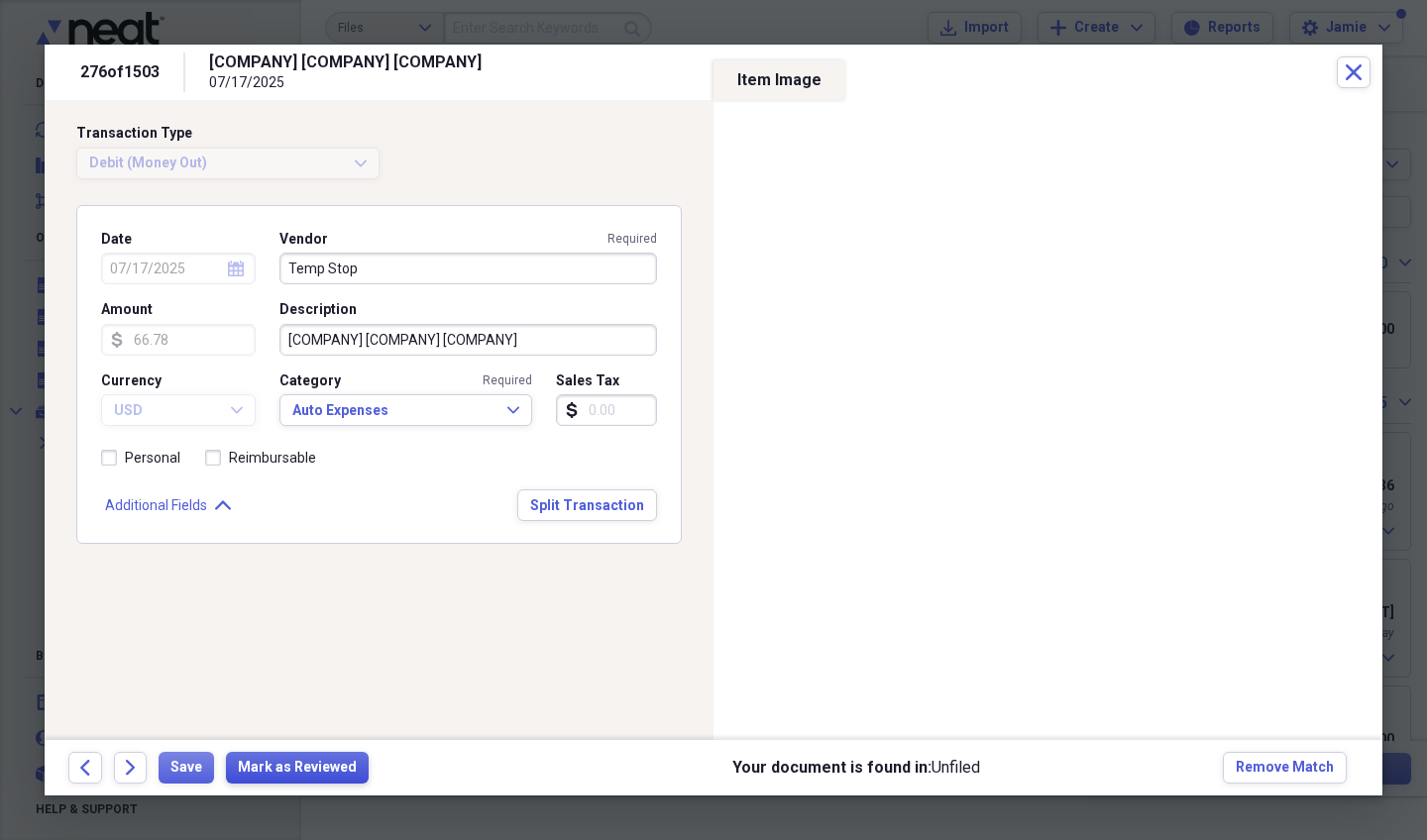 click on "Mark as Reviewed" at bounding box center [297, 768] 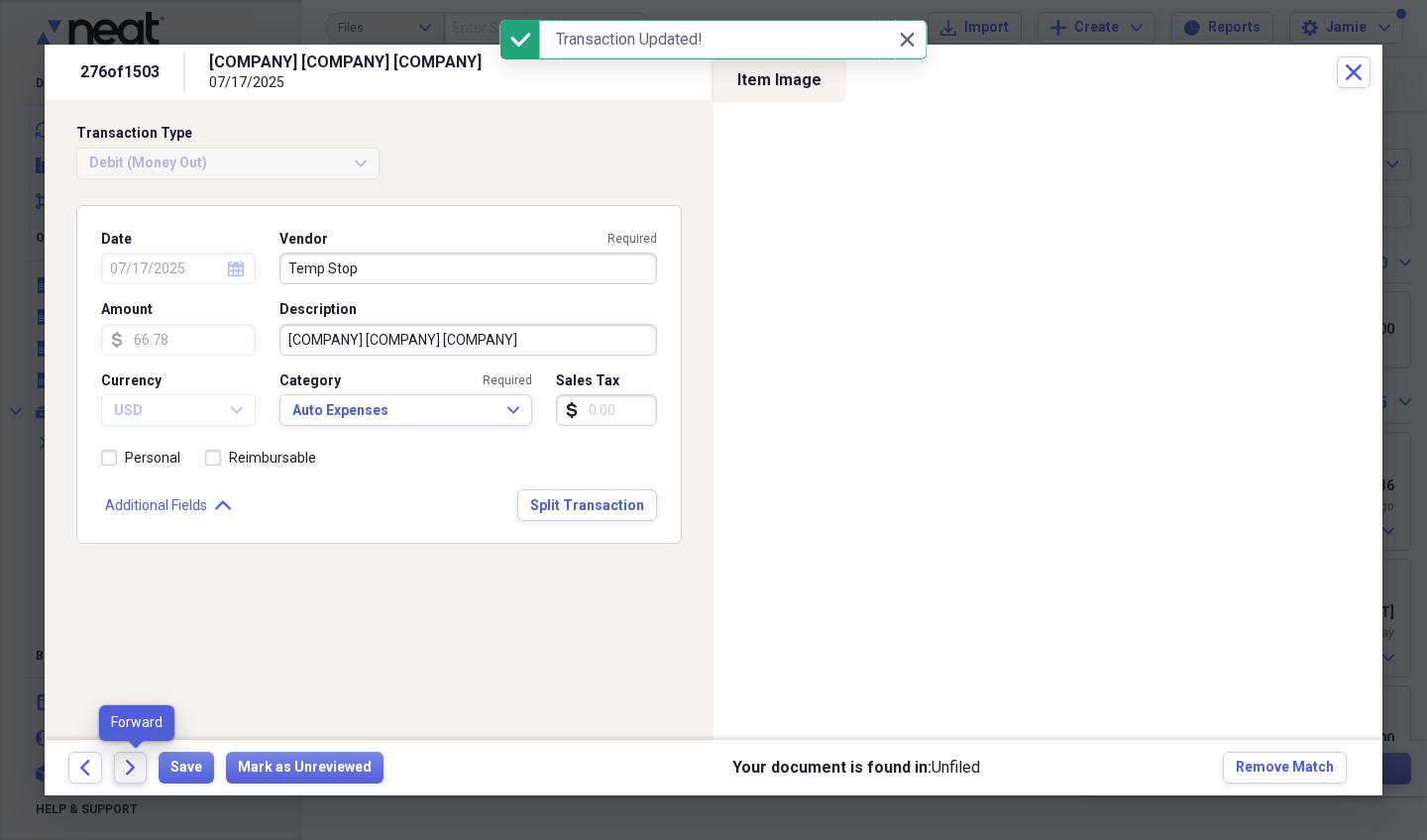 click on "Forward" 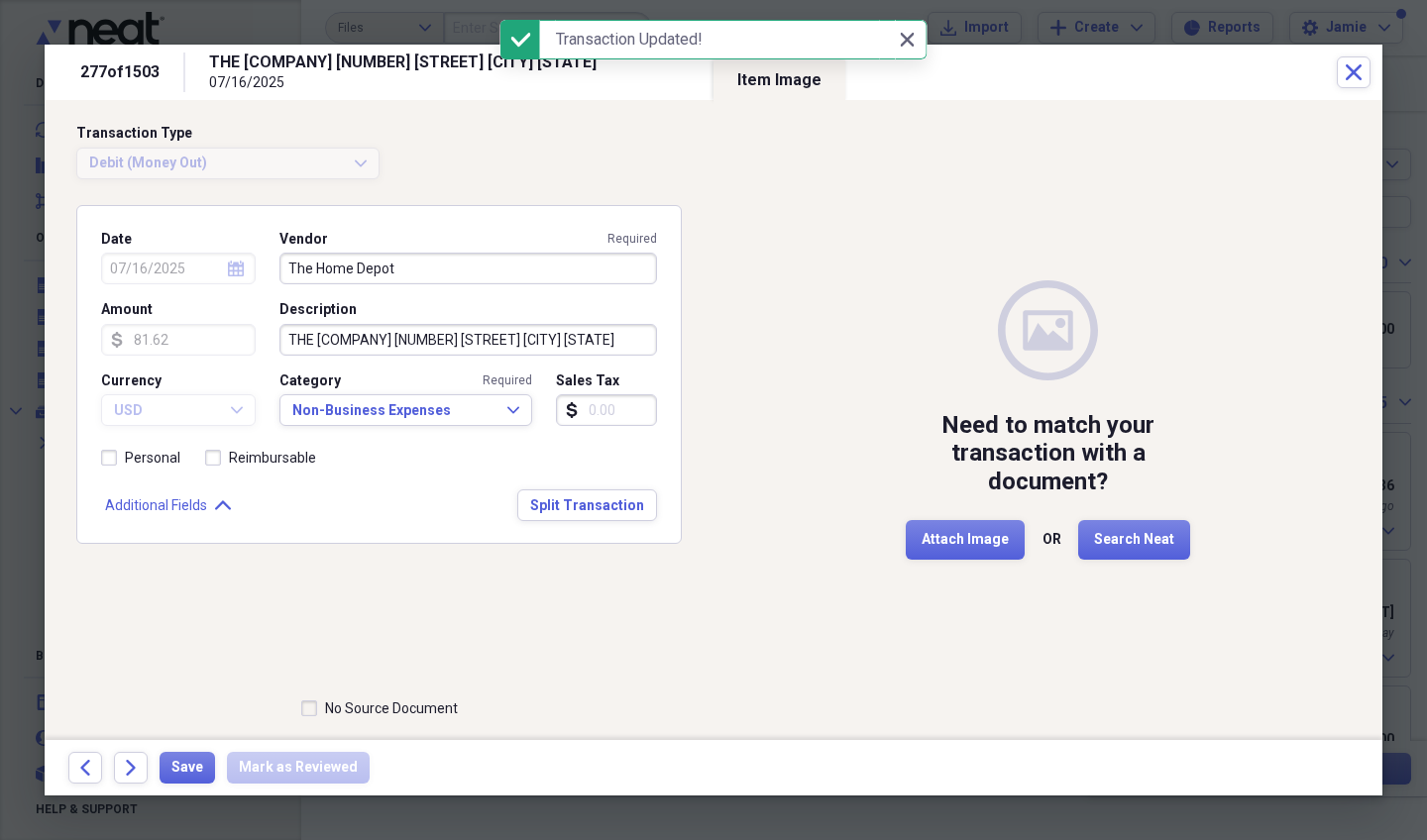 click on "Amount dollar-sign 81.62" at bounding box center [184, 328] 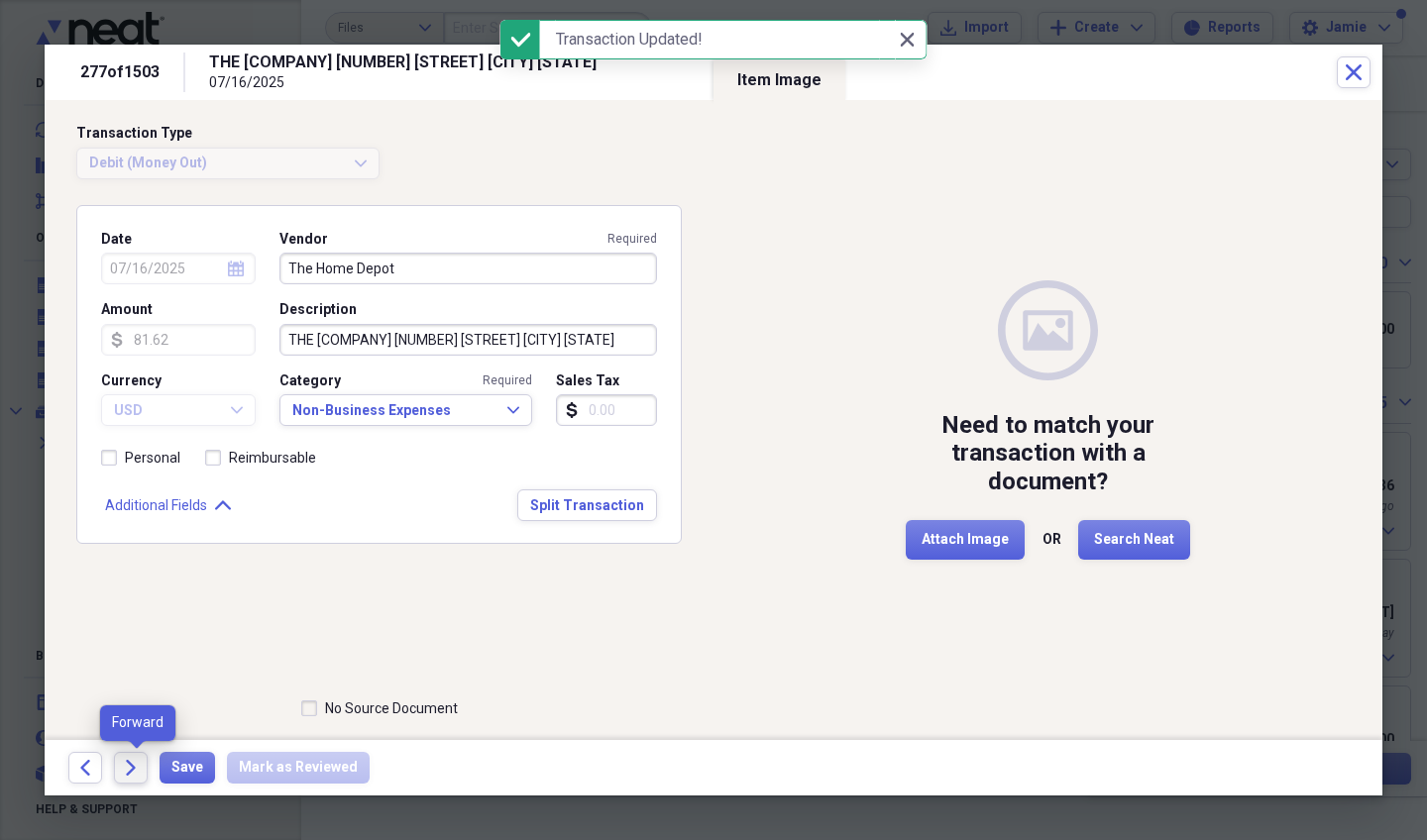 click on "Forward" at bounding box center (131, 768) 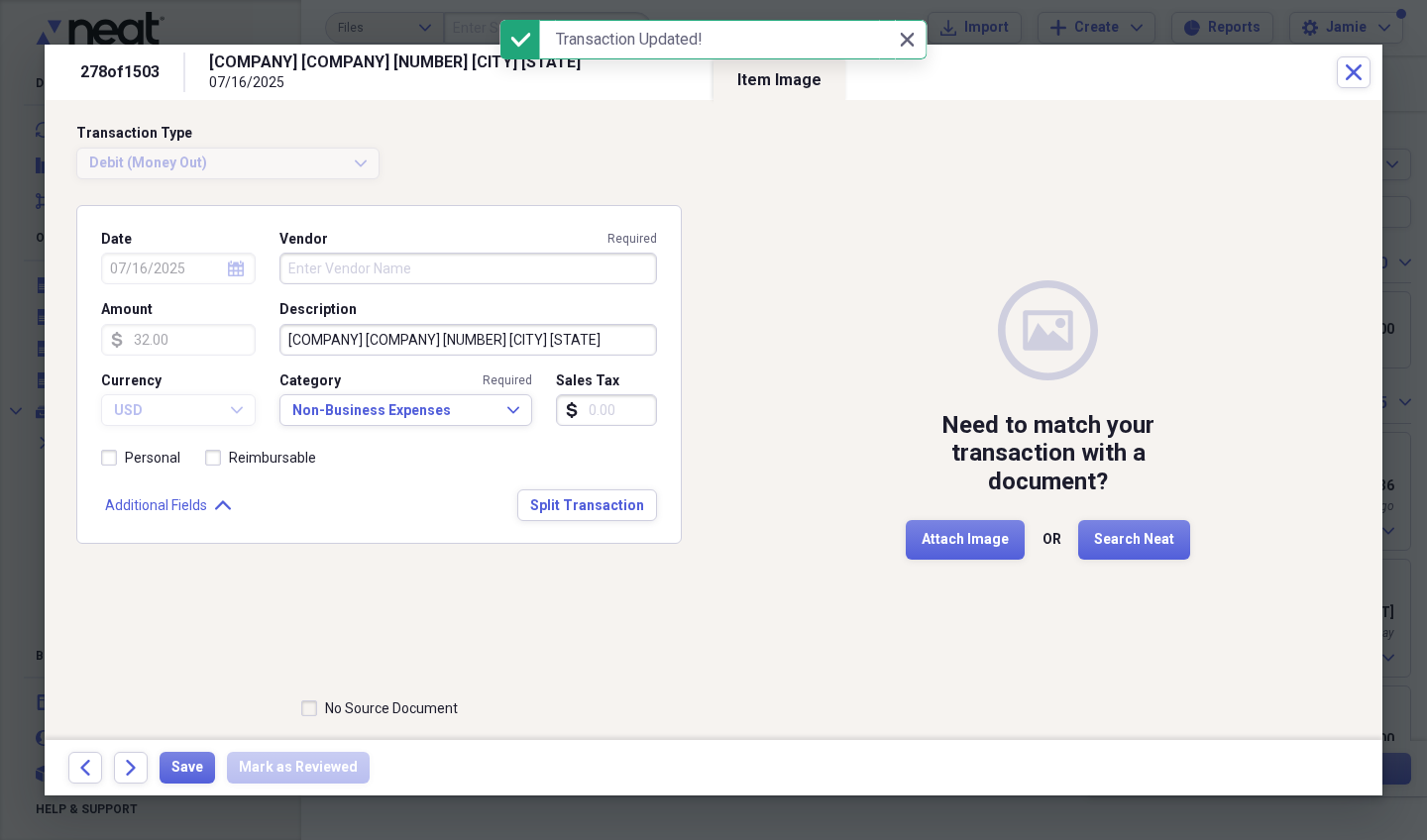 click on "Forward" at bounding box center [131, 768] 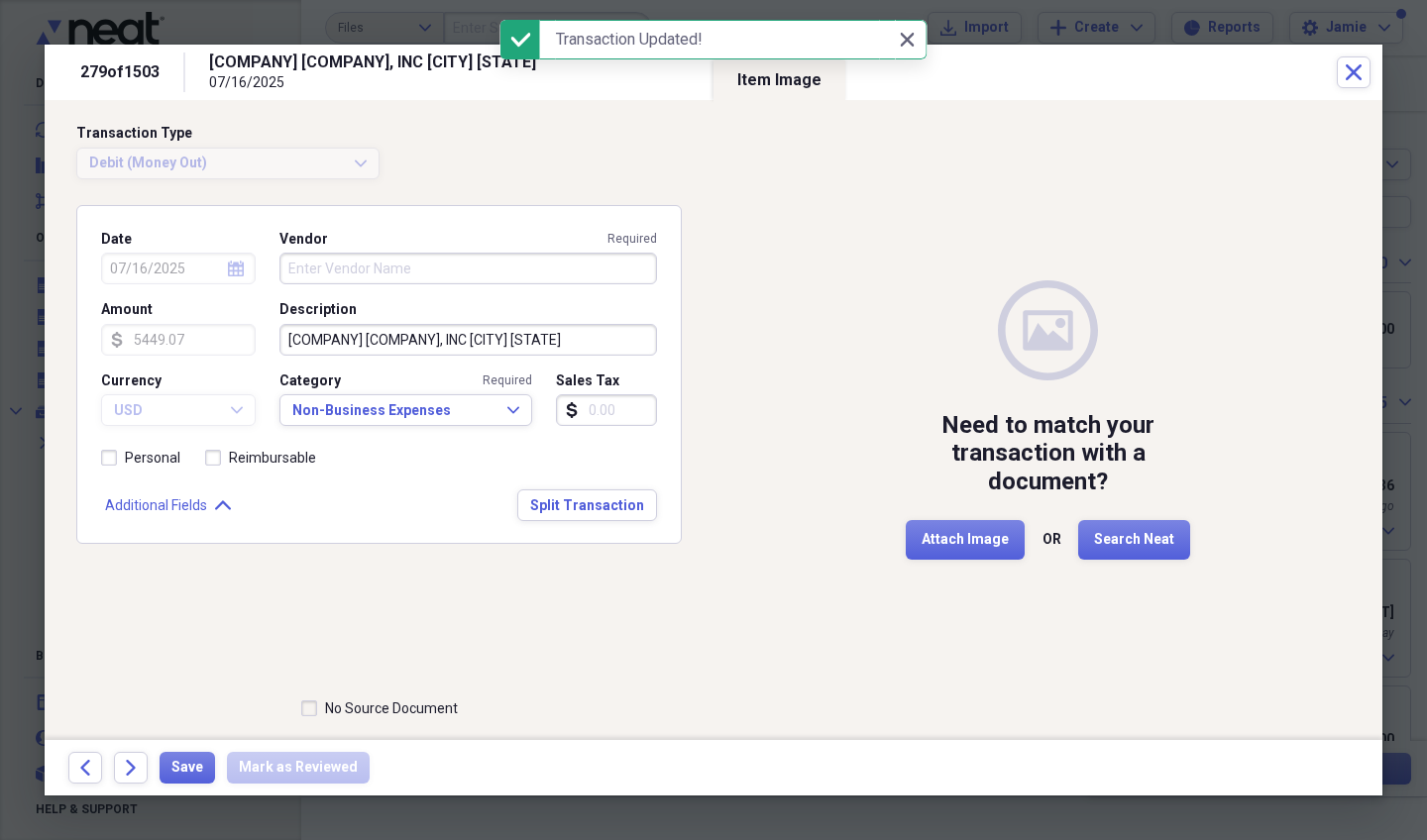 click on "Forward" at bounding box center (131, 768) 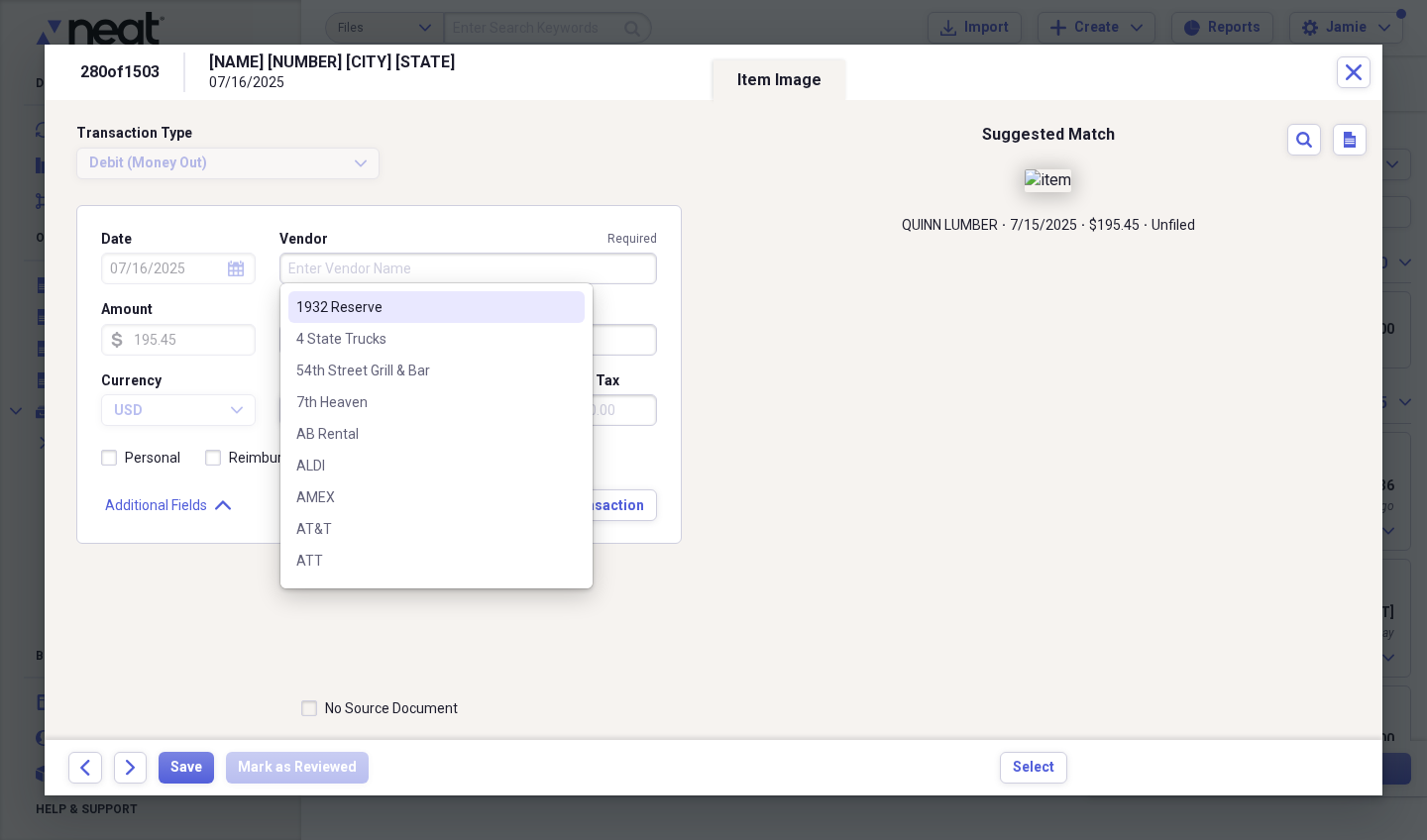 click on "Vendor Required" at bounding box center [468, 268] 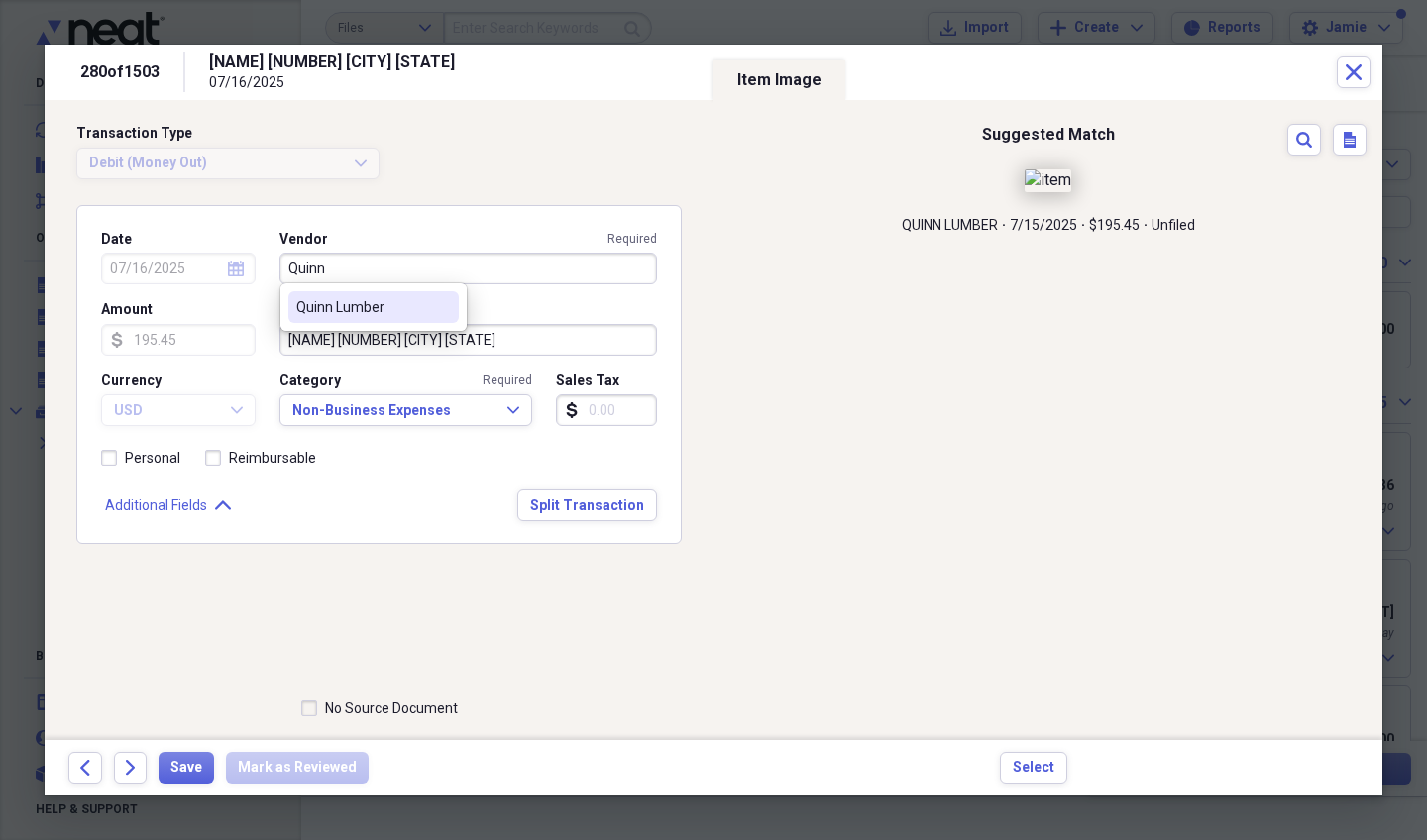 drag, startPoint x: 519, startPoint y: 328, endPoint x: 415, endPoint y: 307, distance: 106.09901 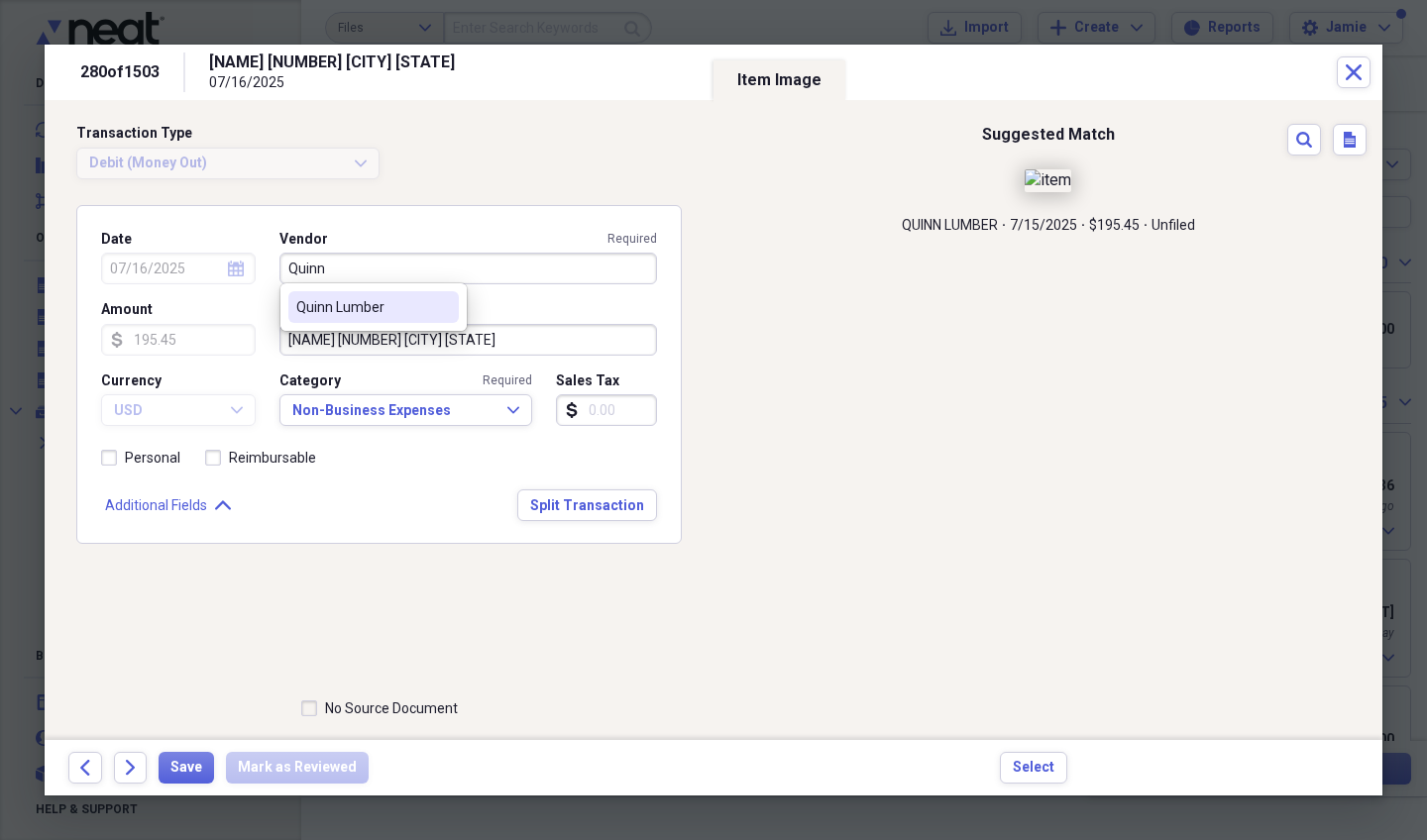 click on "Quinn Lumber" at bounding box center [362, 307] 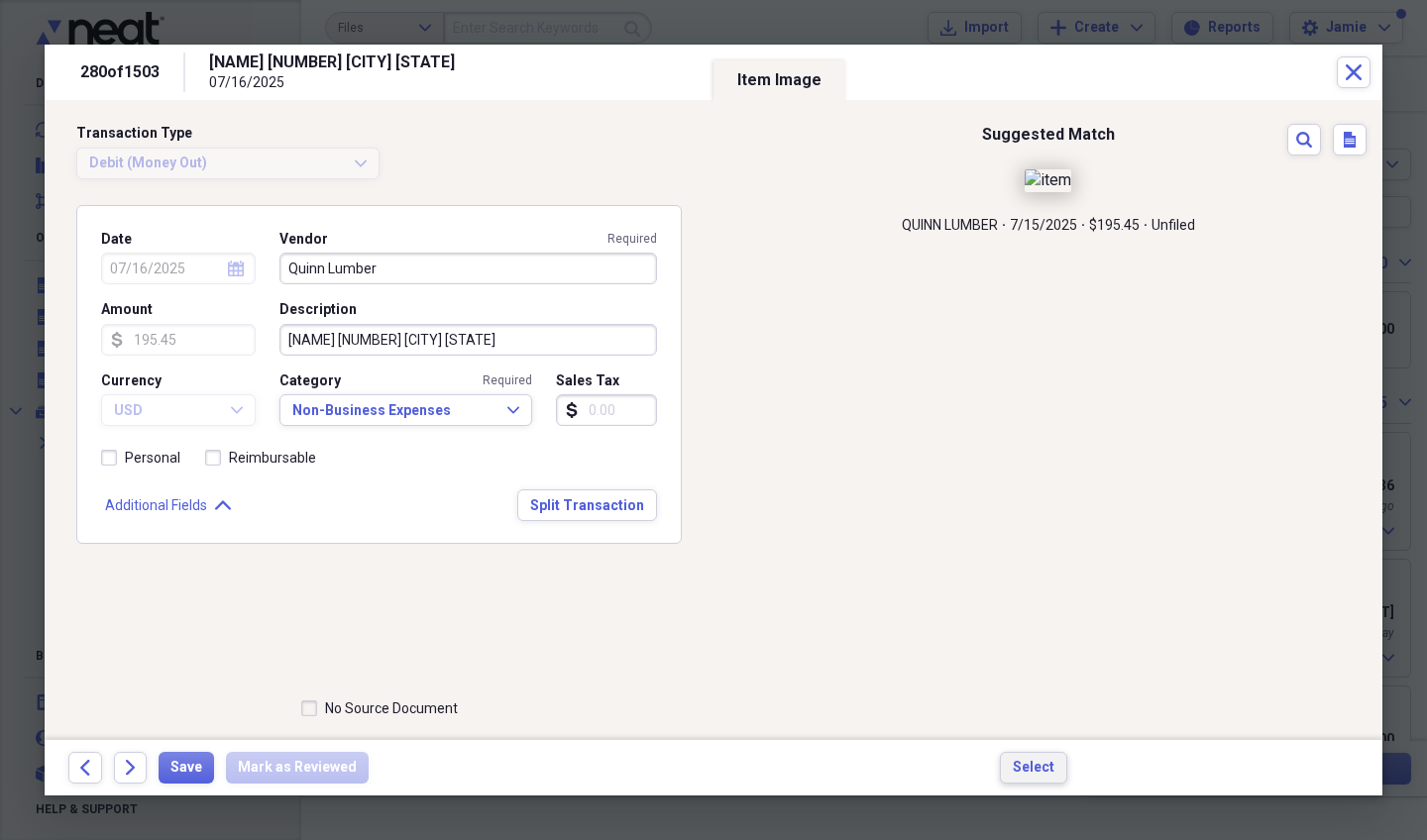 click on "Select" at bounding box center (1034, 768) 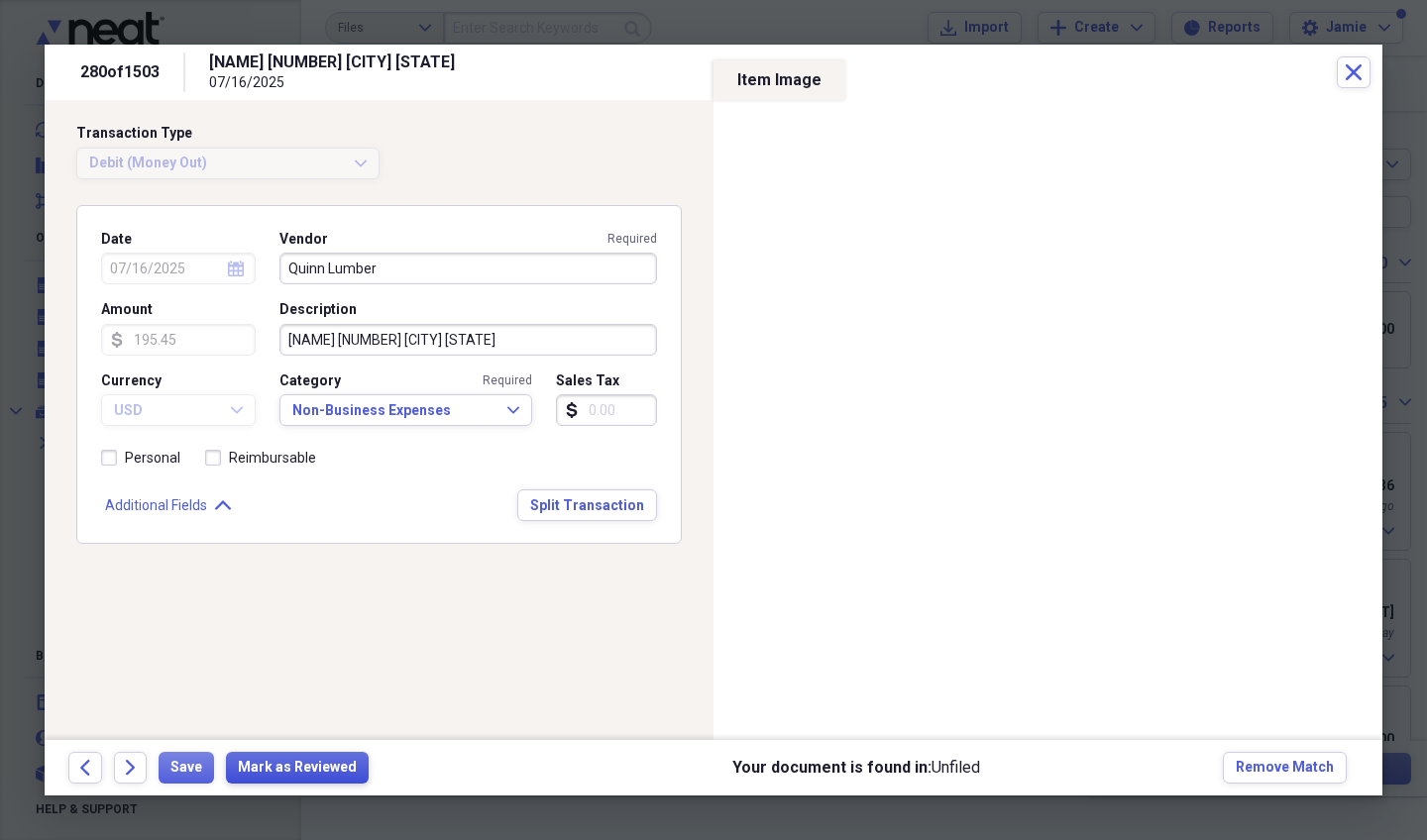 click on "Mark as Reviewed" at bounding box center (297, 768) 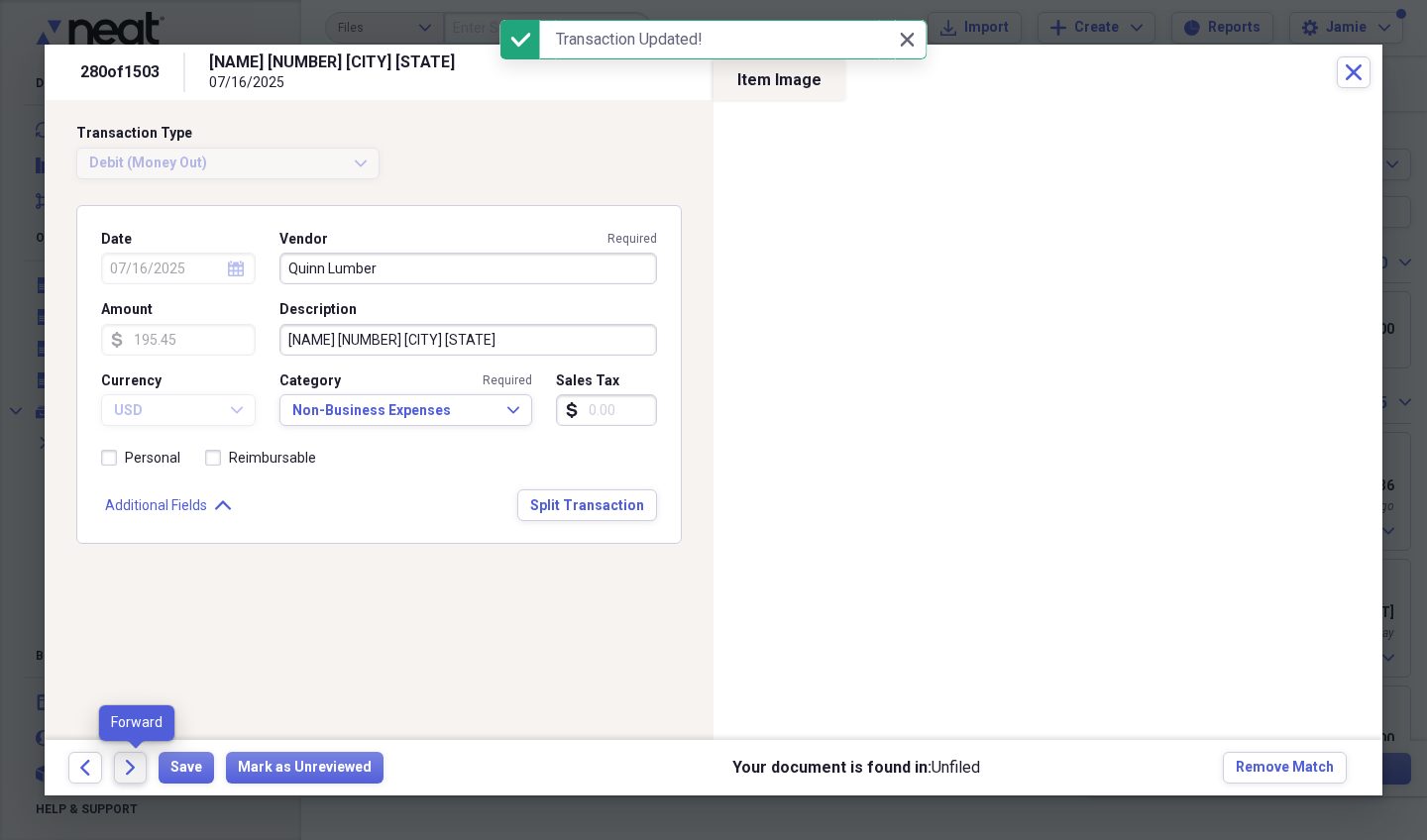 click on "Forward" at bounding box center (131, 768) 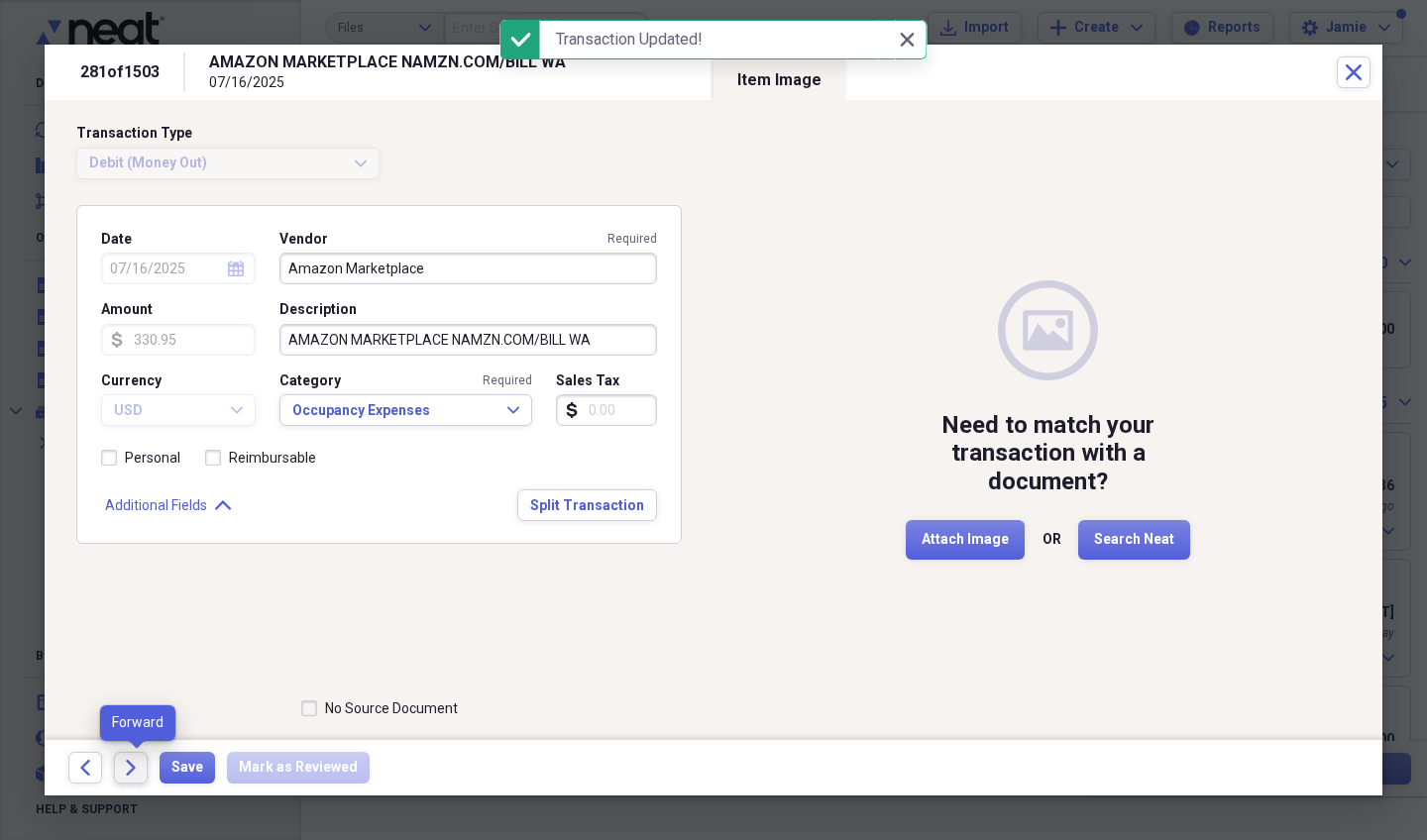 click on "Forward" at bounding box center (131, 768) 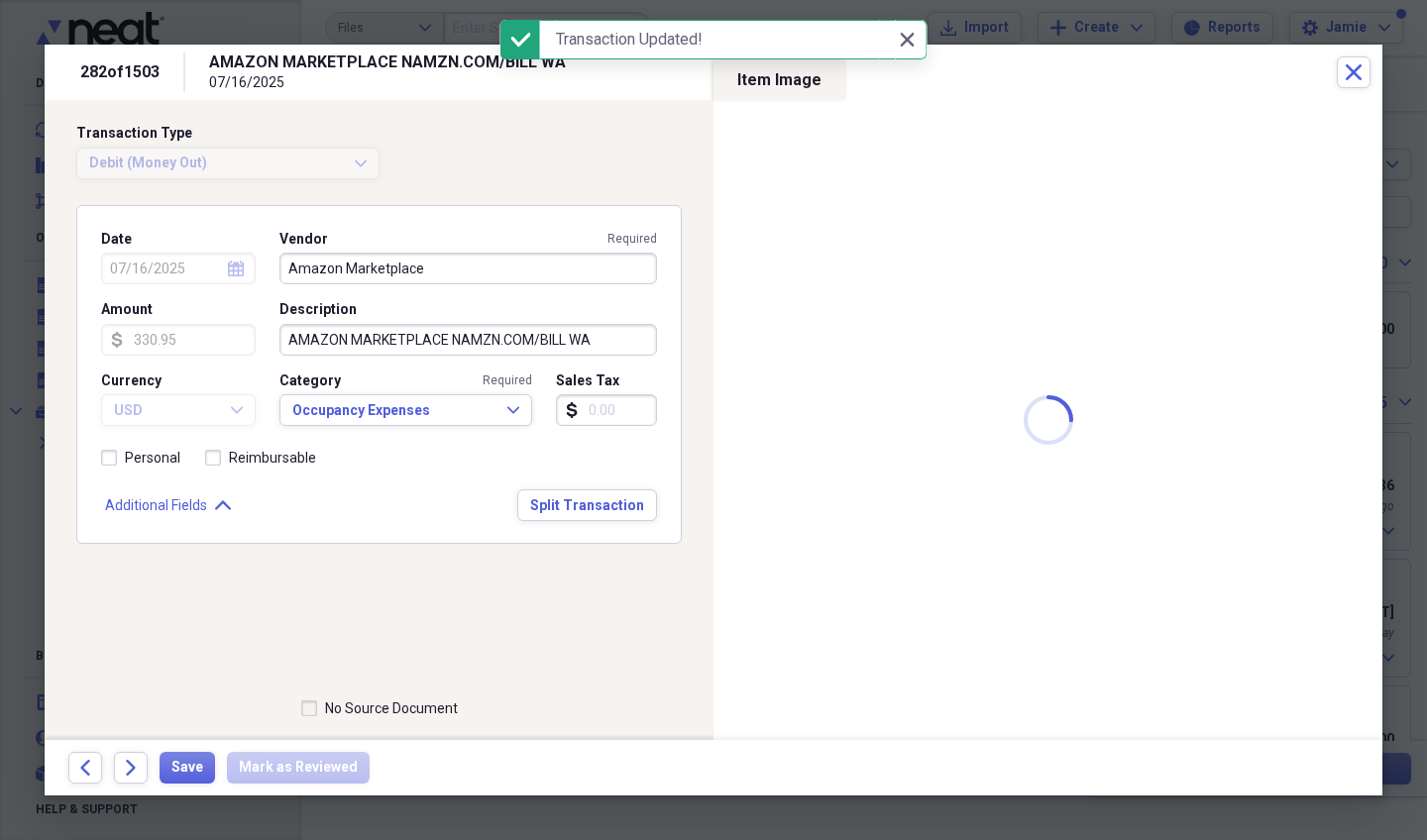type on "951.48" 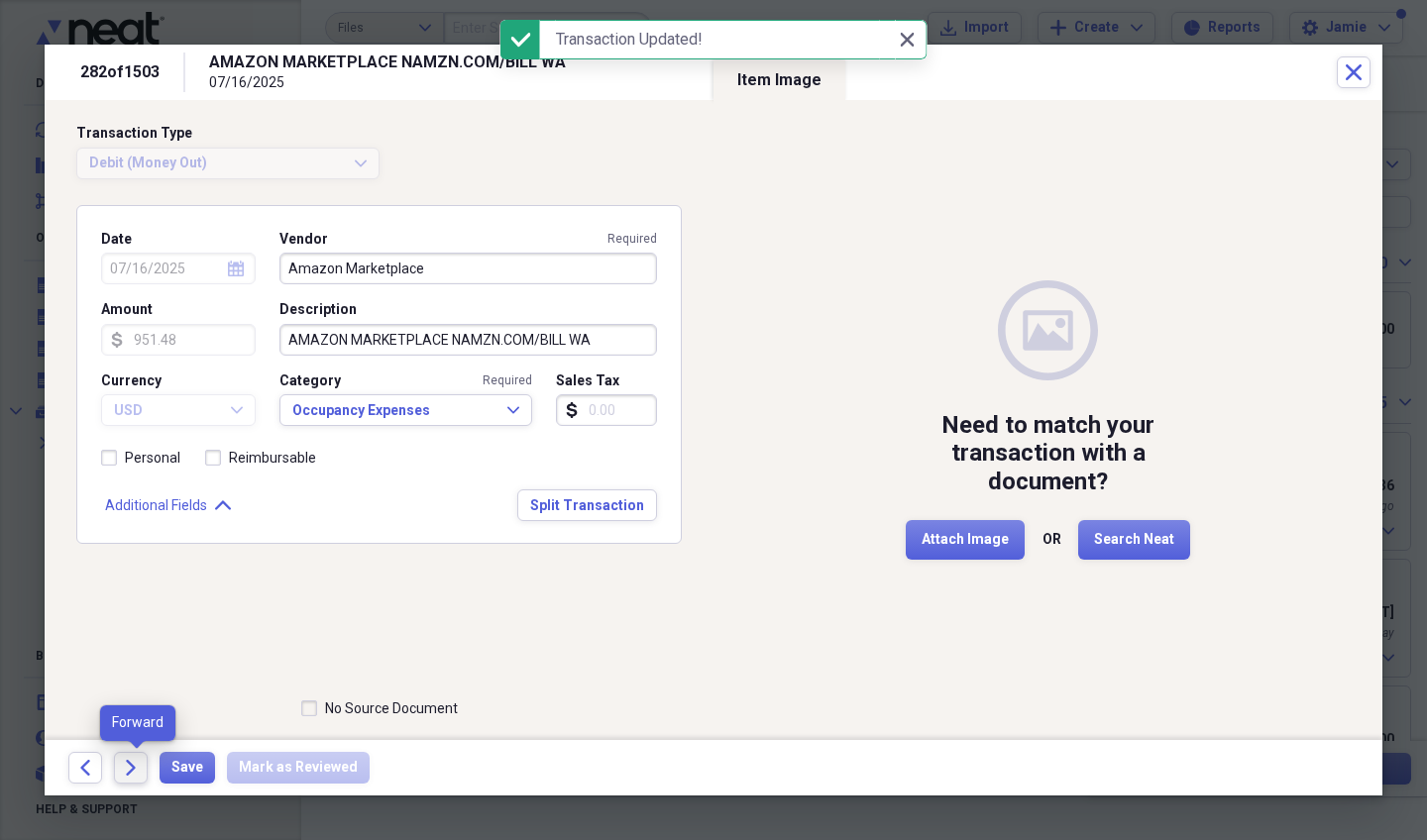 click on "Forward" at bounding box center (131, 768) 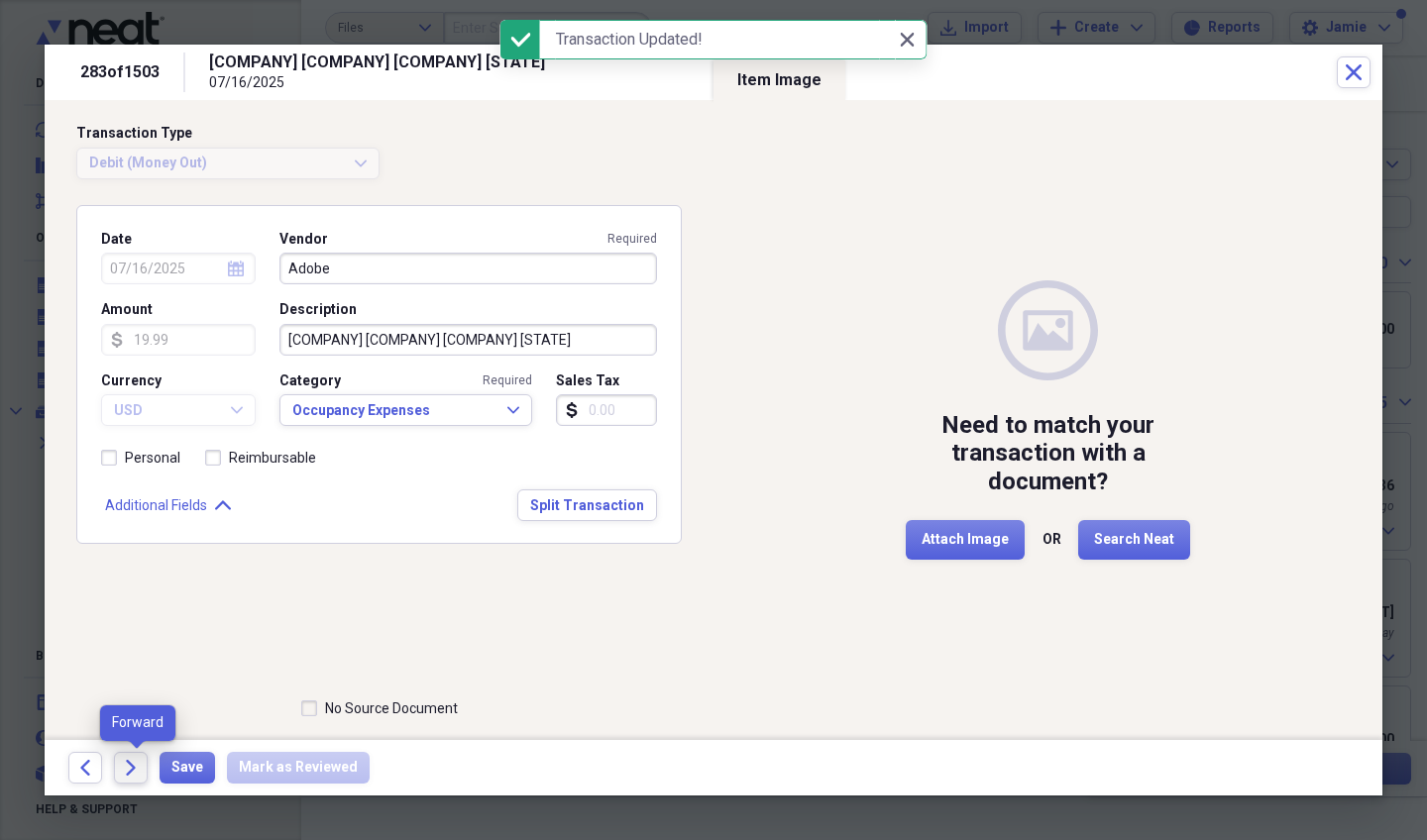 click on "Forward" at bounding box center (131, 768) 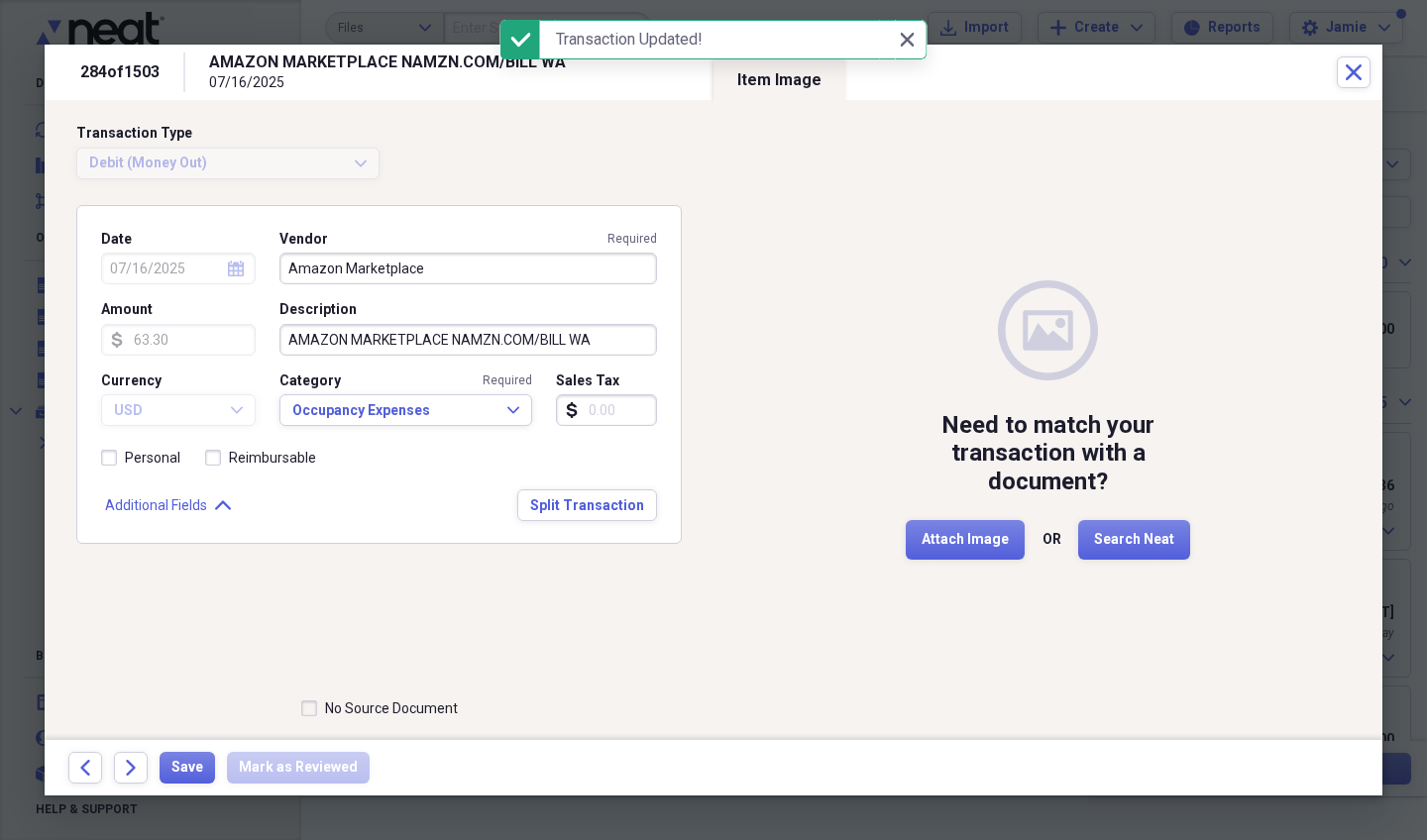 click on "Forward" at bounding box center [131, 768] 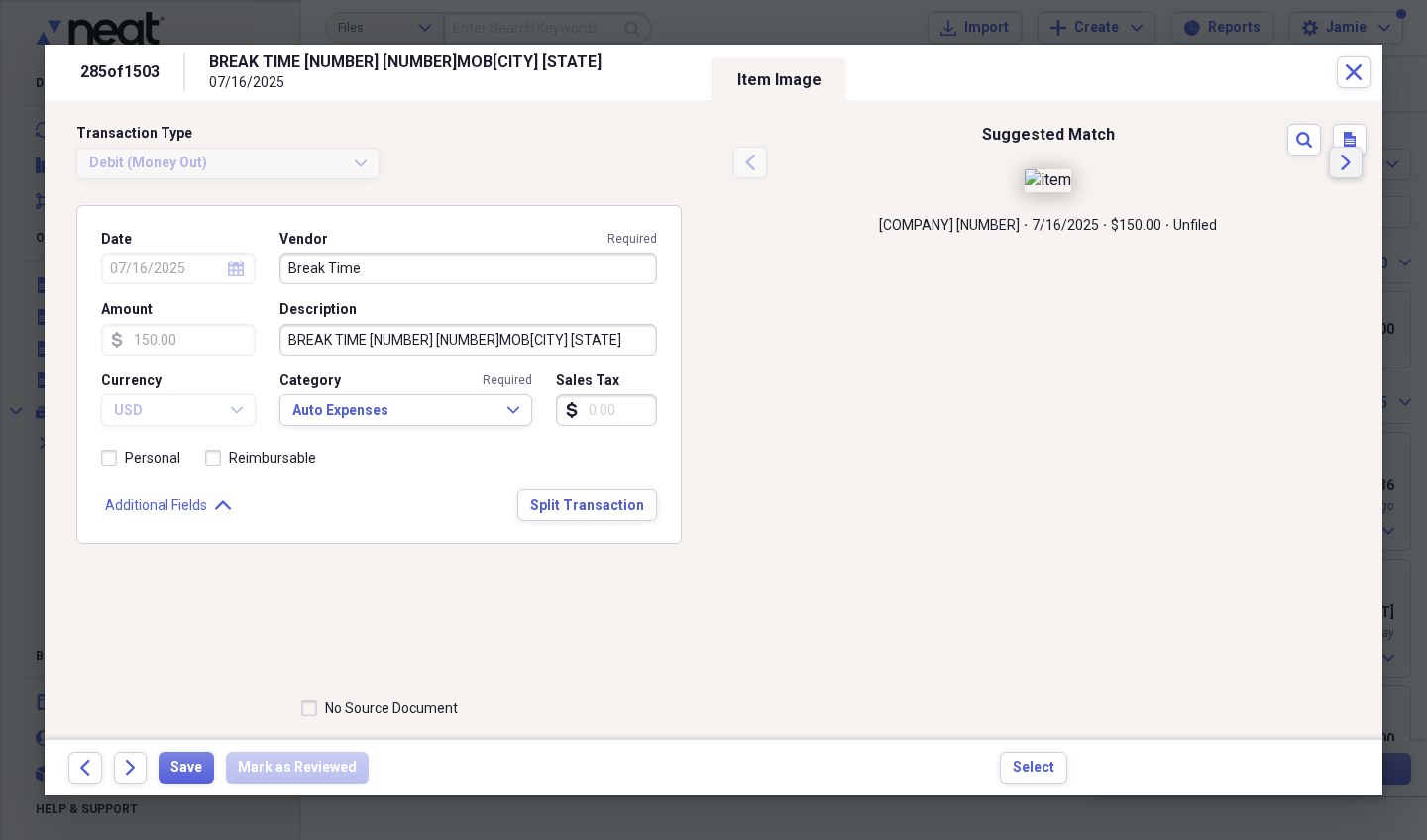 click on "Next" at bounding box center [1346, 162] 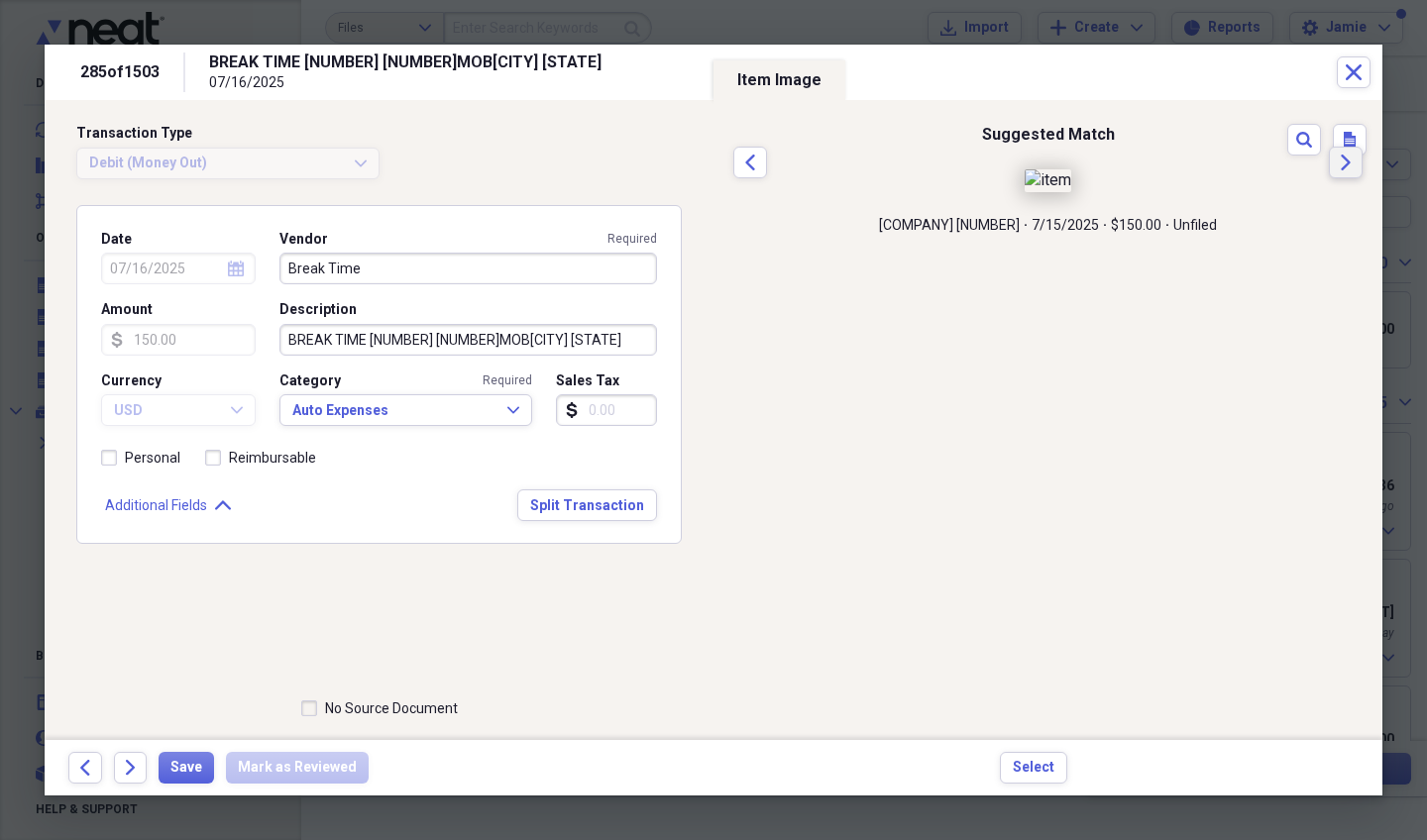 click on "Next" at bounding box center [1346, 162] 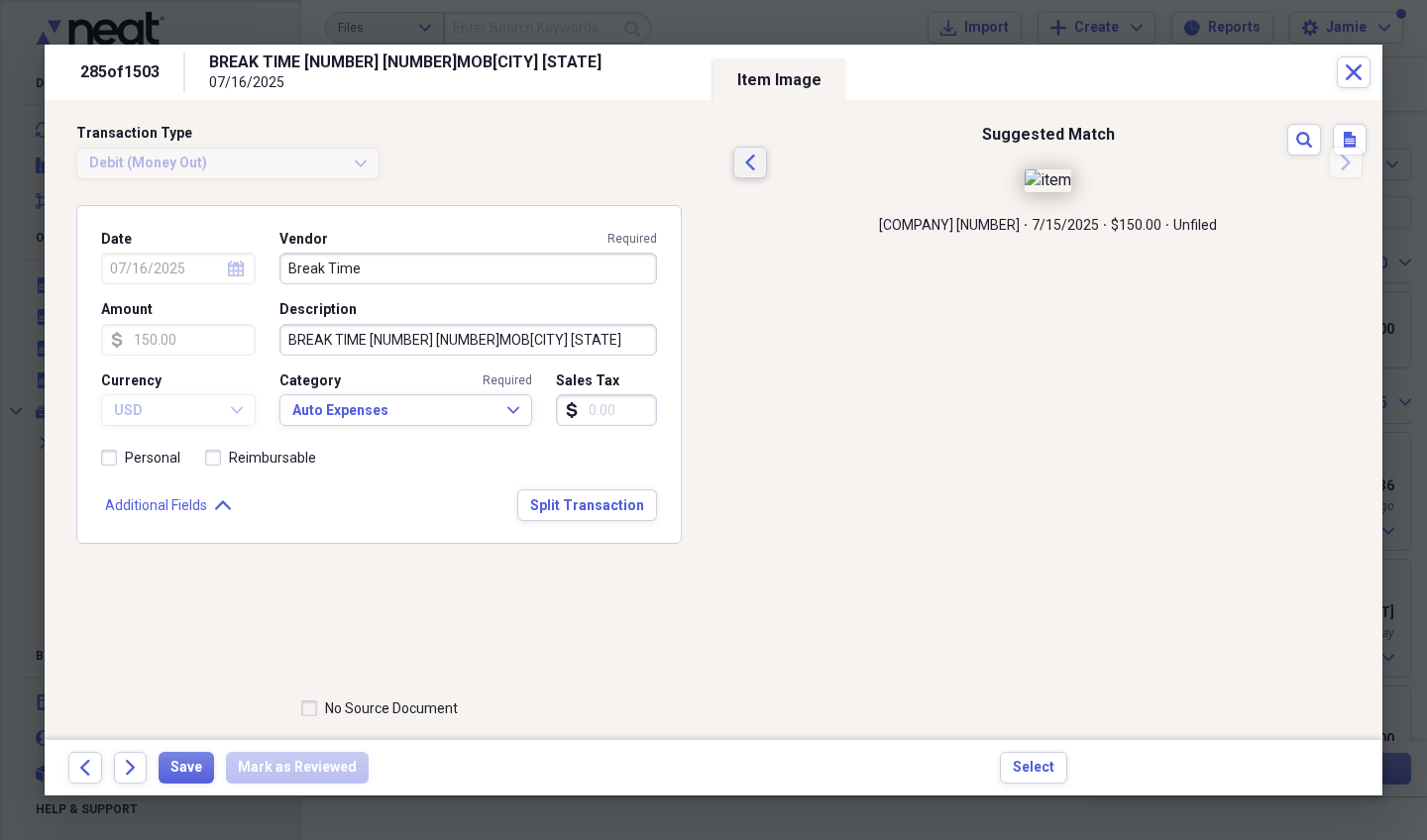 click on "Previous" 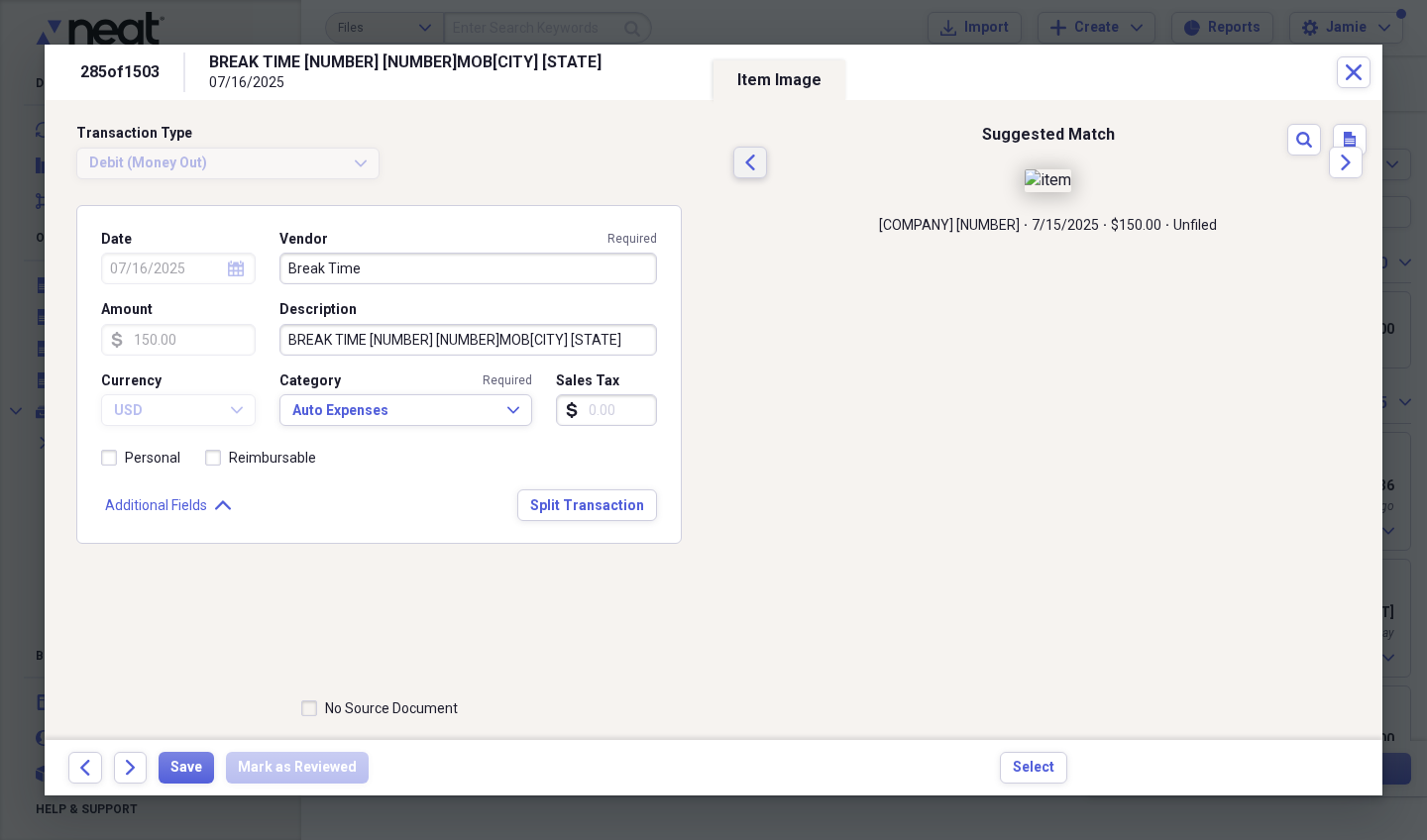 click on "Previous" 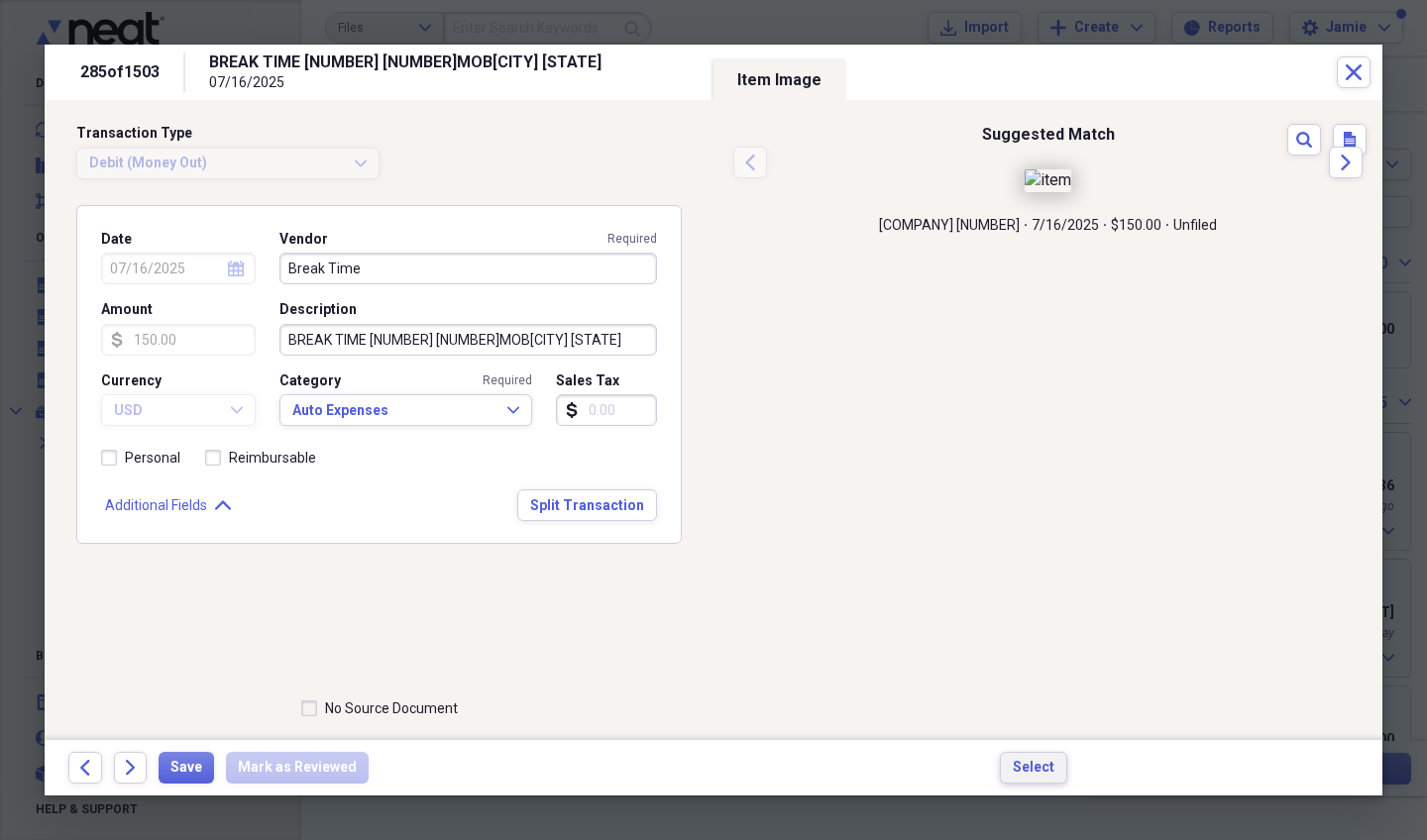 click on "Select" at bounding box center (1034, 768) 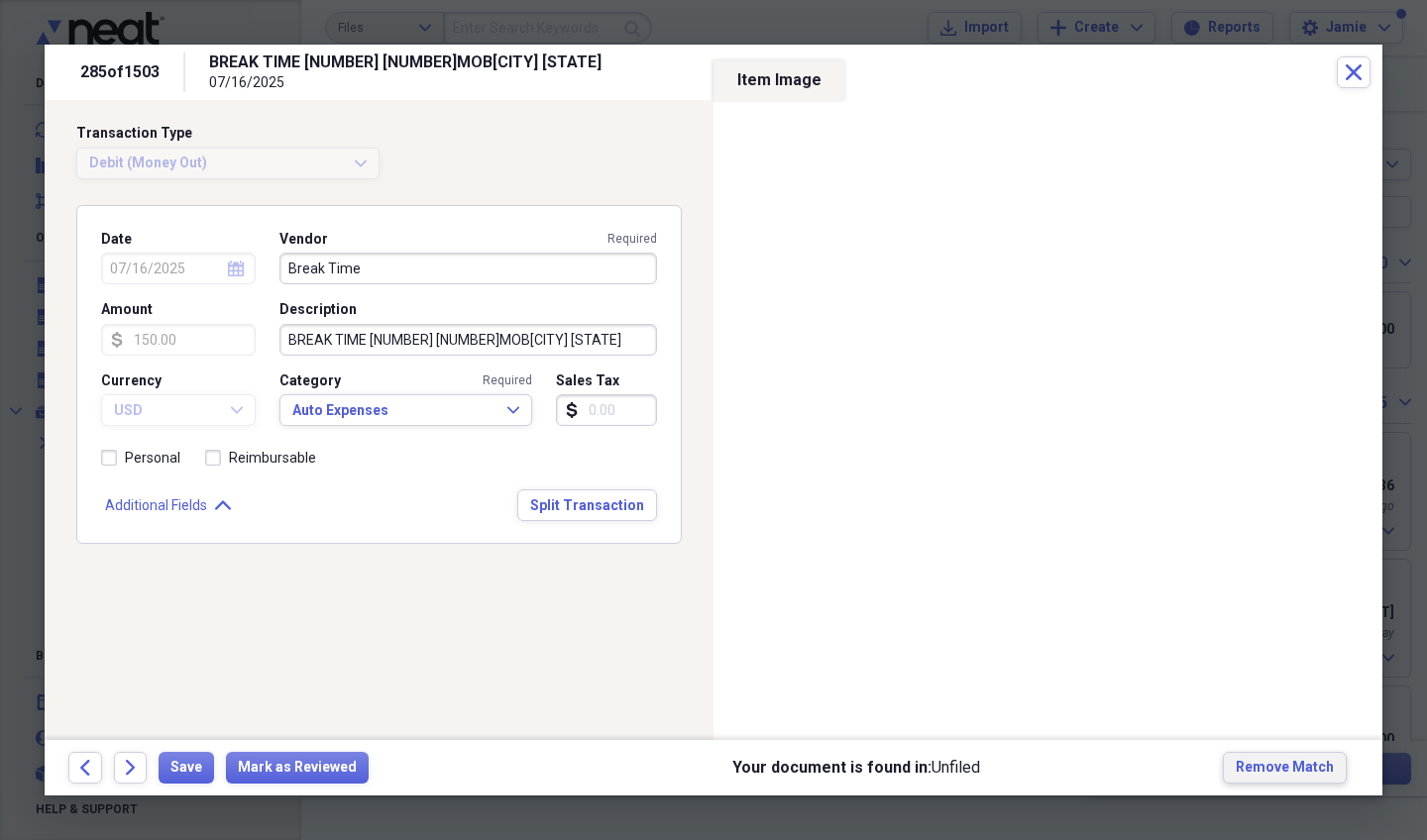 click on "Remove Match" at bounding box center [1284, 768] 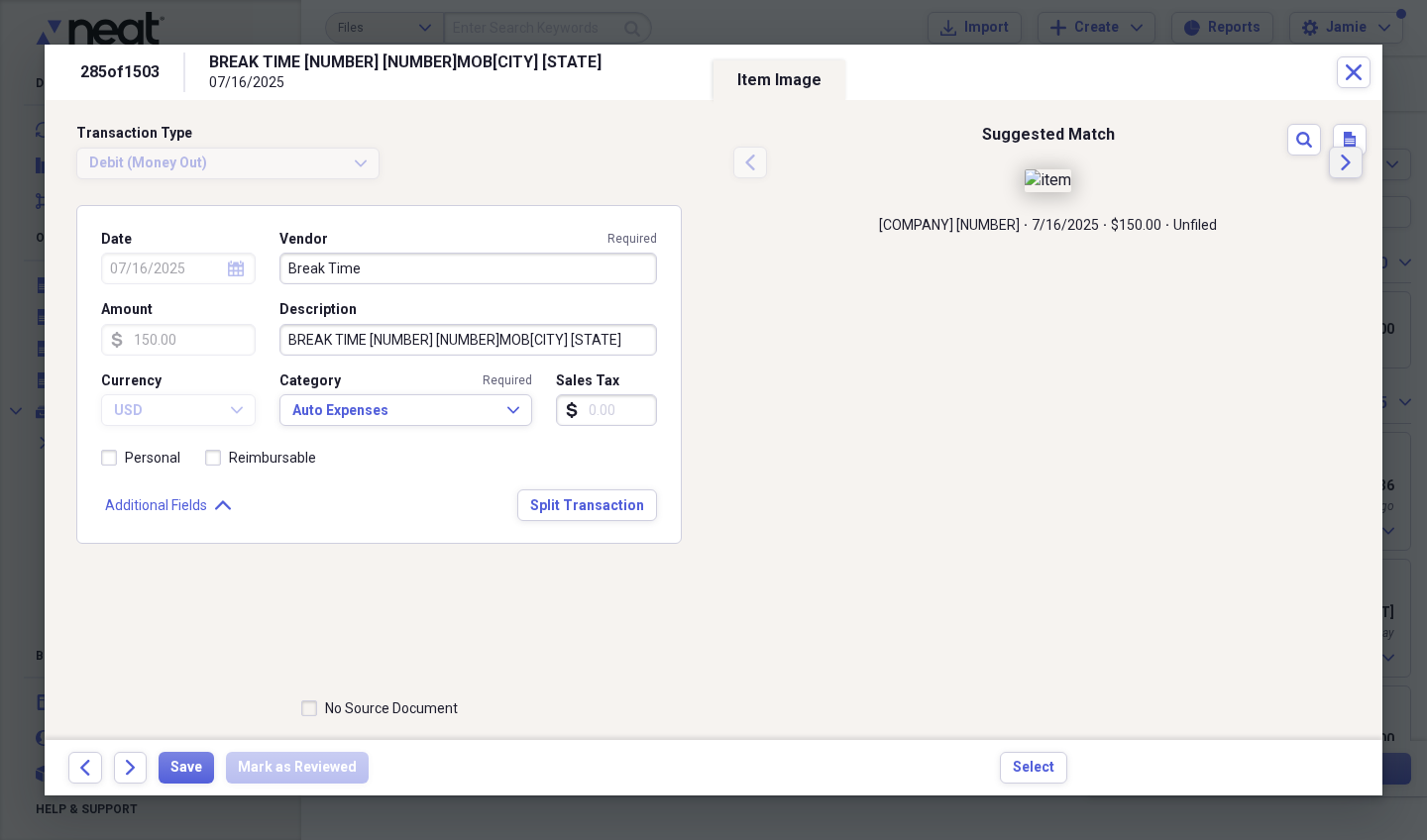 click on "Next" 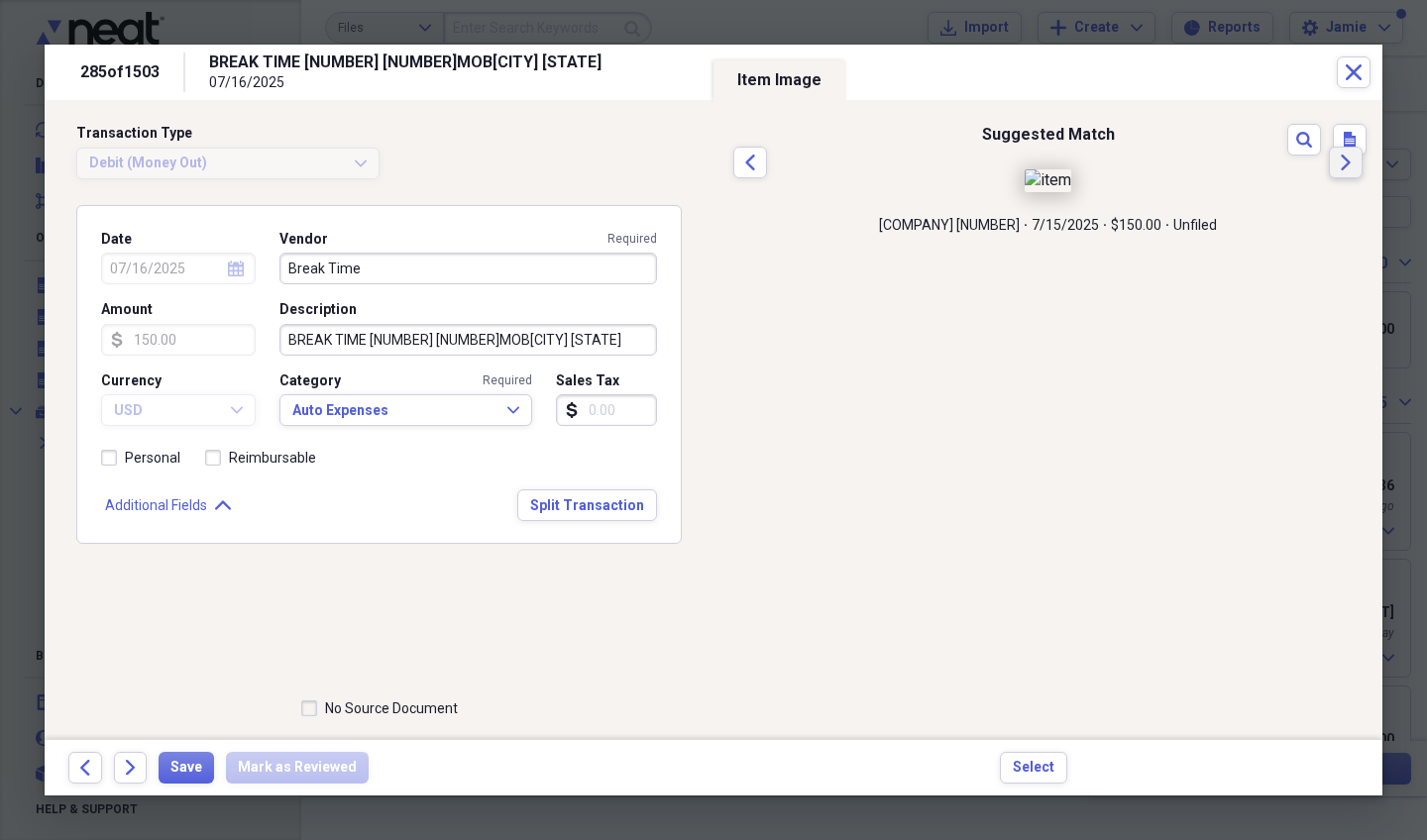 click on "Next" 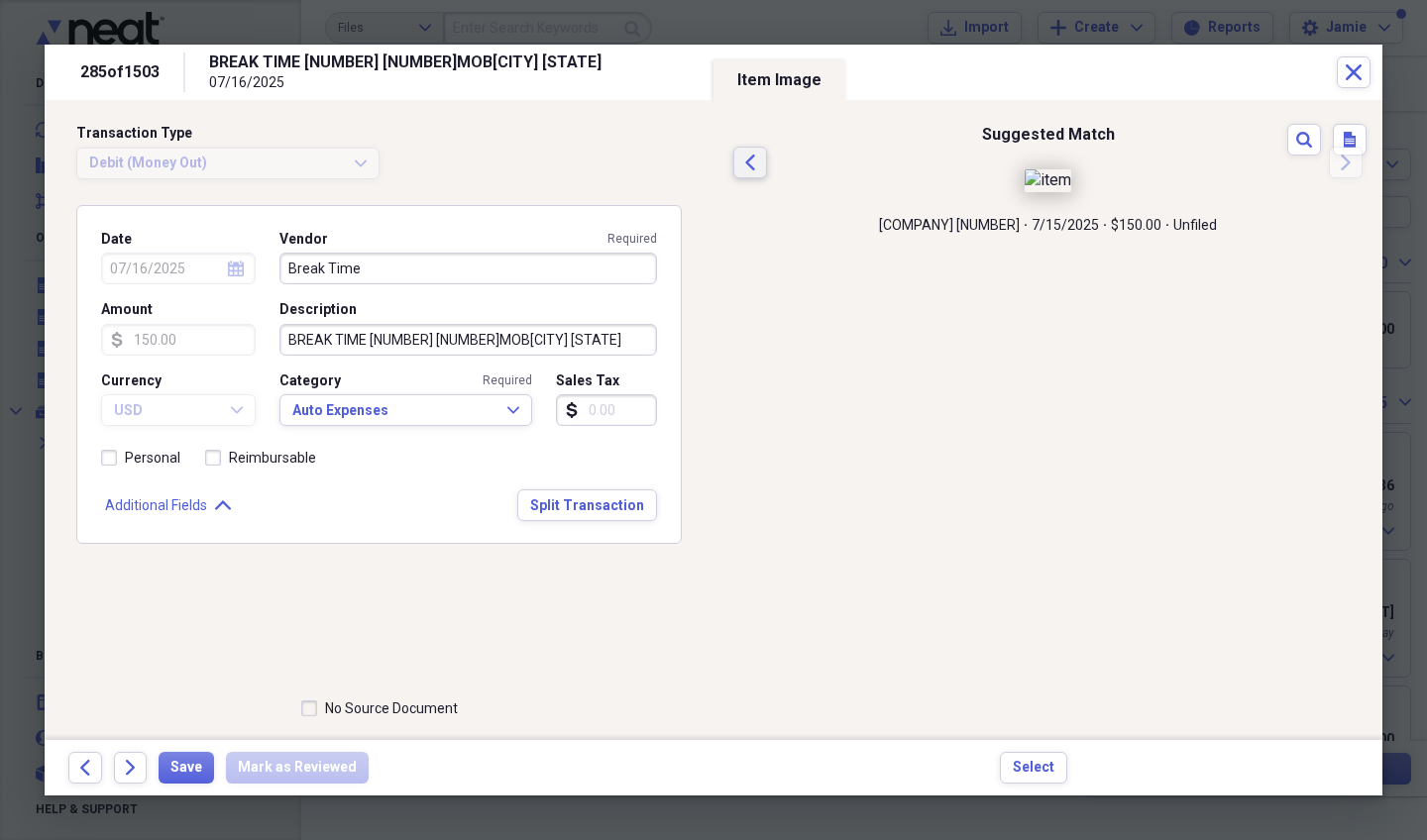 click on "Previous" 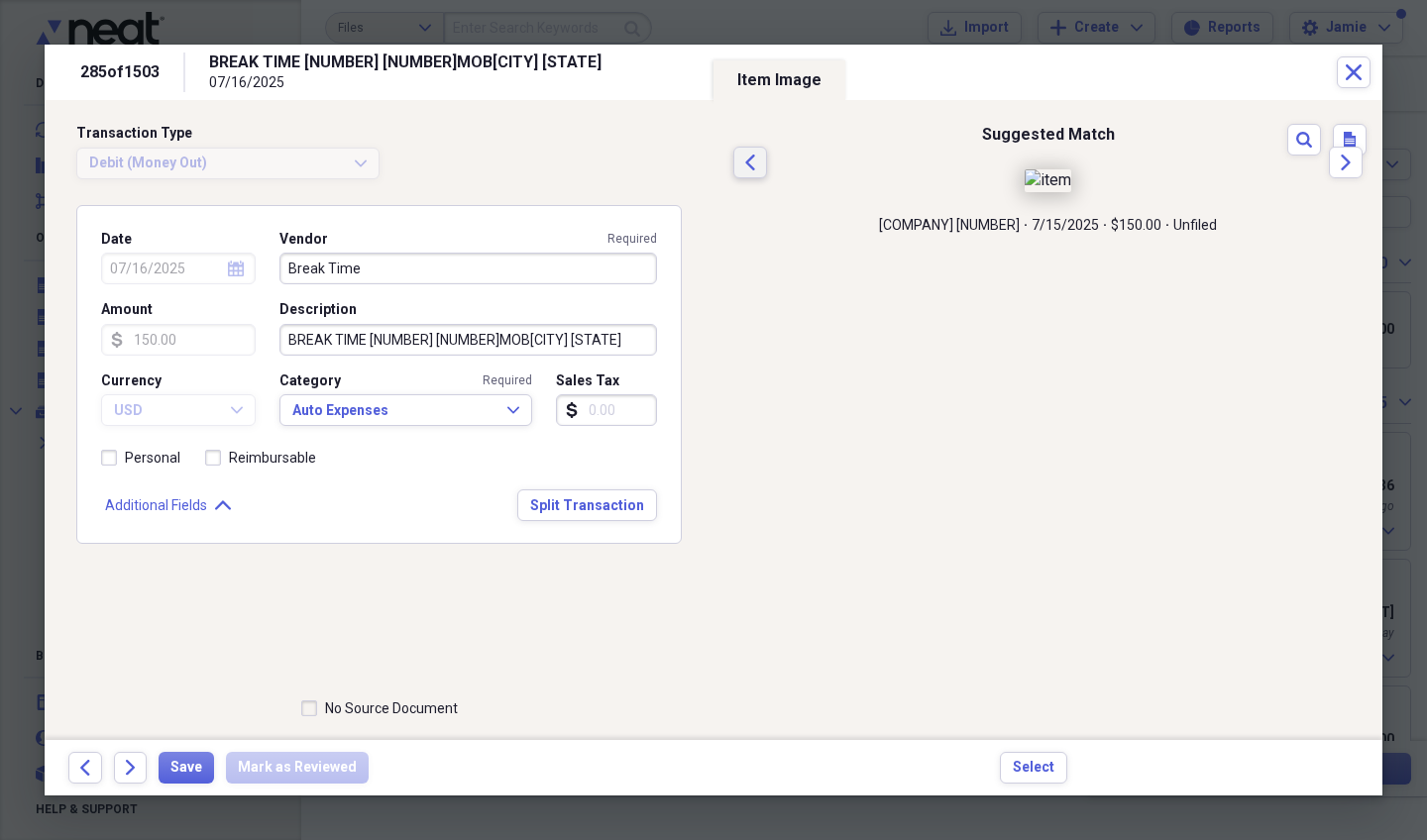 click on "Previous" 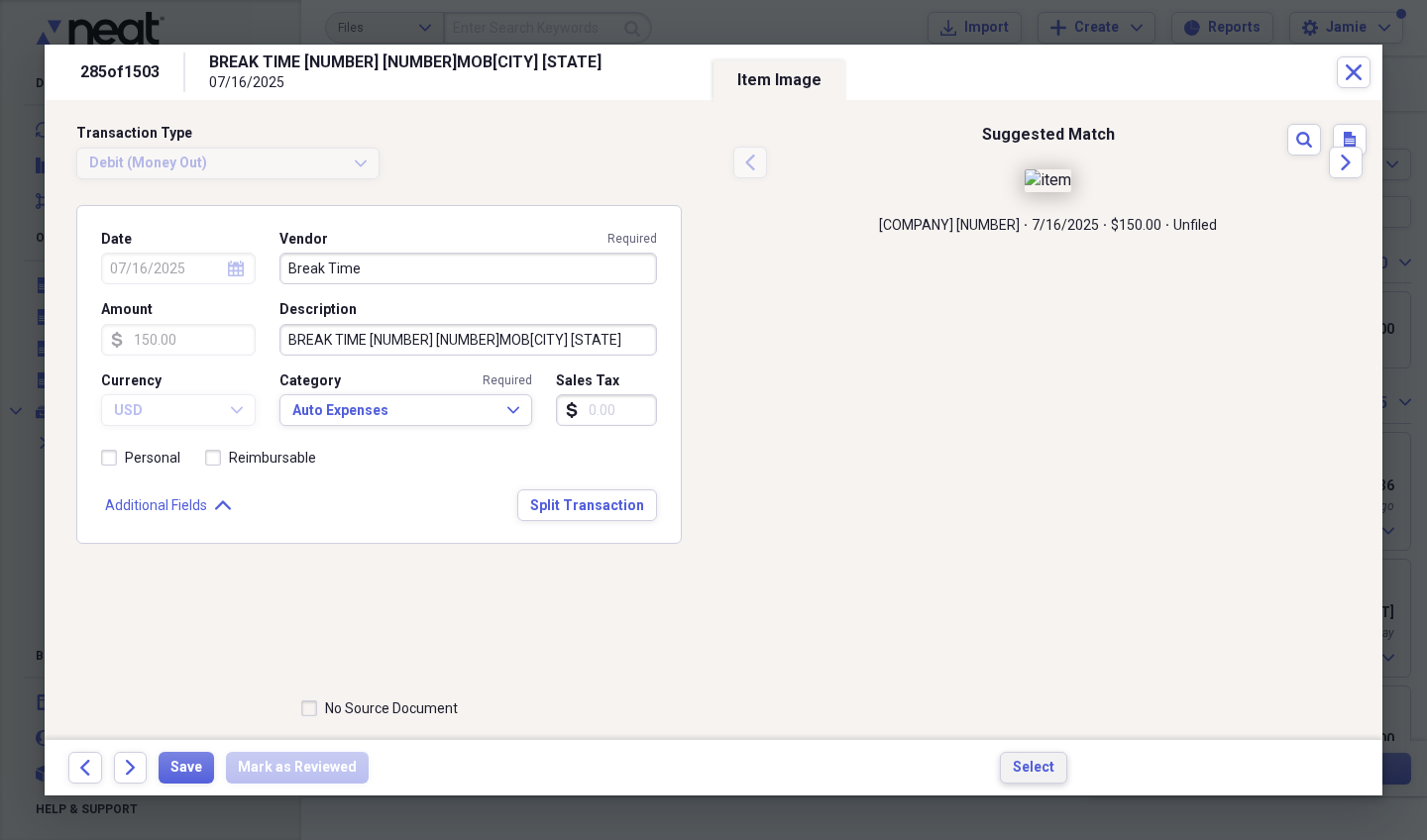 click on "Select" at bounding box center (1034, 768) 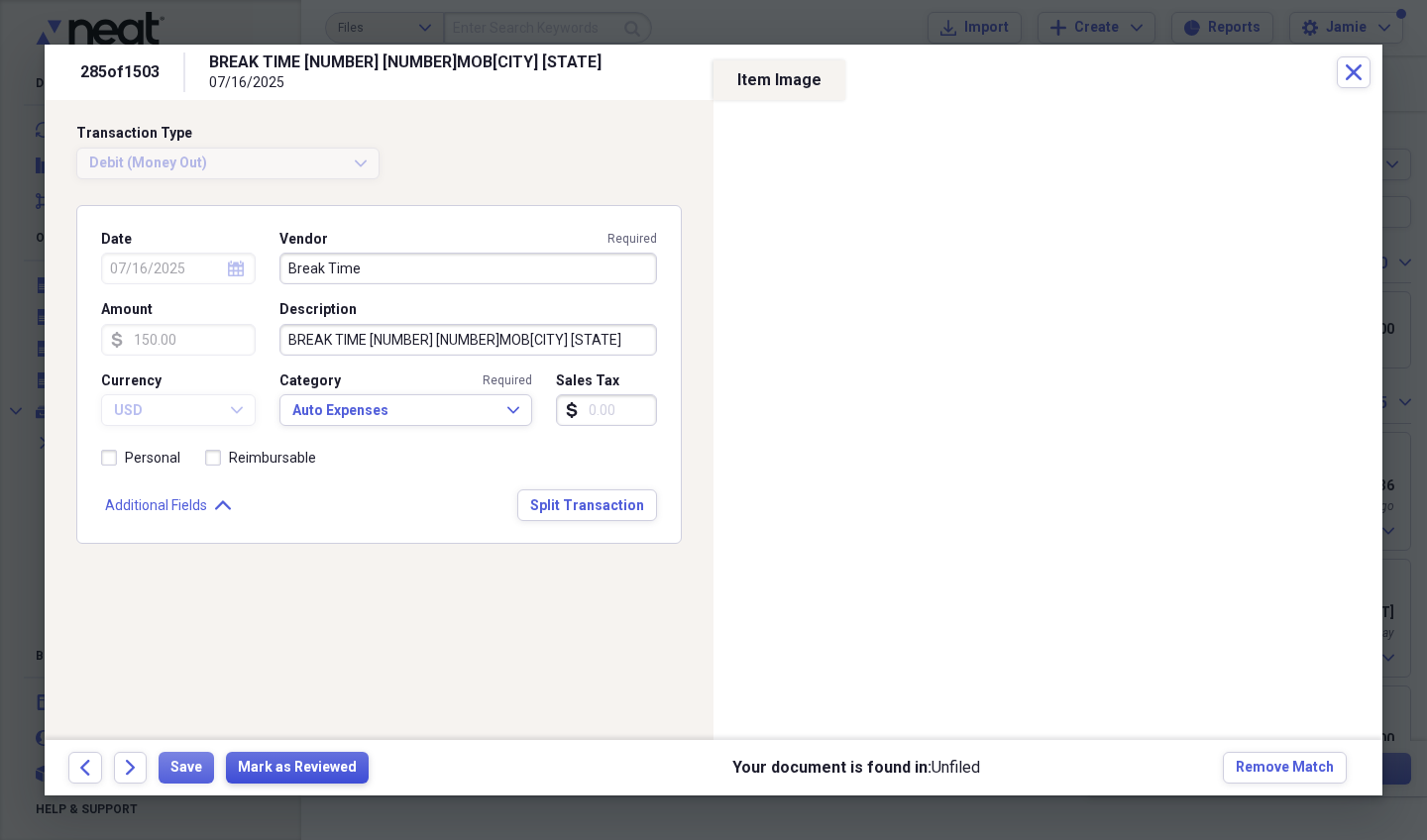 click on "Mark as Reviewed" at bounding box center [297, 768] 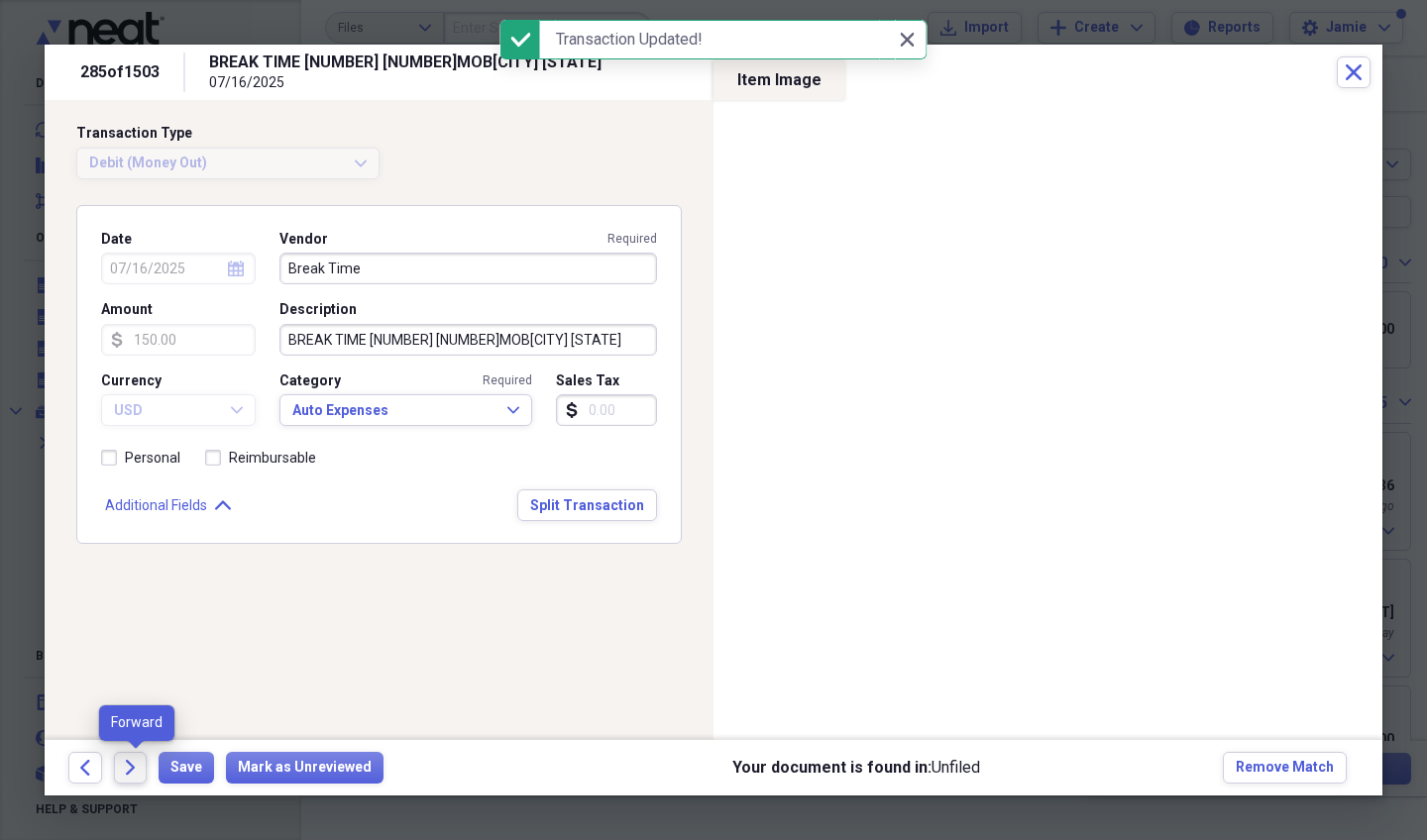 click on "Forward" at bounding box center (131, 768) 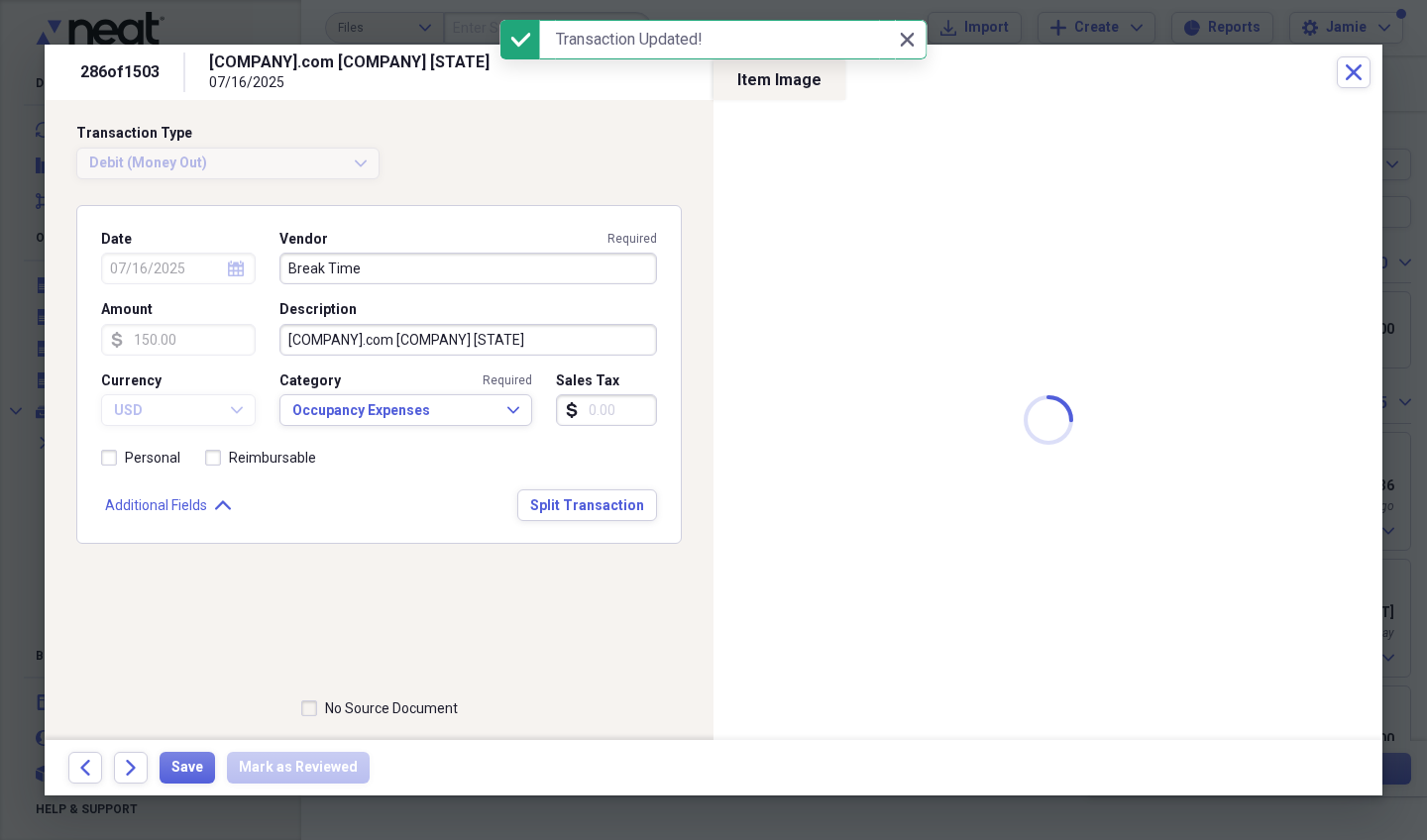 type on "Amazon" 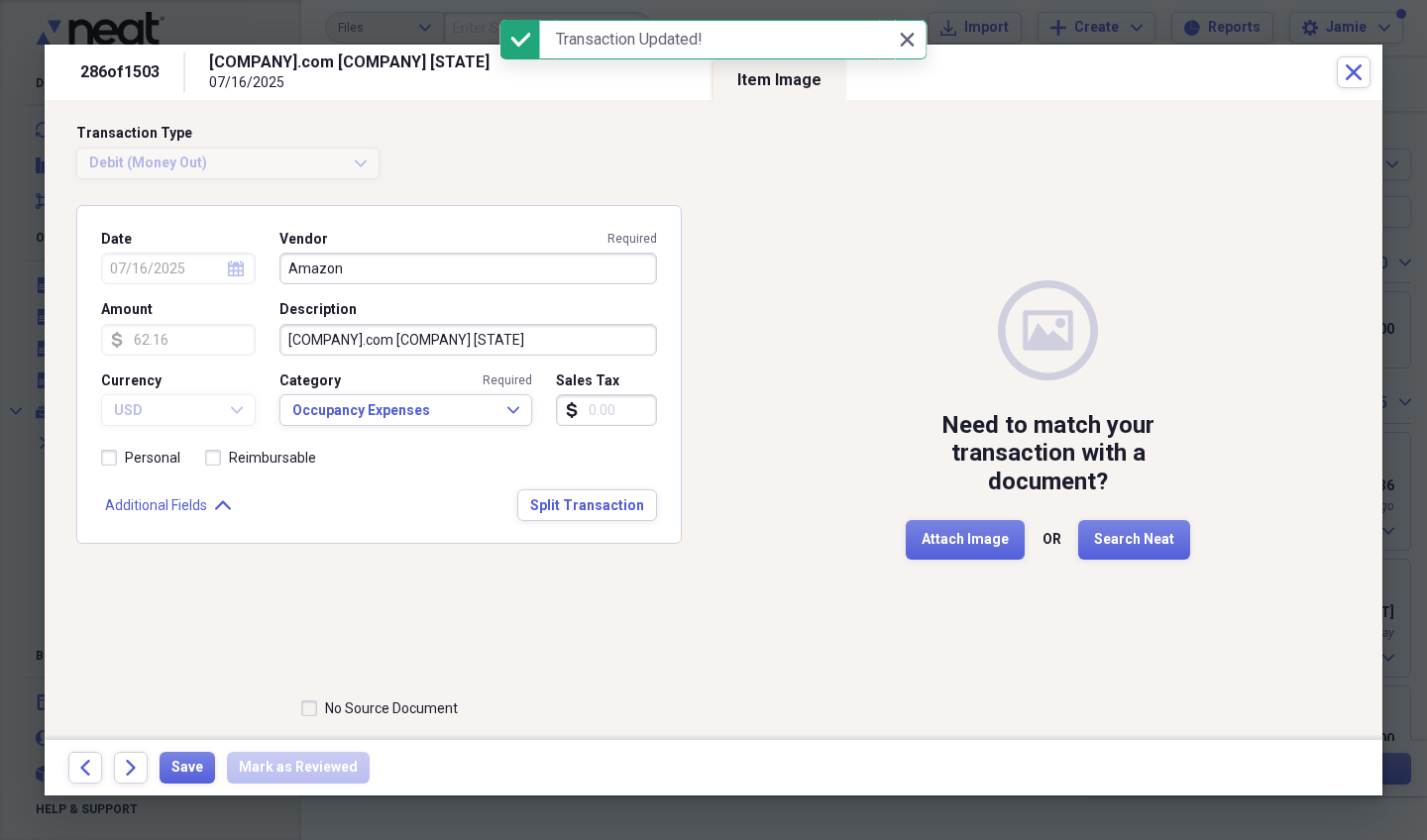 click on "Forward" at bounding box center (131, 768) 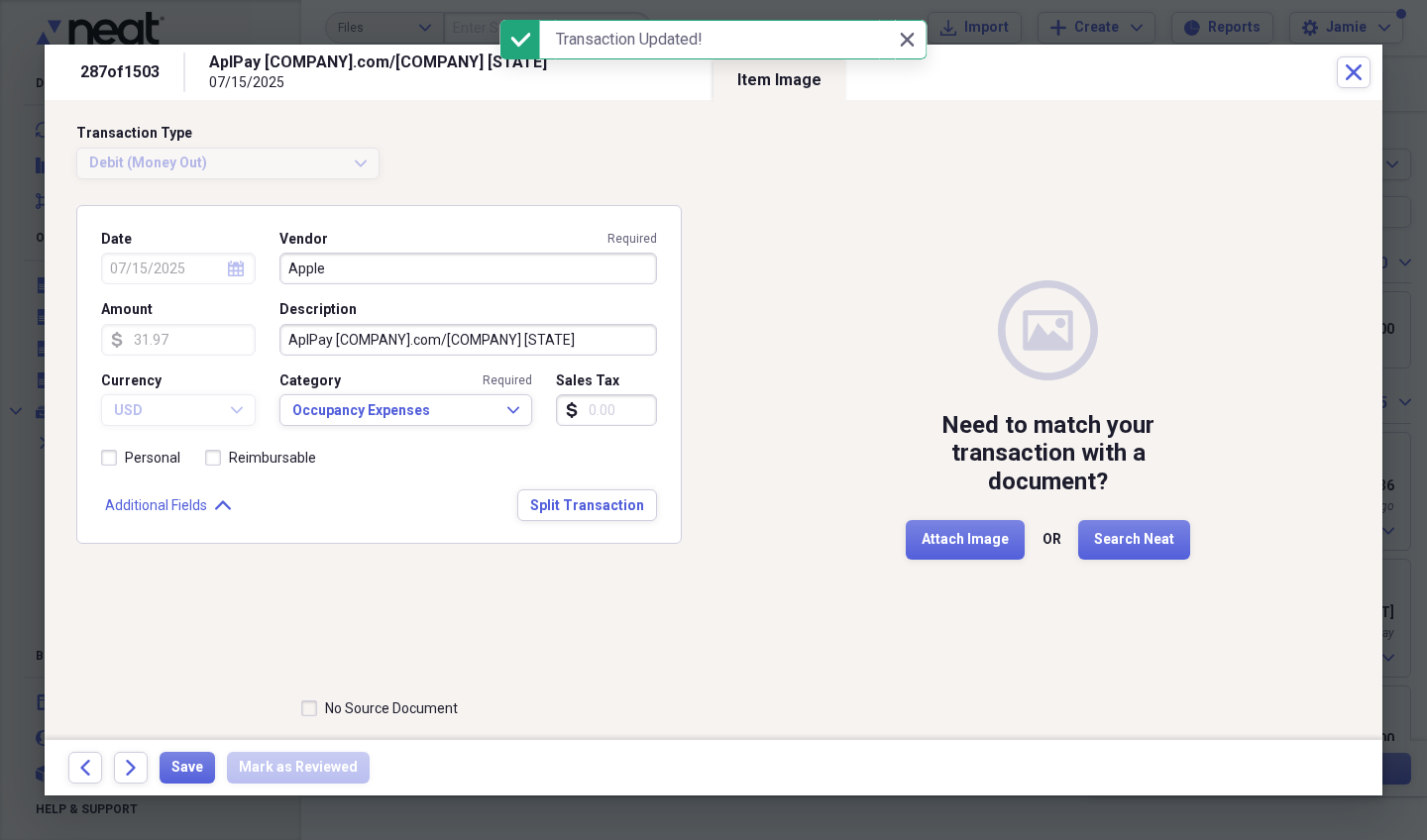 click on "Forward" at bounding box center [131, 768] 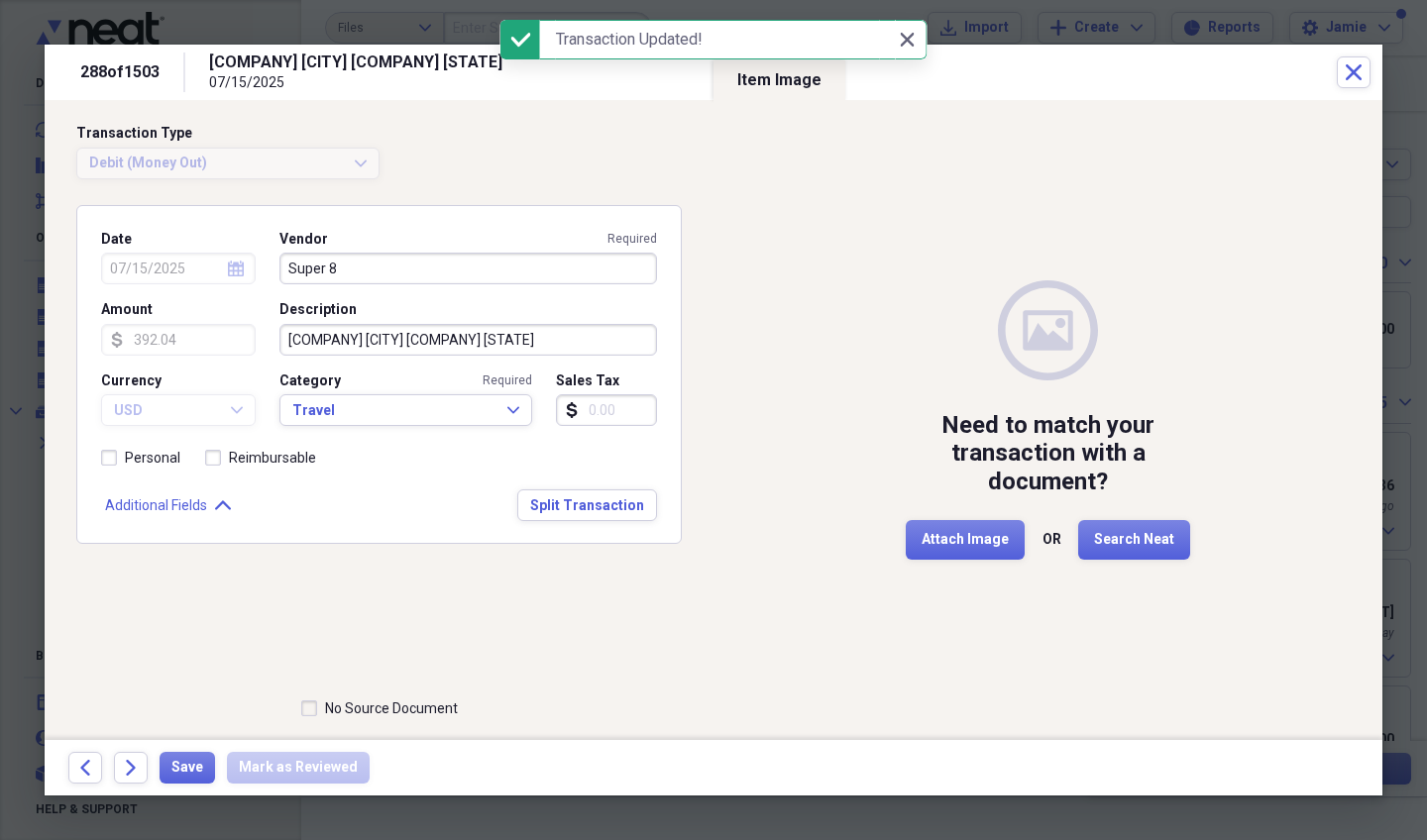 click on "Forward" at bounding box center (131, 768) 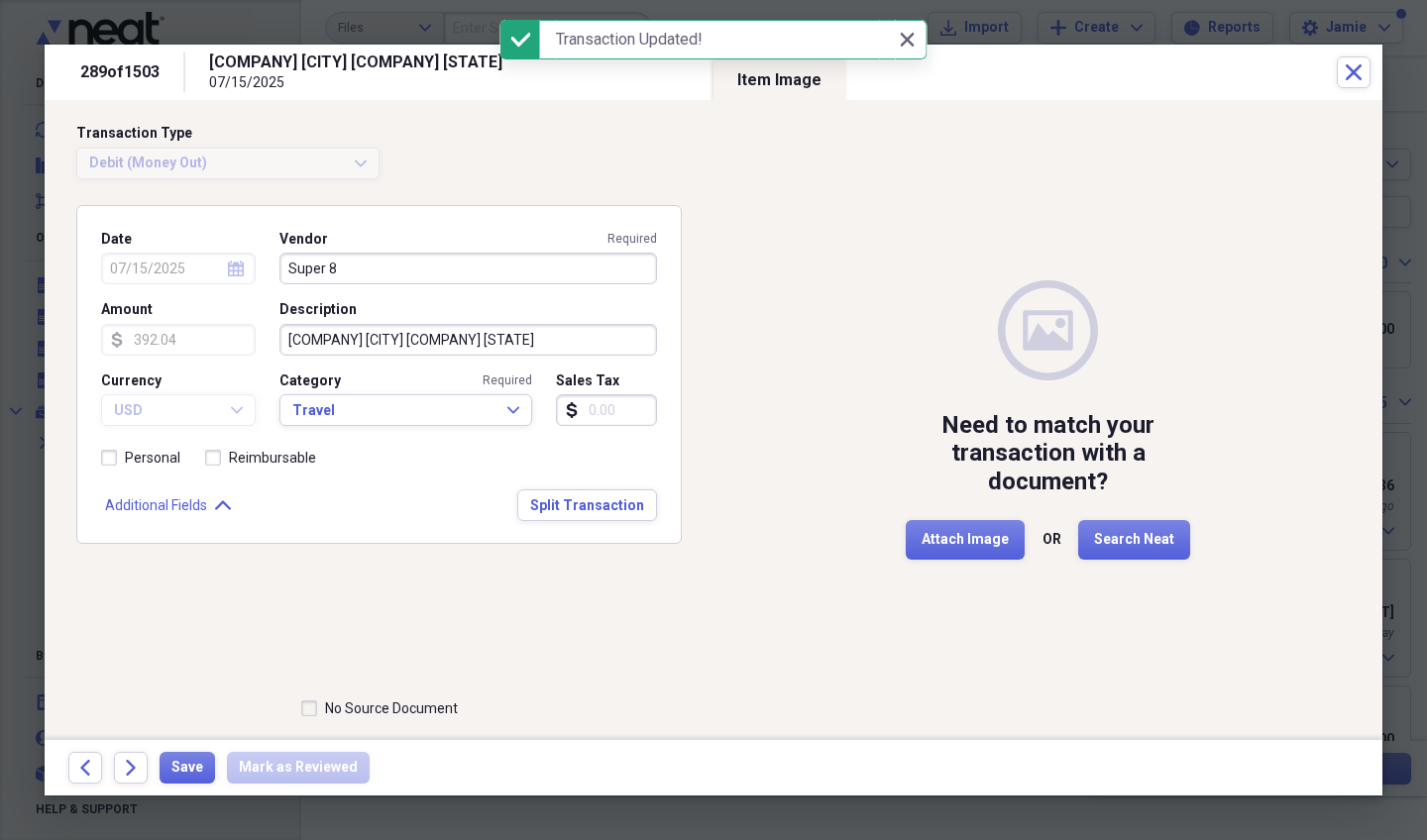 click on "Forward" at bounding box center [131, 768] 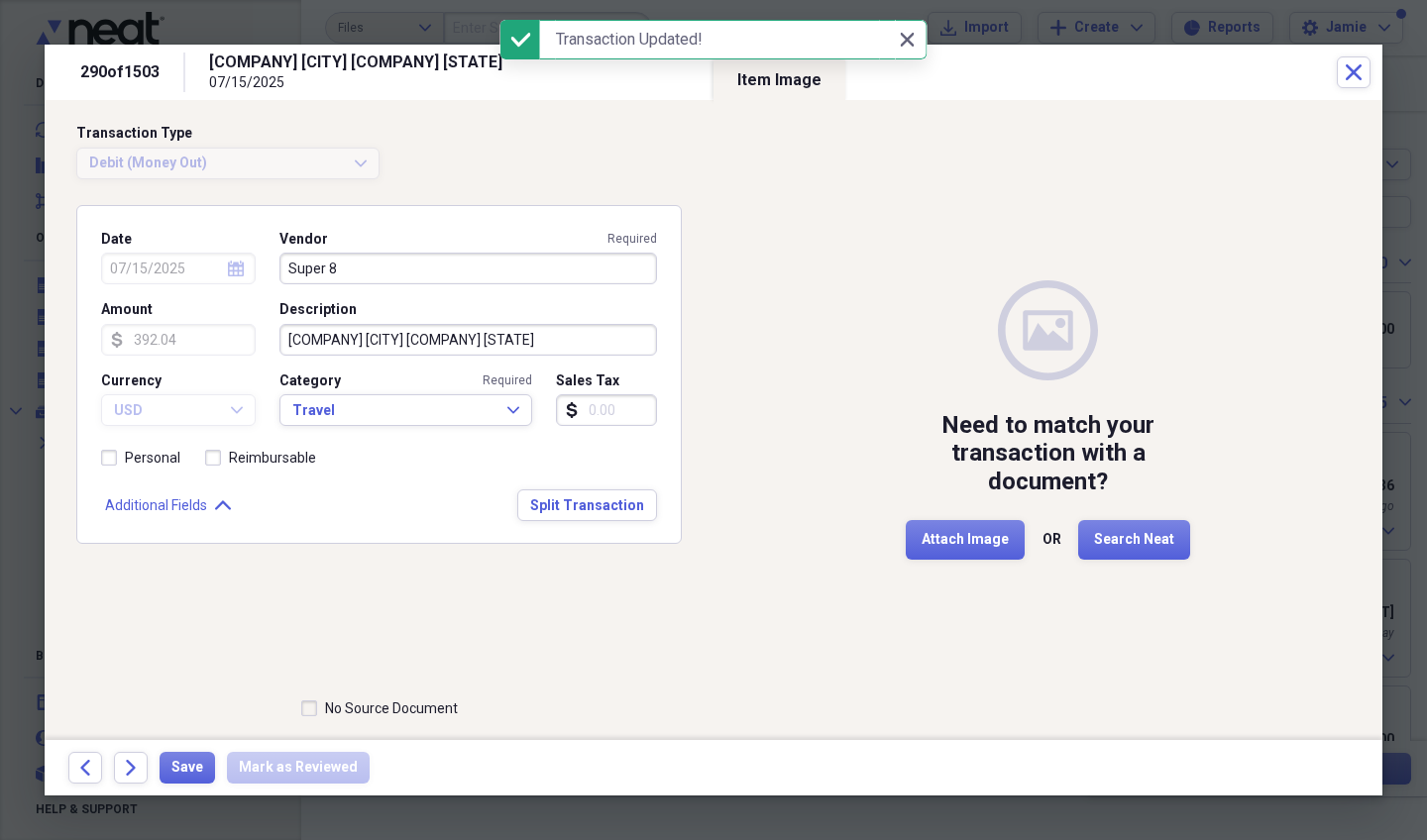 click on "Forward" at bounding box center (131, 768) 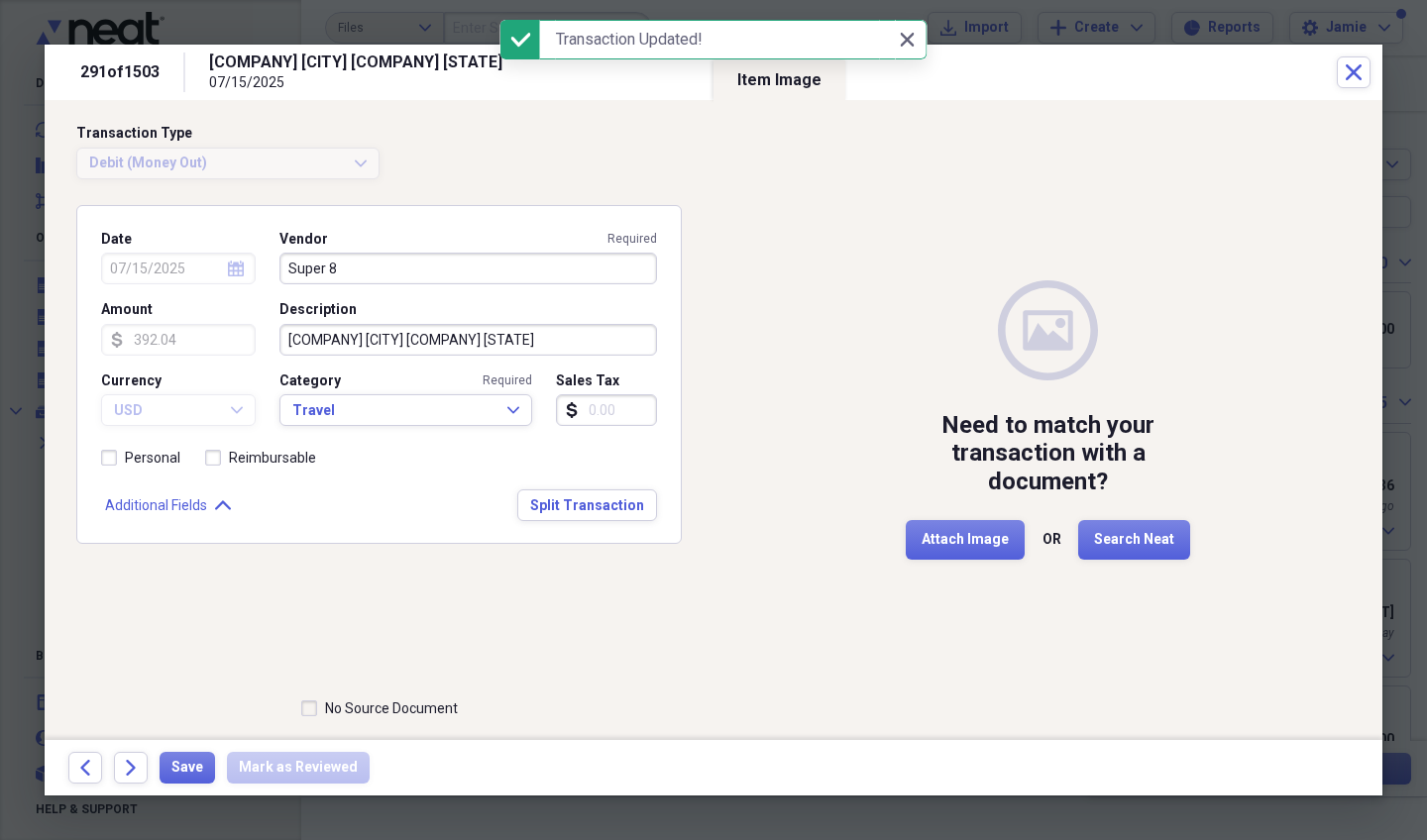 click on "Forward" at bounding box center [131, 768] 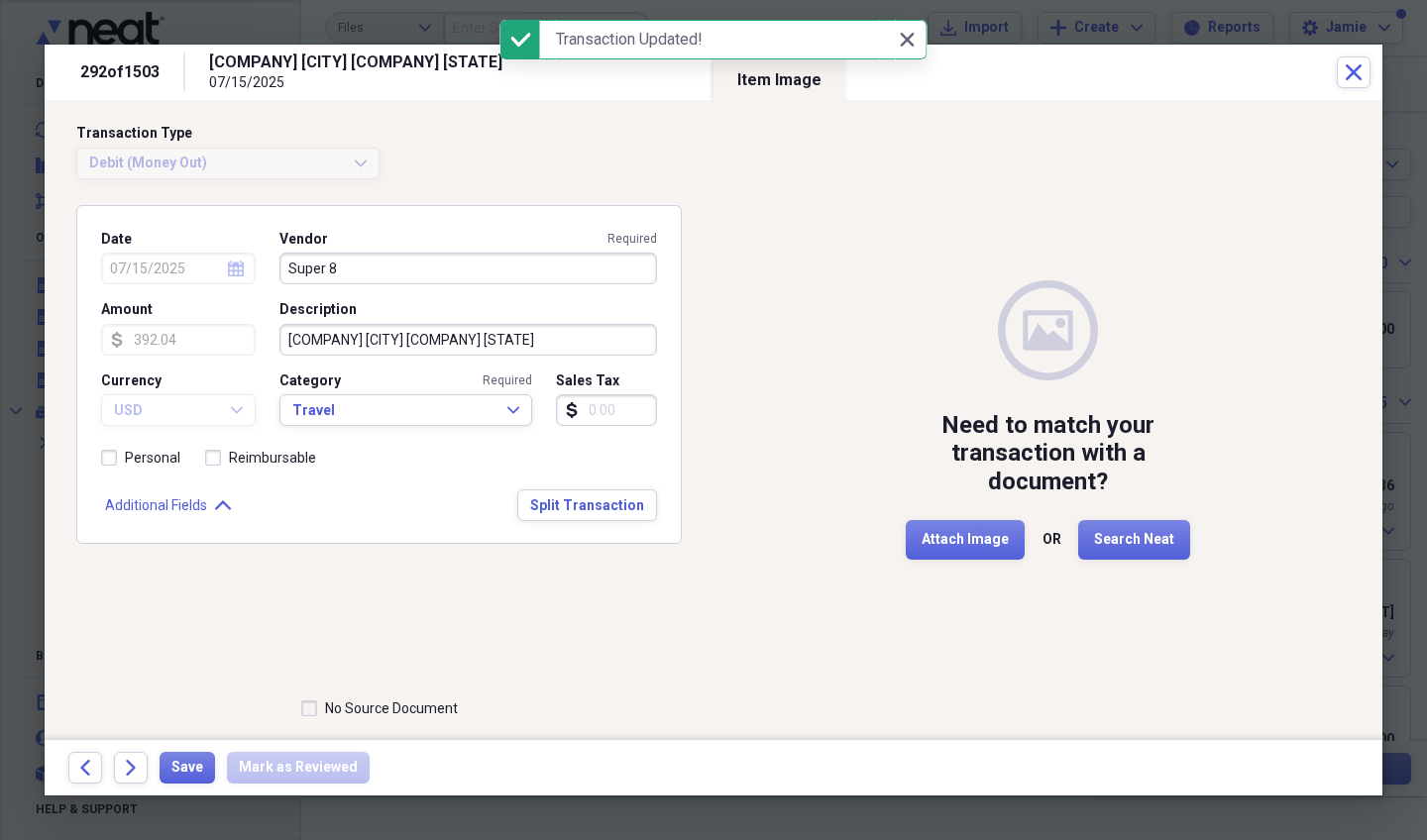 click on "Forward" at bounding box center [131, 768] 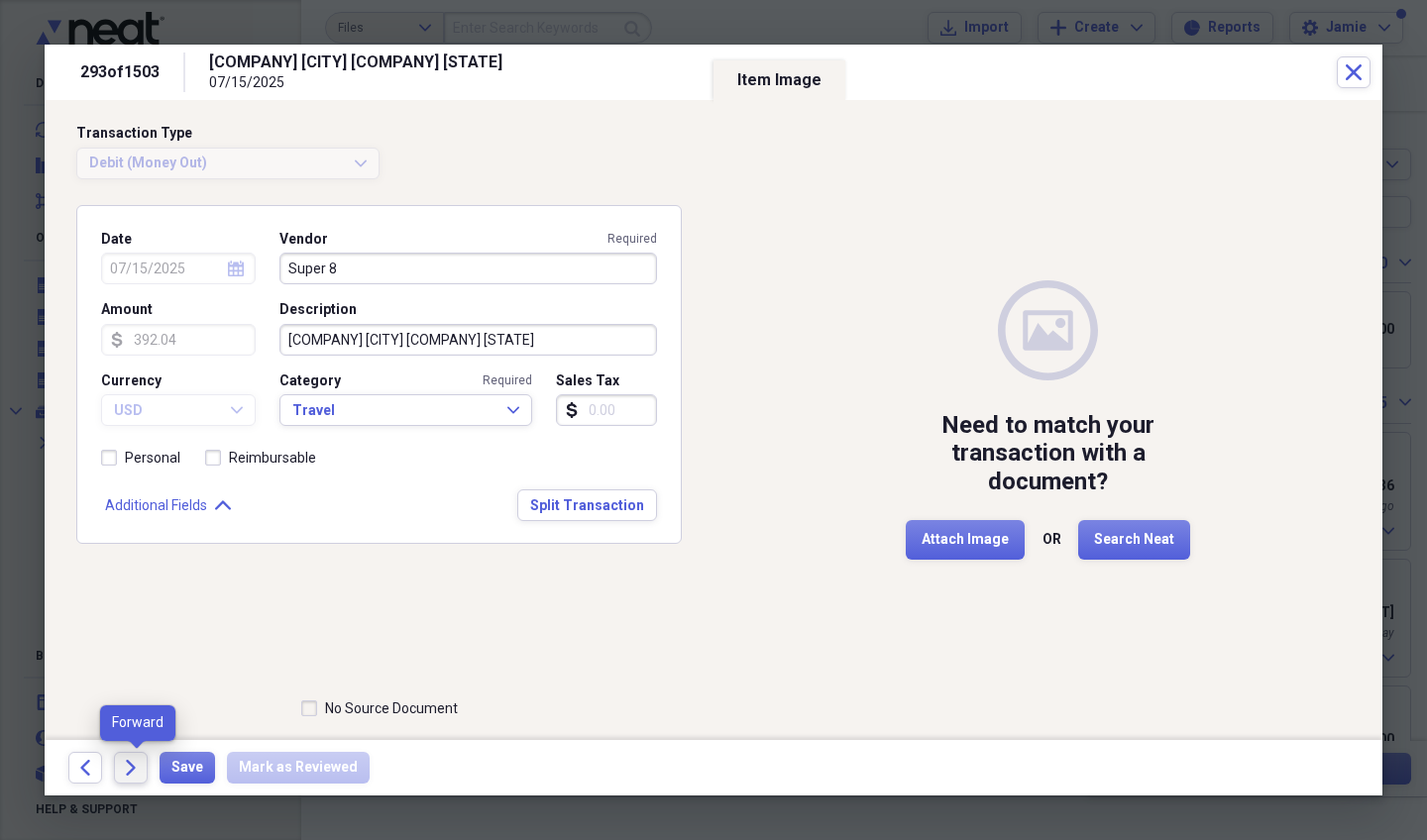 click on "Forward" at bounding box center [131, 768] 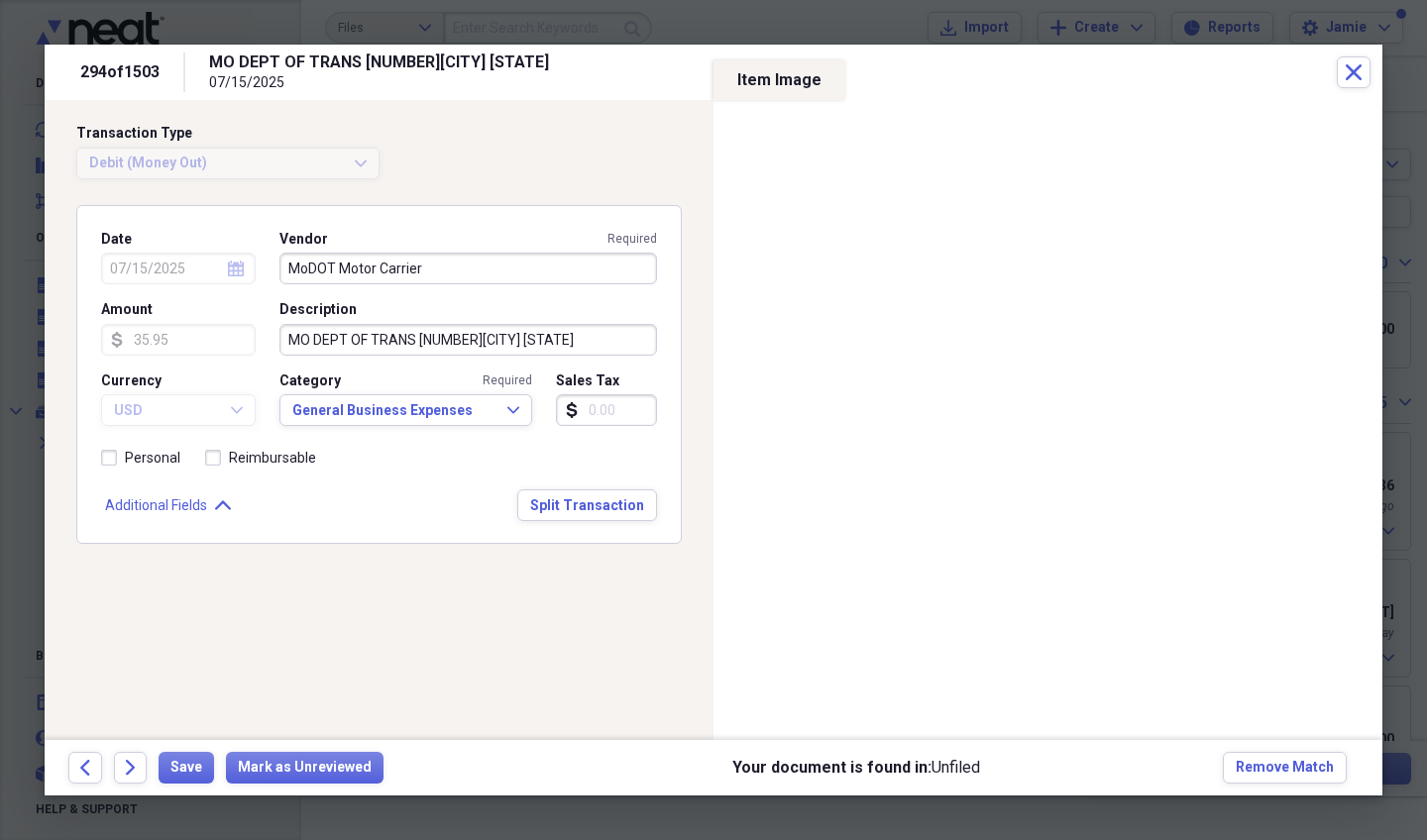 click on "Forward" at bounding box center (131, 768) 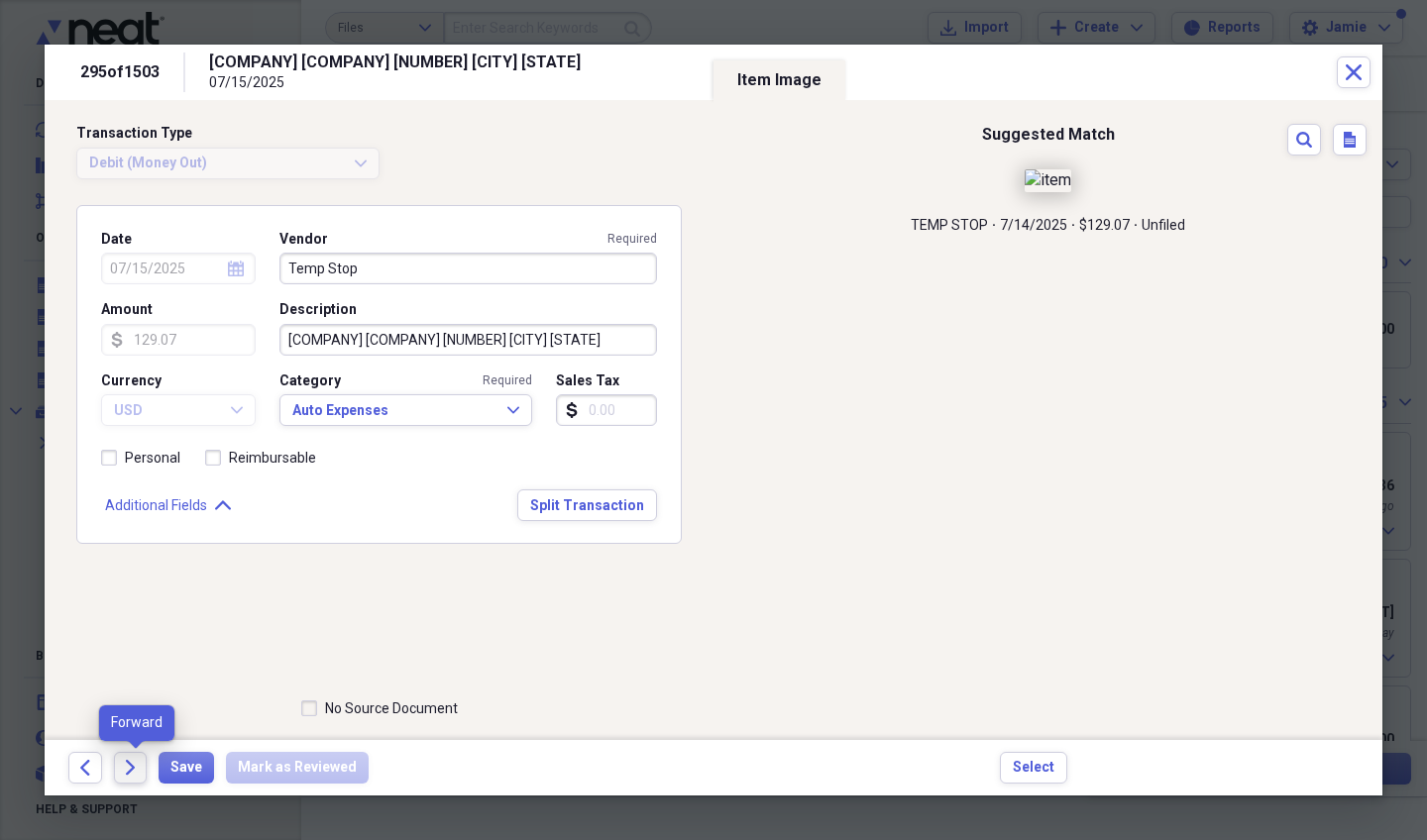 click on "Forward" 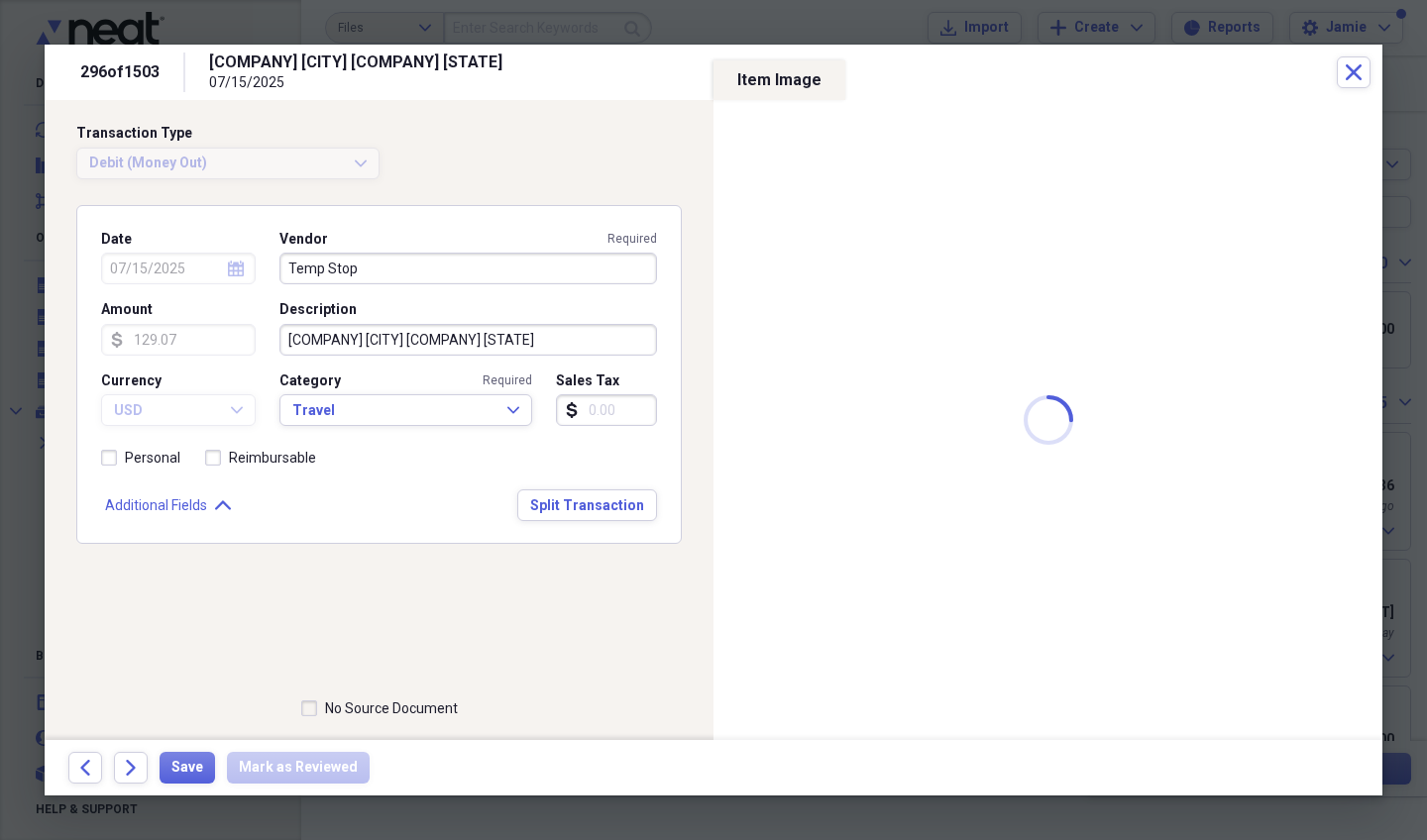 type on "Super 8" 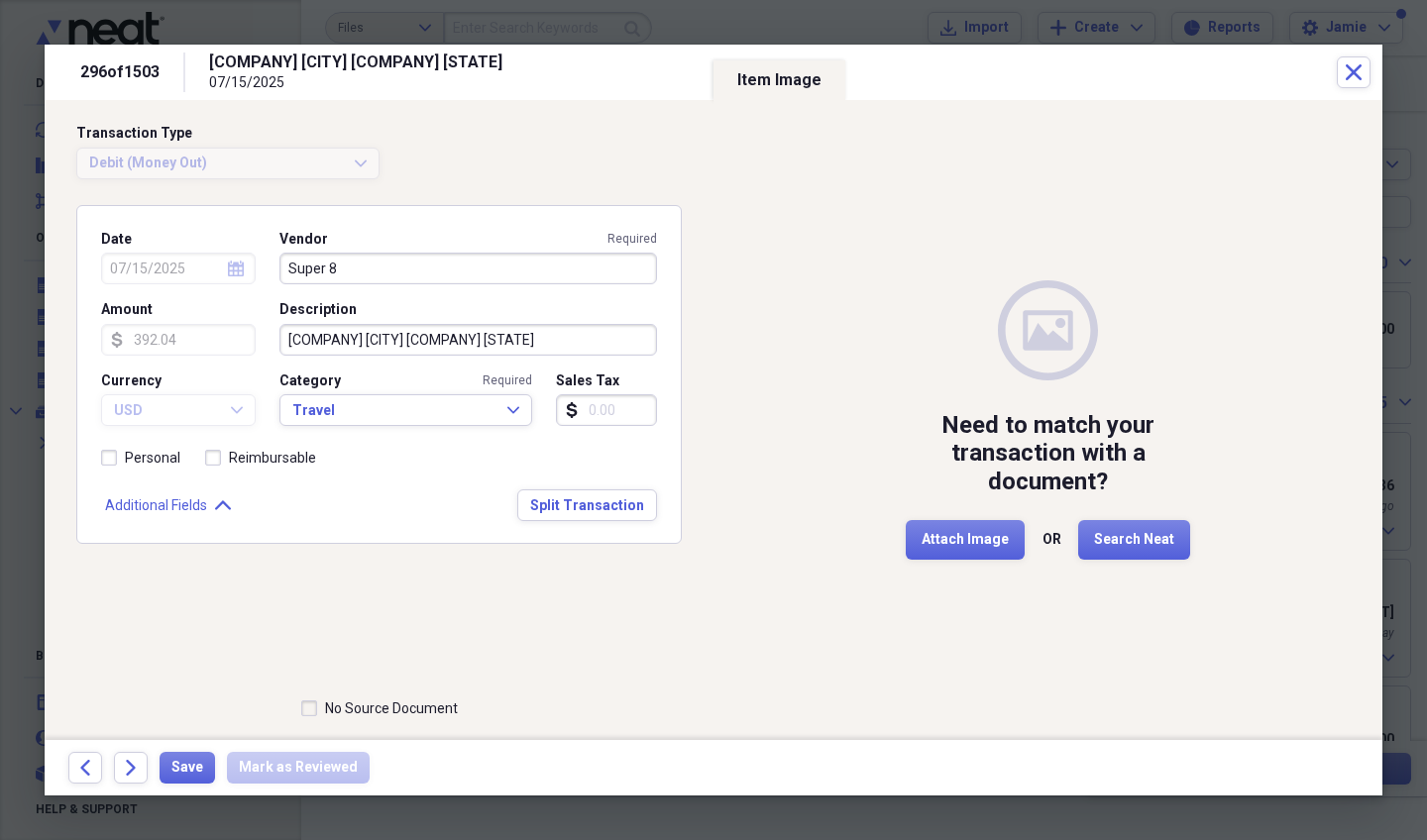 click on "Forward" 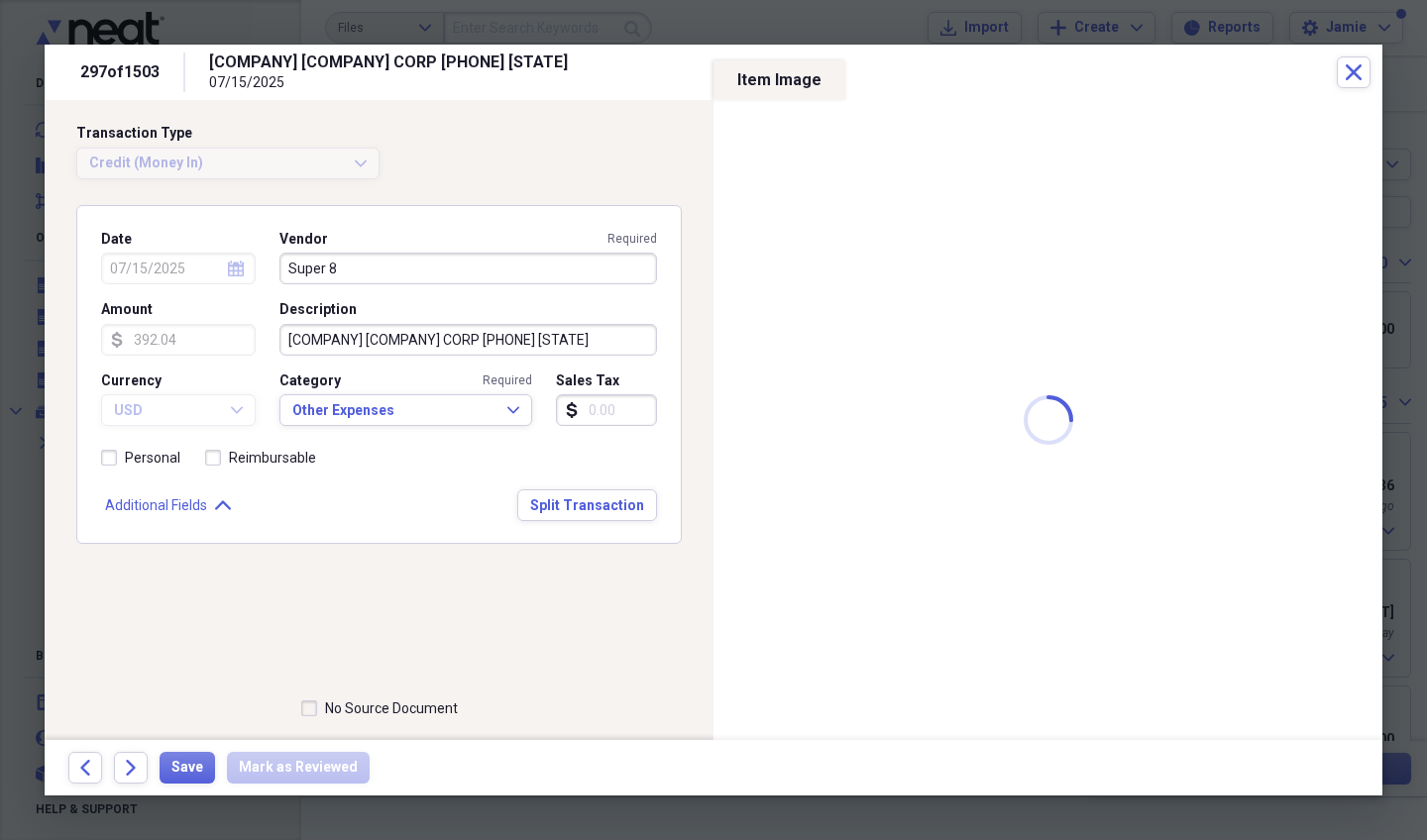 type on "The Centurion Lounge" 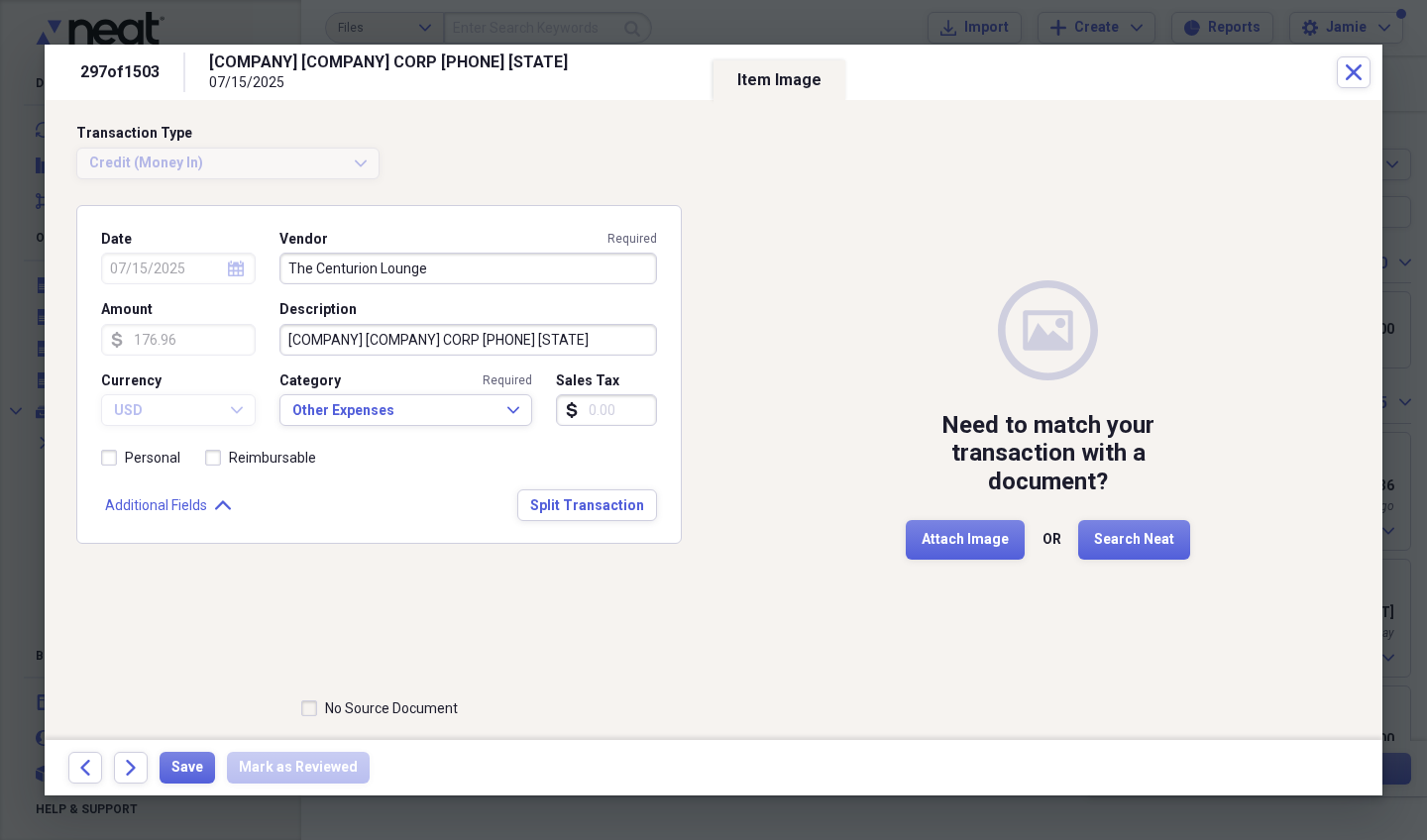click on "Forward" 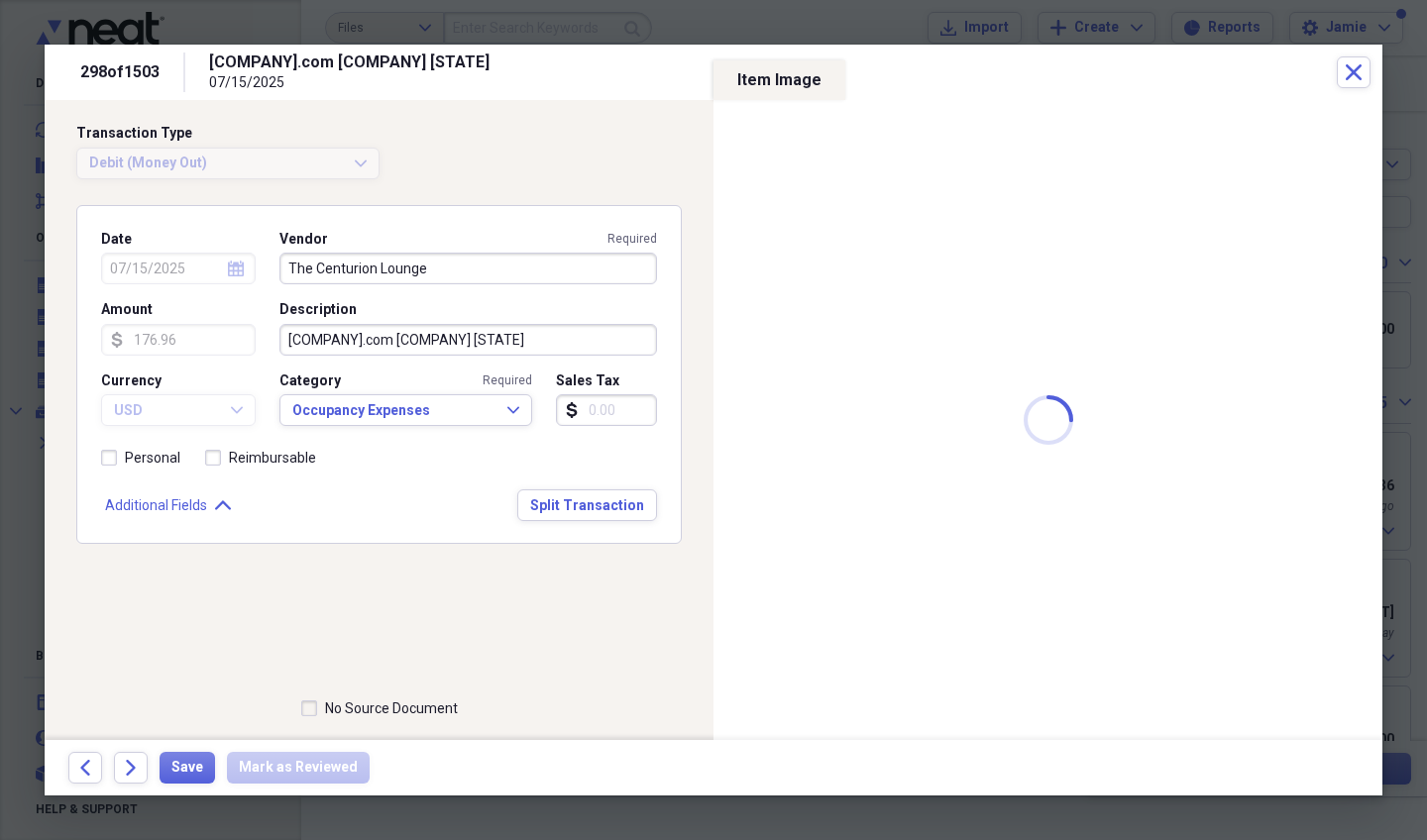 type on "Amazon" 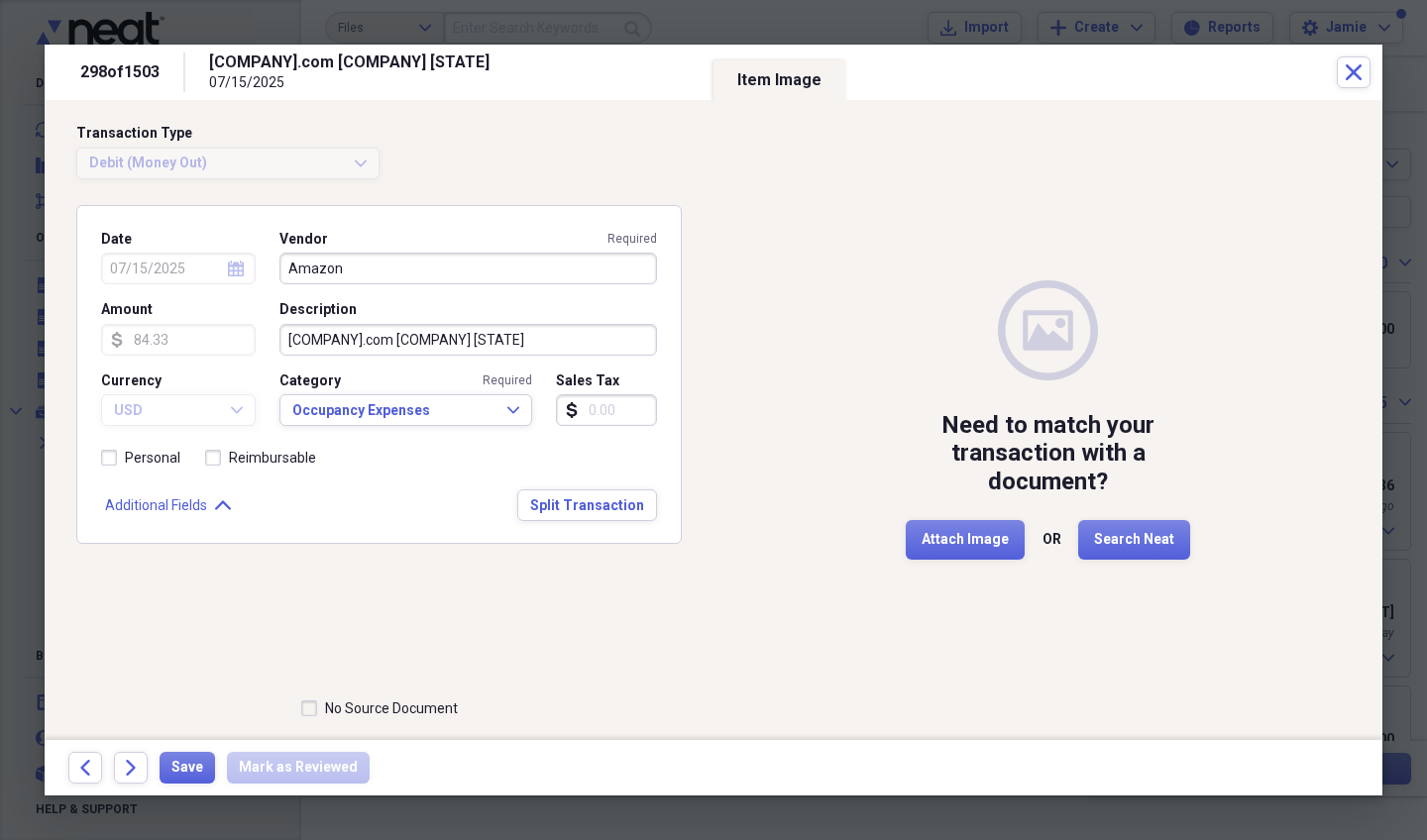 click on "Forward" 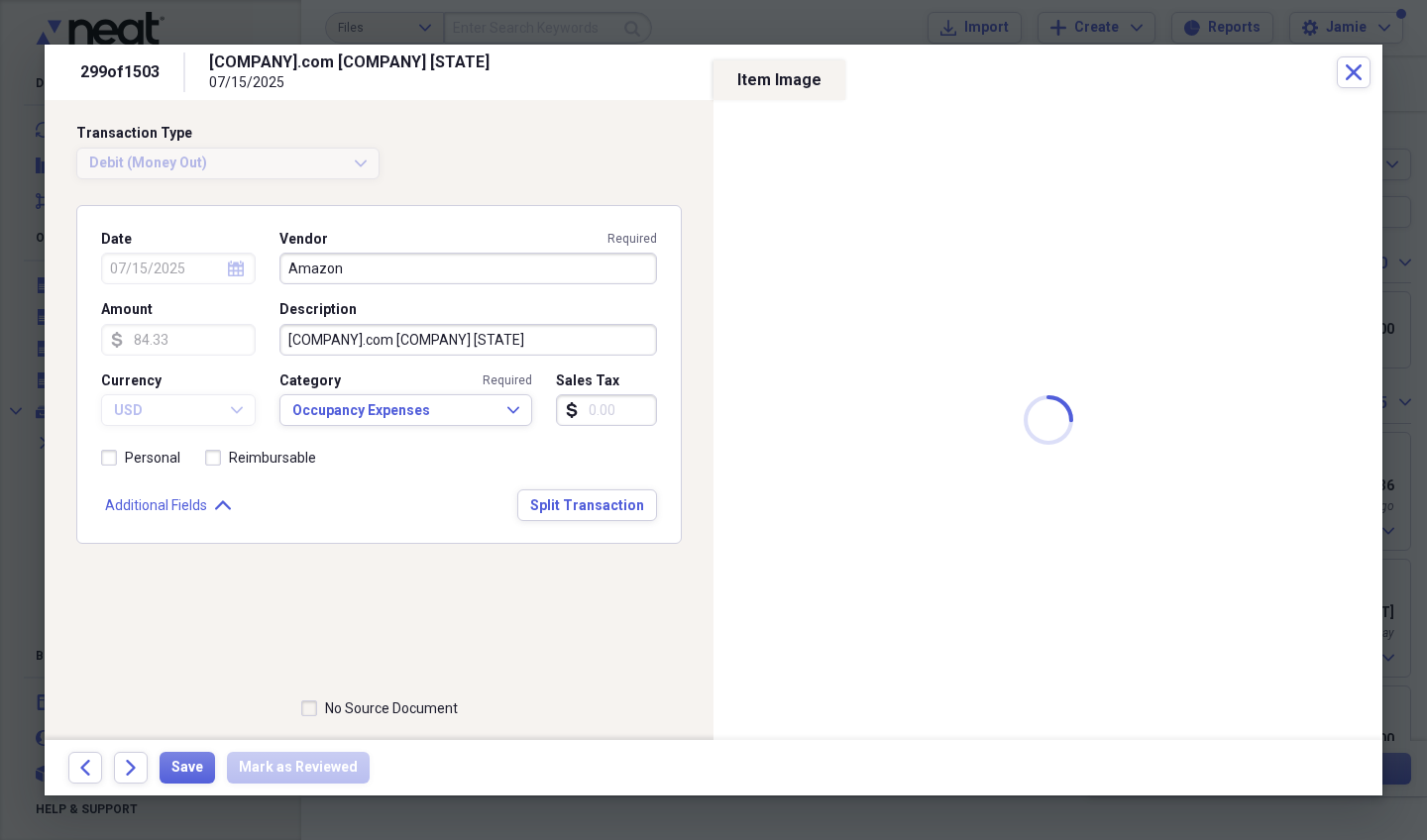 type on "101.55" 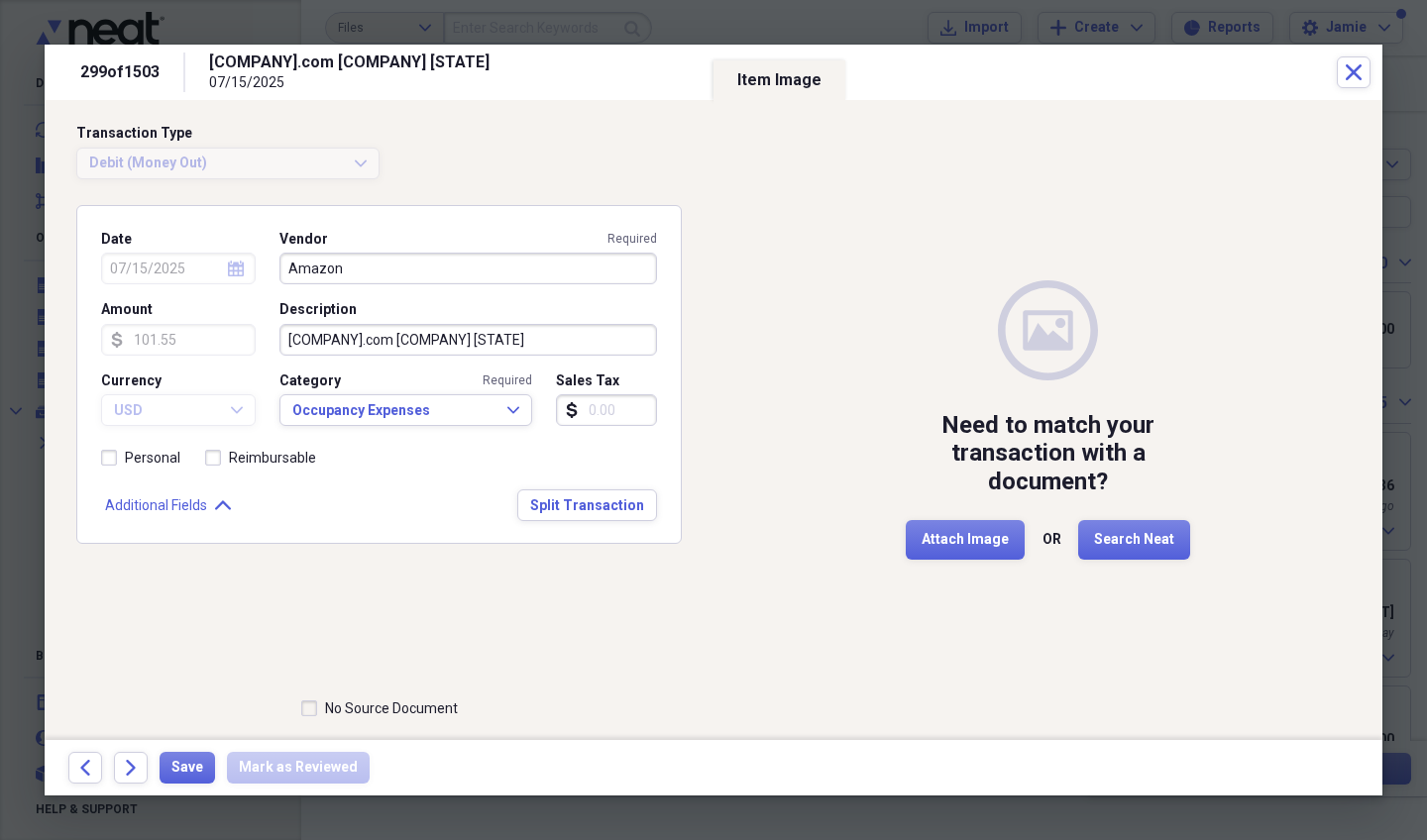 click on "Forward" 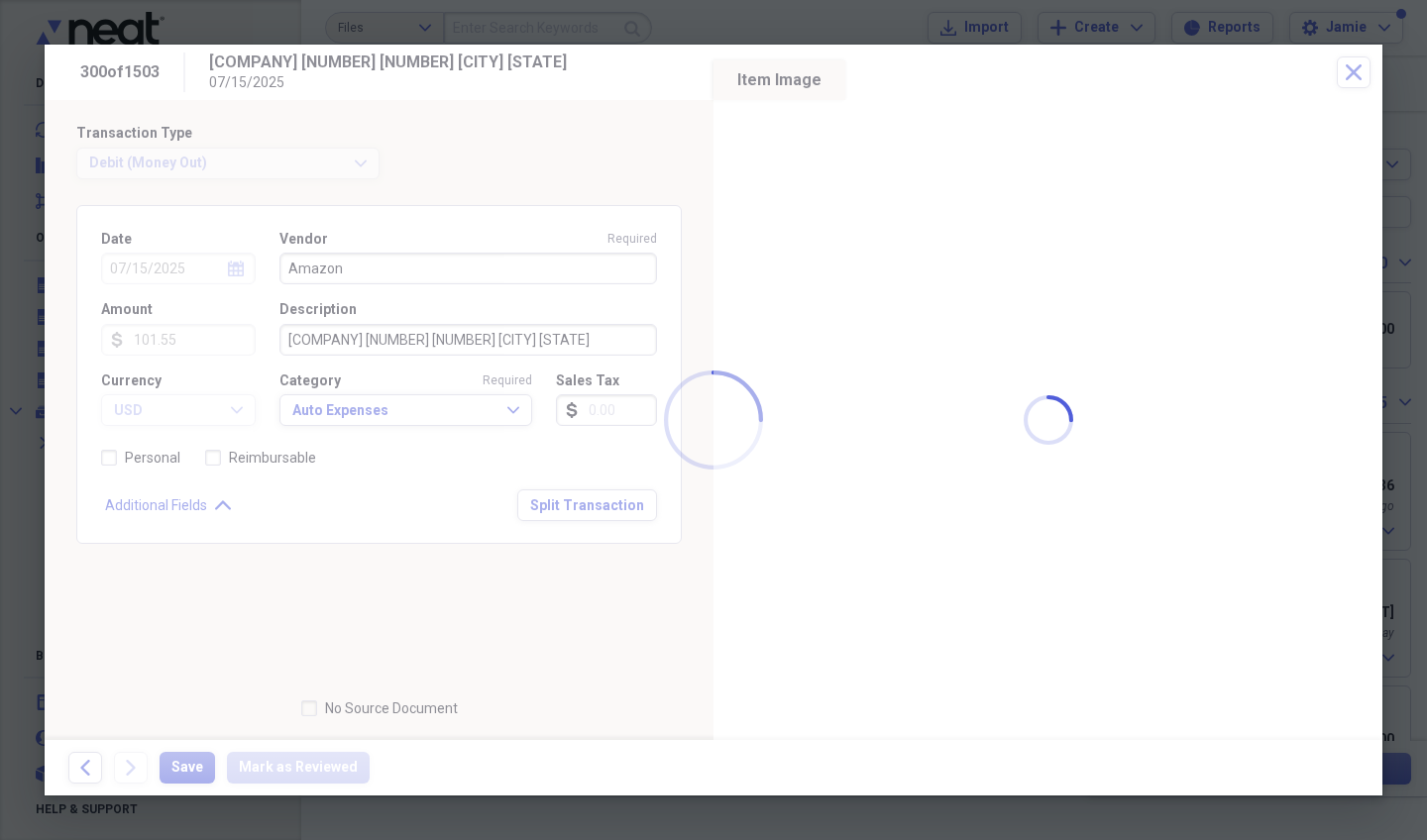 type on "Break Time" 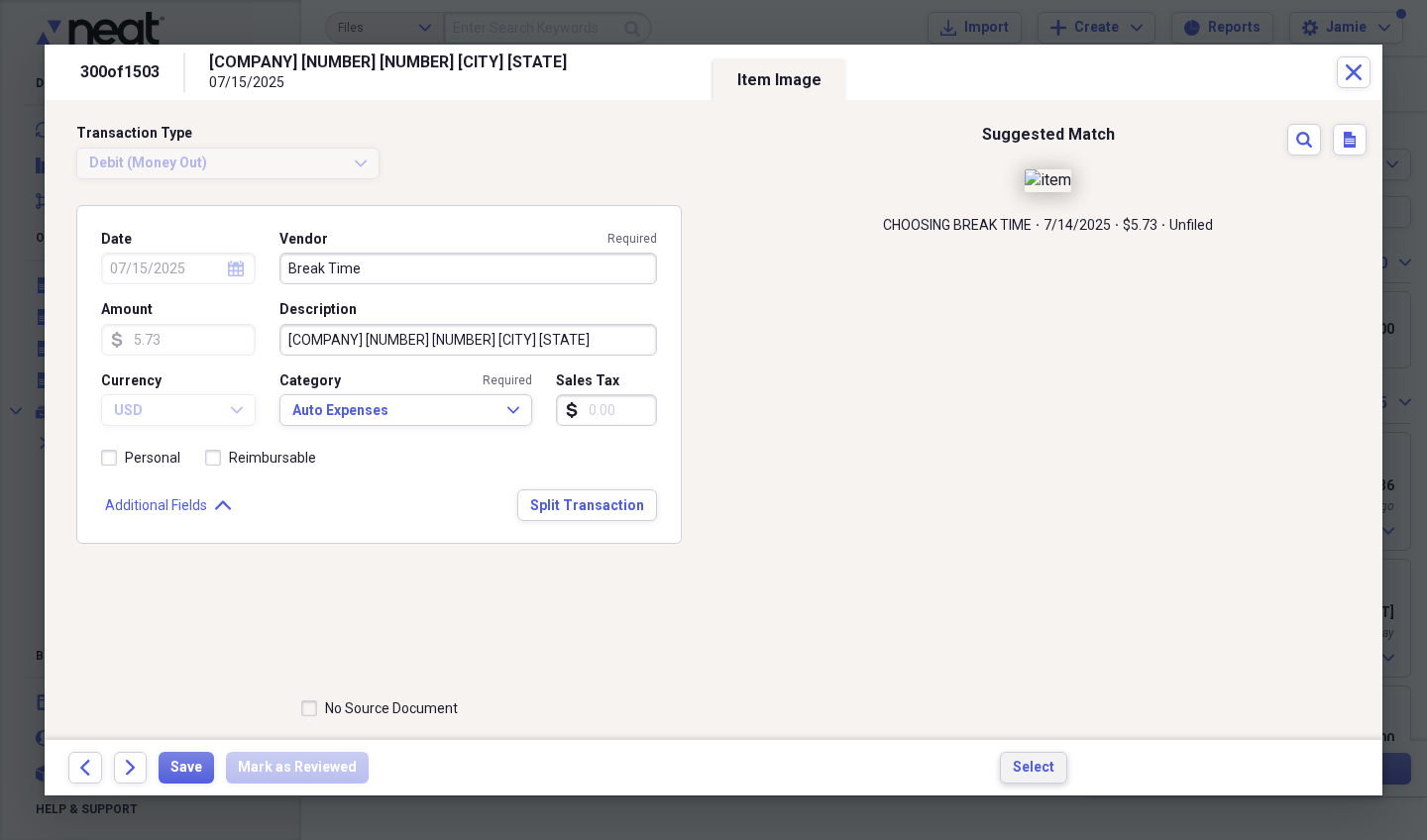 click on "Select" at bounding box center (1034, 768) 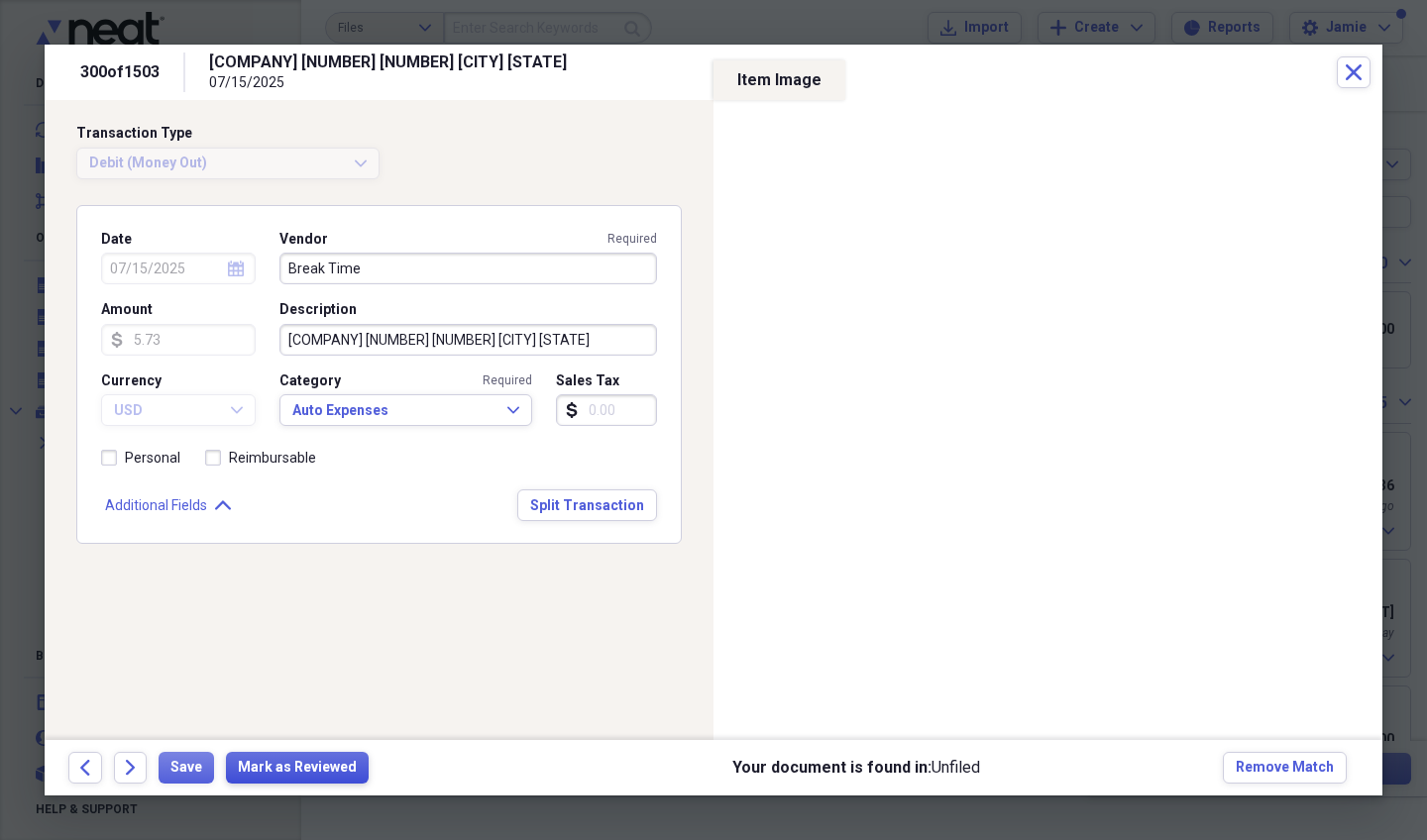 click on "Mark as Reviewed" at bounding box center (297, 768) 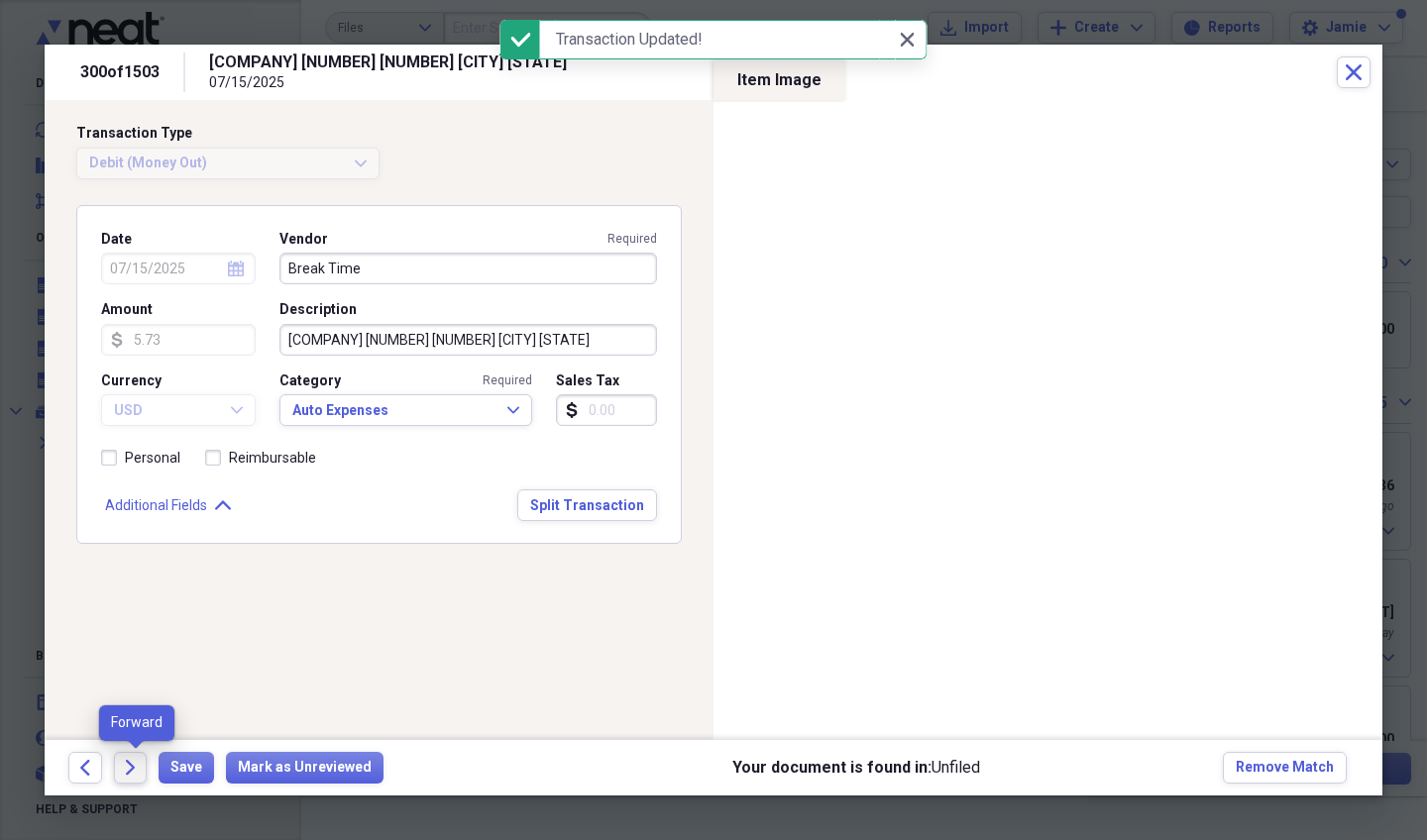 click on "Forward" 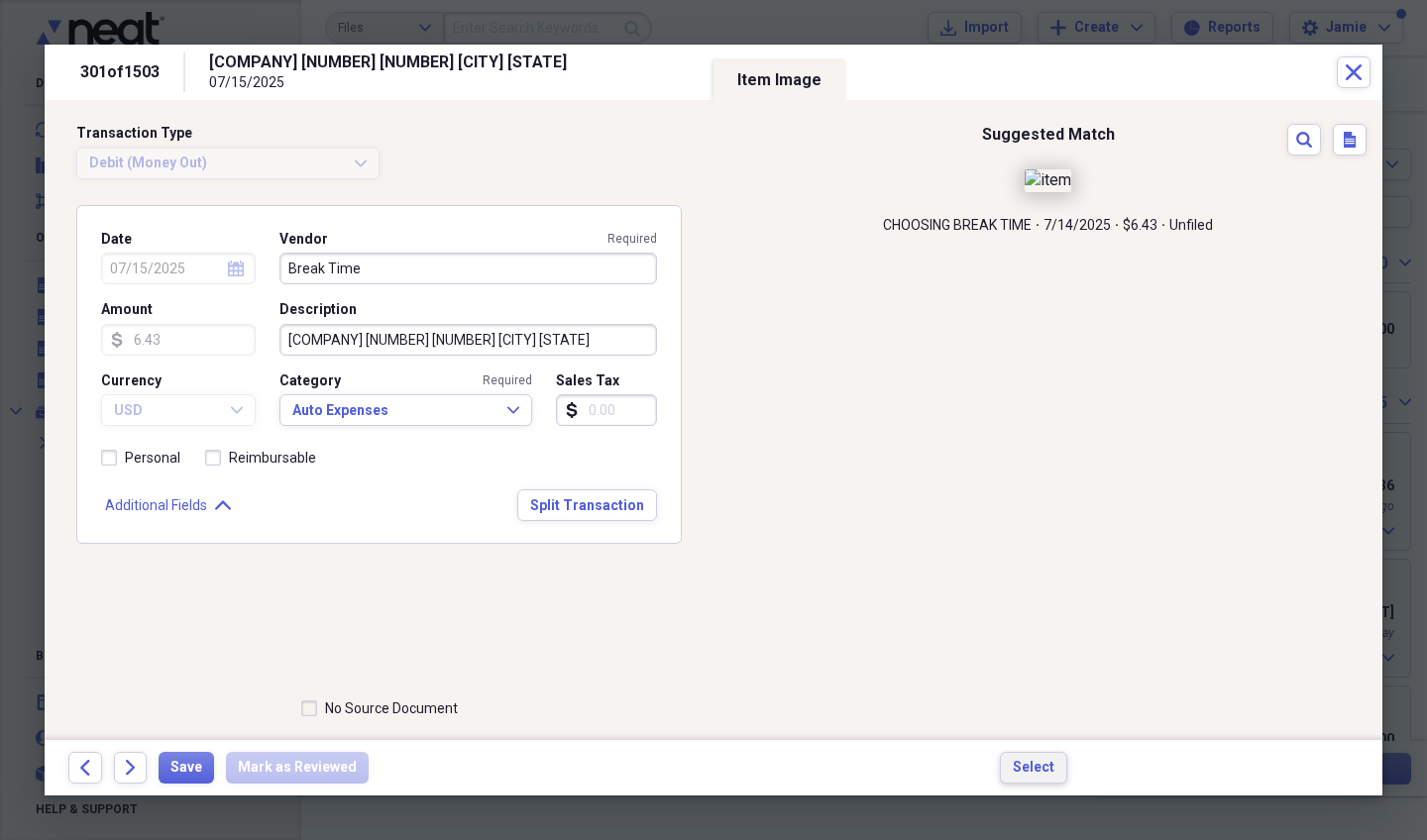 click on "Select" at bounding box center (1034, 768) 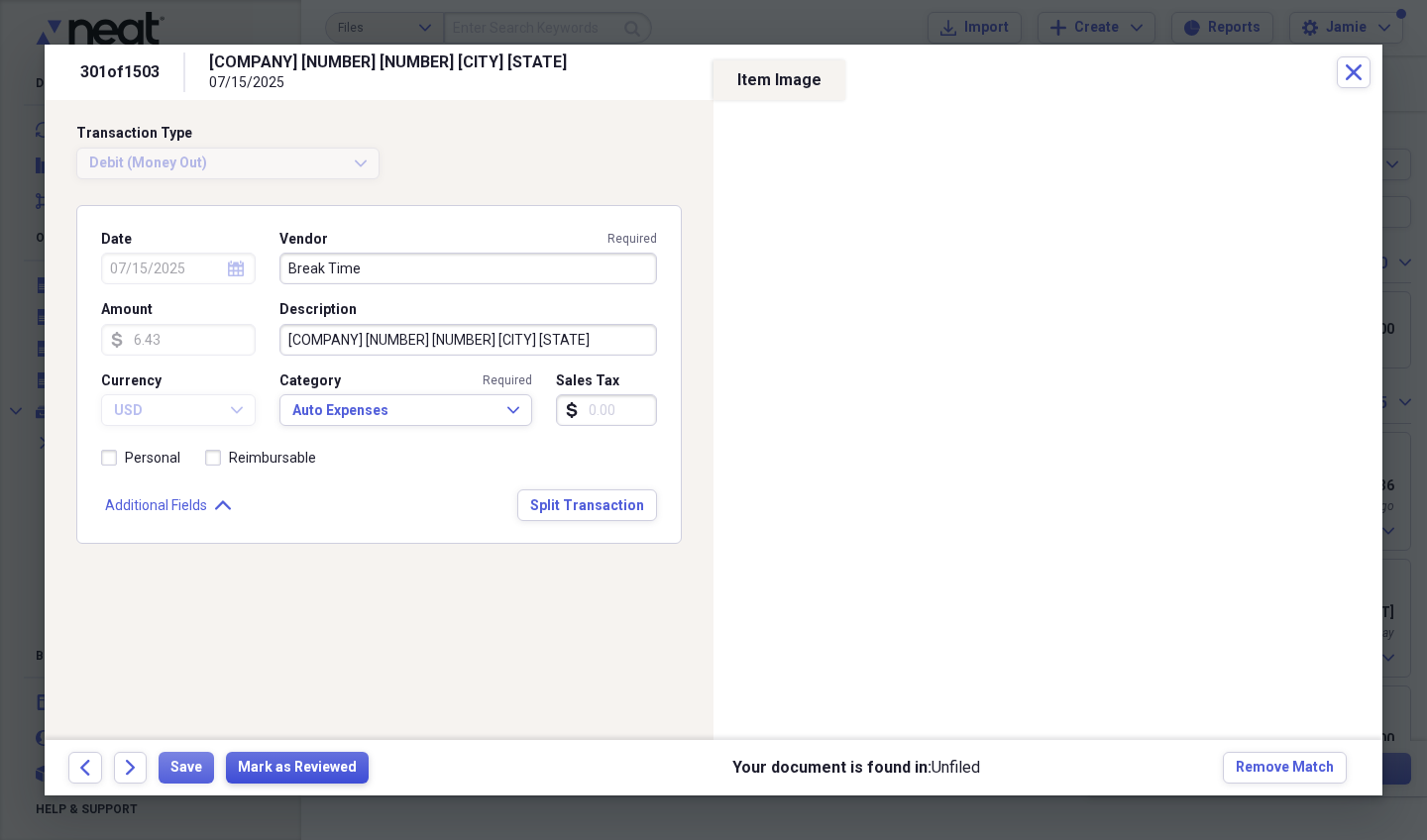 click on "Mark as Reviewed" at bounding box center [297, 768] 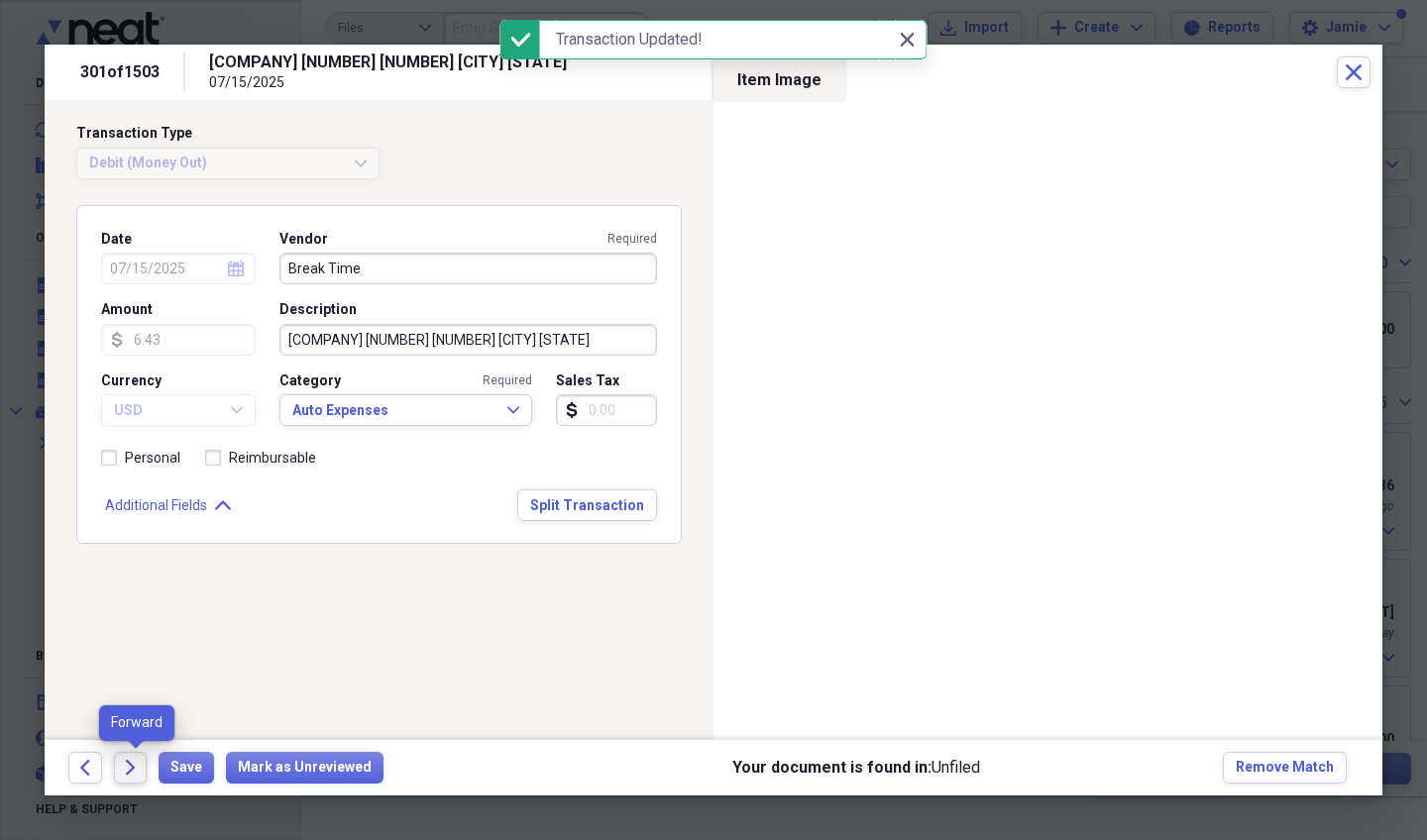 click 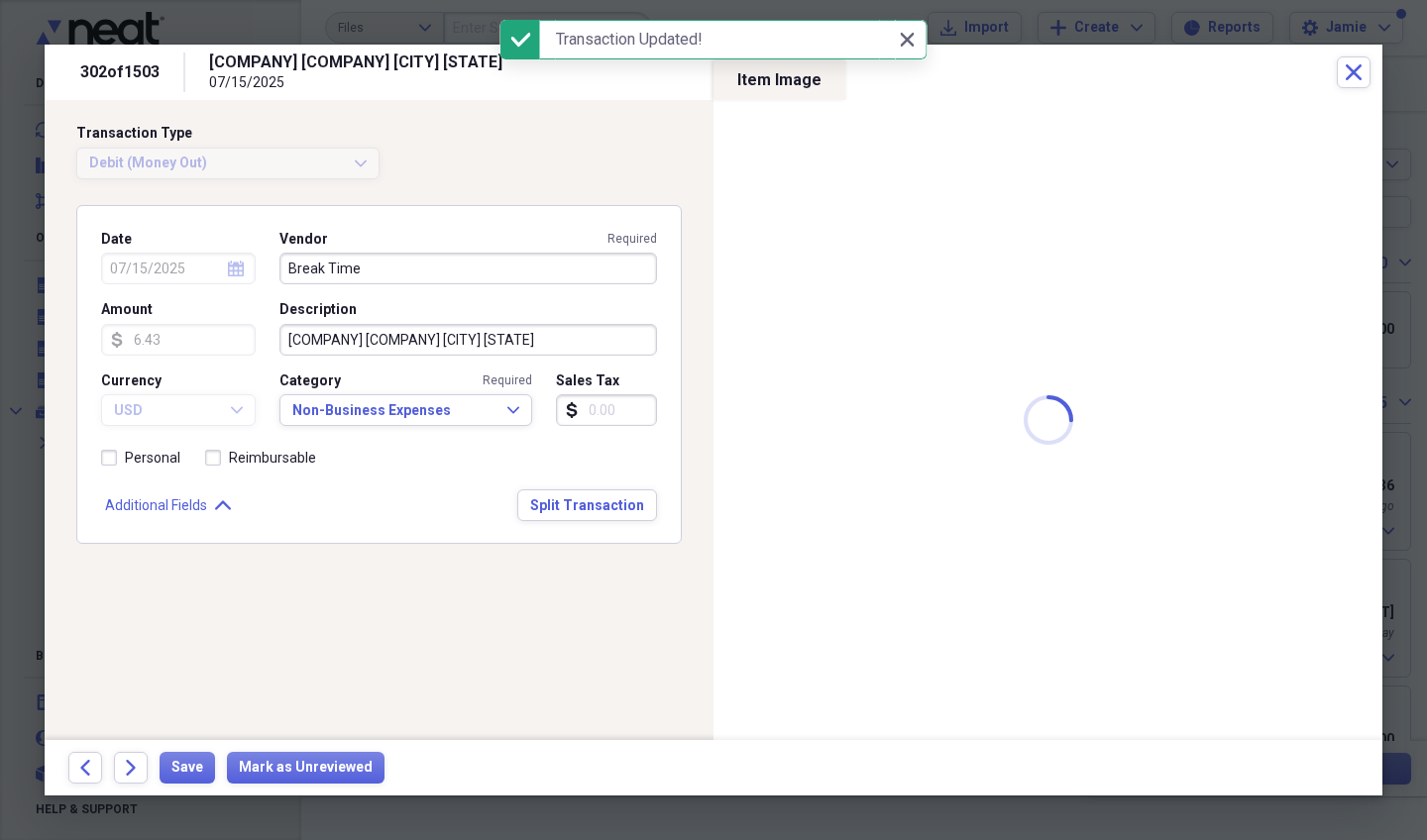 type on "Just A Little Store" 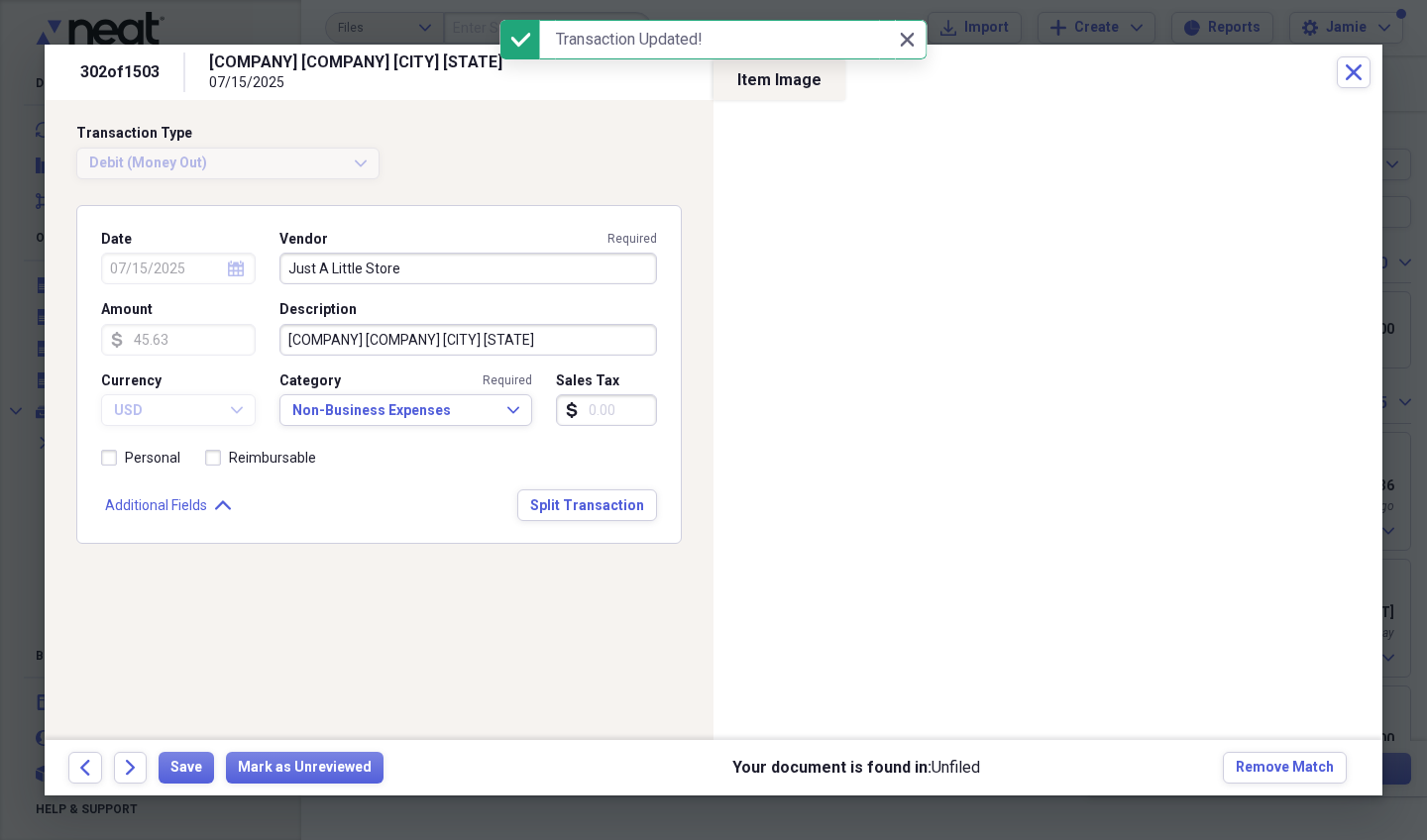 click 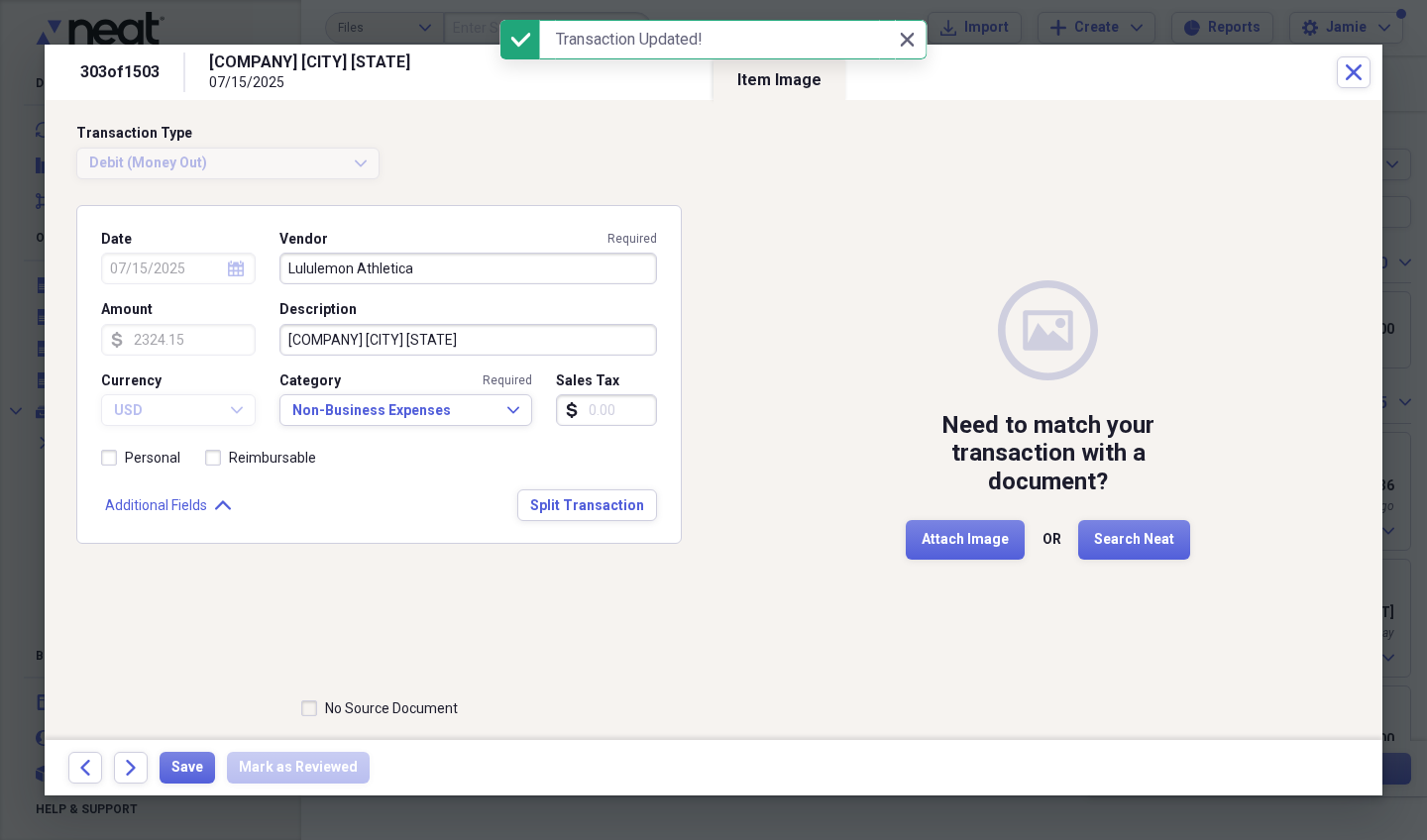 click 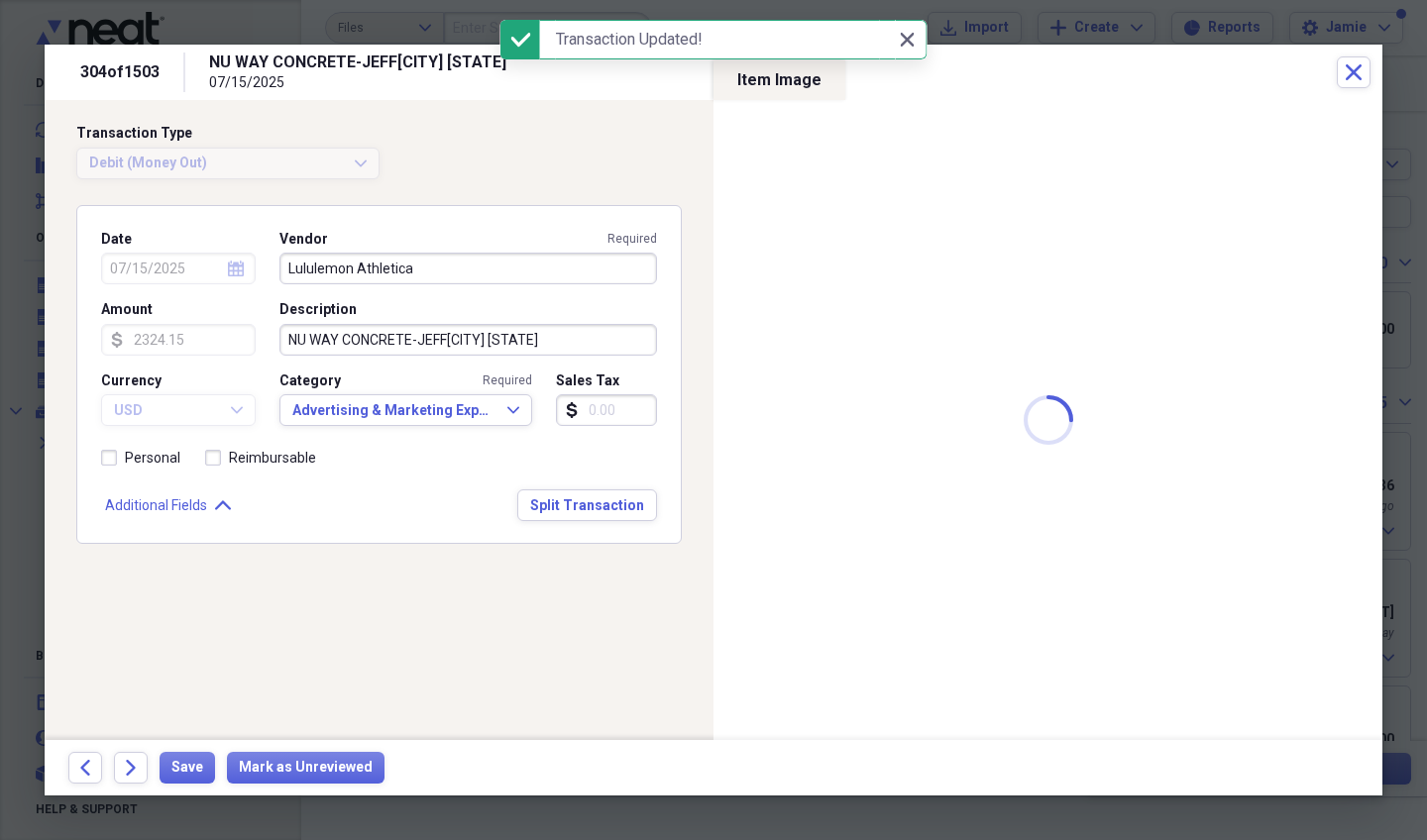 type on "Nu-way" 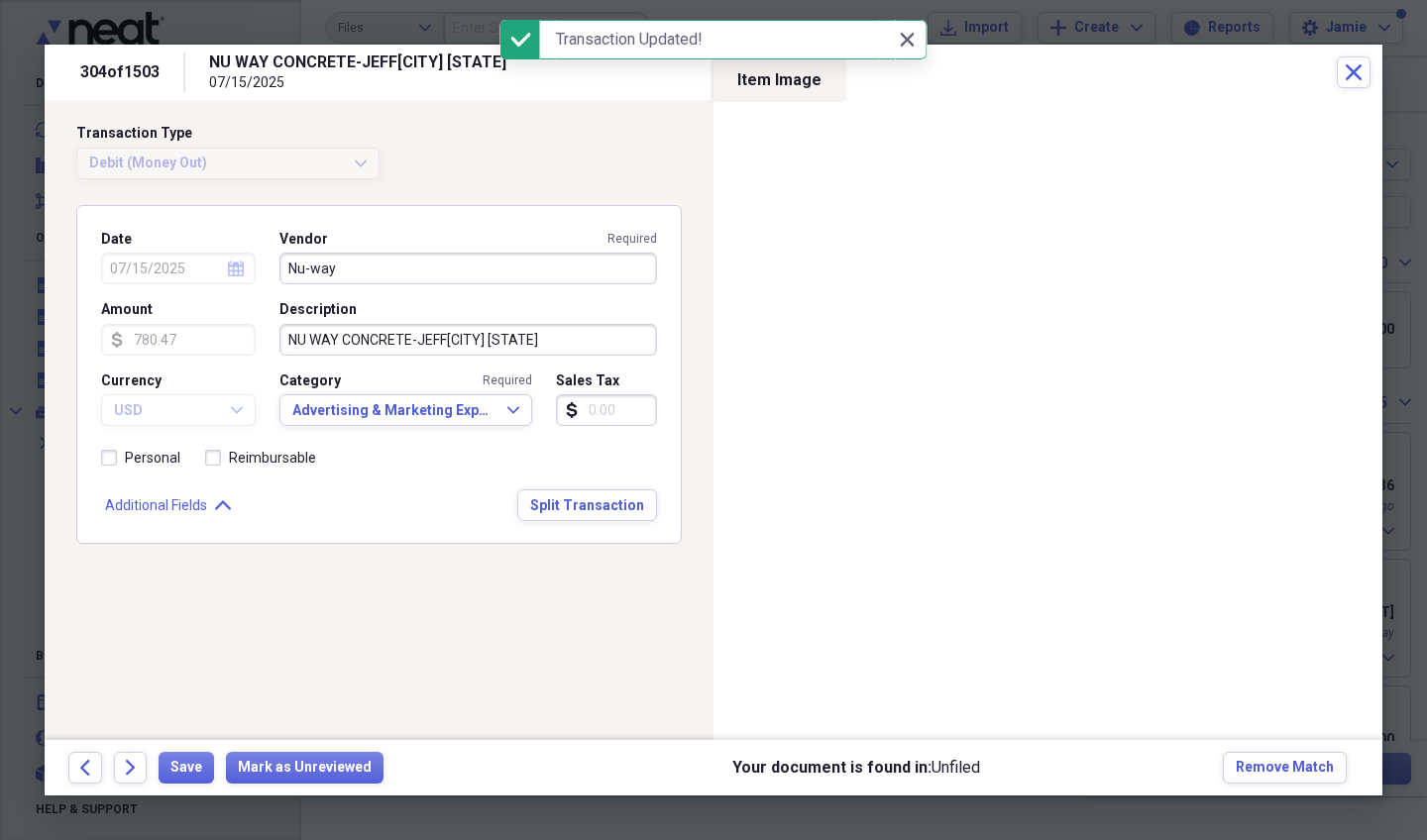 click 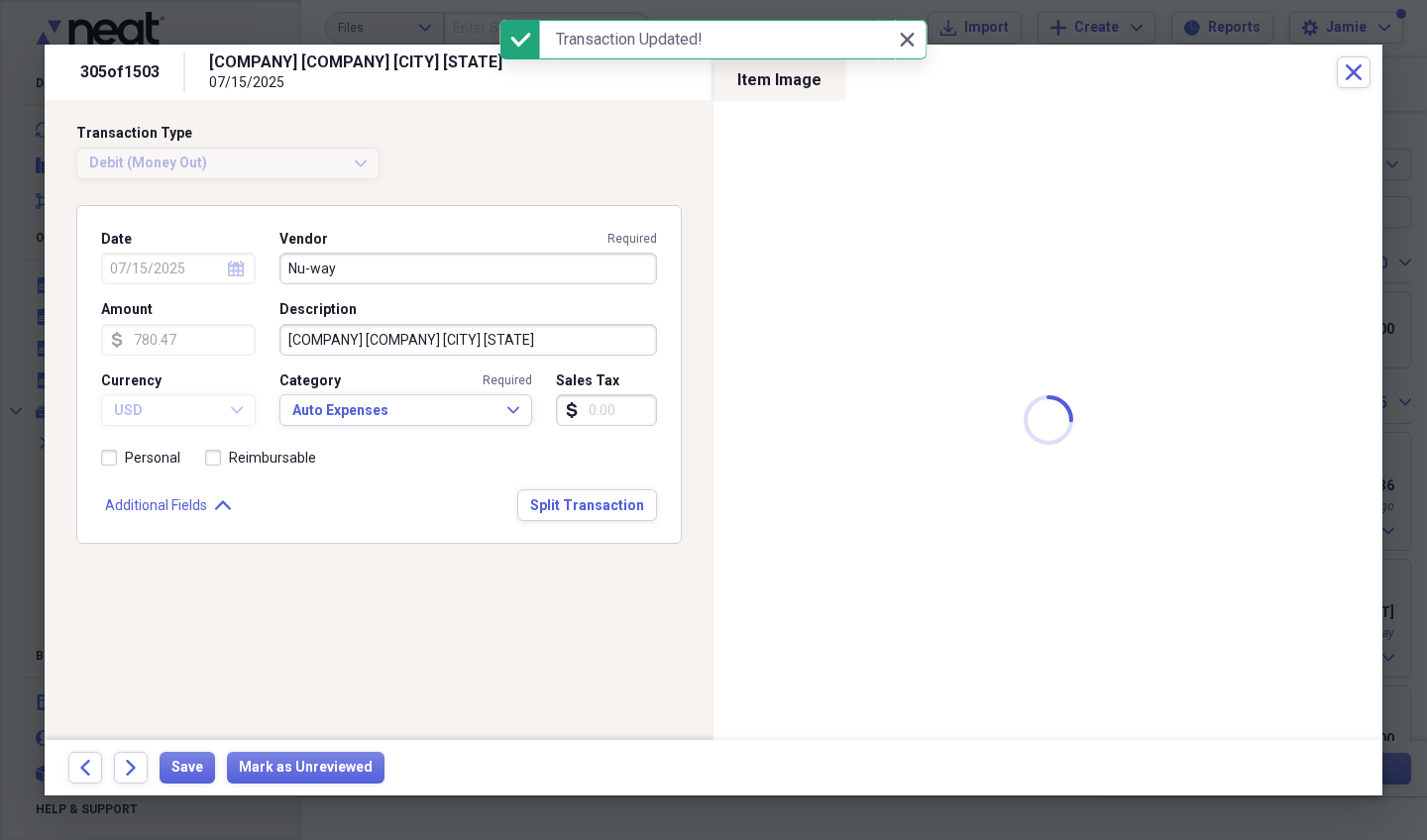 type on "O'Reilly Auto Parts" 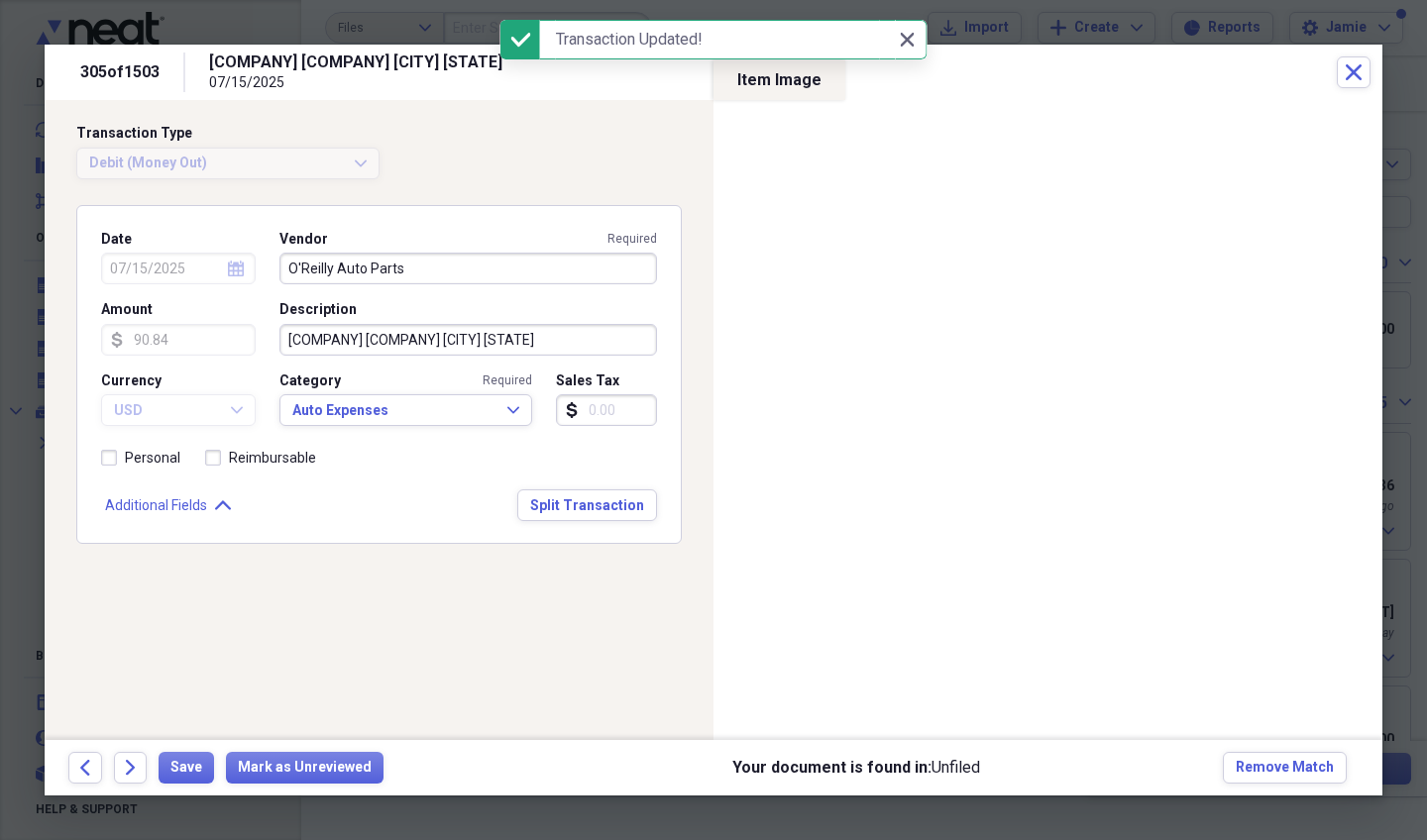 click 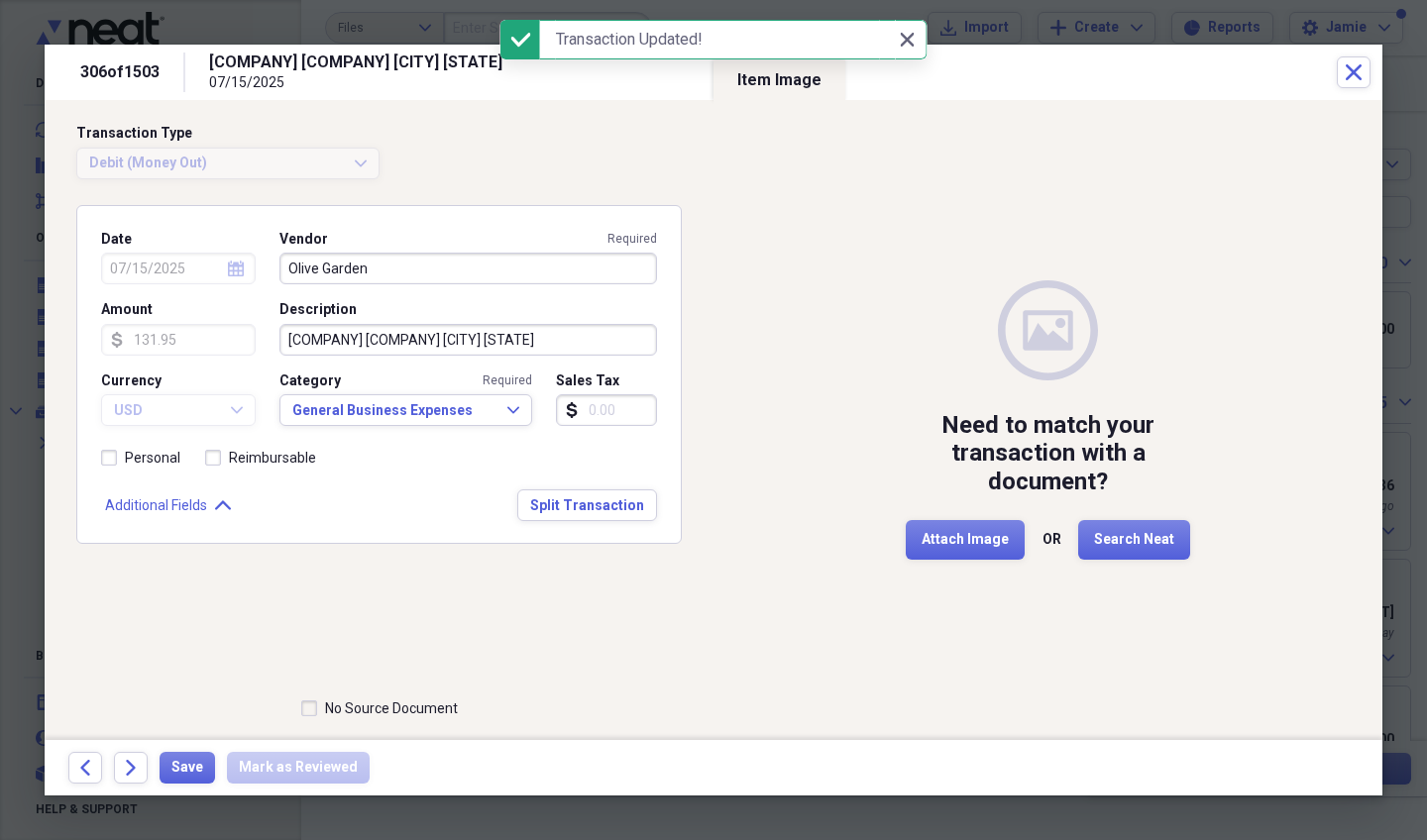click 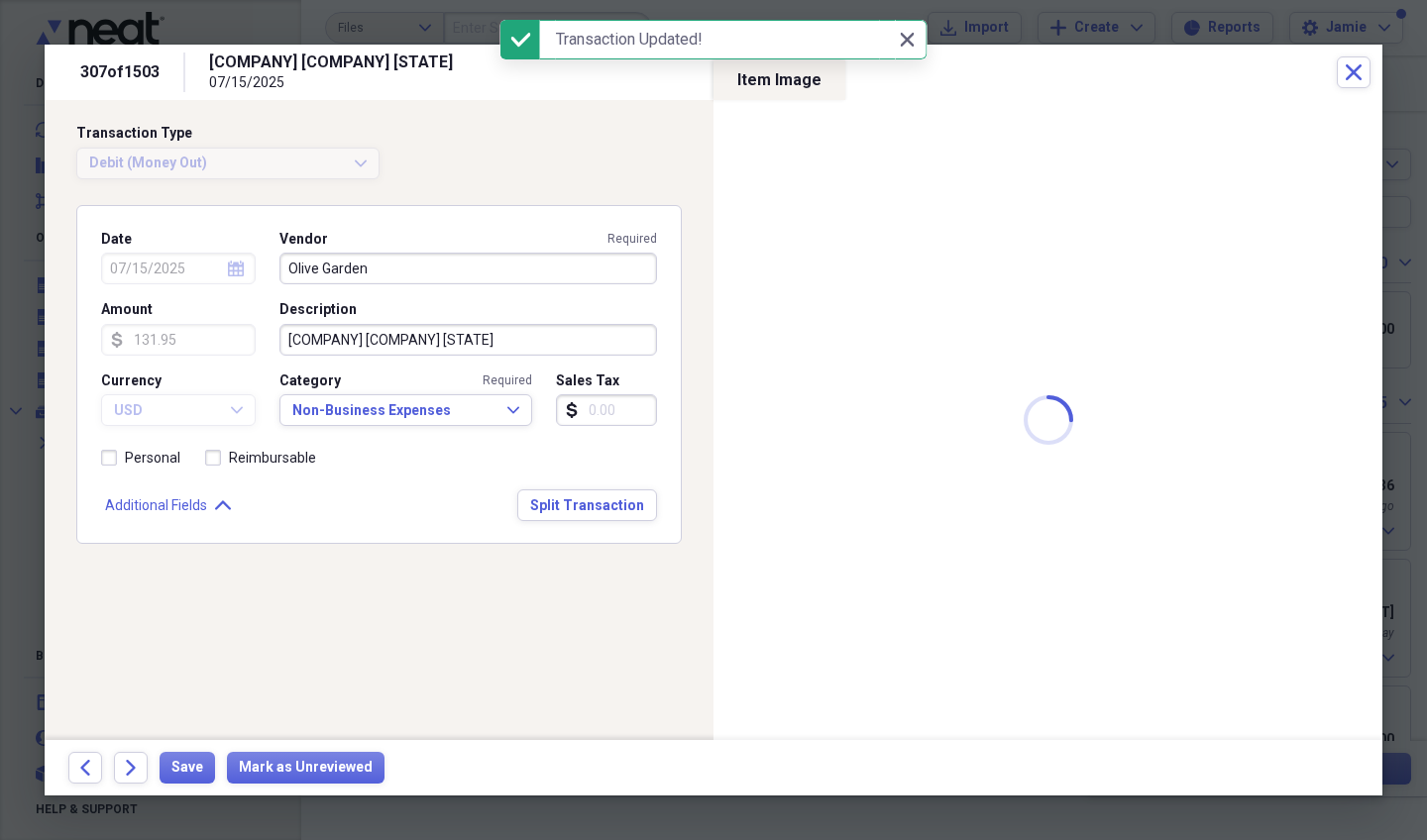 type on "SP DANSE" 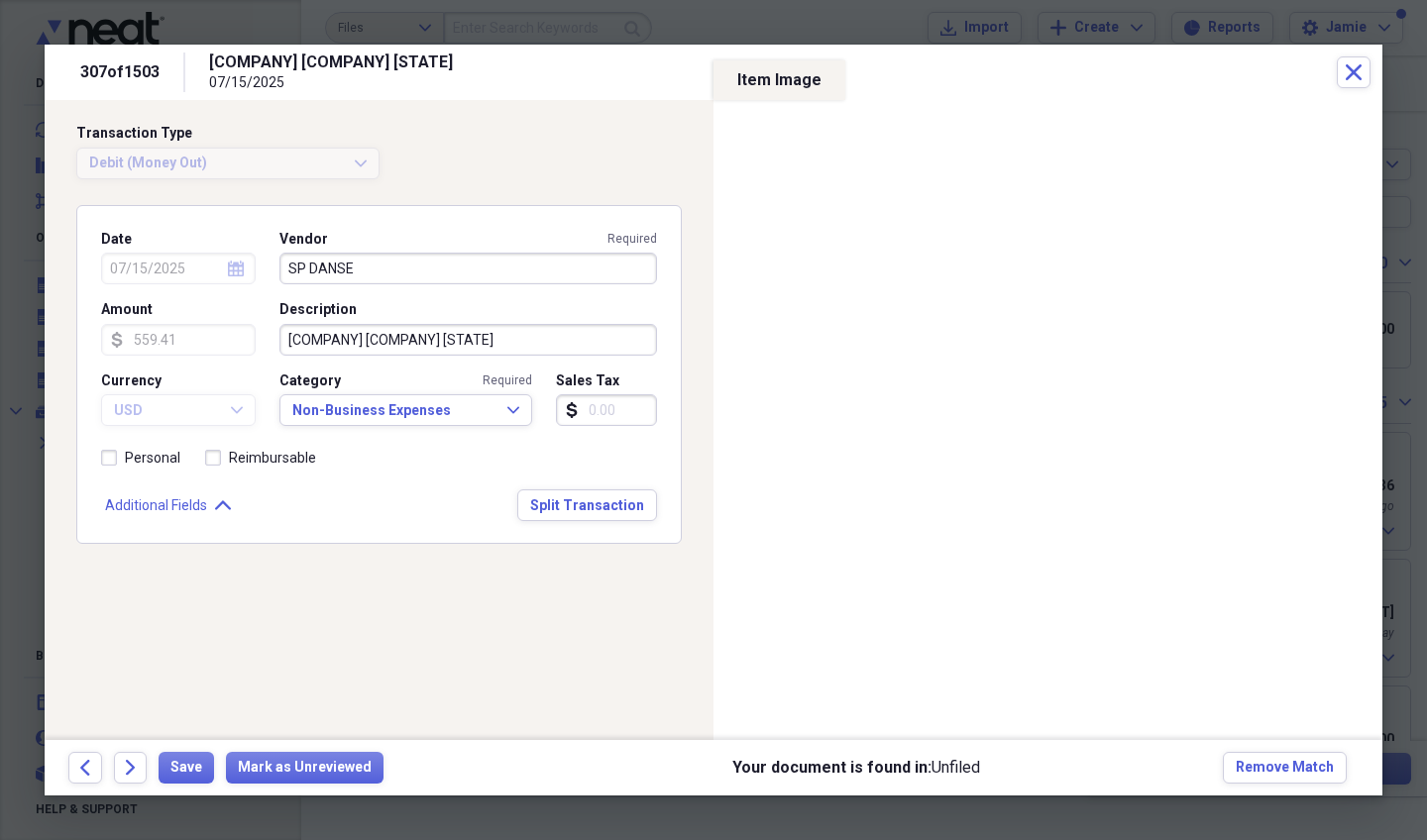 click 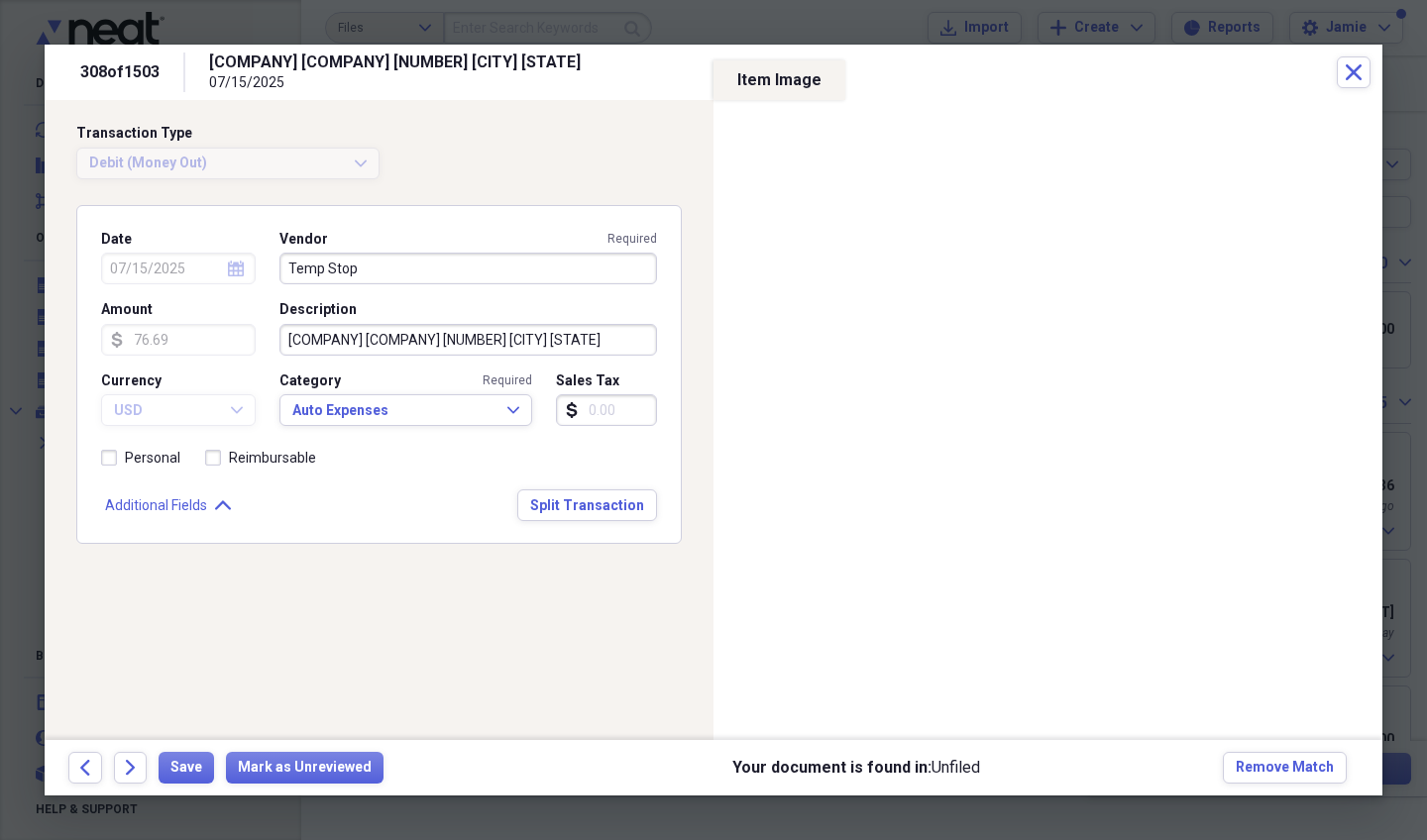 click 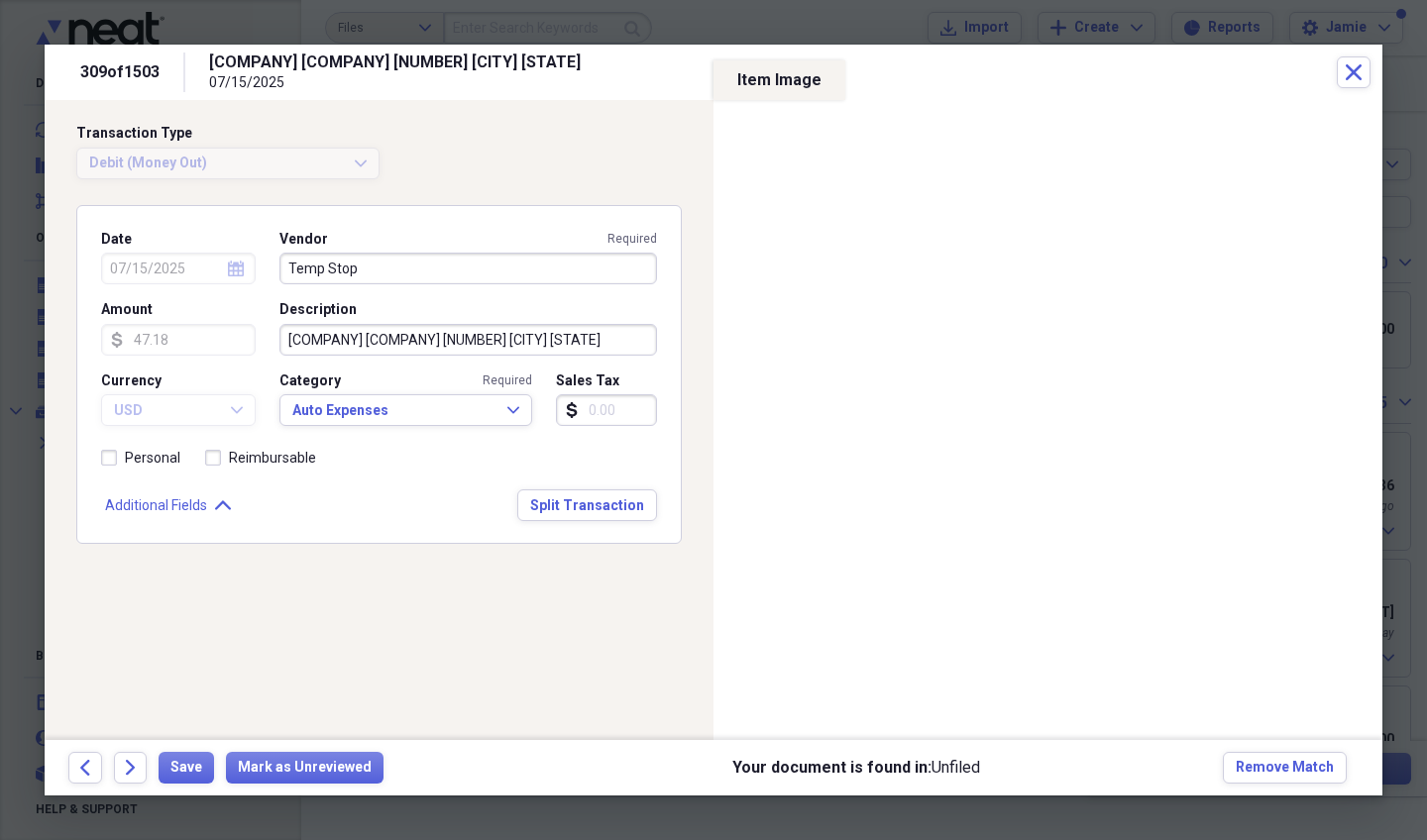 click 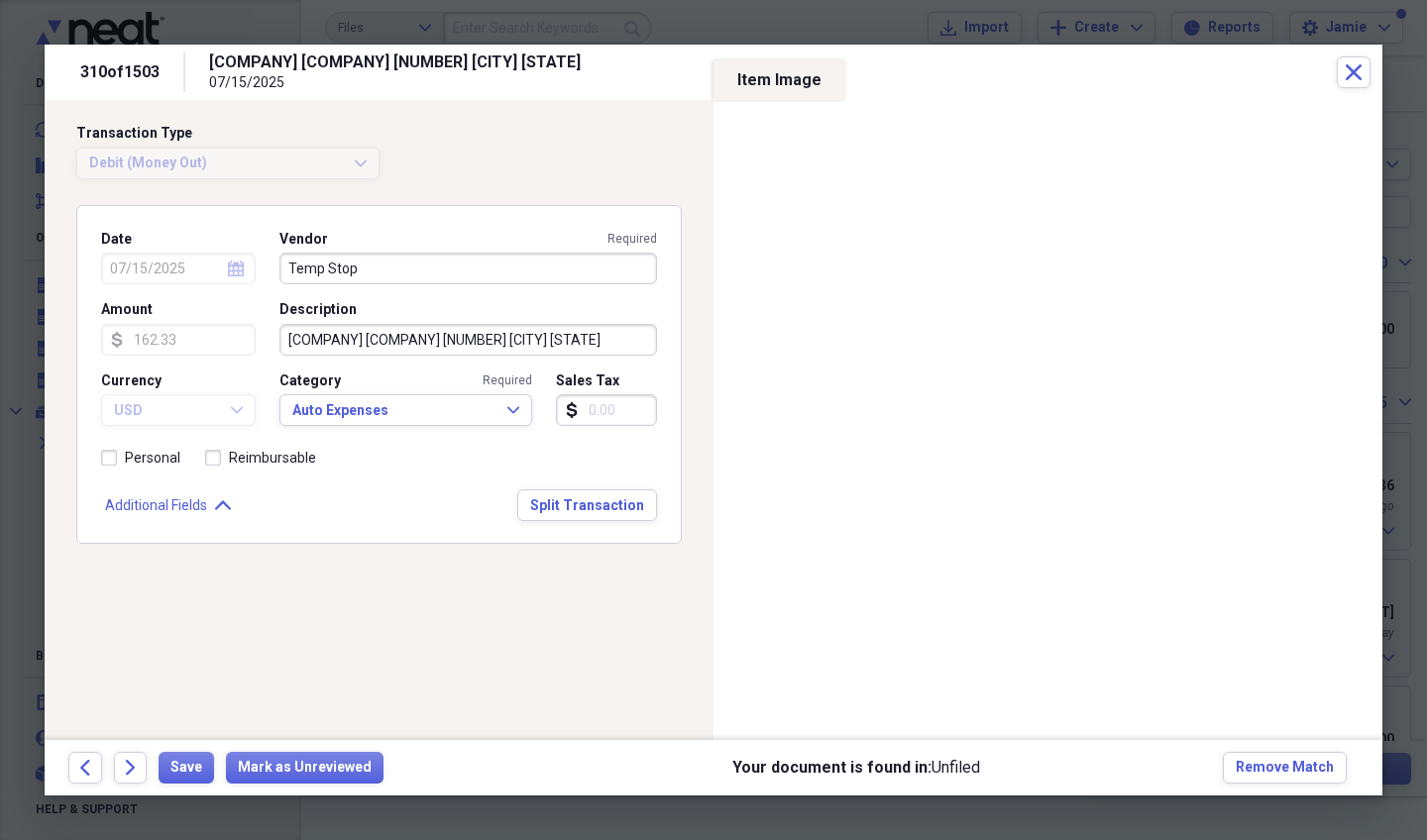 click 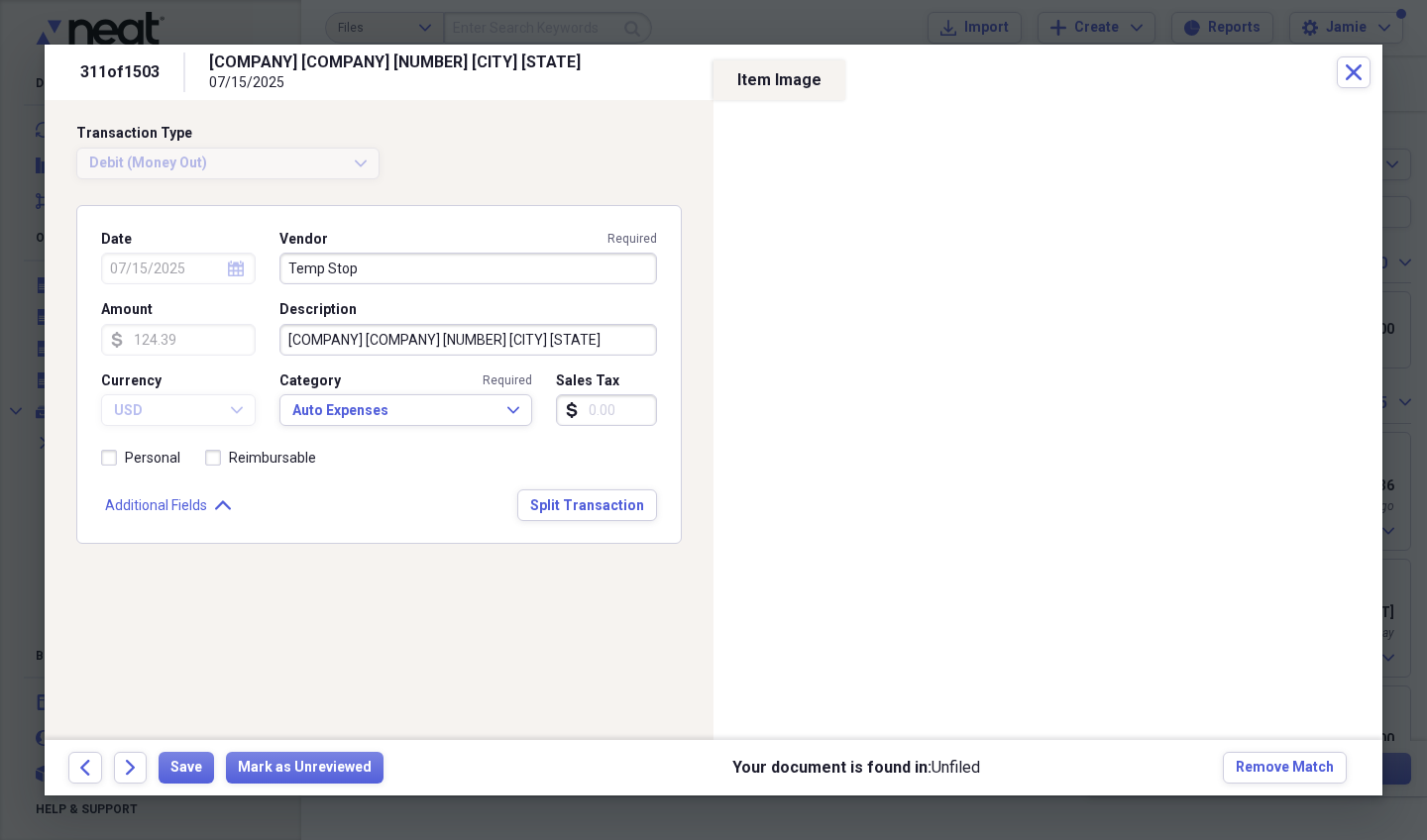 click 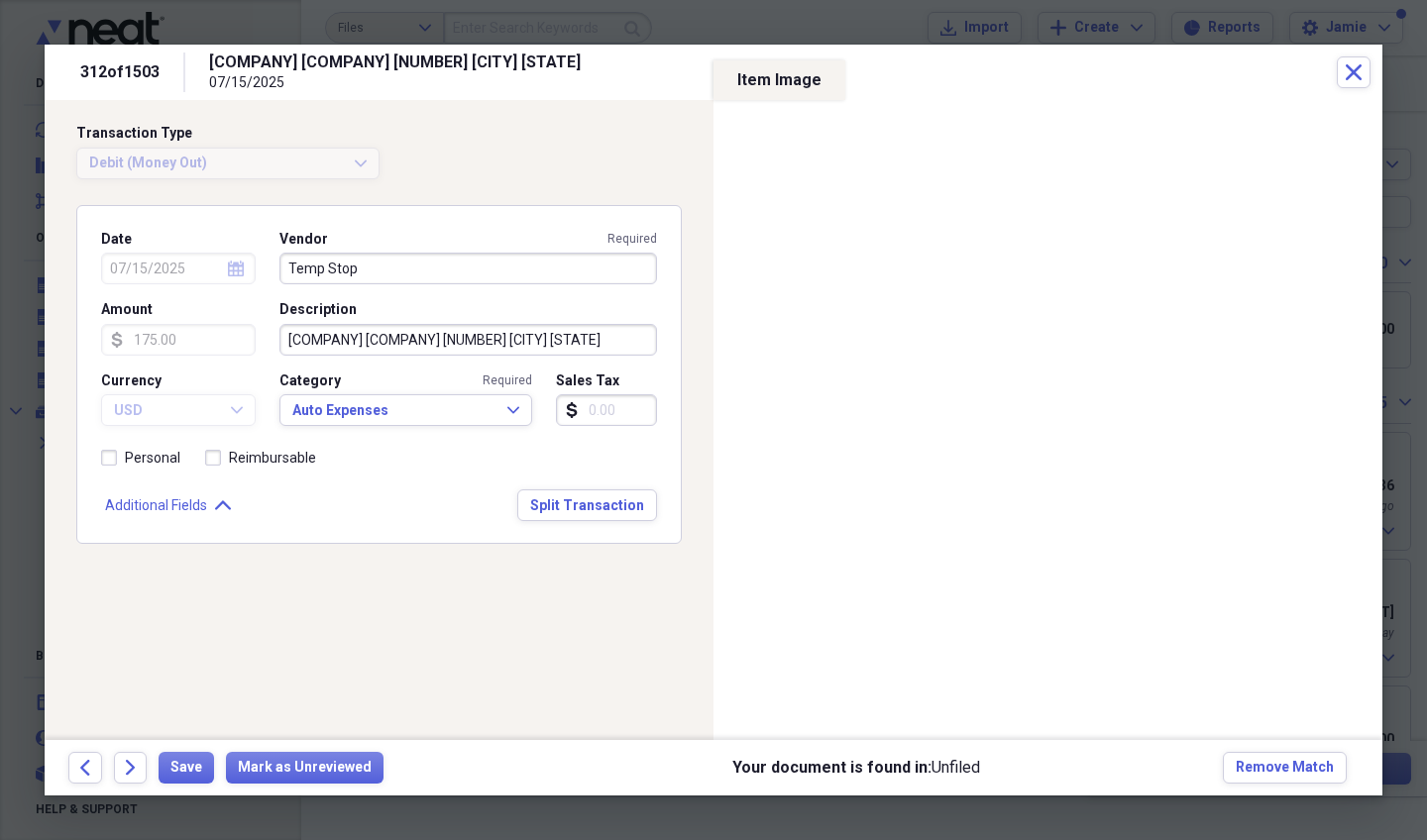 click 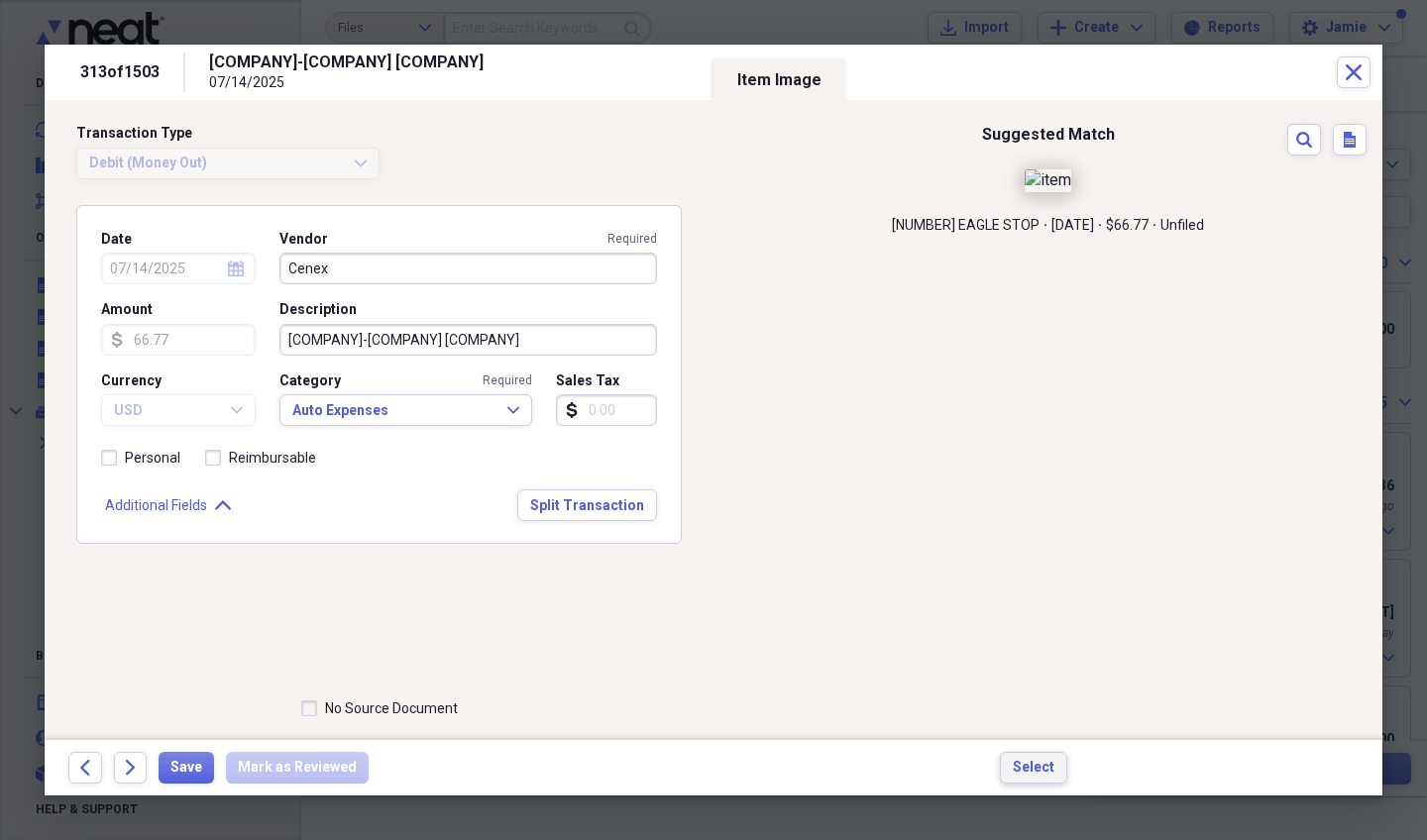 click on "Select" at bounding box center (1034, 768) 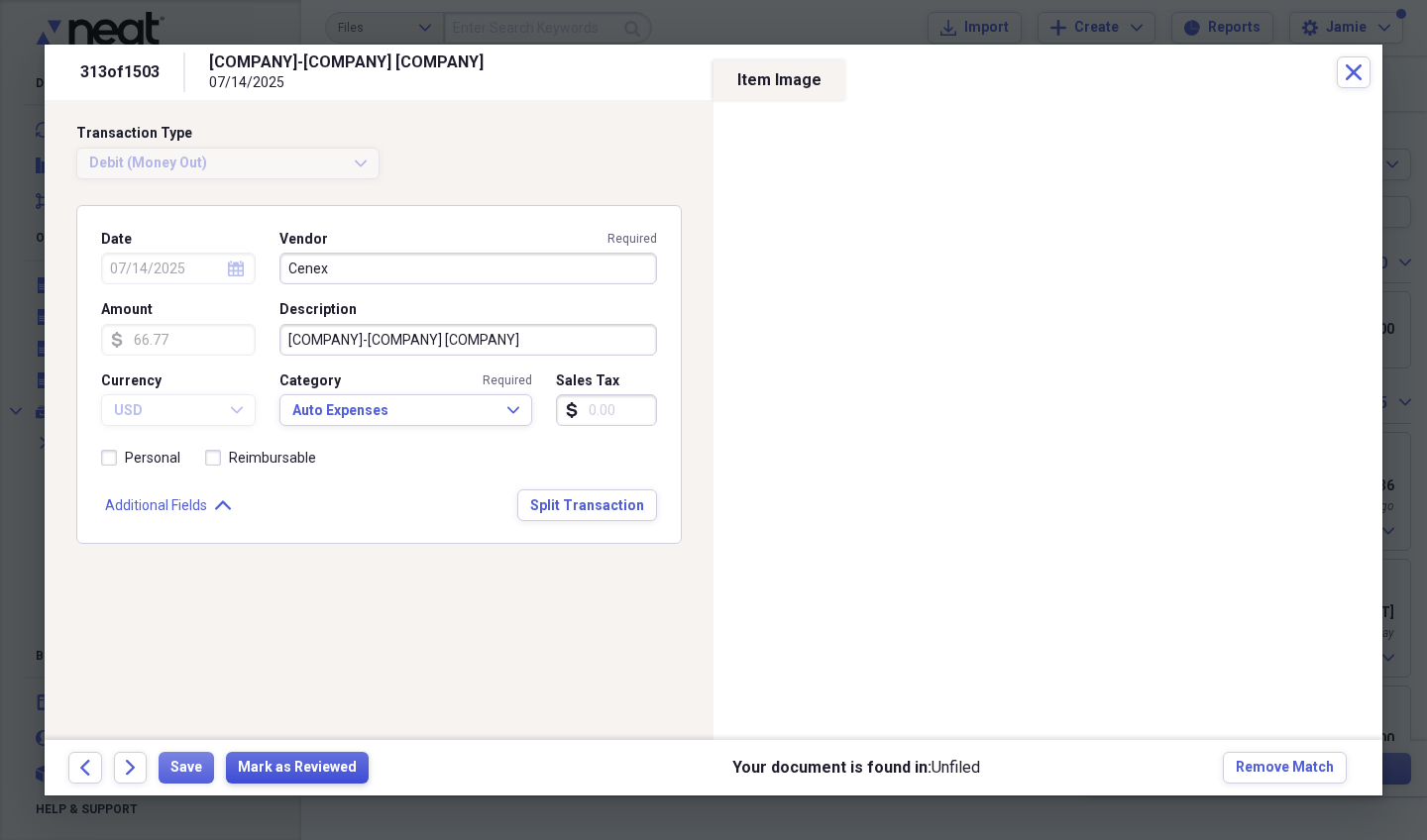 click on "Mark as Reviewed" at bounding box center (297, 768) 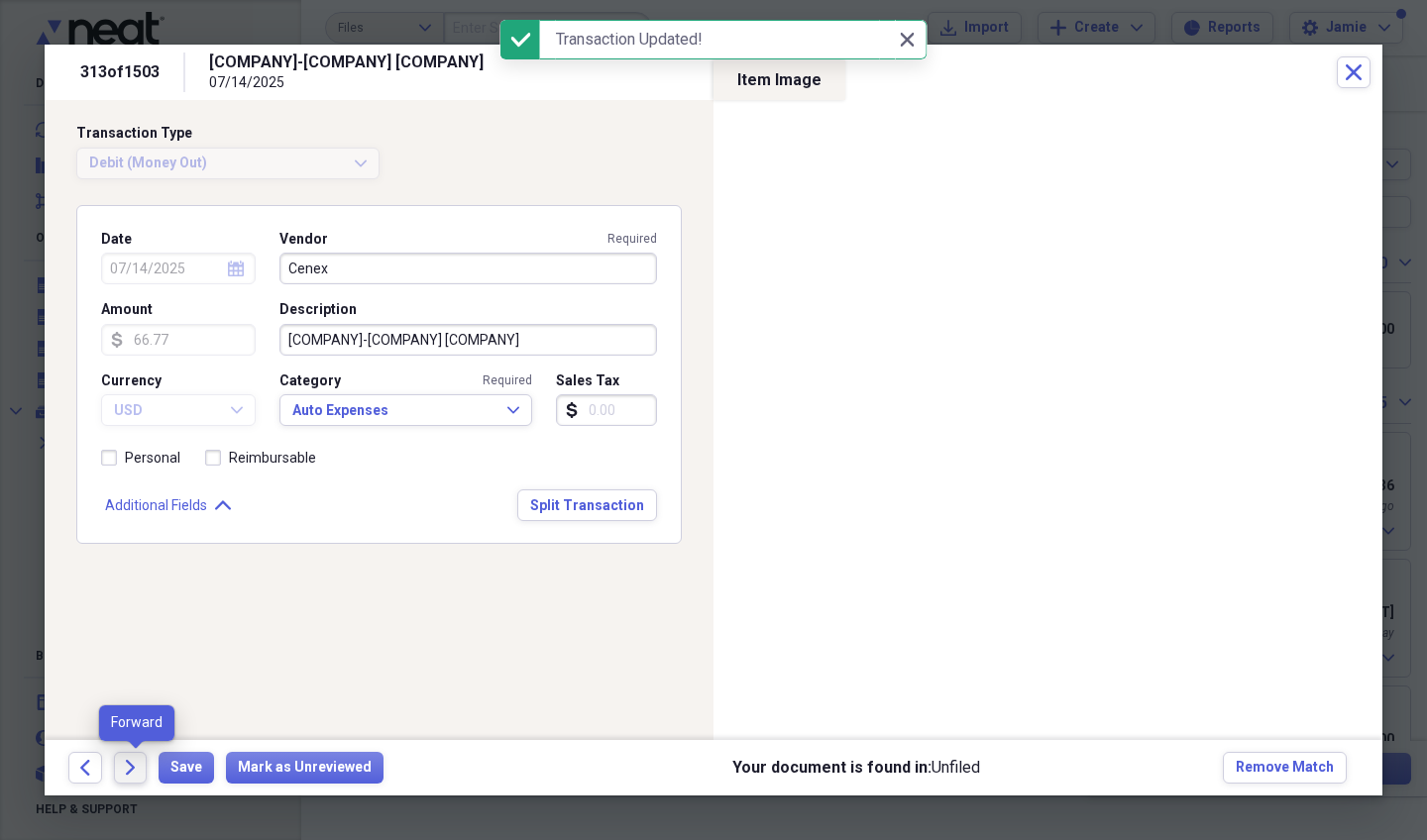 click on "Forward" at bounding box center [131, 768] 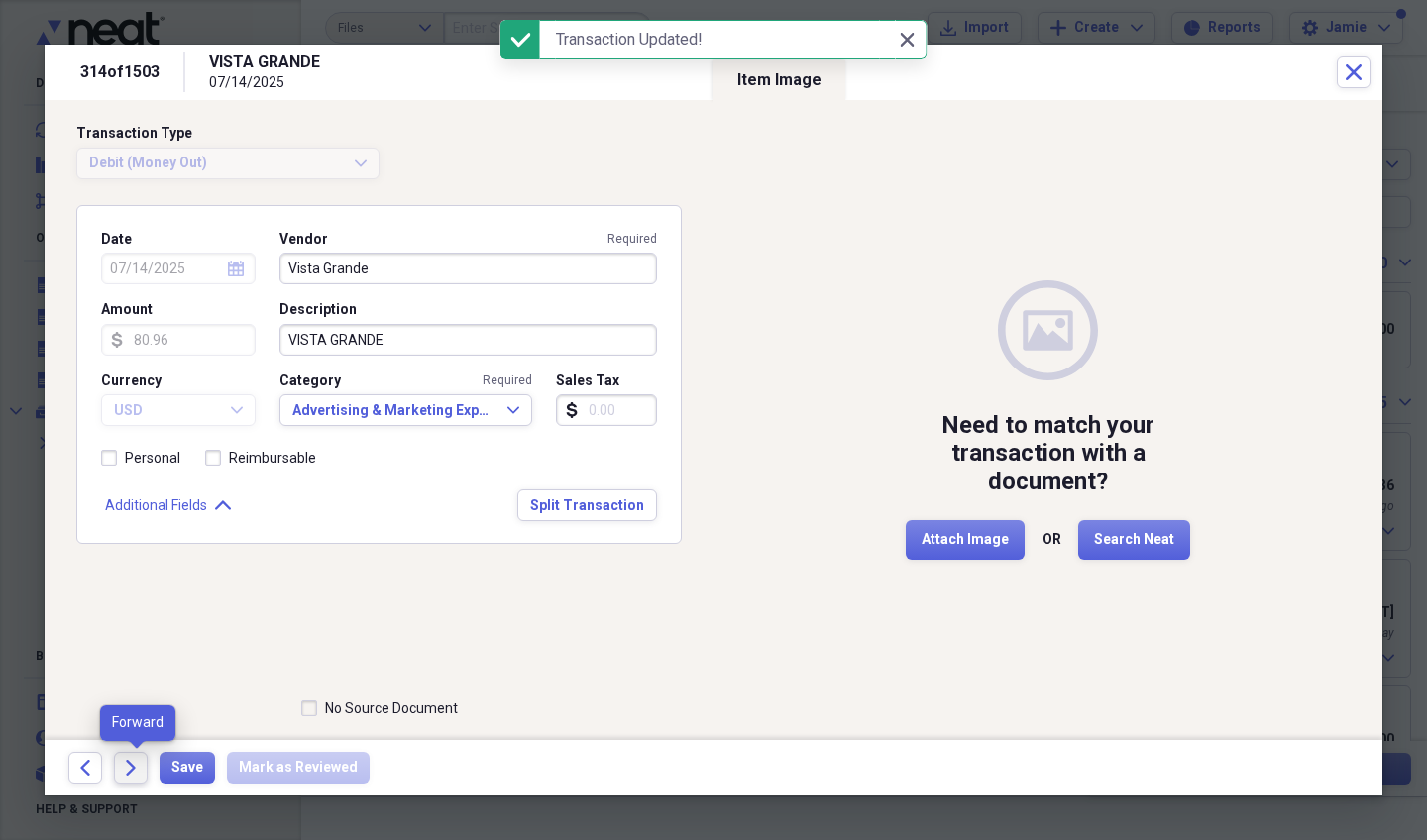 click on "Forward" 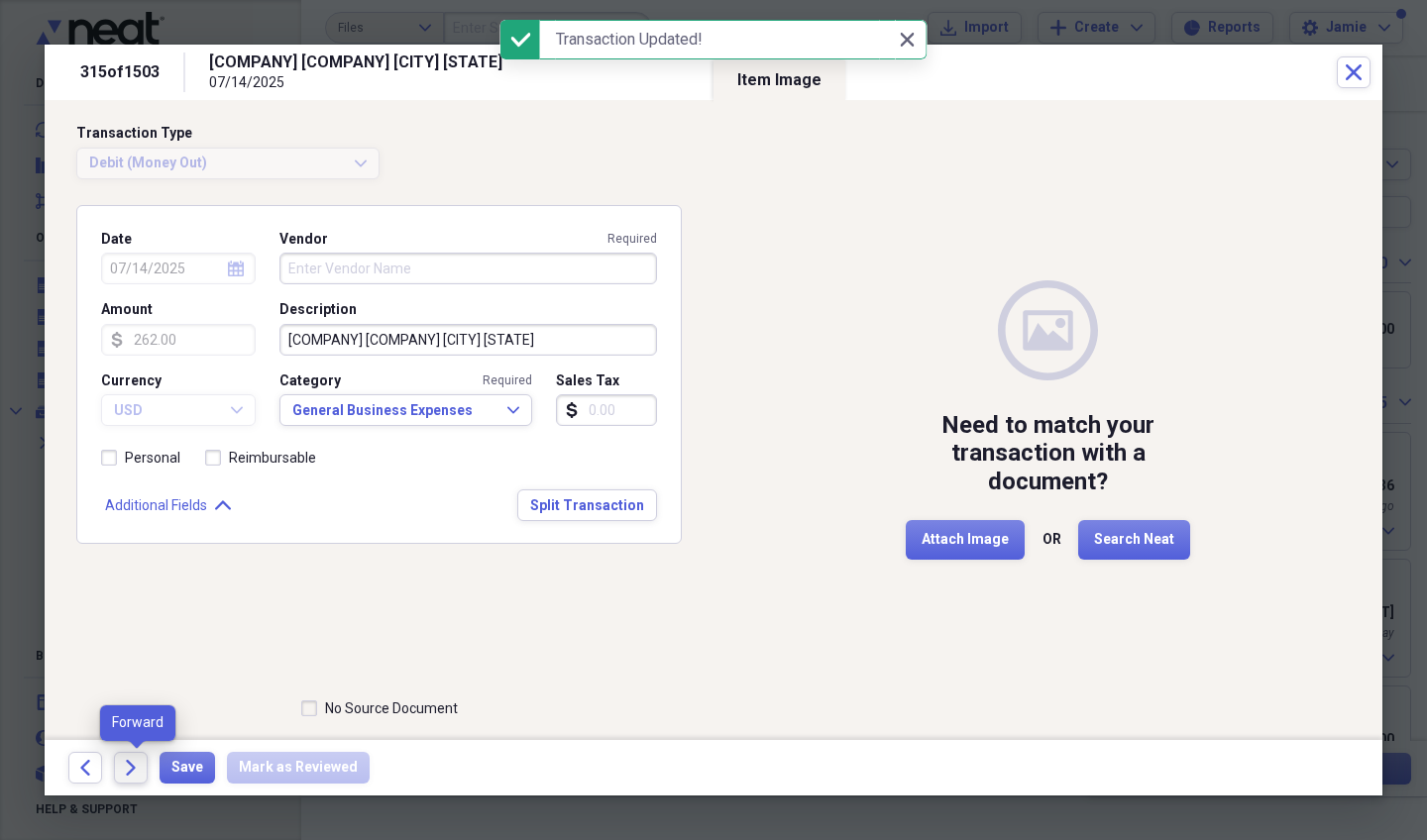 click on "Forward" 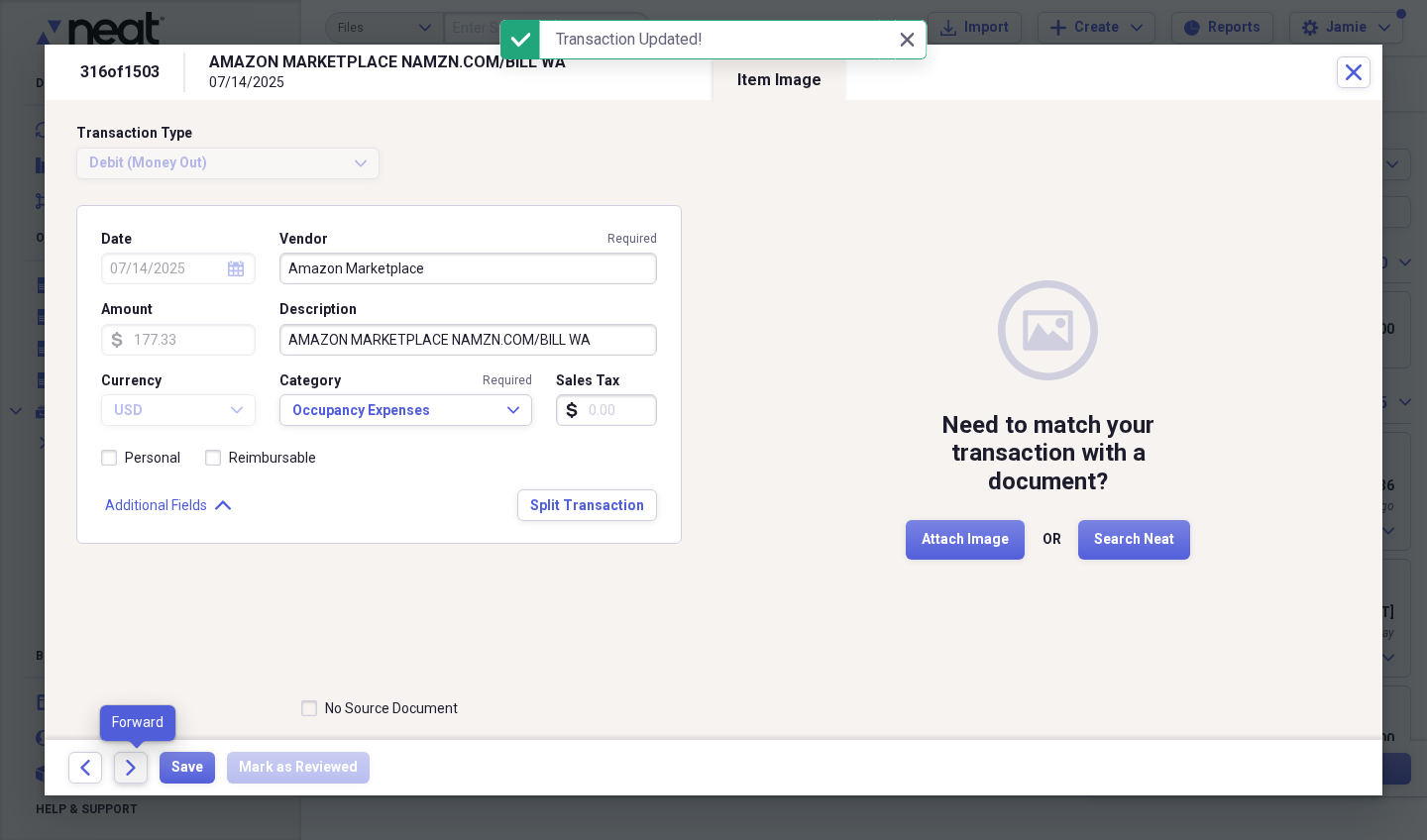click on "Forward" 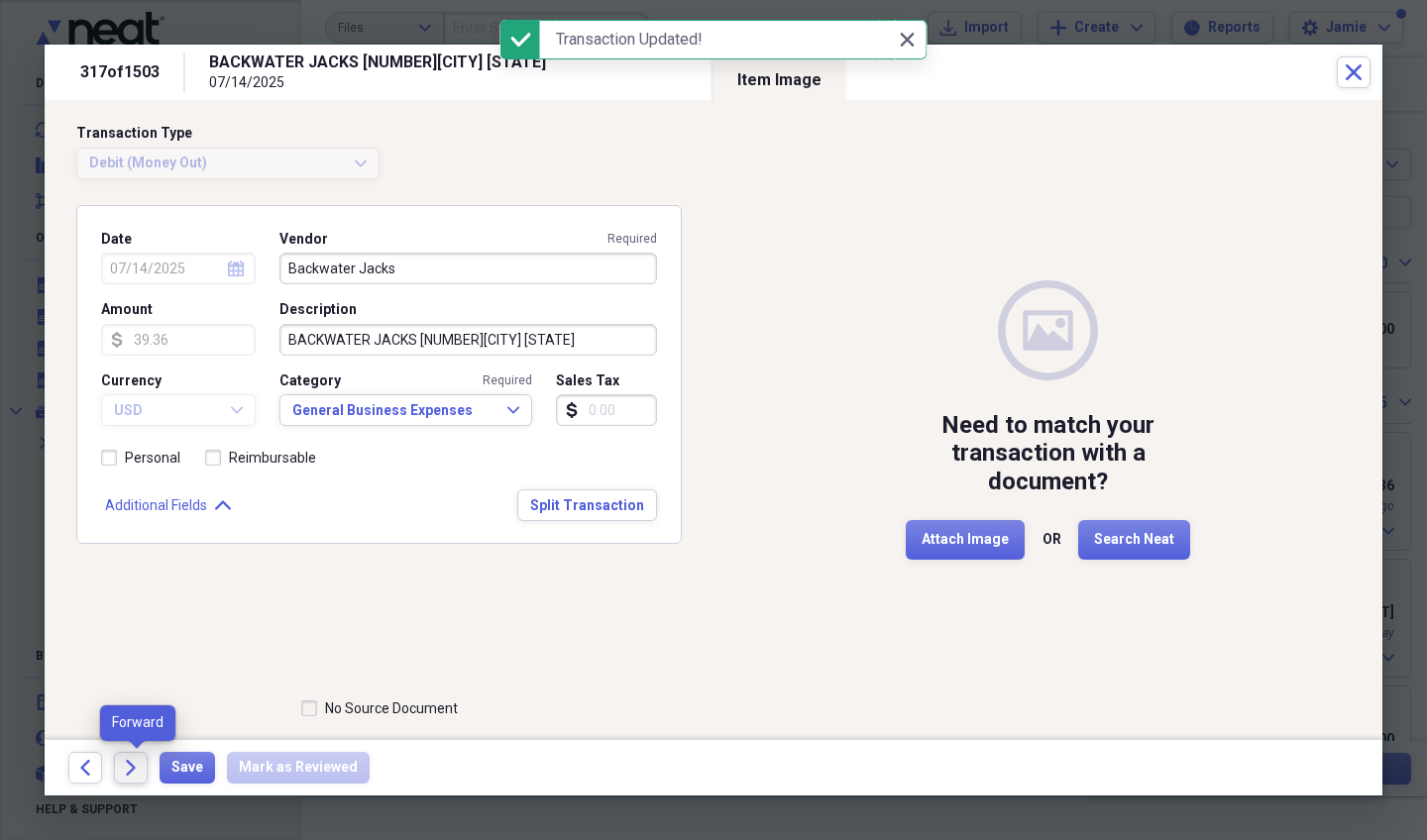 click 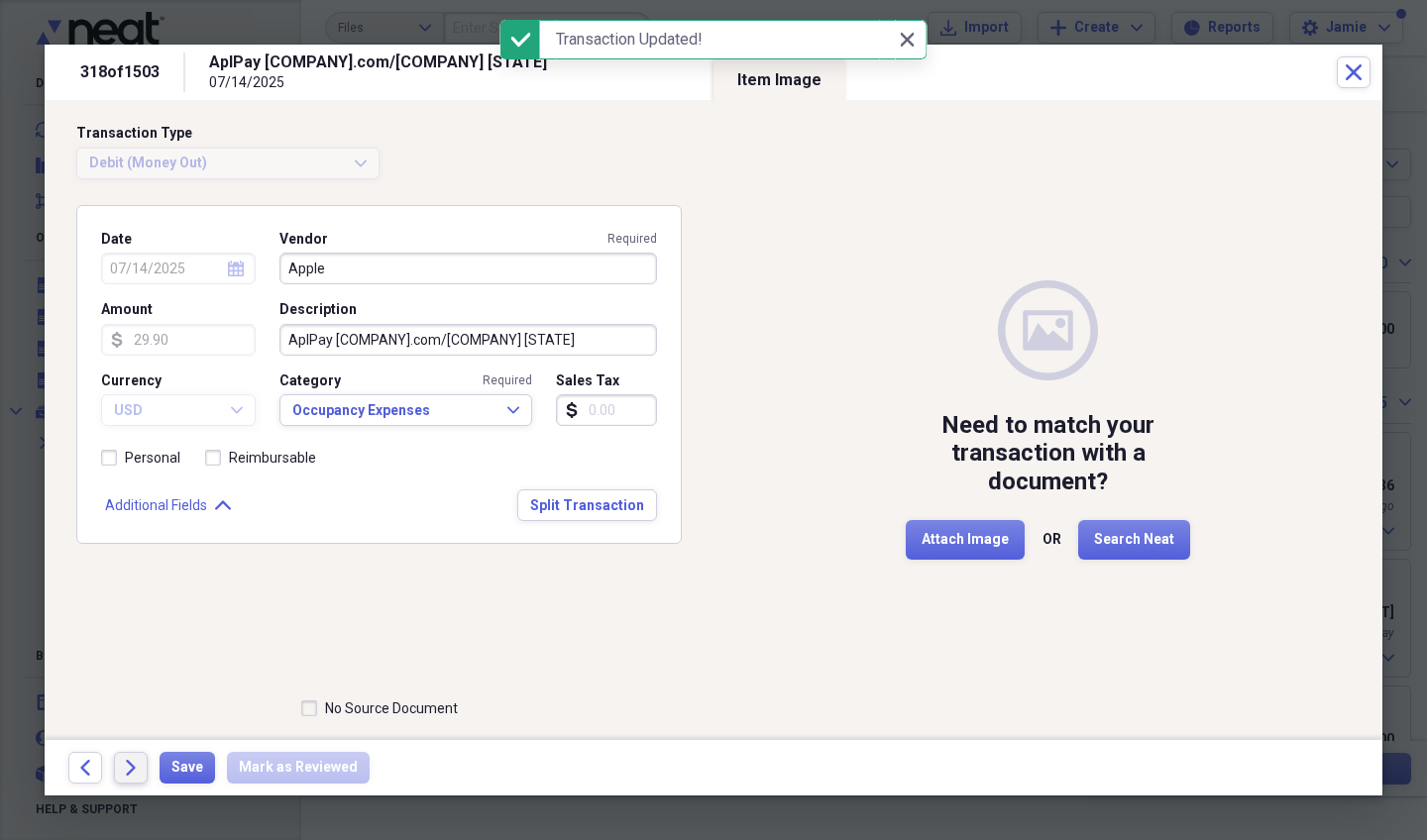 click 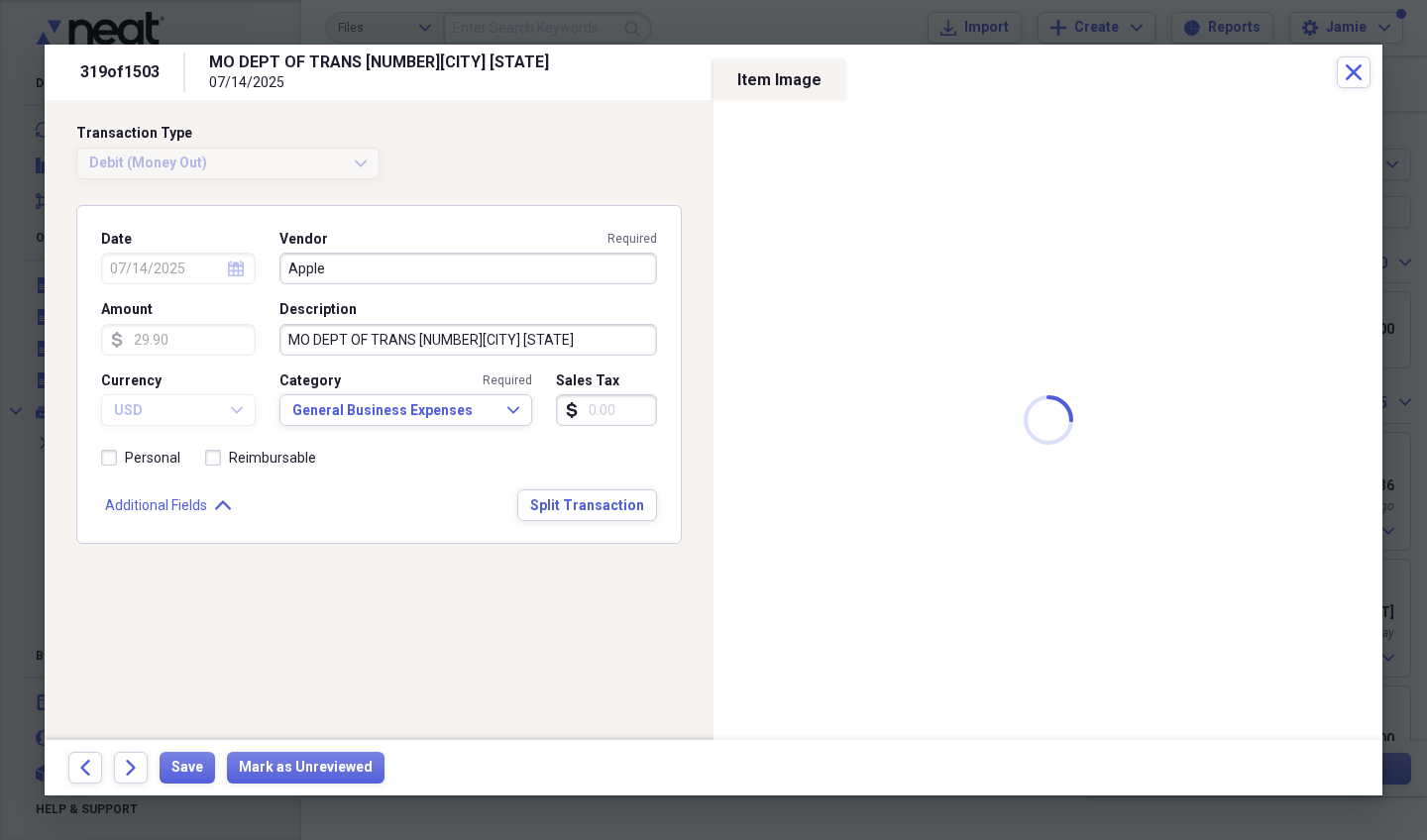 type on "MoDOT Motor Carrier" 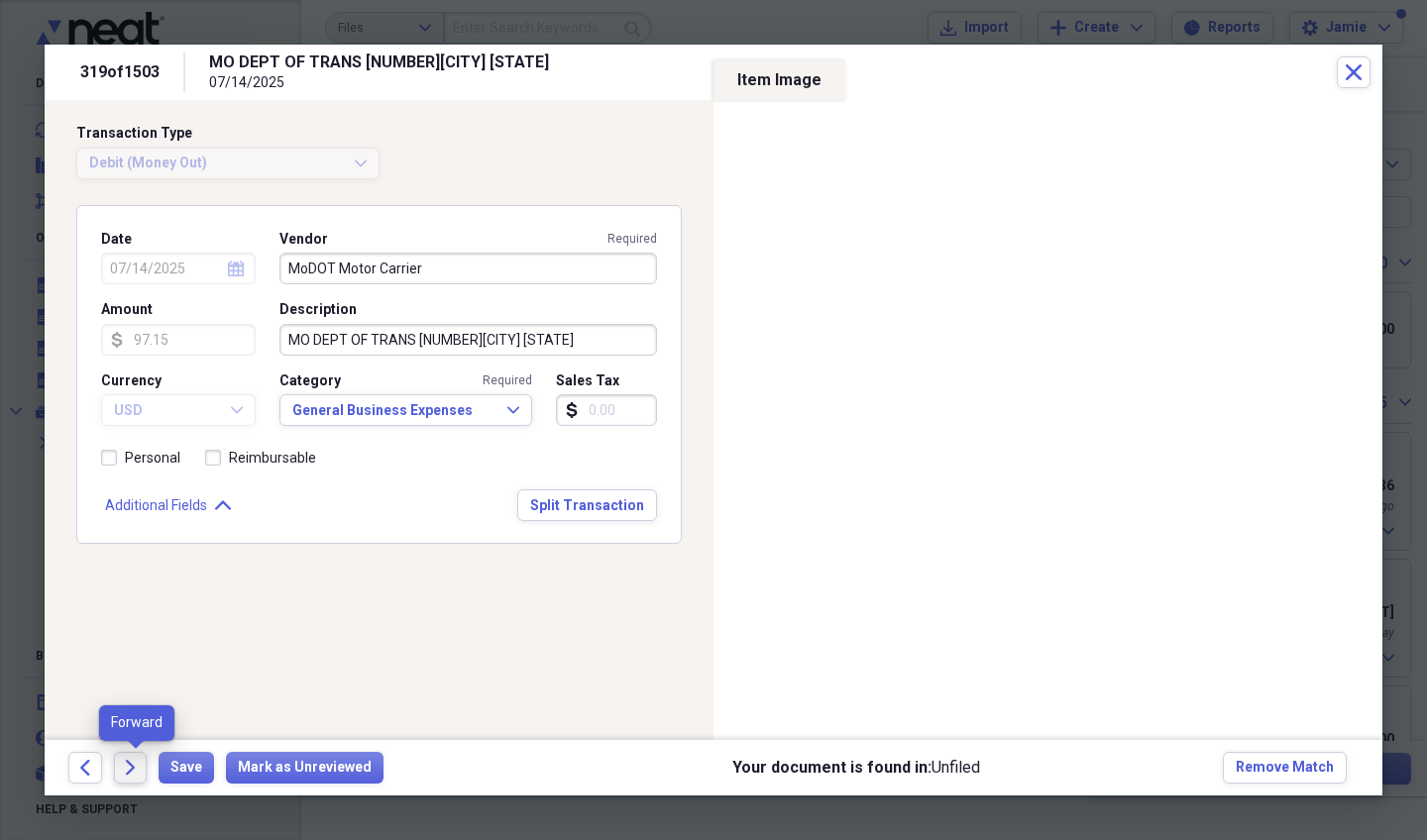 click 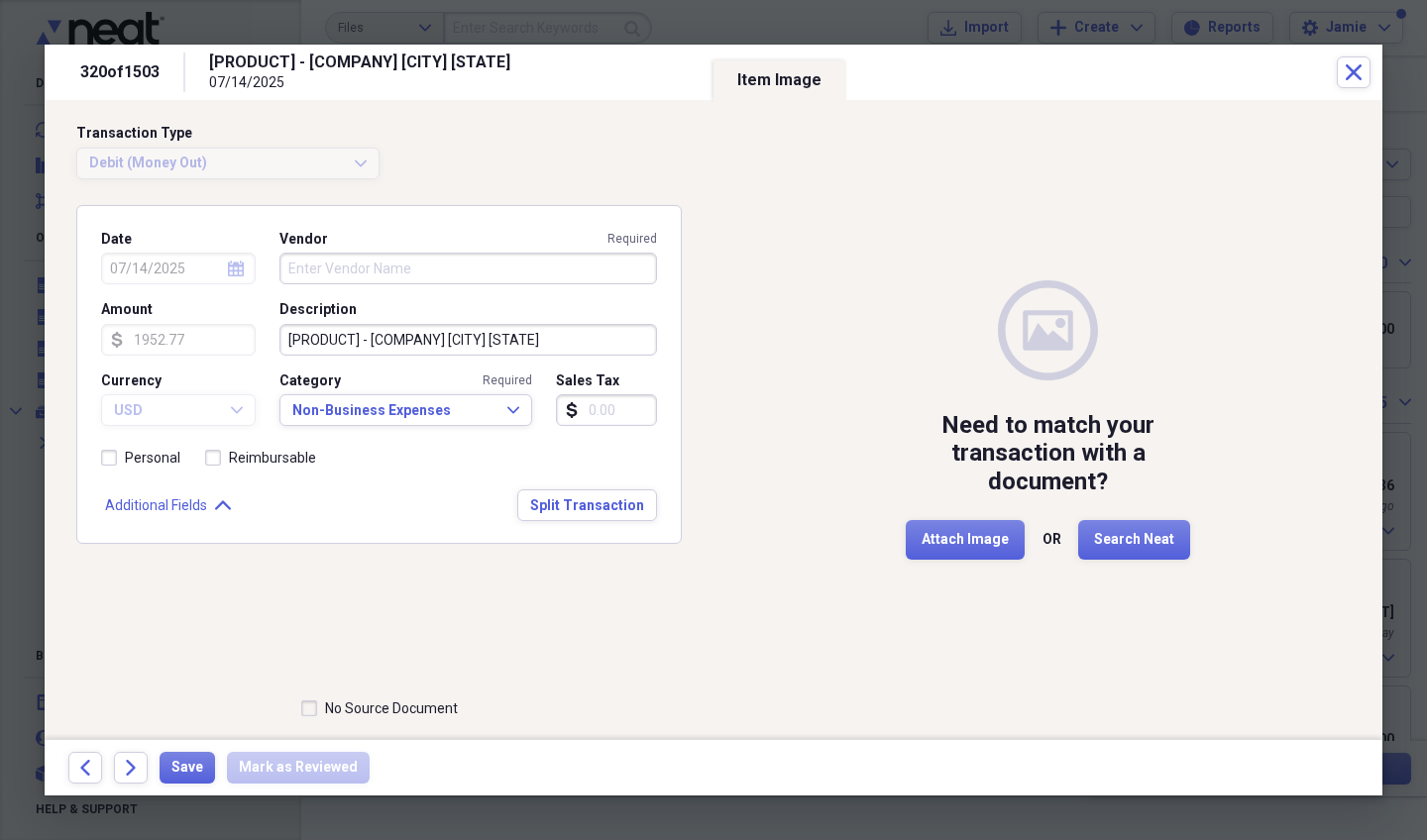 click 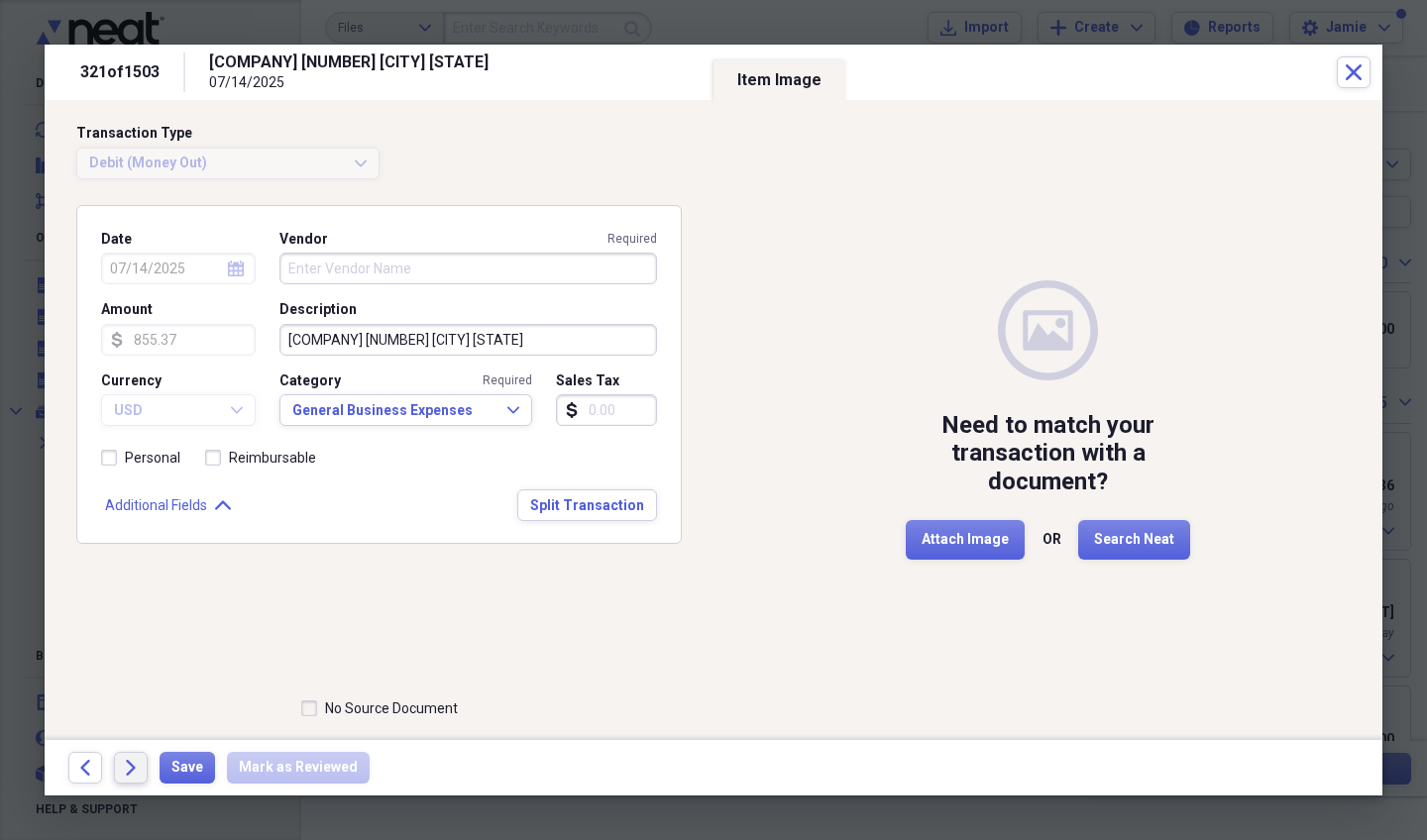 click 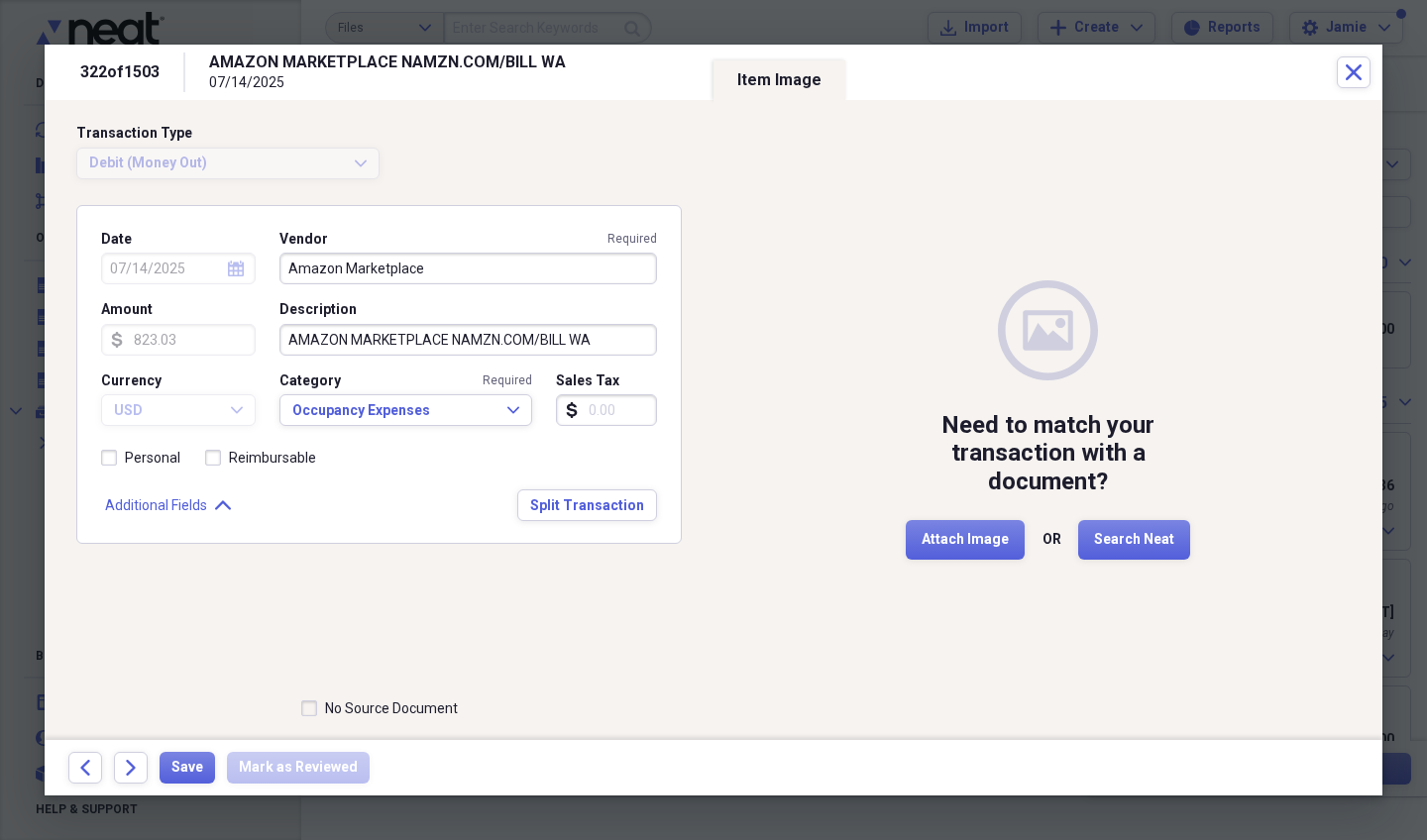 click 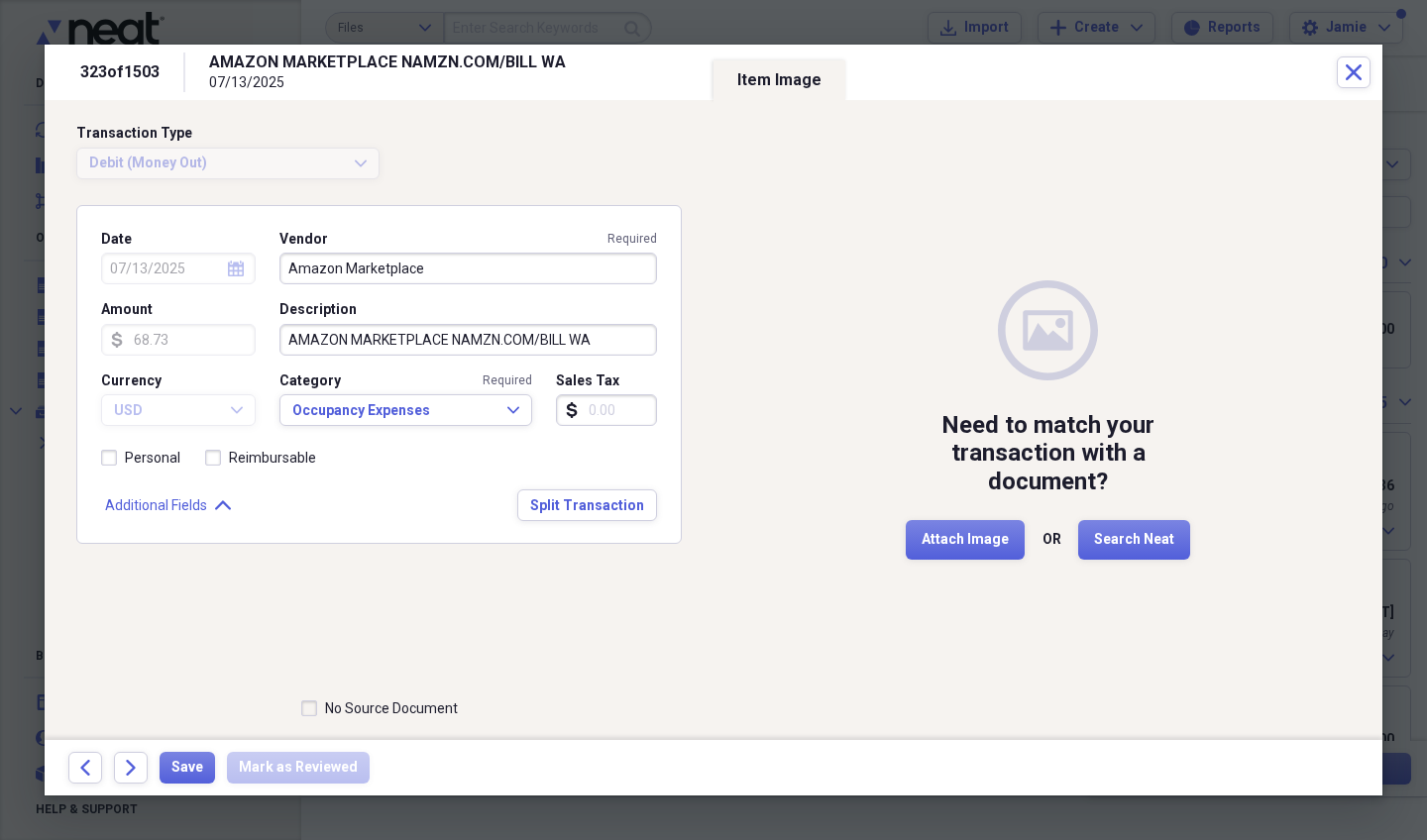 click 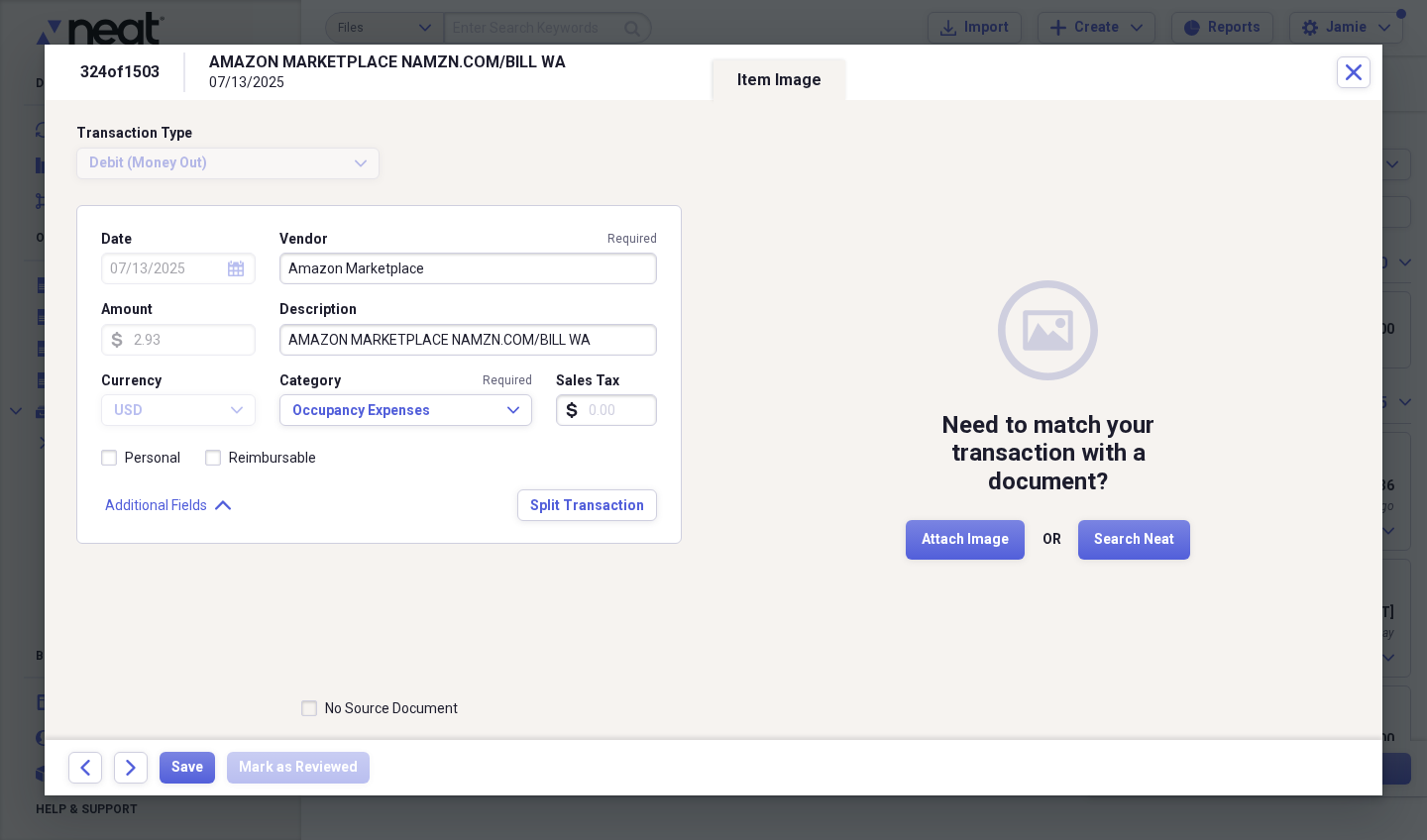 click 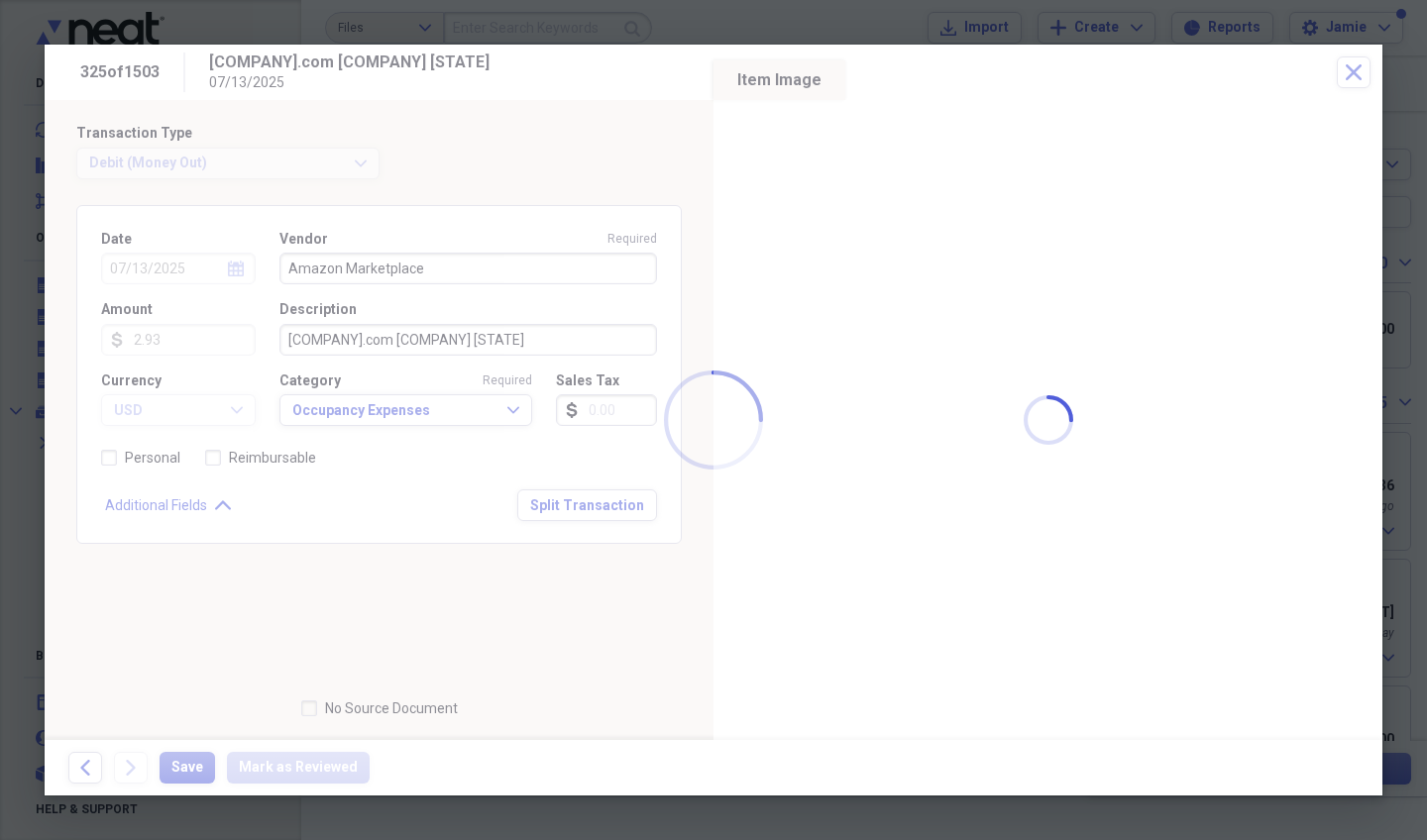 type on "Amazon" 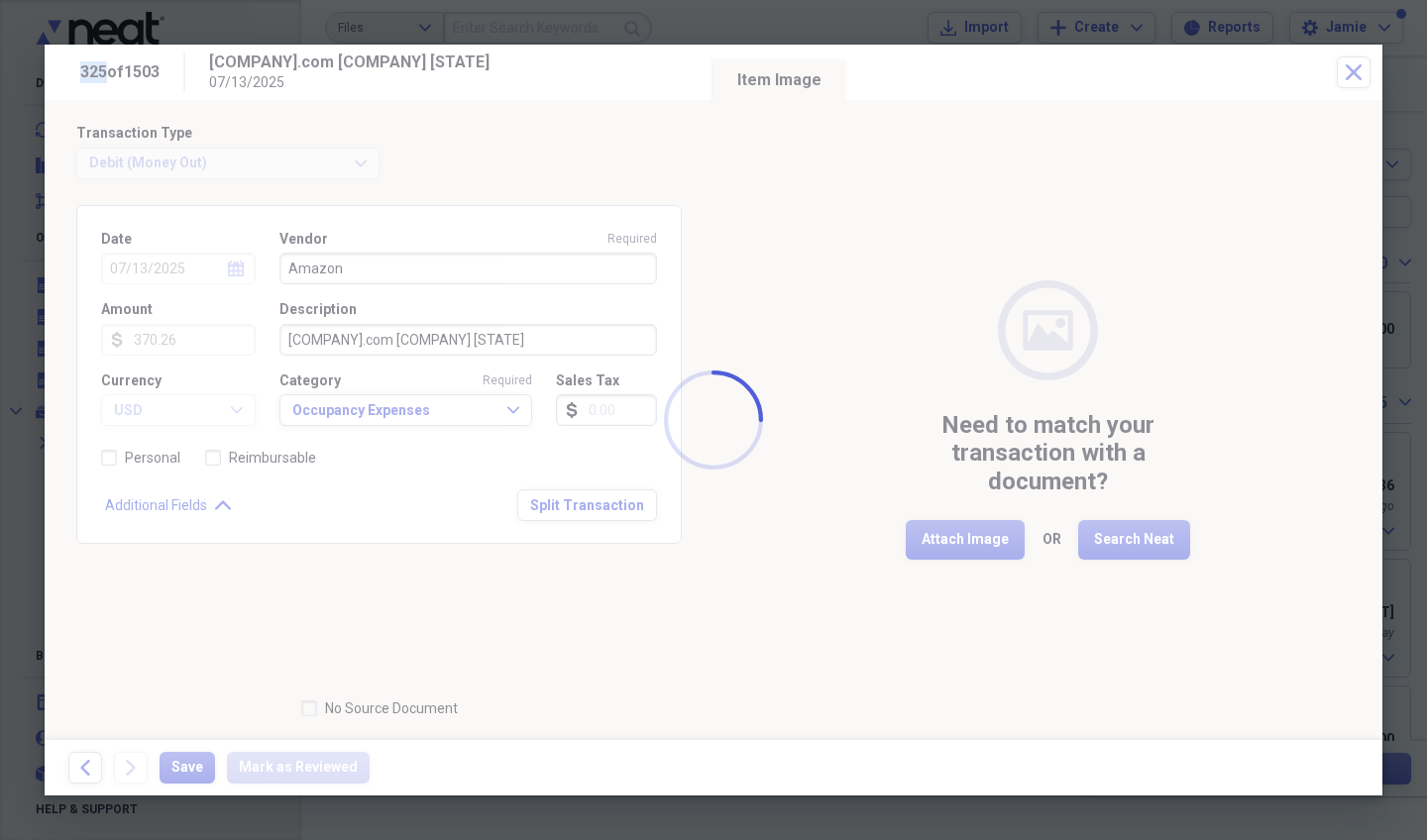 click at bounding box center (714, 420) 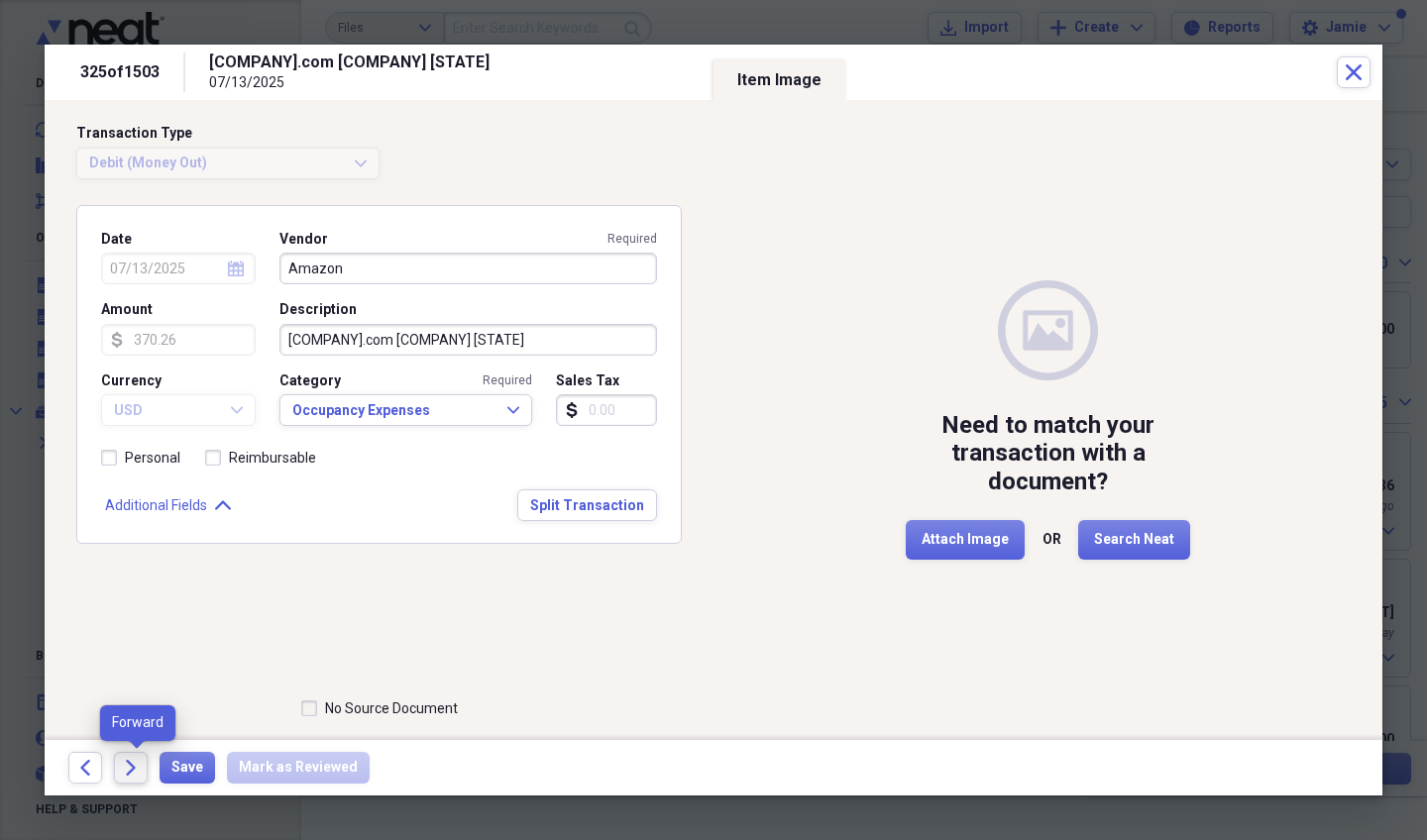 click on "Forward" 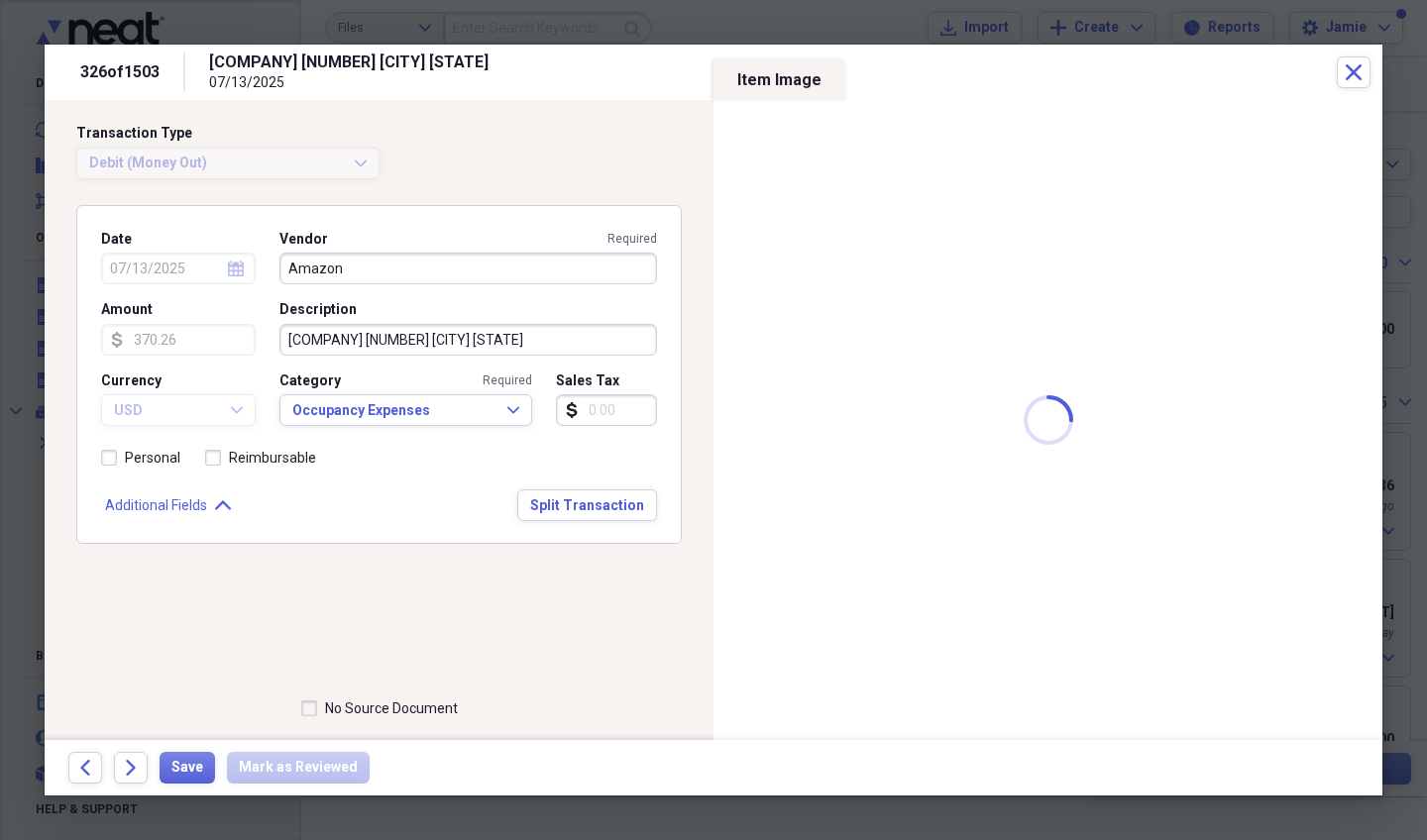 type on "Wood Shed" 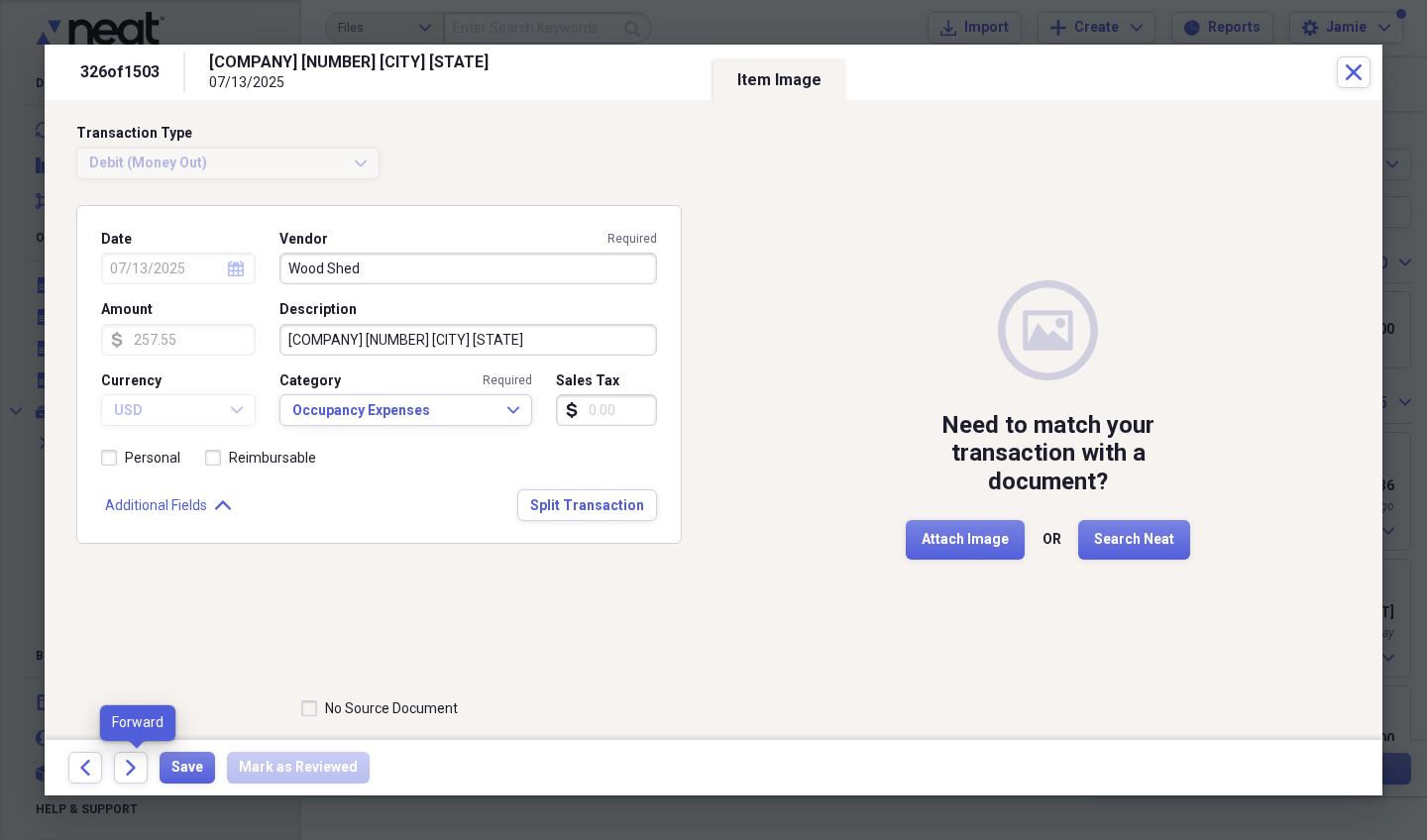 click on "Forward" 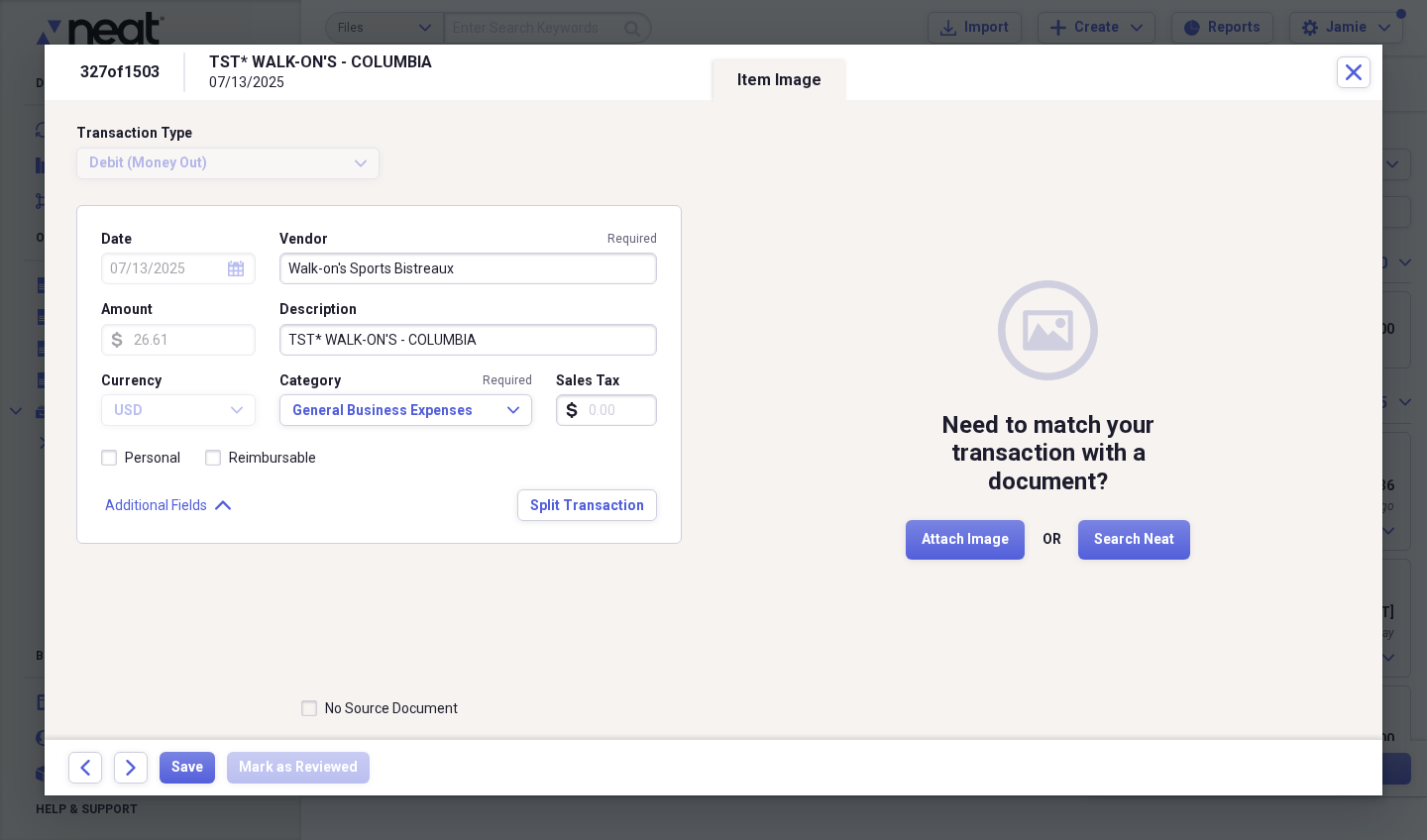 click on "Forward" 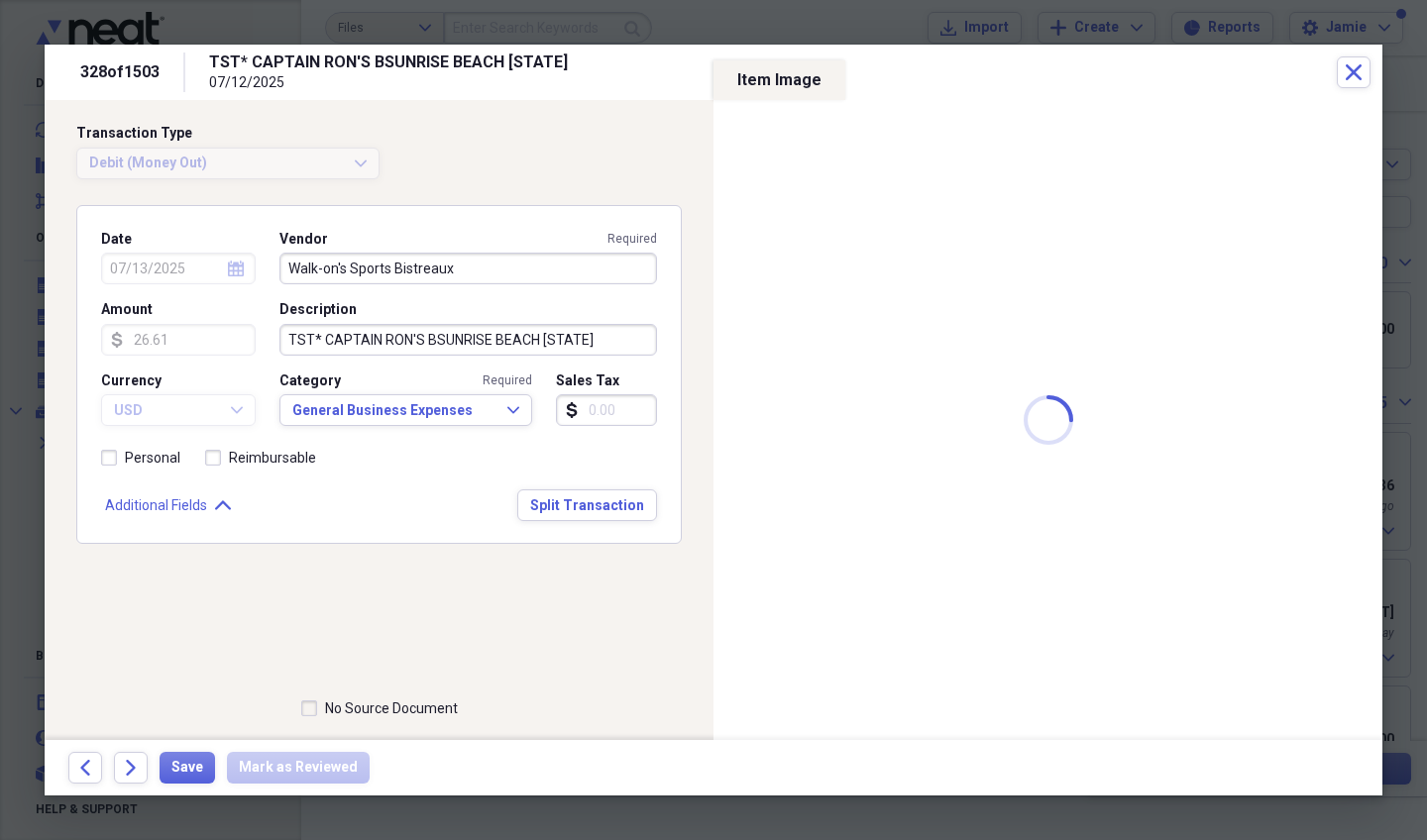 type on "07/12/2025" 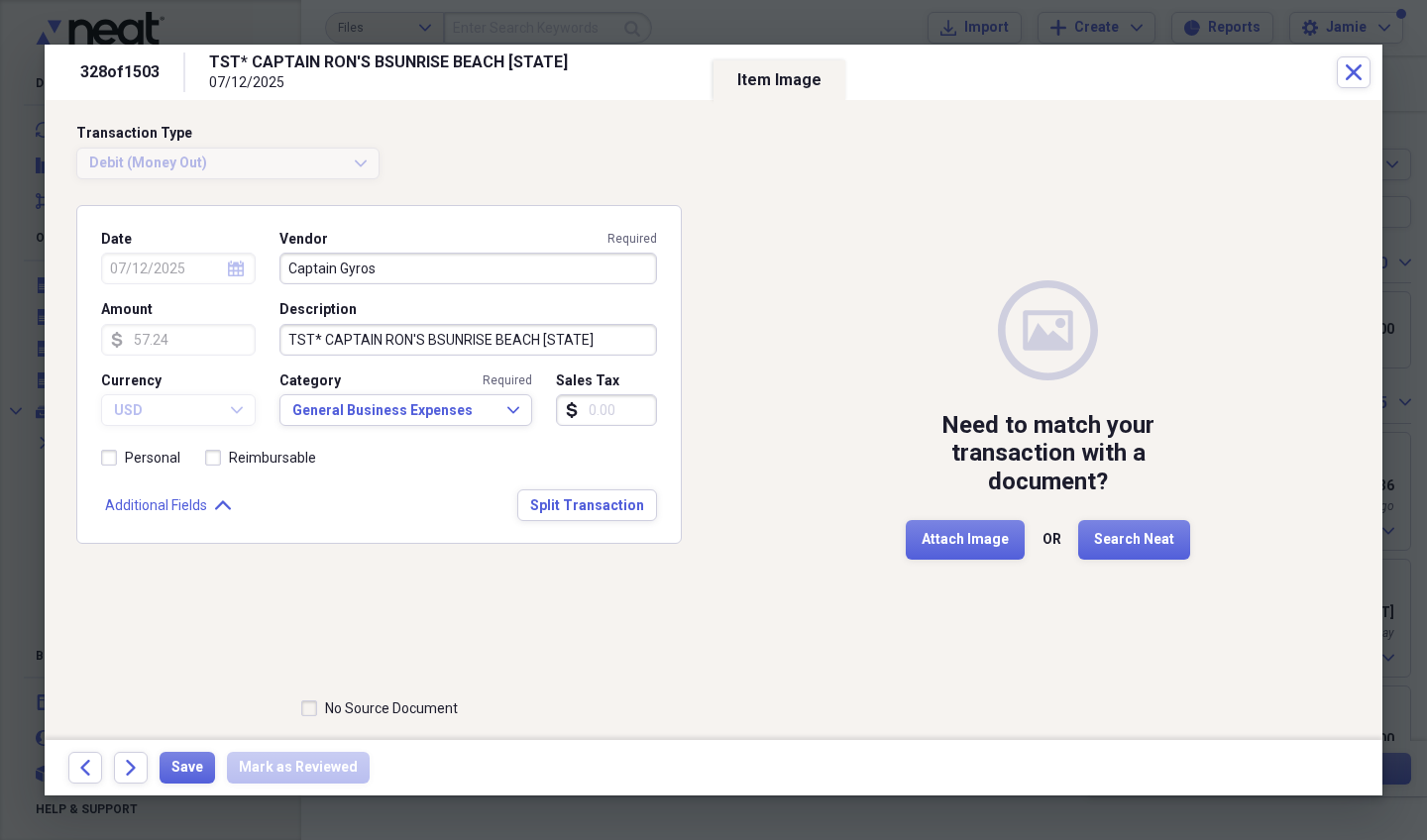 click on "Forward" 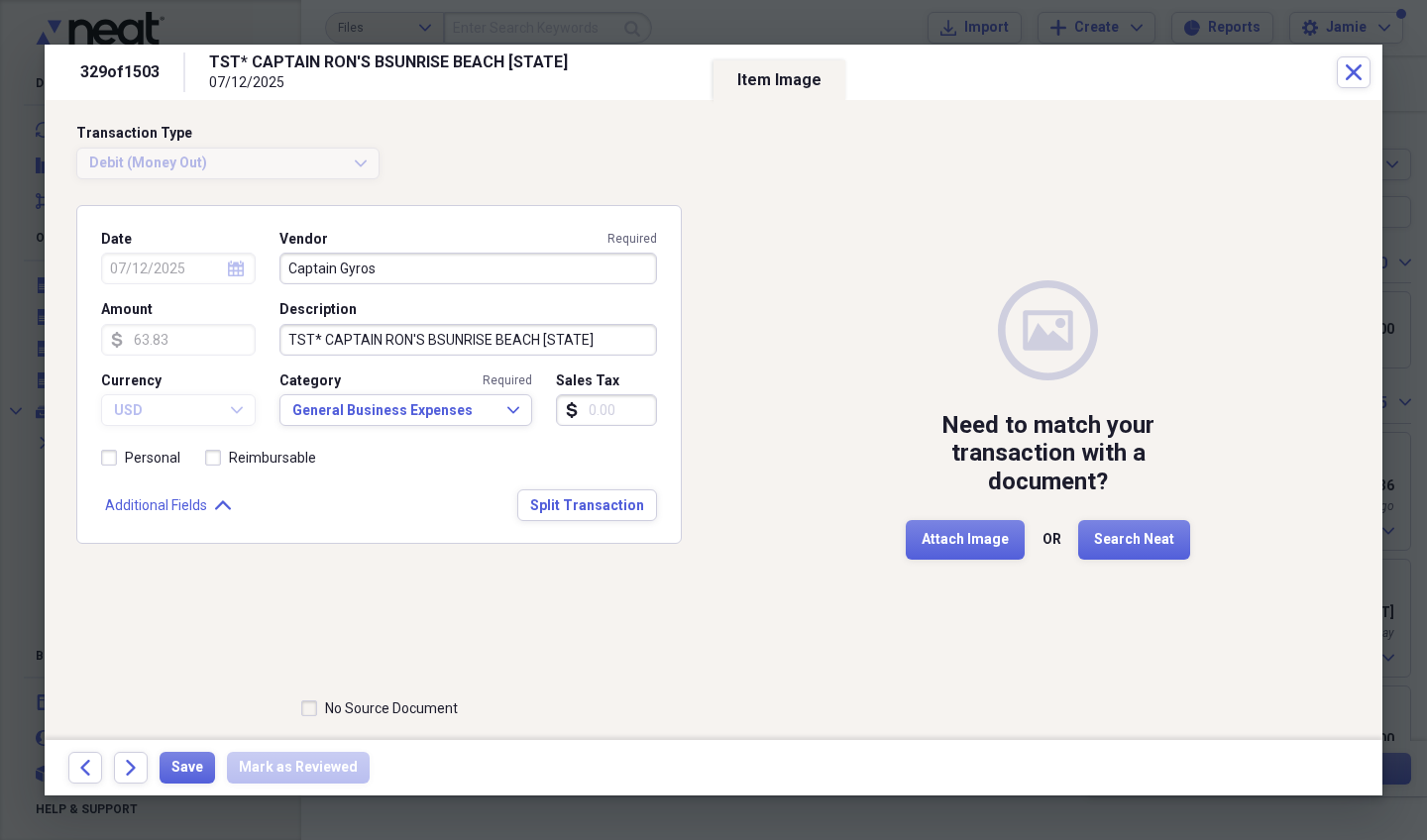 click on "Forward" 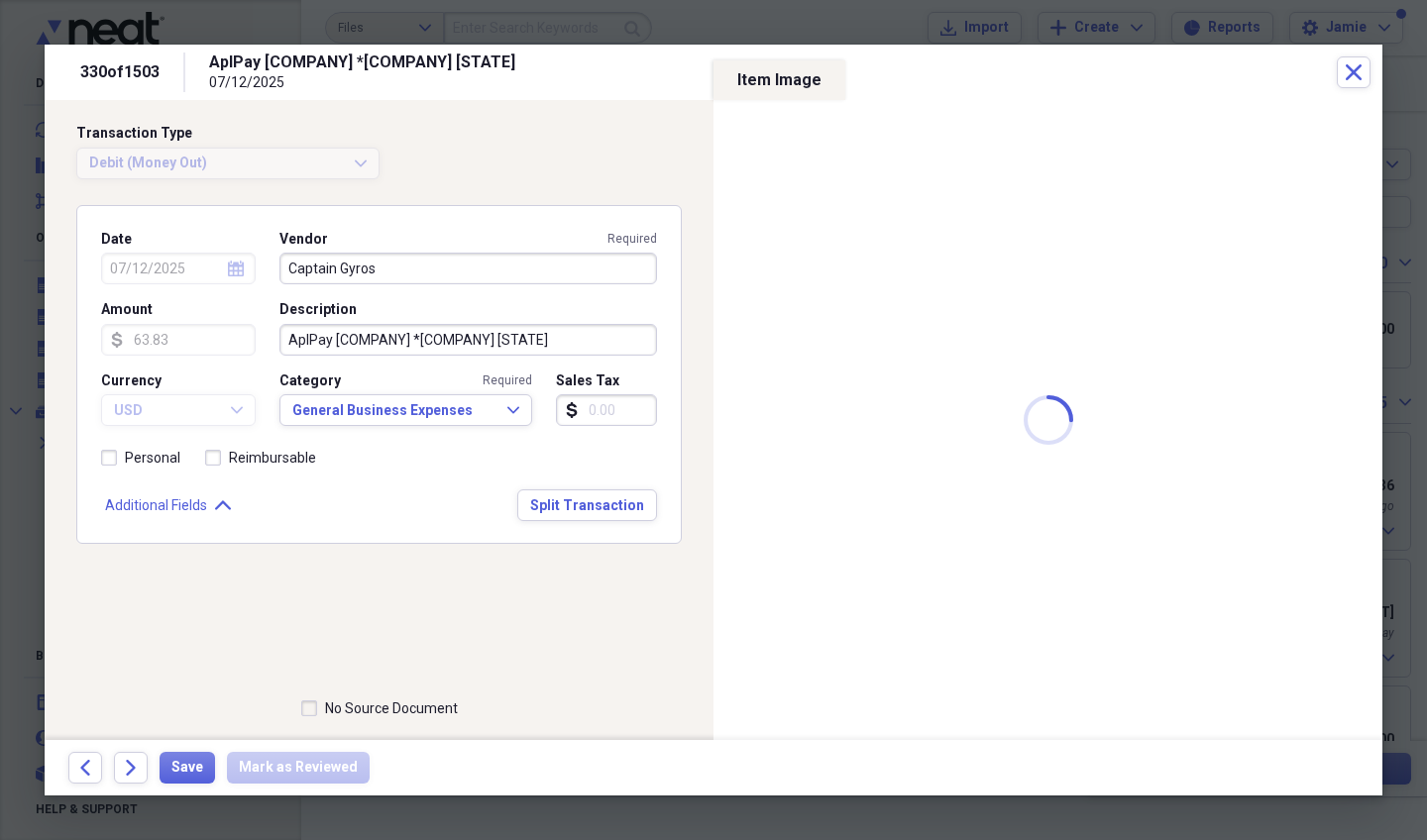 type 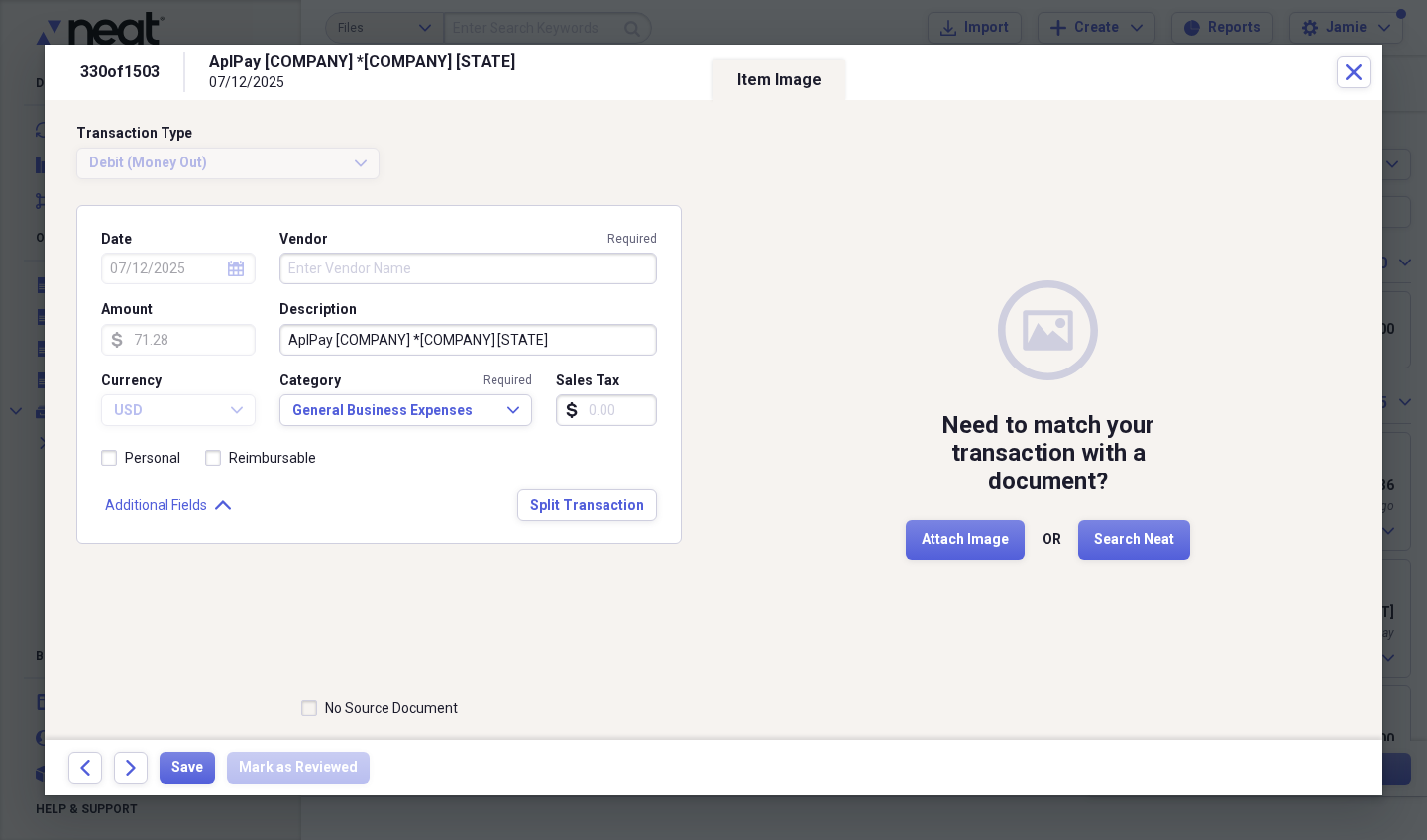 click on "Forward" 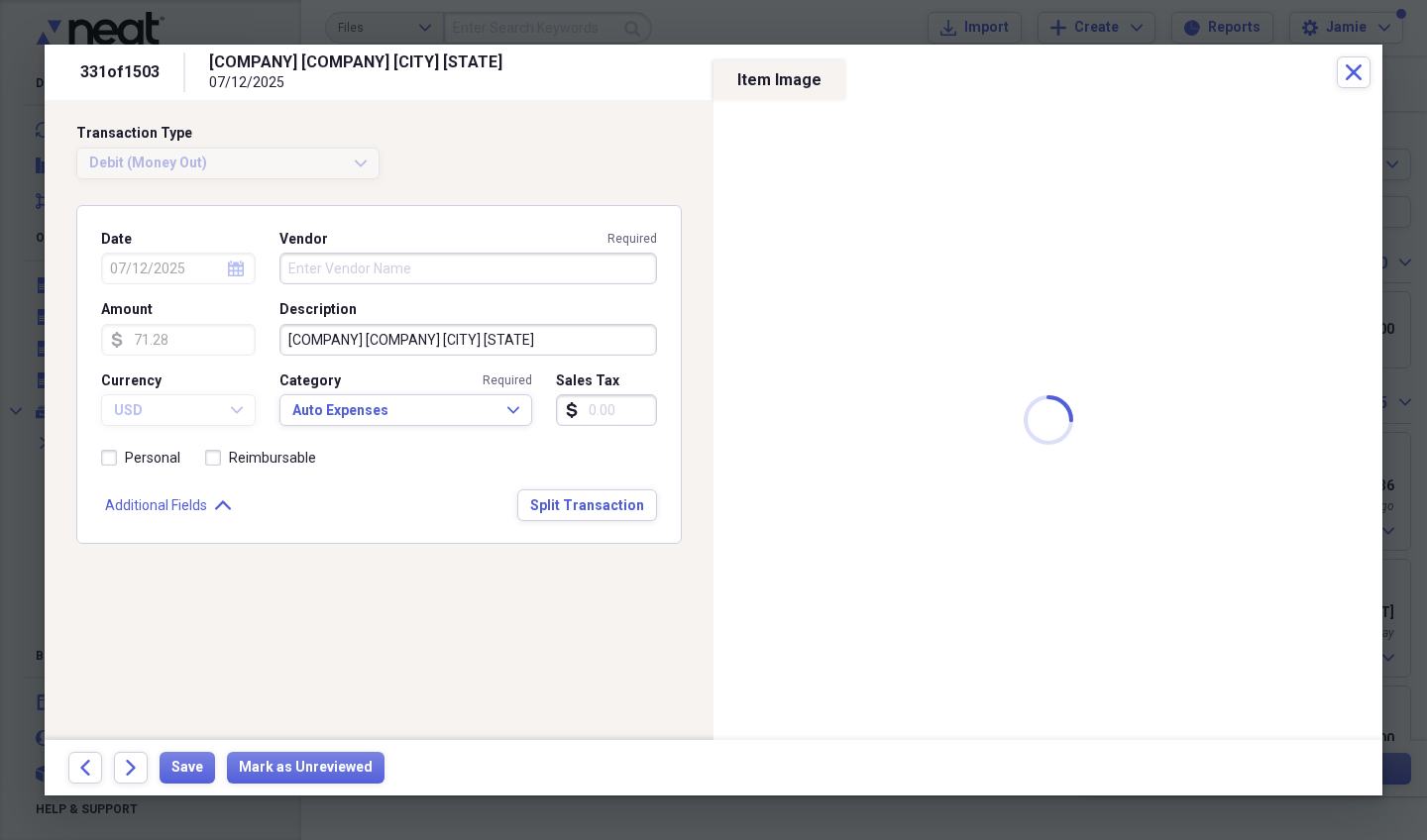 type on "O'Reilly Auto Parts" 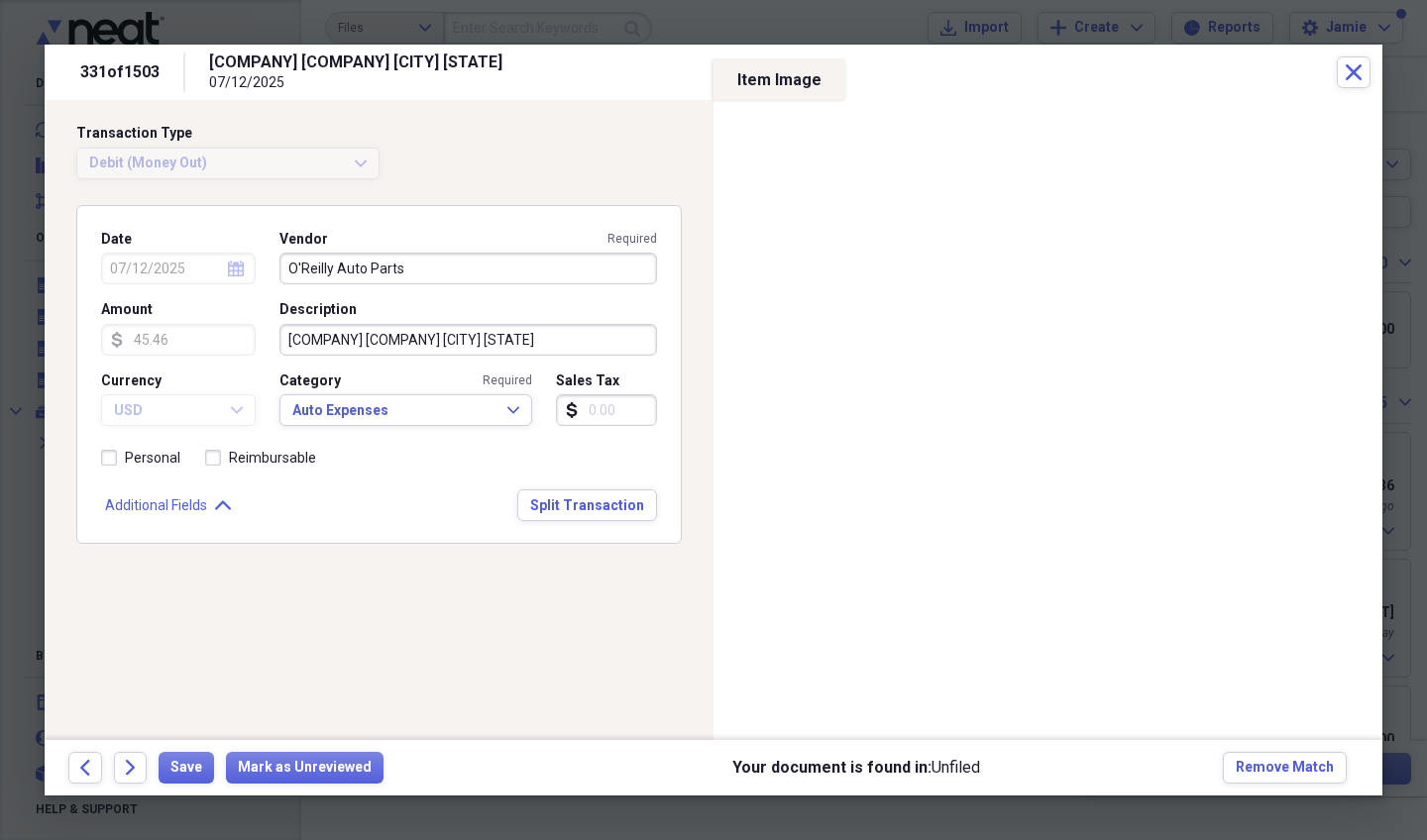 click on "Forward" 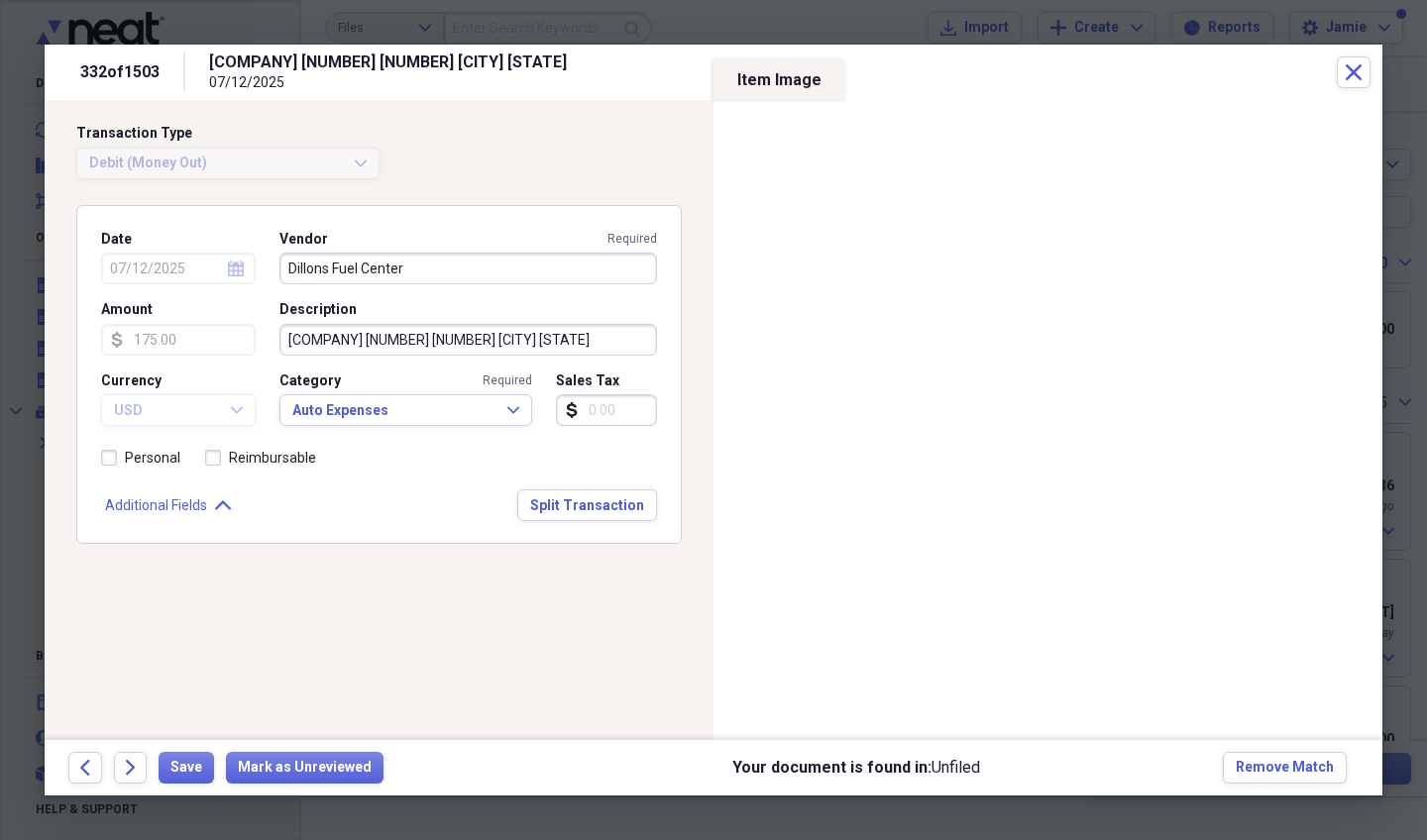click on "Forward" 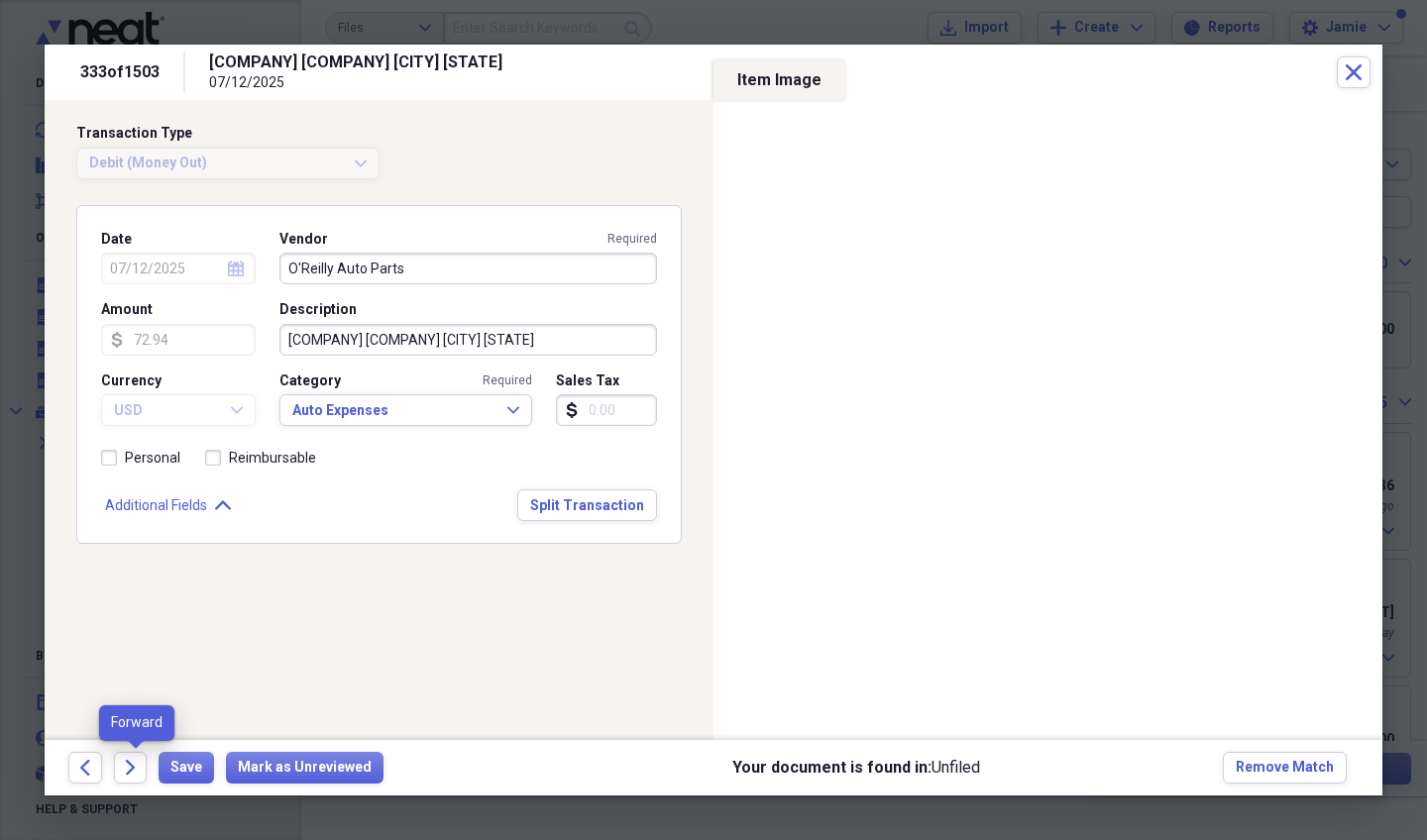 click on "Forward" 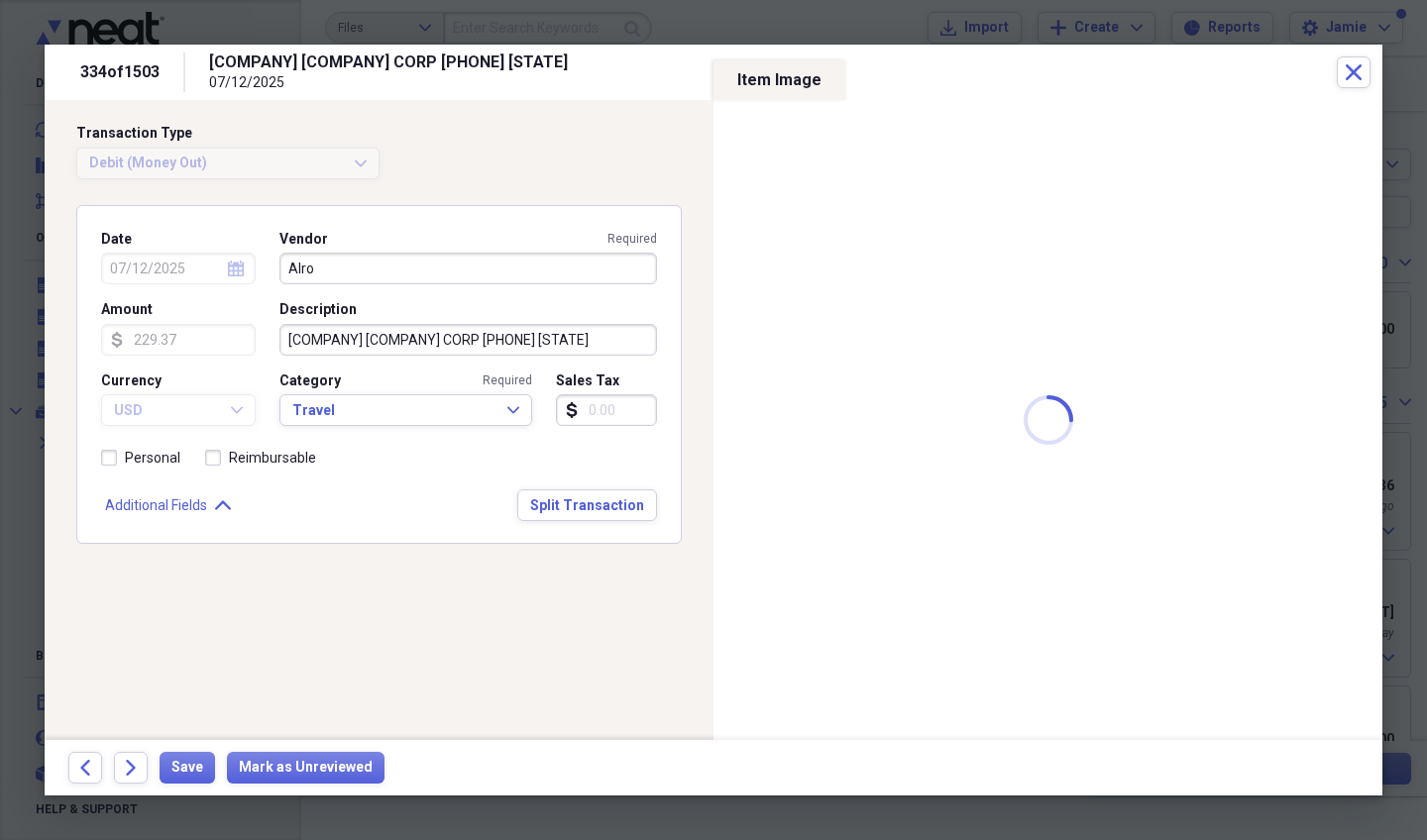 click on "Forward" 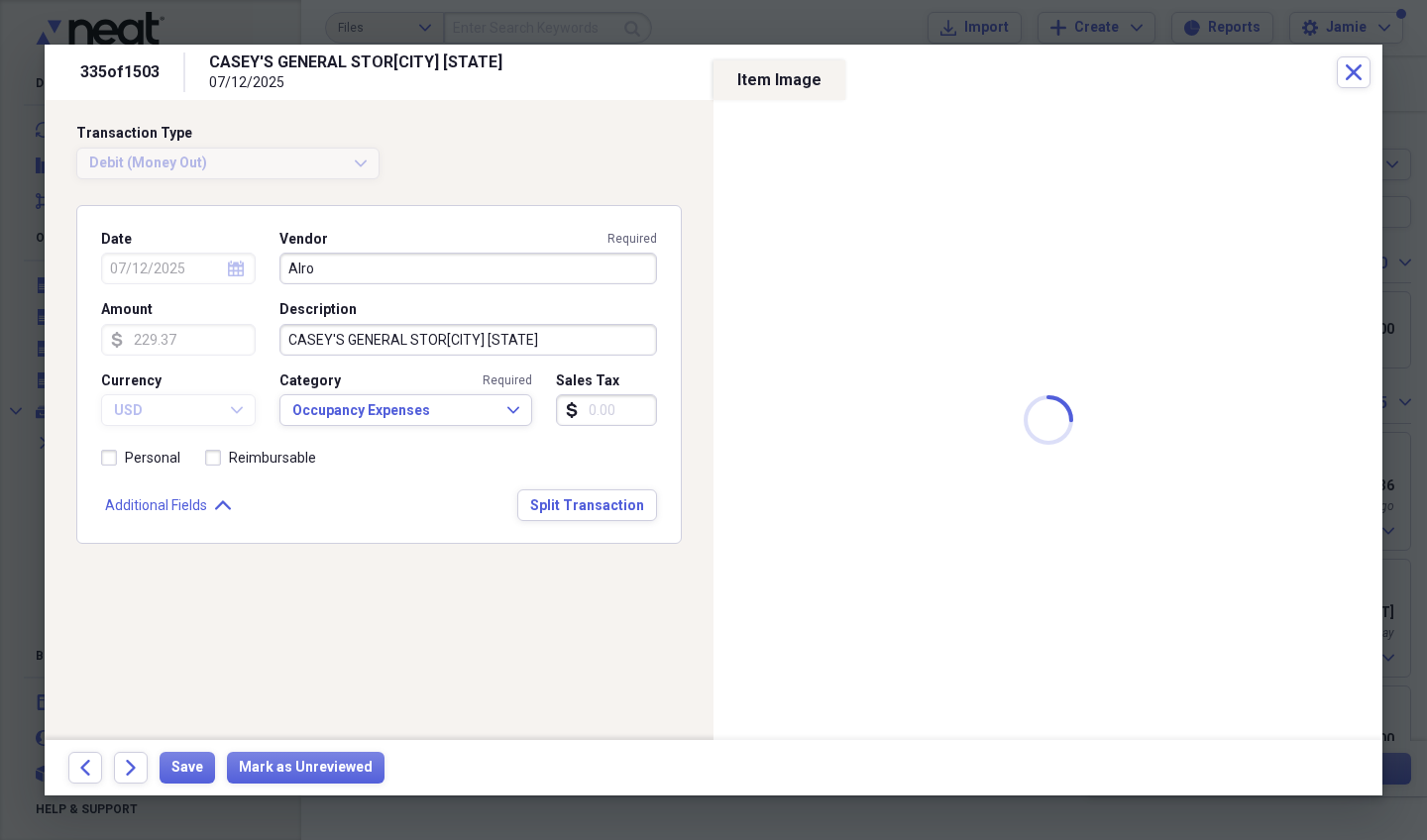 type 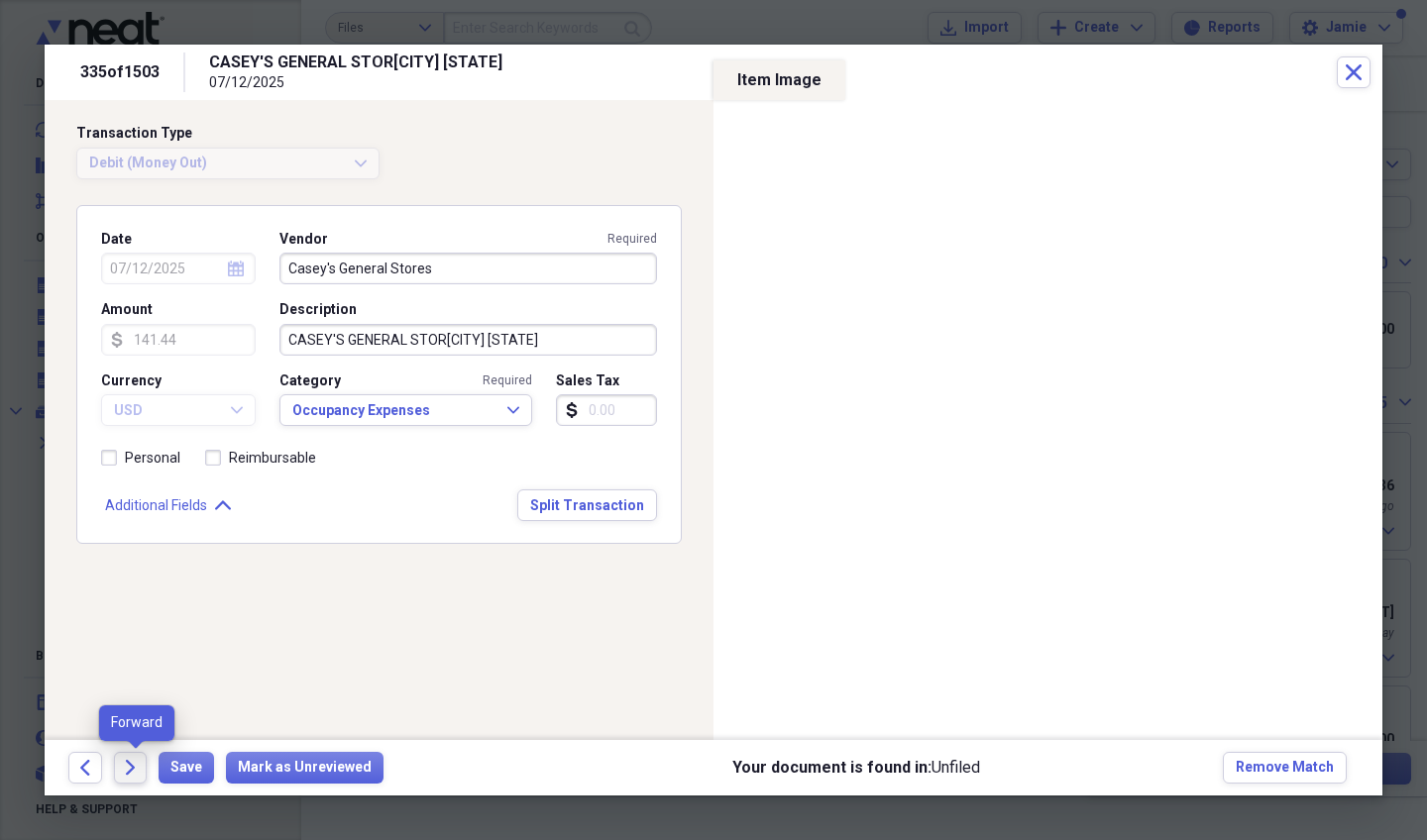 click on "Forward" 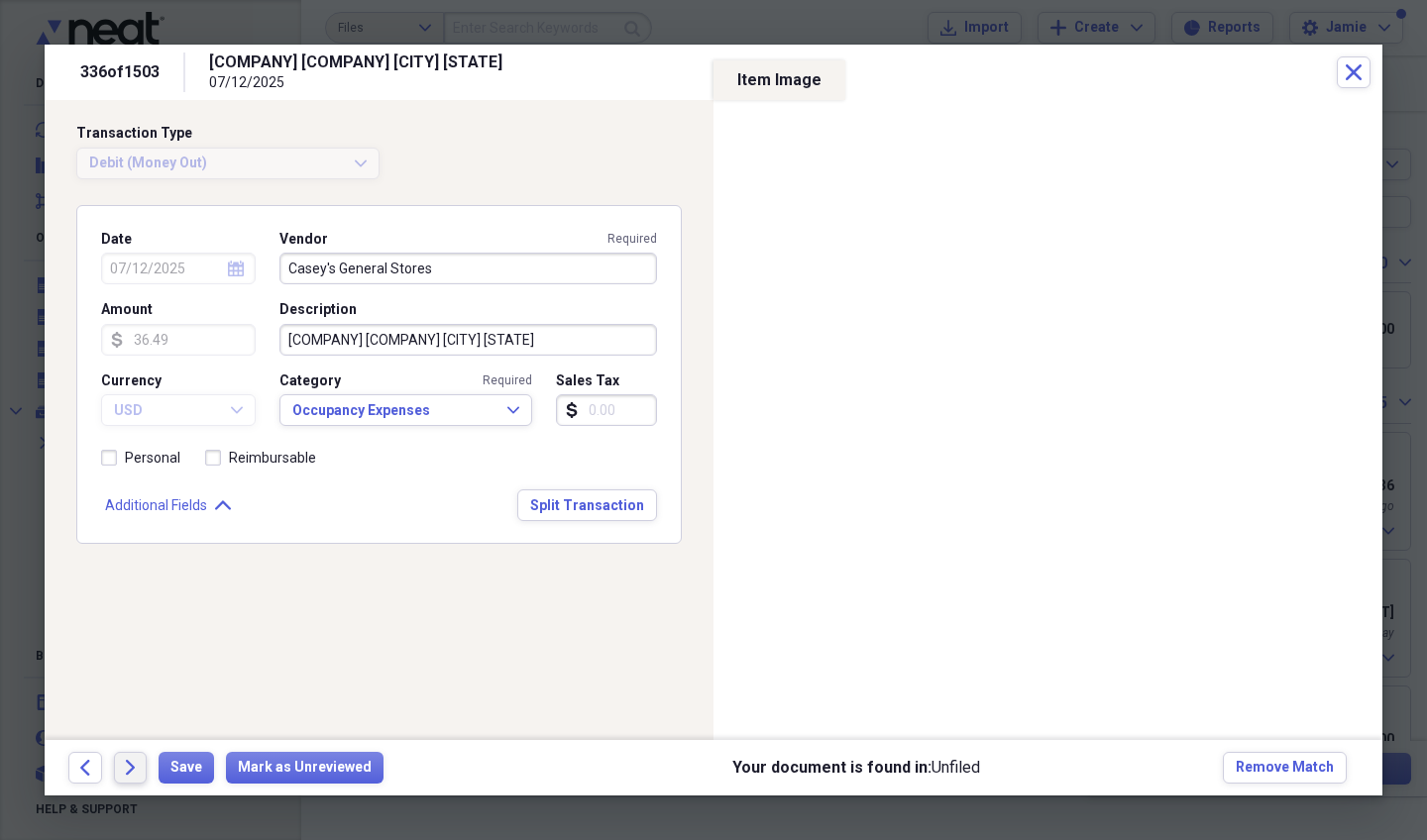 click on "Forward" 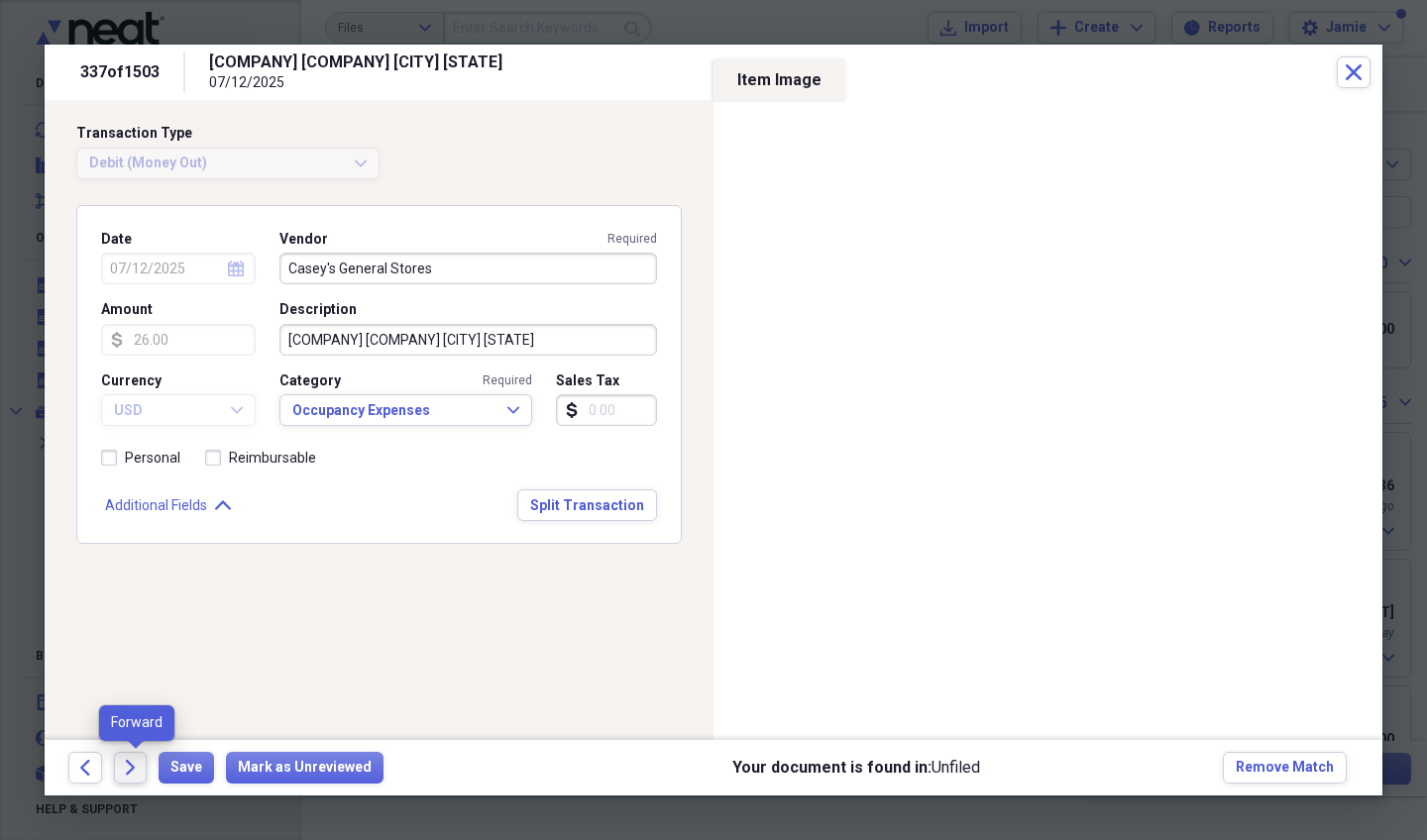click 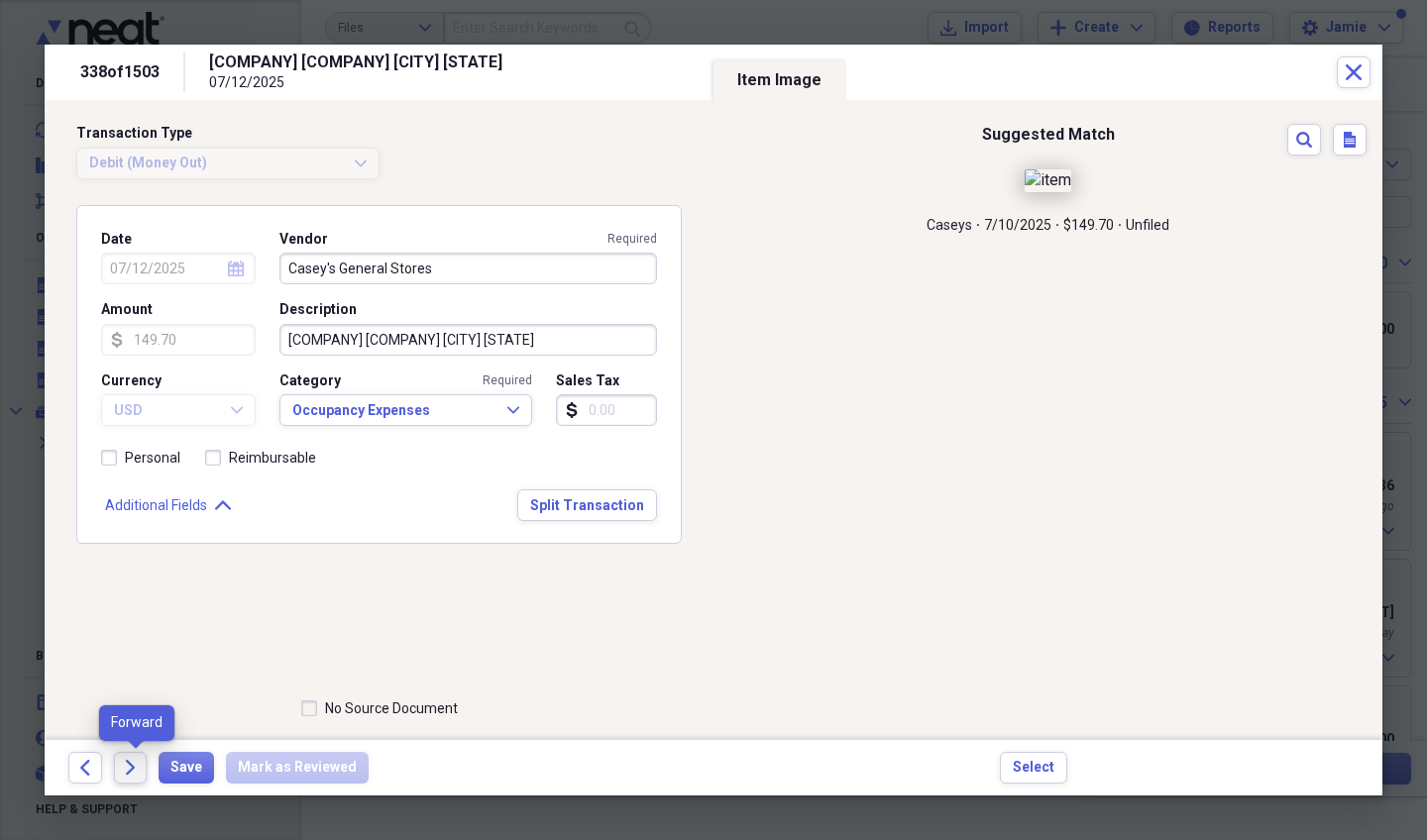 click on "Forward" 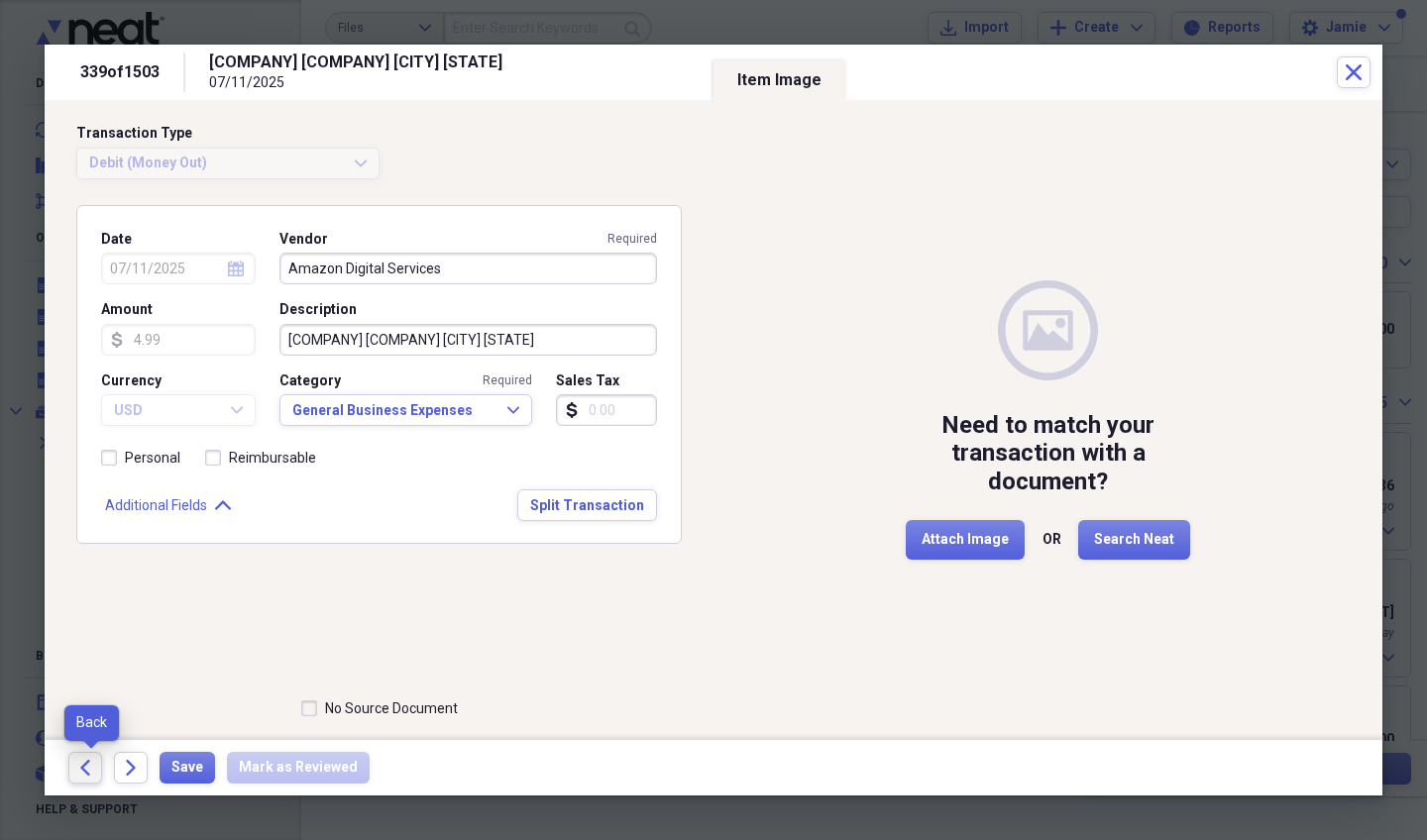 click on "Back" 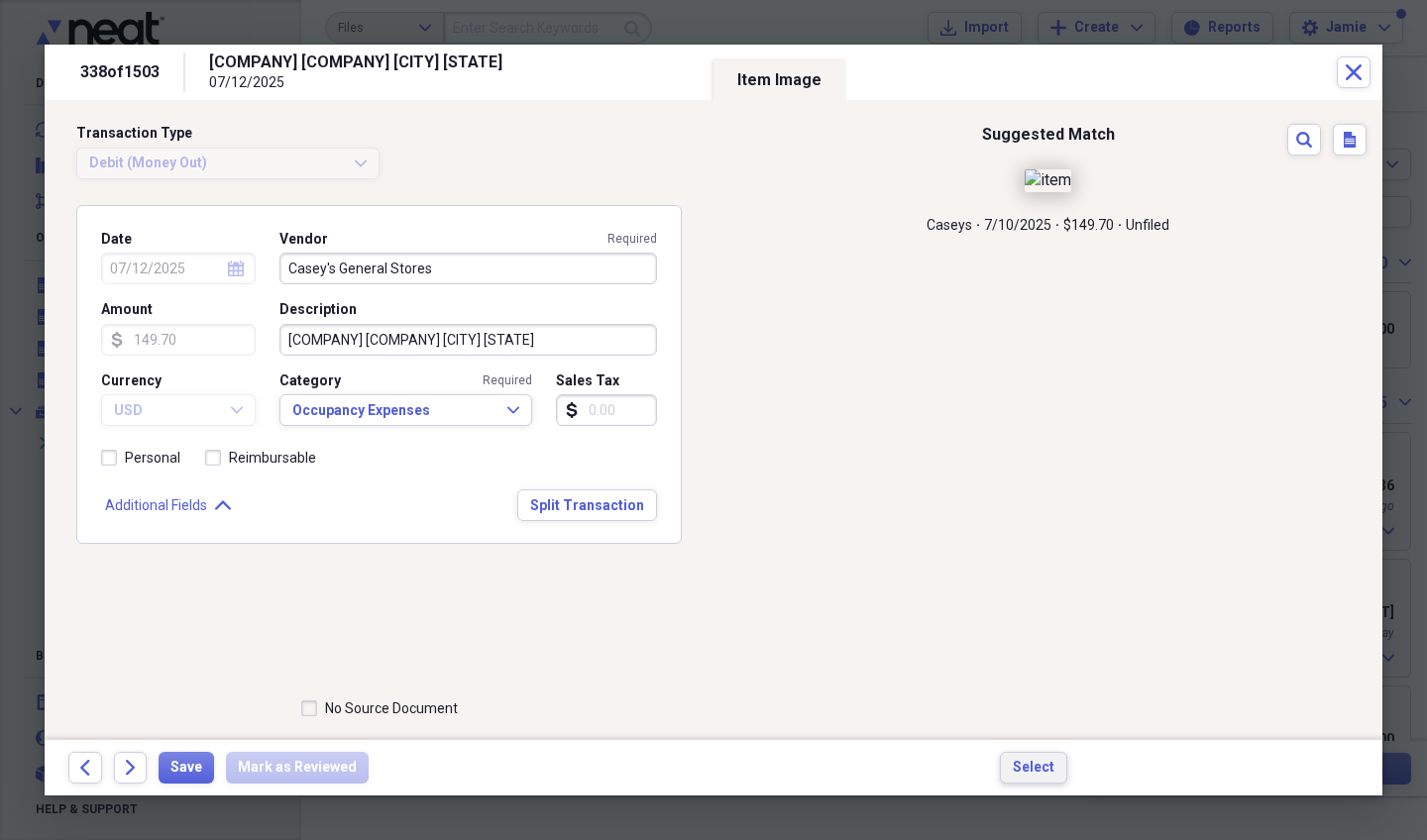 click on "Select" at bounding box center [1034, 768] 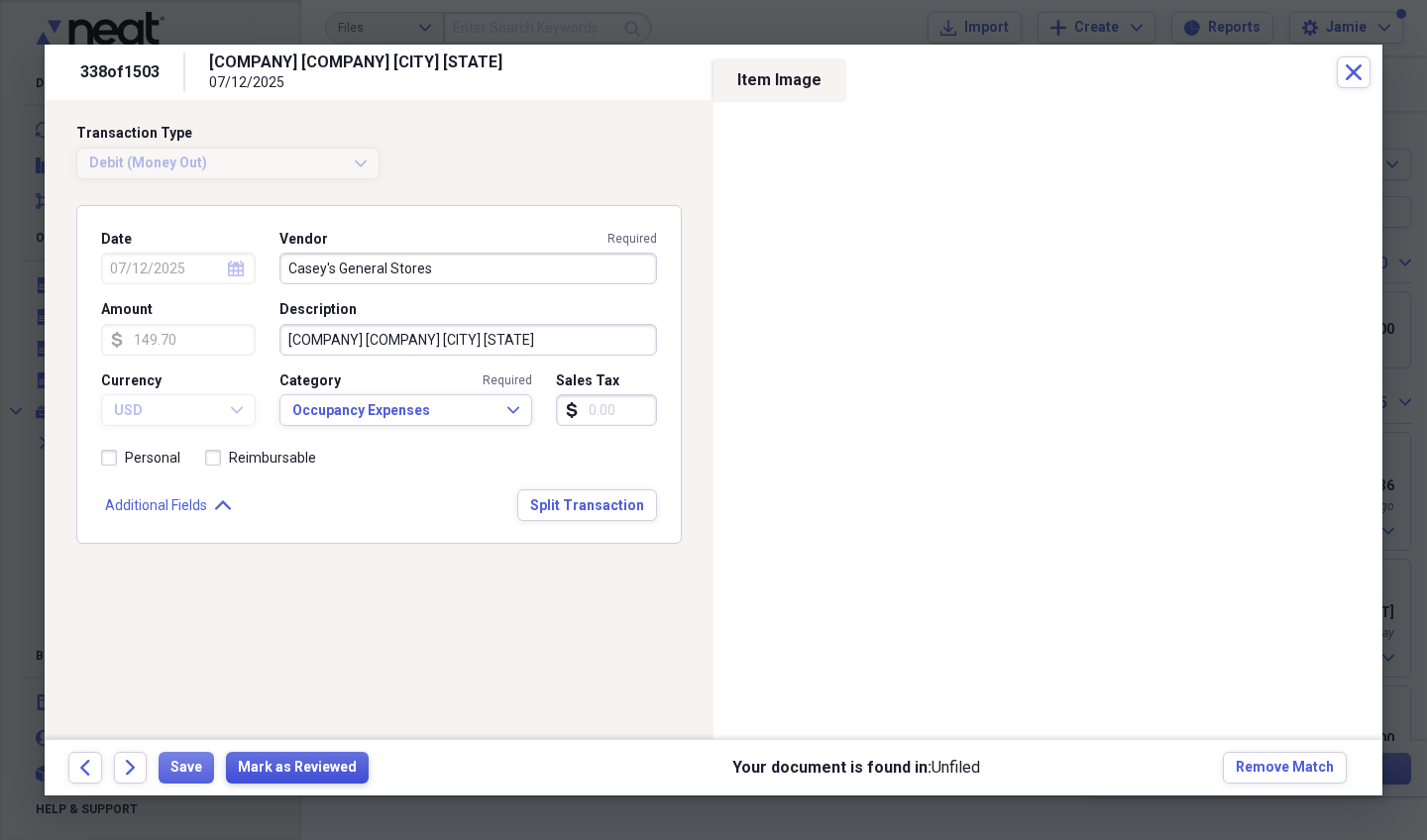 click on "Mark as Reviewed" at bounding box center (297, 768) 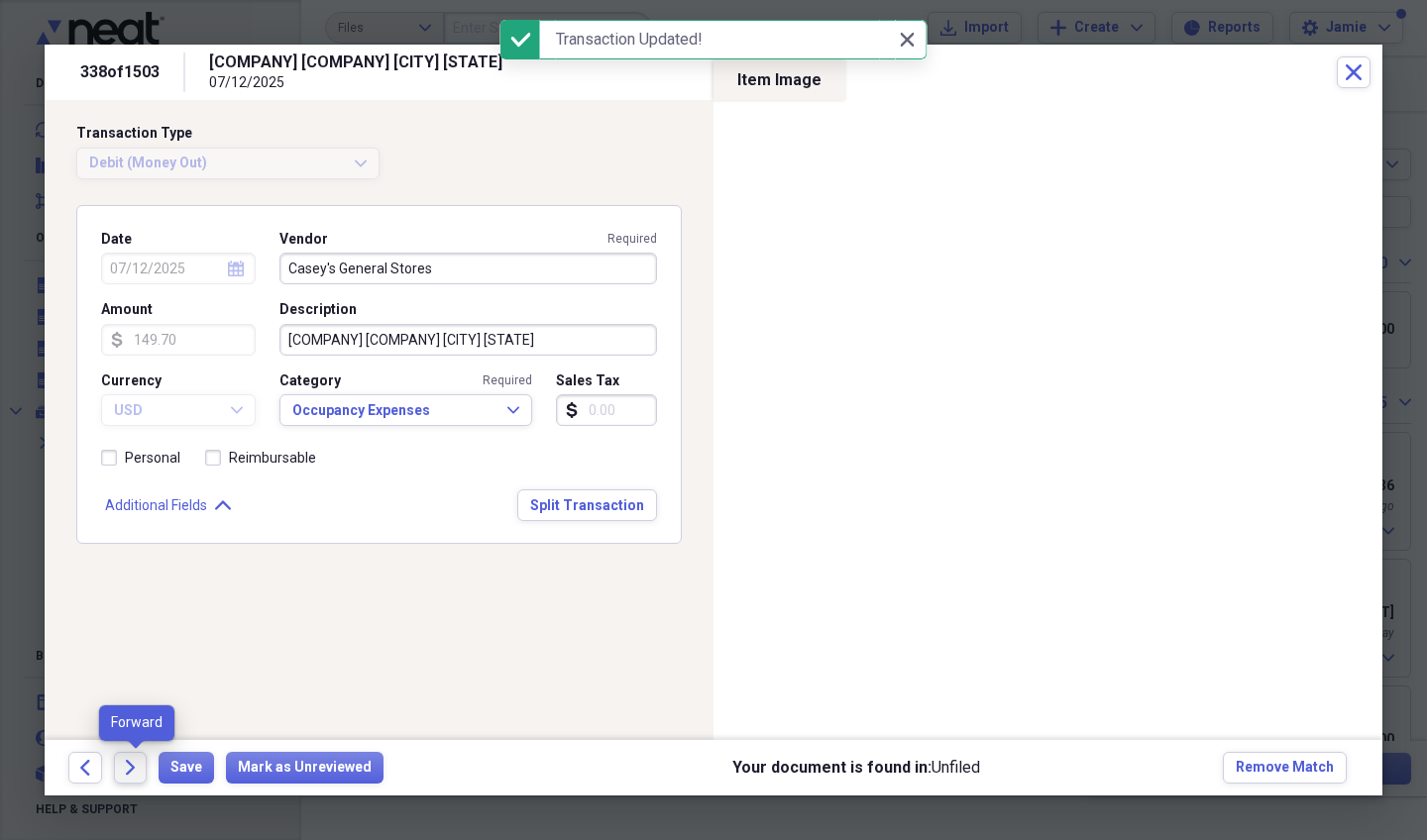 click on "Forward" 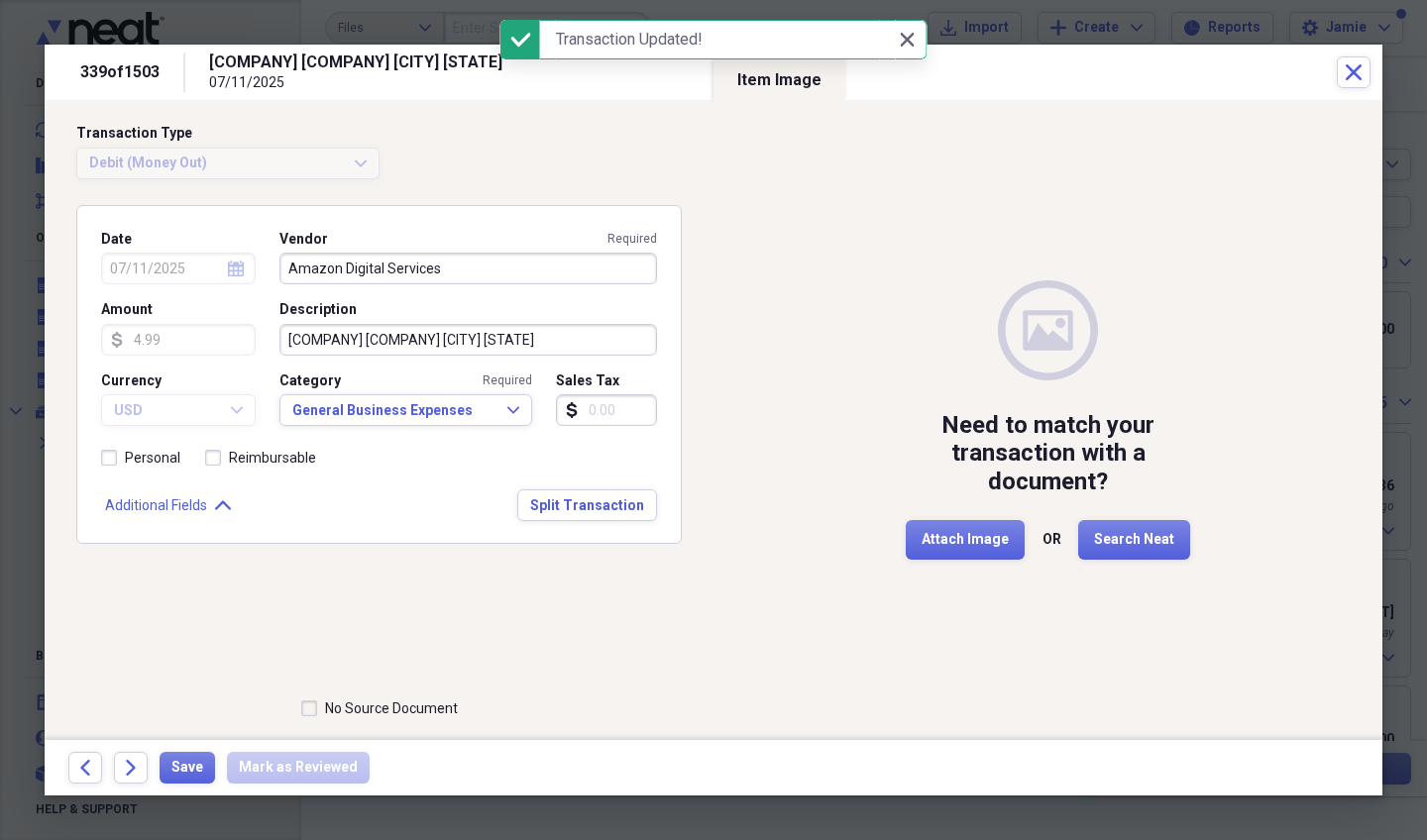 click on "Forward" 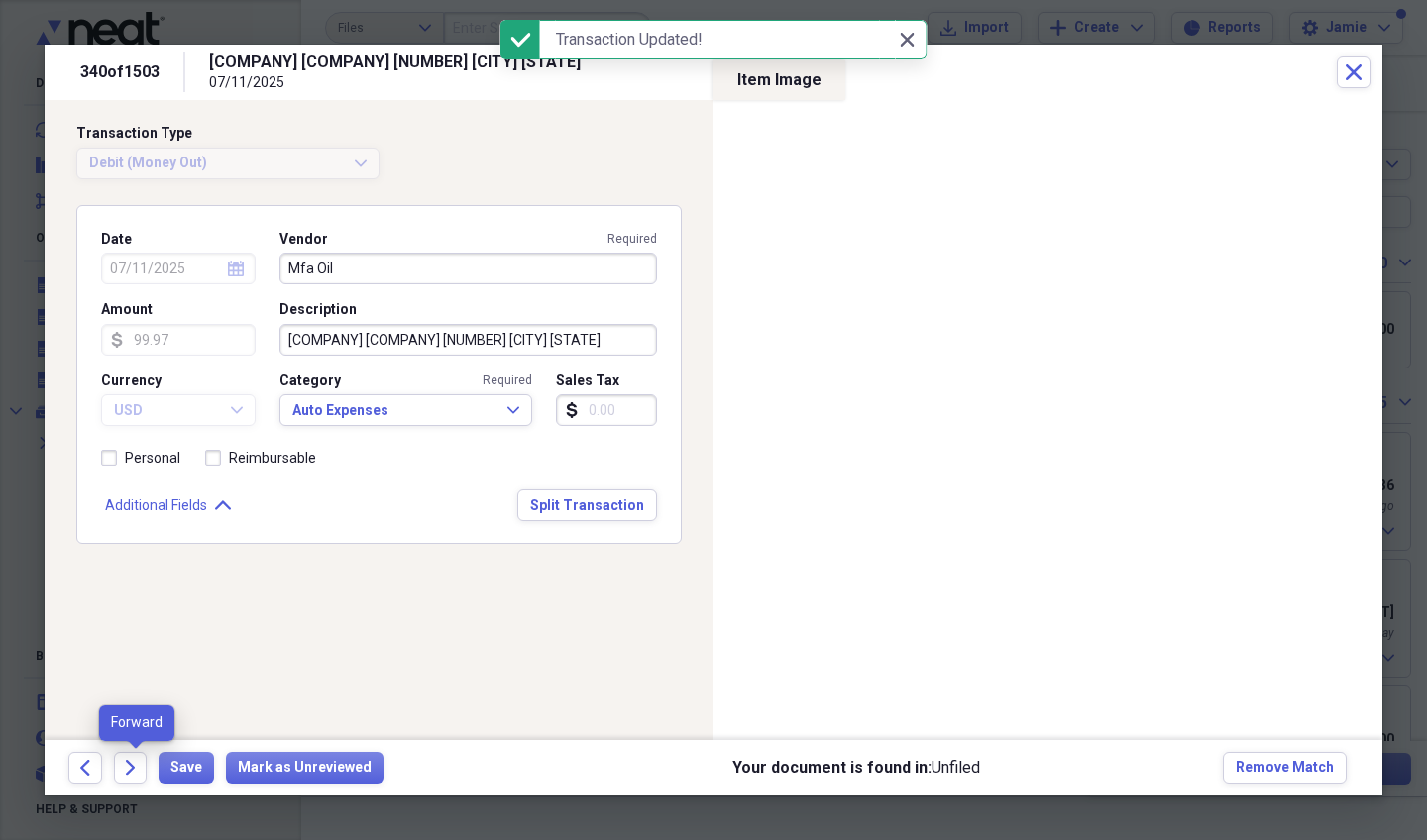 click on "Forward" 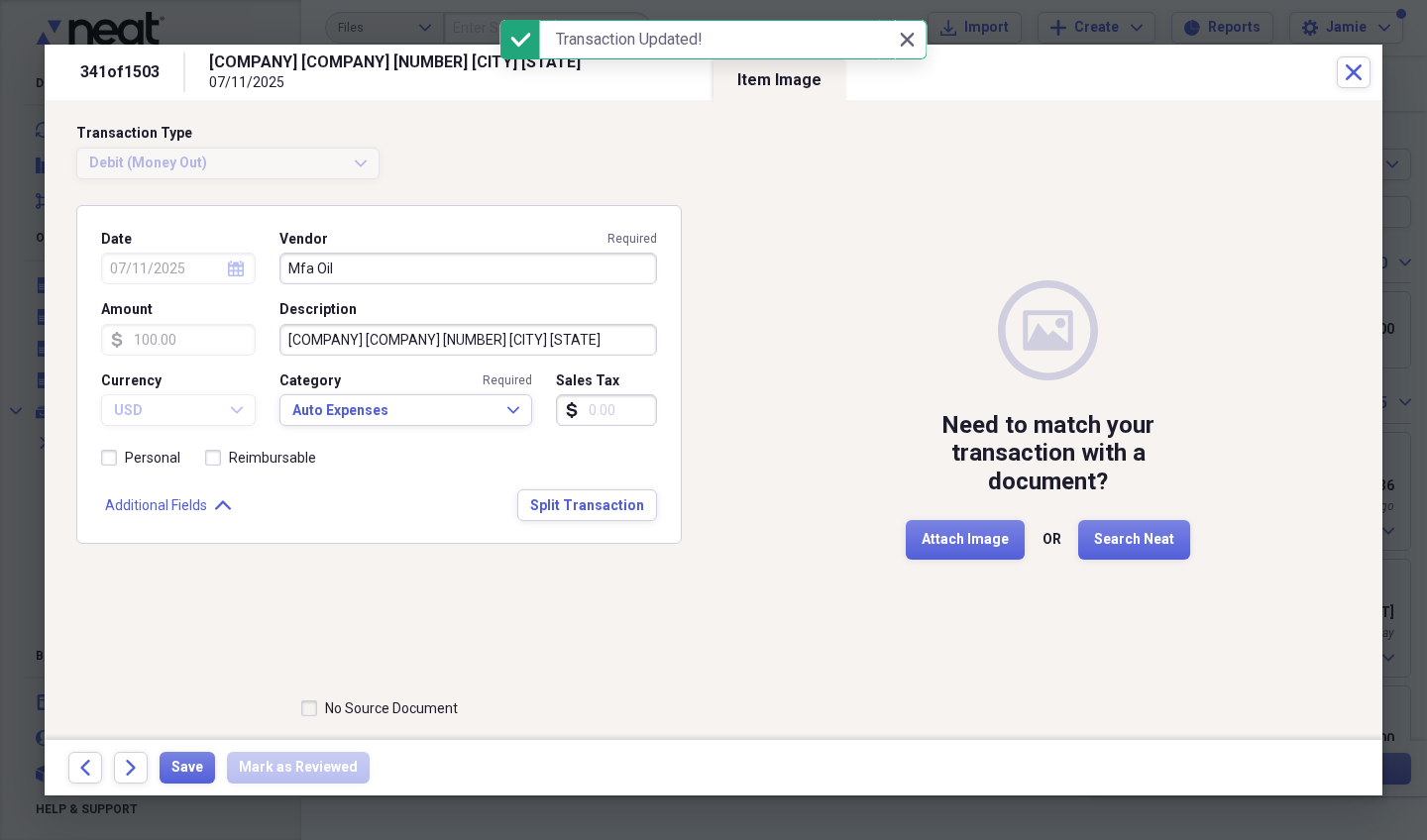 click on "Forward" 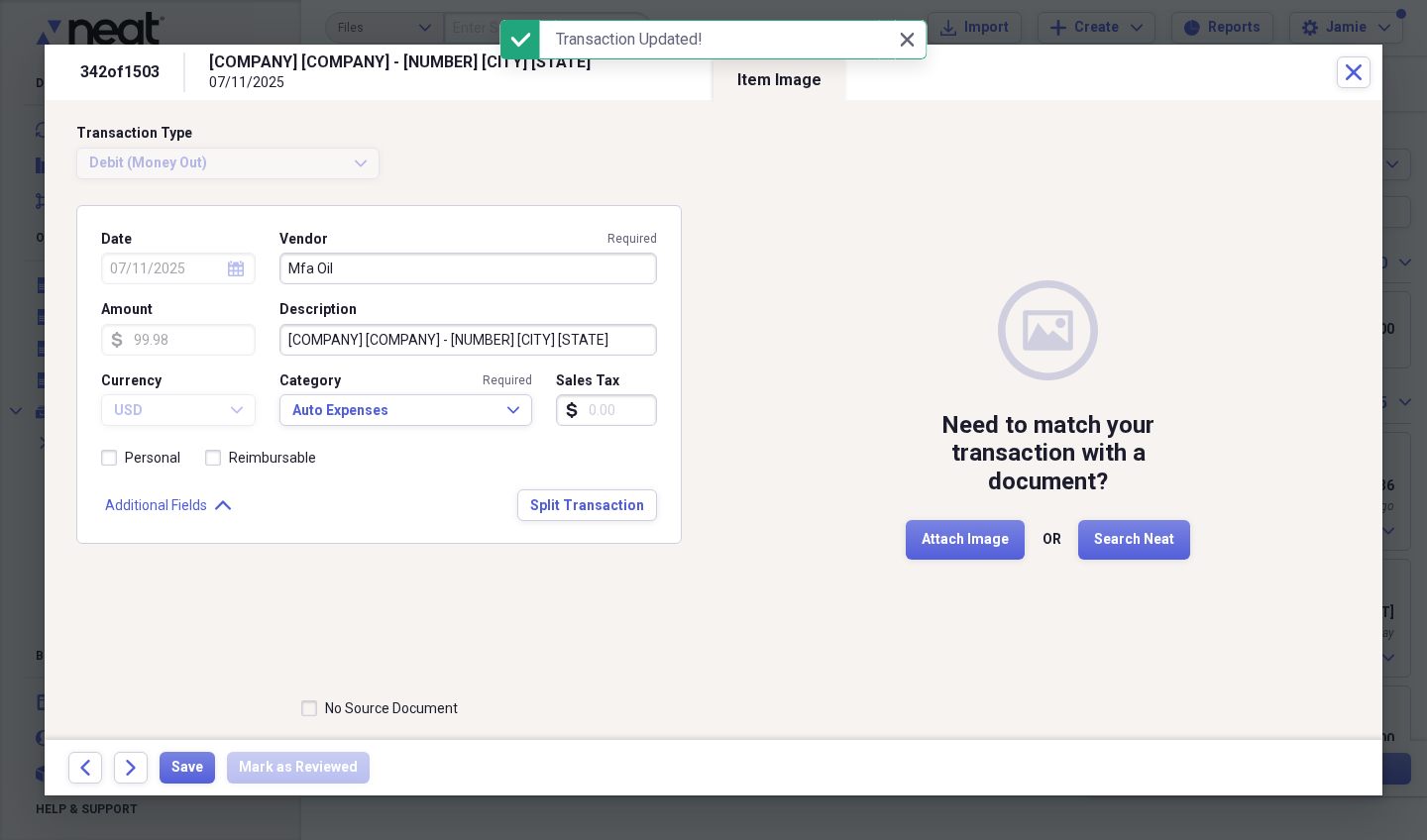 click on "Forward" 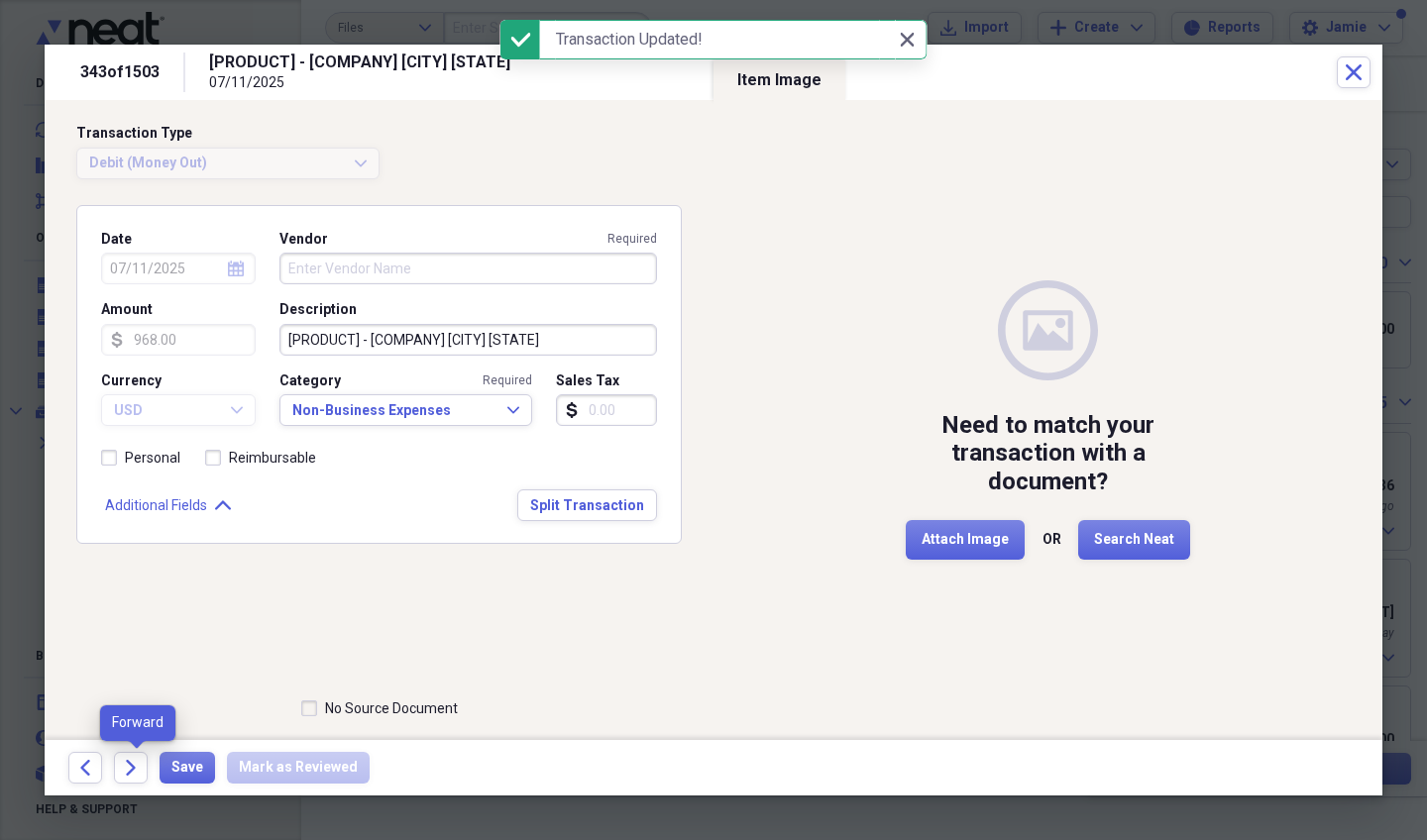 click on "Forward" 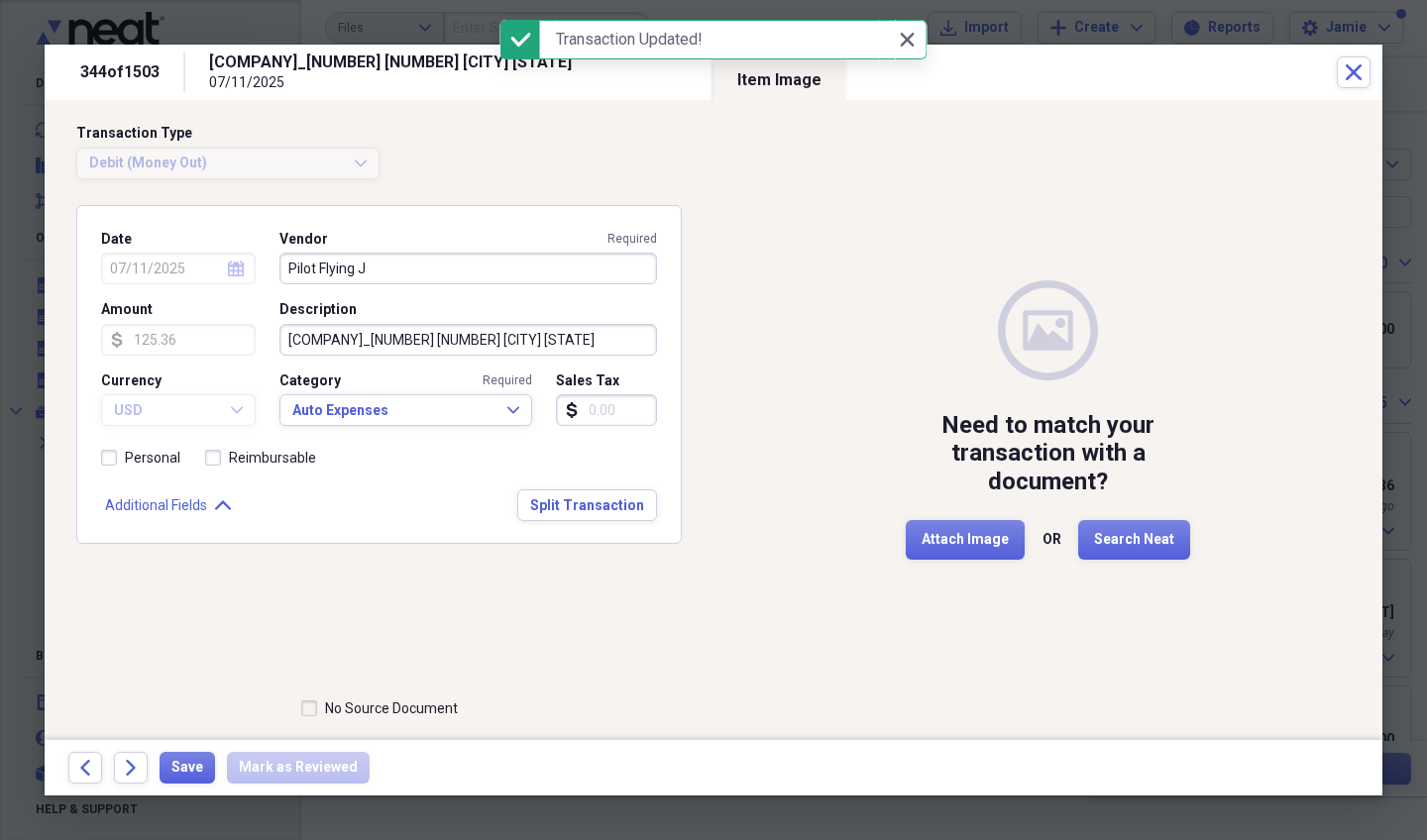 click on "Forward" 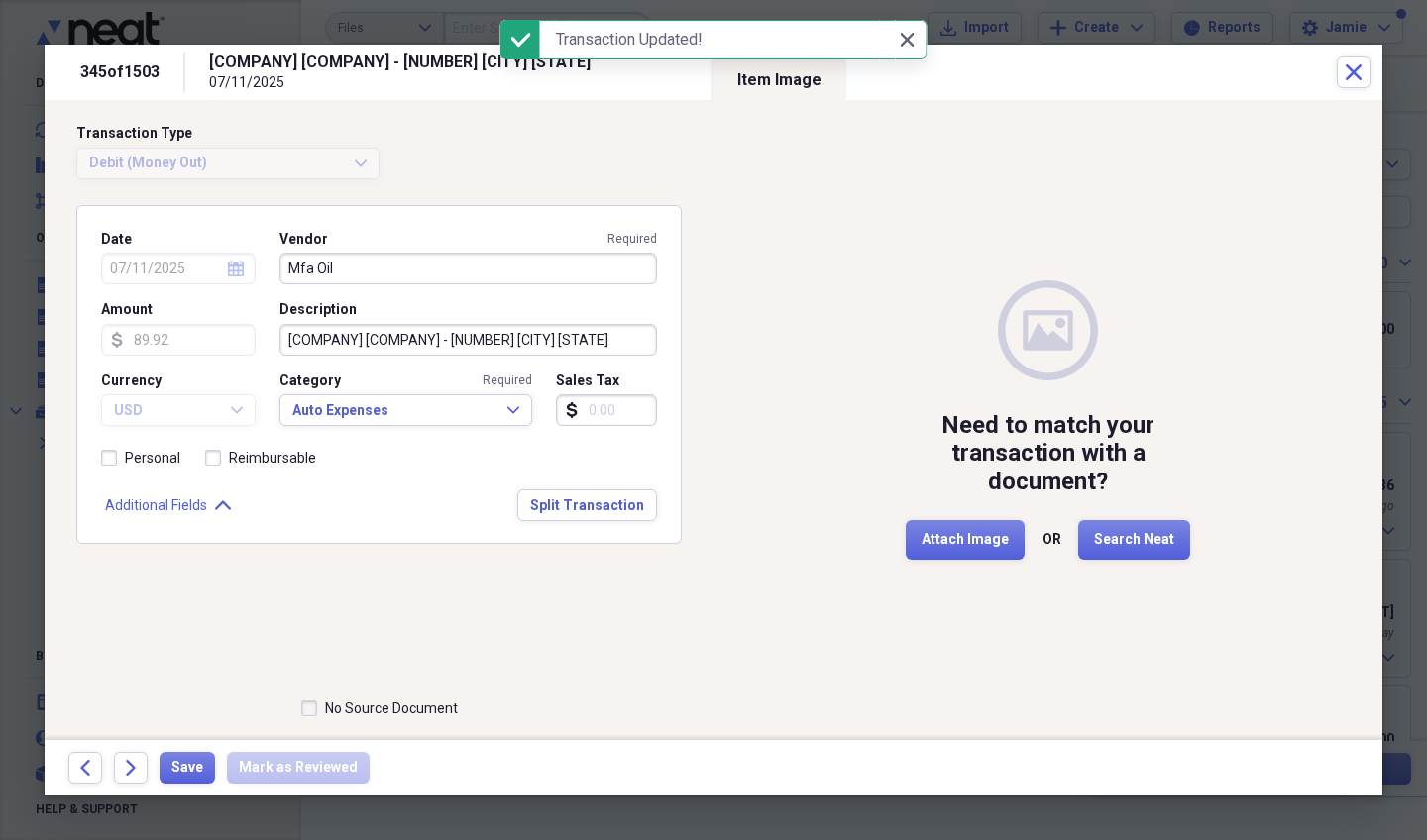 click on "Forward" 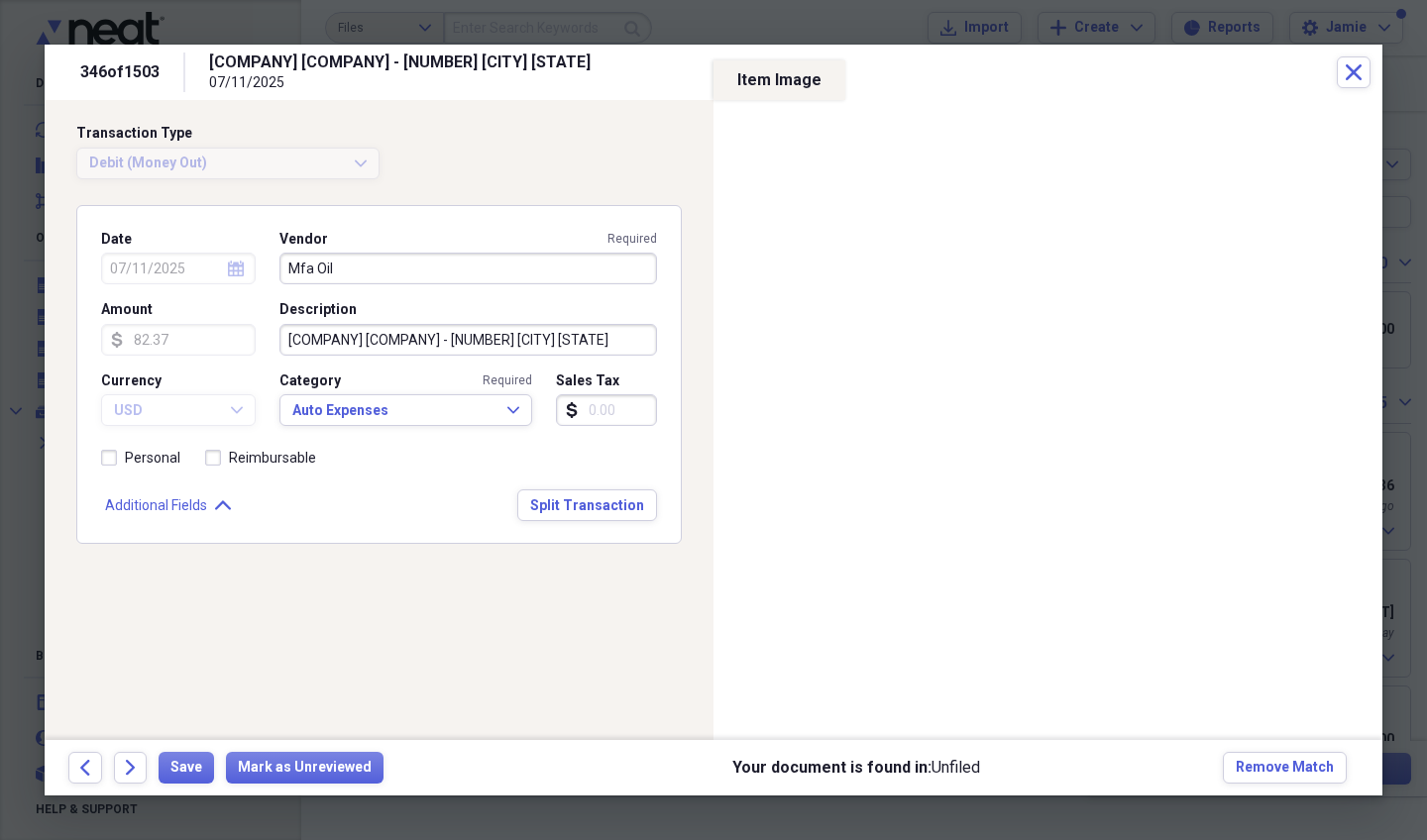 click on "Forward" 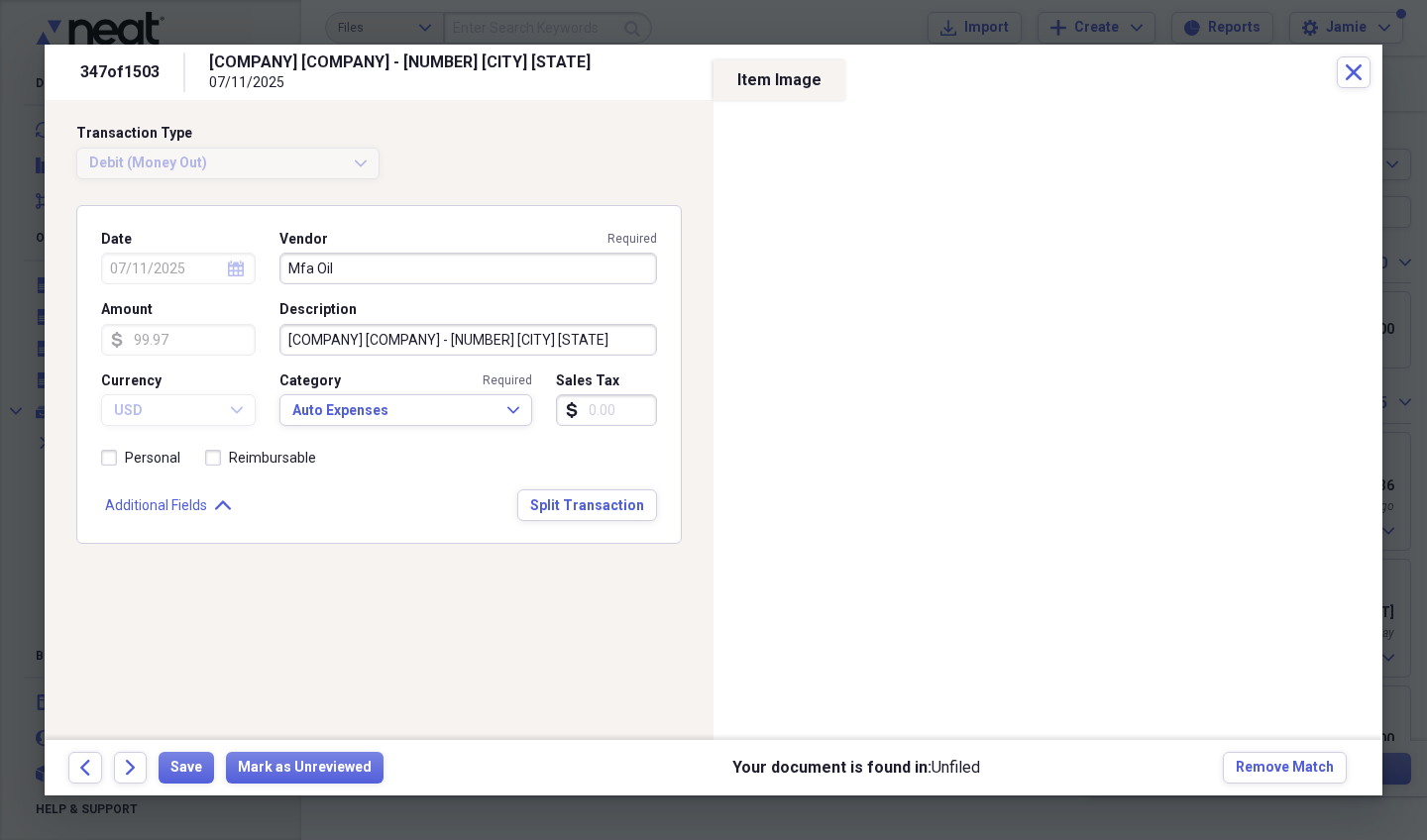 click on "Forward" 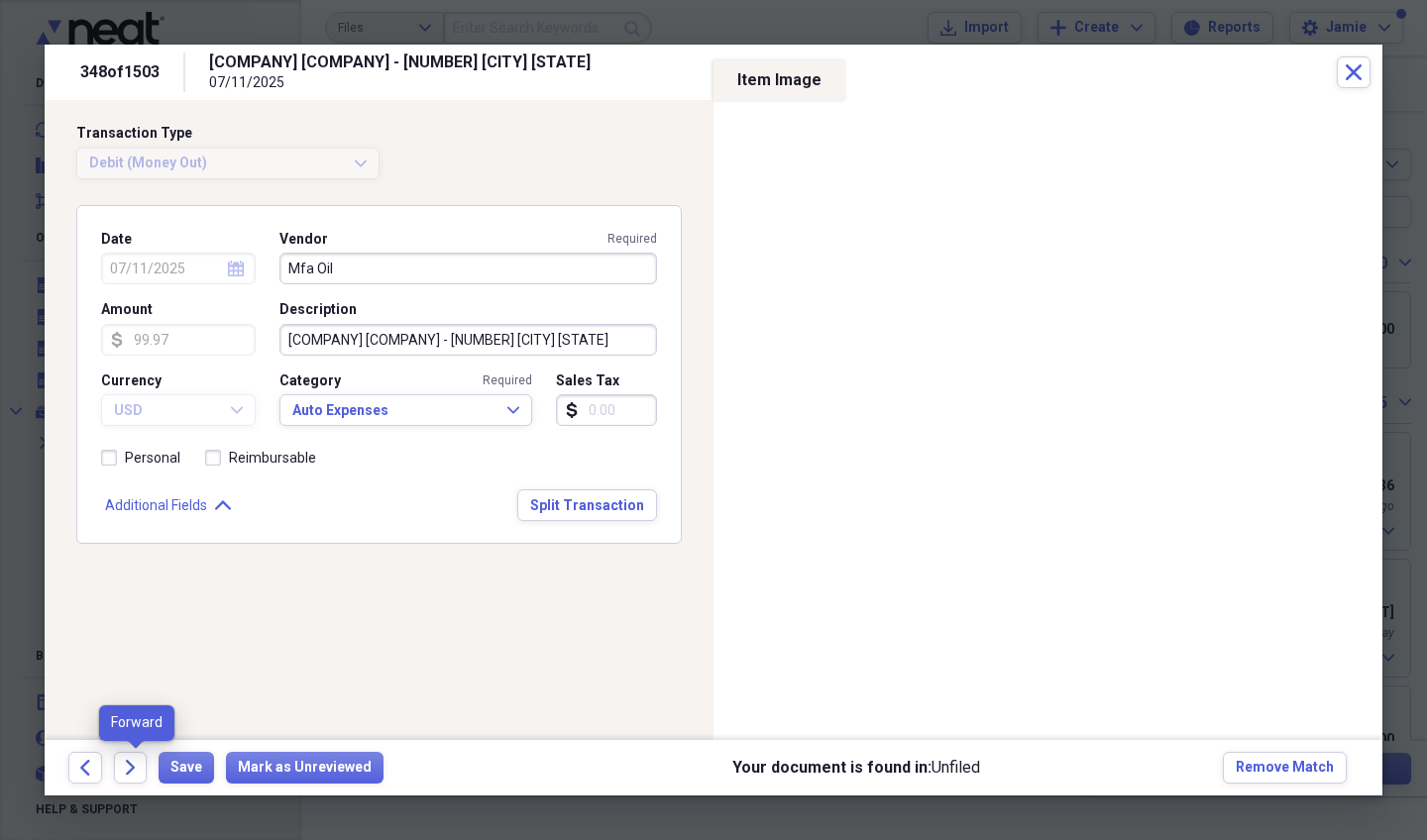 click on "Forward" 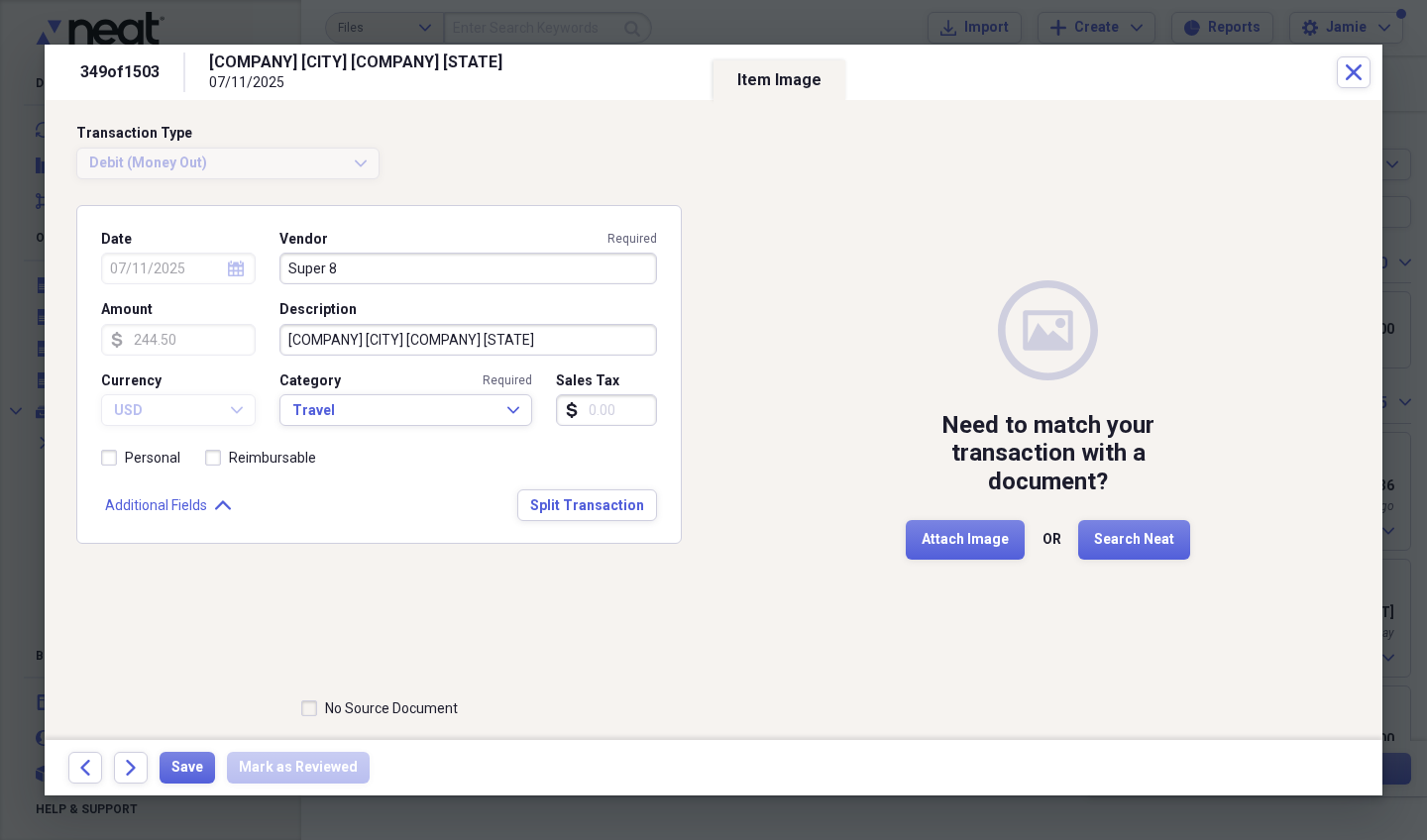 click on "Forward" 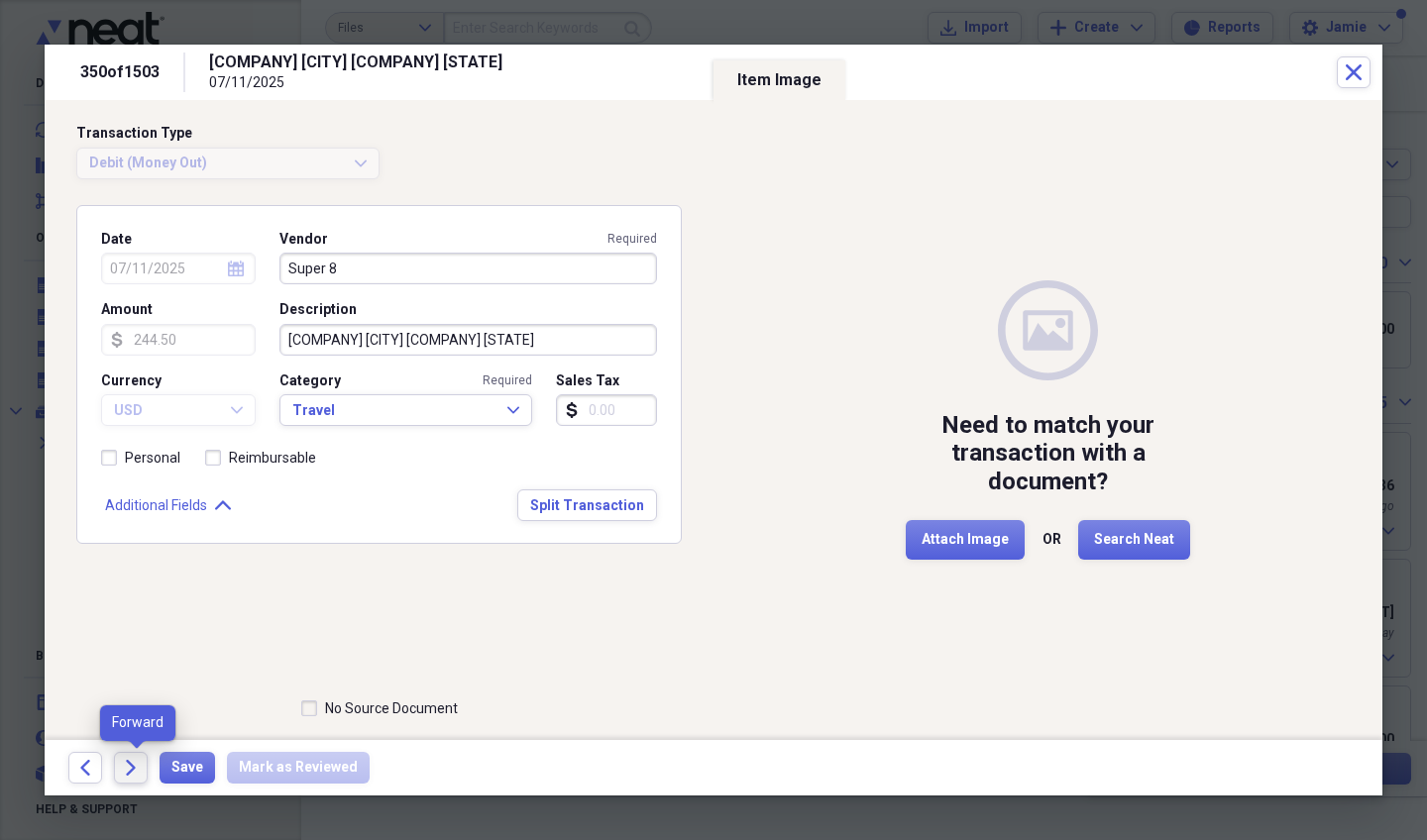 click on "Forward" 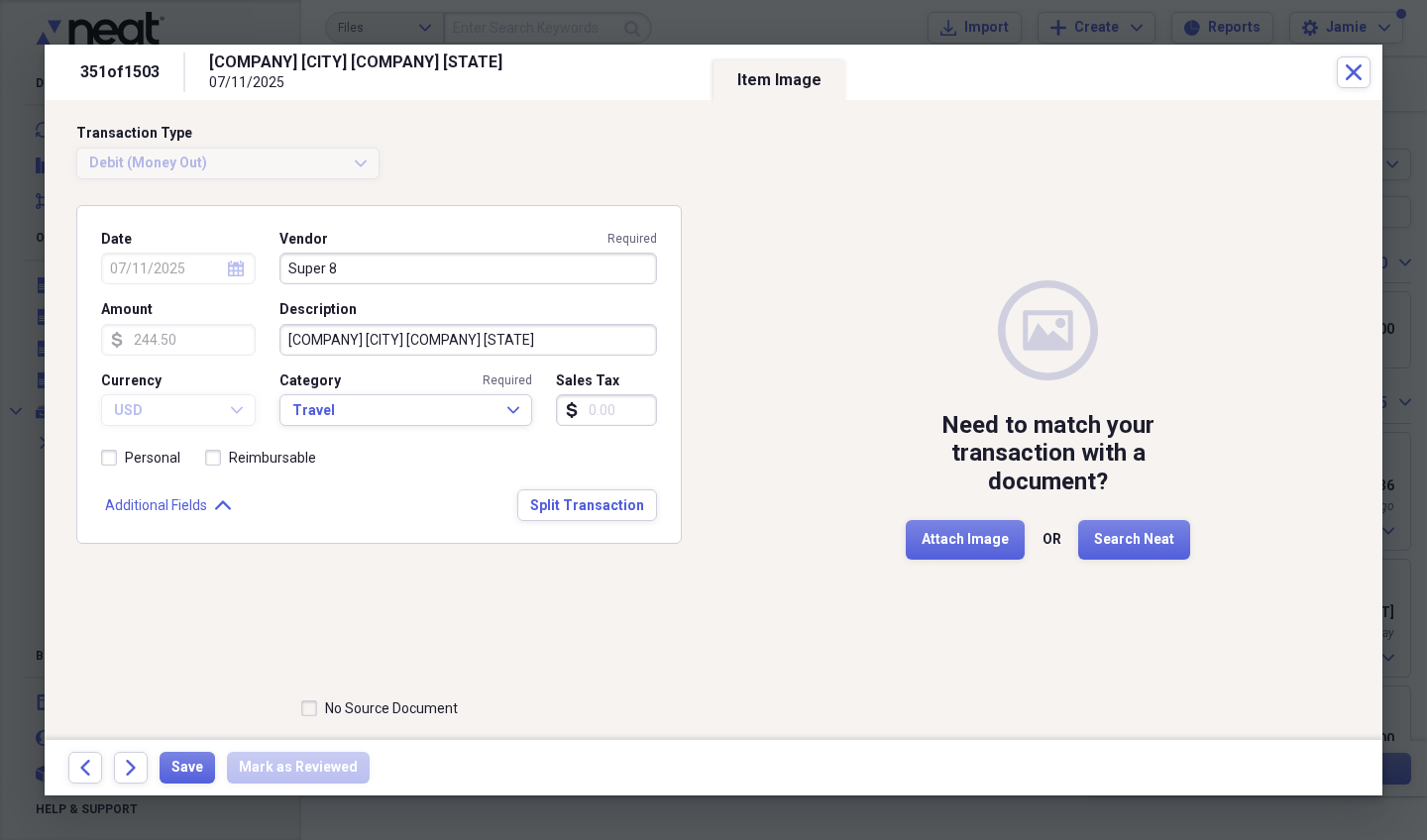 click on "Forward" 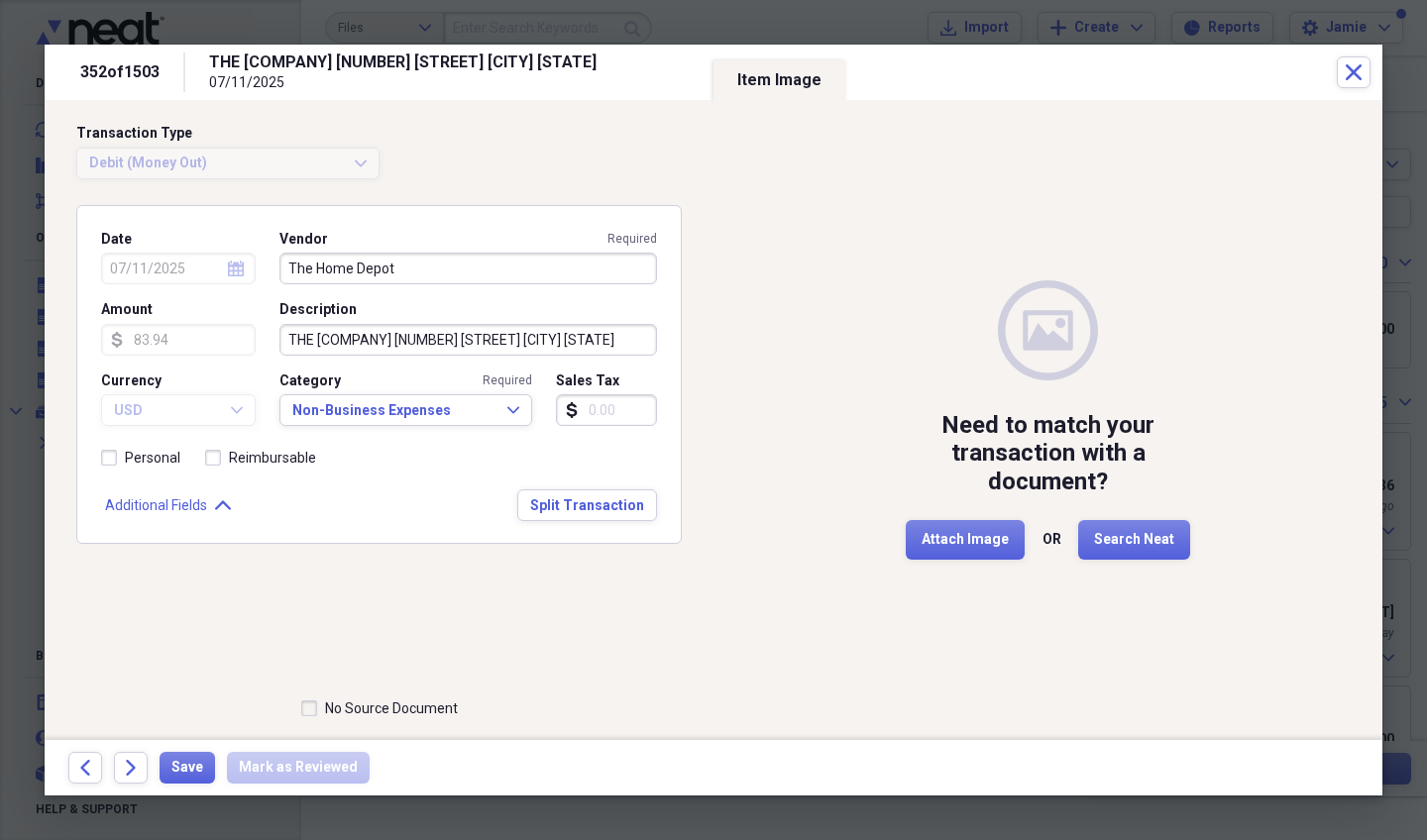 click on "Forward" 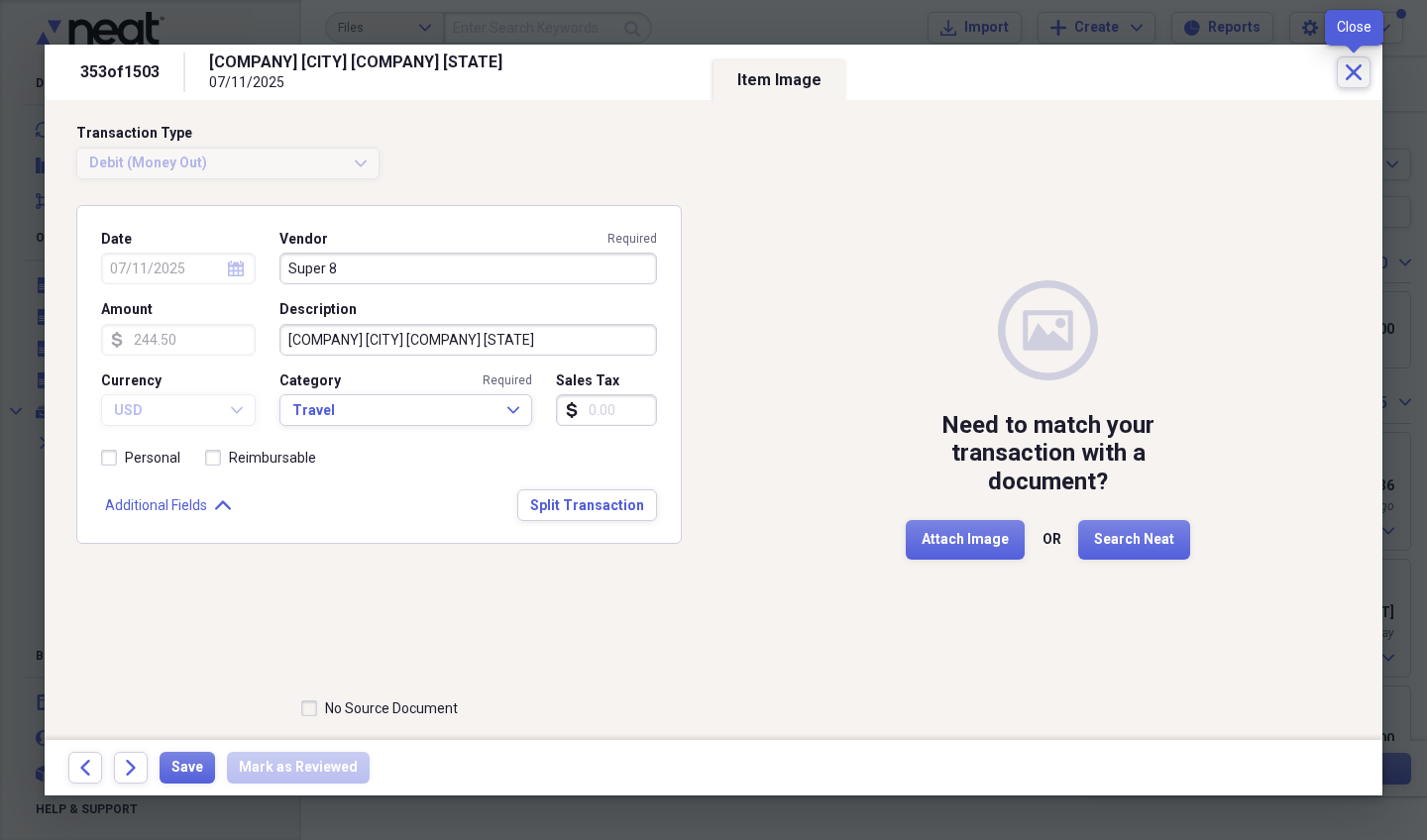 click on "Close" at bounding box center (1354, 72) 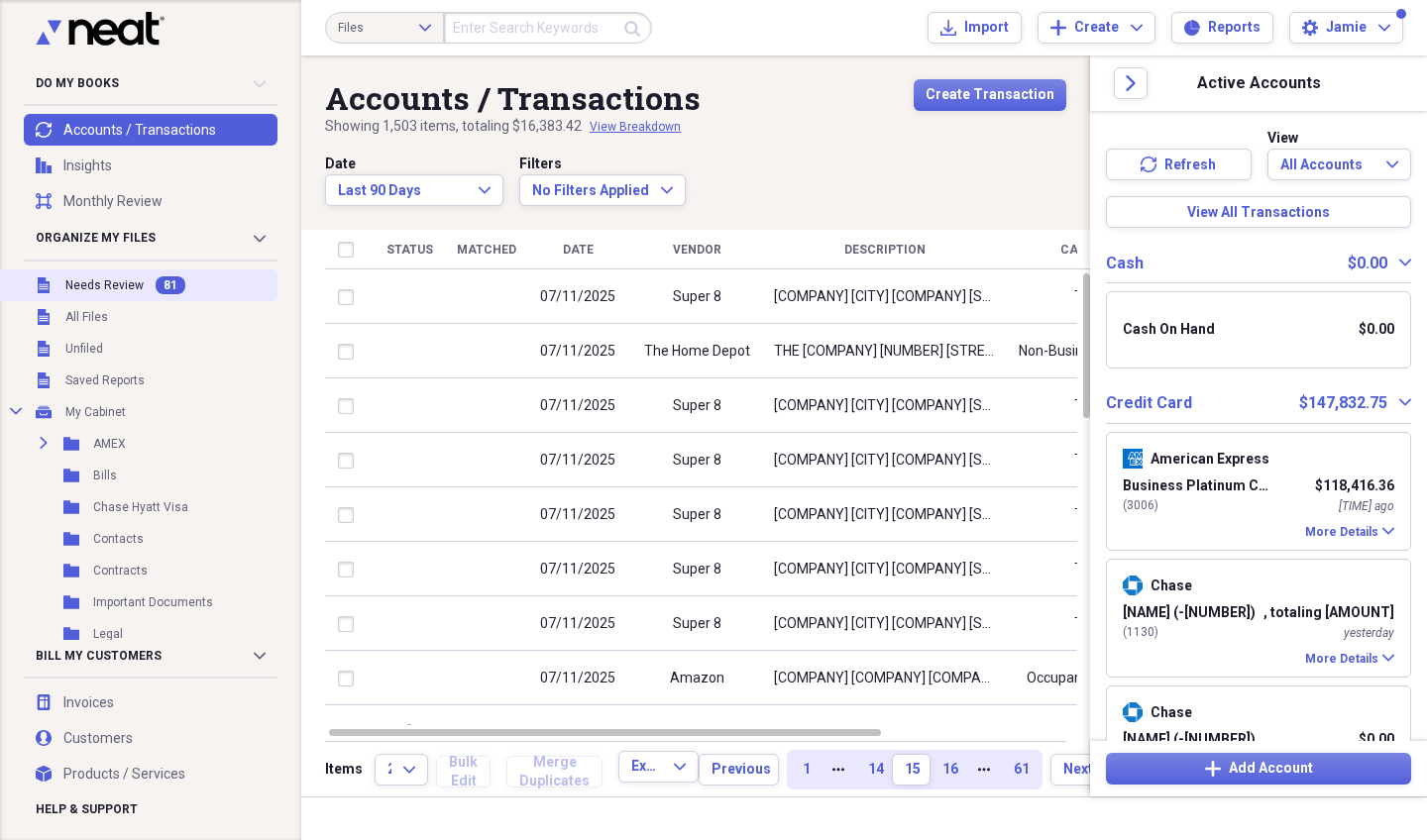click on "81" at bounding box center (170, 285) 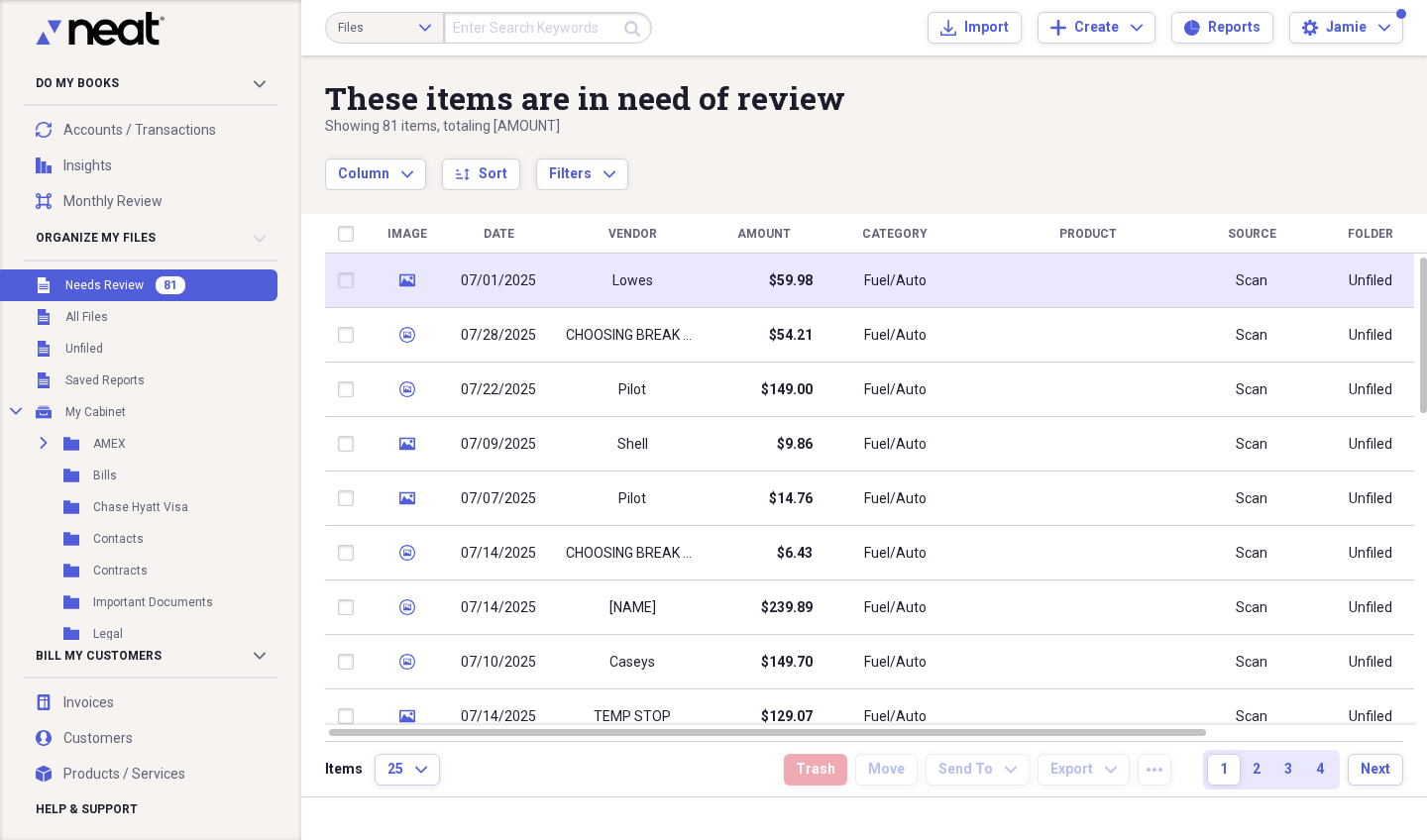 click on "Lowes" at bounding box center (632, 280) 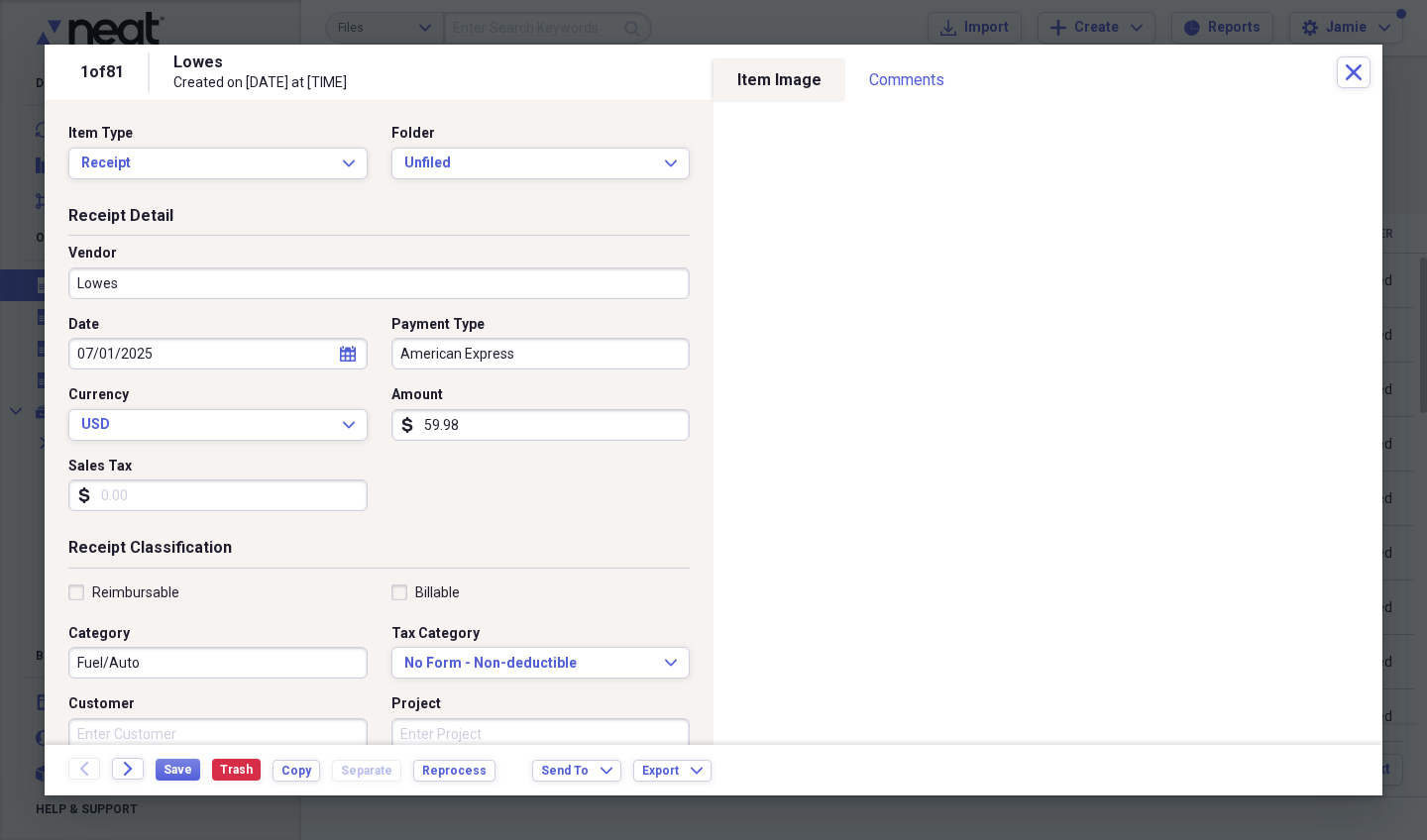 click on "59.98" at bounding box center [541, 425] 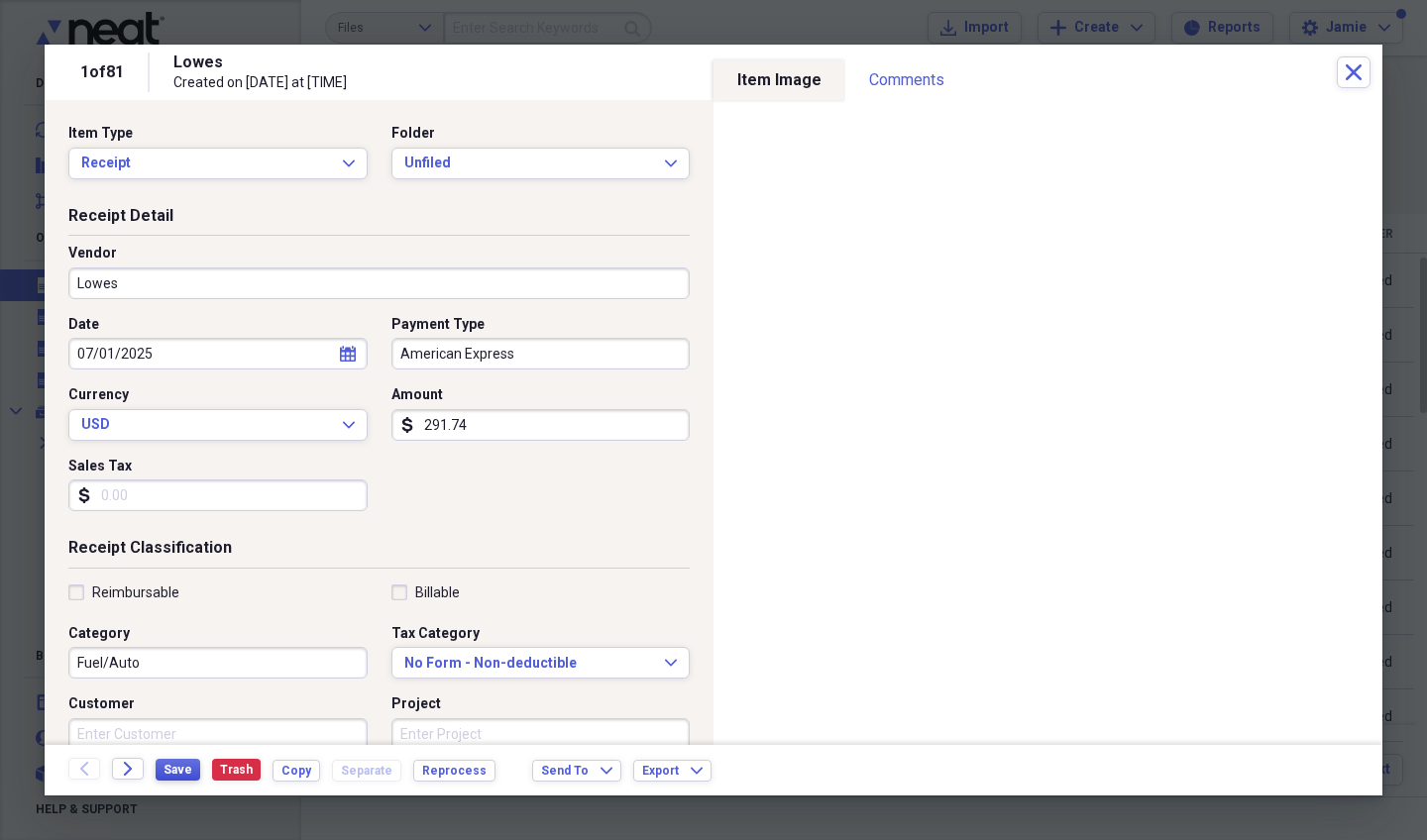 click on "Save" at bounding box center (177, 770) 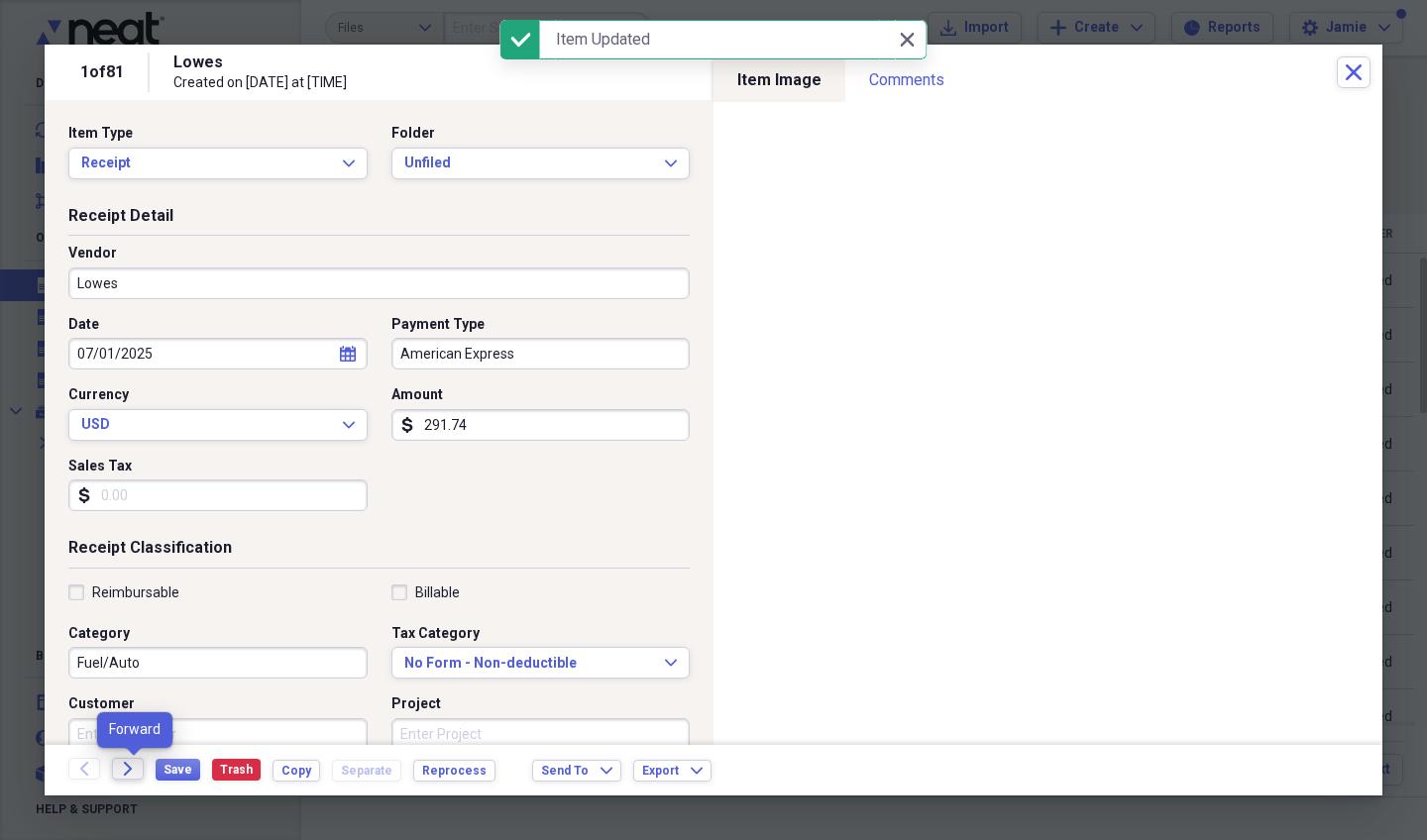 click on "Forward" 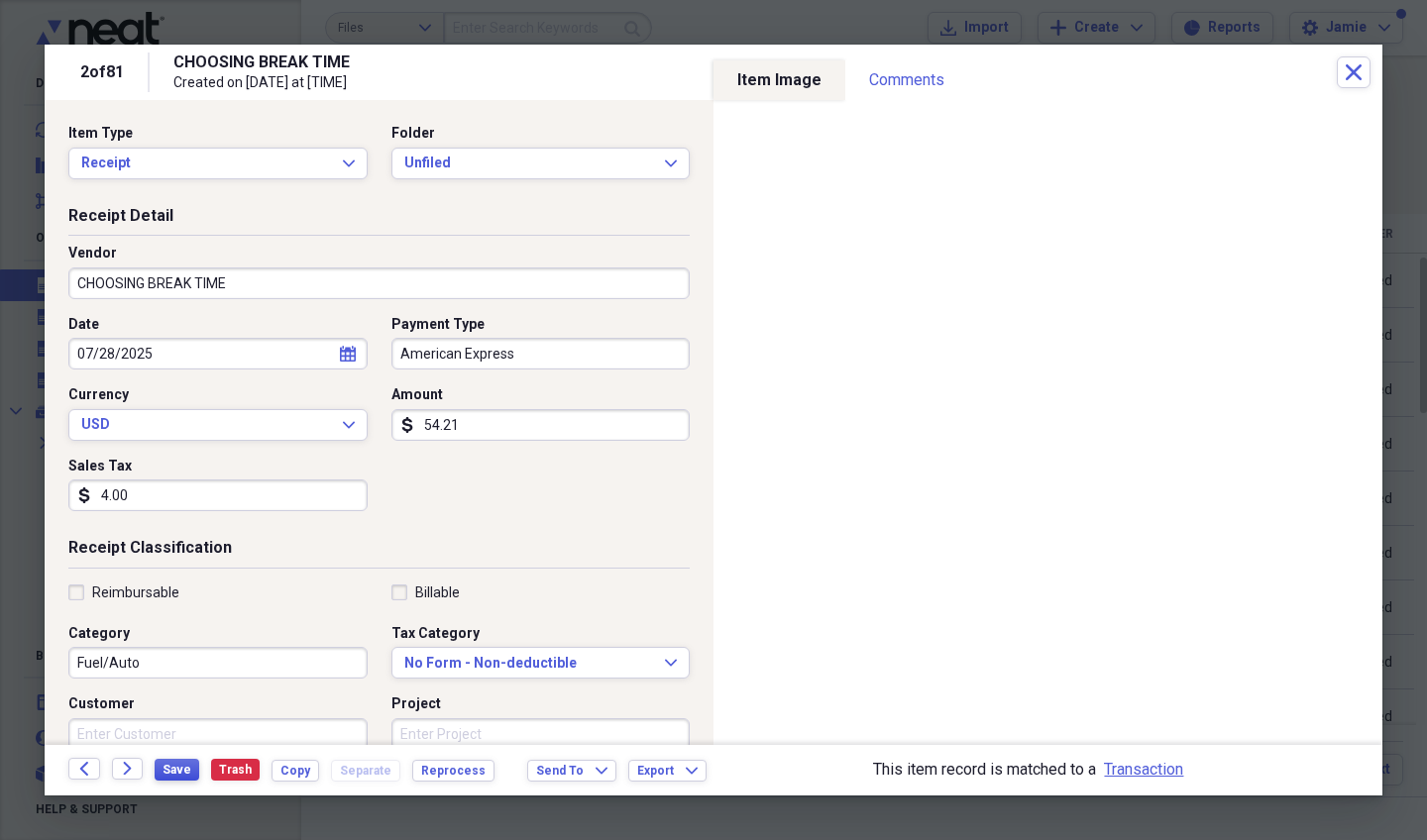 click on "Save" at bounding box center (176, 770) 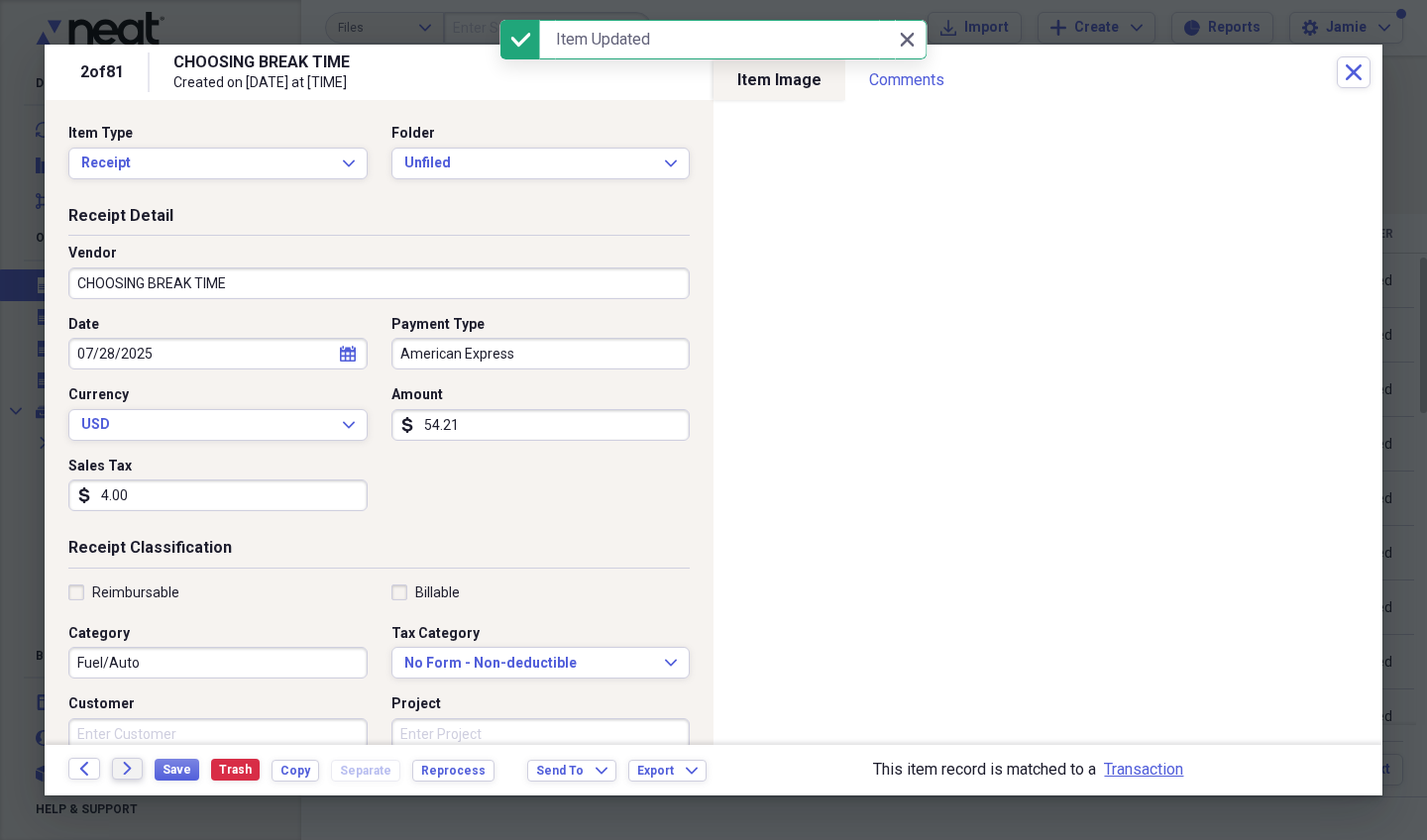 click on "Forward" 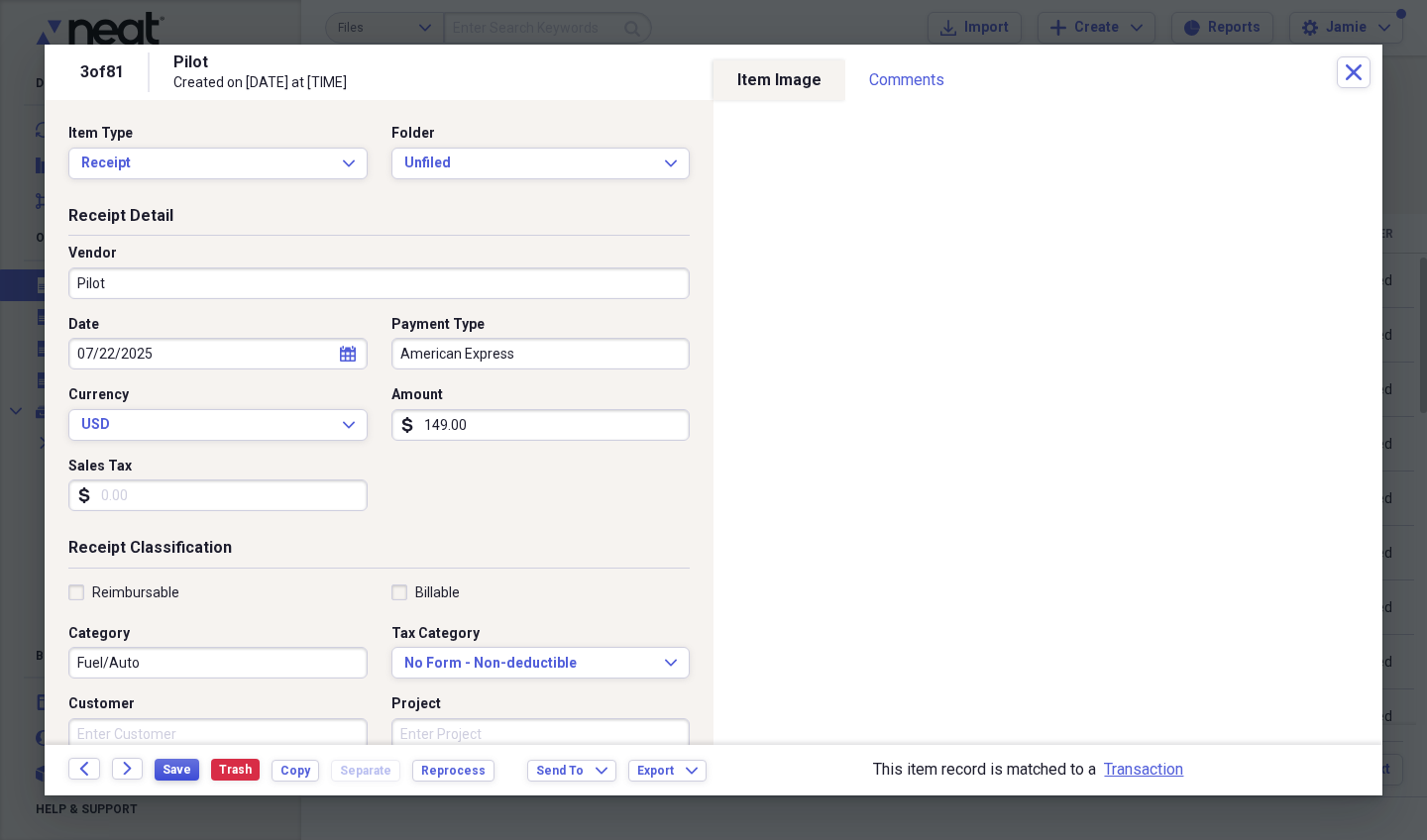 click on "Save" at bounding box center (176, 770) 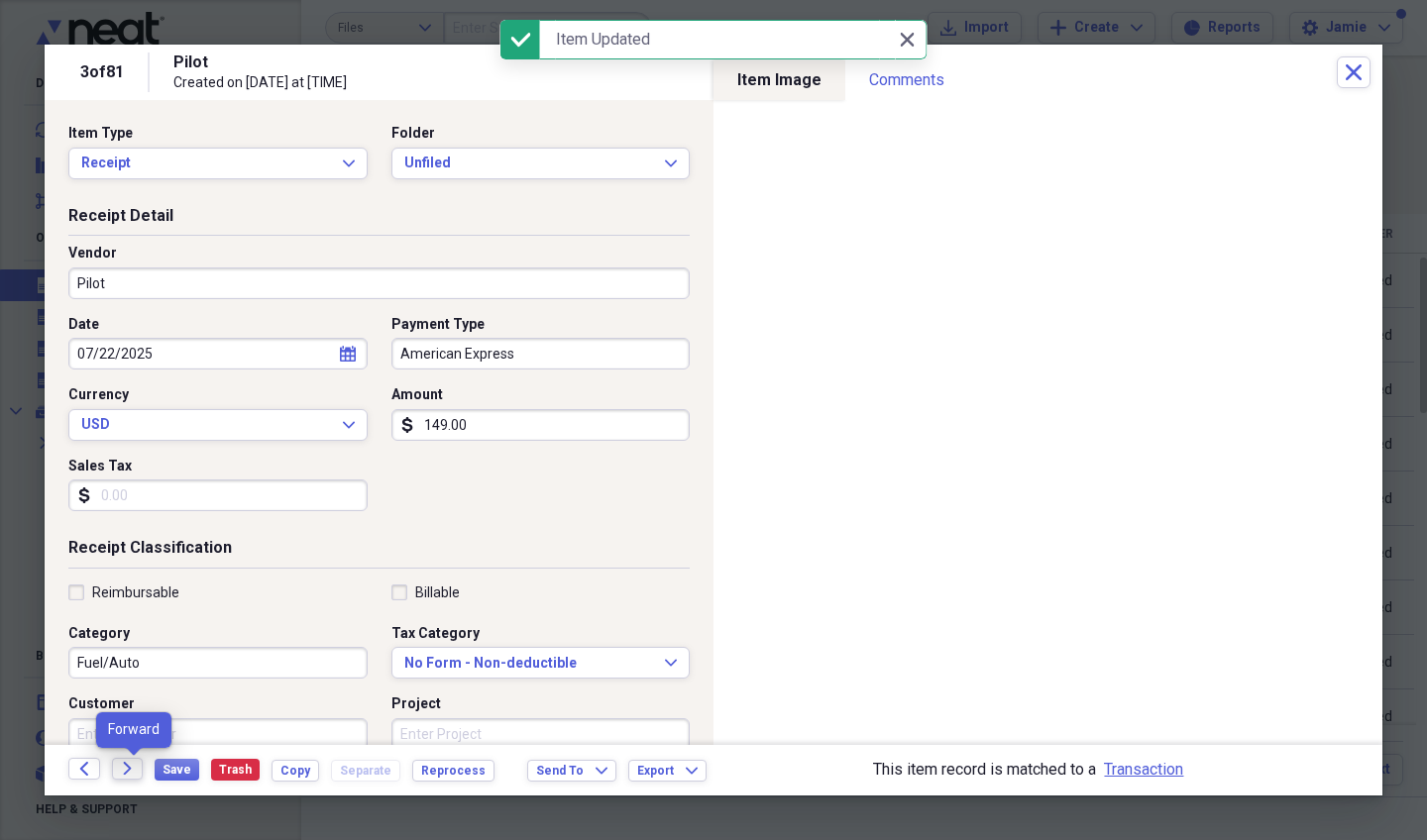 click on "Forward" at bounding box center (128, 769) 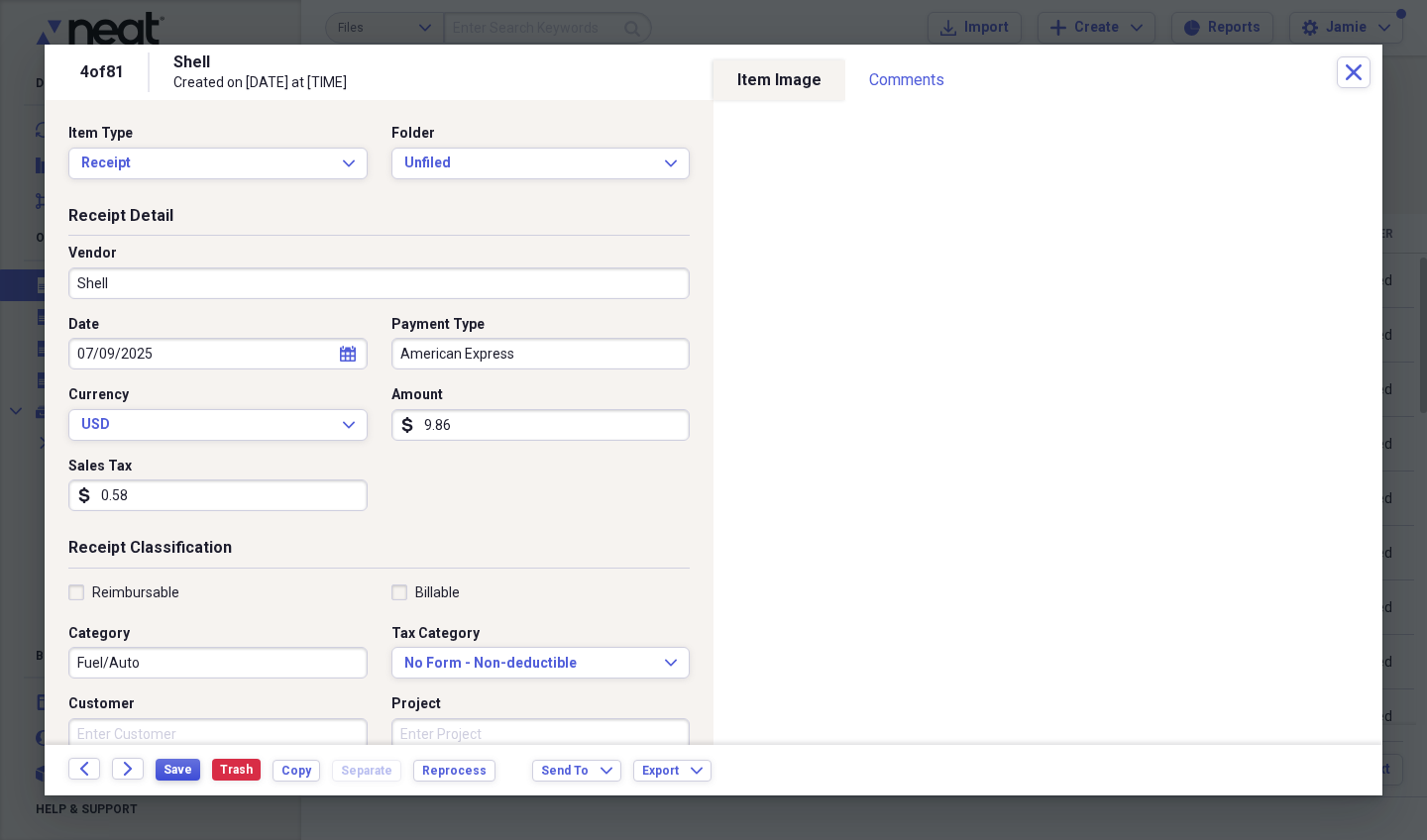 click on "Save" at bounding box center (177, 770) 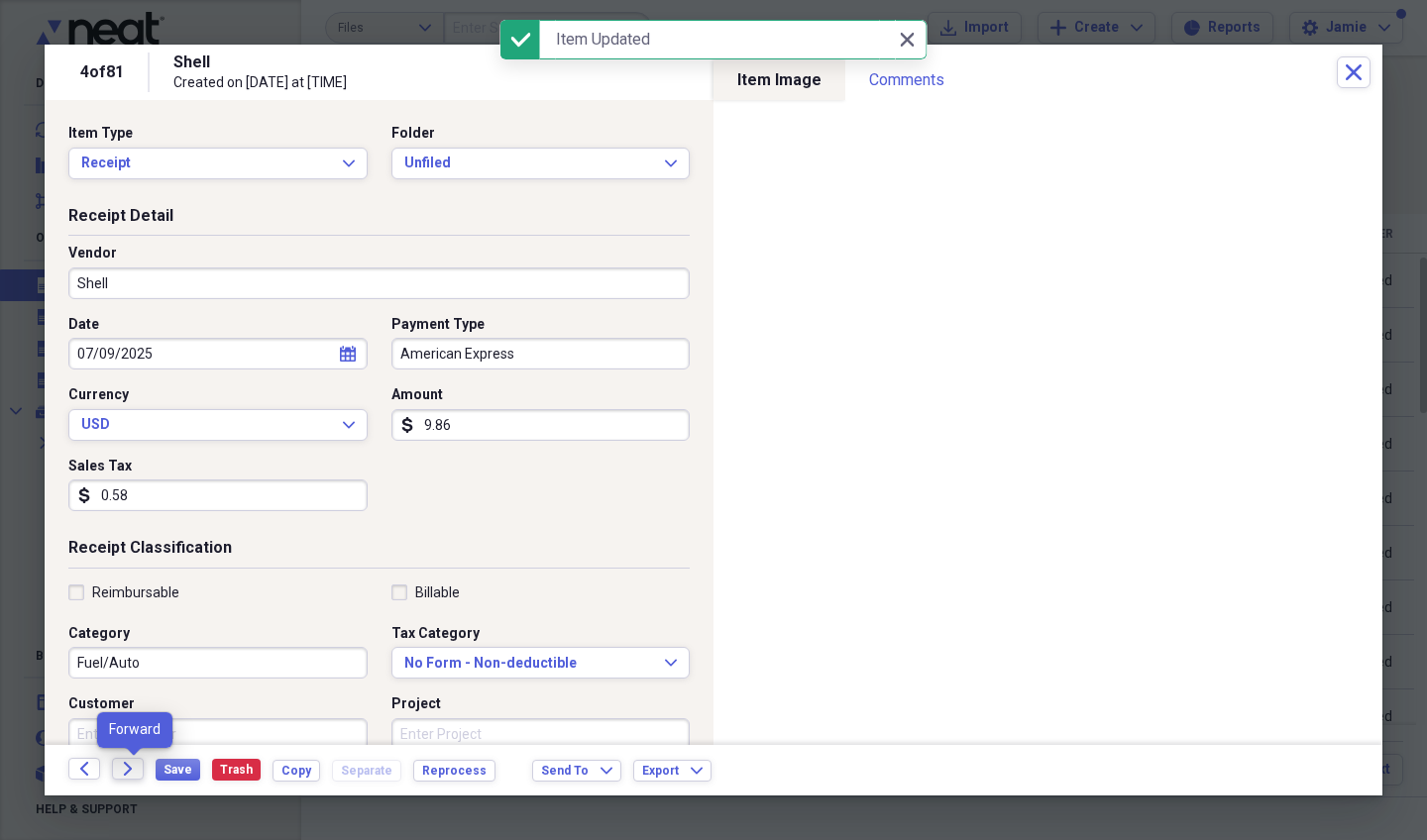 click 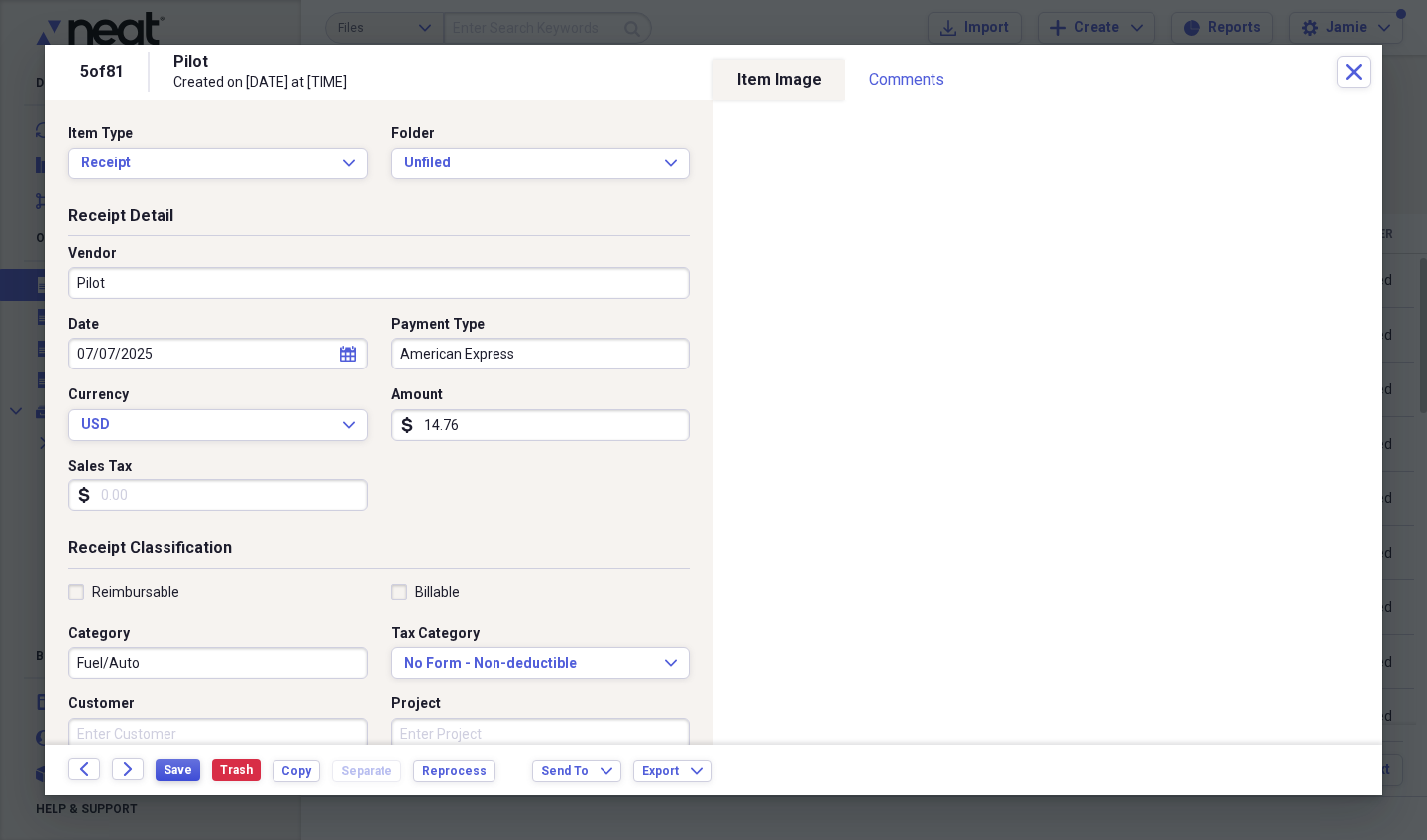 click on "Save" at bounding box center [177, 770] 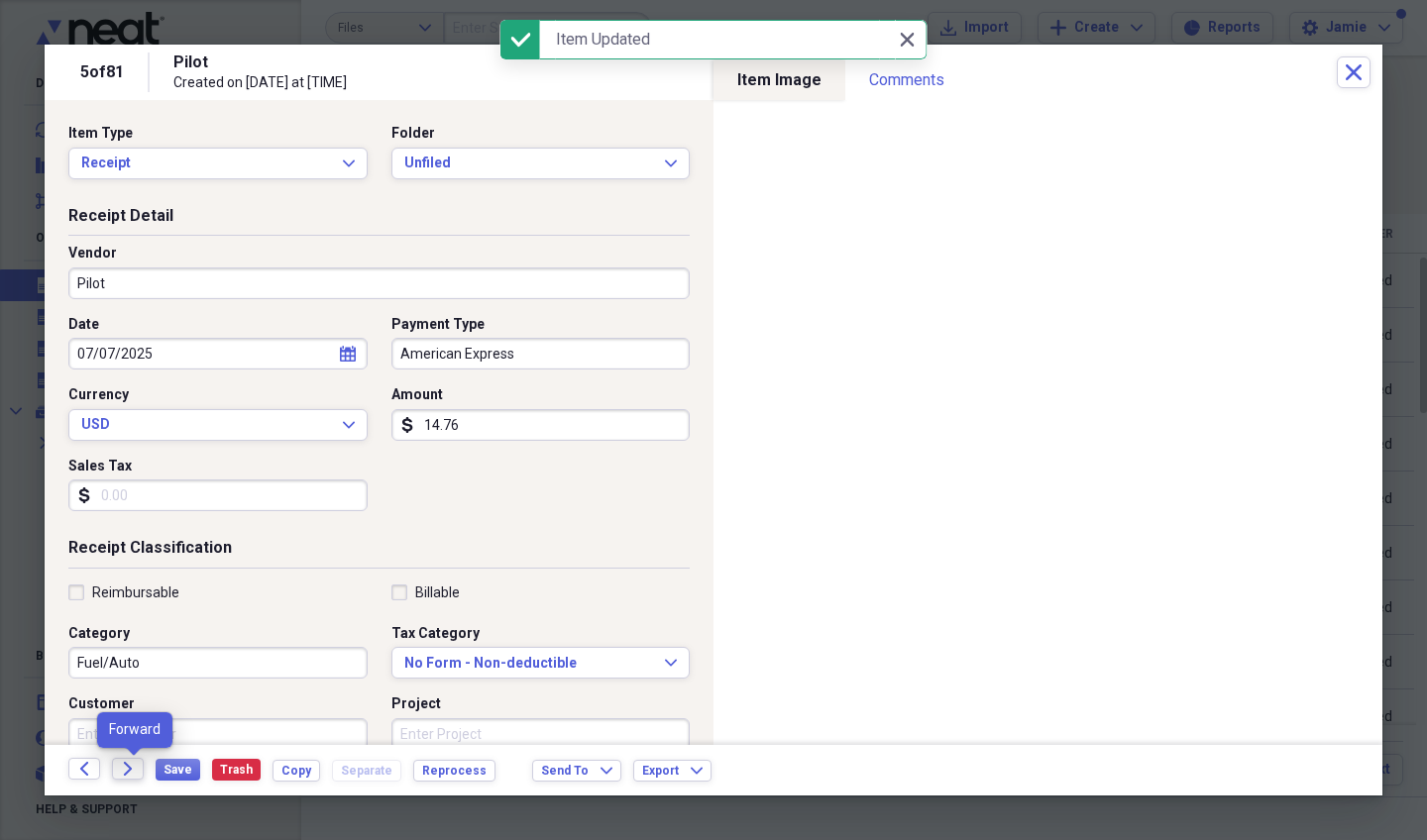 click on "Forward" 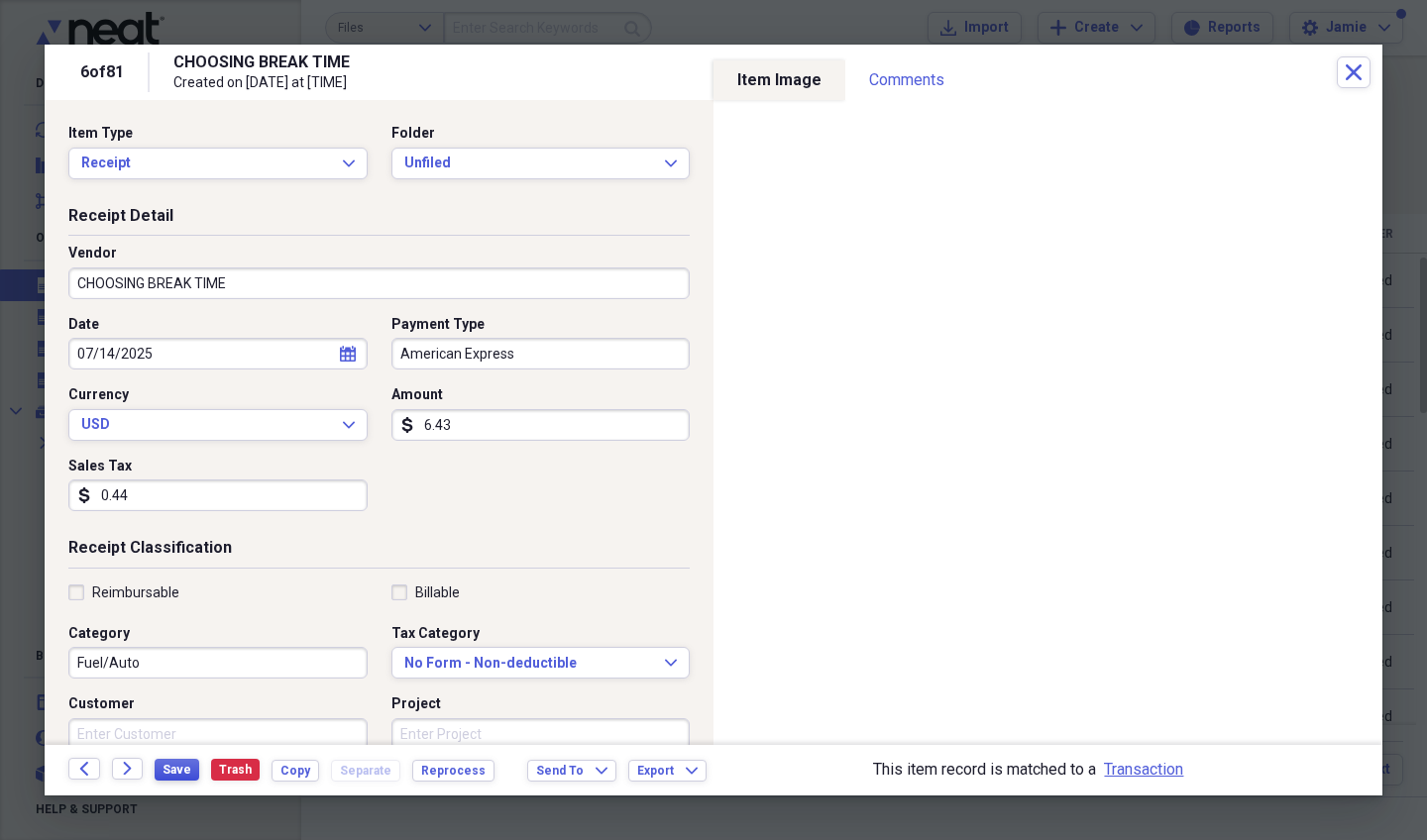 click on "Save" at bounding box center [176, 770] 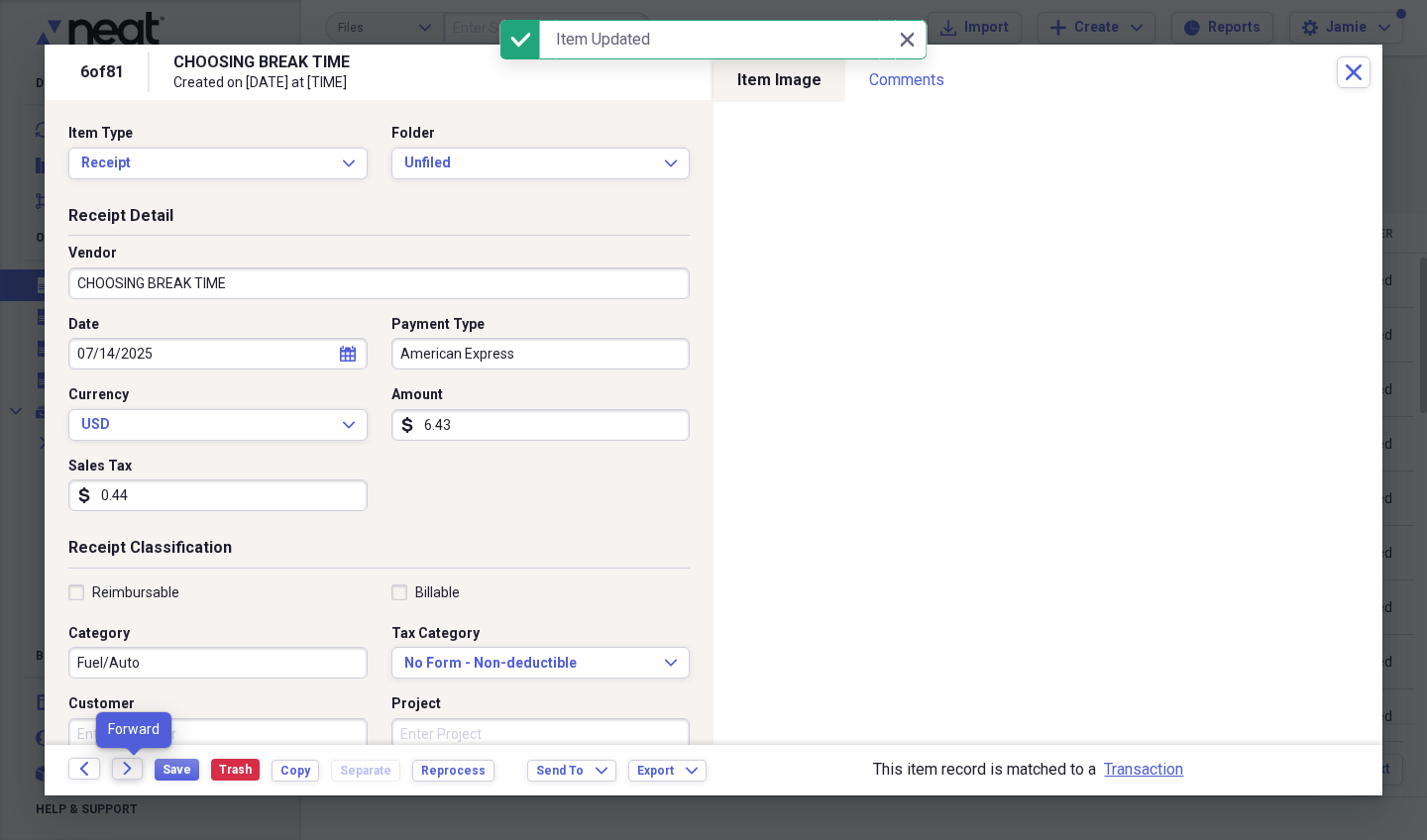 click on "Forward" 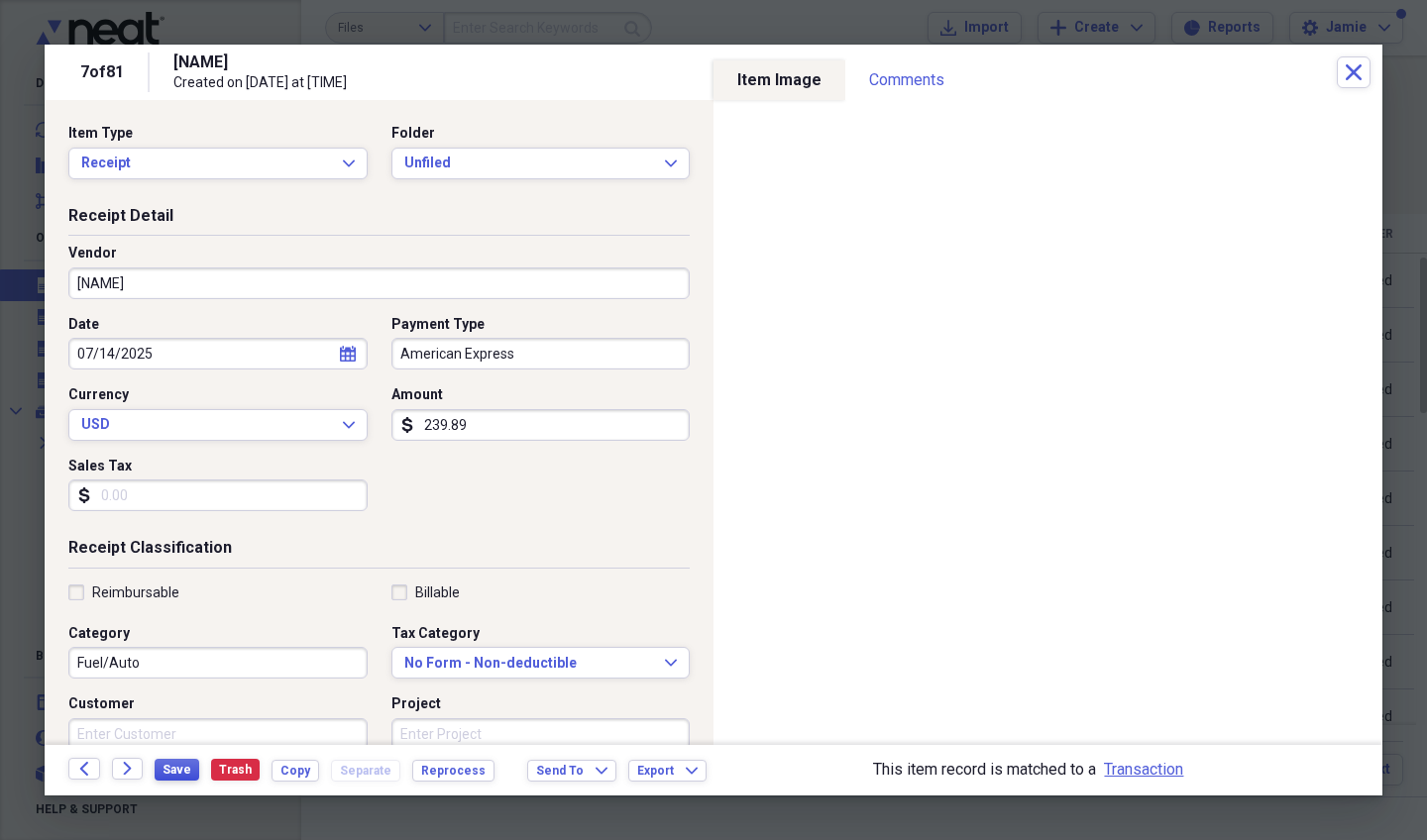 click on "Save" at bounding box center (176, 770) 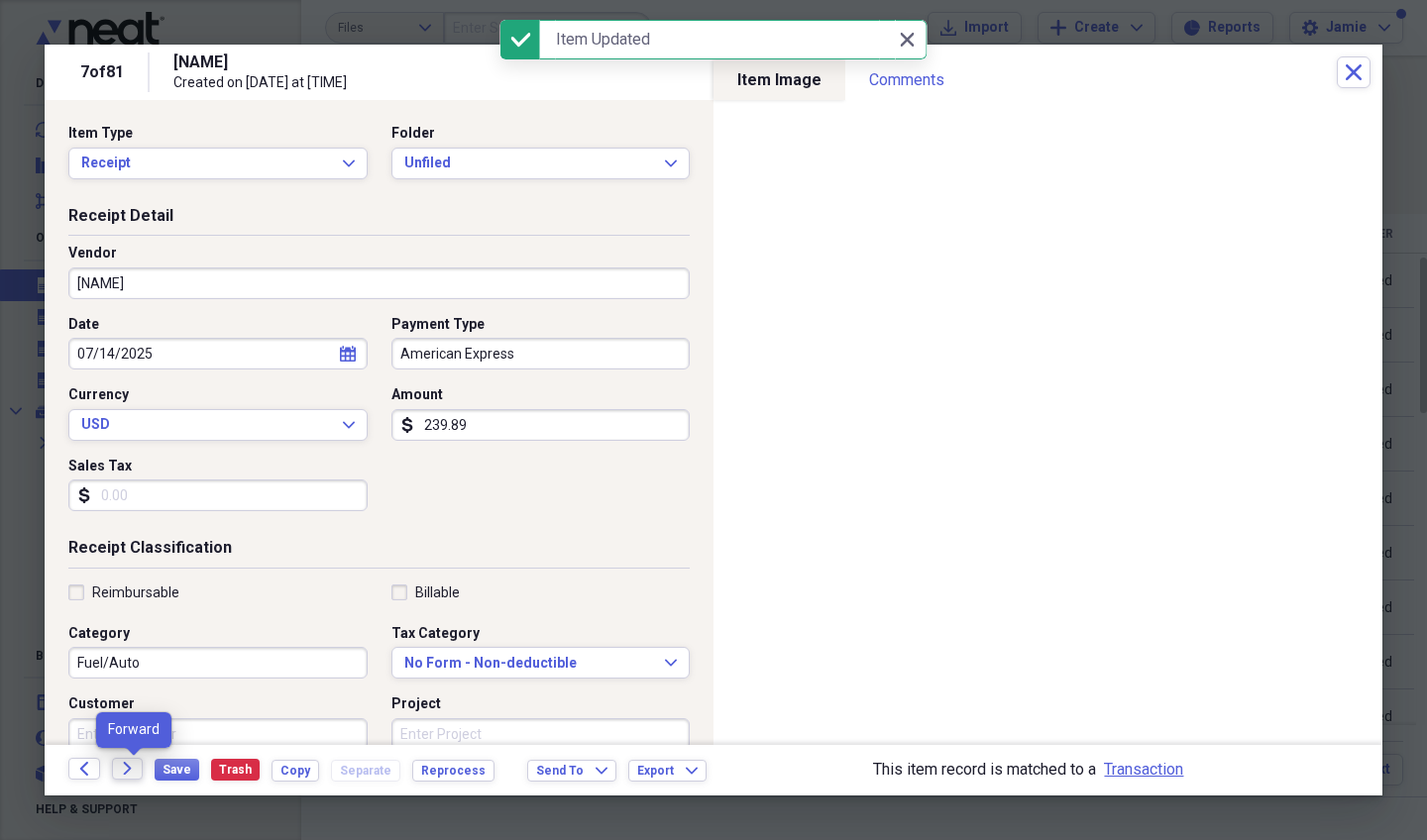 click on "Forward" 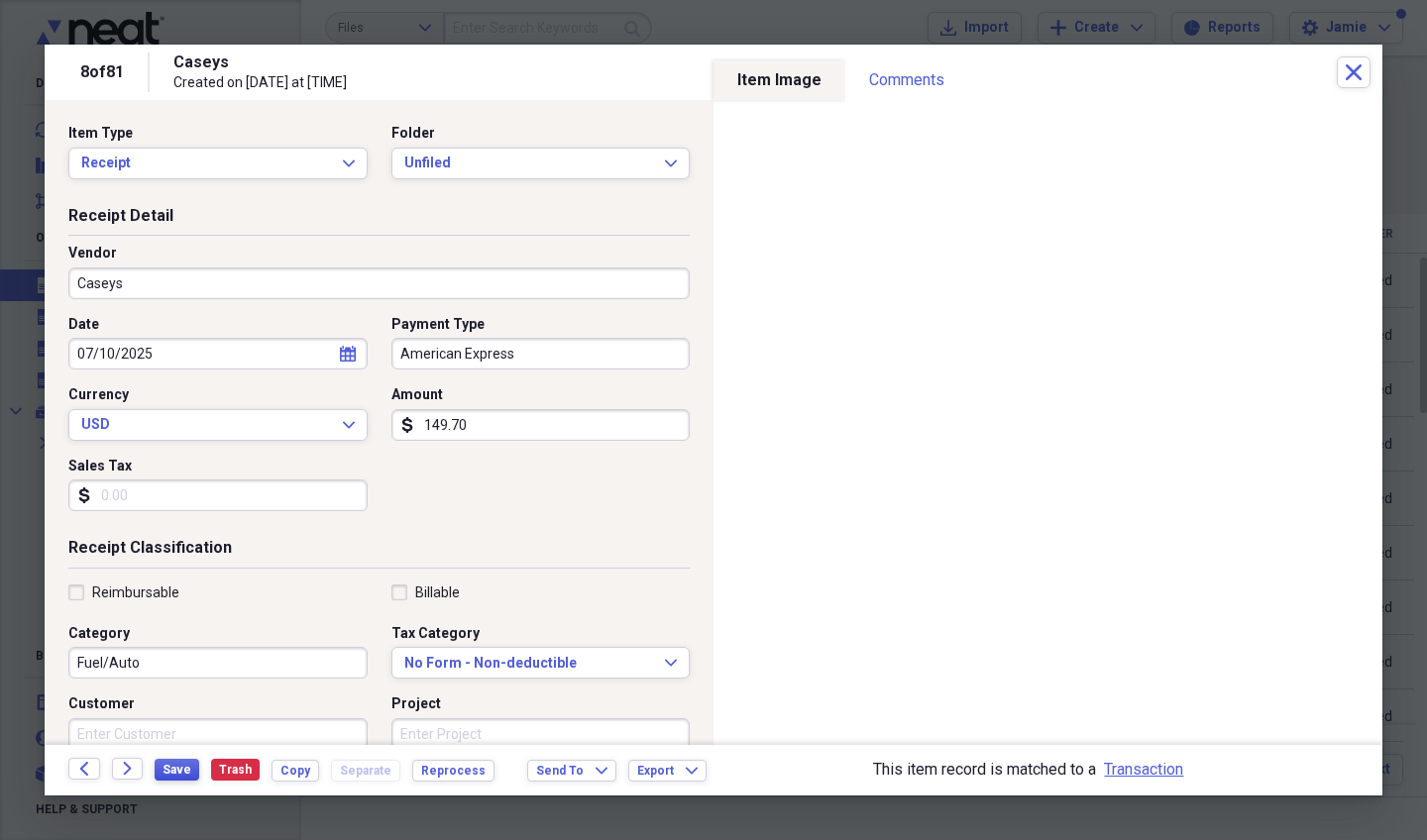 click on "Save" at bounding box center (176, 770) 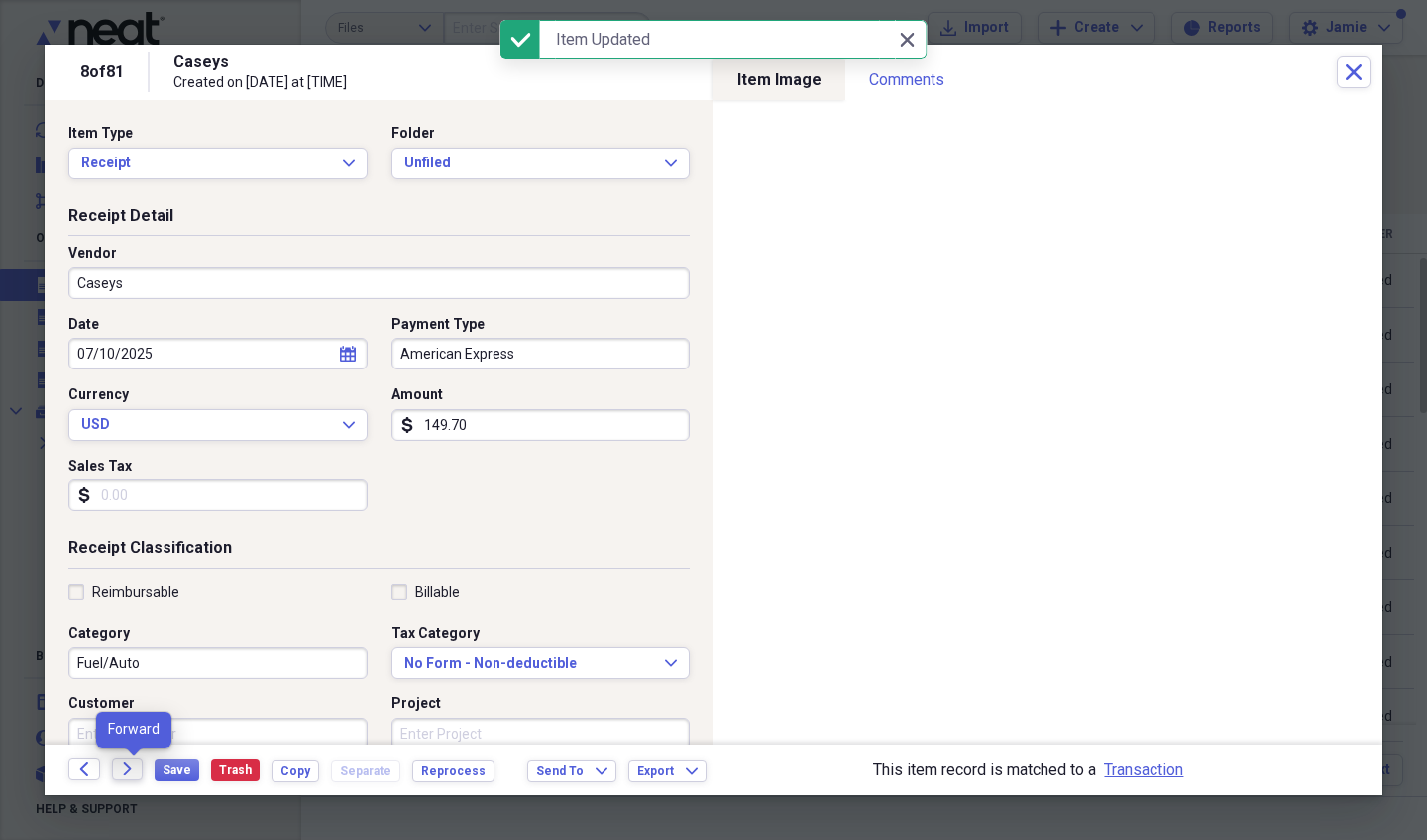 click on "Forward" 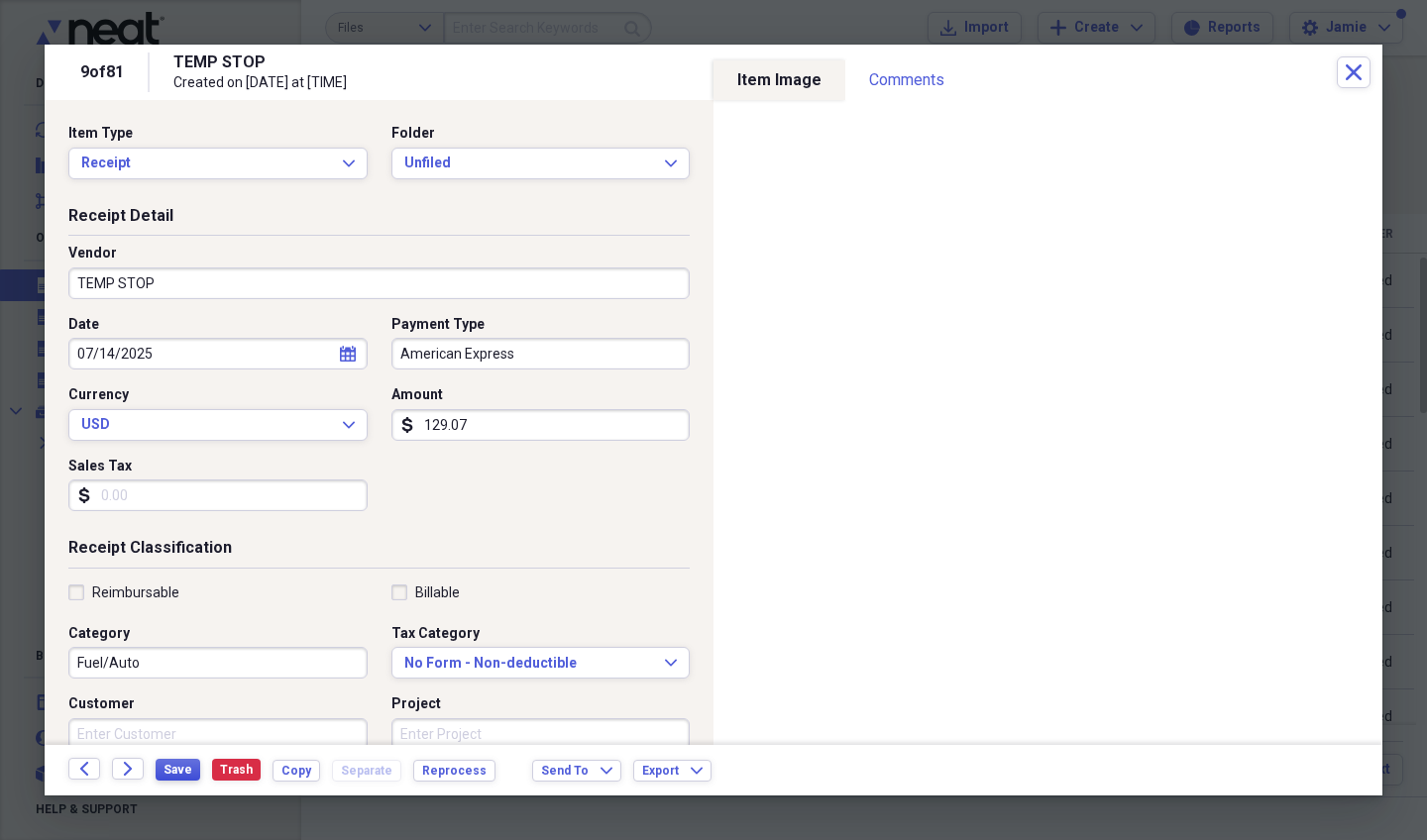 click on "Save" at bounding box center (177, 770) 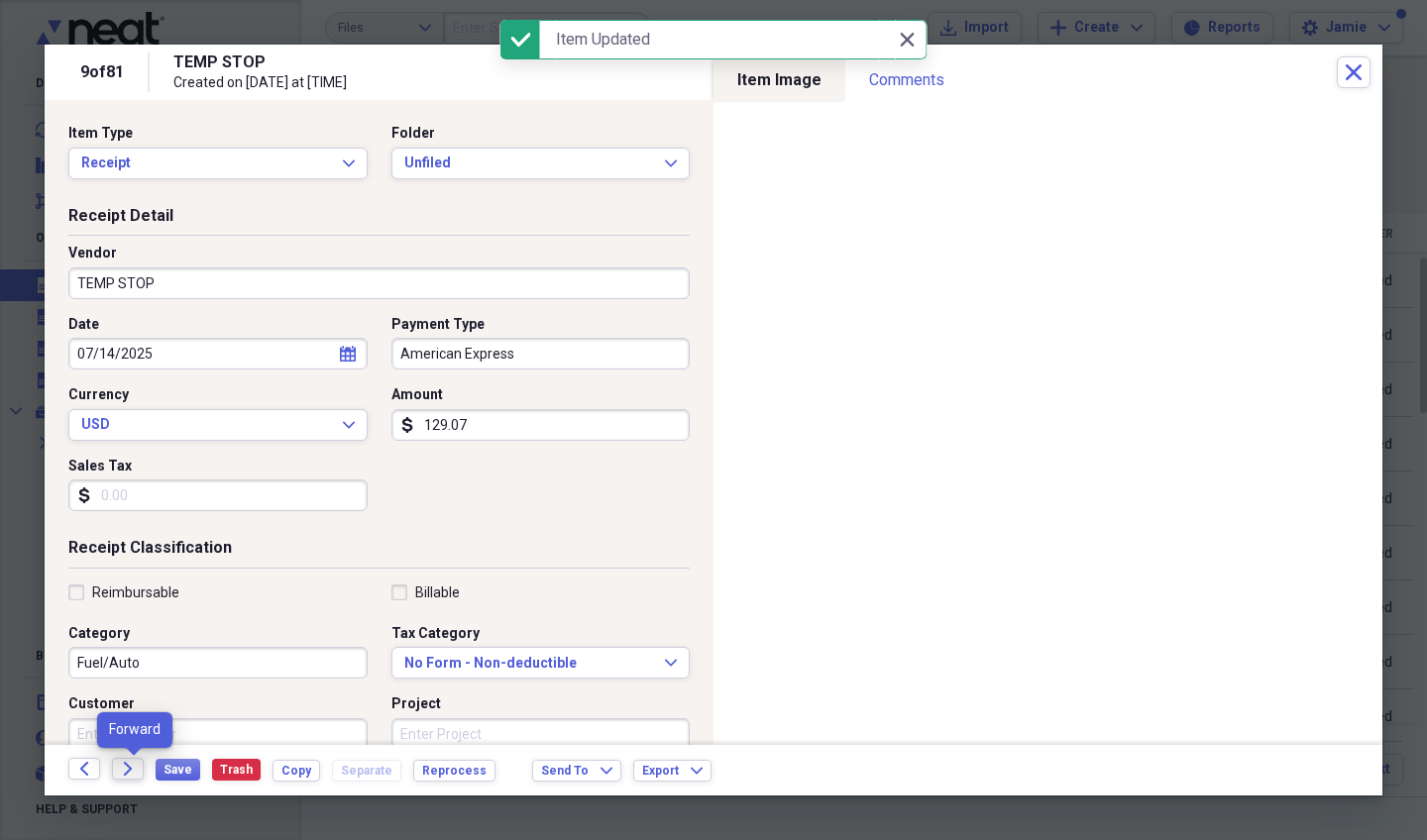 click on "Forward" 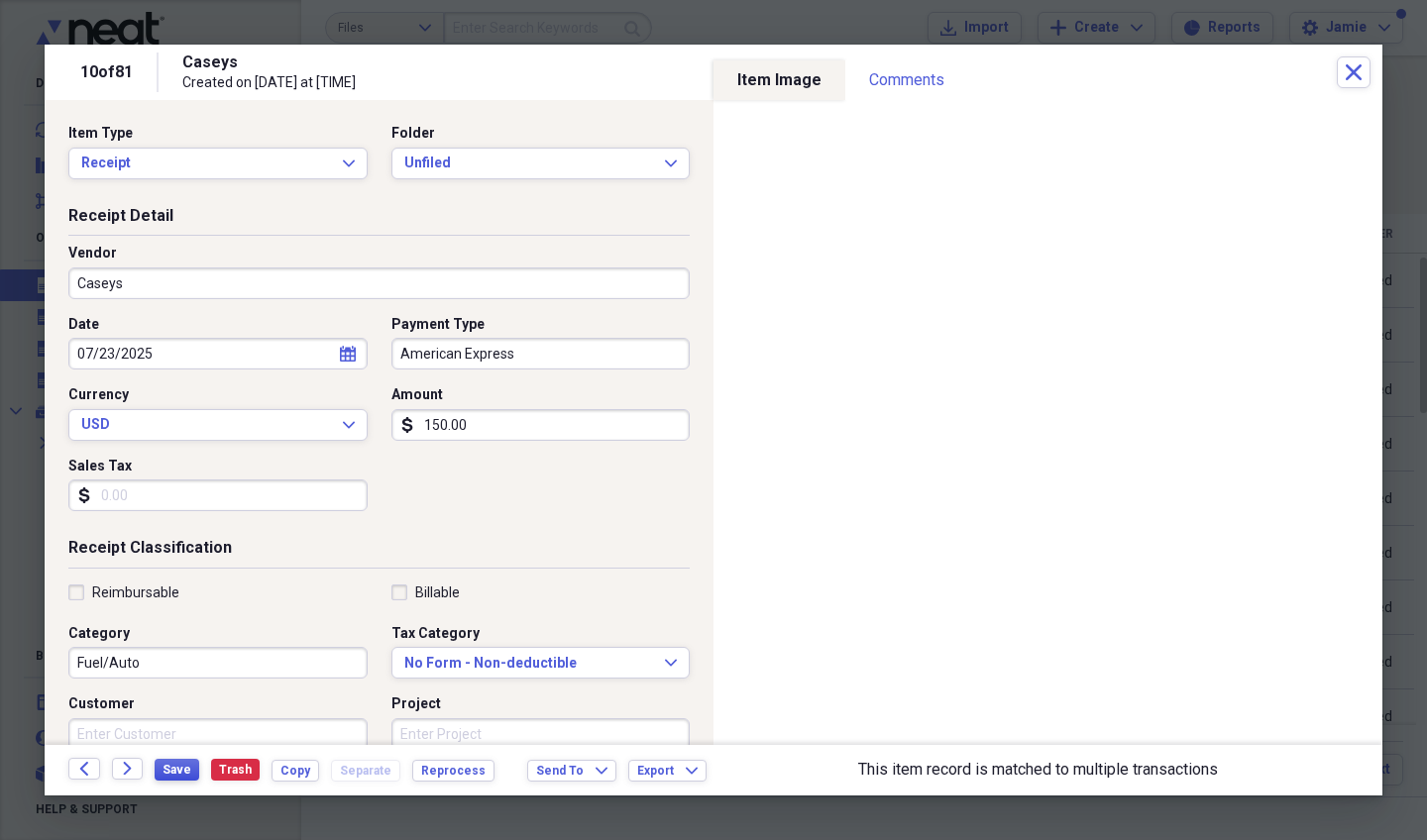 click on "Save" at bounding box center [176, 770] 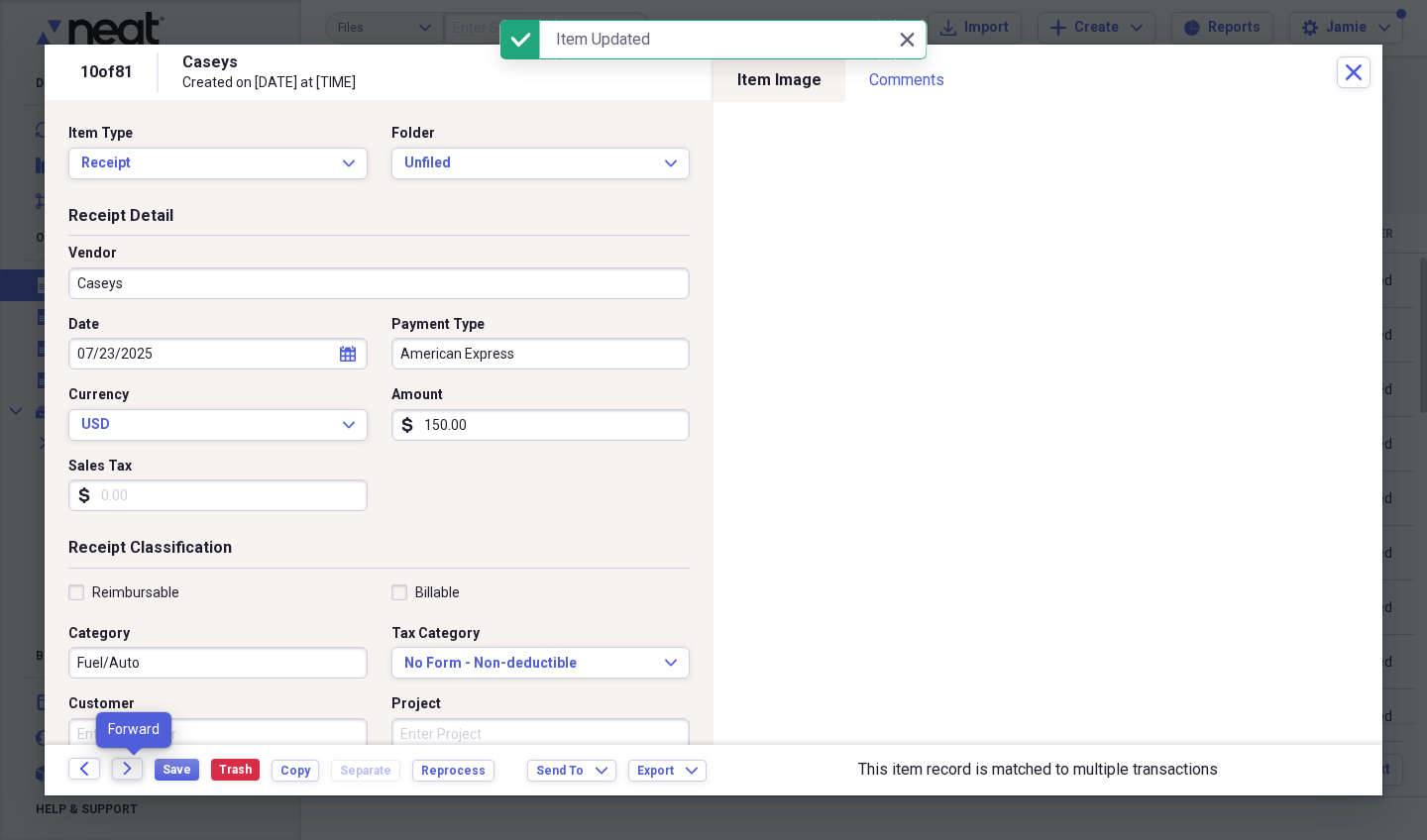click on "Forward" at bounding box center [128, 769] 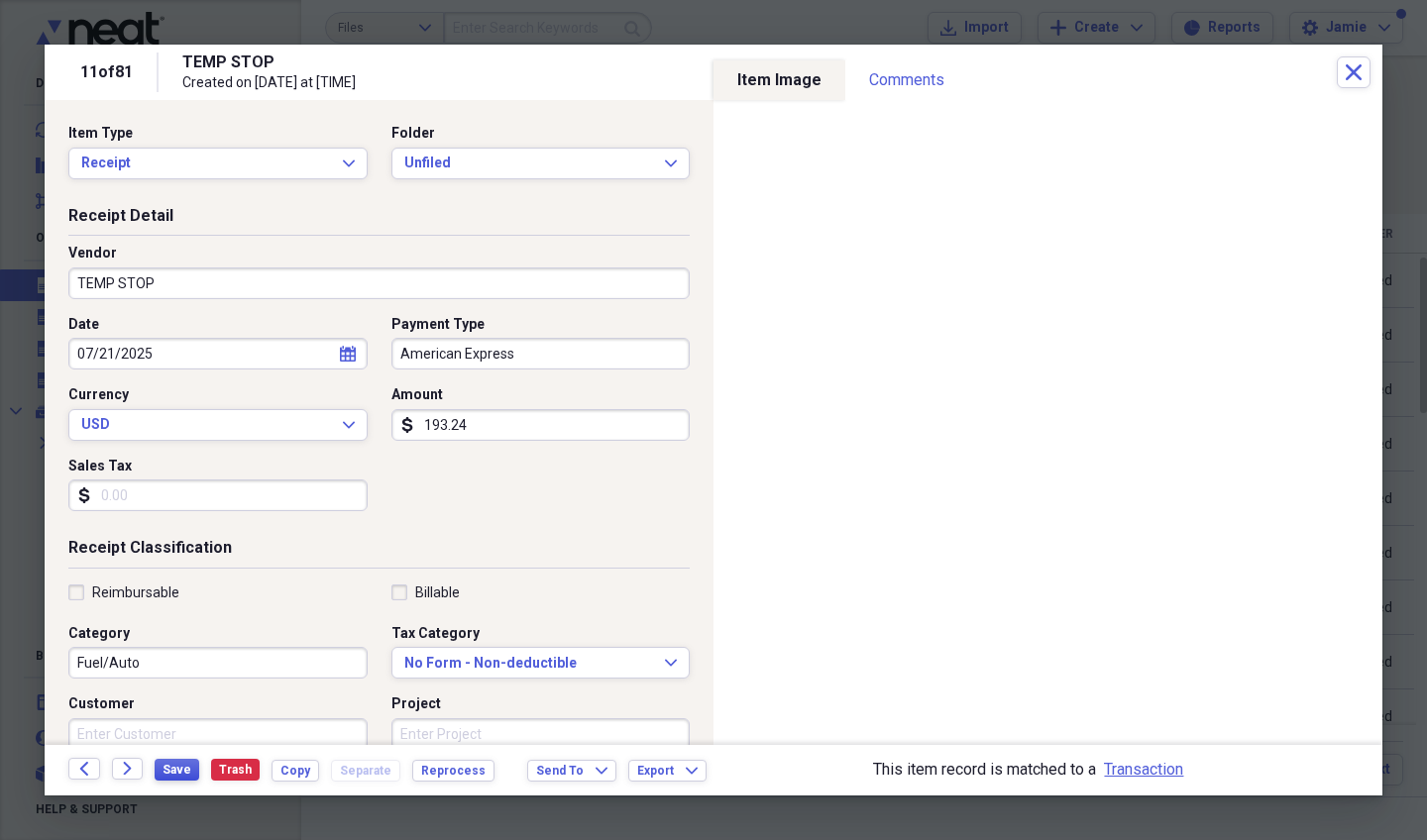click on "Save" at bounding box center (176, 770) 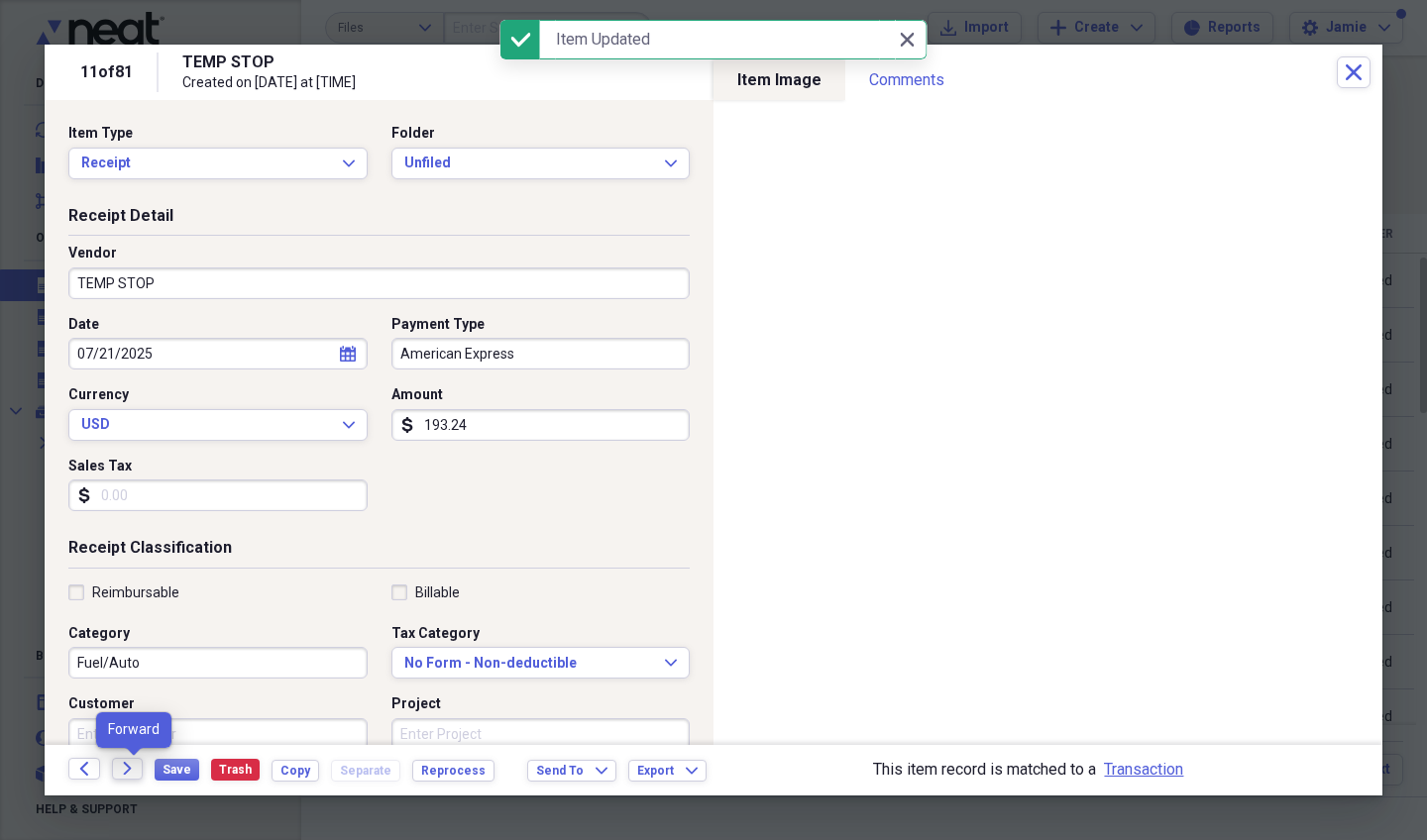 click on "Forward" 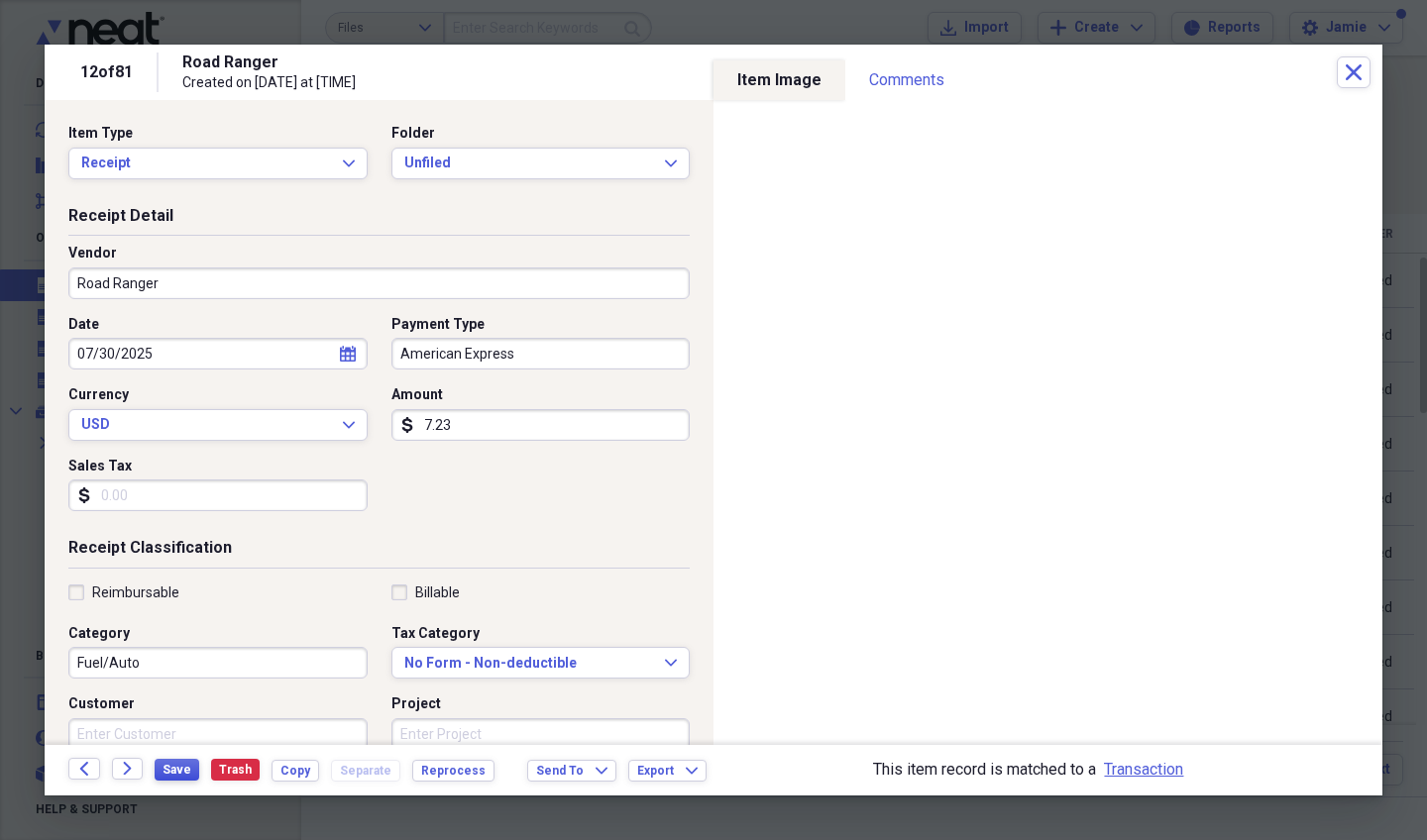 click on "Save" at bounding box center [176, 770] 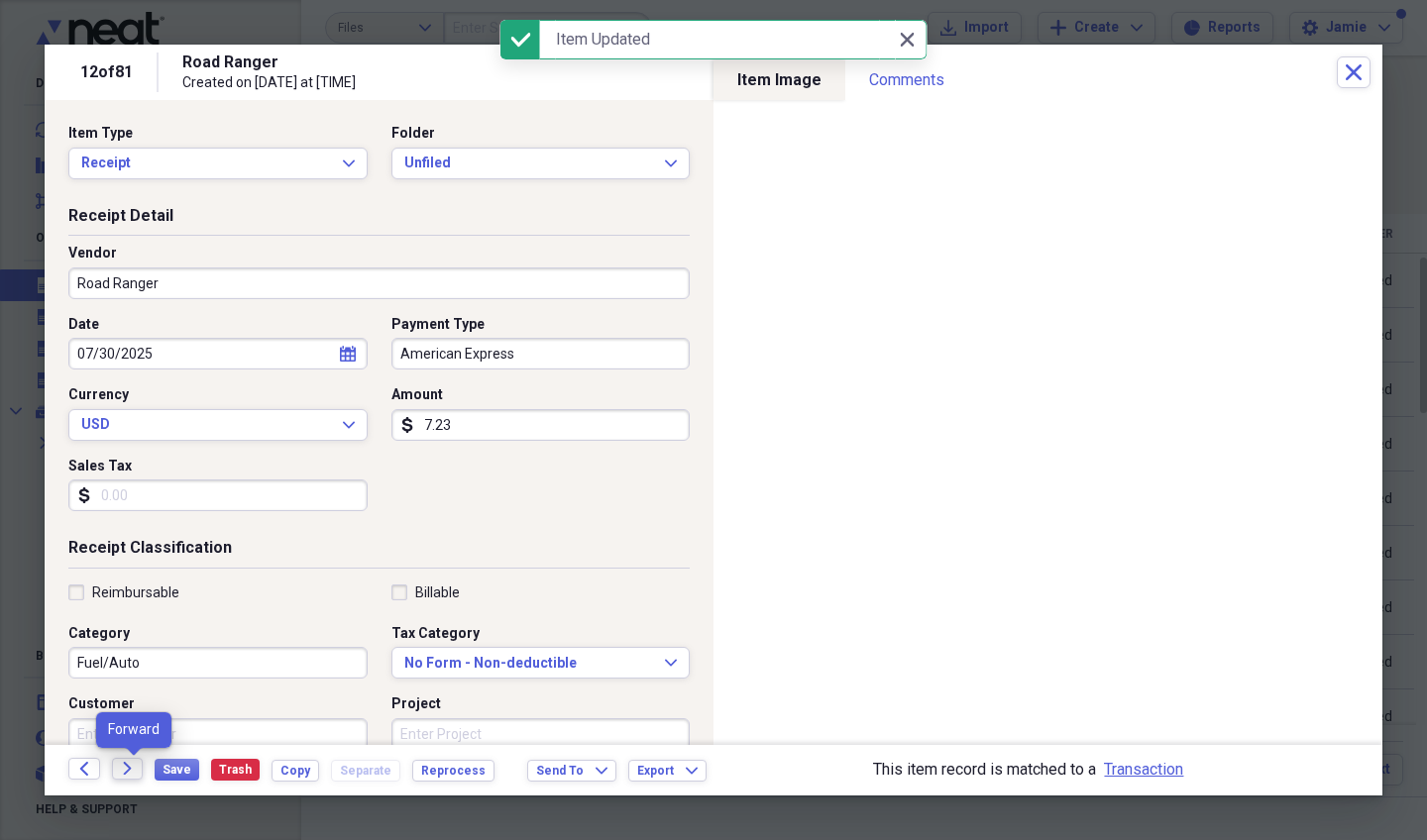 click 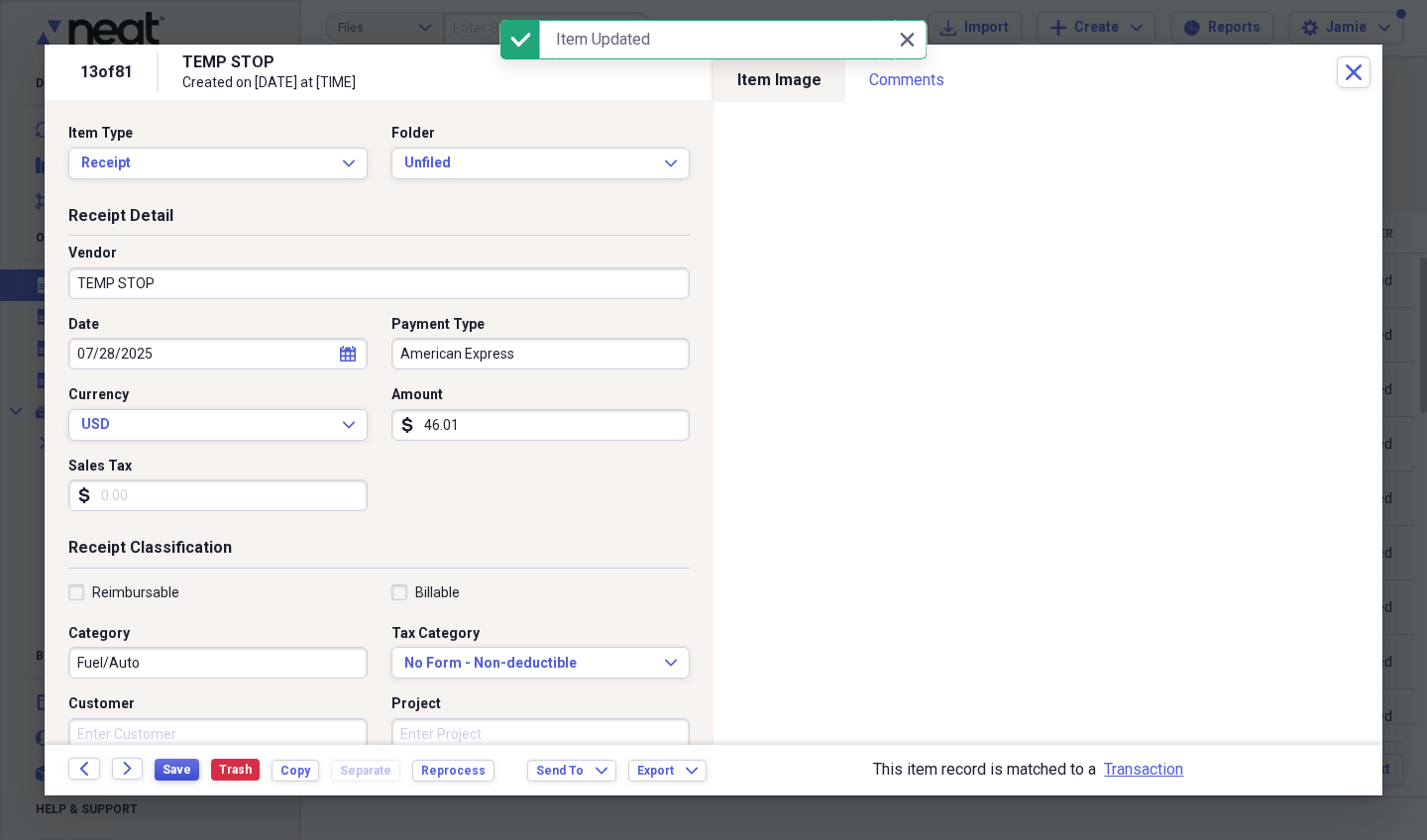 click on "Save" at bounding box center (176, 770) 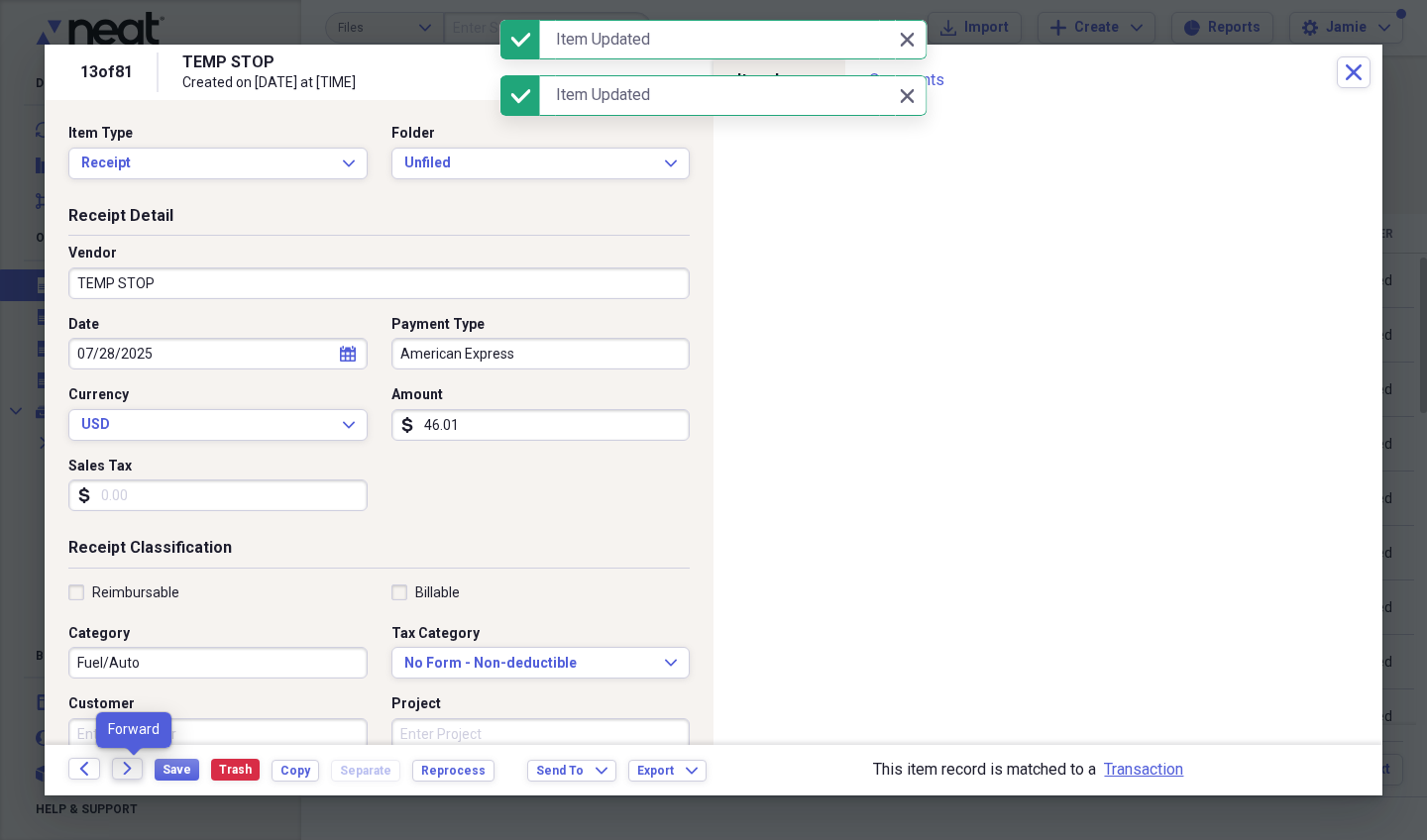 click on "Forward" at bounding box center [128, 769] 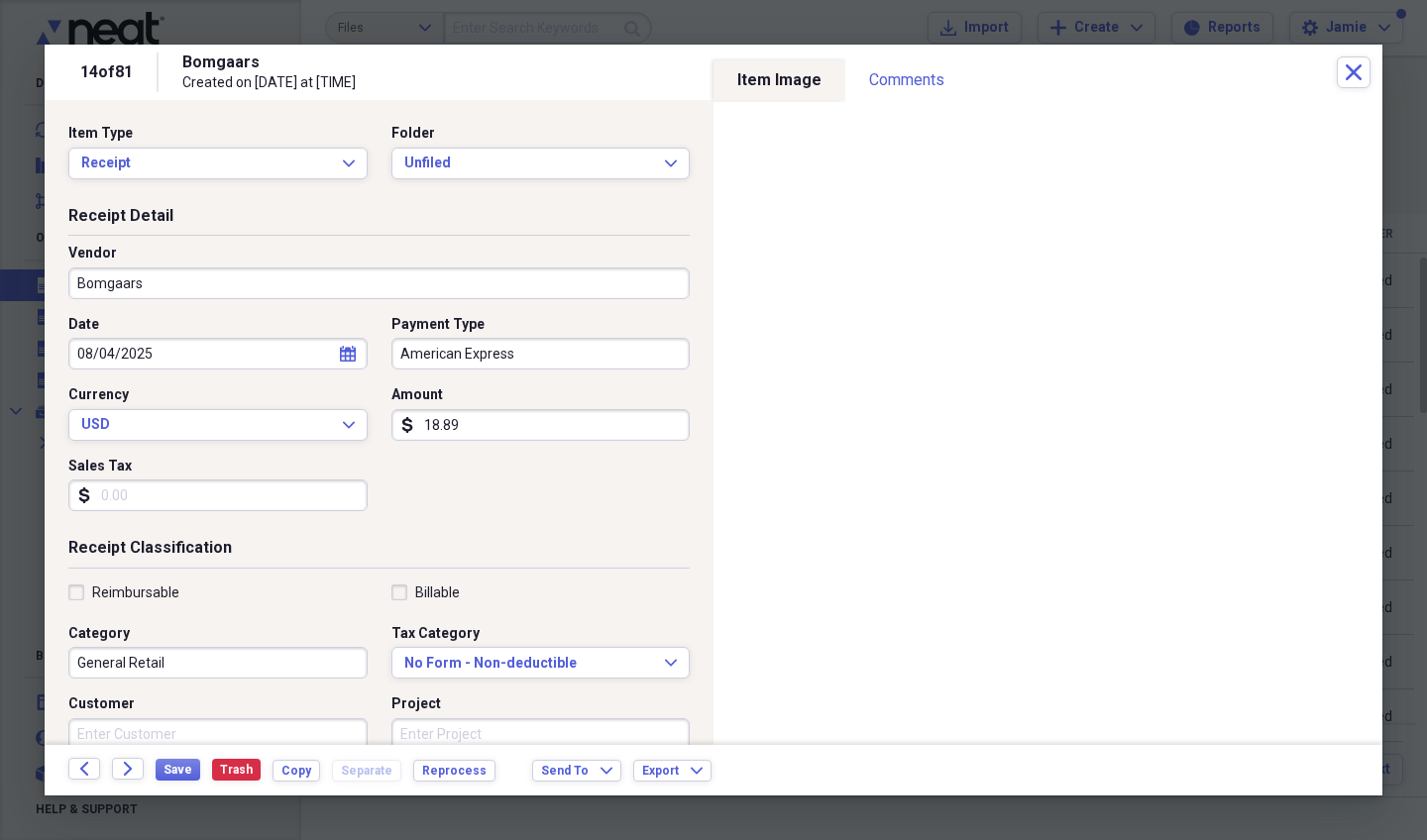 click on "18.89" at bounding box center [541, 425] 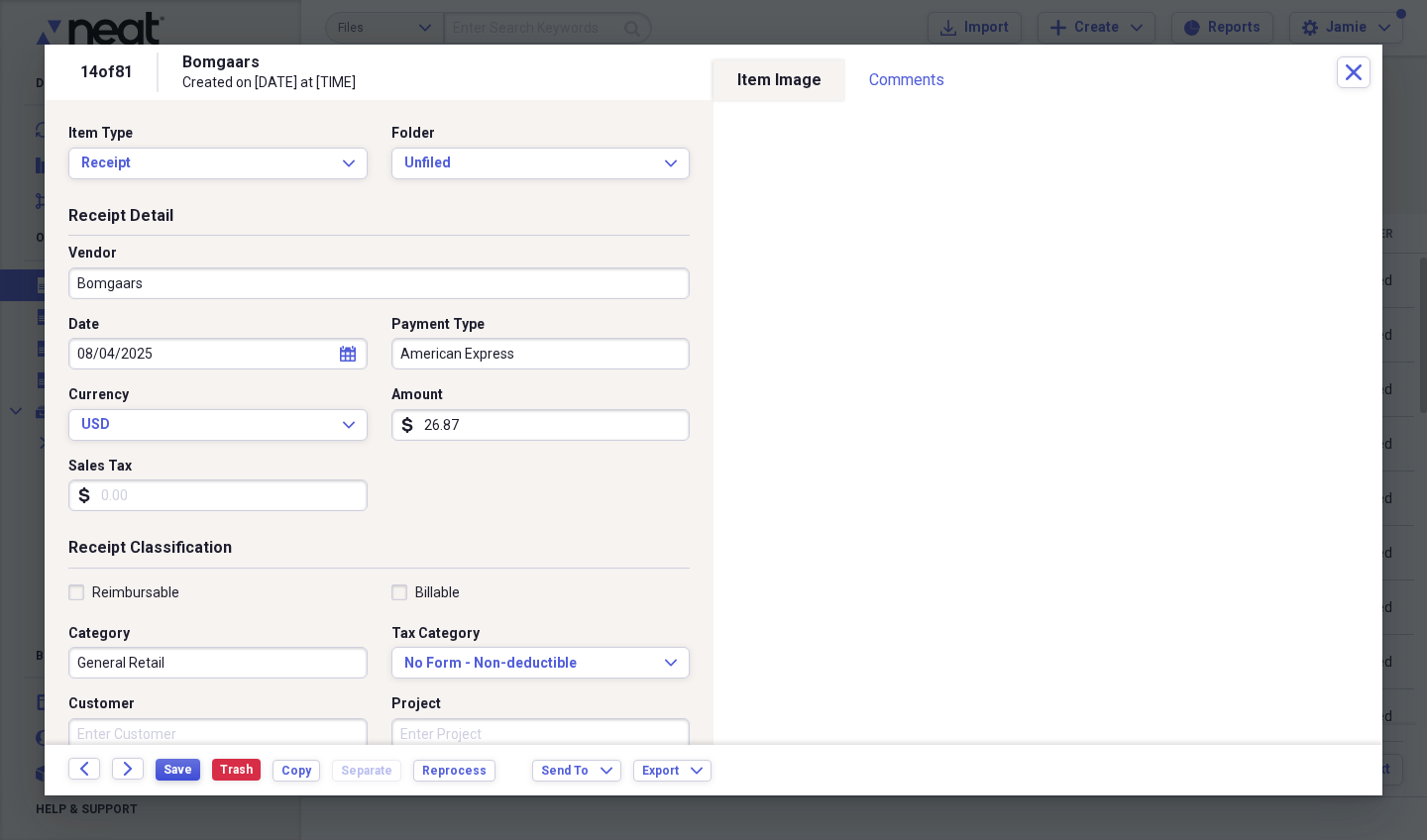 click on "Save" at bounding box center (177, 770) 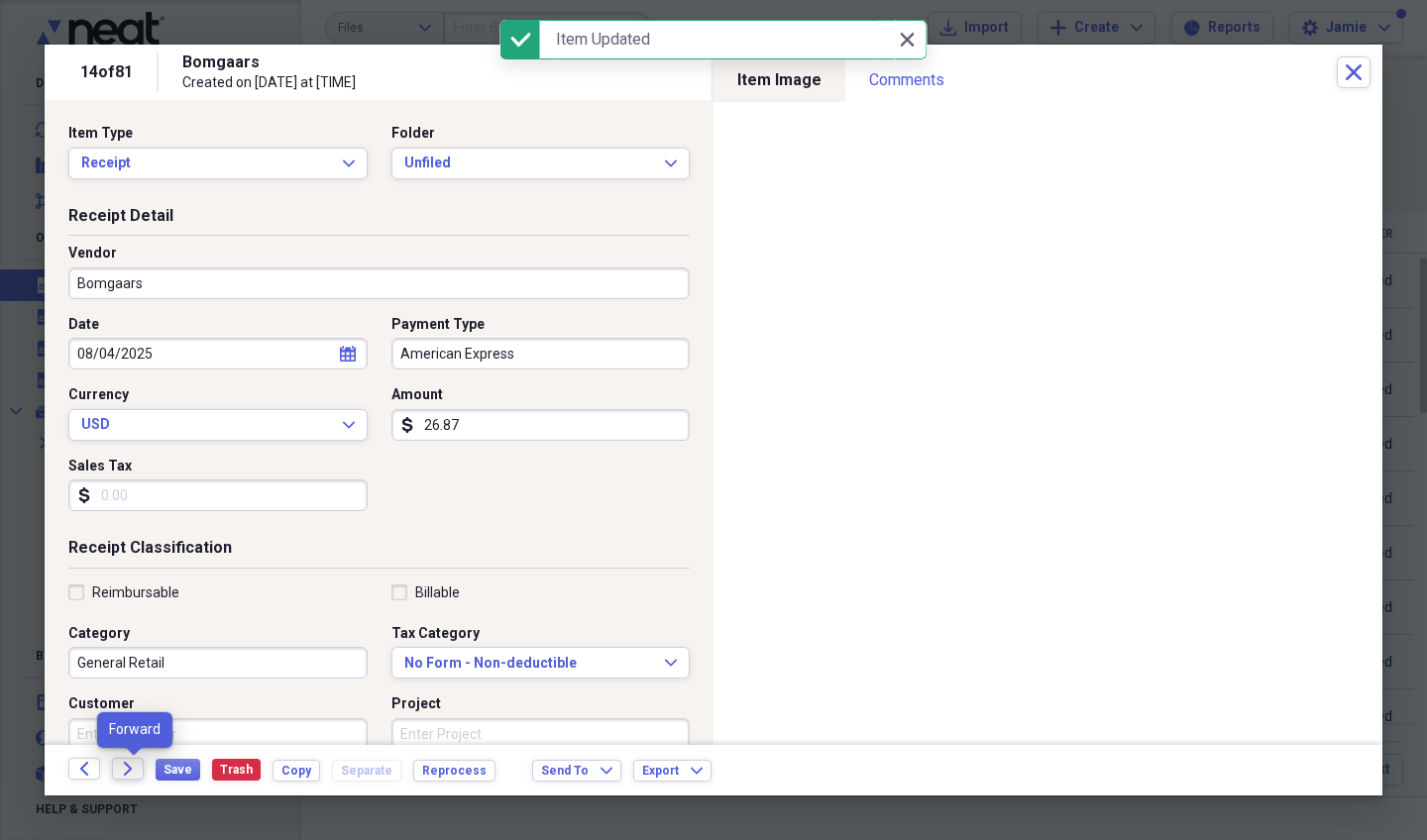 click on "Forward" at bounding box center [128, 769] 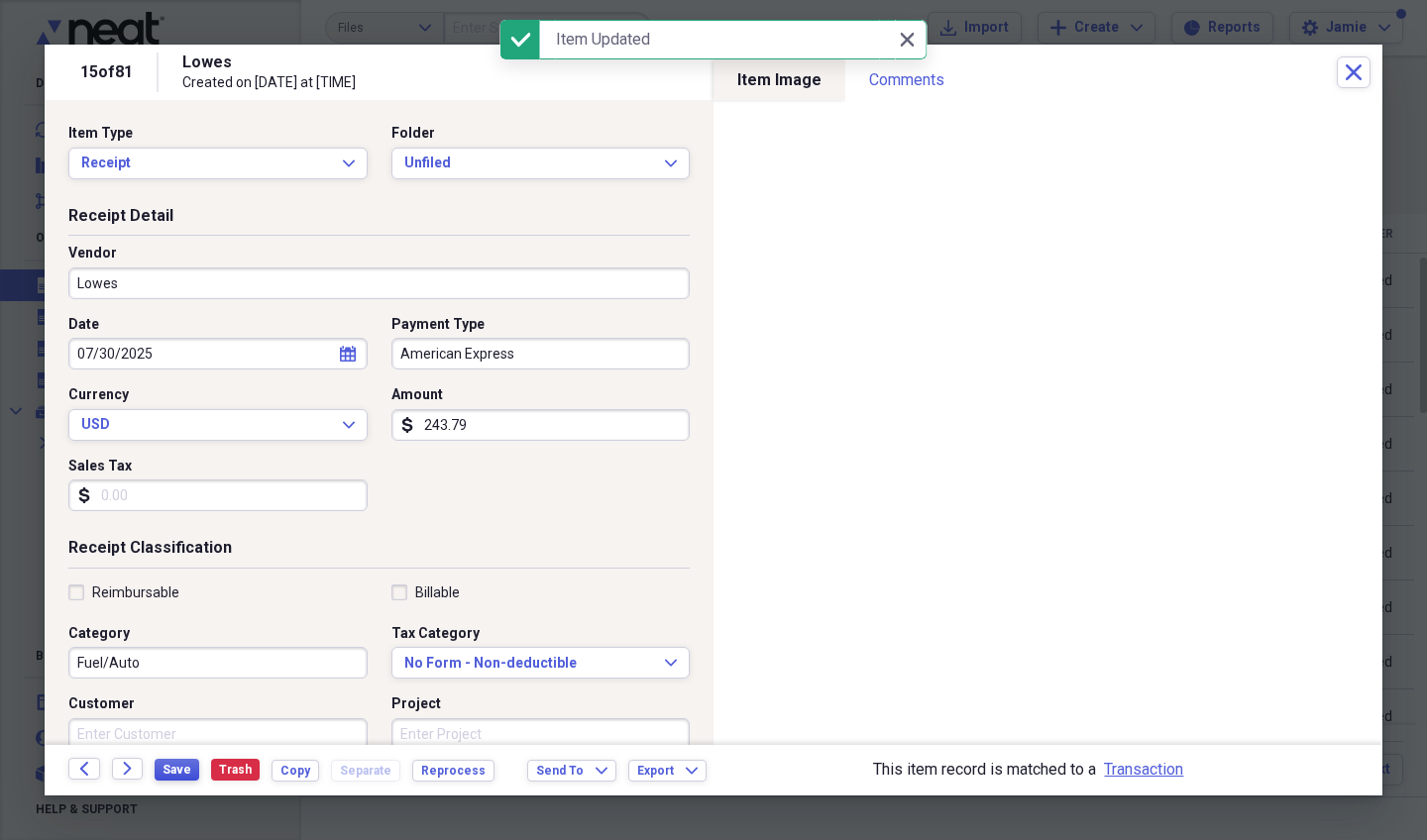 click on "Save" at bounding box center (176, 770) 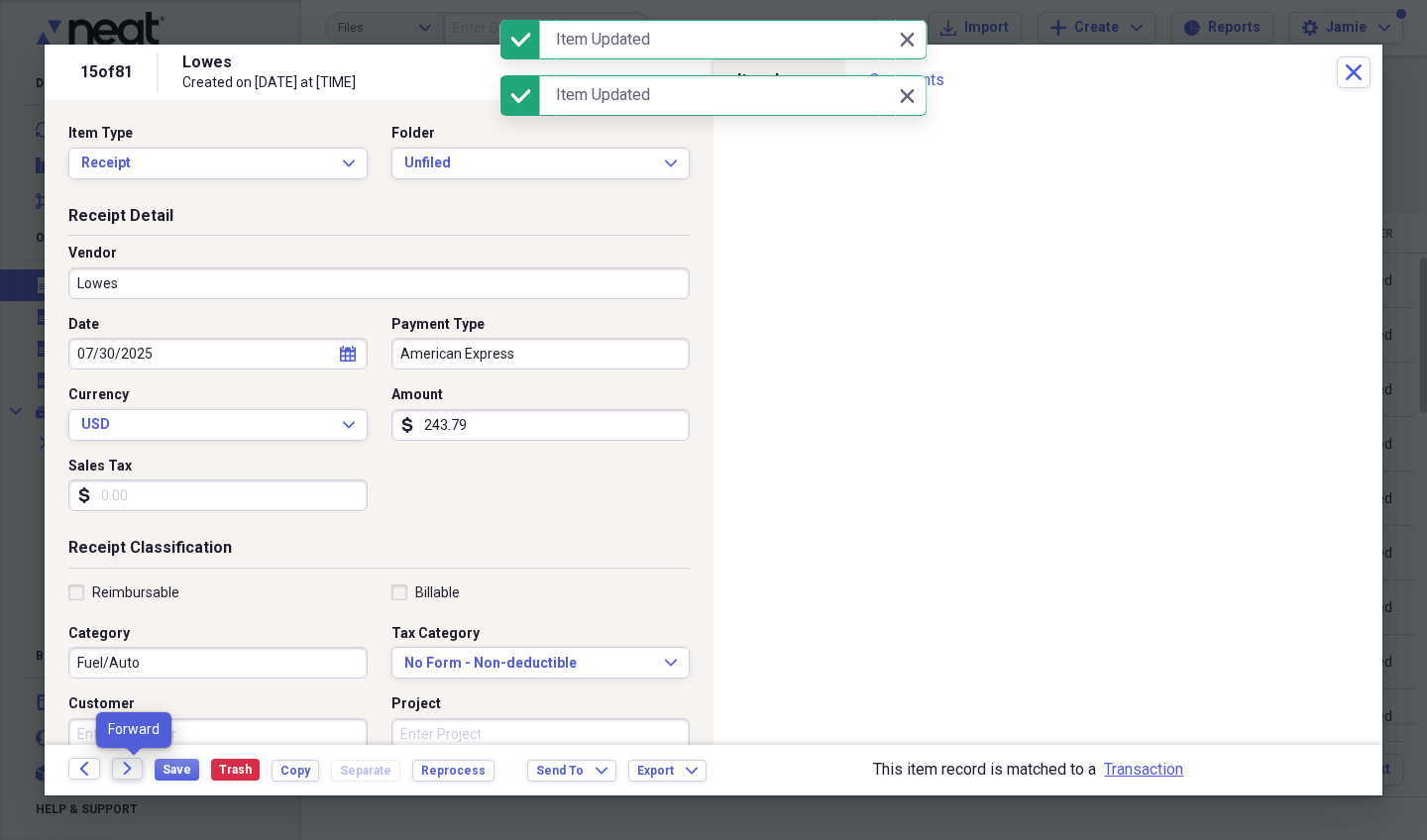 click on "Forward" 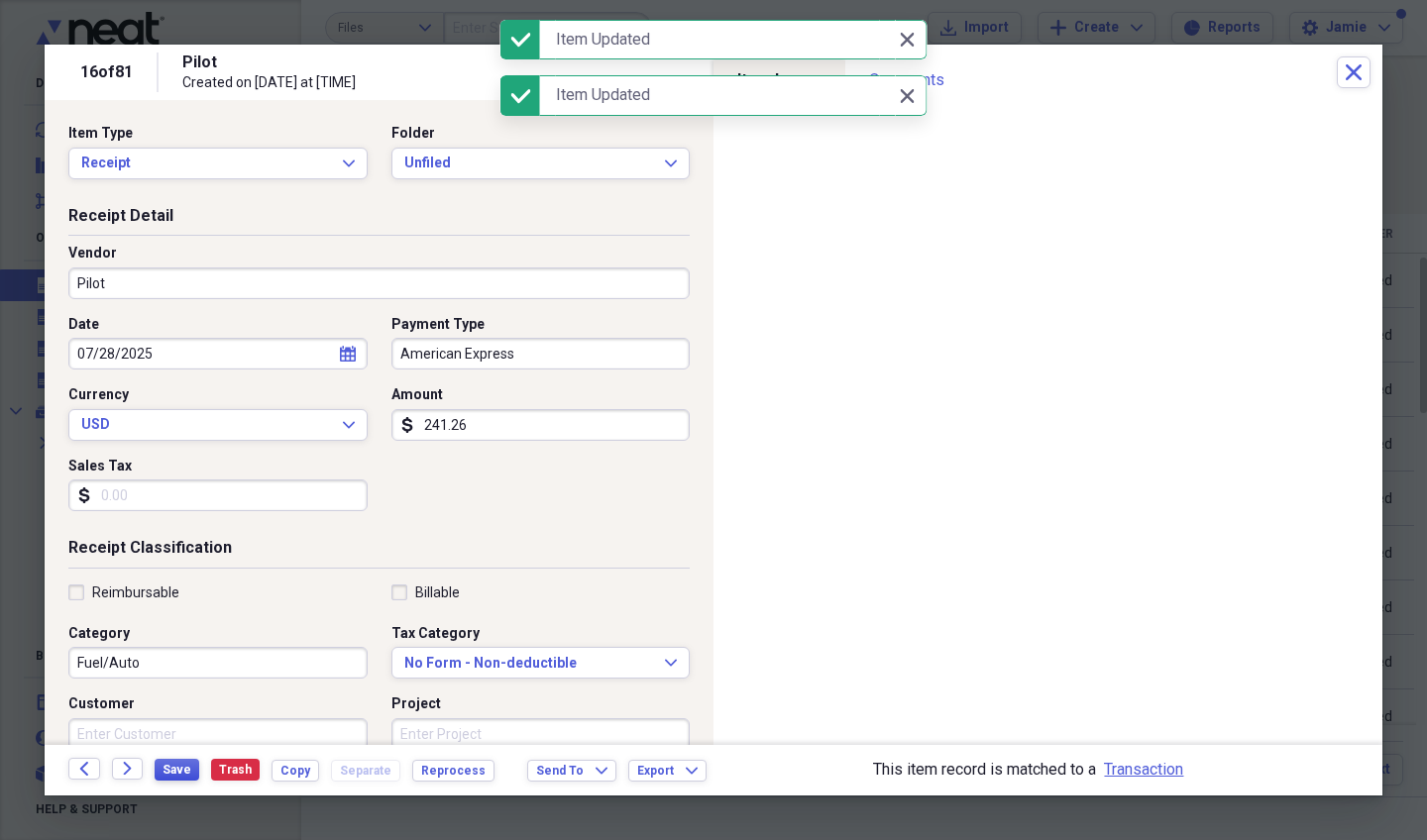 click on "Save" at bounding box center (176, 770) 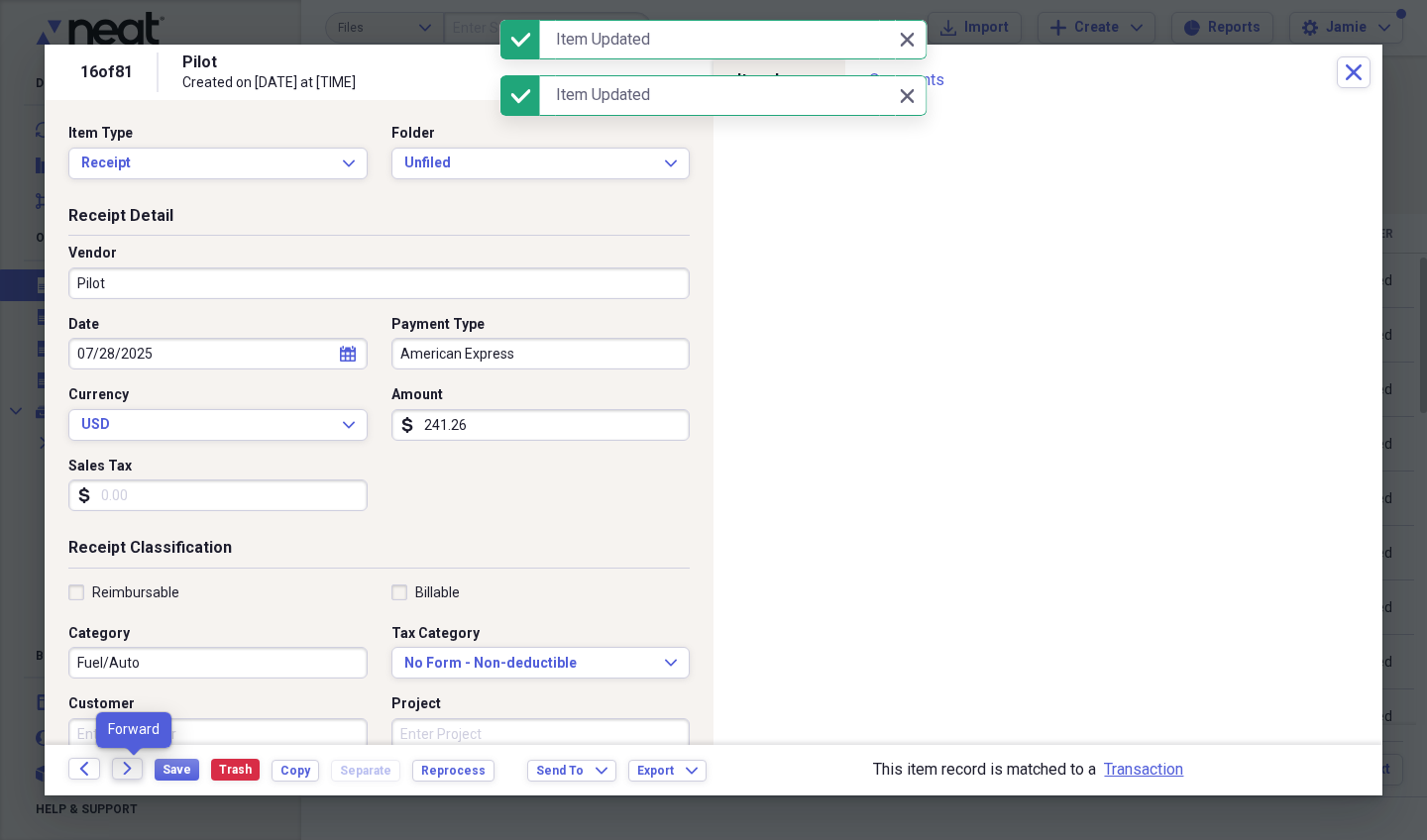 click 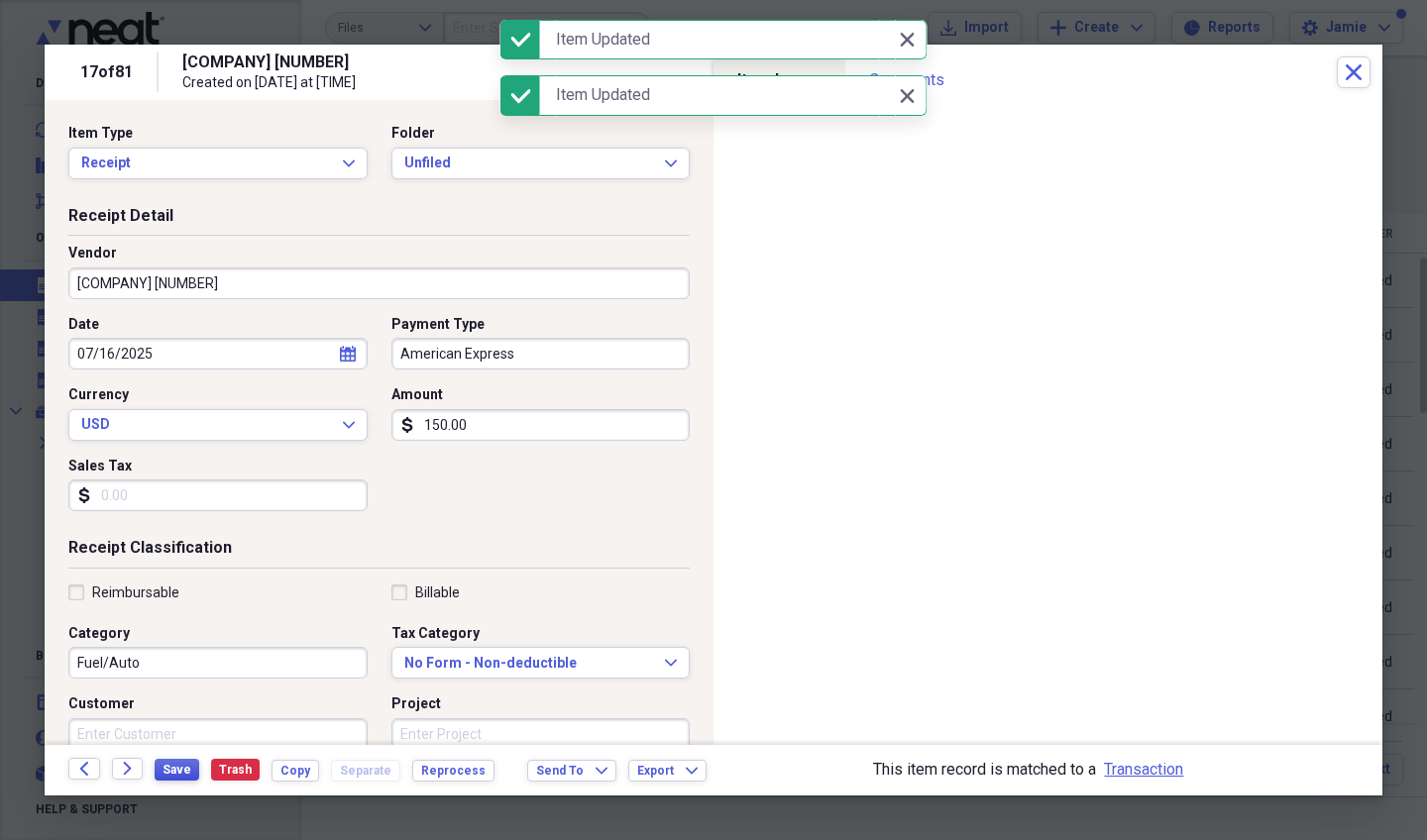 click on "Save" at bounding box center [176, 770] 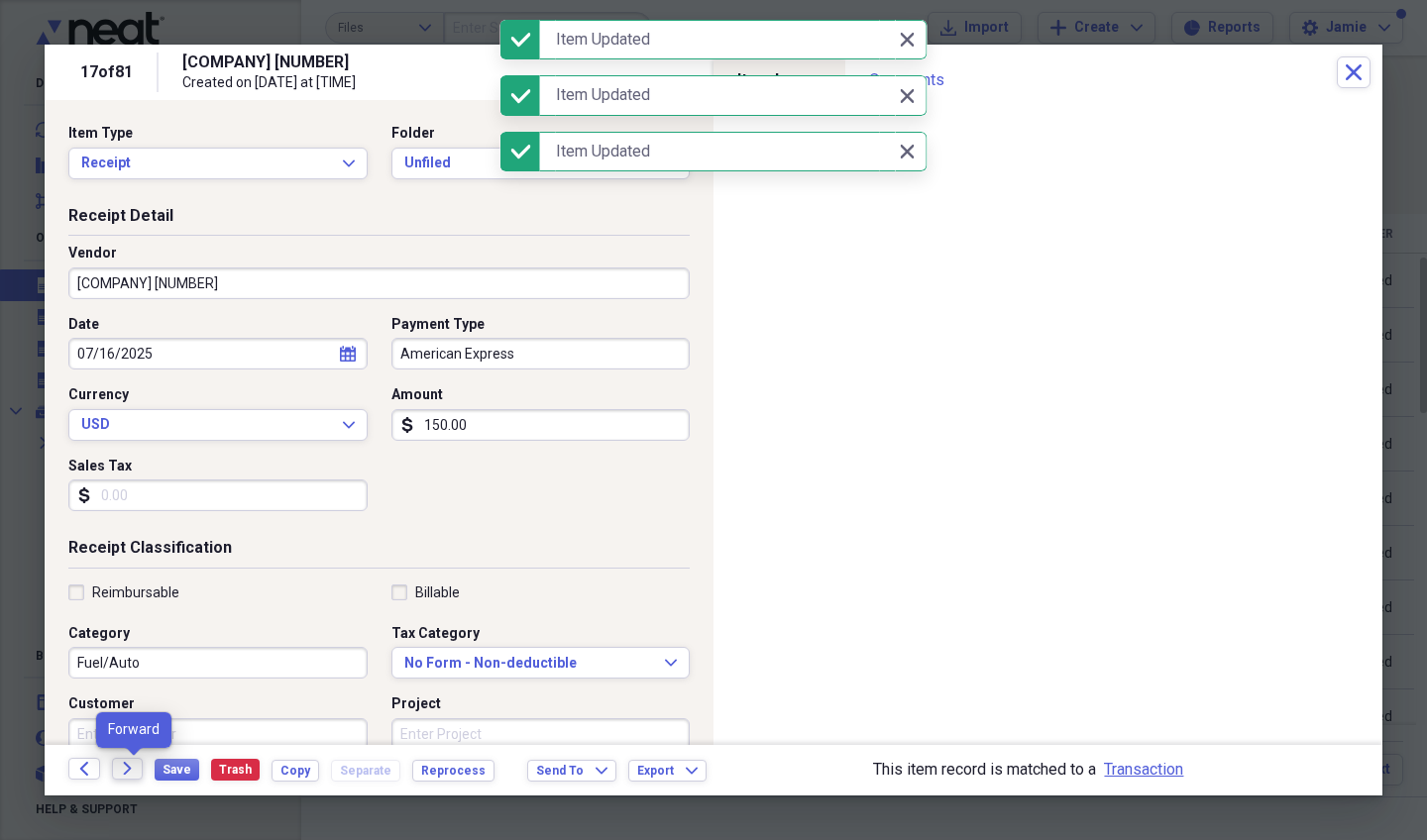 click on "Forward" 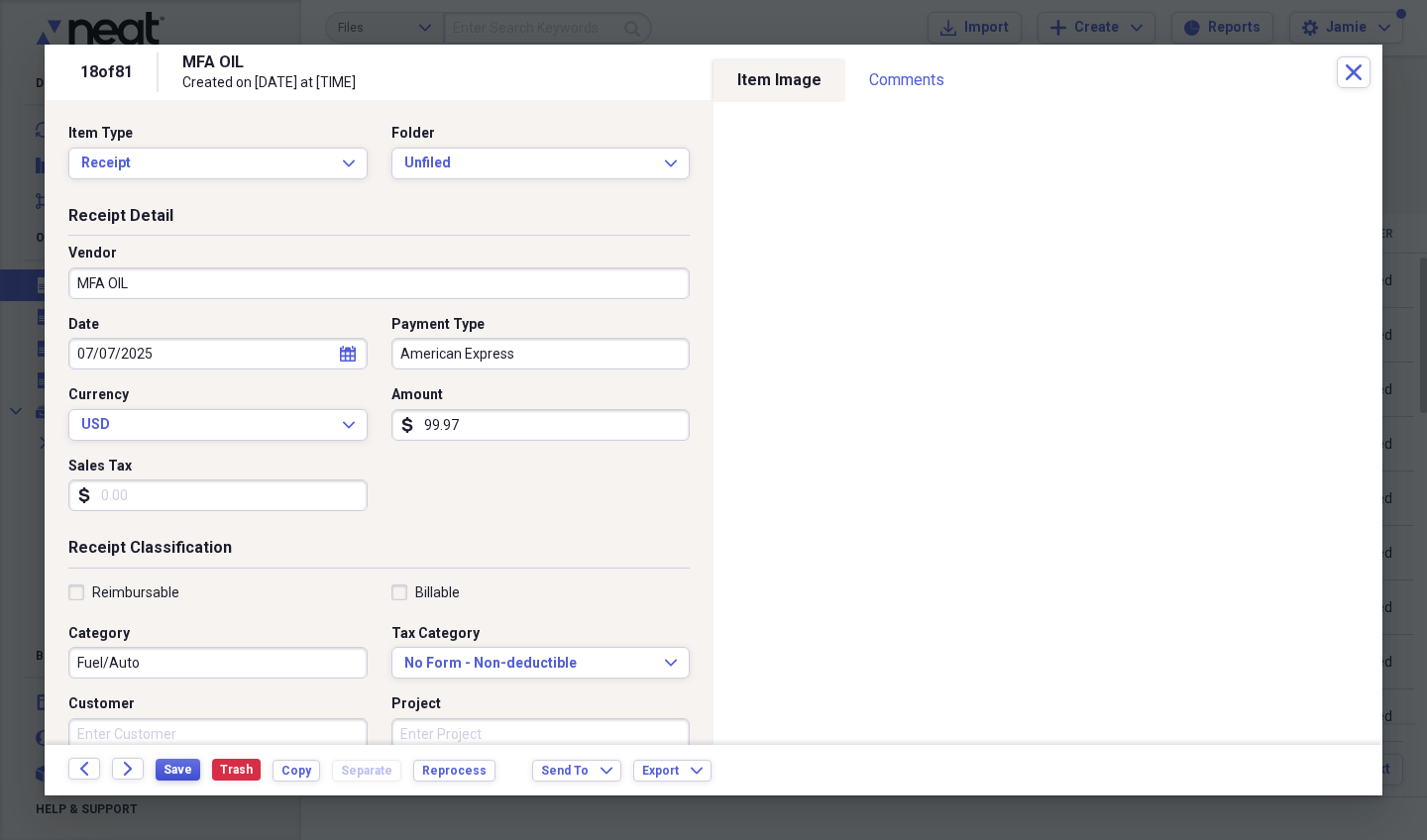 click on "Save" at bounding box center (177, 770) 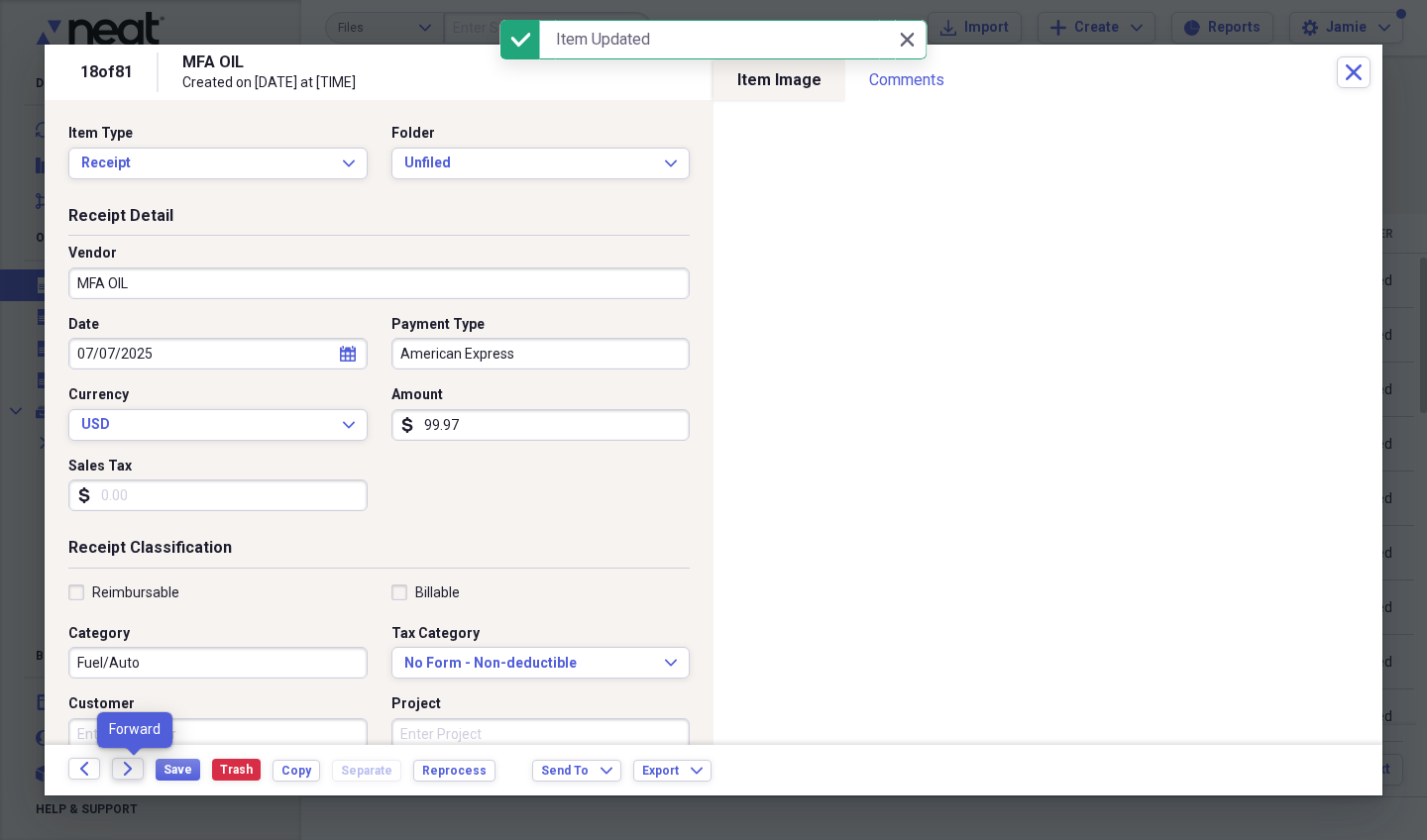 click on "Forward" at bounding box center (128, 769) 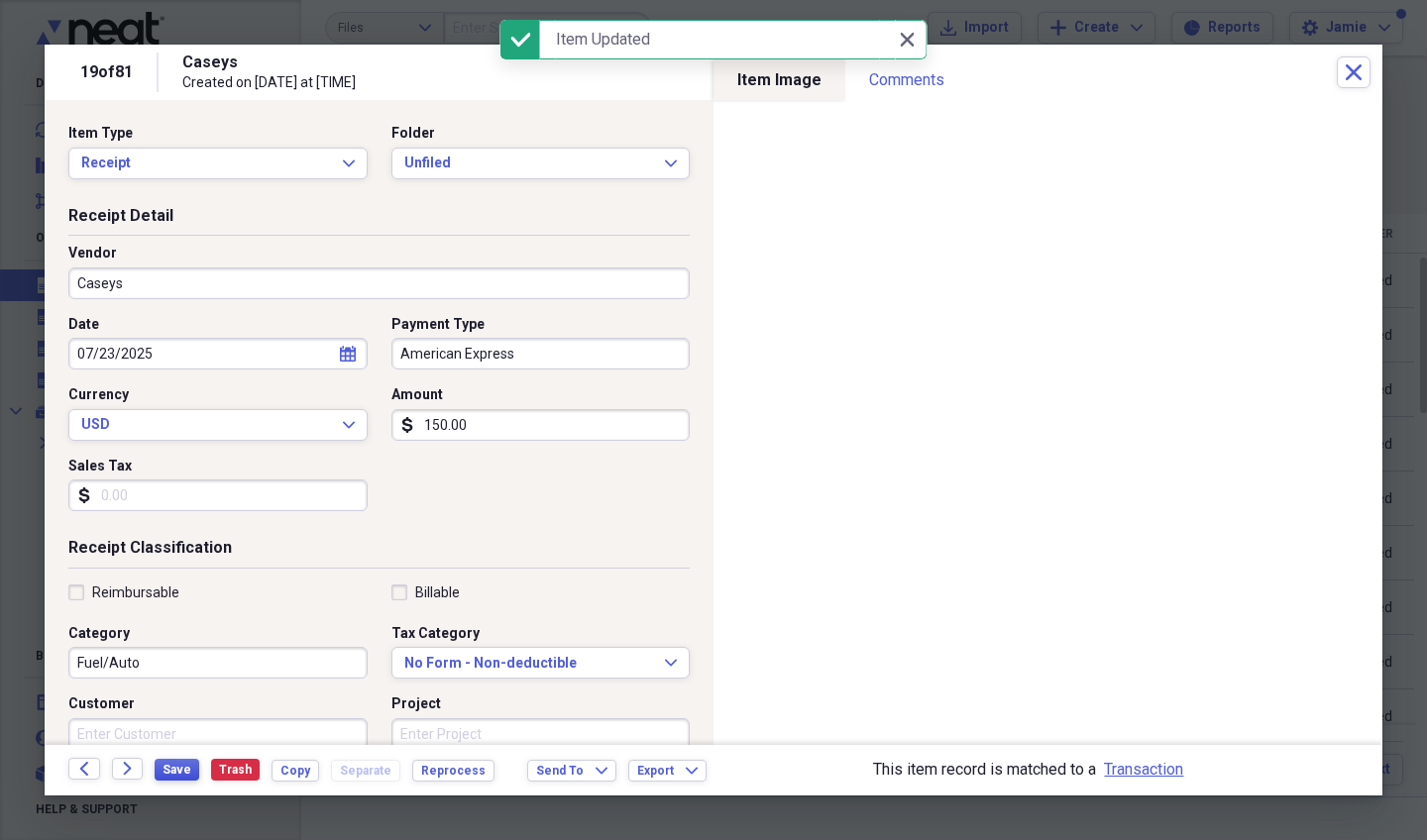 click on "Save" at bounding box center (176, 770) 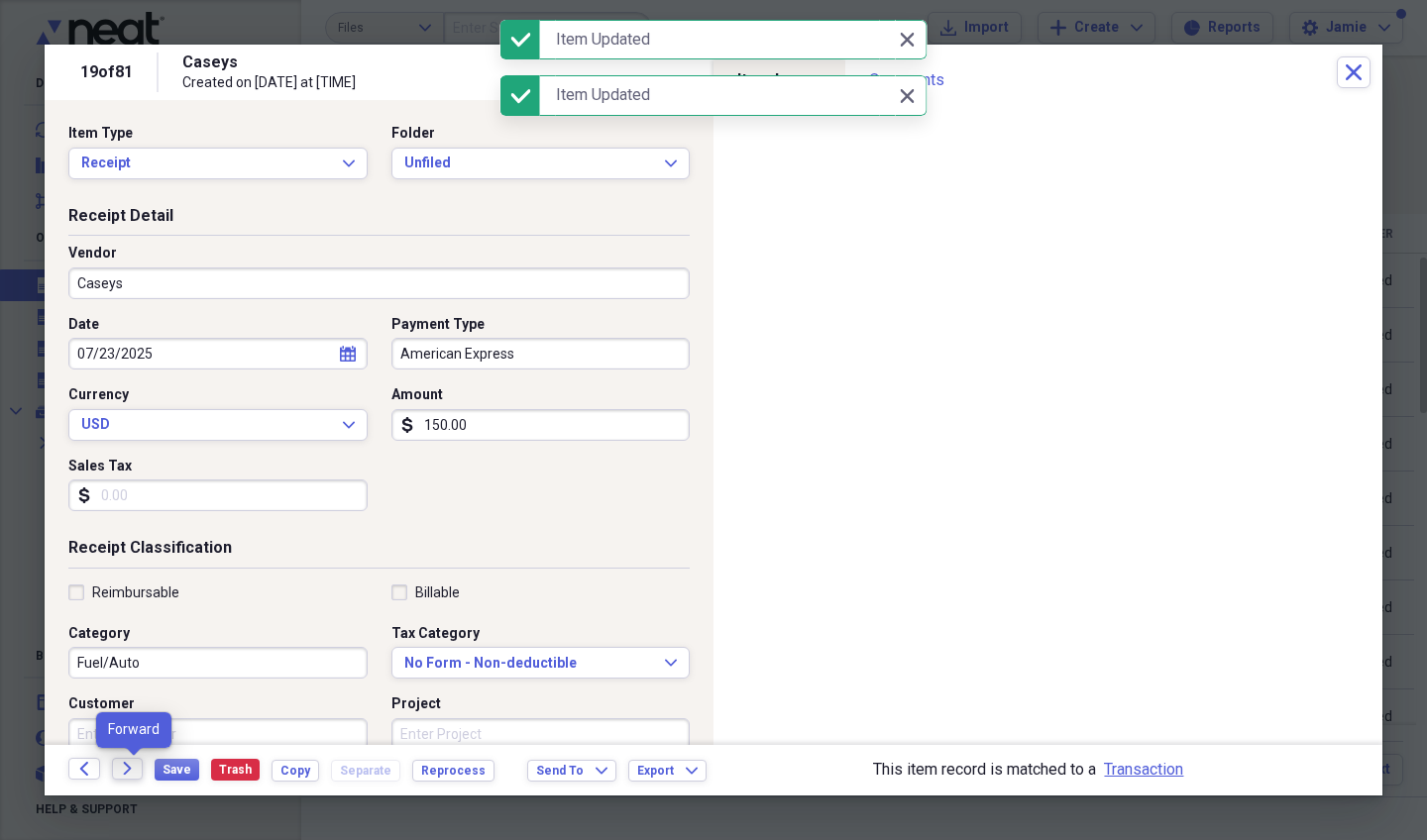 click on "Forward" 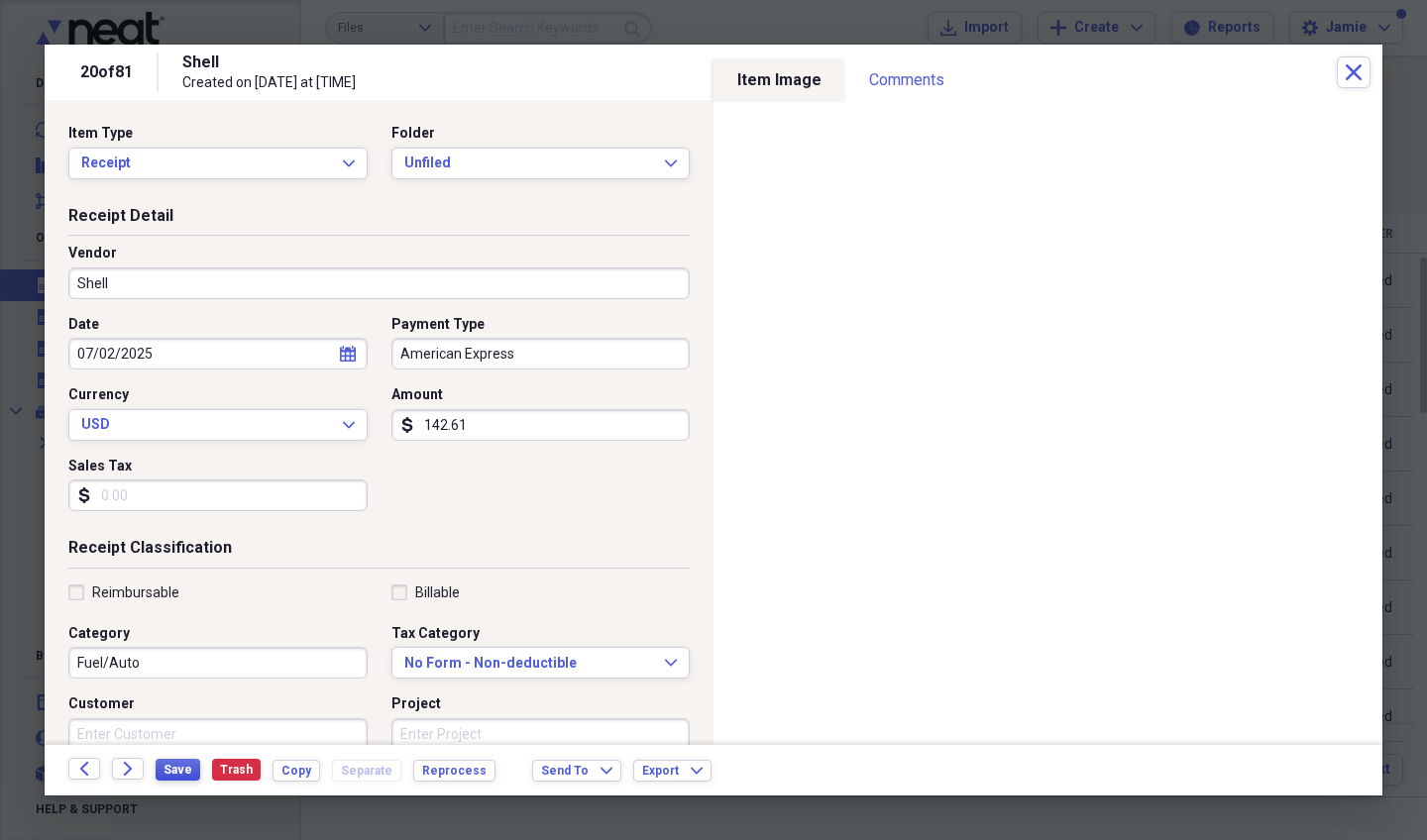 click on "Save" at bounding box center (177, 770) 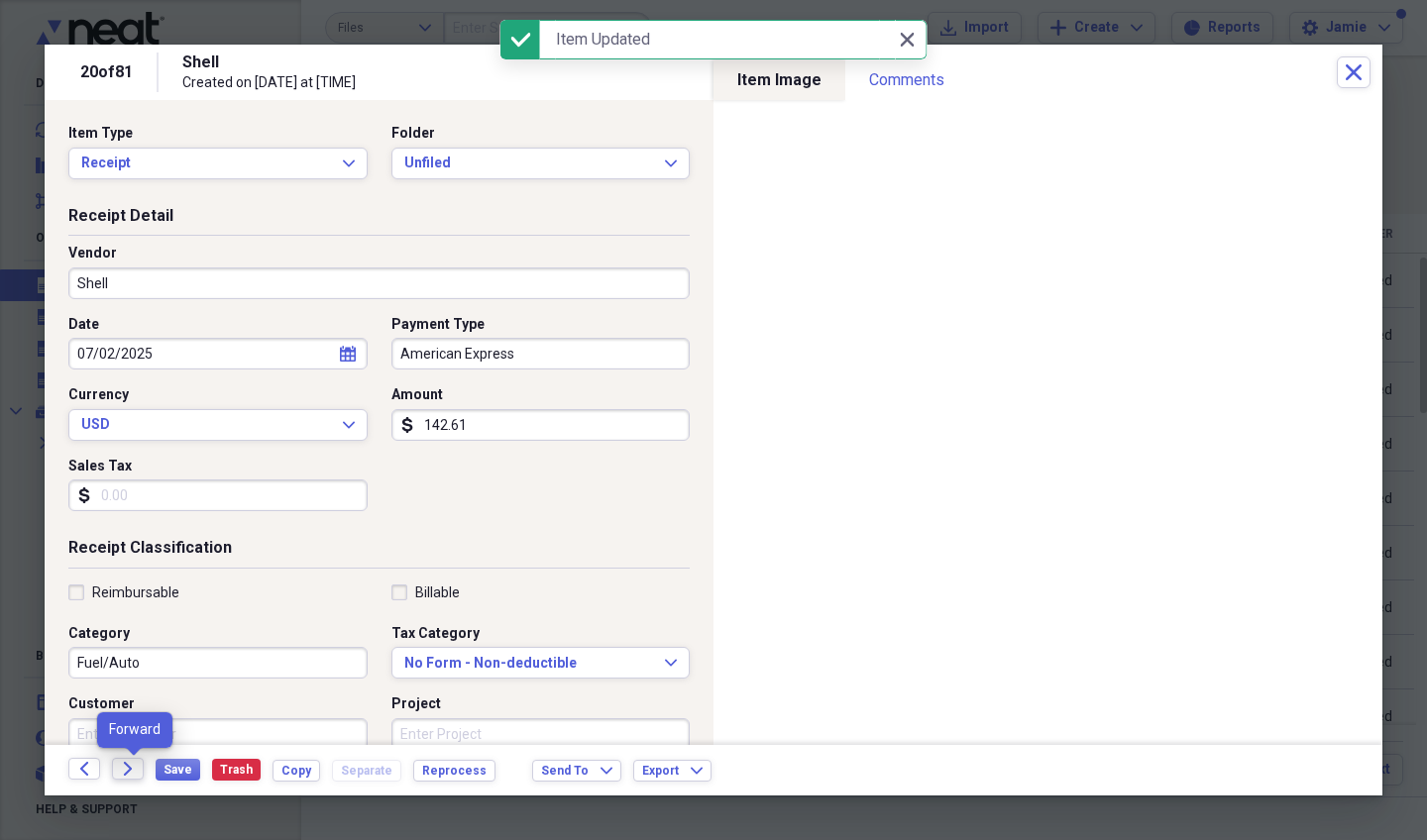 click on "Forward" at bounding box center [128, 769] 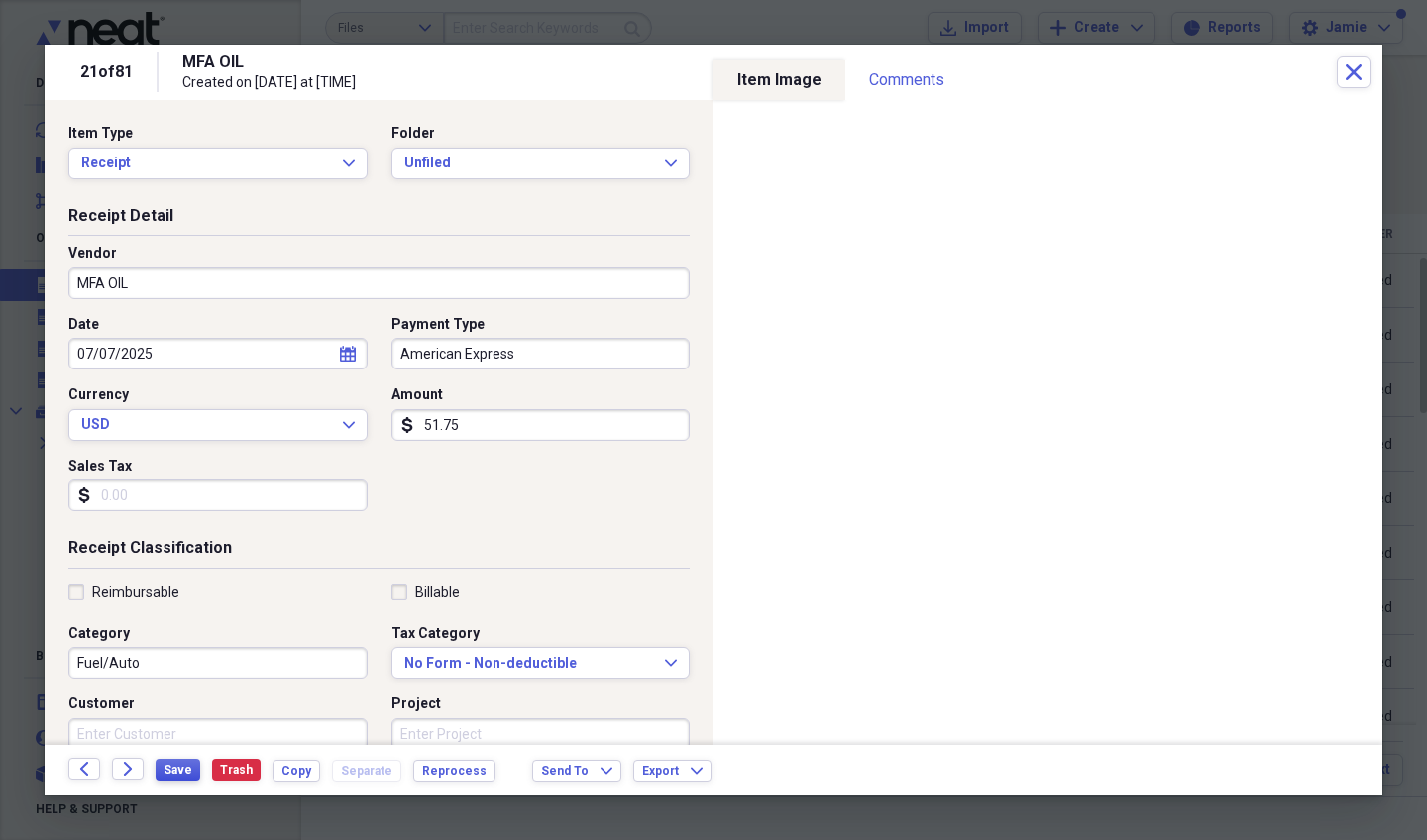 click on "Save" at bounding box center (177, 770) 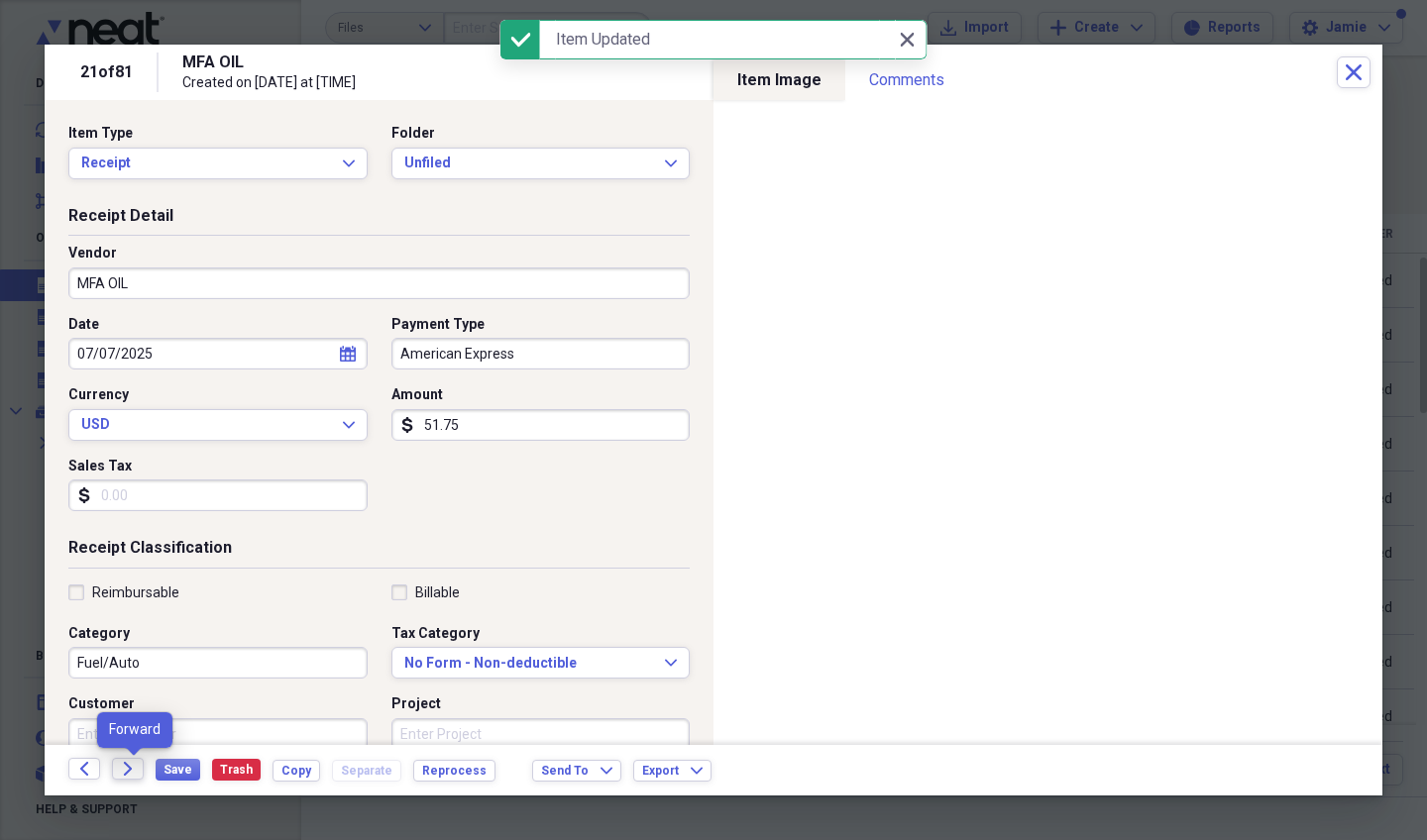 click 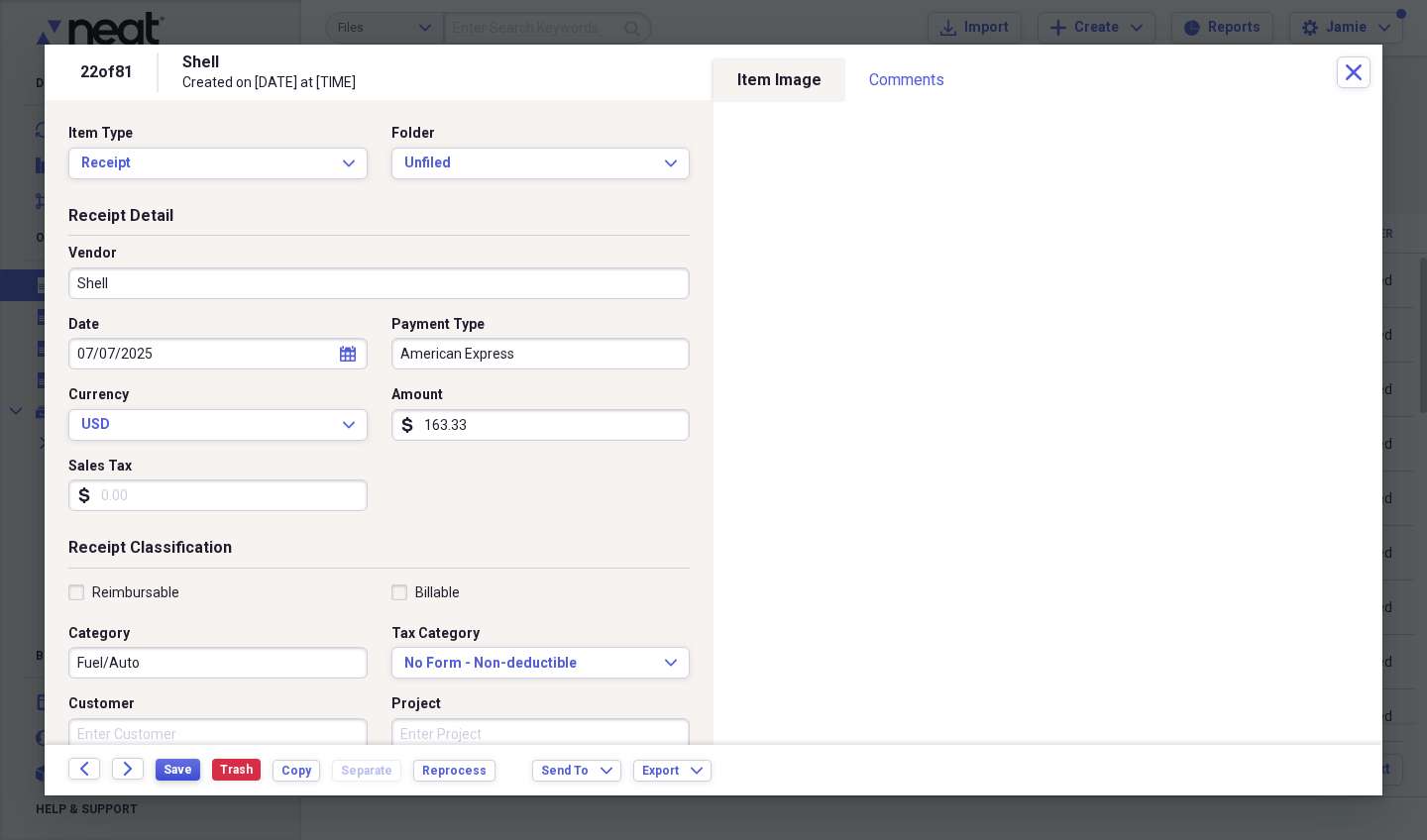 click on "Save" at bounding box center (177, 770) 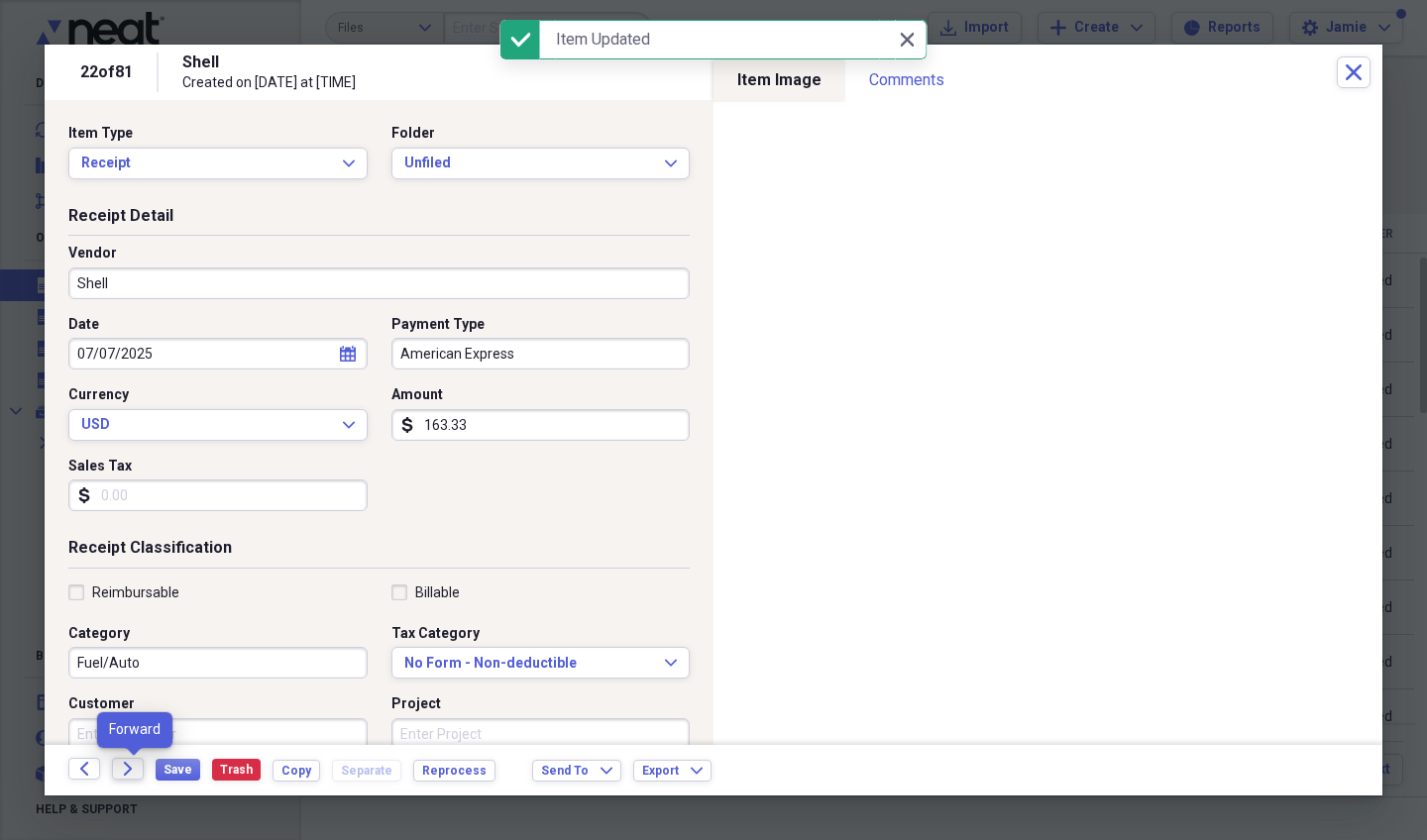 click on "Forward" 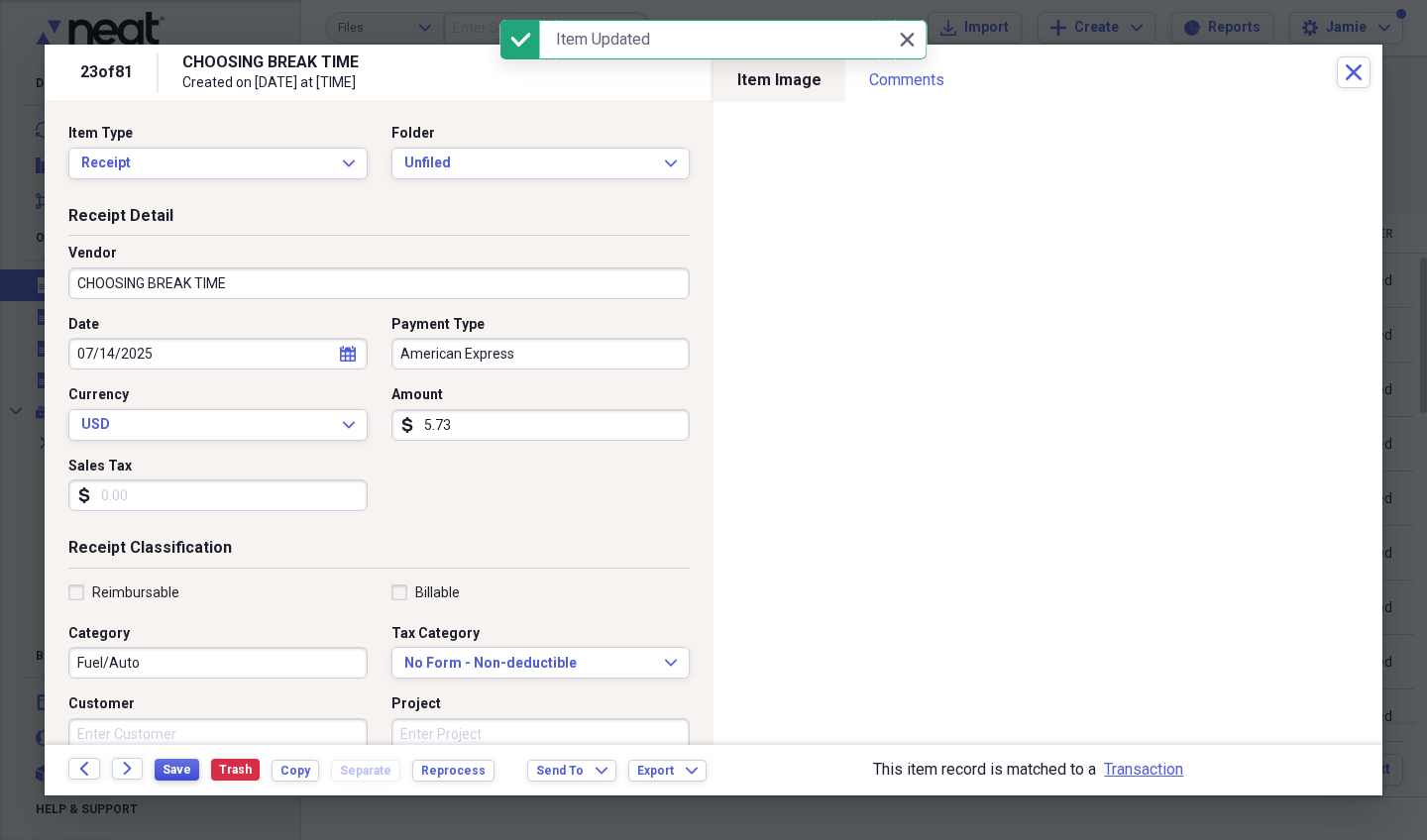 click on "Save" at bounding box center (176, 770) 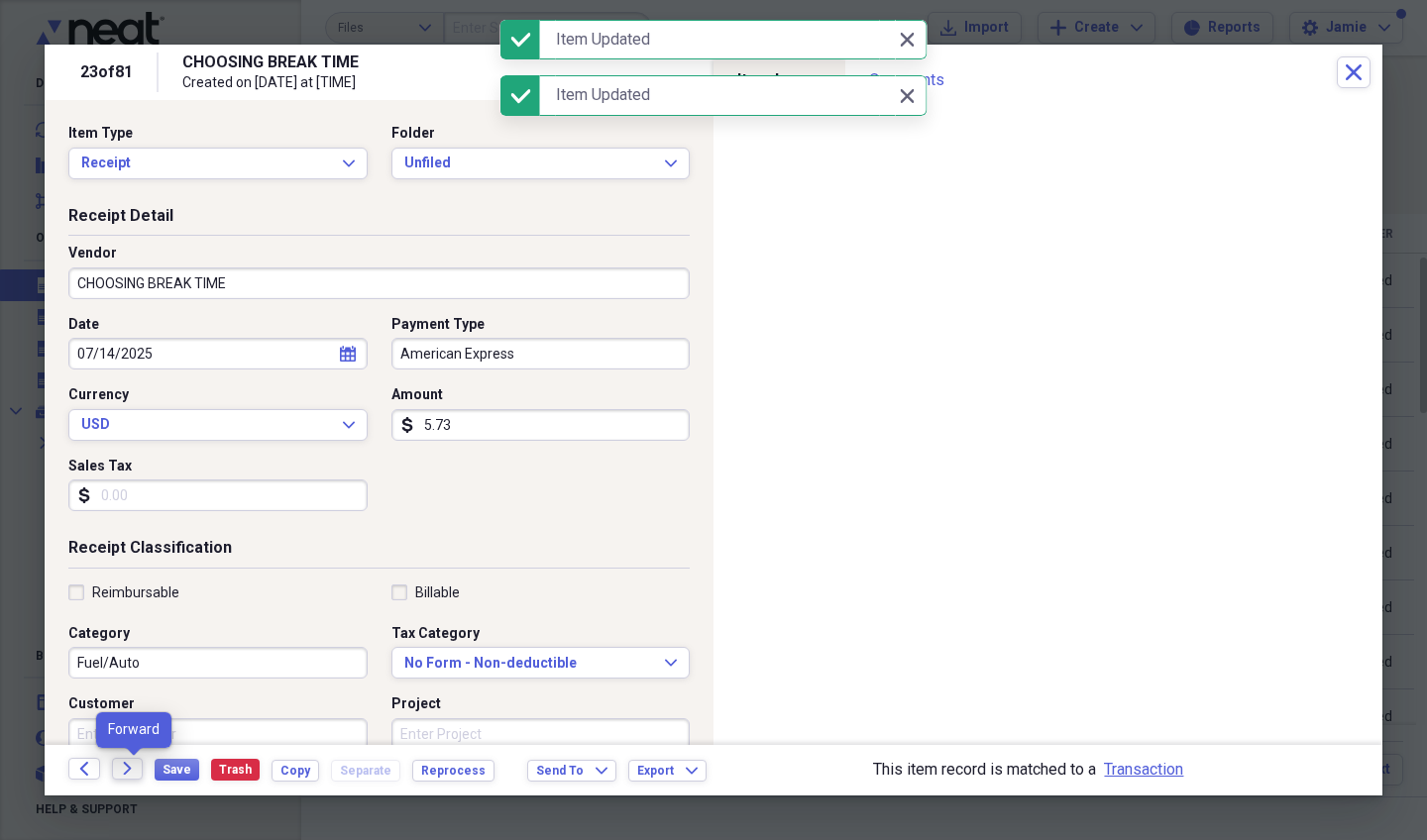 click on "Forward" at bounding box center [128, 769] 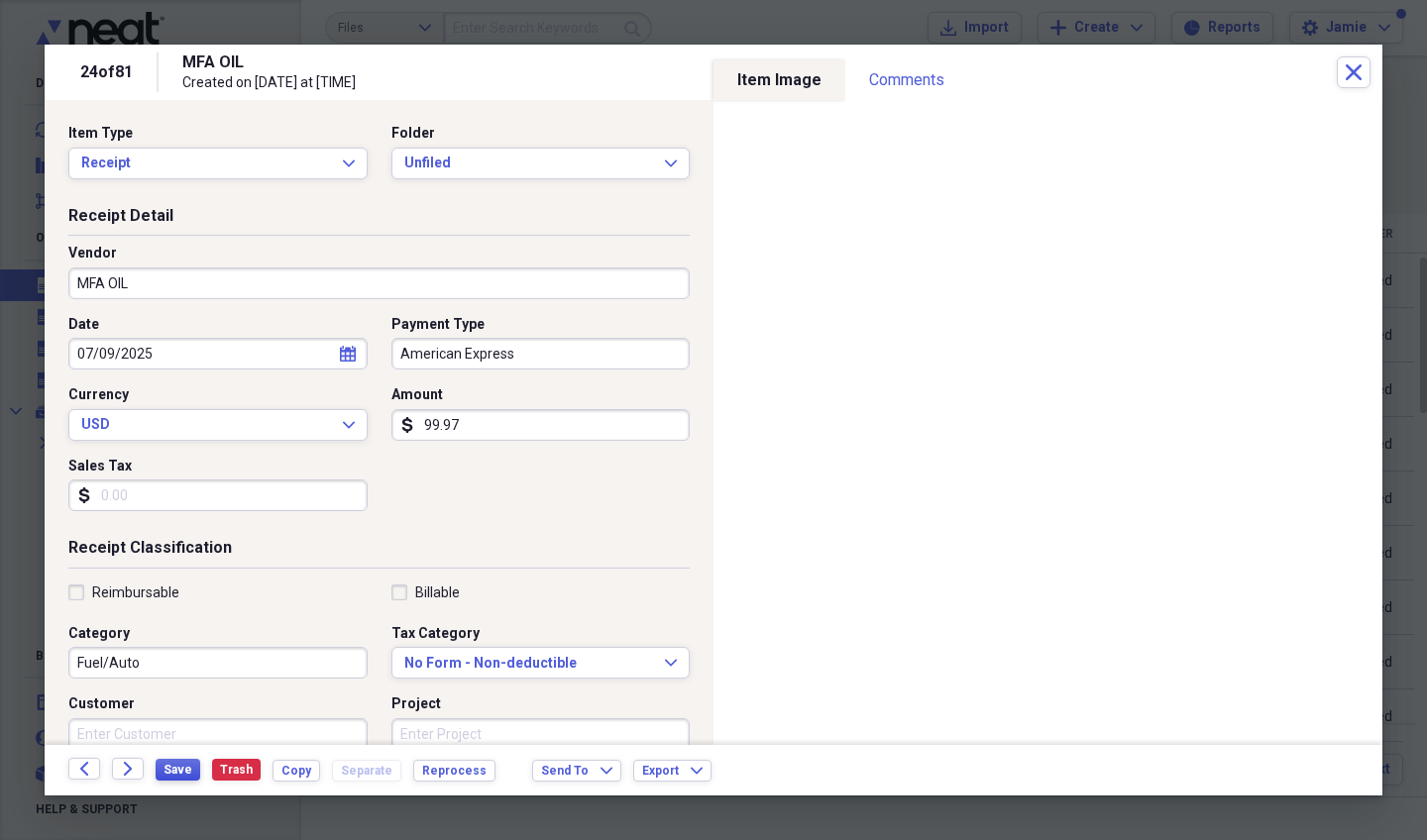 click on "Save" at bounding box center [177, 770] 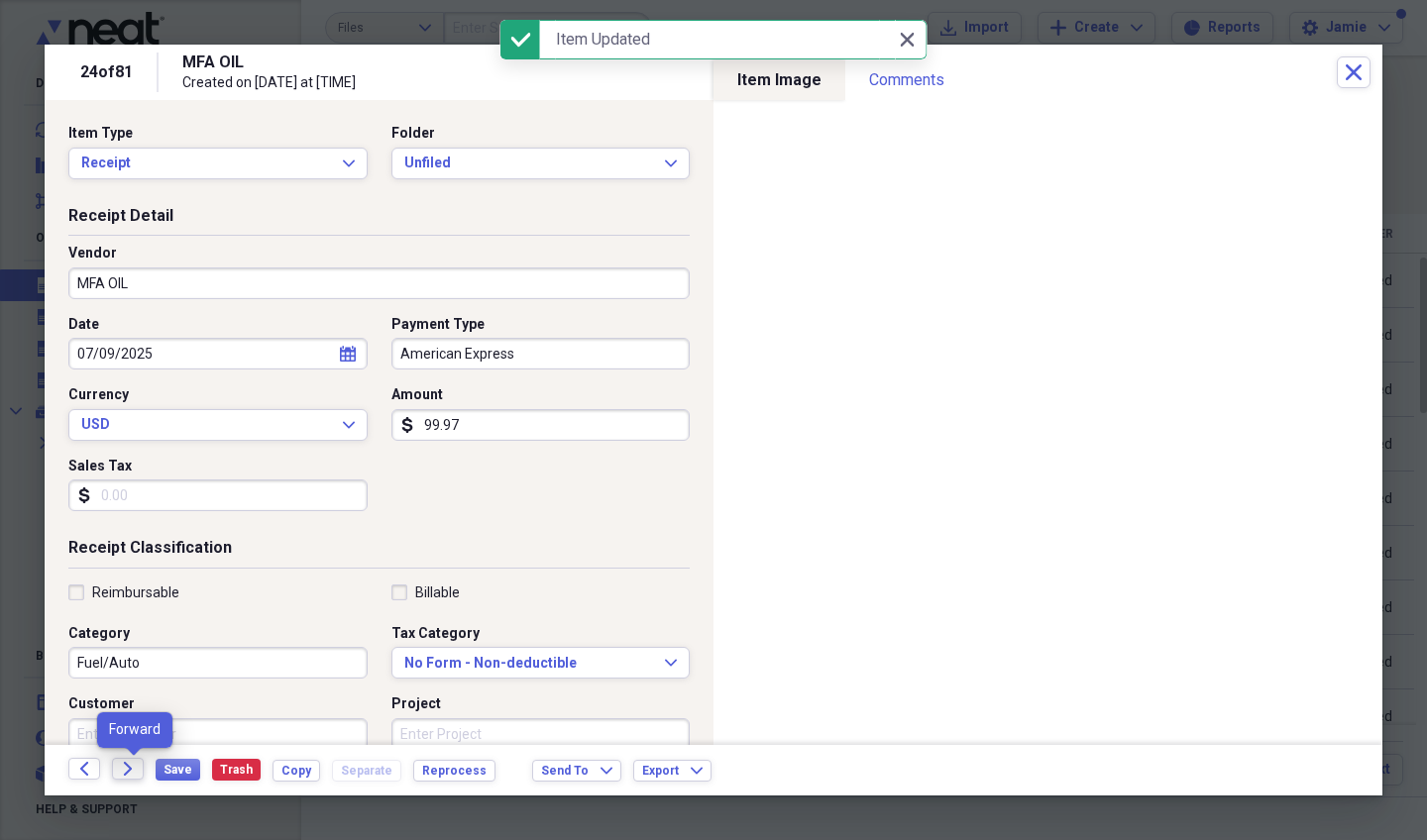 click on "Forward" 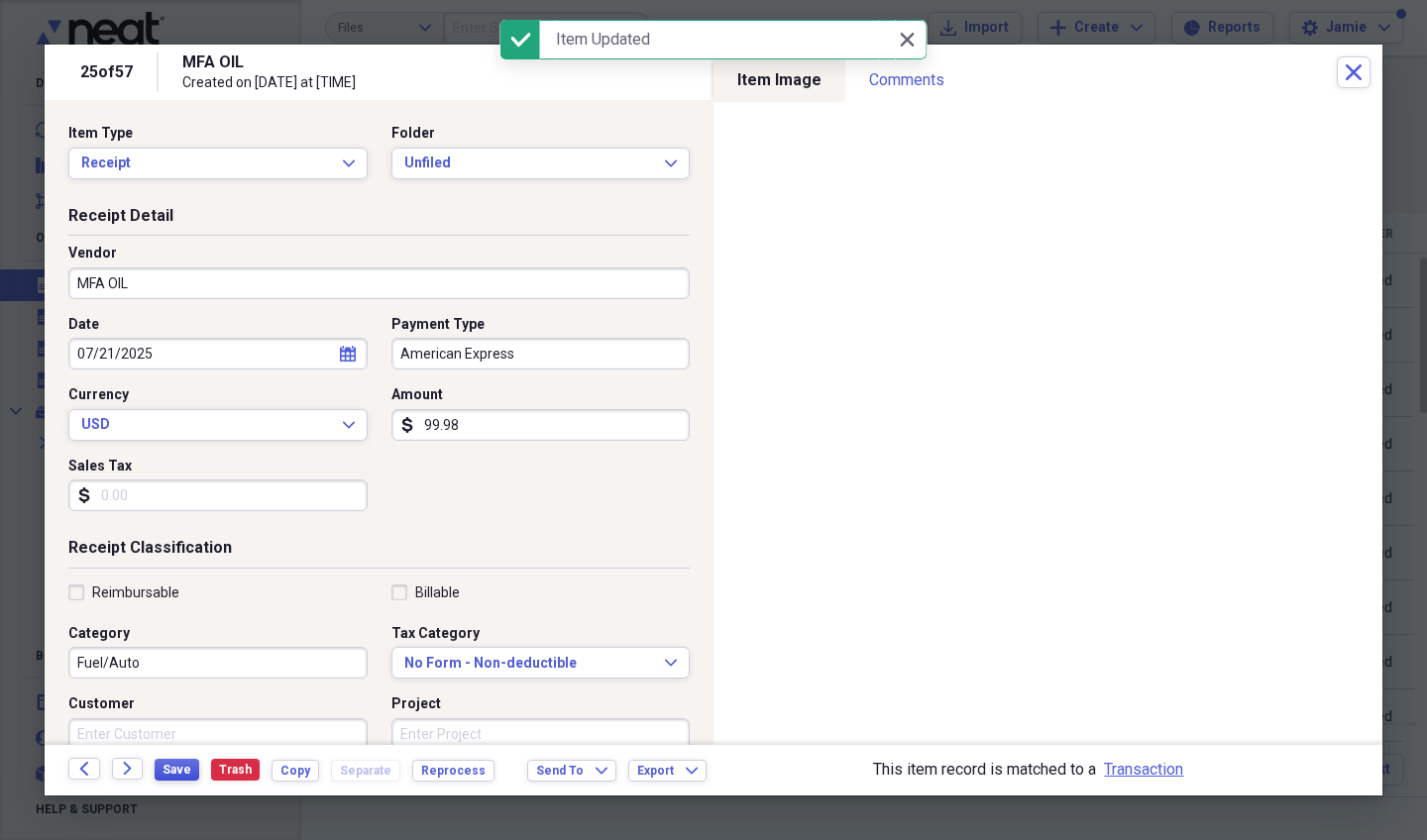 click on "Save" at bounding box center [176, 770] 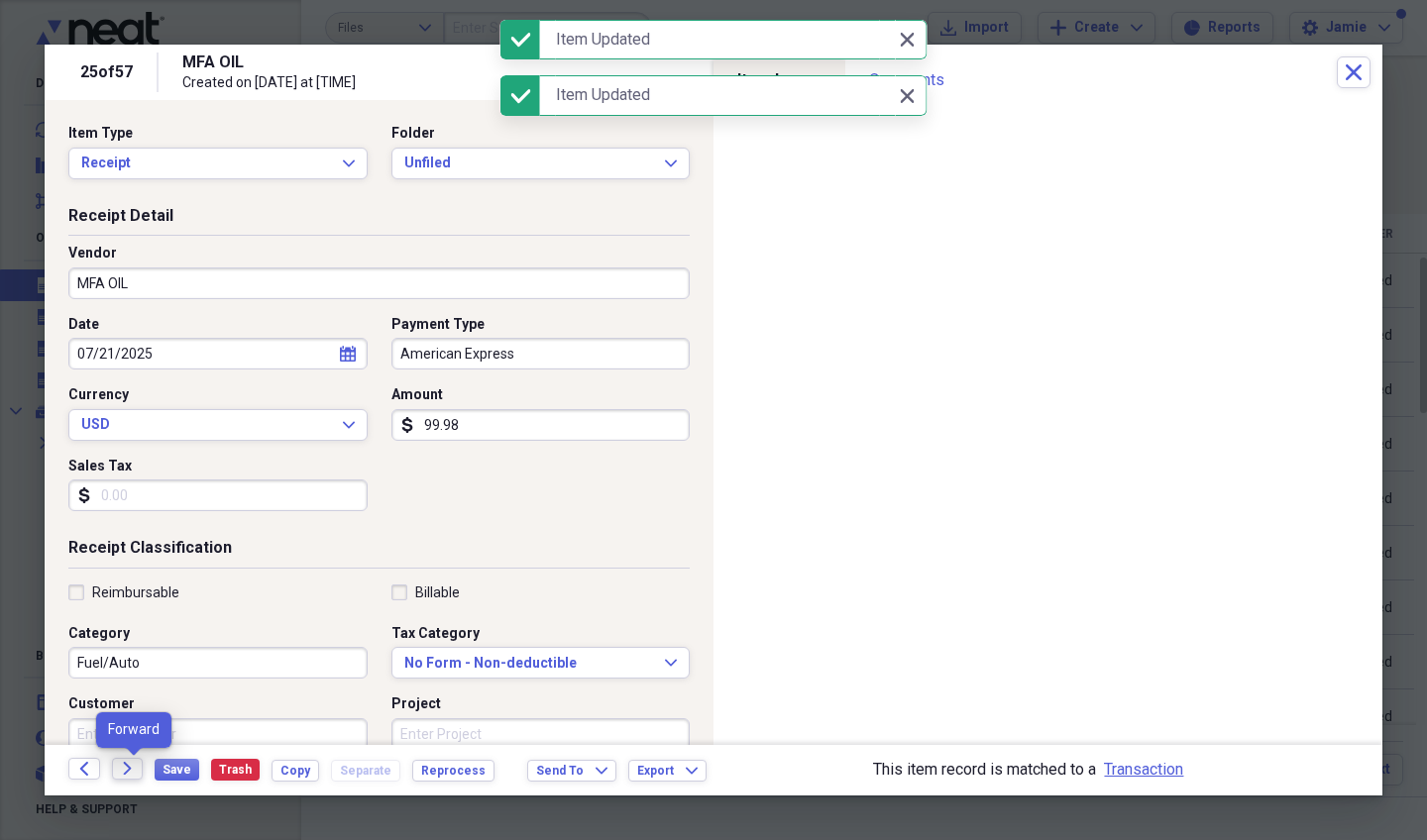 click on "Forward" at bounding box center [128, 769] 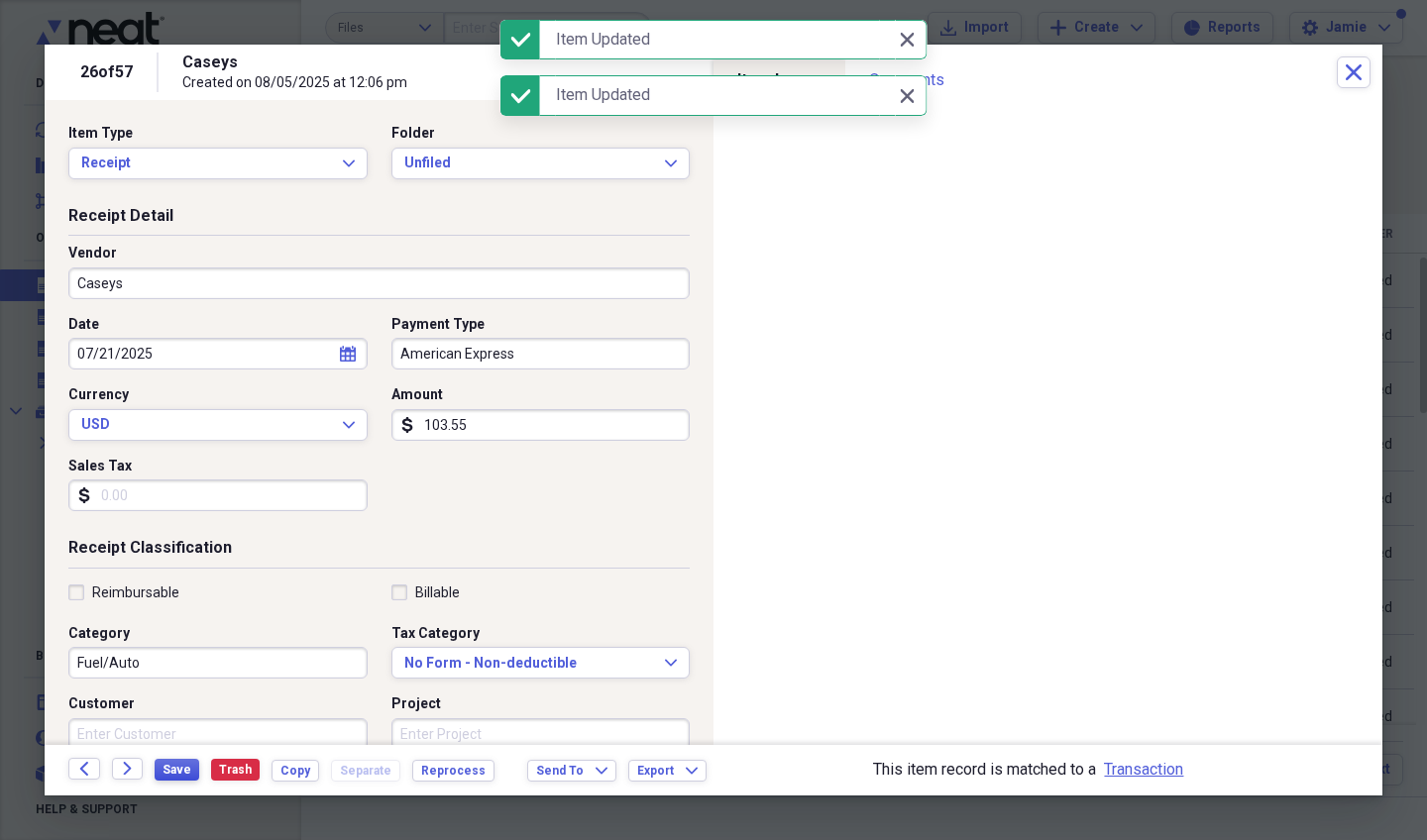 click on "Save" at bounding box center (176, 770) 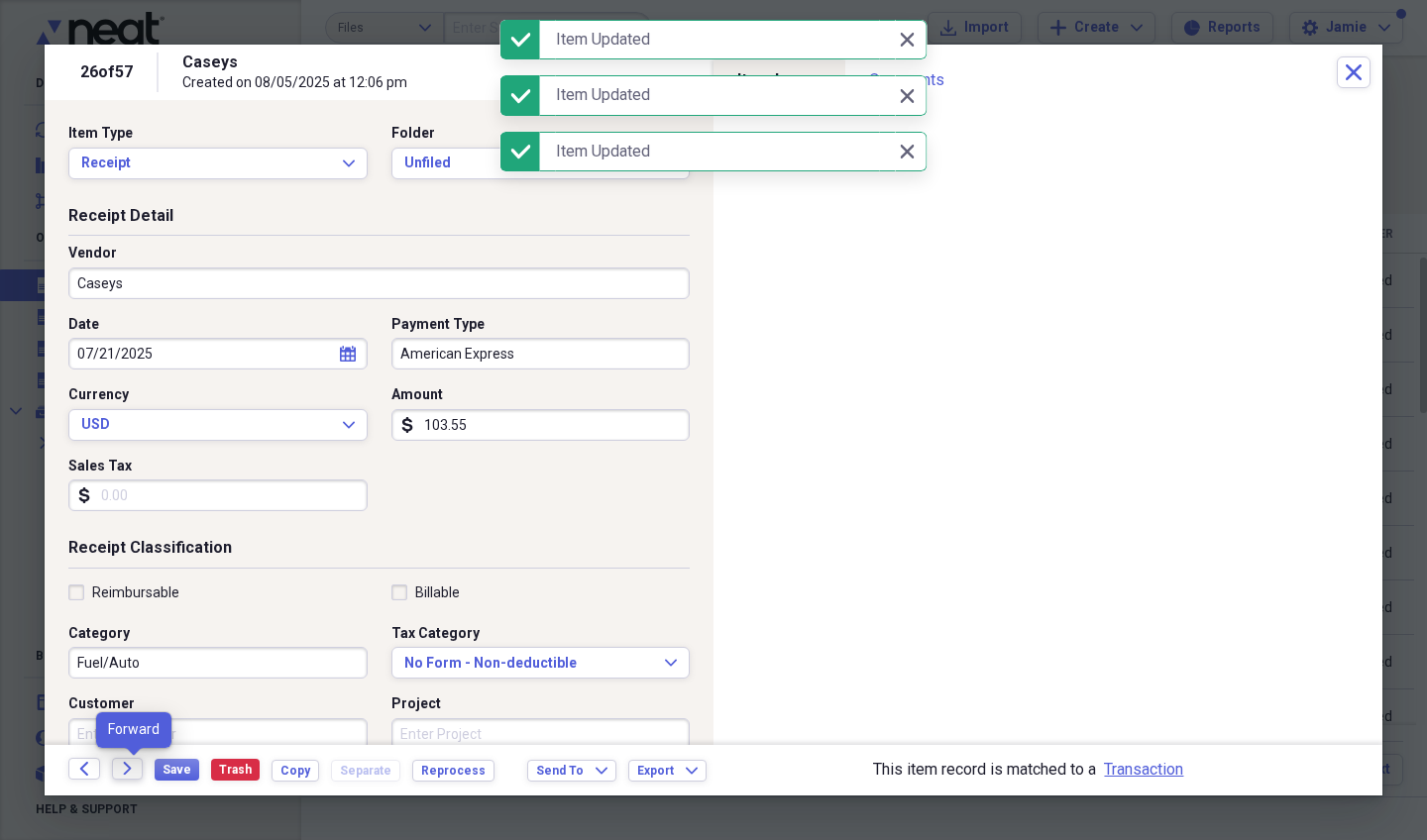click 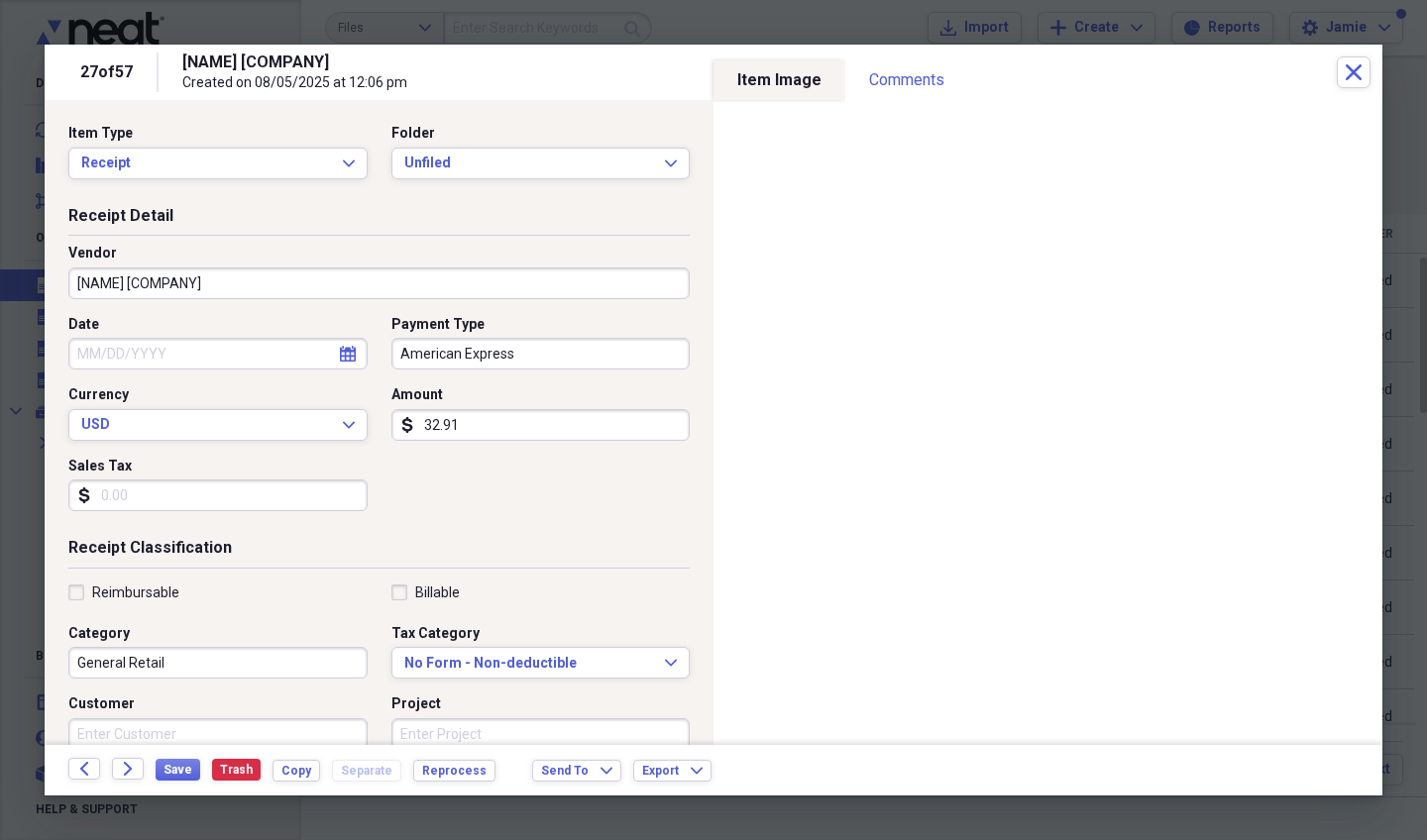 click on "32.91" at bounding box center (541, 425) 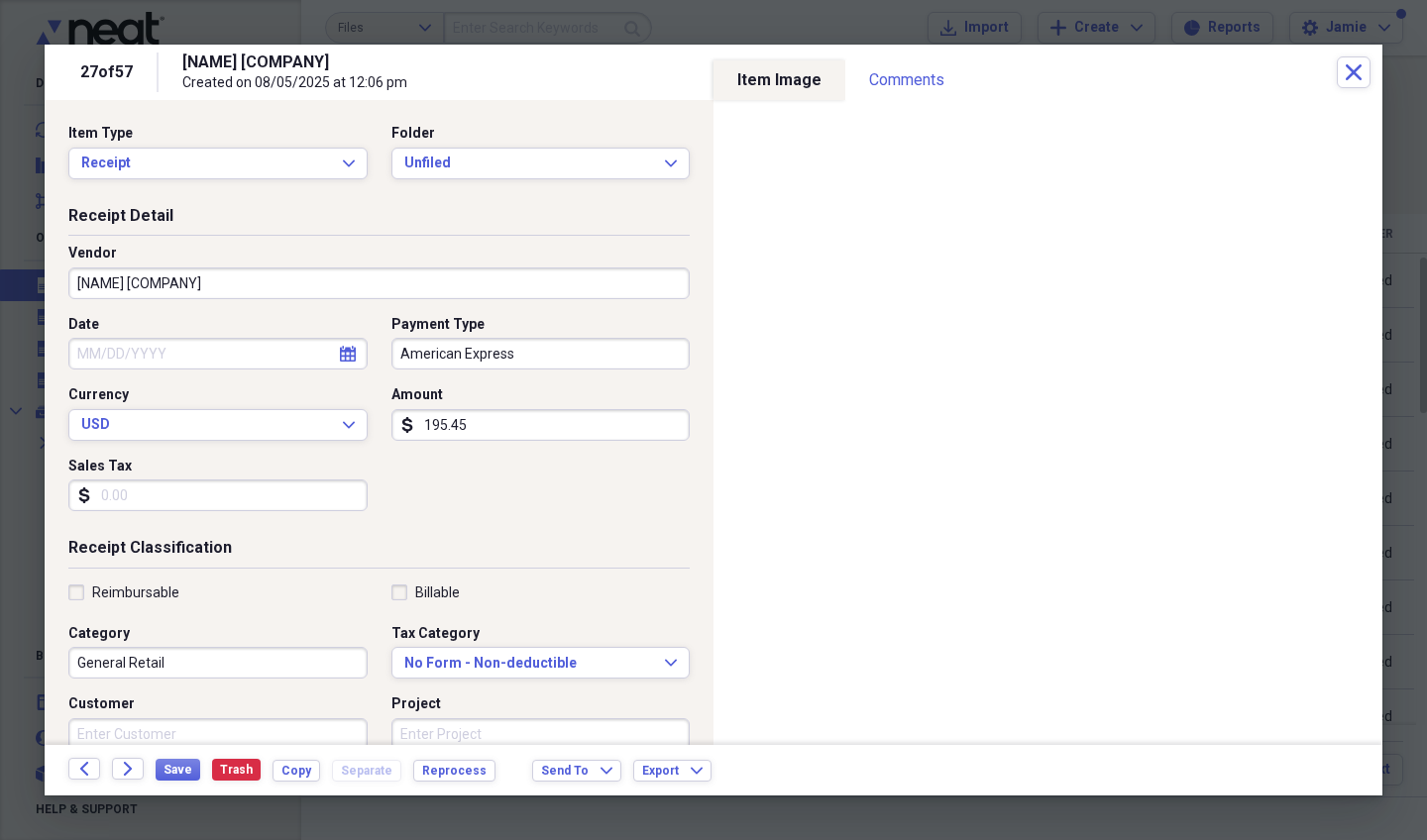 click on "Date" at bounding box center (218, 354) 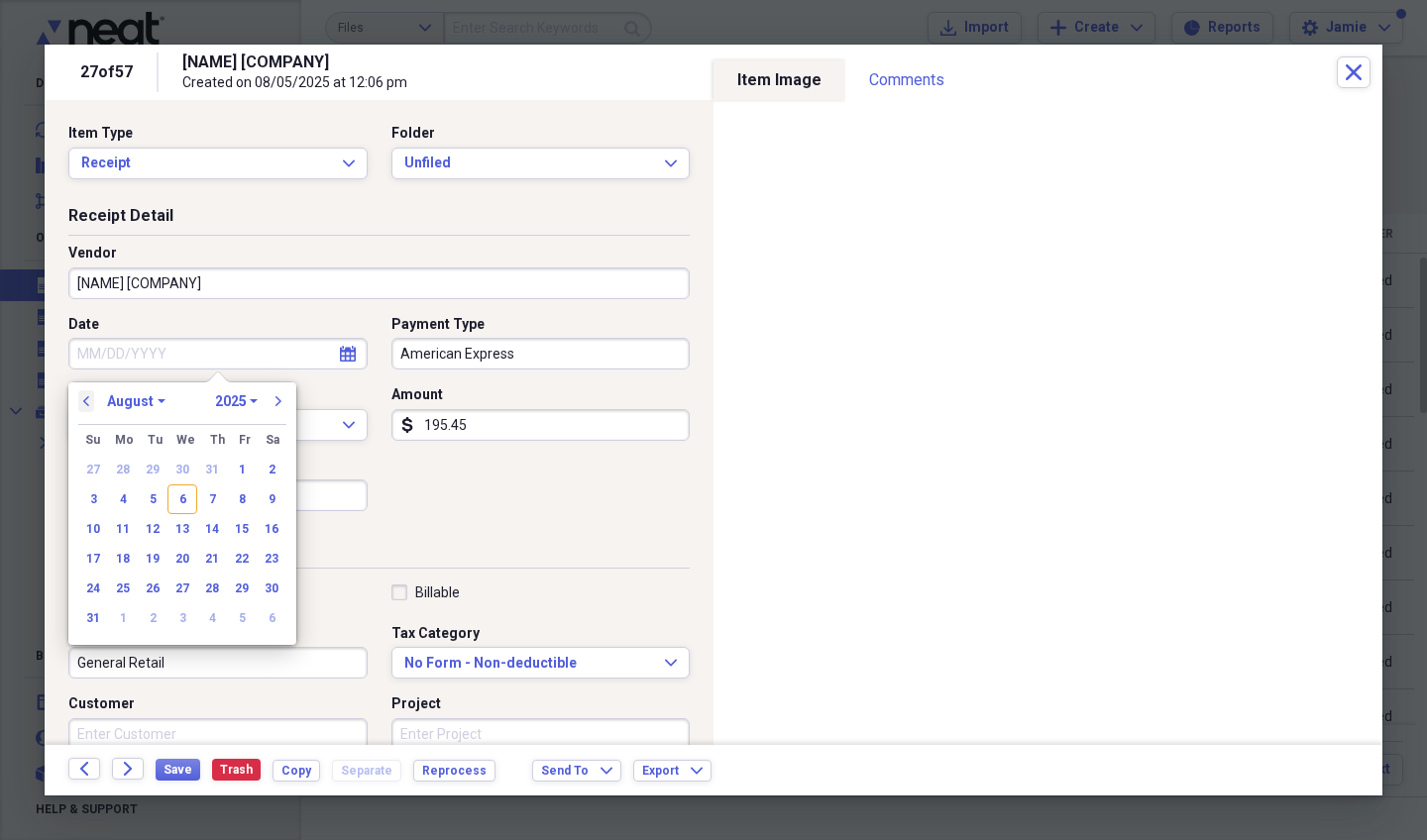 click on "previous" at bounding box center [86, 401] 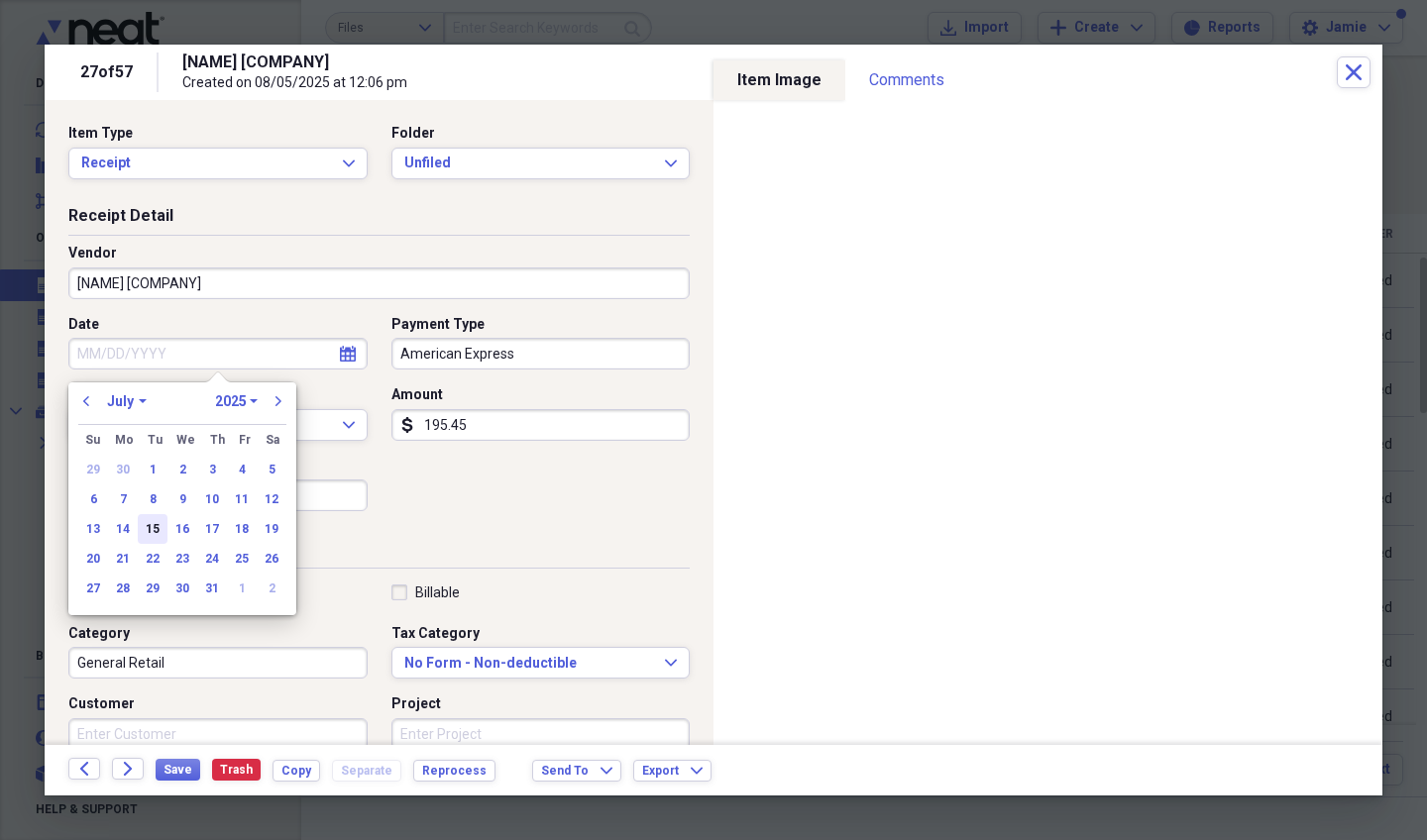 click on "15" at bounding box center (153, 529) 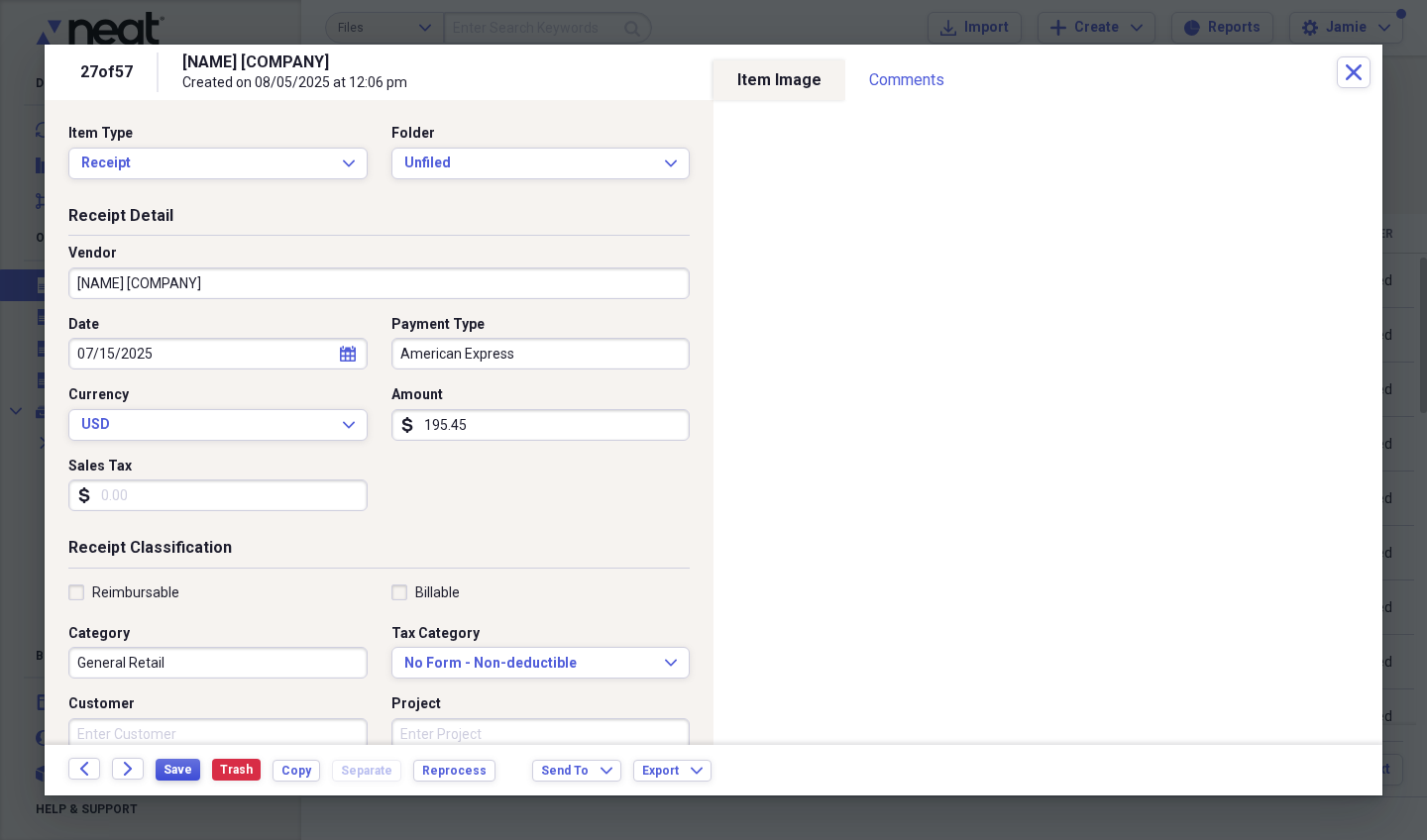 click on "Save" at bounding box center (177, 770) 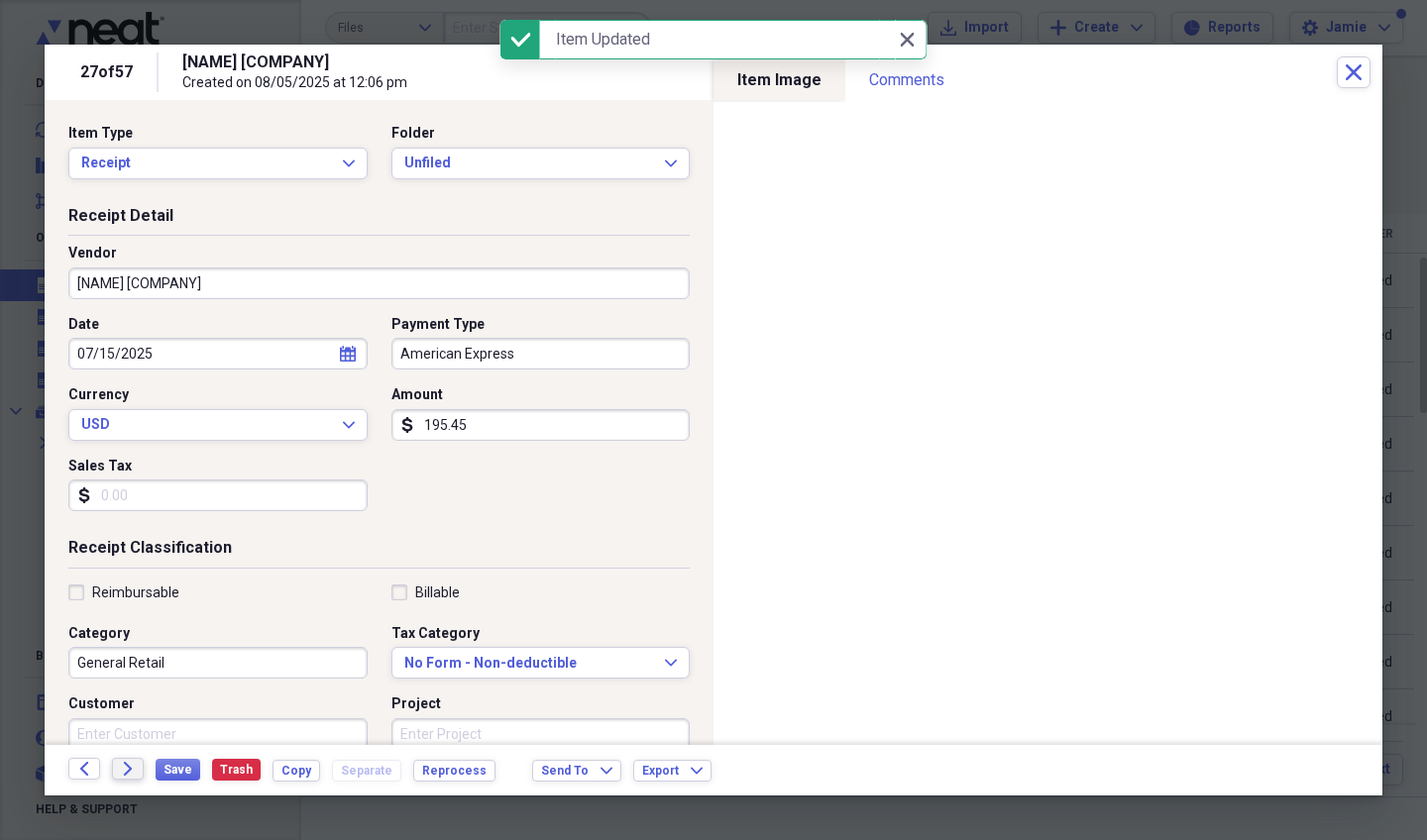 click on "Forward" 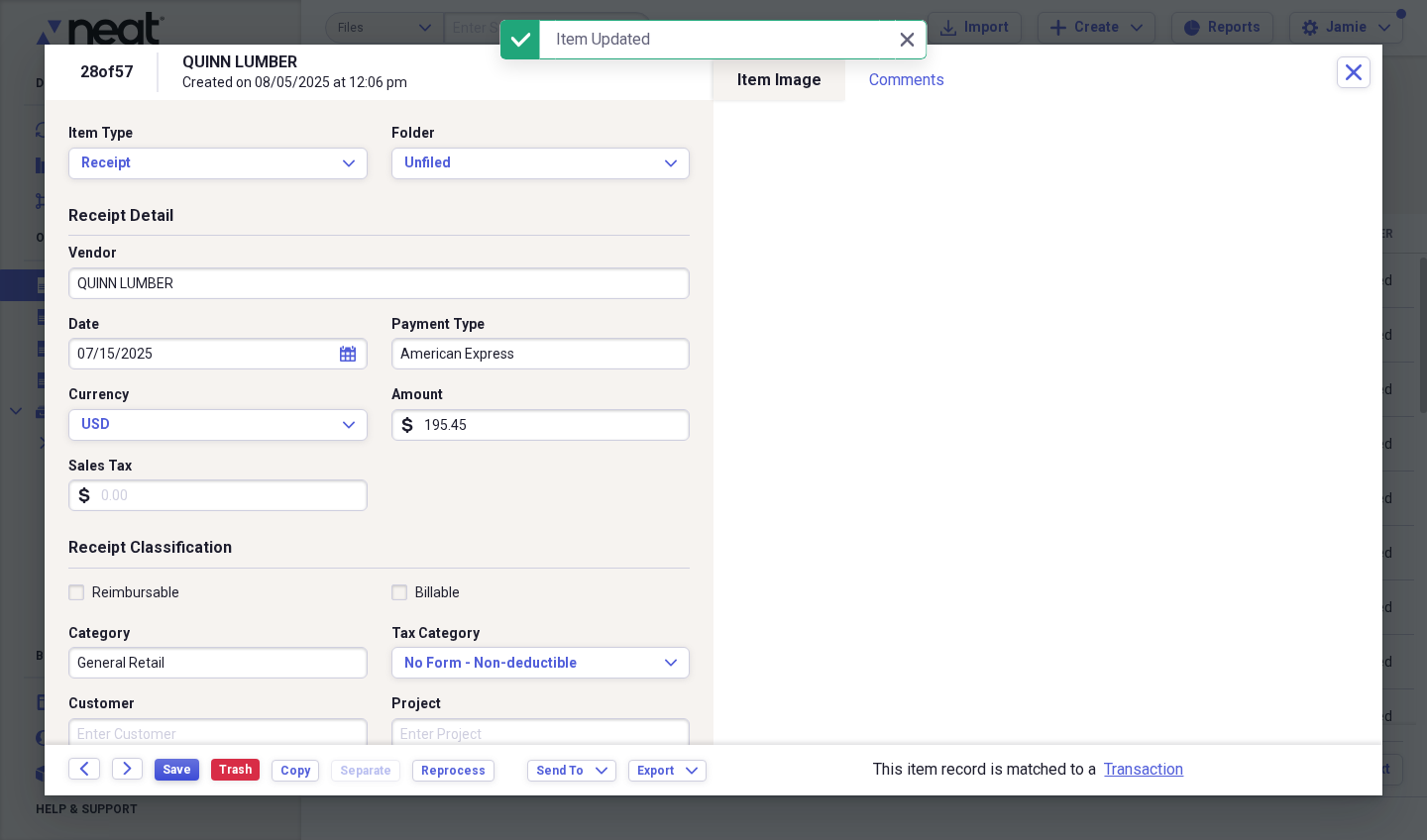 click on "Save" at bounding box center (176, 770) 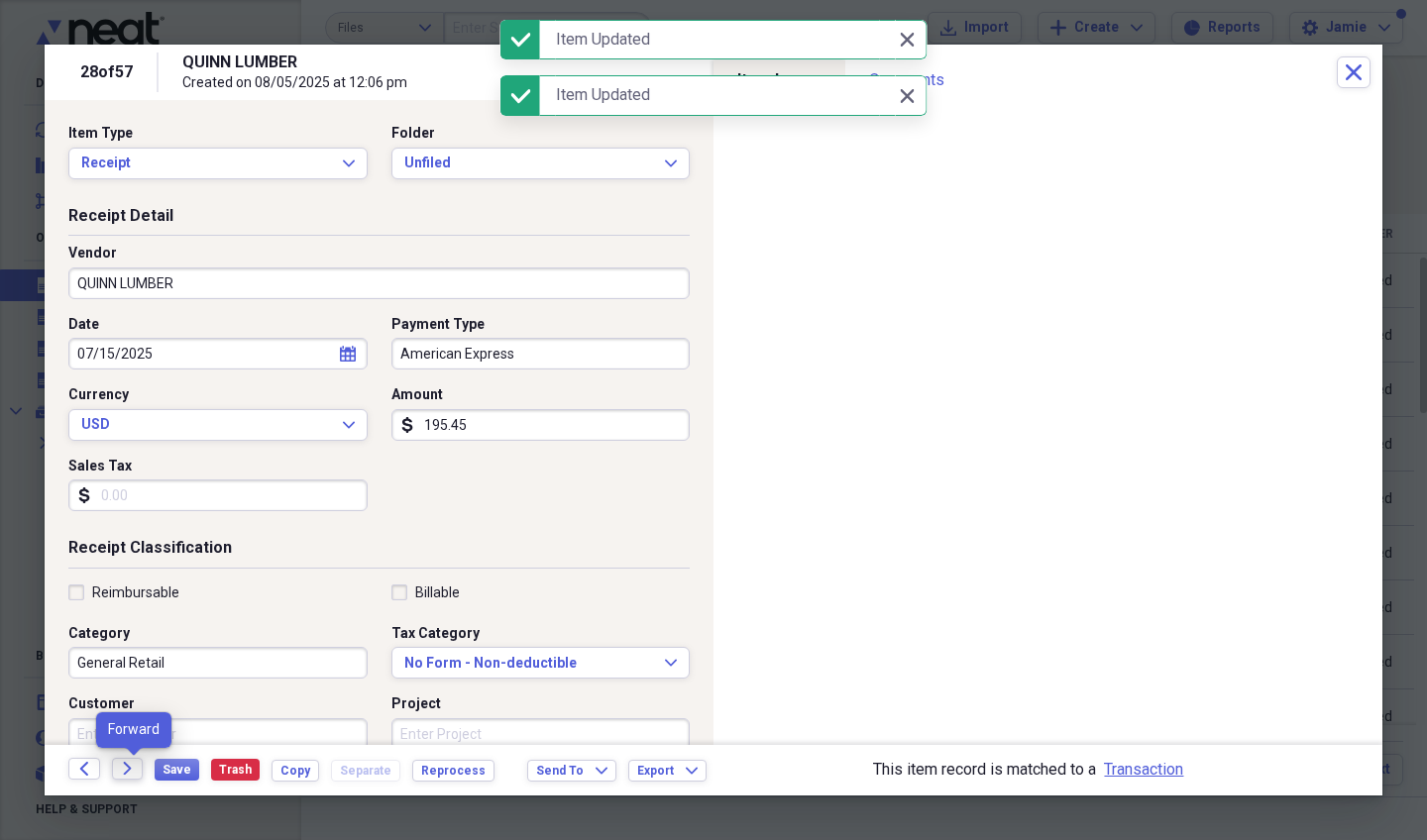 click on "Forward" at bounding box center [128, 769] 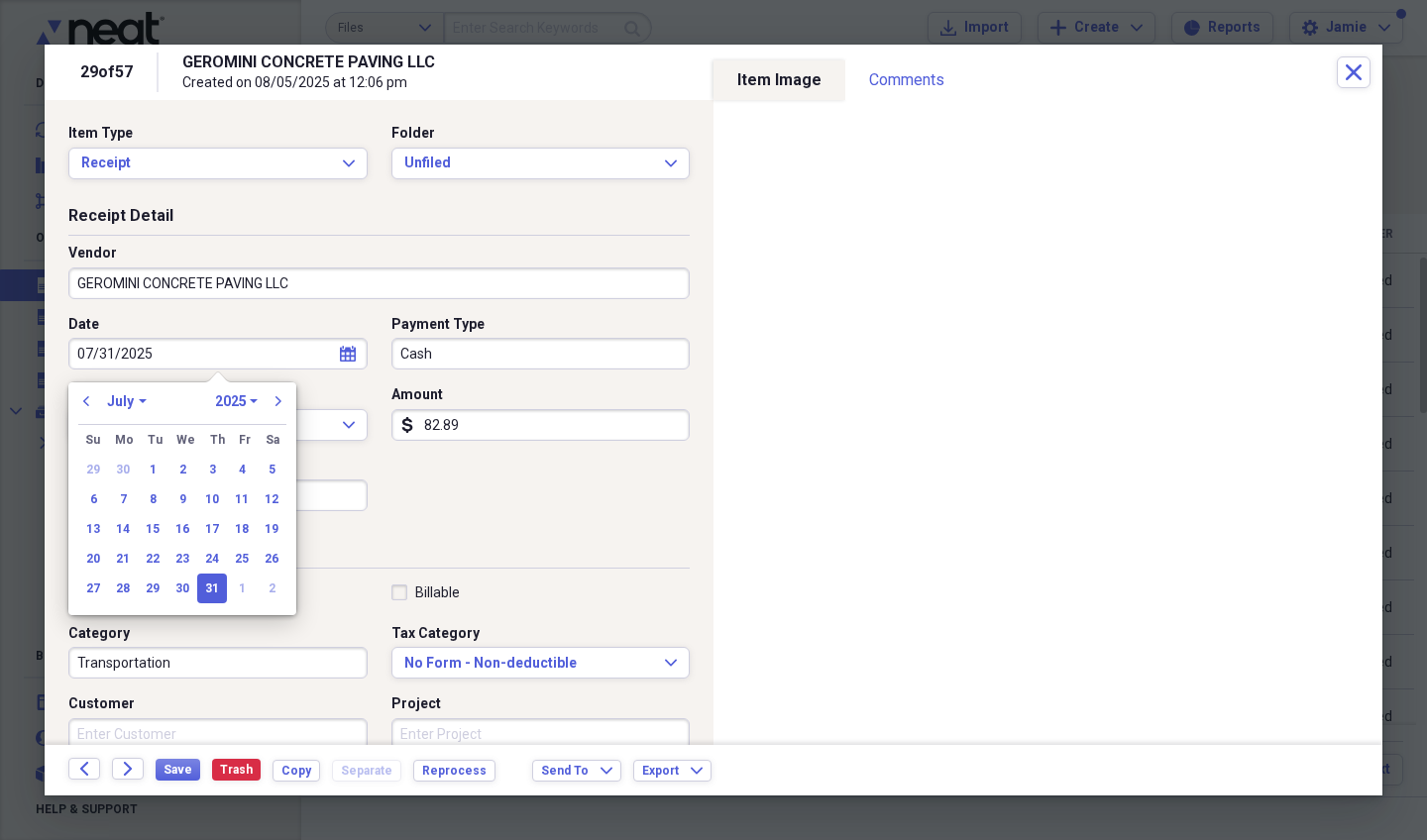 click on "07/31/2025" at bounding box center [218, 354] 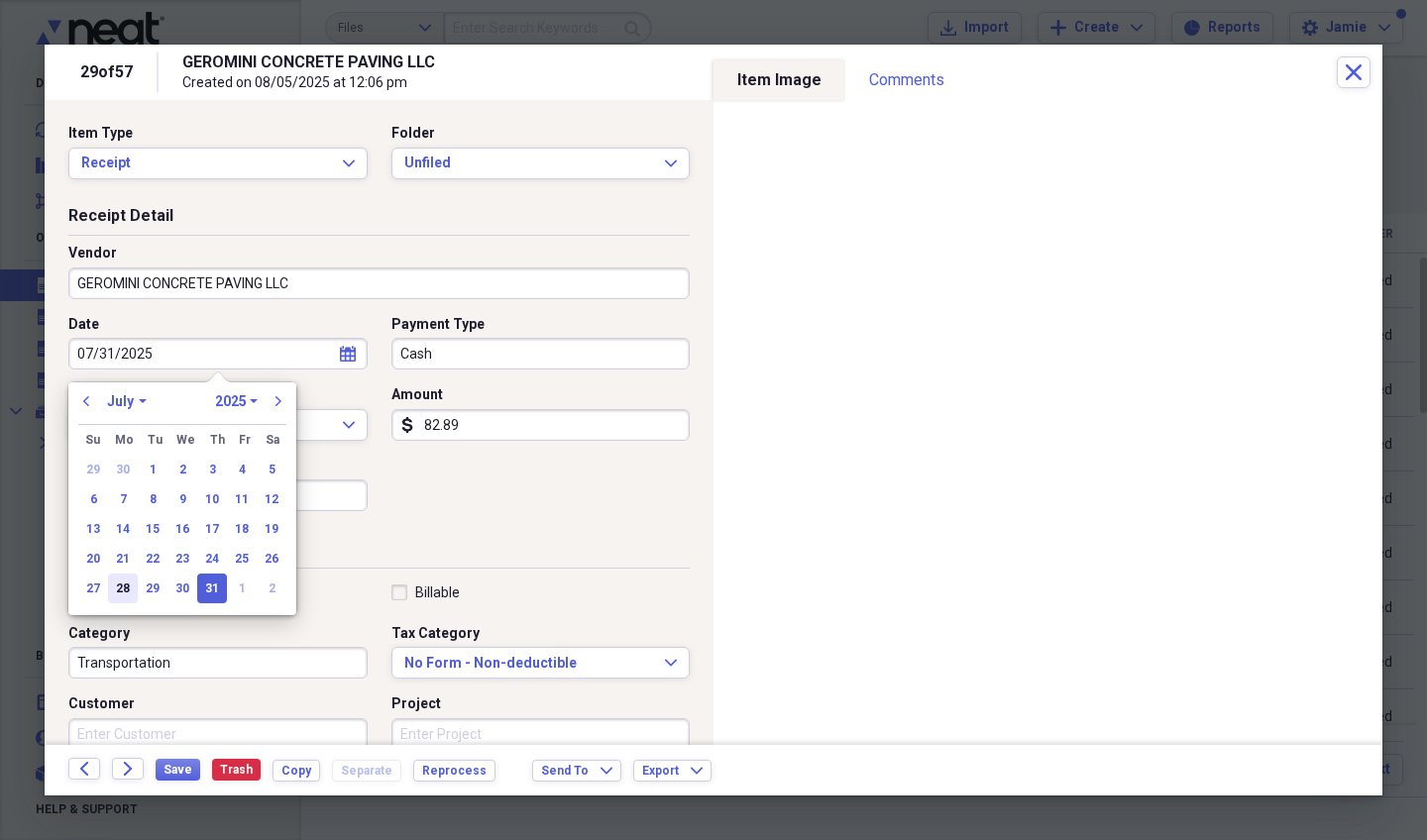 click on "28" at bounding box center [123, 588] 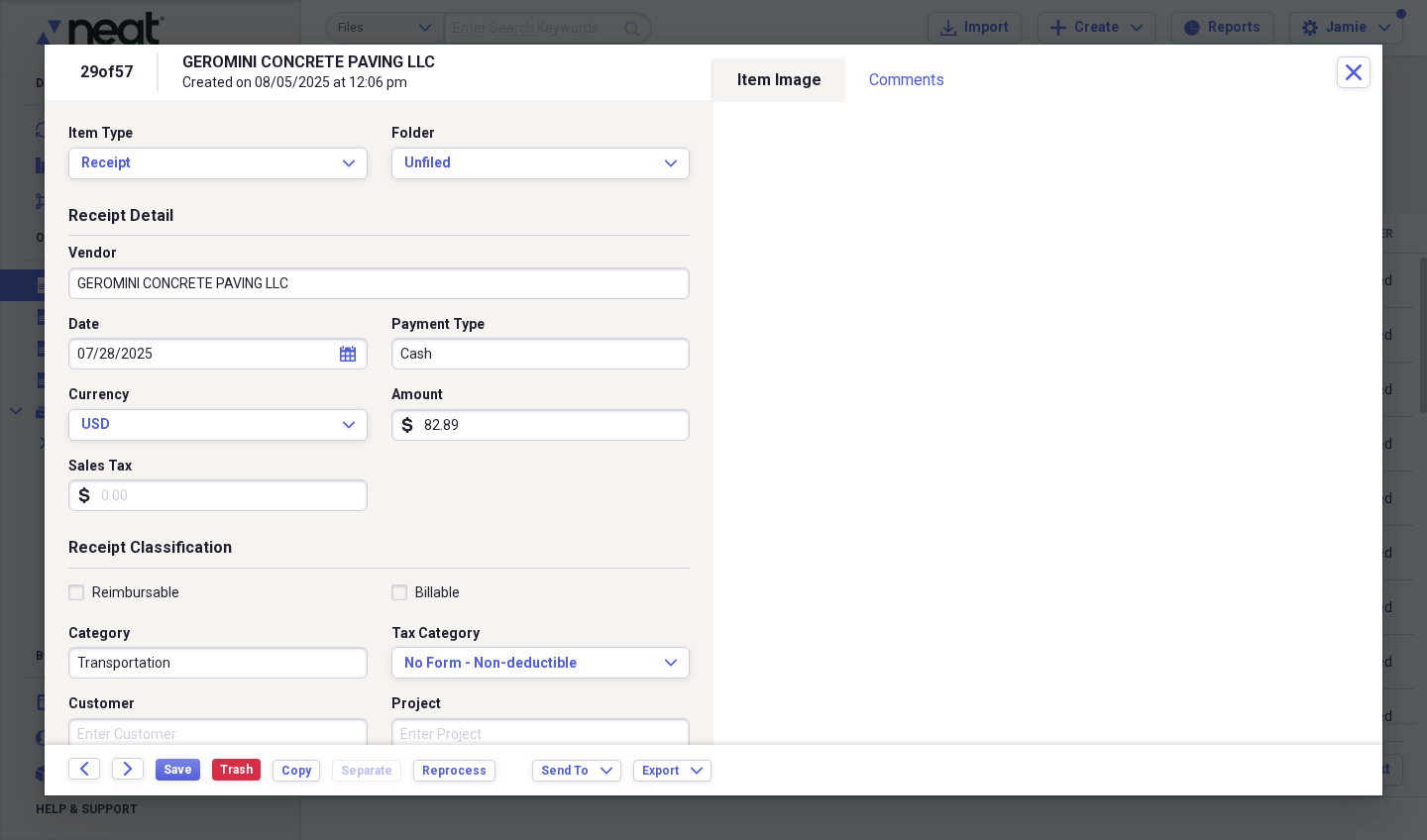 click on "82.89" at bounding box center [541, 425] 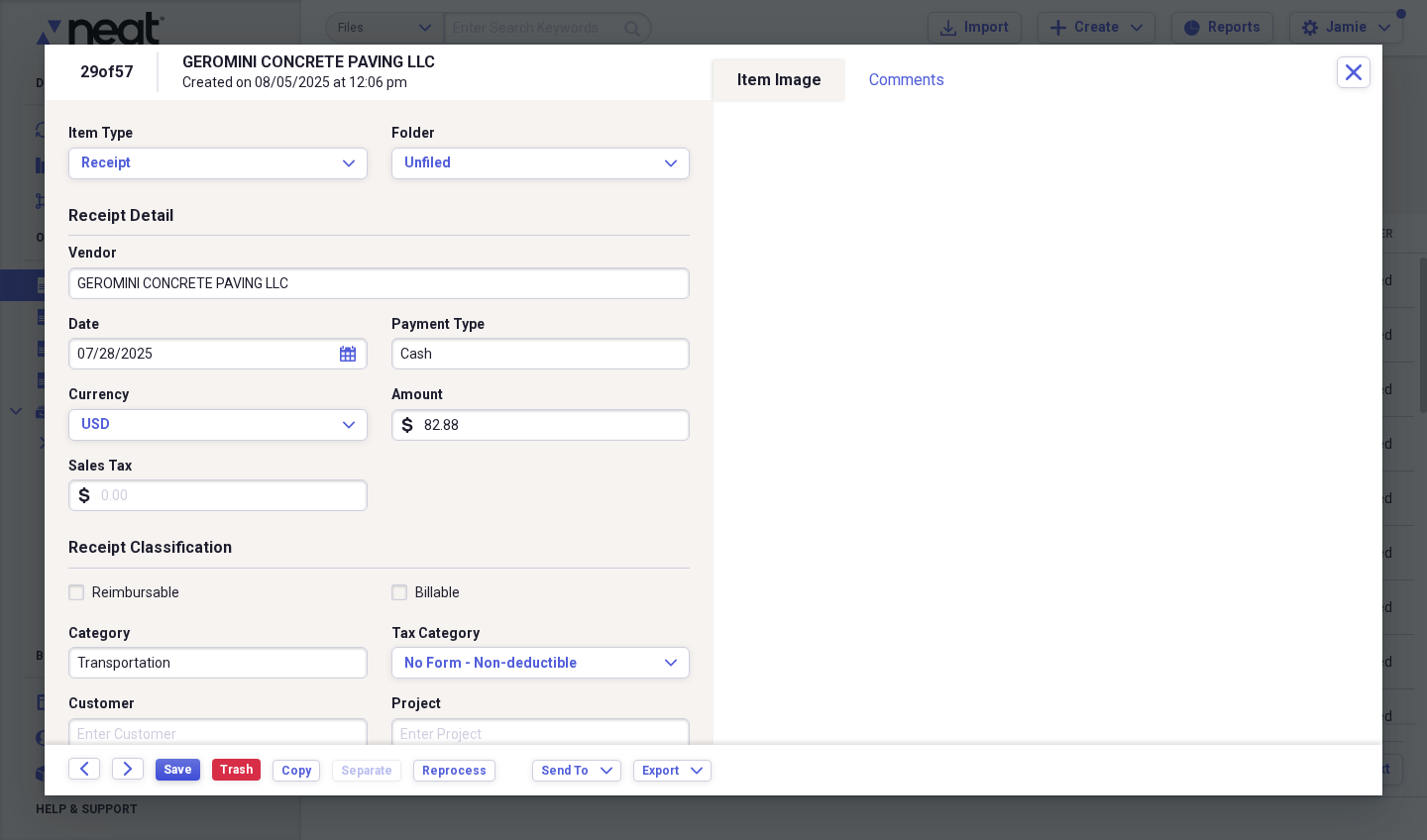 click on "Save" at bounding box center [177, 770] 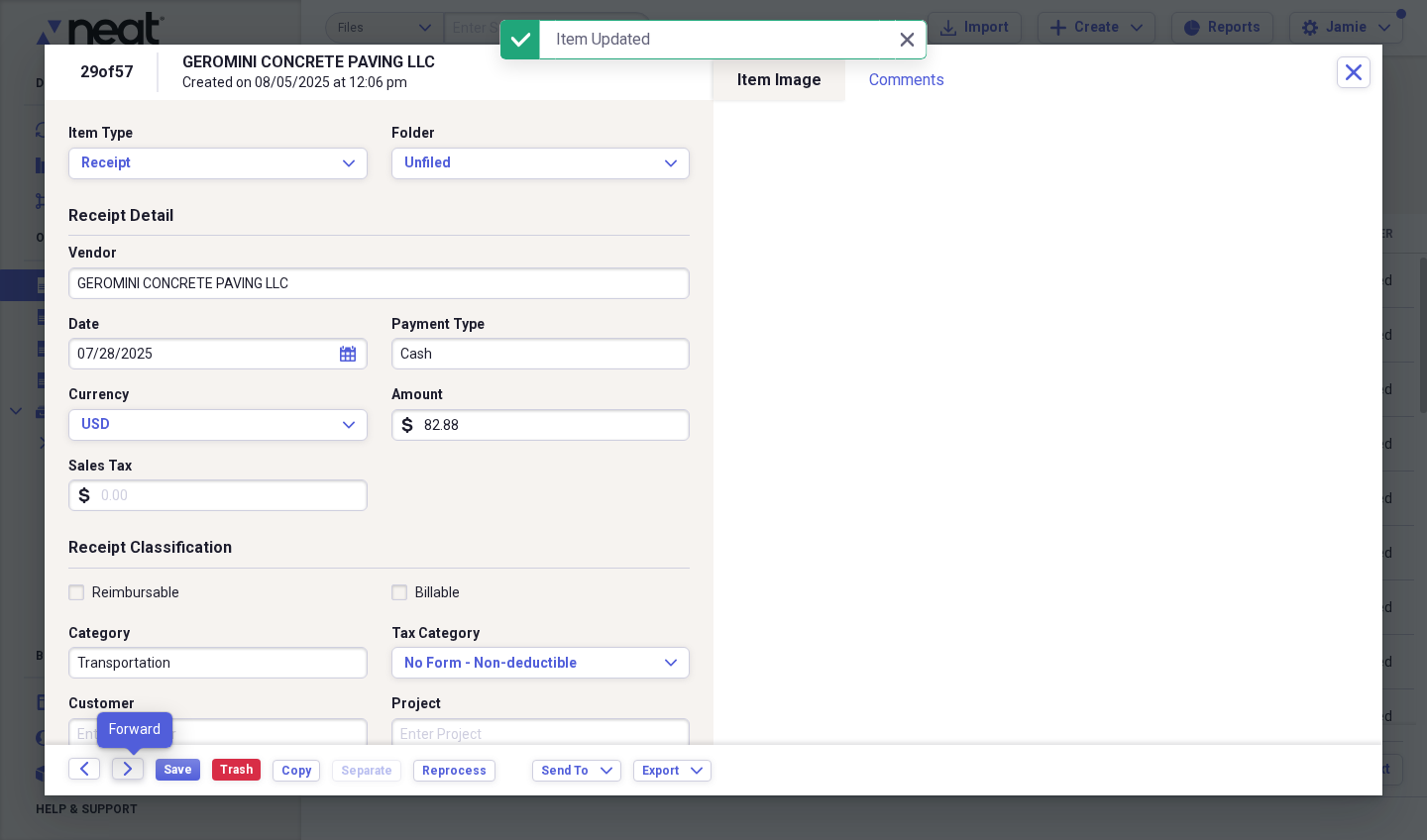 click on "Forward" 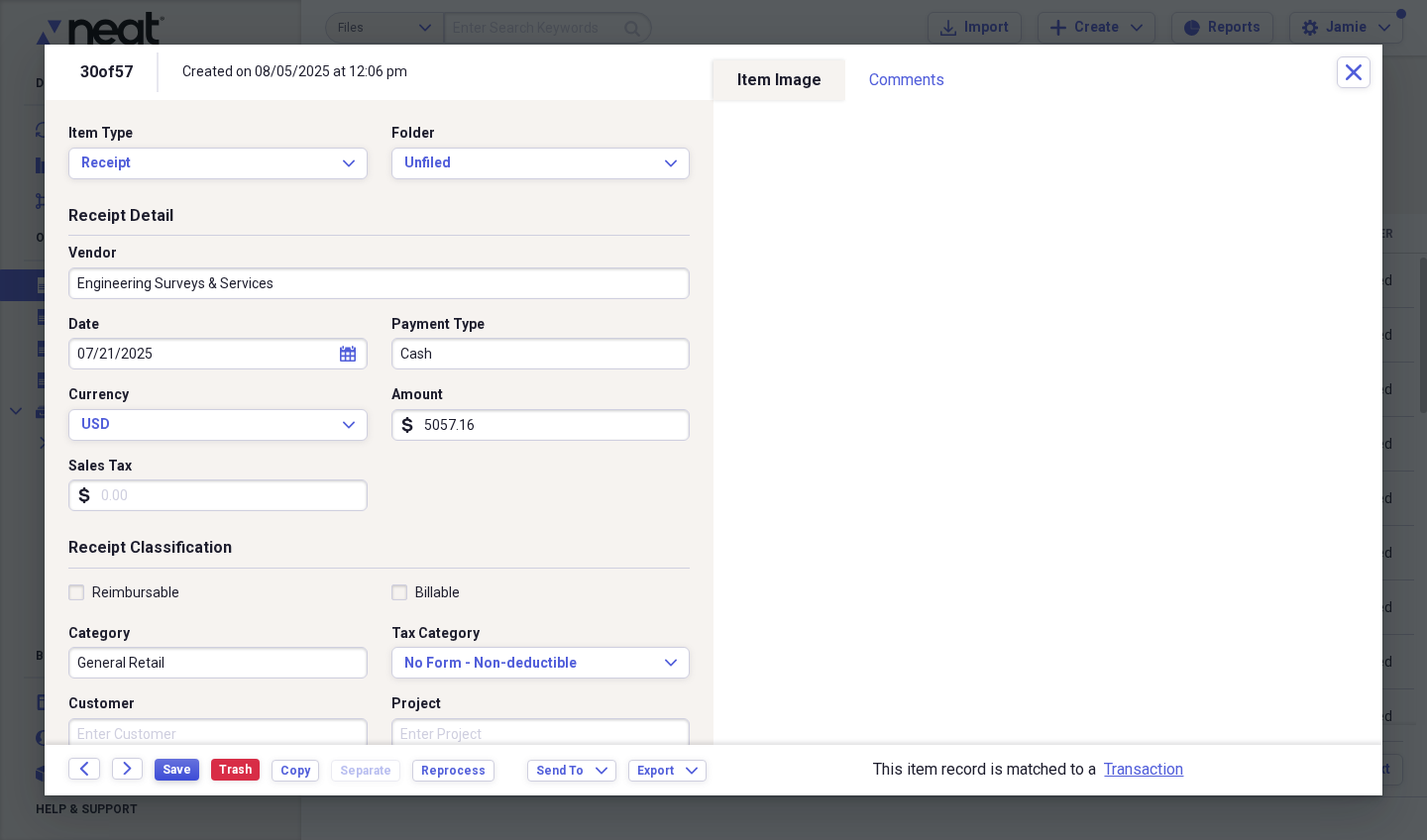 click on "Save" at bounding box center [176, 770] 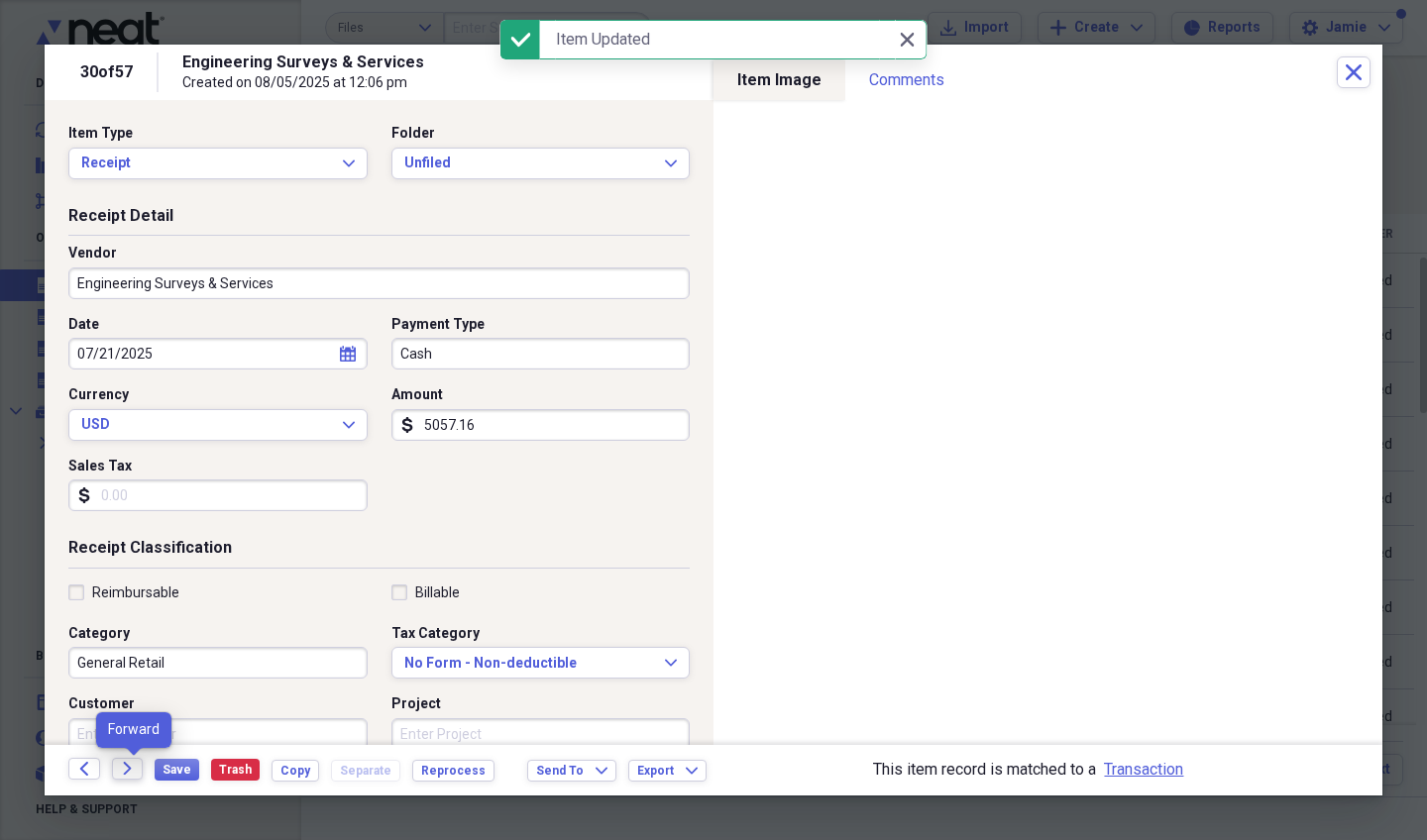 click on "Forward" 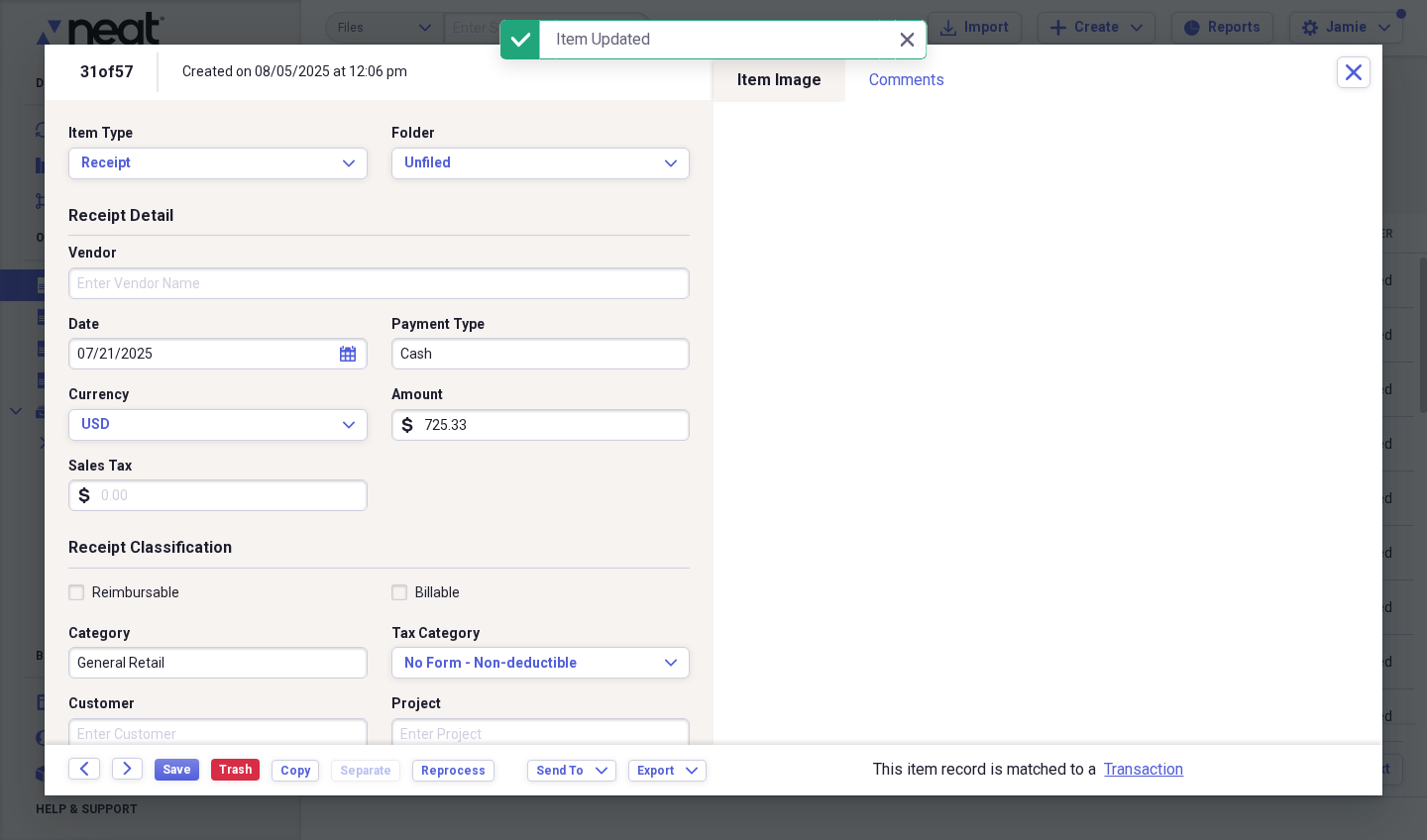 click on "Vendor" at bounding box center (379, 283) 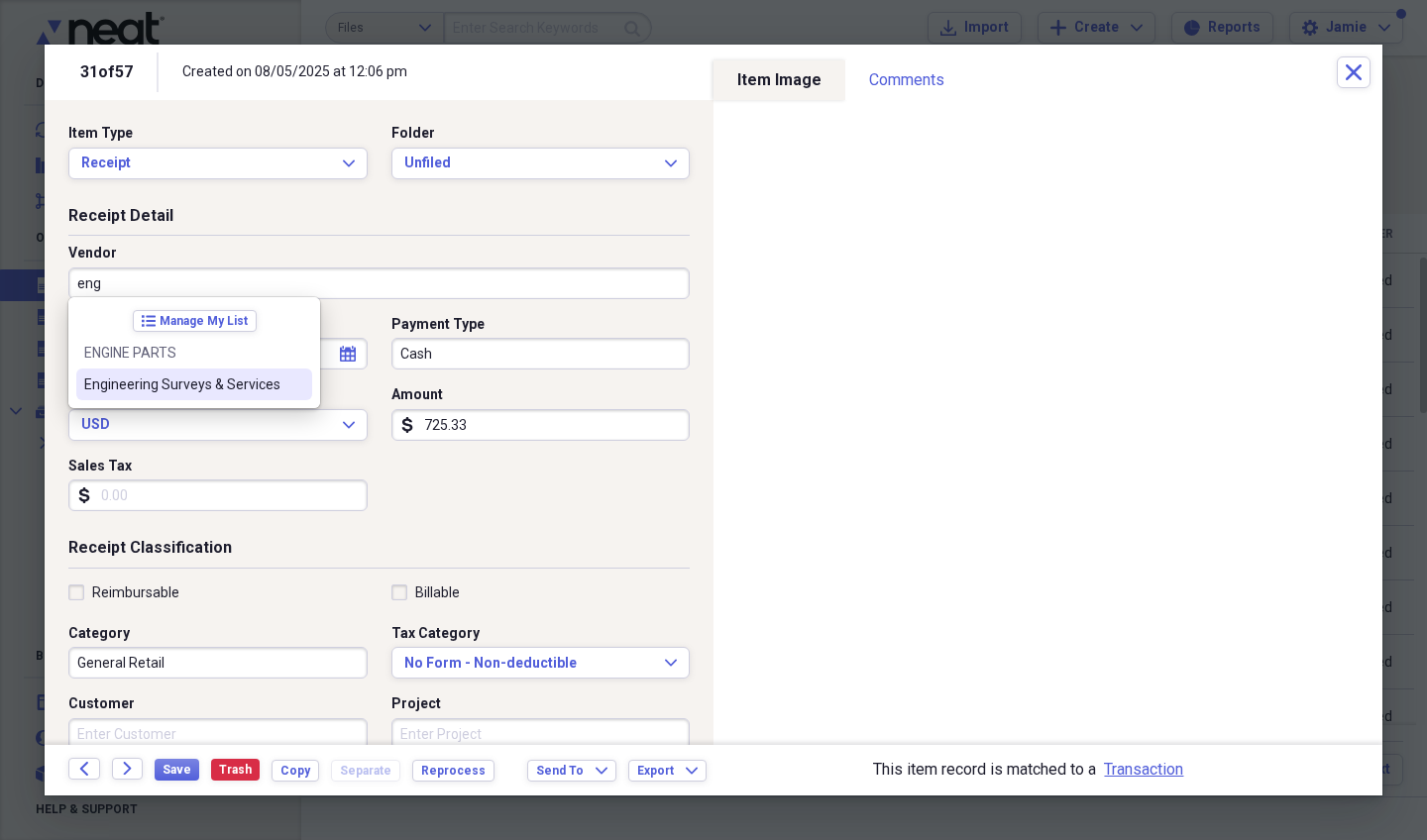 click on "Engineering Surveys & Services" at bounding box center [182, 384] 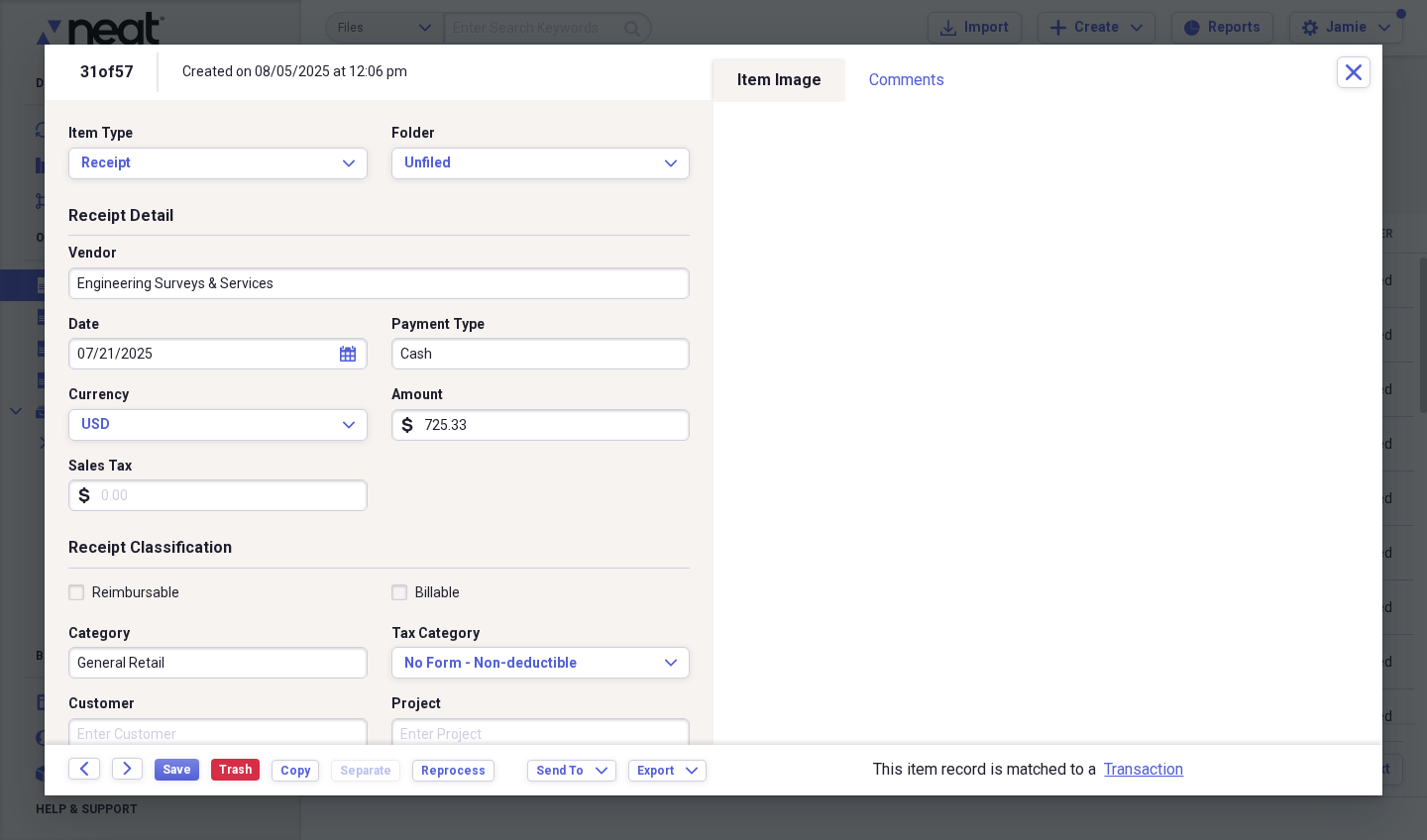 click on "Save Trash Copy Separate Reprocess" at bounding box center [330, 770] 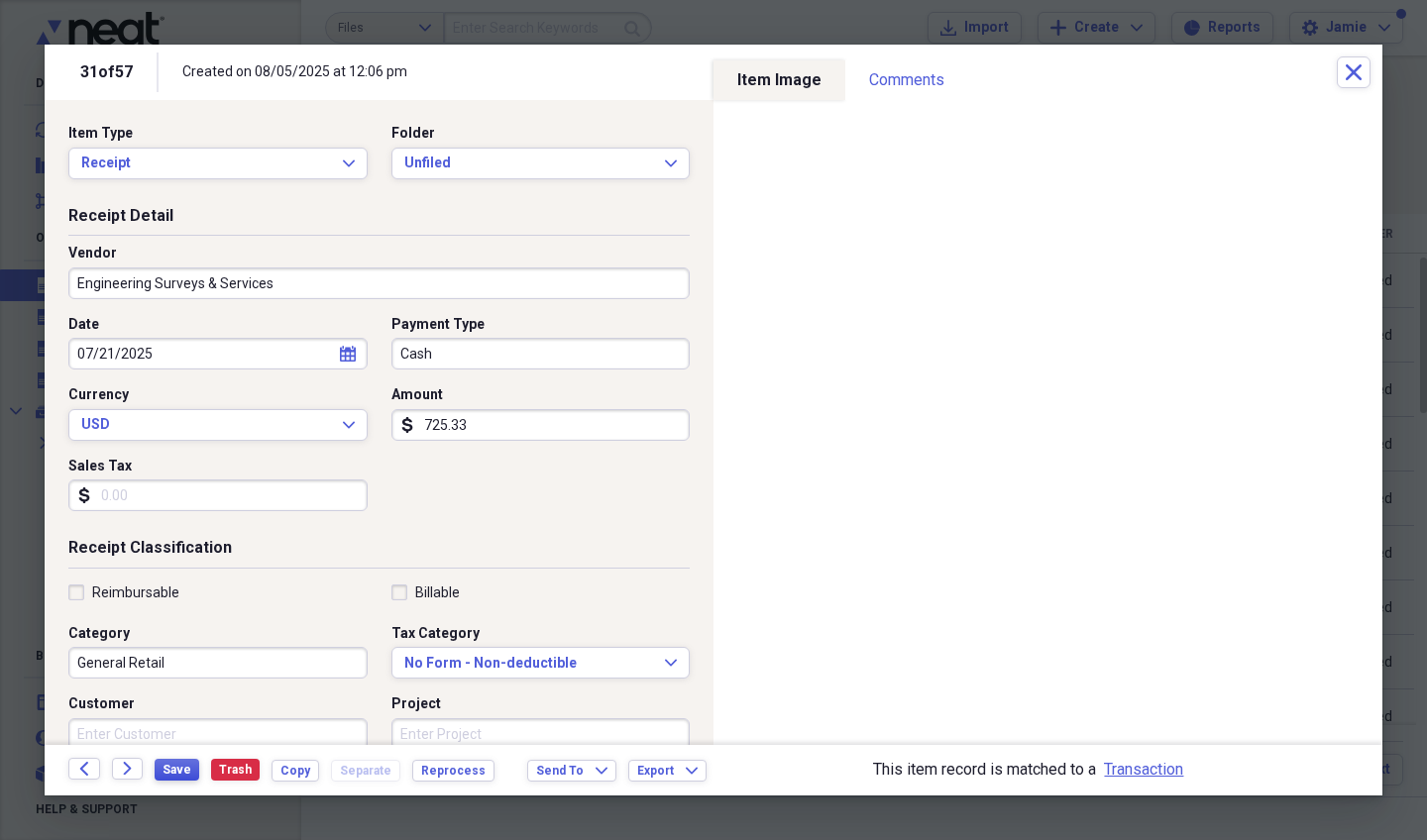 click on "Save" at bounding box center (176, 770) 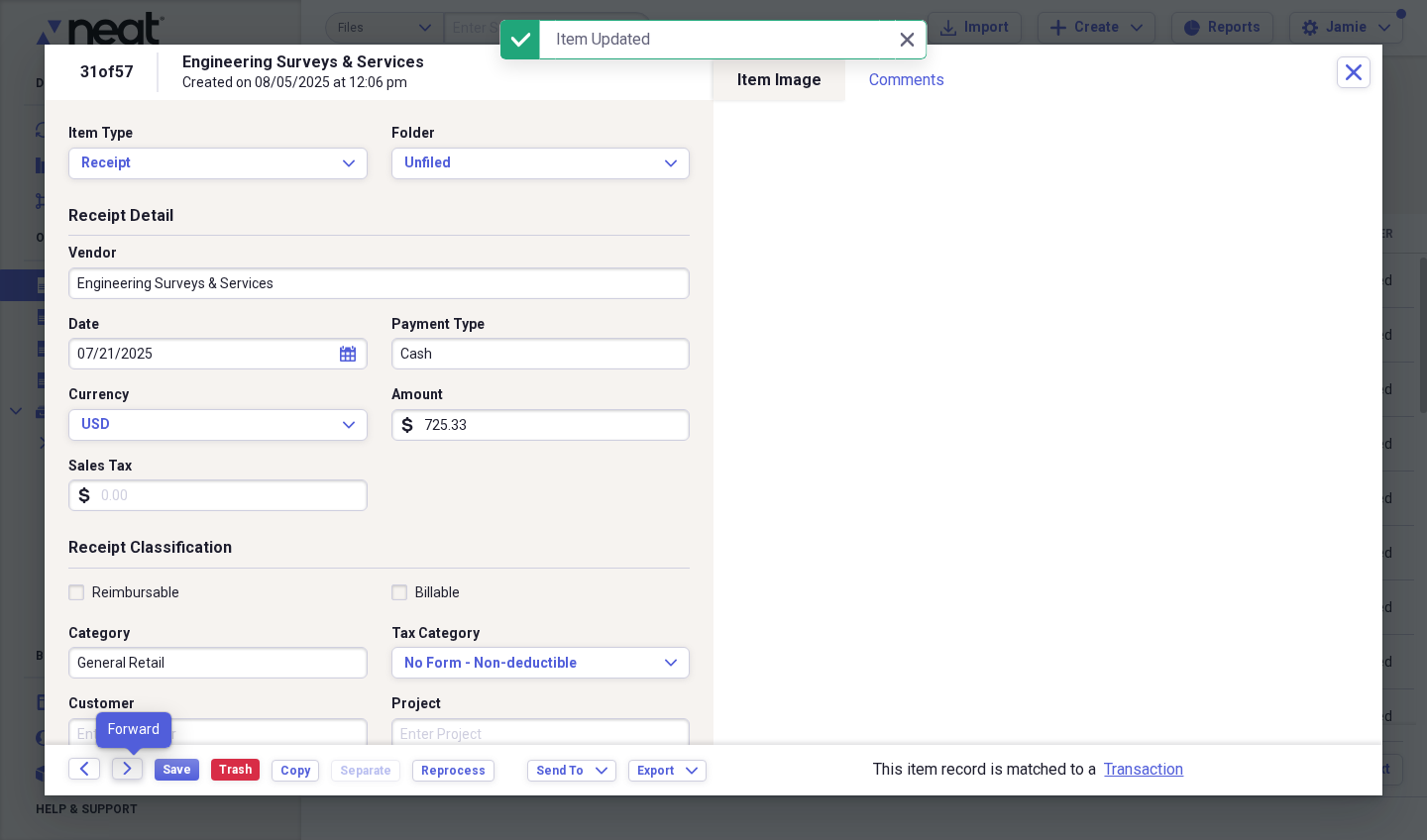 click on "Forward" 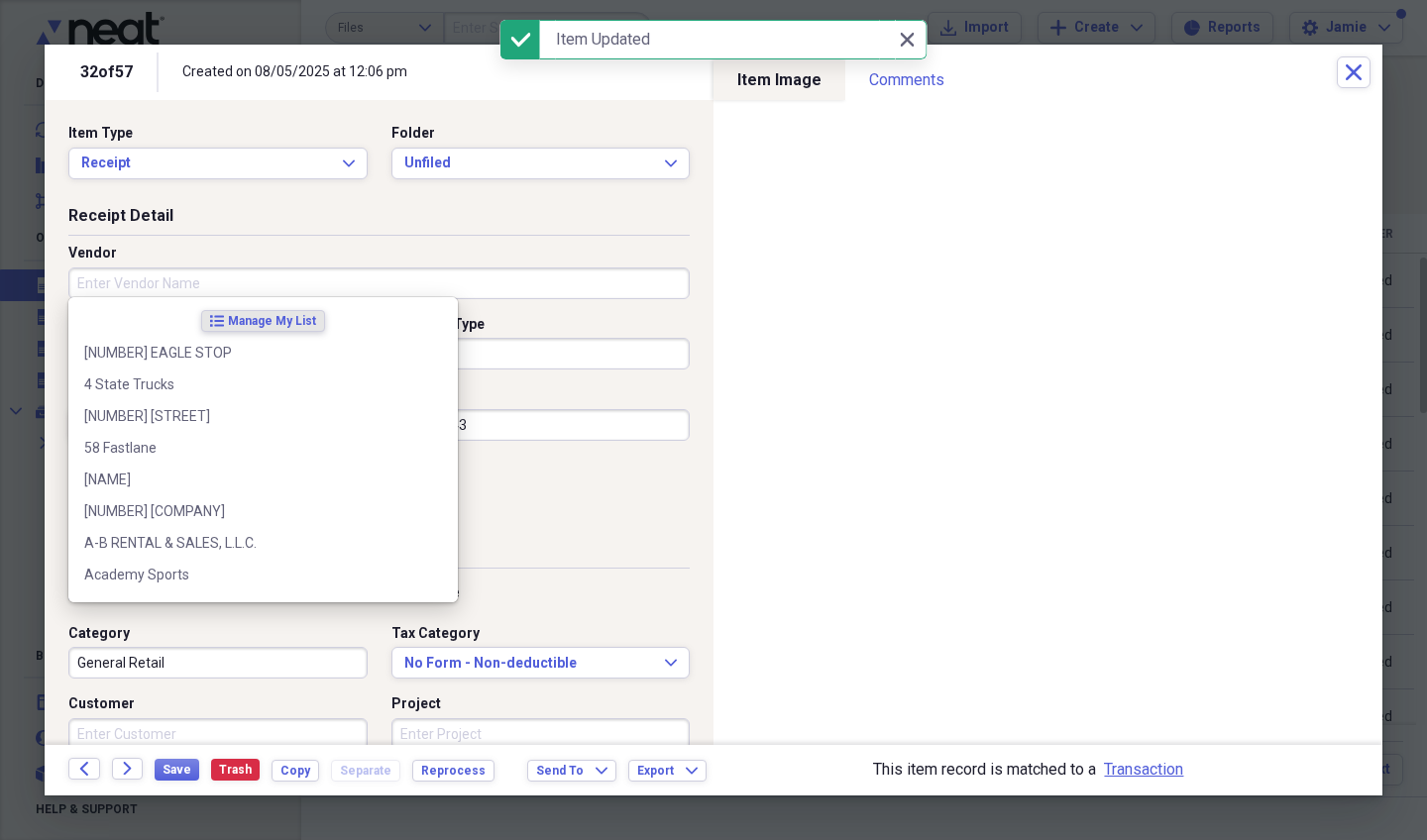 click on "Vendor" at bounding box center (379, 283) 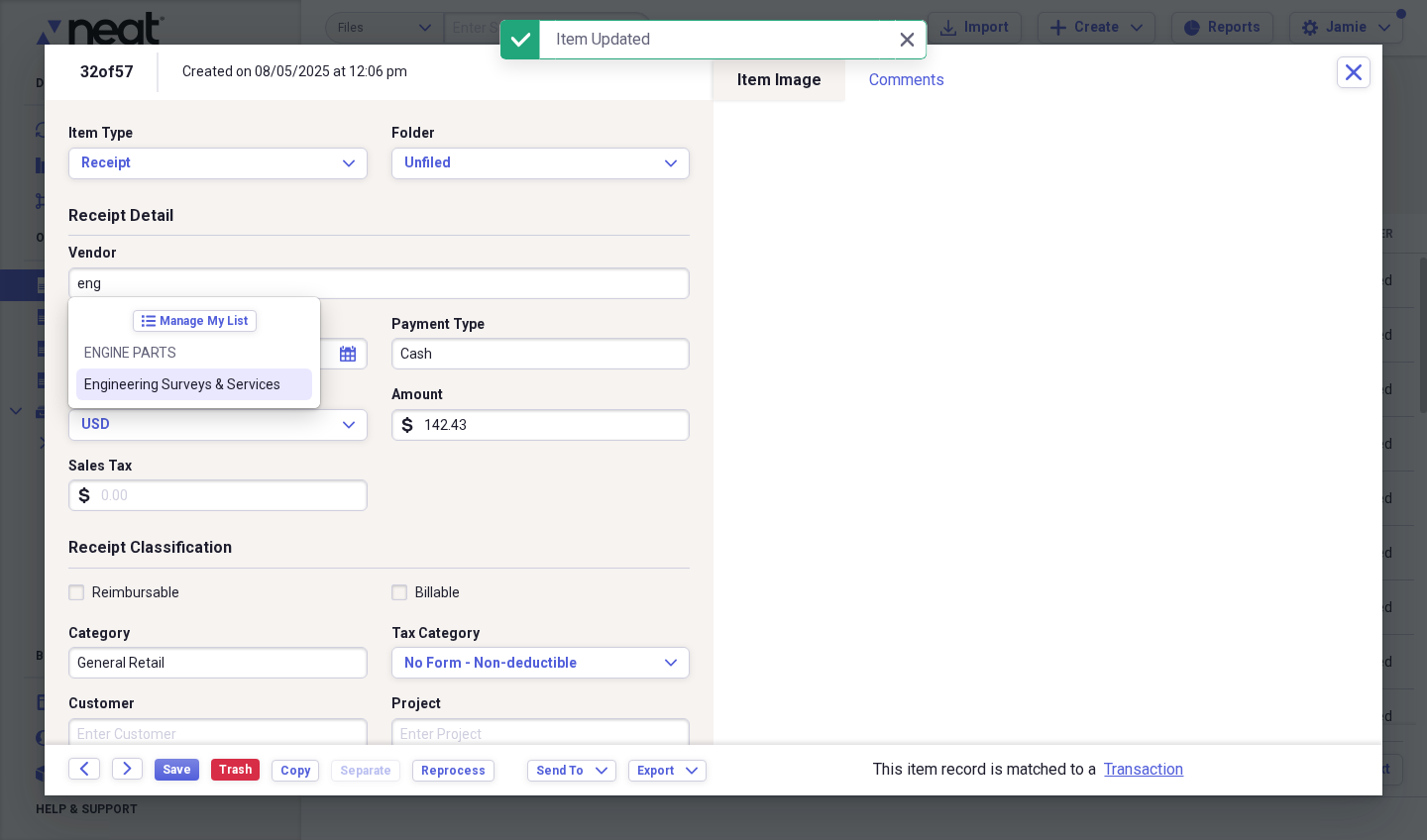 click at bounding box center (296, 384) 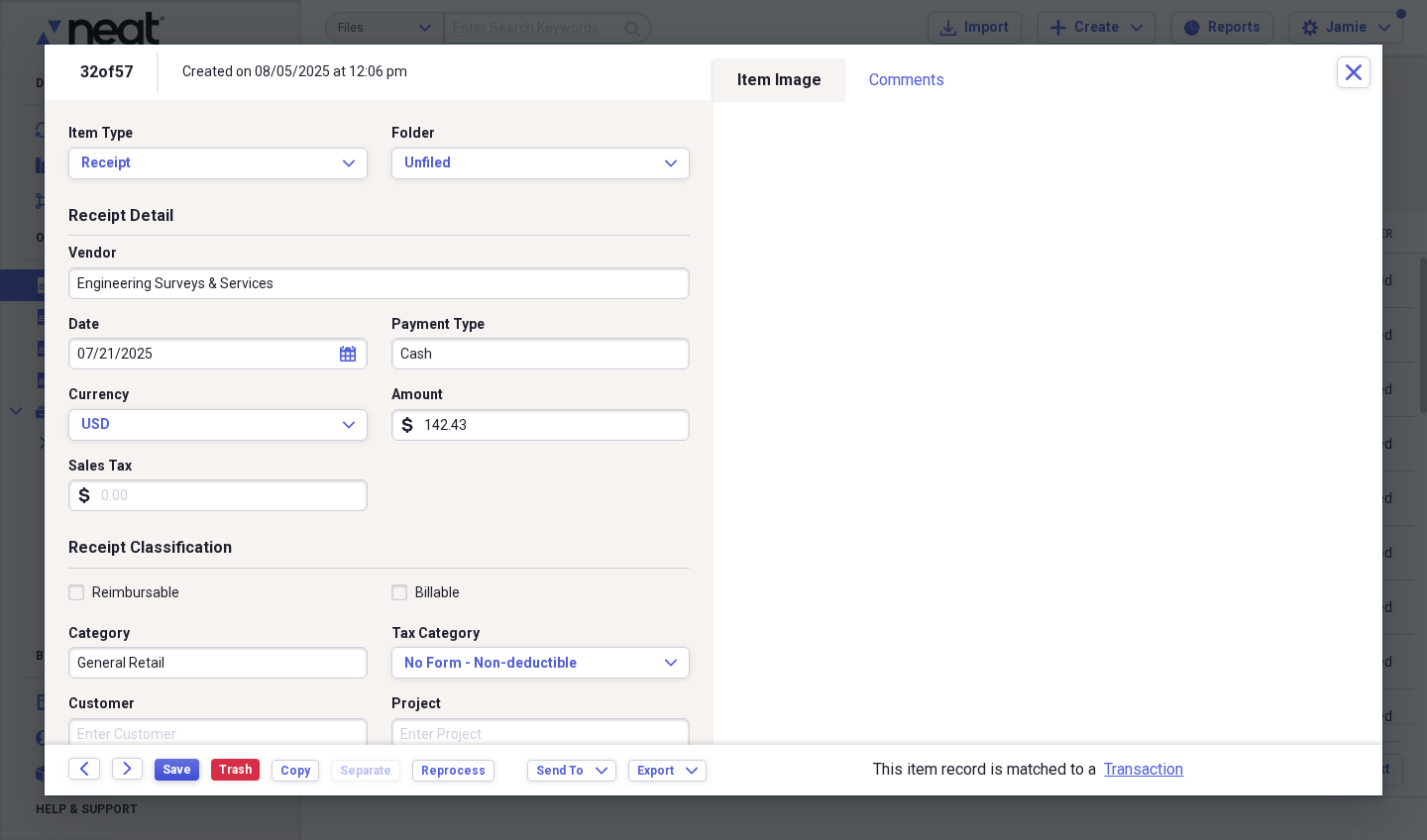 click on "Save" at bounding box center [176, 770] 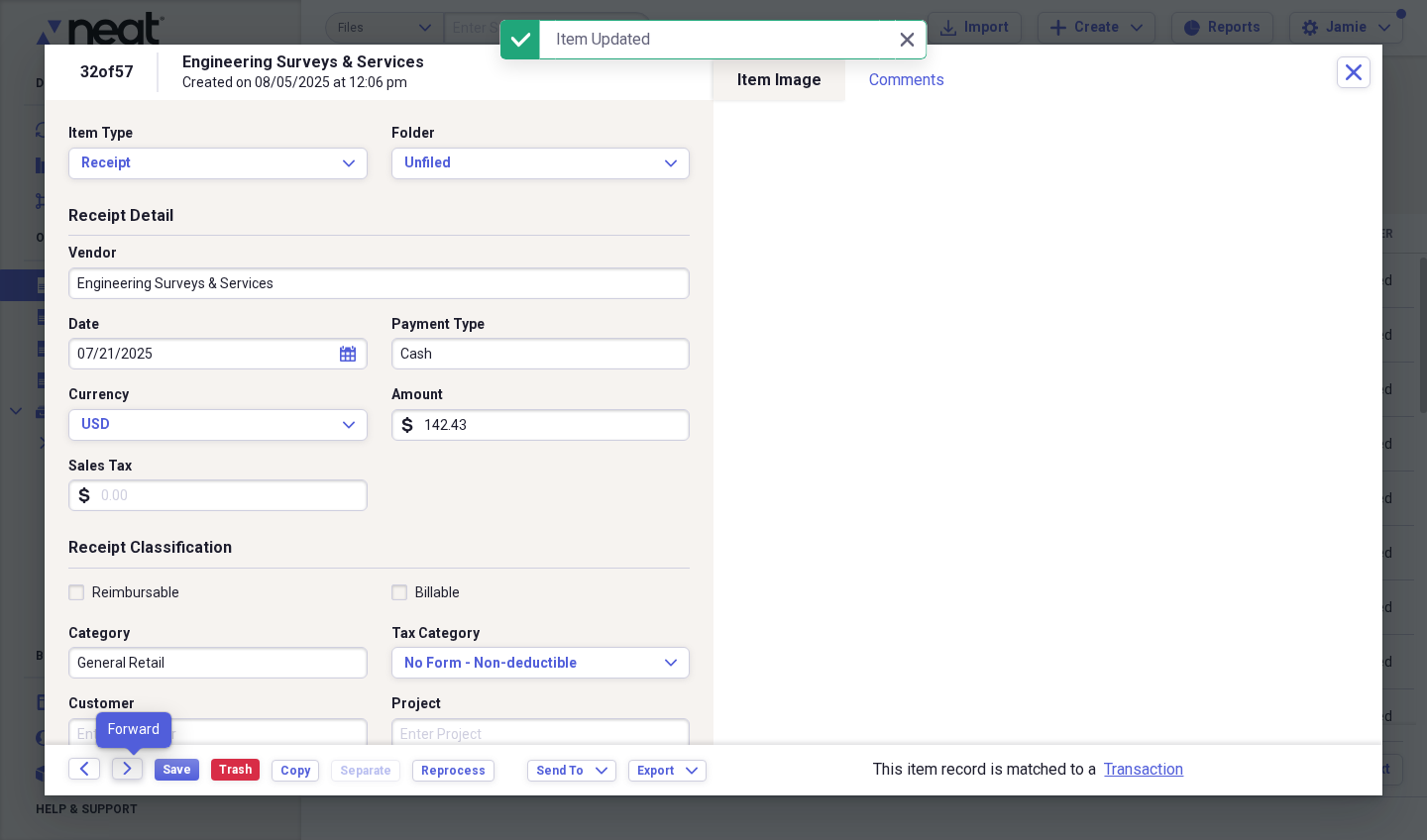 click on "Forward" 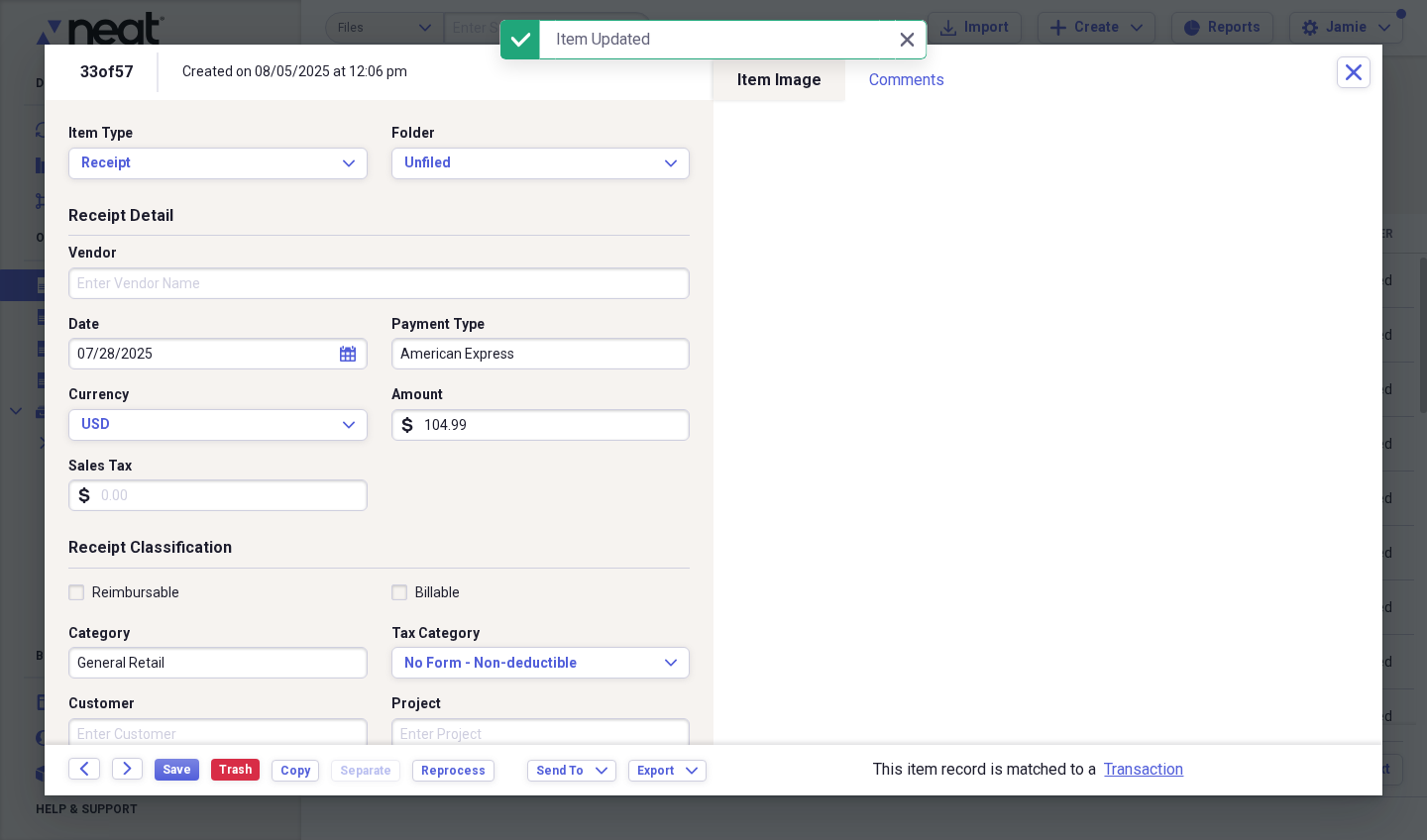 click on "Vendor" at bounding box center (379, 283) 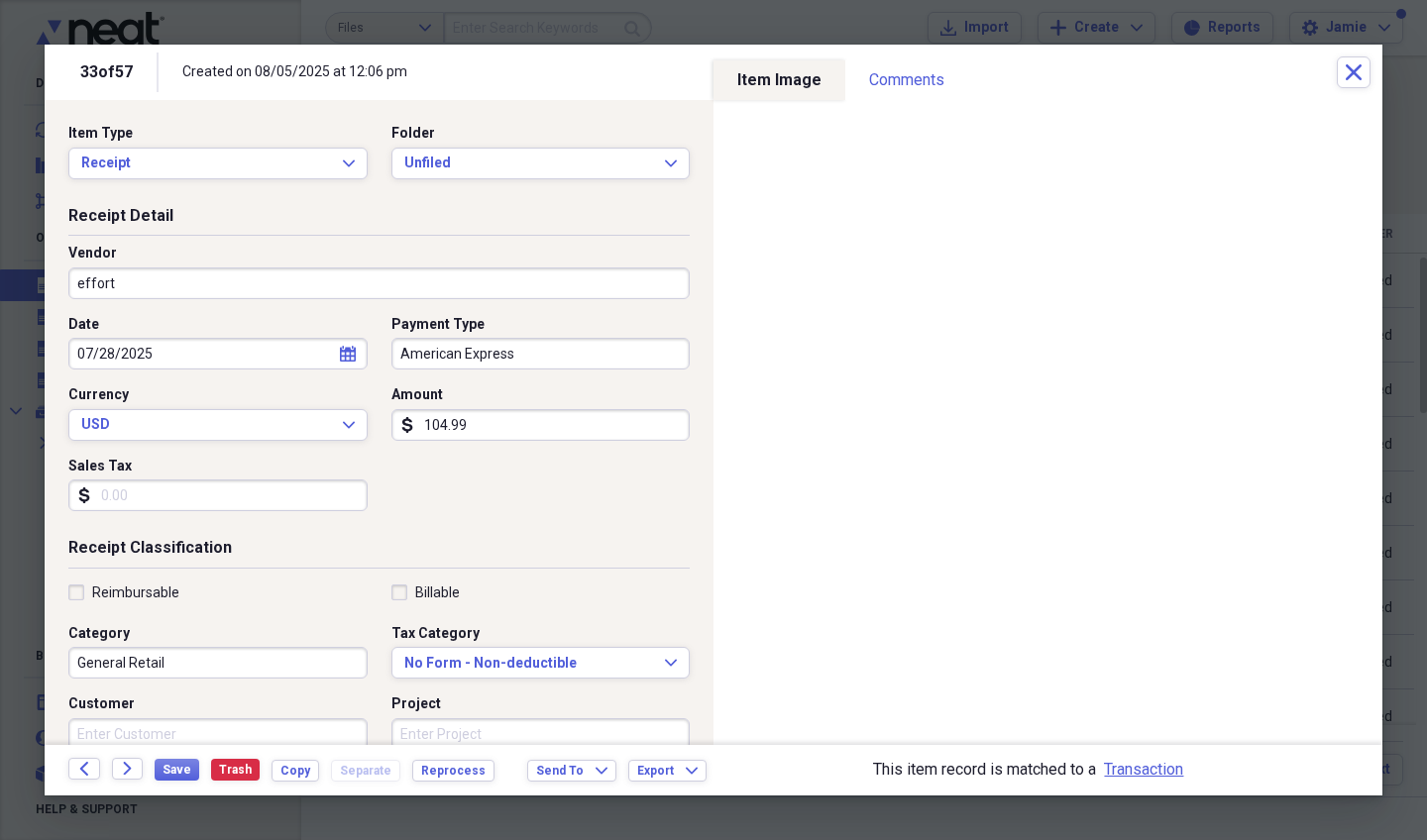 drag, startPoint x: 358, startPoint y: 288, endPoint x: 661, endPoint y: 527, distance: 385.9145 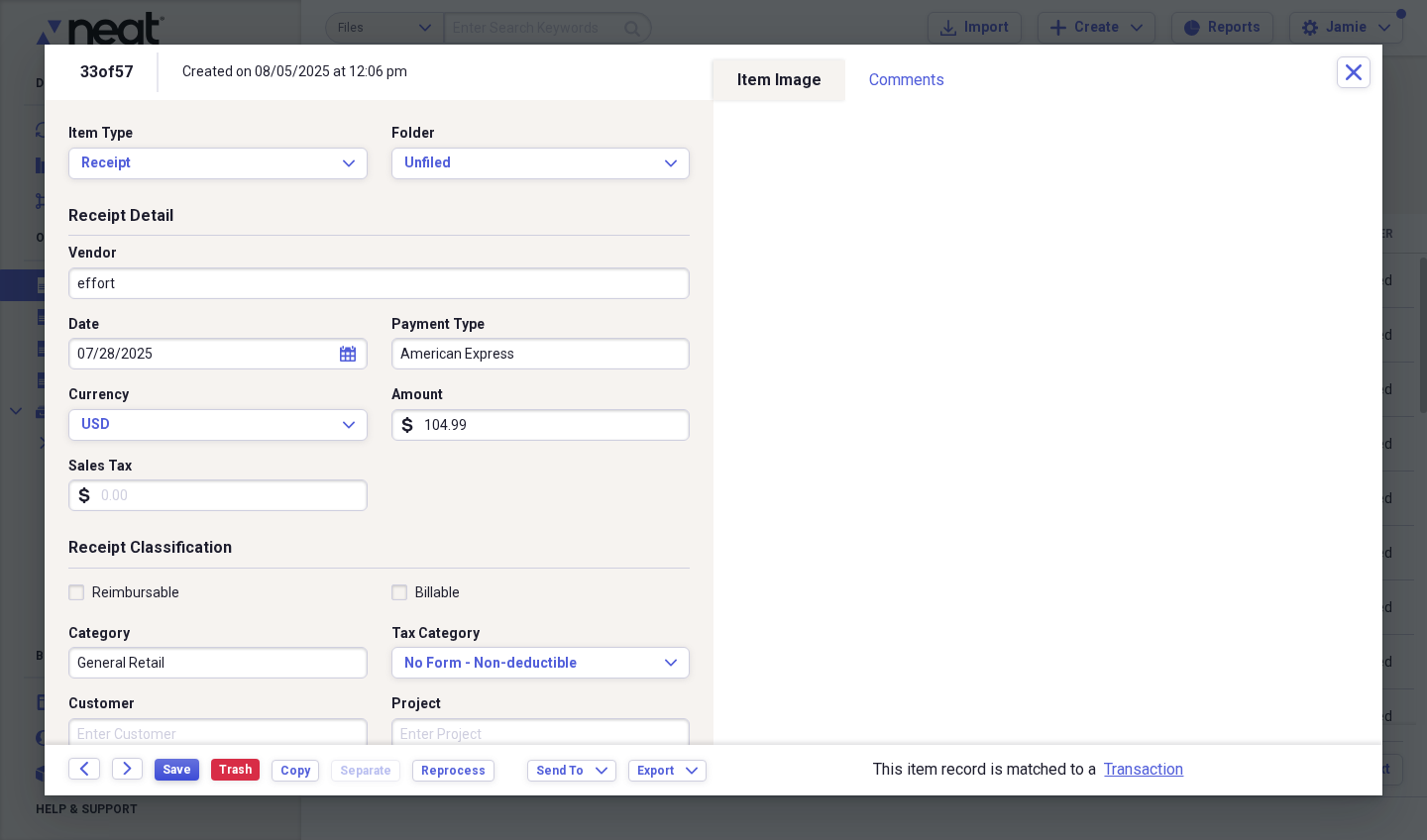 click on "Save" at bounding box center (176, 770) 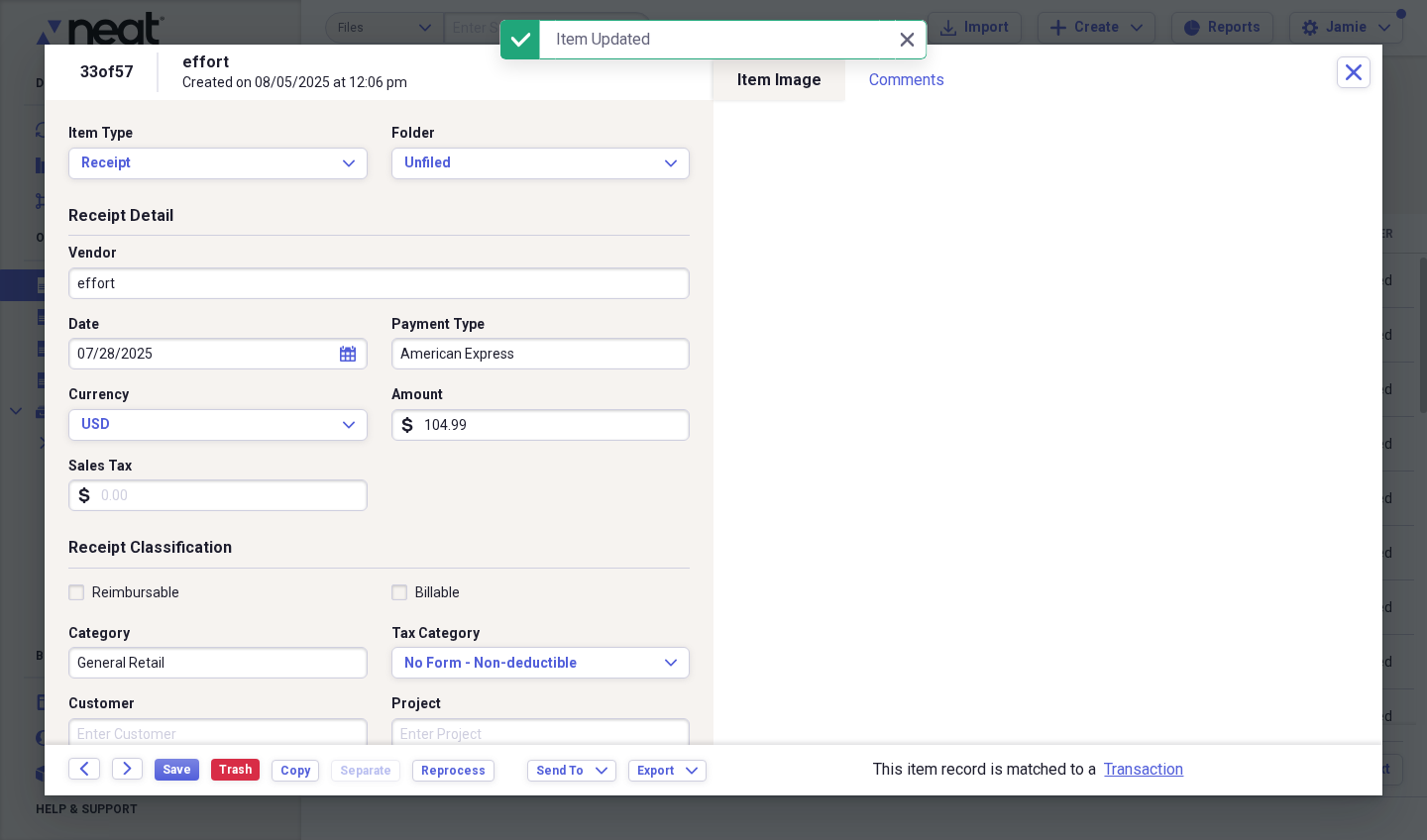 click on "effort" at bounding box center [379, 283] 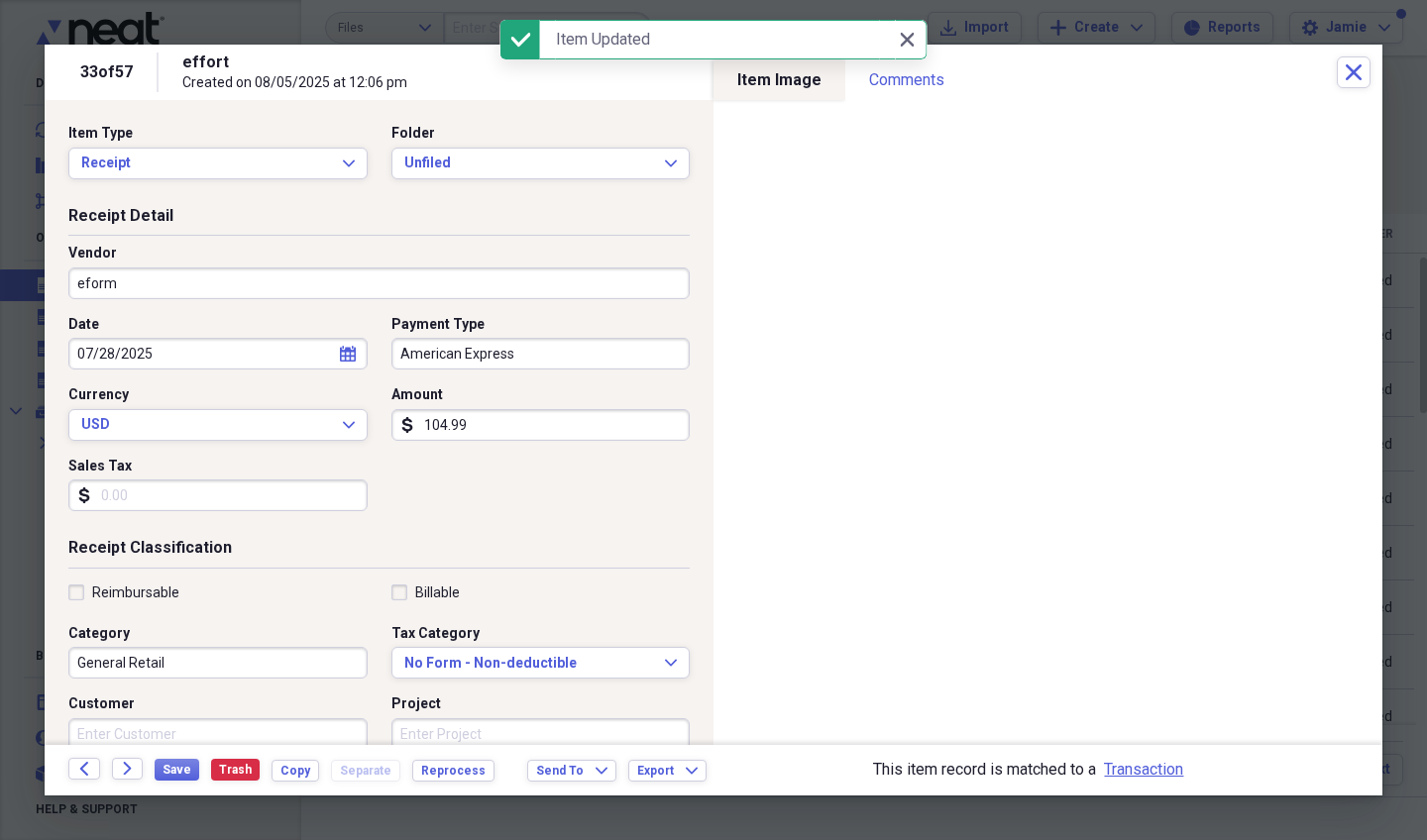 click on "Date [DATE] calendar Calendar Payment Type American Express Currency USD Expand Amount dollar-sign [AMOUNT] Sales Tax dollar-sign" at bounding box center (379, 421) 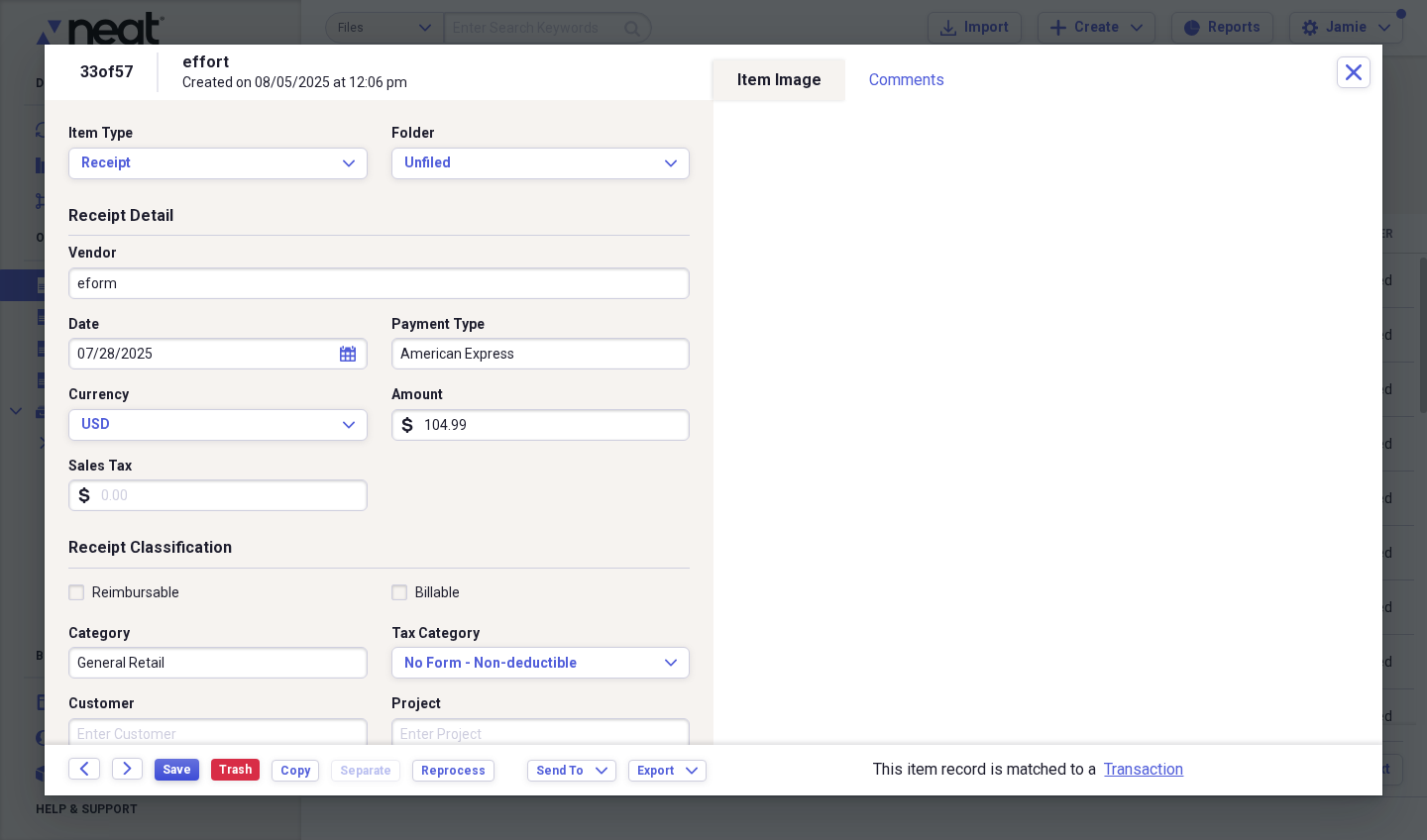 click on "Save" at bounding box center (176, 770) 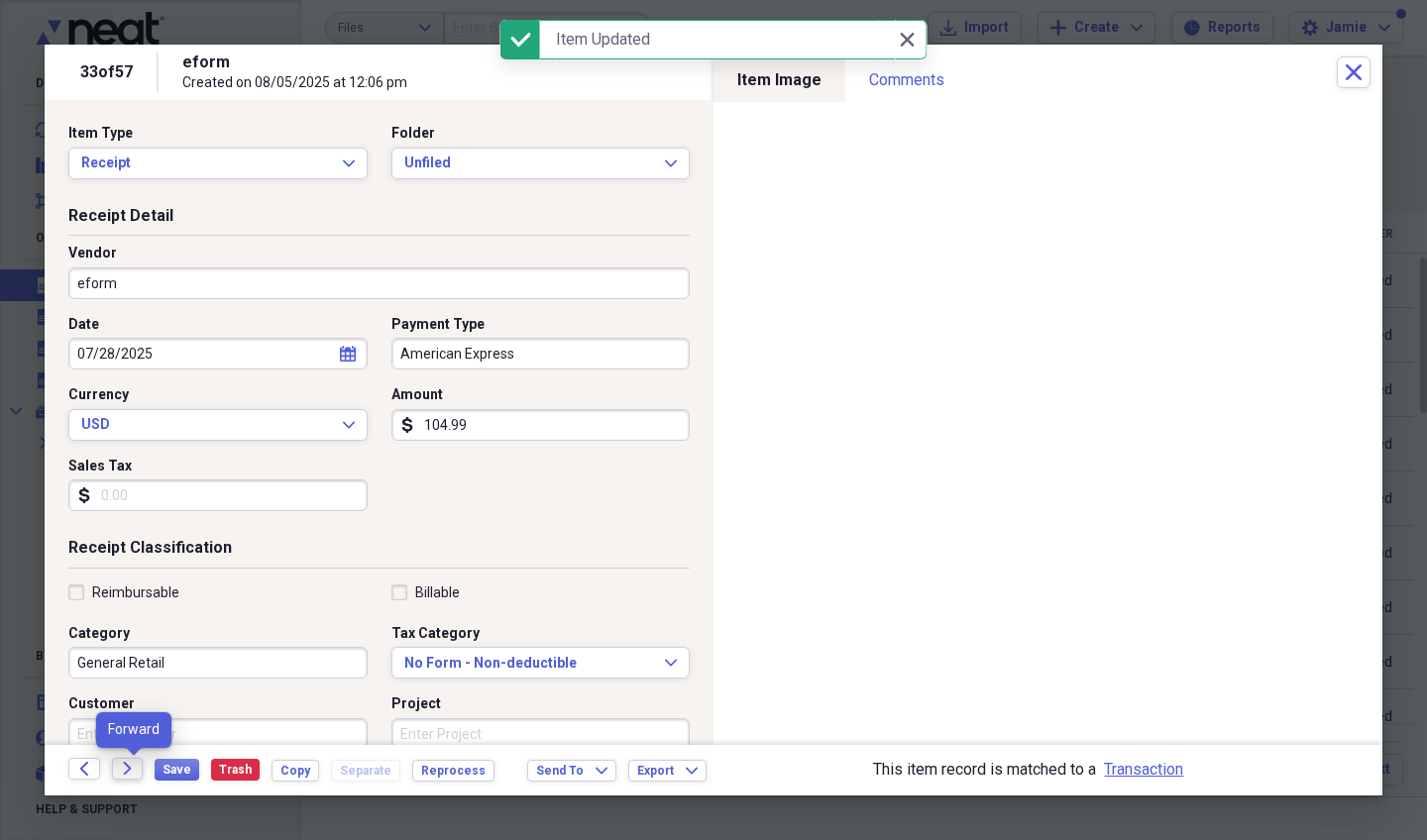 click on "Forward" 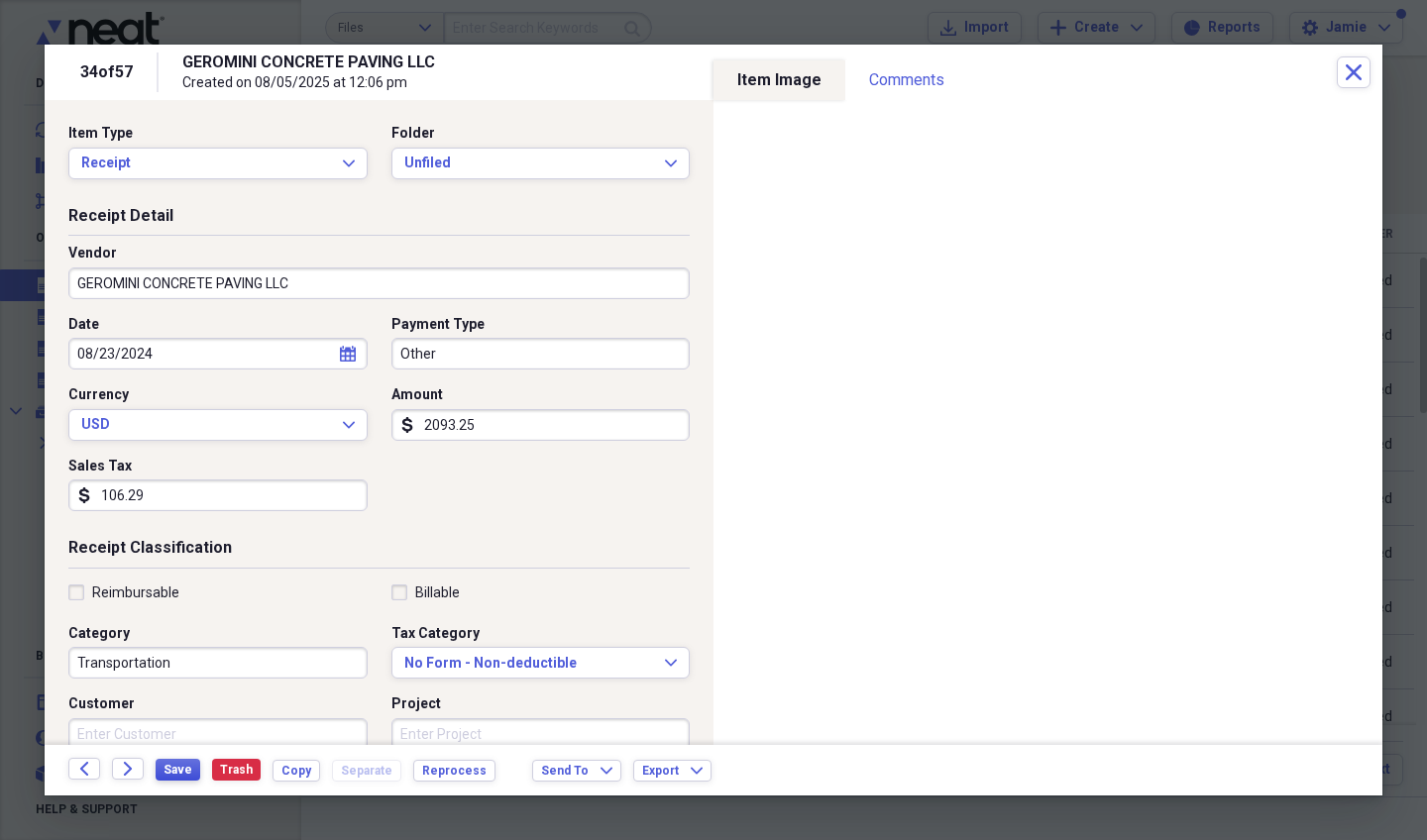 click on "Save" at bounding box center (177, 770) 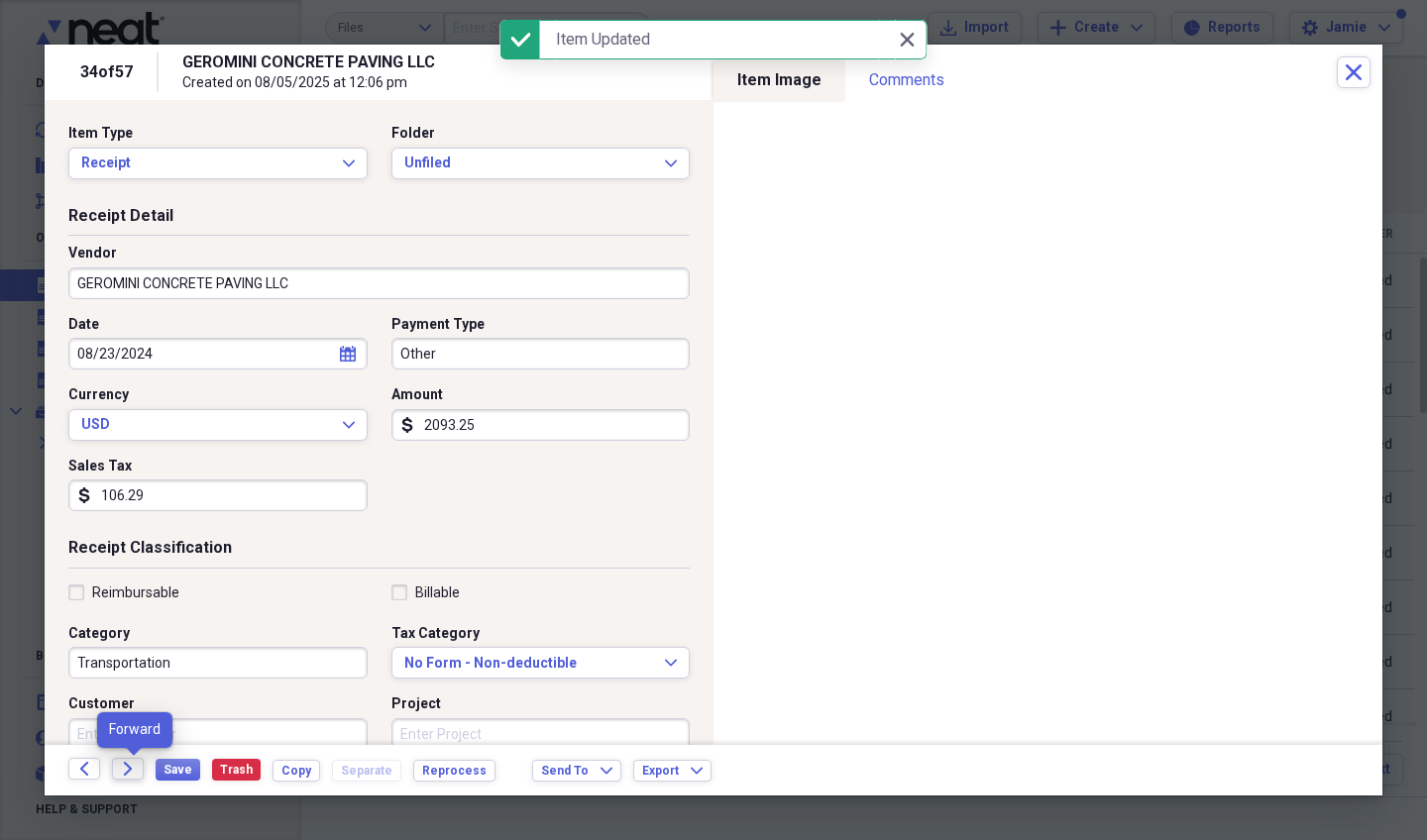 click on "Forward" 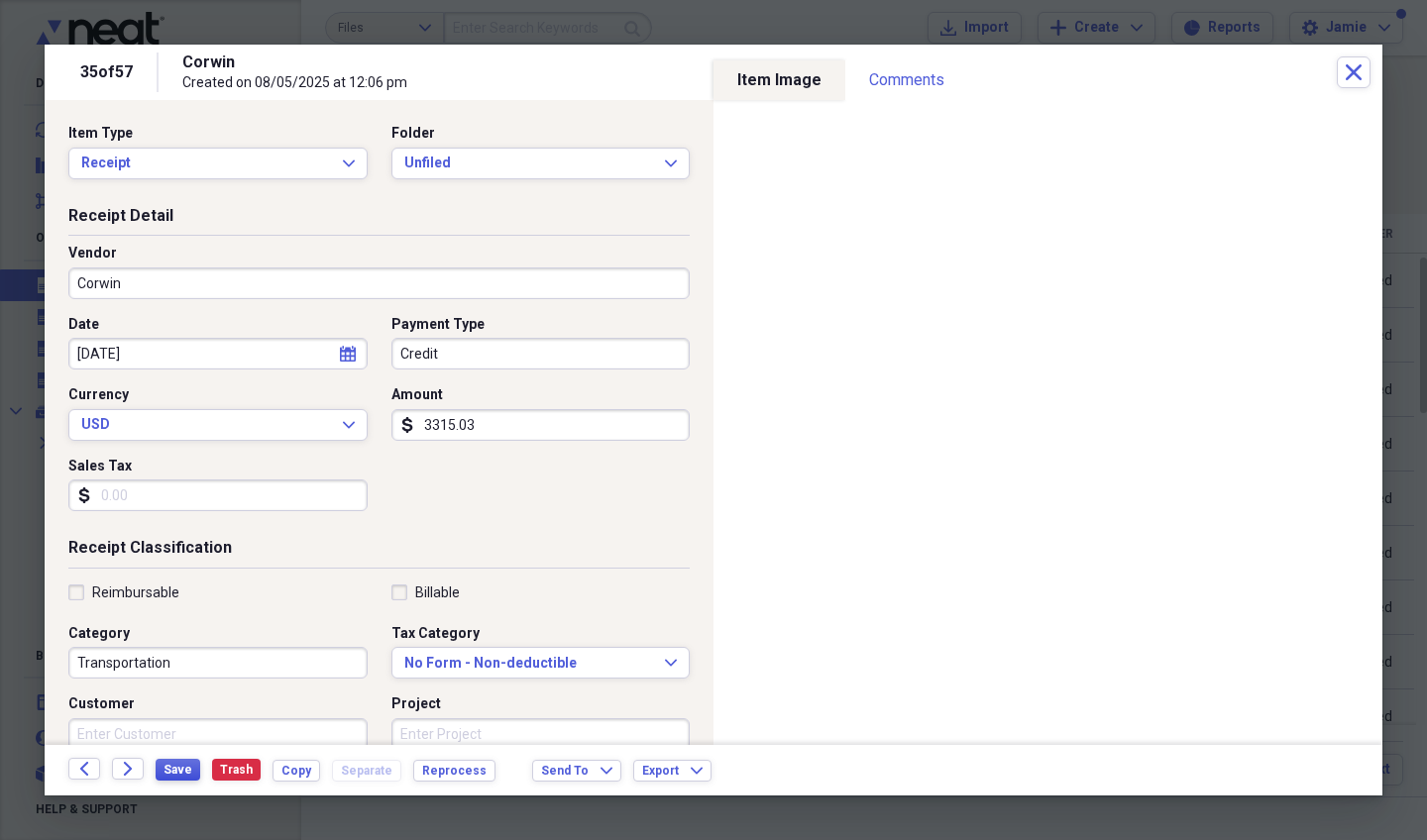 click on "Save" at bounding box center (177, 770) 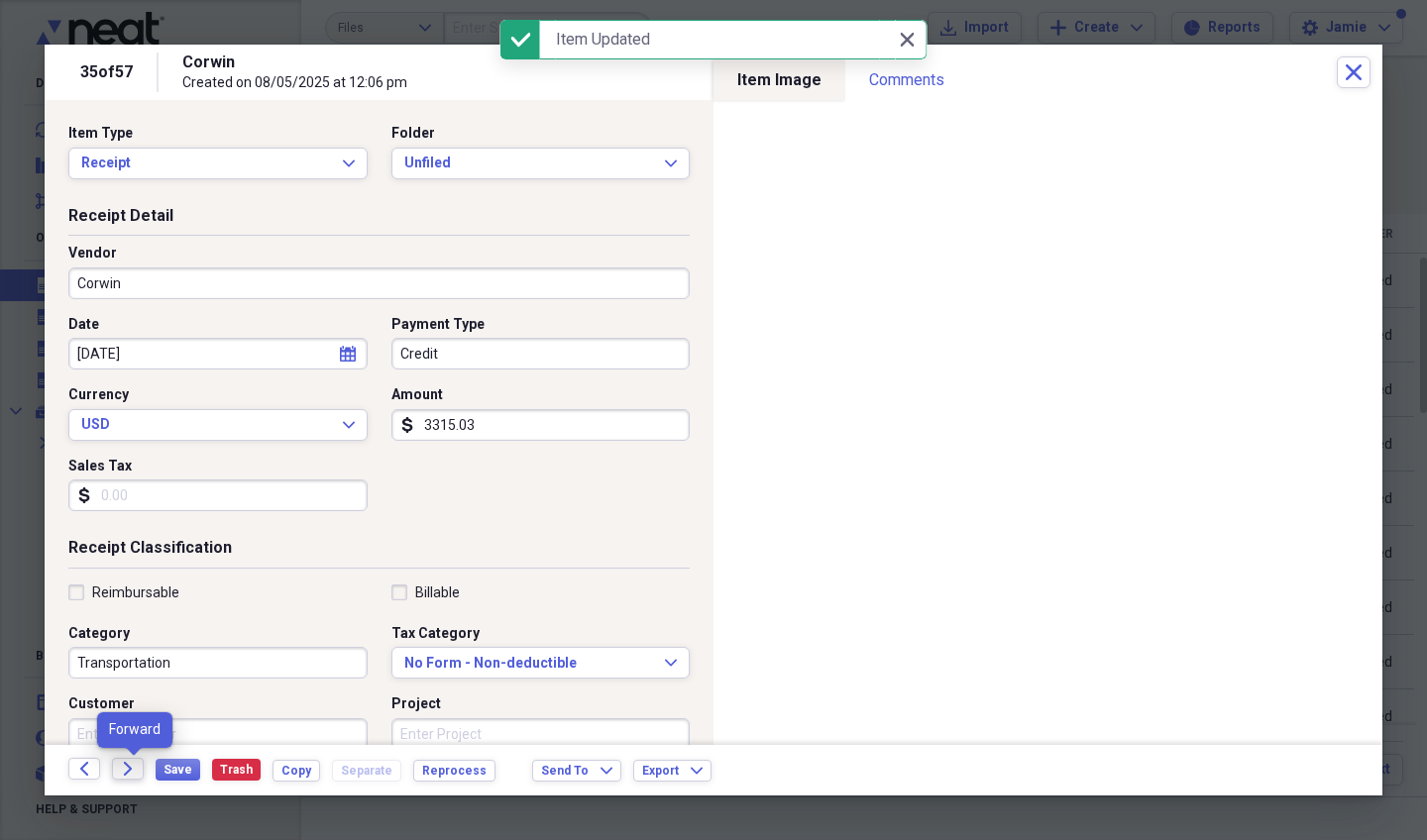 click 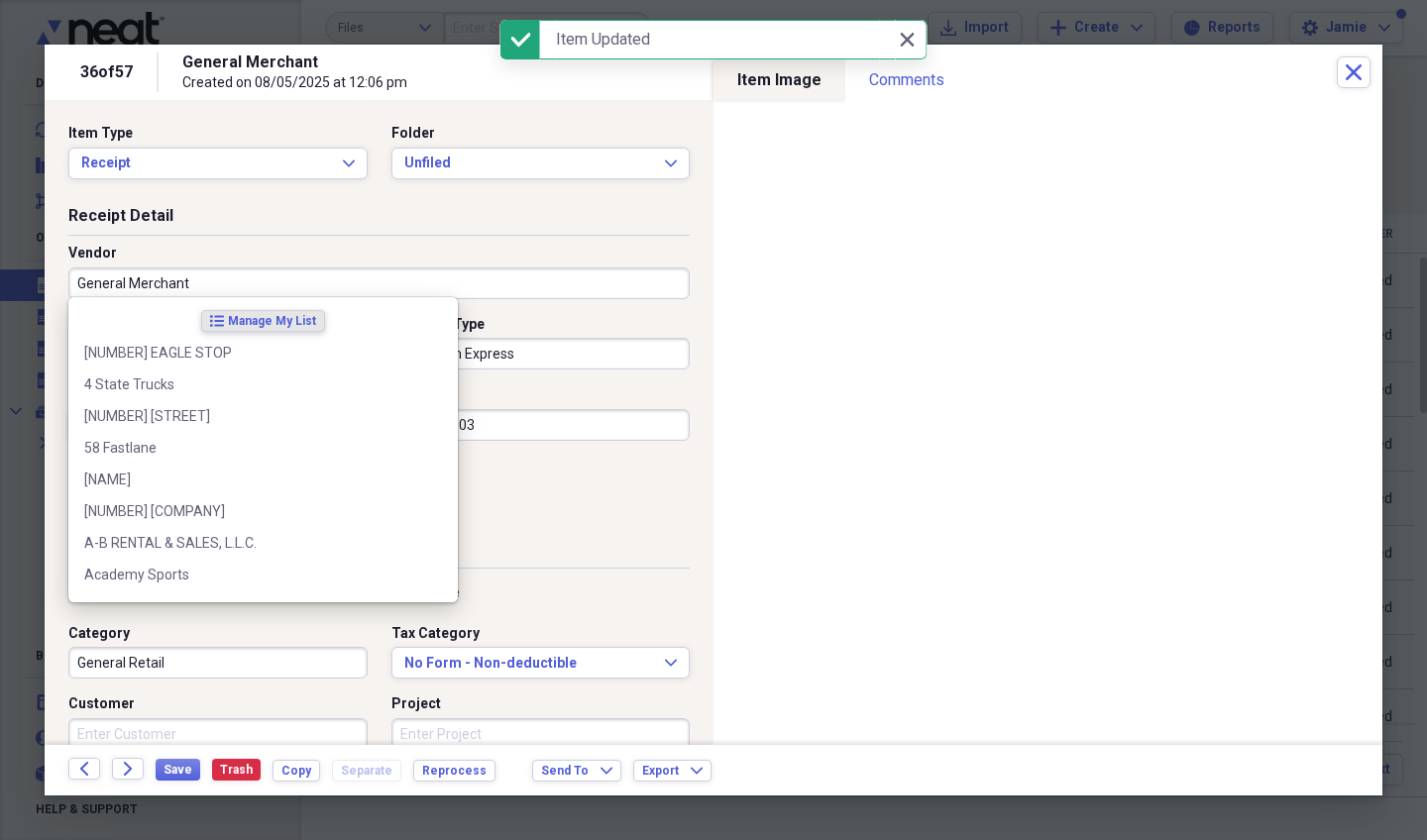drag, startPoint x: 287, startPoint y: 276, endPoint x: 55, endPoint y: 276, distance: 232 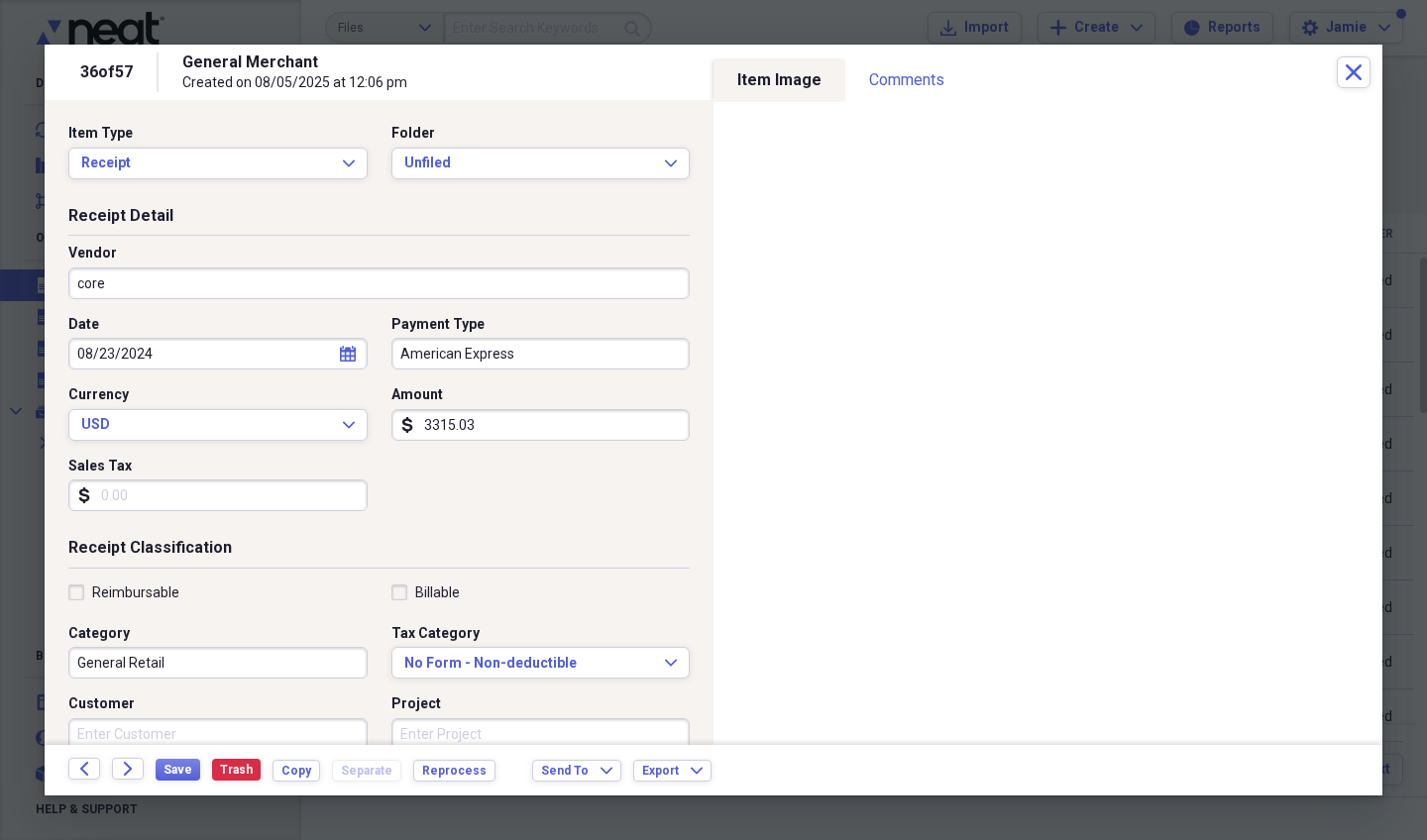 drag, startPoint x: 55, startPoint y: 276, endPoint x: 158, endPoint y: 354, distance: 129.2014 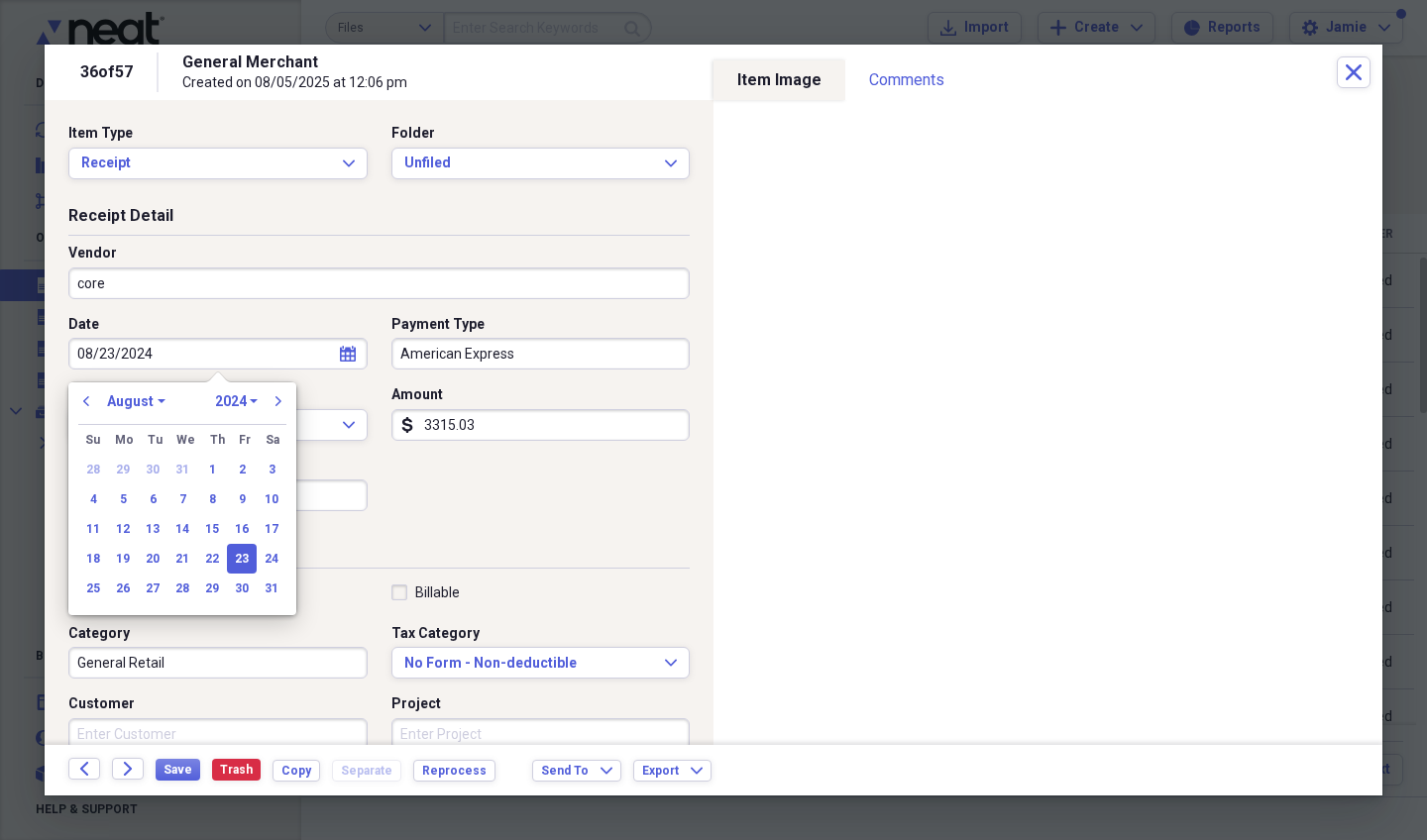 click on "core" at bounding box center (379, 283) 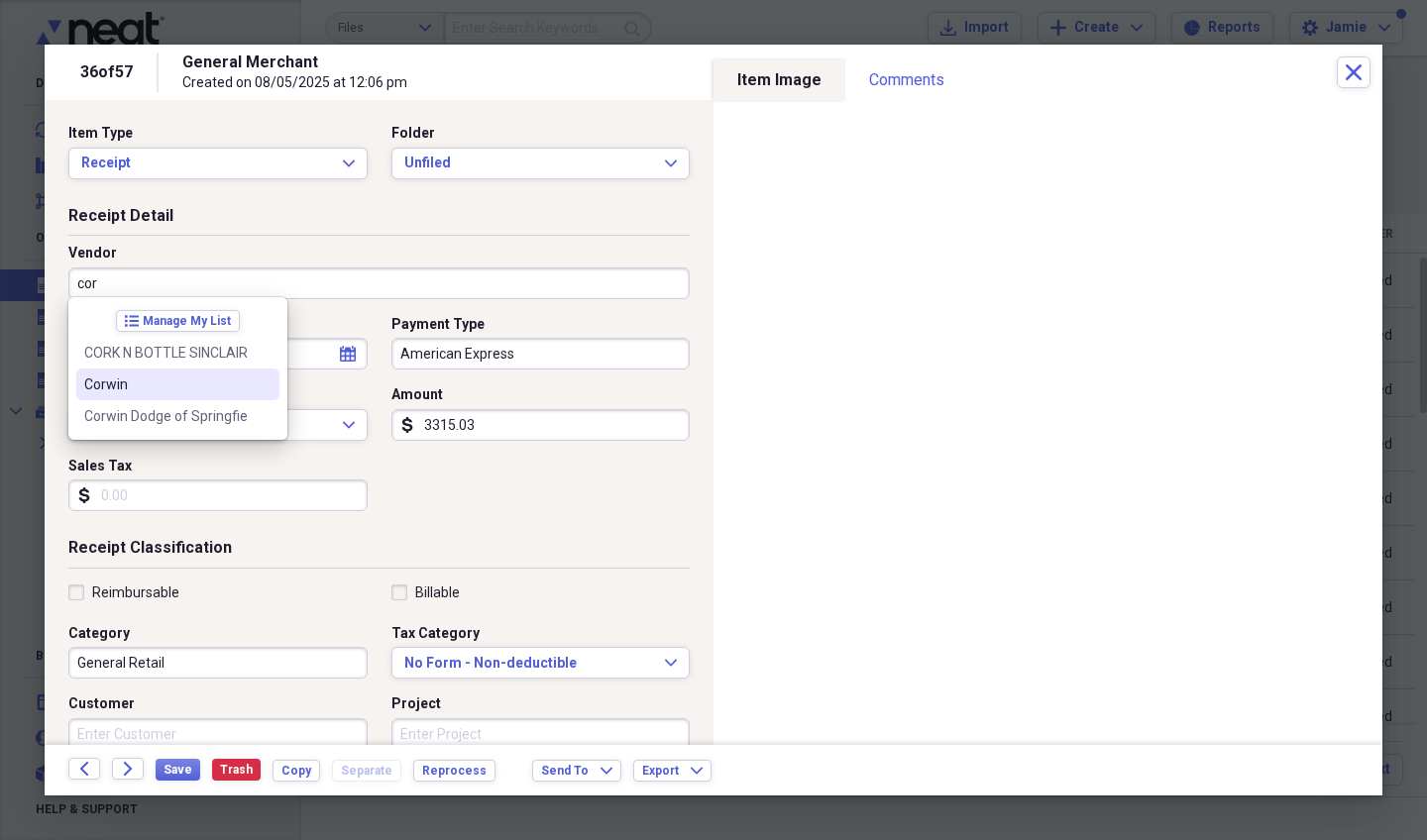 click on "Corwin" at bounding box center (165, 384) 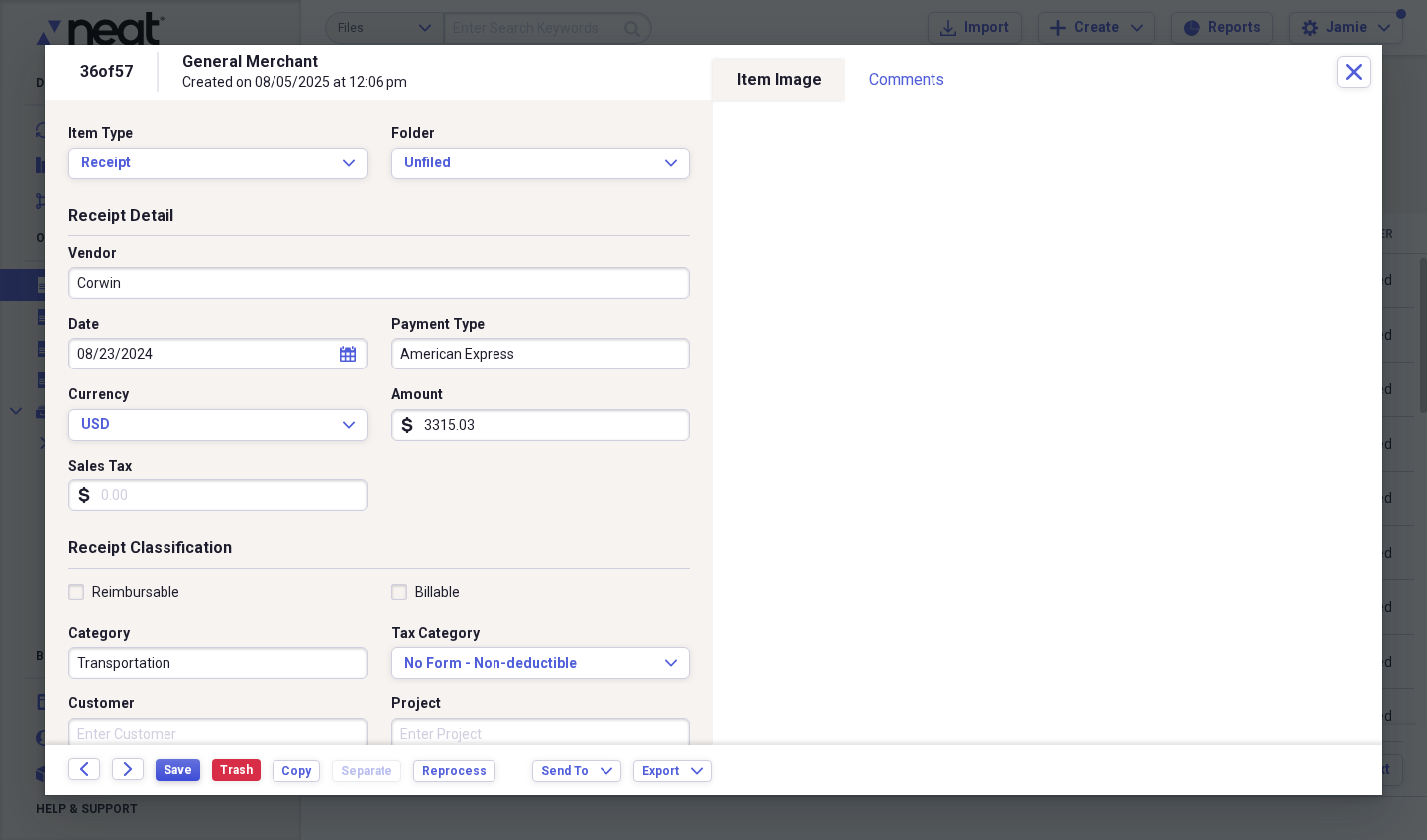 click on "Save" at bounding box center [177, 770] 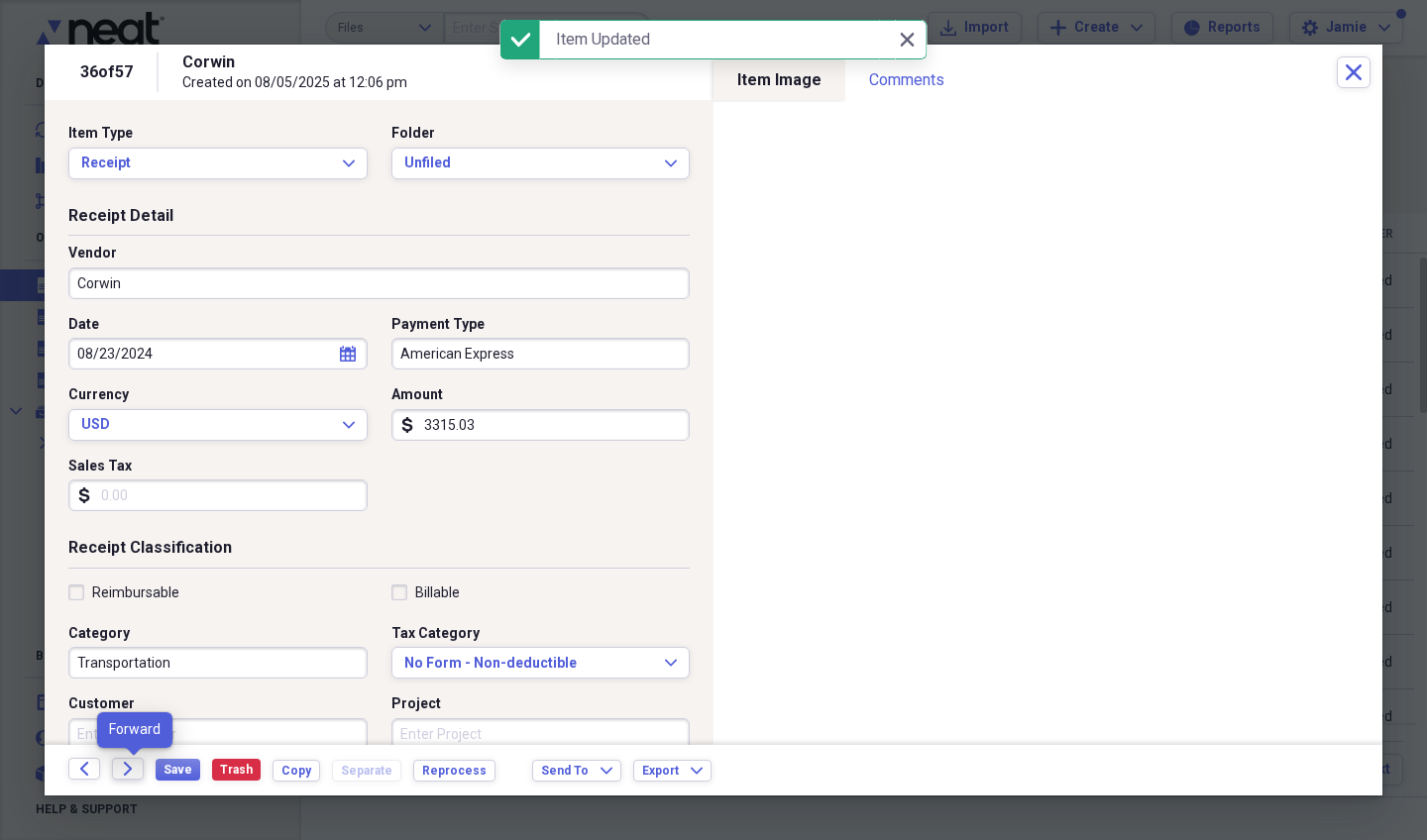 click on "Forward" 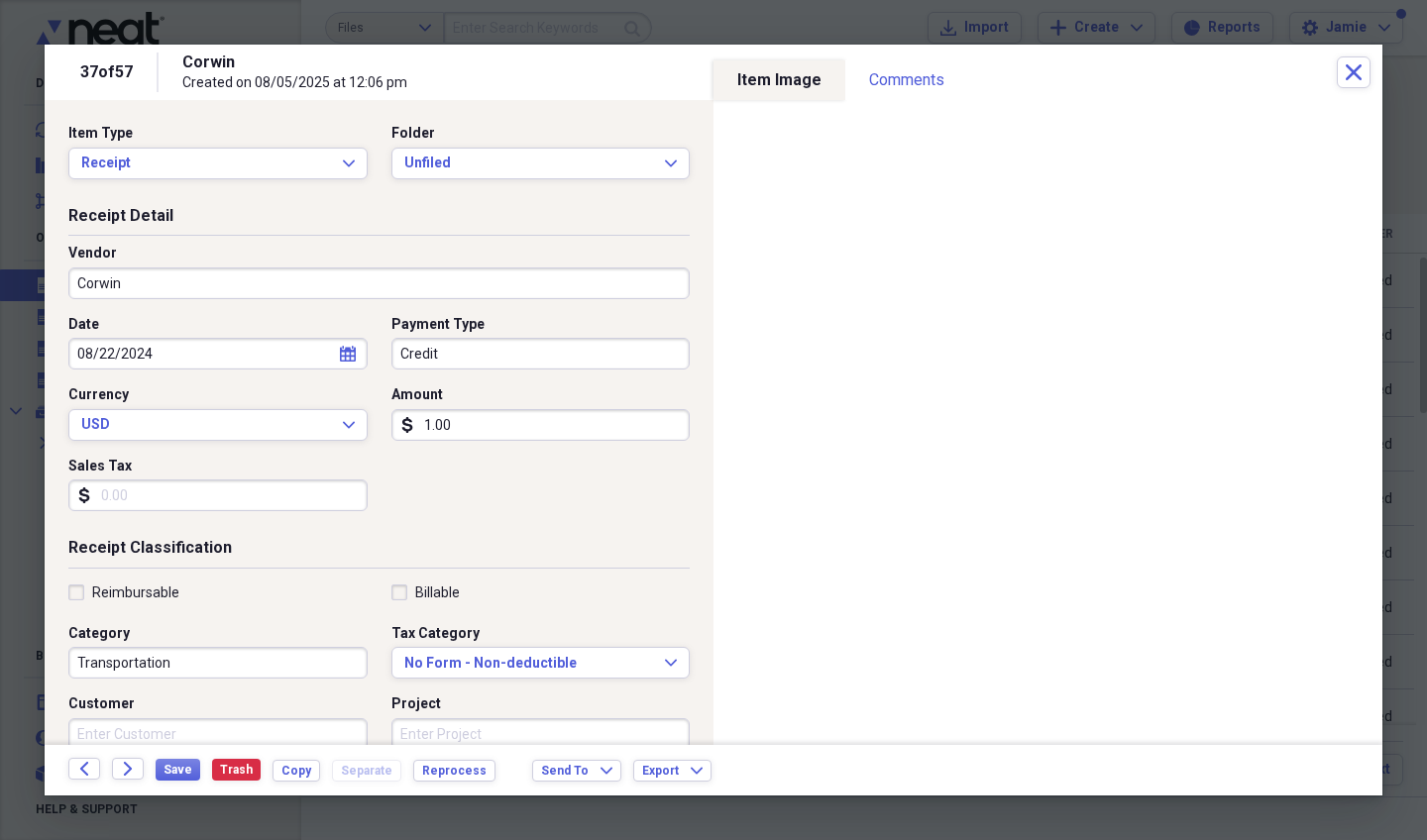 click on "1.00" at bounding box center [541, 425] 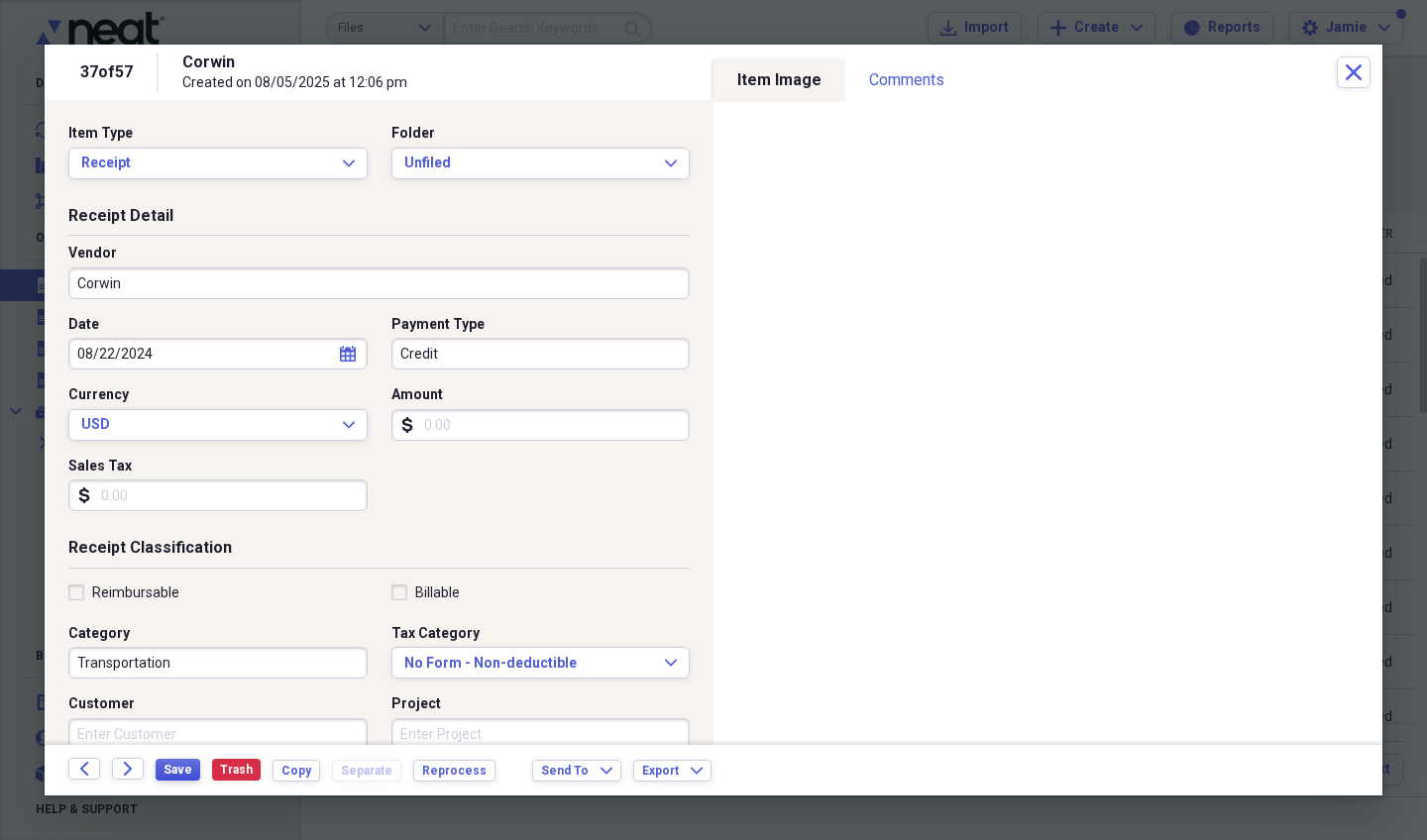 click on "Save" at bounding box center [177, 770] 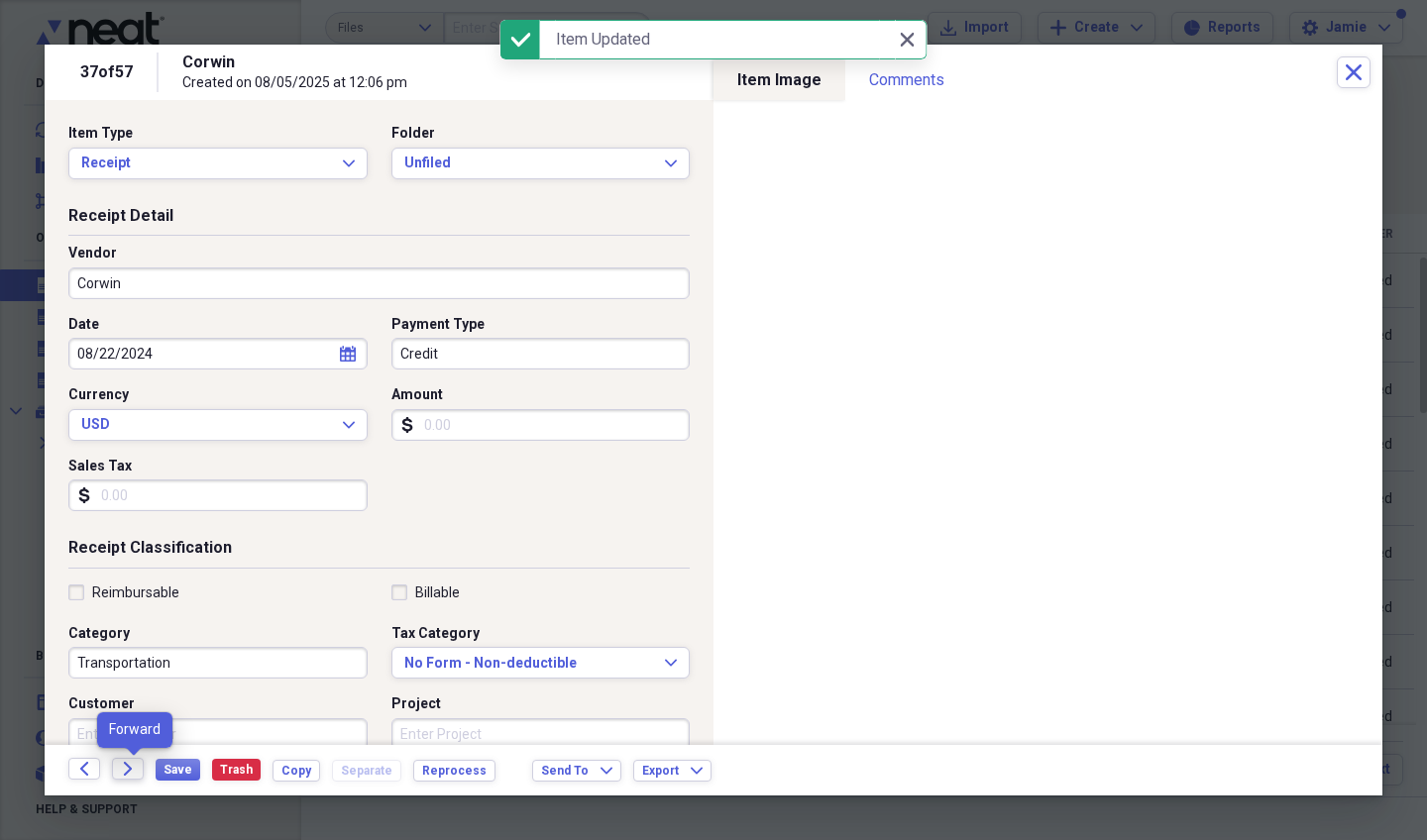 click on "Forward" at bounding box center (128, 769) 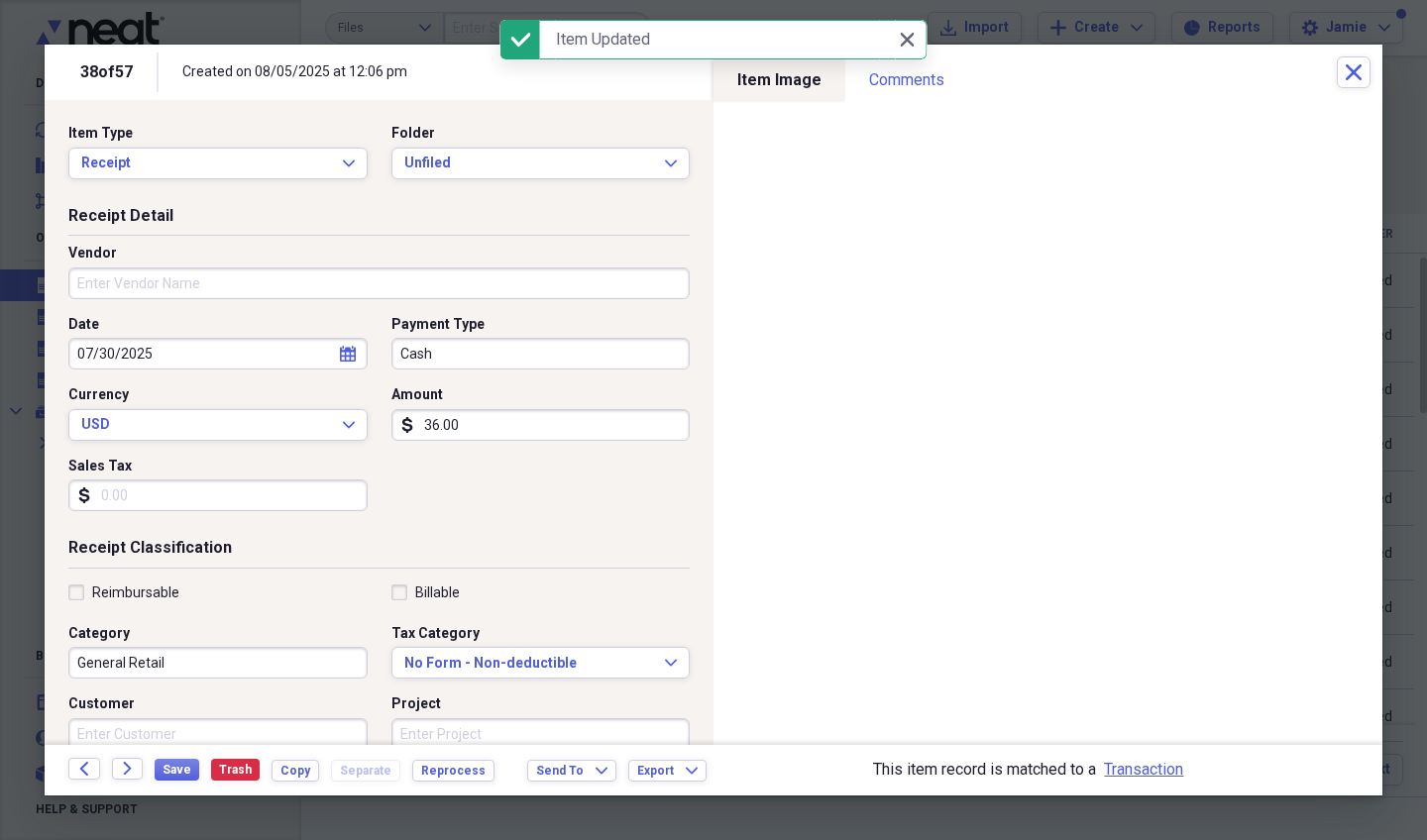 click on "Date" at bounding box center [218, 325] 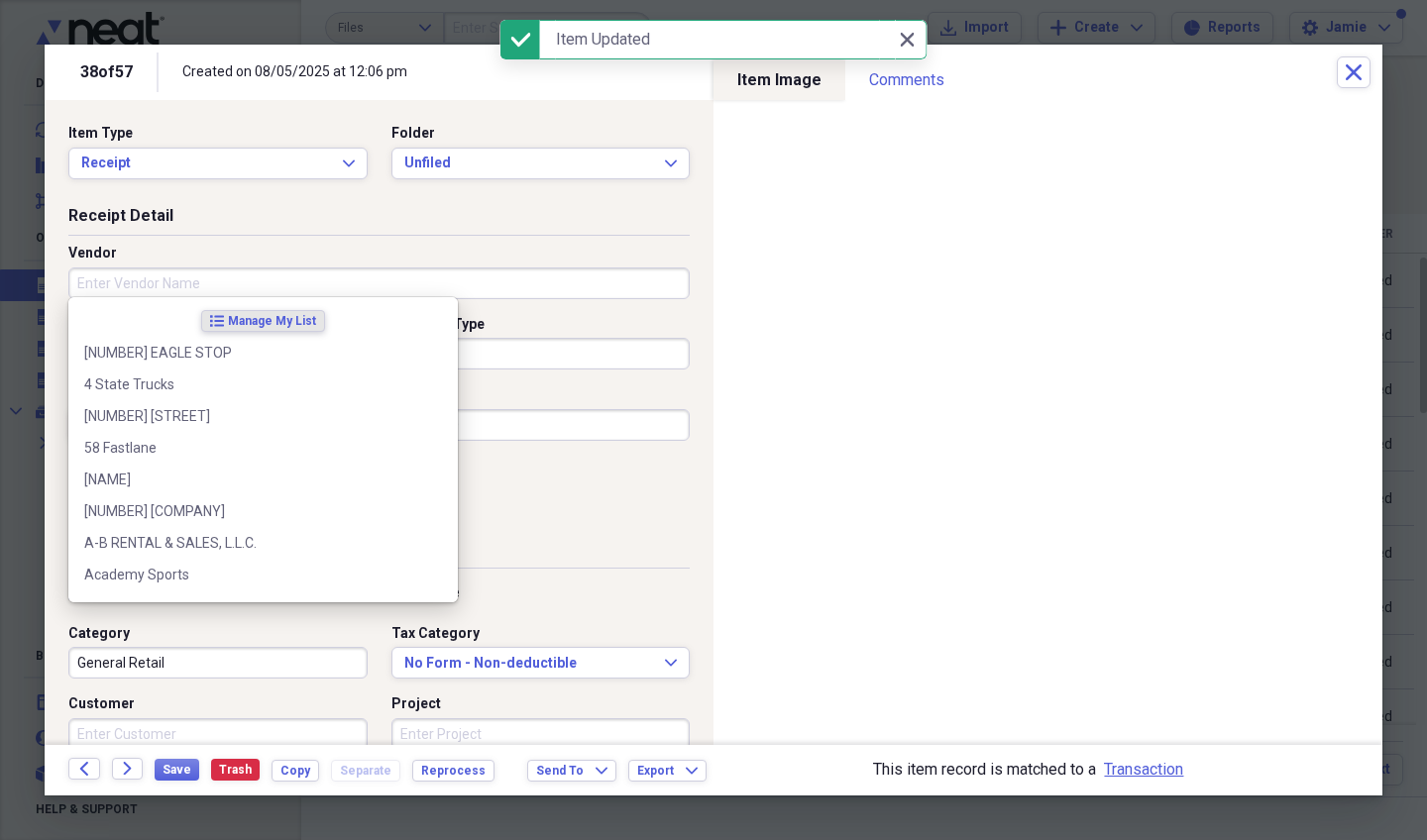 click on "Vendor" at bounding box center [379, 283] 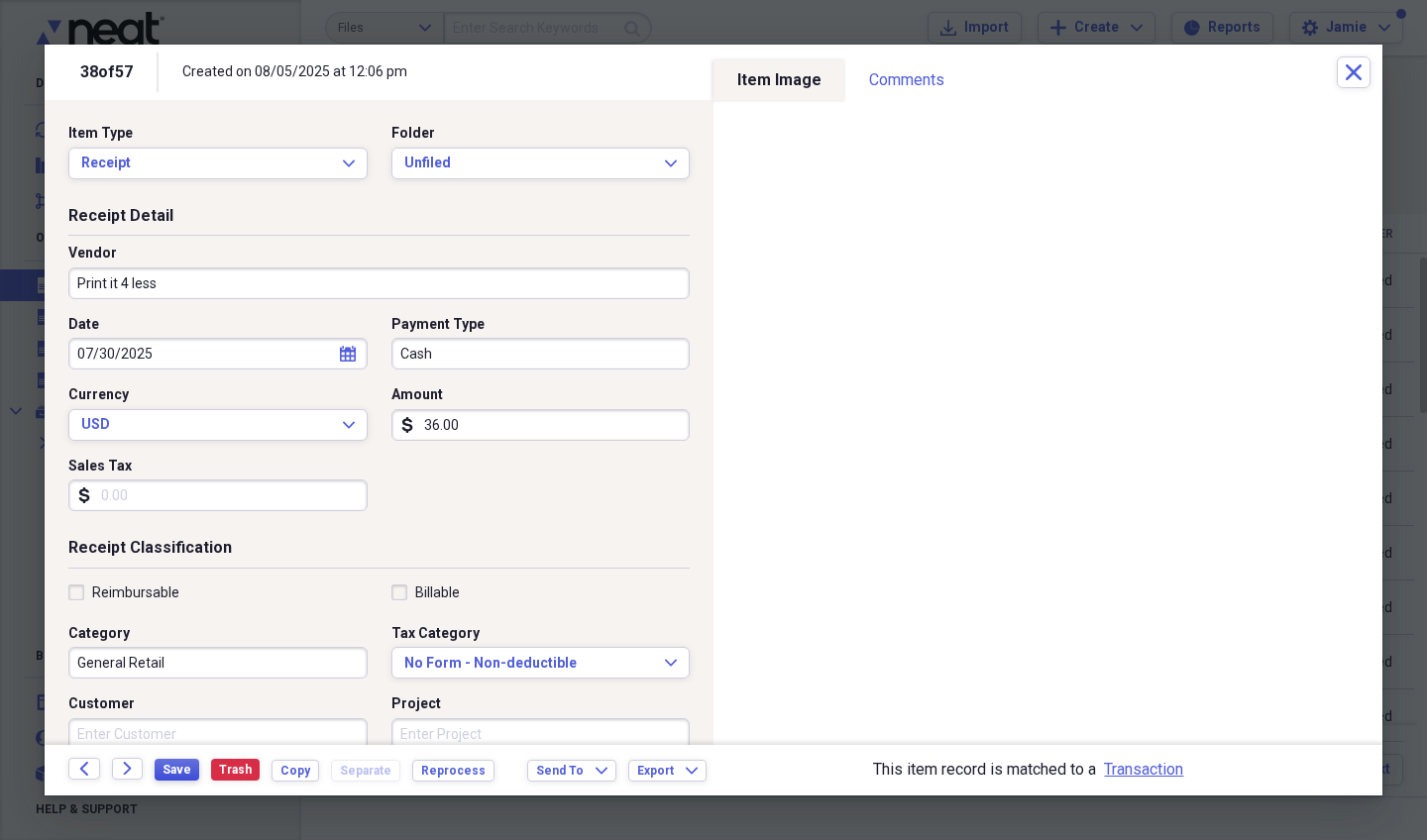 click on "Save" at bounding box center (176, 770) 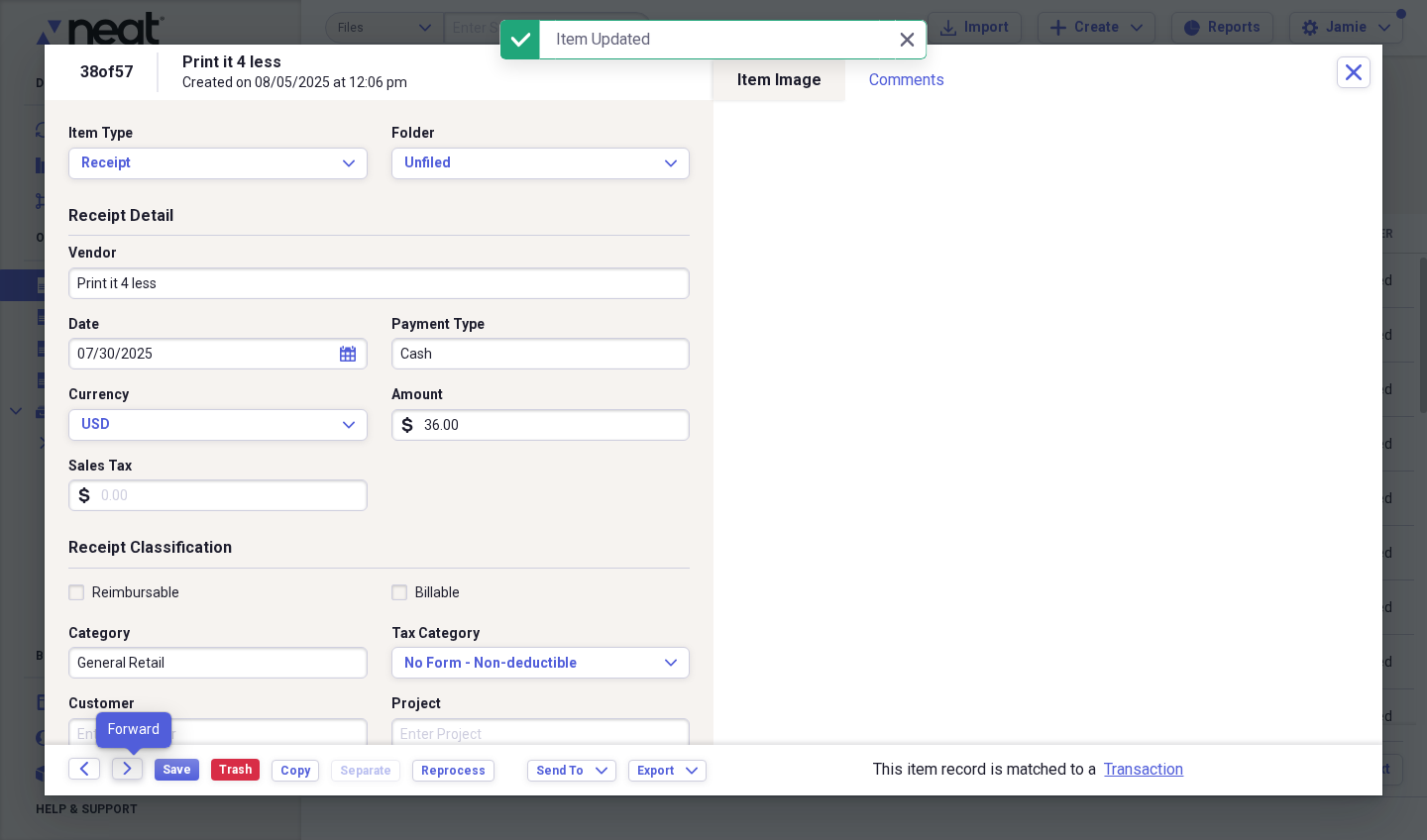 click on "Forward" 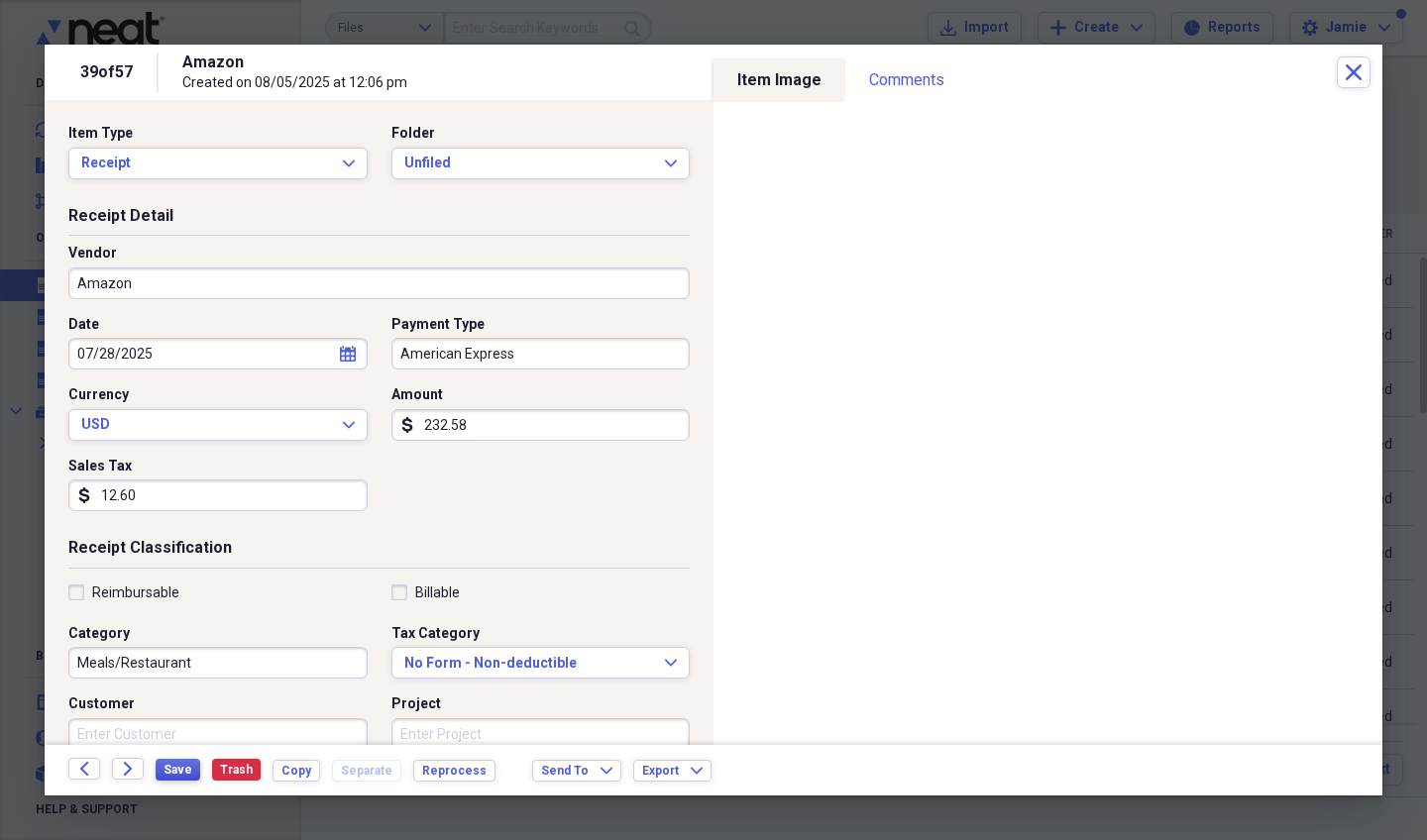 click on "Save" at bounding box center (177, 770) 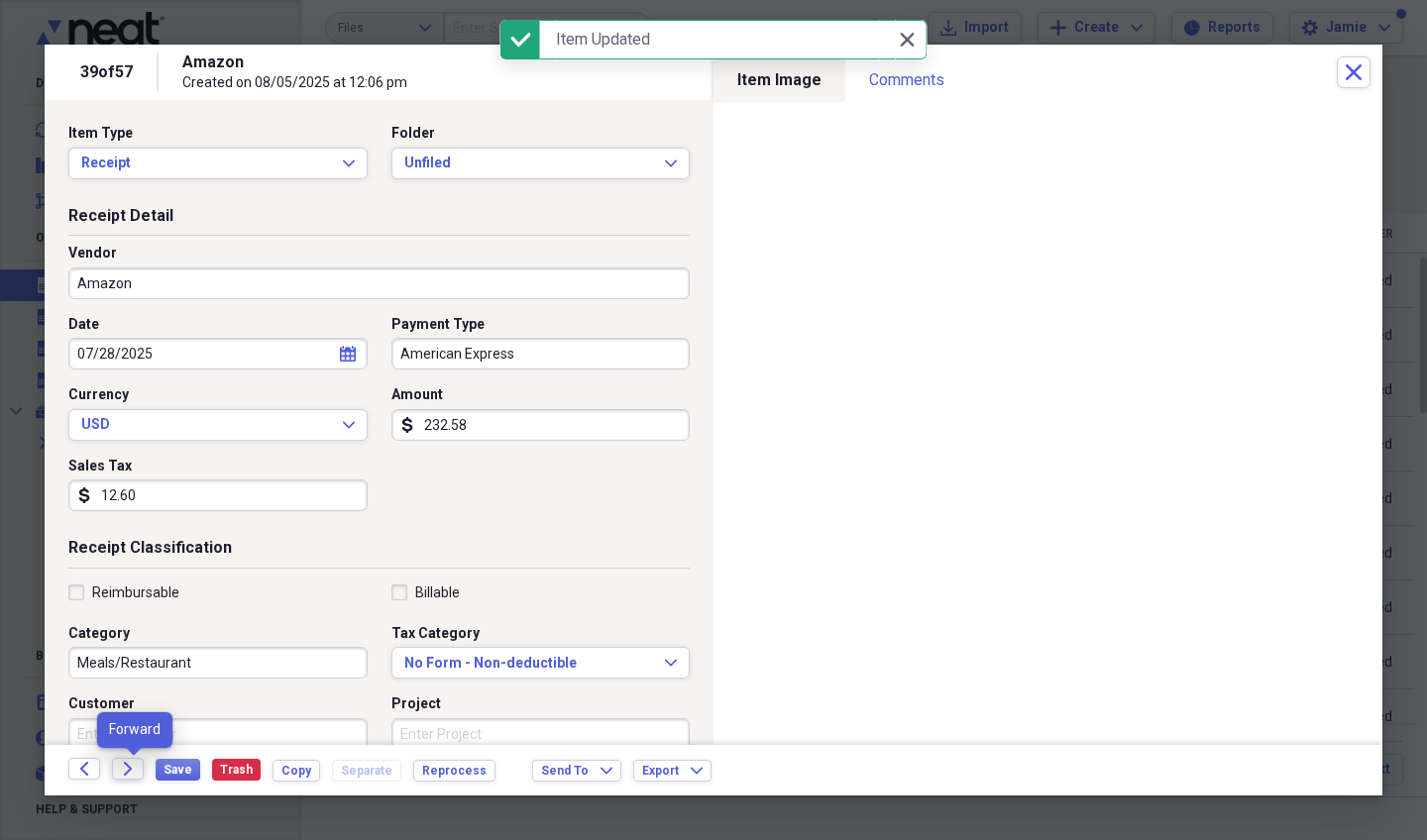 click on "Forward" at bounding box center (128, 769) 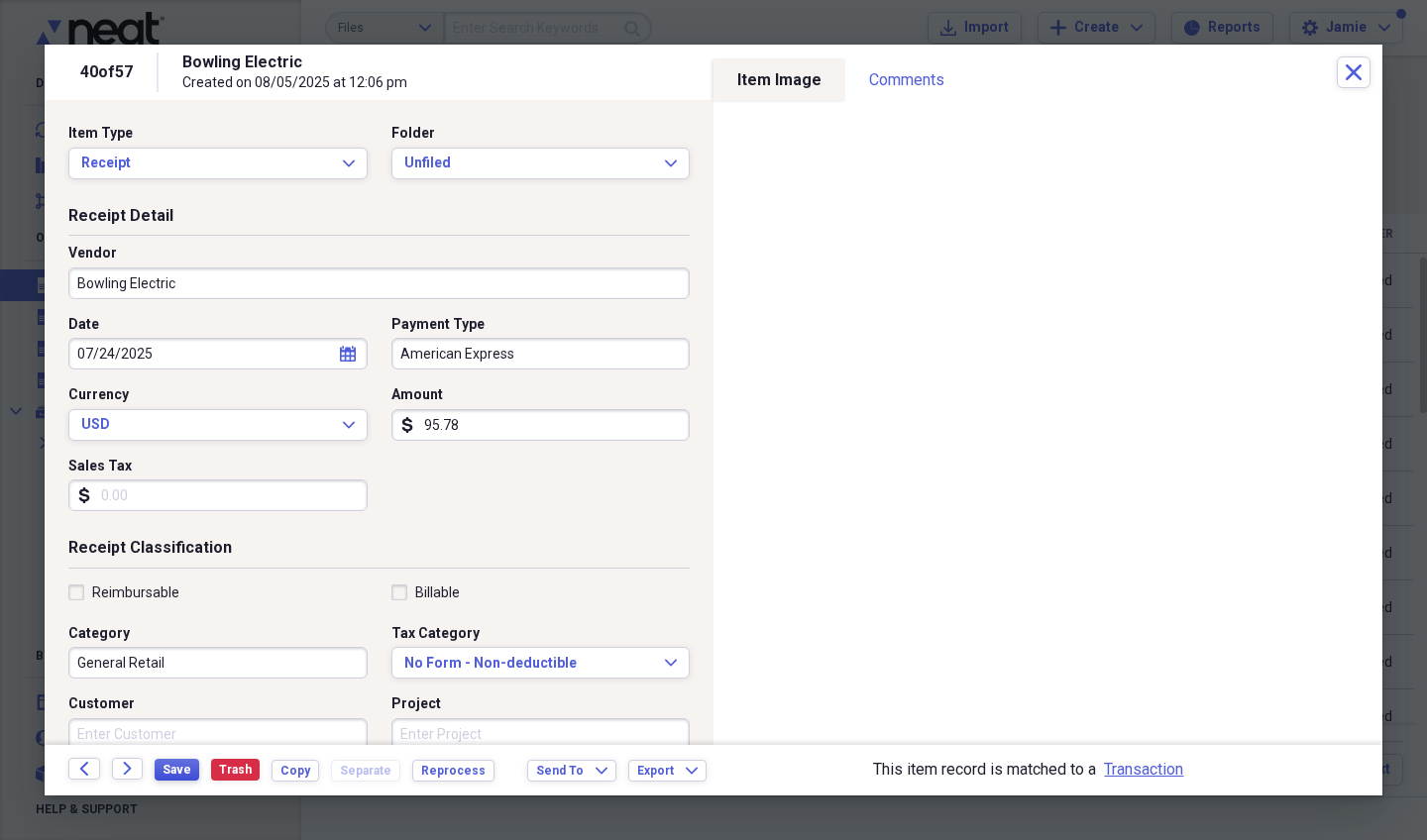 click on "Save" at bounding box center [176, 770] 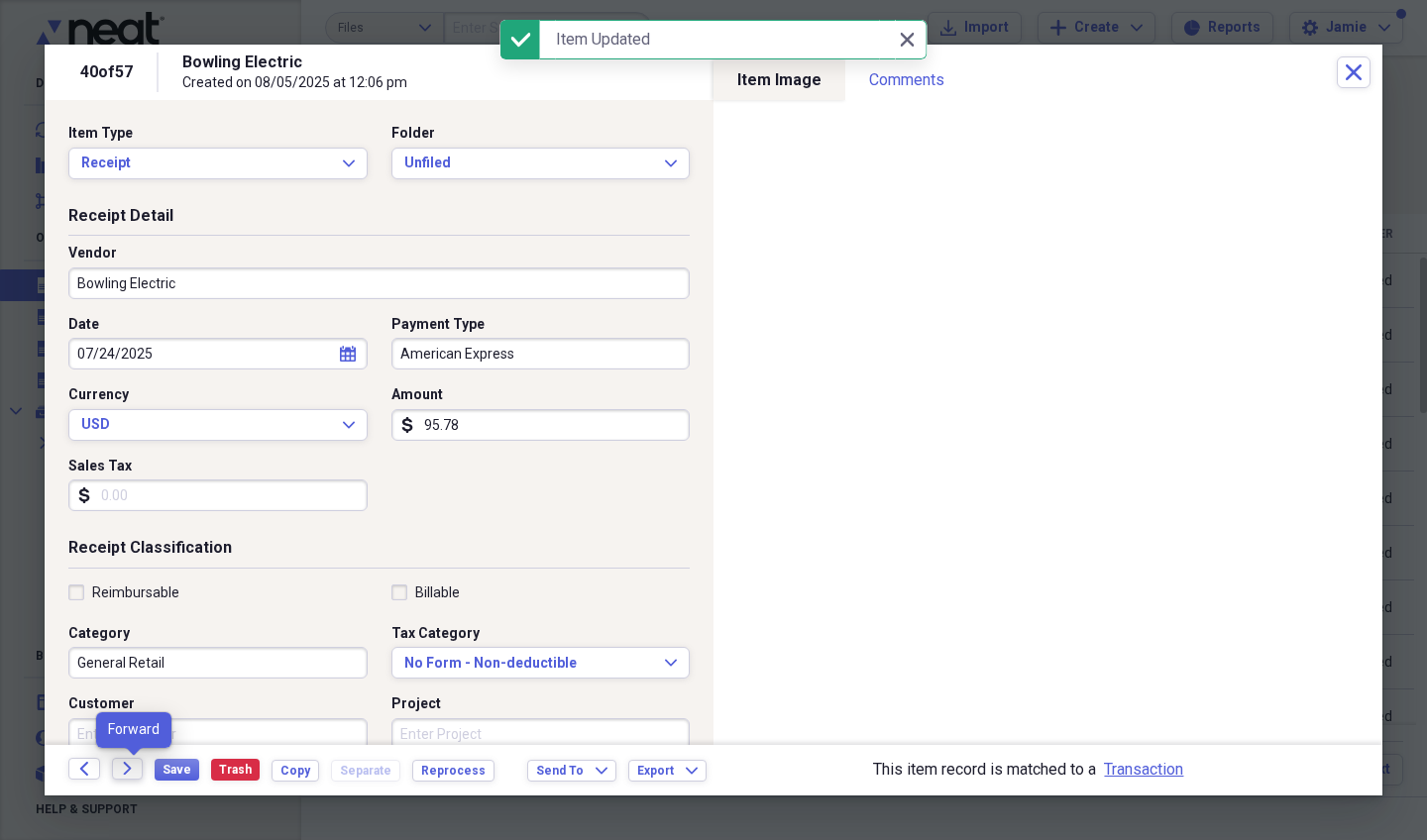 click on "Forward" 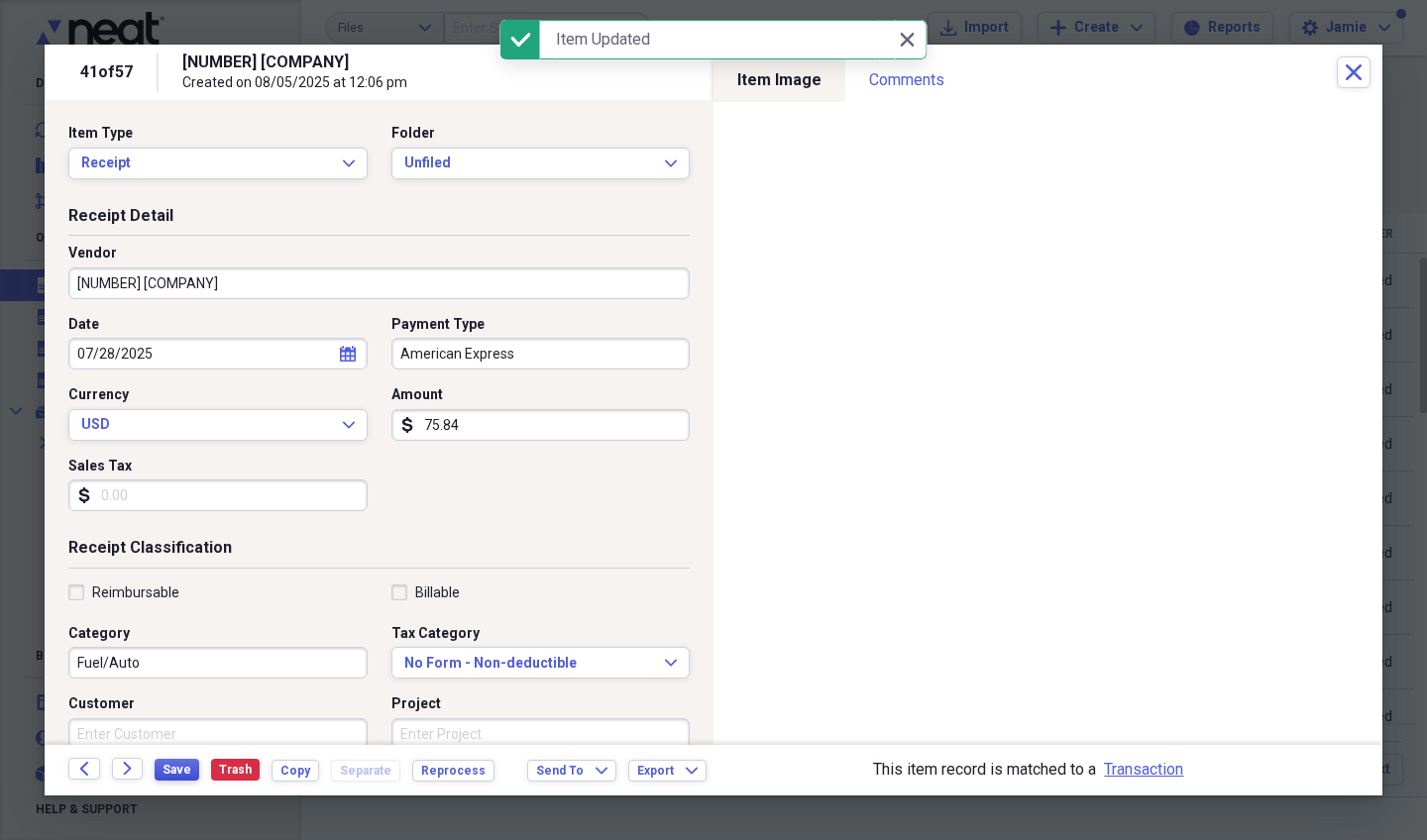 click on "Save" at bounding box center [176, 770] 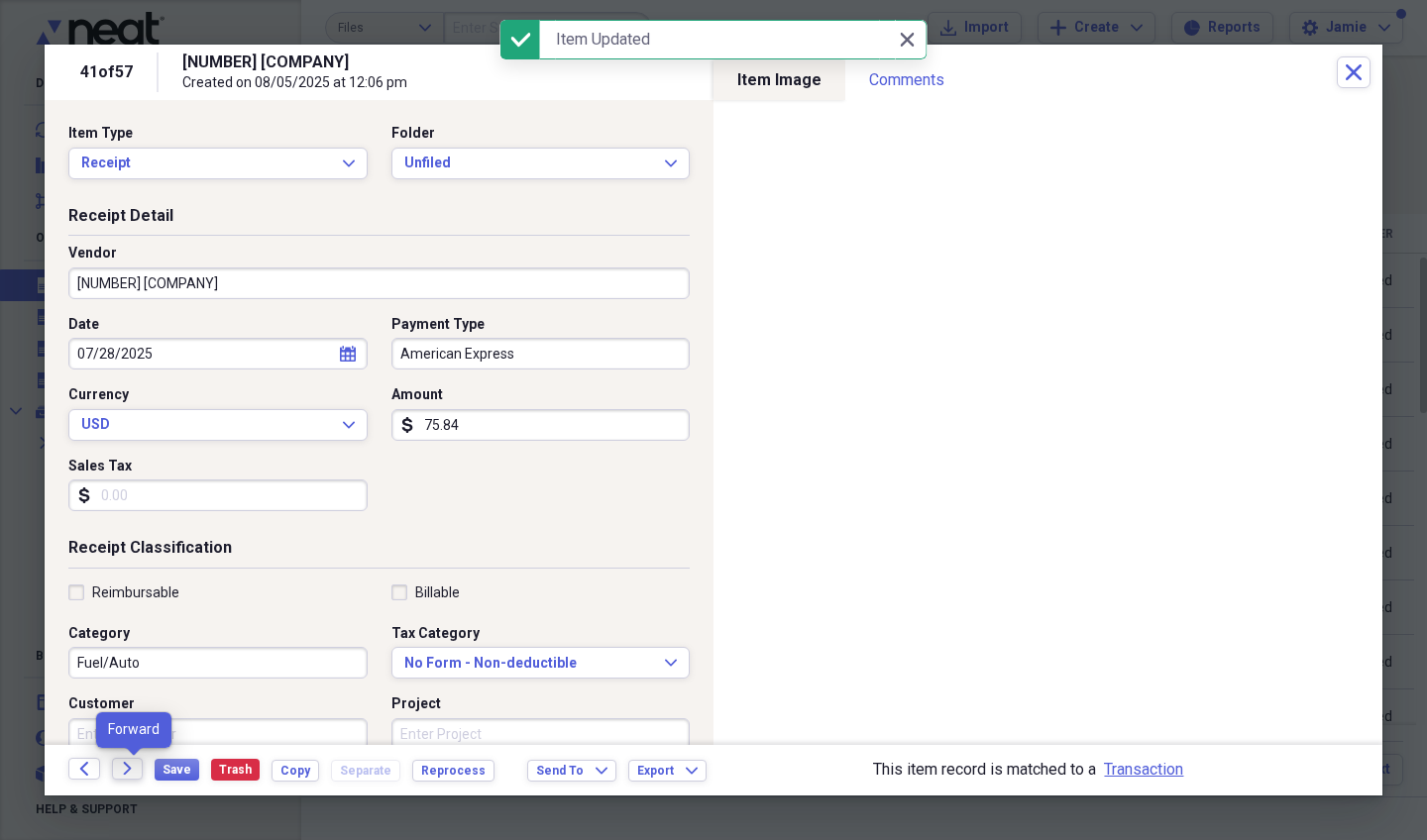 click on "Forward" at bounding box center [128, 769] 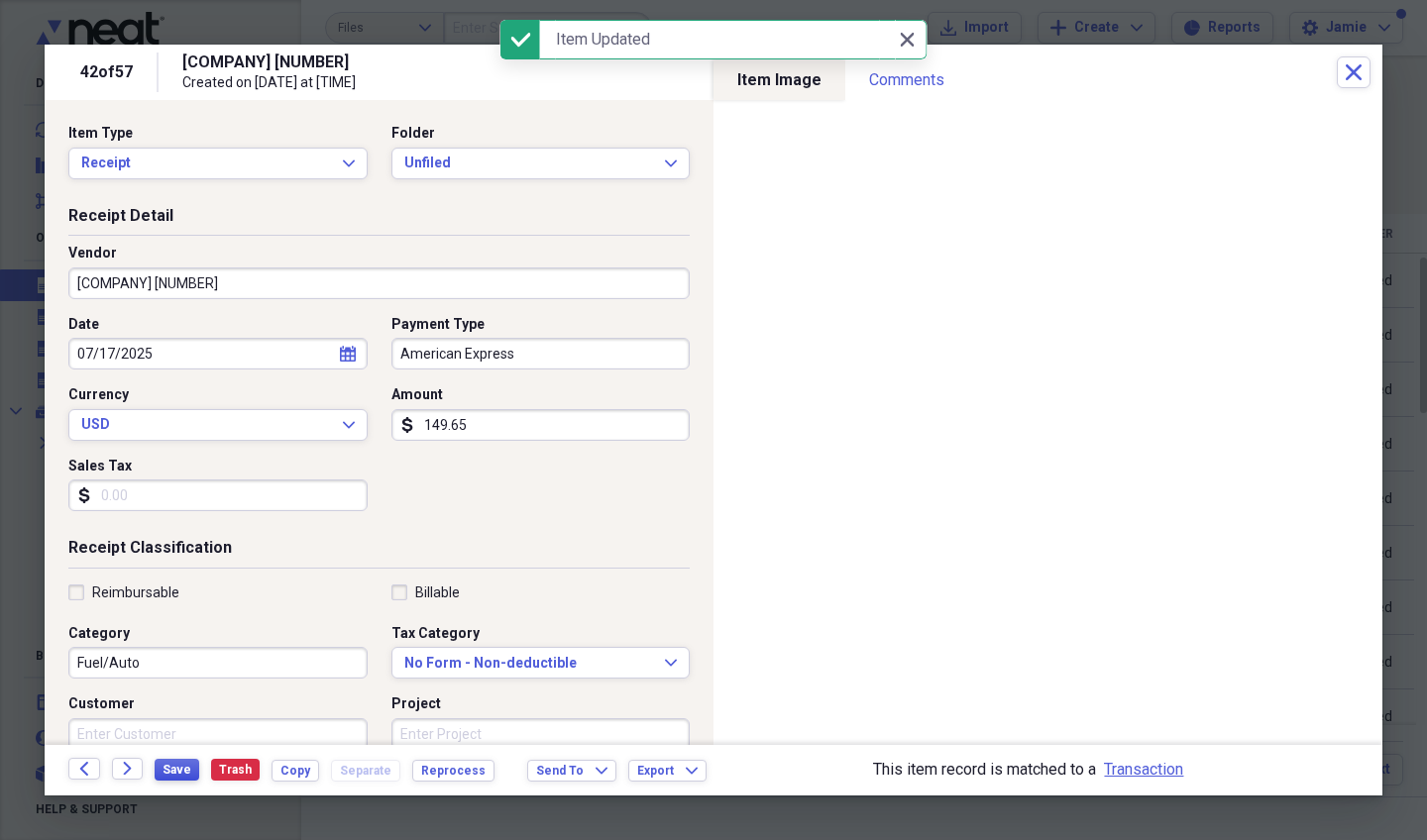 click on "Save" at bounding box center (176, 770) 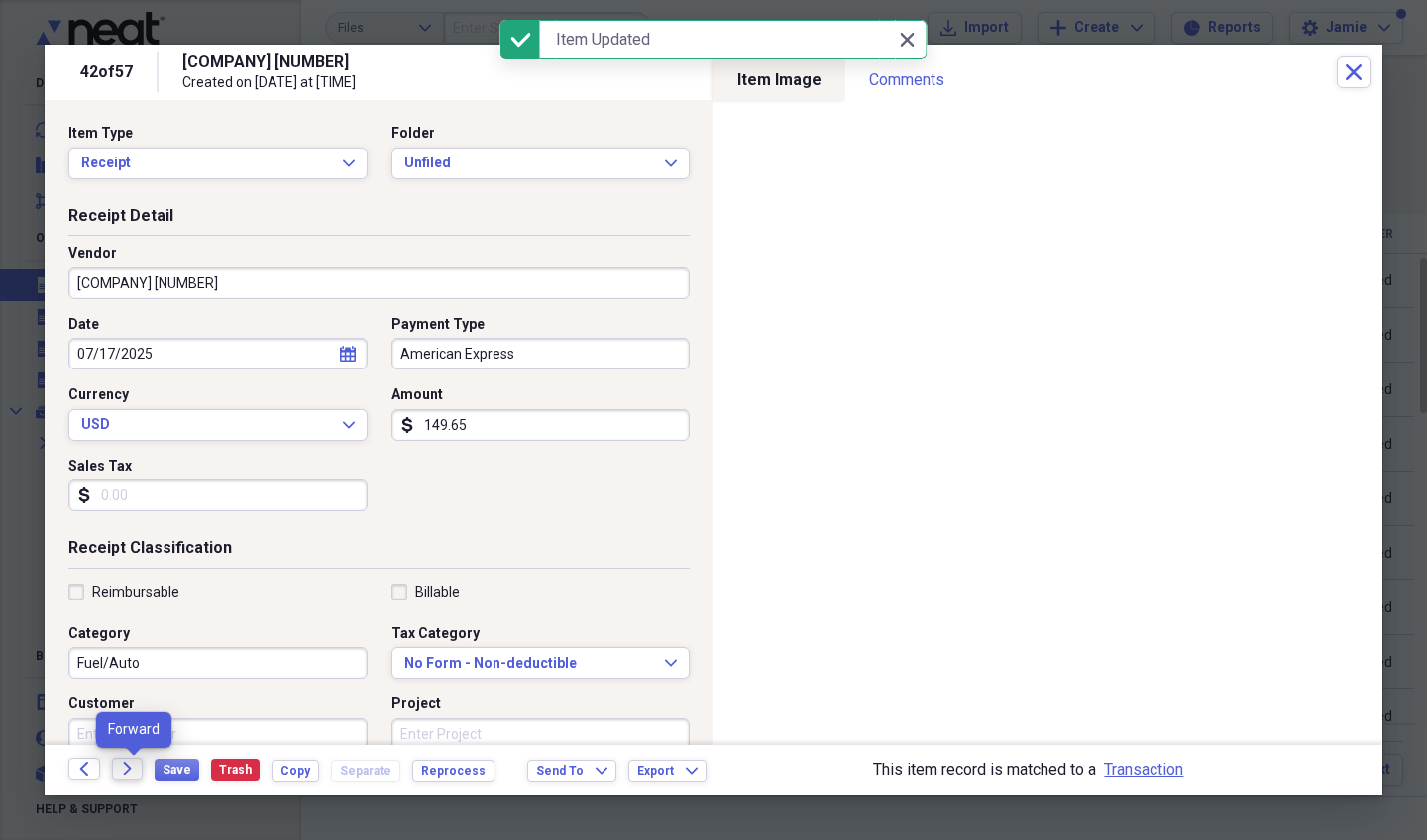 click on "Forward" 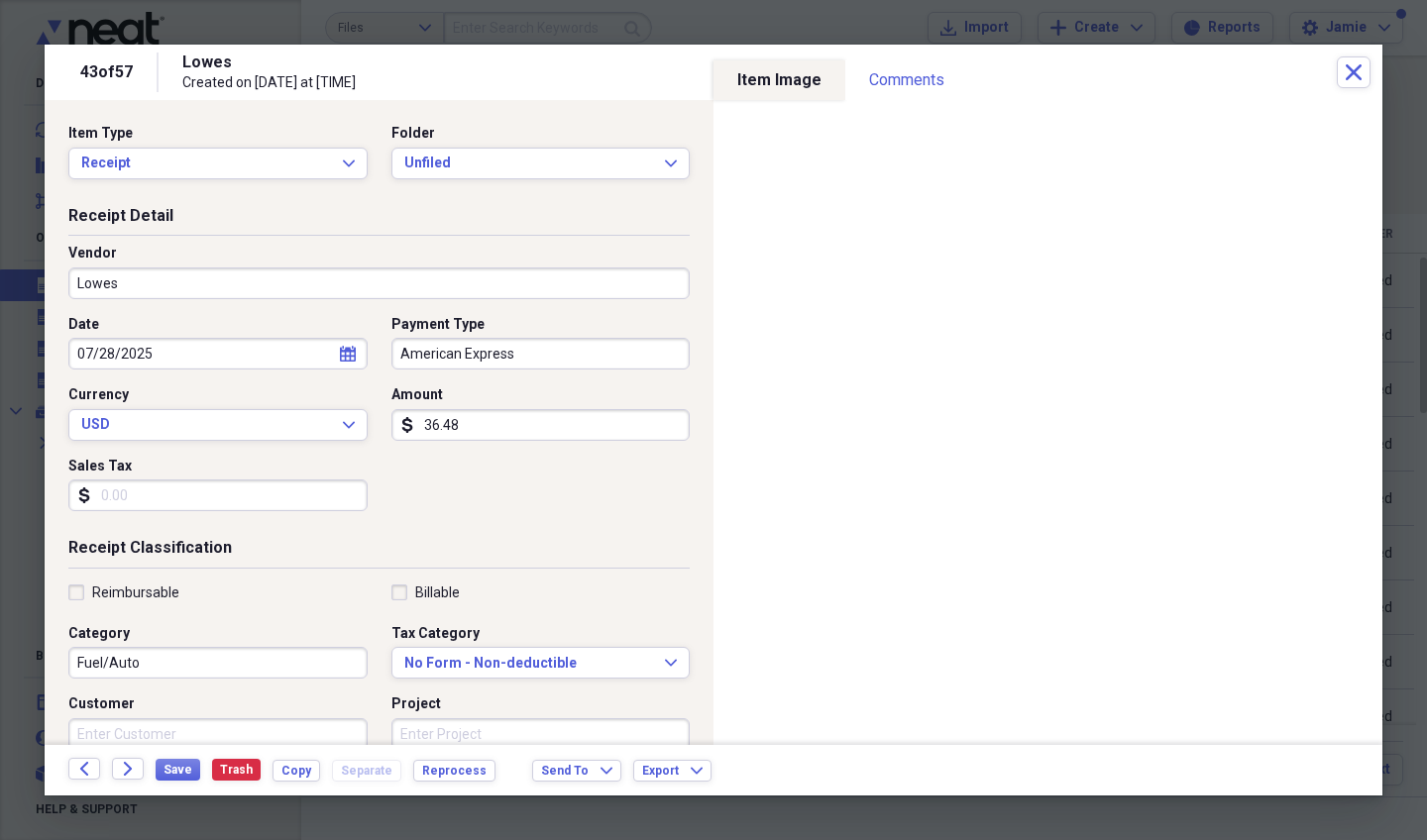 click on "36.48" at bounding box center (541, 425) 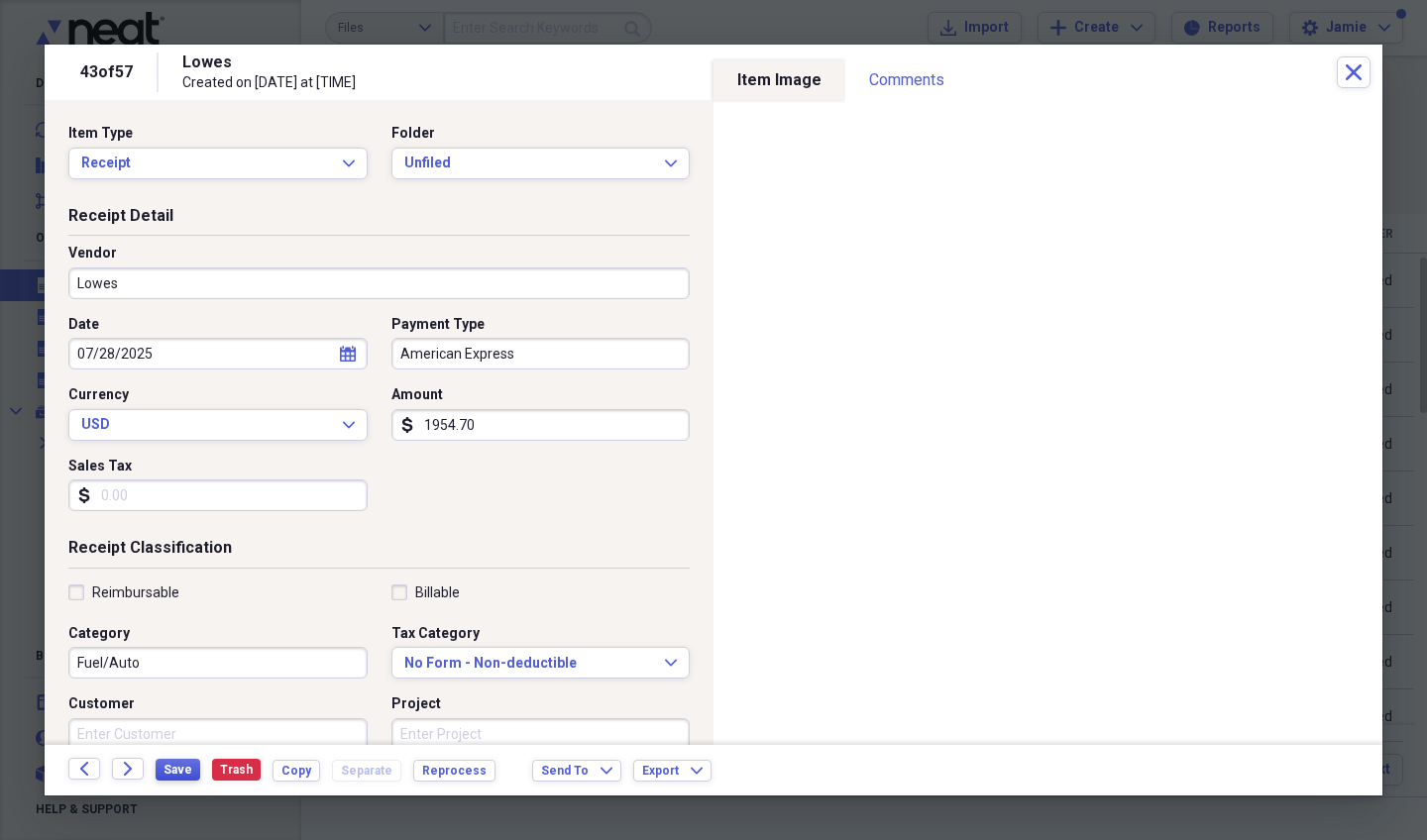 click on "Save" at bounding box center (177, 770) 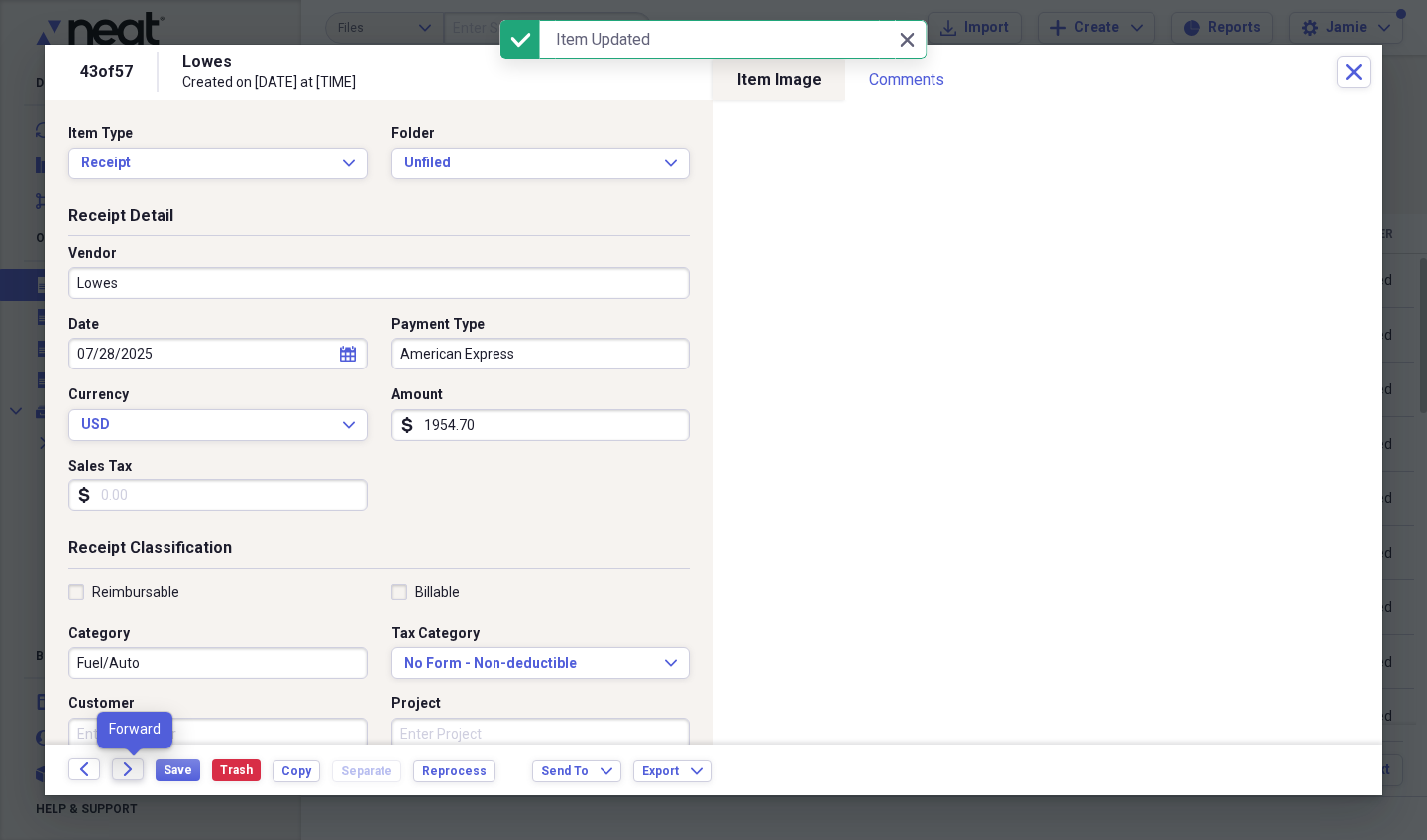 click on "Forward" 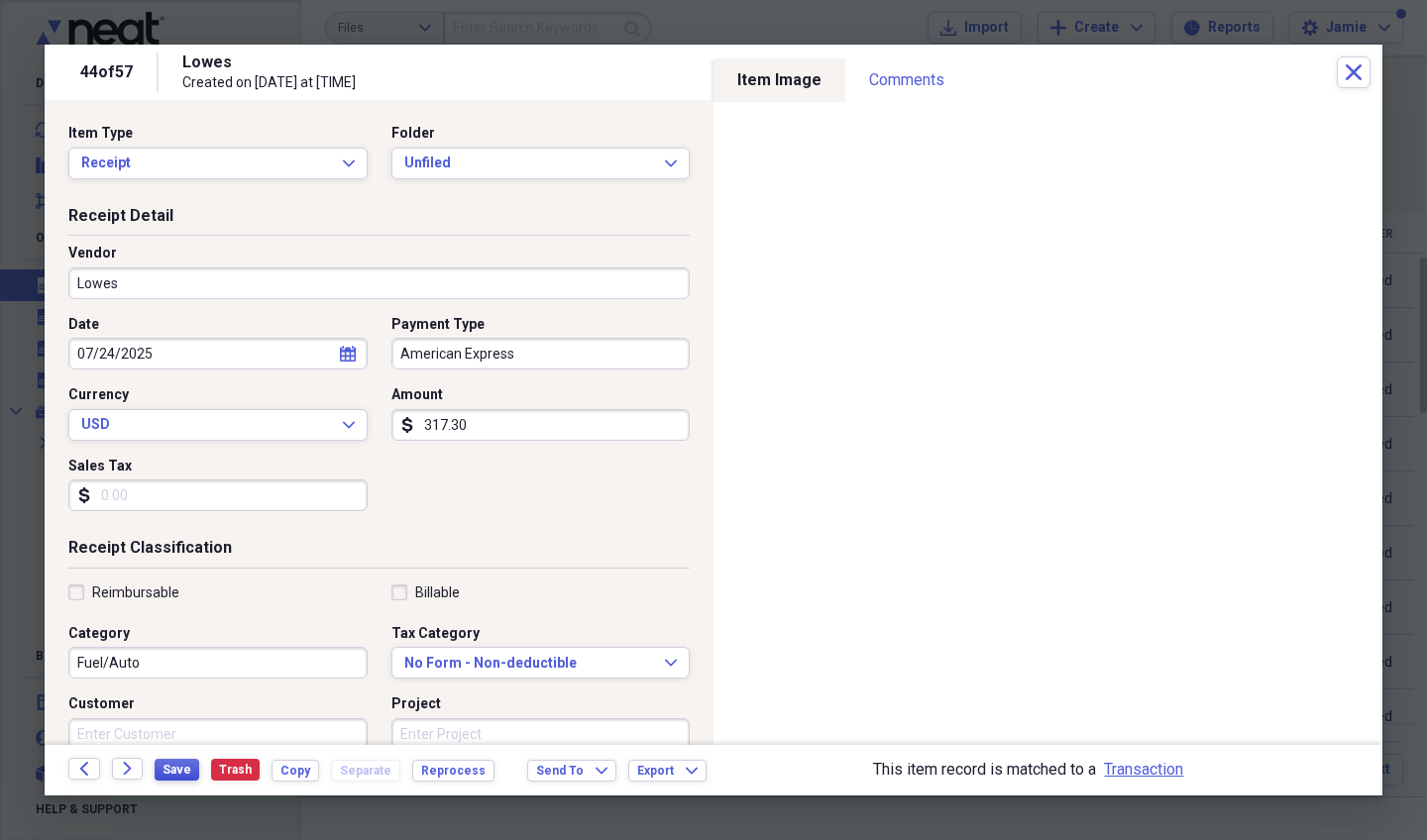 click on "Save" at bounding box center (176, 770) 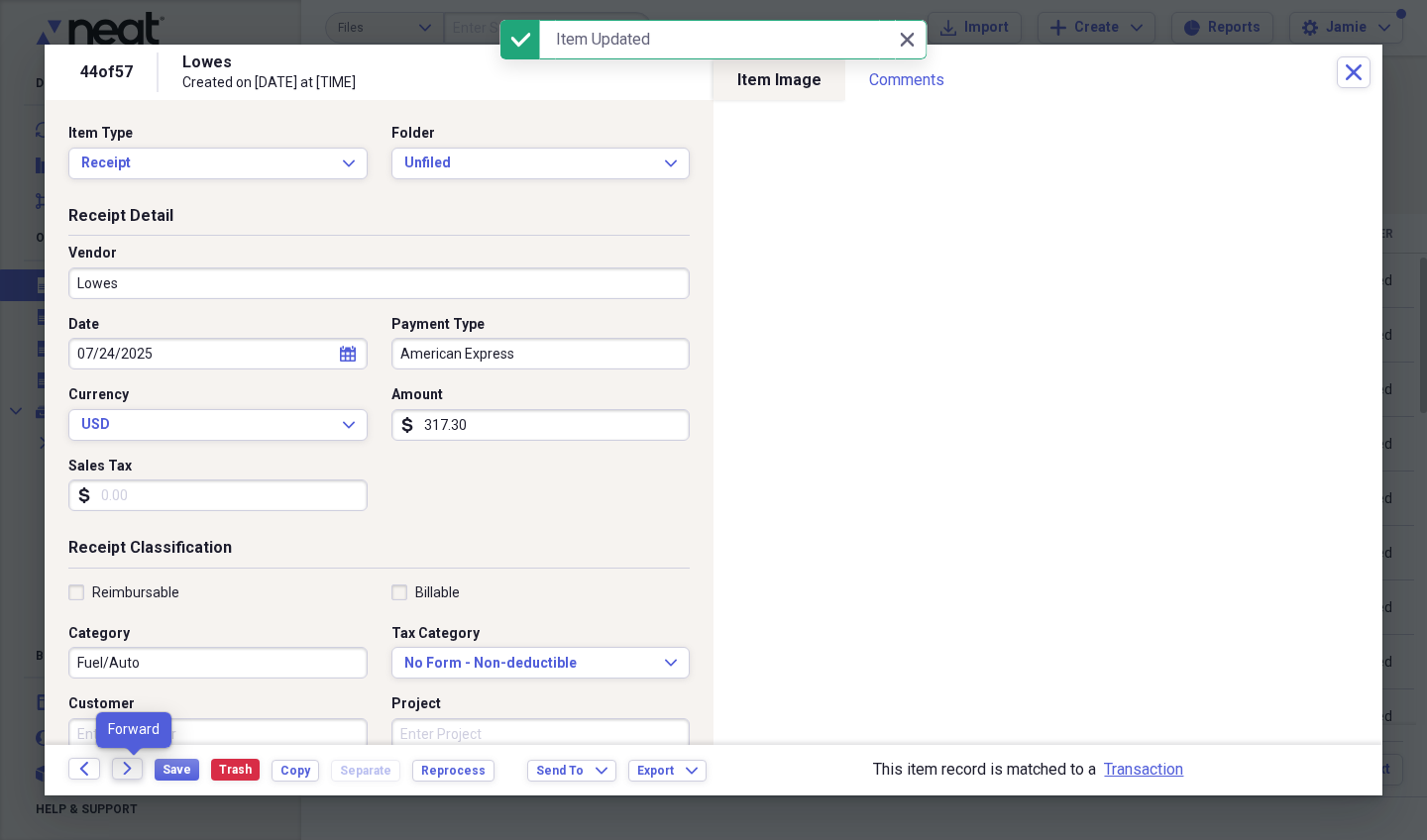 click on "Forward" 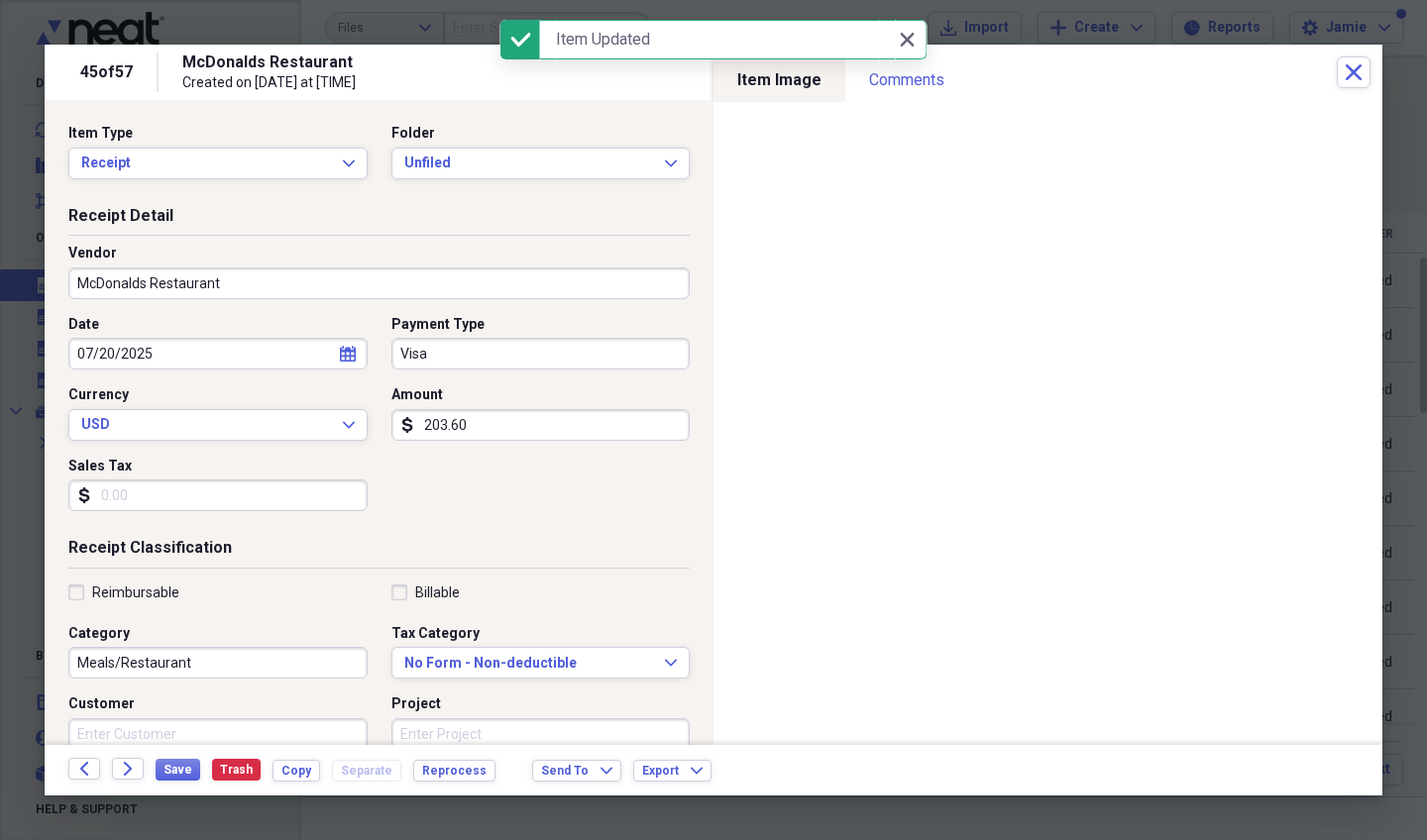 click on "203.60" at bounding box center (541, 425) 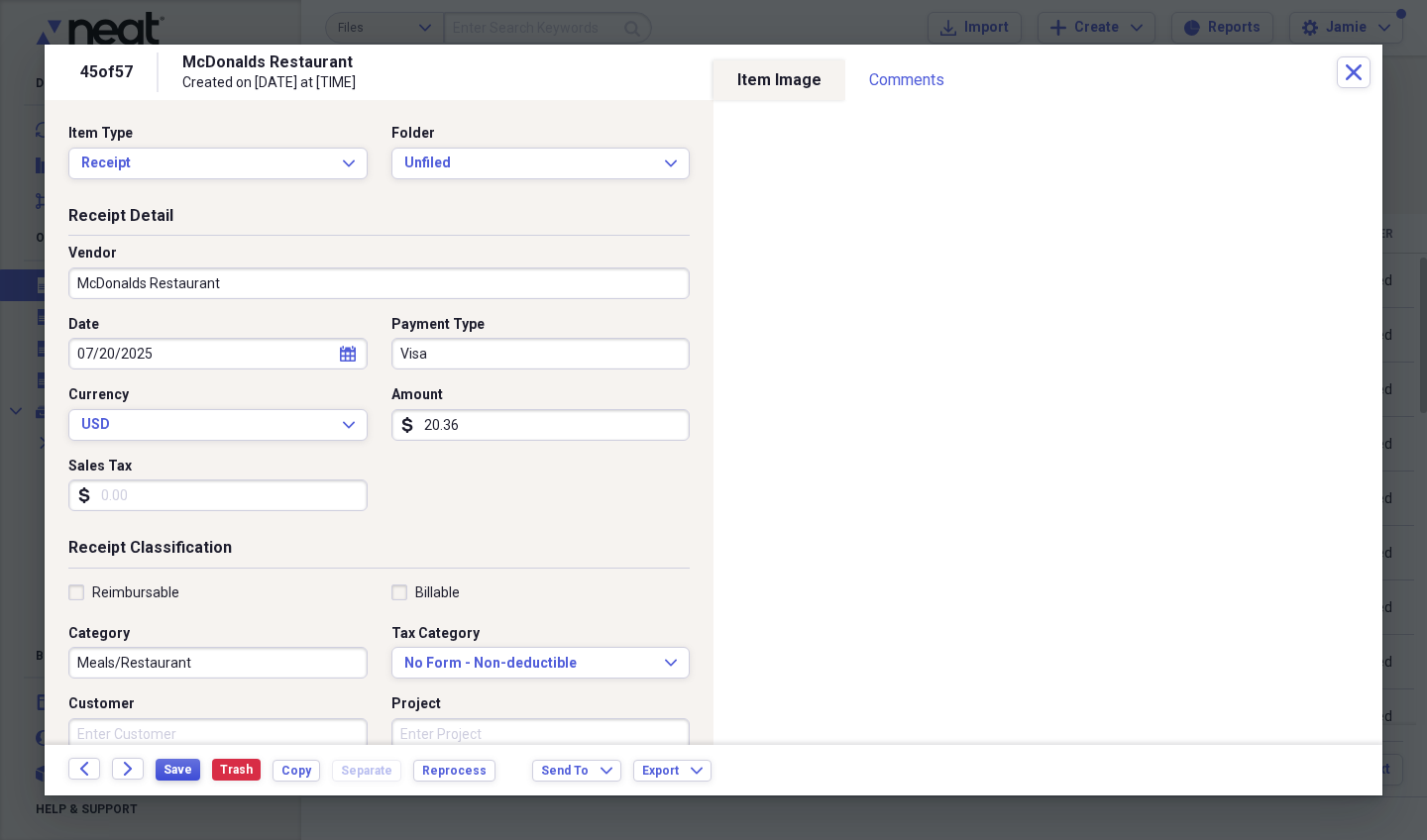 click on "Save" at bounding box center [177, 770] 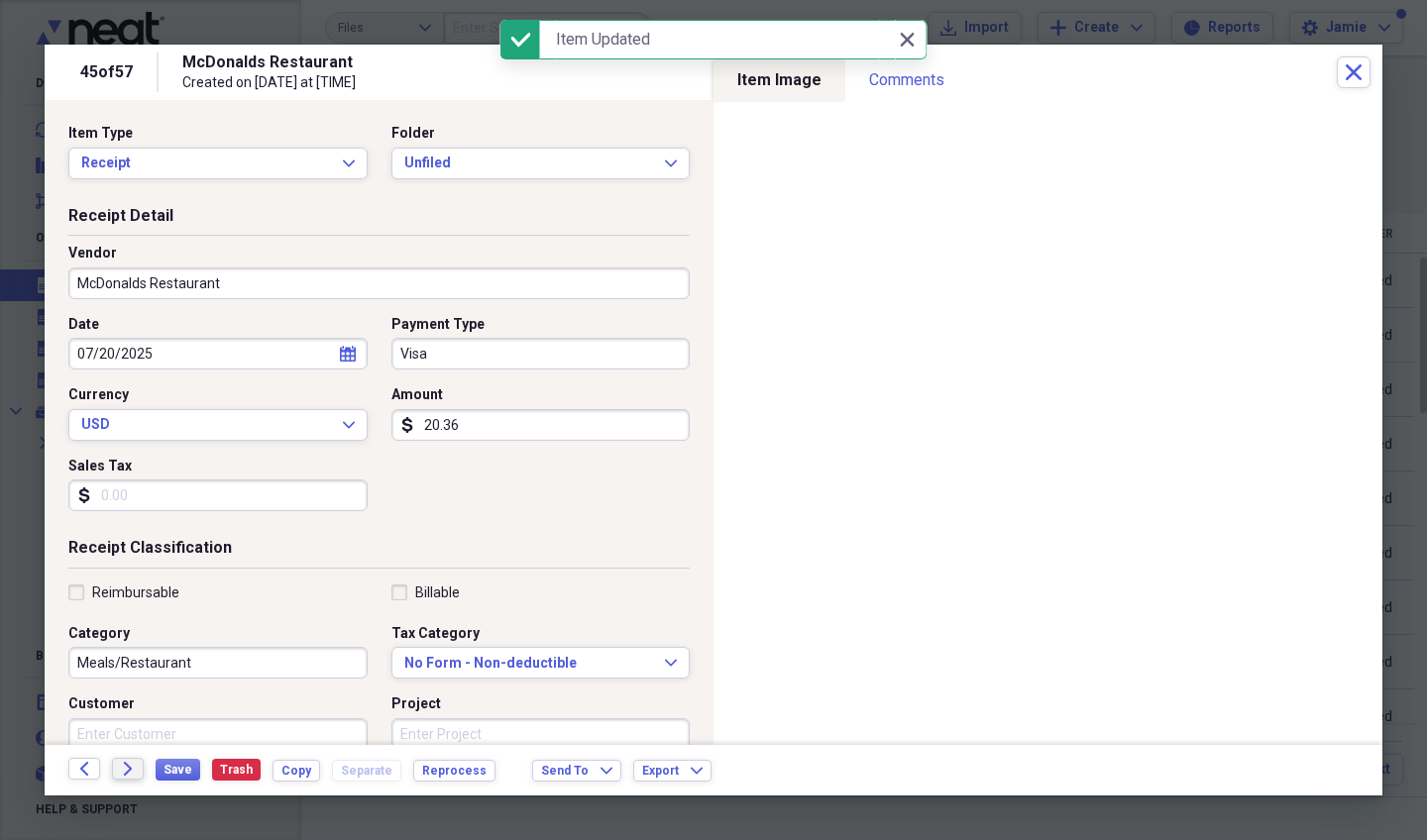 click on "Forward" 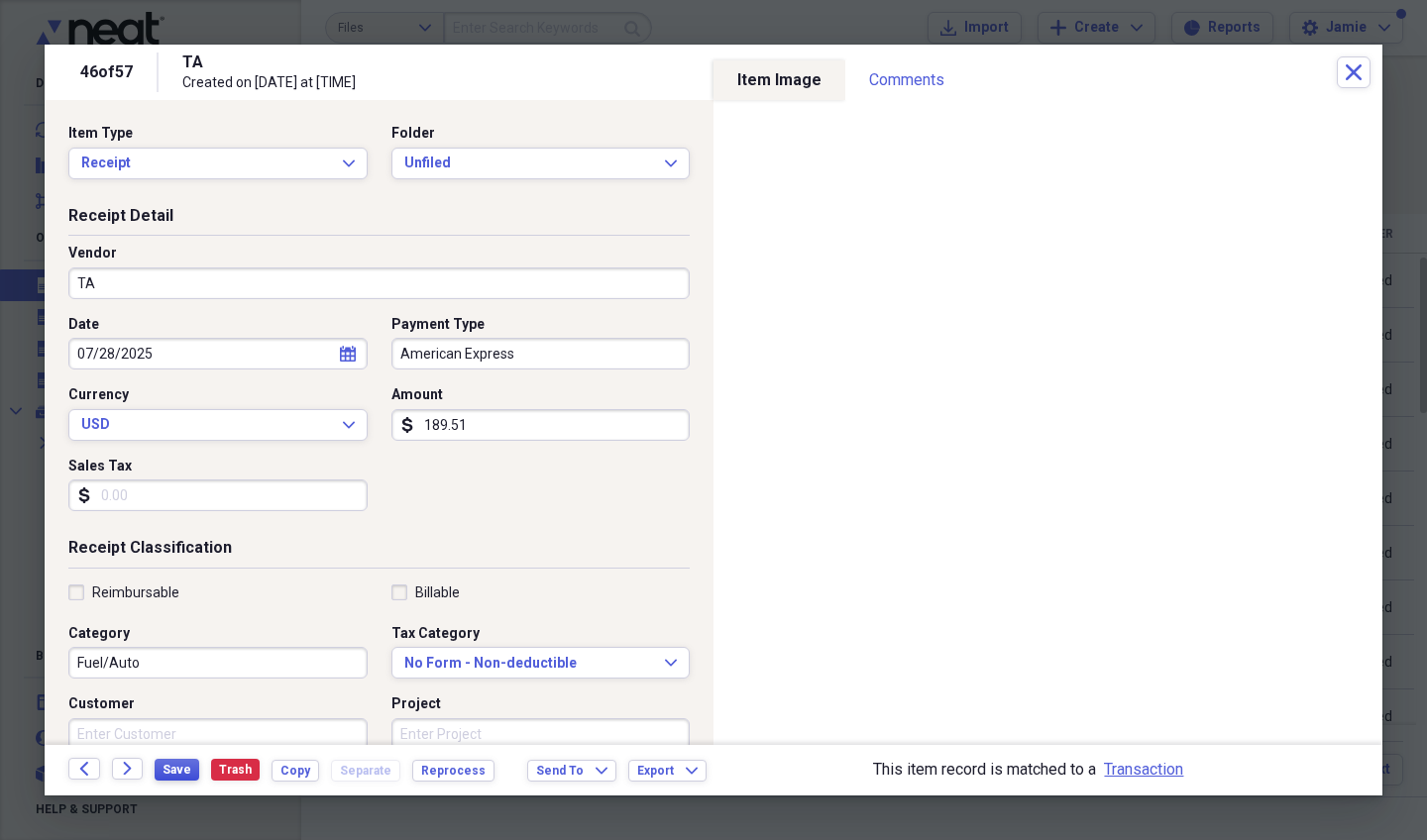 click on "Save" at bounding box center (176, 770) 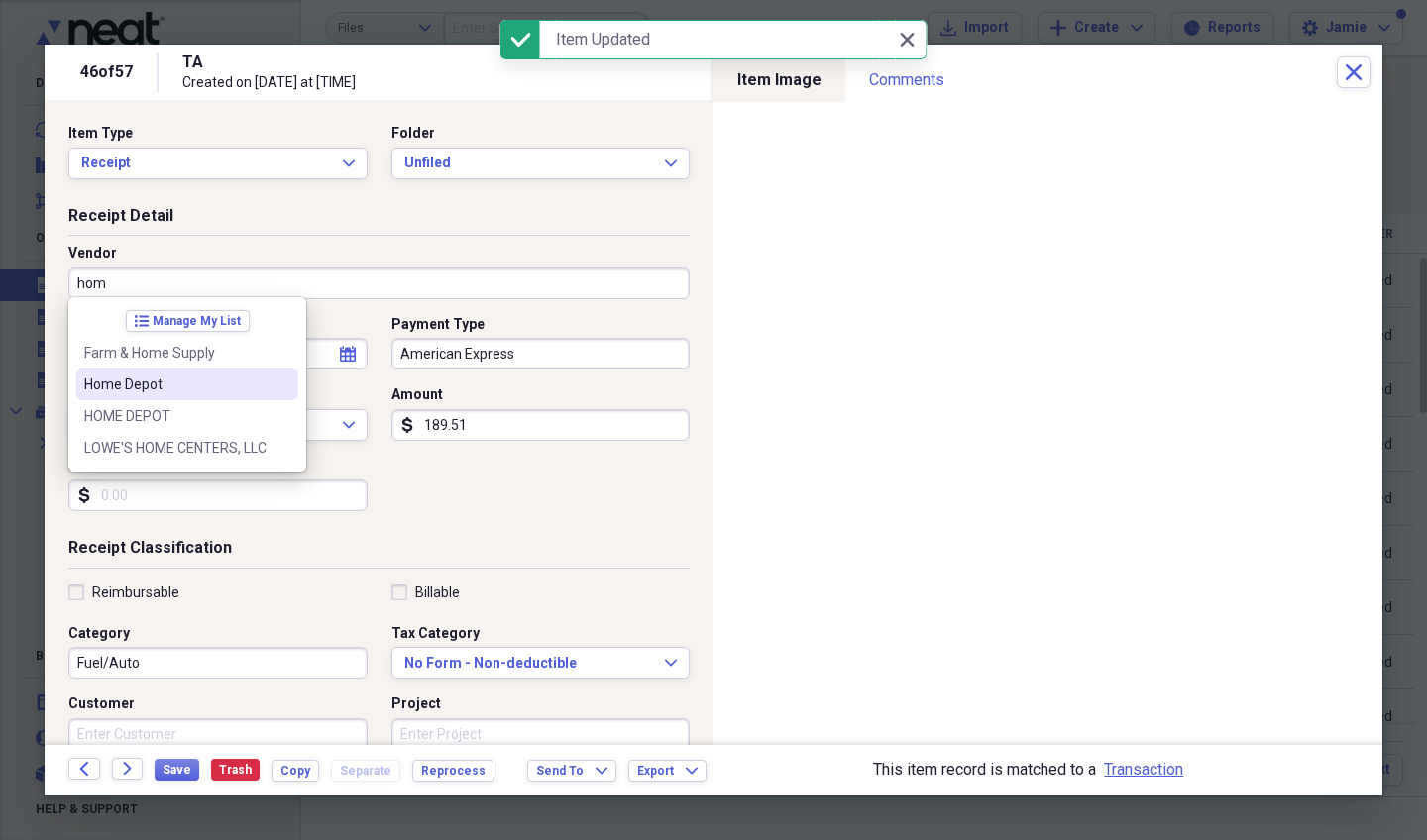 click on "Home Depot" at bounding box center (187, 384) 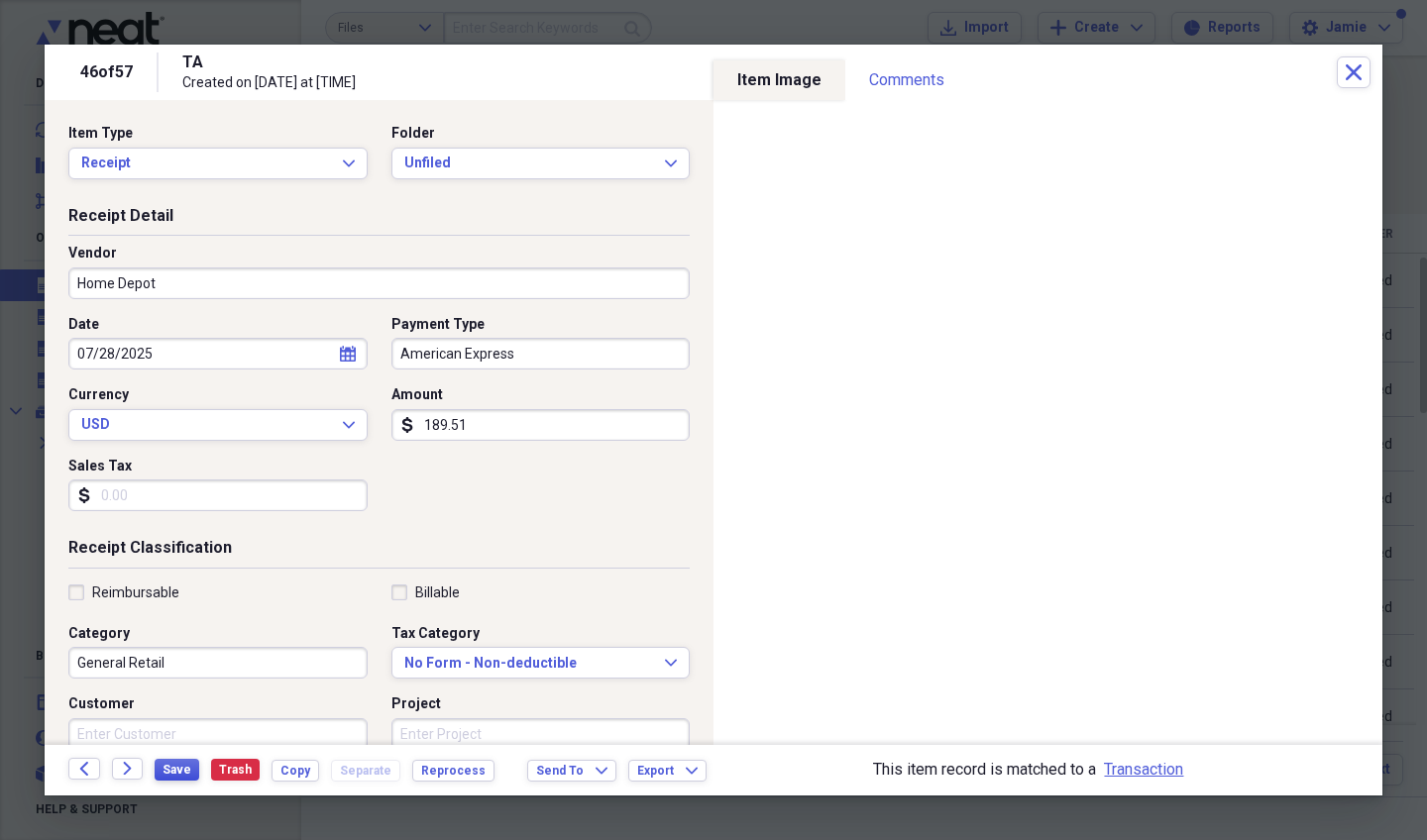 click on "Save" at bounding box center (176, 770) 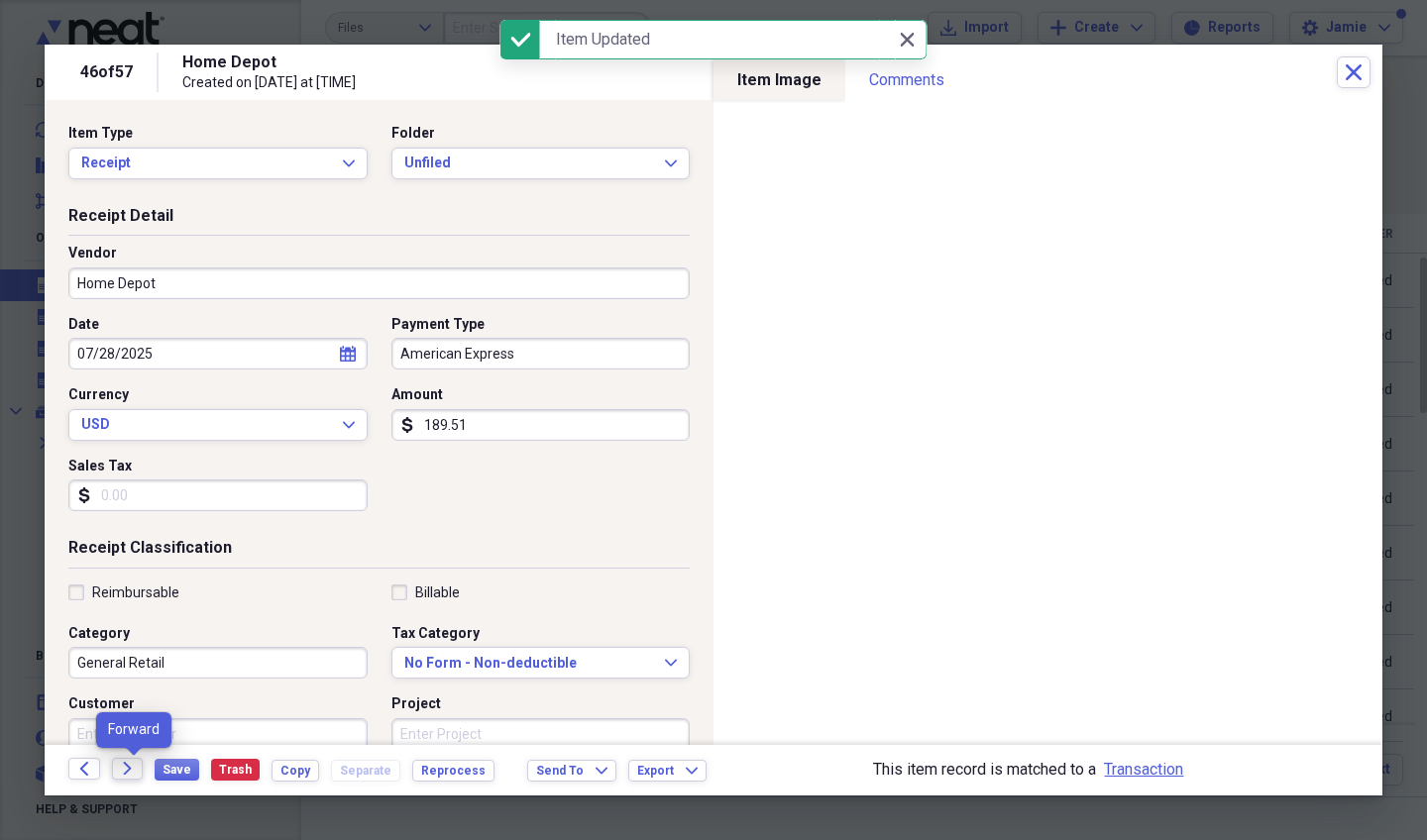 click on "Forward" 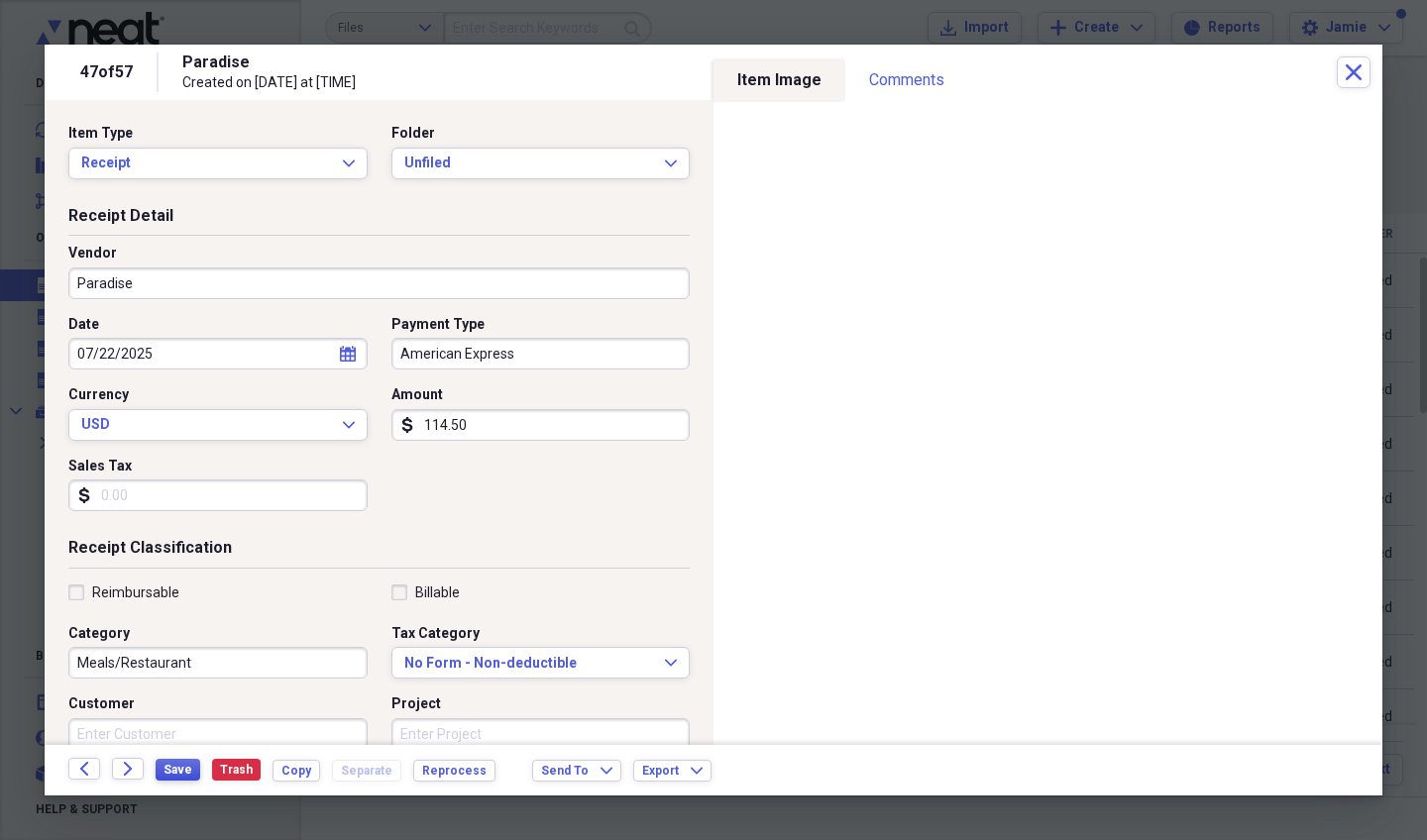 click on "Save" at bounding box center [177, 770] 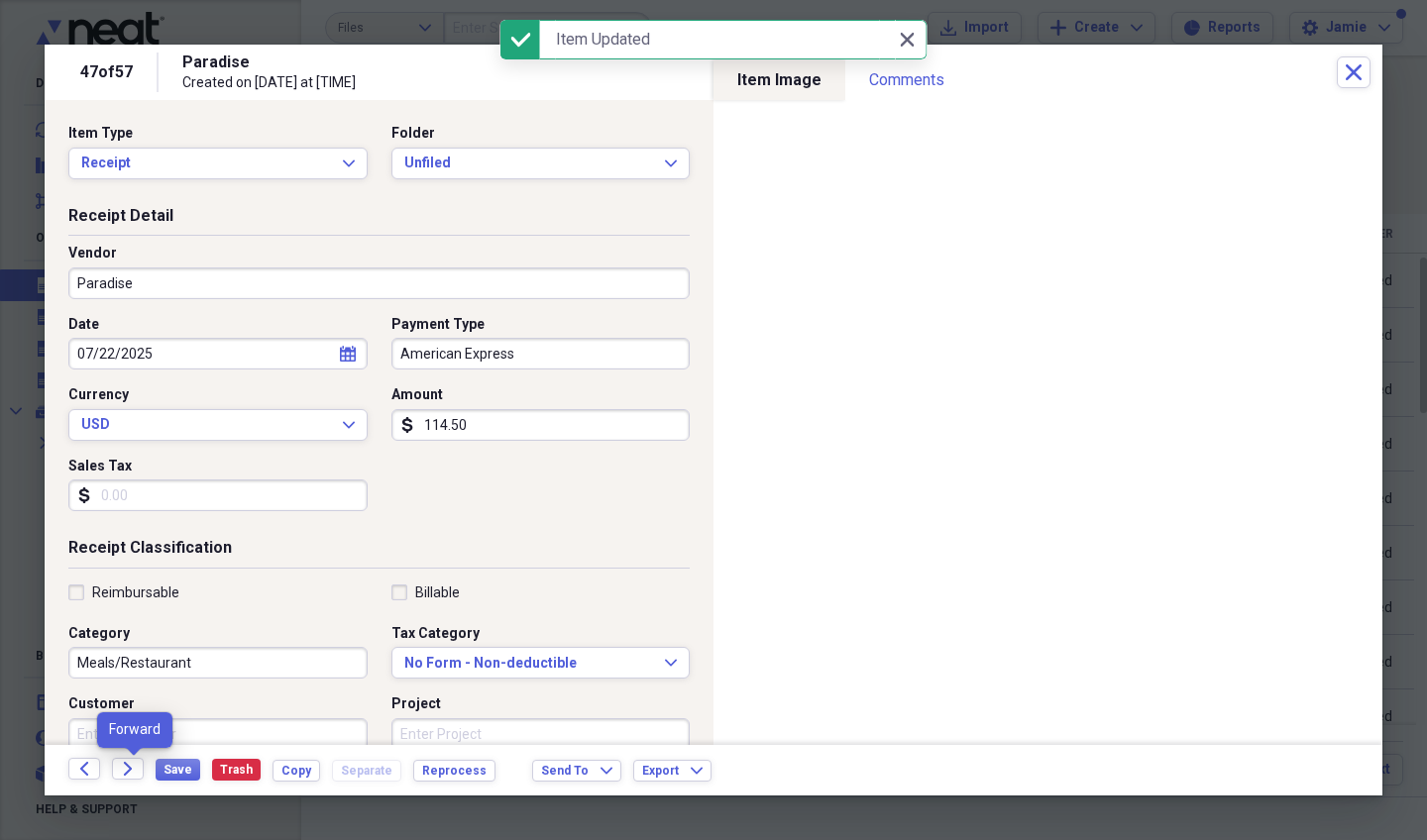 click on "Forward" at bounding box center (134, 770) 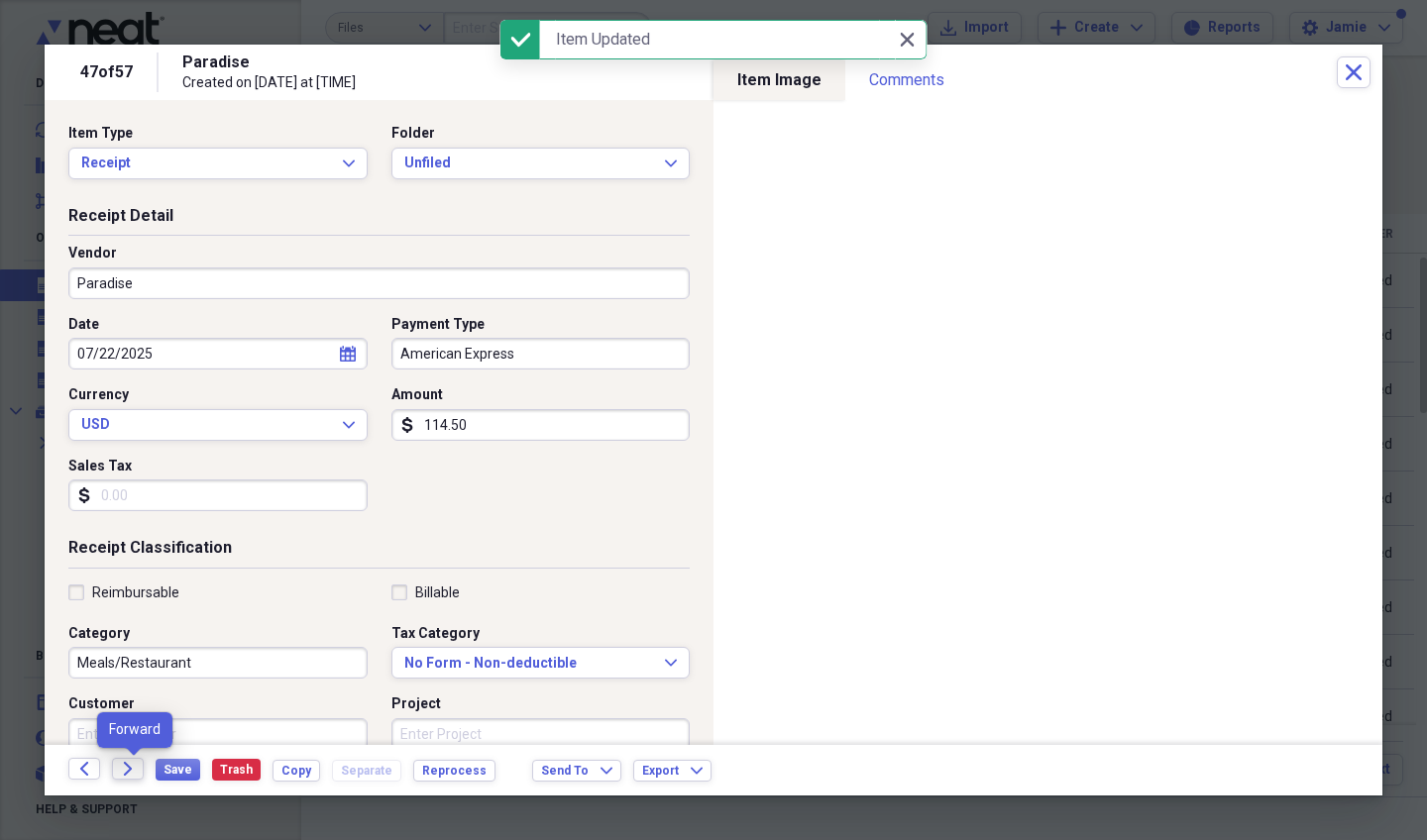 click on "Forward" at bounding box center [128, 769] 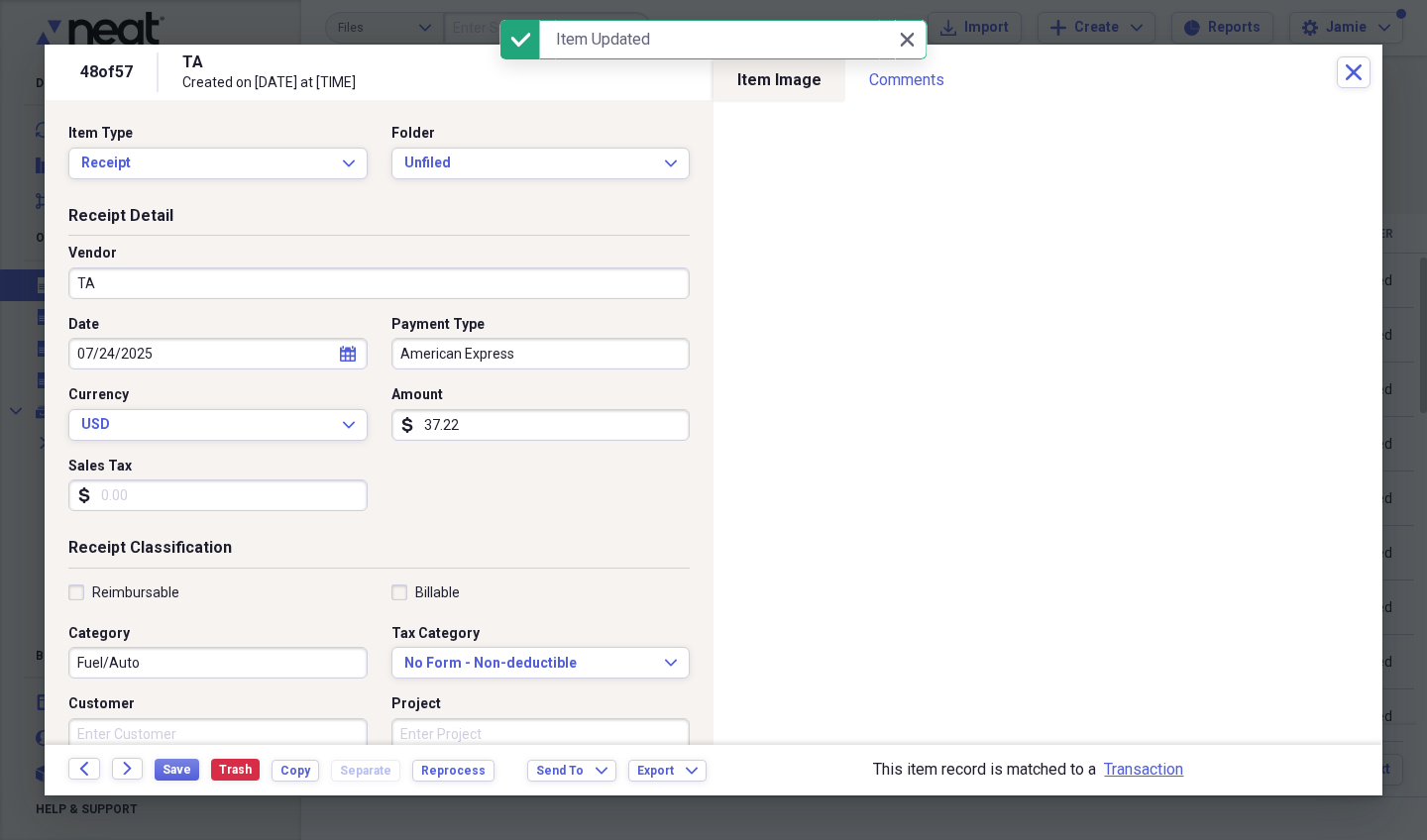 click on "TA" at bounding box center (379, 283) 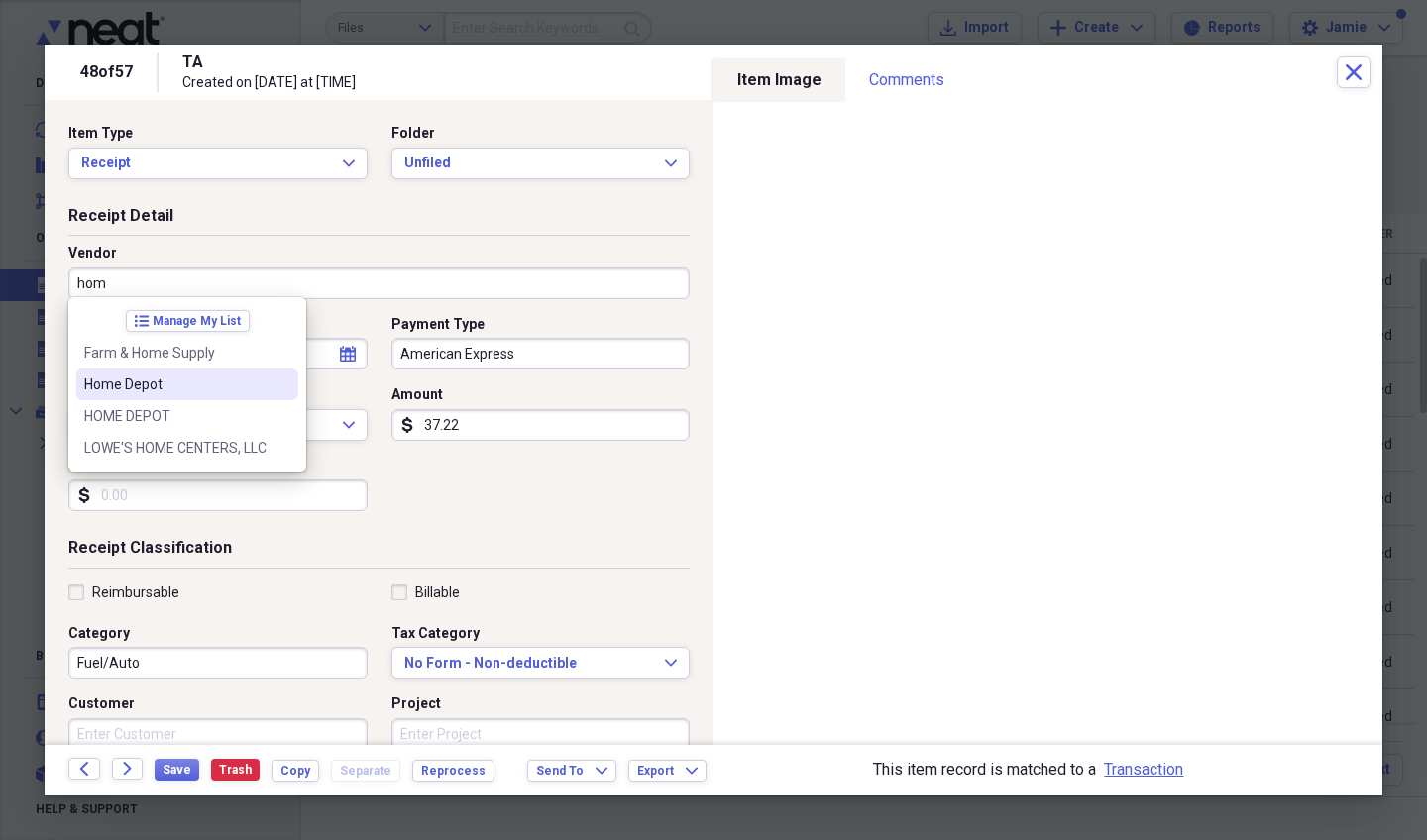 click on "HOME DEPOT" at bounding box center (187, 416) 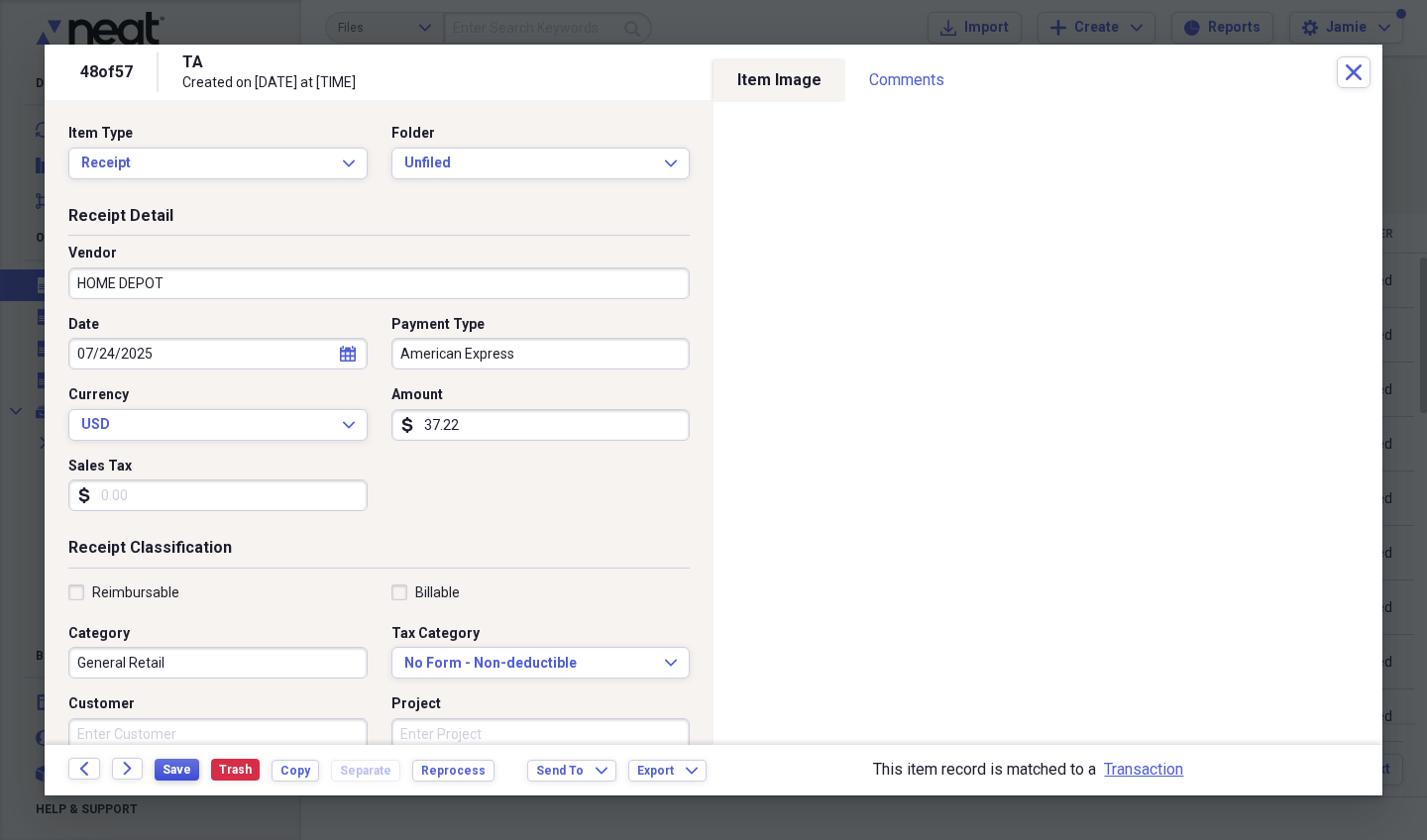 click on "Save" at bounding box center [176, 770] 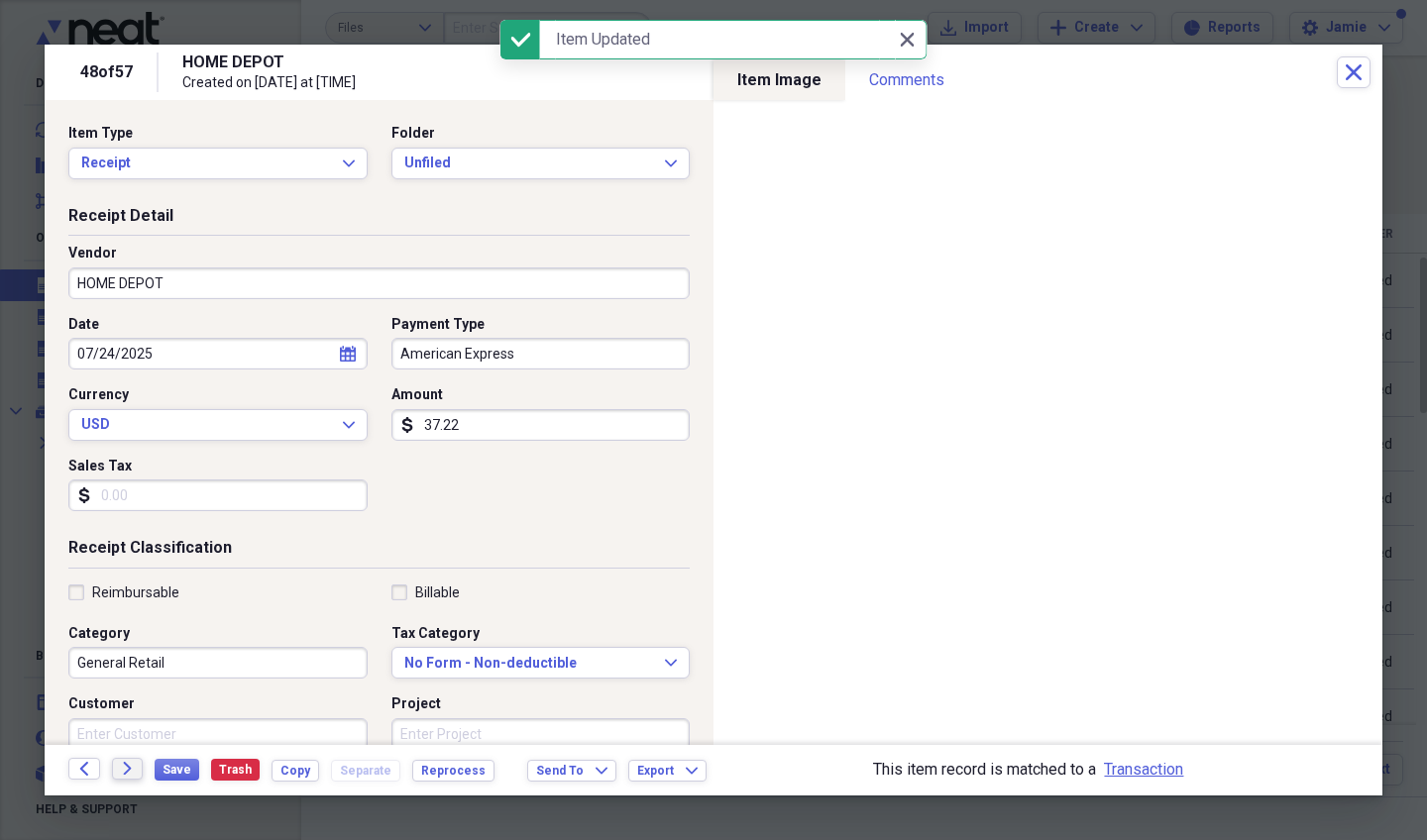 click on "Forward" 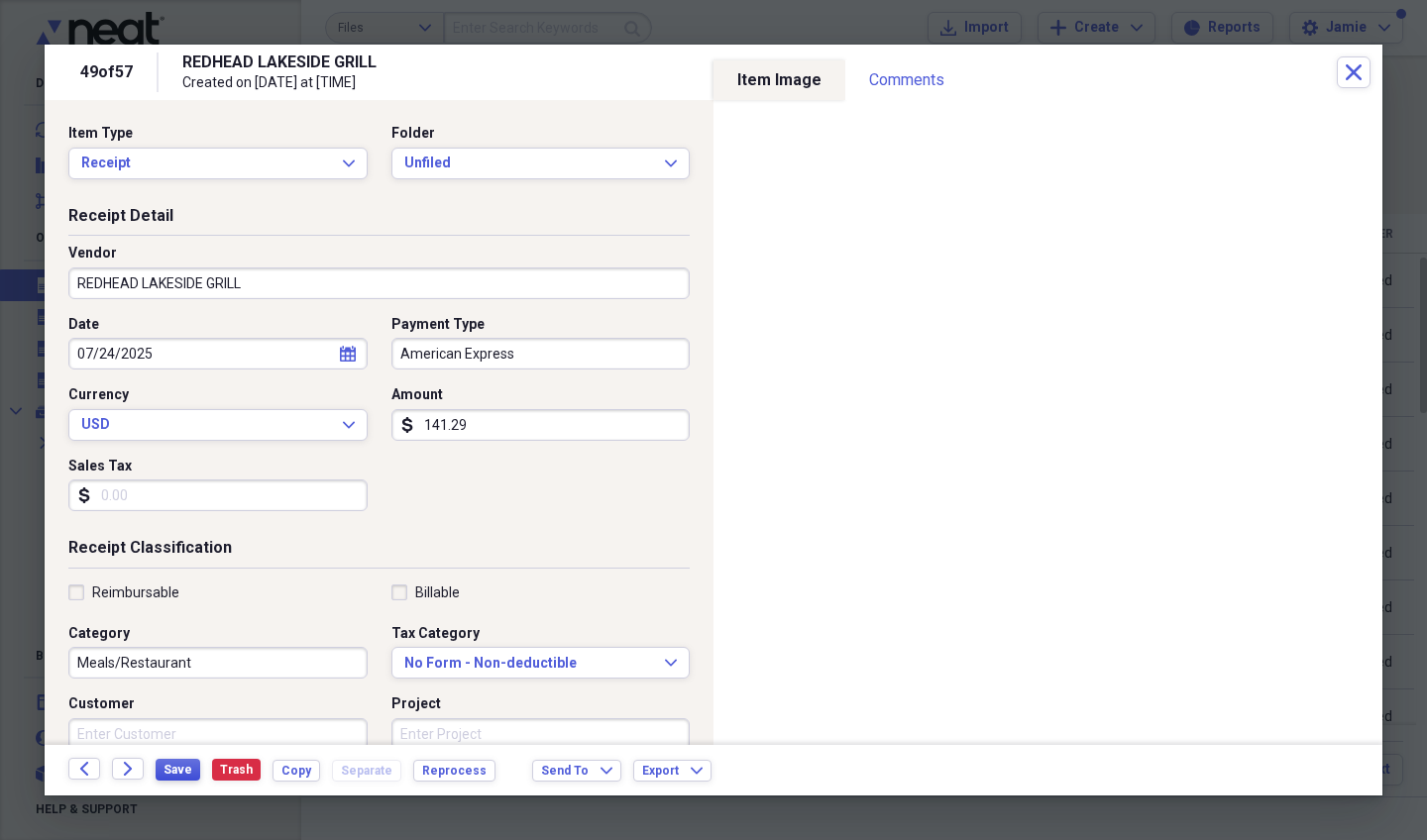 click on "Save" at bounding box center [177, 770] 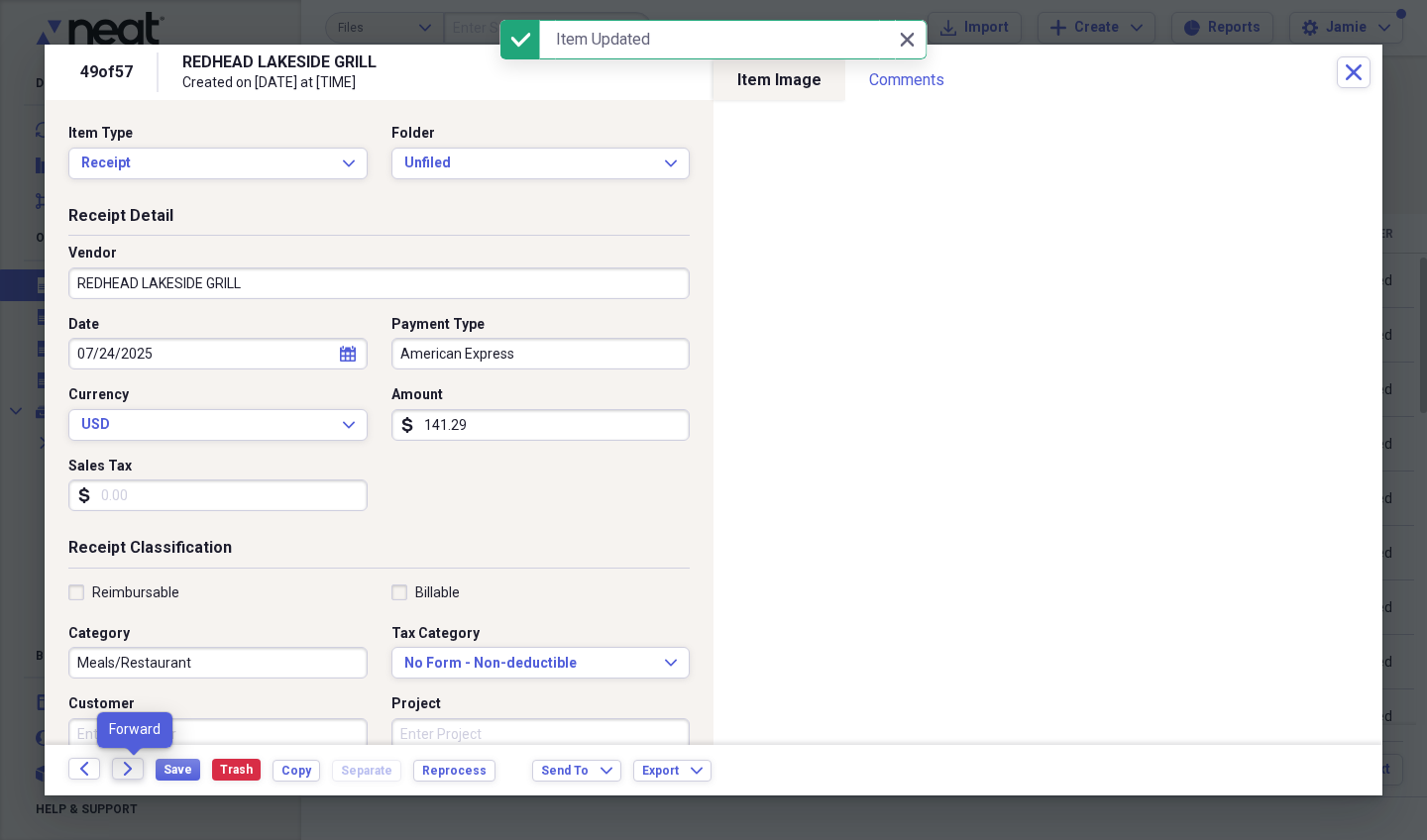 click on "Forward" 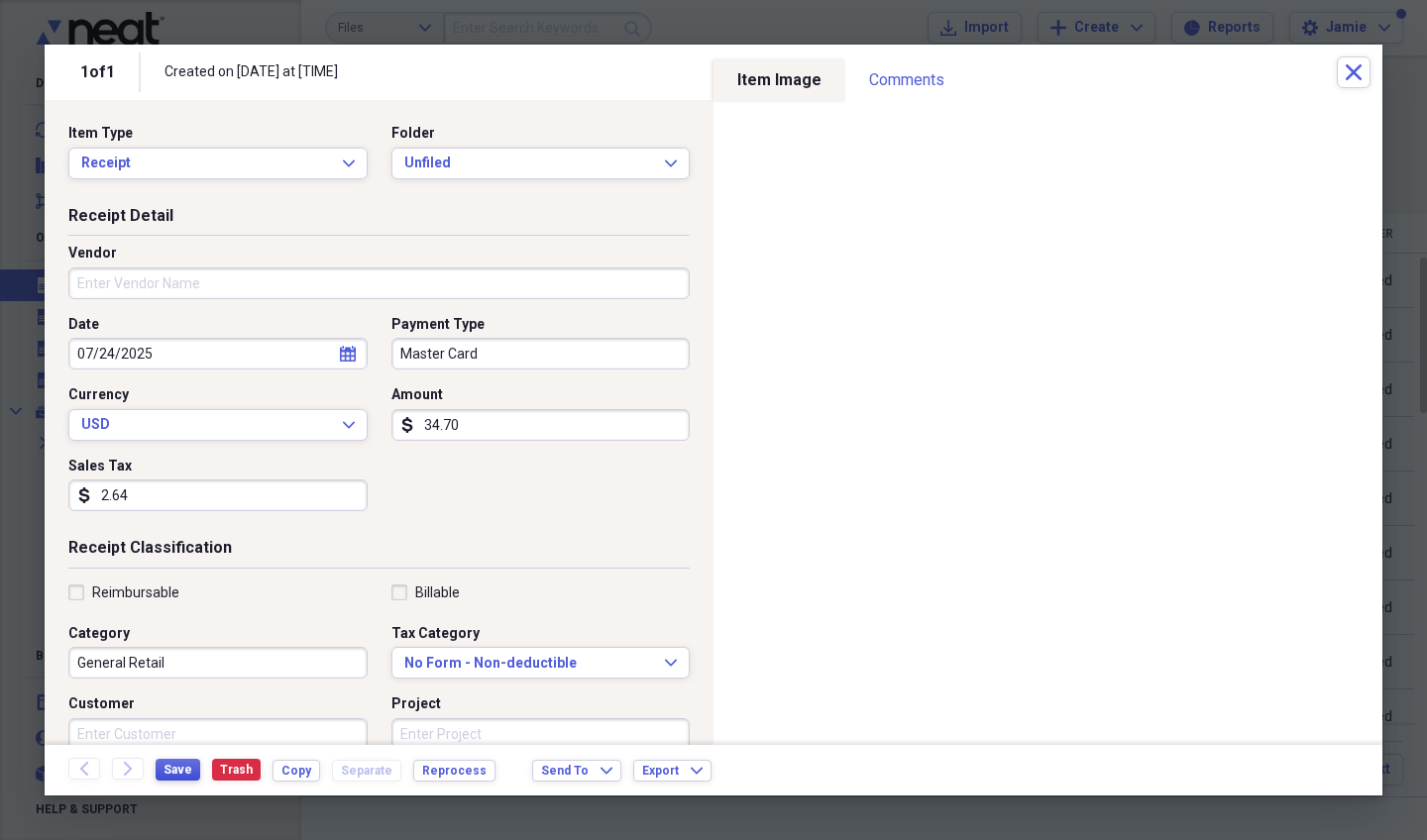 click on "Save" at bounding box center (177, 770) 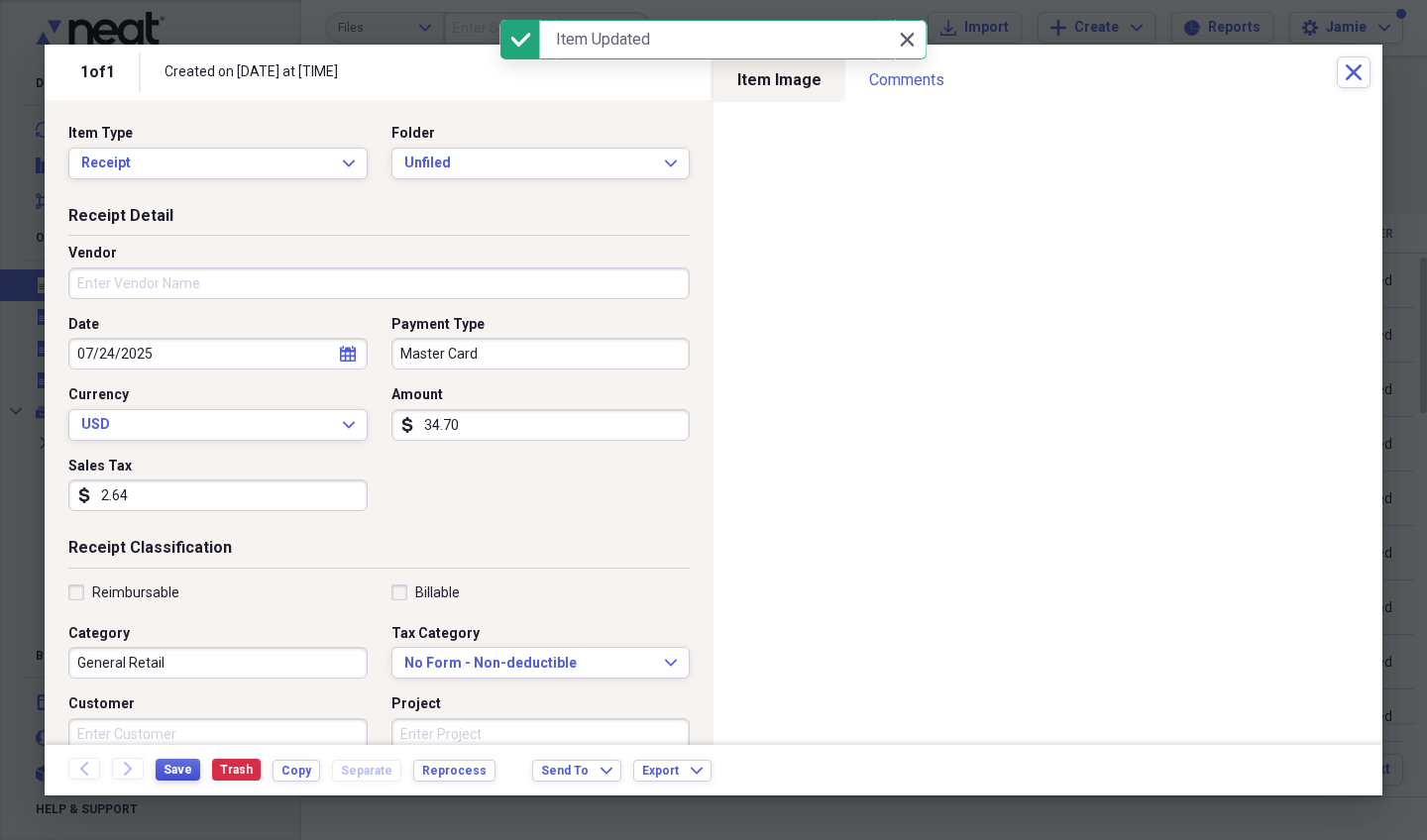 click on "Save" at bounding box center (177, 770) 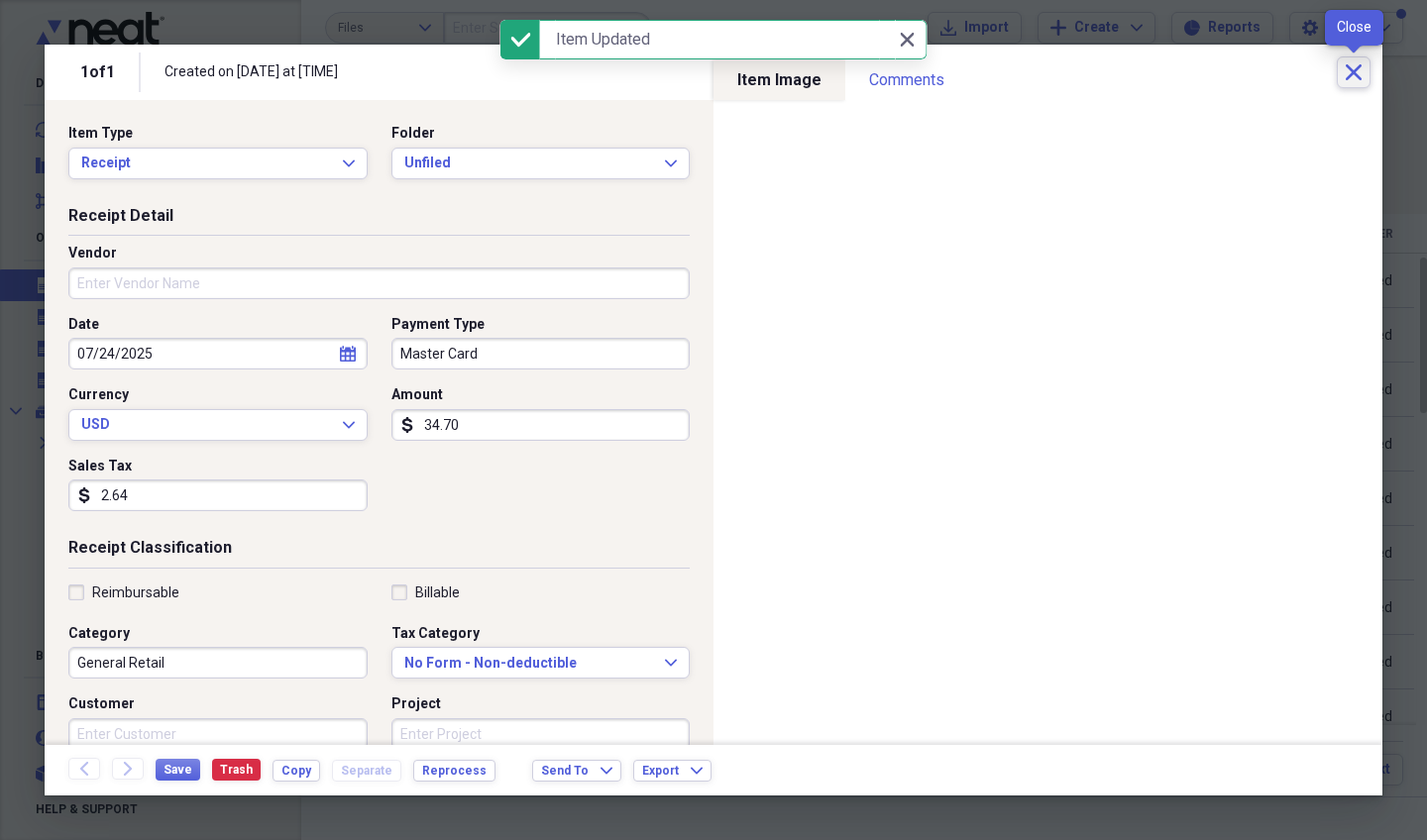 click 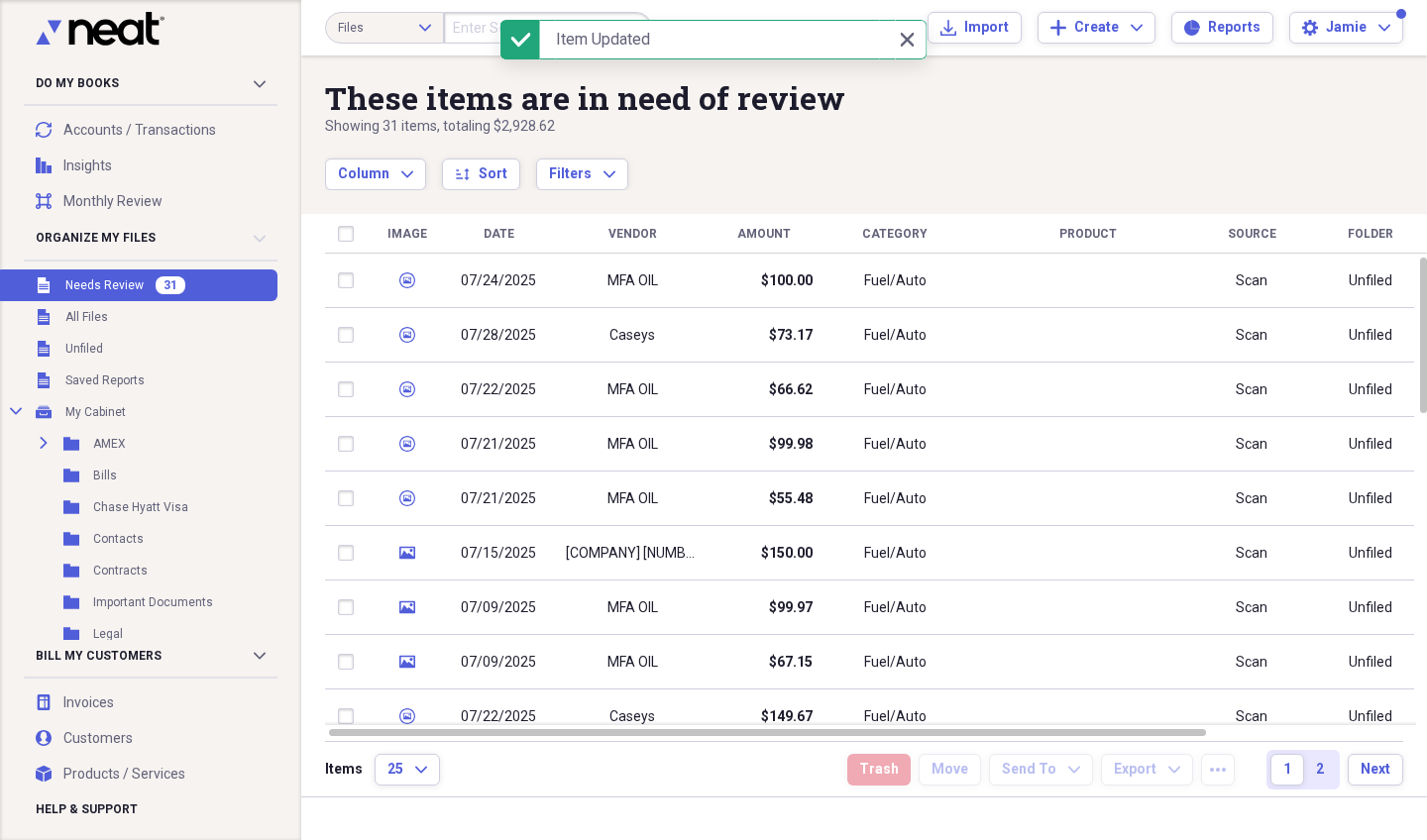 click on "Unfiled Needs Review 31" at bounding box center [137, 285] 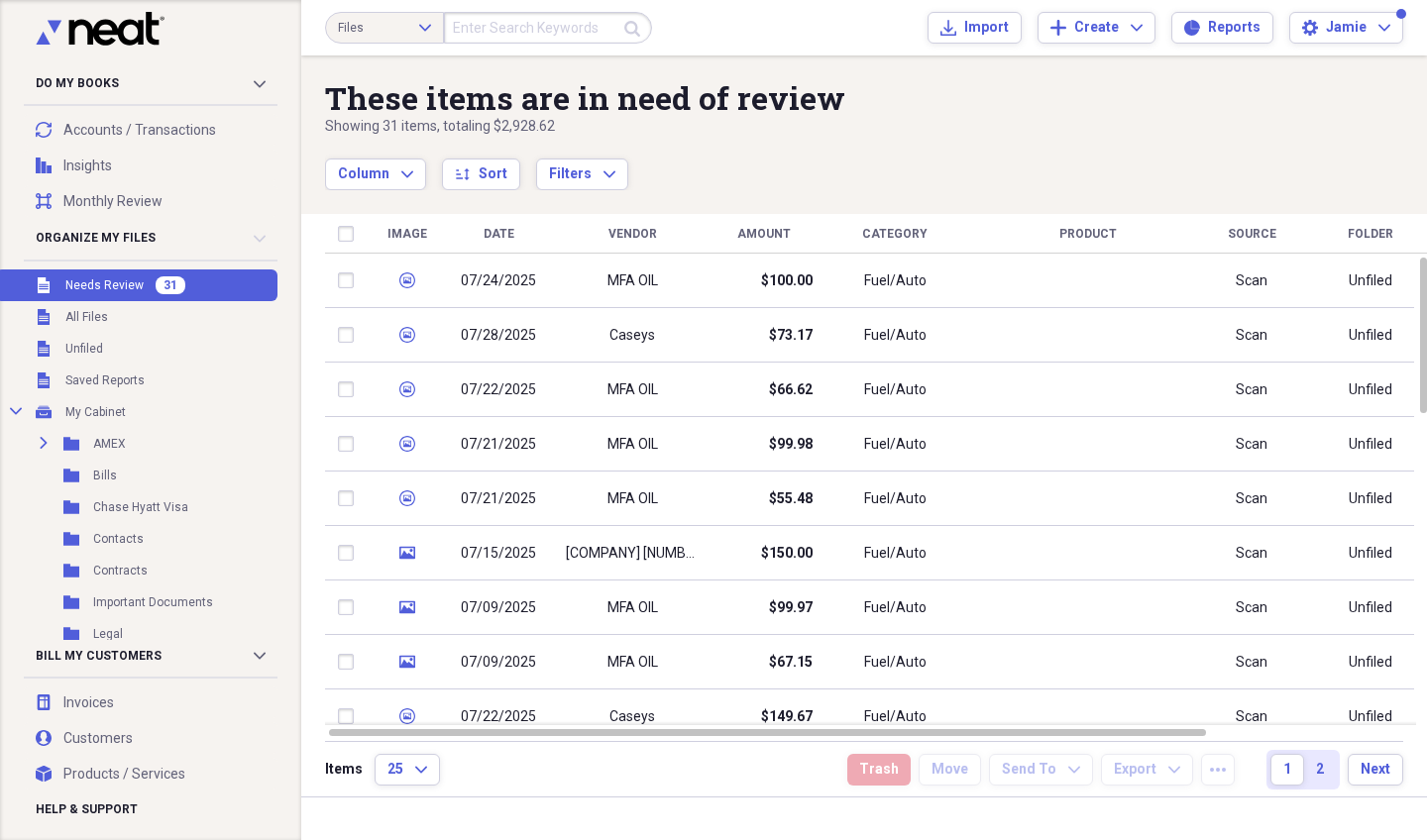 click on "Unfiled Needs Review 31" at bounding box center (137, 285) 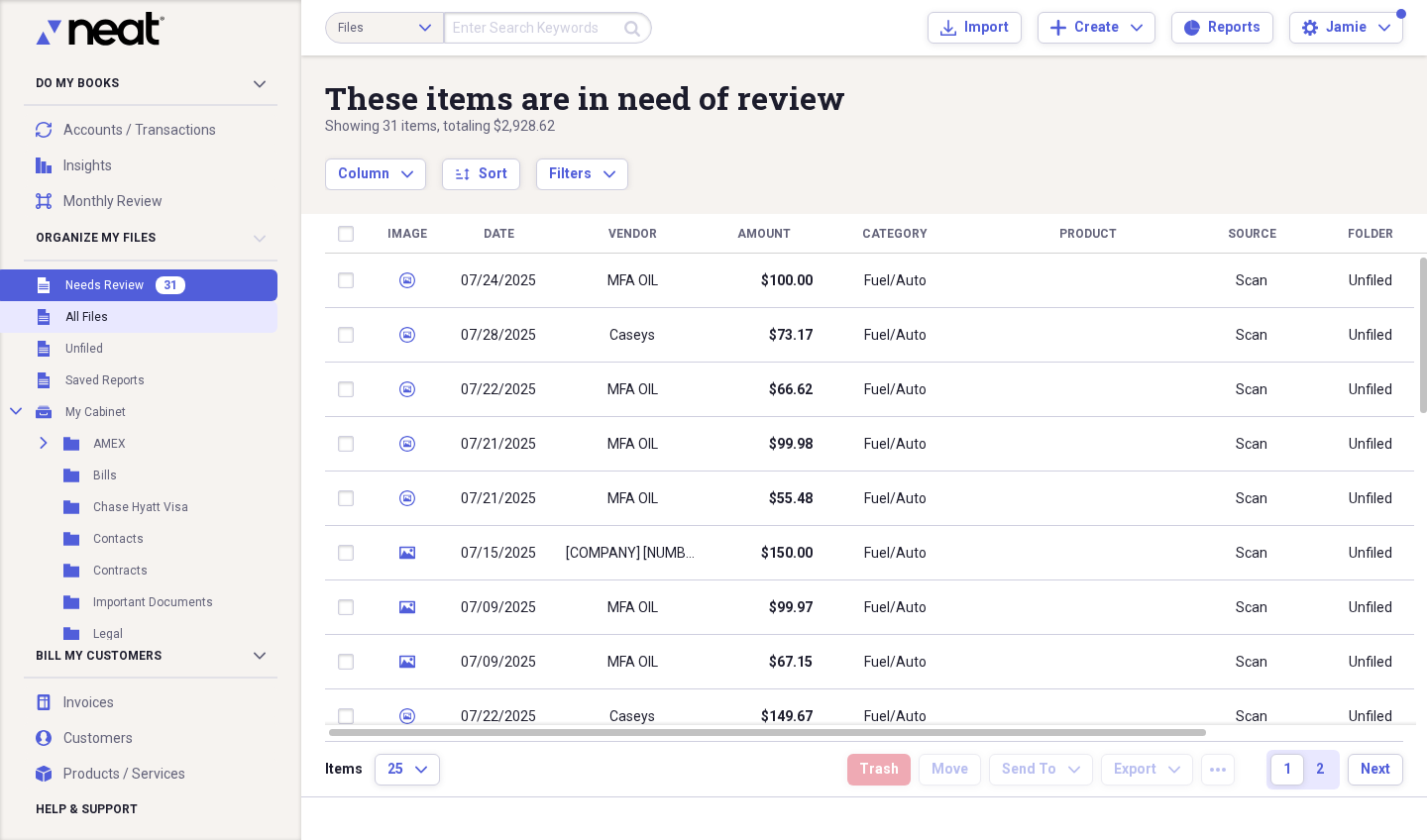 click on "Unfiled All Files" at bounding box center [137, 317] 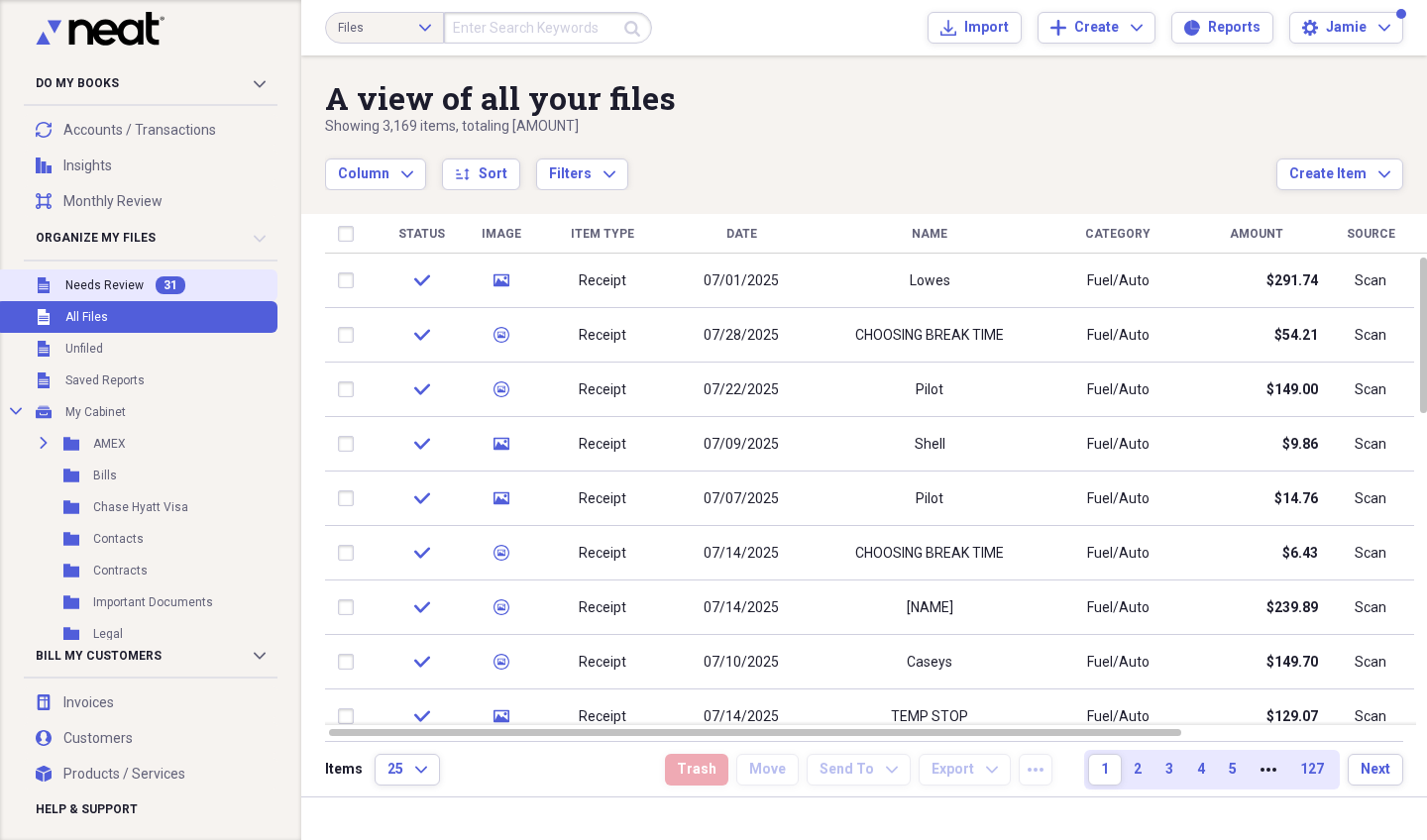 click on "Unfiled Needs Review 31" at bounding box center [137, 285] 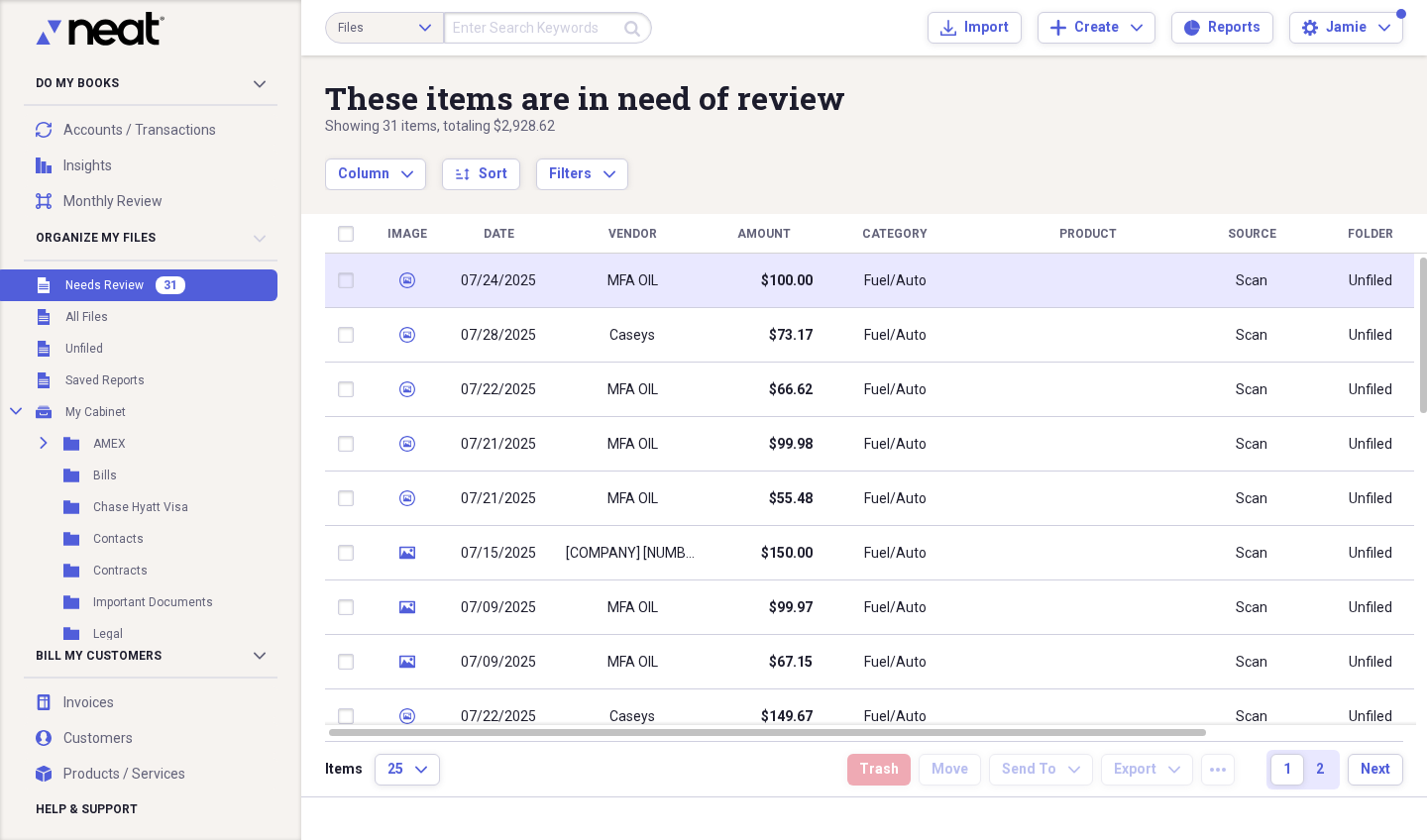 click on "07/24/2025" at bounding box center (498, 280) 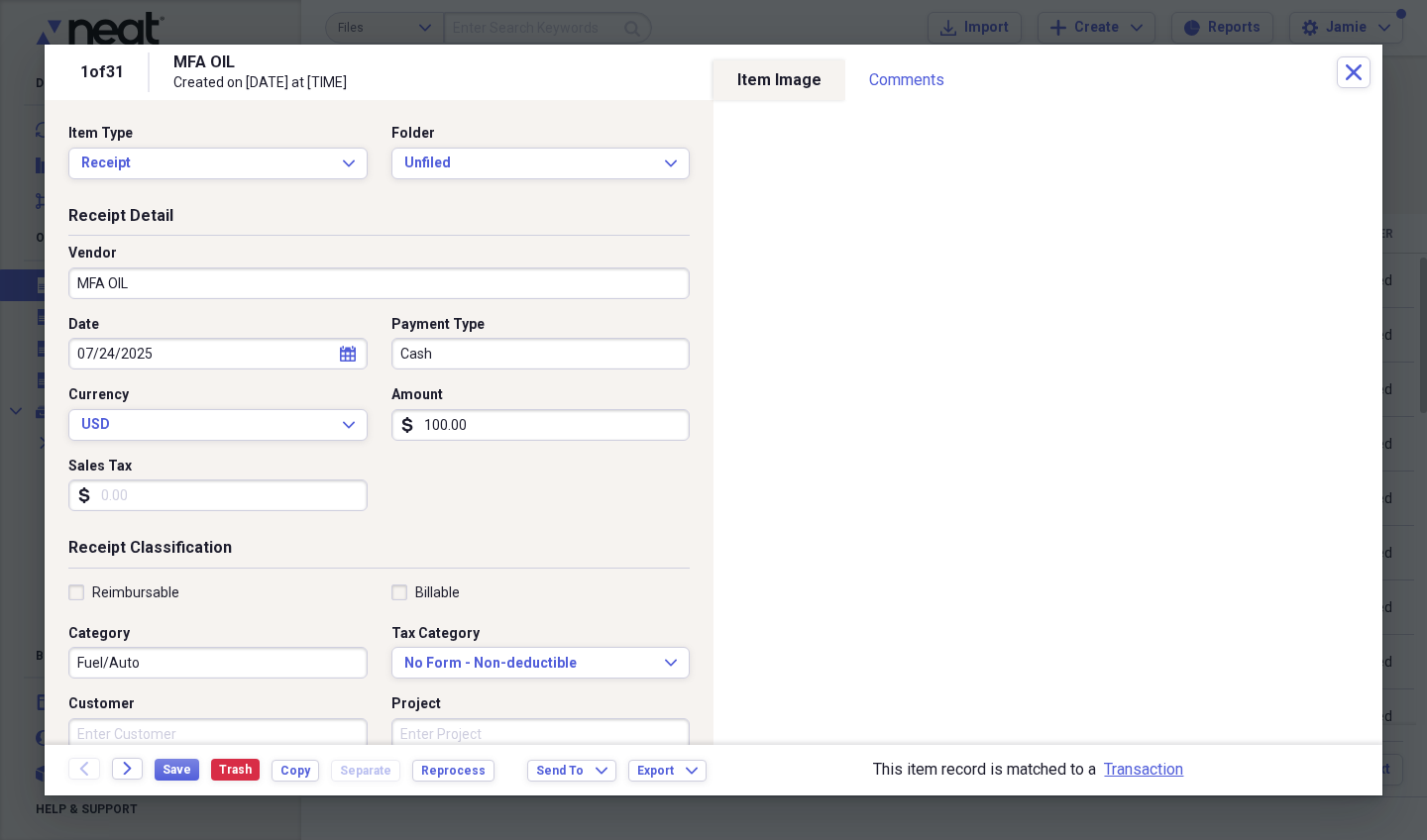 click on "Save Trash Copy Separate Reprocess" at bounding box center [330, 770] 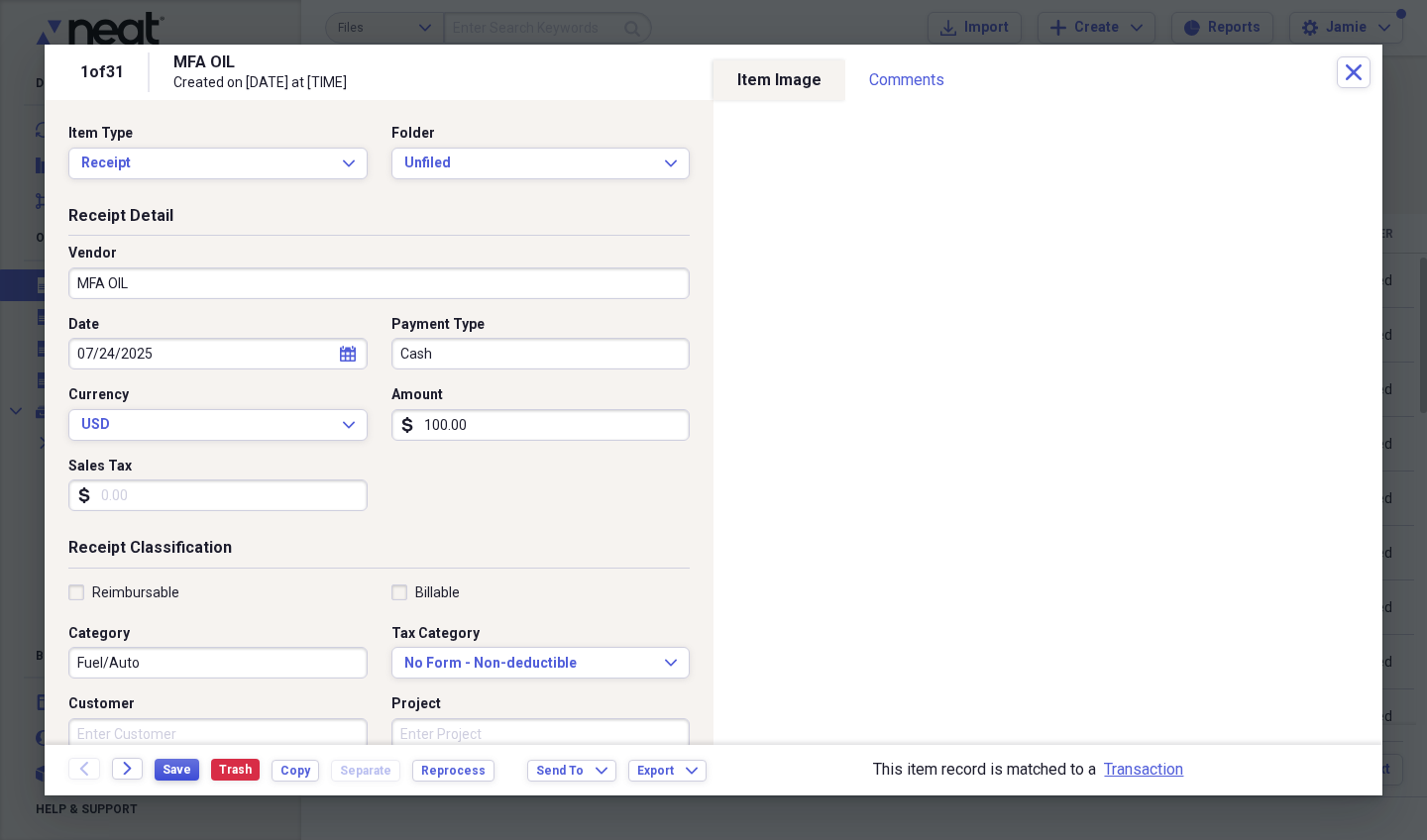 click on "Save" at bounding box center [176, 770] 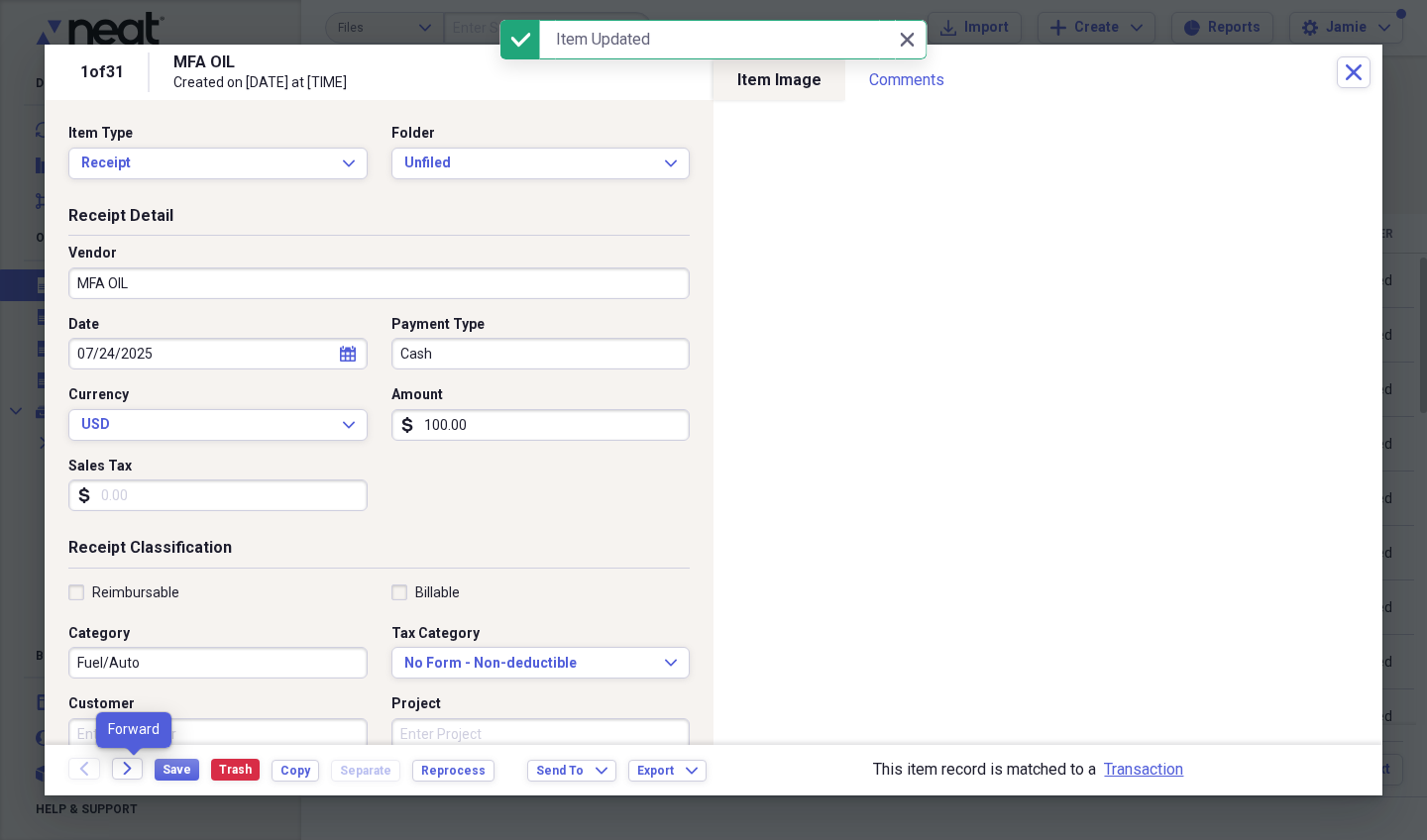 click on "Forward" at bounding box center [134, 770] 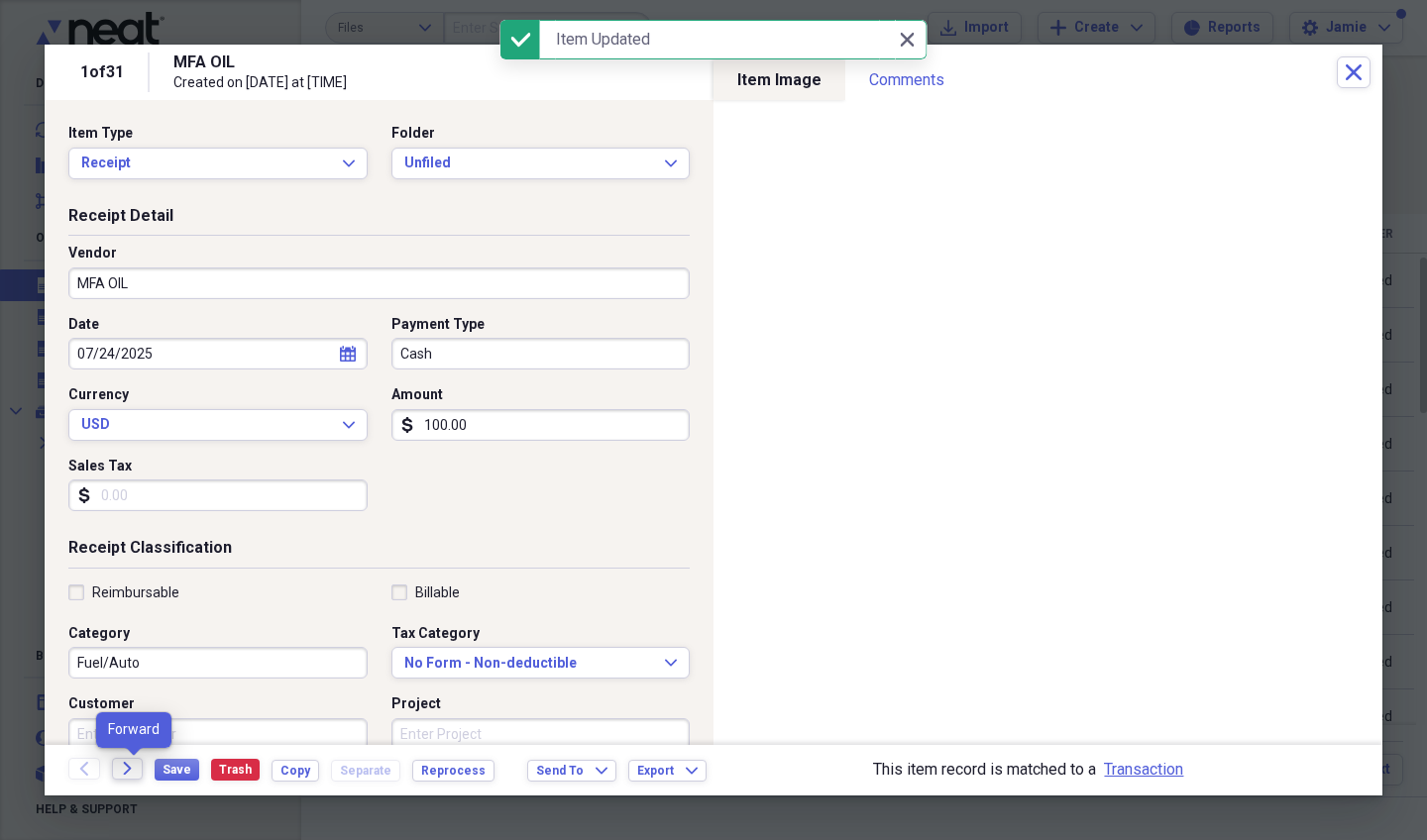click on "Forward" 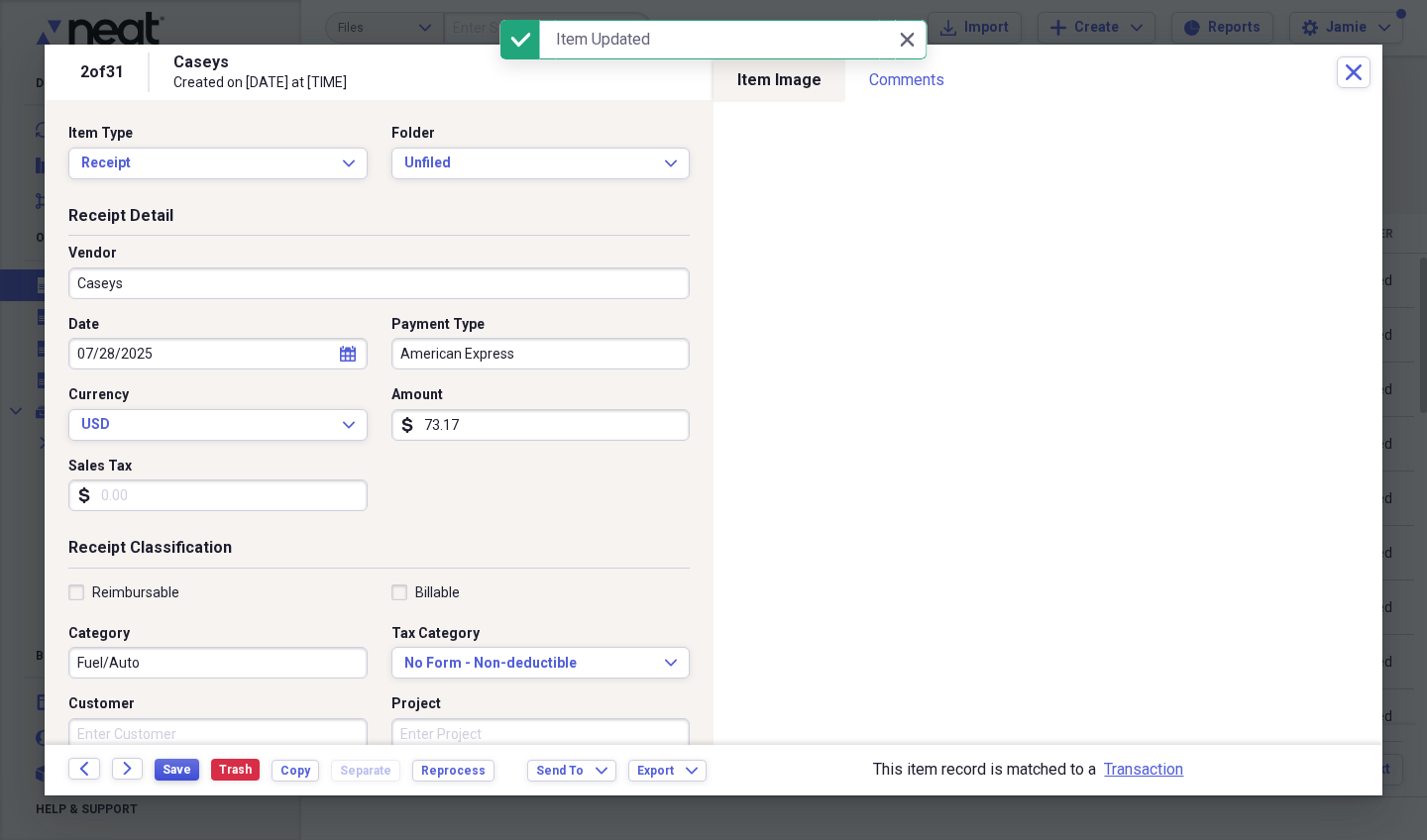 click on "Save" at bounding box center (176, 770) 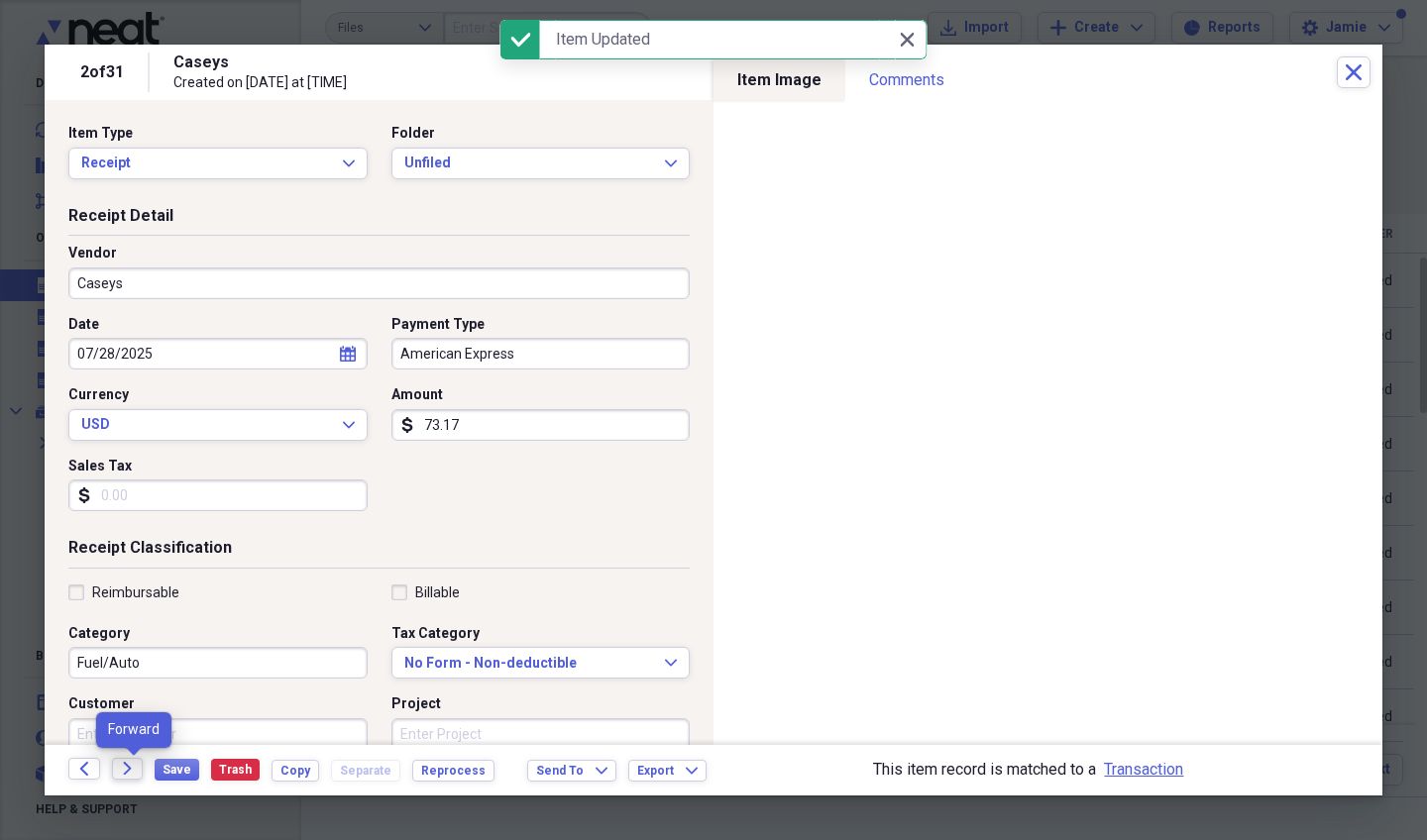 click on "Forward" at bounding box center (128, 769) 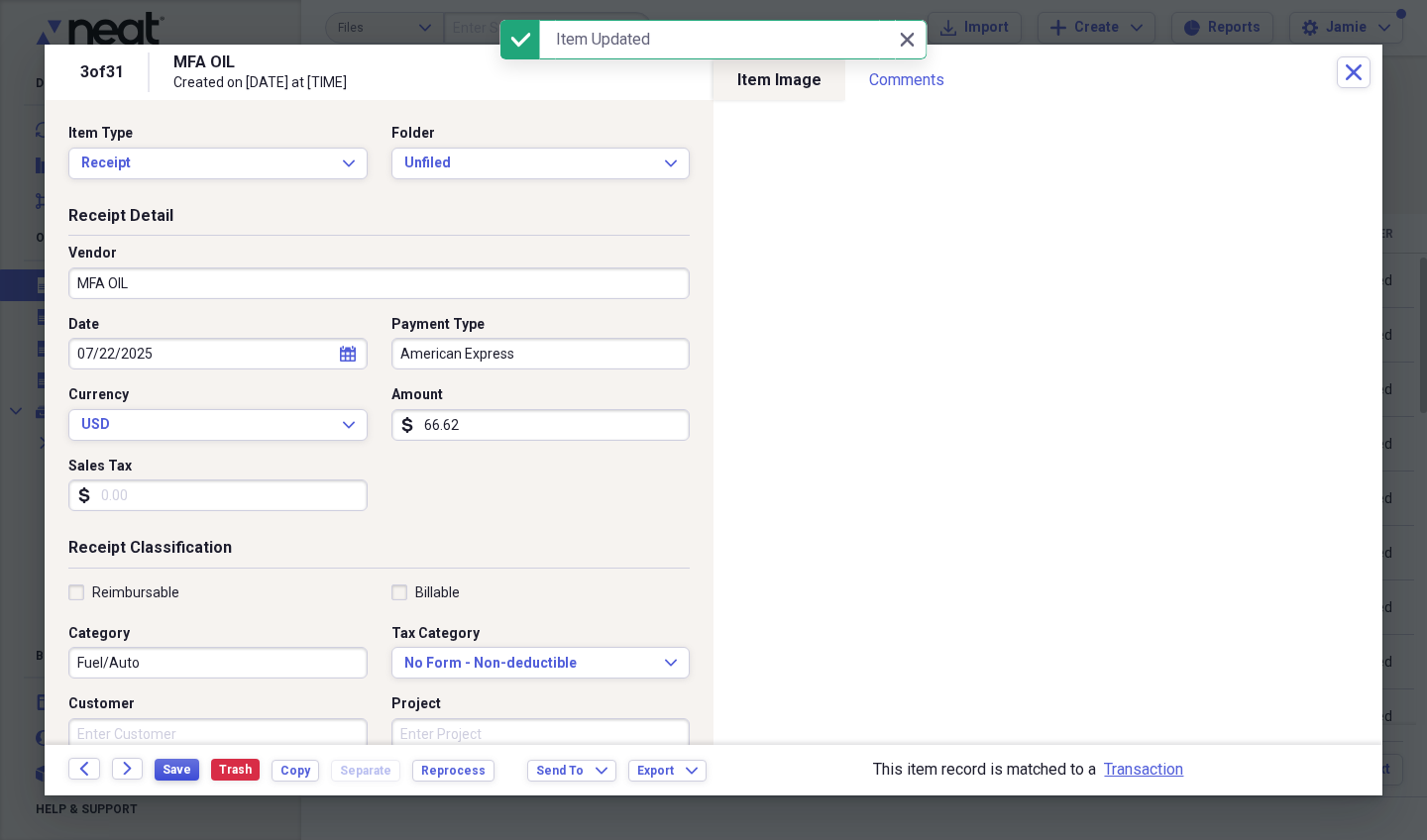 click on "Save" at bounding box center [176, 770] 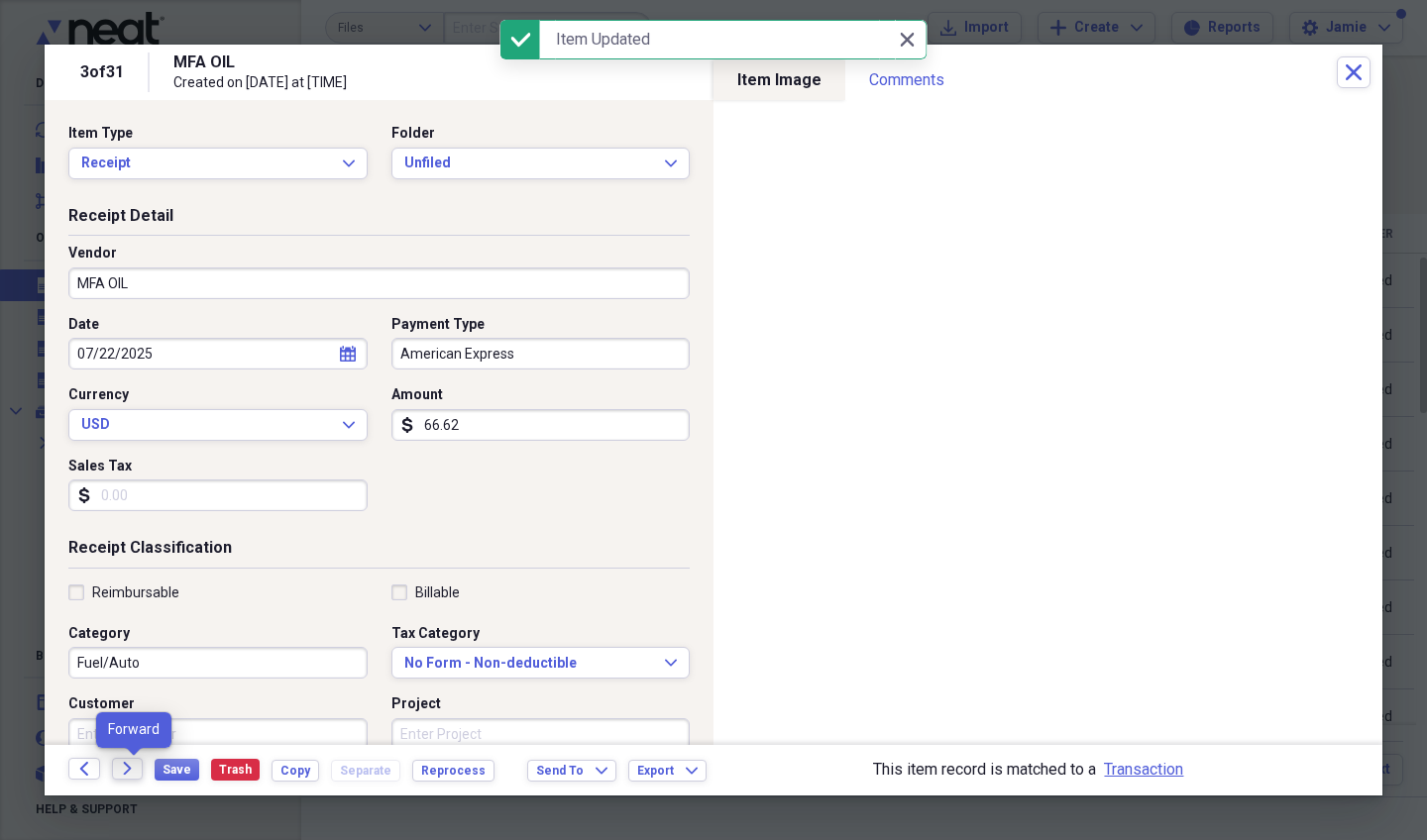 click on "Forward" at bounding box center (128, 769) 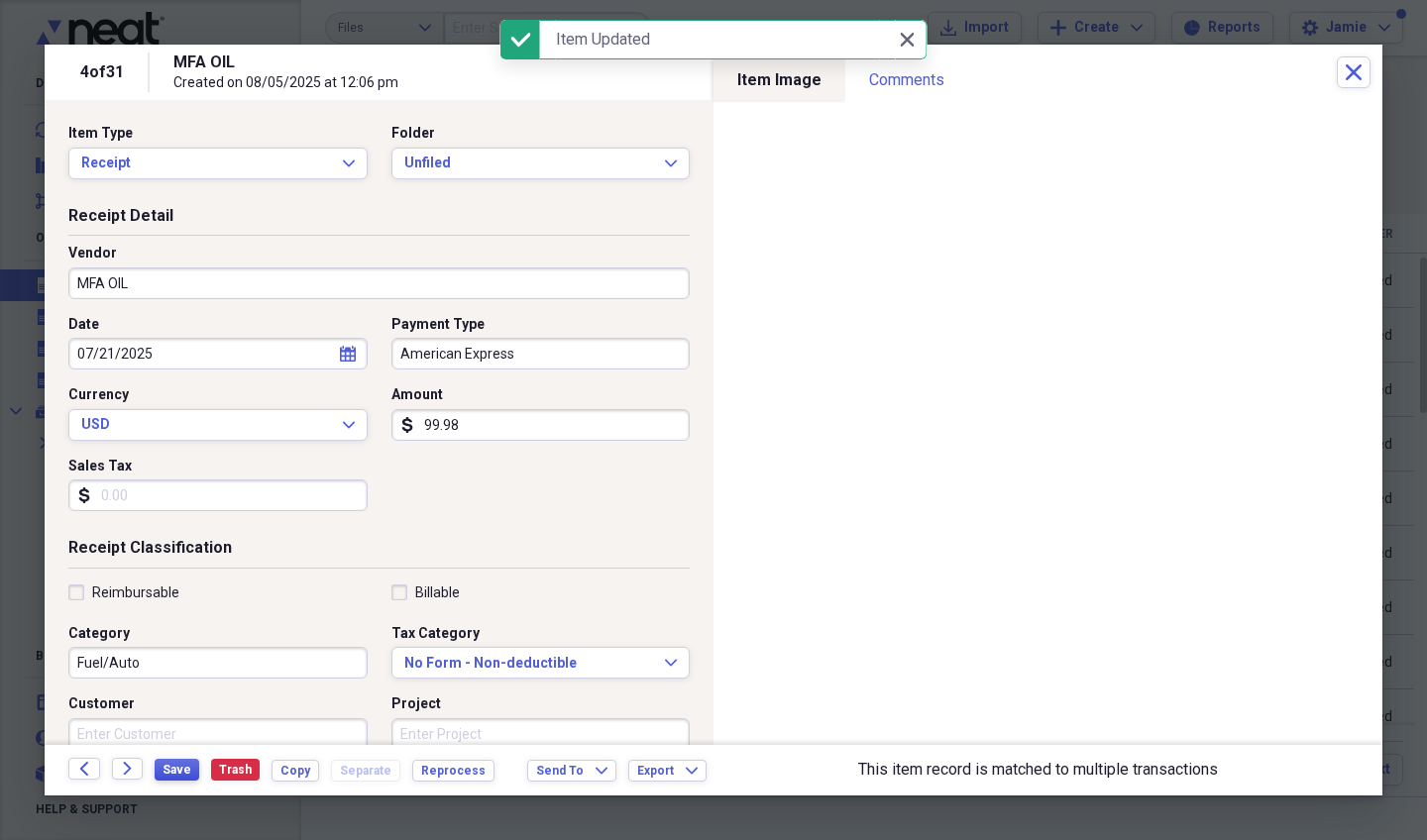 click on "Save" at bounding box center (176, 770) 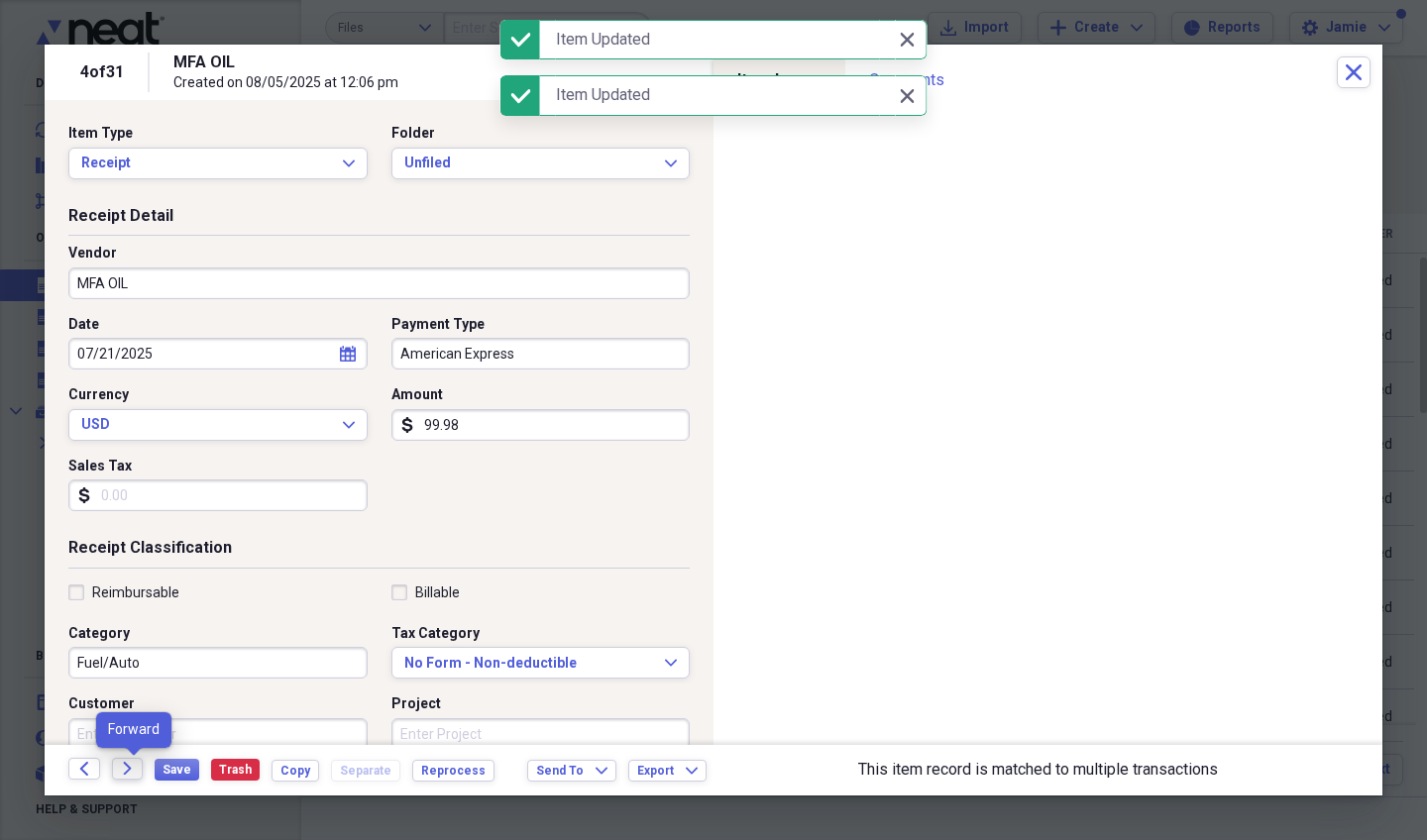 click on "Forward" at bounding box center [128, 769] 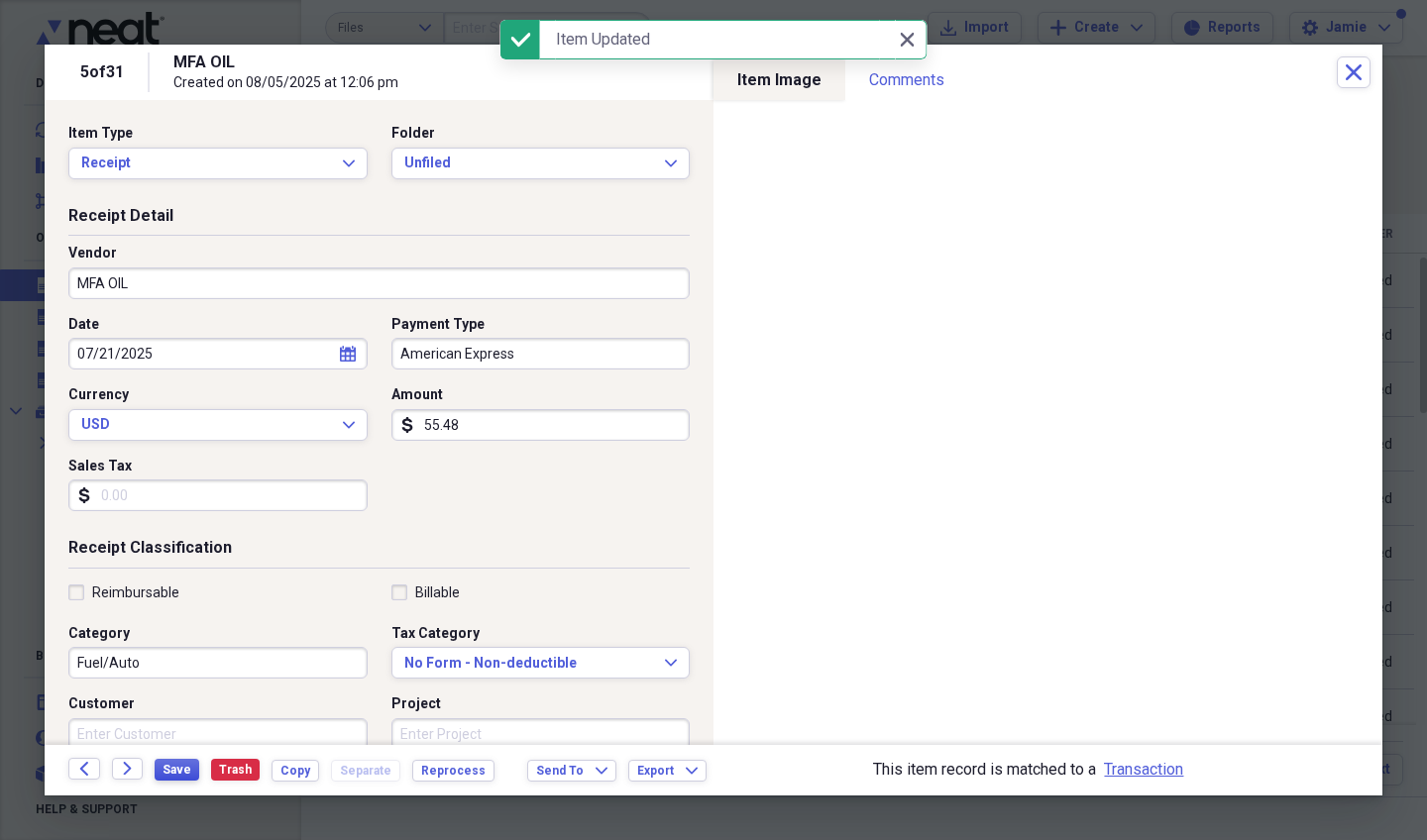 click on "Save" at bounding box center [176, 770] 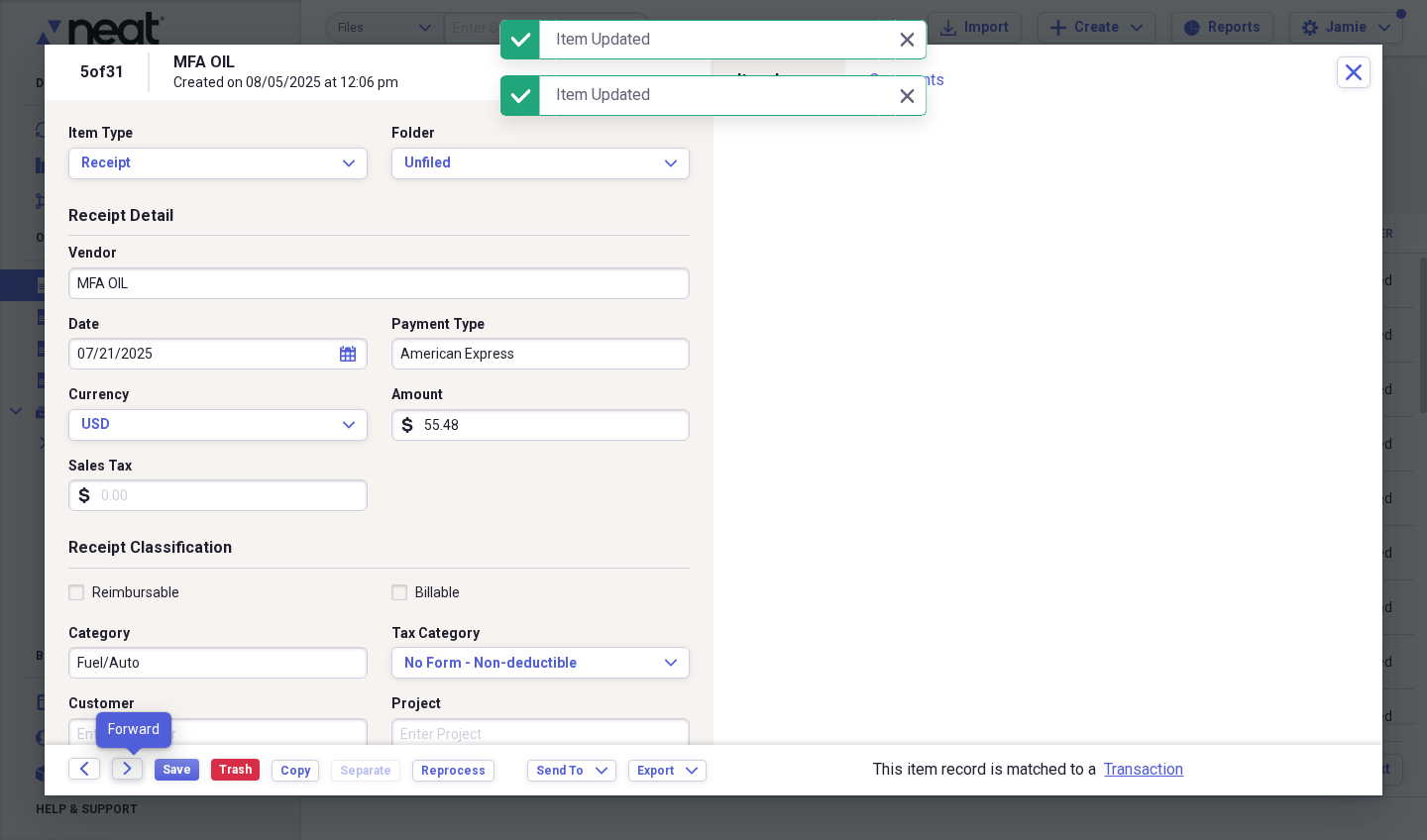 click on "Forward" at bounding box center (128, 769) 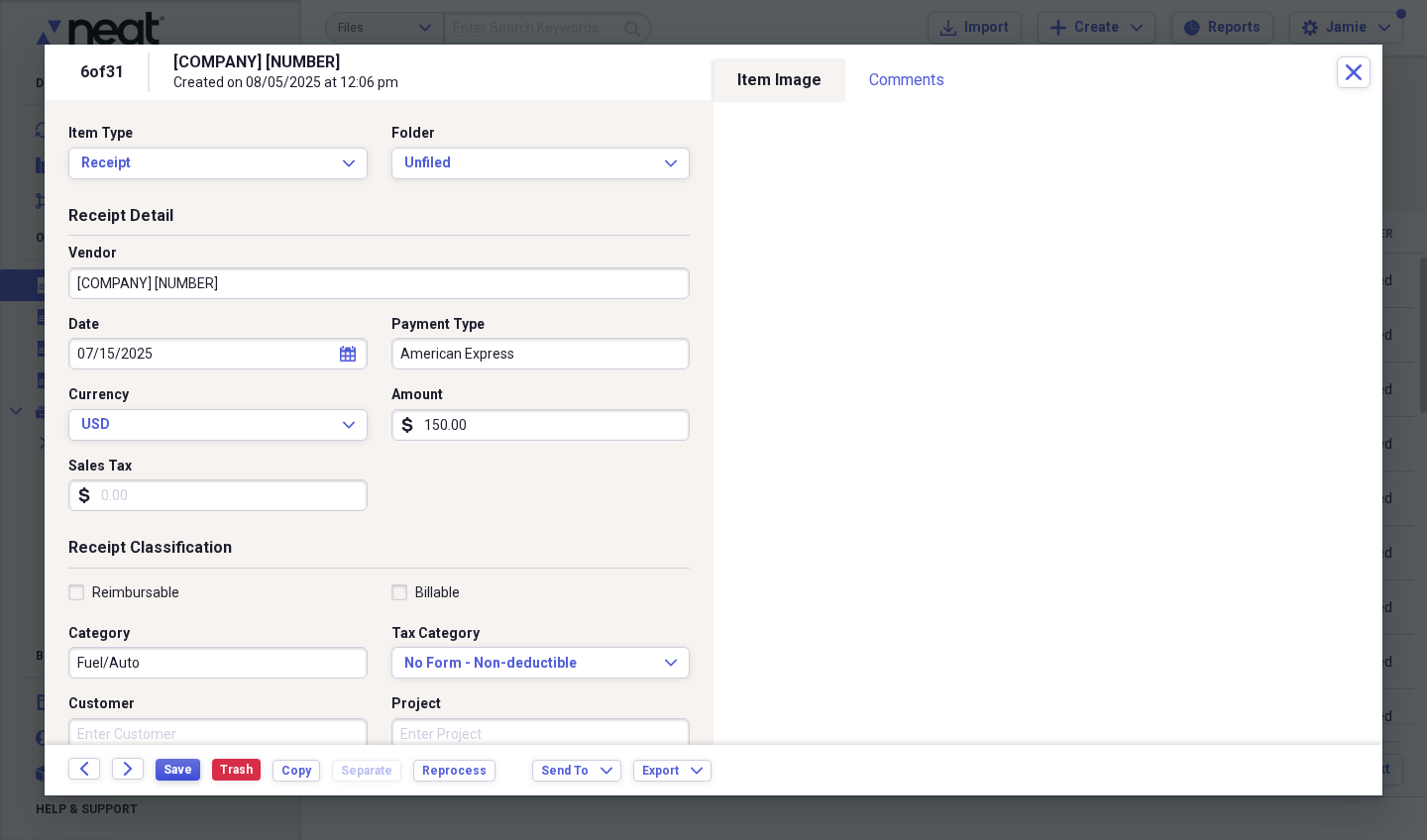 click on "Save" at bounding box center [177, 770] 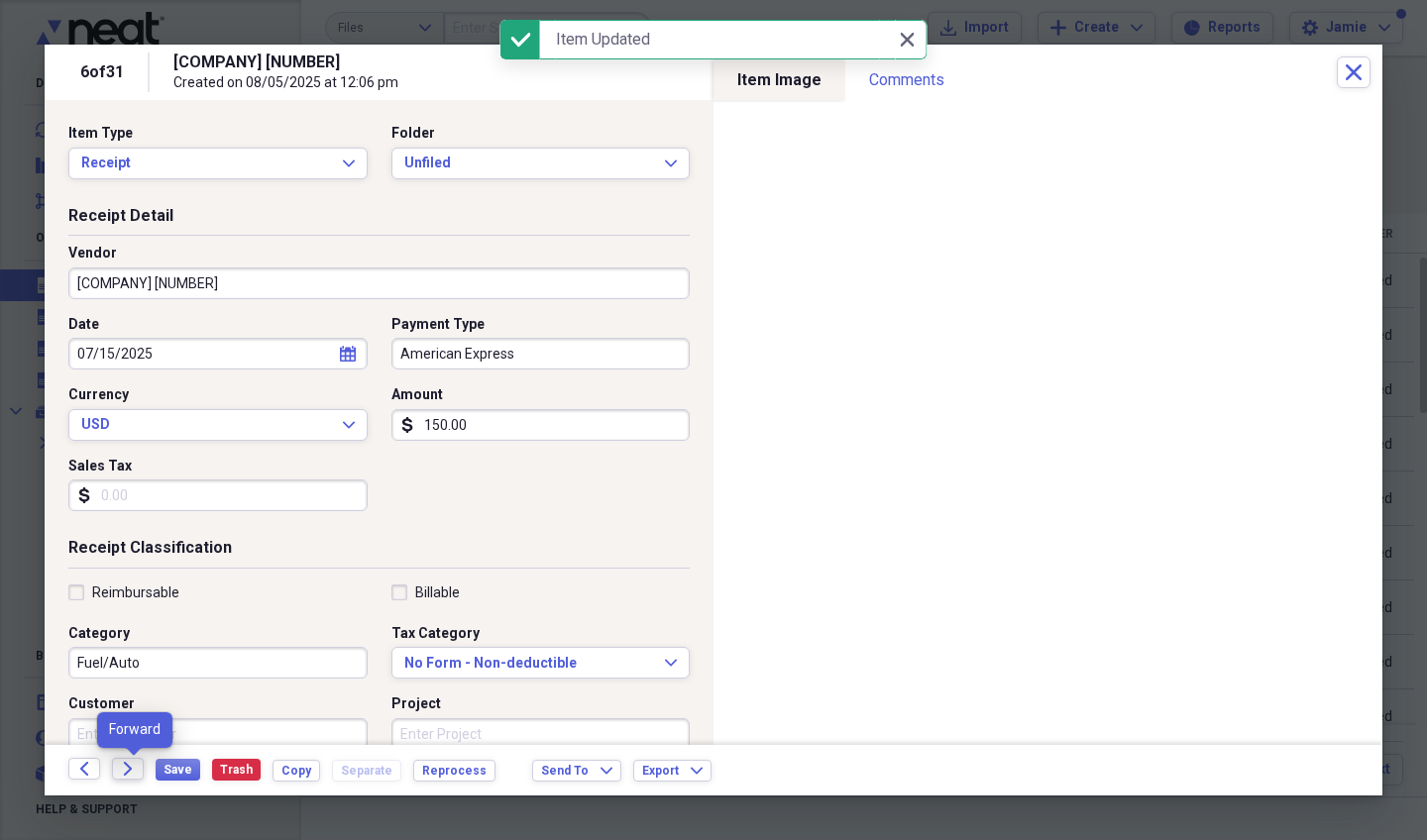 click 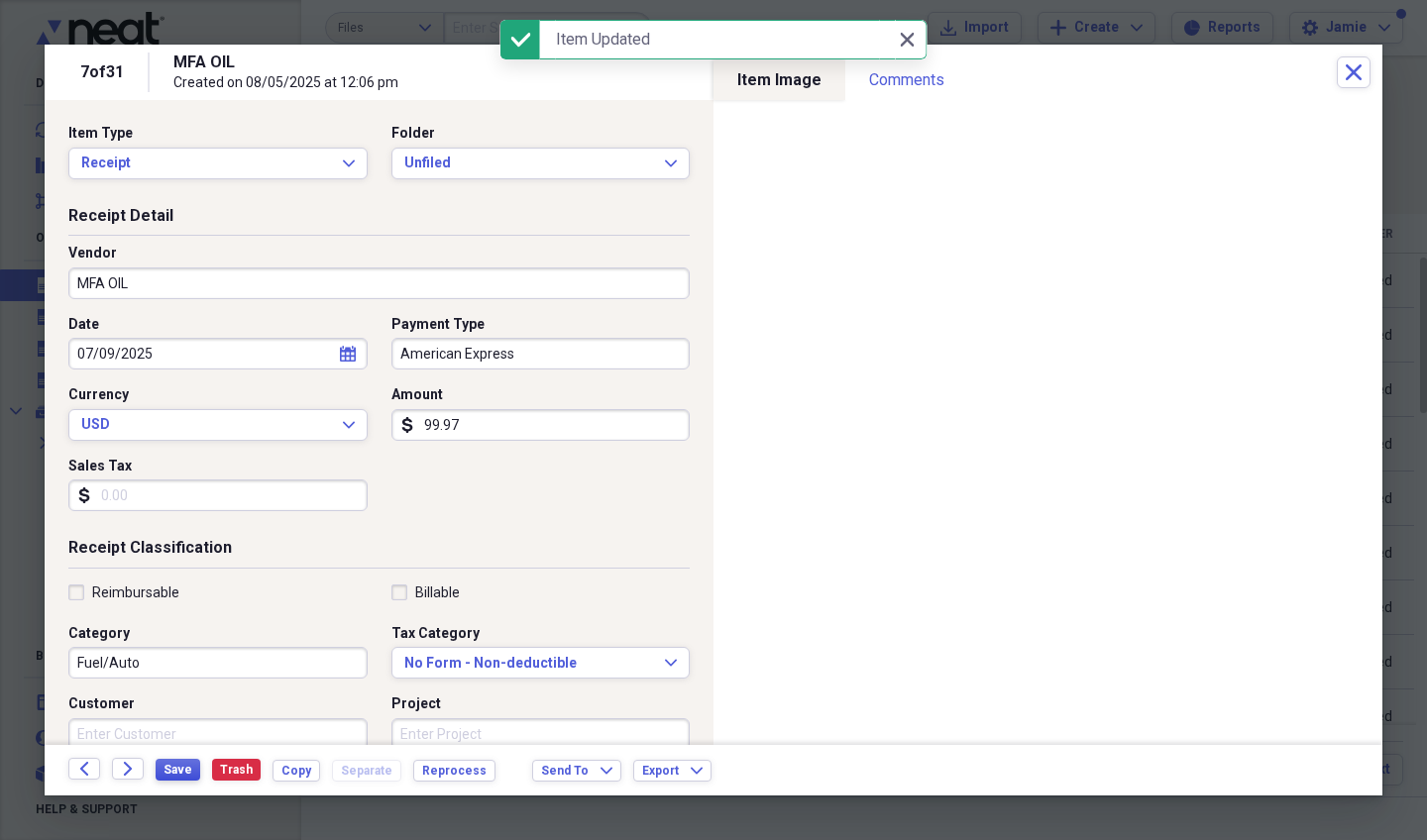 click on "Save" at bounding box center [177, 770] 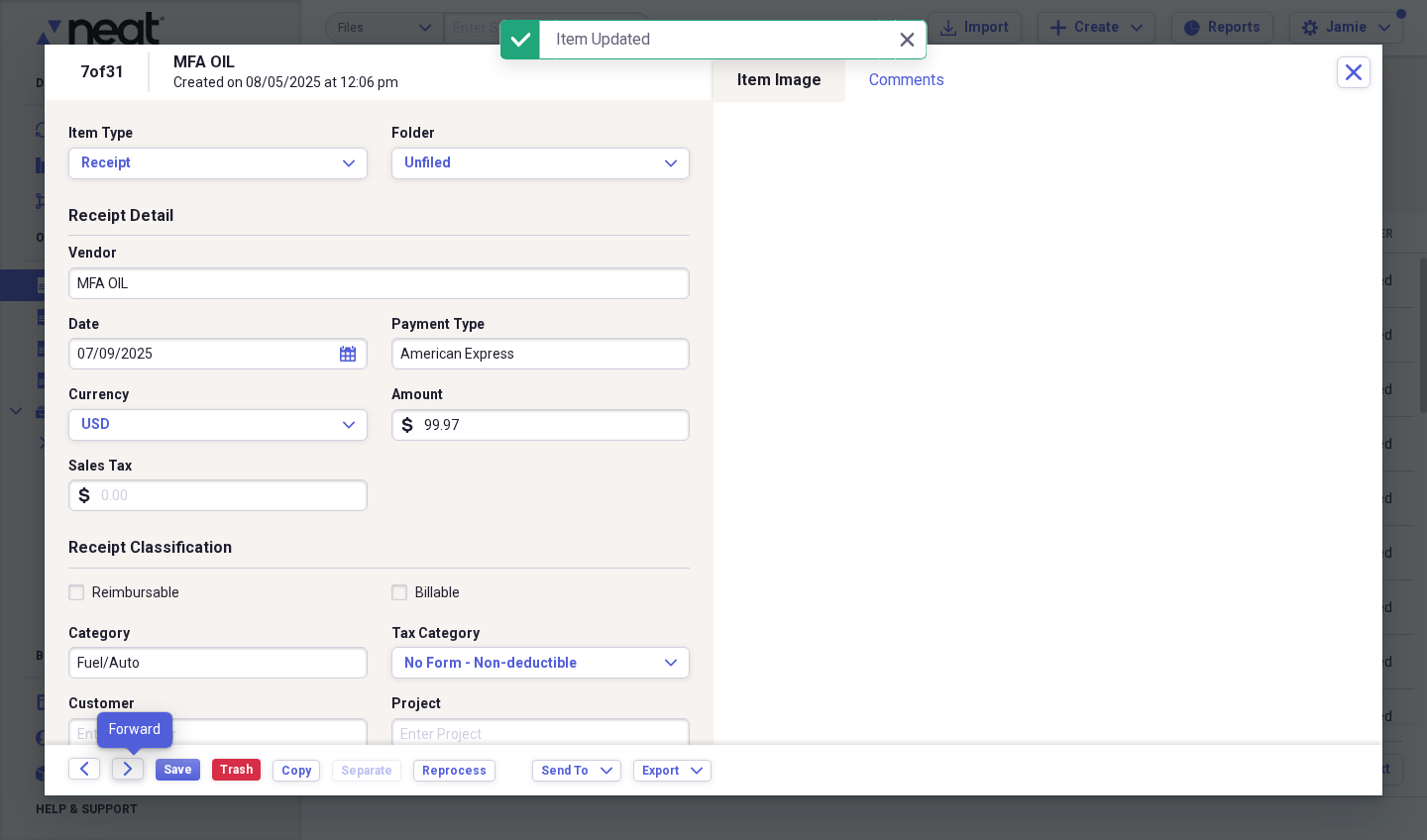 click on "Forward" at bounding box center (128, 769) 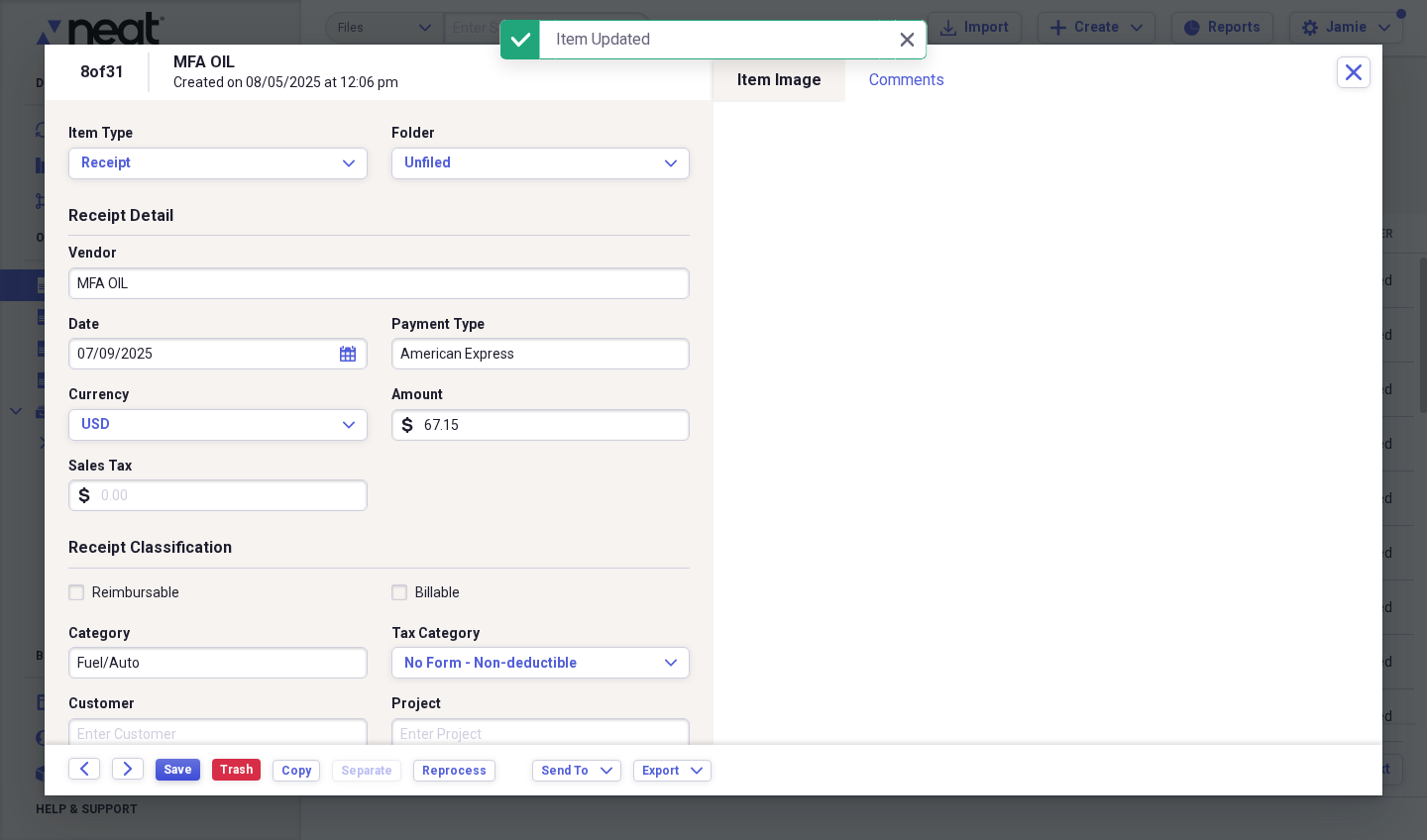click on "Save" at bounding box center [177, 770] 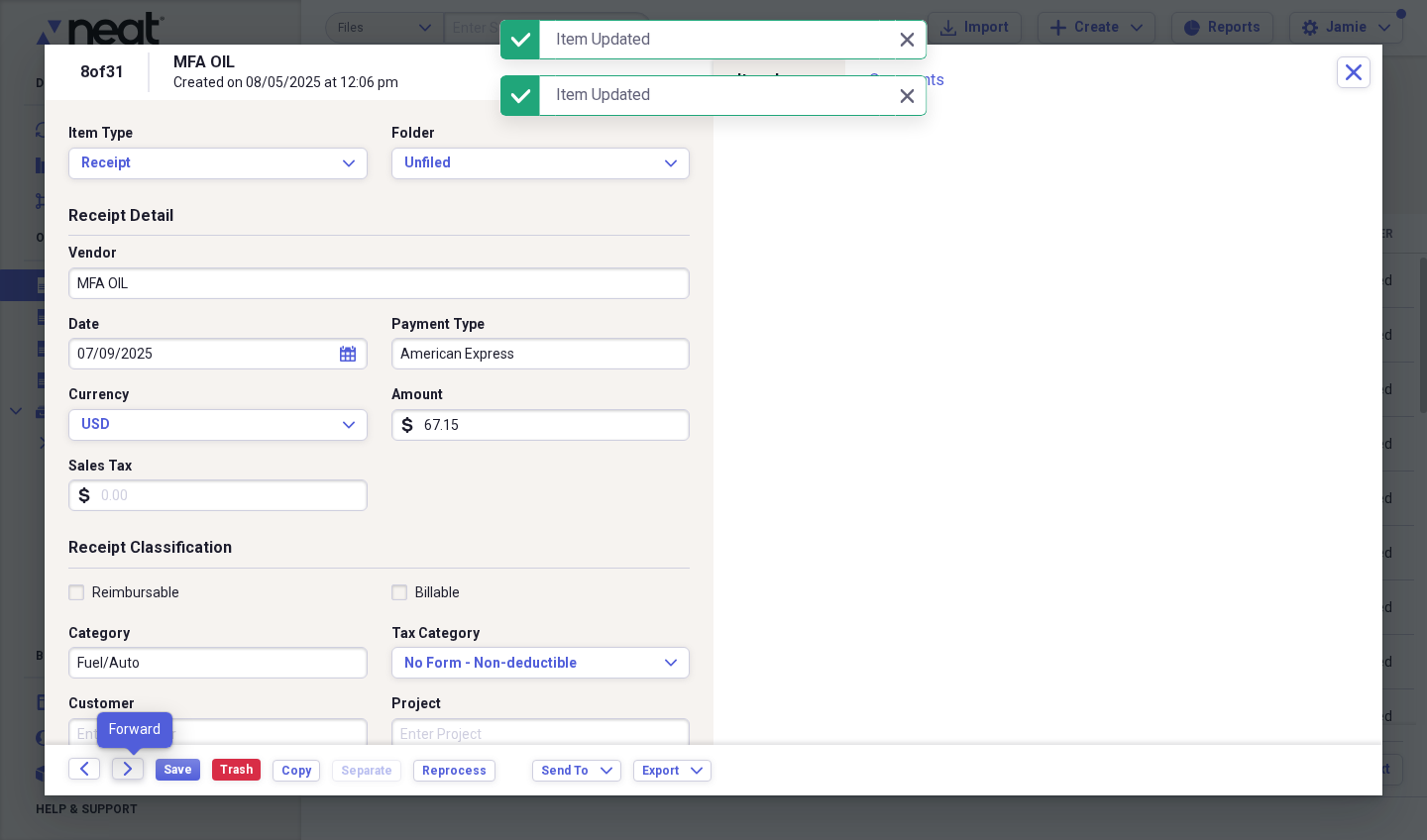 click on "Forward" at bounding box center (128, 769) 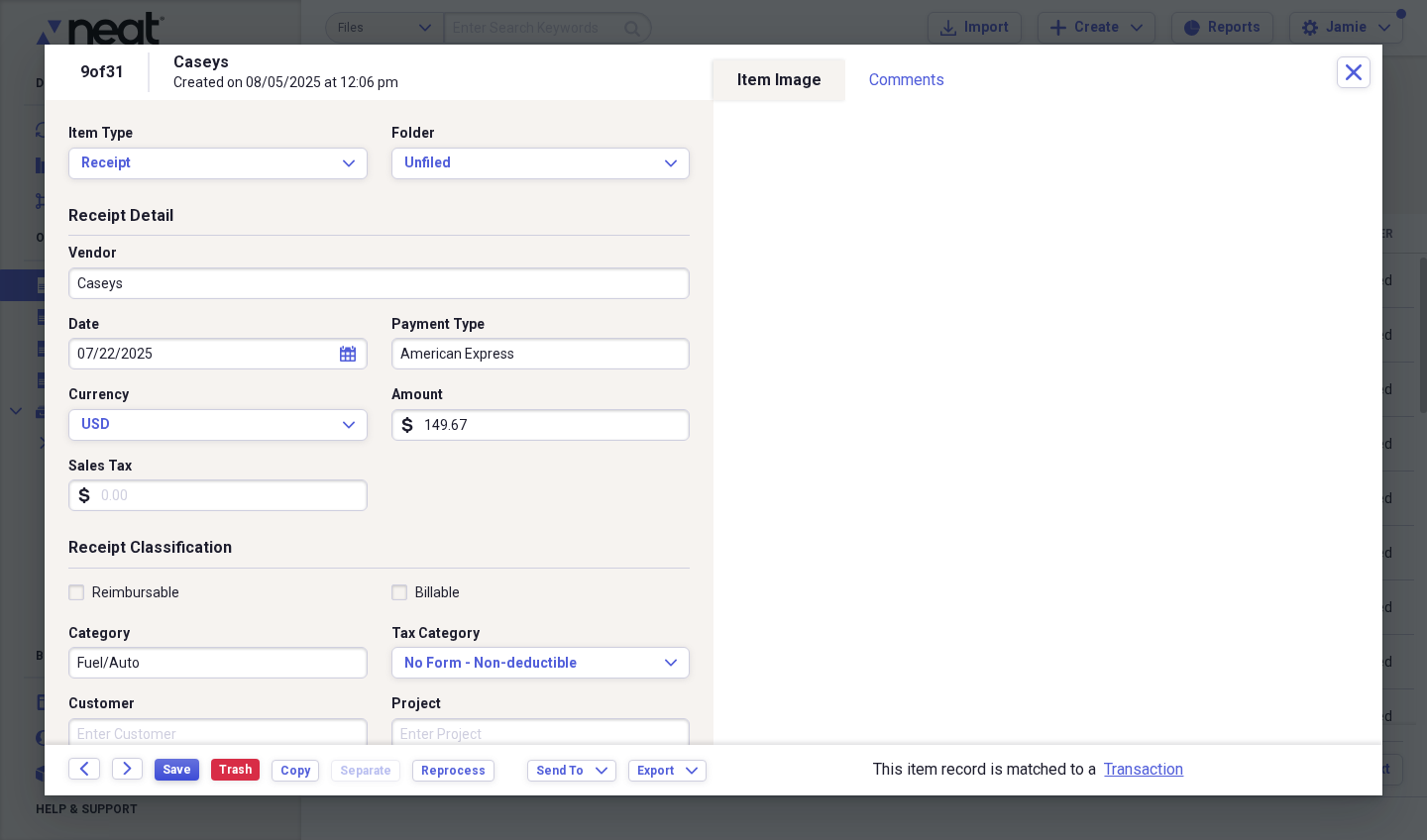 click on "Save" at bounding box center [176, 770] 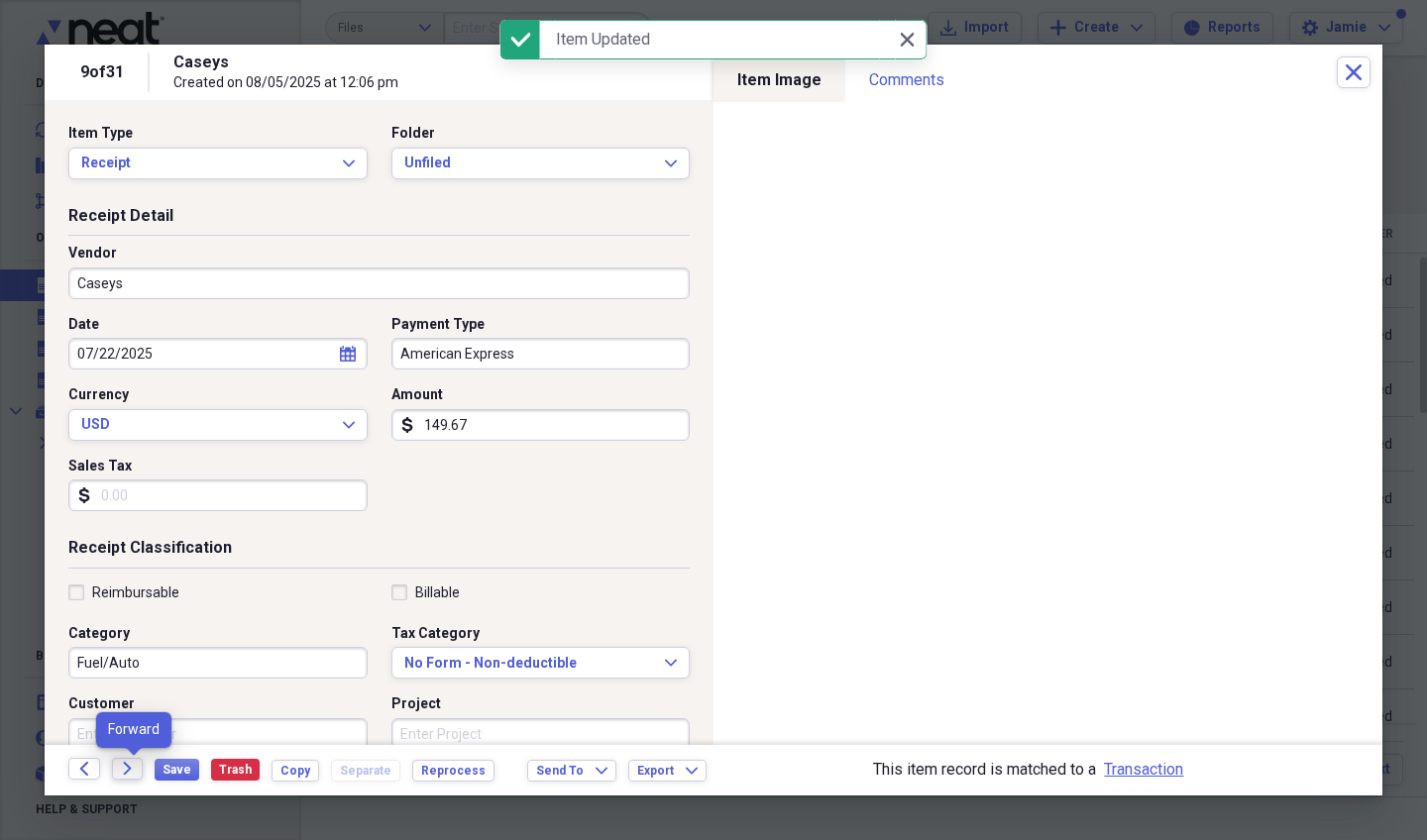 click on "Forward" at bounding box center [128, 769] 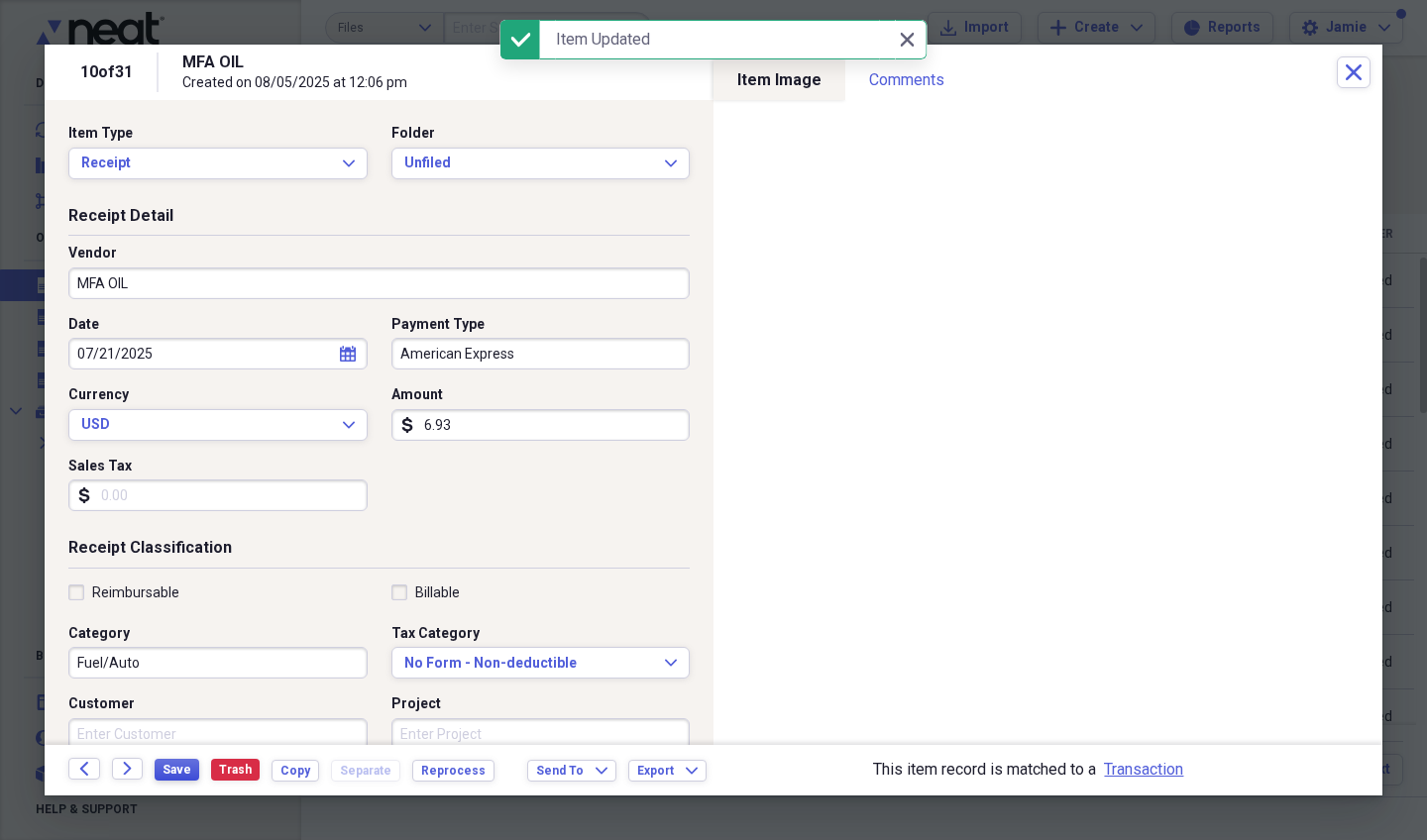 click on "Save" at bounding box center (176, 770) 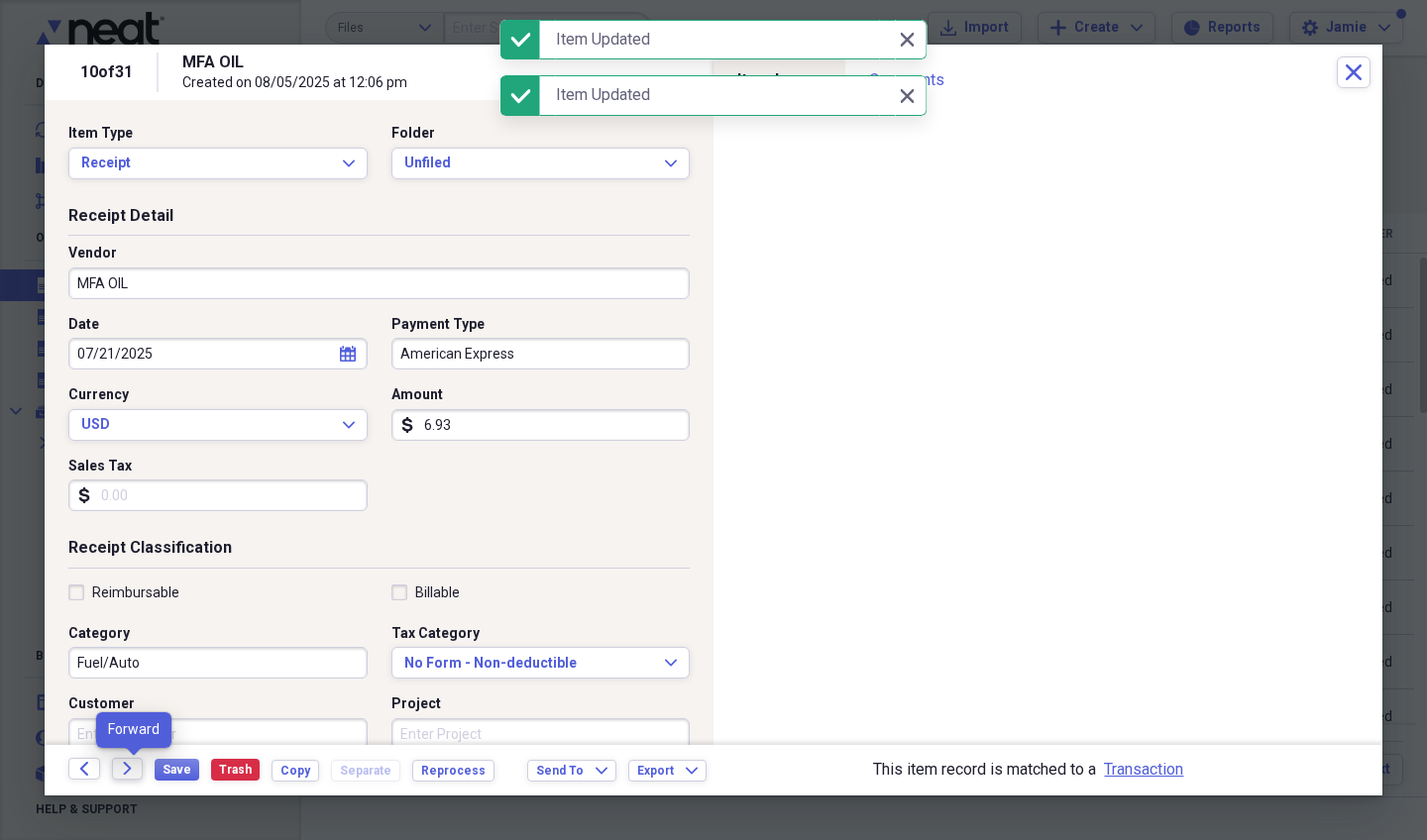 click on "Forward" 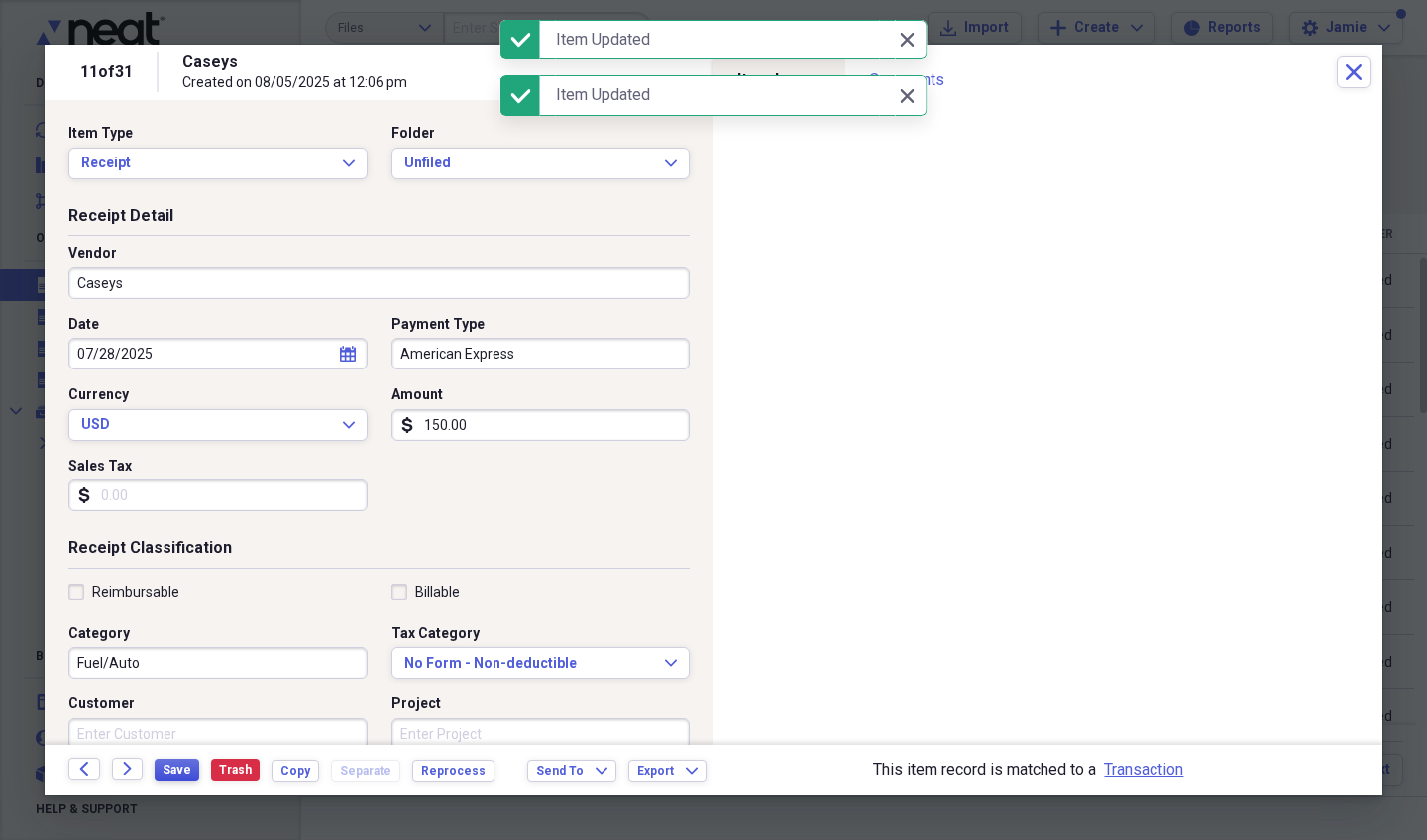 click on "Save" at bounding box center (176, 770) 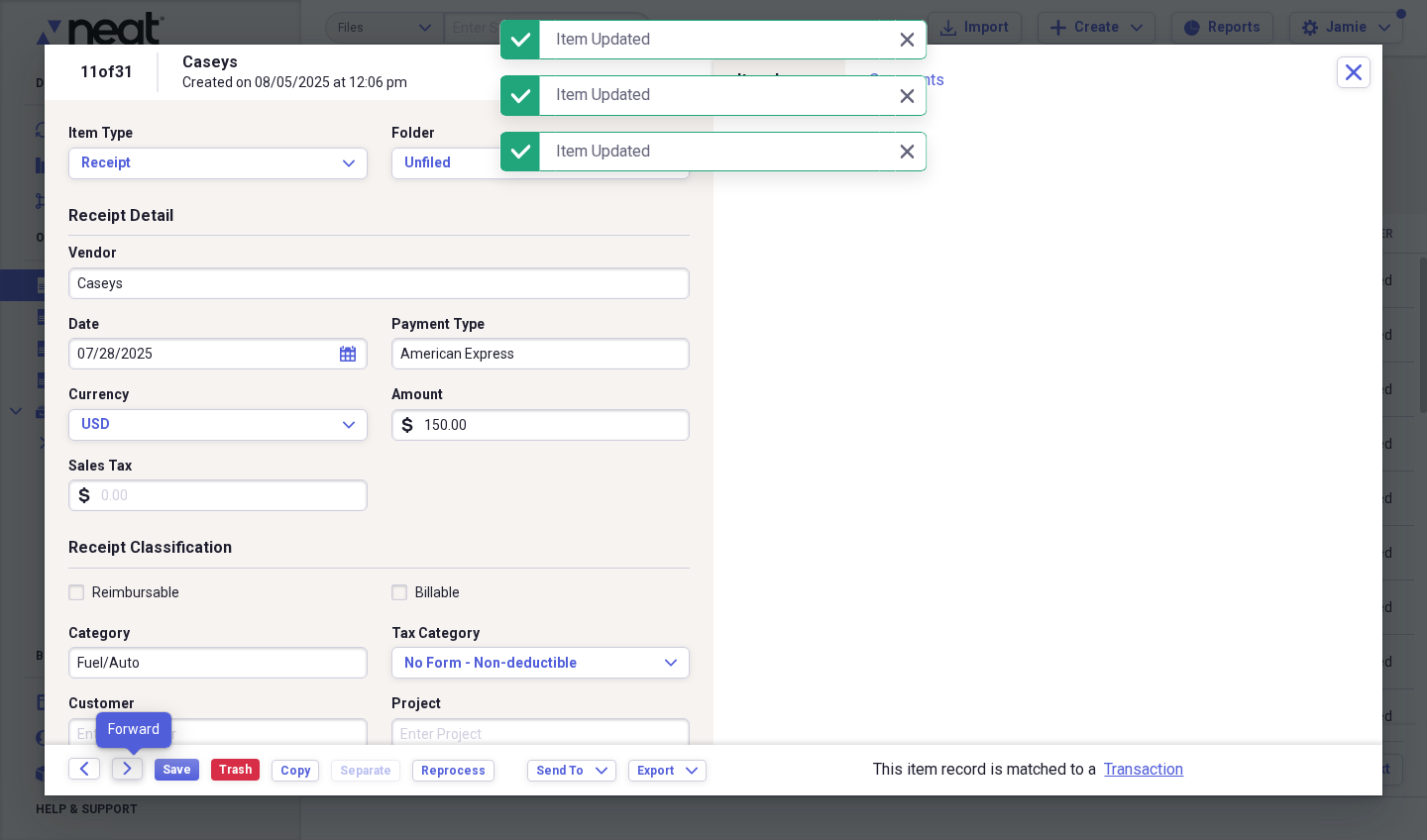 click on "Forward" at bounding box center (128, 769) 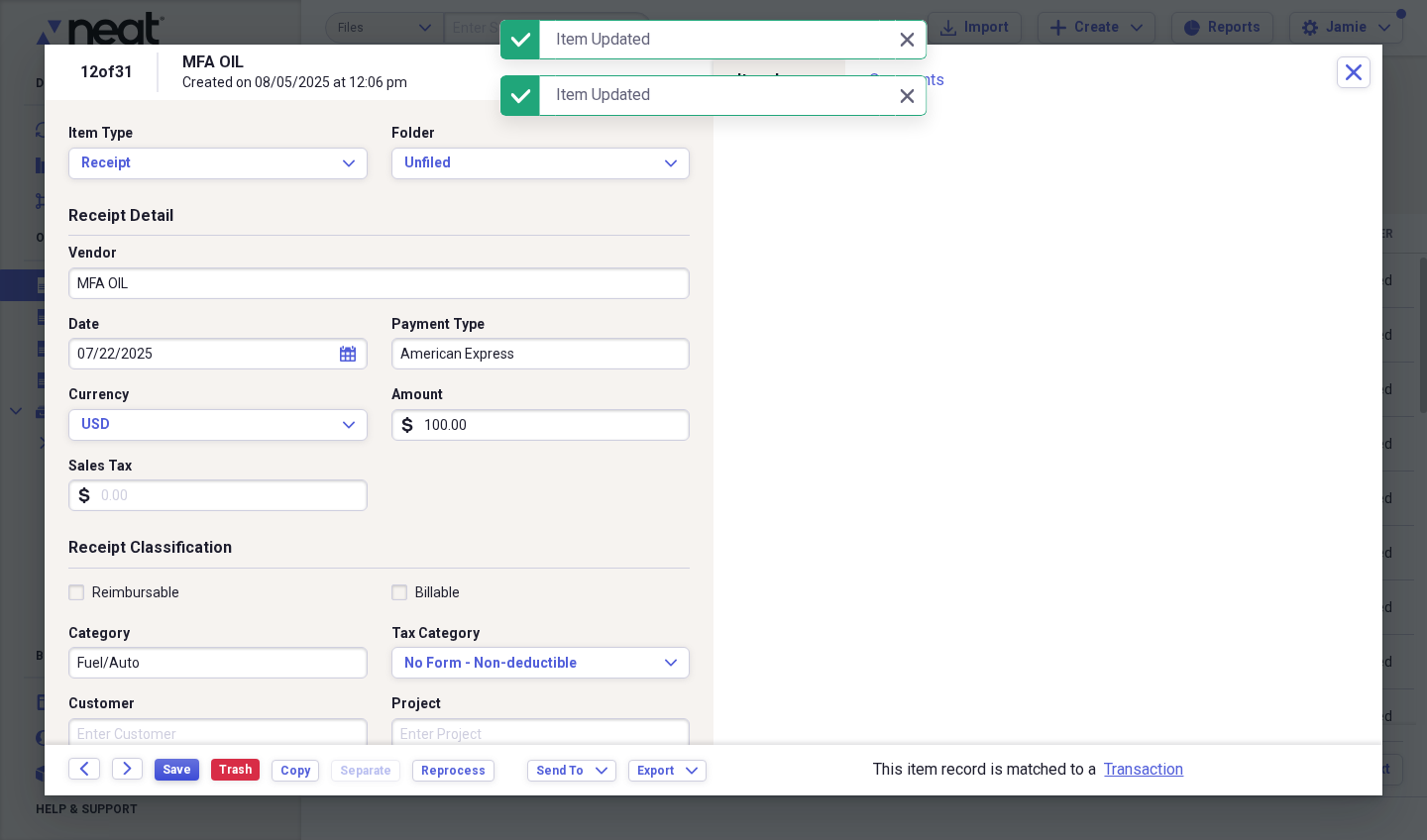 click on "Save" at bounding box center [176, 770] 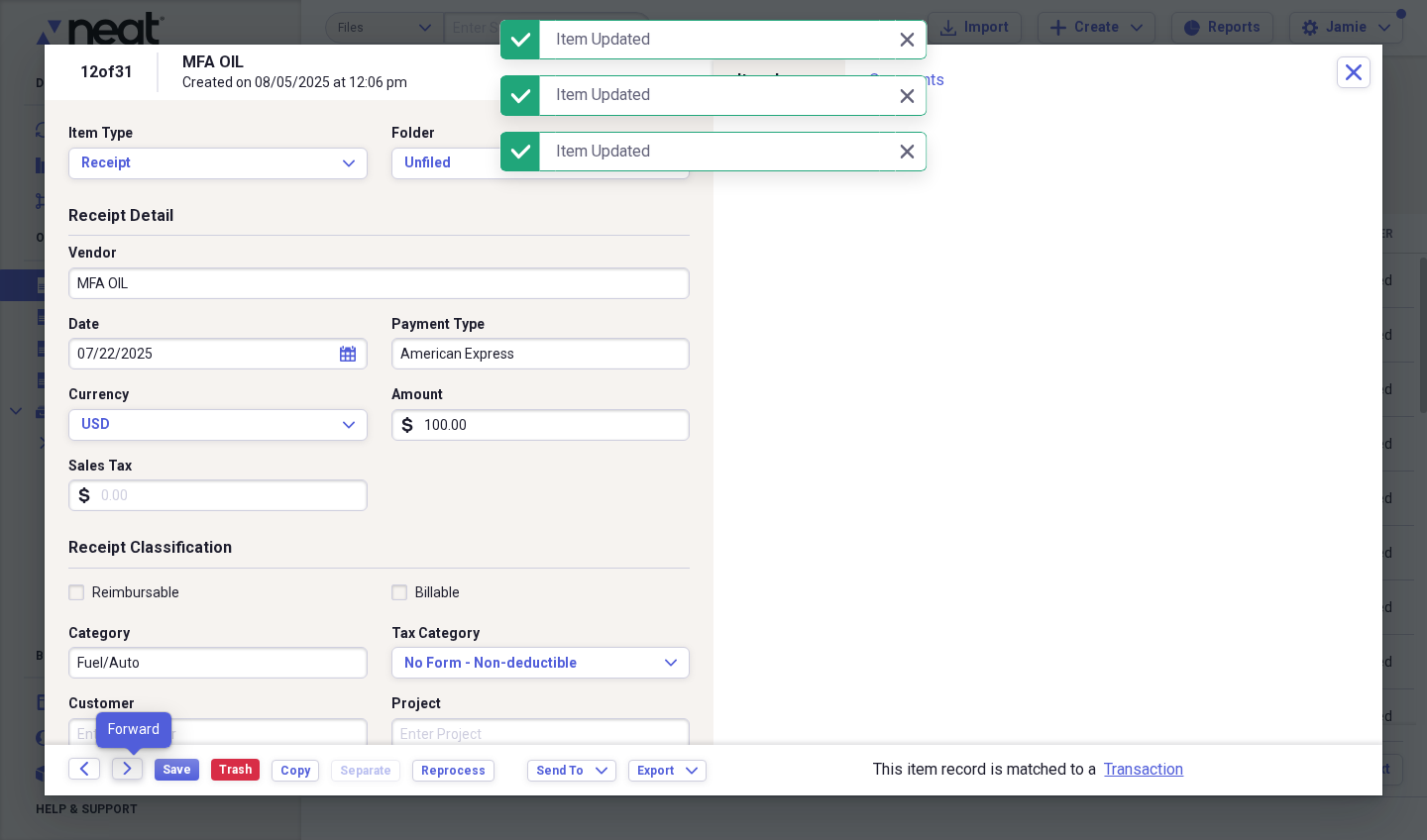 click on "Forward" 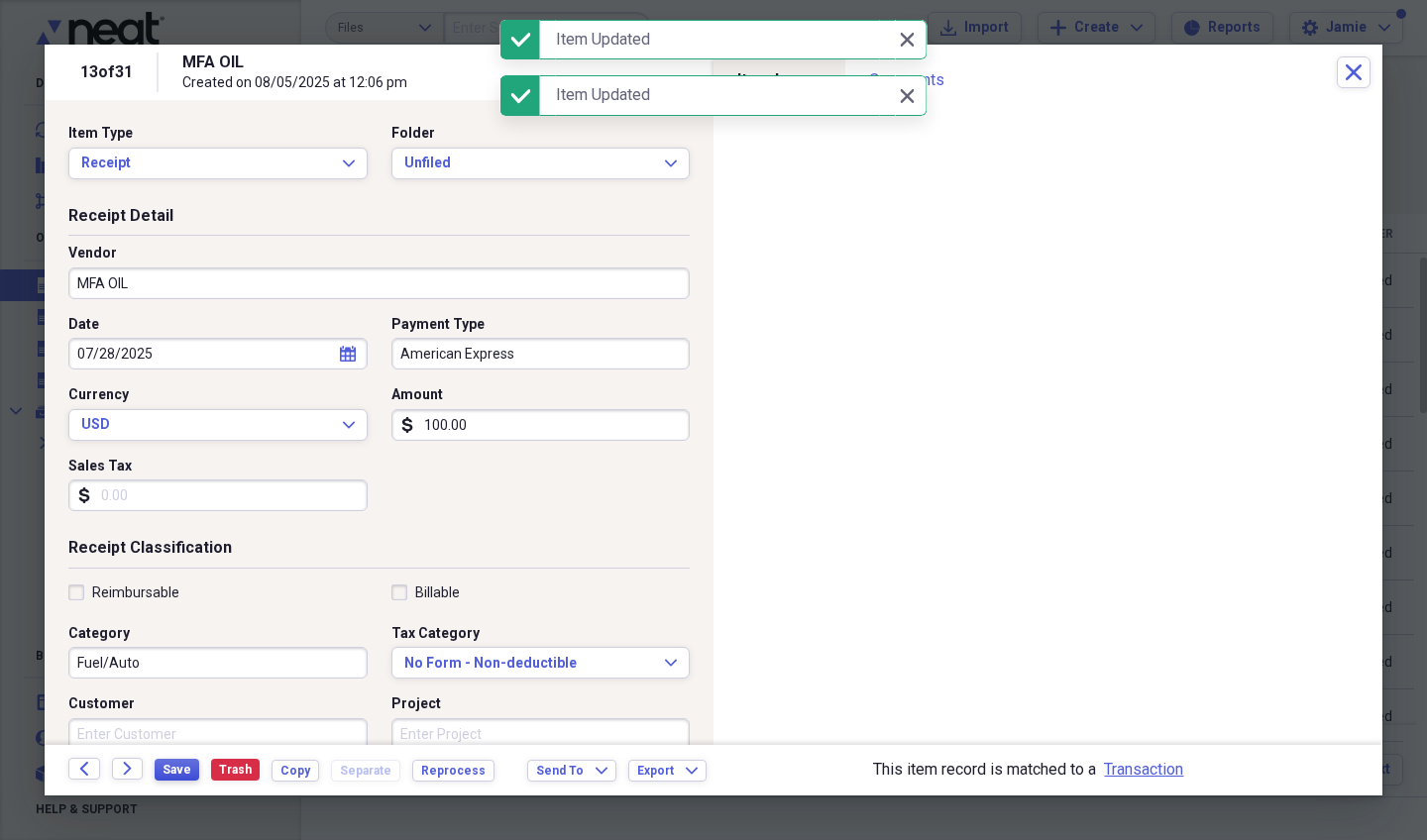 click on "Save" at bounding box center (176, 770) 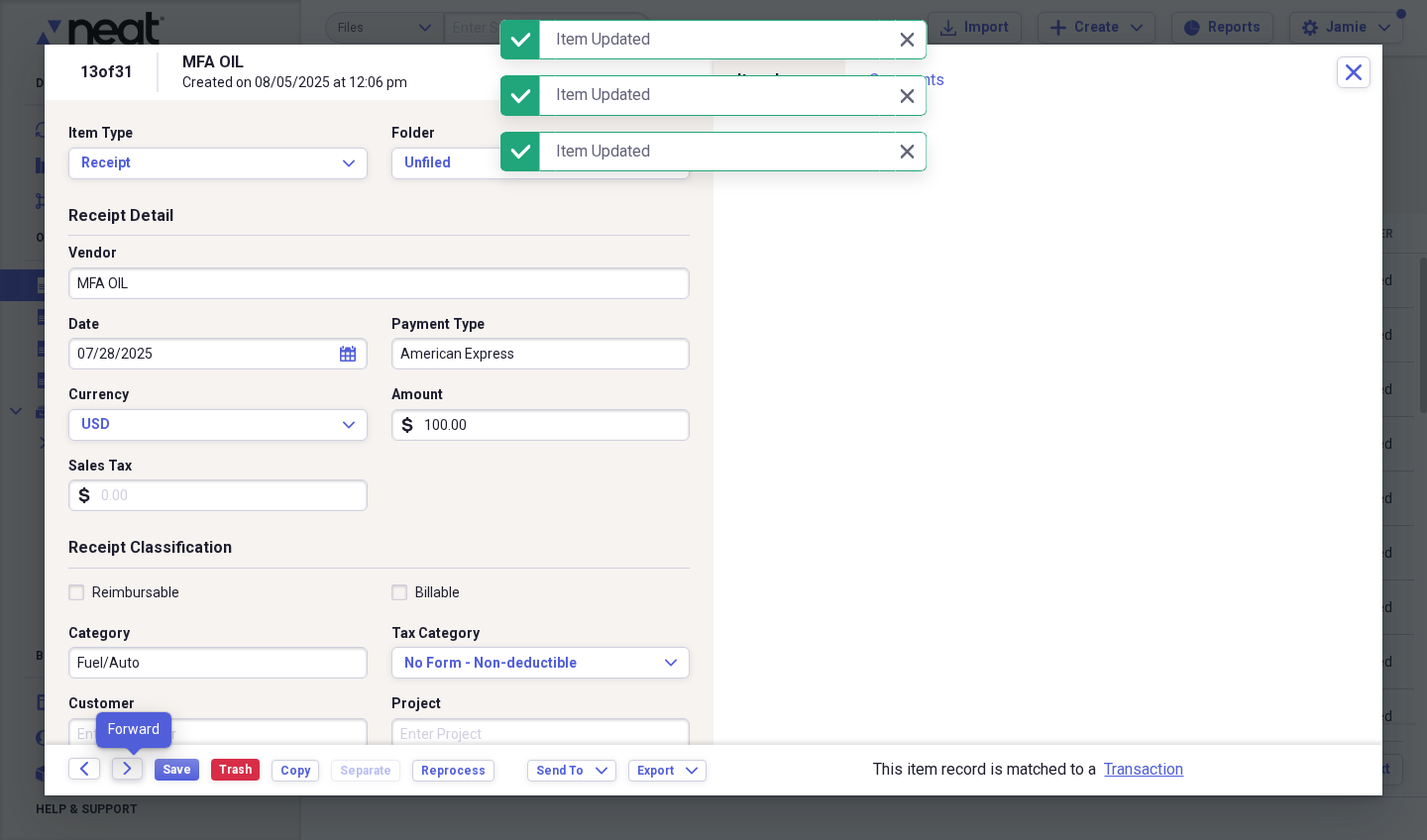 click 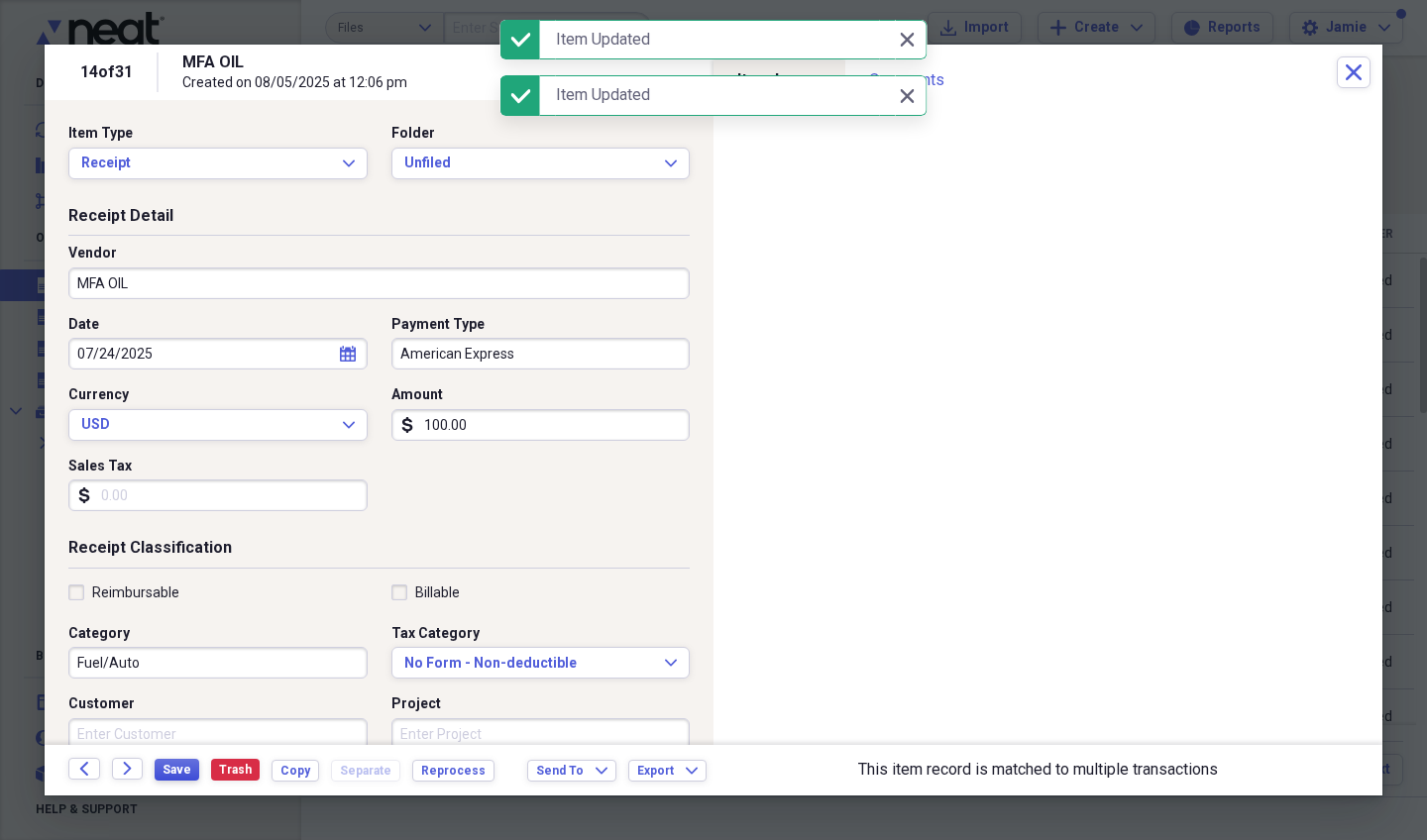 click on "Save" at bounding box center (176, 770) 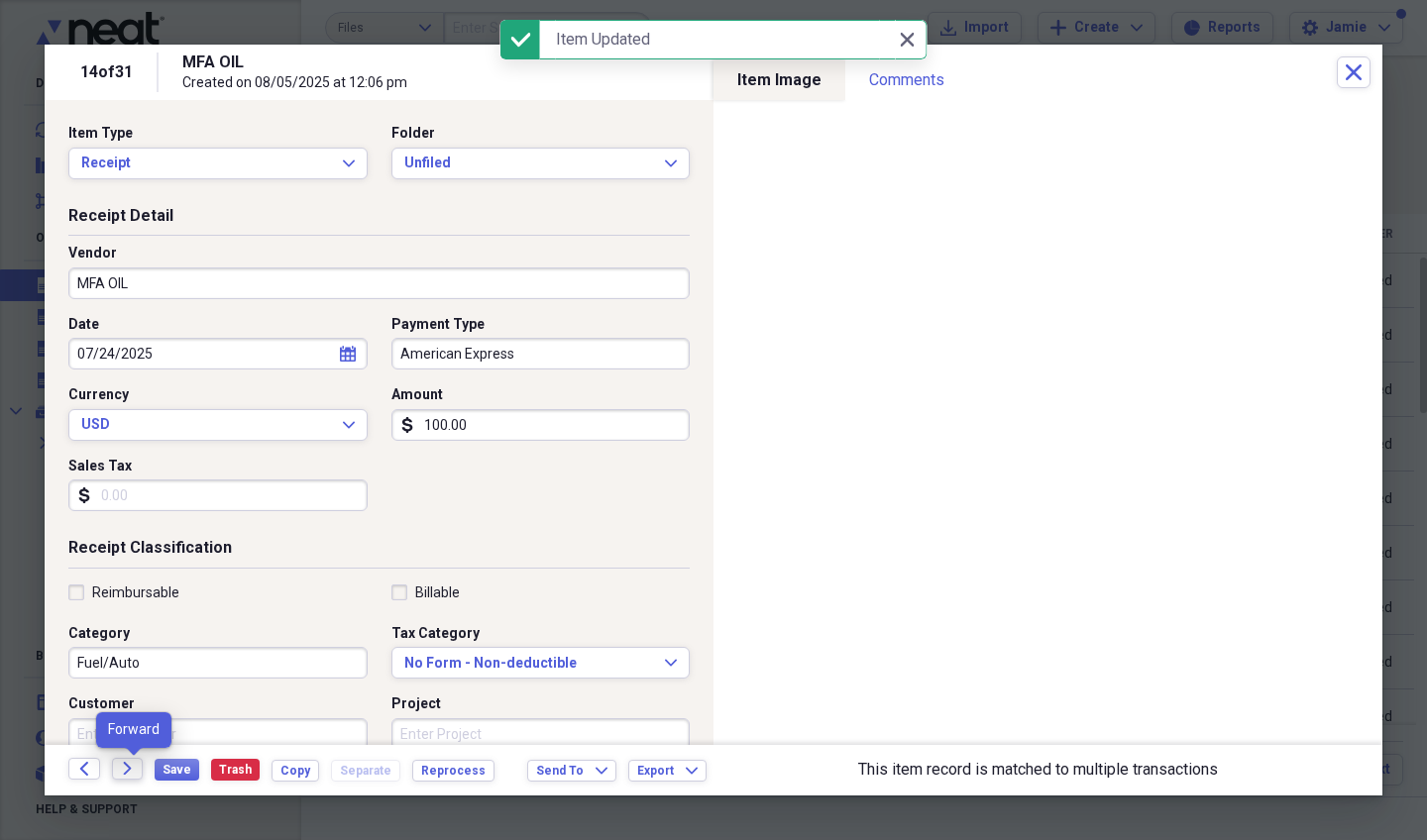 click on "Forward" at bounding box center [128, 769] 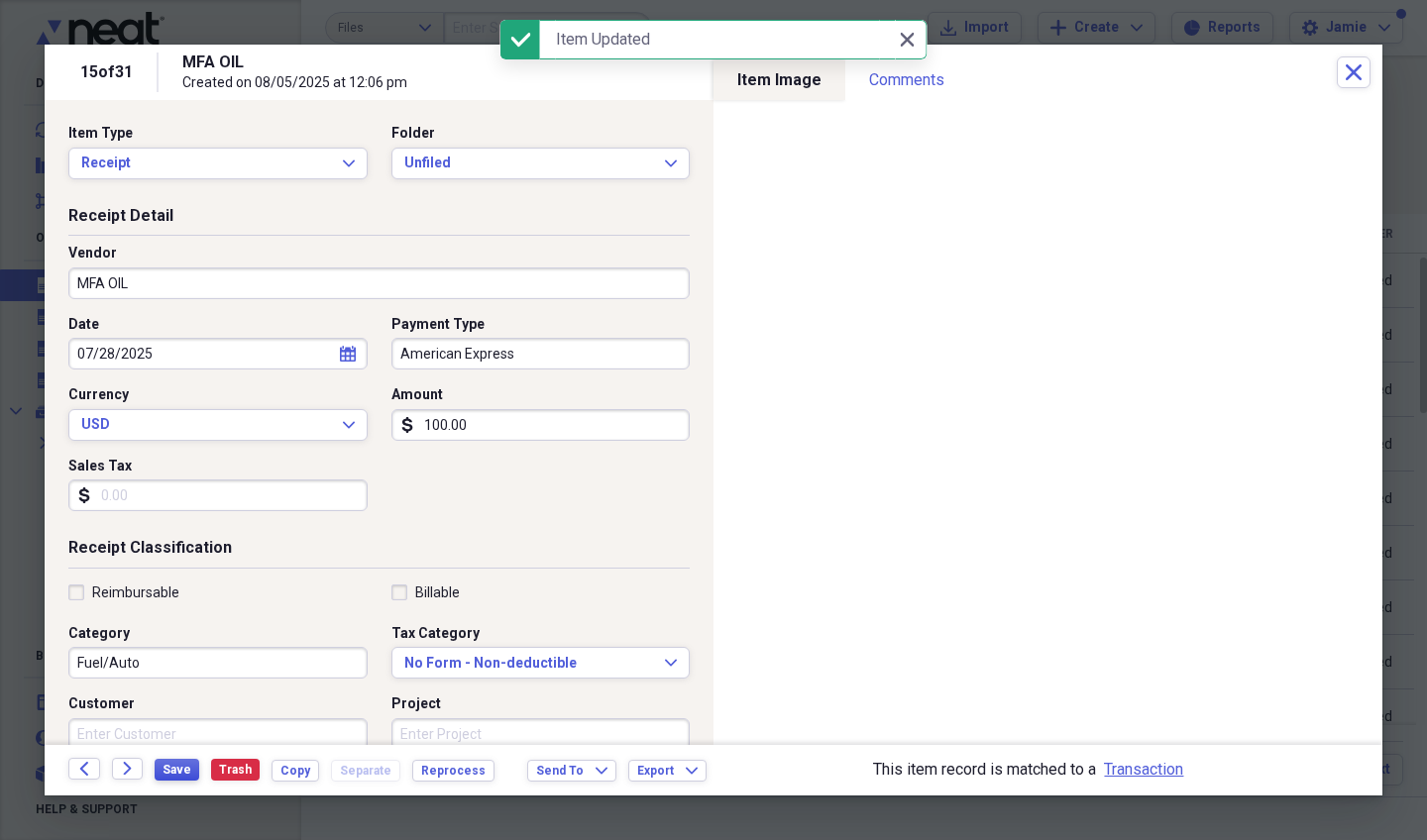 click on "Save" at bounding box center [176, 770] 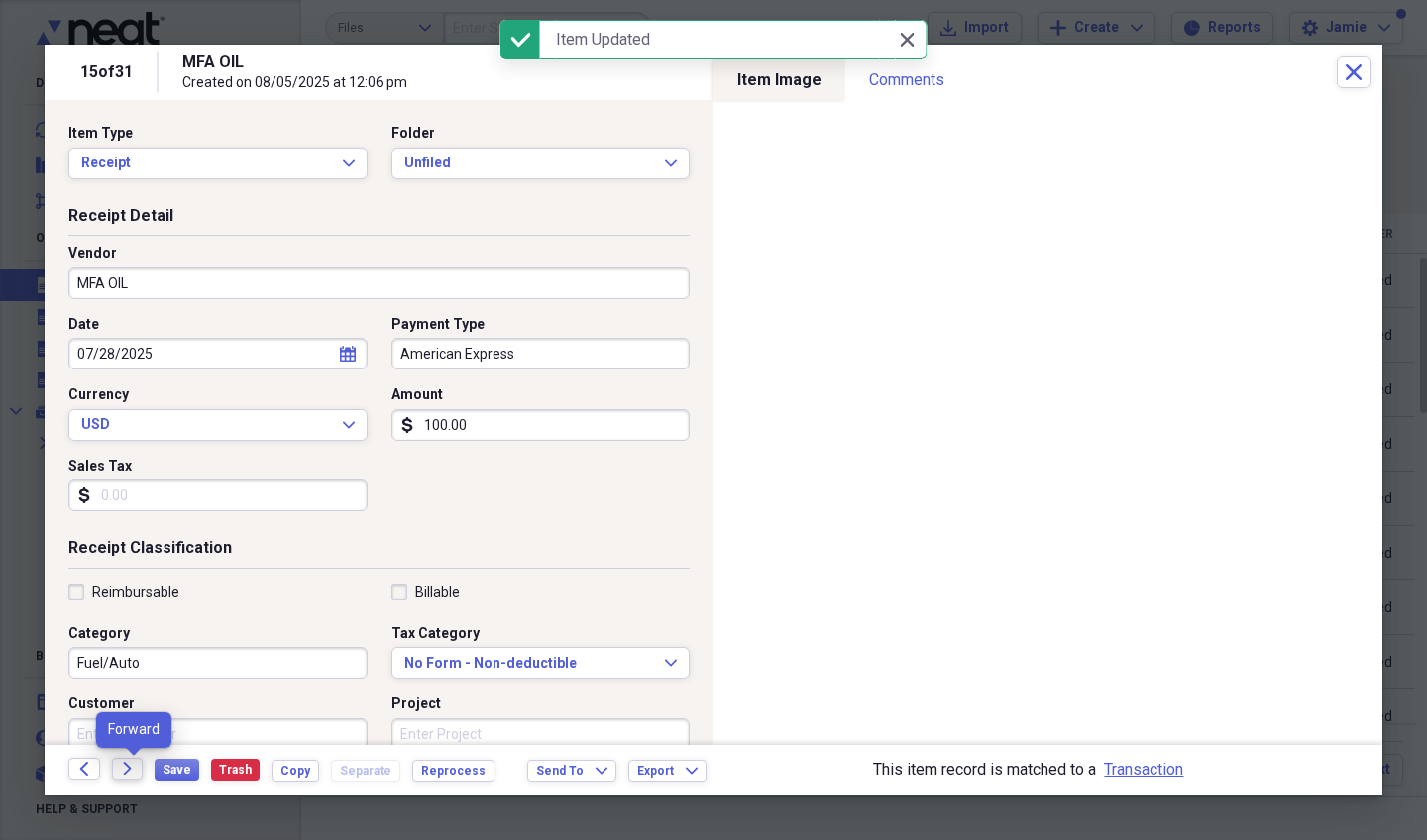 click on "Forward" at bounding box center (128, 769) 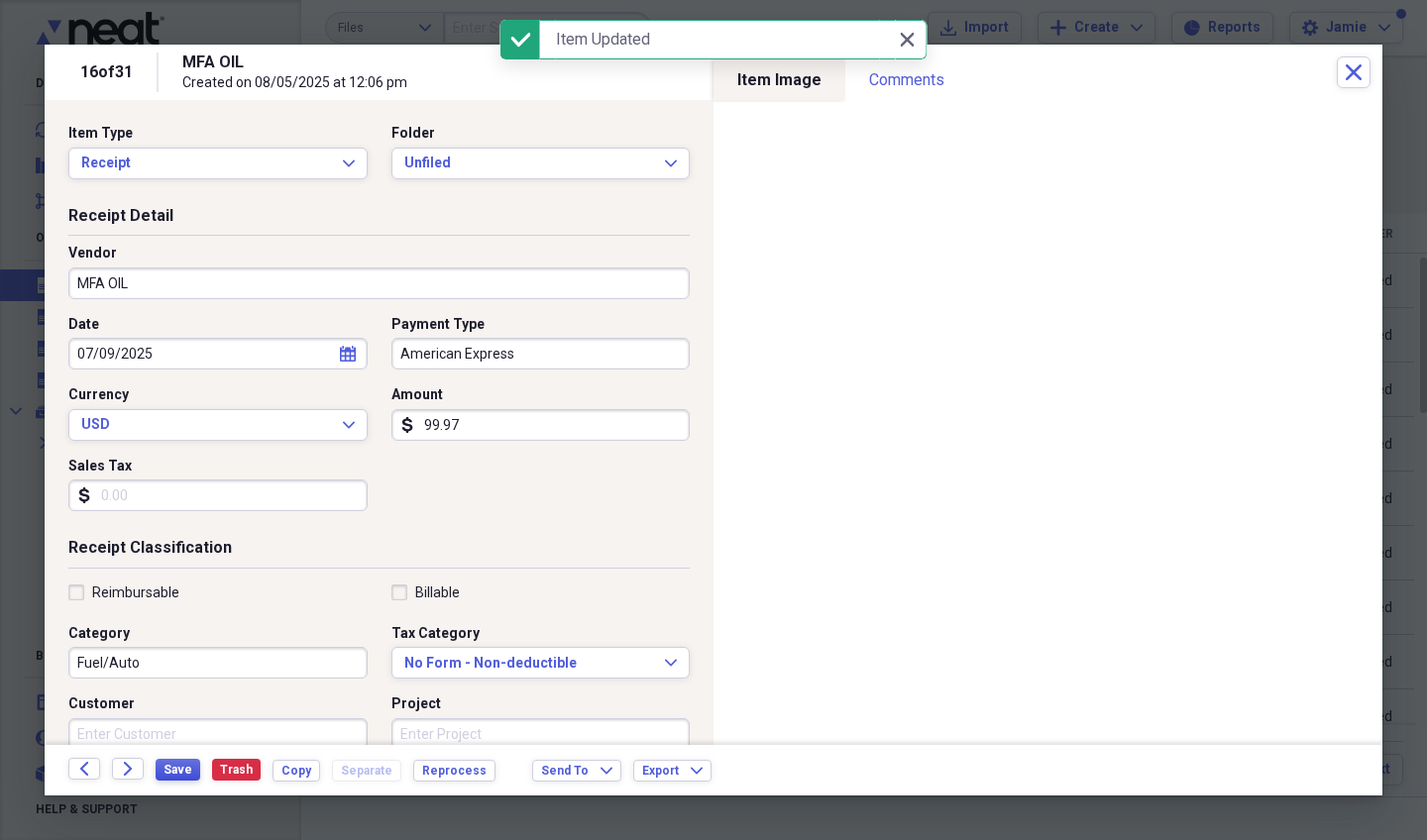 click on "Save" at bounding box center (177, 770) 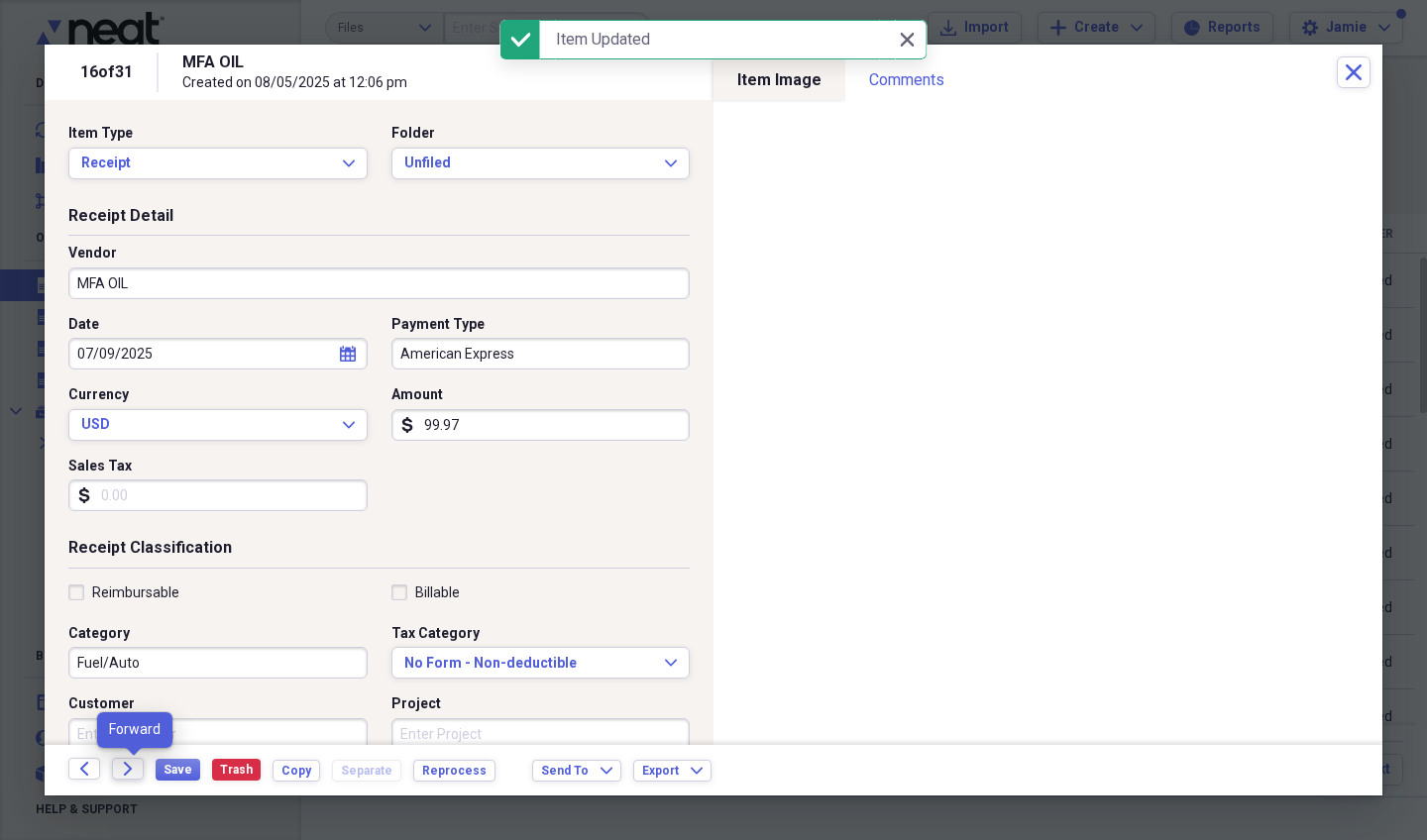 click on "Forward" 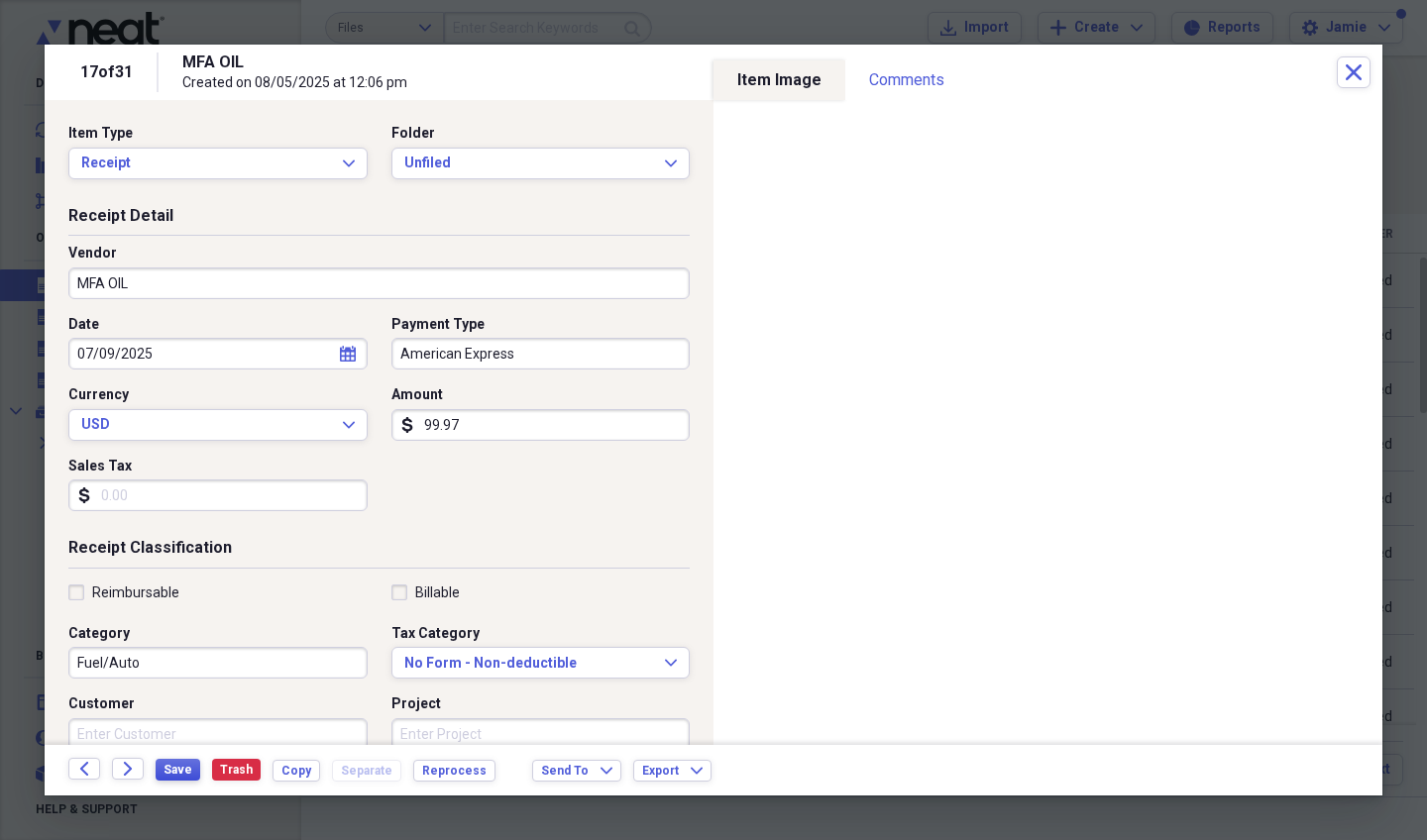 click on "Save" at bounding box center [177, 770] 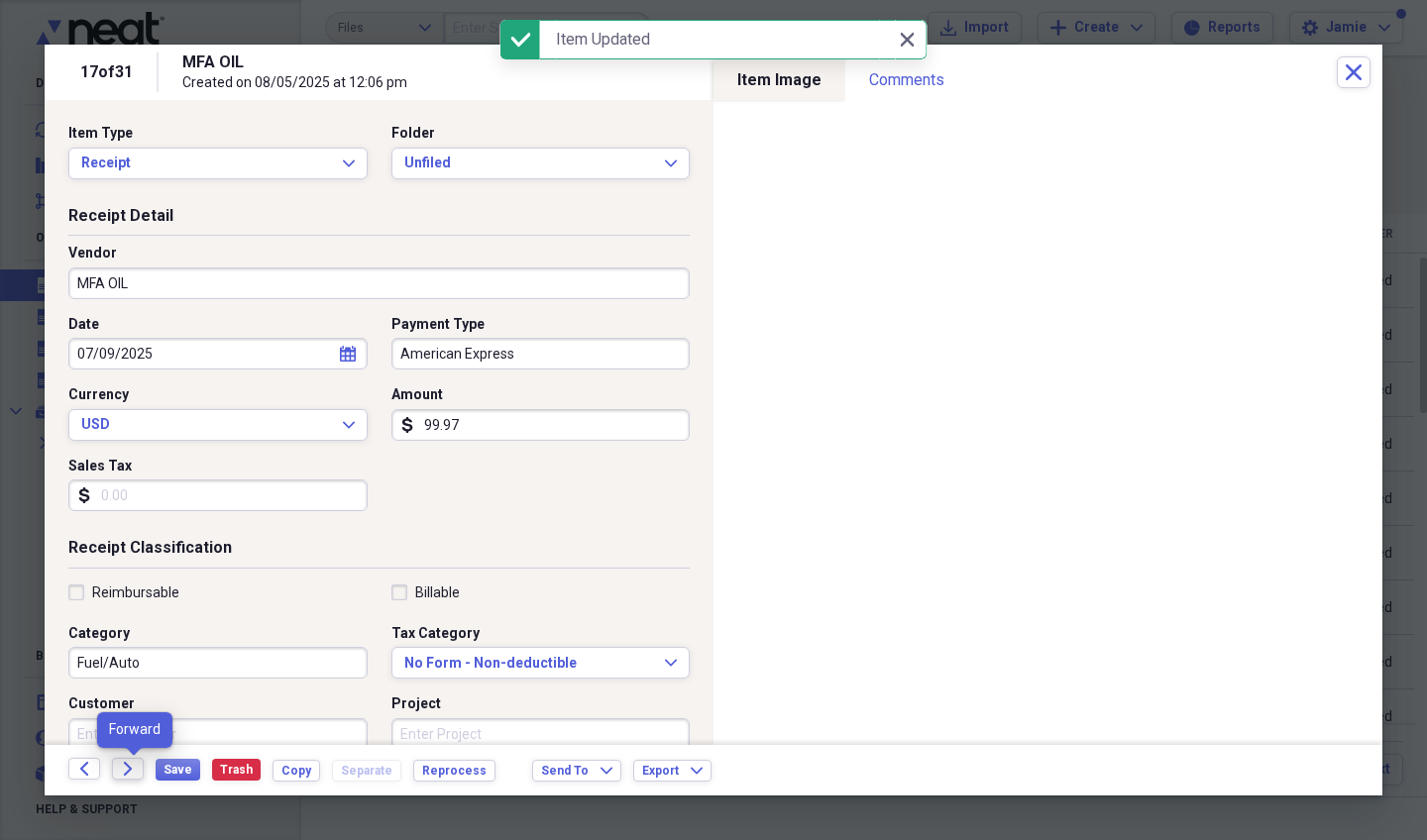 click on "Forward" at bounding box center [128, 769] 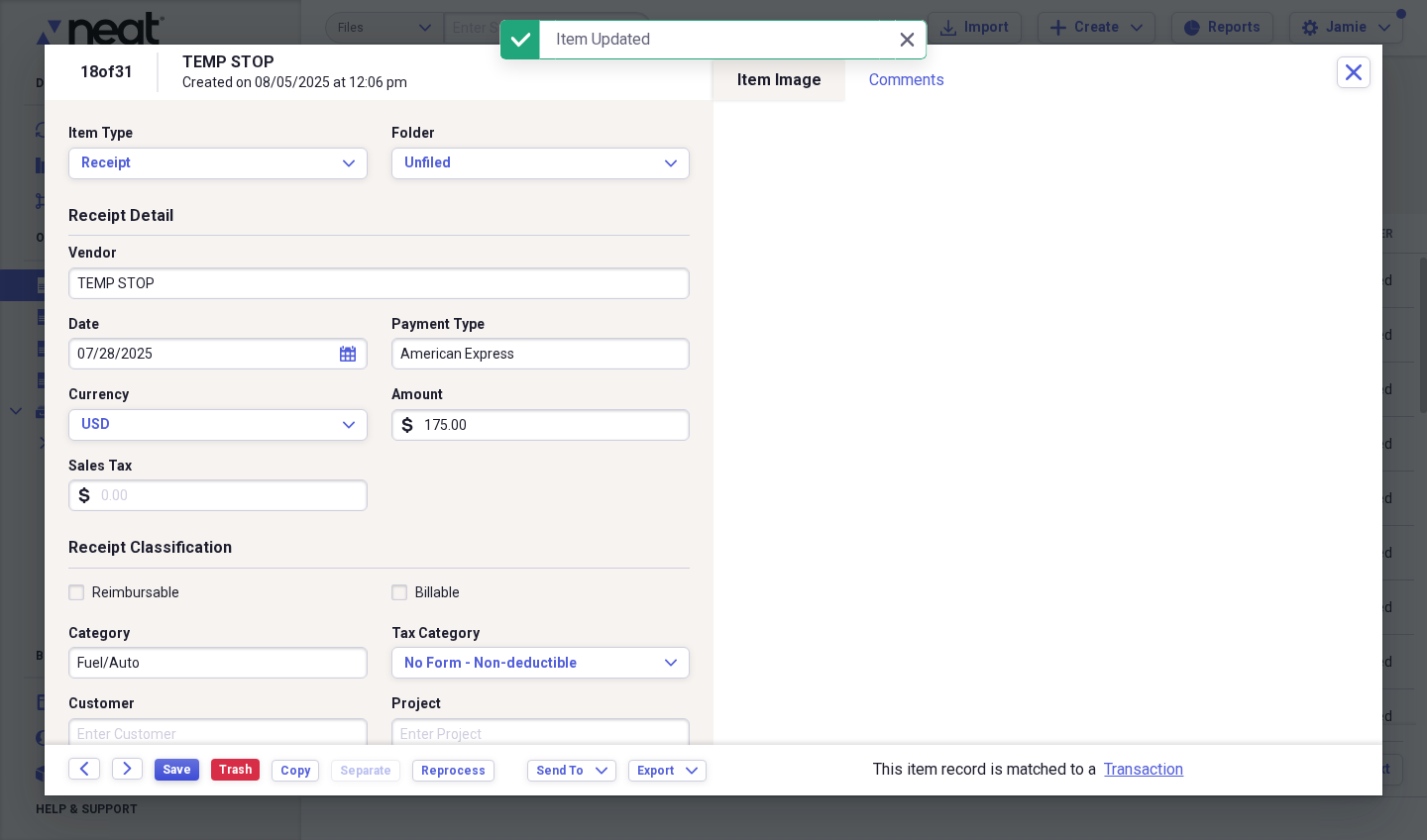 click on "Save" at bounding box center (176, 770) 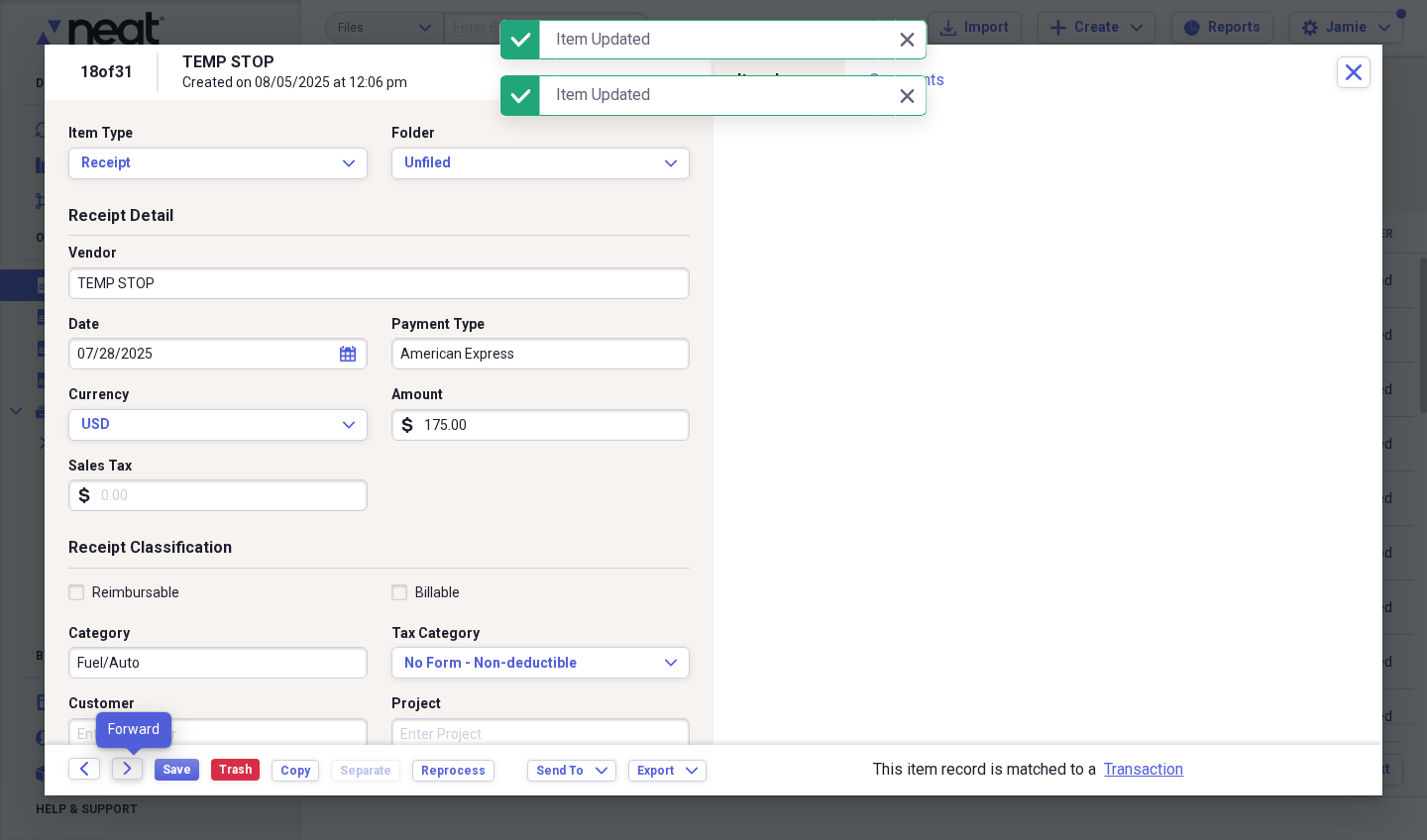 click on "Forward" 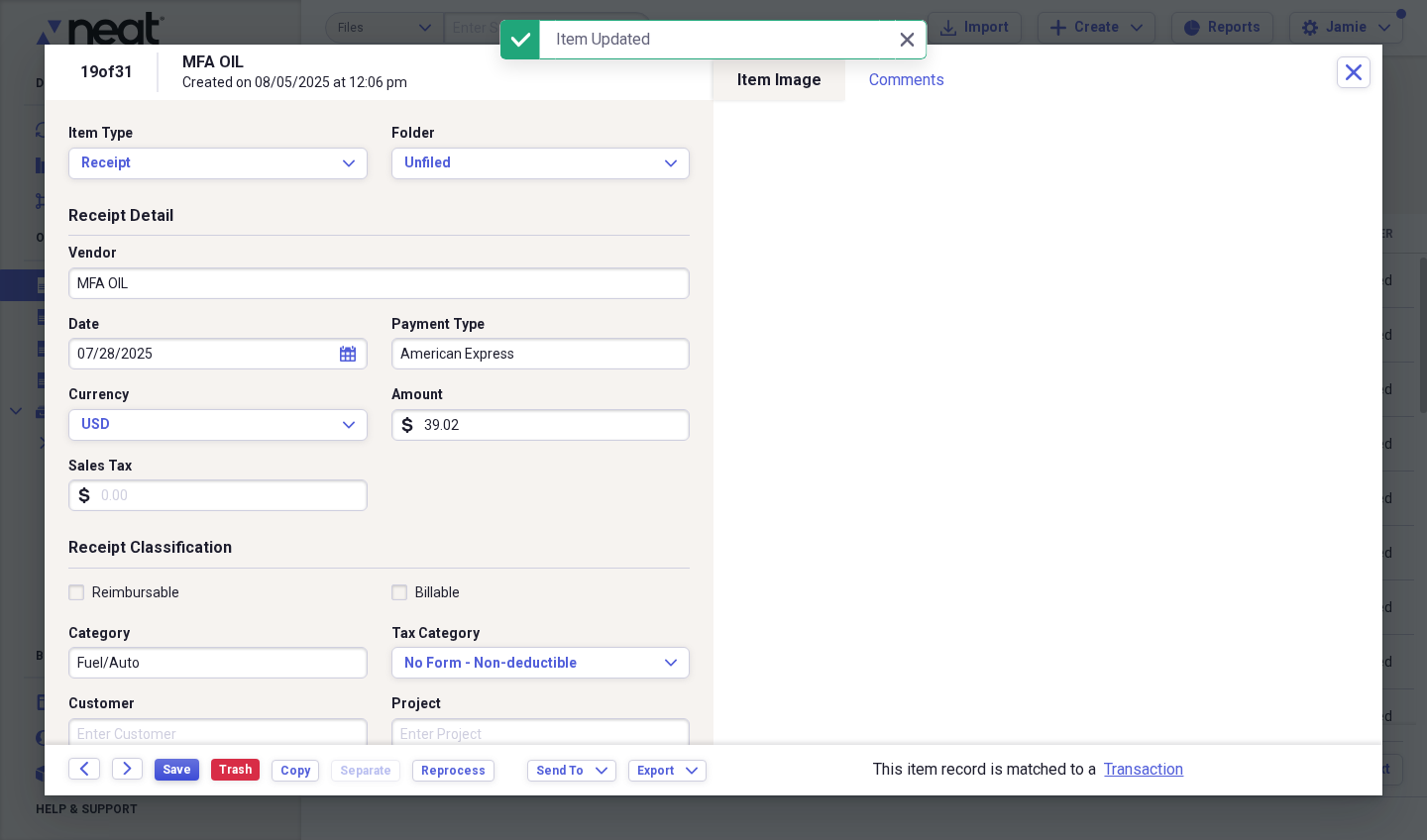 click on "Save" at bounding box center [176, 770] 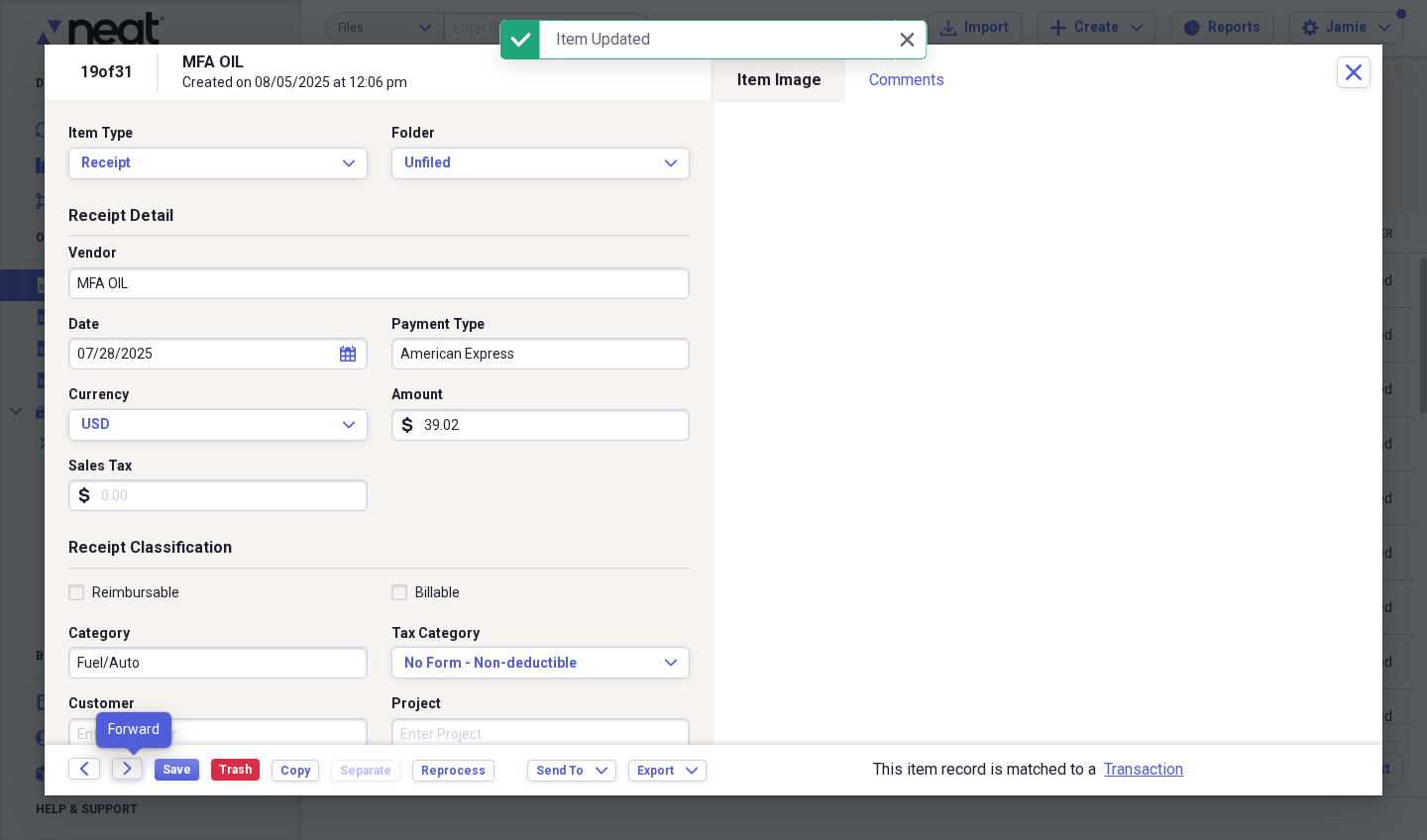 click on "Forward" 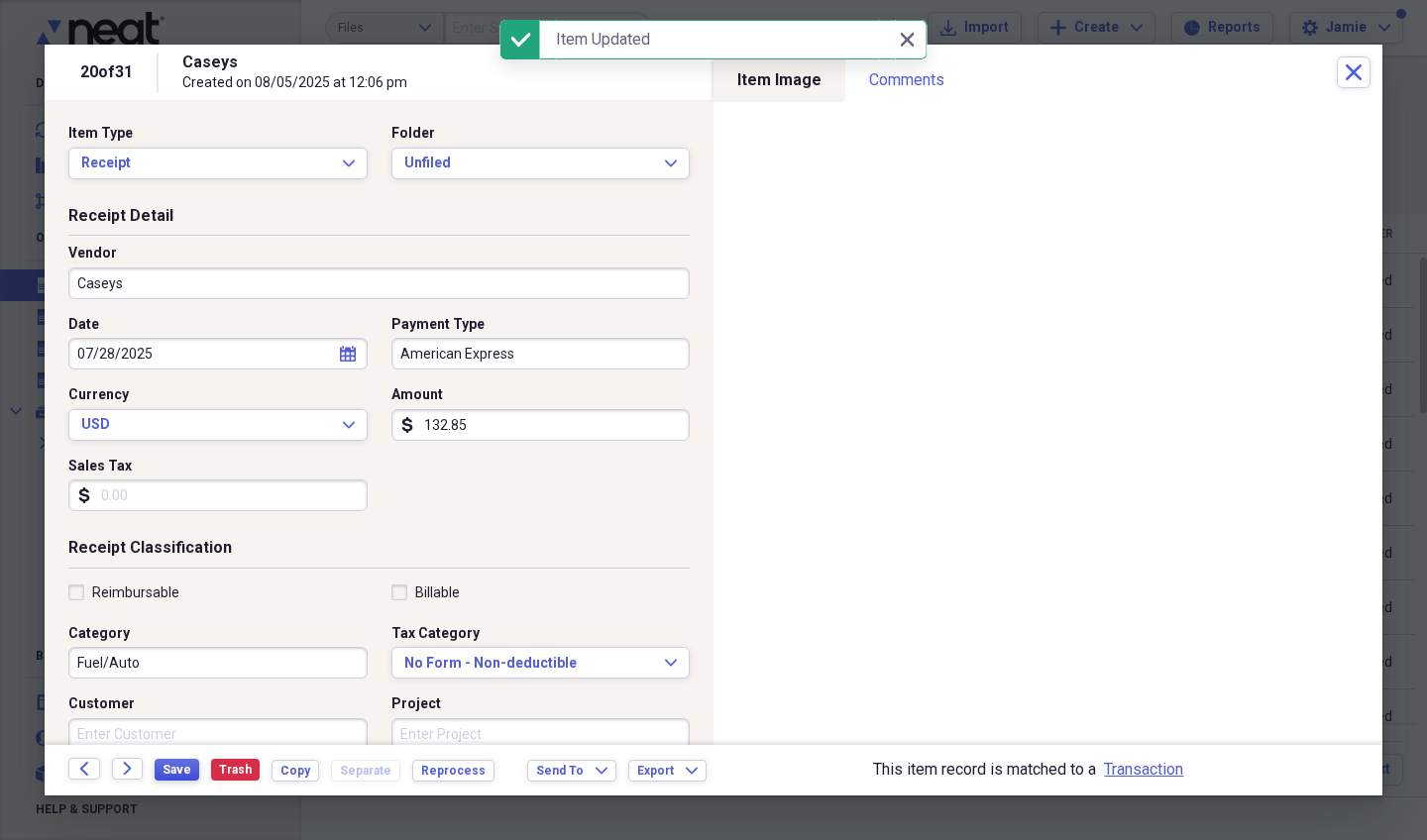 click on "Save" at bounding box center [176, 770] 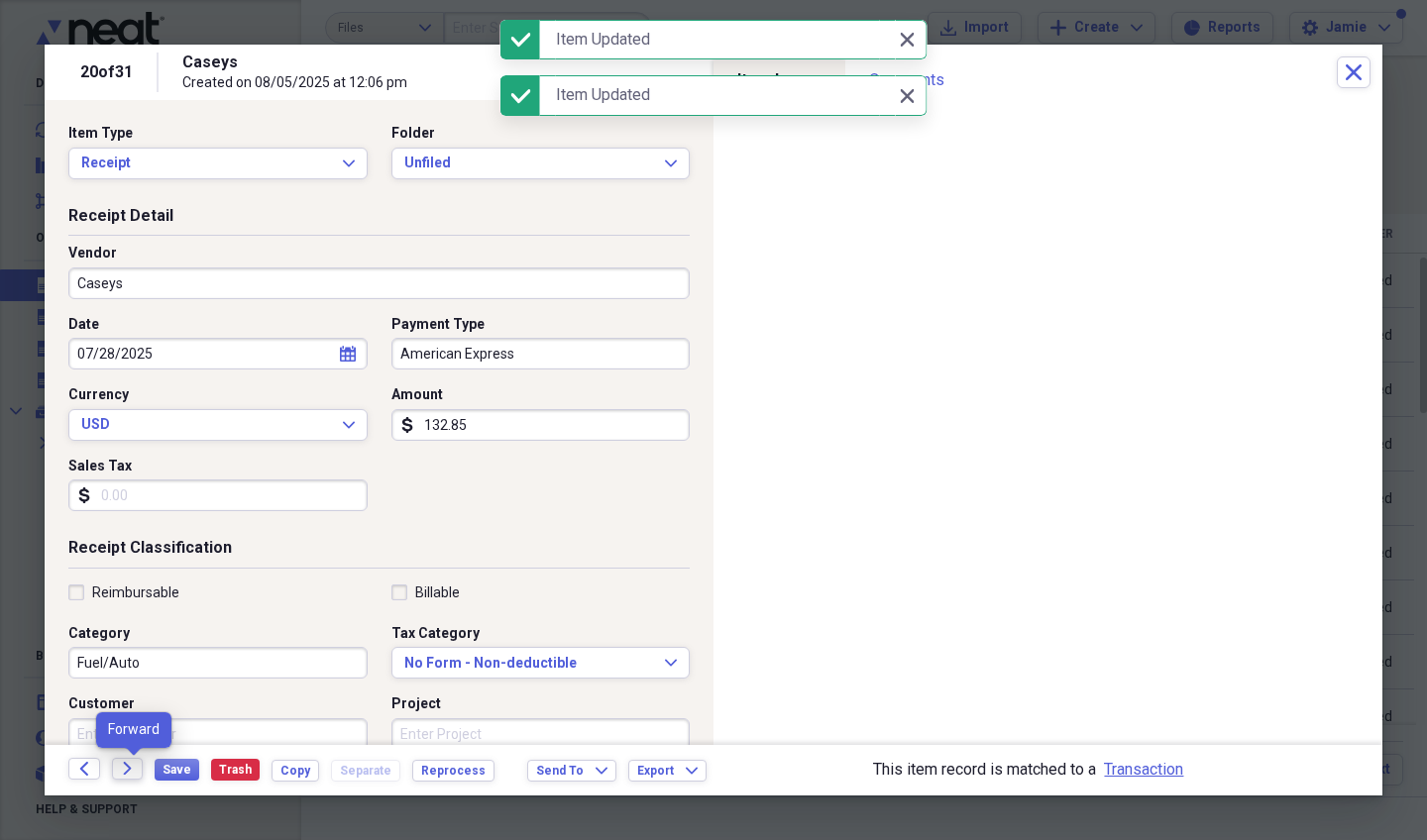 click on "Forward" at bounding box center [128, 769] 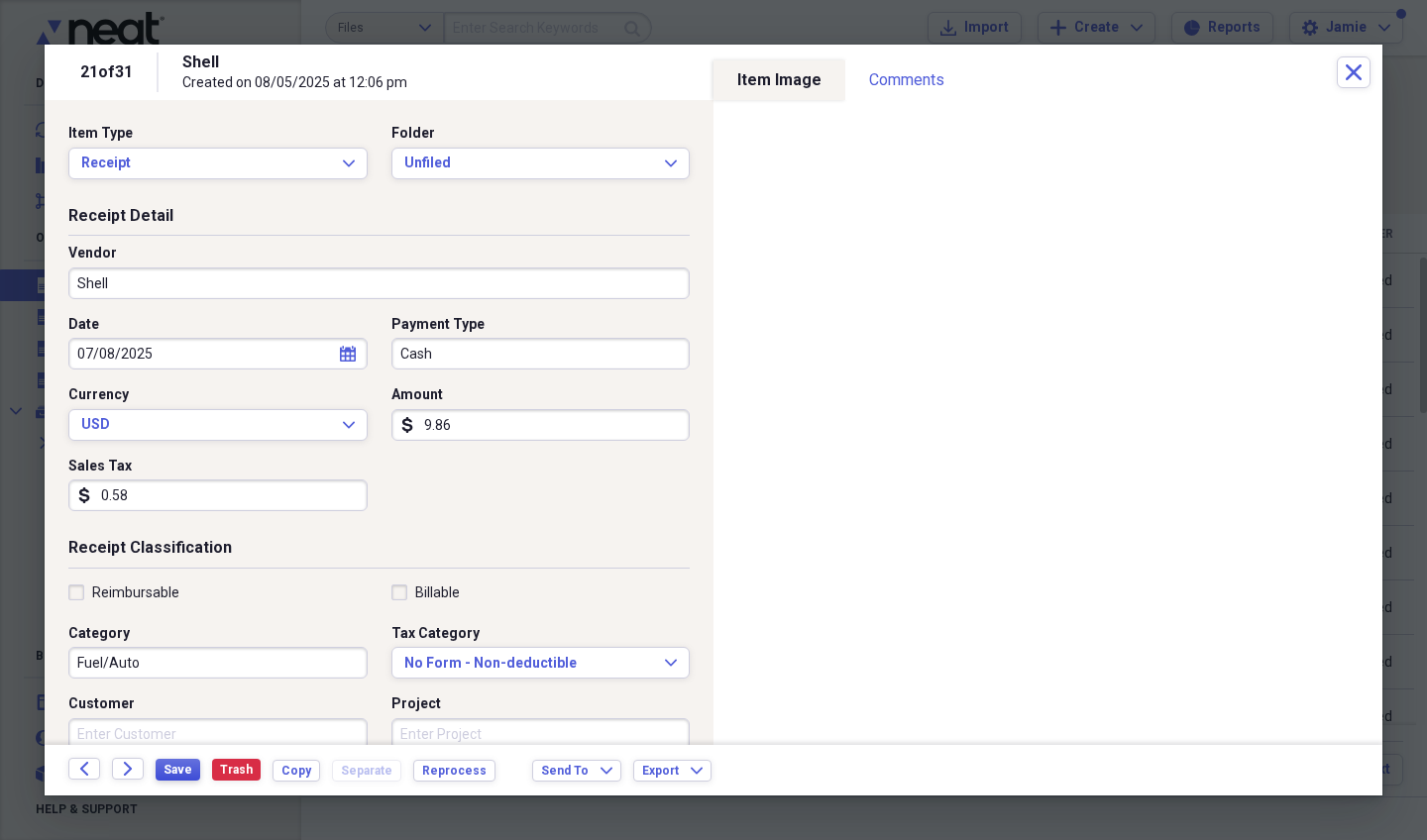 click on "Save" at bounding box center (177, 770) 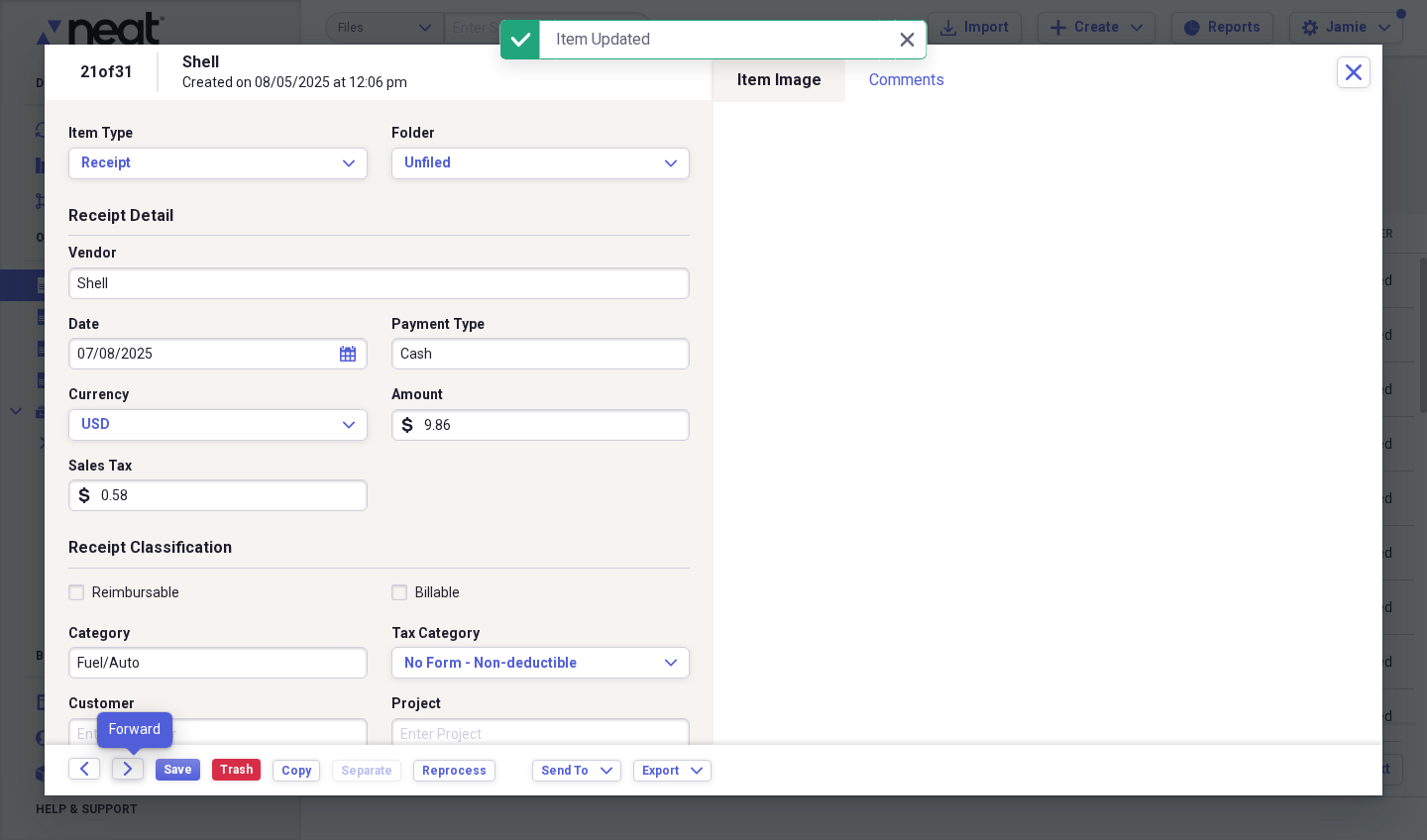 click on "Forward" at bounding box center (128, 769) 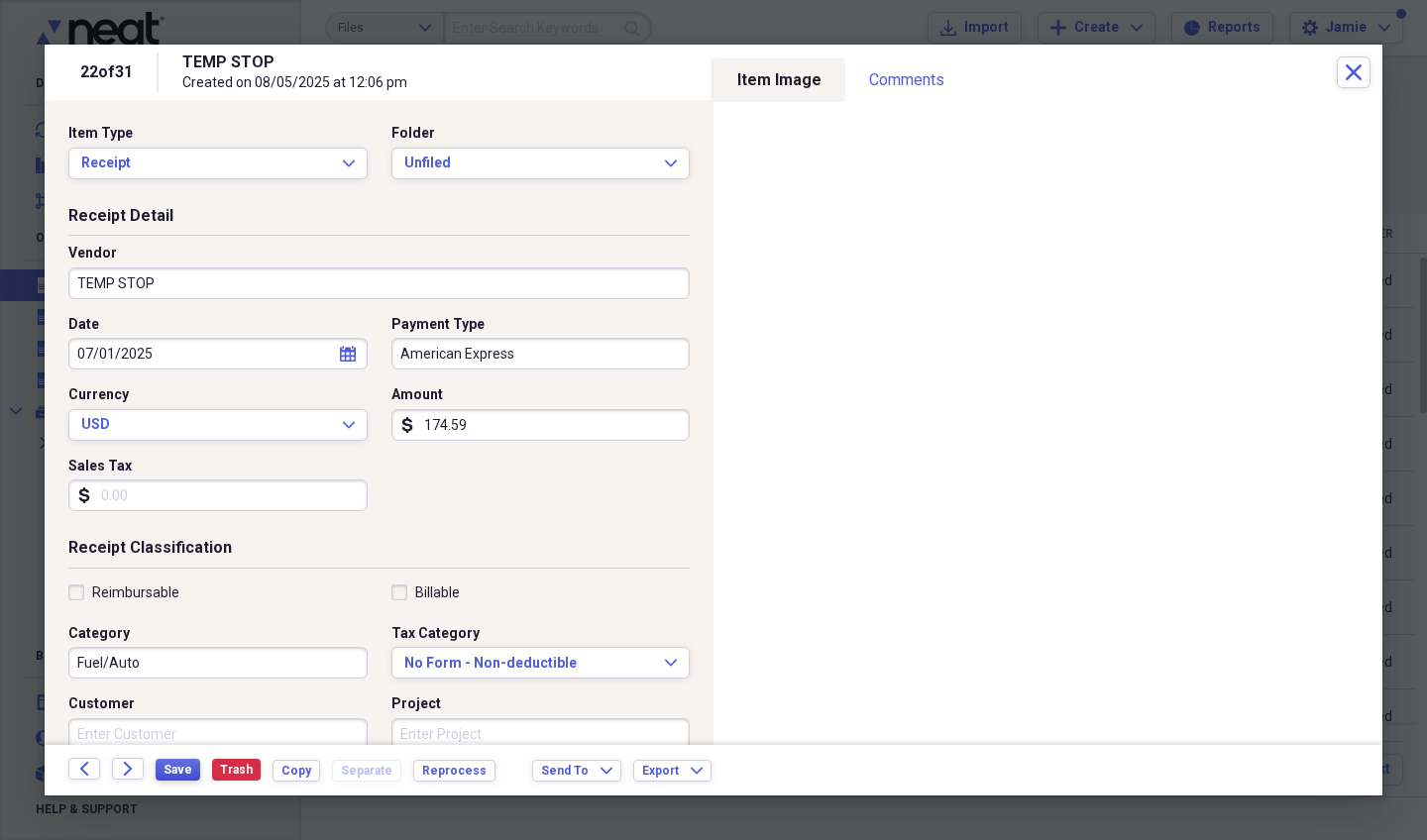 click on "Save" at bounding box center [177, 770] 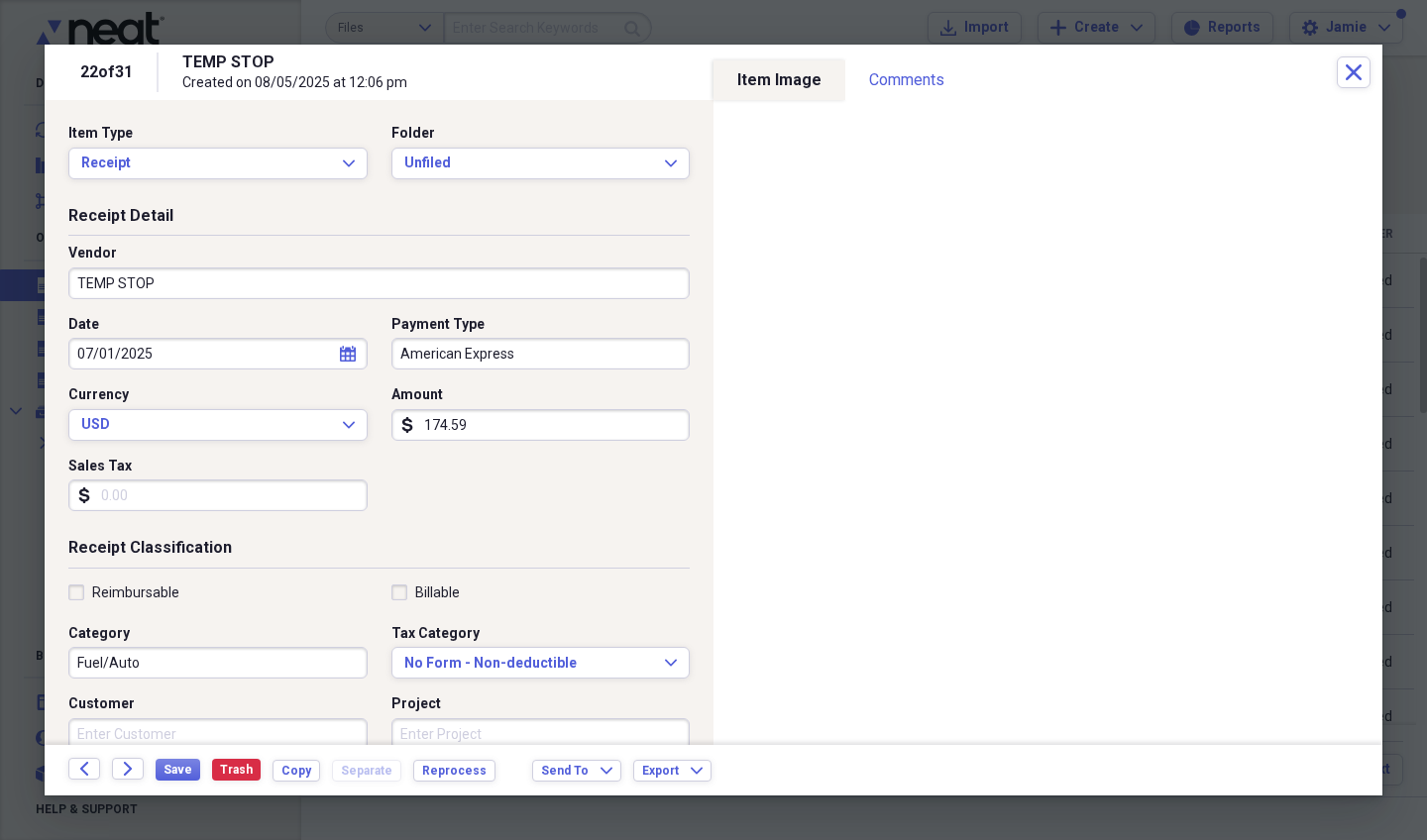 click on "Save Trash Copy Separate Reprocess" at bounding box center [331, 770] 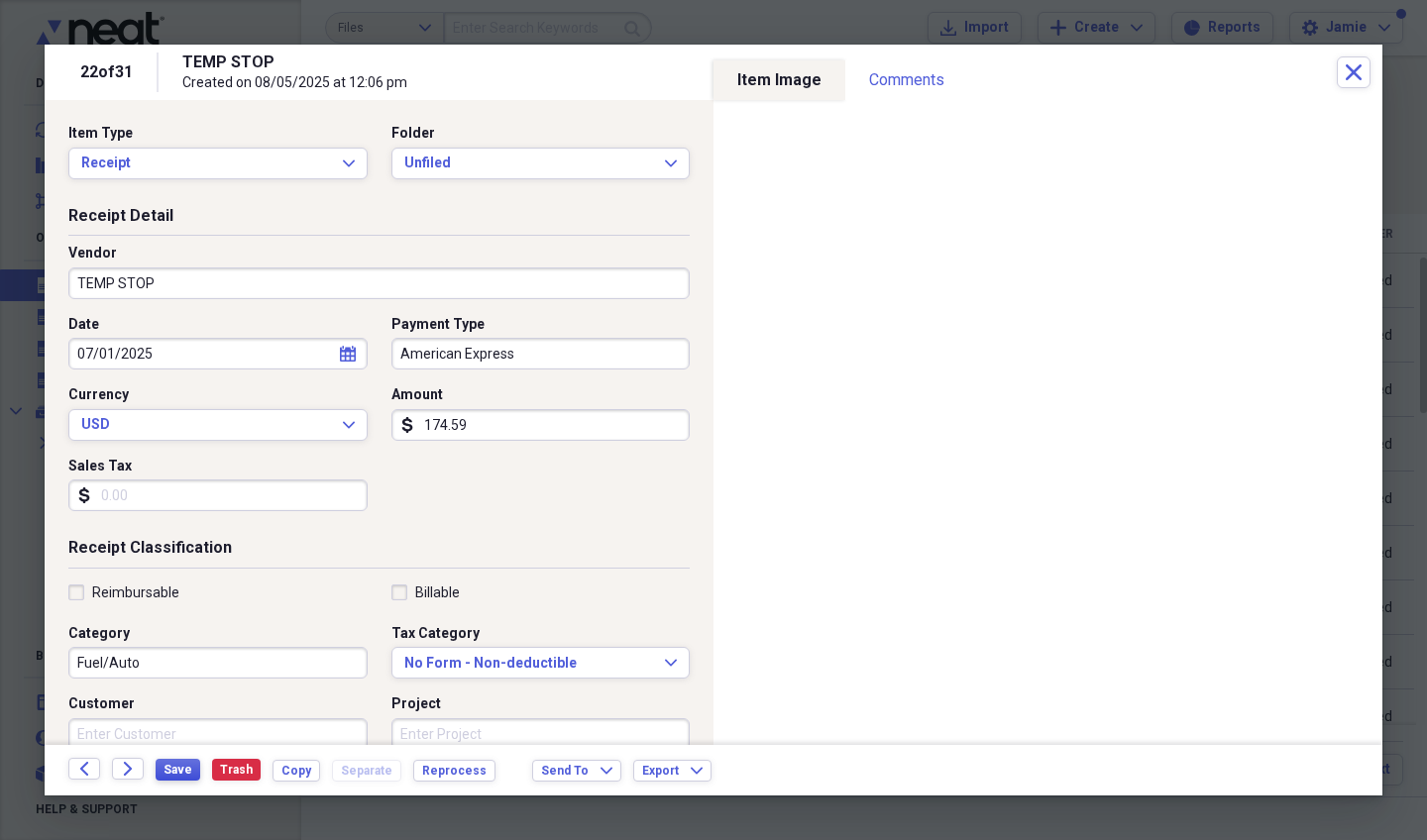 click on "Save" at bounding box center (177, 770) 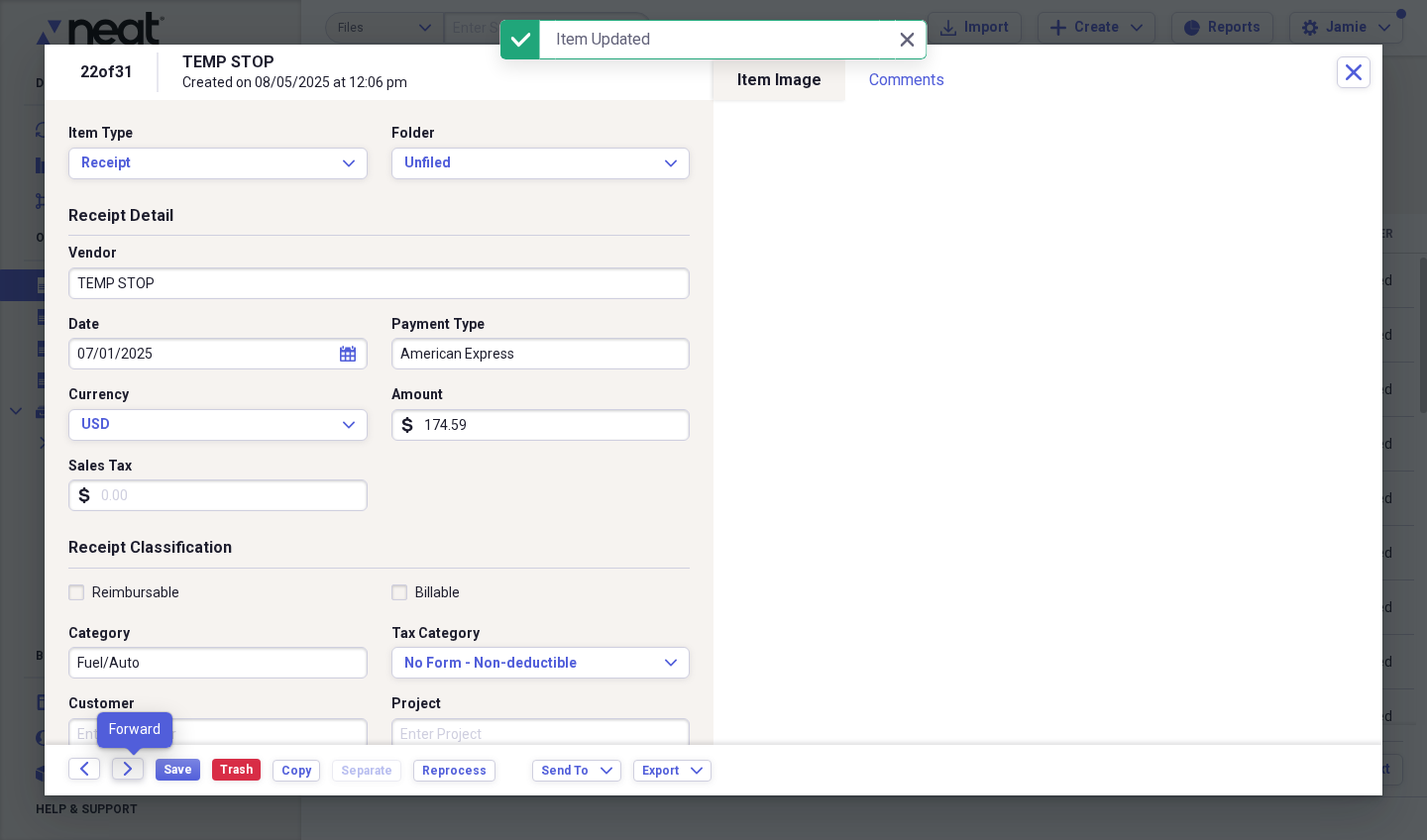 click on "Forward" at bounding box center (128, 769) 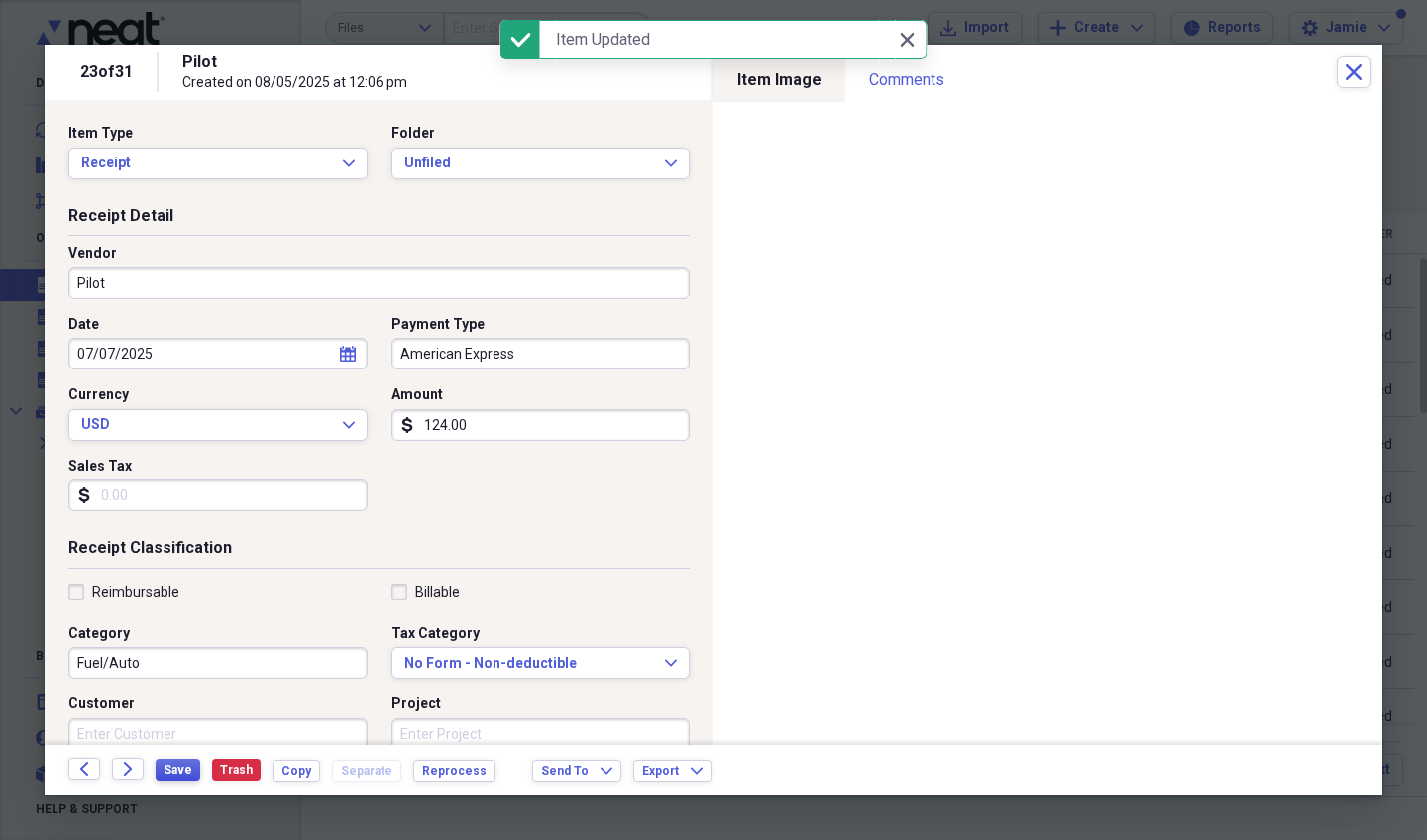 click on "Save" at bounding box center (177, 770) 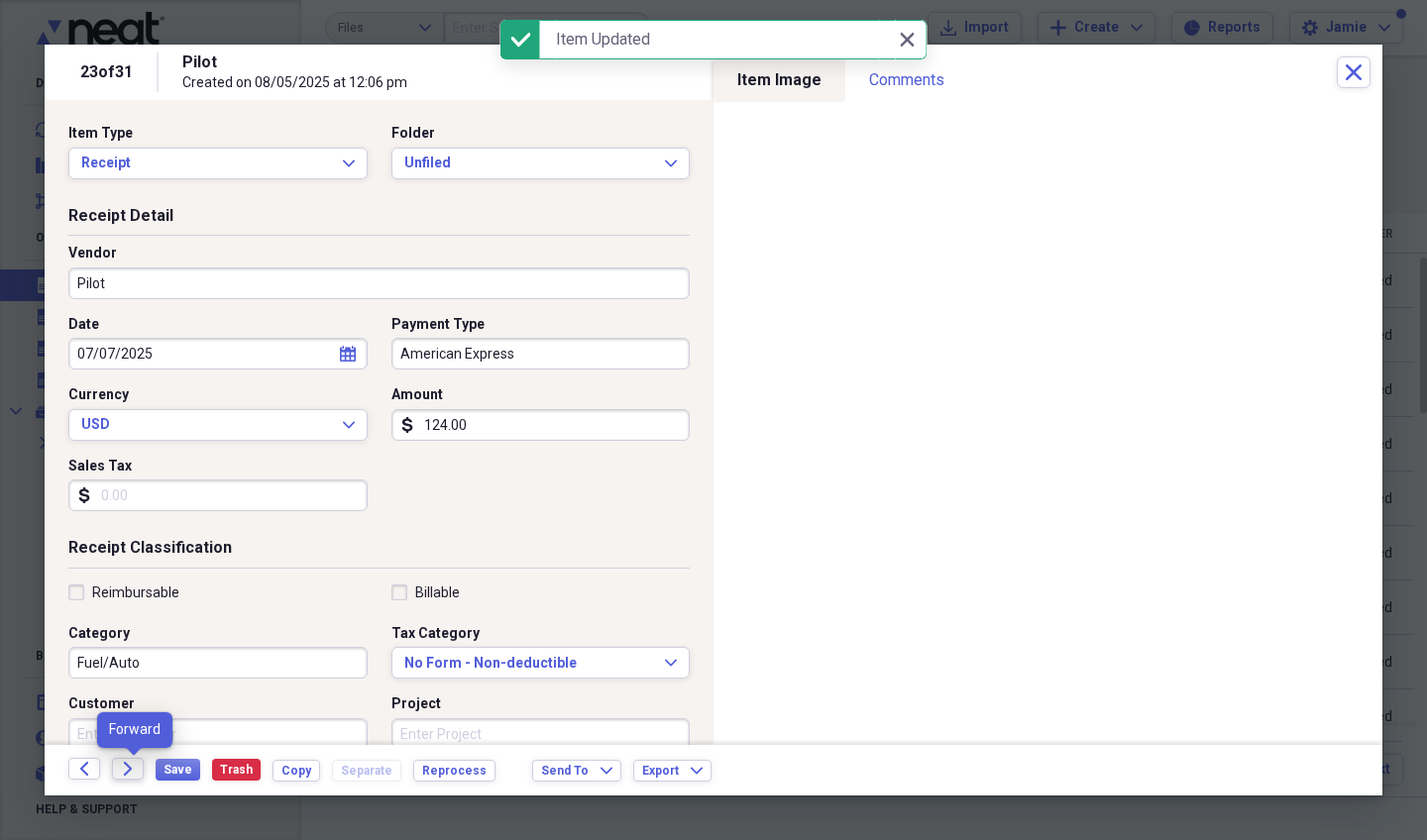 click 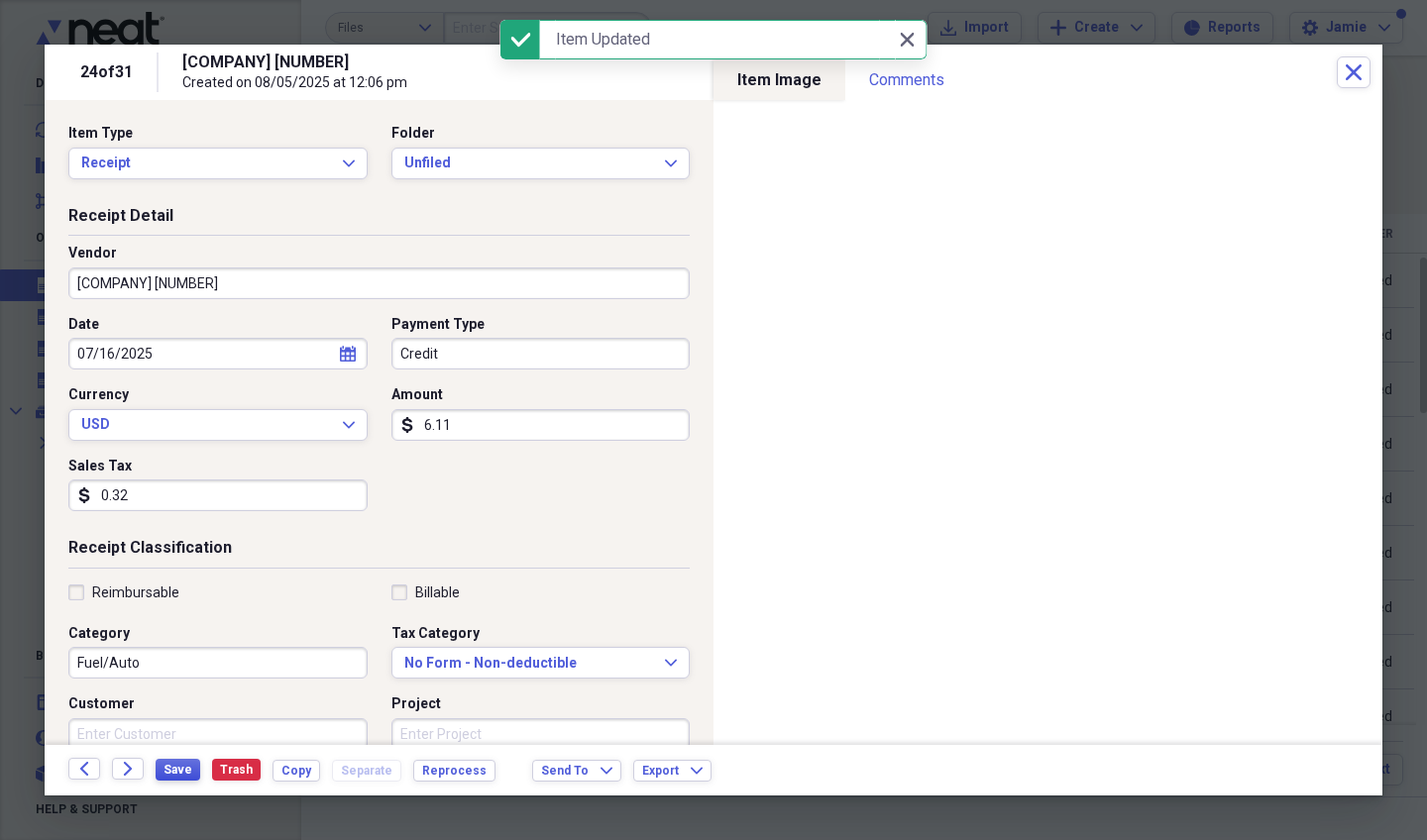 click on "Save" at bounding box center [177, 770] 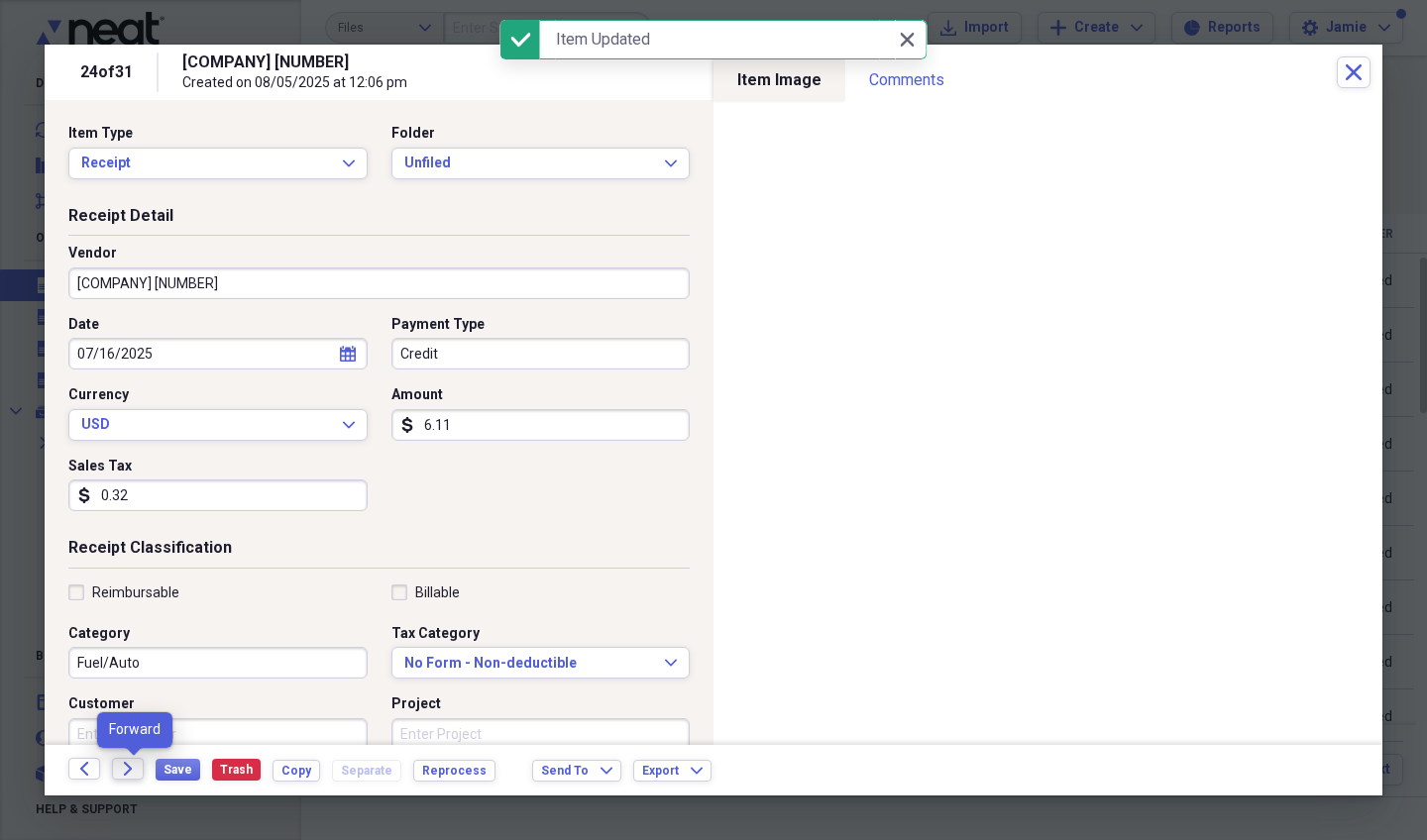 click on "Forward" 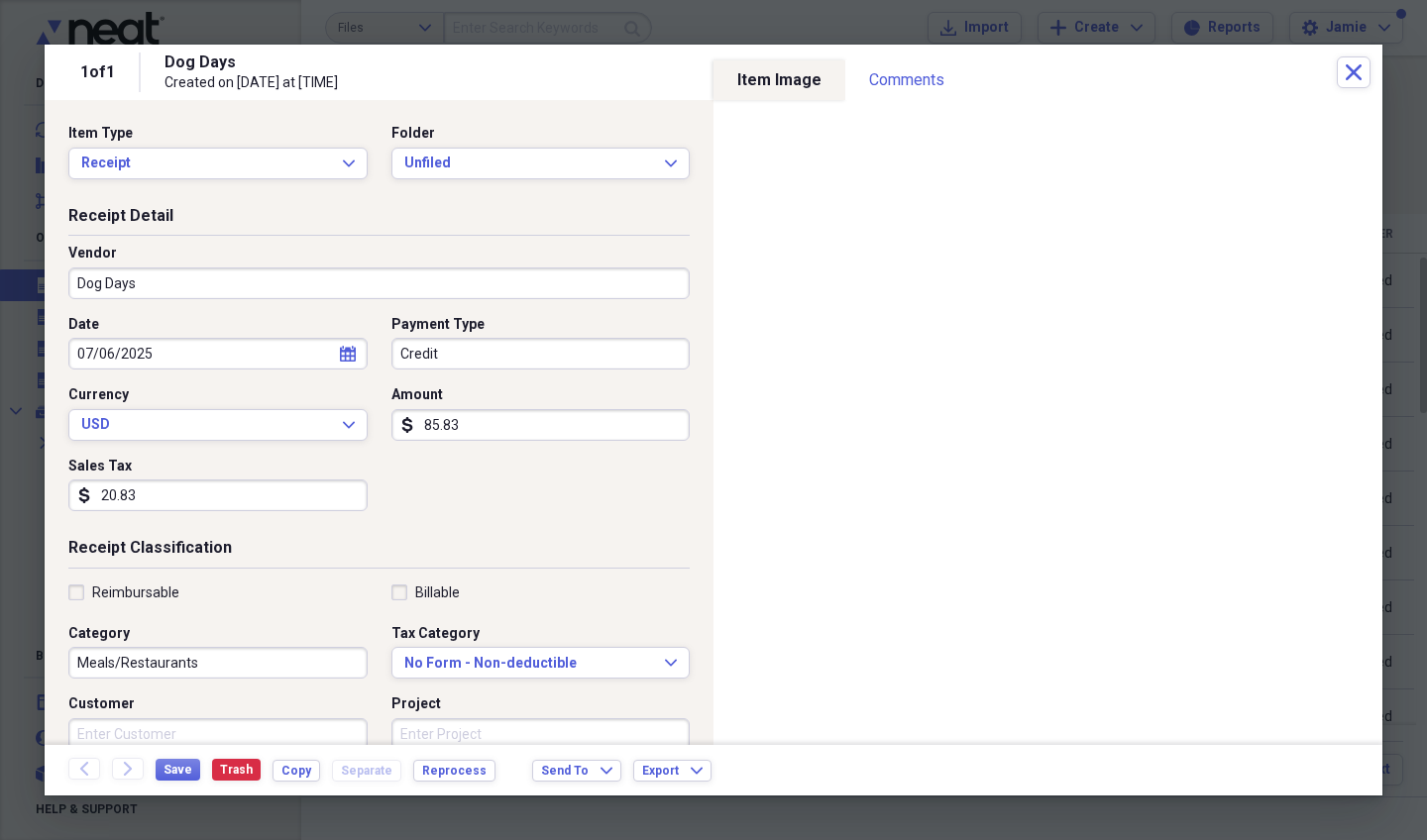 click on "85.83" at bounding box center (541, 425) 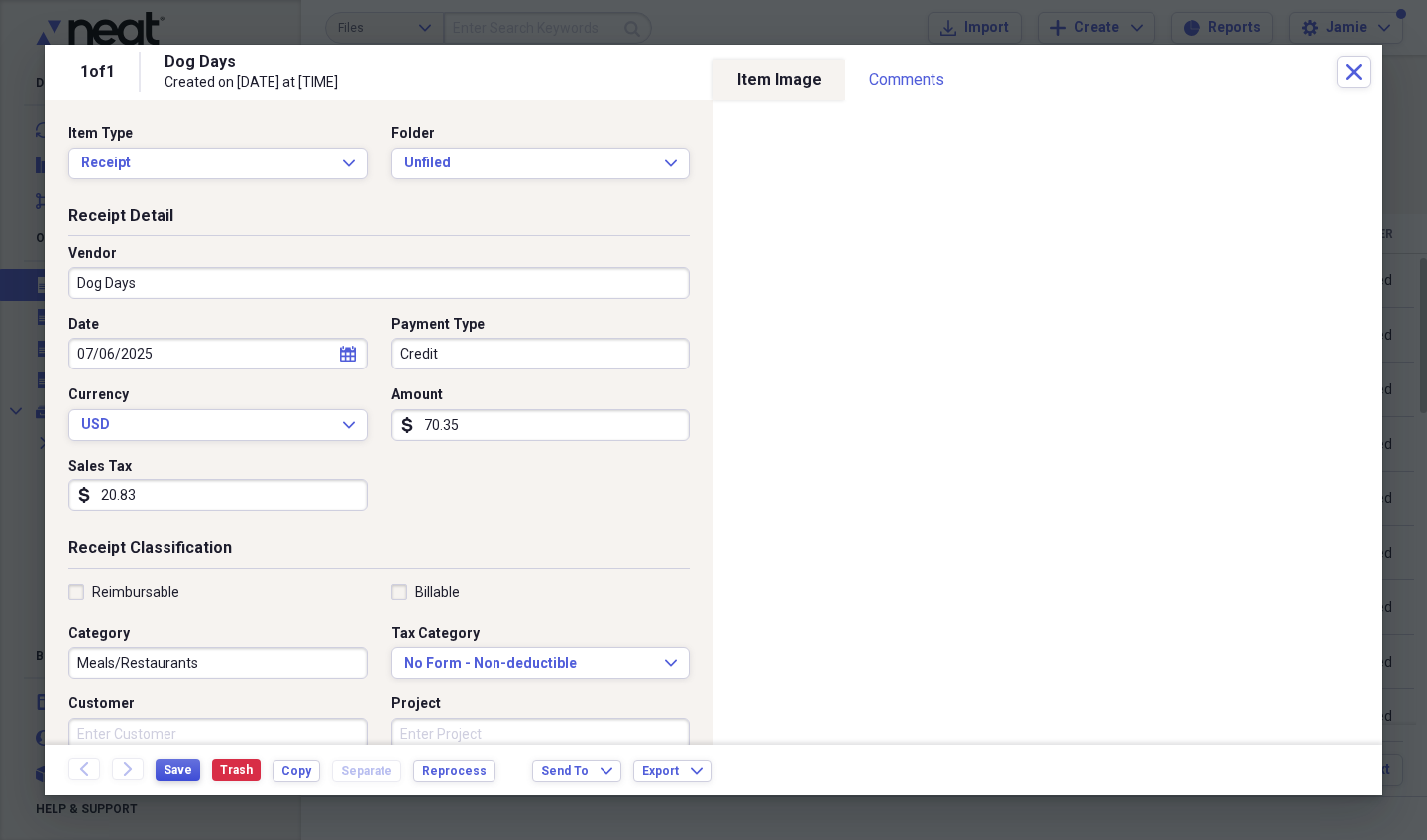 click on "Save" at bounding box center [177, 770] 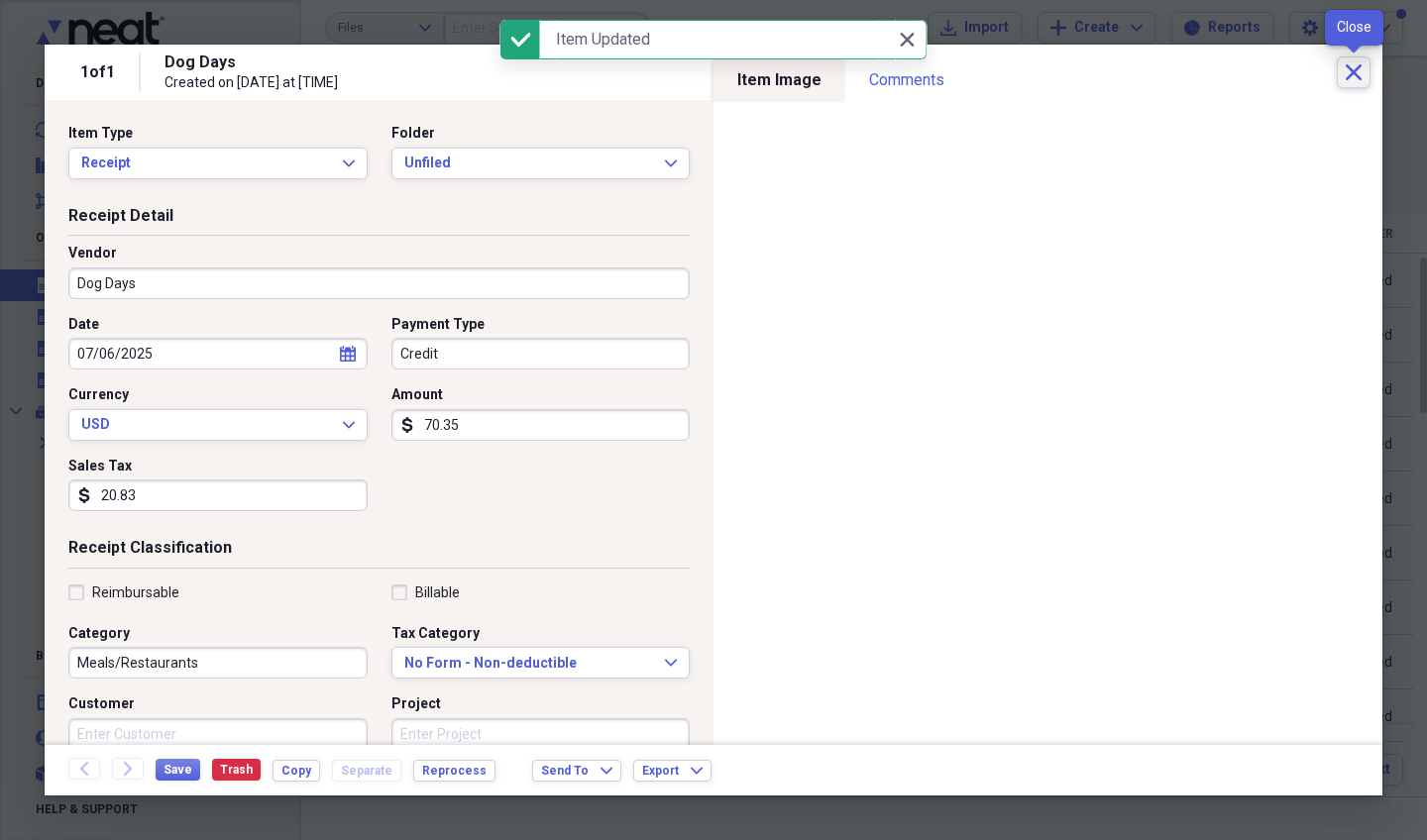 click on "Close" at bounding box center (1354, 72) 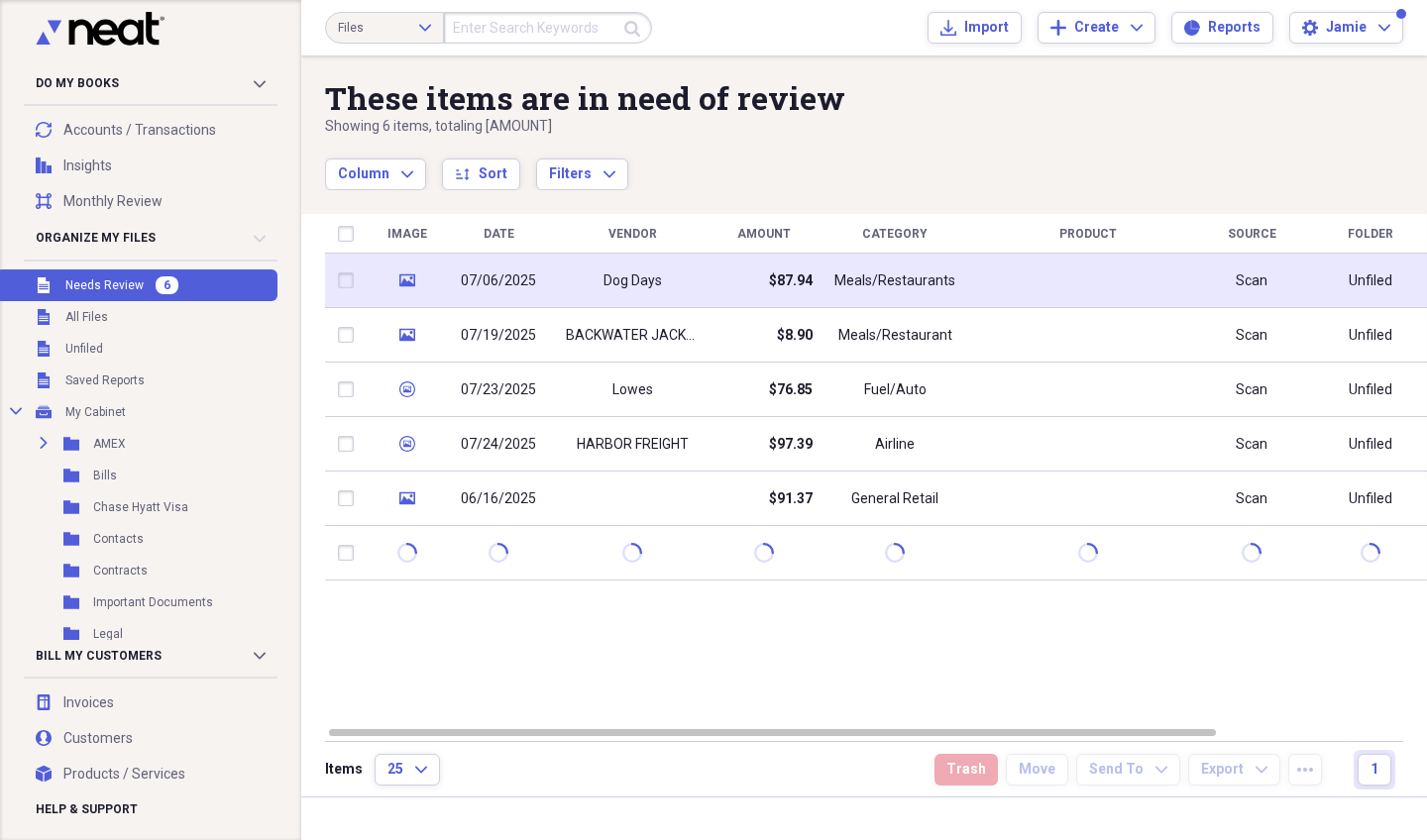 click on "$87.94" at bounding box center (763, 280) 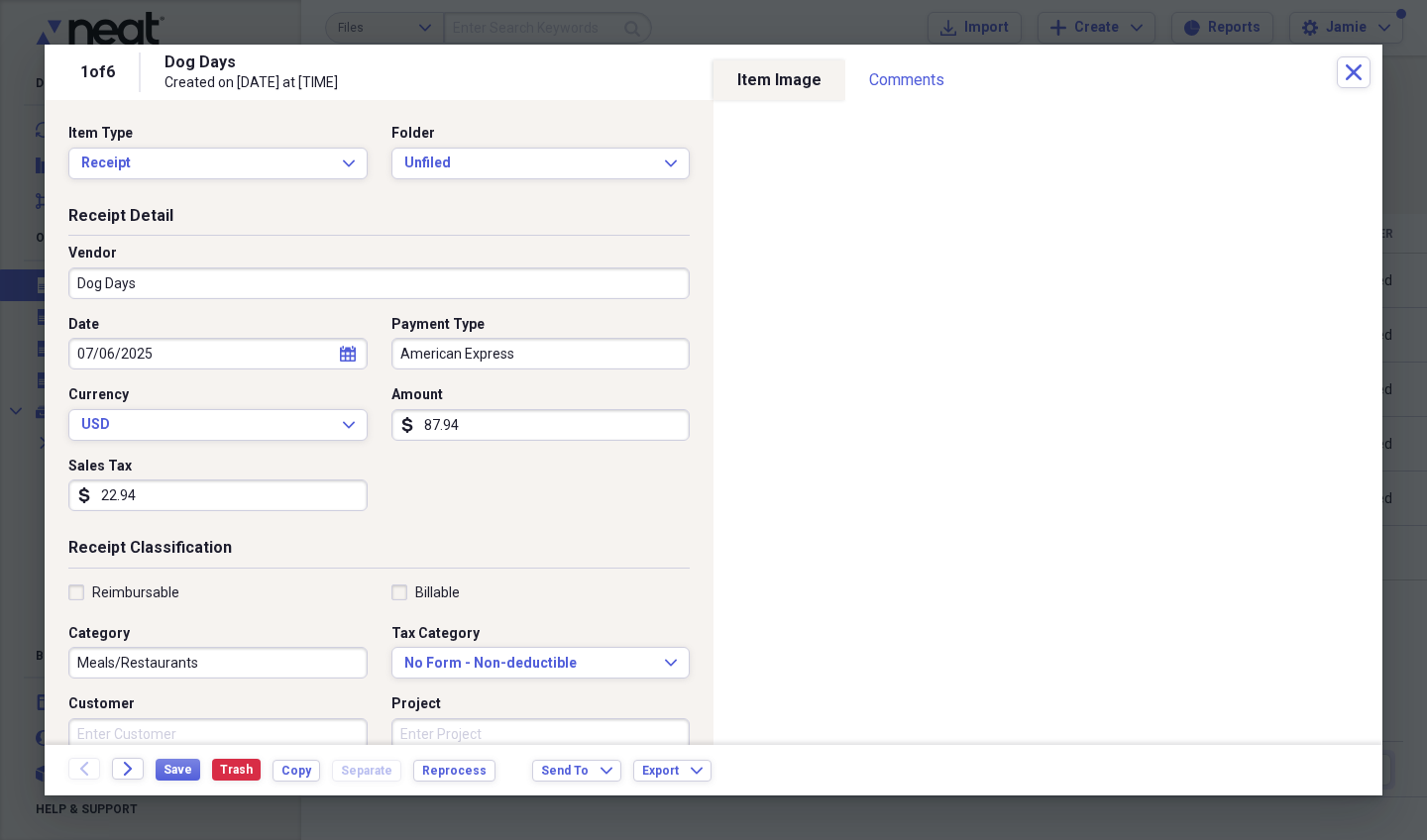 click on "87.94" at bounding box center [541, 425] 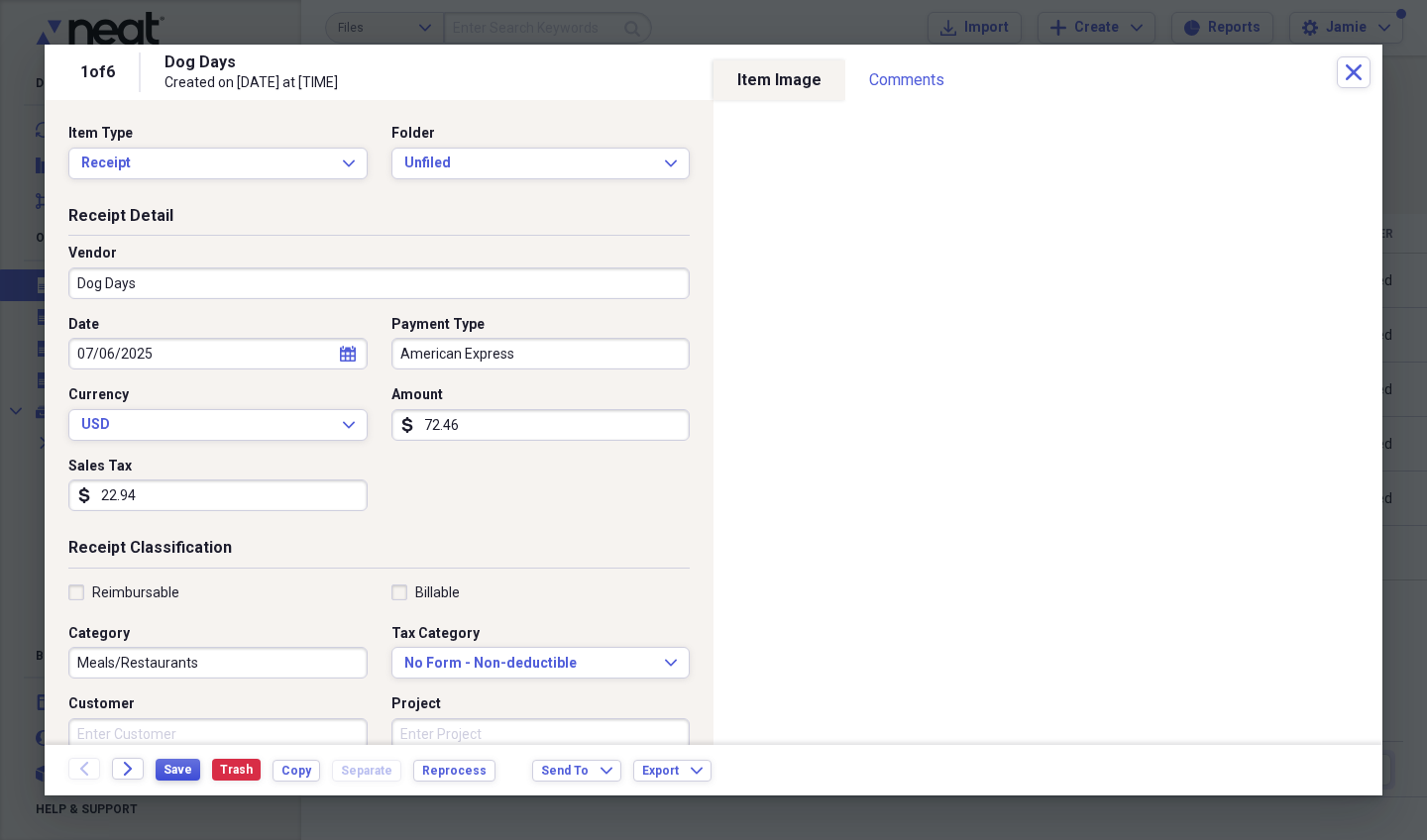 click on "Save" at bounding box center (177, 770) 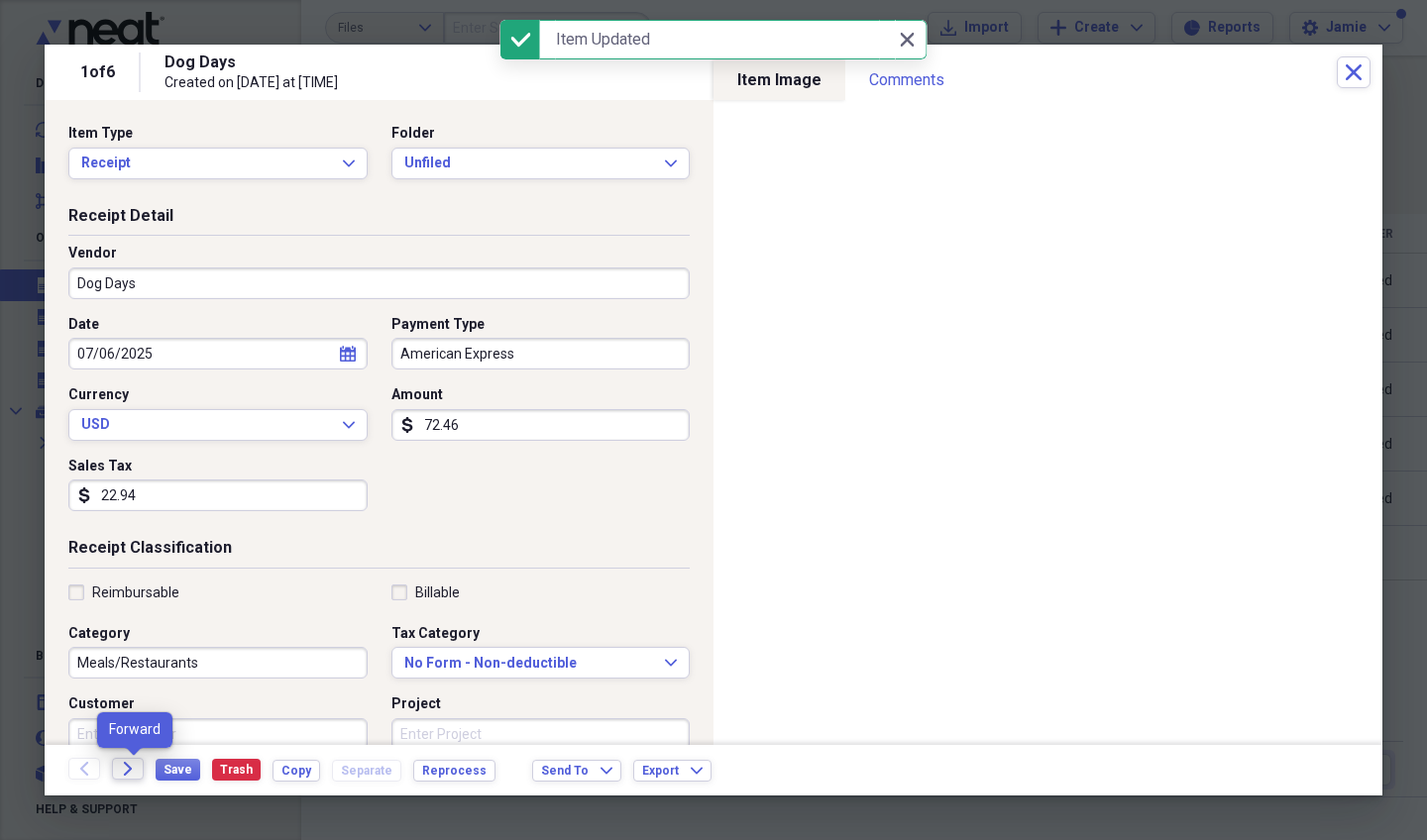 click on "Forward" 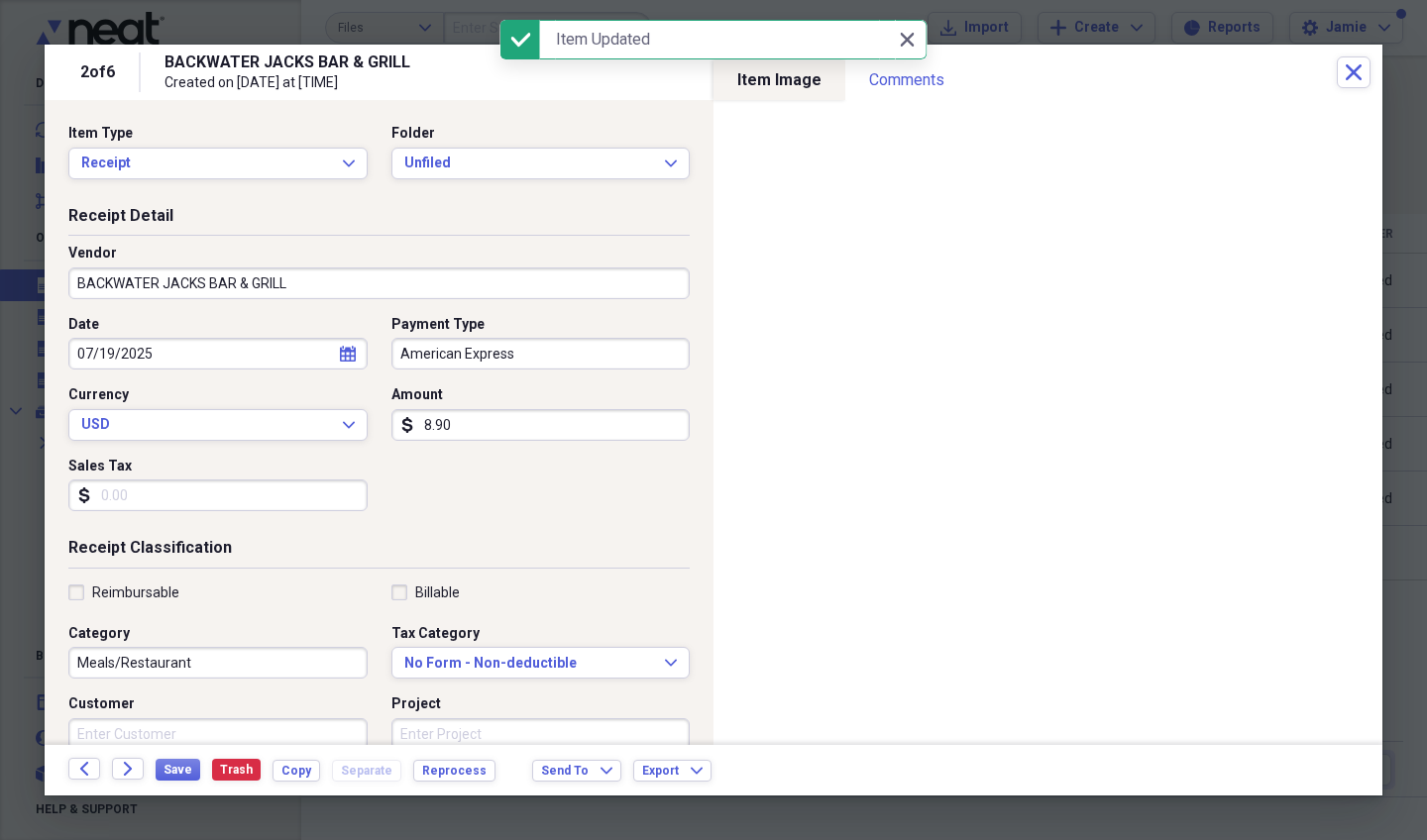 click on "8.90" at bounding box center [541, 425] 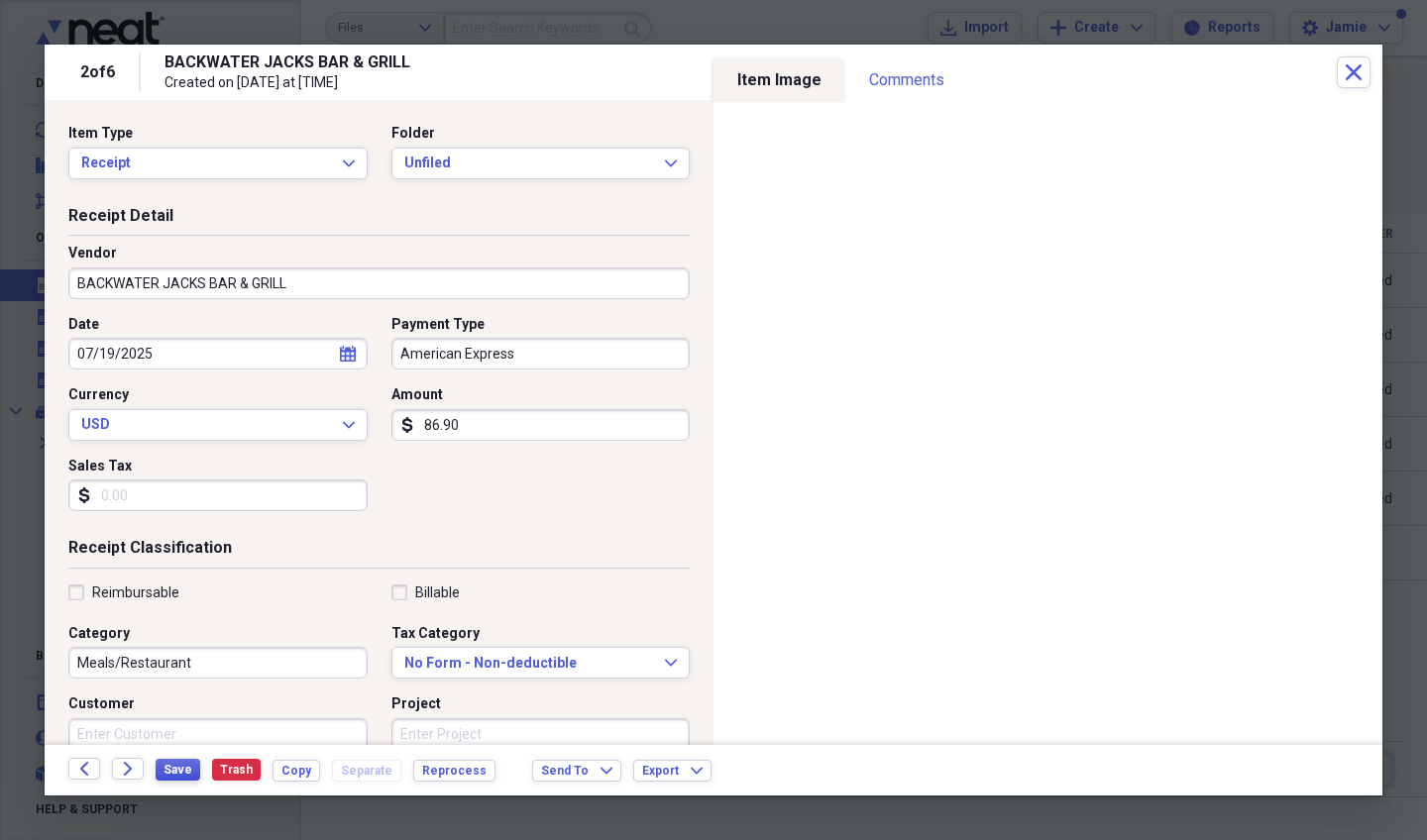 click on "Save" at bounding box center [177, 770] 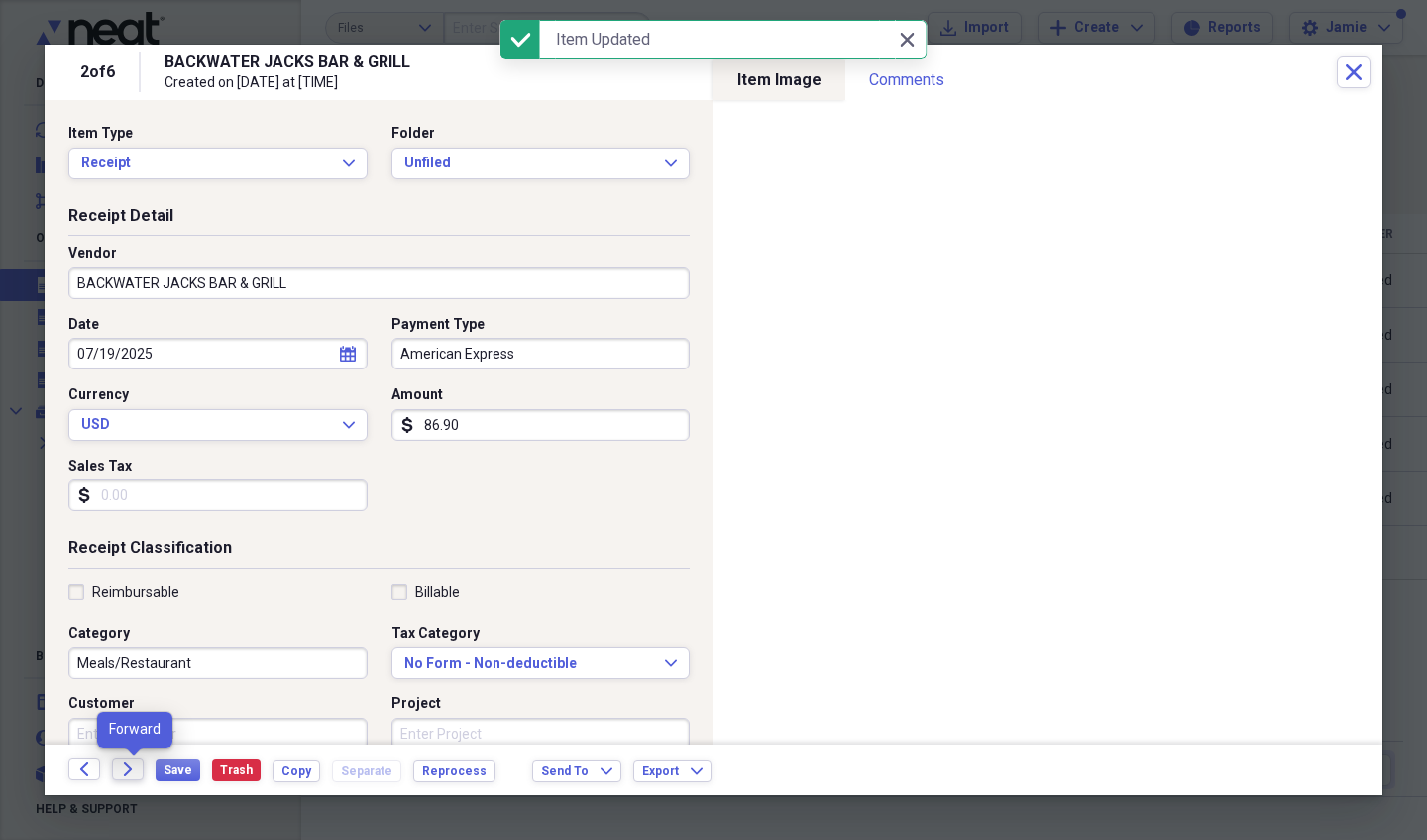 click on "Forward" 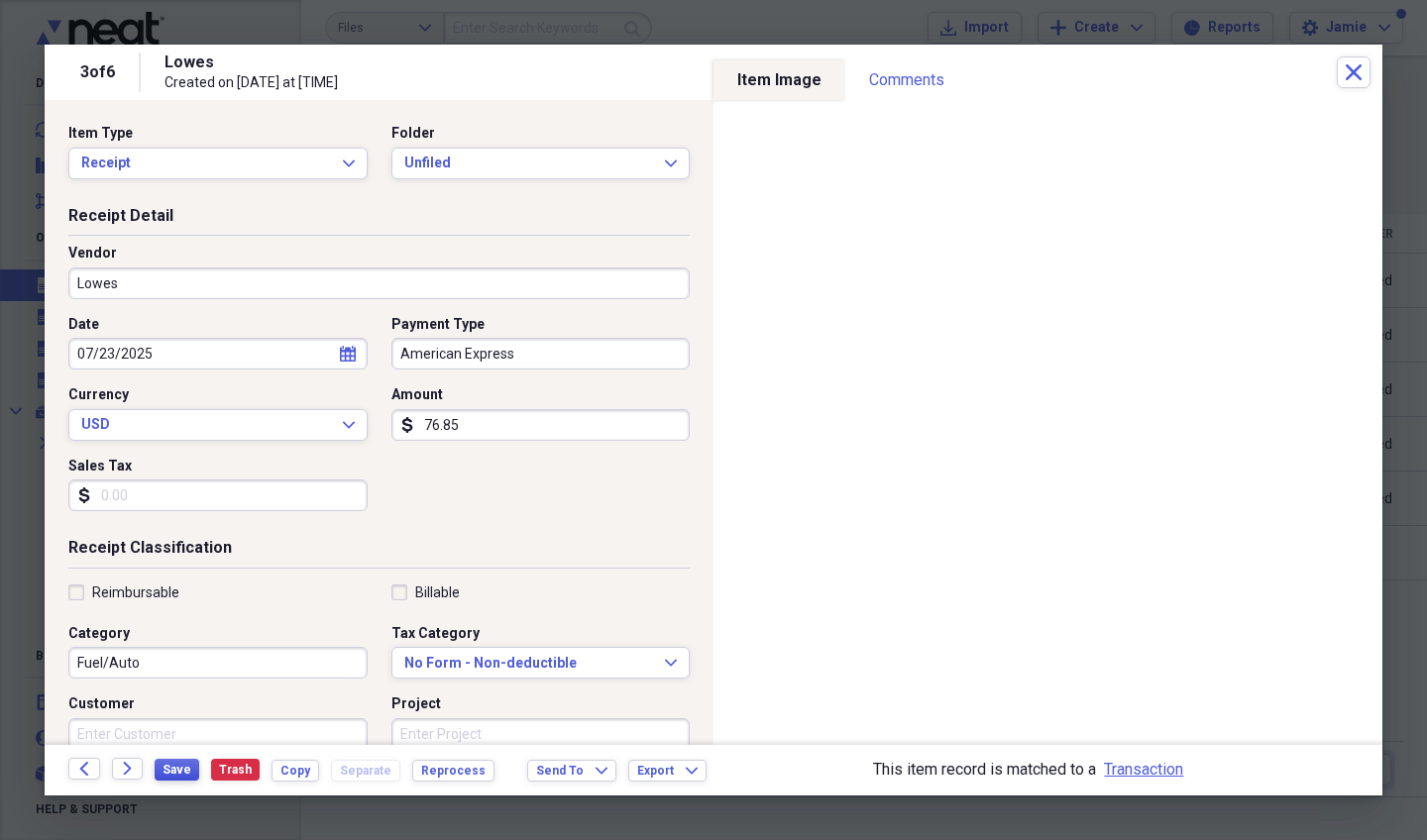 click on "Save" at bounding box center [176, 770] 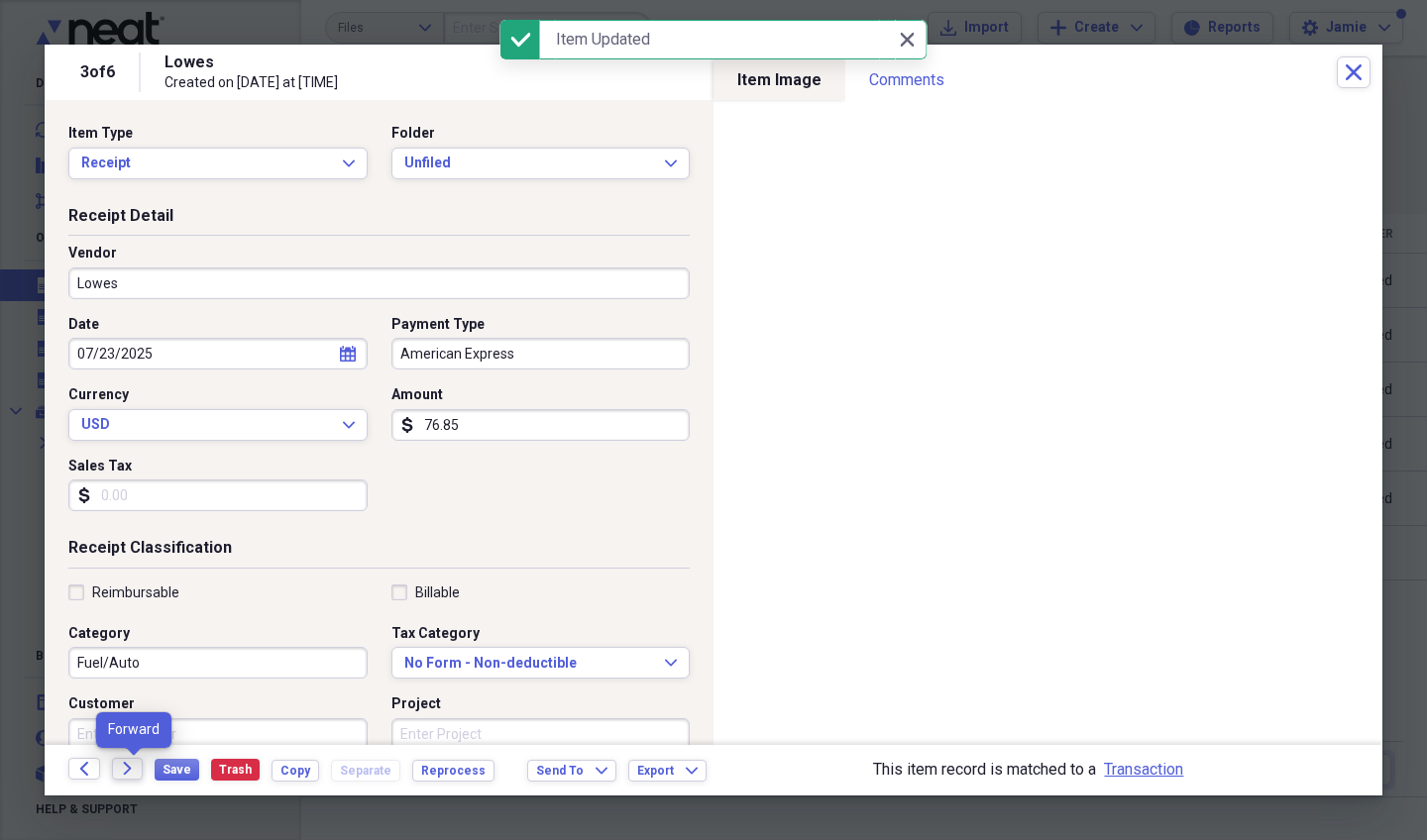 click on "Forward" 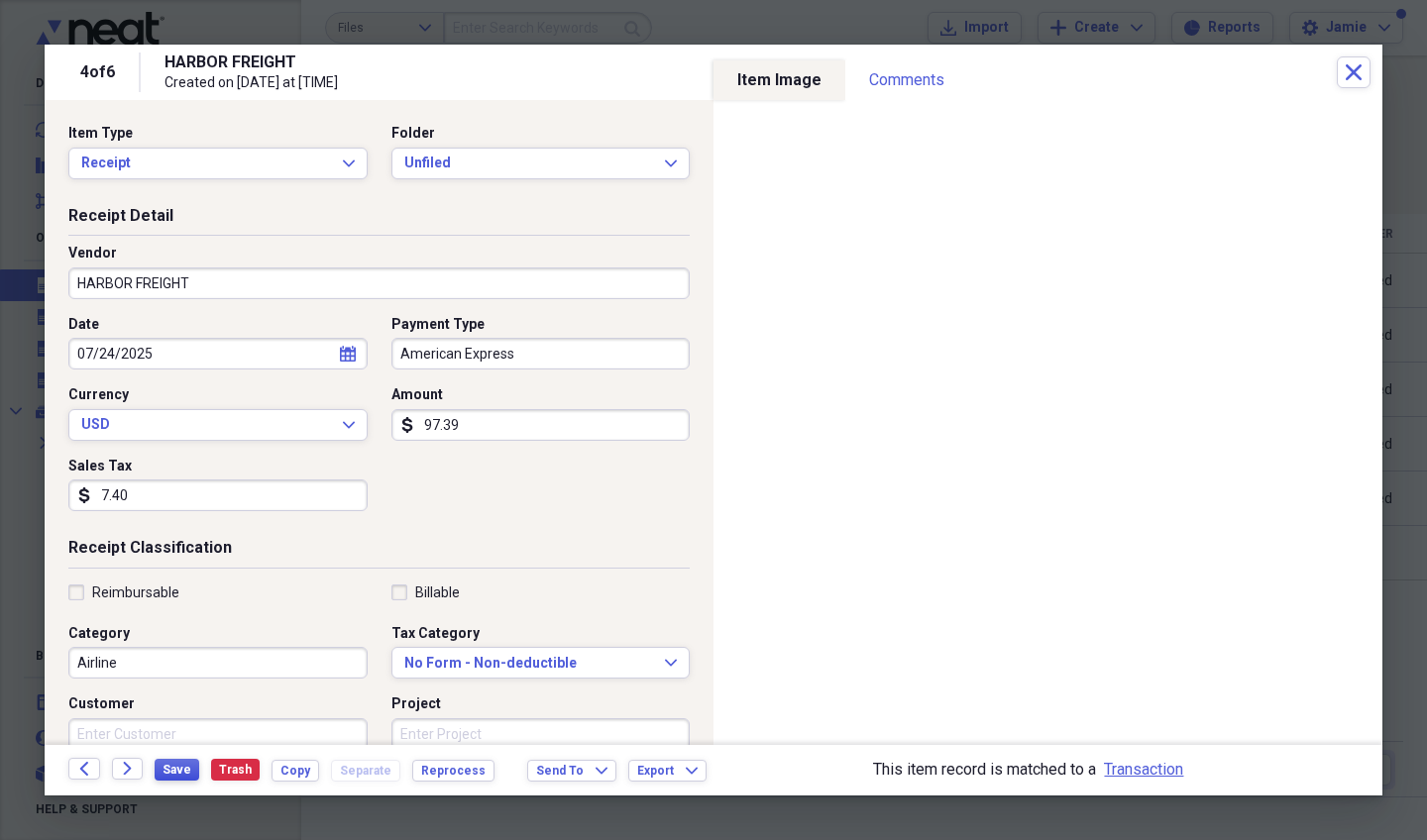 click on "Save" at bounding box center (176, 770) 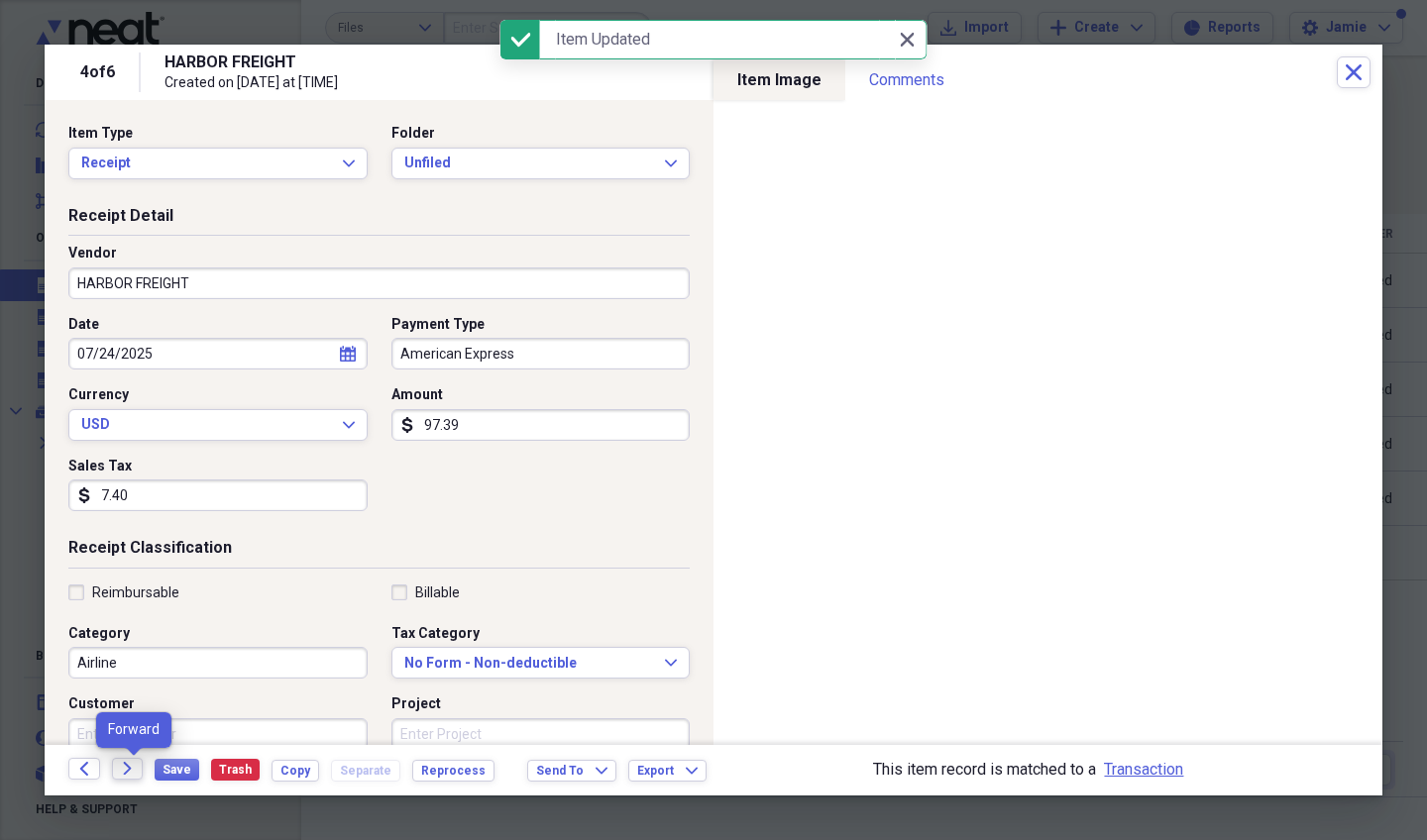 click on "Forward" 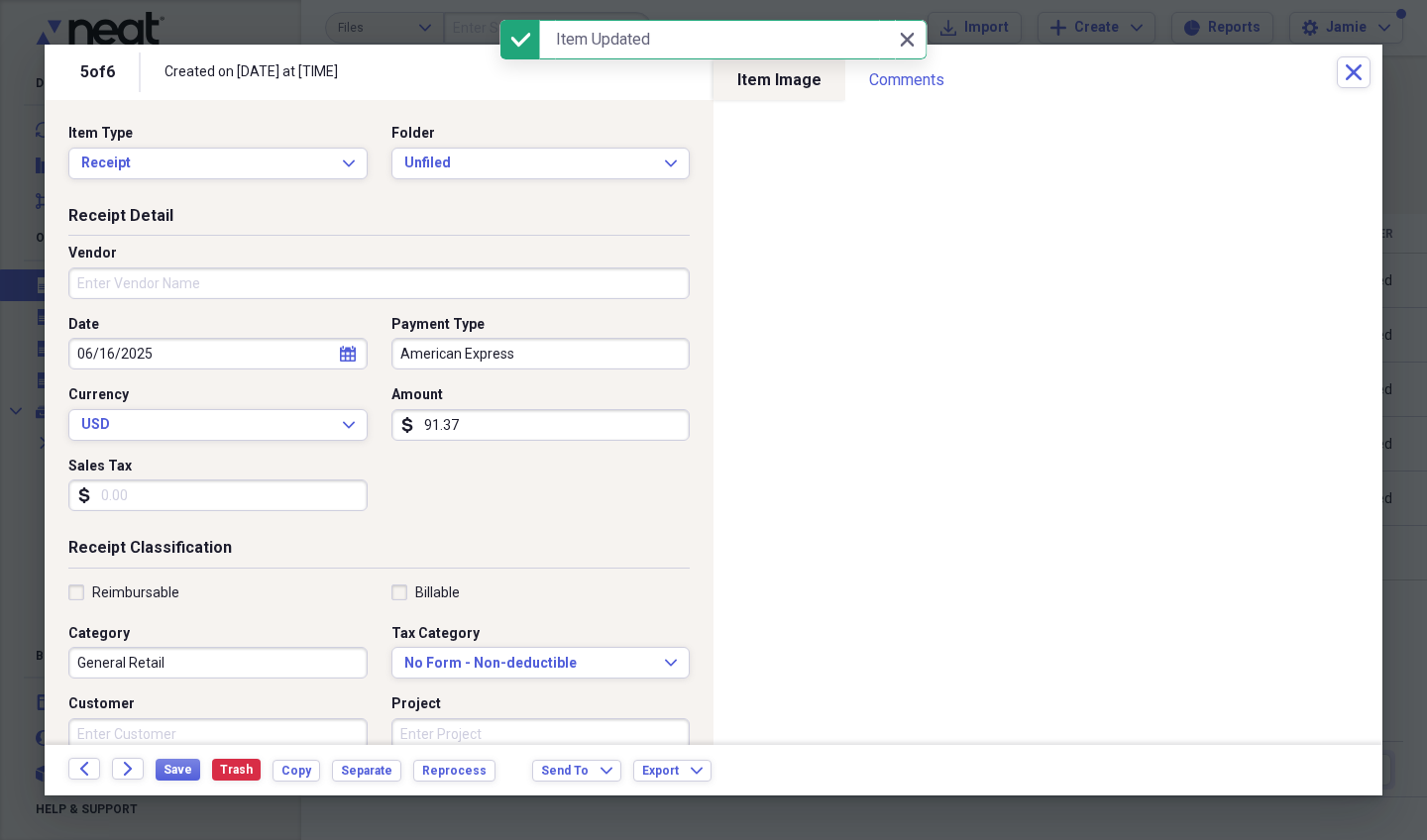 click on "Vendor" at bounding box center [379, 254] 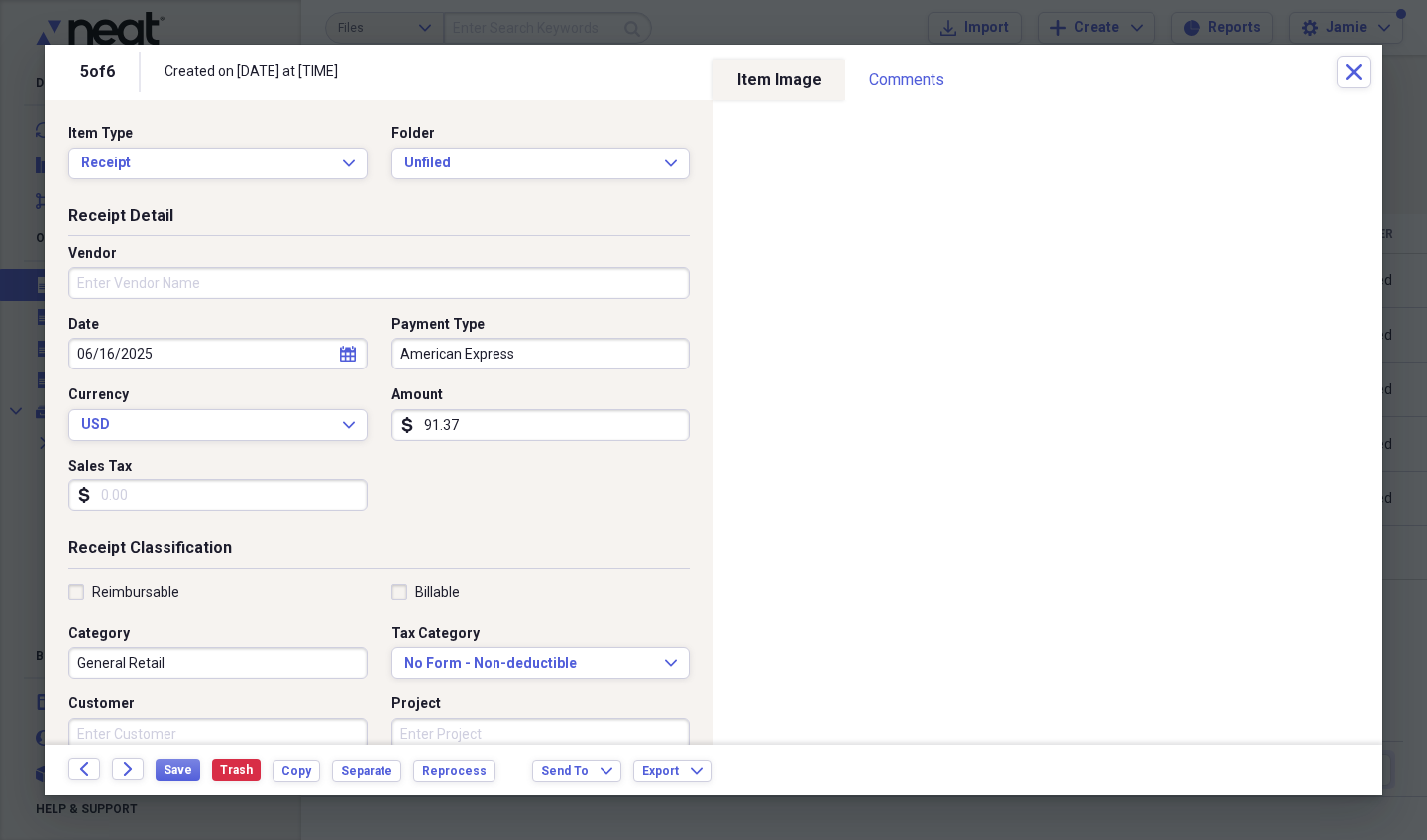 click on "Vendor" at bounding box center (379, 283) 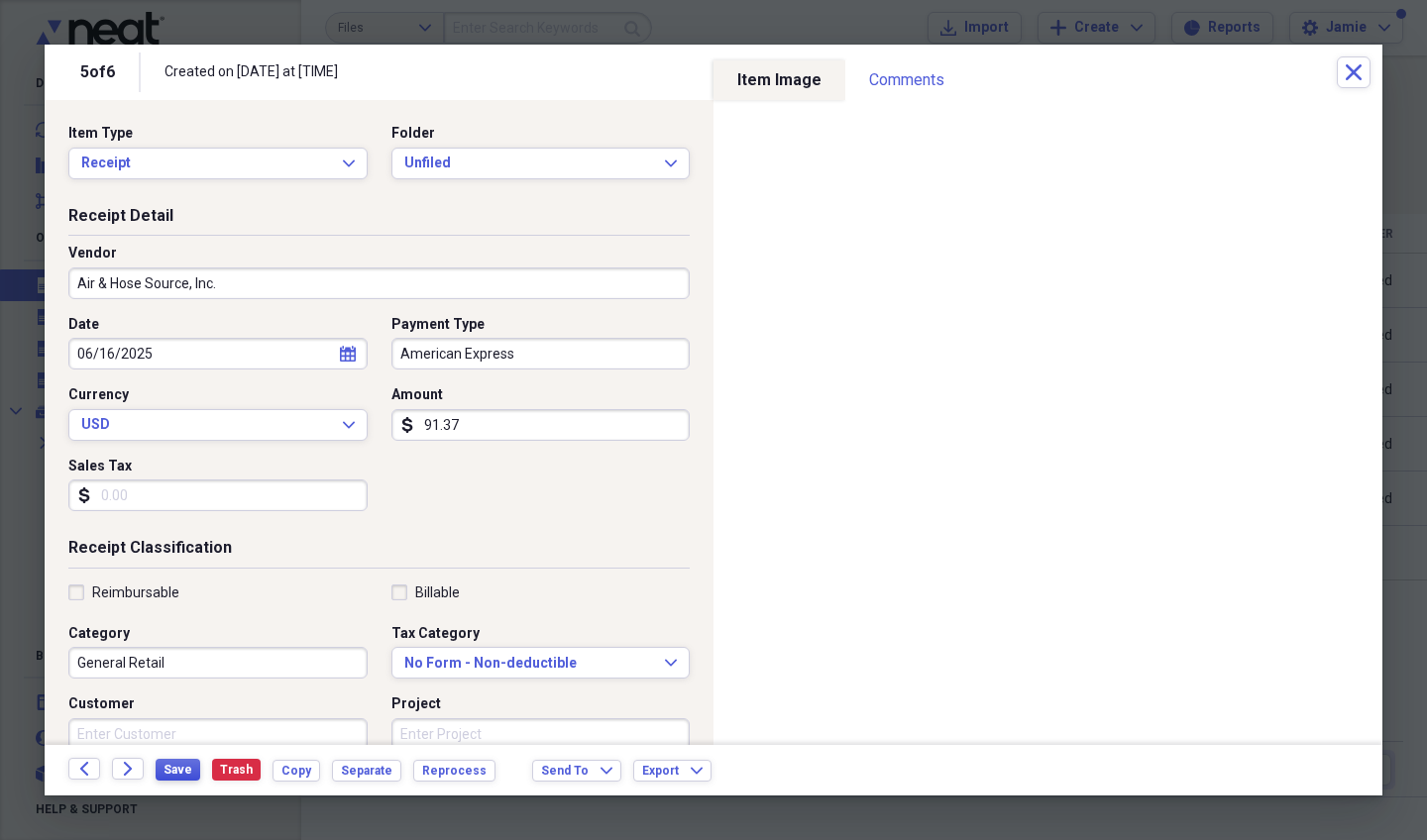 click on "Save" at bounding box center [177, 770] 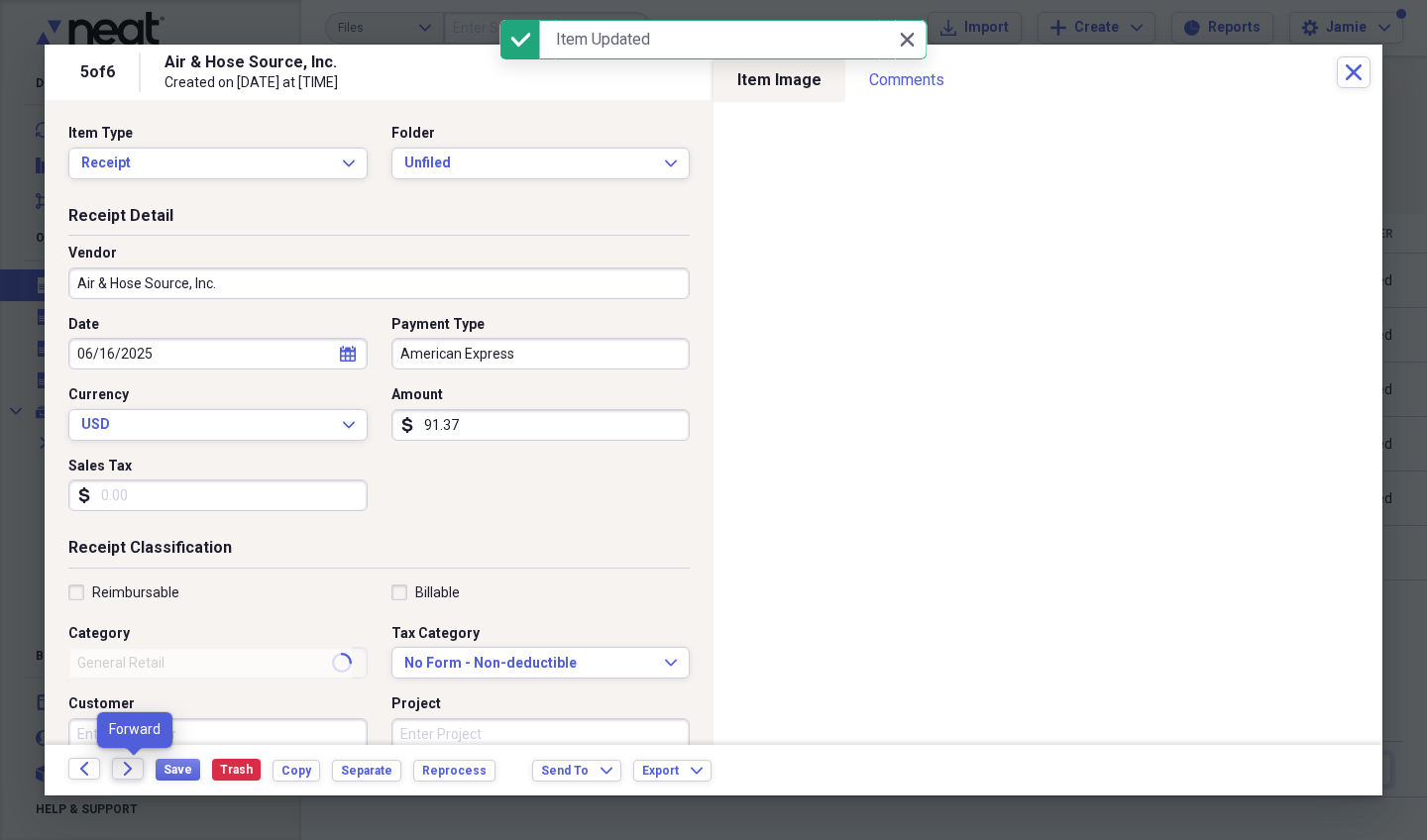 click on "Forward" at bounding box center (128, 769) 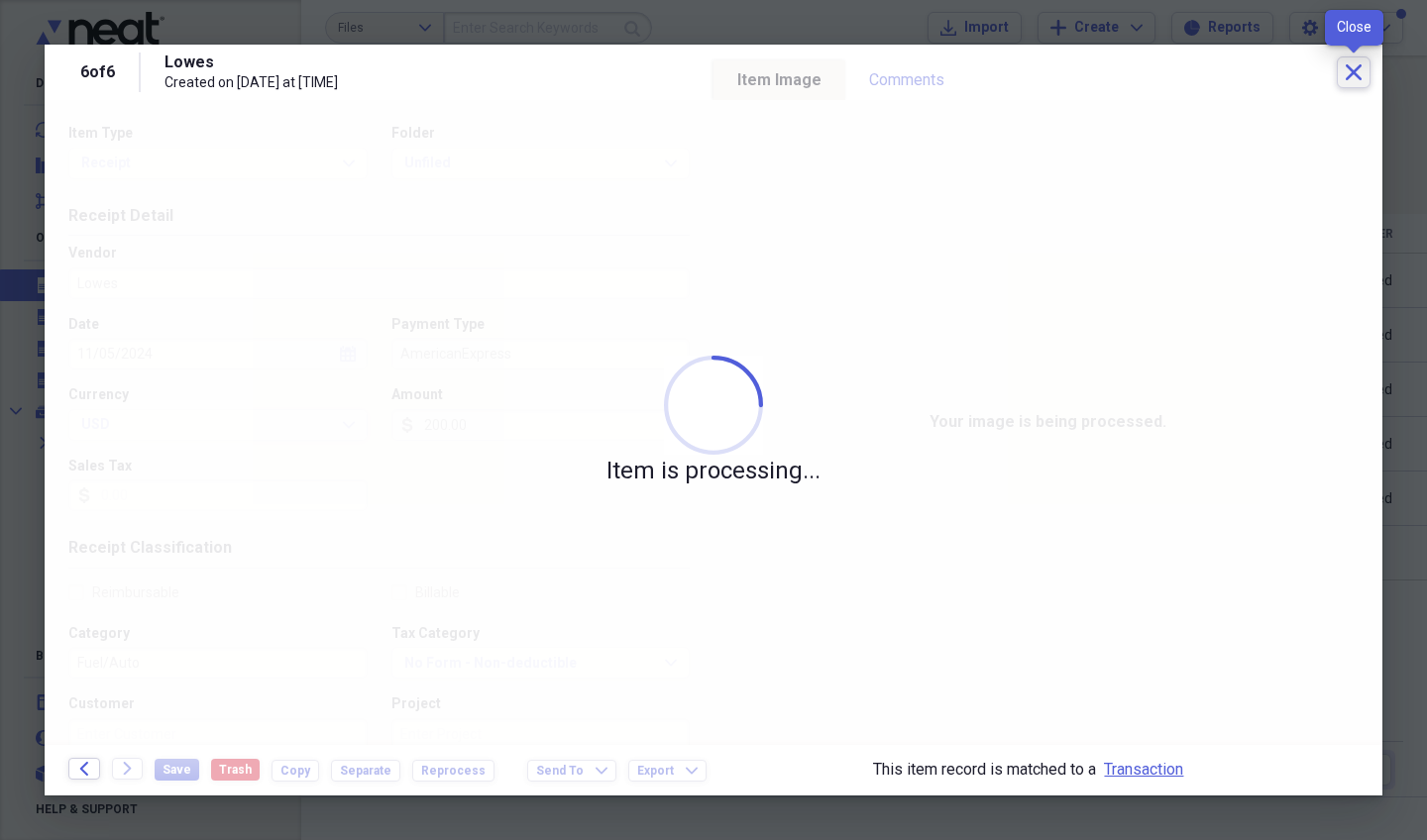 click 